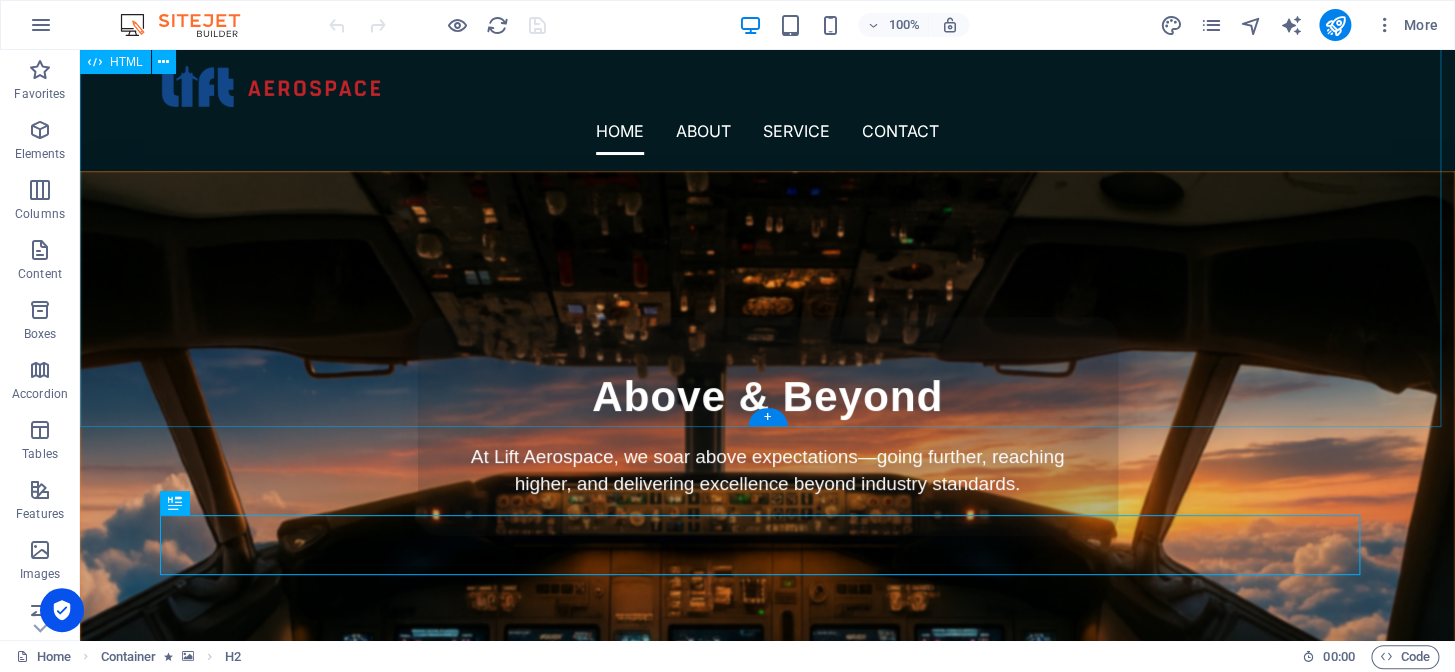 scroll, scrollTop: 3064, scrollLeft: 0, axis: vertical 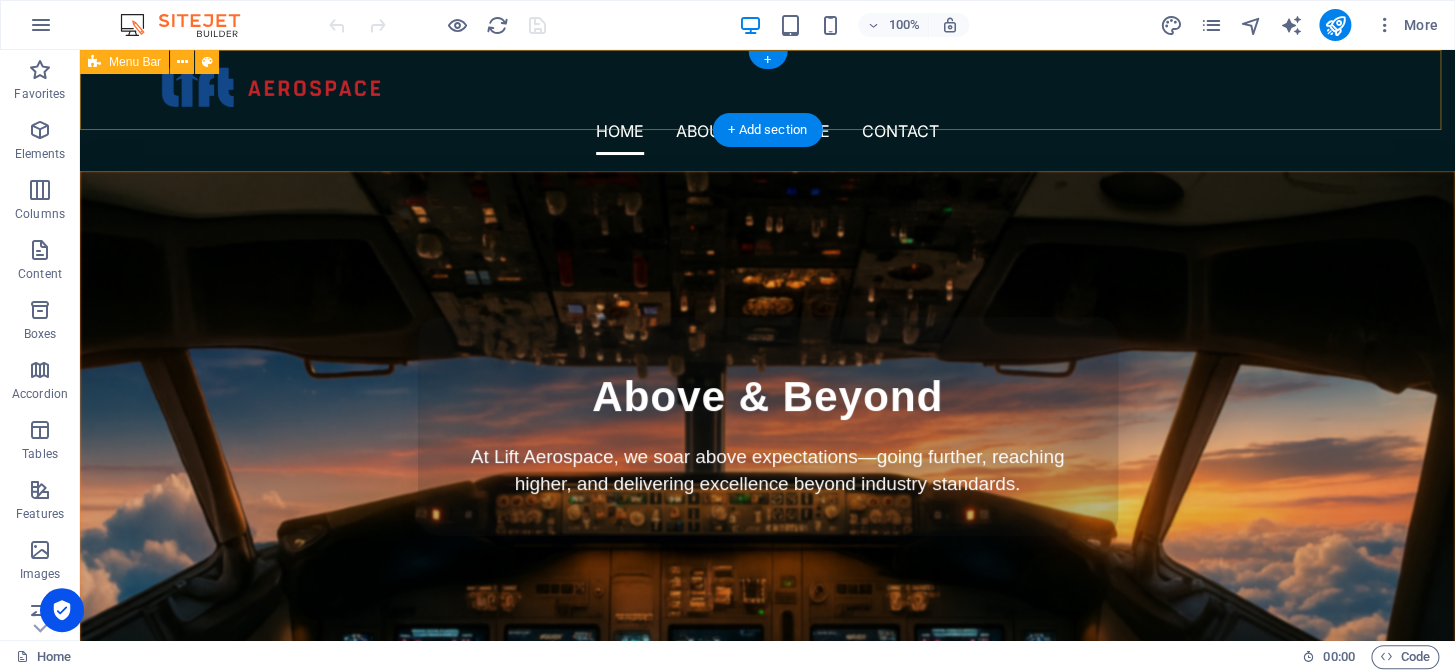 click on "Home About Service Contact" at bounding box center (767, 110) 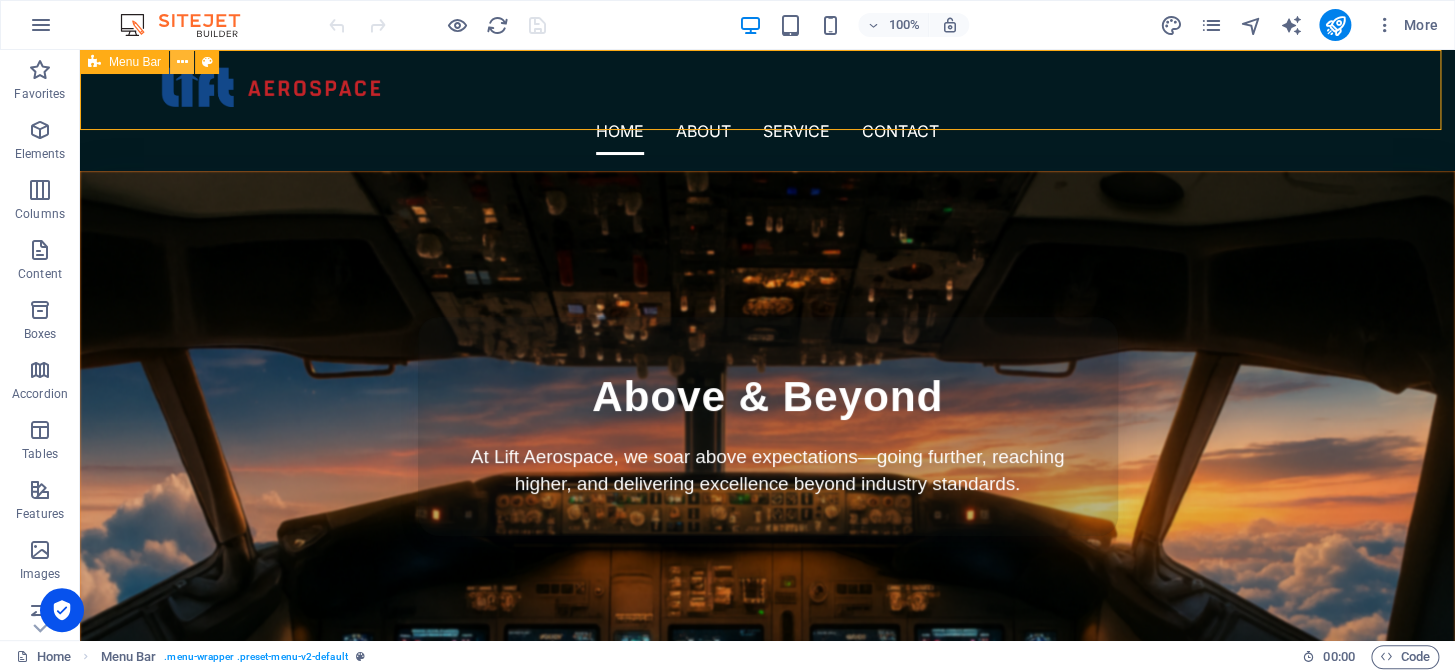 click at bounding box center (182, 62) 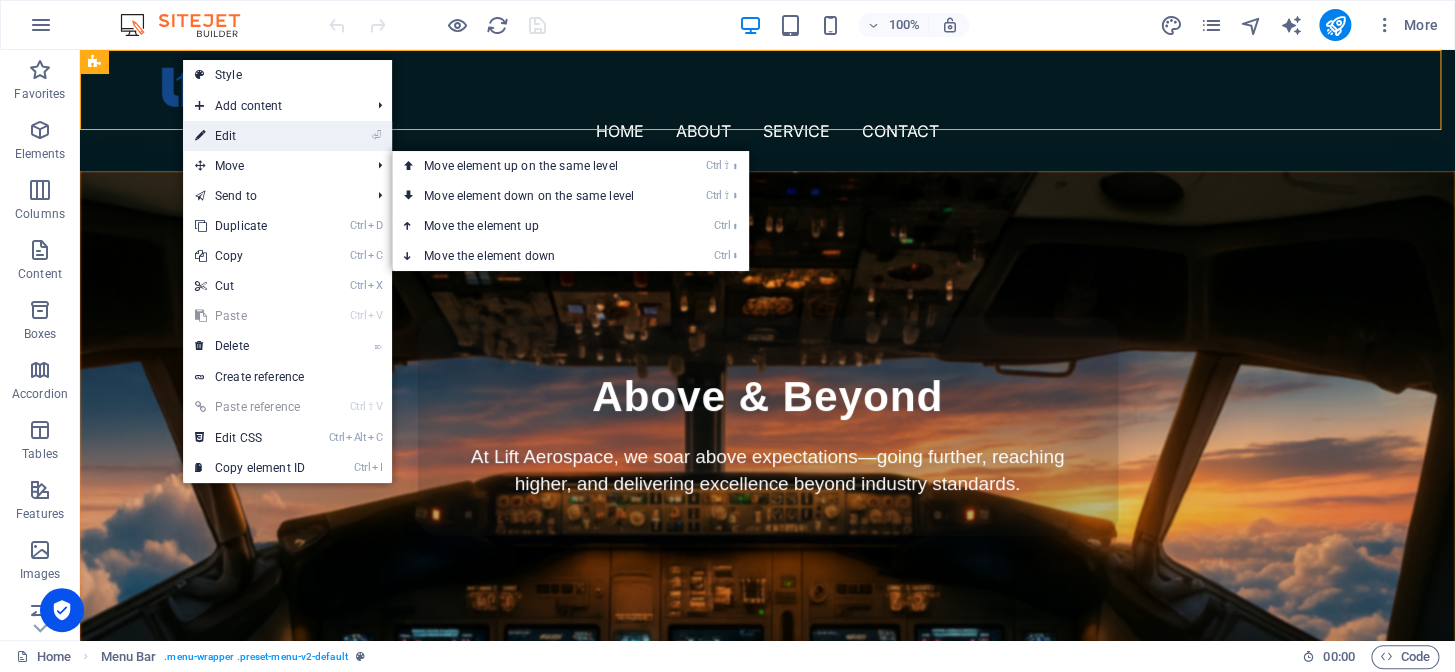 click on "⏎  Edit" at bounding box center [250, 136] 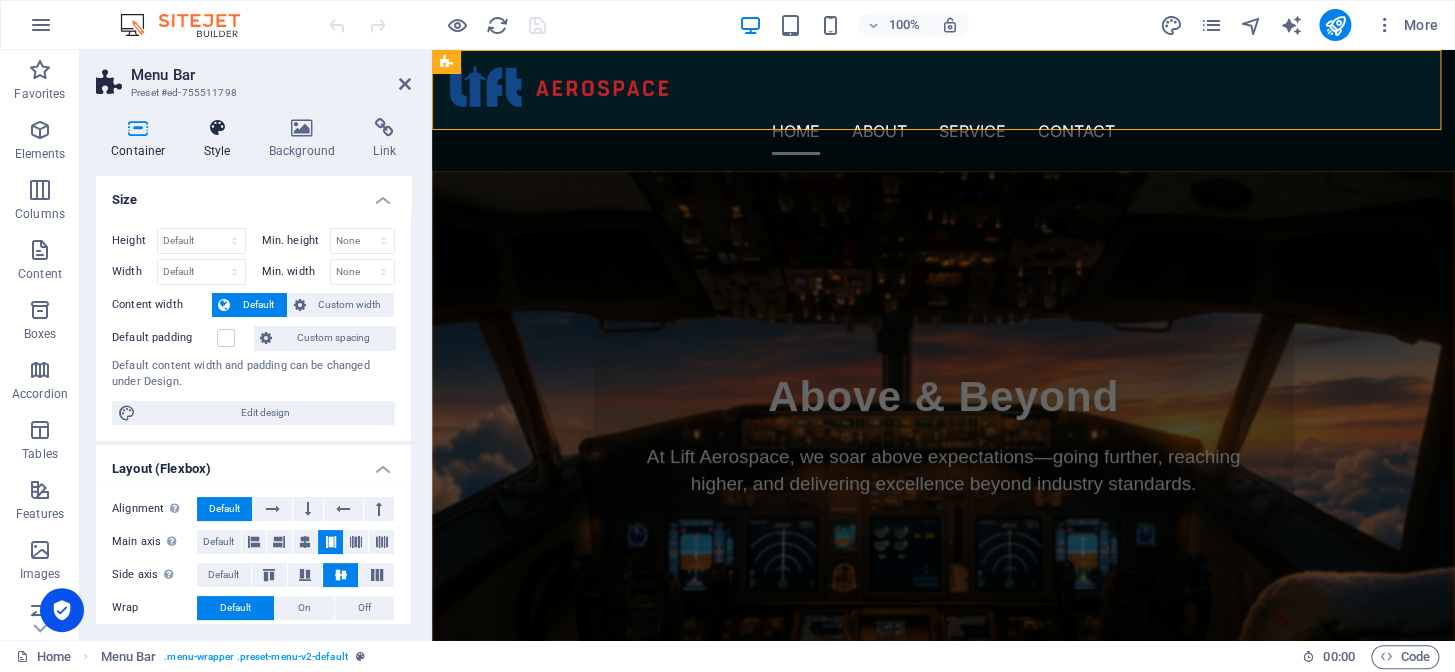 click at bounding box center [217, 128] 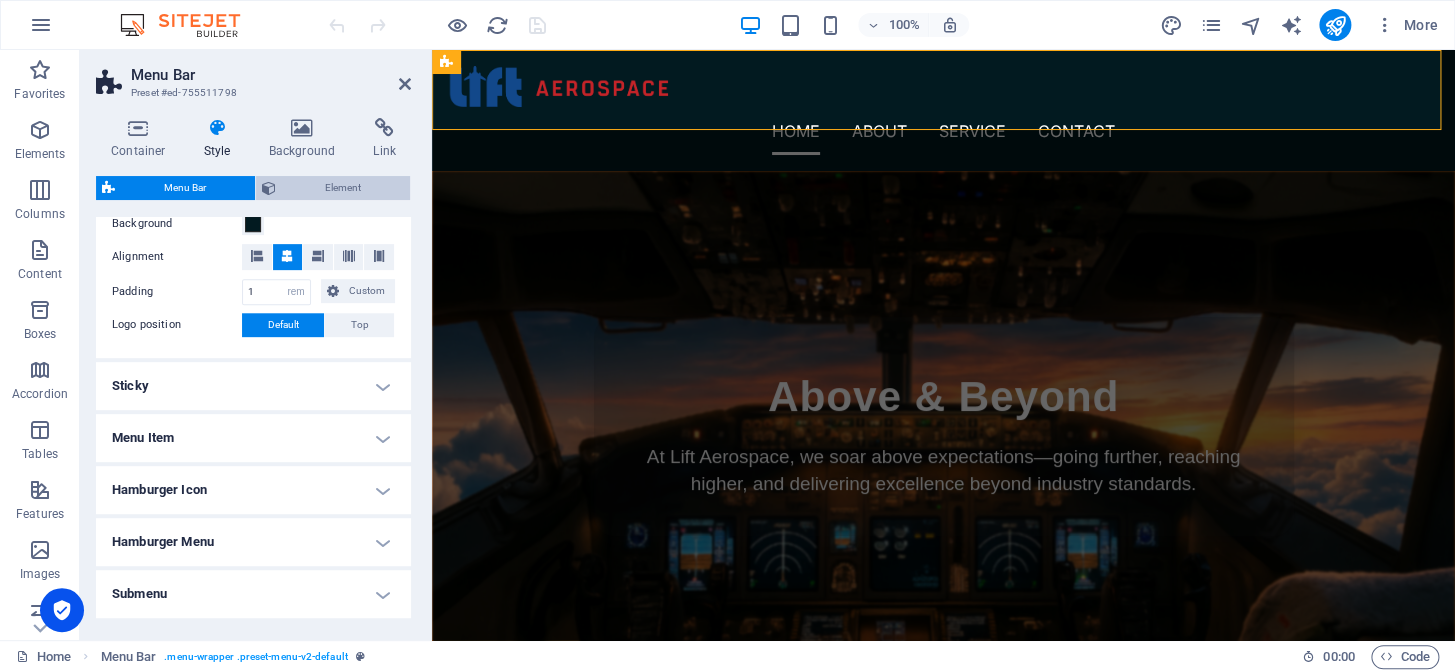 scroll, scrollTop: 383, scrollLeft: 0, axis: vertical 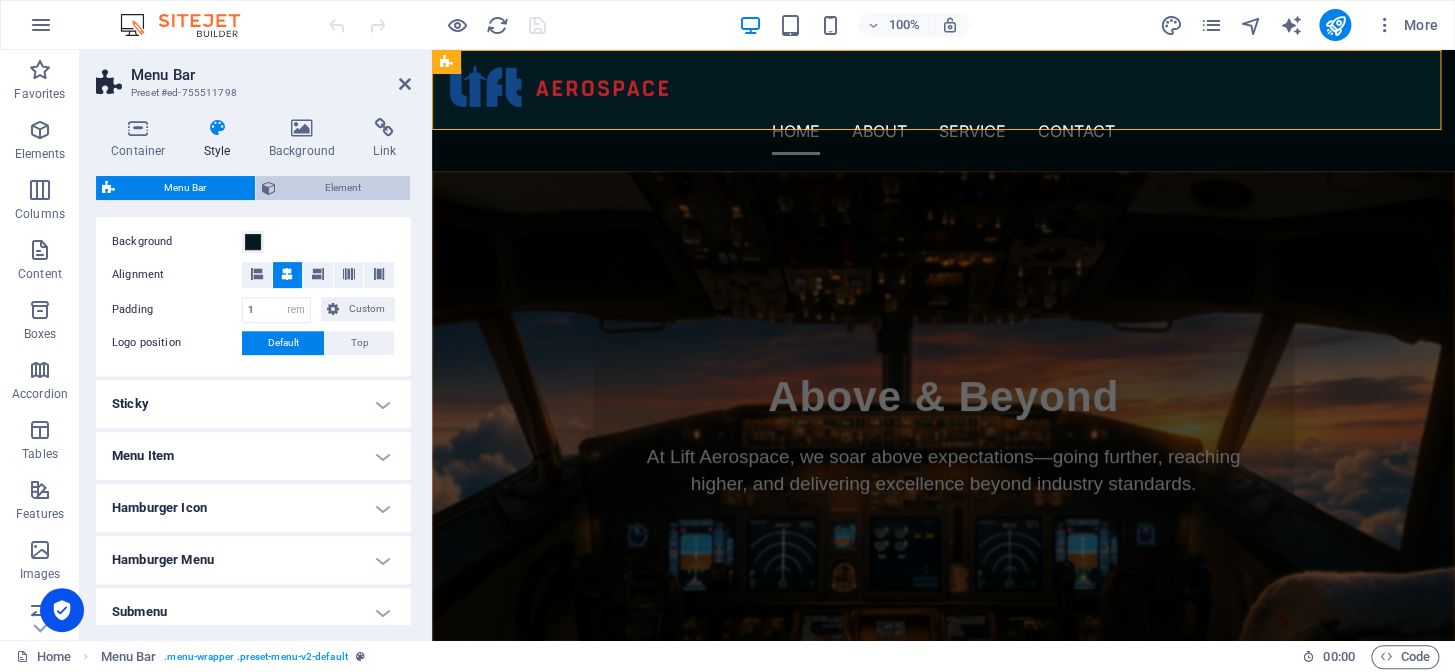 click on "Element" at bounding box center [343, 188] 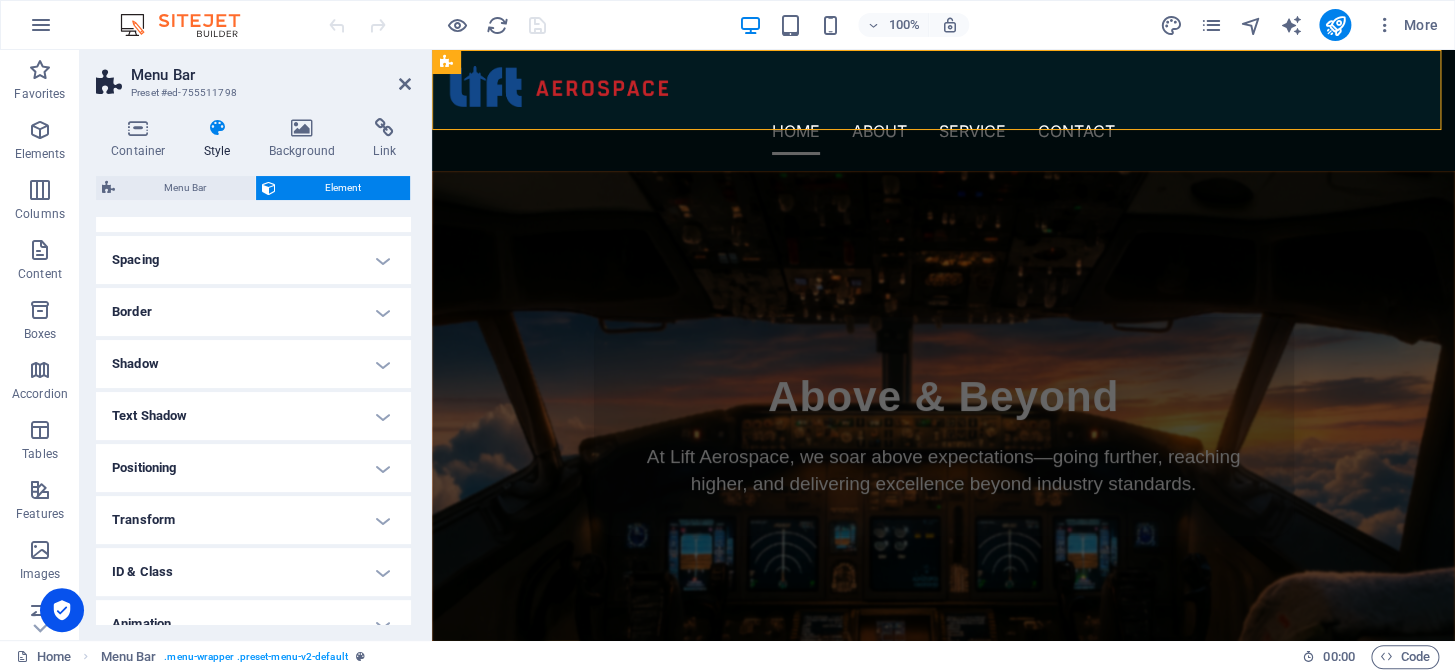 scroll, scrollTop: 181, scrollLeft: 0, axis: vertical 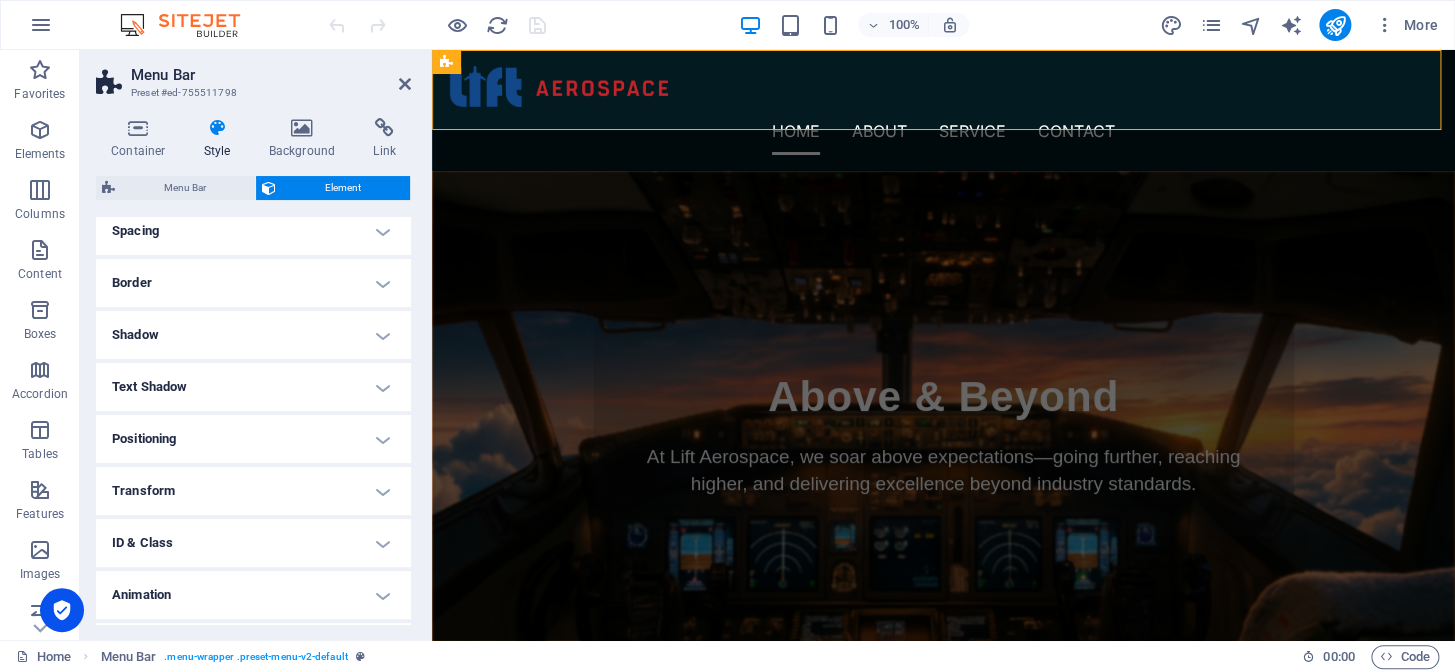 click on "Positioning" at bounding box center (253, 439) 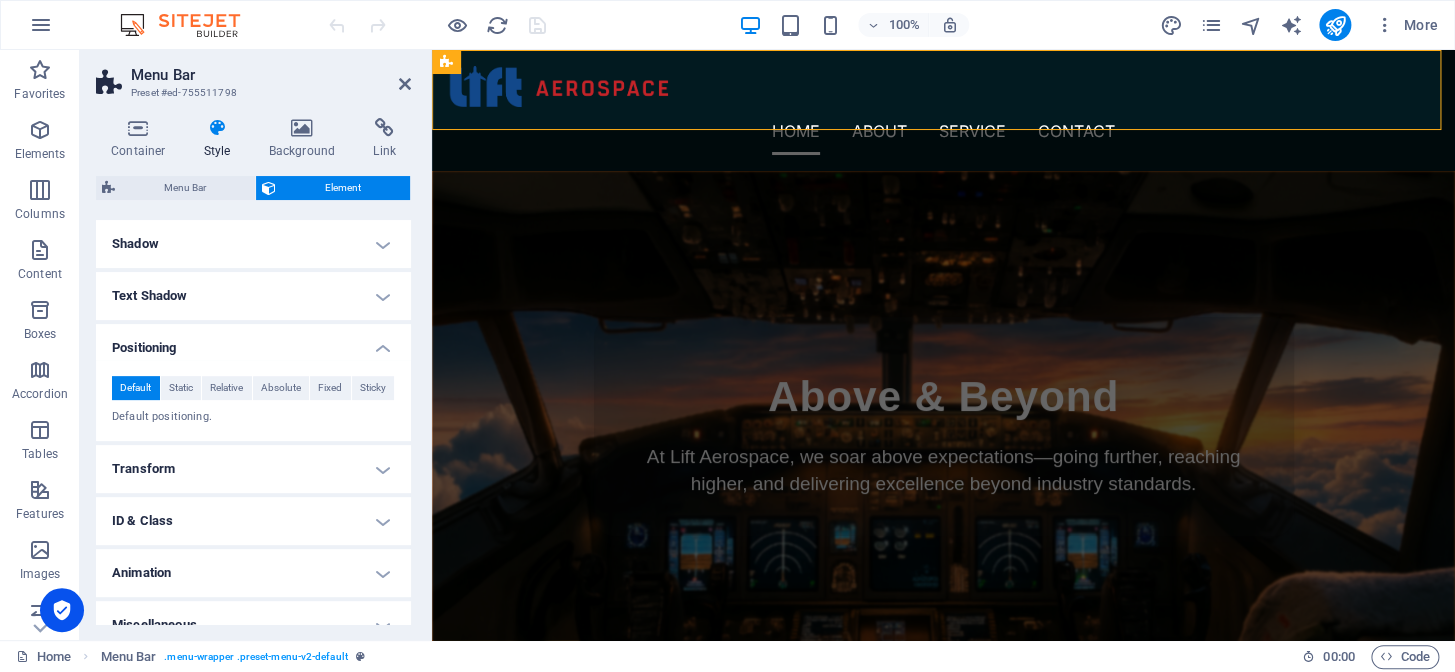 scroll, scrollTop: 297, scrollLeft: 0, axis: vertical 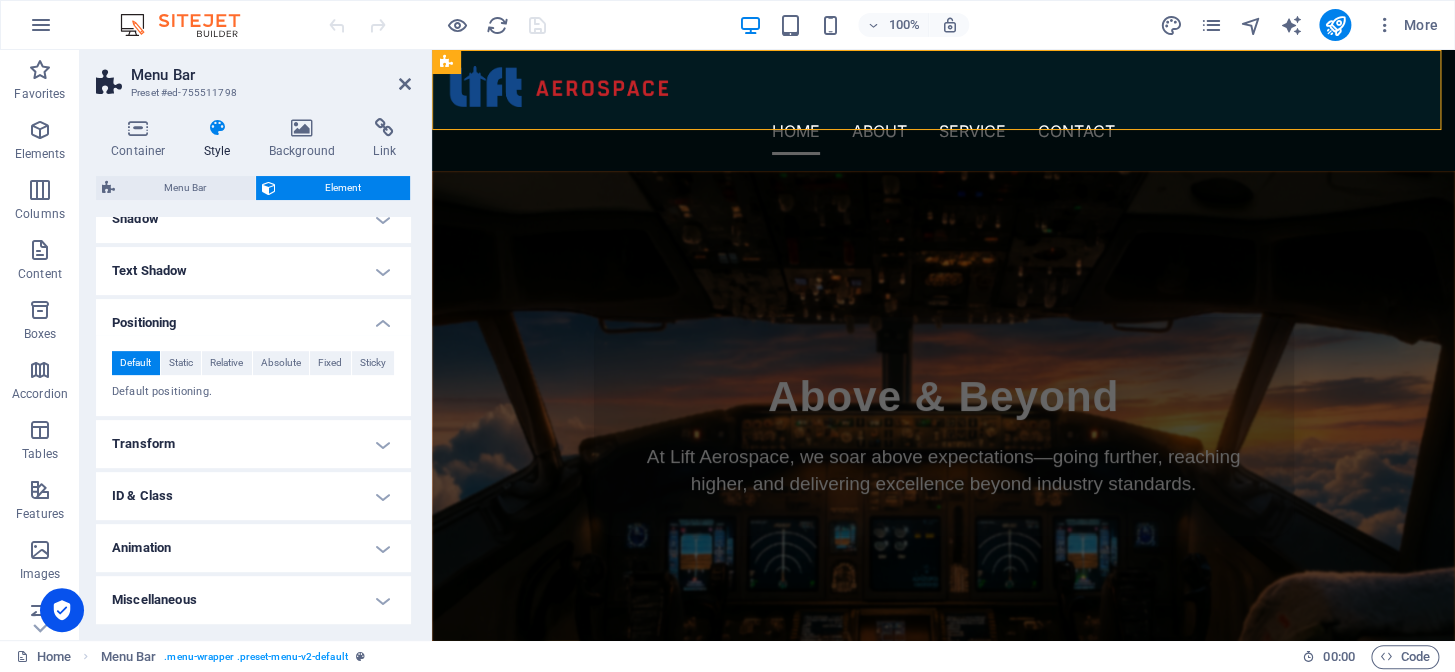 click on "Animation" at bounding box center (253, 548) 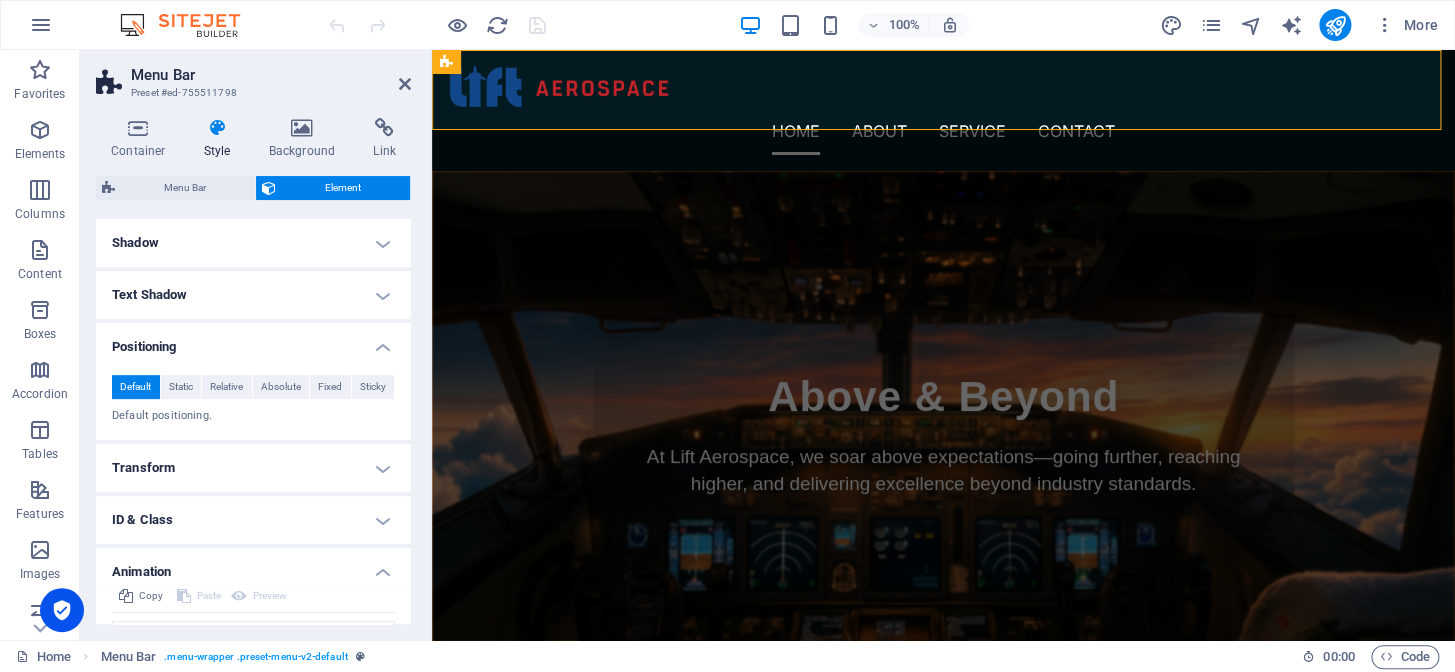 scroll, scrollTop: 297, scrollLeft: 0, axis: vertical 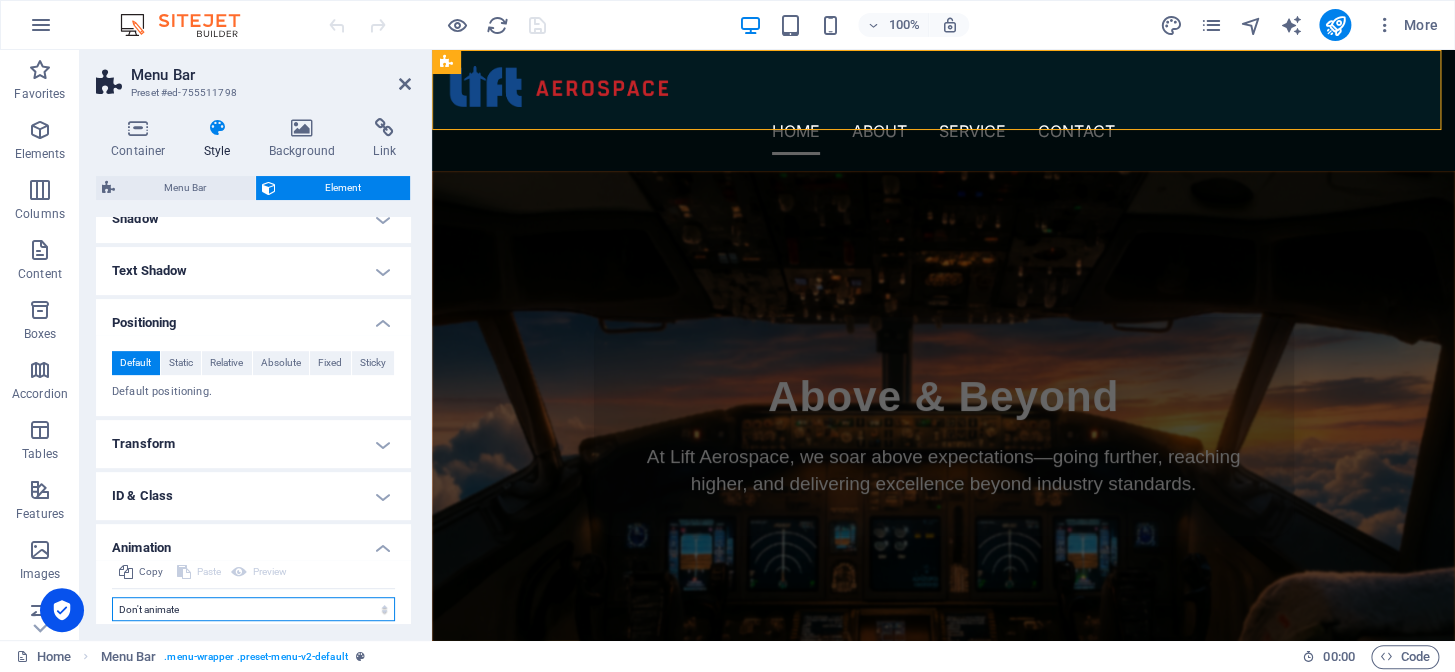 click on "Don't animate Show / Hide Slide up/down Zoom in/out Slide left to right Slide right to left Slide top to bottom Slide bottom to top Pulse Blink Open as overlay" at bounding box center [253, 609] 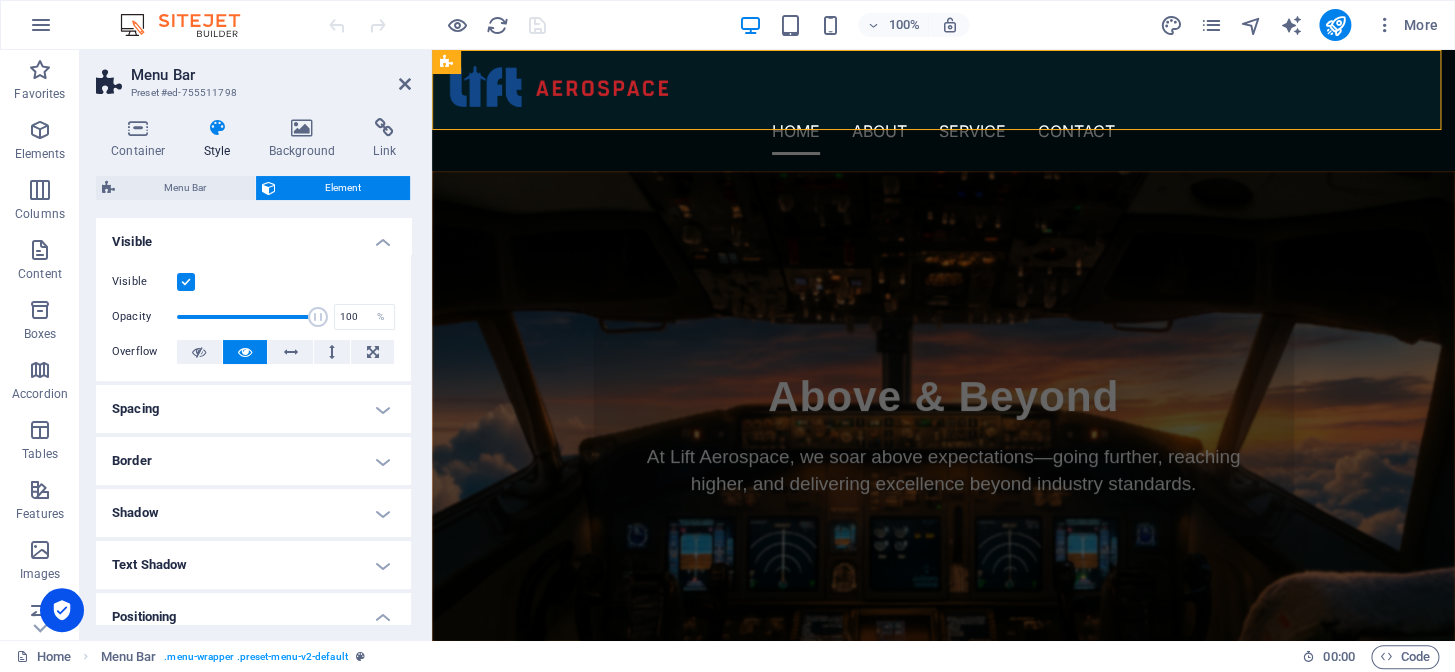 scroll, scrollTop: 0, scrollLeft: 0, axis: both 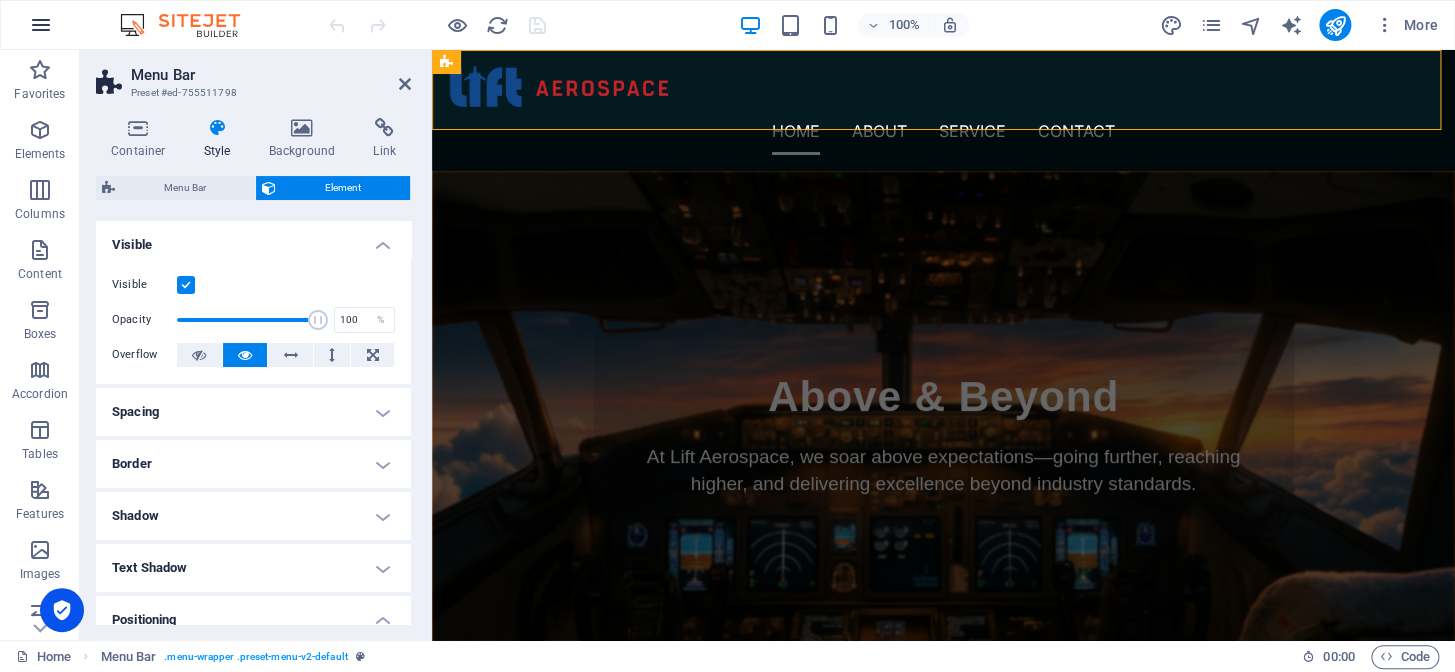 click at bounding box center (41, 25) 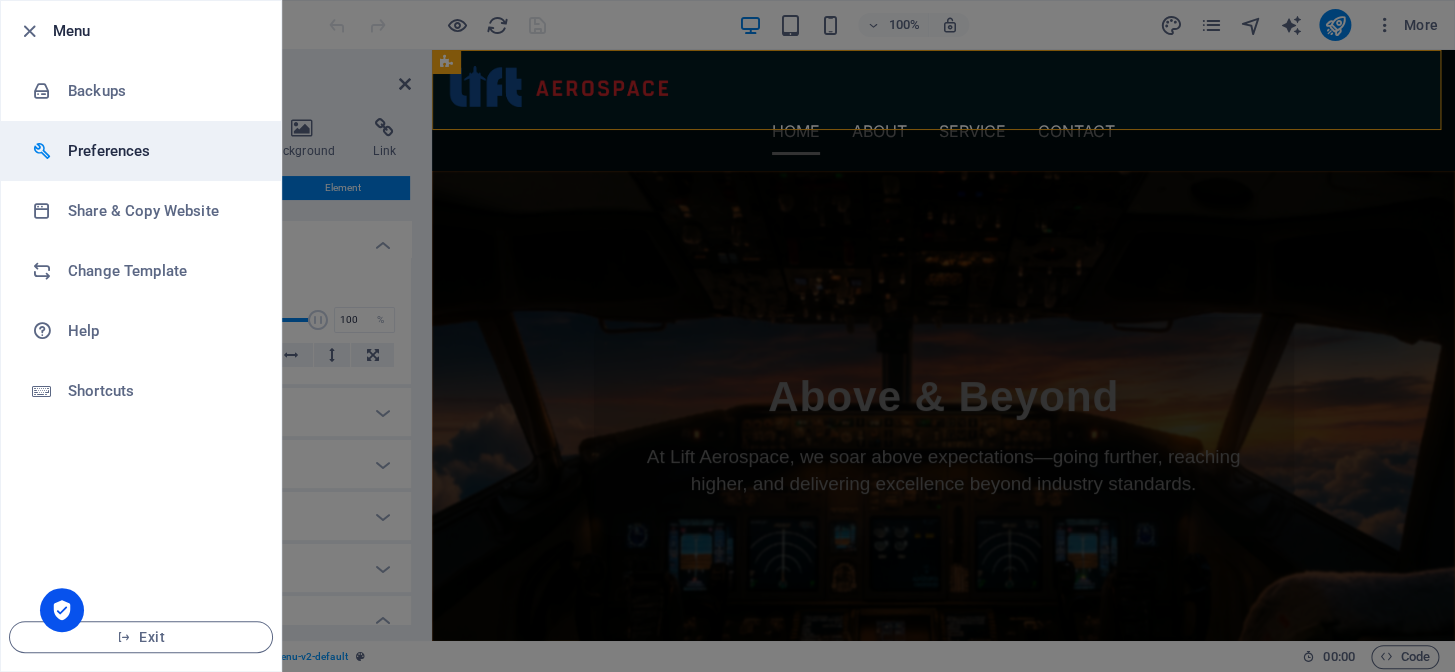 click on "Preferences" at bounding box center (160, 151) 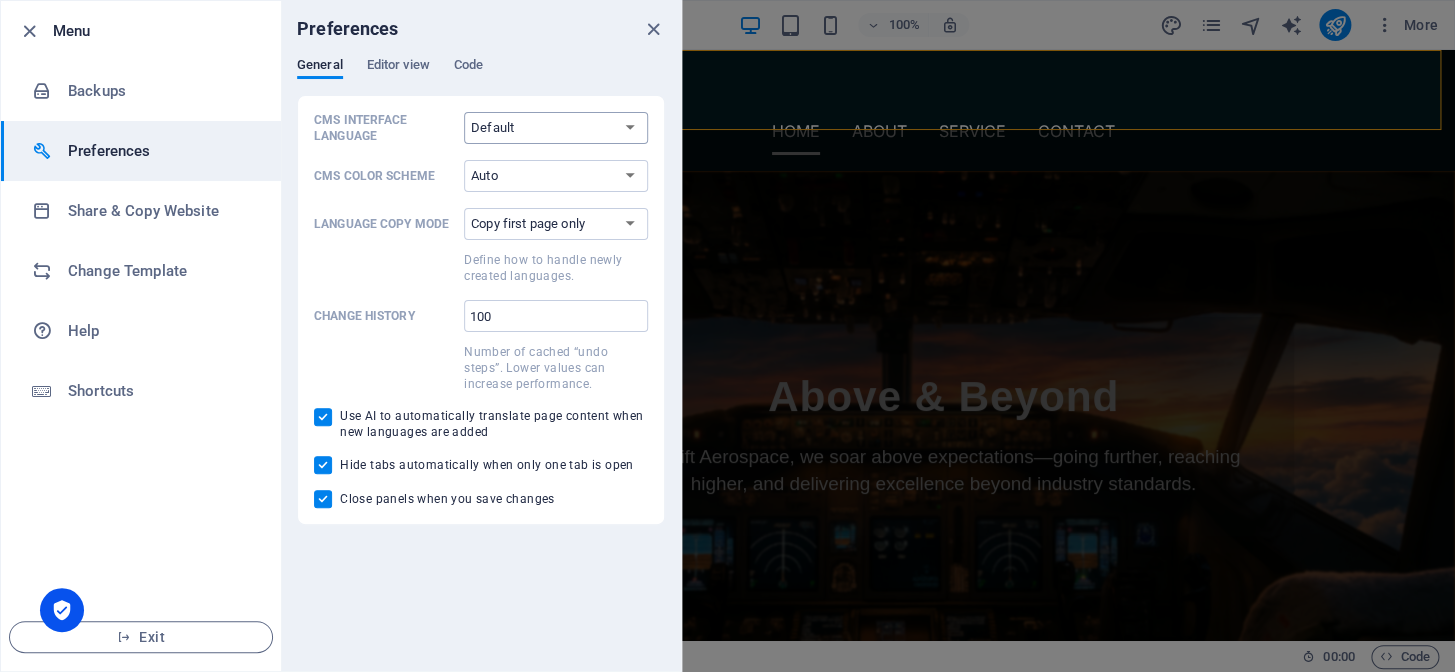 click on "Default Deutsch English Español Français Magyar Italiano Nederlands Polski Português русский язык Svenska Türkçe 日本語" at bounding box center (556, 128) 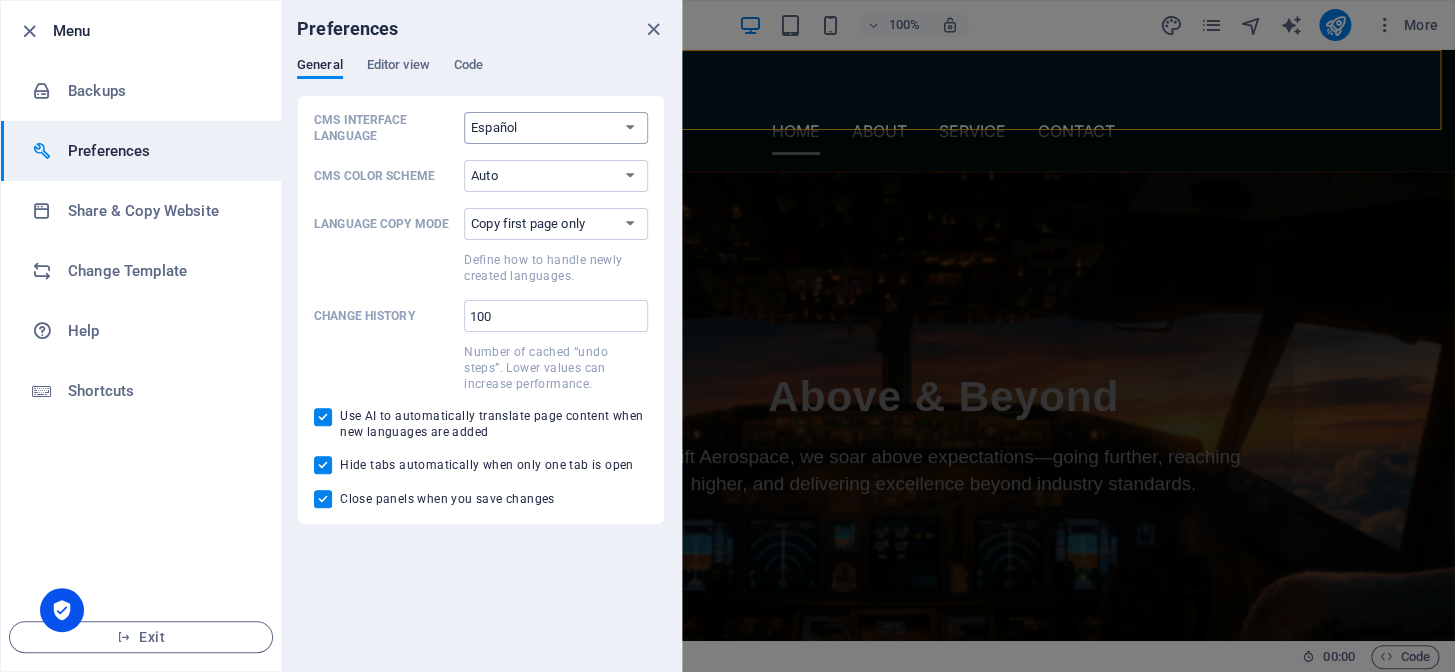 click on "Default Deutsch English Español Français Magyar Italiano Nederlands Polski Português русский язык Svenska Türkçe 日本語" at bounding box center [556, 128] 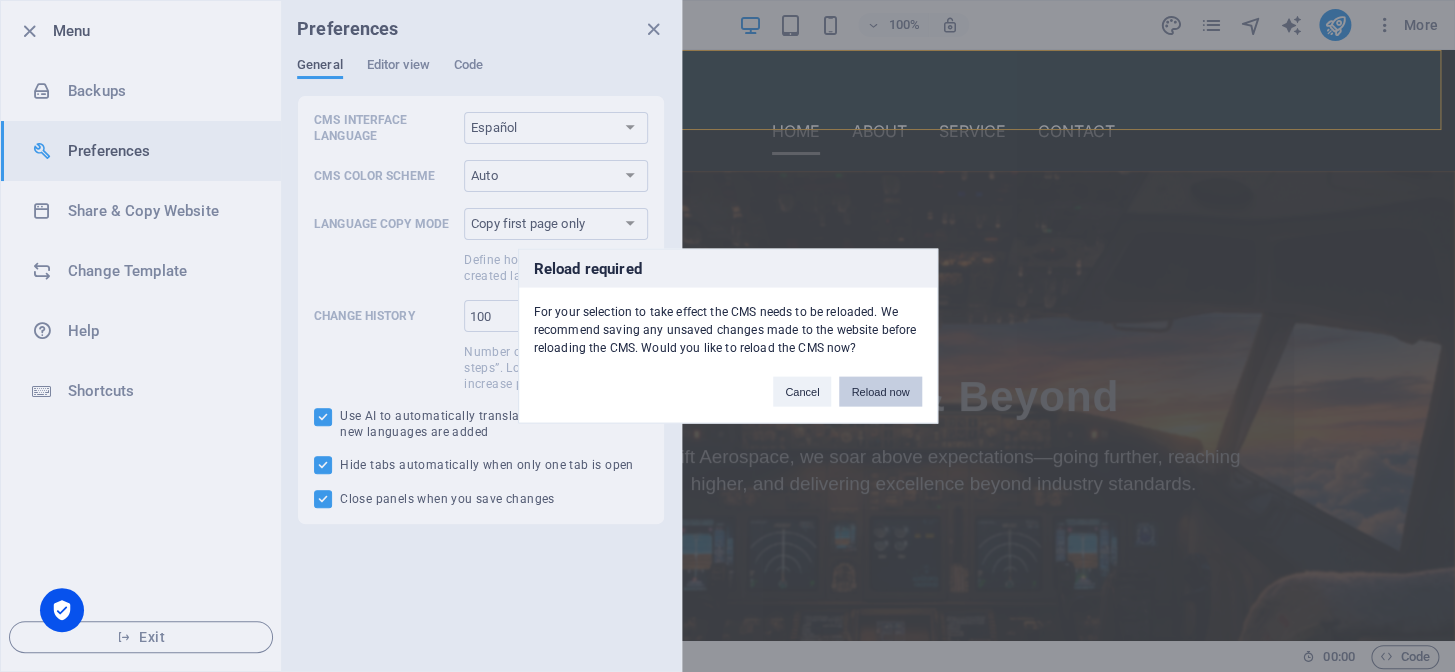 click on "Reload now" at bounding box center [880, 392] 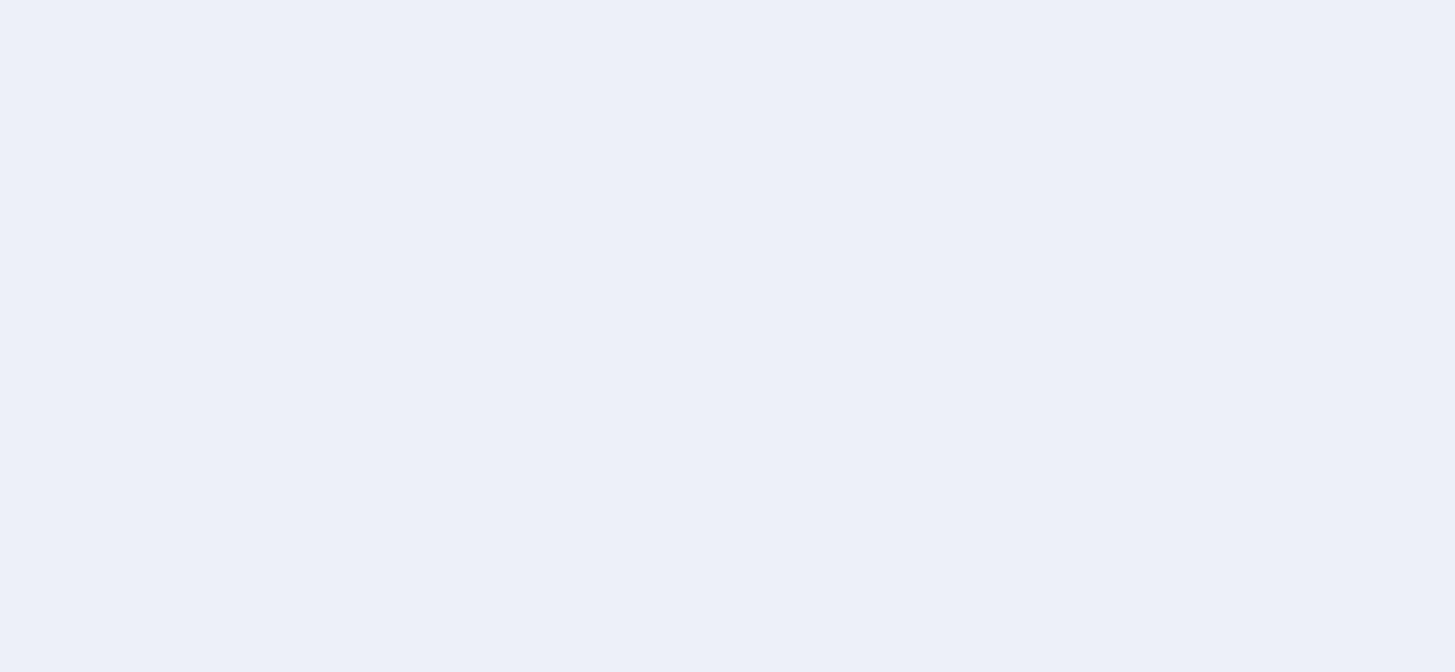 scroll, scrollTop: 0, scrollLeft: 0, axis: both 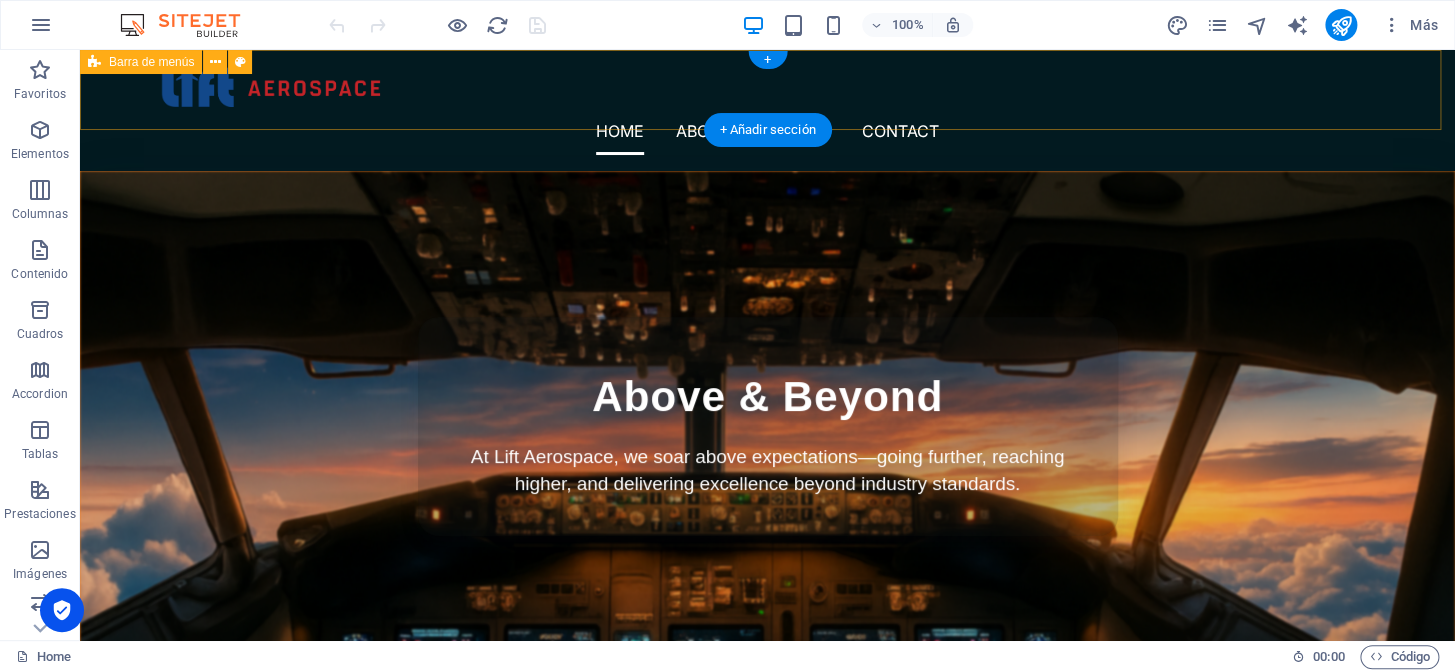 click on "Home About Service Contact" at bounding box center [767, 110] 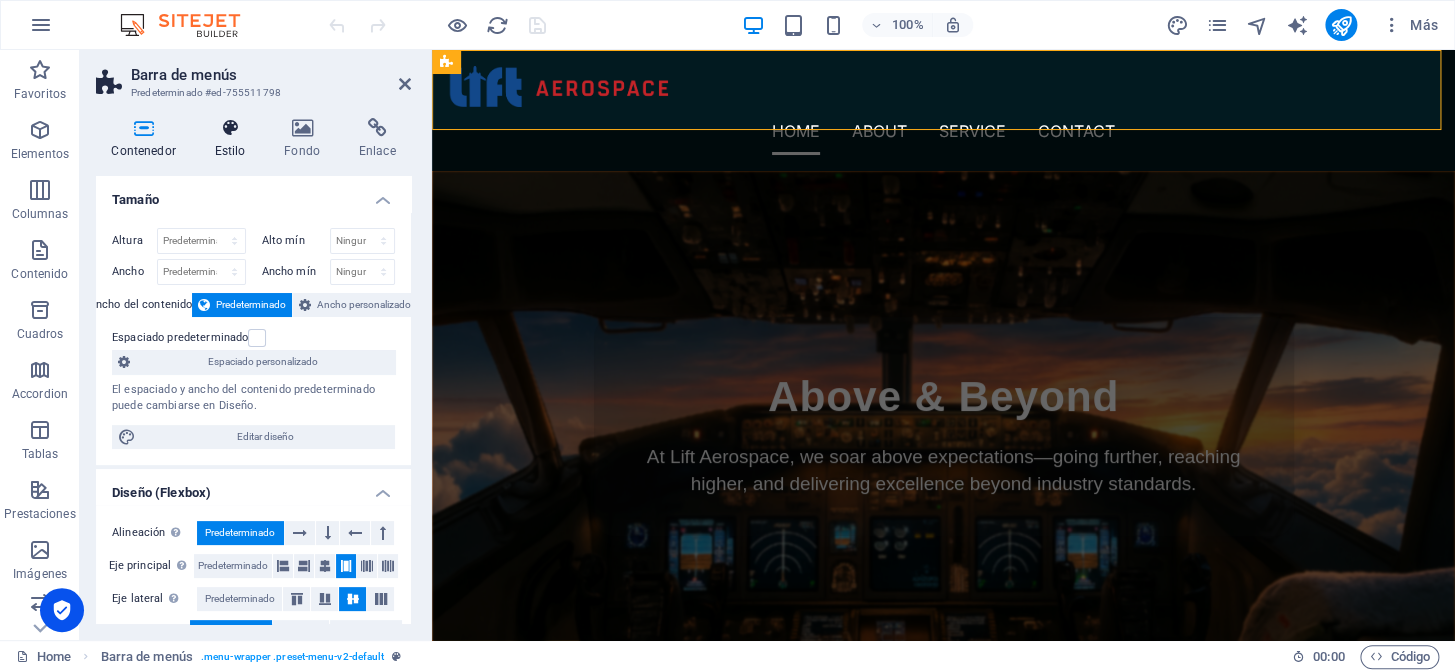 click on "Estilo" at bounding box center (234, 139) 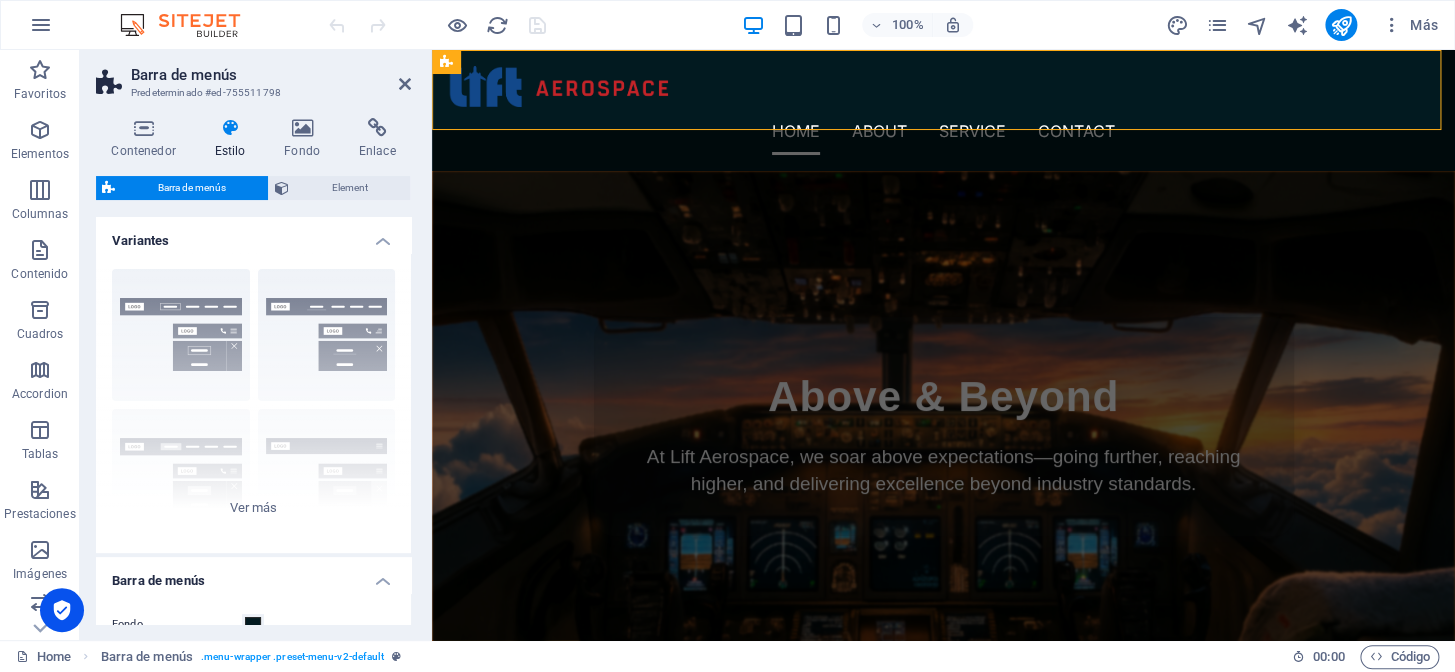 click on "Barra de menús Element Diseño La forma en la que este elemento se expande en la disposición (Flexbox). Tamaño Predeterminado automático px % 1/1 1/2 1/3 1/4 1/5 1/6 1/7 1/8 1/9 1/10 Crecer Reducir Comprar Disposición de contenedor Visible Visible Opacidad 100 % Desbordamiento Espaciado Margen Predeterminado automático px % rem vw vh Personalizado Personalizado automático px % rem vw vh automático px % rem vw vh automático px % rem vw vh automático px % rem vw vh Espaciado Predeterminado px rem % vh vw Personalizado Personalizado px rem % vh vw px rem % vh vw px rem % vh vw px rem % vh vw Borde Estilo              - Ancho 1 automático px rem % vh vw Personalizado Personalizado 1 automático px rem % vh vw 1 automático px rem % vh vw 1 automático px rem % vh vw 1 automático px rem % vh vw  - Color Esquinas redondeadas En el caso de imágenes y superposición de fondo, el desbordamiento debe estar oculto para que así las esquinas redondas sean visibles Predeterminado px rem % vh vw px %" at bounding box center [253, 400] 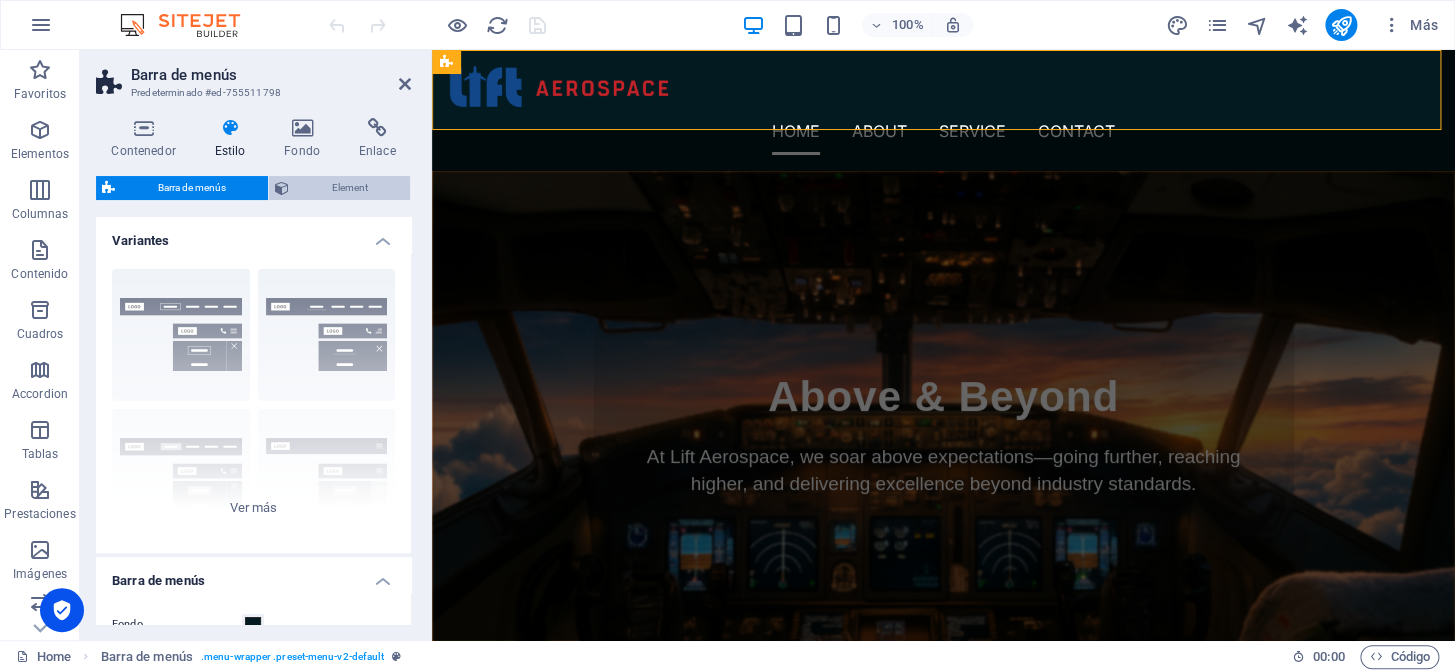 click on "Element" at bounding box center (349, 188) 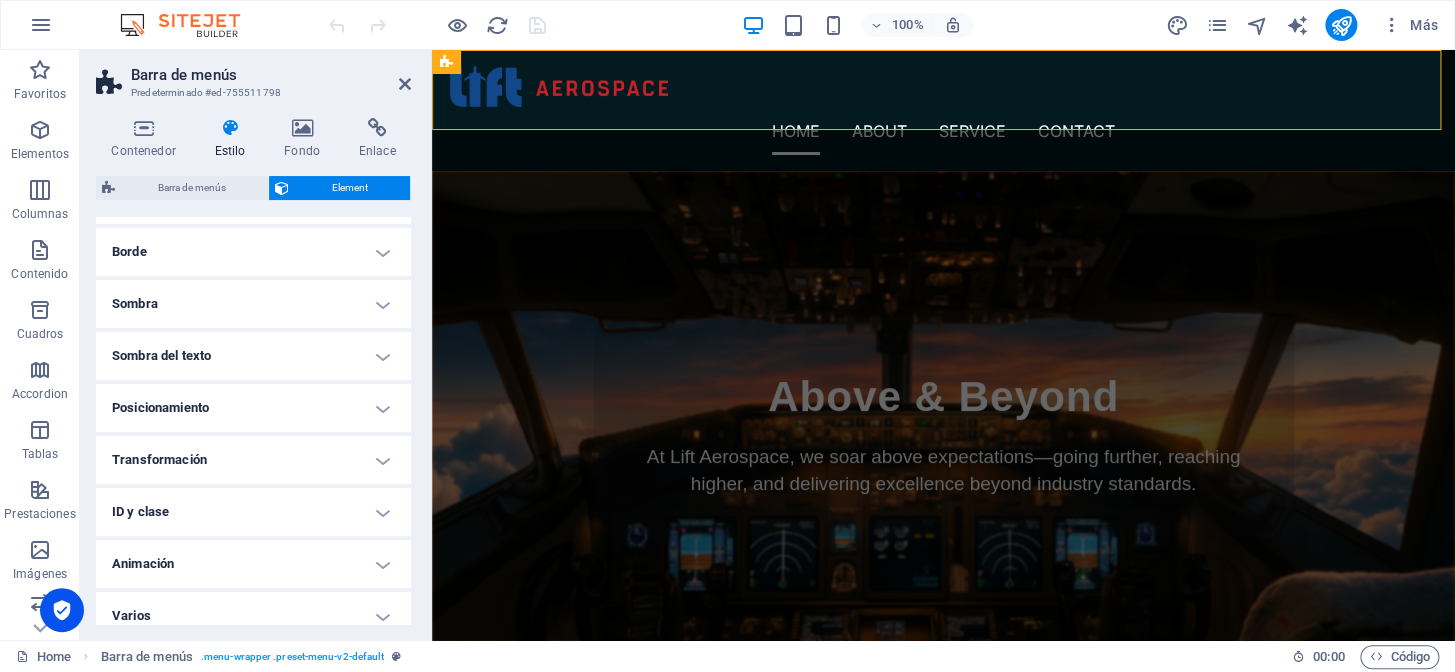scroll, scrollTop: 227, scrollLeft: 0, axis: vertical 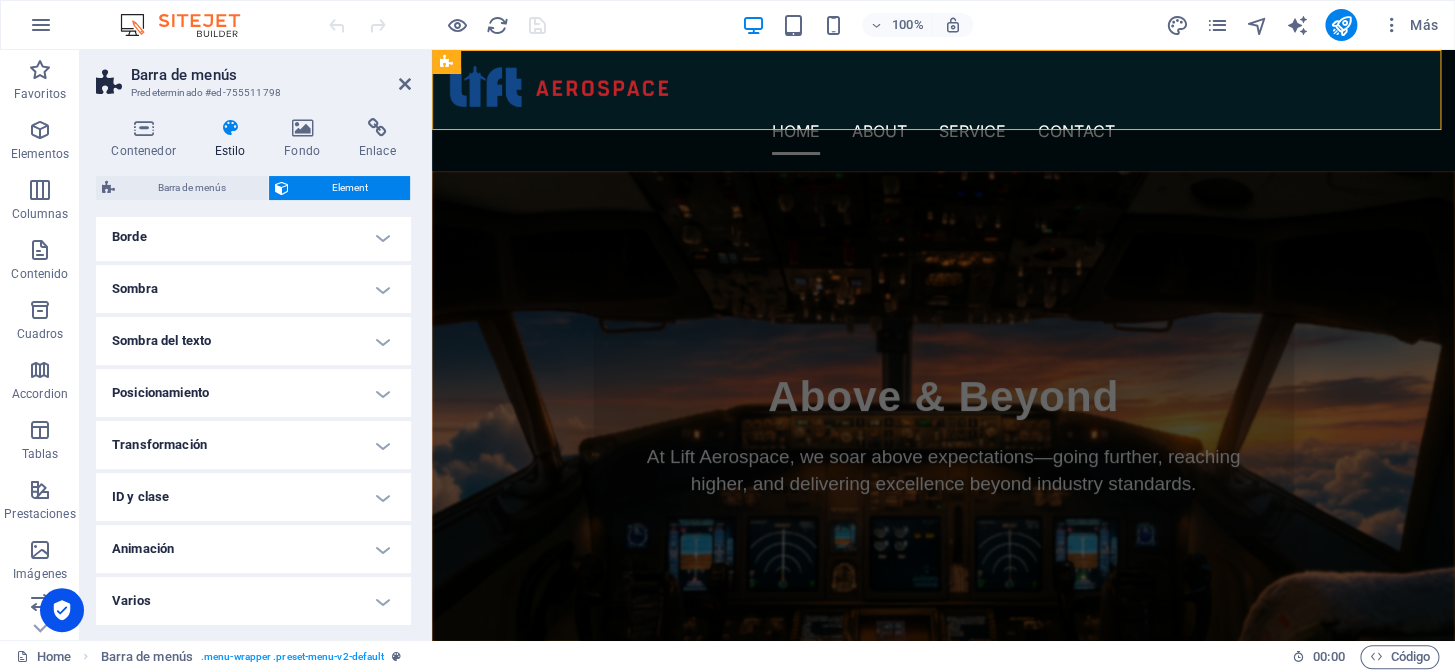 click on "Posicionamiento" at bounding box center (253, 393) 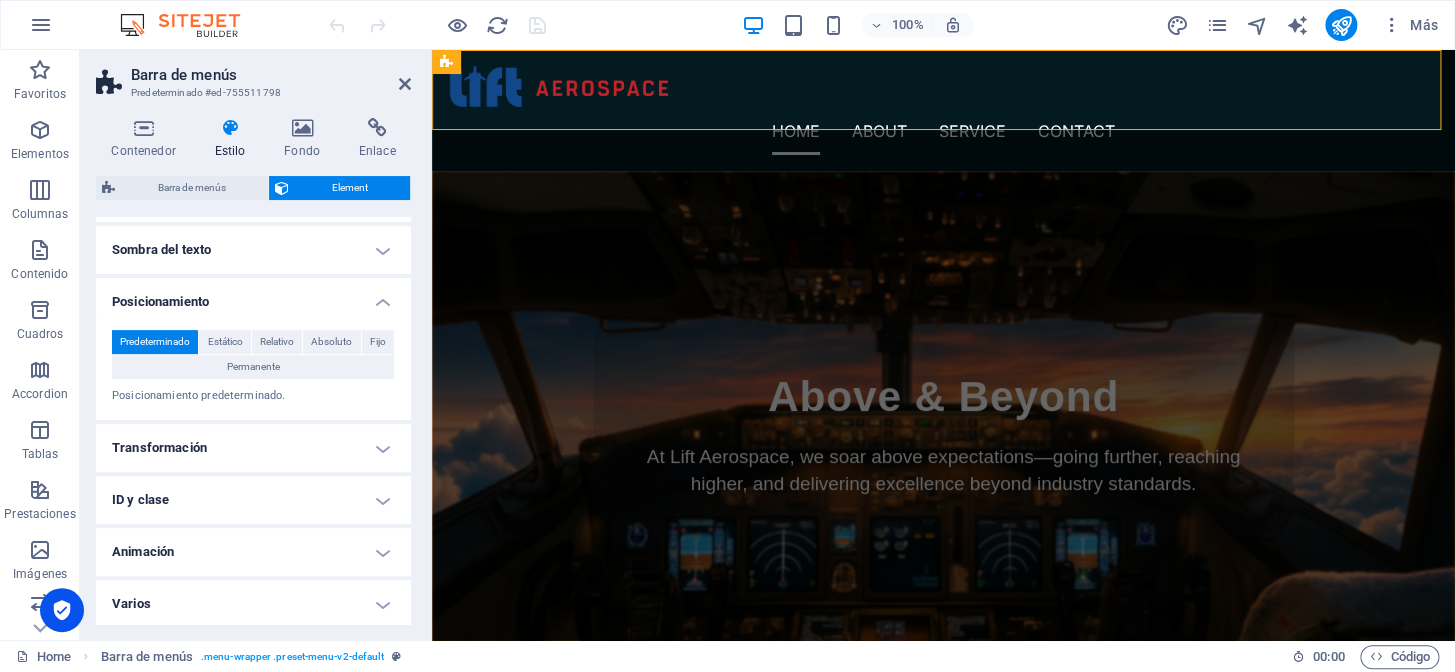 scroll, scrollTop: 321, scrollLeft: 0, axis: vertical 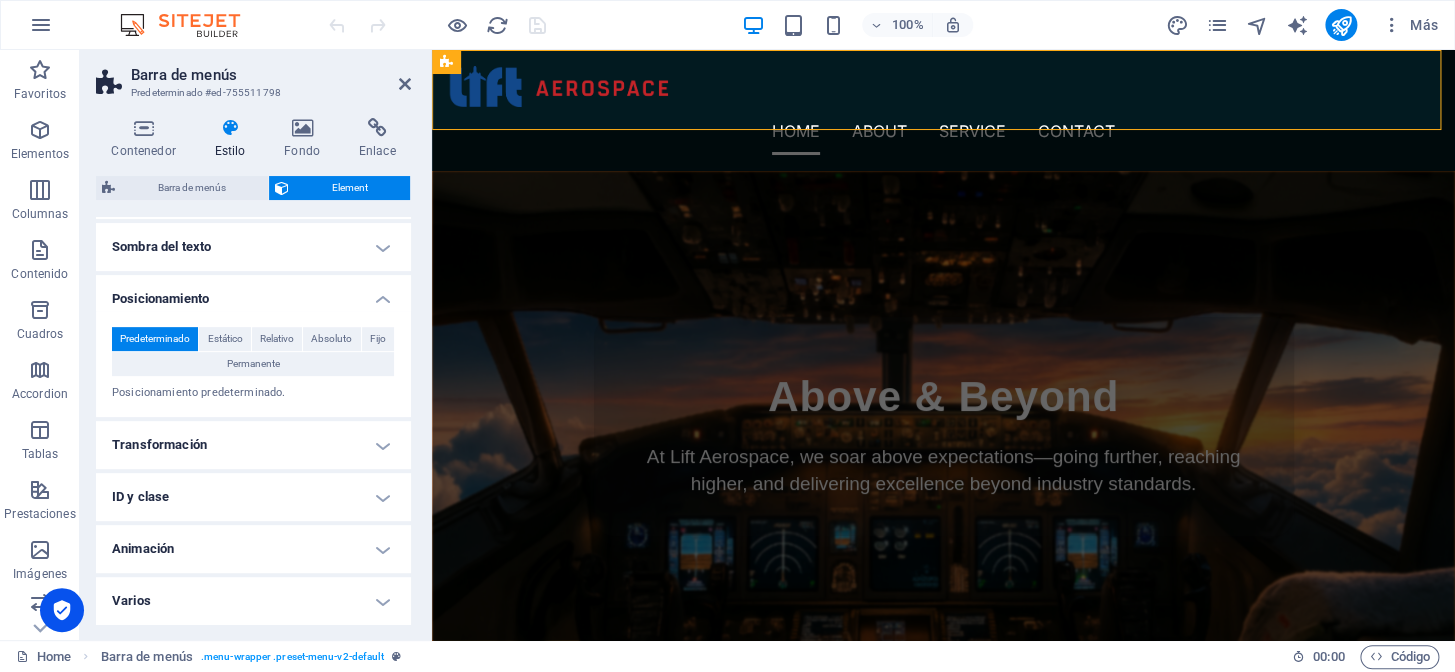 click on "Transformación" at bounding box center [253, 445] 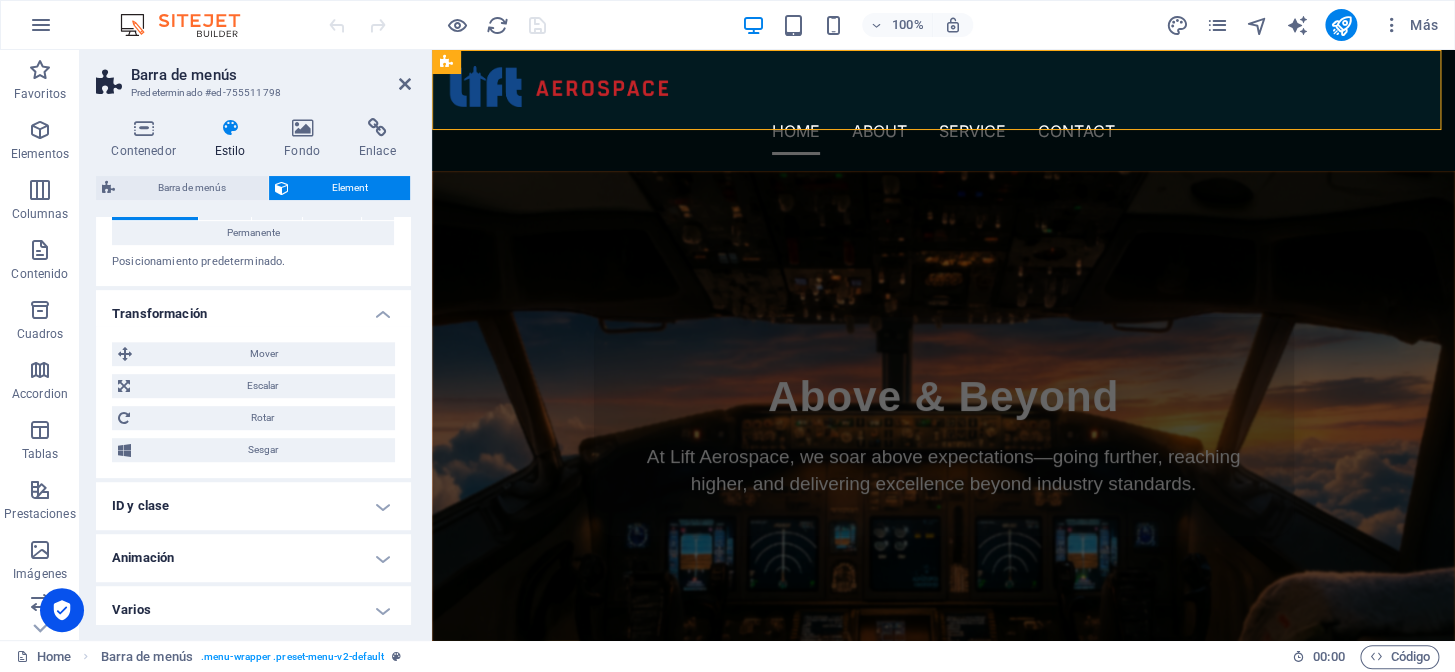 scroll, scrollTop: 461, scrollLeft: 0, axis: vertical 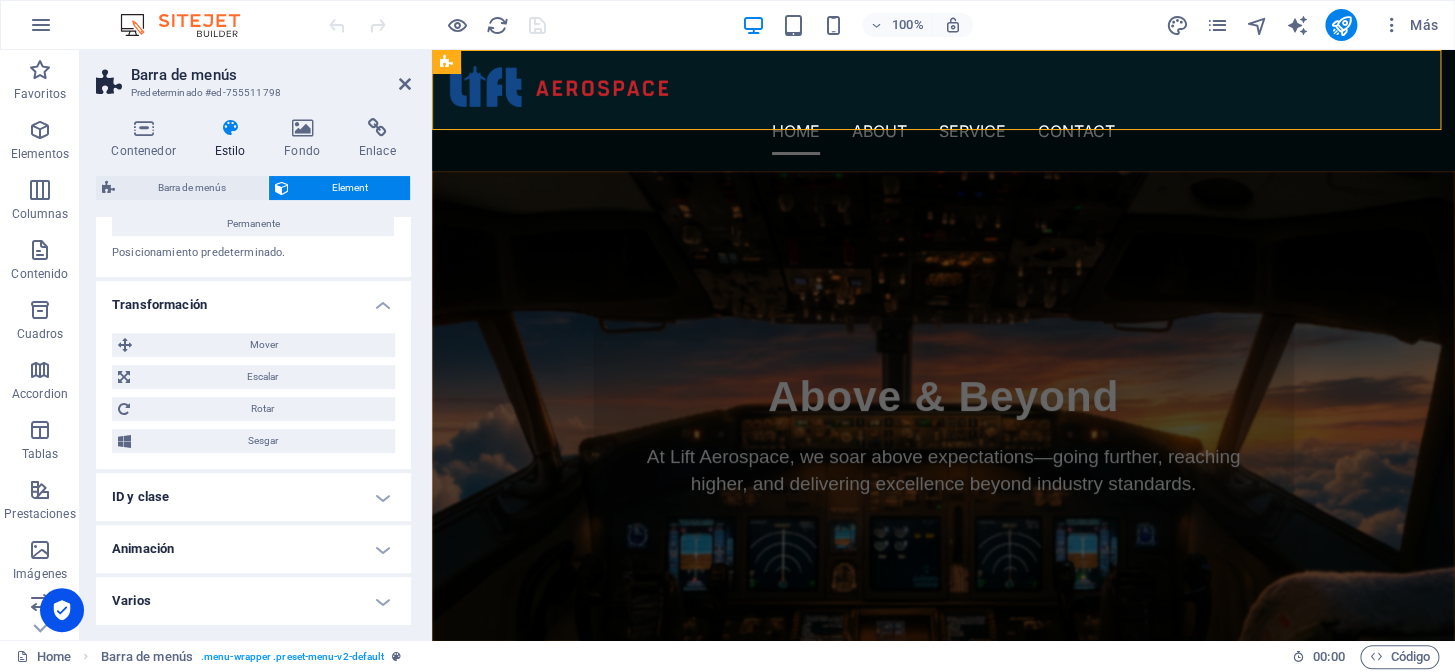 click on "Animación" at bounding box center [253, 549] 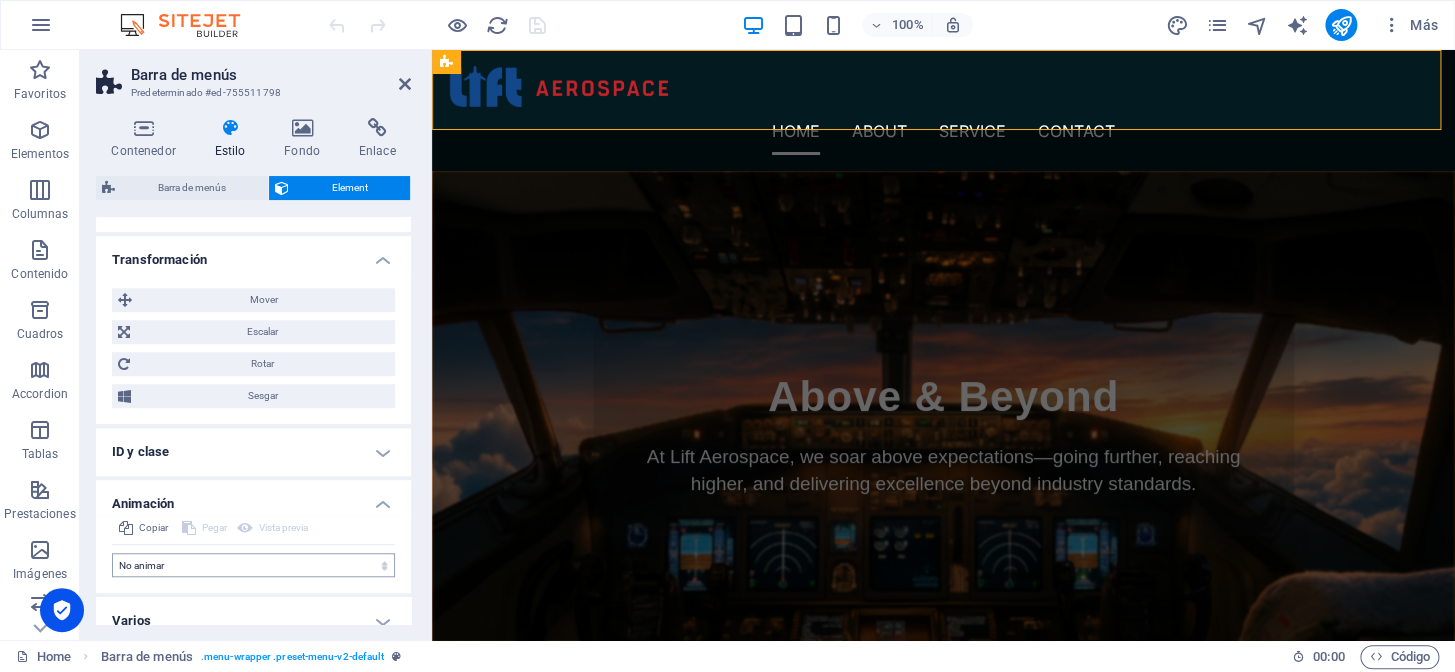 scroll, scrollTop: 527, scrollLeft: 0, axis: vertical 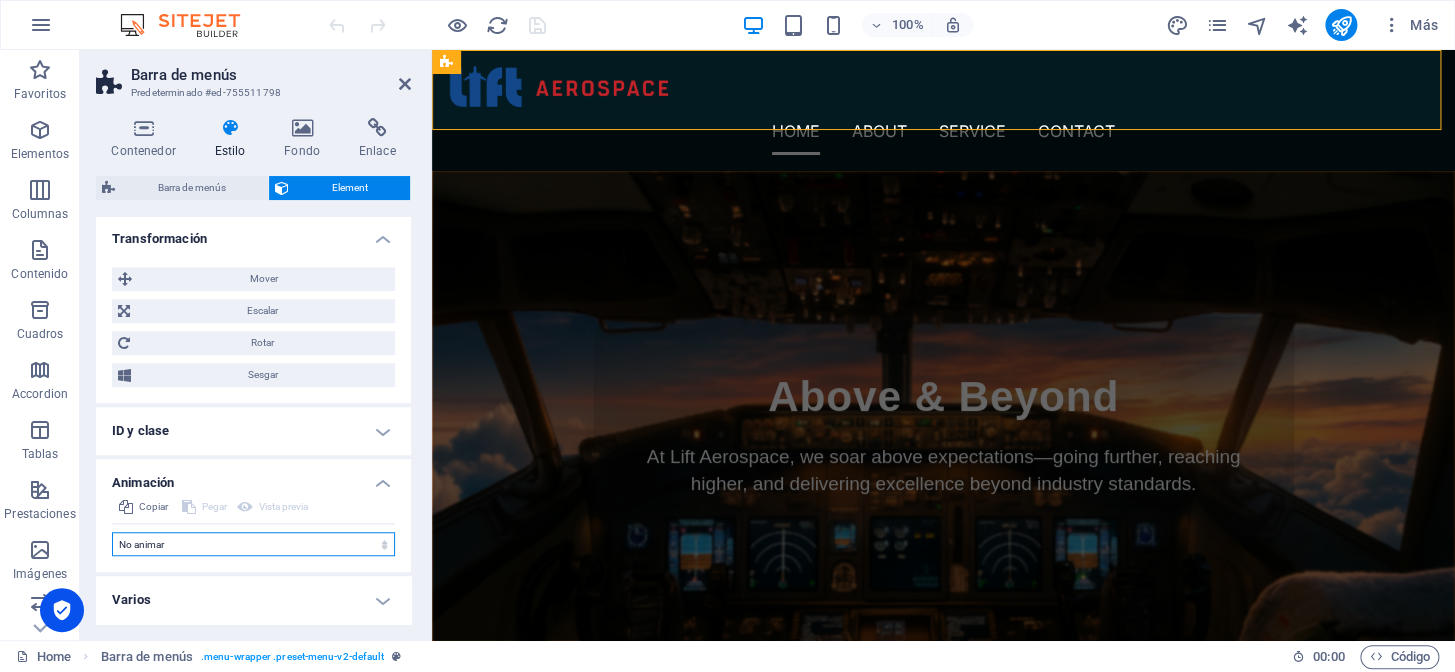 click on "No animar Mostrar / Ocultar Subir/bajar Acercar/alejar Deslizar de izquierda a derecha Deslizar de derecha a izquierda Deslizar de arriba a abajo Deslizar de abajo a arriba Pulsación Parpadeo Abrir como superposición" at bounding box center [253, 544] 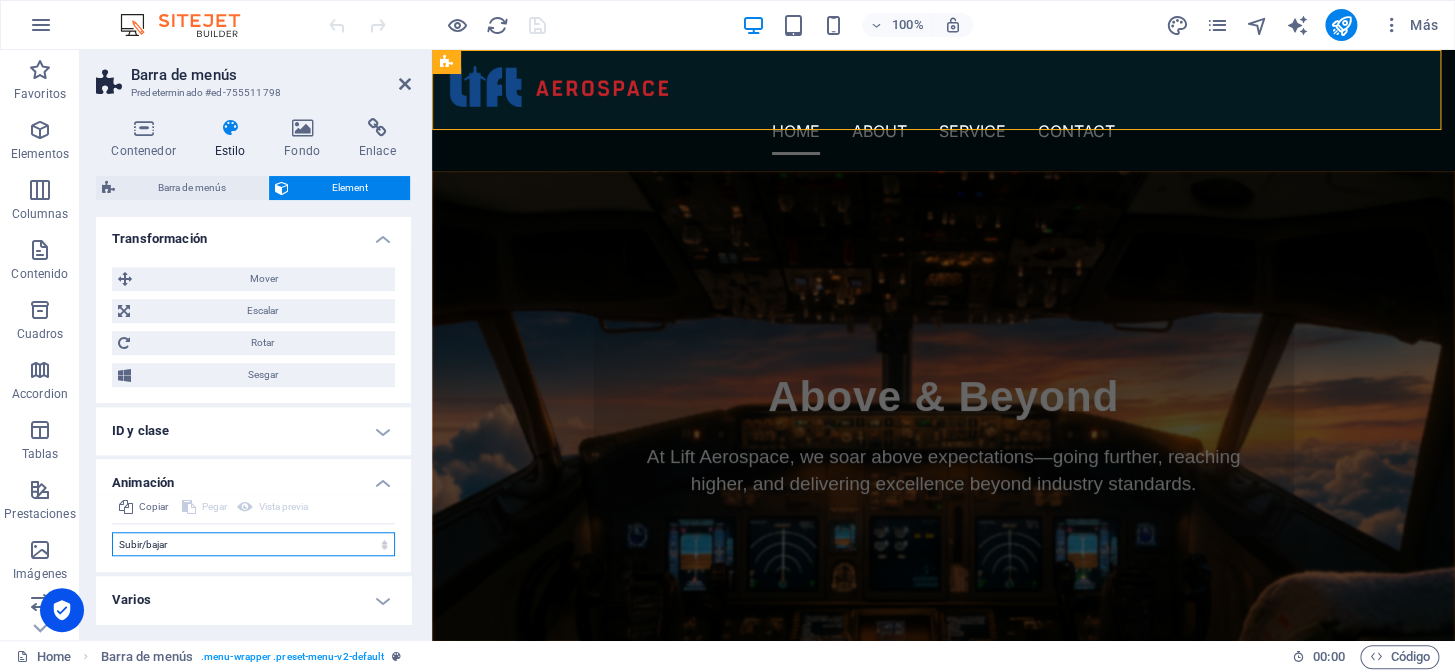 click on "No animar Mostrar / Ocultar Subir/bajar Acercar/alejar Deslizar de izquierda a derecha Deslizar de derecha a izquierda Deslizar de arriba a abajo Deslizar de abajo a arriba Pulsación Parpadeo Abrir como superposición" at bounding box center [253, 544] 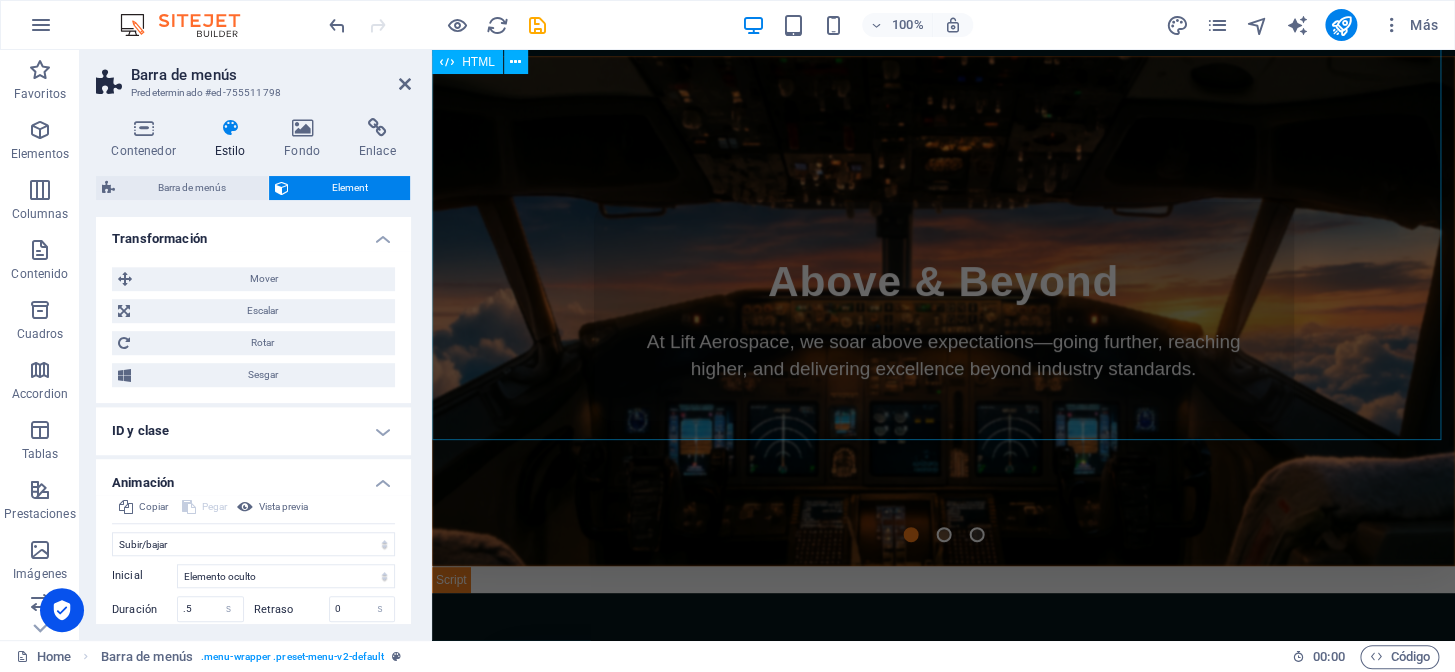 scroll, scrollTop: 112, scrollLeft: 0, axis: vertical 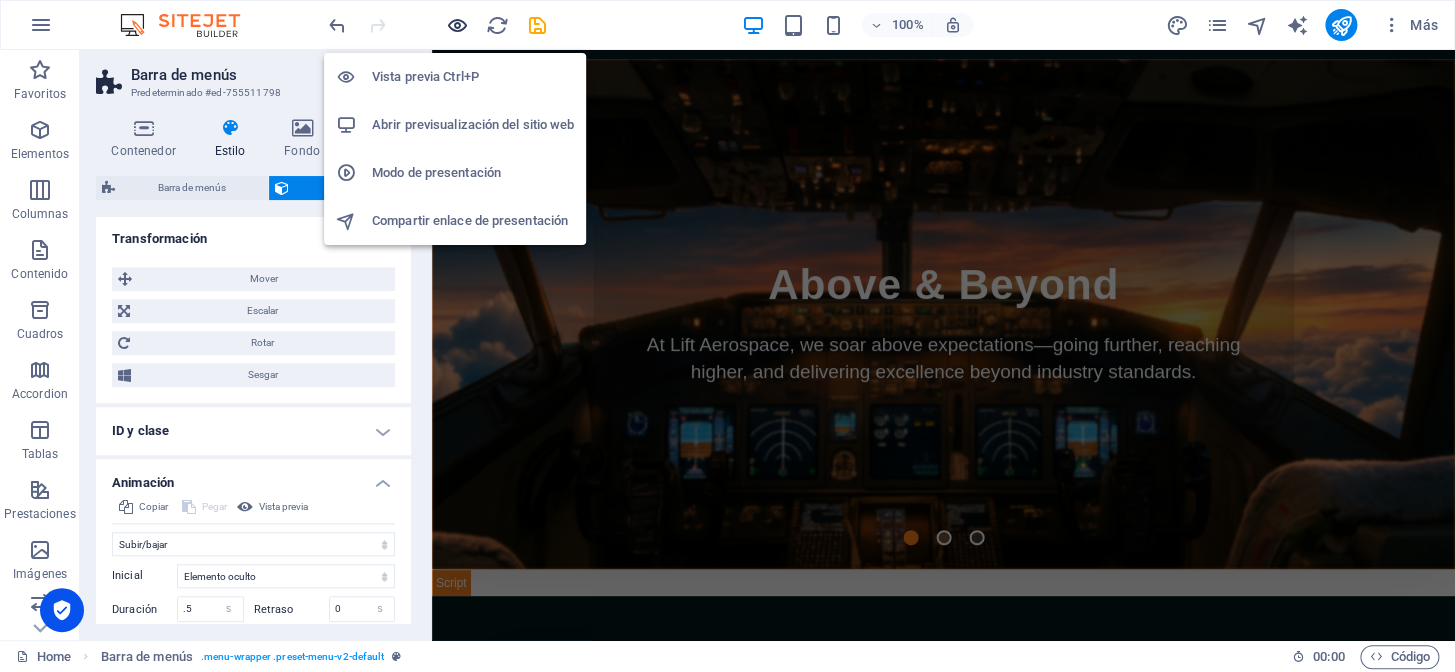 click at bounding box center (457, 25) 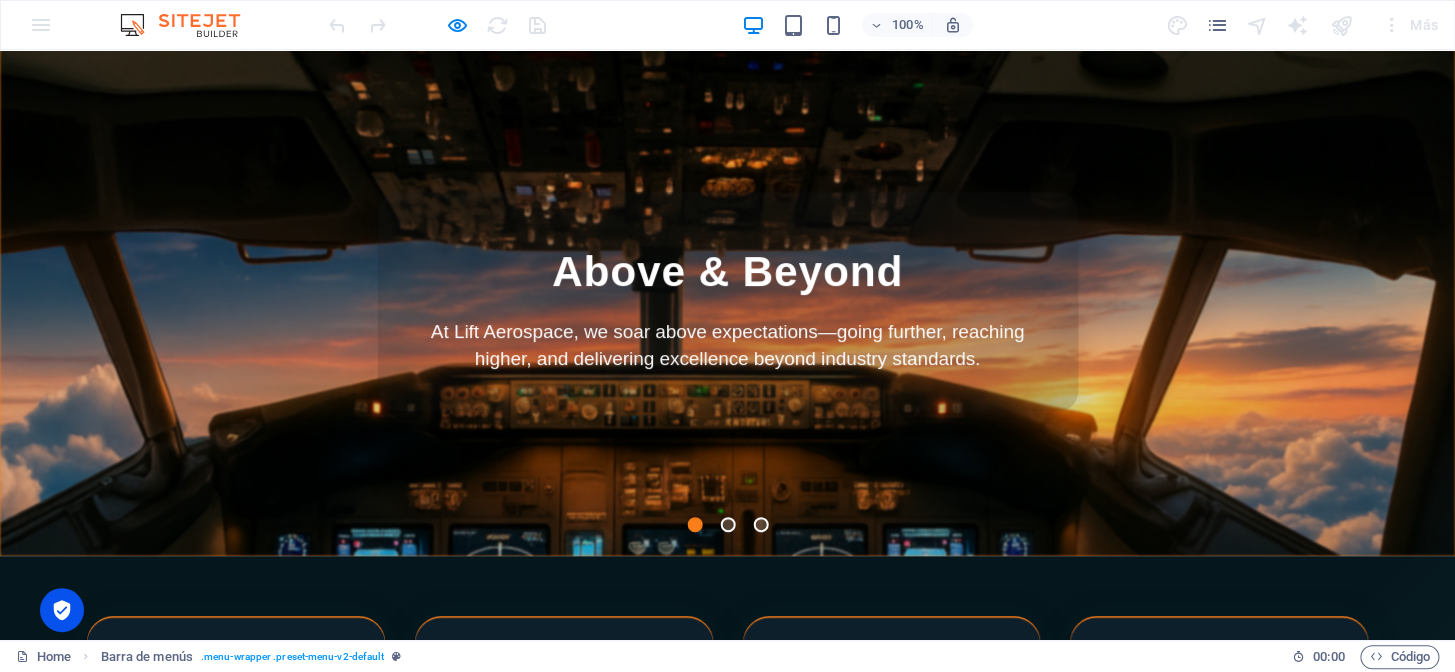 scroll, scrollTop: 90, scrollLeft: 0, axis: vertical 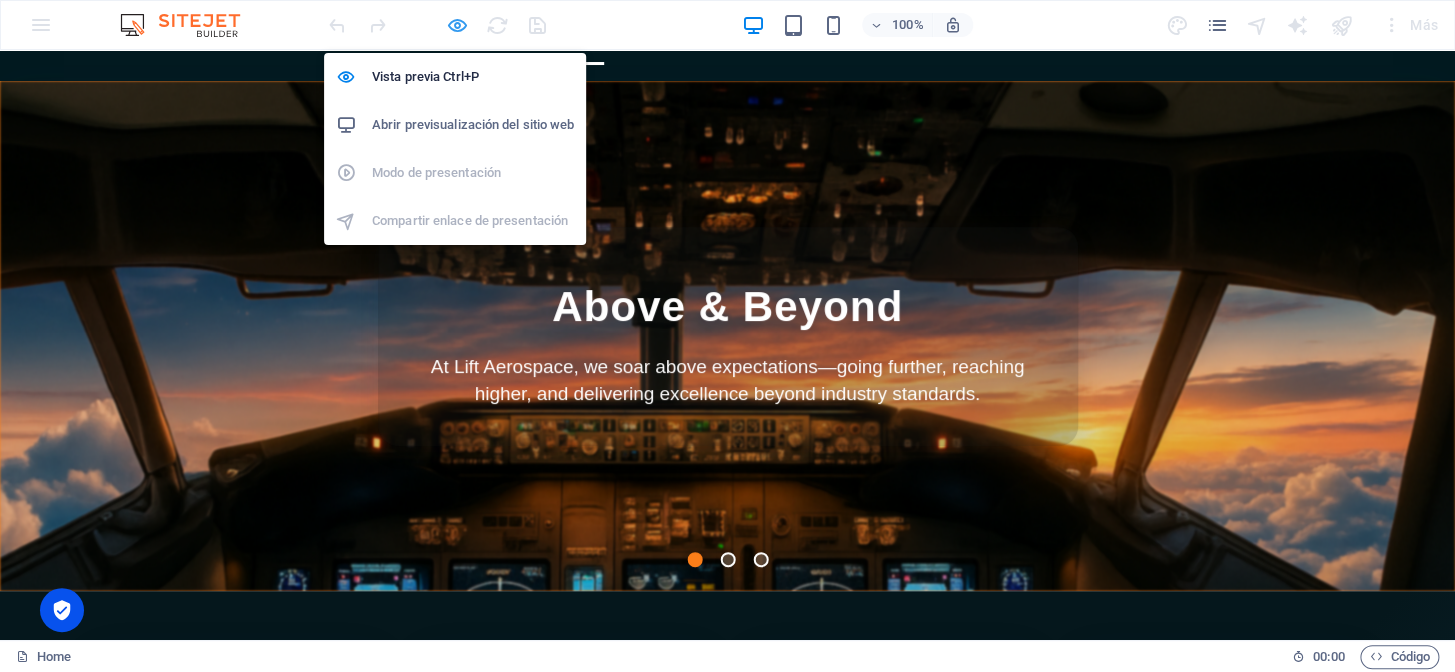 click at bounding box center (457, 25) 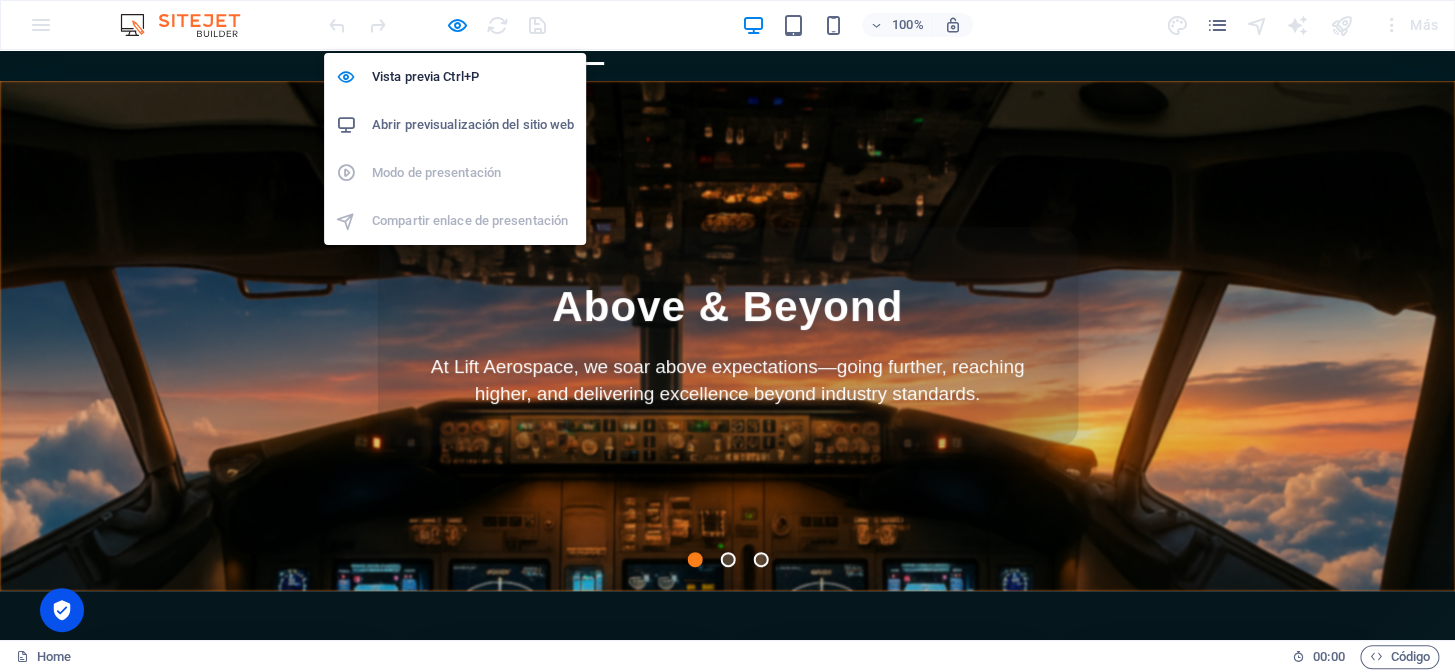 select on "slide" 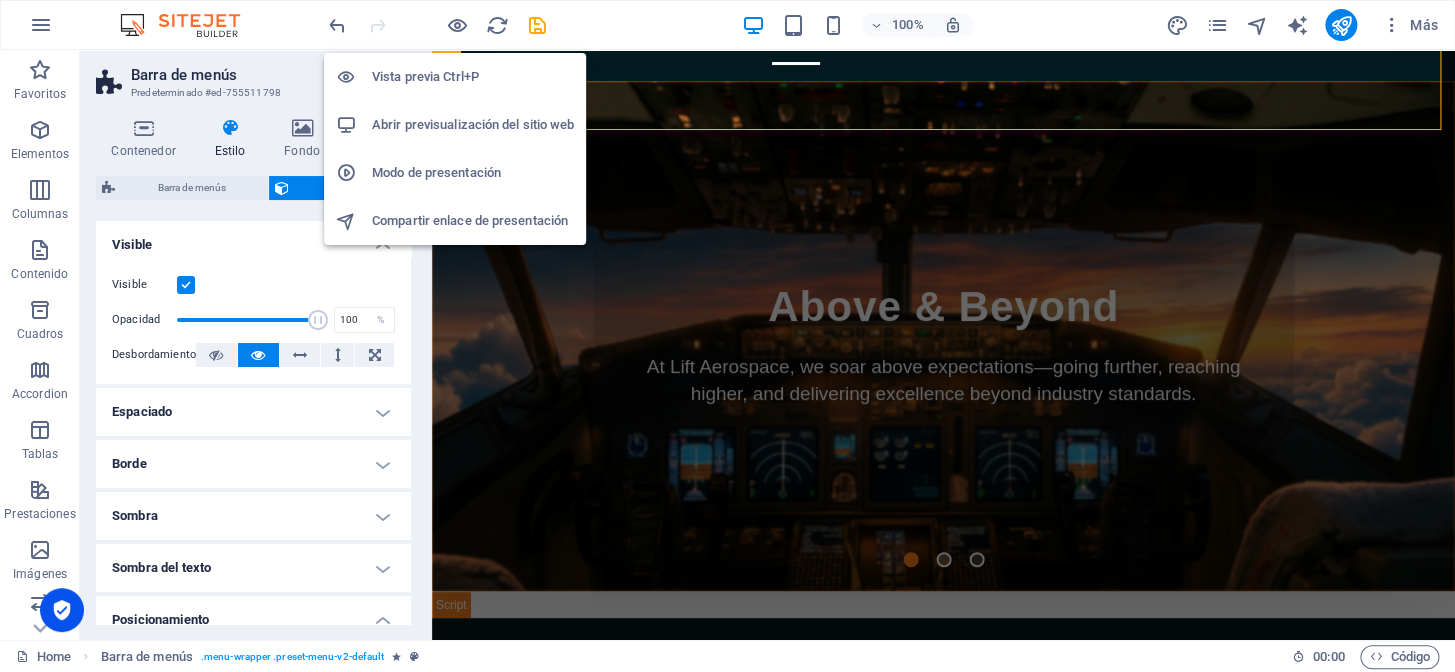 scroll, scrollTop: 0, scrollLeft: 0, axis: both 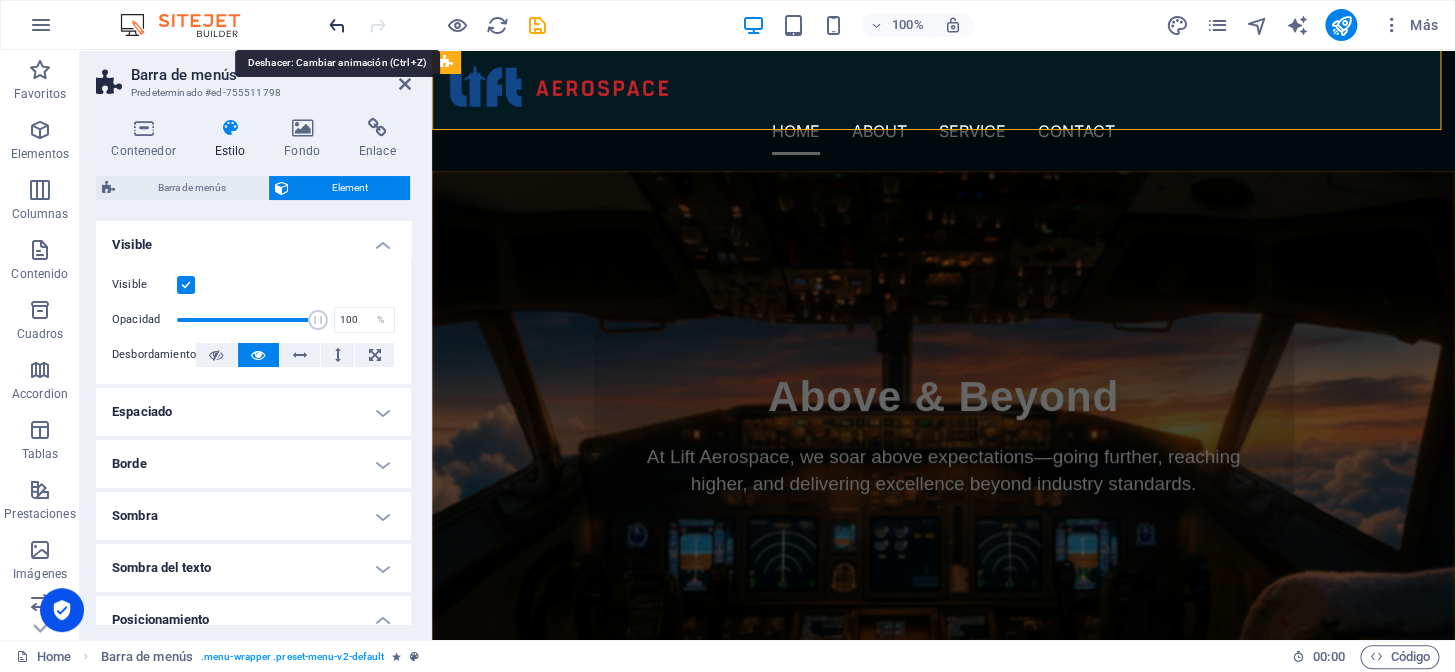 click at bounding box center [337, 25] 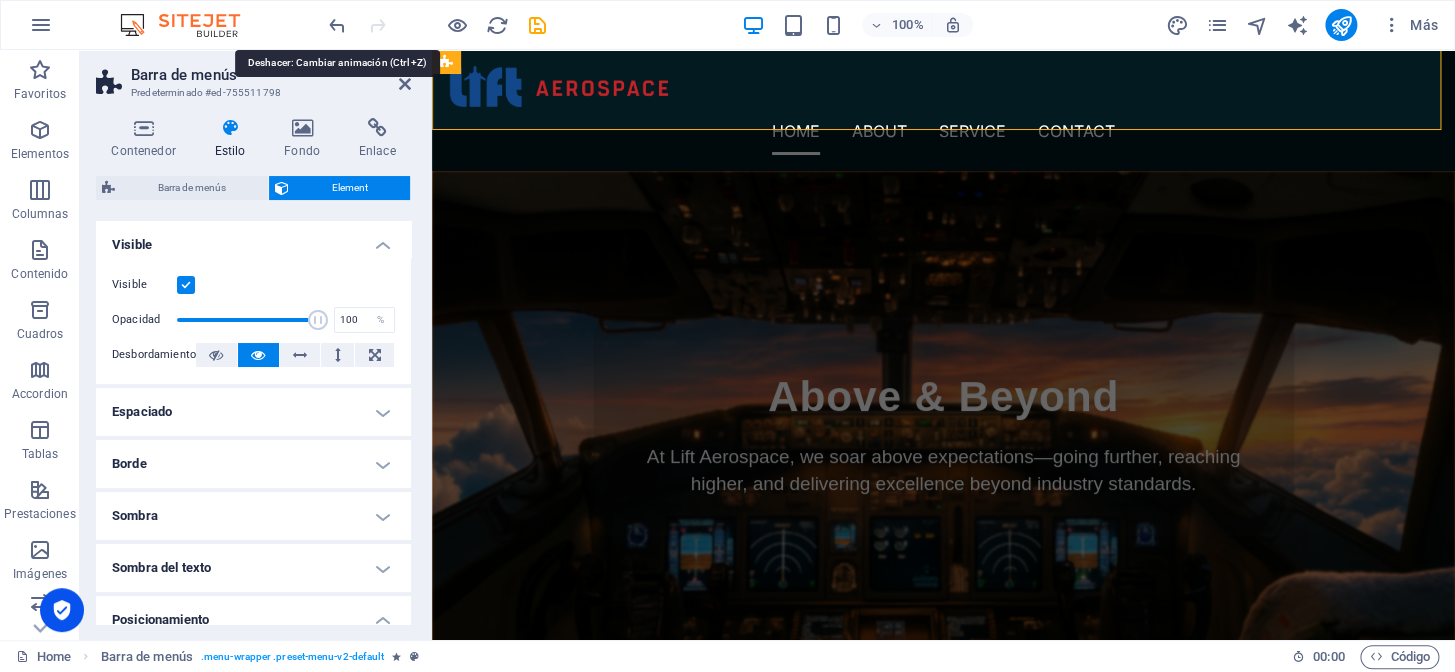select on "none" 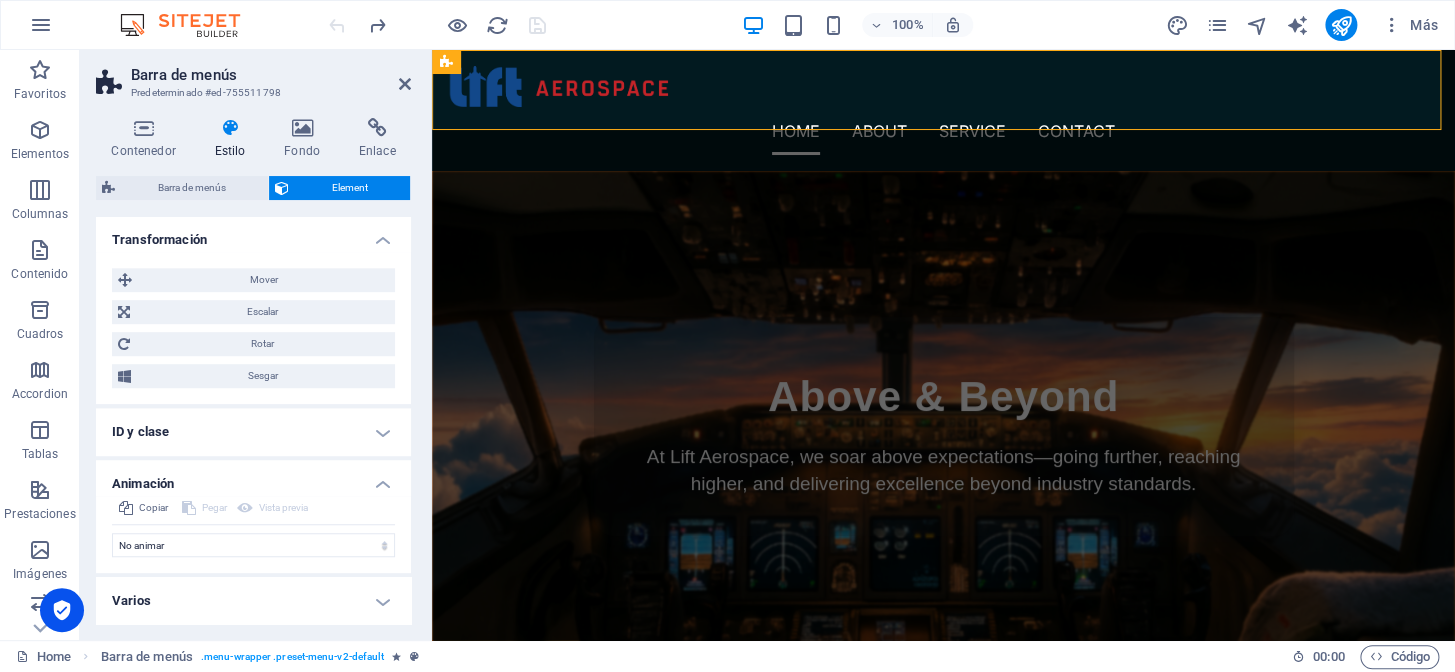 scroll, scrollTop: 527, scrollLeft: 0, axis: vertical 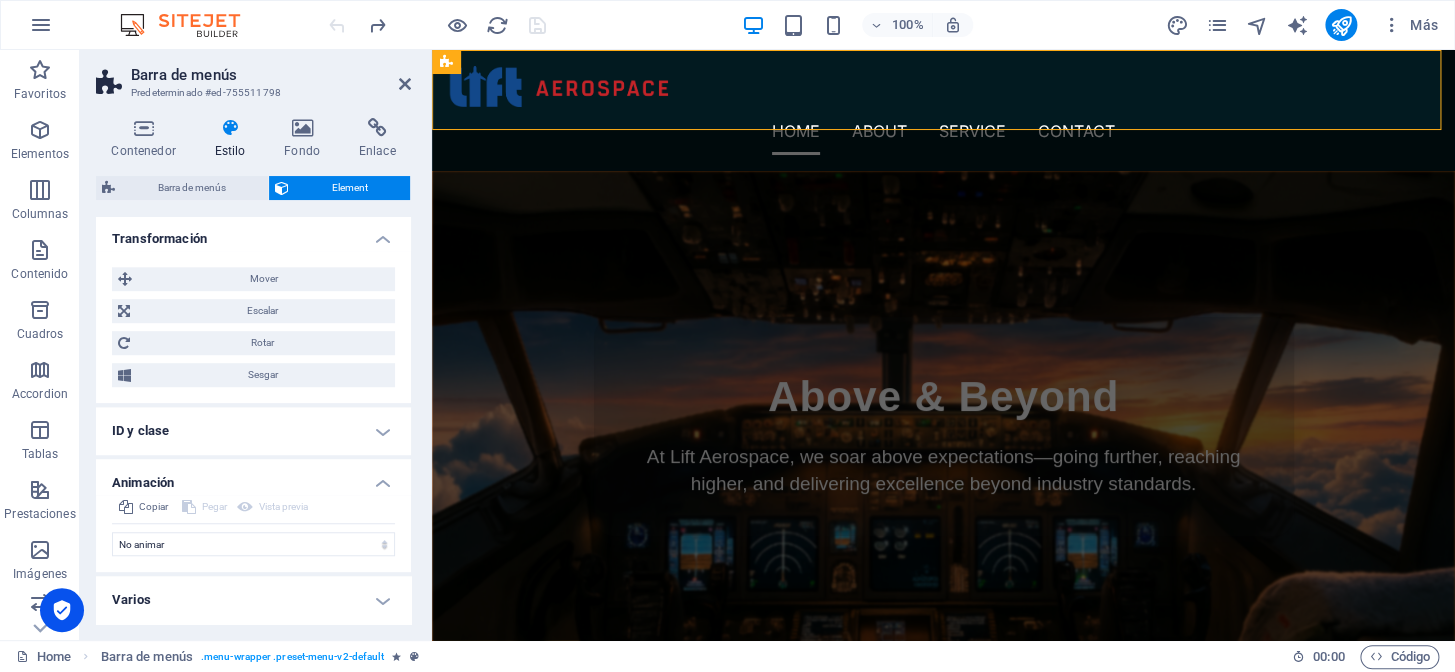 click on "Varios" at bounding box center (253, 600) 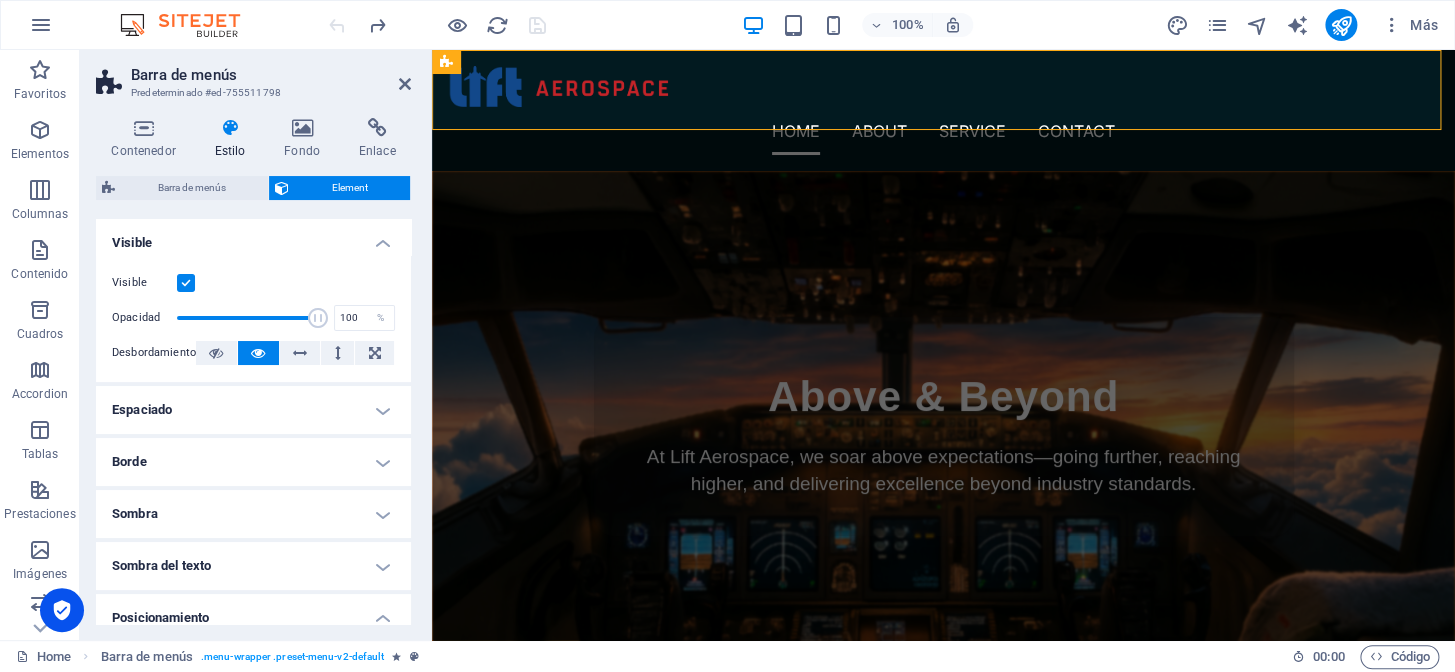 scroll, scrollTop: 0, scrollLeft: 0, axis: both 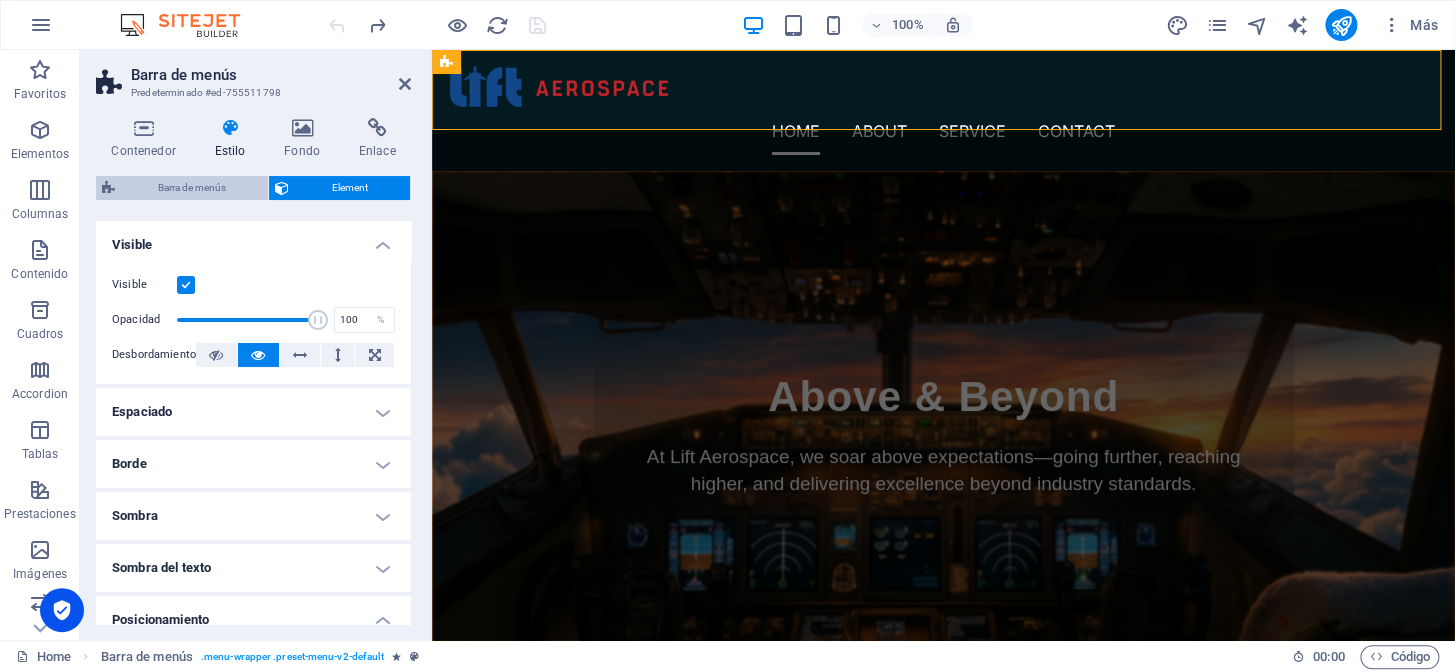 click on "Barra de menús" at bounding box center (191, 188) 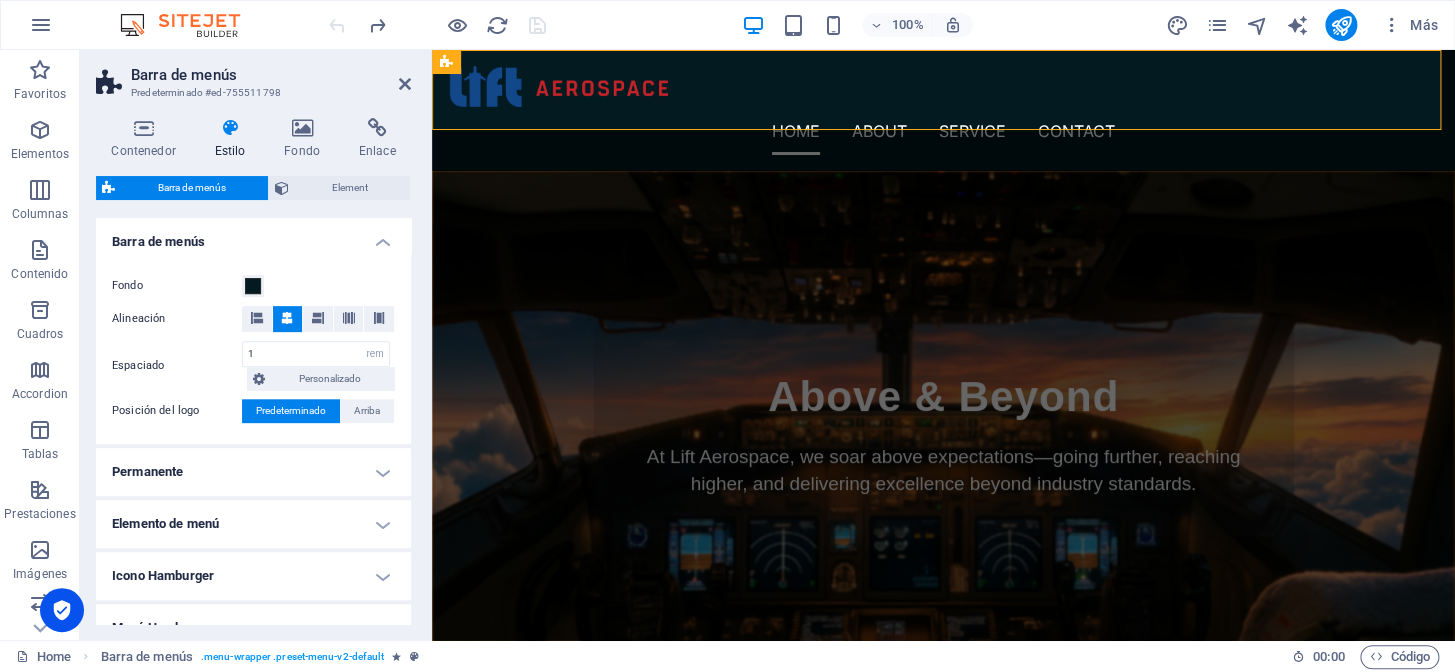 scroll, scrollTop: 363, scrollLeft: 0, axis: vertical 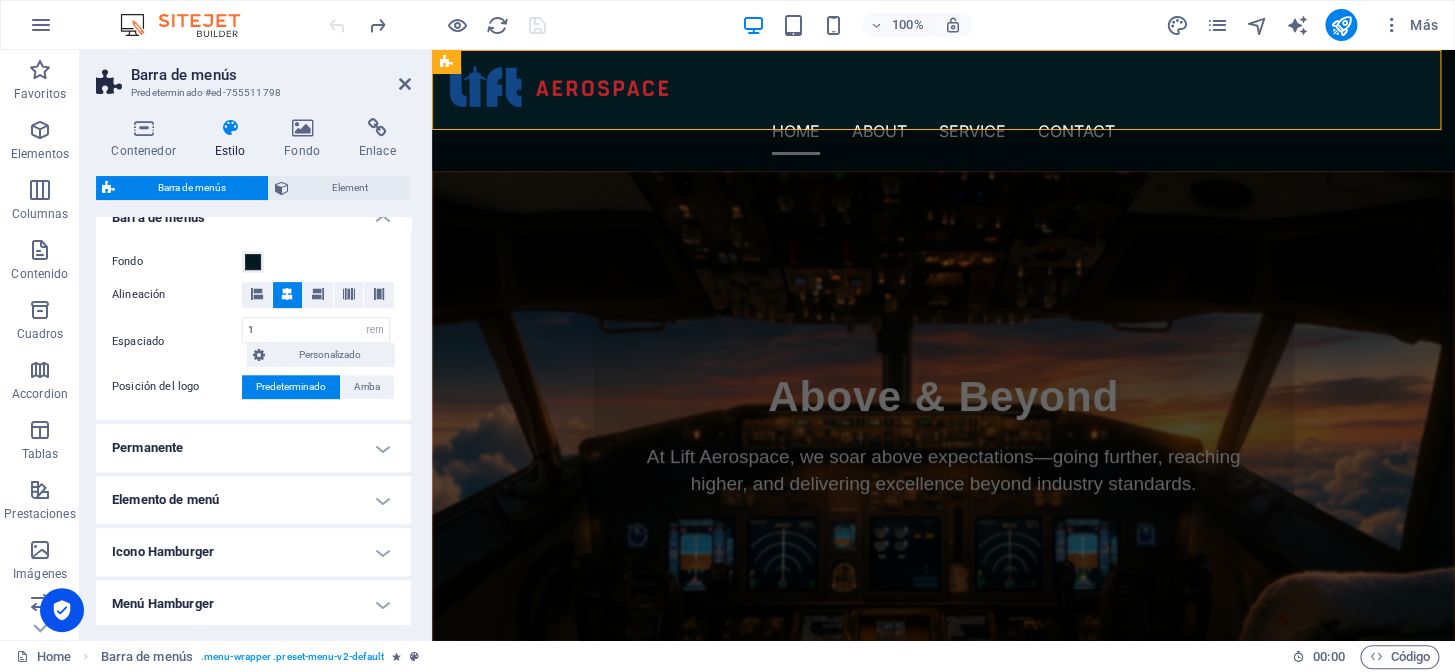 click at bounding box center [437, 25] 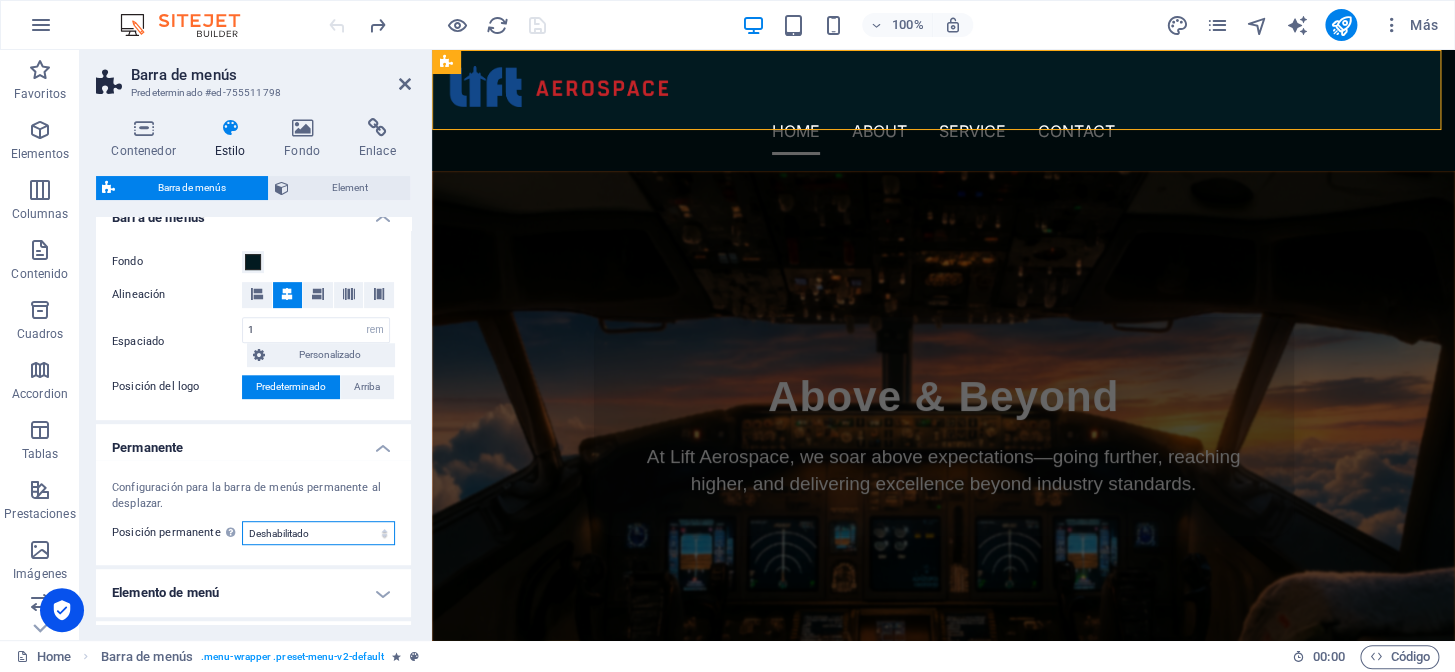 click on "Deshabilitado Instantáneo Tras el menú Tras el banner Al desplazarse hacia arriba" at bounding box center [318, 533] 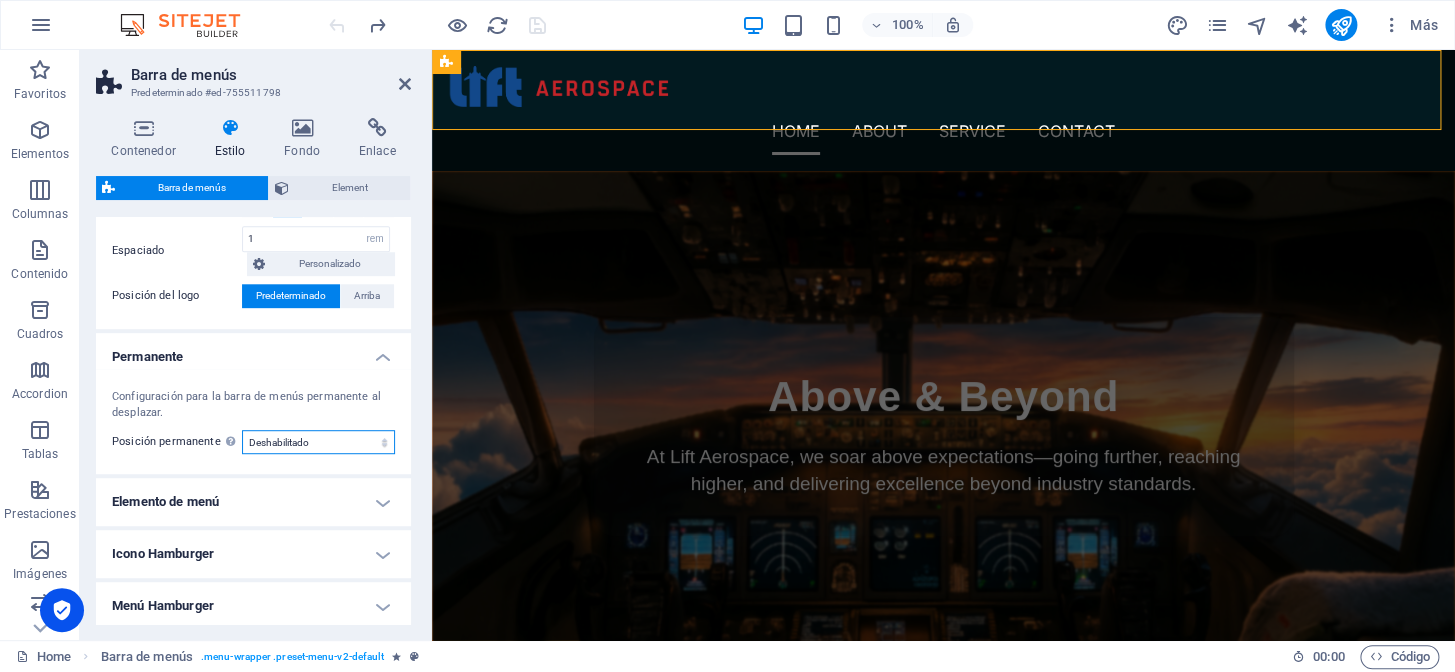 click on "Deshabilitado Instantáneo Tras el menú Tras el banner Al desplazarse hacia arriba" at bounding box center [318, 442] 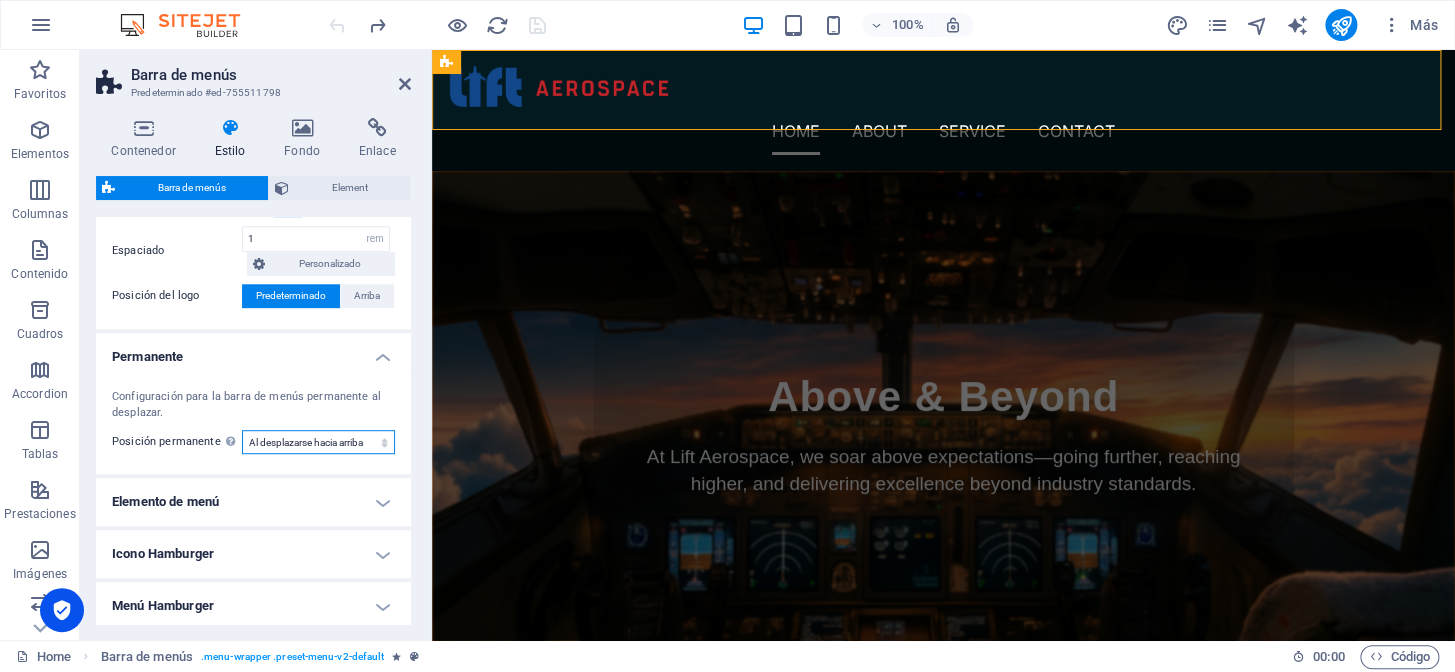 click on "Deshabilitado Instantáneo Tras el menú Tras el banner Al desplazarse hacia arriba" at bounding box center (318, 442) 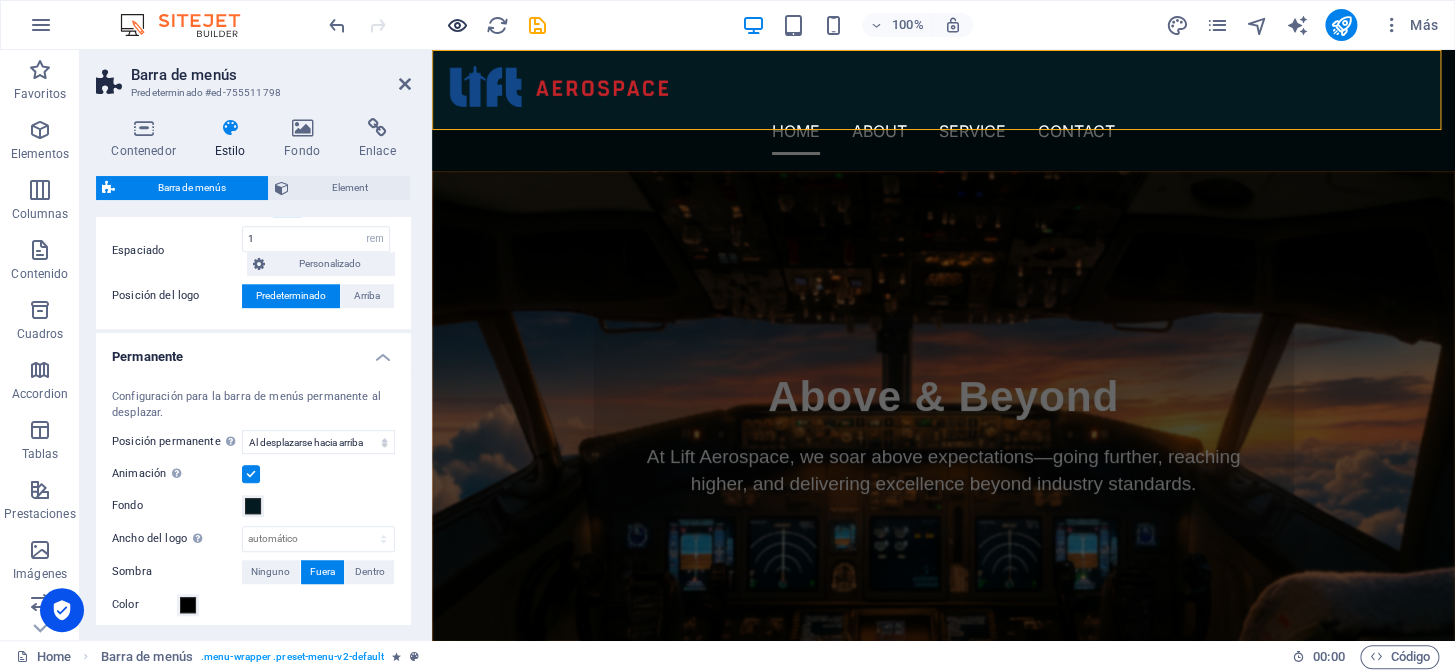 click at bounding box center (457, 25) 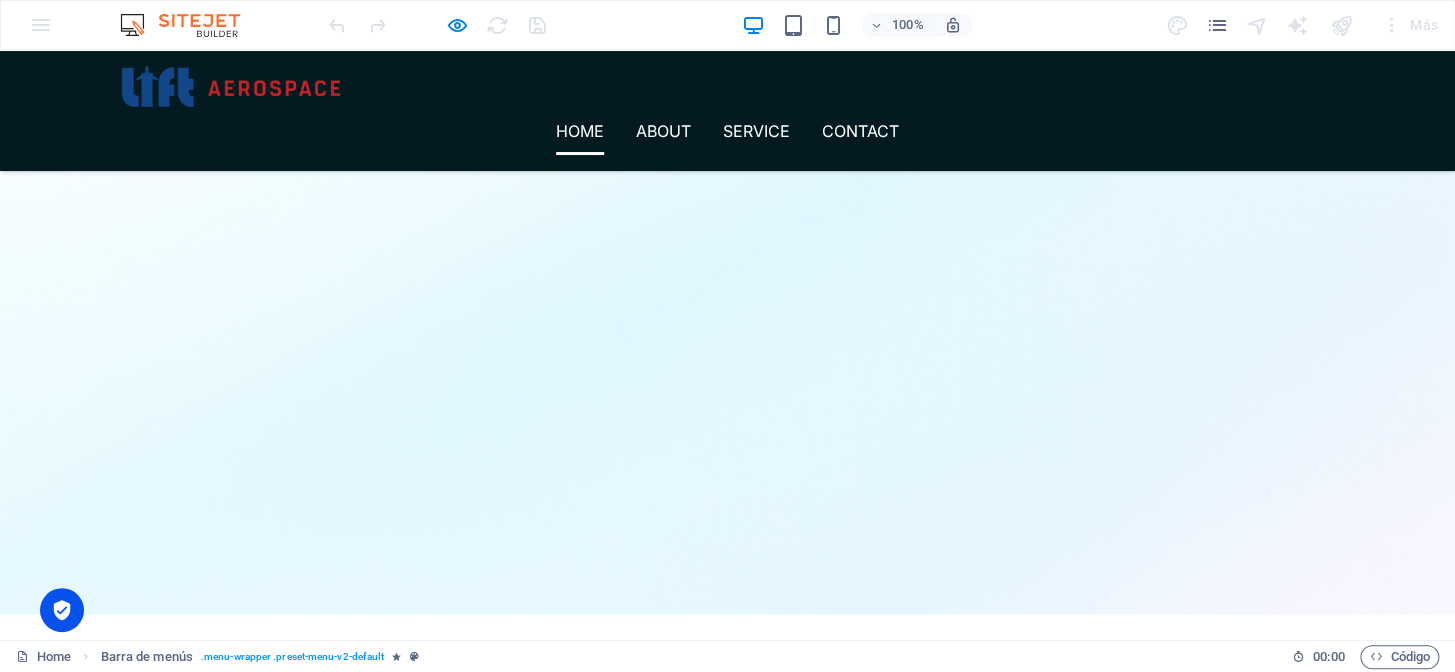 scroll, scrollTop: 818, scrollLeft: 0, axis: vertical 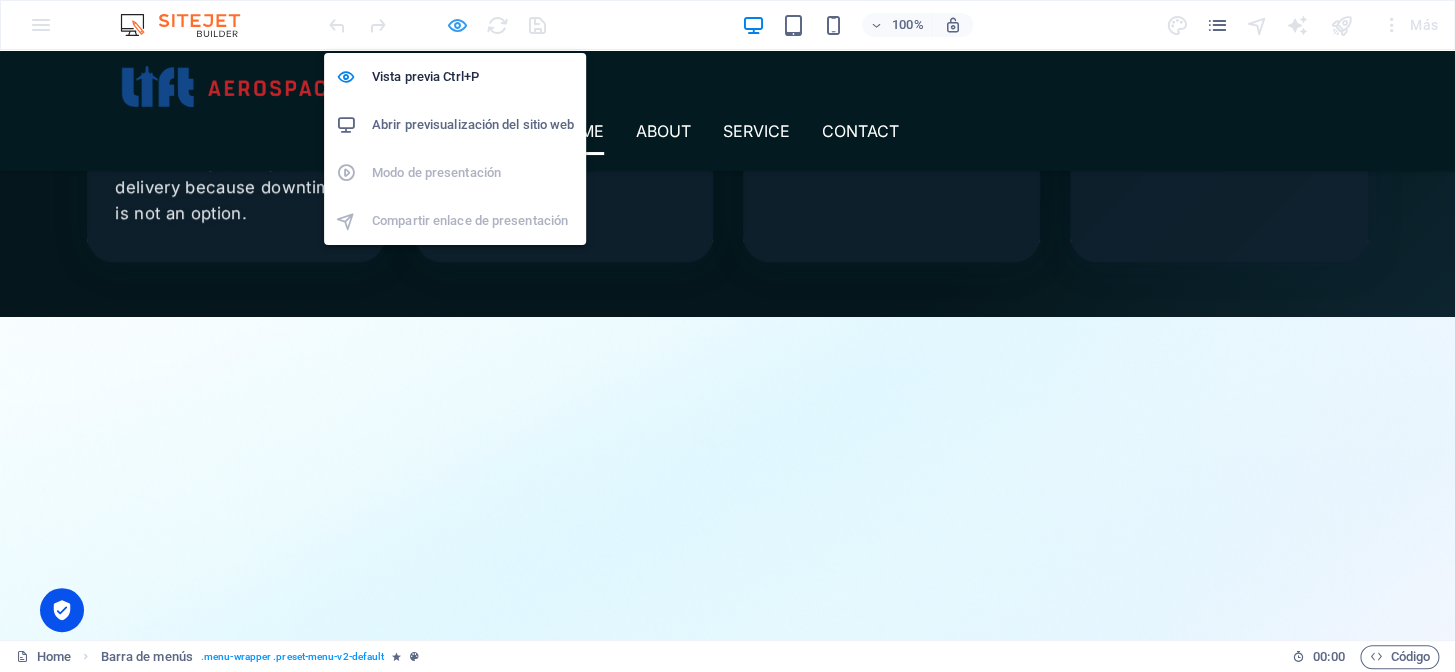 click at bounding box center (457, 25) 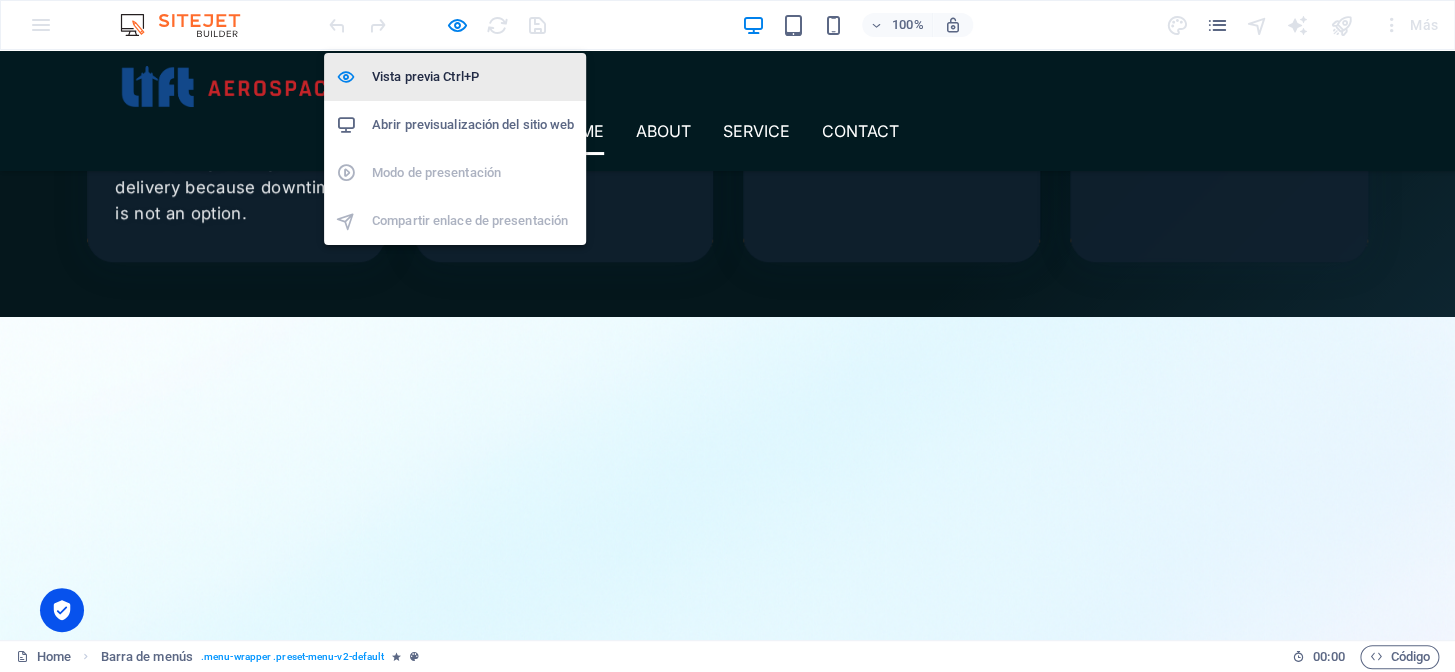 scroll, scrollTop: 0, scrollLeft: 0, axis: both 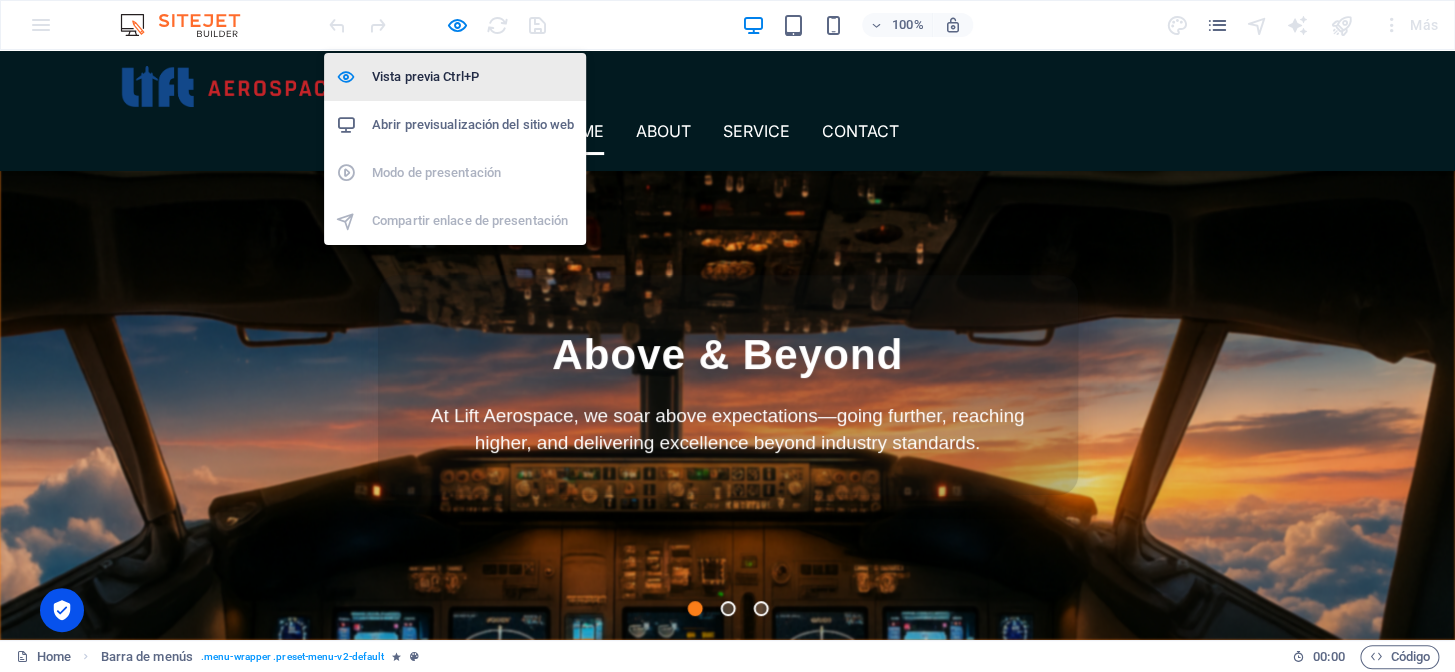 select on "rem" 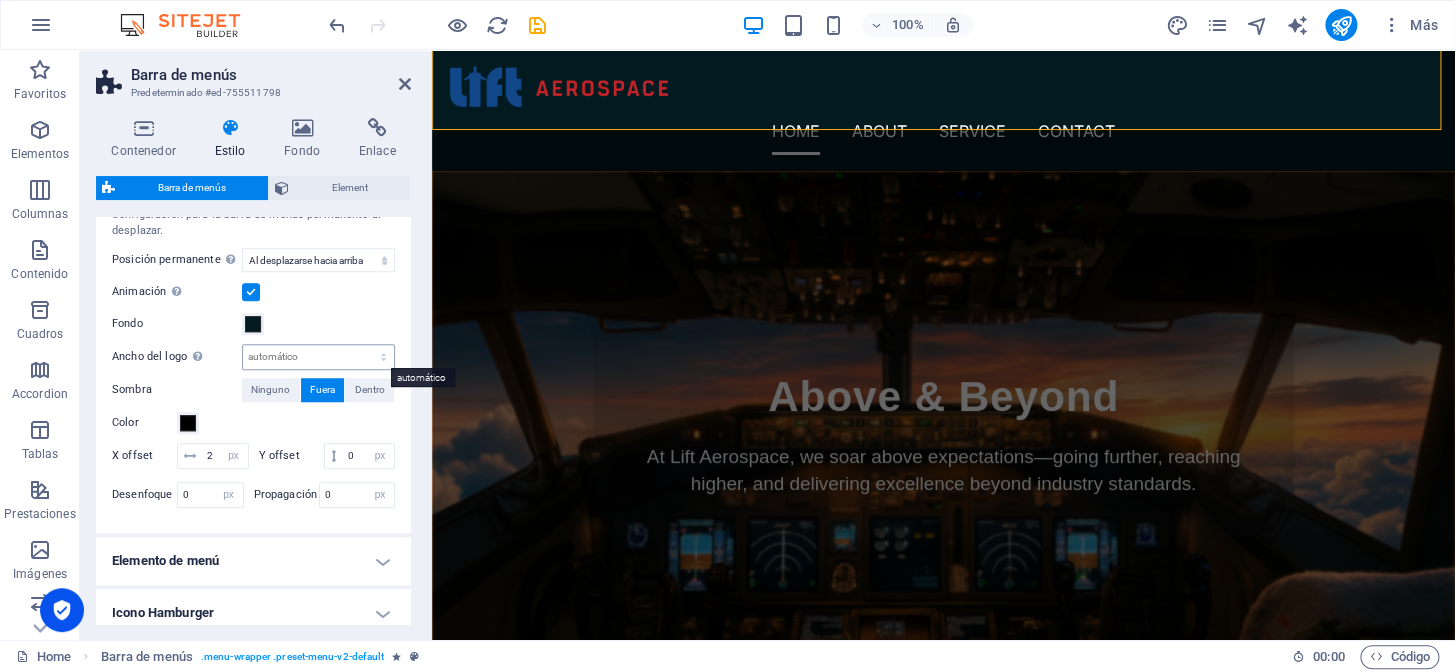 scroll, scrollTop: 545, scrollLeft: 0, axis: vertical 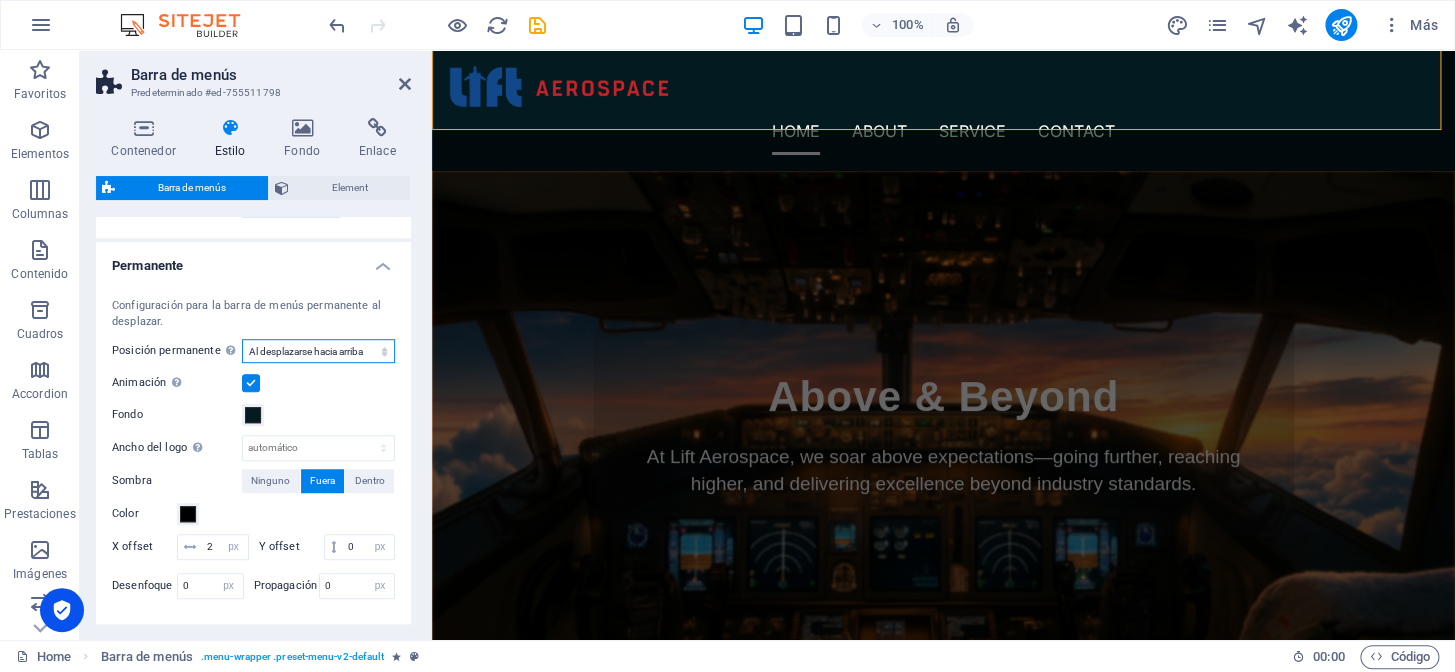click on "Deshabilitado Instantáneo Tras el menú Tras el banner Al desplazarse hacia arriba" at bounding box center [318, 351] 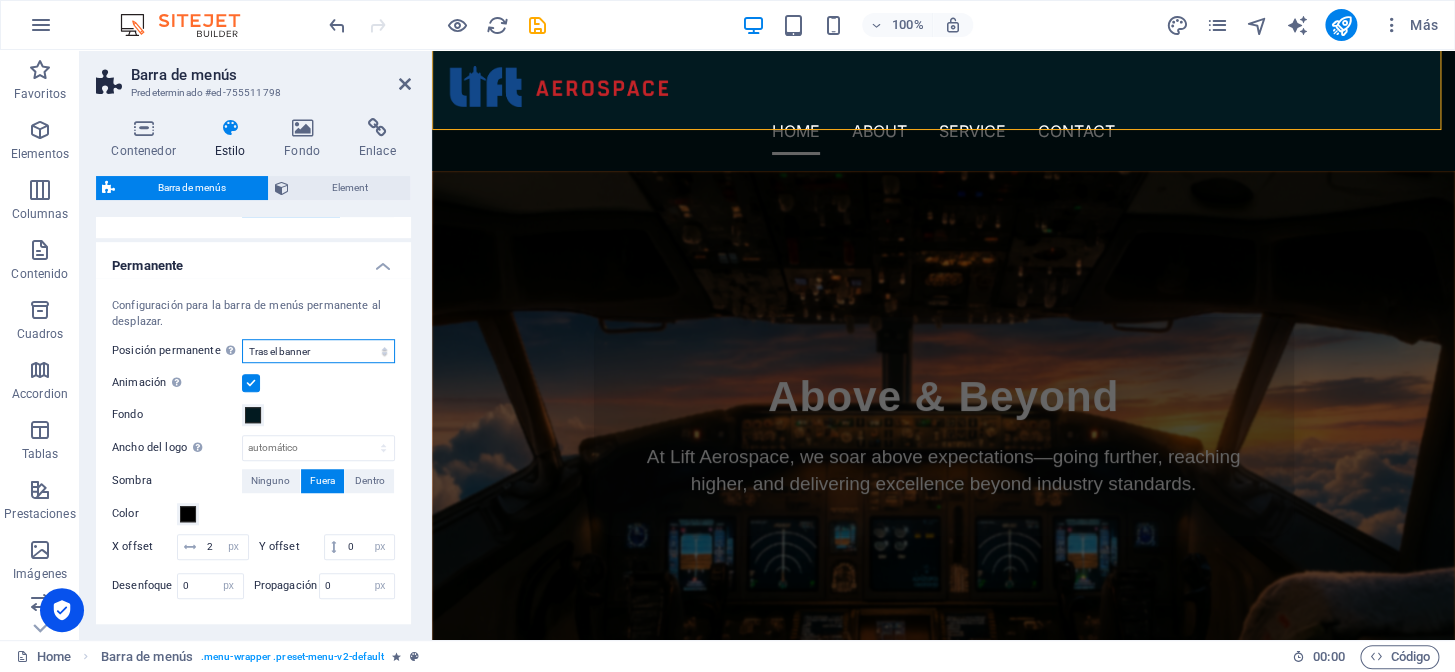 click on "Deshabilitado Instantáneo Tras el menú Tras el banner Al desplazarse hacia arriba" at bounding box center (318, 351) 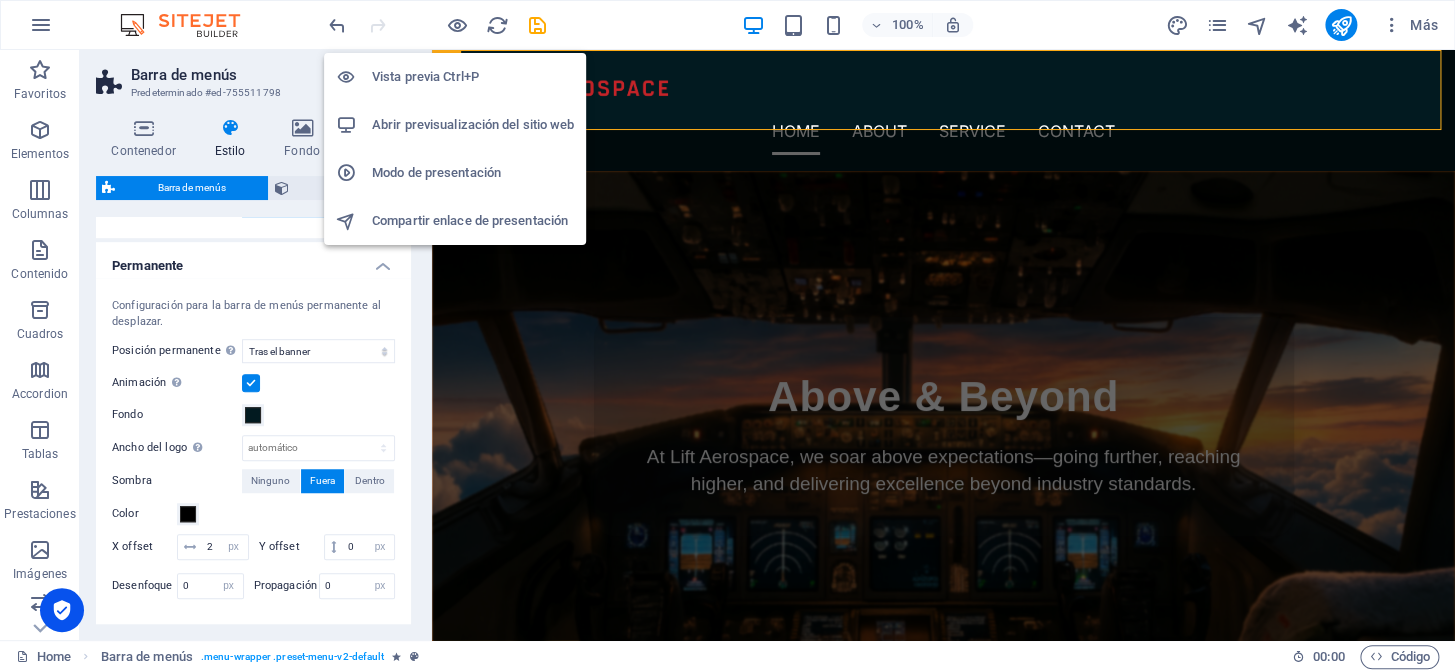 click at bounding box center [457, 25] 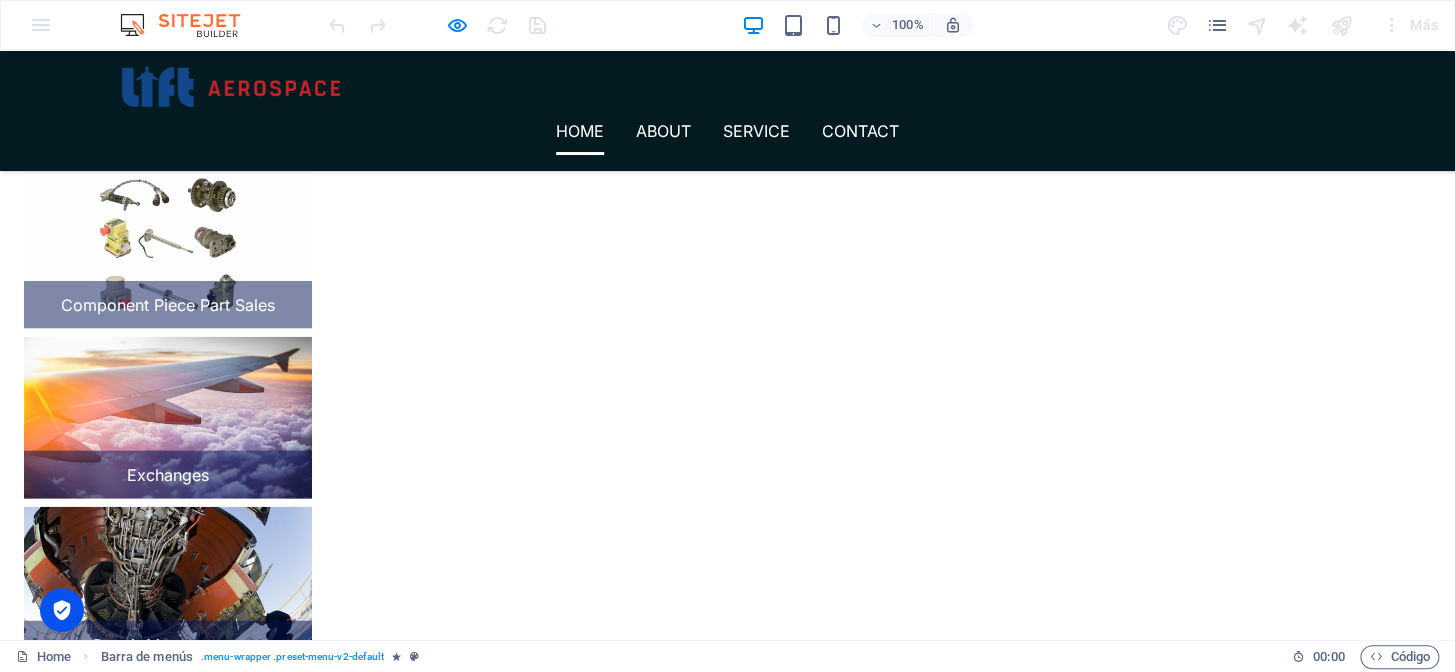 scroll, scrollTop: 1727, scrollLeft: 0, axis: vertical 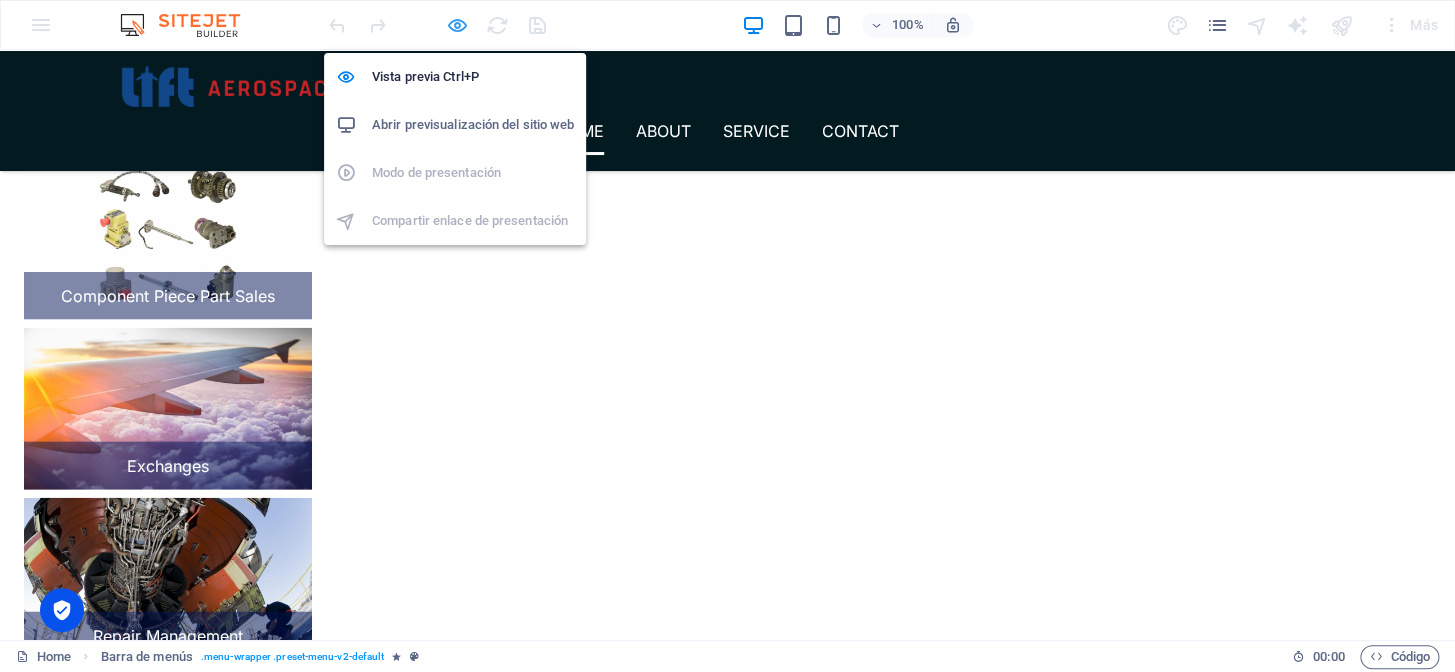 click at bounding box center (457, 25) 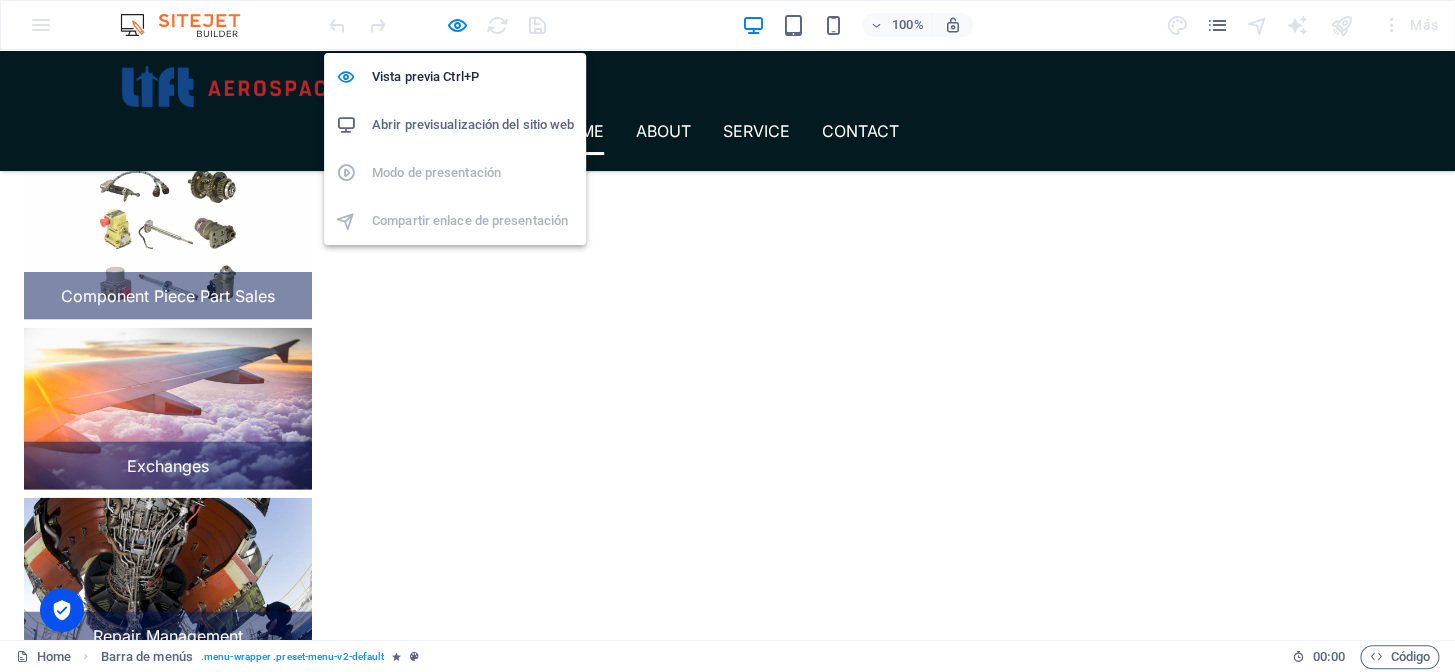 select on "rem" 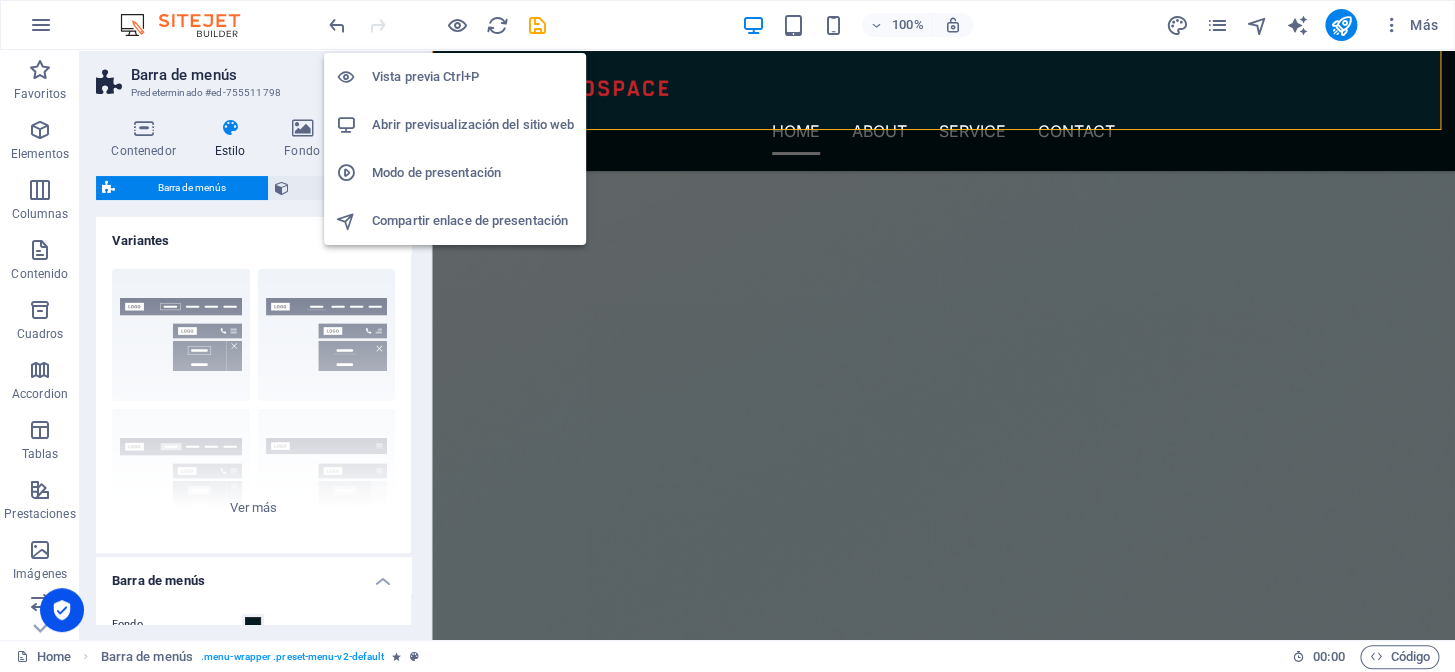 scroll, scrollTop: 1755, scrollLeft: 0, axis: vertical 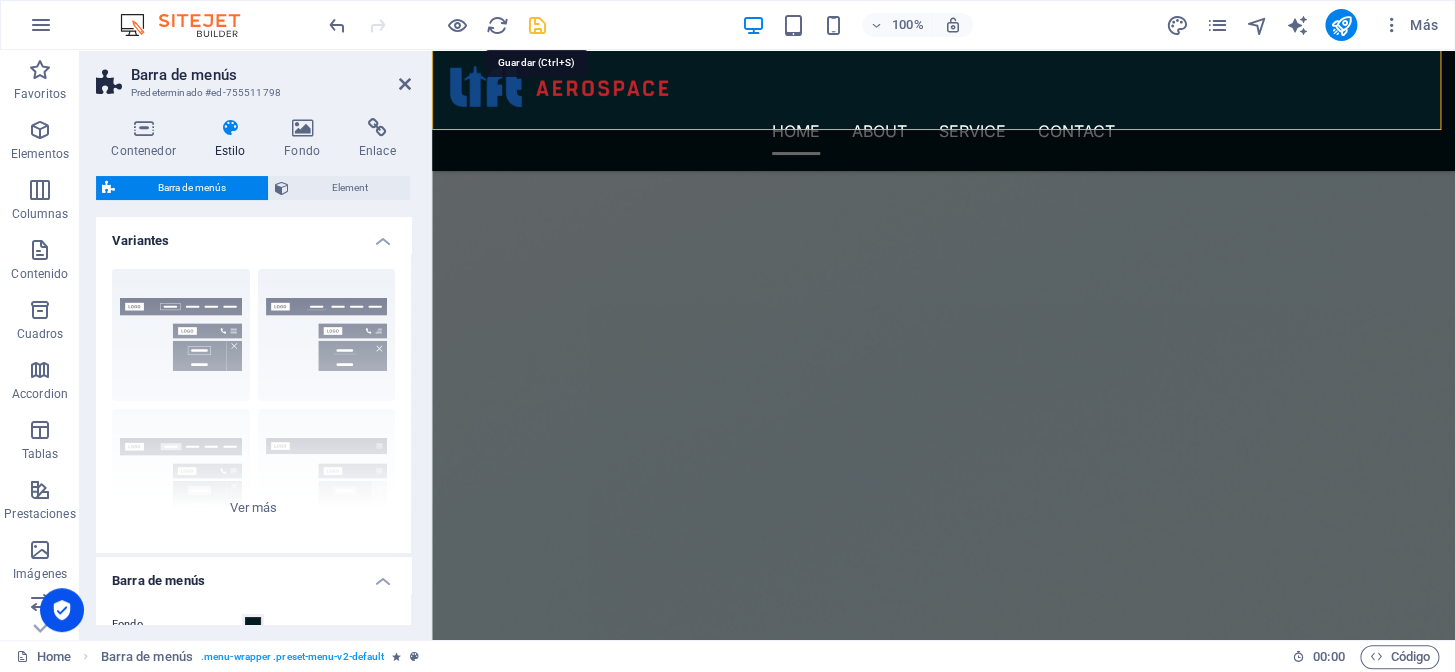 click at bounding box center (537, 25) 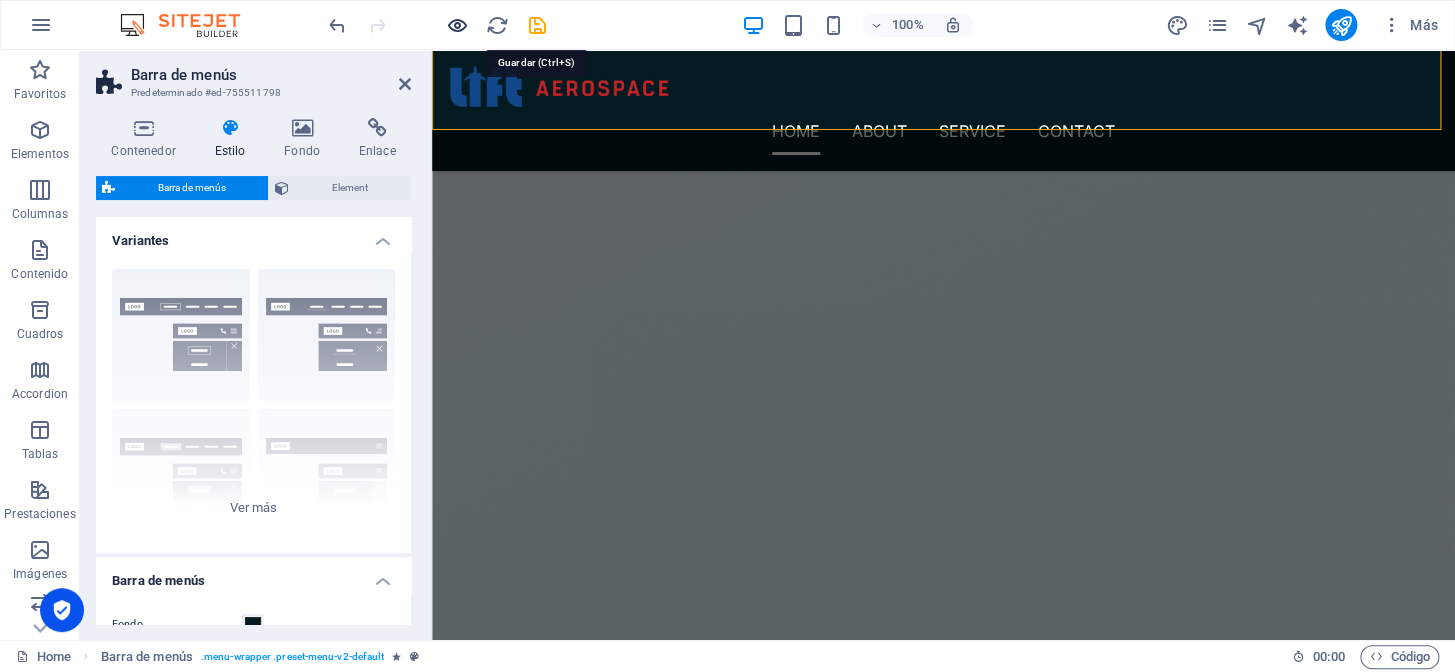 select on "rem" 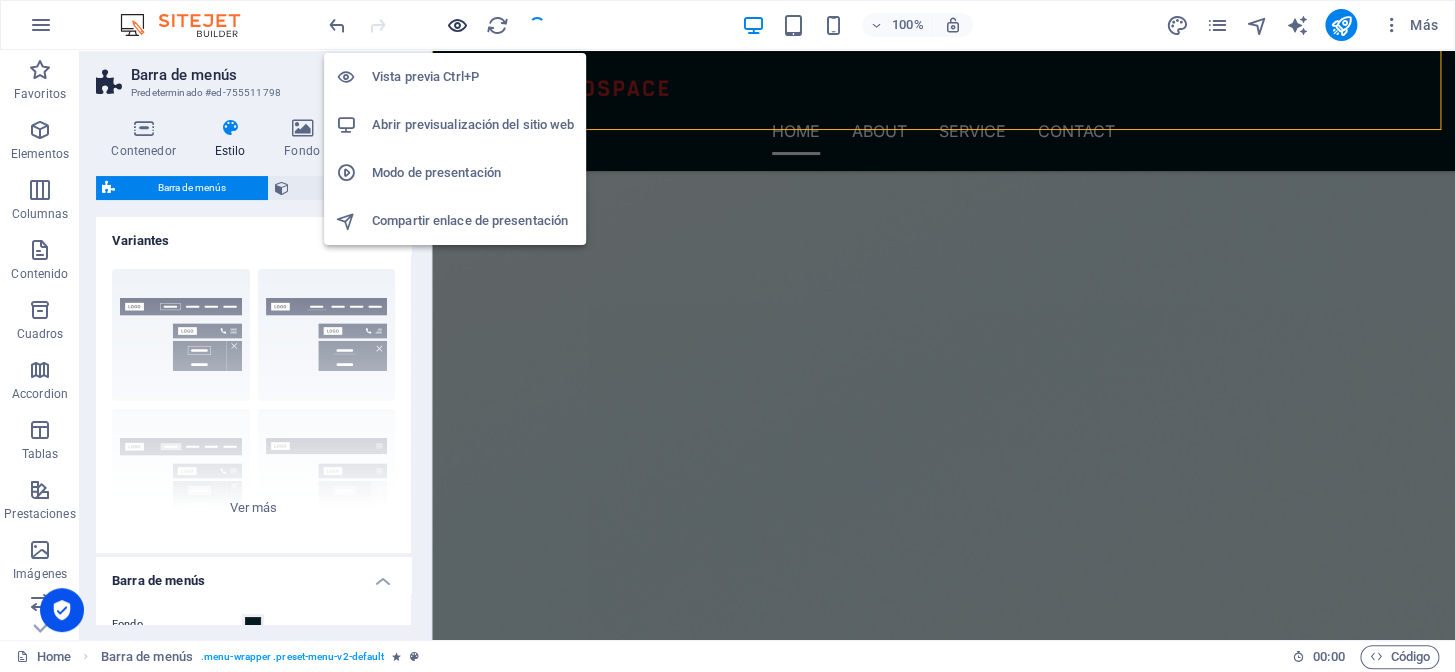 scroll, scrollTop: 2003, scrollLeft: 0, axis: vertical 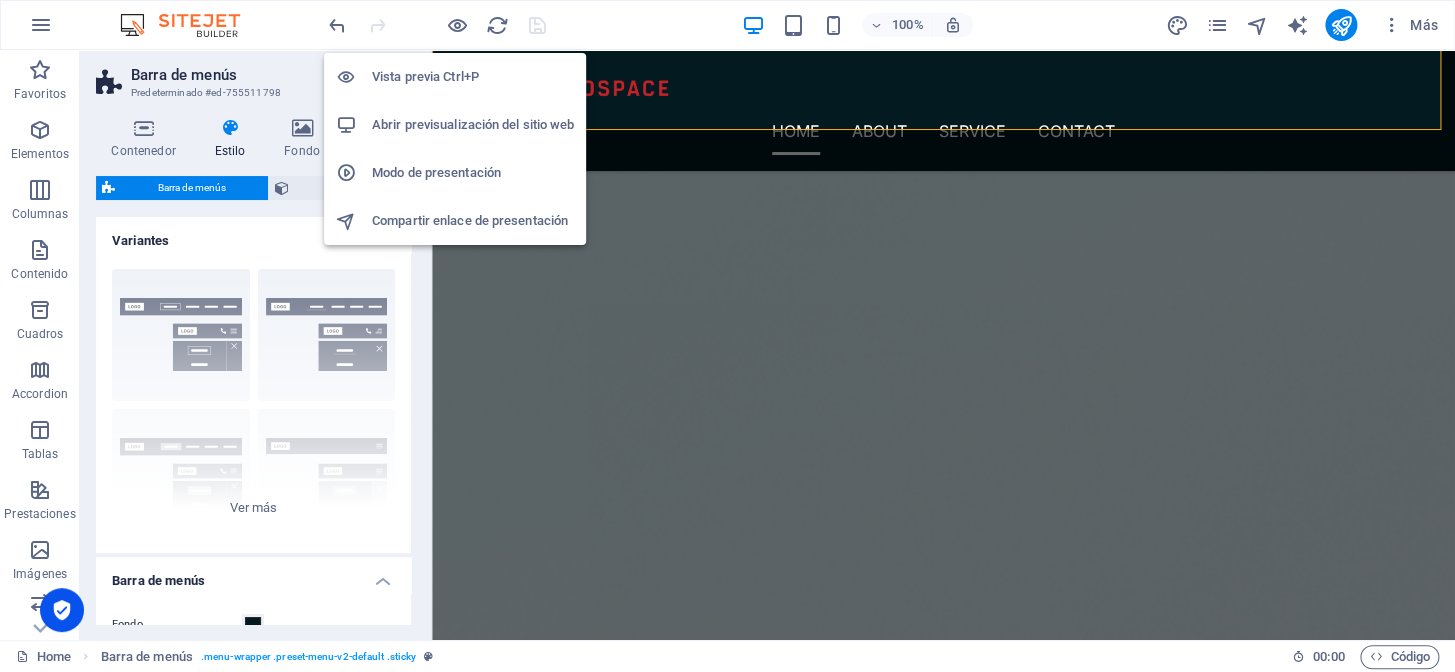 click on "Abrir previsualización del sitio web" at bounding box center (473, 125) 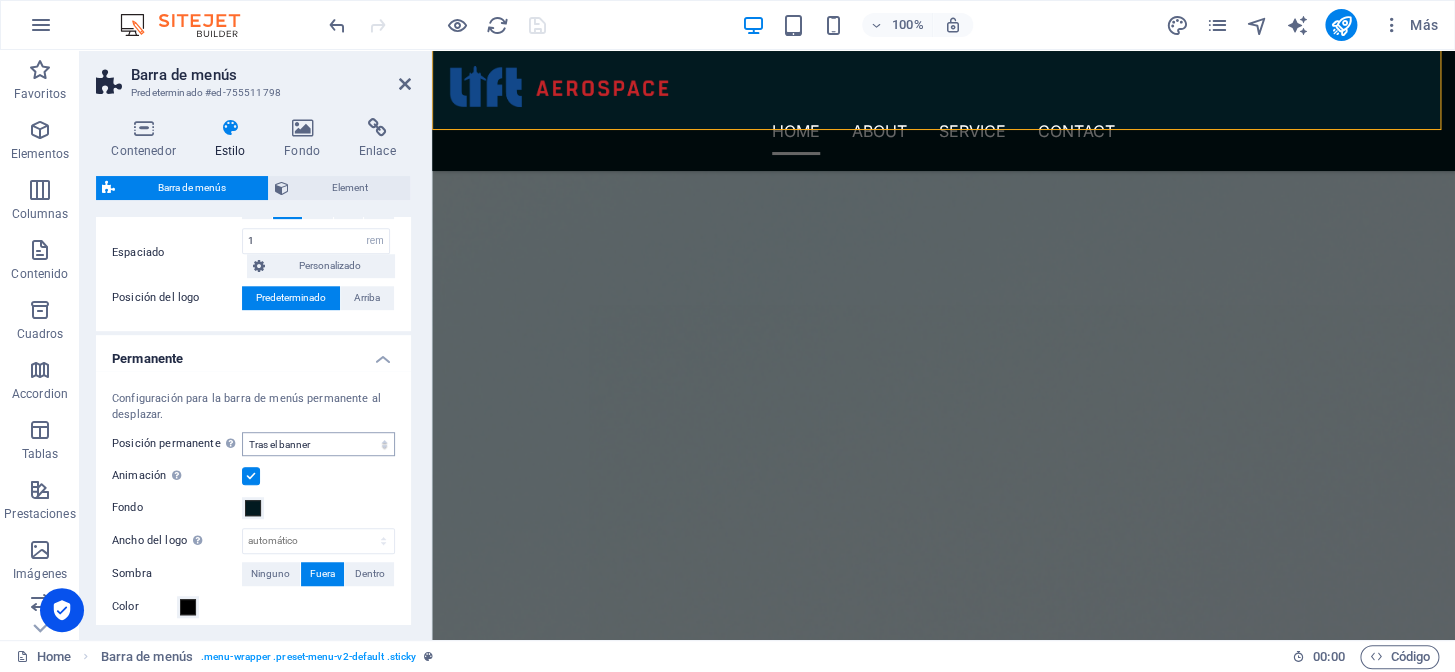 scroll, scrollTop: 454, scrollLeft: 0, axis: vertical 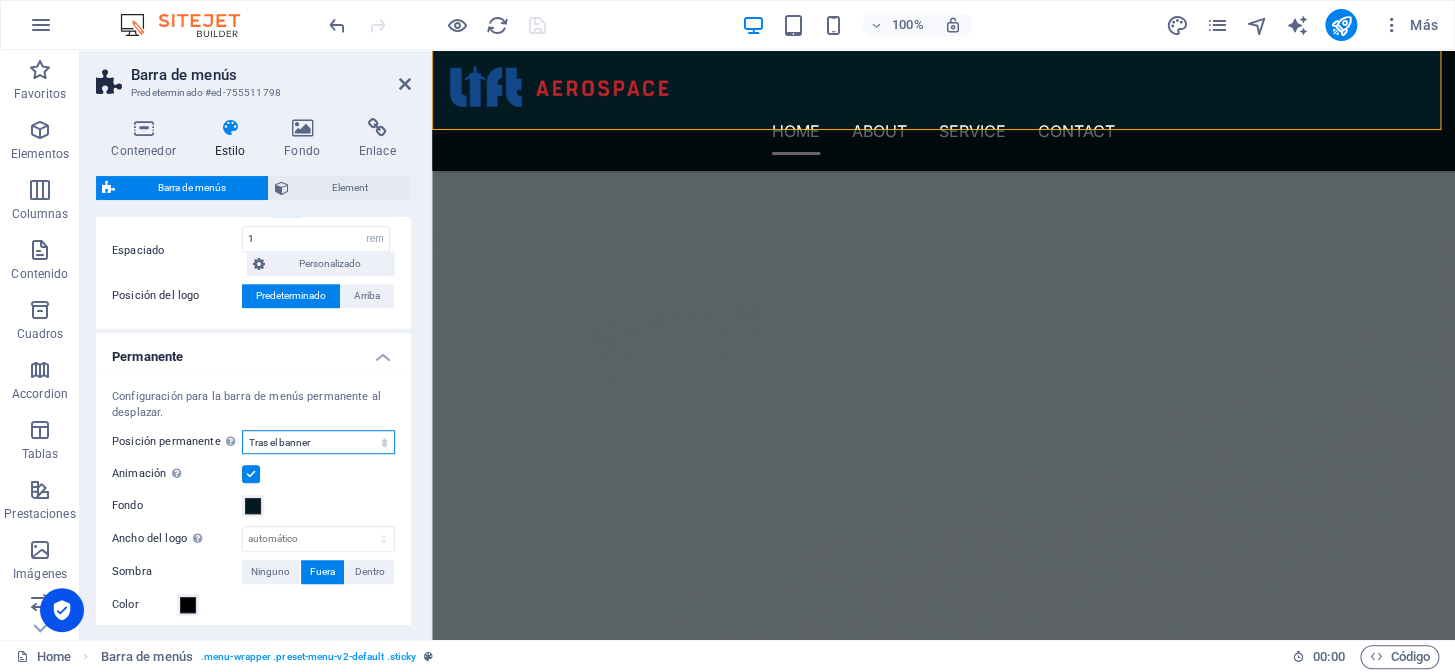 click on "Deshabilitado Instantáneo Tras el menú Tras el banner Al desplazarse hacia arriba" at bounding box center [318, 442] 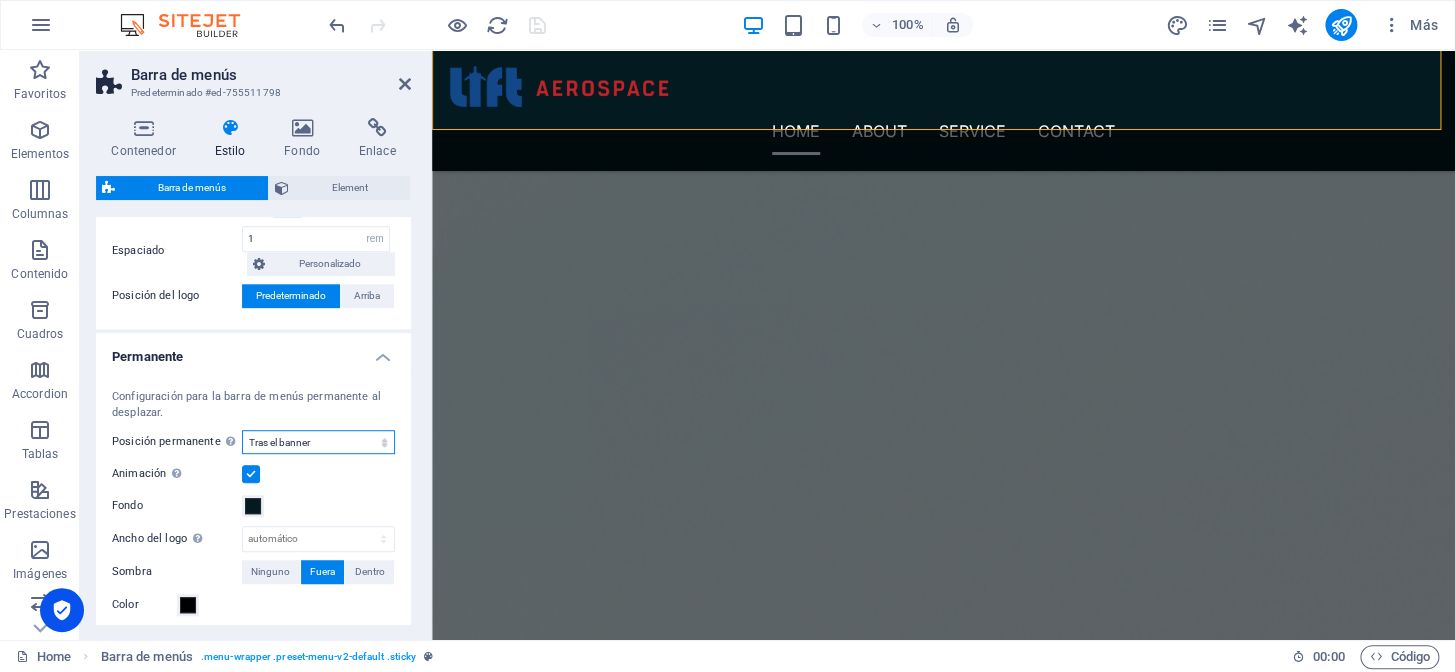 select on "sticky_reverse" 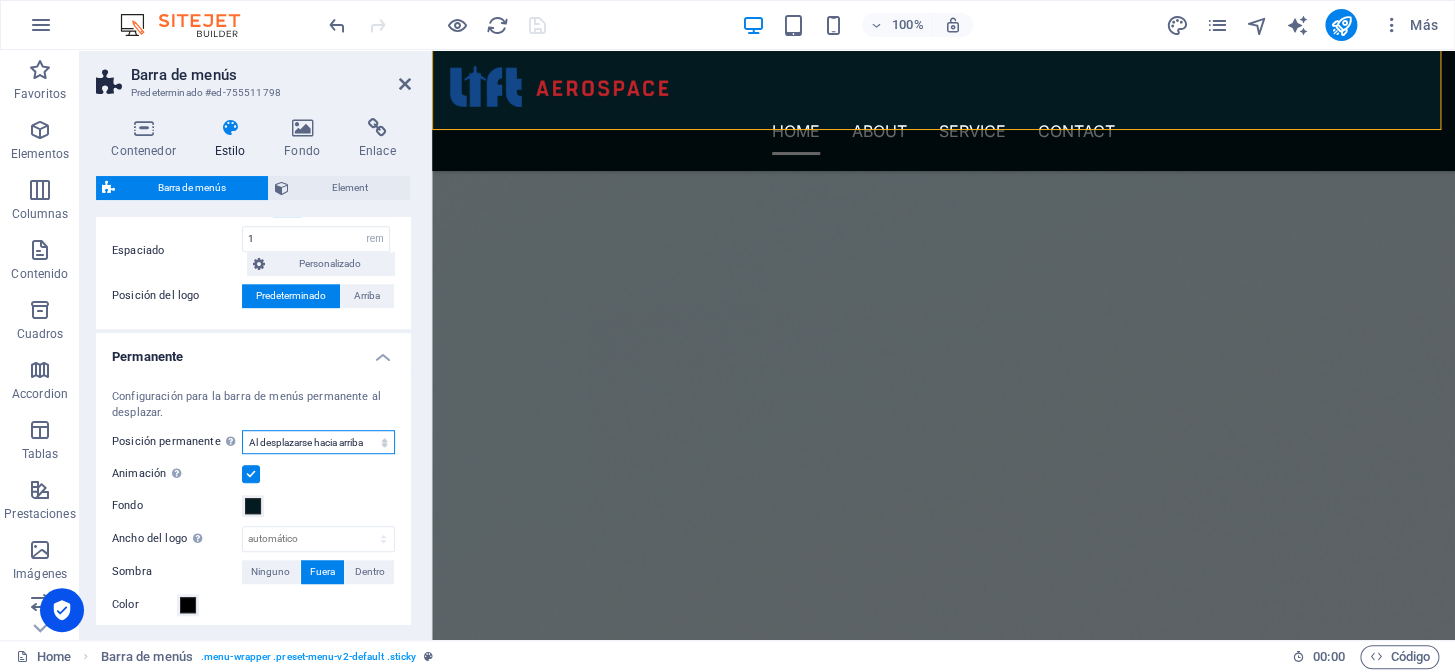 click on "Deshabilitado Instantáneo Tras el menú Tras el banner Al desplazarse hacia arriba" at bounding box center (318, 442) 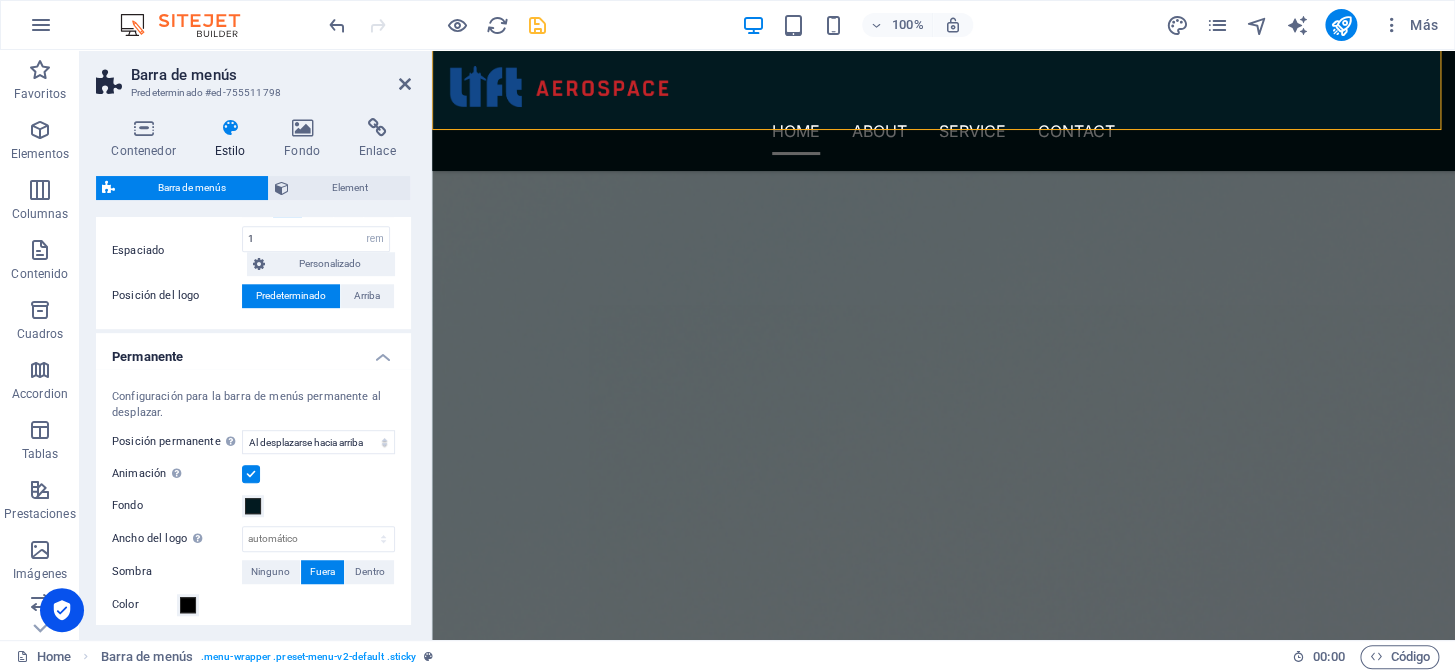 click at bounding box center (537, 25) 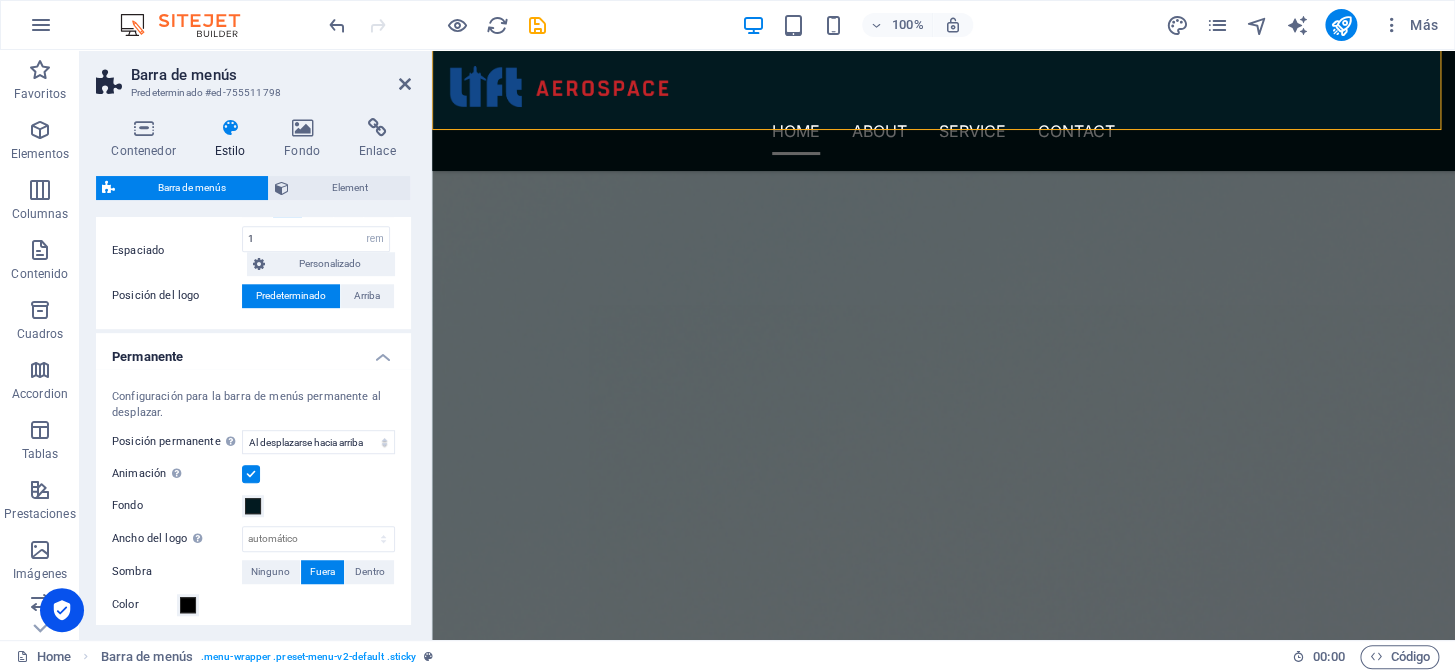select on "rem" 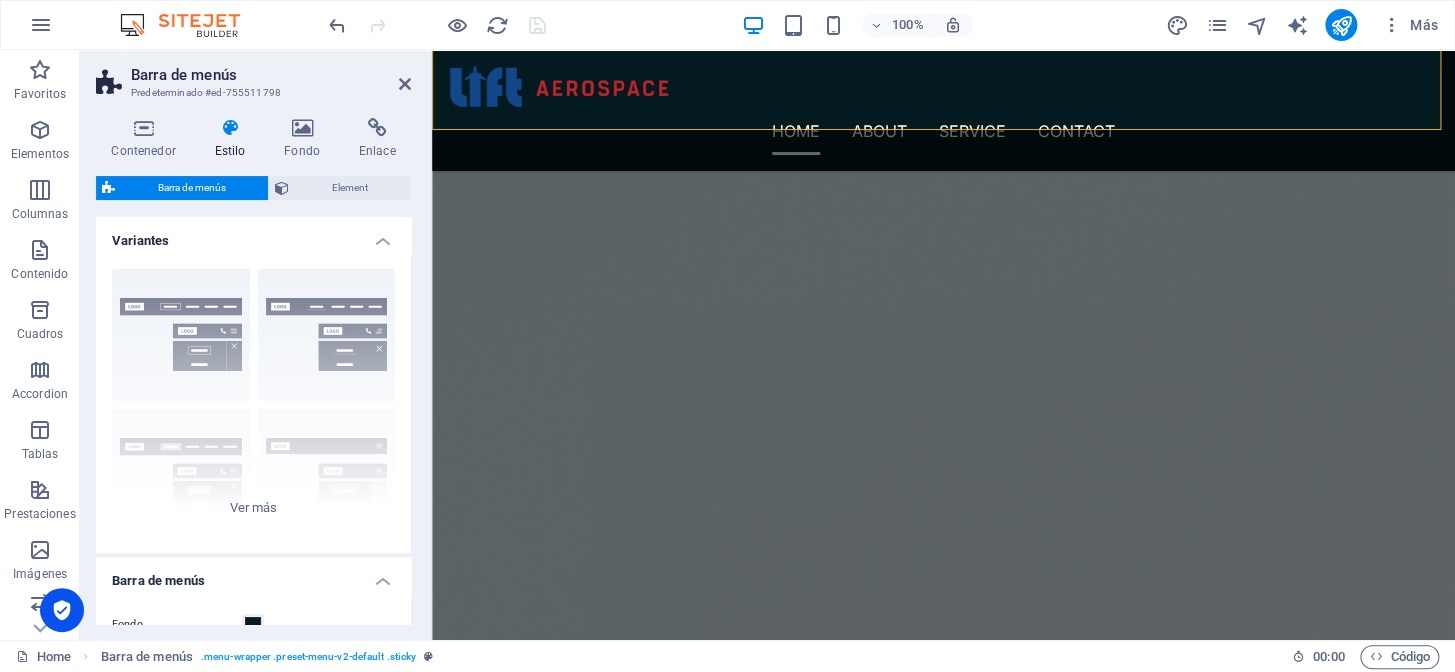 scroll, scrollTop: 2160, scrollLeft: 0, axis: vertical 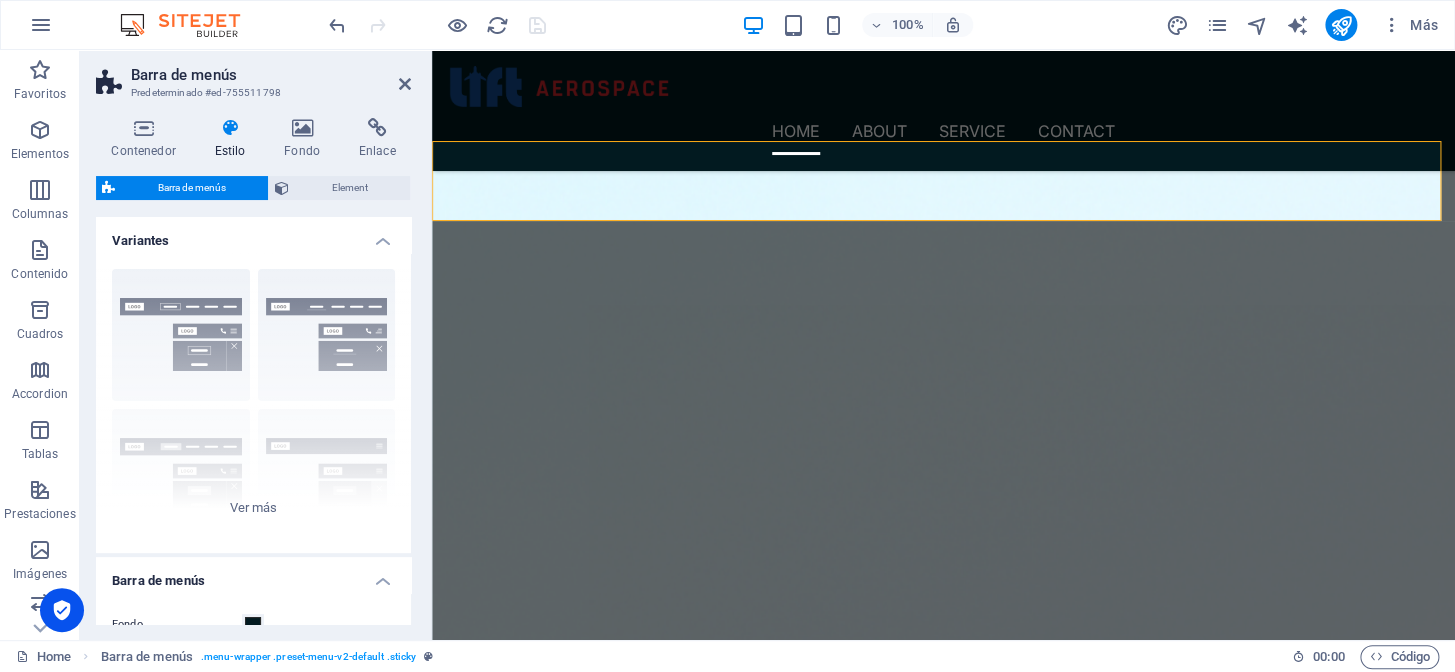 click on "Need it fast? We offer AOG support 24 hours a day, 7 days a week. Regardless of time, day, or weather, we’ve got the fastest response time in the industry." at bounding box center (943, 2092) 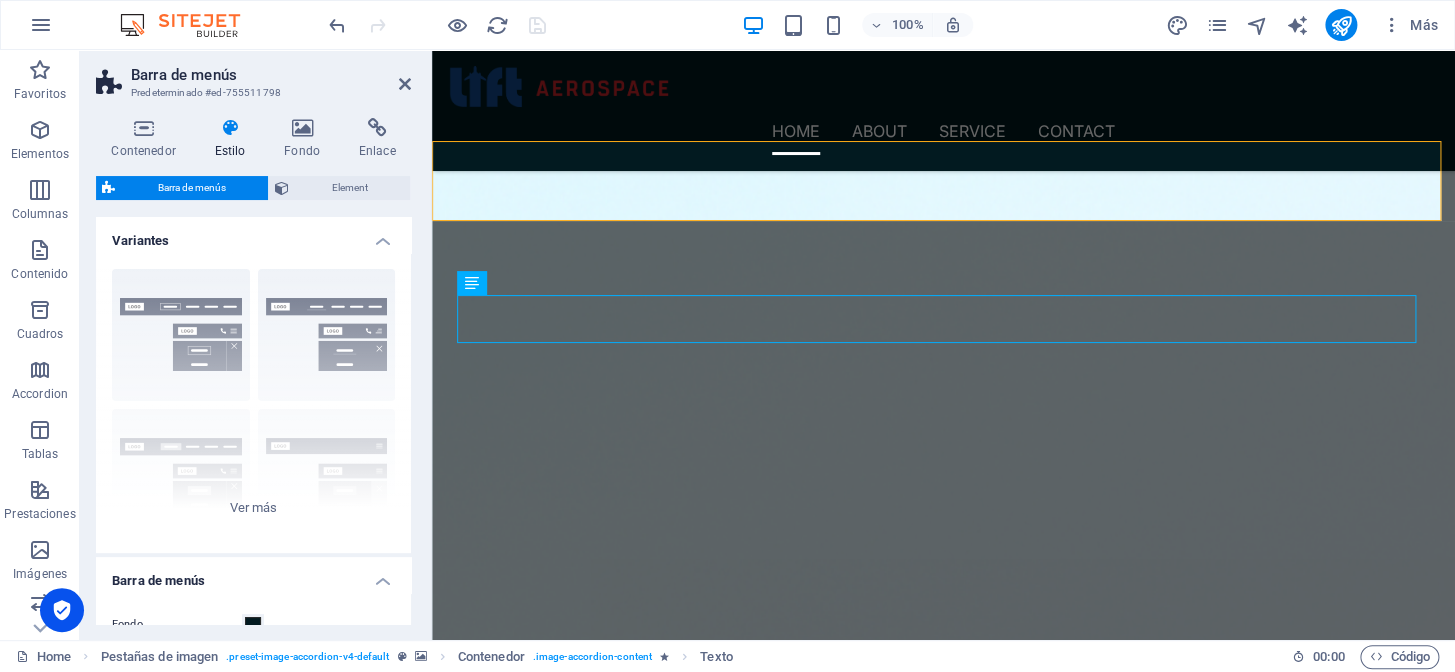 click on "Global 24/7 AOG Services" at bounding box center (572, 1993) 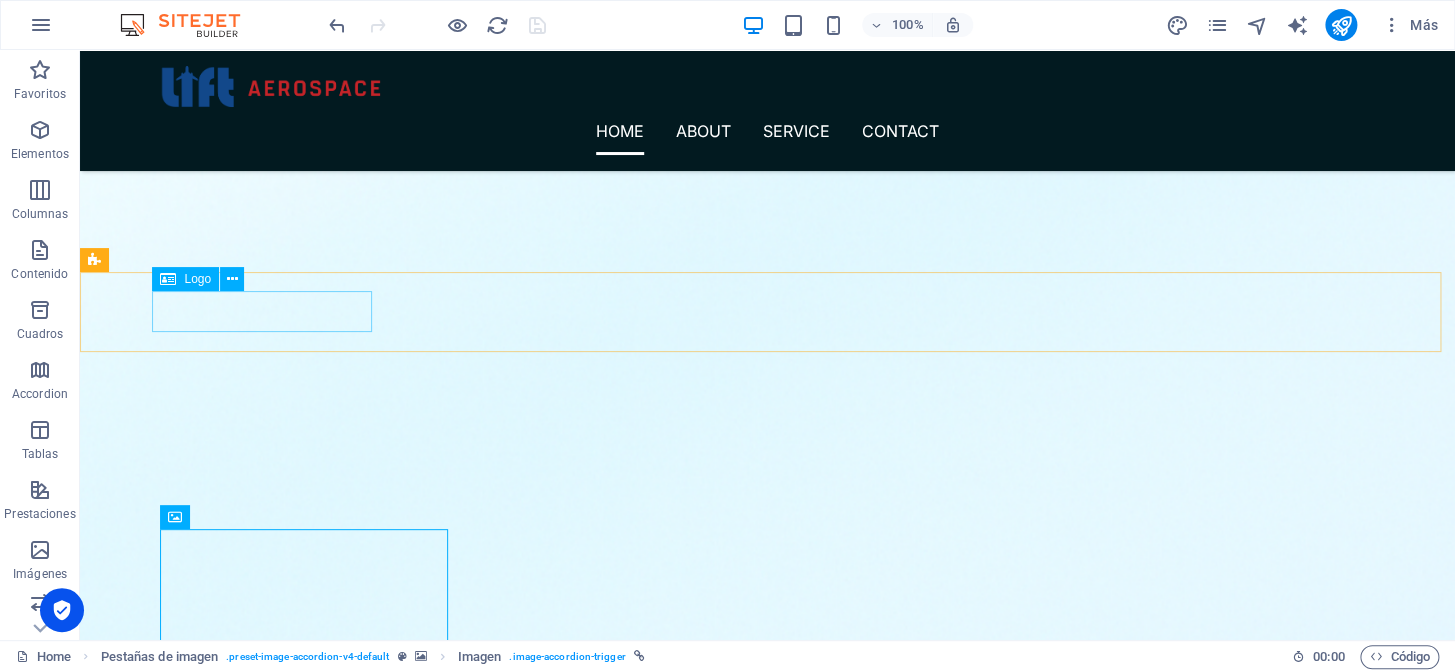 scroll, scrollTop: 1615, scrollLeft: 0, axis: vertical 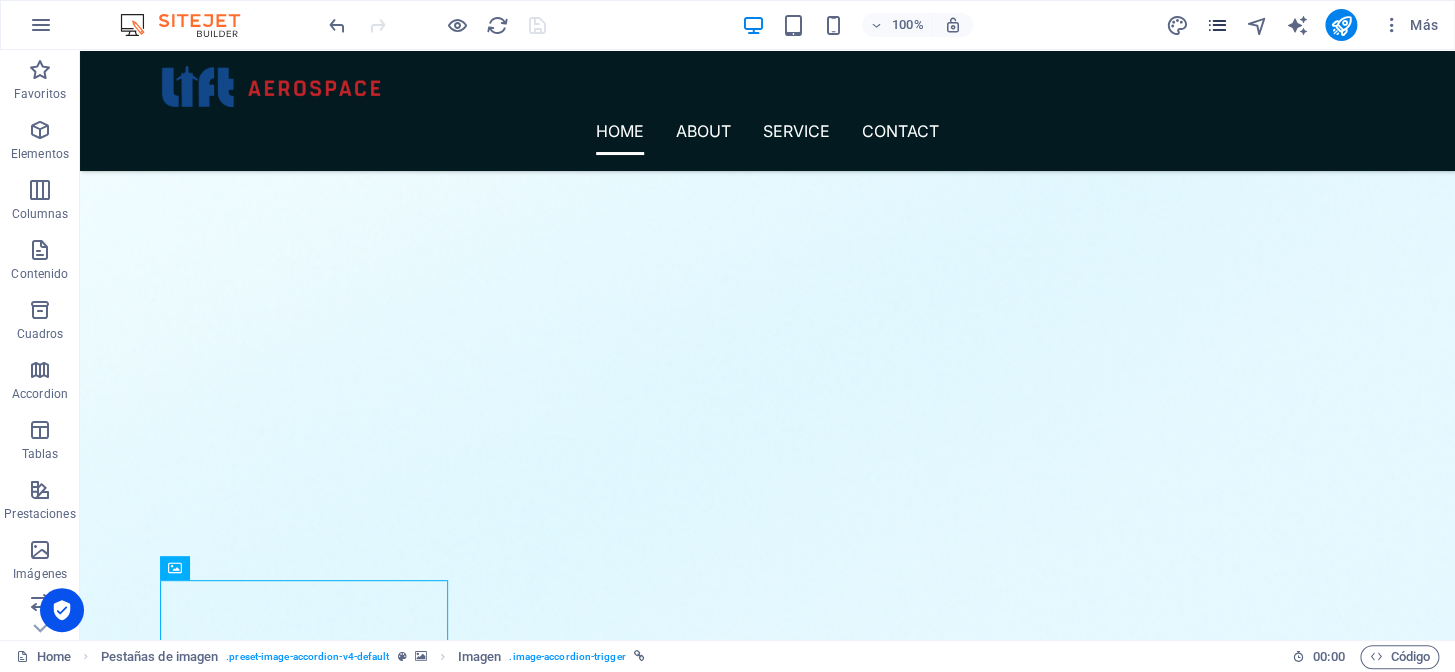 click at bounding box center (1217, 25) 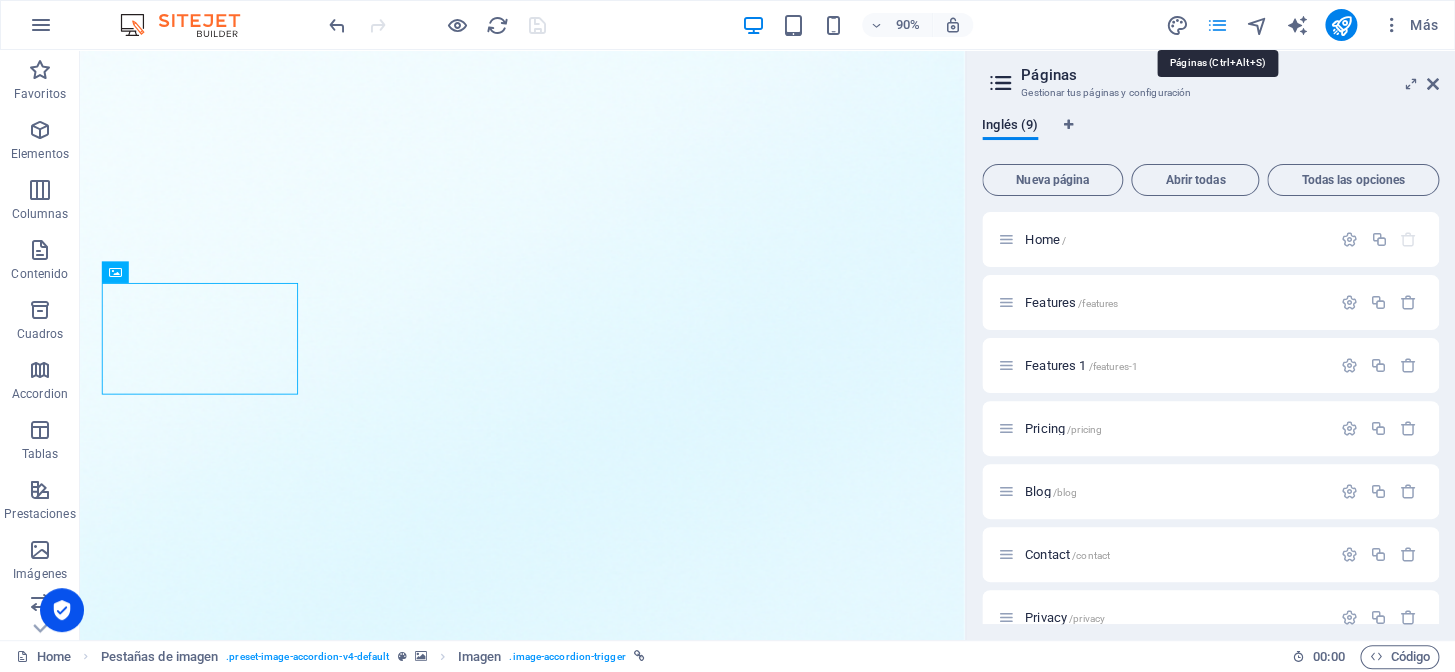 scroll, scrollTop: 2026, scrollLeft: 0, axis: vertical 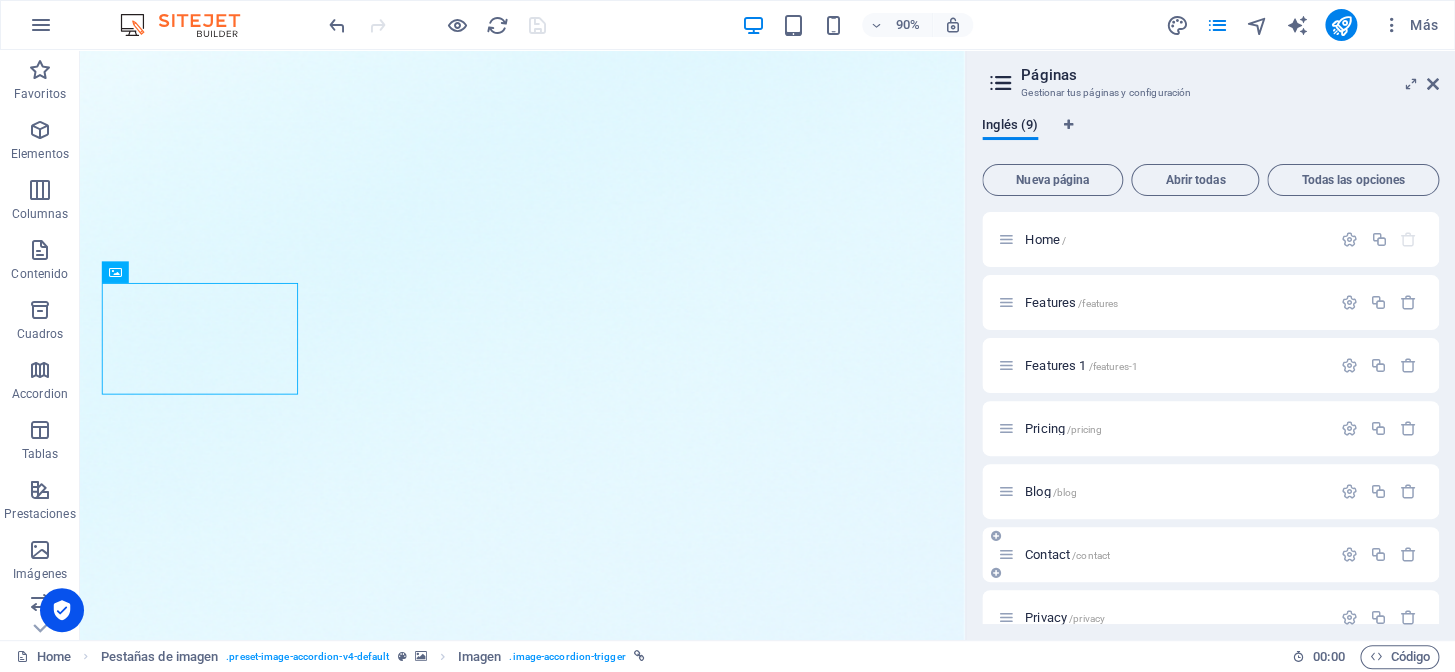 click on "Contact /contact" at bounding box center [1067, 554] 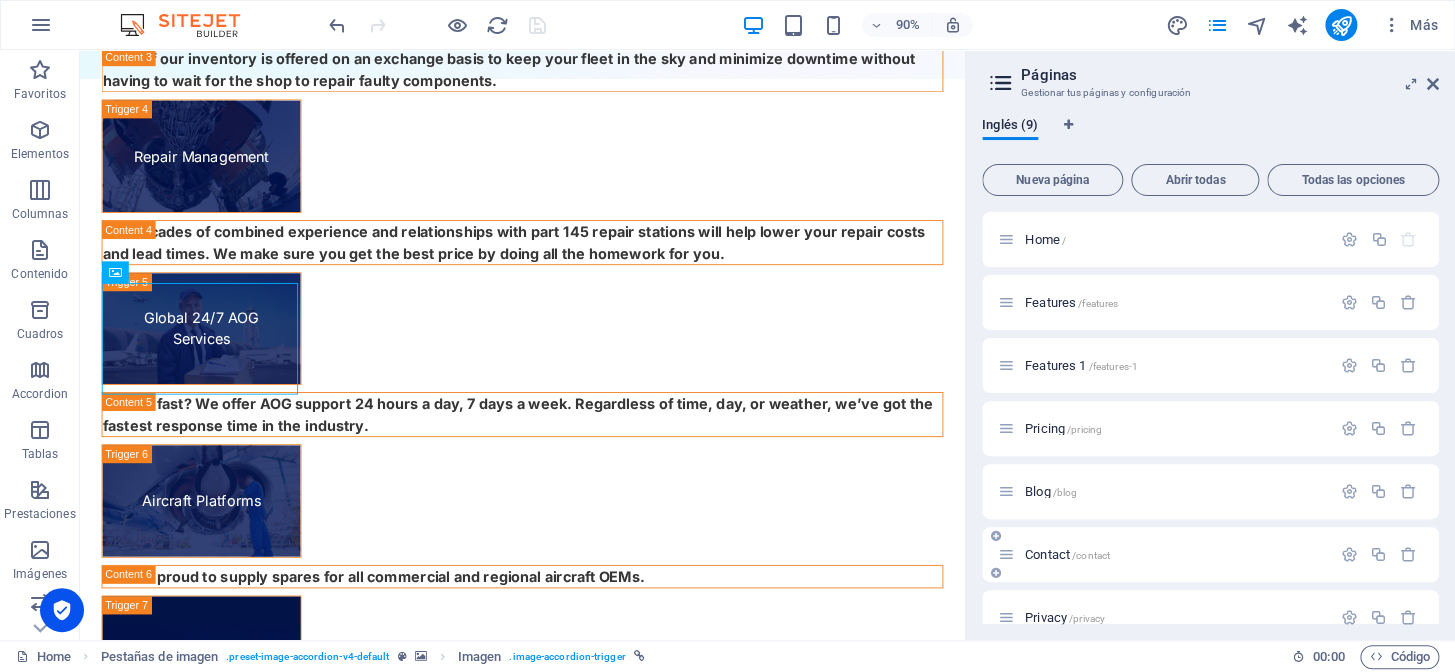 scroll, scrollTop: 0, scrollLeft: 0, axis: both 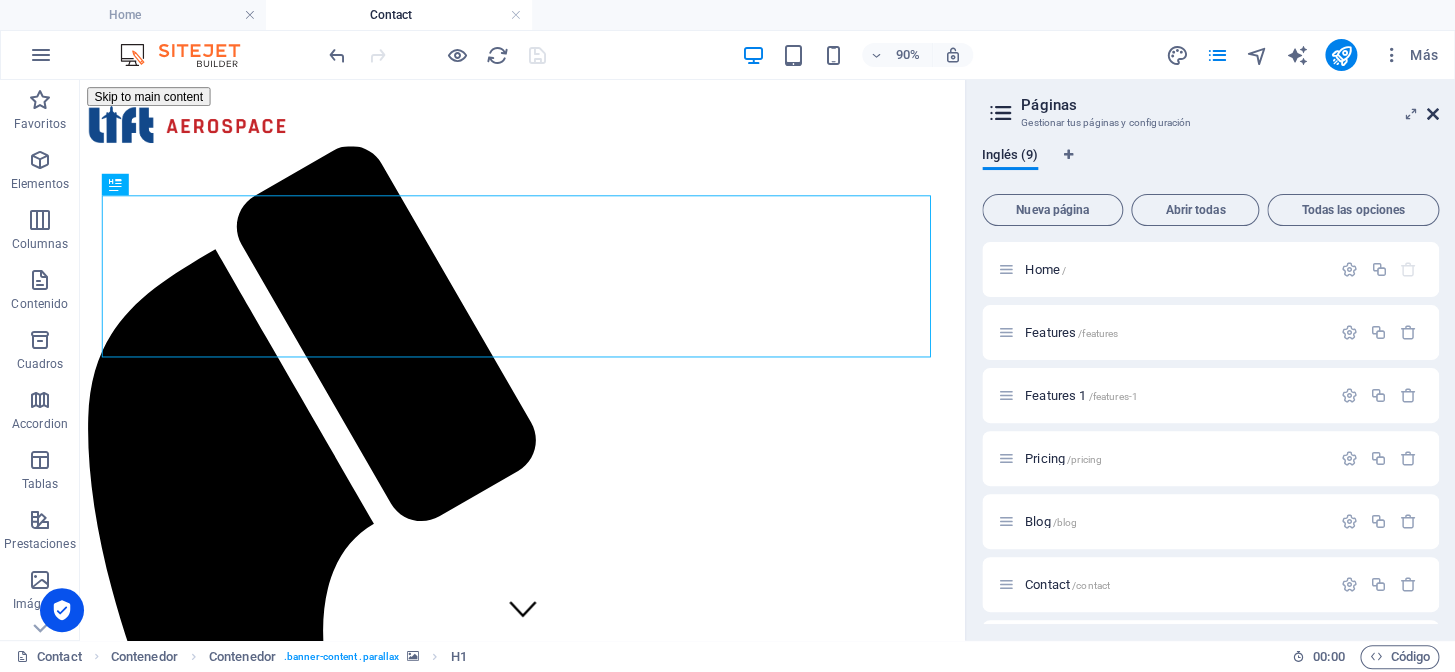 click at bounding box center (1433, 114) 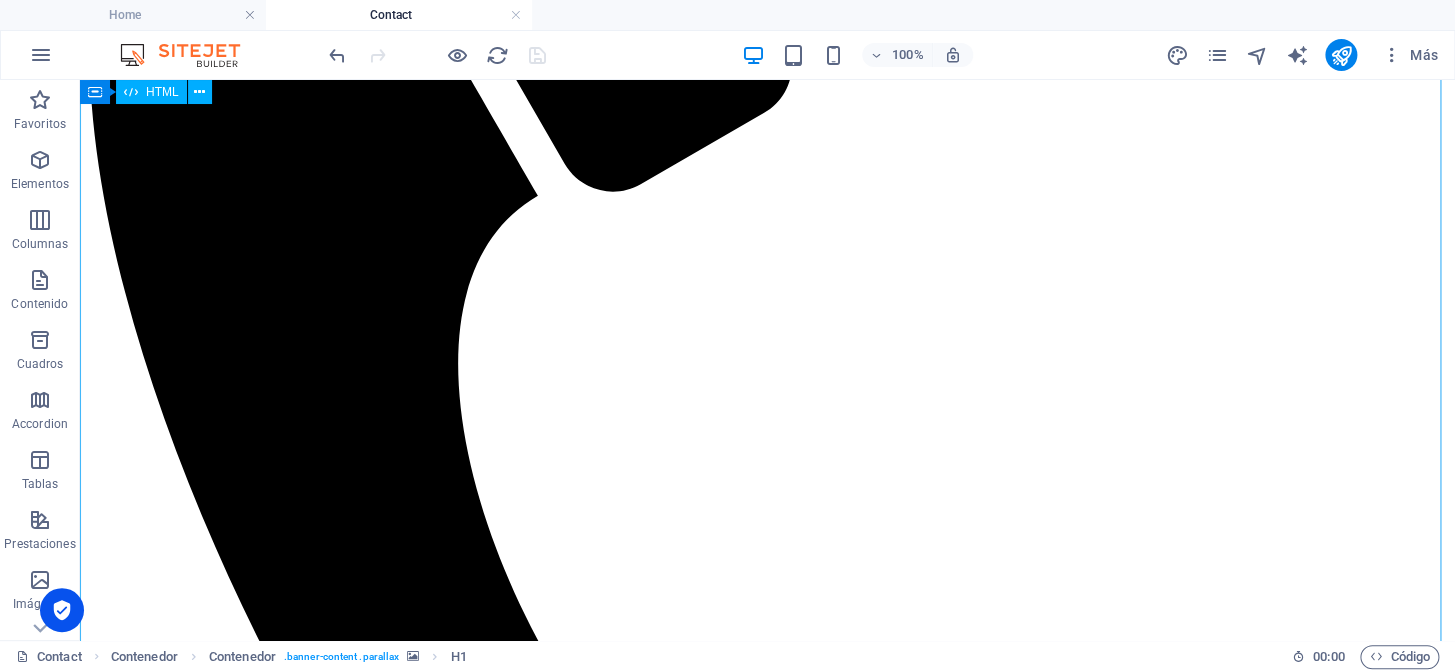 scroll, scrollTop: 545, scrollLeft: 0, axis: vertical 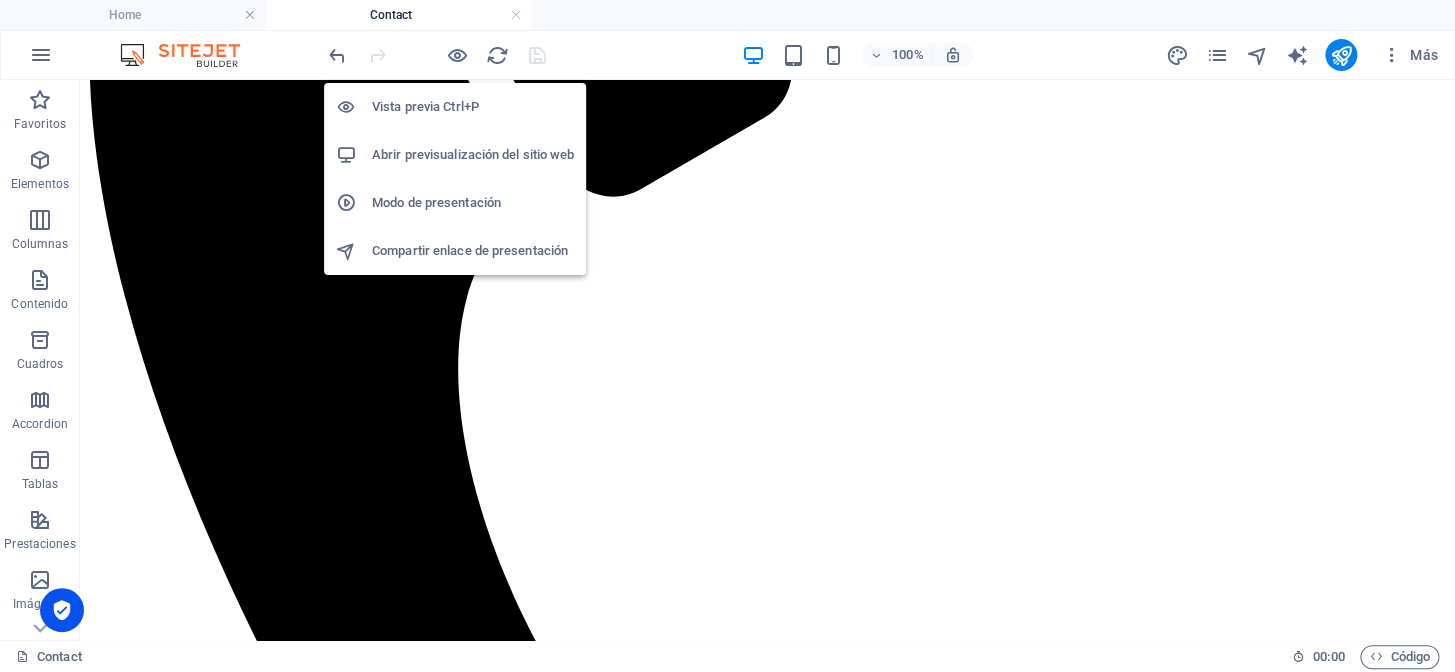 click on "Abrir previsualización del sitio web" at bounding box center (473, 155) 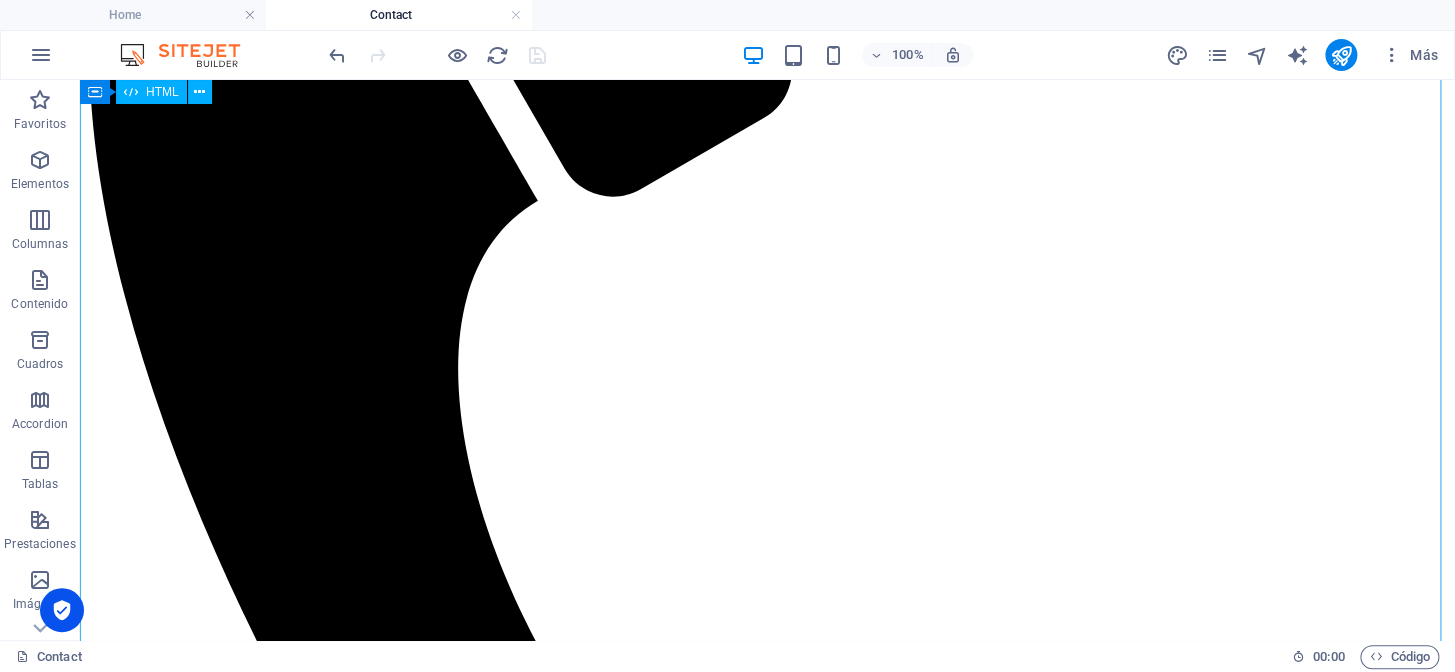click on "Contact Our Team
Managing Partners
Reinaldo Barroso
Managing Partner
rey@liftaerospace.com
Michael Jaramillo
Managing Partner
mike@liftaerospace.com
Sales Department
Francisco Salazar
Account Manager
fsalazar@liftaerospace.com
Federico Ferreira
Account Manager
fferreira@liftaerospace.com
Rolbelis Alvarez
Account Manager
nalvarez@liftaerospace.com
Taylor Horne-Burns
Account Manager
thorneburns@liftaerospace.com
Eymet Morgado" at bounding box center (767, 3733) 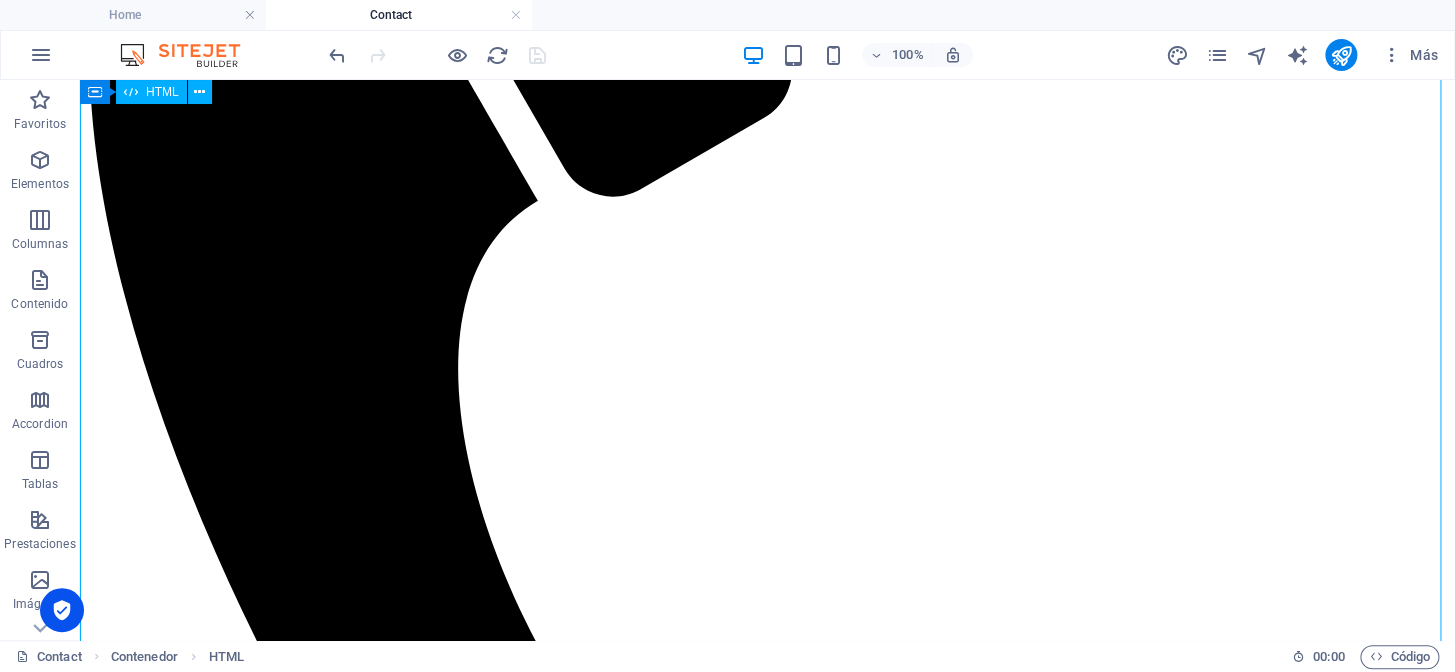 click on "Contact Our Team
Managing Partners
Reinaldo Barroso
Managing Partner
rey@liftaerospace.com
Michael Jaramillo
Managing Partner
mike@liftaerospace.com
Sales Department
Francisco Salazar
Account Manager
fsalazar@liftaerospace.com
Federico Ferreira
Account Manager
fferreira@liftaerospace.com
Rolbelis Alvarez
Account Manager
nalvarez@liftaerospace.com
Taylor Horne-Burns
Account Manager
thorneburns@liftaerospace.com
Eymet Morgado" at bounding box center [767, 3733] 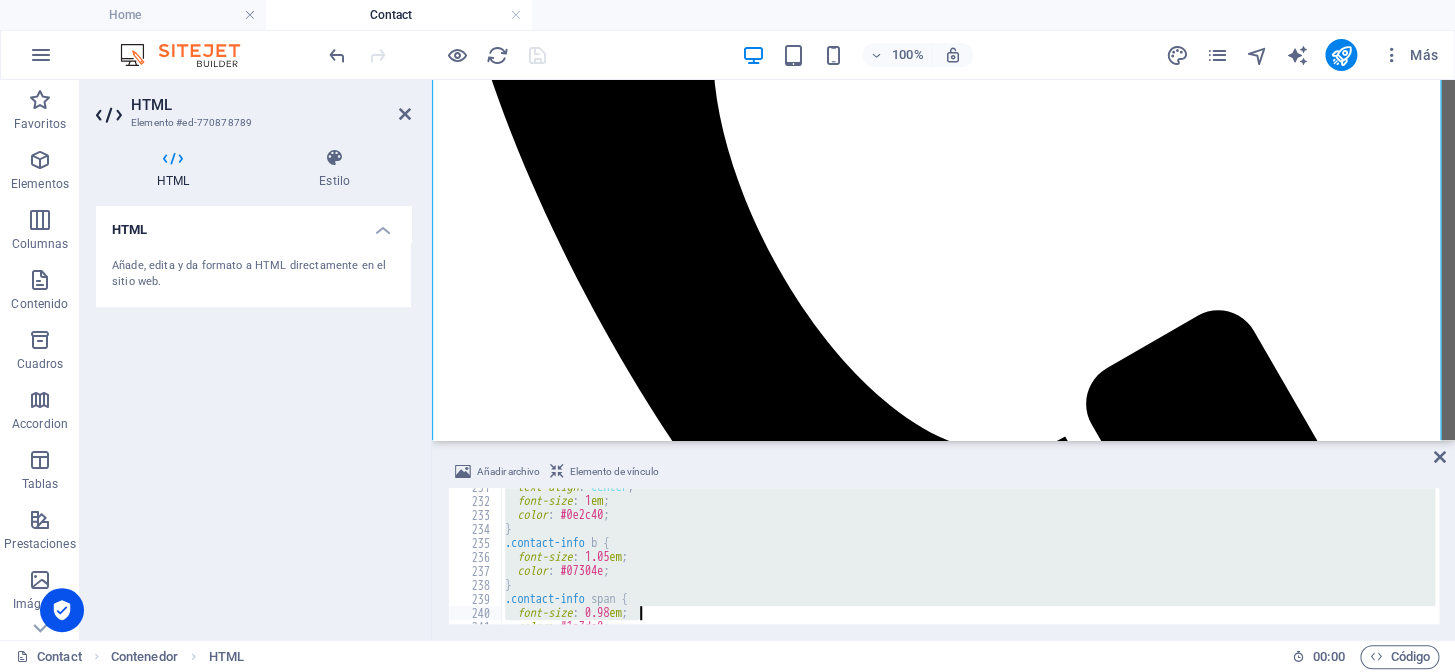 scroll, scrollTop: 3396, scrollLeft: 0, axis: vertical 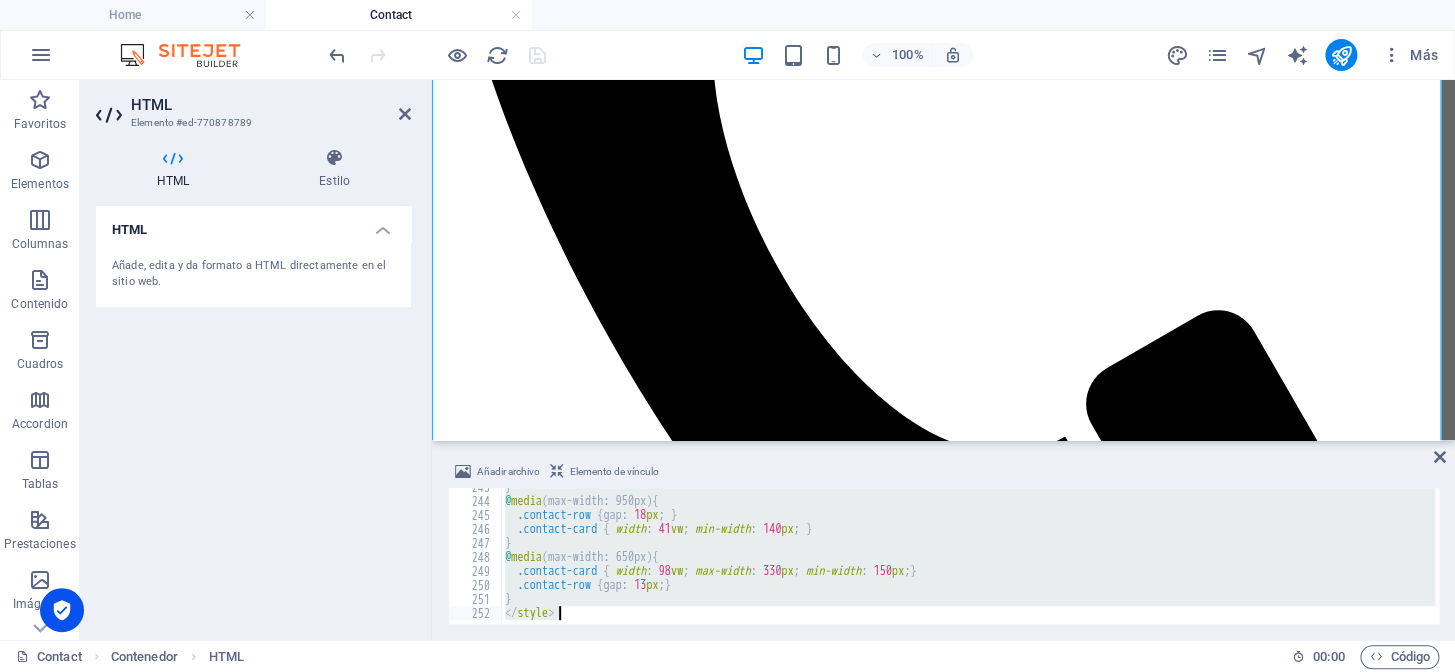 drag, startPoint x: 499, startPoint y: 499, endPoint x: 848, endPoint y: 664, distance: 386.03885 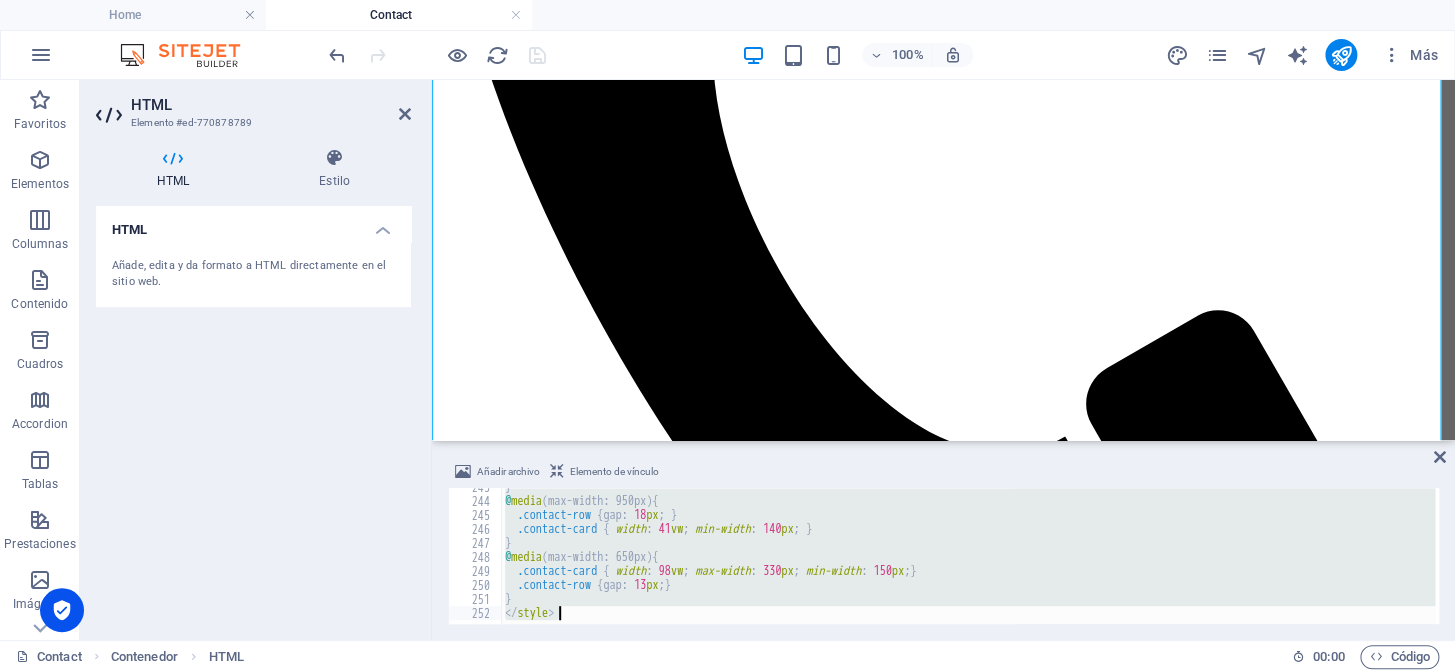 click on "} @ media  (max-width: 950px)  {    .contact-row   {  gap :   18 px ;   }    .contact-card   {   width :   41 vw ;   min-width :   140 px ;   } } @ media  (max-width: 650px)  {    .contact-card   {   width :   98 vw ;   max-width :   330 px ;   min-width :   150 px ; }    .contact-row   {  gap :   13 px ; } } </ style >" at bounding box center [968, 556] 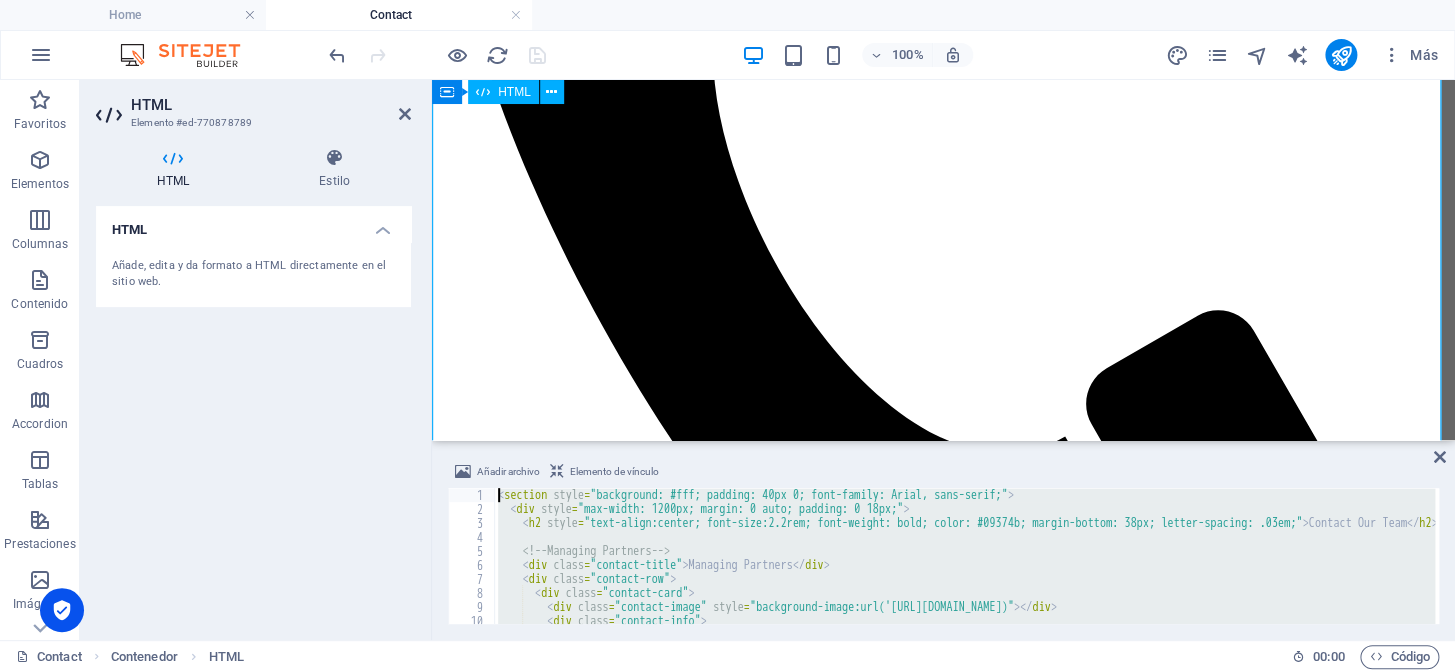 scroll, scrollTop: 0, scrollLeft: 0, axis: both 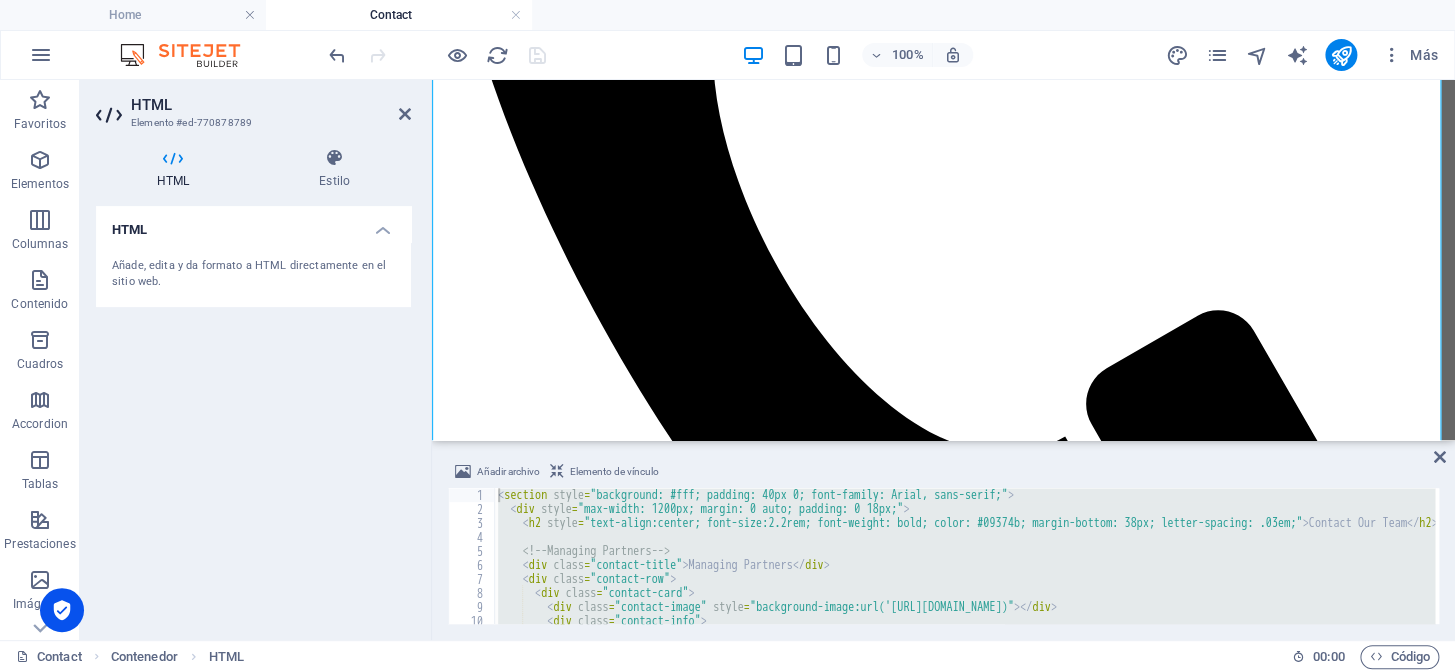 click on "< section   style = "background: #fff; padding: 40px 0; font-family: Arial, sans-serif;" >    < div   style = "max-width: 1200px; margin: 0 auto; padding: 0 18px;" >      < h2   style = "text-align:center; font-size:2.2rem; font-weight: bold; color: #09374b; margin-bottom: 38px; letter-spacing: .03em;" > Contact Our Team </ h2 >           <!--  Managing Partners  -->      < div   class = "contact-title" > Managing Partners </ div >      < div   class = "contact-row" >         < div   class = "contact-card" >           < div   class = "contact-image"   style = "background-image:url('https://cdn1.site-media.eu/images/0/17352786/ReinaldoBarroso-NVRqmTHDtvEU8jDnRbX3sg.jpg')" > </ div >           < div   class = "contact-info" >              < b > Reinaldo Barroso </ b > < br >" at bounding box center [964, 556] 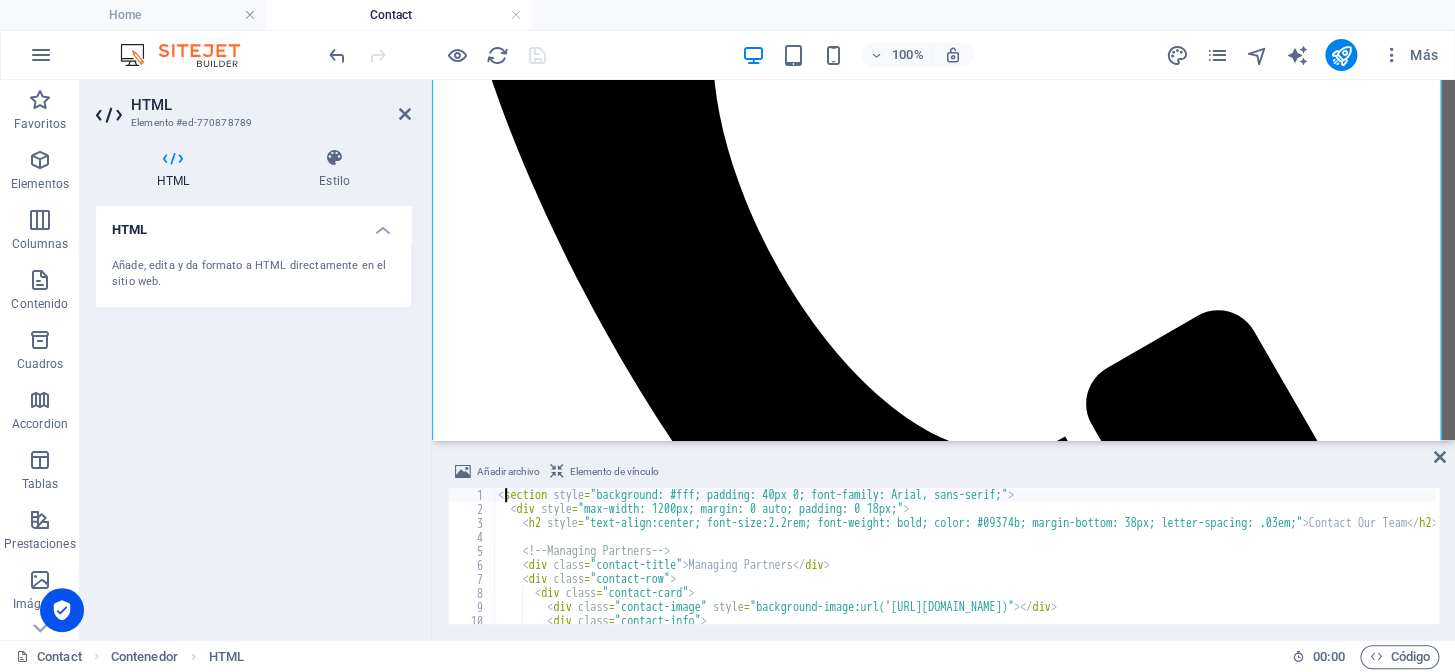 click on "< section   style = "background: #fff; padding: 40px 0; font-family: Arial, sans-serif;" >    < div   style = "max-width: 1200px; margin: 0 auto; padding: 0 18px;" >      < h2   style = "text-align:center; font-size:2.2rem; font-weight: bold; color: #09374b; margin-bottom: 38px; letter-spacing: .03em;" > Contact Our Team </ h2 >           <!--  Managing Partners  -->      < div   class = "contact-title" > Managing Partners </ div >      < div   class = "contact-row" >         < div   class = "contact-card" >           < div   class = "contact-image"   style = "background-image:url('https://cdn1.site-media.eu/images/0/17352786/ReinaldoBarroso-NVRqmTHDtvEU8jDnRbX3sg.jpg')" > </ div >           < div   class = "contact-info" >              < b > Reinaldo Barroso </ b > < br >" at bounding box center [1050, 568] 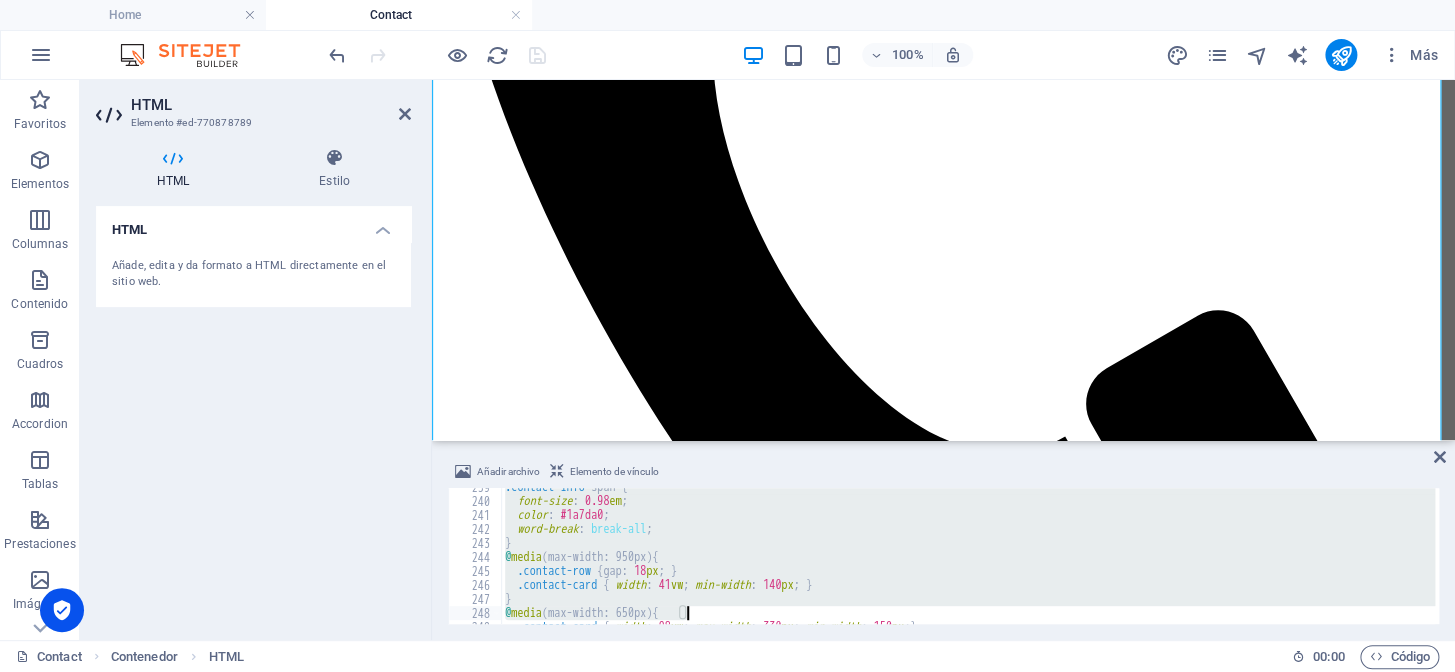scroll, scrollTop: 3396, scrollLeft: 0, axis: vertical 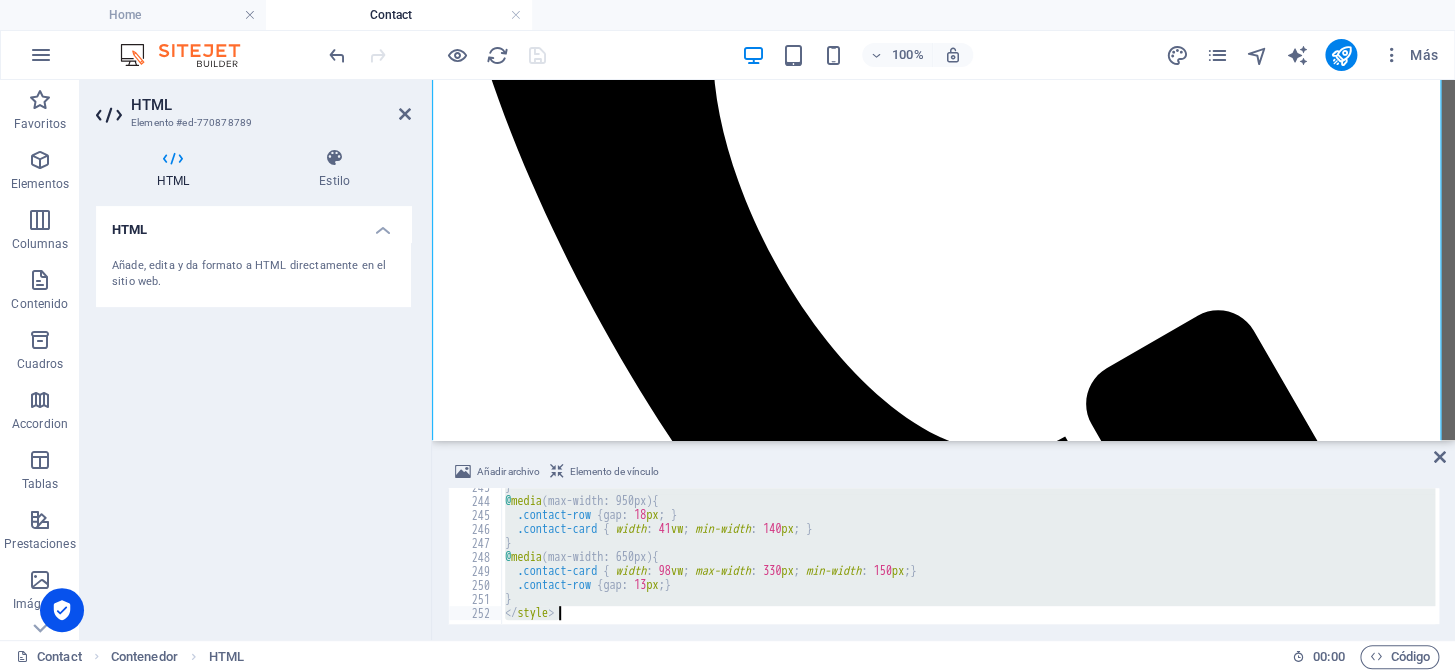 drag, startPoint x: 500, startPoint y: 494, endPoint x: 717, endPoint y: 660, distance: 273.21237 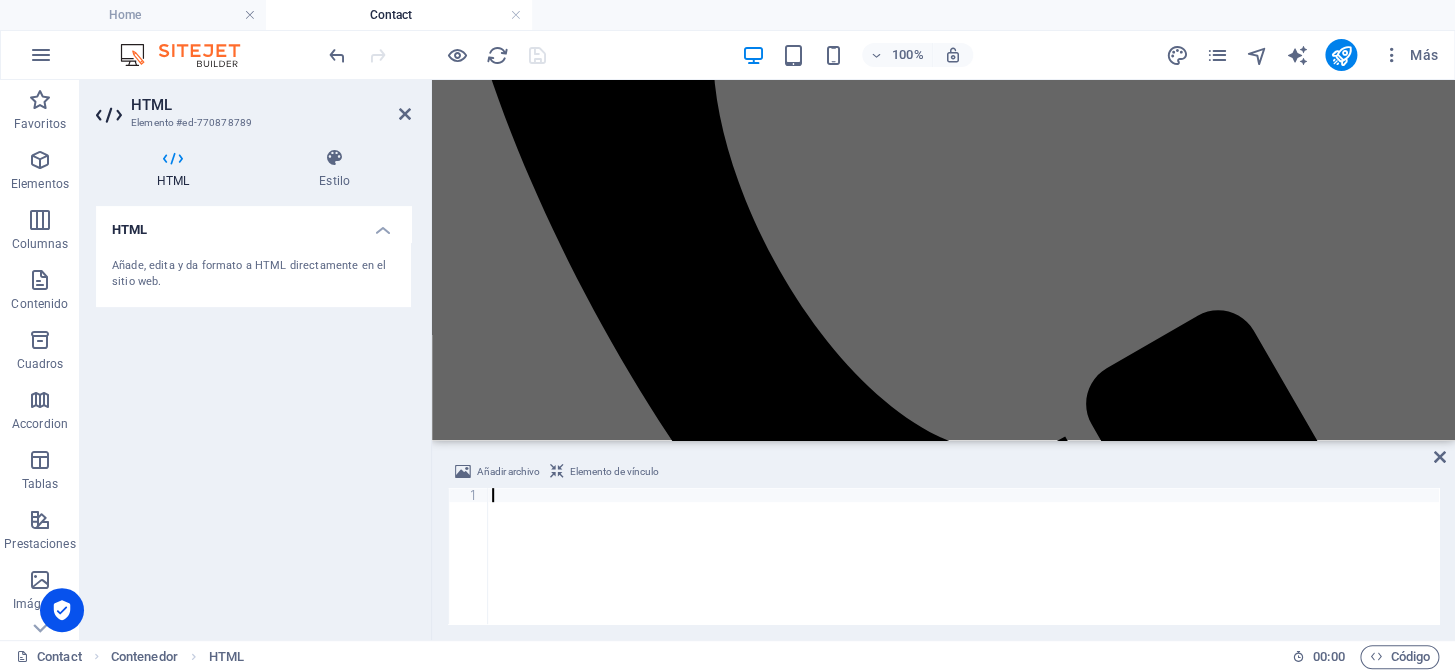 paste on "</style>" 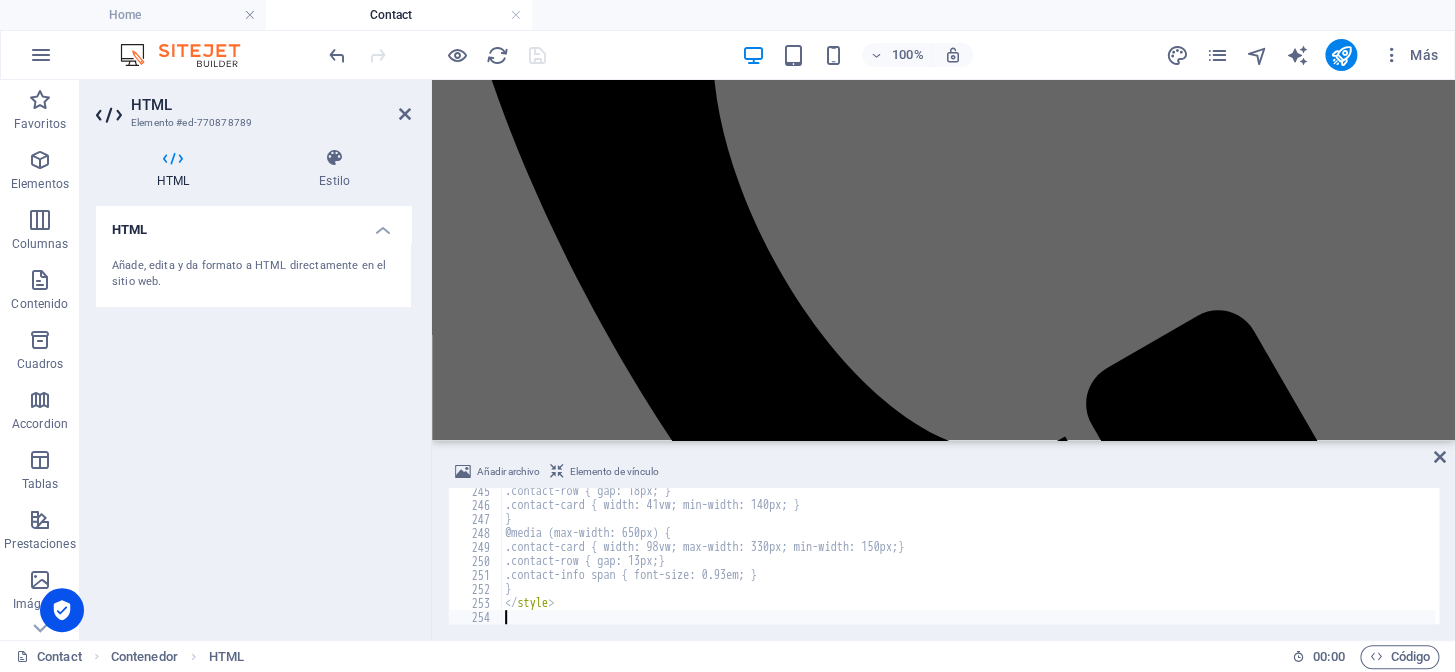 scroll, scrollTop: 3420, scrollLeft: 0, axis: vertical 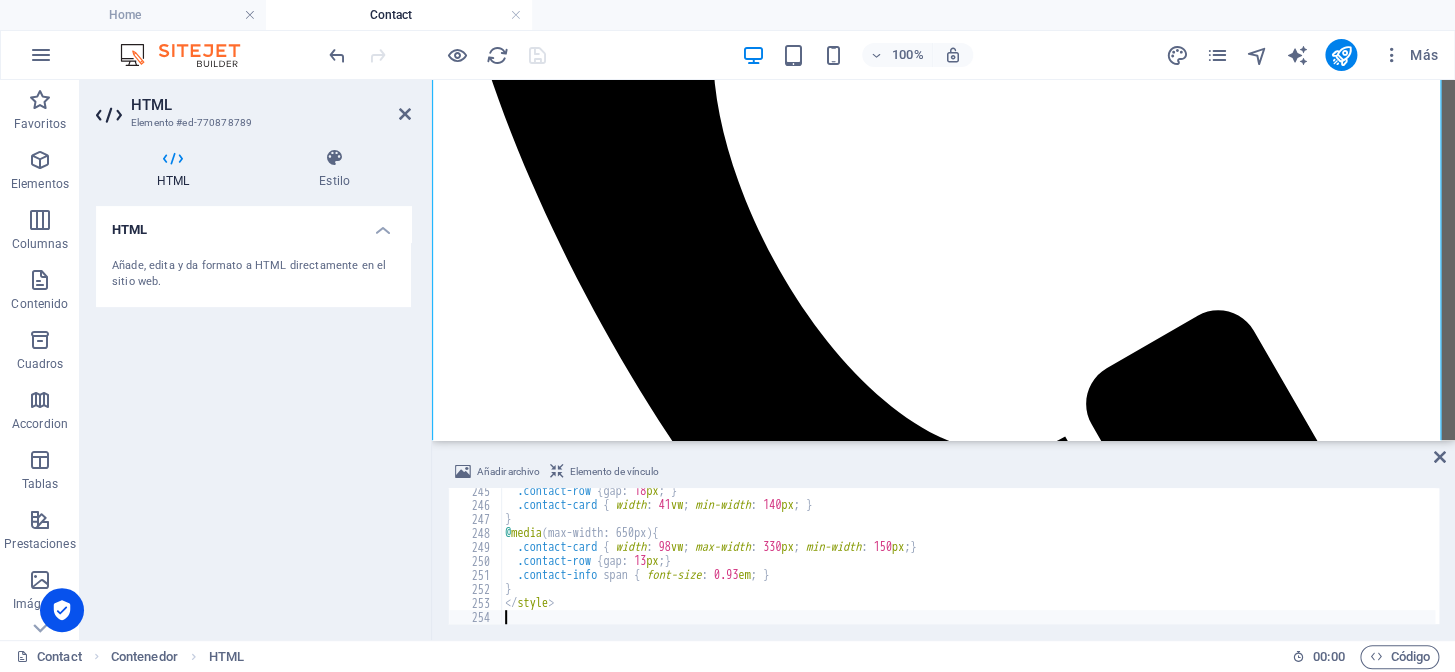 type on "</style>" 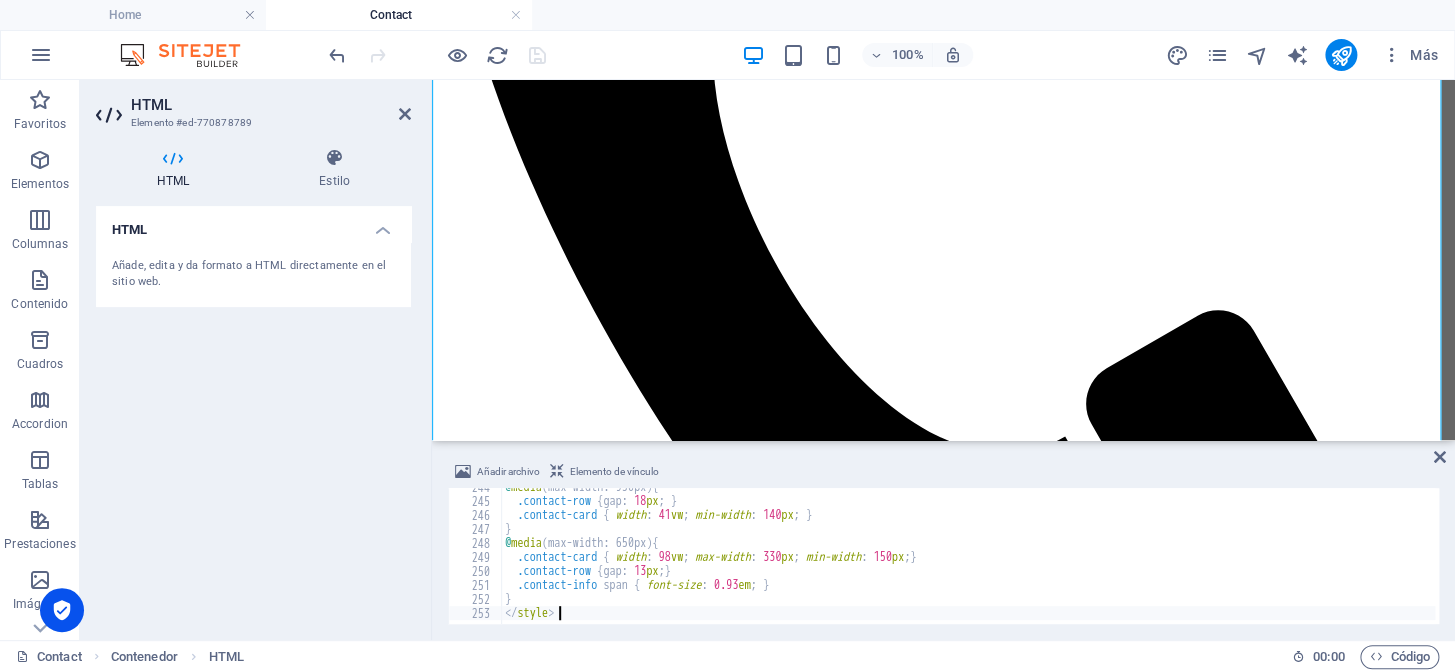 scroll, scrollTop: 3410, scrollLeft: 0, axis: vertical 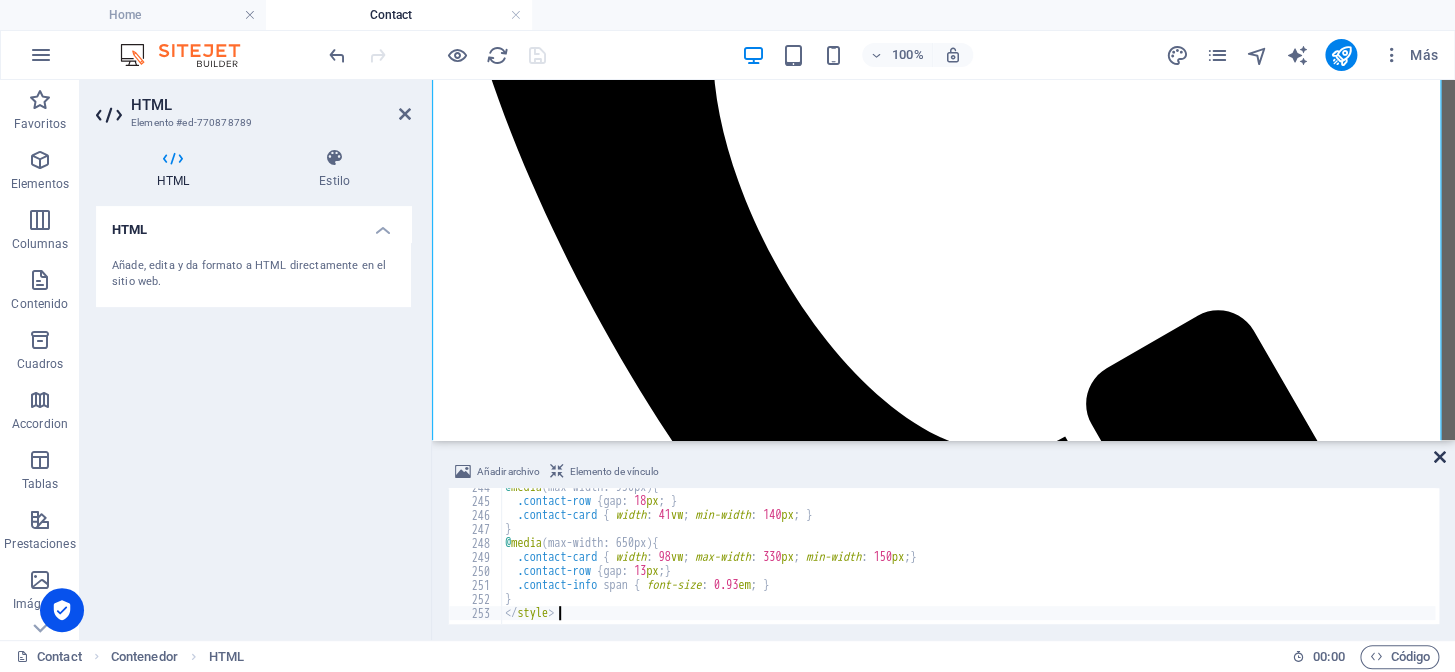 click at bounding box center [1440, 457] 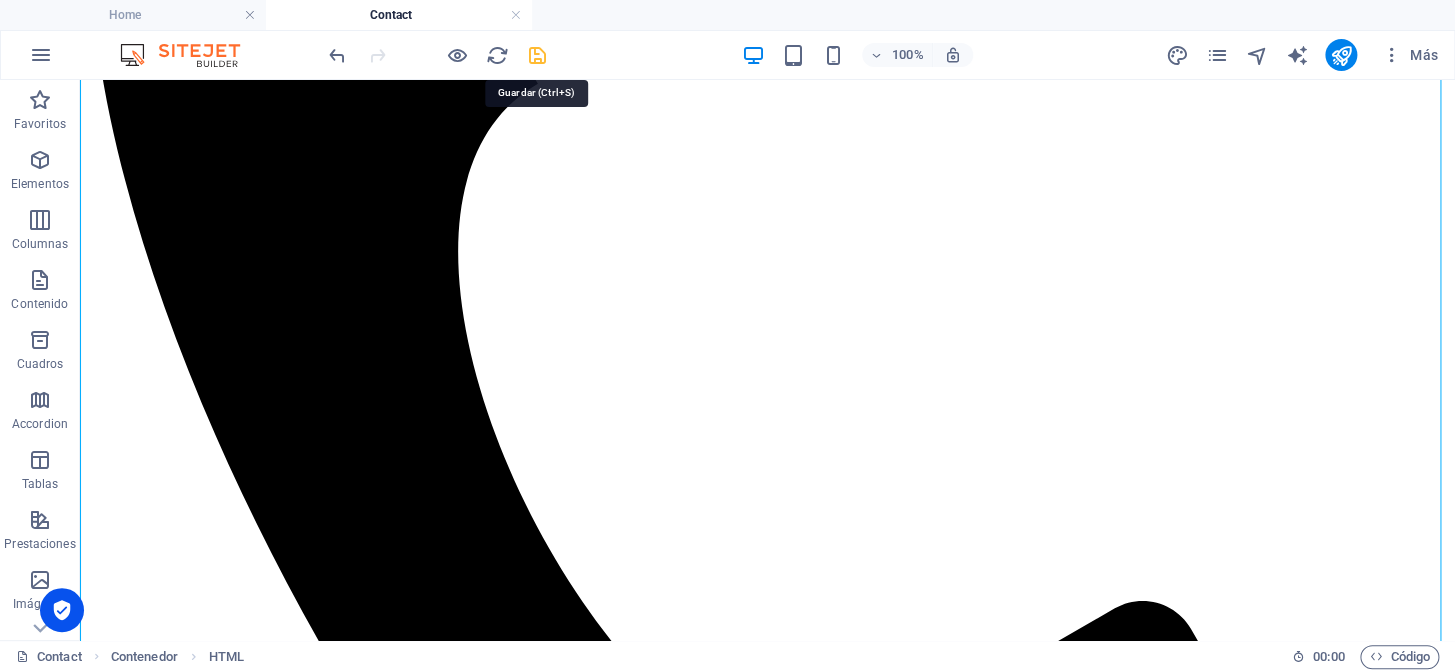 click at bounding box center [537, 55] 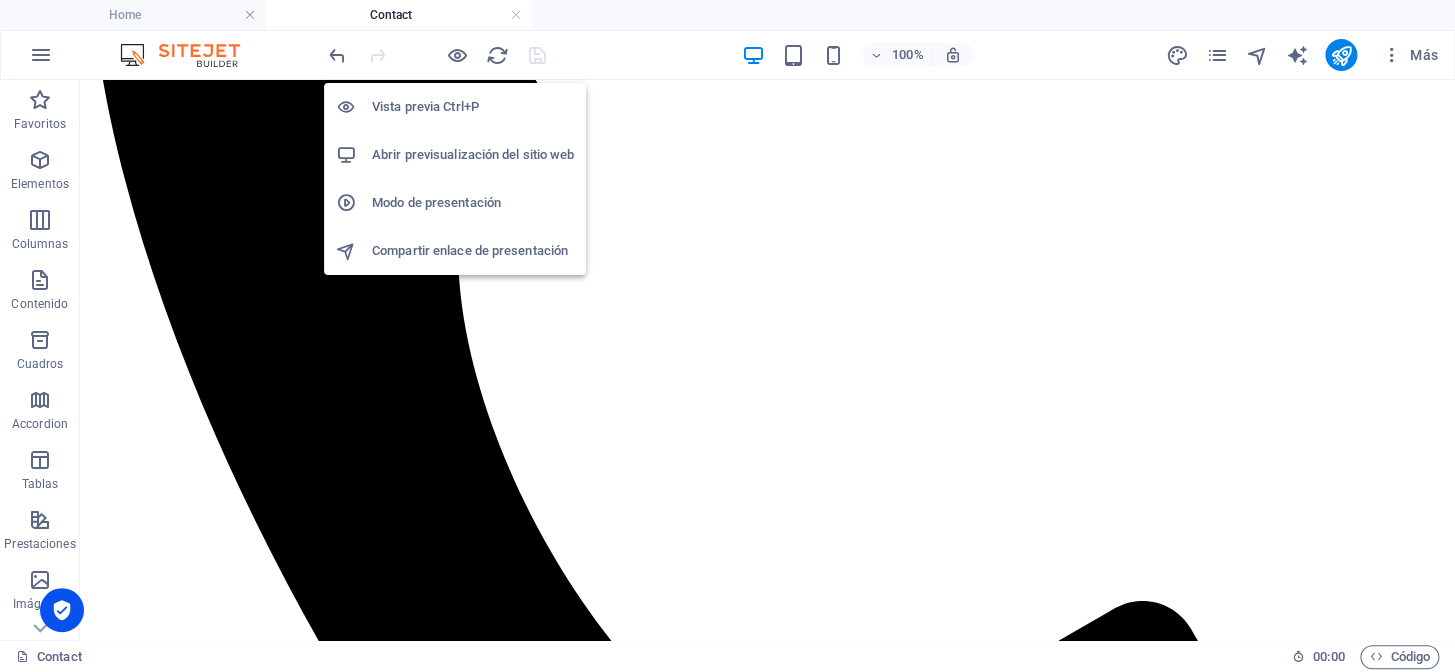 click on "Abrir previsualización del sitio web" at bounding box center [473, 155] 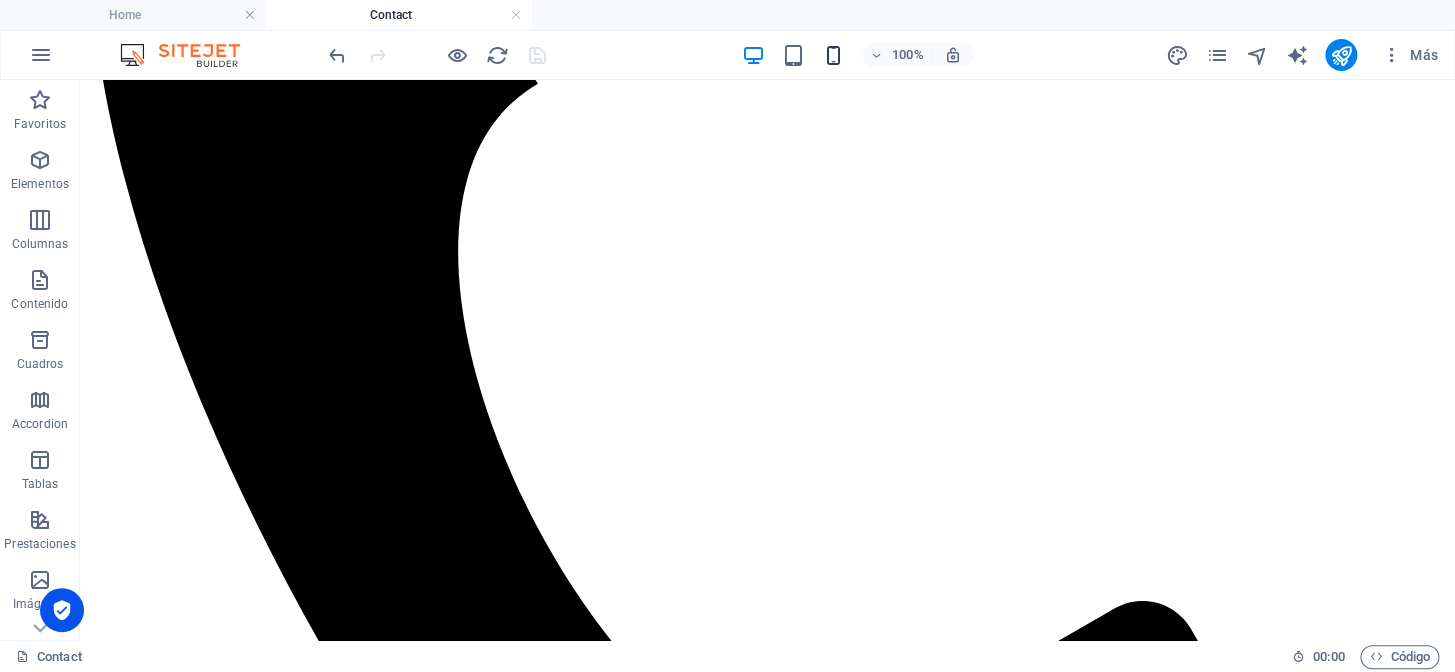 click at bounding box center (833, 55) 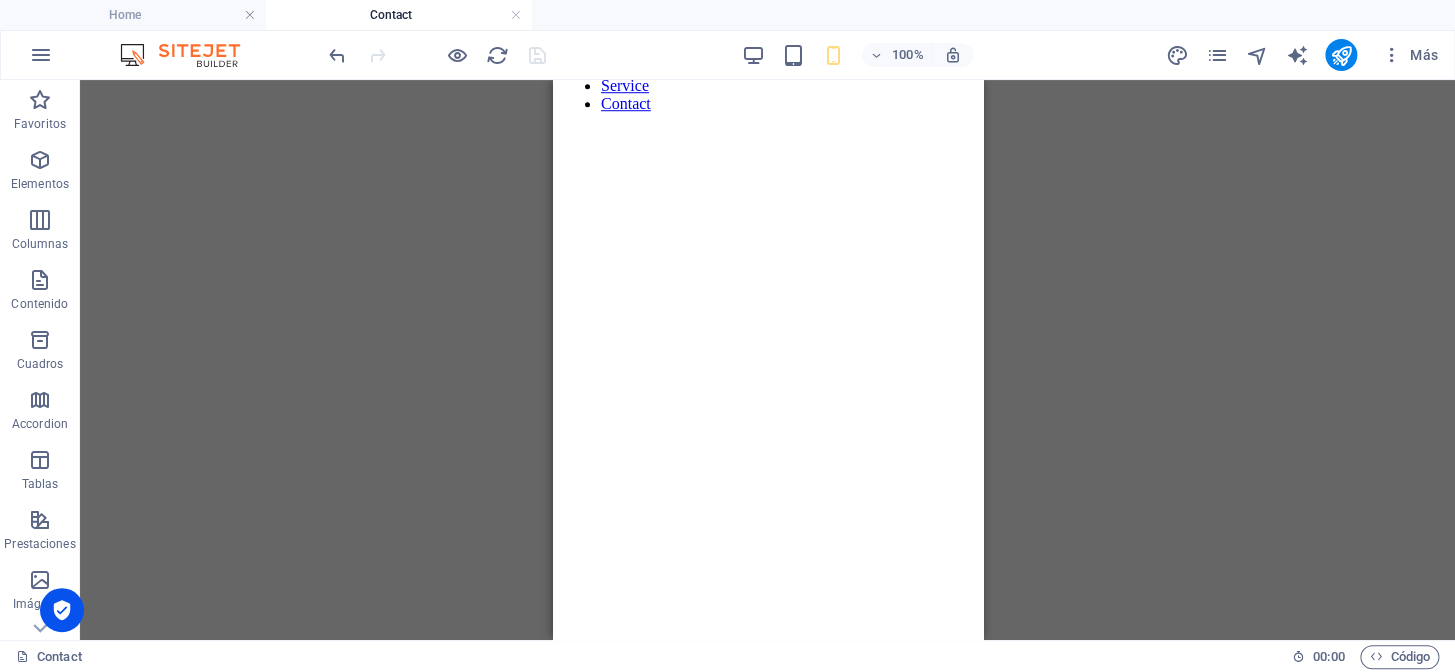 click on "Arrastra aquí para reemplazar el contenido existente. Si quieres crear un elemento nuevo, pulsa “Ctrl”.
H1   Contenedor   Contenedor   Separador   Texto   Imagen   Contenedor   HTML   Referencia" at bounding box center (767, 360) 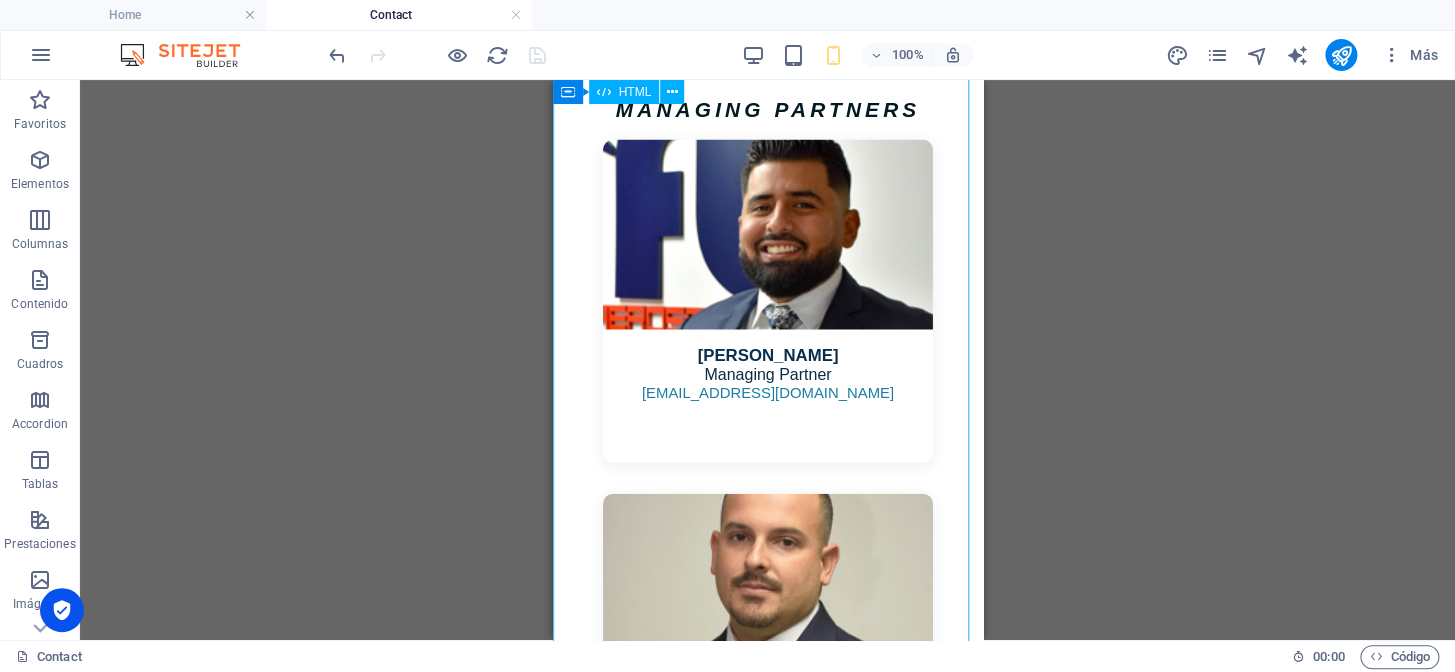 scroll, scrollTop: 1662, scrollLeft: 0, axis: vertical 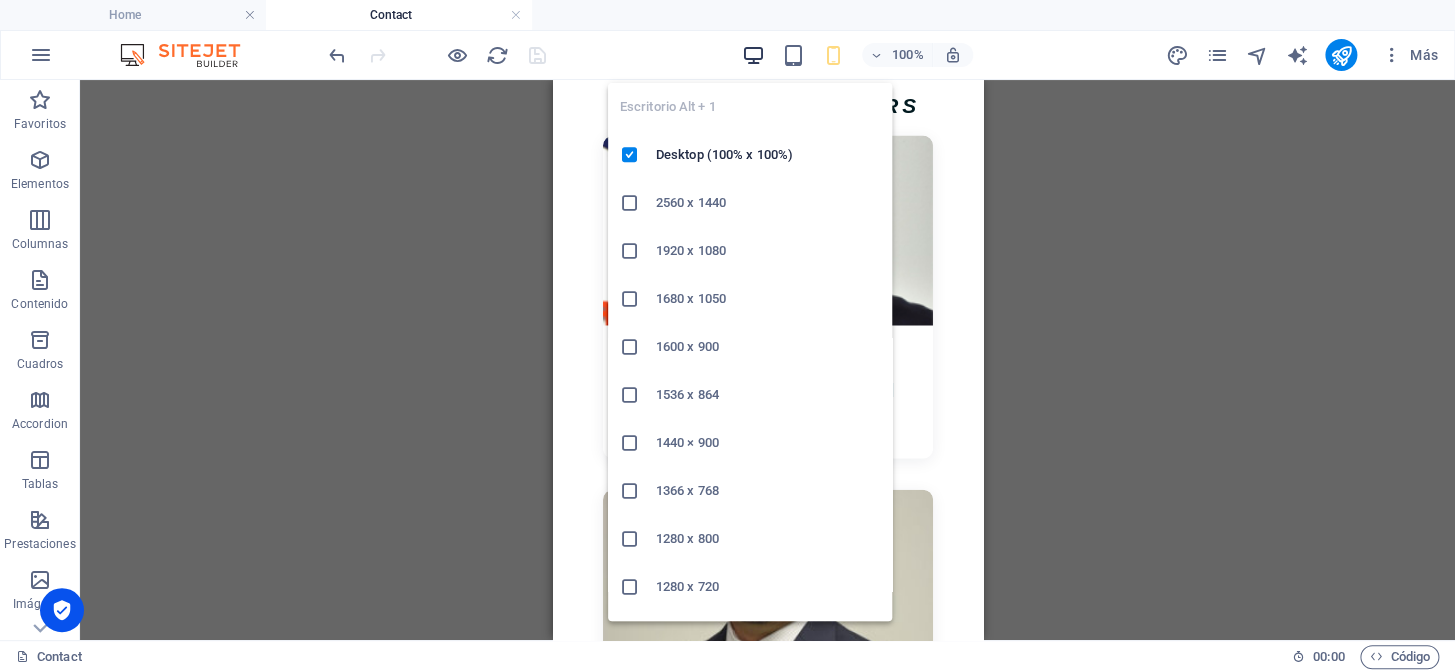 click at bounding box center (753, 55) 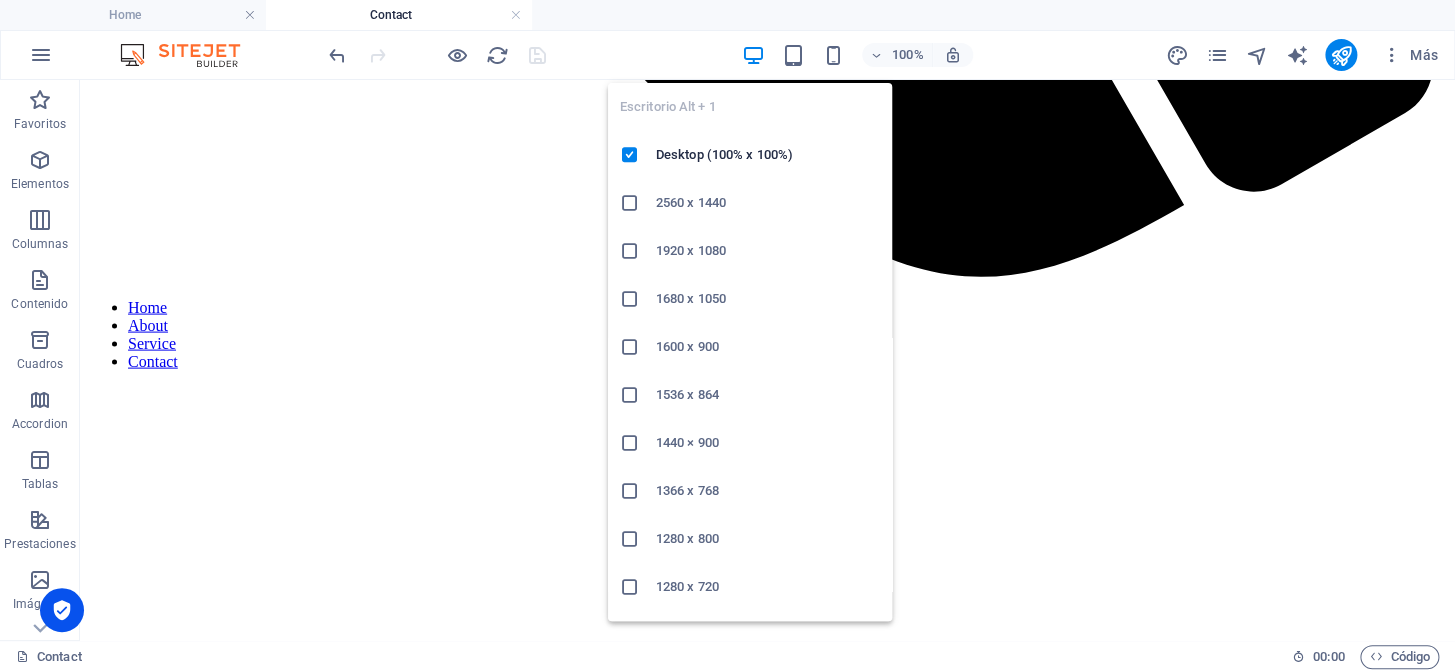 scroll, scrollTop: 1657, scrollLeft: 0, axis: vertical 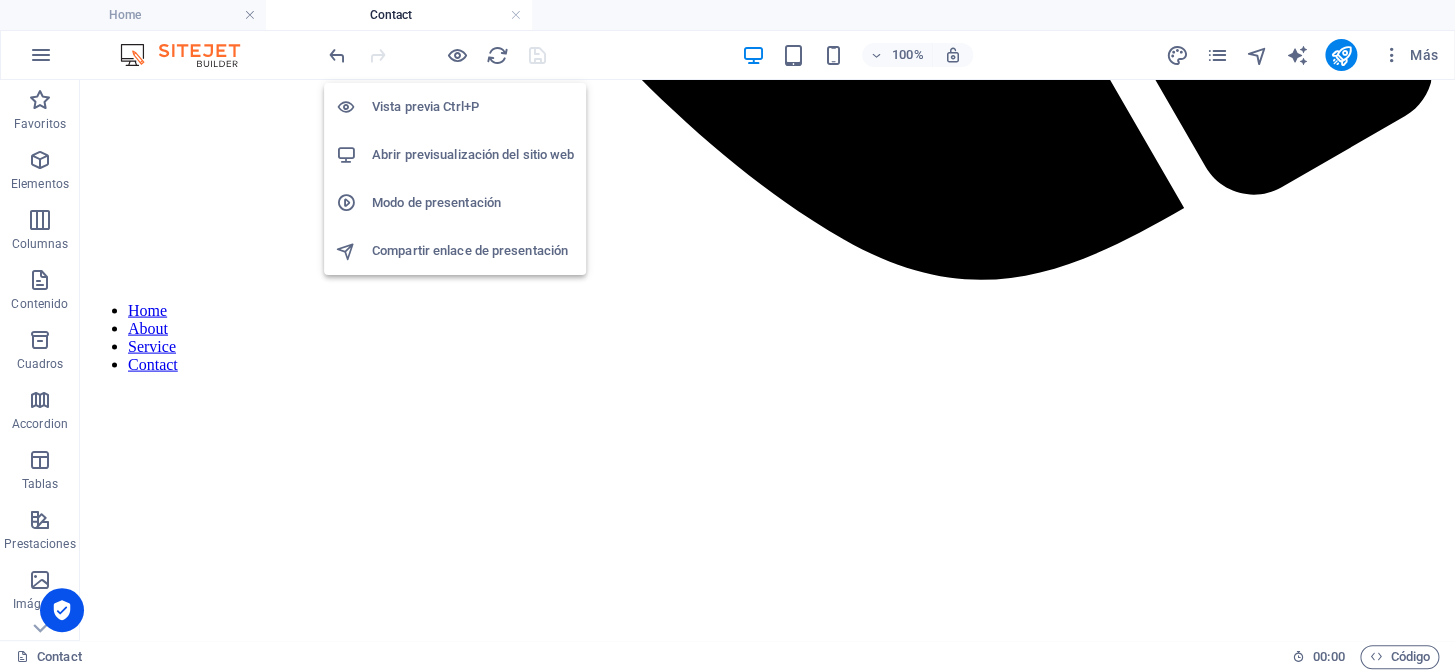 click on "Modo de presentación" at bounding box center [473, 203] 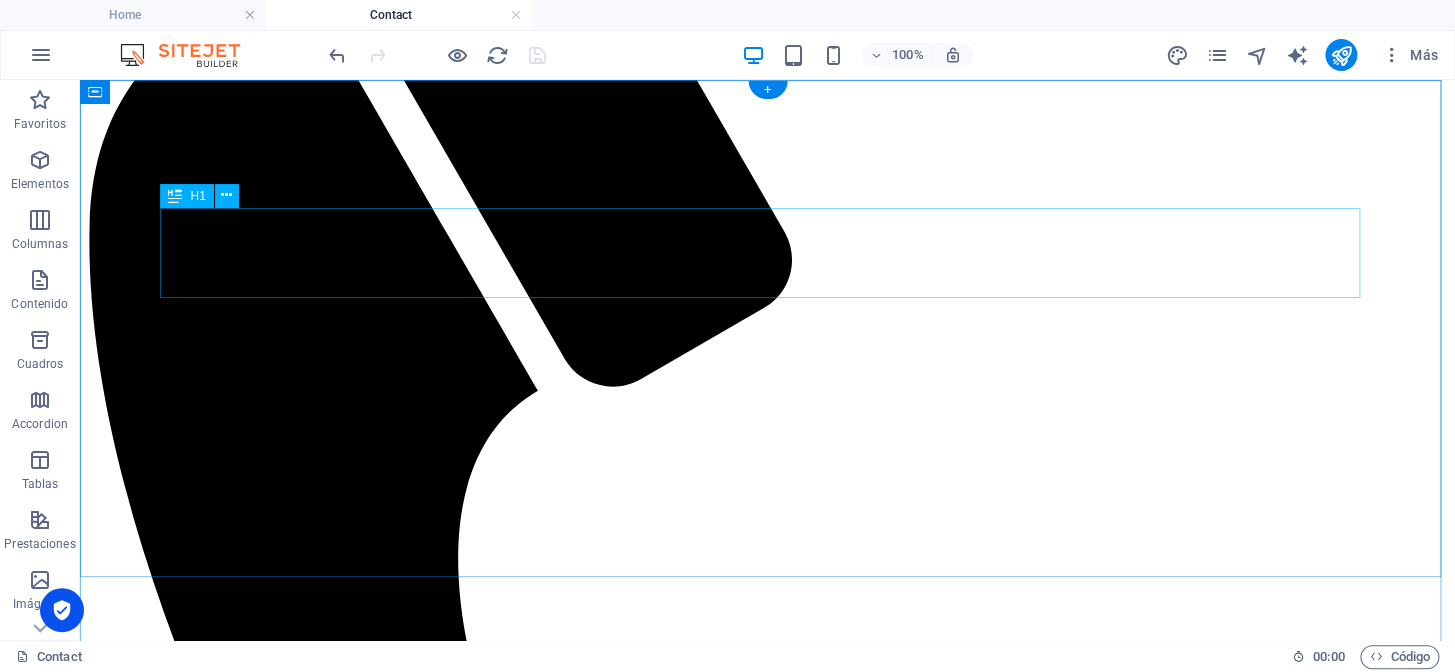 scroll, scrollTop: 0, scrollLeft: 0, axis: both 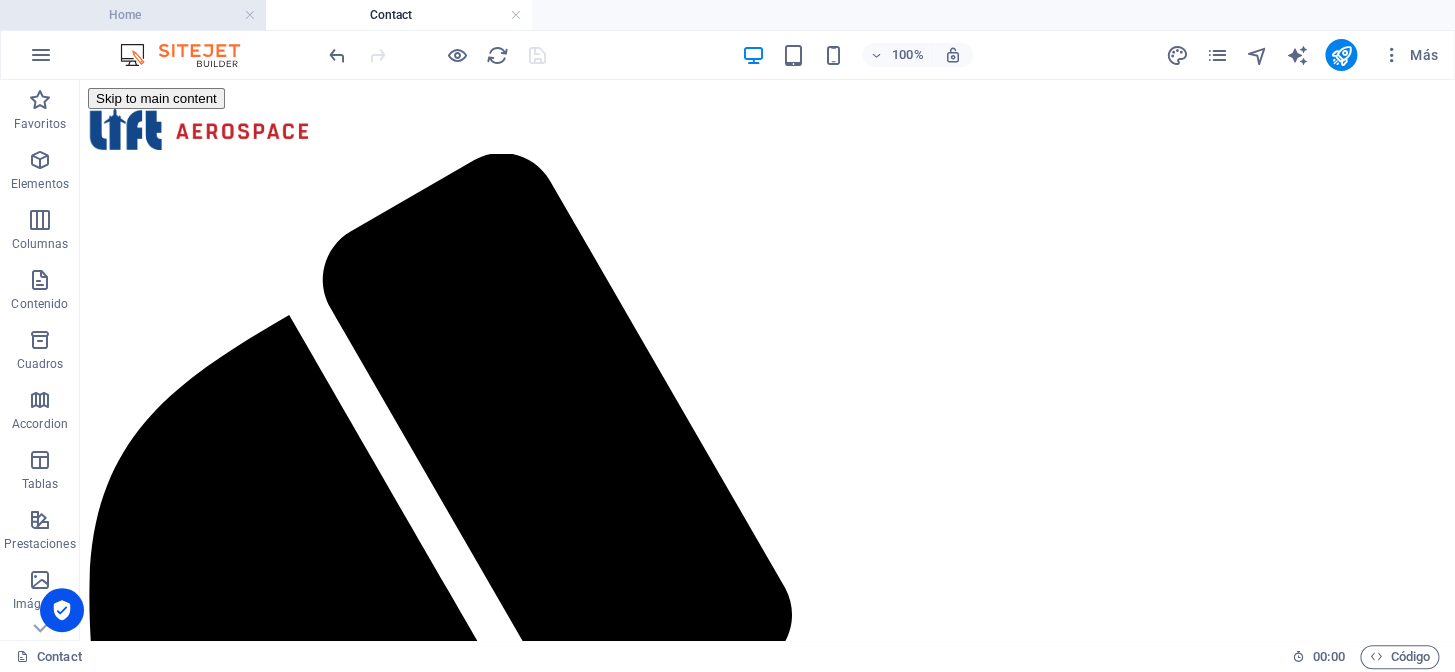 click on "Home" at bounding box center (133, 15) 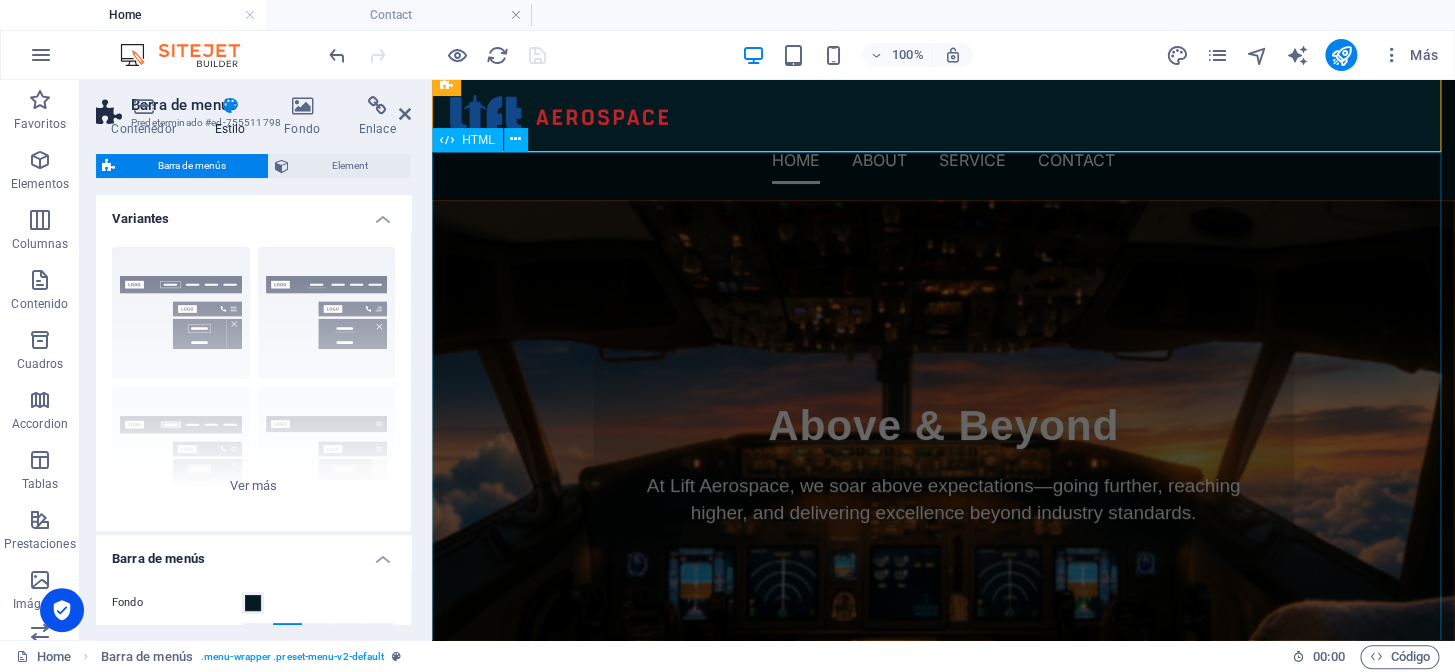 scroll, scrollTop: 0, scrollLeft: 0, axis: both 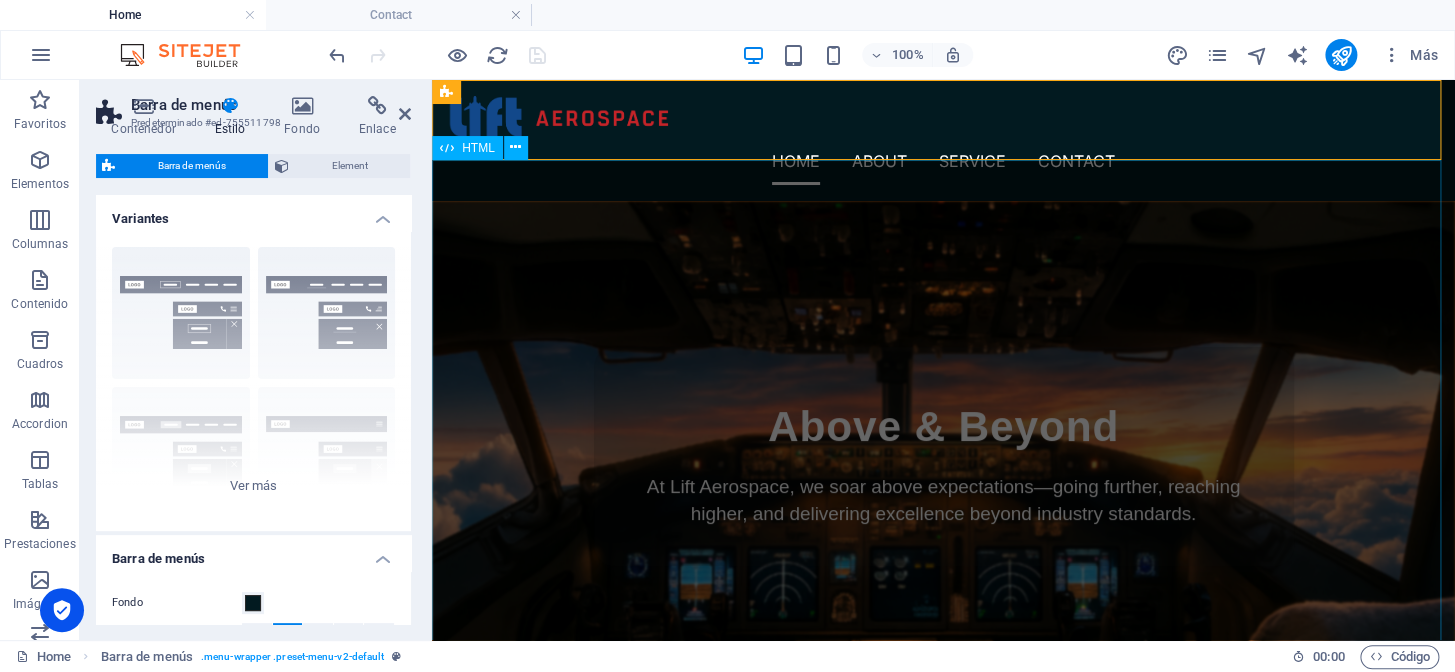 click at bounding box center [943, 456] 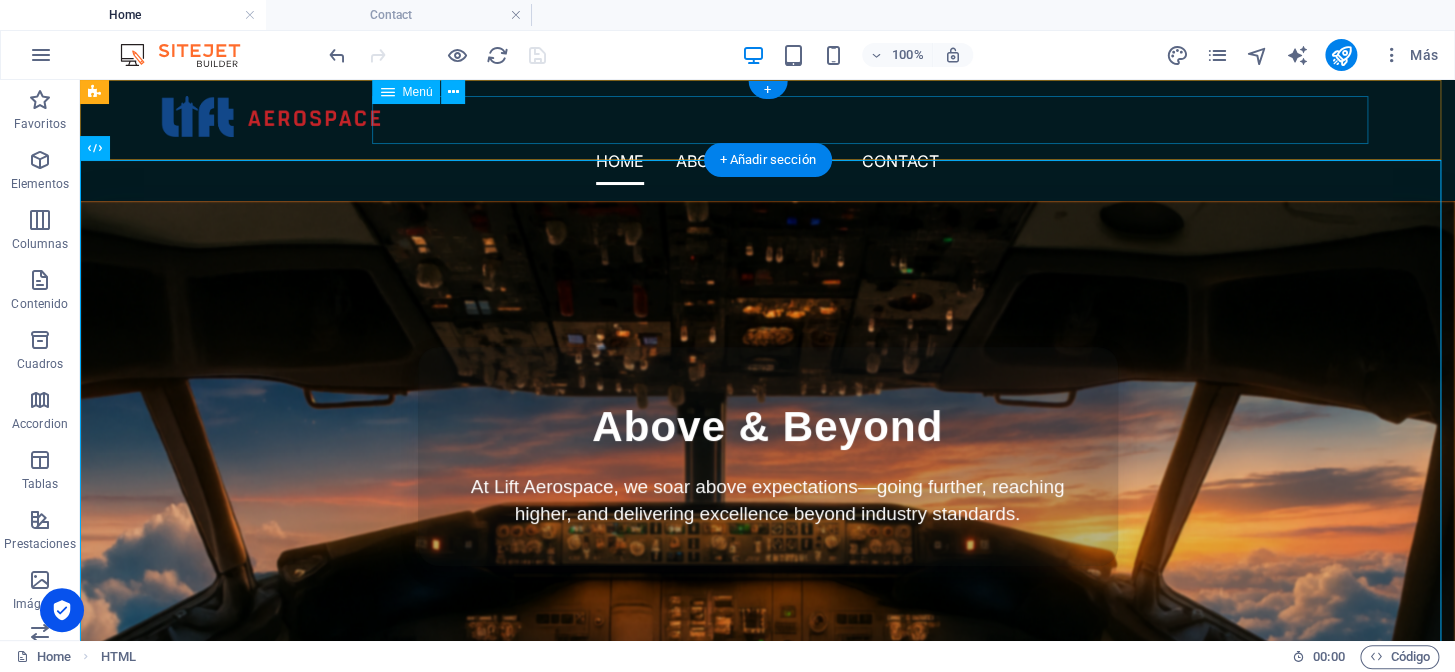 click on "Home About Service Contact" at bounding box center (768, 161) 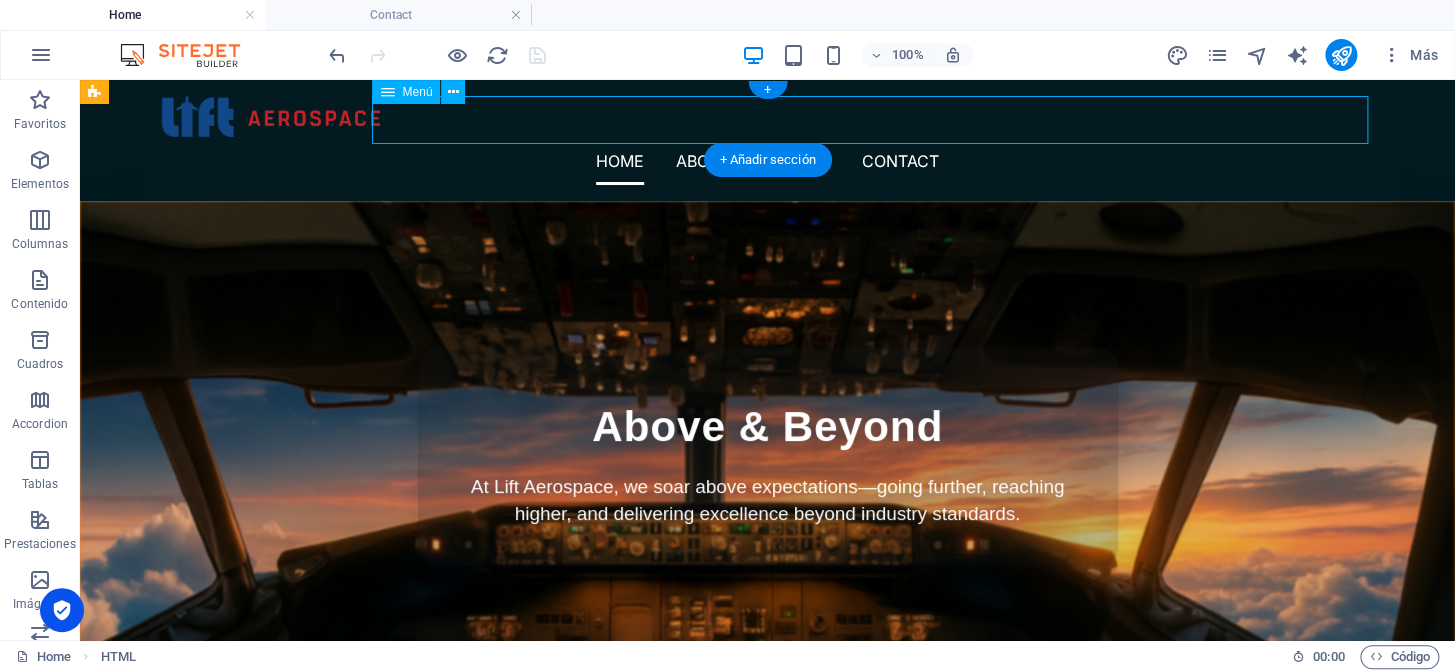 click on "Home About Service Contact" at bounding box center [768, 161] 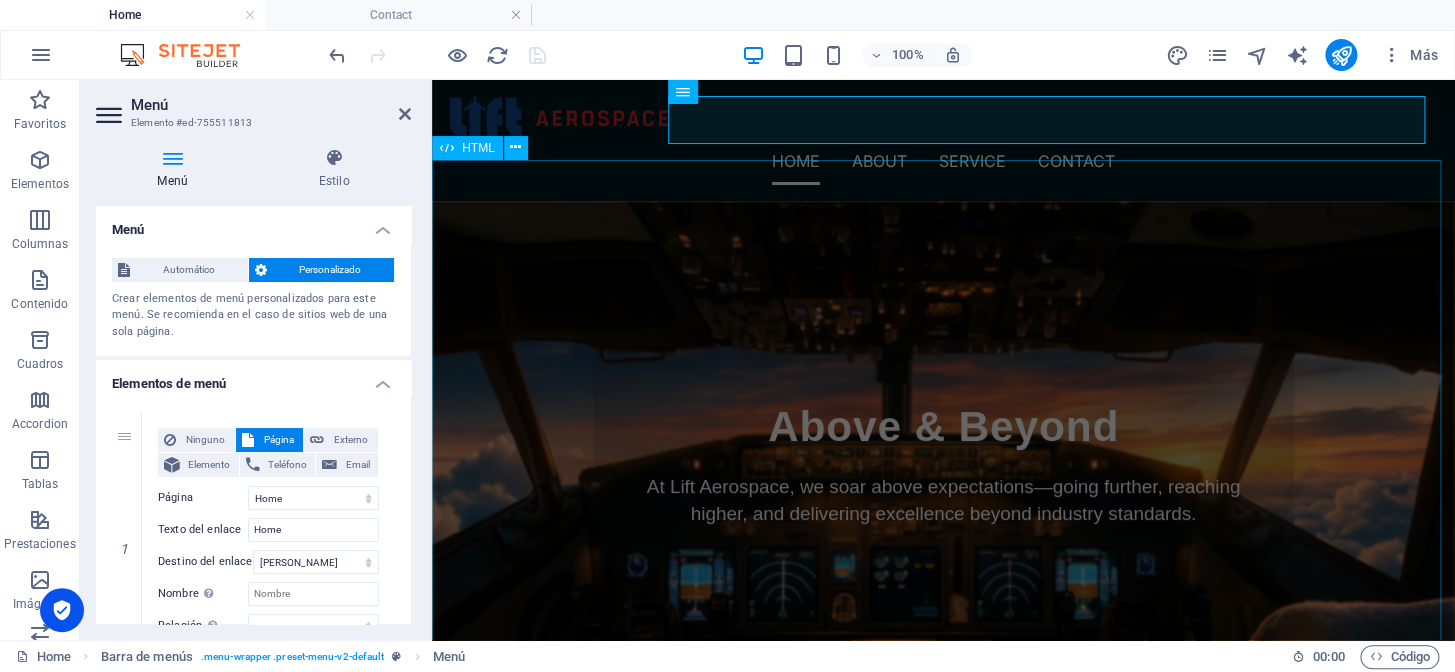 click on "Above & Beyond
At Lift Aerospace, we soar above expectations—going further, reaching higher, and delivering excellence beyond industry standards." at bounding box center [944, 456] 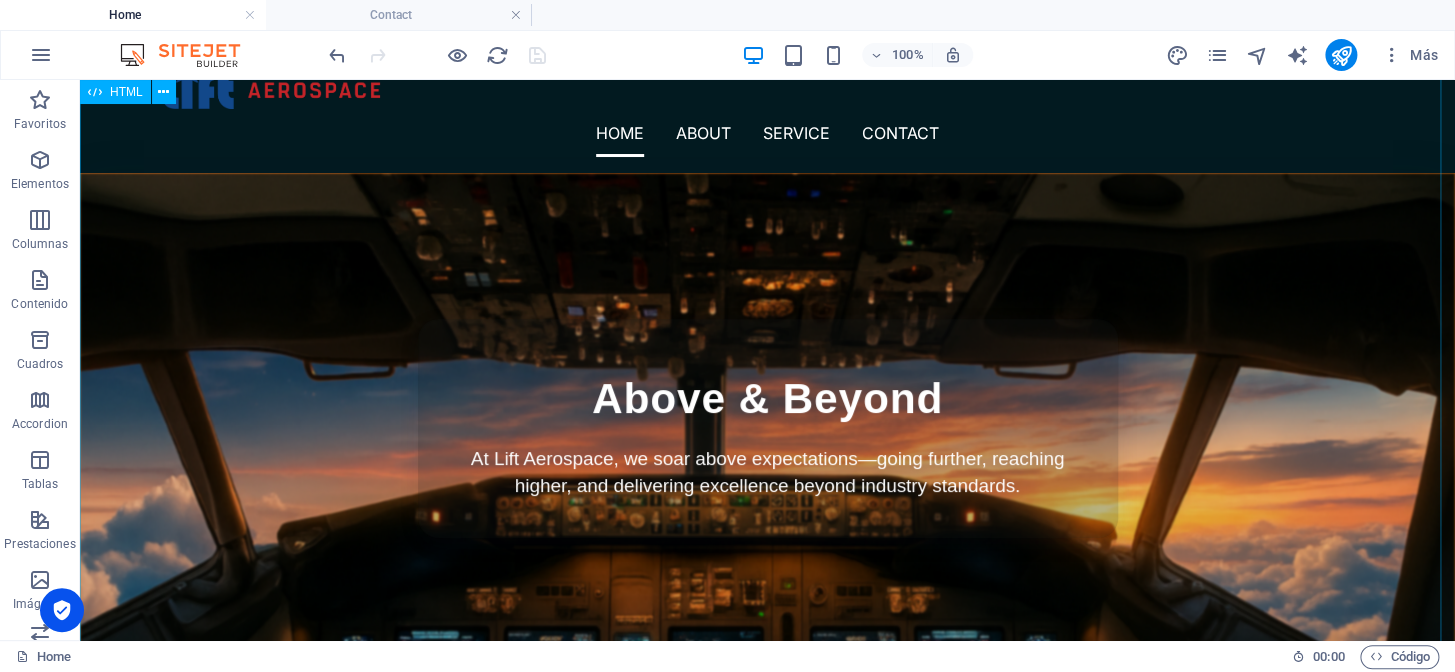 scroll, scrollTop: 0, scrollLeft: 0, axis: both 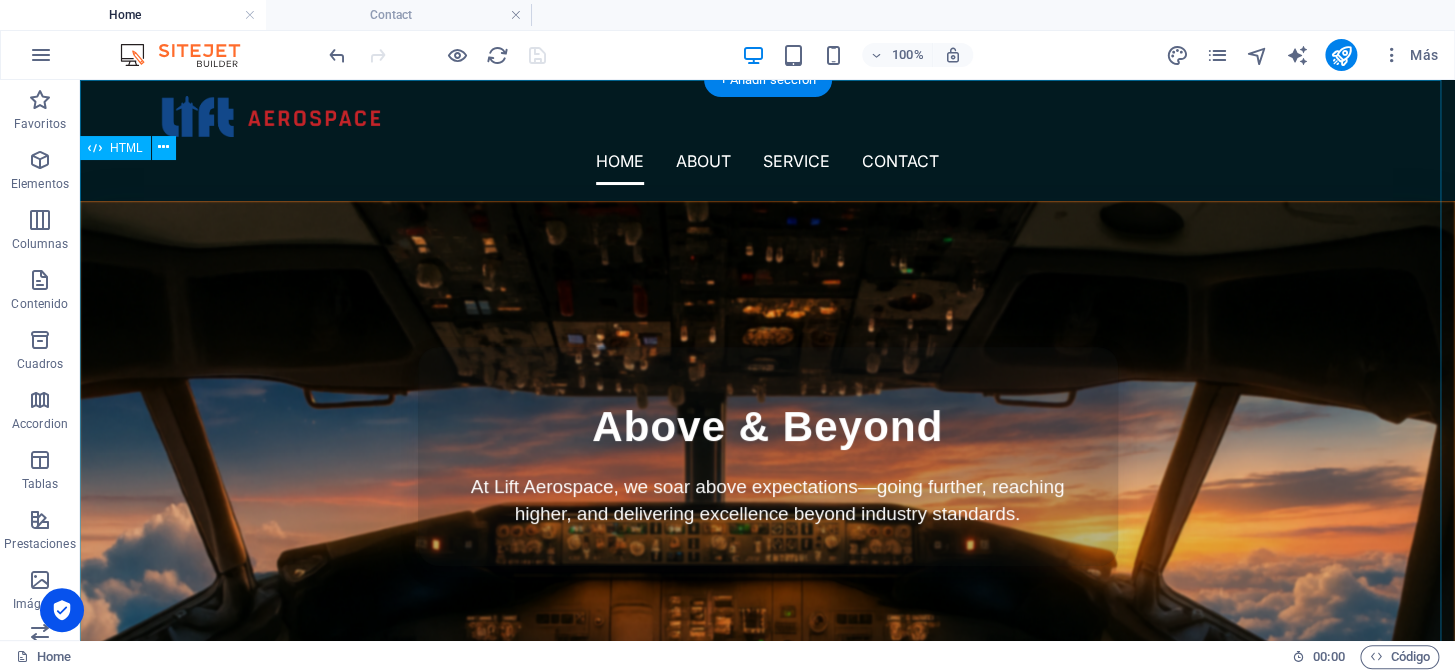 click at bounding box center [767, 456] 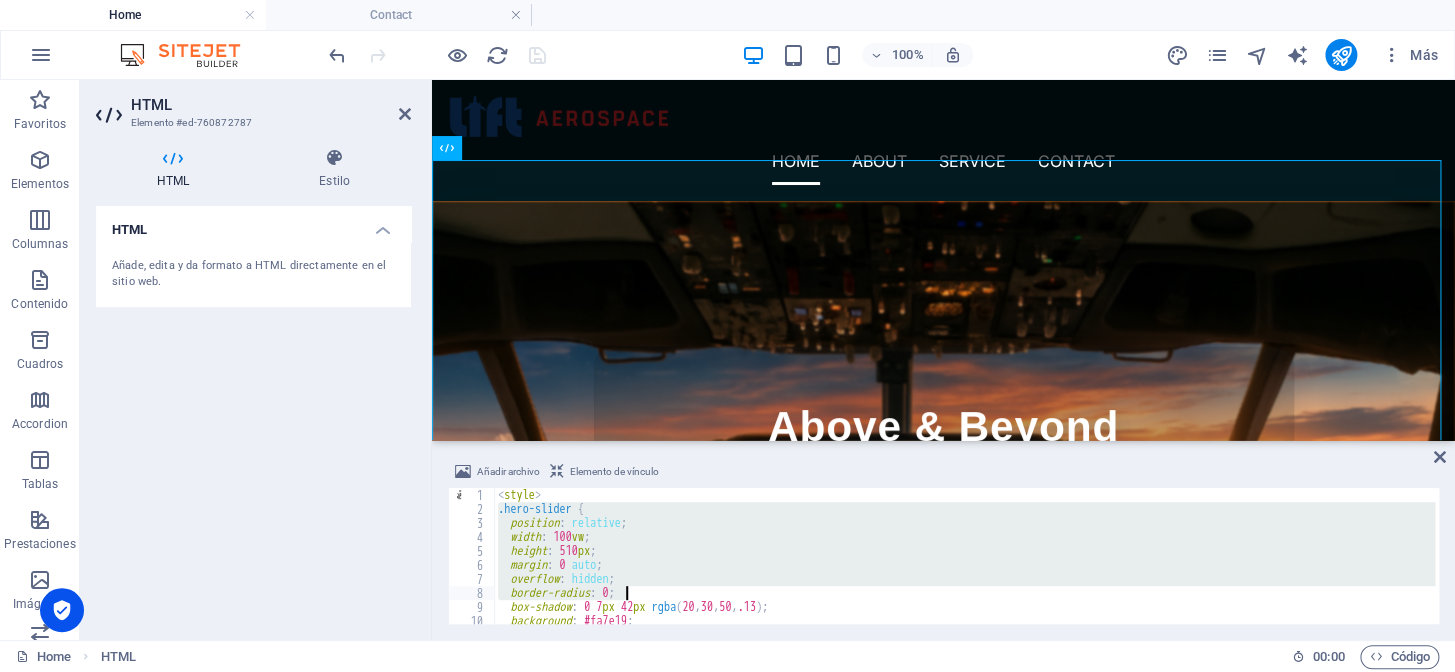 drag, startPoint x: 497, startPoint y: 502, endPoint x: 635, endPoint y: 596, distance: 166.97305 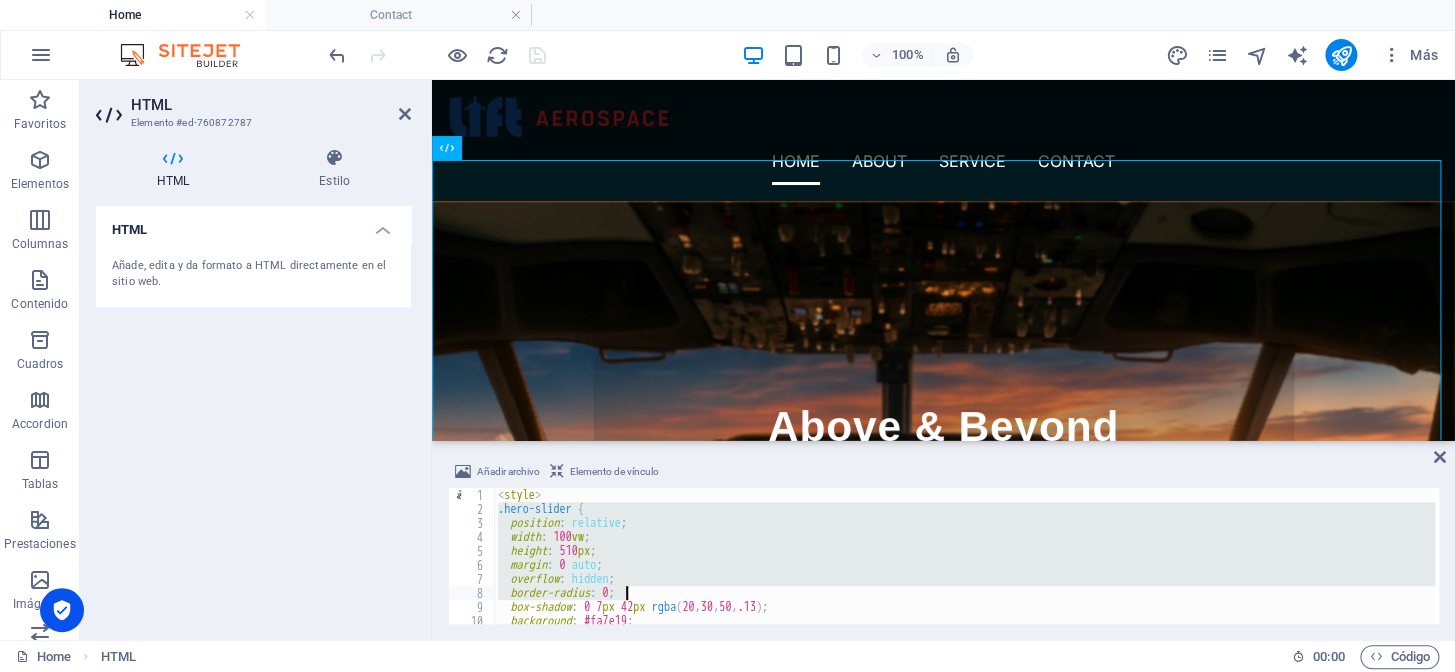 click on "< style > .hero-slider   {    position :   relative ;    width :   100 vw ;    height :   510 px ;    margin :   0   auto ;    overflow :   hidden ;    border-radius :   0 ;    box-shadow :   0   7 px   42 px   rgba ( 20 , 30 , 50 , .13 ) ;    background :   #fa7e19 ; }" at bounding box center [964, 556] 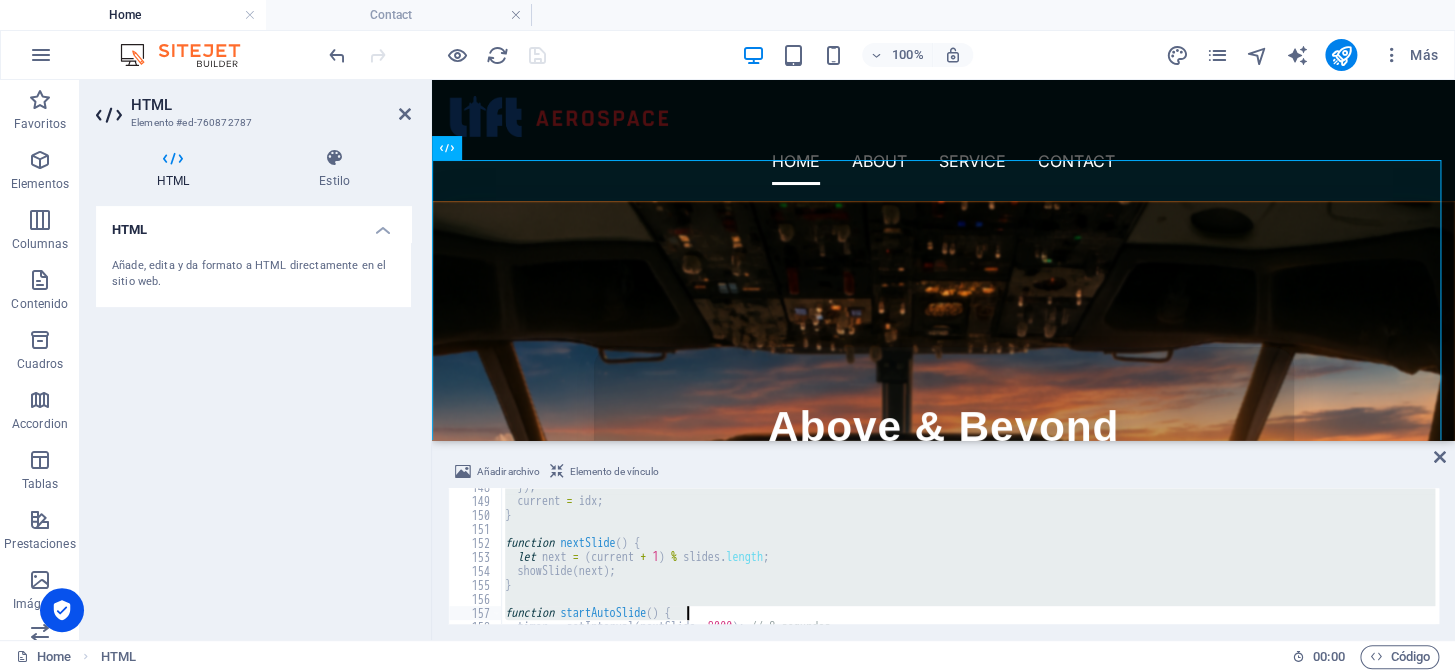 scroll, scrollTop: 2318, scrollLeft: 0, axis: vertical 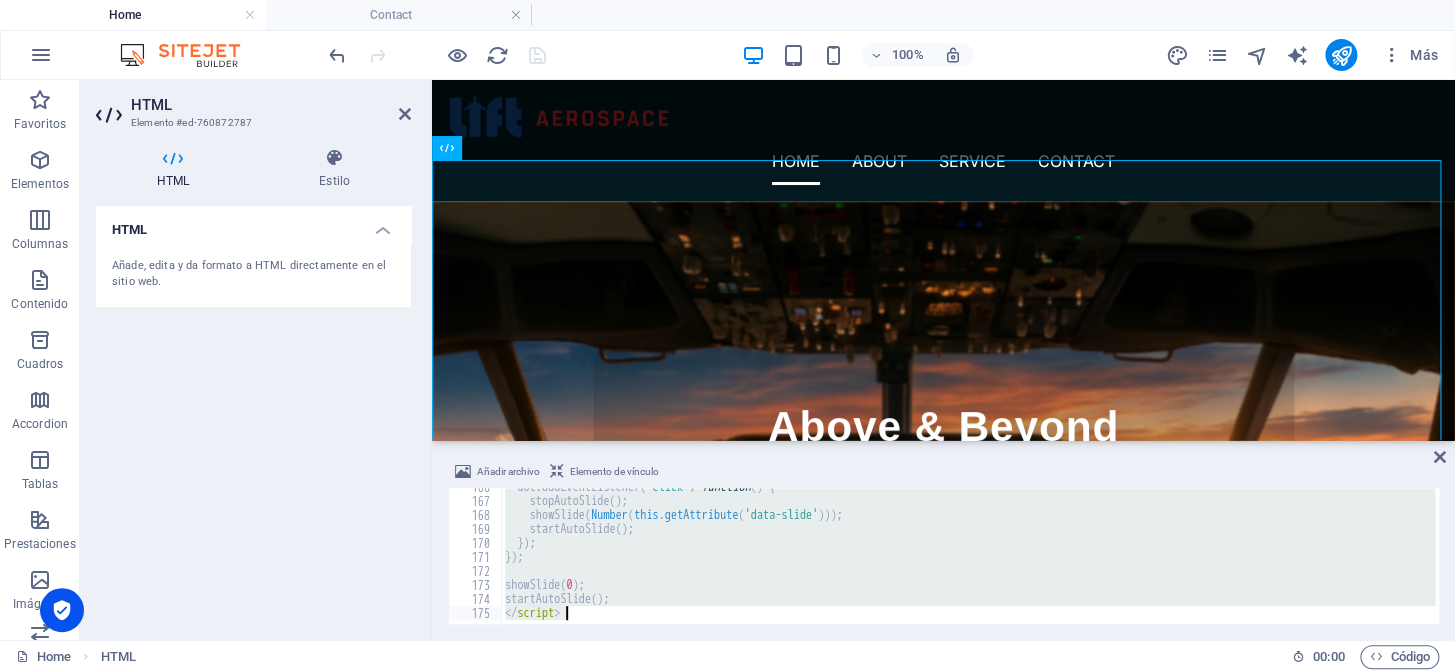 drag, startPoint x: 497, startPoint y: 492, endPoint x: 606, endPoint y: 620, distance: 168.12198 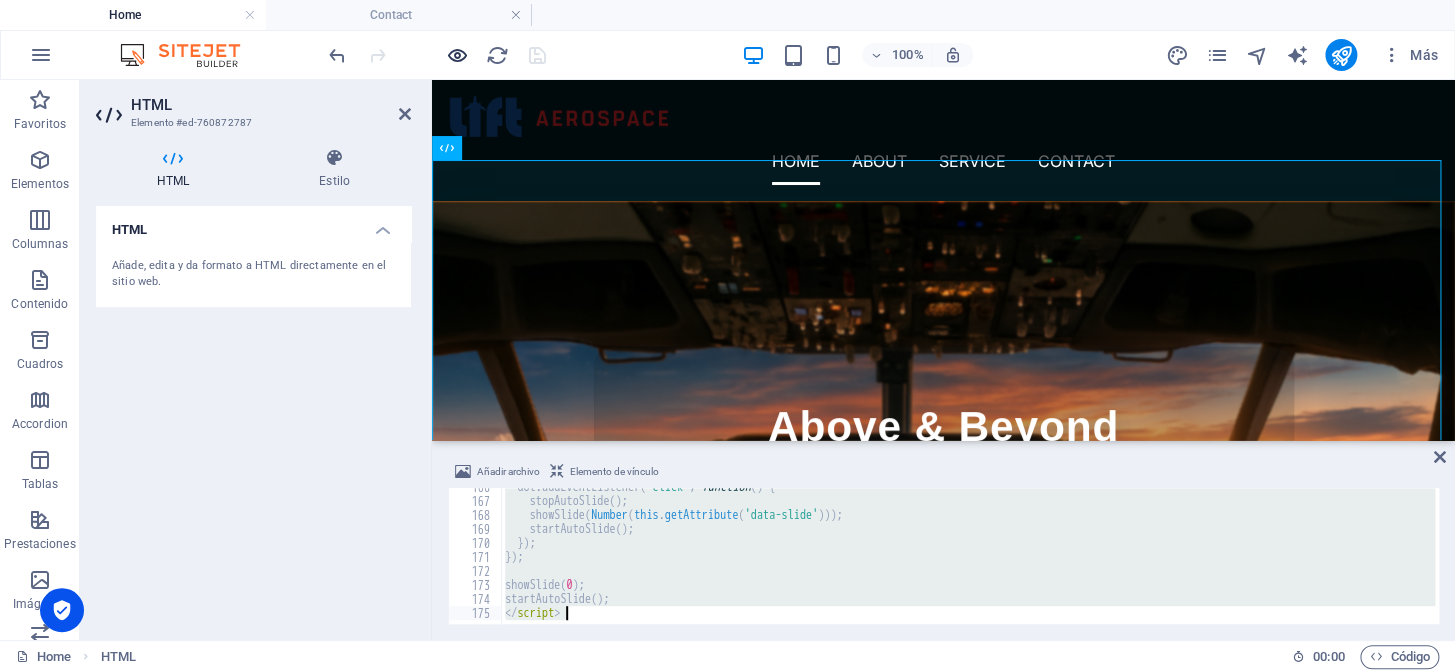 click at bounding box center (457, 55) 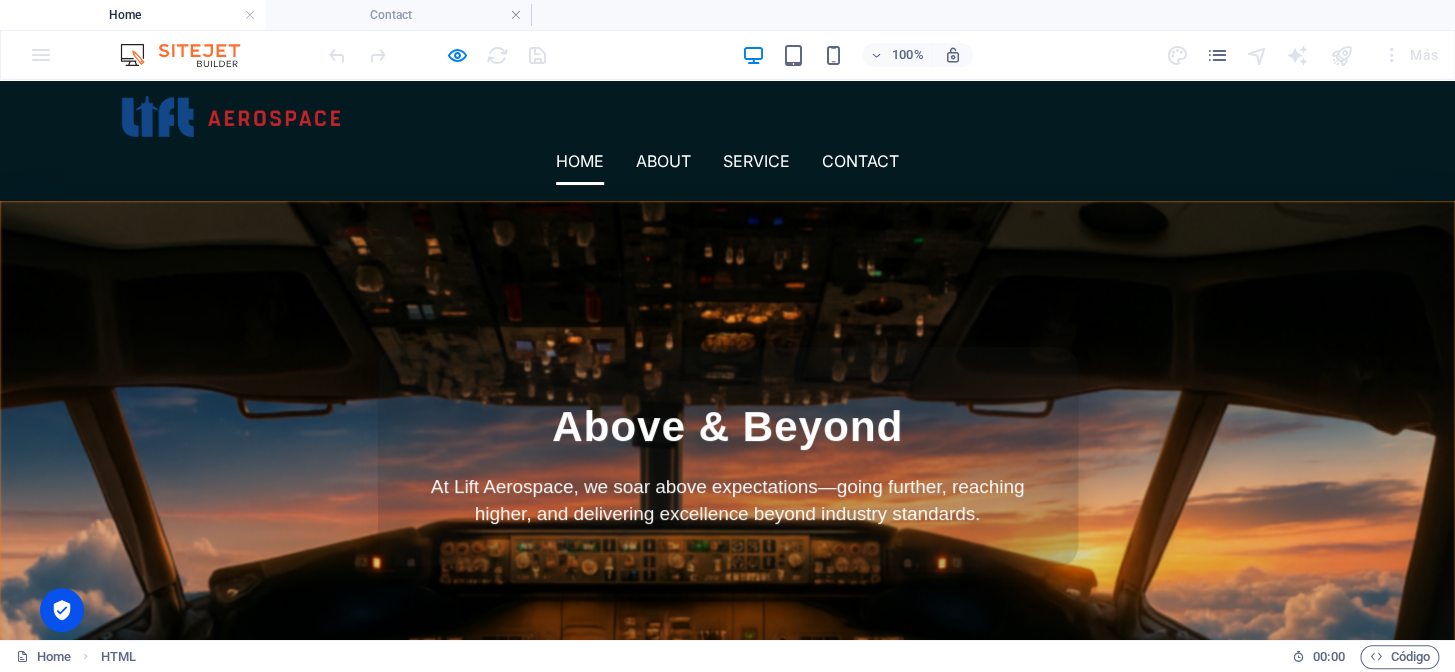 click on "Above & Beyond
At Lift Aerospace, we soar above expectations—going further, reaching higher, and delivering excellence beyond industry standards." at bounding box center [728, 456] 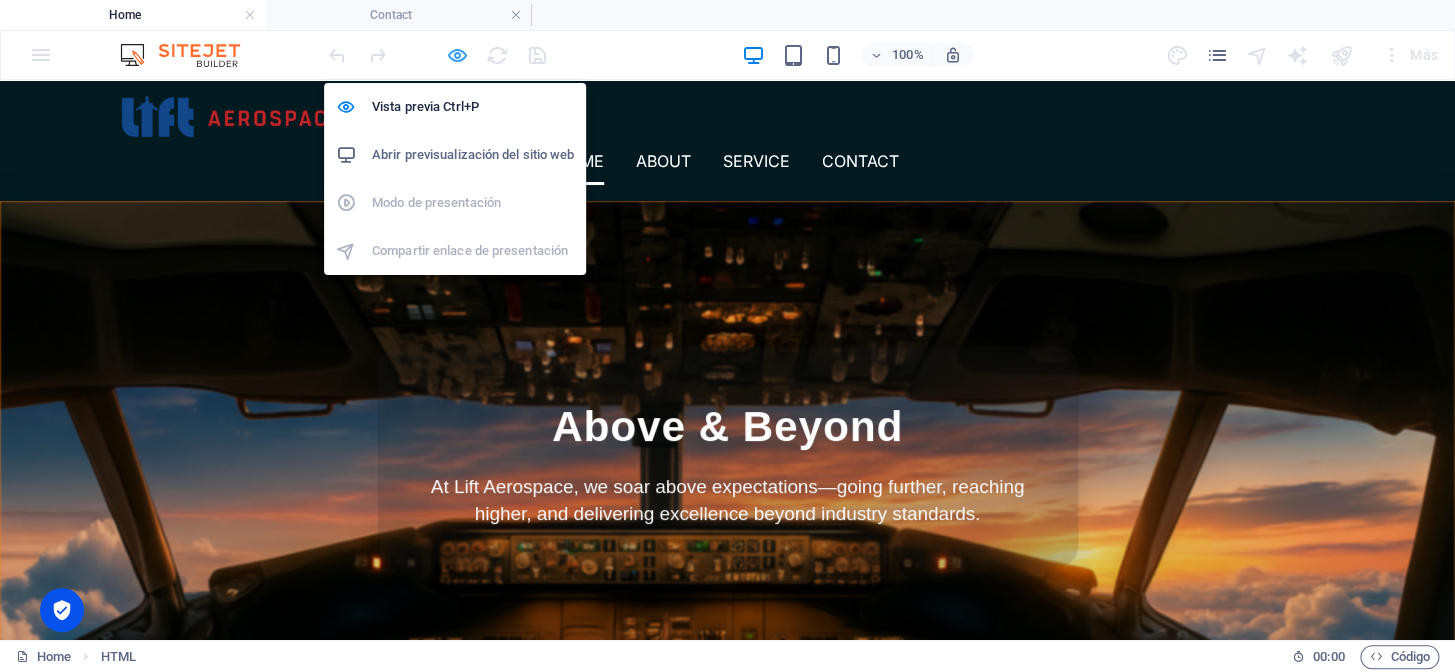 click at bounding box center [457, 55] 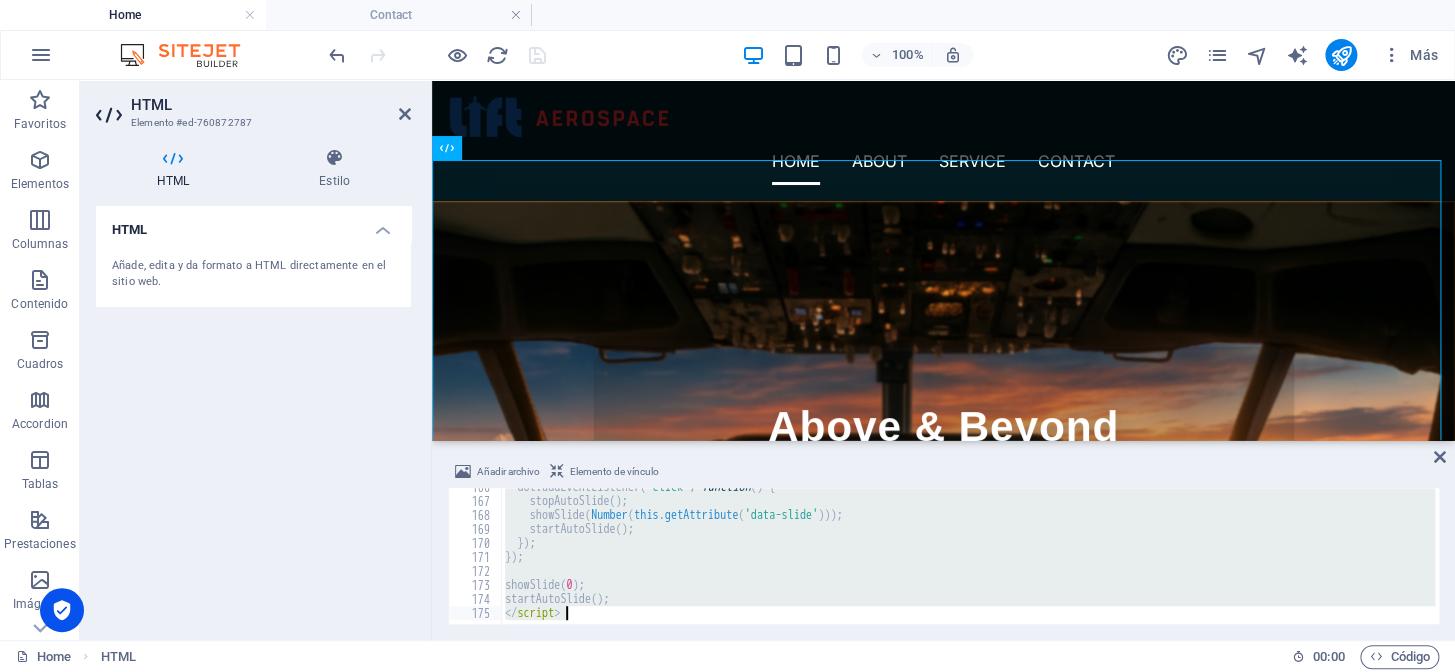 click on "dot . addEventListener ( 'click' ,   function ( )   {      stopAutoSlide ( ) ;      showSlide ( Number ( this . getAttribute ( 'data-slide' ))) ;      startAutoSlide ( ) ;    }) ; }) ; showSlide ( 0 ) ; startAutoSlide ( ) ; </ script >" at bounding box center (968, 556) 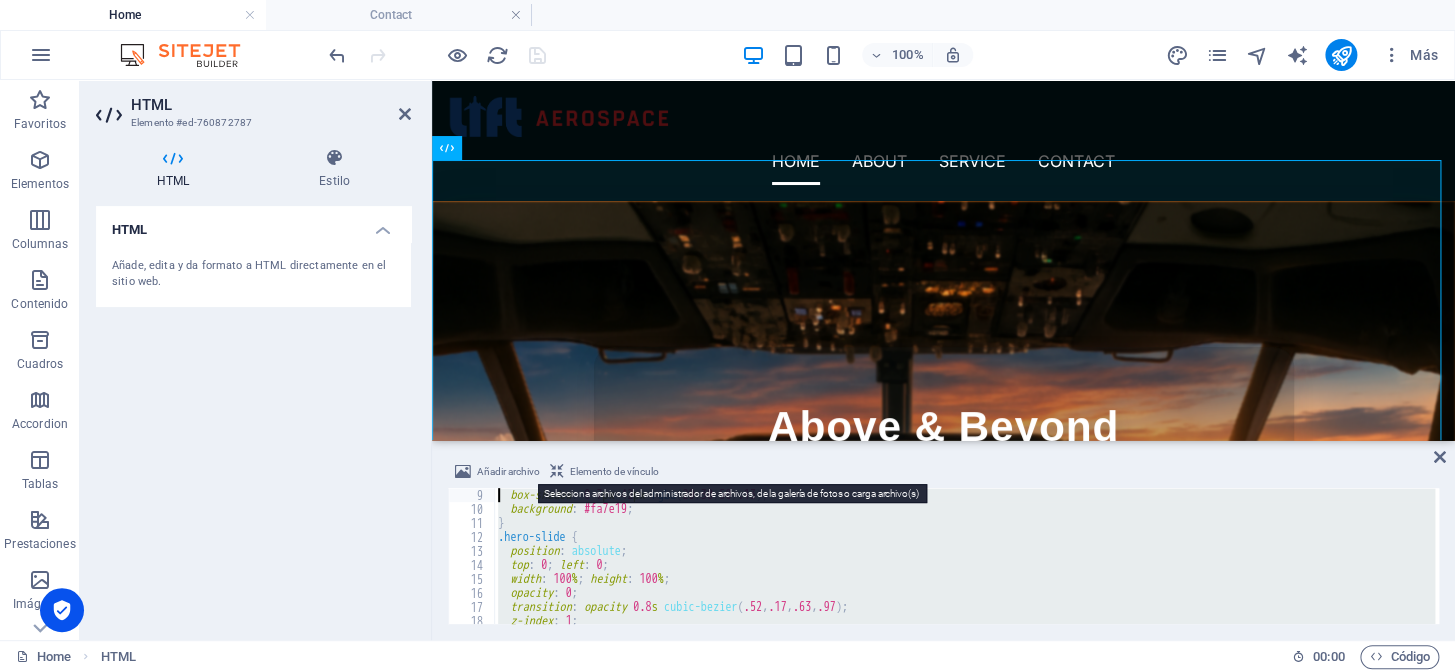 scroll, scrollTop: 0, scrollLeft: 0, axis: both 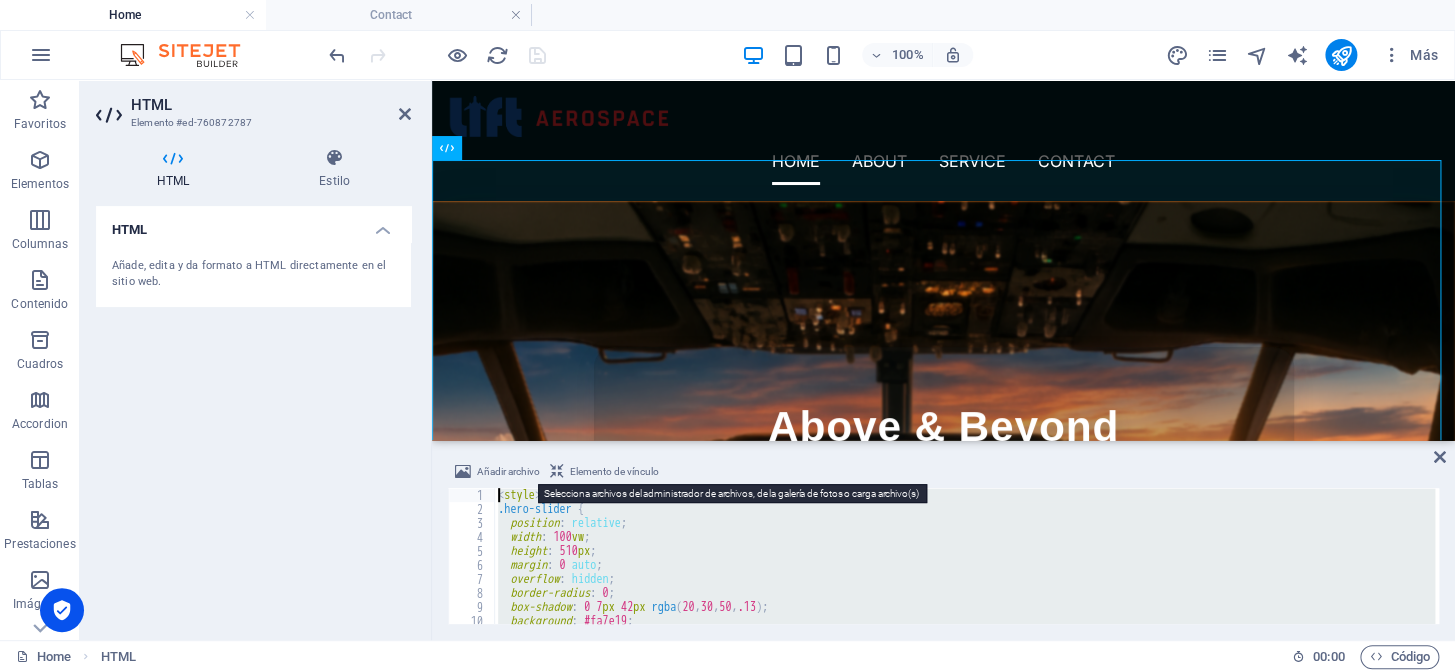 drag, startPoint x: 574, startPoint y: 608, endPoint x: 467, endPoint y: 459, distance: 183.43936 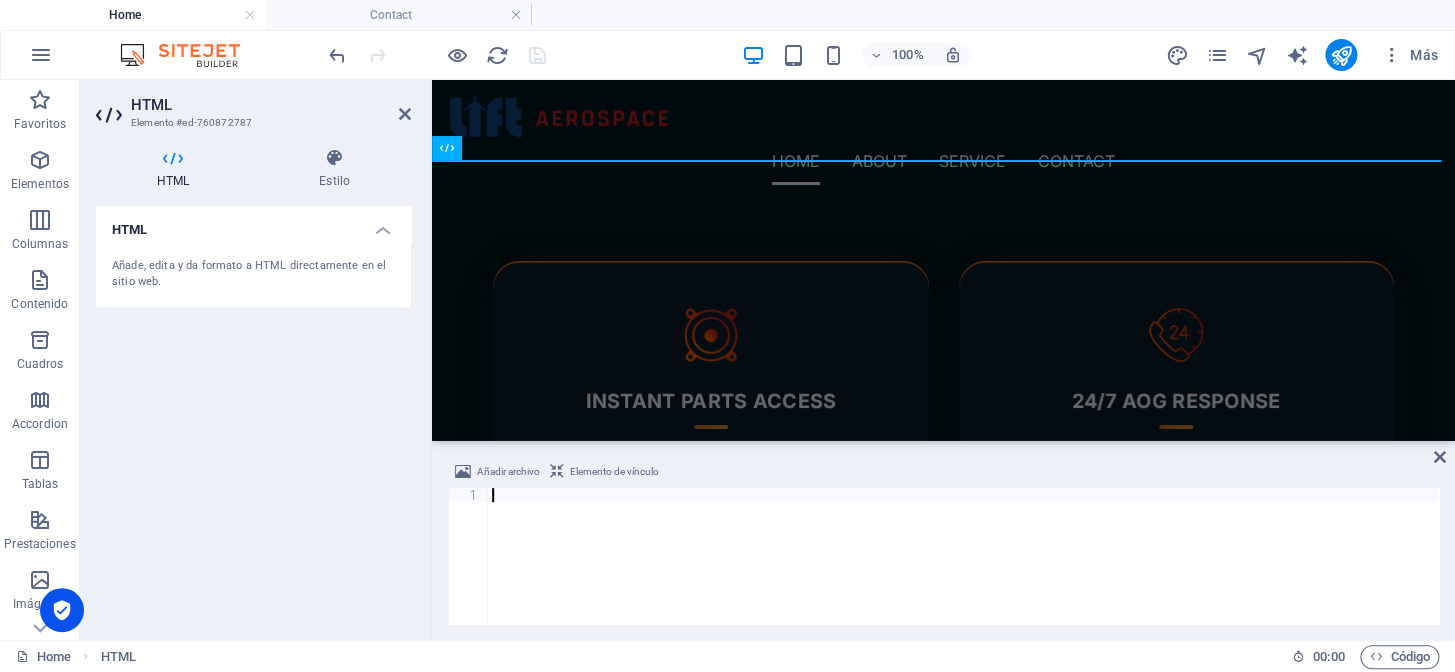 type on "startAutoSlide();
</script>" 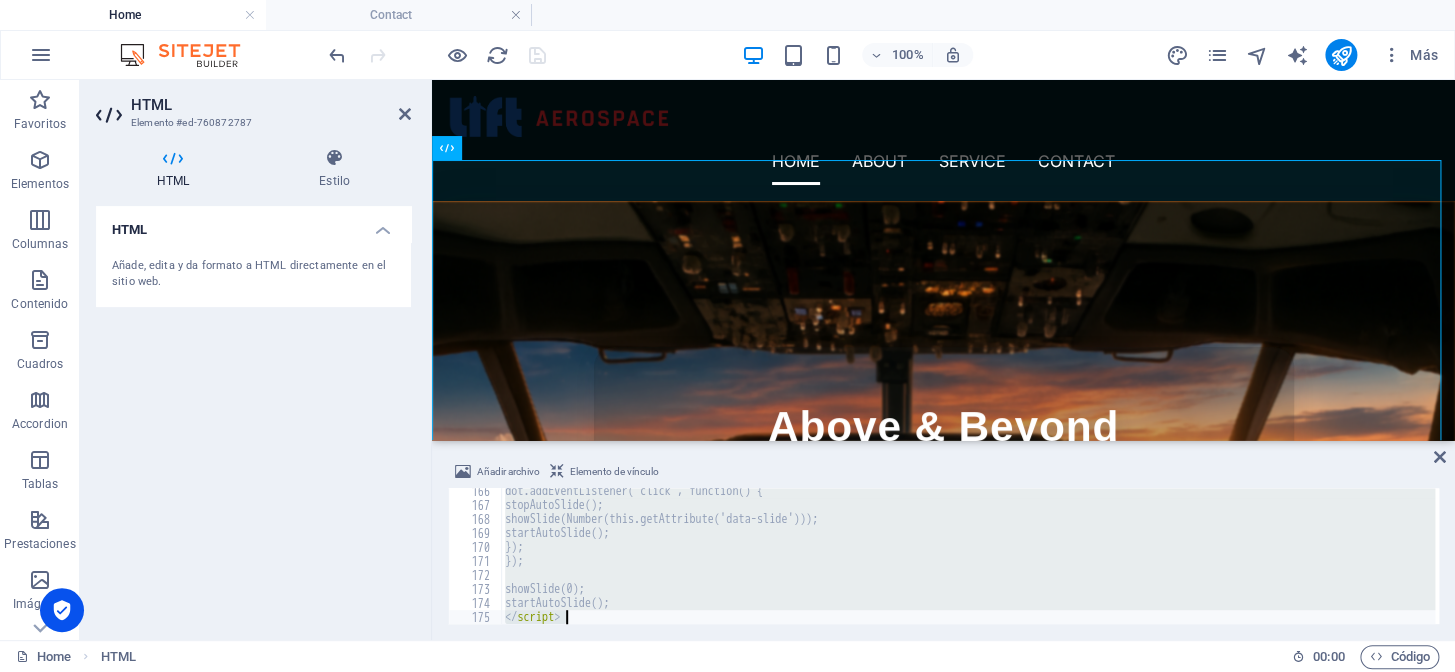 scroll, scrollTop: 2318, scrollLeft: 0, axis: vertical 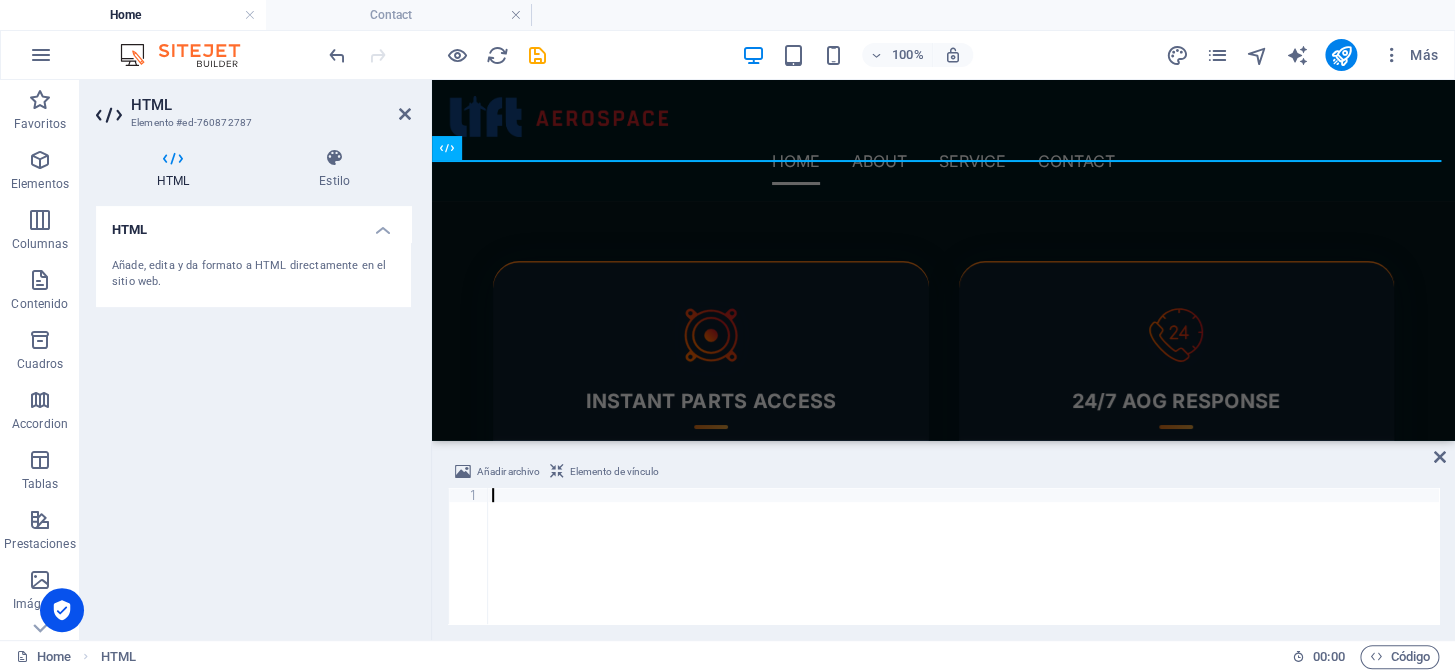 paste on "</script>" 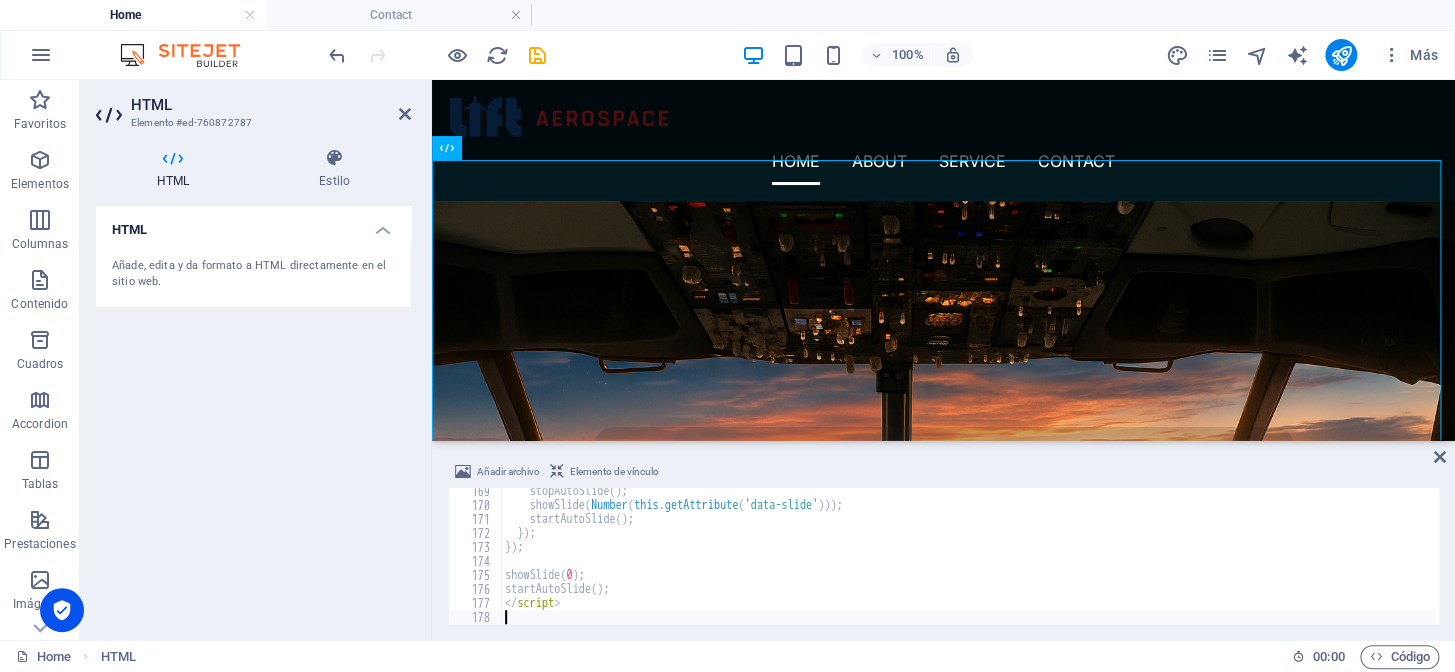 type on "</script>" 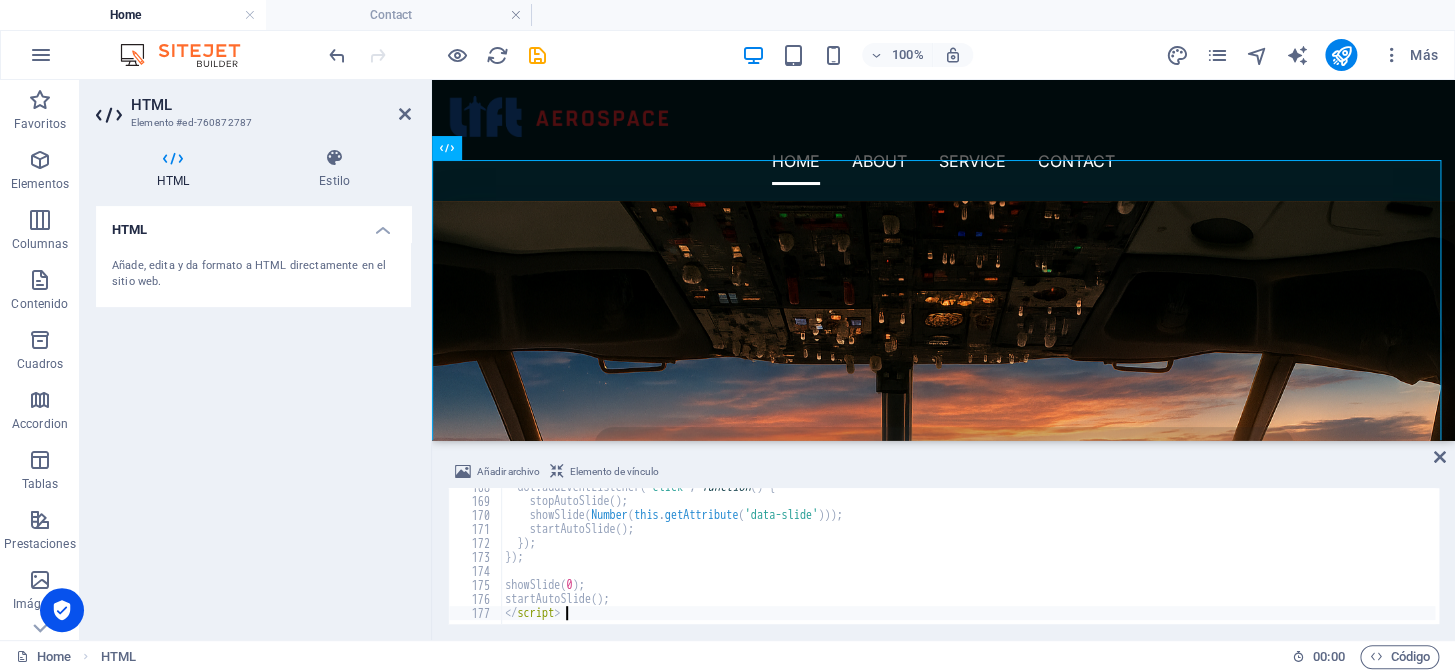 scroll, scrollTop: 2346, scrollLeft: 0, axis: vertical 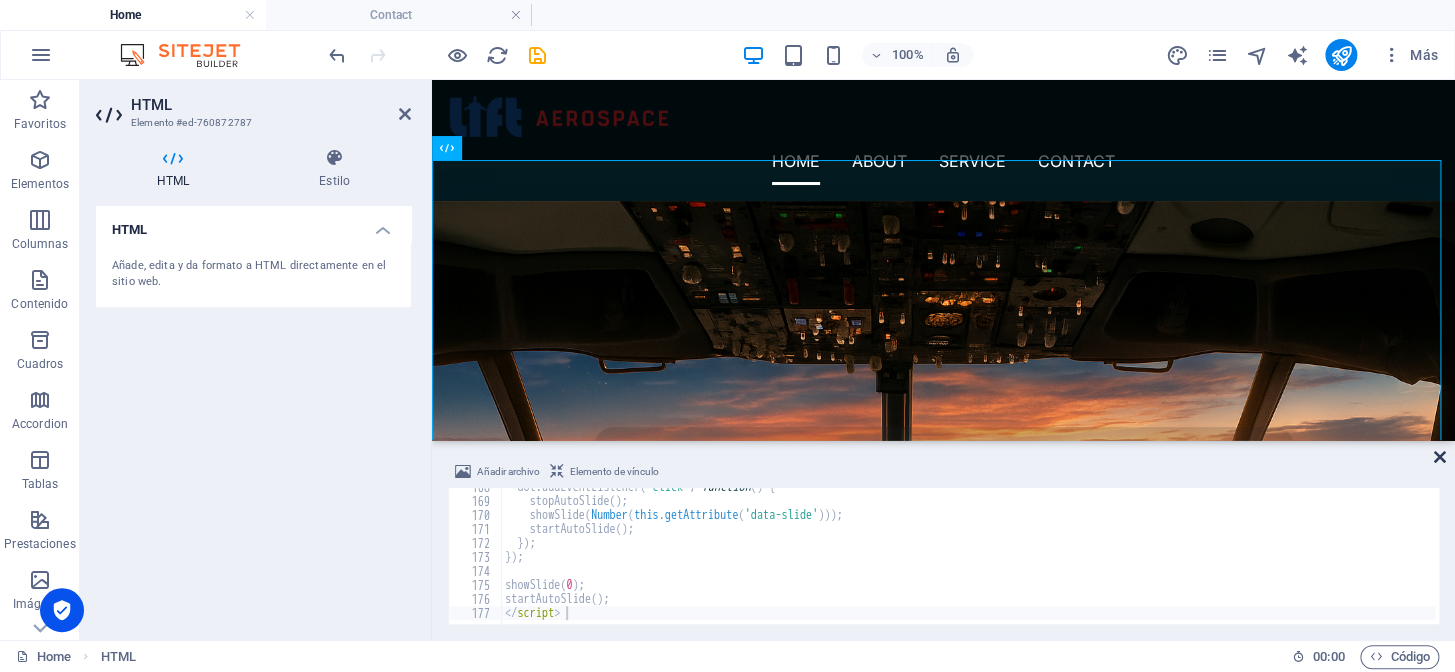 click at bounding box center [1440, 457] 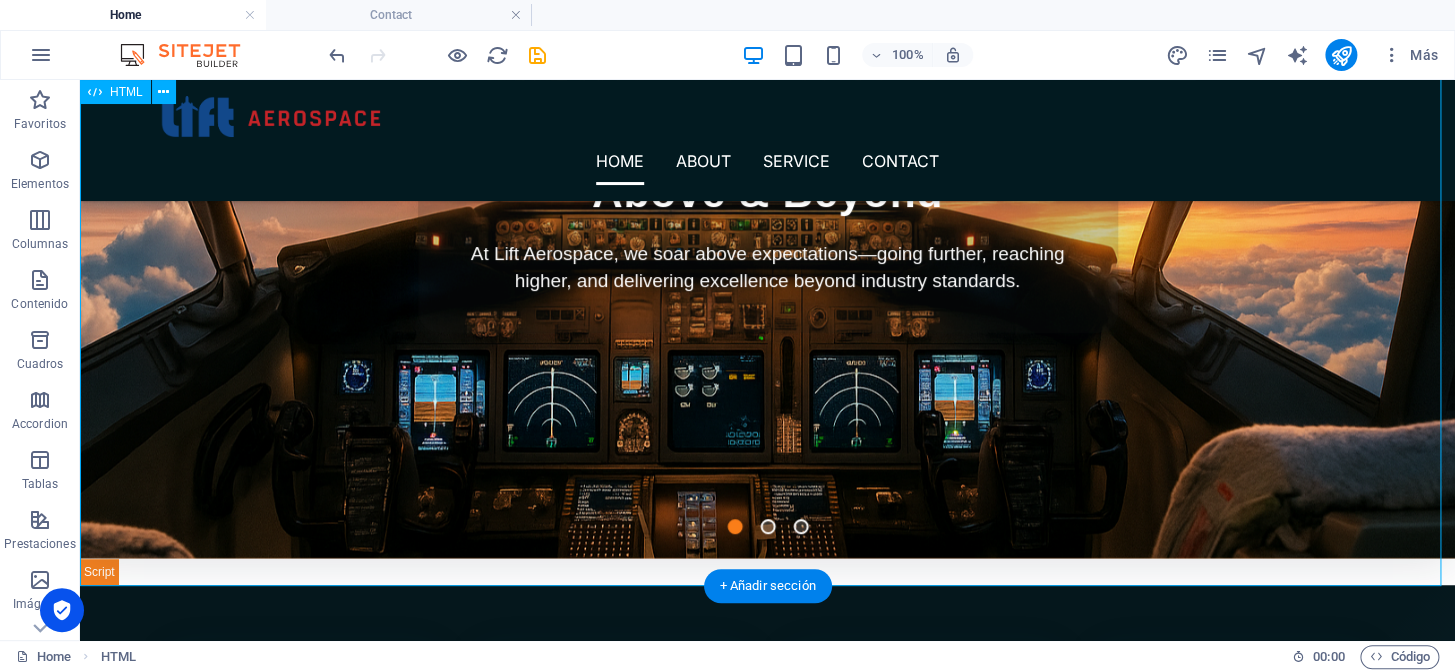 scroll, scrollTop: 181, scrollLeft: 0, axis: vertical 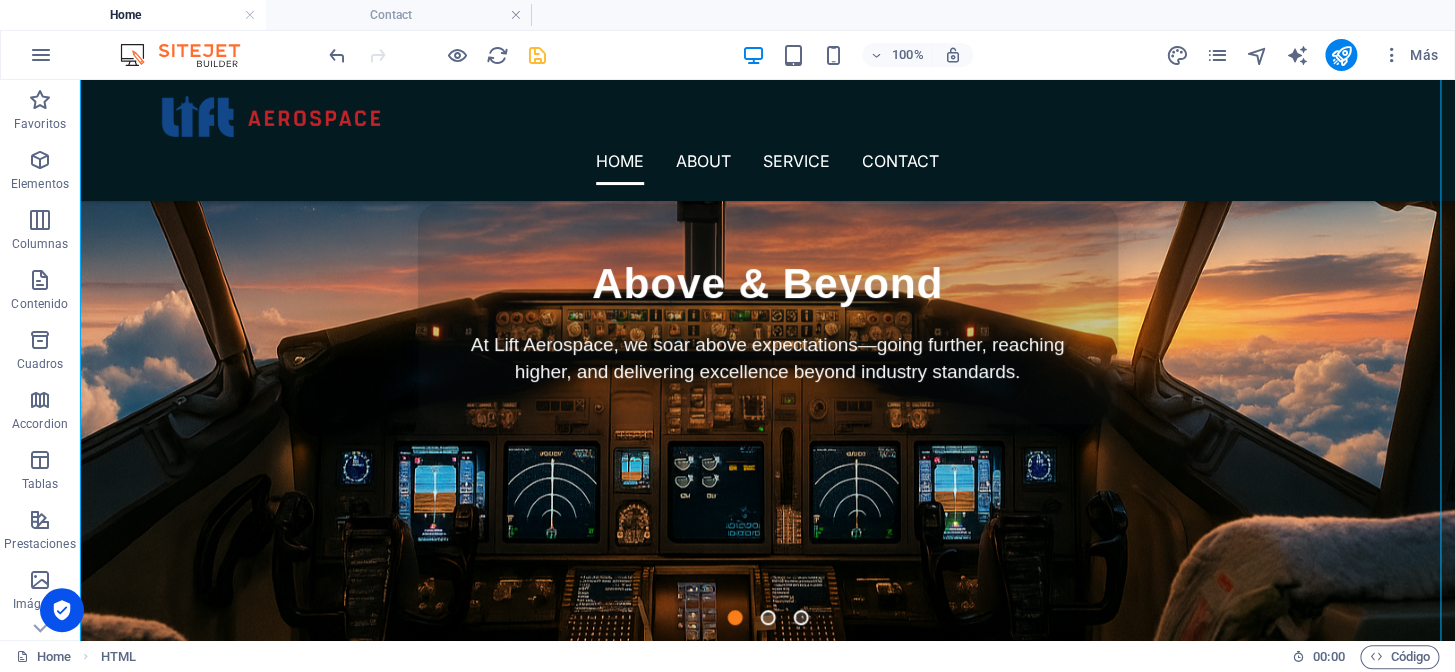 click at bounding box center [537, 55] 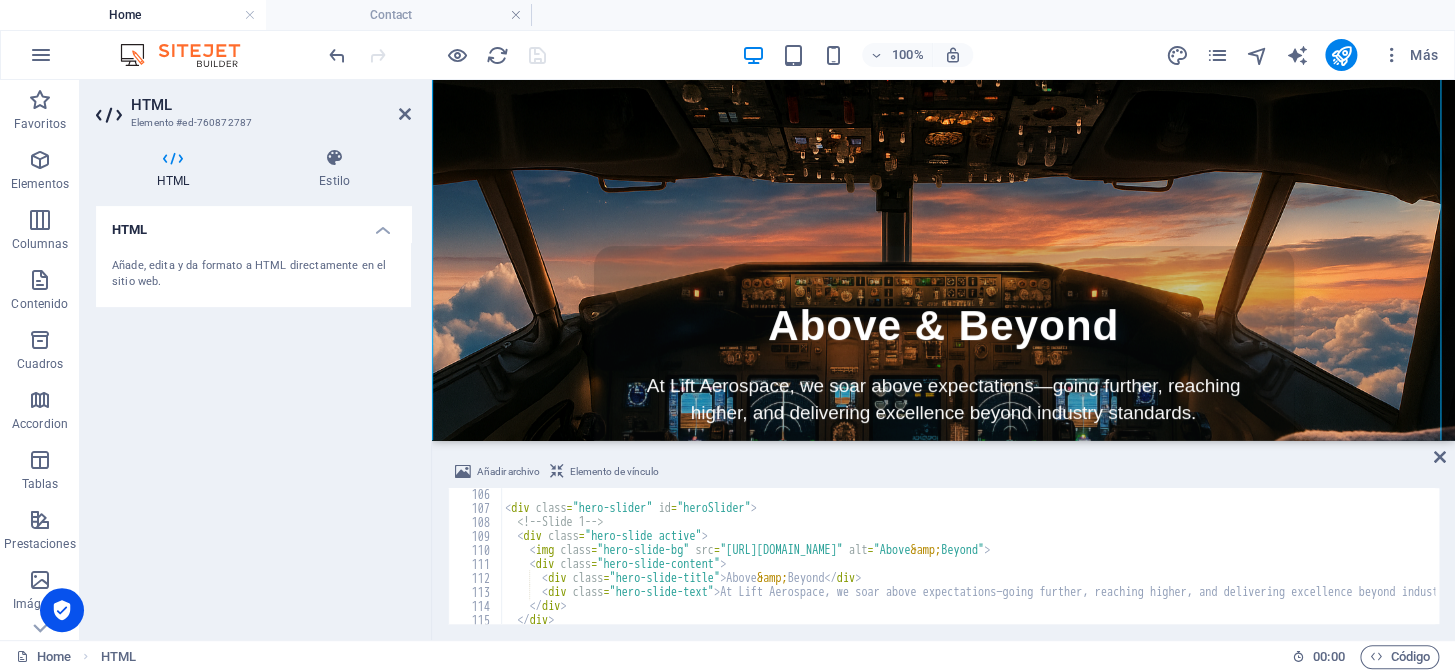 scroll, scrollTop: 1526, scrollLeft: 0, axis: vertical 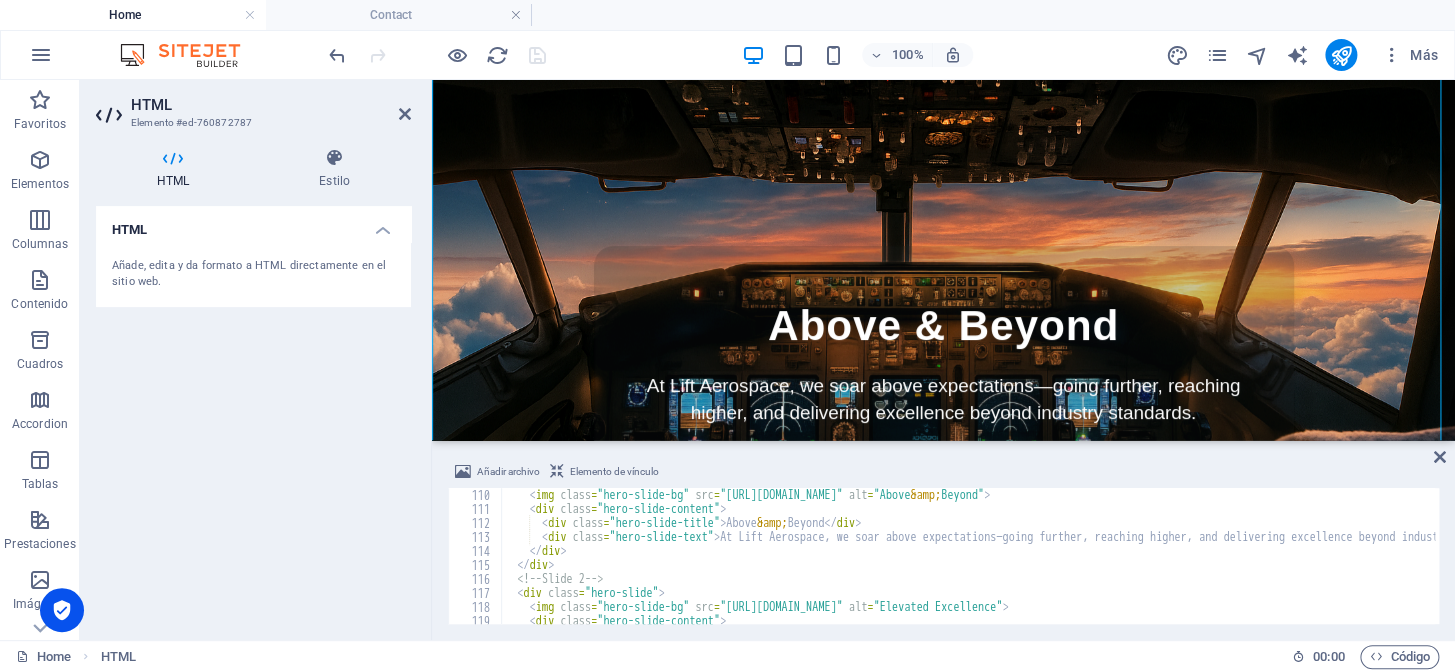 click on "< img   class = "hero-slide-bg"   src = "https://cdn1.site-media.eu/images/0/17184105/slide2-8TZ-uLy4qB9I_VgEPJH2RA.png"   alt = "Above  &amp;  Beyond" >      < div   class = "hero-slide-content" >         < div   class = "hero-slide-title" > Above  &amp;  Beyond </ div >         < div   class = "hero-slide-text" > At Lift Aerospace, we soar above expectations—going further, reaching higher, and delivering excellence beyond industry standards. </ div >      </ div >    </ div >    <!--  Slide 2  -->    < div   class = "hero-slide" >      < img   class = "hero-slide-bg"   src = "https://cdn1.site-media.eu/images/0/17184087/slide3-KH3YsNIxh3G3VMb1-e0Ppg.png"   alt = "Elevated Excellence" >      < div   class = "hero-slide-content" >         < div   class = "hero-slide-title" > Elevated Excellence </ div >" at bounding box center [1081, 568] 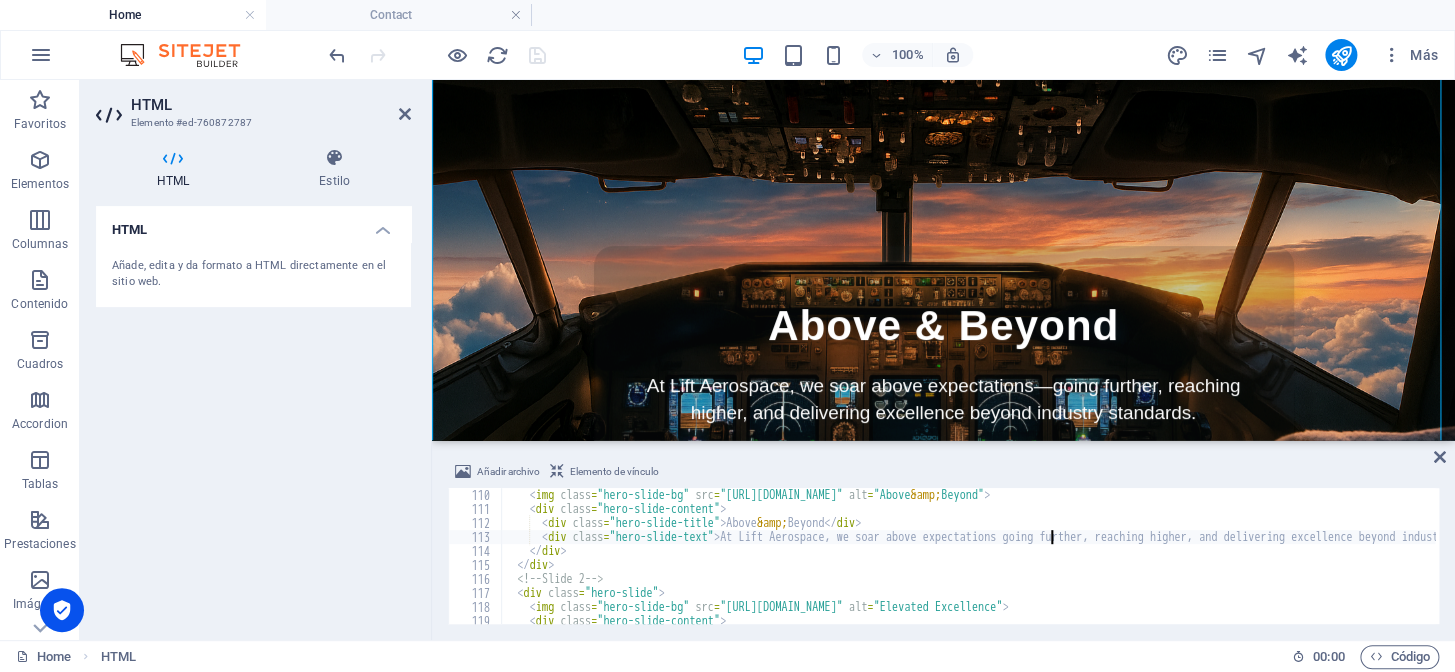 scroll, scrollTop: 0, scrollLeft: 44, axis: horizontal 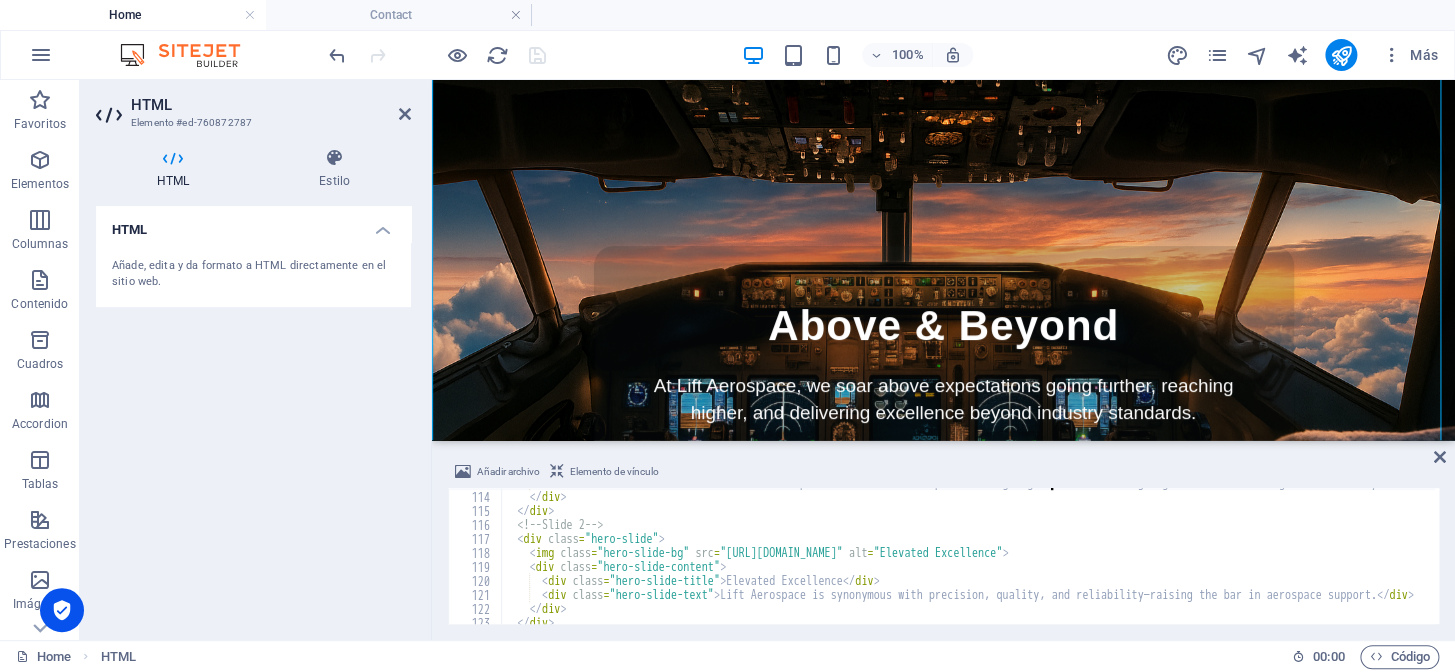 click on "< div   class = "hero-slide-text" > At Lift Aerospace, we soar above expectations going further, reaching higher, and delivering excellence beyond industry standards. </ div >      </ div >    </ div >    <!--  Slide 2  -->    < div   class = "hero-slide" >      < img   class = "hero-slide-bg"   src = "https://cdn1.site-media.eu/images/0/17184087/slide3-KH3YsNIxh3G3VMb1-e0Ppg.png"   alt = "Elevated Excellence" >      < div   class = "hero-slide-content" >         < div   class = "hero-slide-title" > Elevated Excellence </ div >         < div   class = "hero-slide-text" > Lift Aerospace is synonymous with precision, quality, and reliability—raising the bar in aerospace support. </ div >      </ div >    </ div >" at bounding box center [1081, 556] 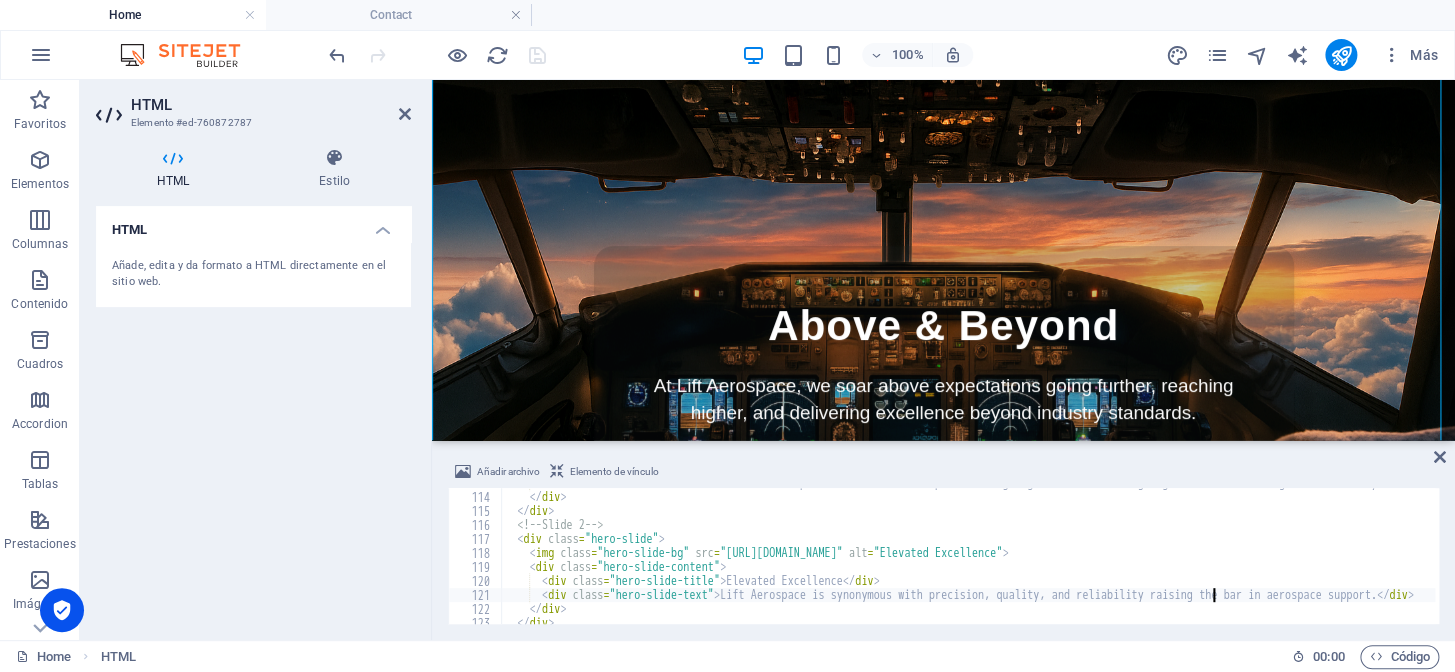 scroll, scrollTop: 0, scrollLeft: 57, axis: horizontal 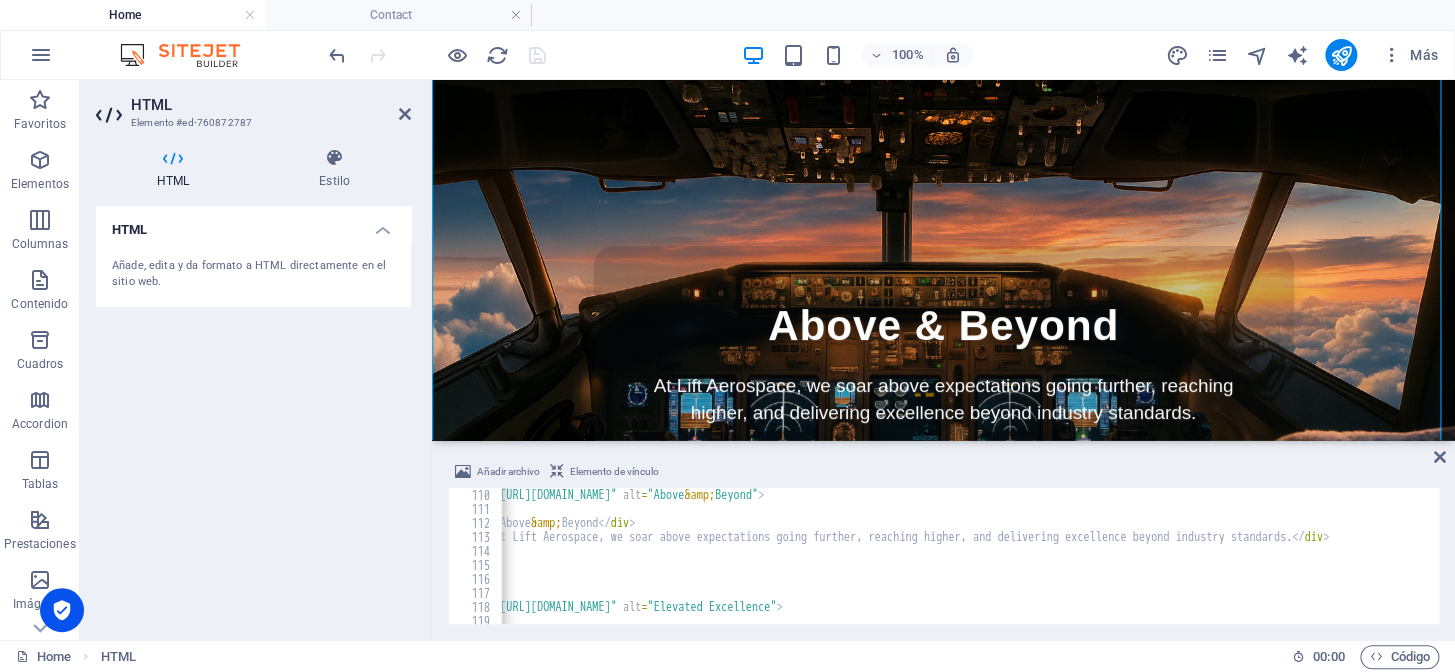 click on "< img   class = "hero-slide-bg"   src = "https://cdn1.site-media.eu/images/0/17184105/slide2-8TZ-uLy4qB9I_VgEPJH2RA.png"   alt = "Above  &amp;  Beyond" >      < div   class = "hero-slide-content" >         < div   class = "hero-slide-title" > Above  &amp;  Beyond </ div >         < div   class = "hero-slide-text" > At Lift Aerospace, we soar above expectations going further, reaching higher, and delivering excellence beyond industry standards. </ div >      </ div >    </ div >    <!--  Slide 2  -->    < div   class = "hero-slide" >      < img   class = "hero-slide-bg"   src = "https://cdn1.site-media.eu/images/0/17184087/slide3-KH3YsNIxh3G3VMb1-e0Ppg.png"   alt = "Elevated Excellence" >      < div   class = "hero-slide-content" >         < div   class = "hero-slide-title" > Elevated Excellence </ div >" at bounding box center [855, 568] 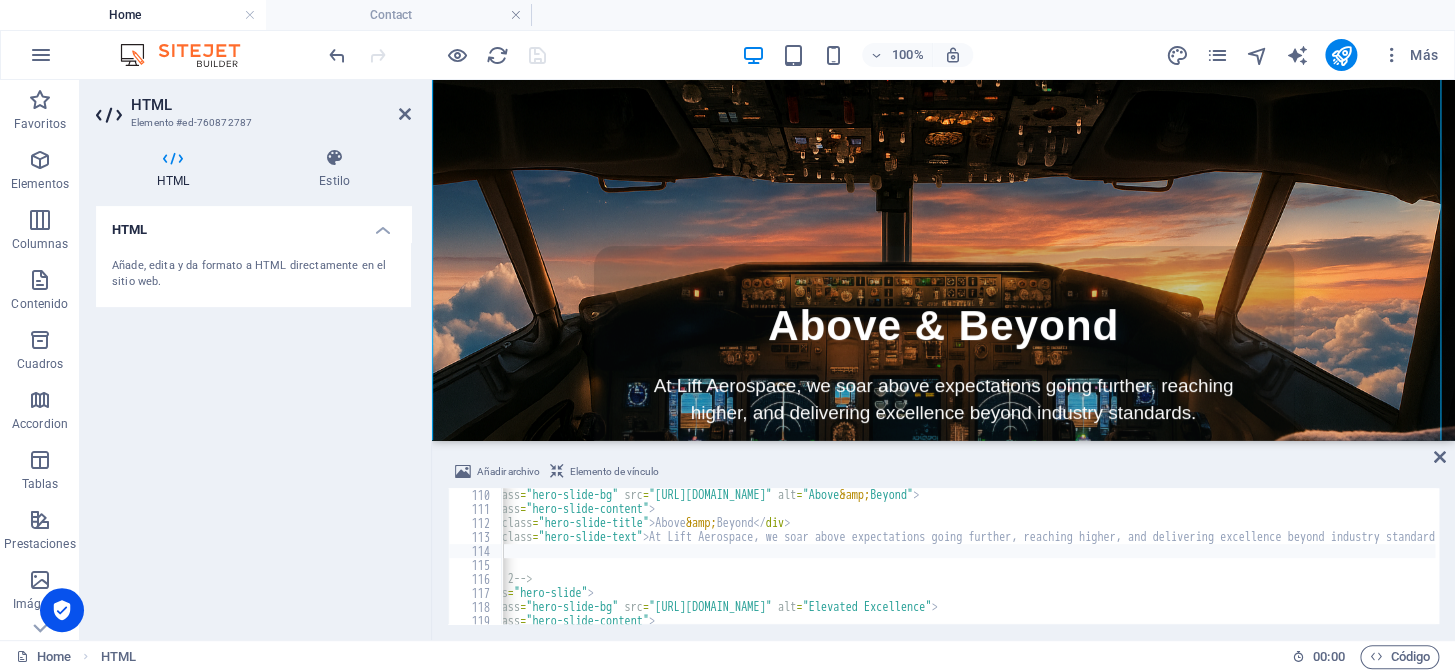 scroll, scrollTop: 0, scrollLeft: 71, axis: horizontal 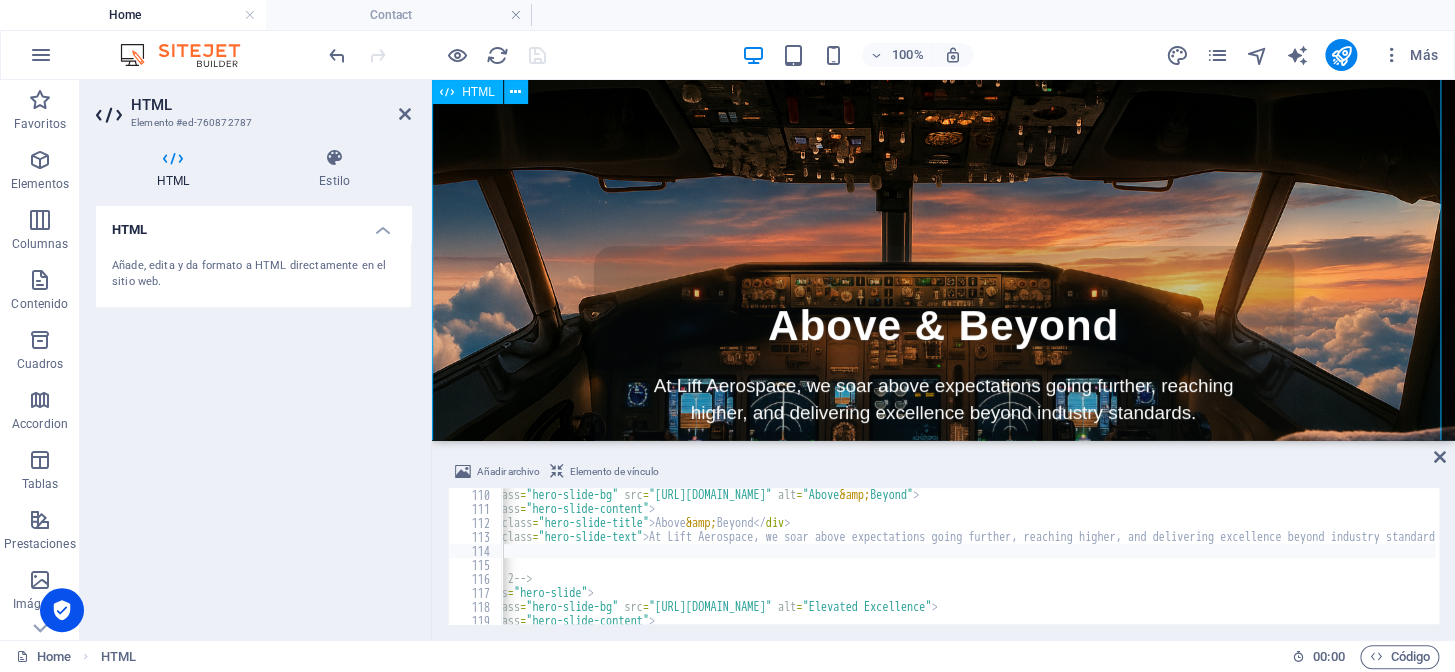 type on "</div>" 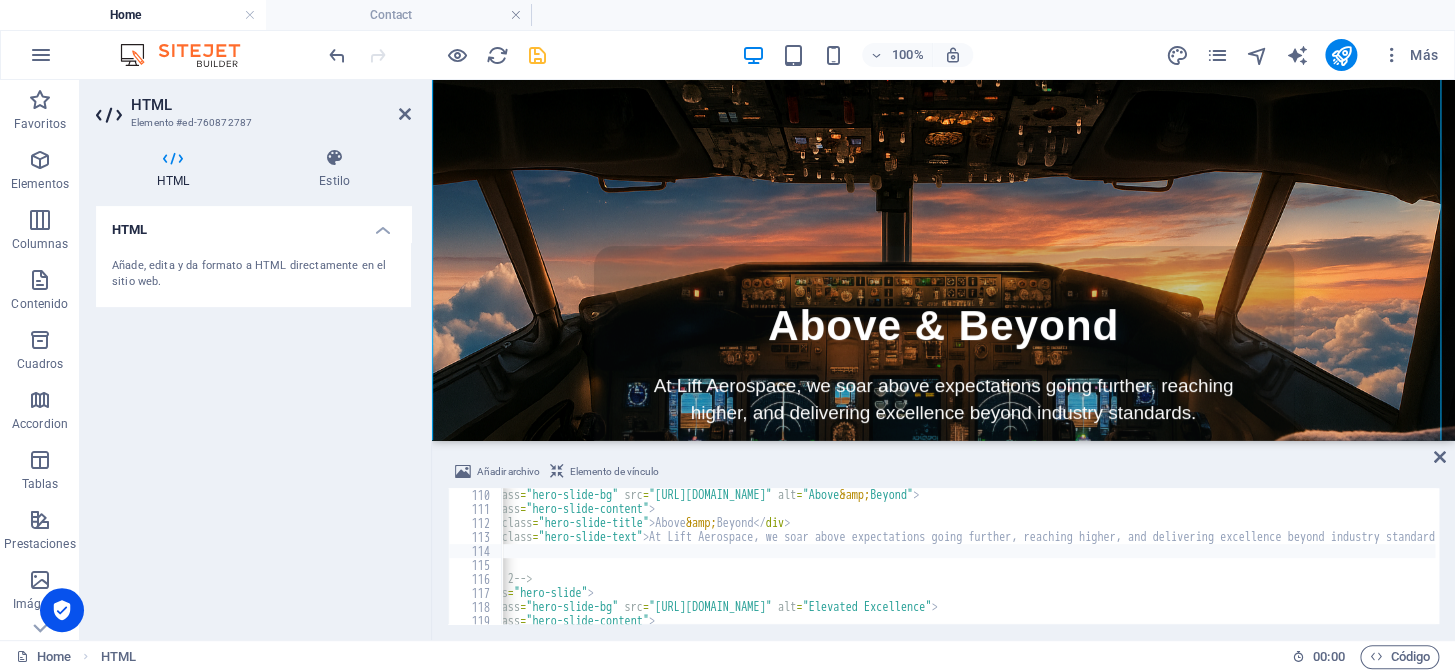 drag, startPoint x: 148, startPoint y: 0, endPoint x: 753, endPoint y: 140, distance: 620.9871 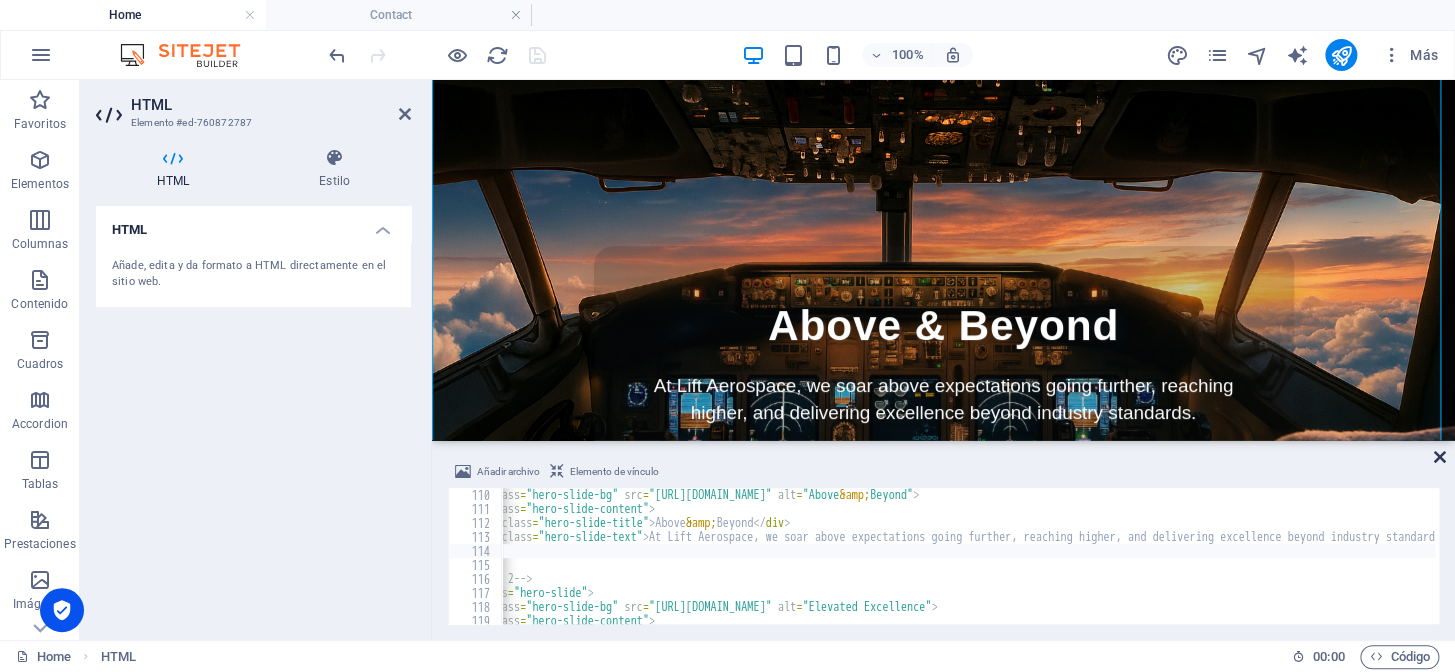 click at bounding box center [1440, 457] 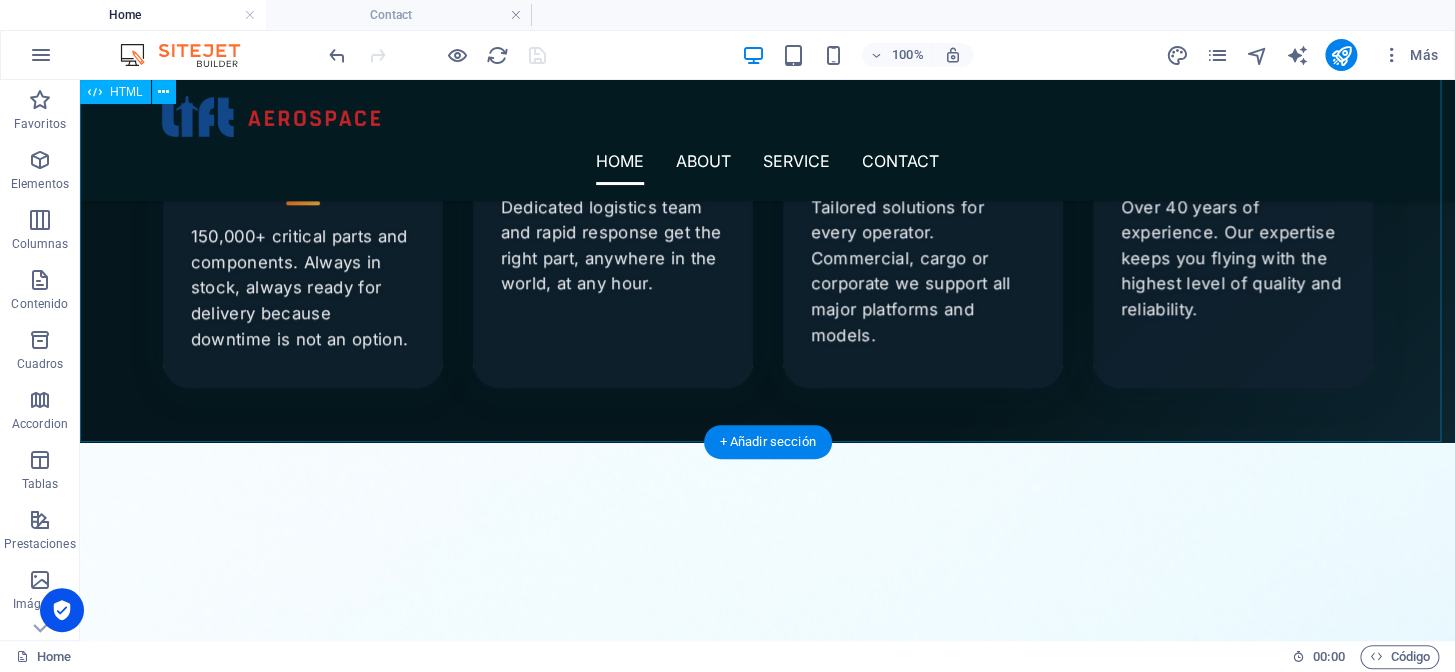 scroll, scrollTop: 636, scrollLeft: 0, axis: vertical 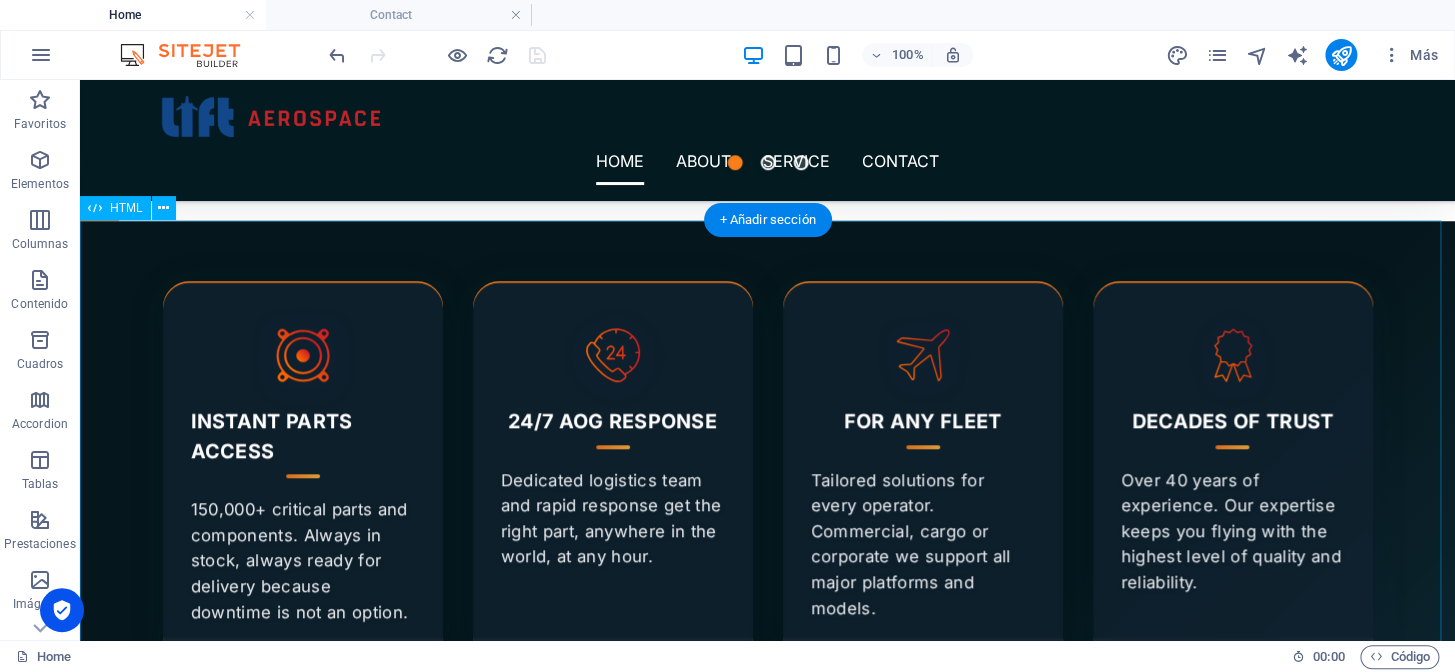 click on "Instant Parts Access
150,000+ critical parts and components. Always in stock, always ready for delivery because downtime is not an option.
24/7 AOG Response
Dedicated logistics team and rapid response get the right part, anywhere in the world, at any hour.
For Any Fleet
Tailored solutions for every operator. Commercial, cargo or corporate we support all major platforms and models.
Decades of Trust
Over 40 years of experience. Our expertise keeps you flying with the highest level of quality and reliability." at bounding box center [767, 468] 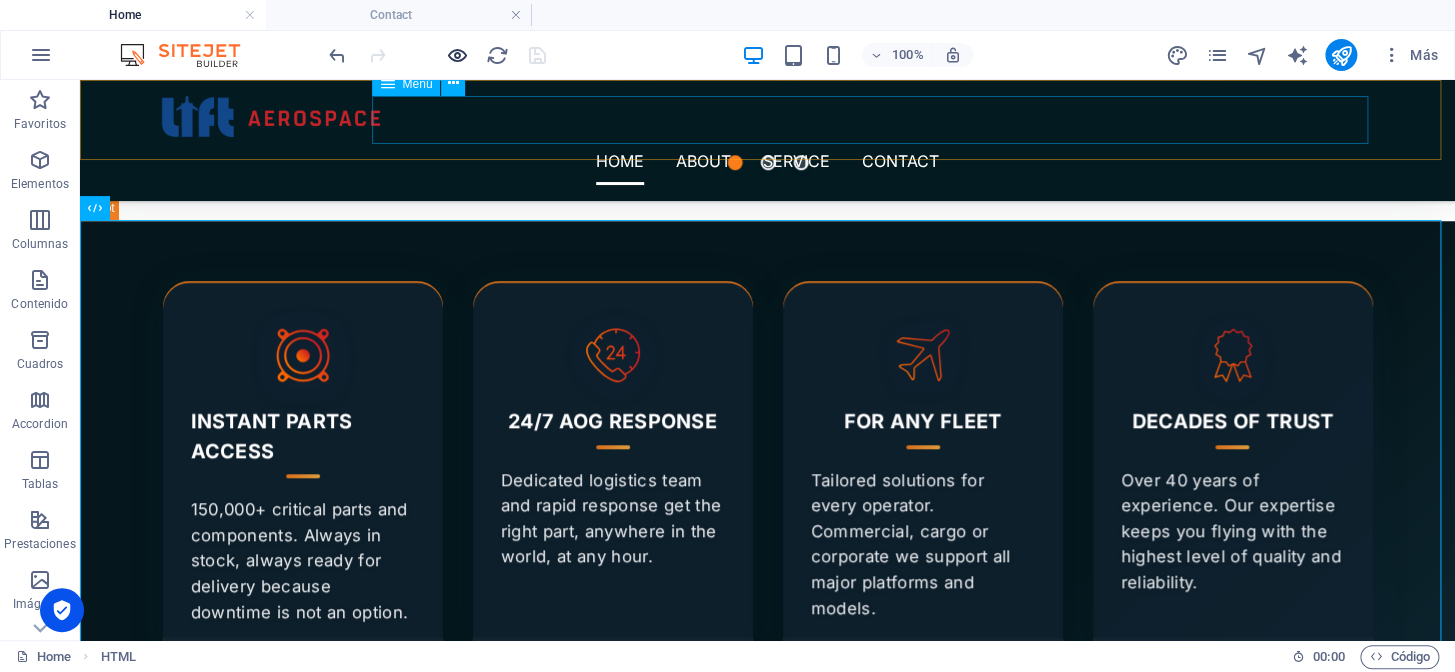 click at bounding box center [457, 55] 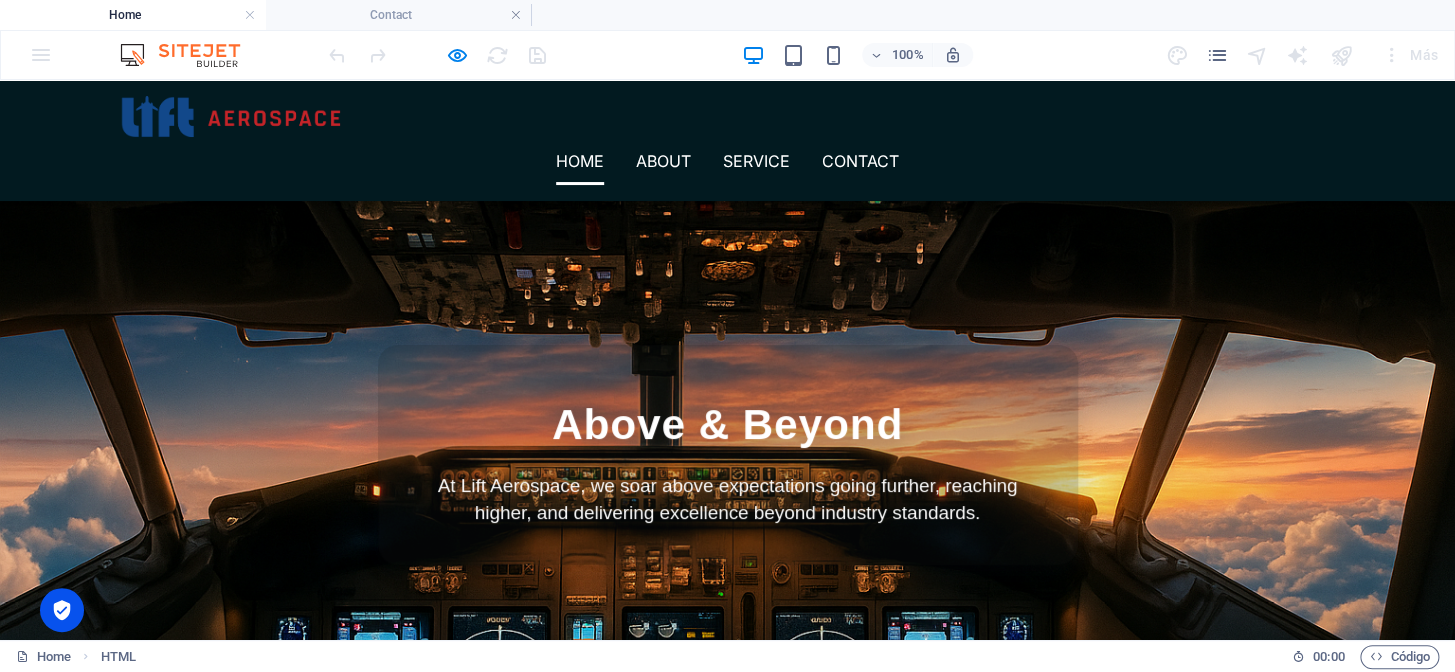 scroll, scrollTop: 0, scrollLeft: 0, axis: both 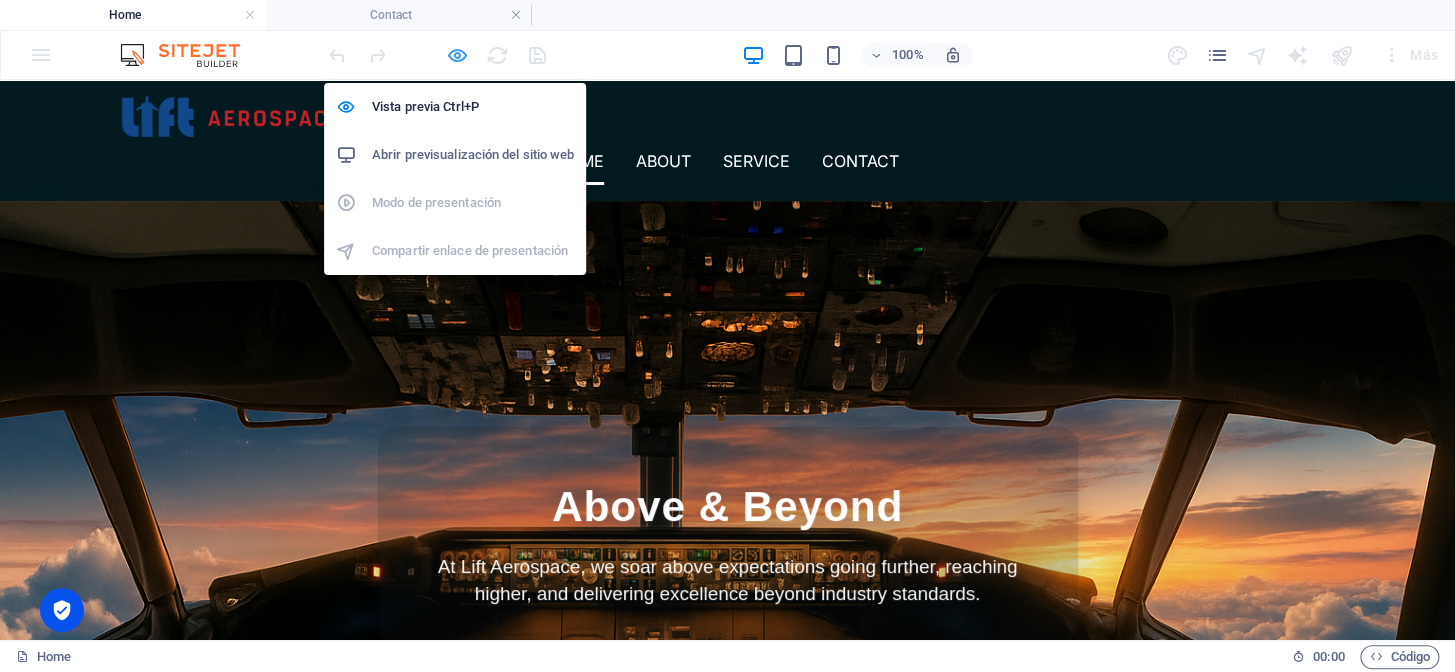 click at bounding box center [457, 55] 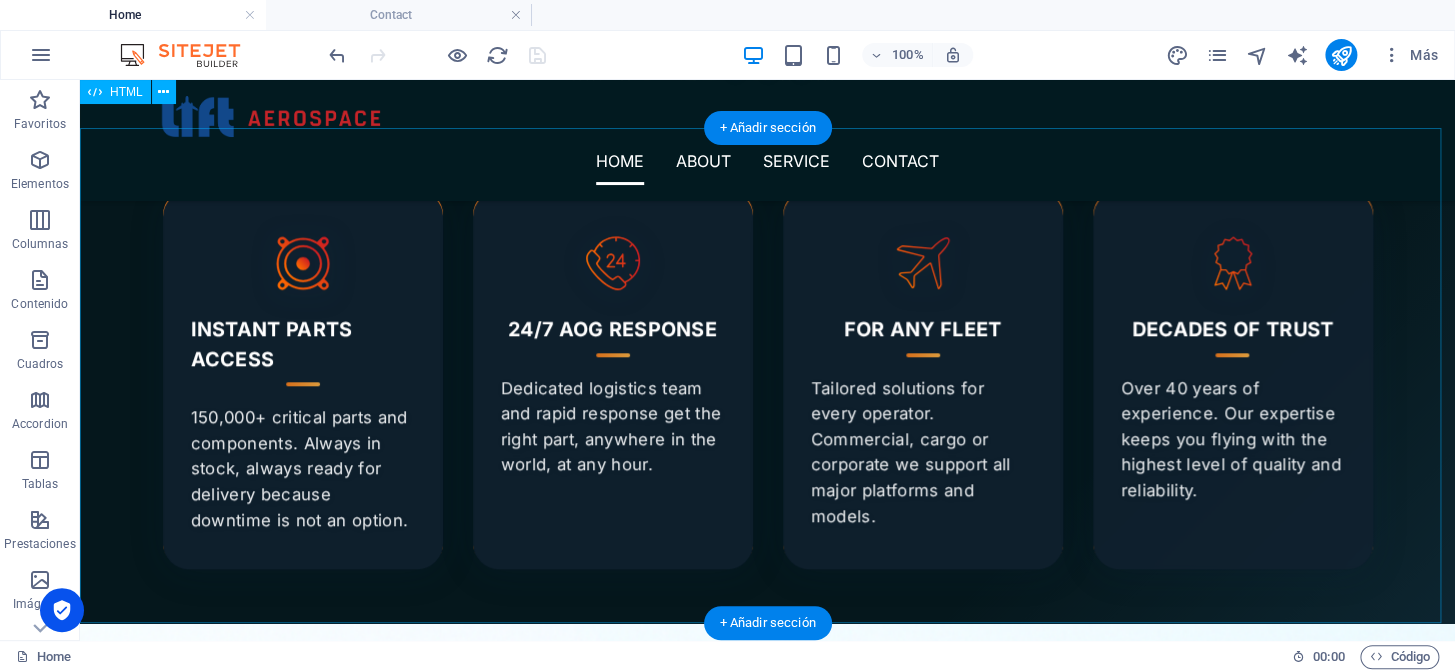 scroll, scrollTop: 727, scrollLeft: 0, axis: vertical 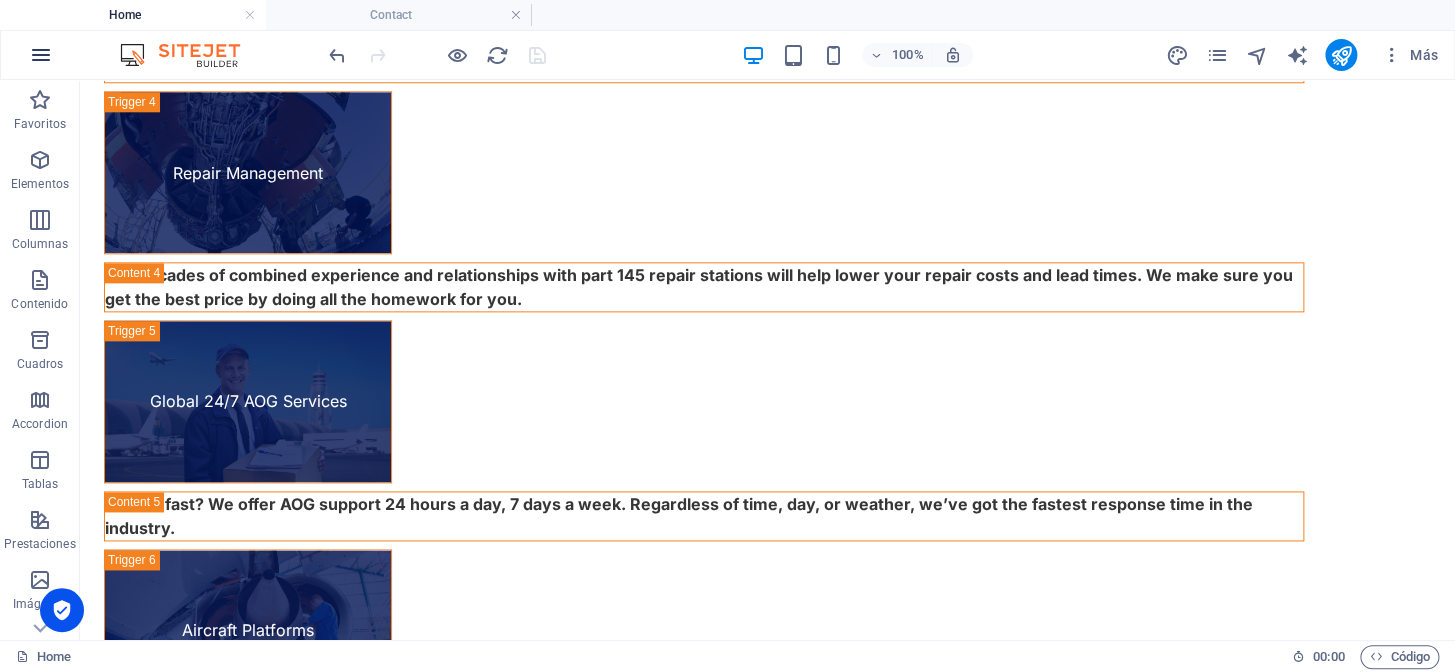 click at bounding box center [41, 55] 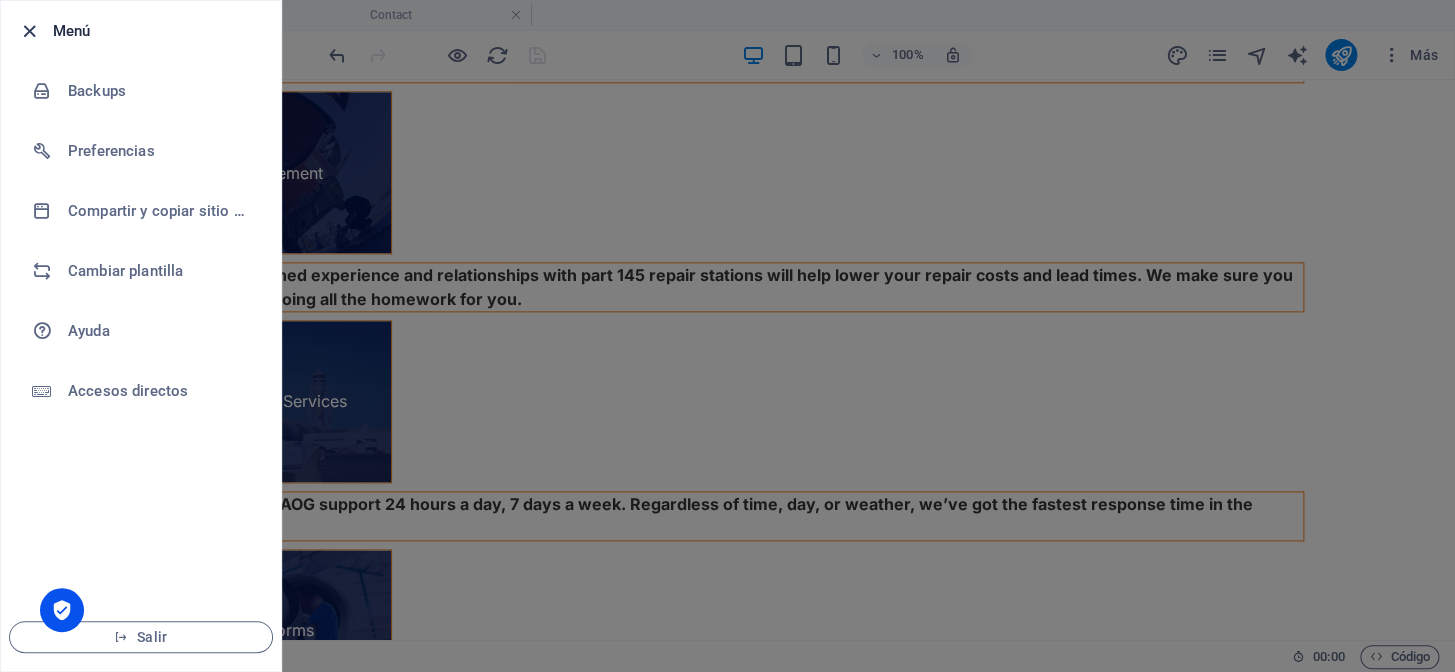 click at bounding box center (29, 31) 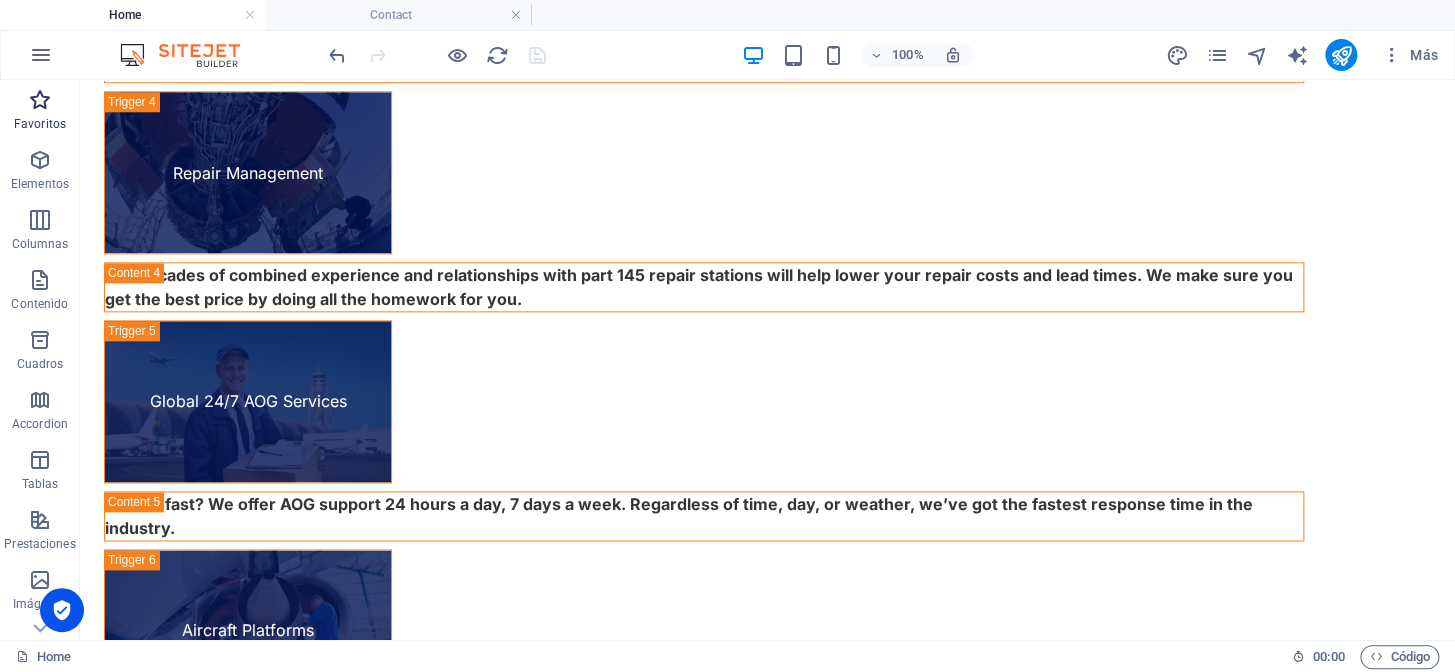 click at bounding box center [40, 100] 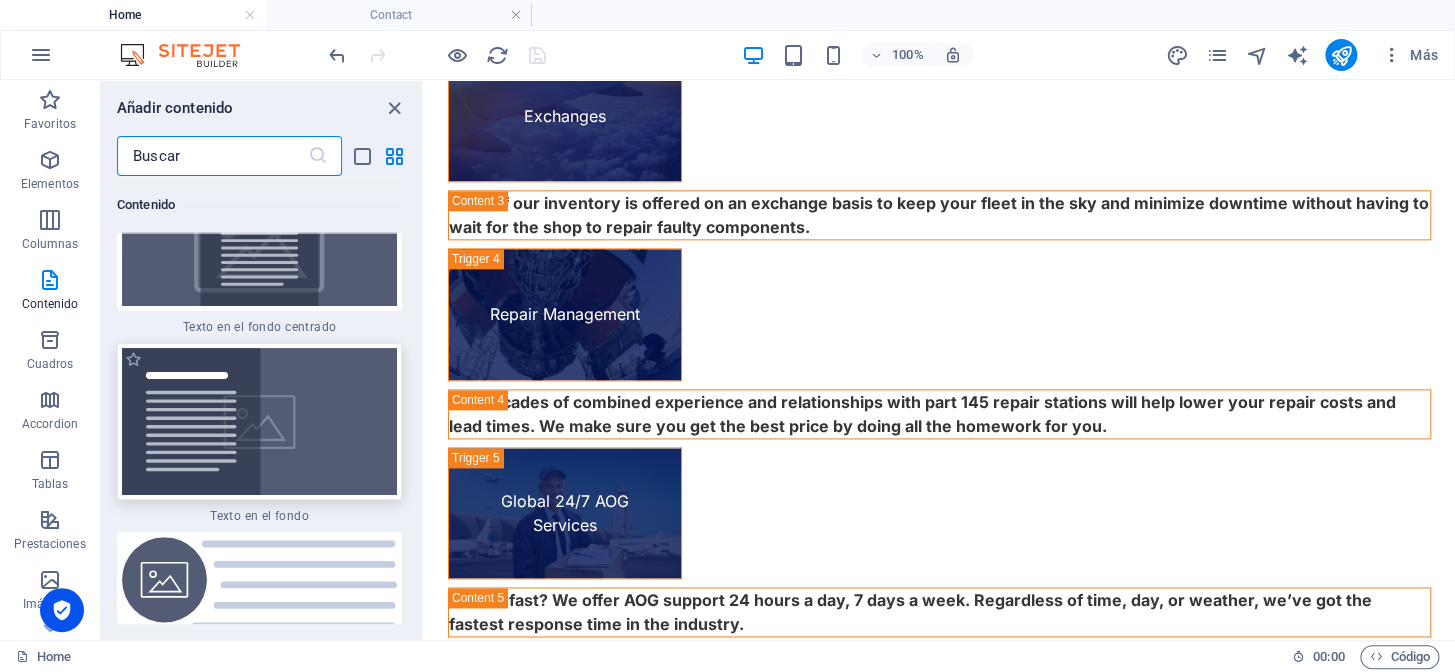 scroll, scrollTop: 8181, scrollLeft: 0, axis: vertical 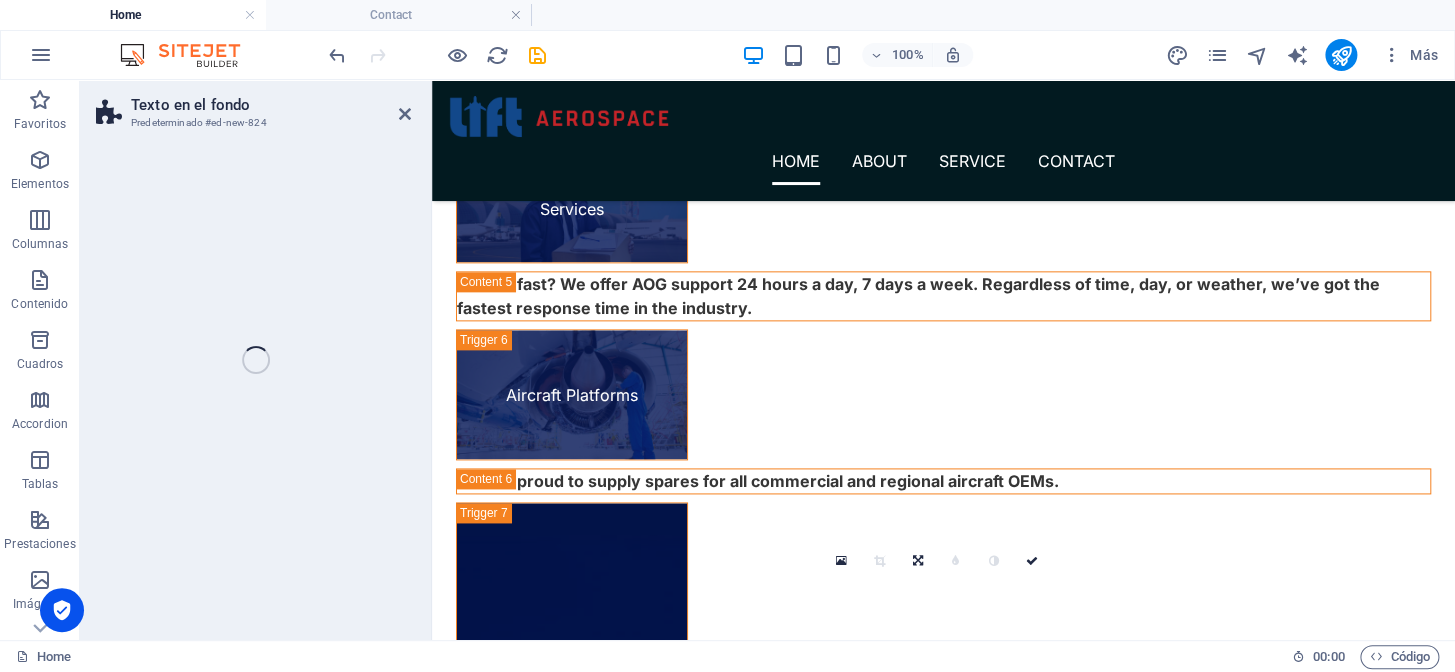 select on "%" 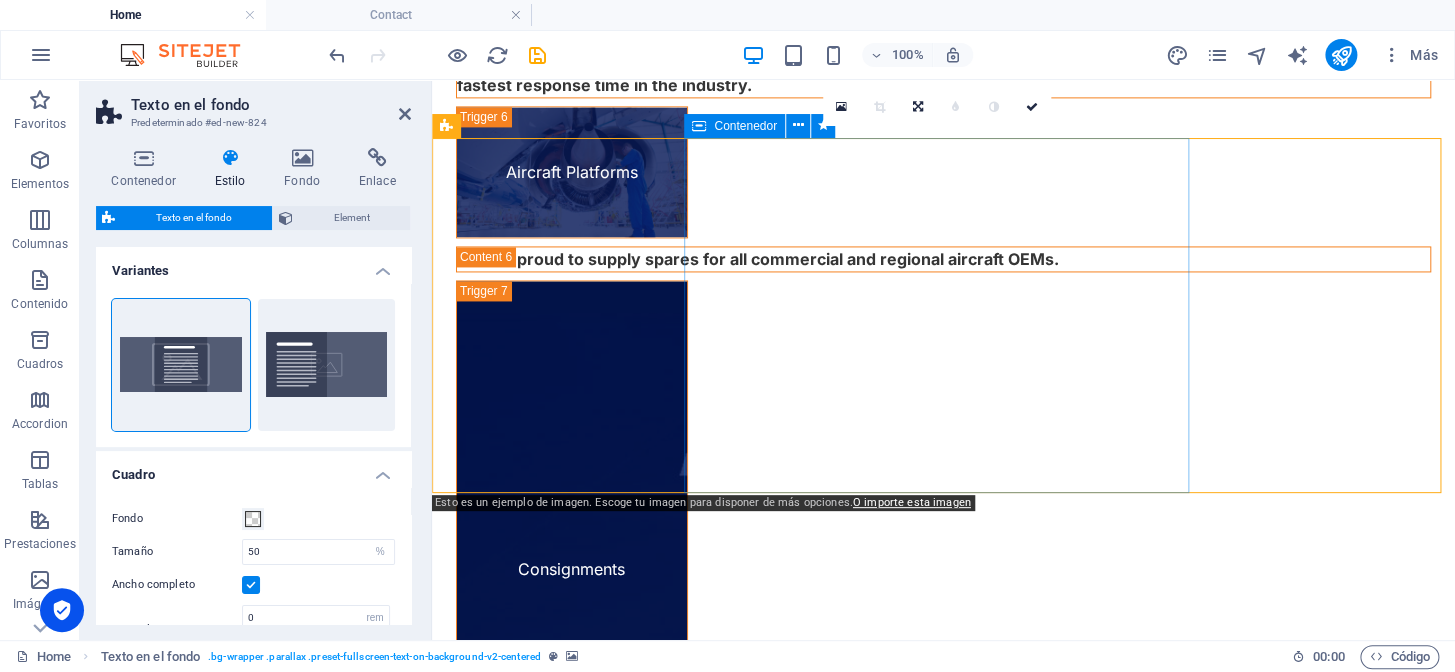 scroll, scrollTop: 4591, scrollLeft: 0, axis: vertical 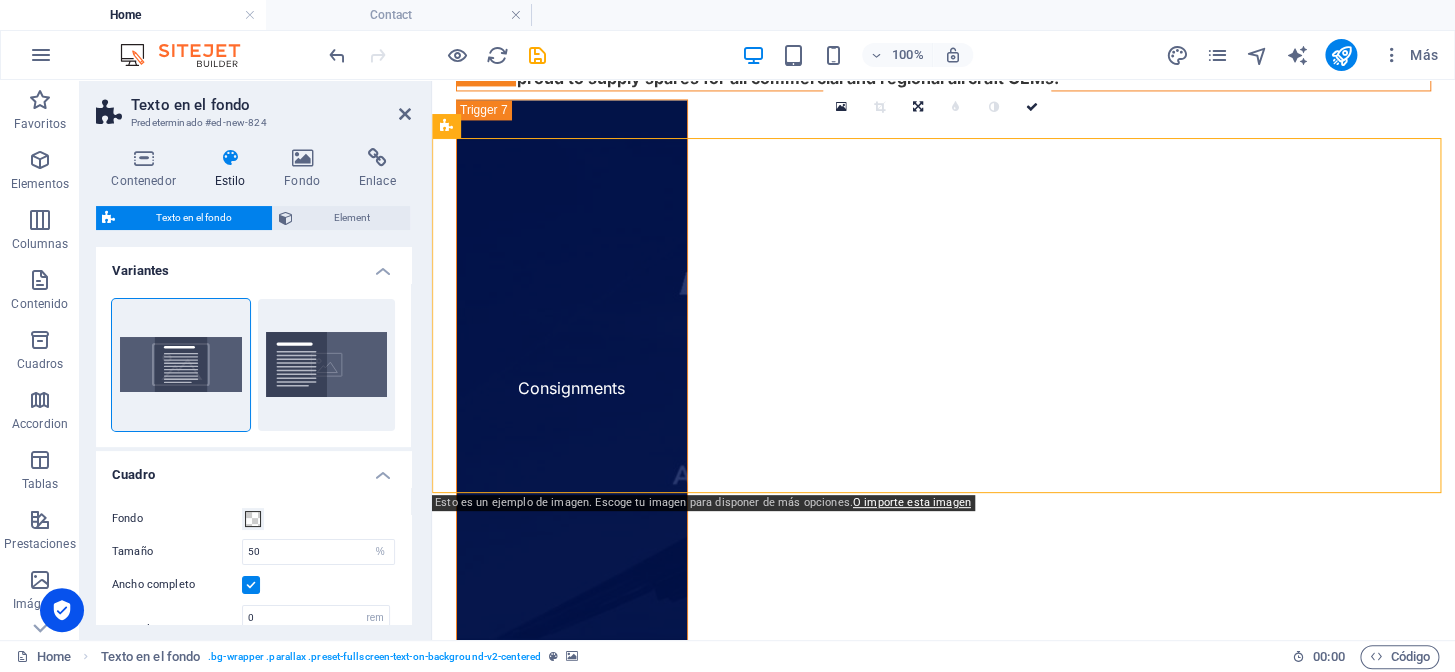 click at bounding box center (943, 4333) 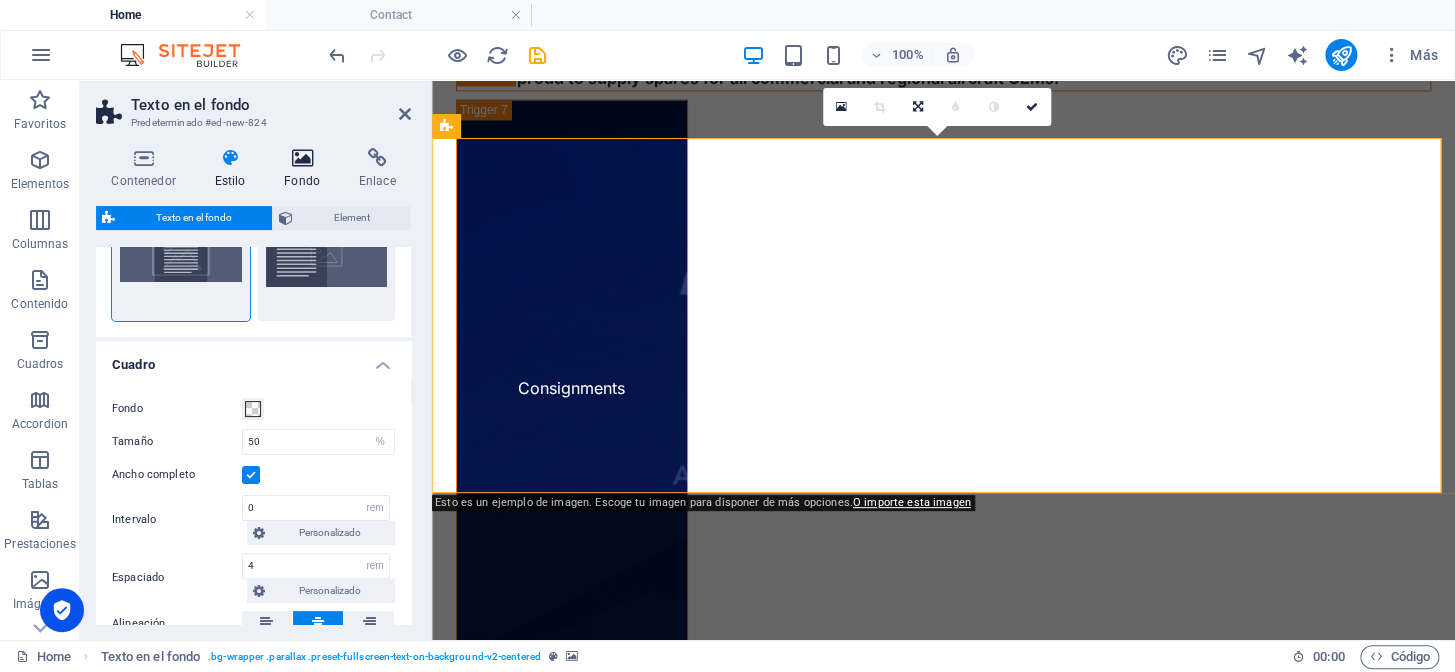 scroll, scrollTop: 82, scrollLeft: 0, axis: vertical 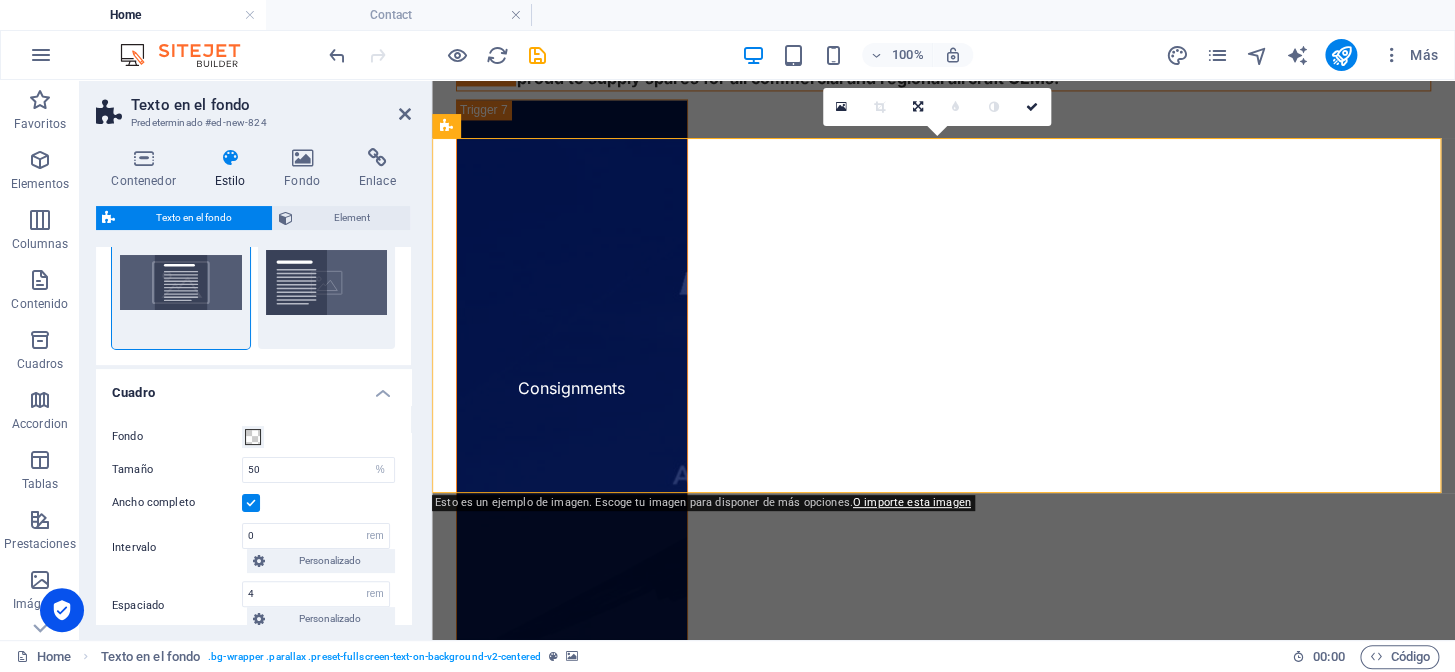click on "Contenedor Estilo Fondo Enlace Tamaño Altura Predeterminado px rem % vh vw Alto mín Ninguno px rem % vh vw Ancho Predeterminado px rem % em vh vw Ancho mín Ninguno px rem % vh vw Ancho del contenido Predeterminado Ancho personalizado Ancho Predeterminado px rem % em vh vw Ancho mín Ninguno px rem % vh vw Espaciado predeterminado Espaciado personalizado El espaciado y ancho del contenido predeterminado puede cambiarse en Diseño. Editar diseño Diseño (Flexbox) Alineación Determina flex-direction. Predeterminado Eje principal Determina la forma en la que los elementos deberían comportarse por el eje principal en este contenedor (contenido justificado). Predeterminado Eje lateral Controla la dirección vertical del elemento en el contenedor (alinear elementos). Predeterminado Ajuste Predeterminado Habilitado Deshabilitado Relleno Controla las distancias y la dirección de los elementos en el eje Y en varias líneas (alinear contenido). Predeterminado Accessibility Role Ninguno Alert Olas" at bounding box center (253, 386) 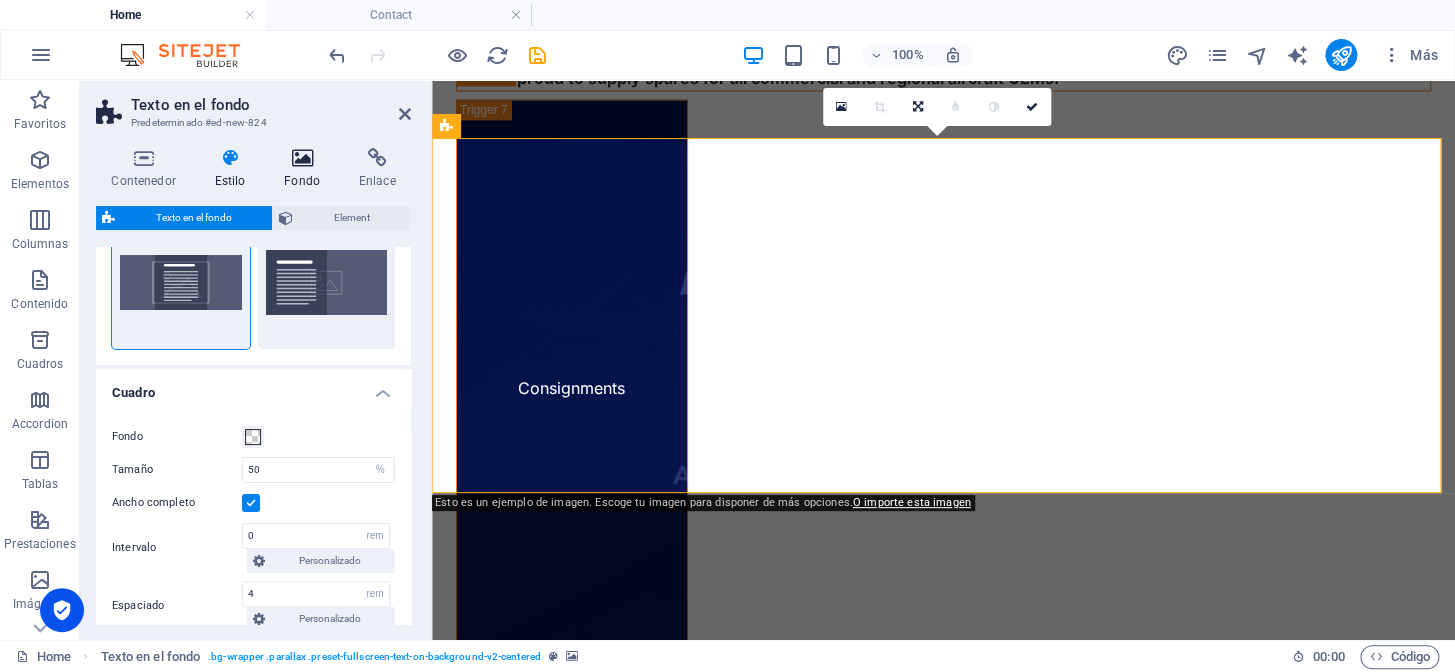 click at bounding box center [302, 158] 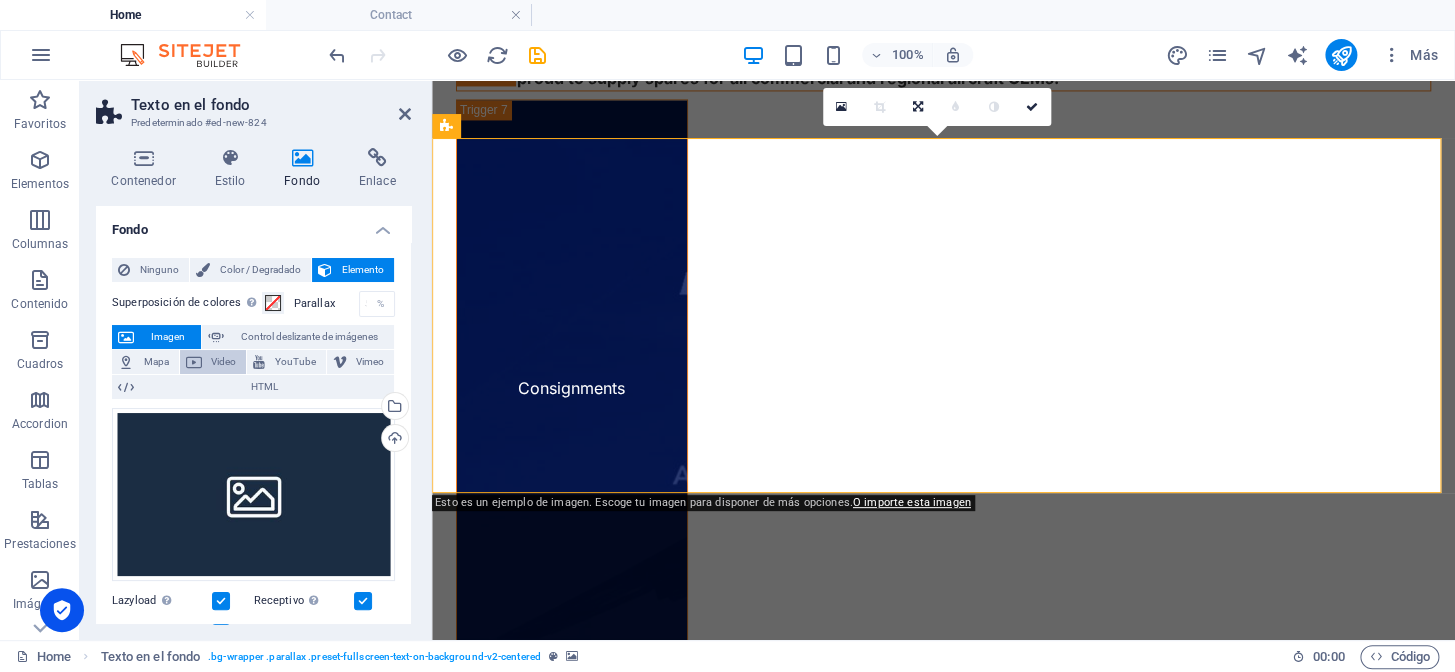 click on "Video" at bounding box center (224, 362) 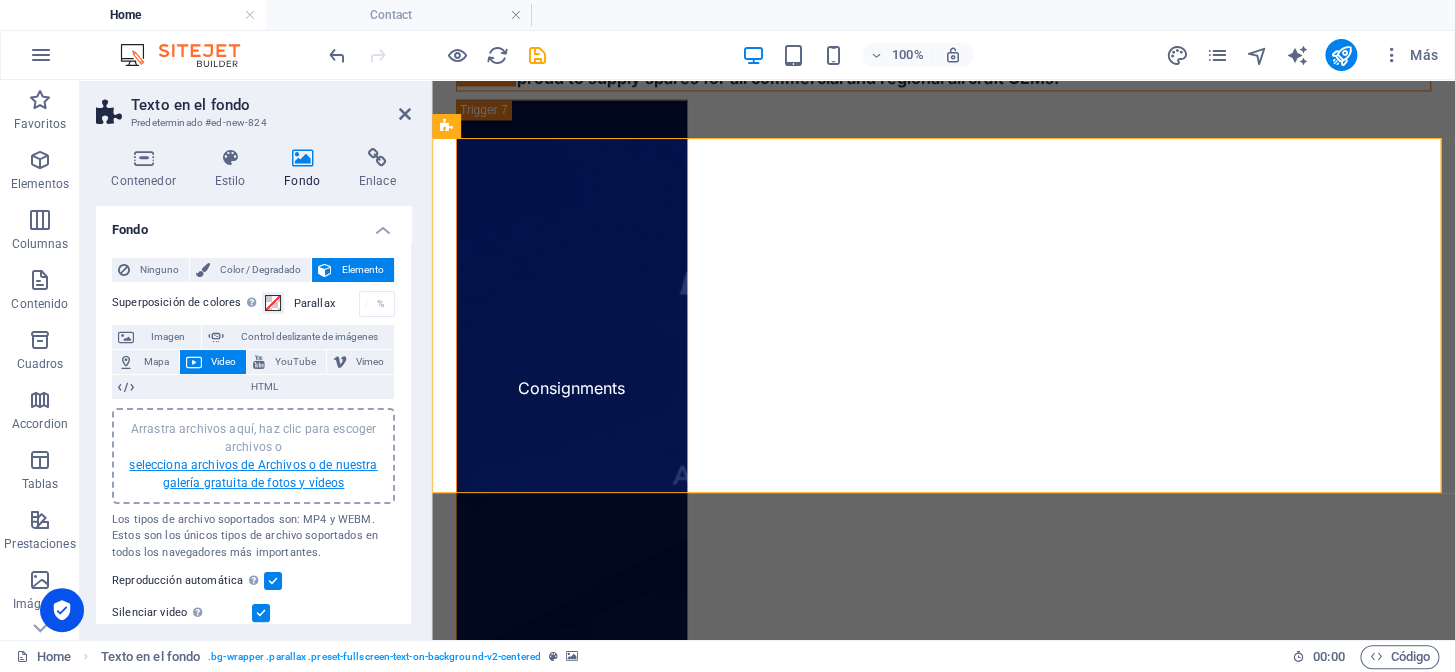 click on "selecciona archivos de Archivos o de nuestra galería gratuita de fotos y vídeos" at bounding box center [253, 474] 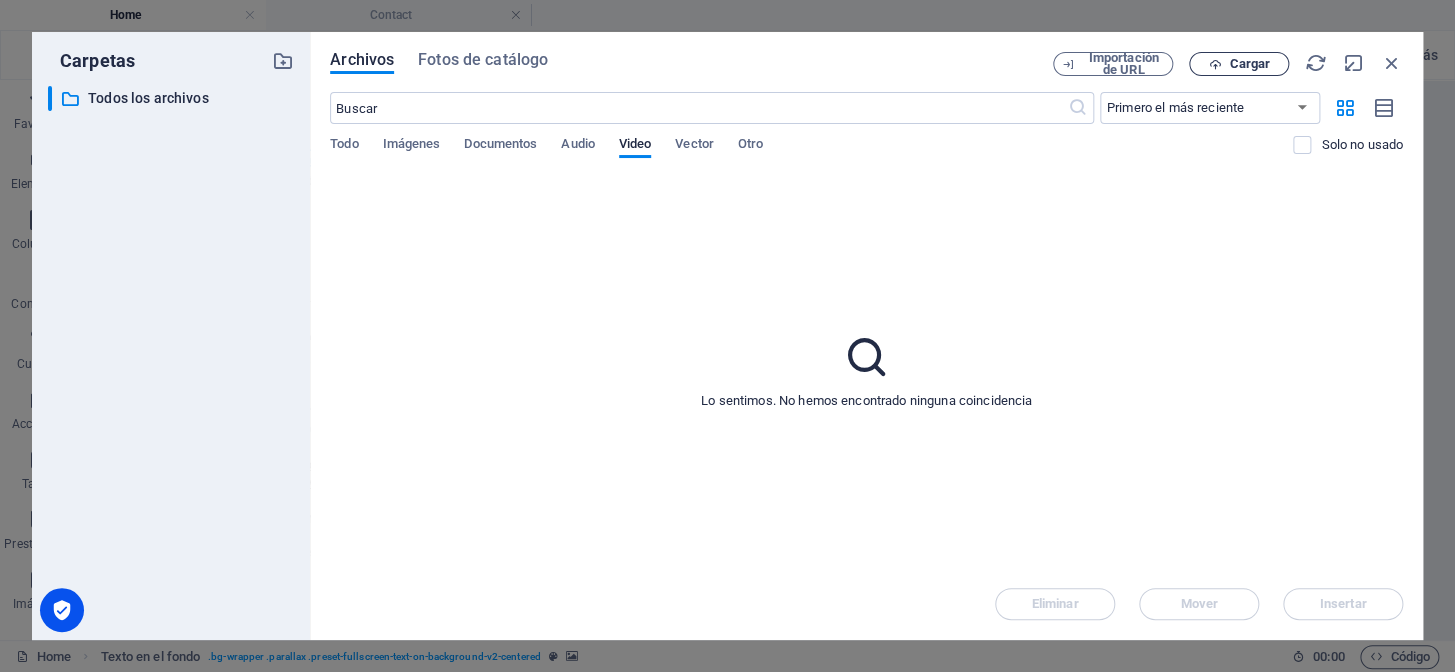 click on "Cargar" at bounding box center (1249, 64) 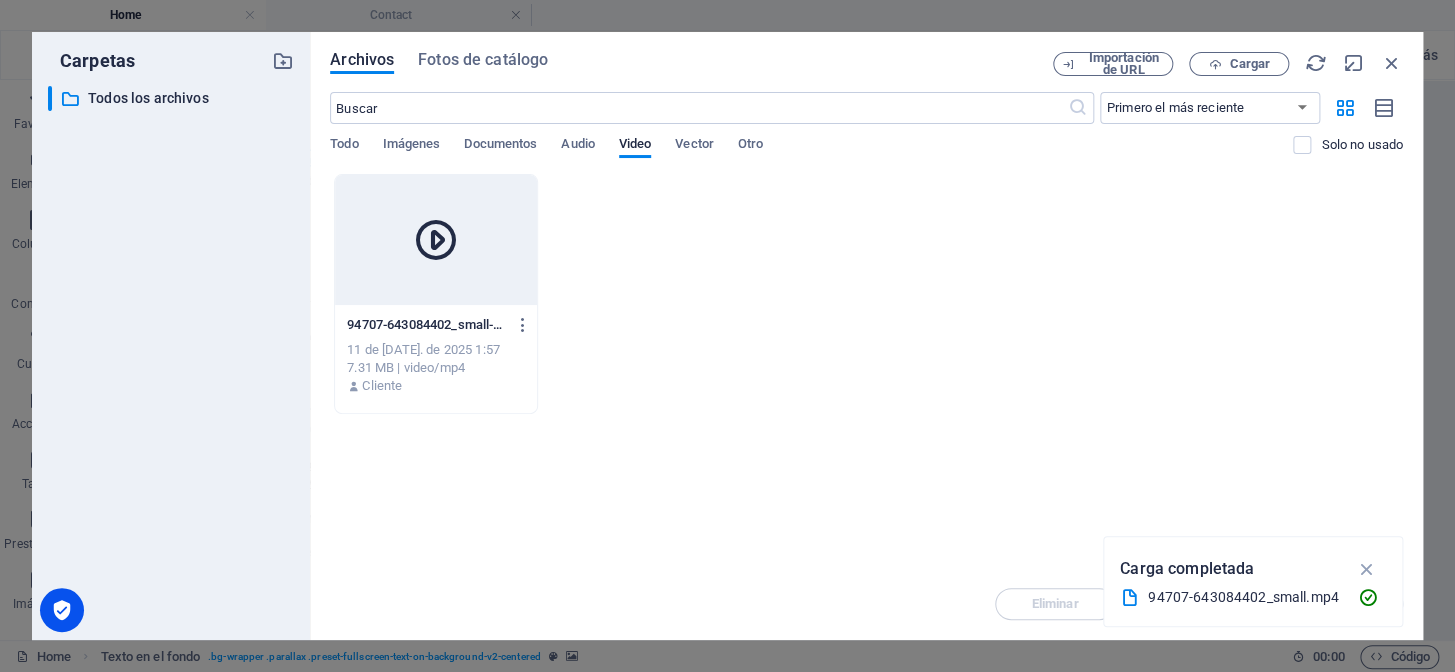 click on "94707-643084402_small-7WoJYL6VpzIBS3n91FO4Jg.mp4 94707-643084402_small-7WoJYL6VpzIBS3n91FO4Jg.mp4" at bounding box center [435, 325] 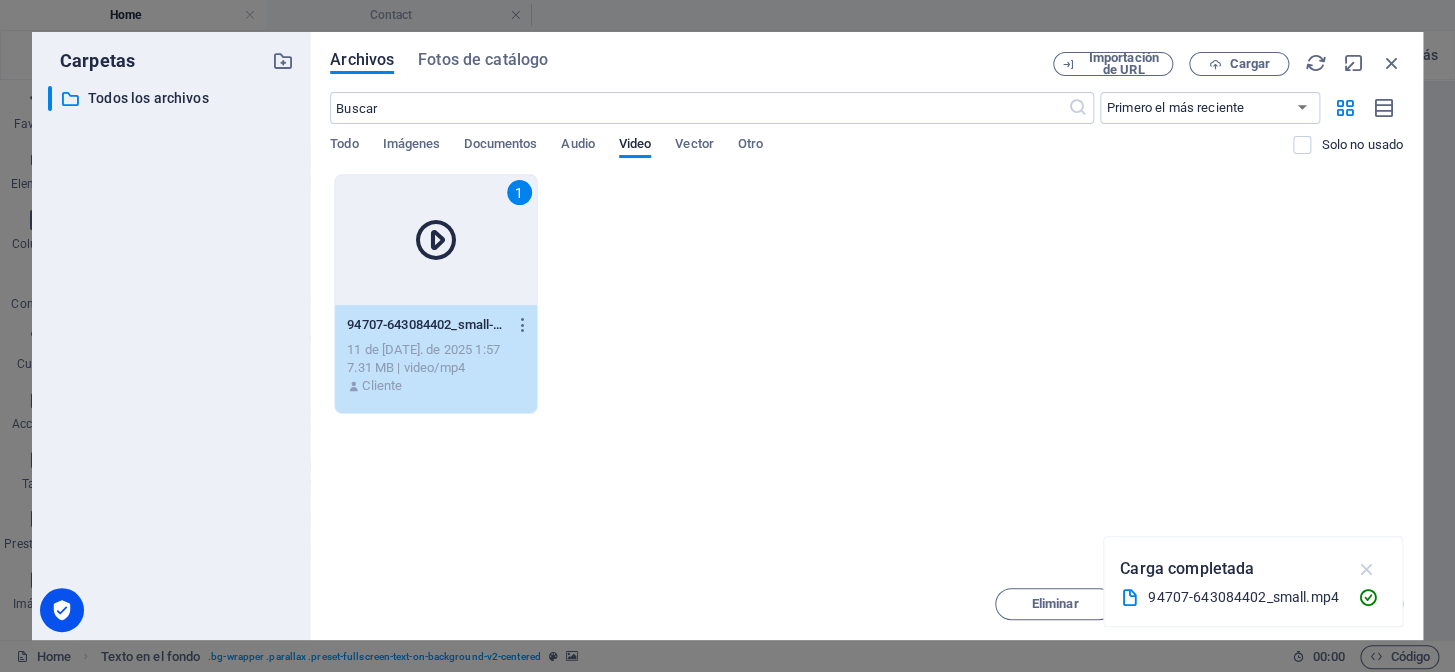 click at bounding box center (1366, 569) 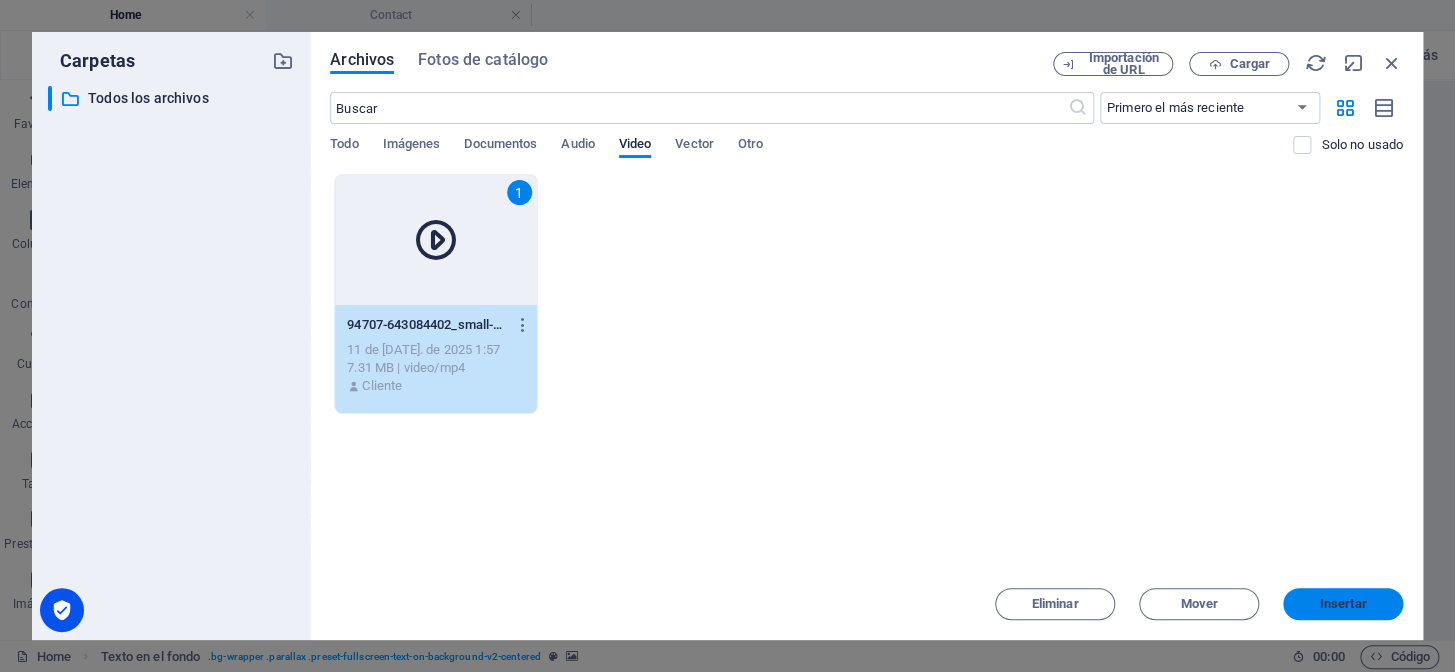 drag, startPoint x: 1347, startPoint y: 609, endPoint x: 458, endPoint y: 512, distance: 894.27625 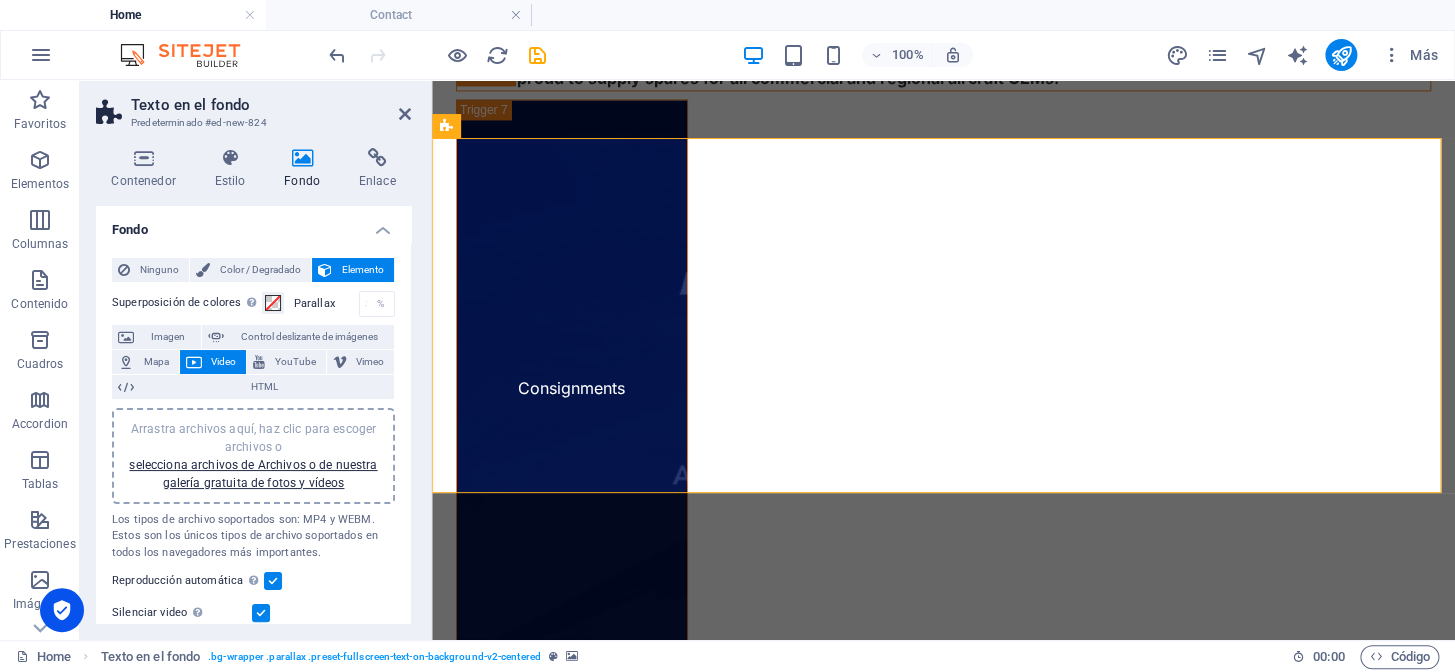 click at bounding box center (943, 1971) 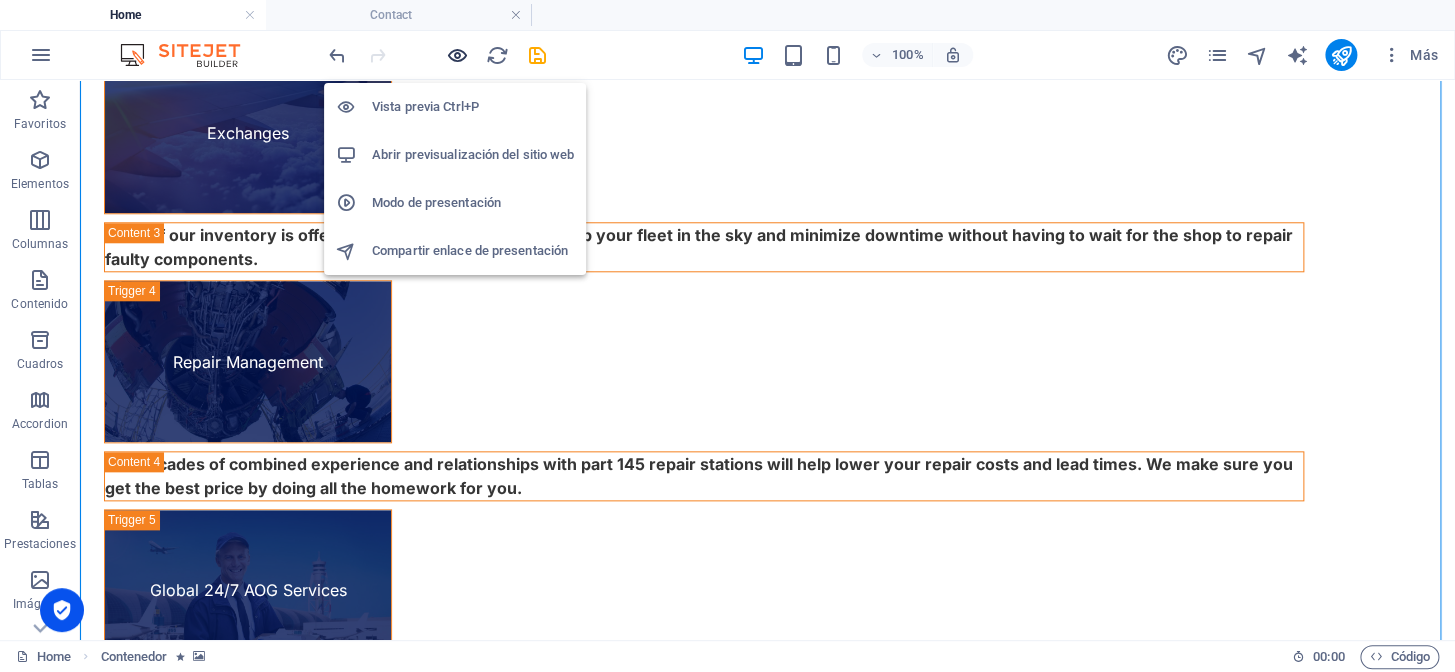 click at bounding box center (457, 55) 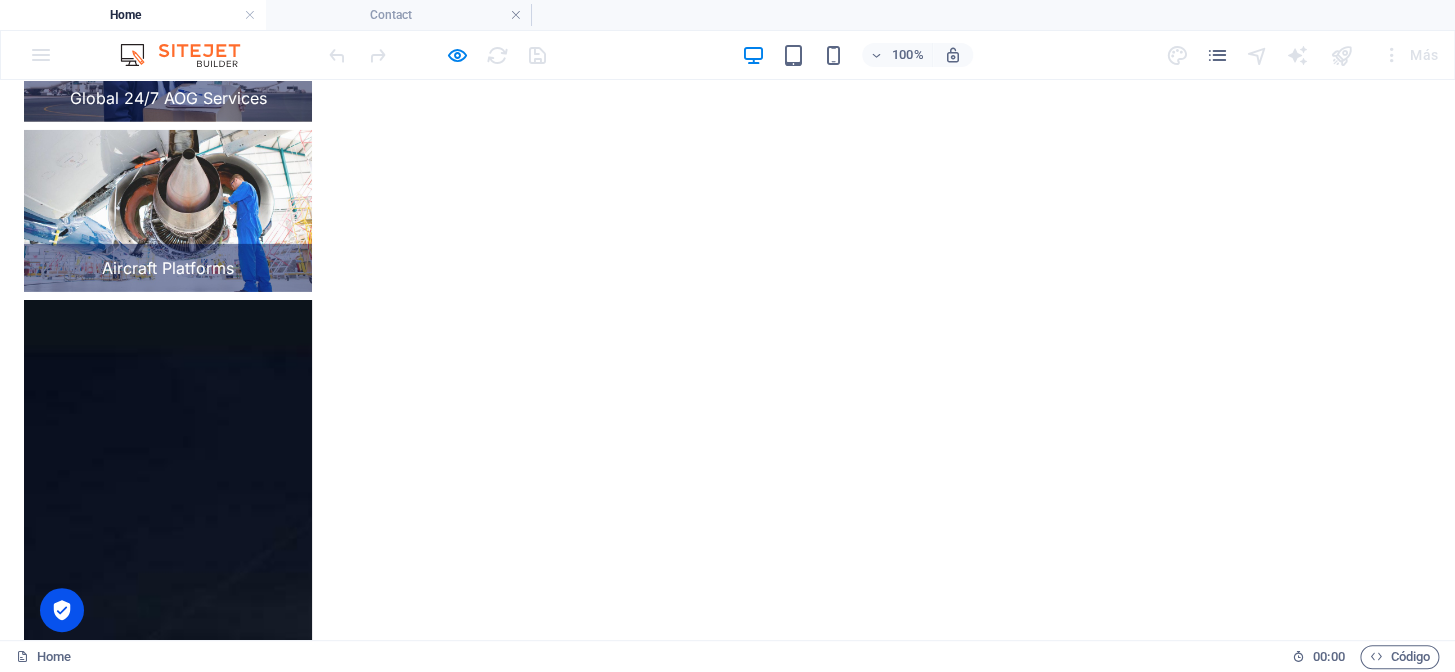scroll, scrollTop: 2849, scrollLeft: 0, axis: vertical 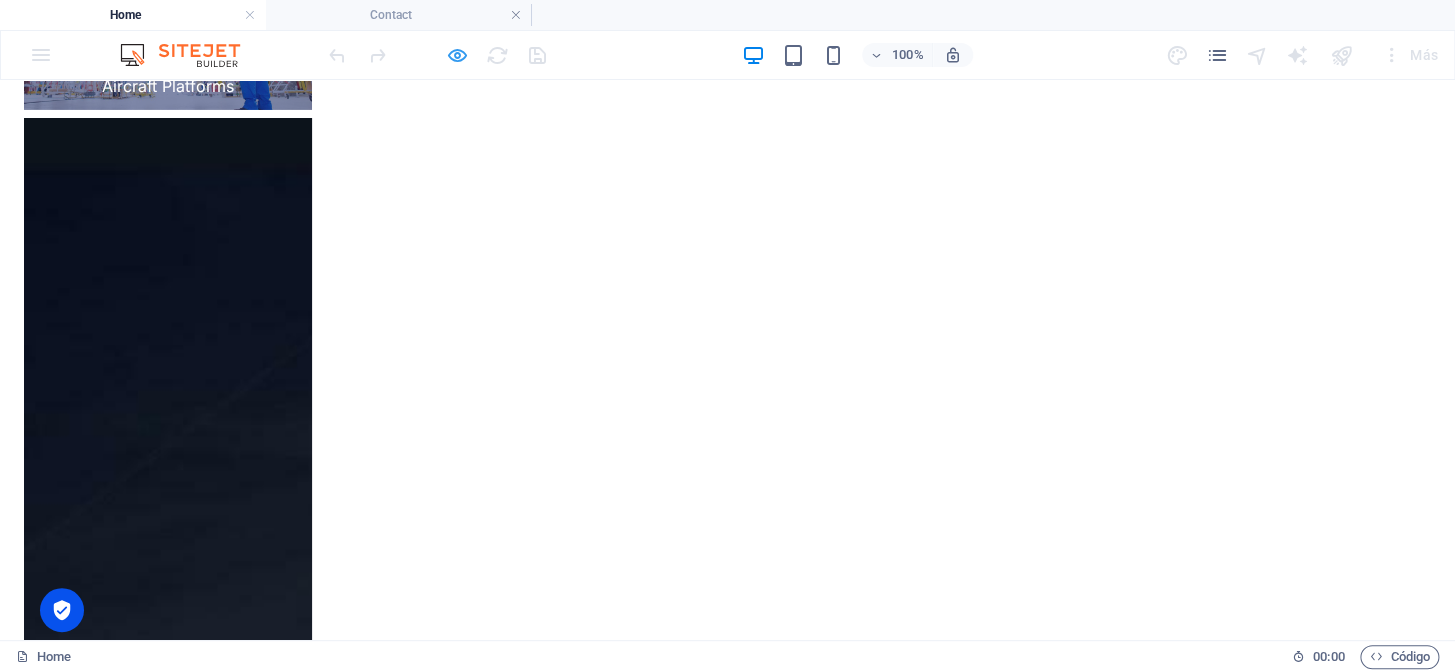 click at bounding box center [457, 55] 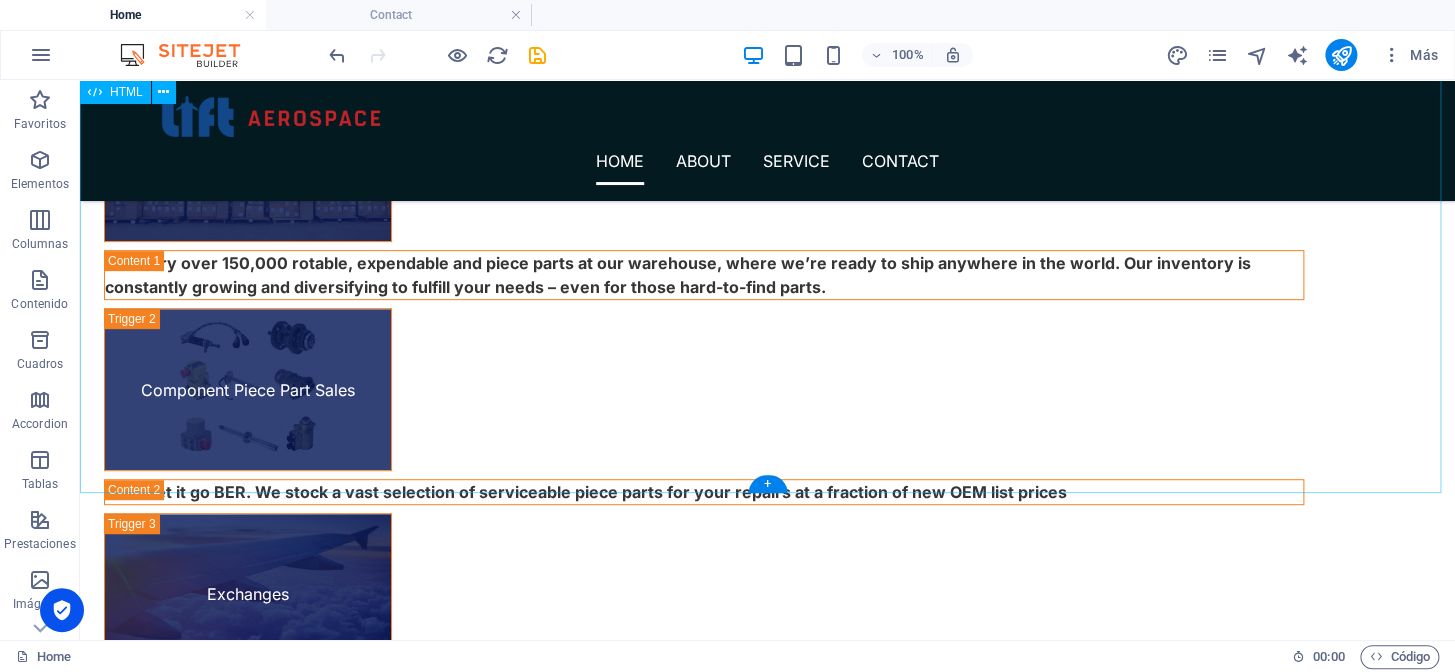 scroll, scrollTop: 3491, scrollLeft: 0, axis: vertical 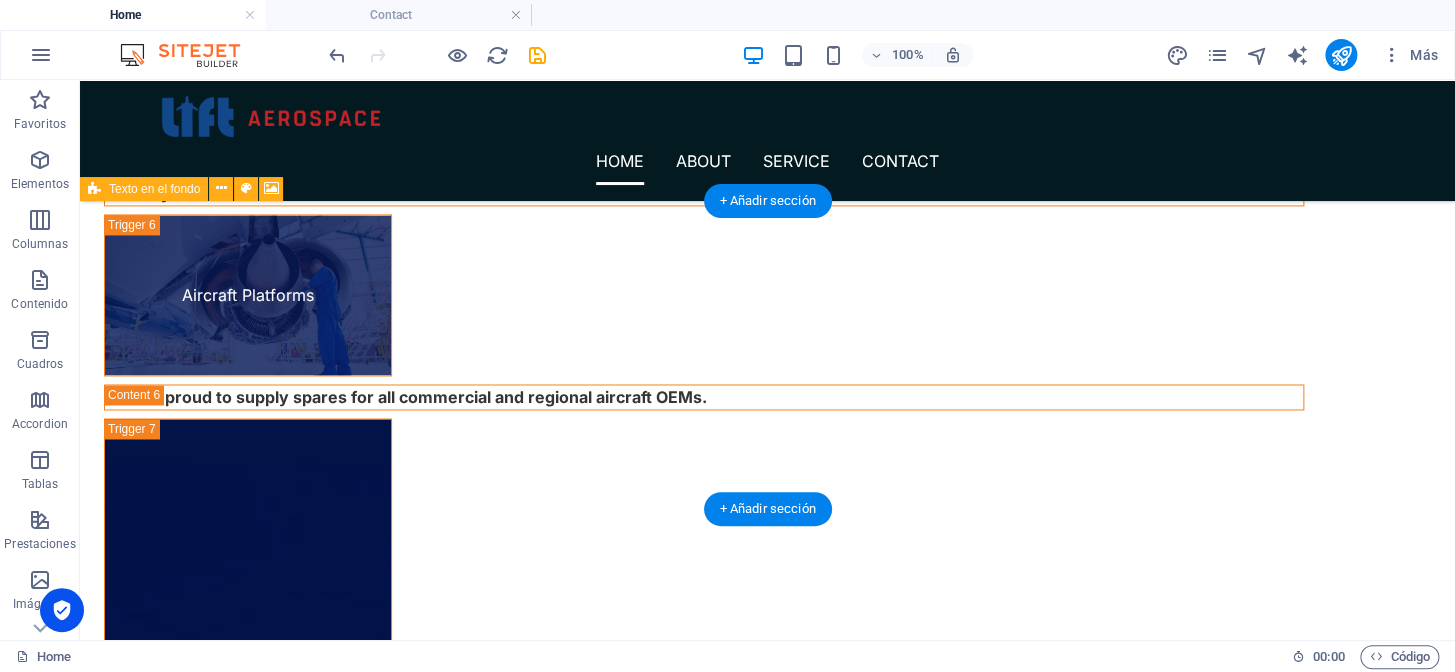 click at bounding box center (767, 4503) 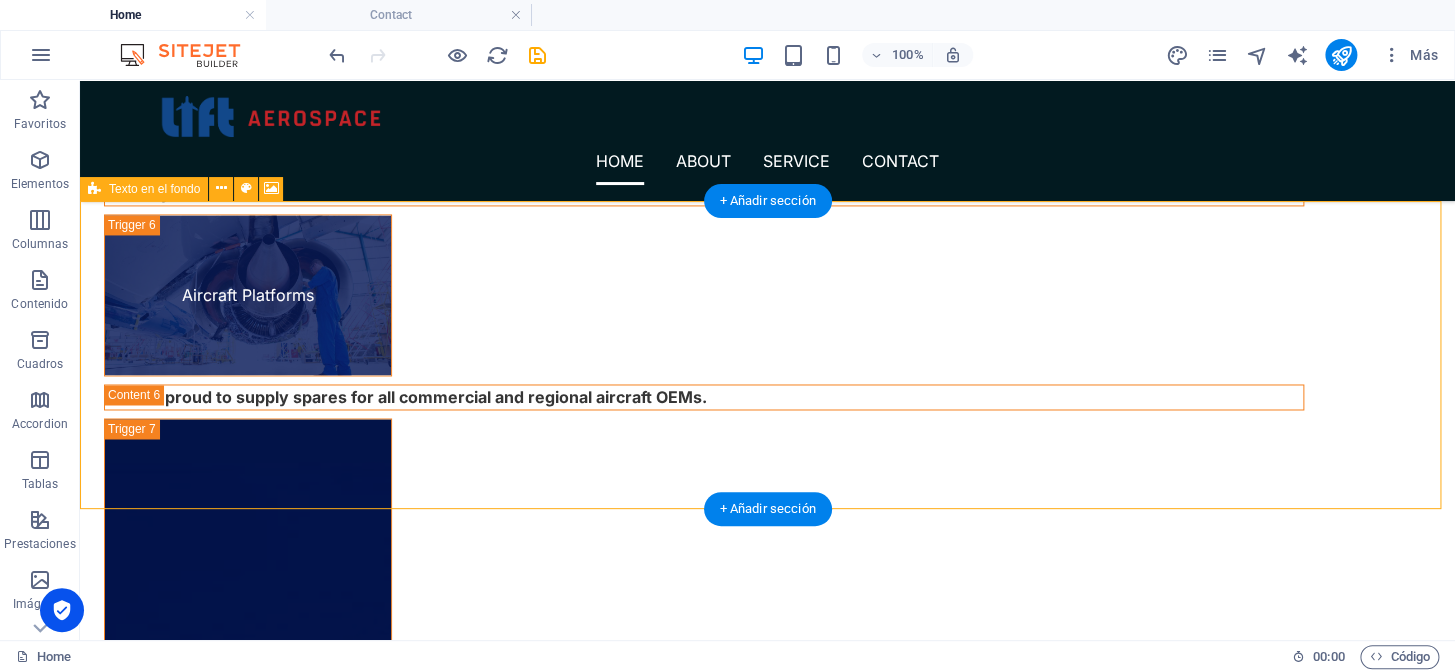 click at bounding box center (767, 4503) 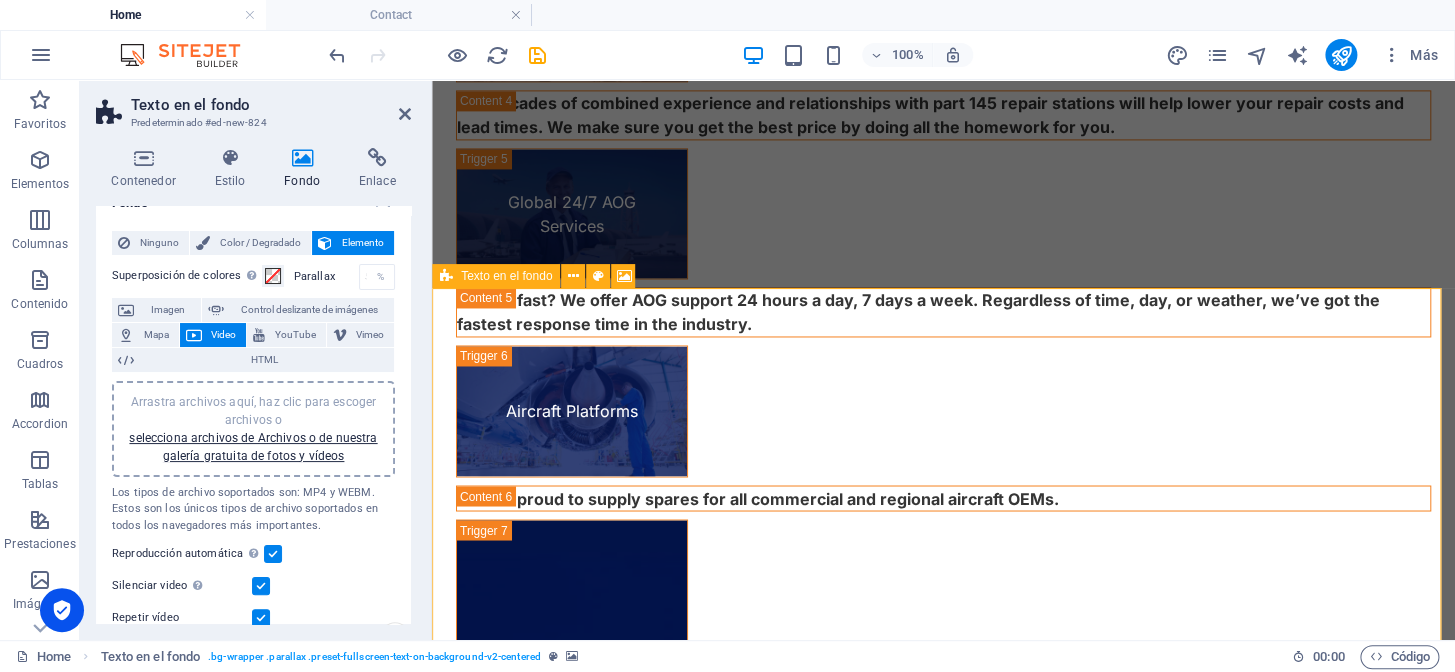 scroll, scrollTop: 0, scrollLeft: 0, axis: both 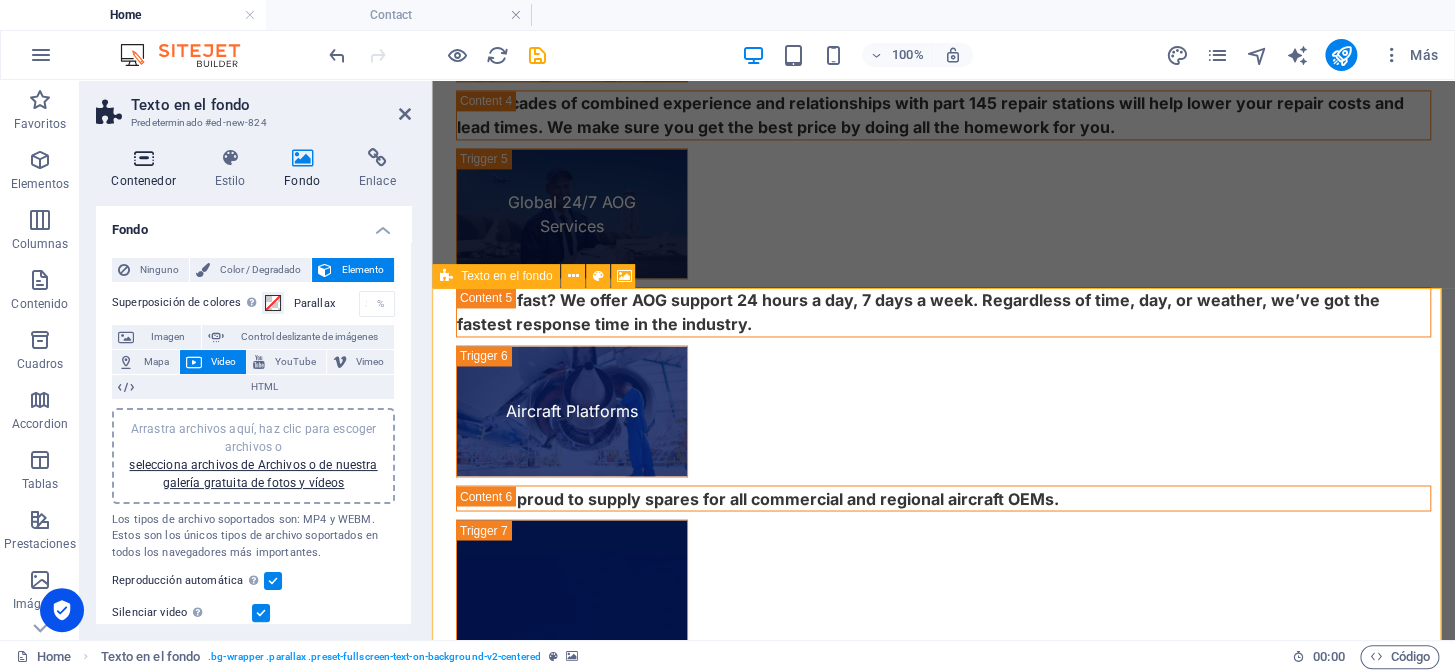 click at bounding box center (143, 158) 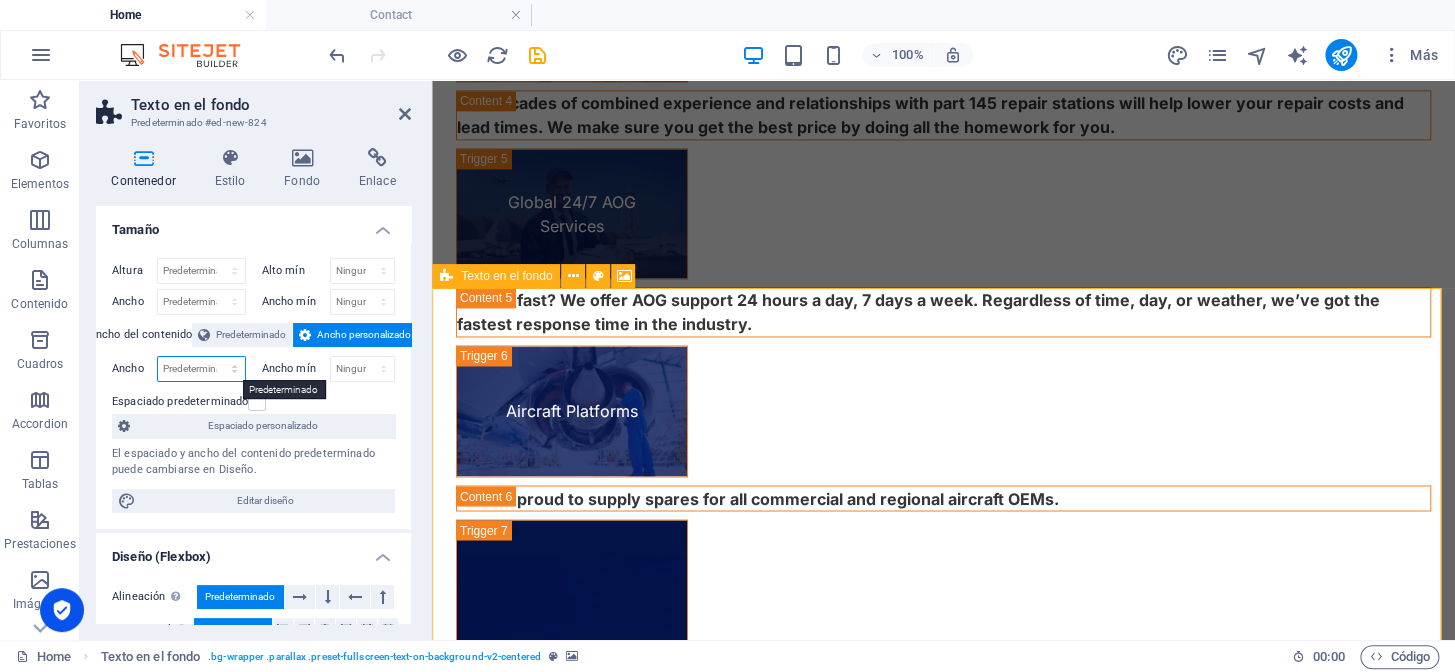 click on "Predeterminado px rem % em vh vw" at bounding box center [201, 369] 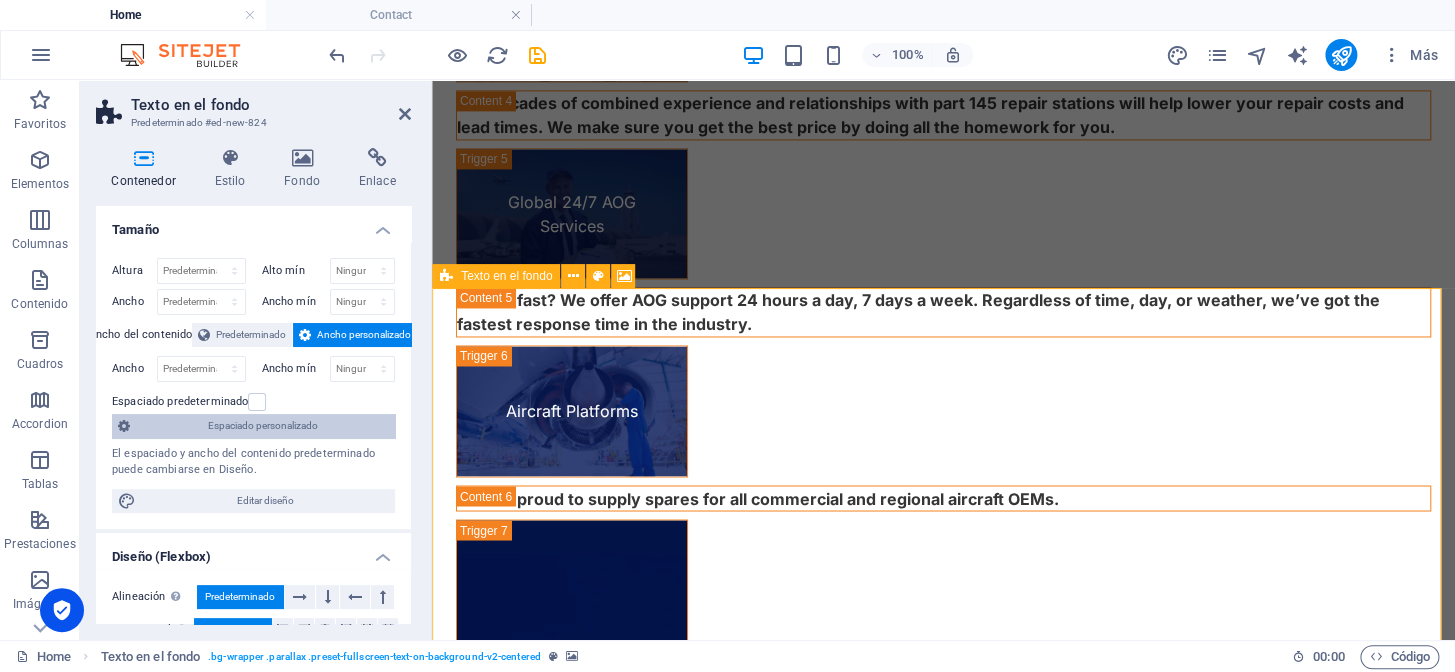 click on "Espaciado personalizado" at bounding box center (262, 426) 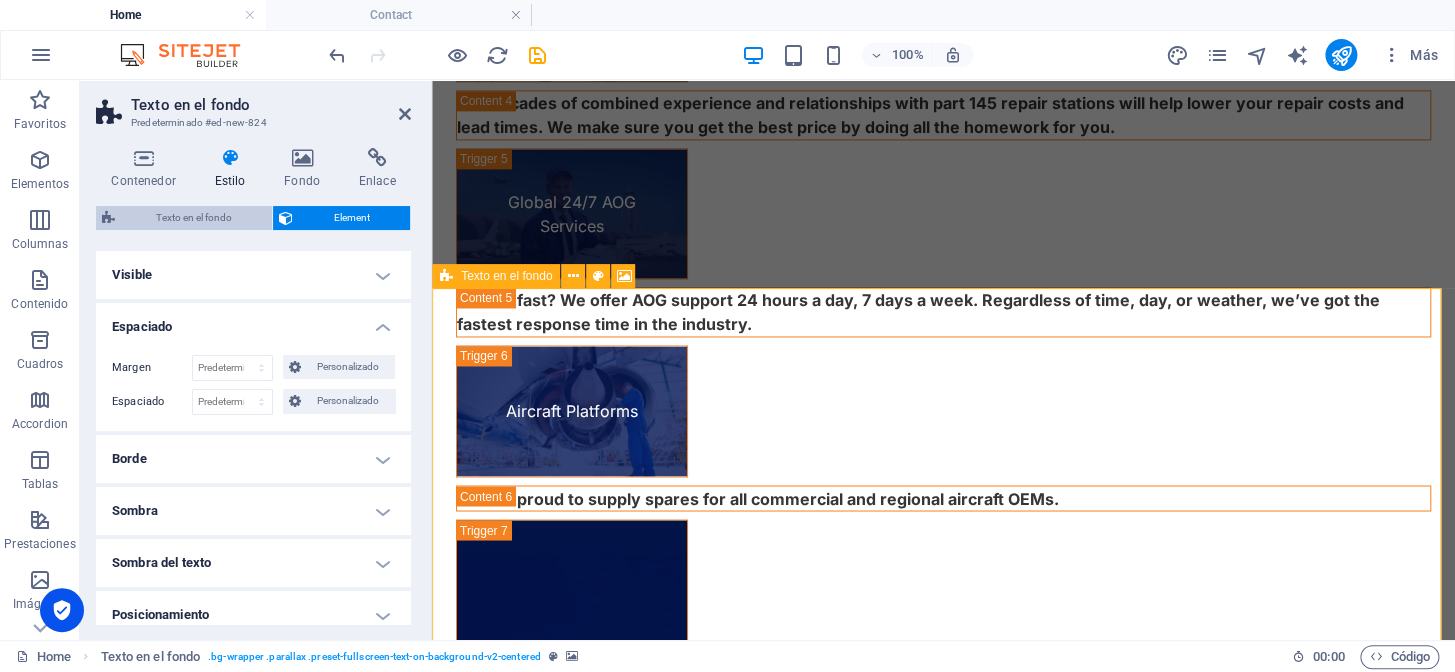 click on "Texto en el fondo" at bounding box center [193, 218] 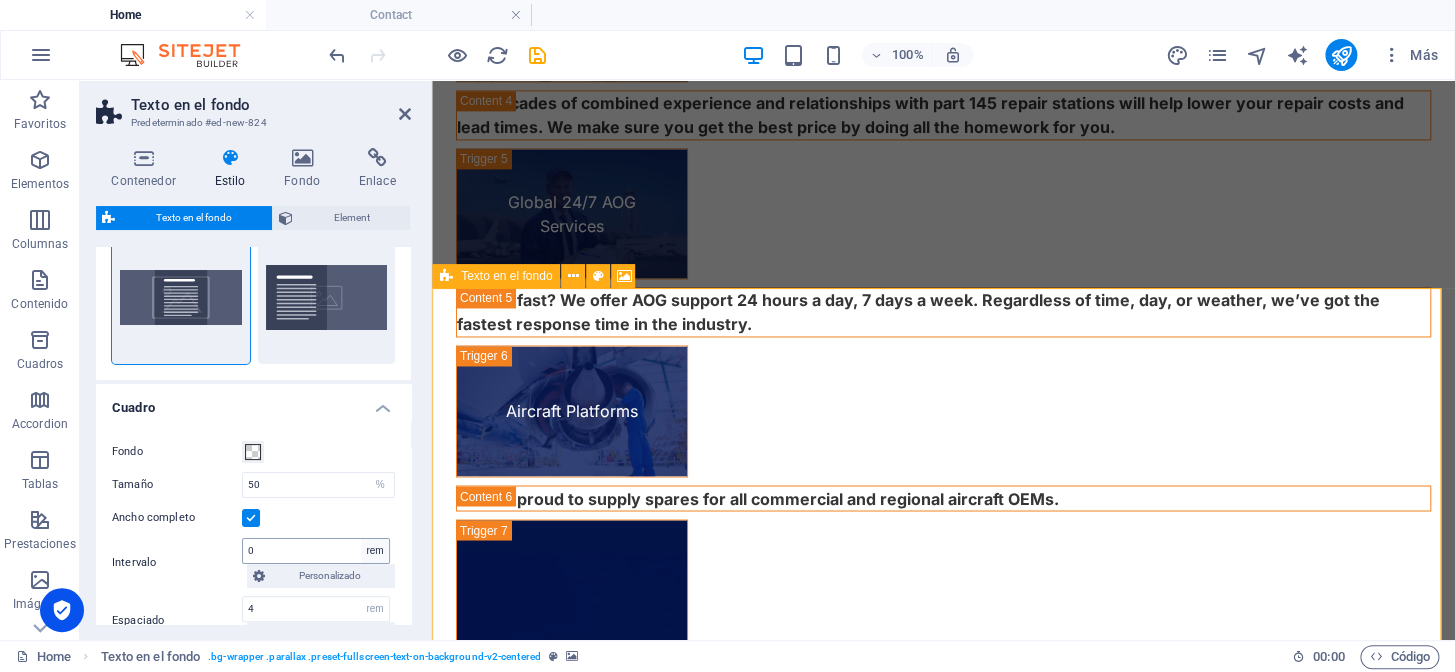 scroll, scrollTop: 90, scrollLeft: 0, axis: vertical 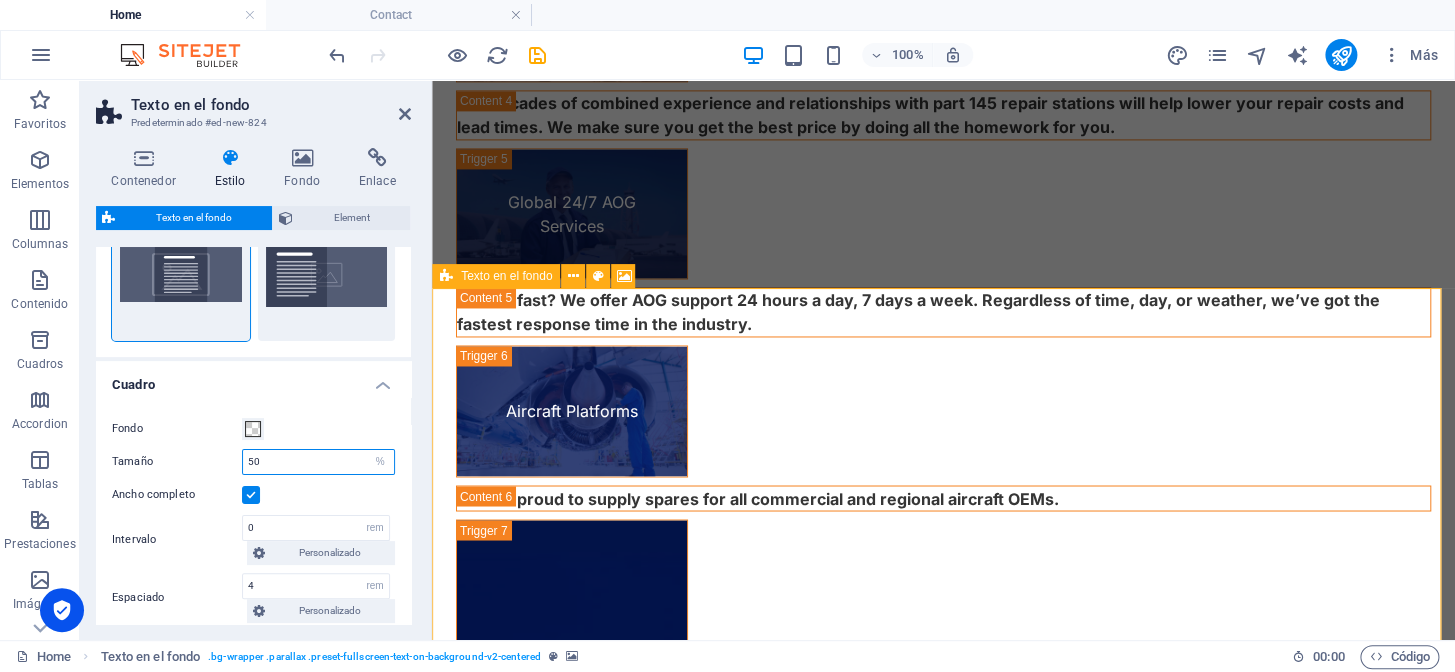 click on "50" at bounding box center [318, 462] 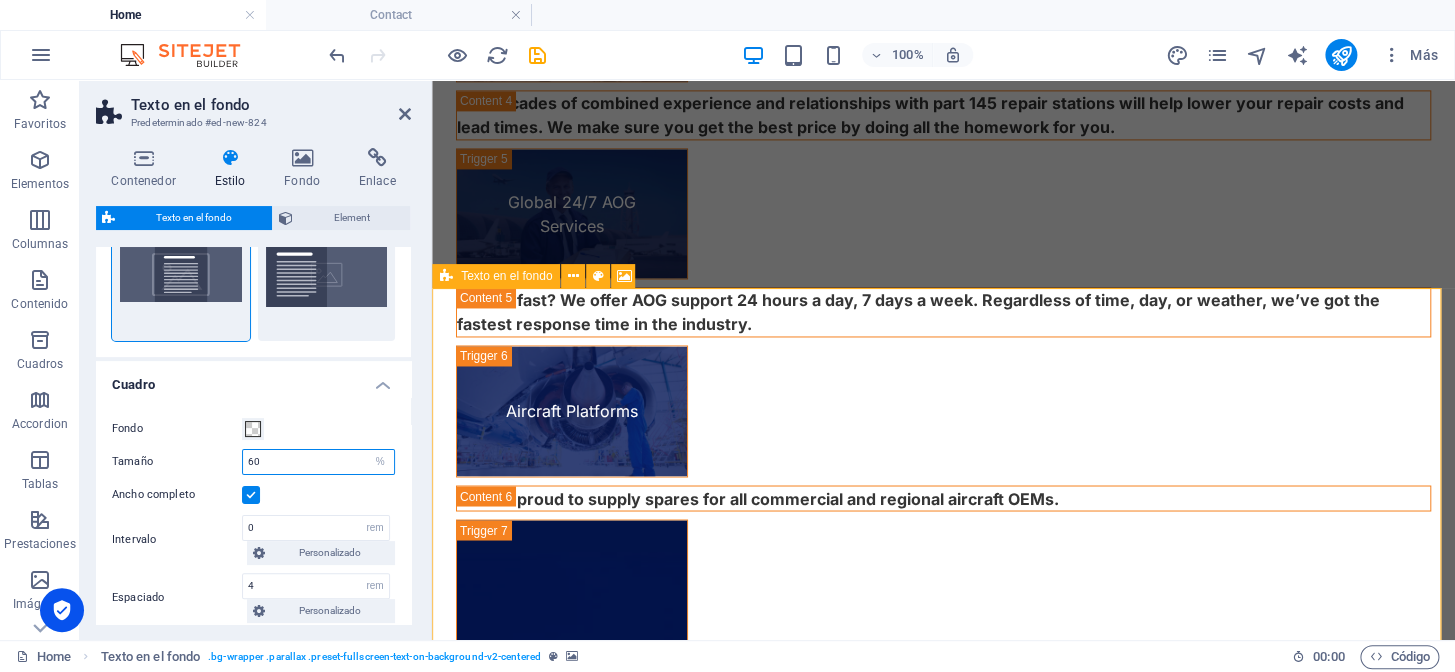 type on "60" 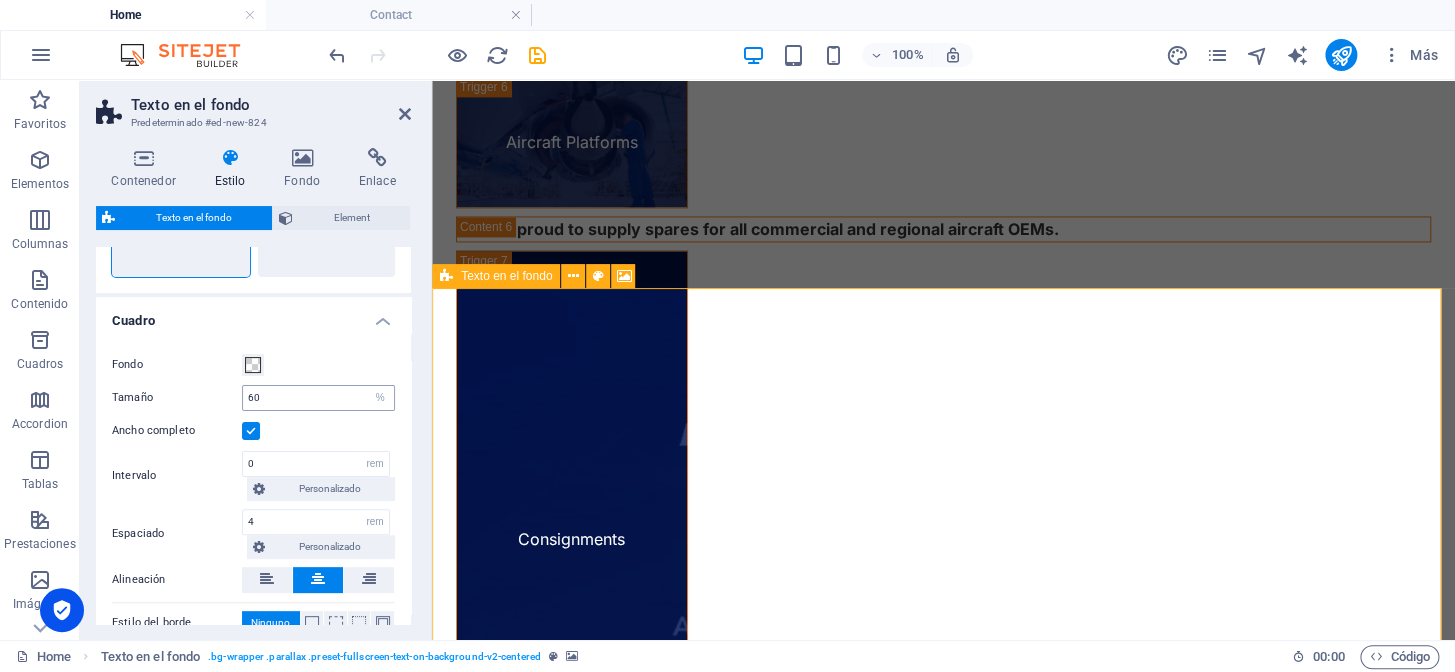 scroll, scrollTop: 181, scrollLeft: 0, axis: vertical 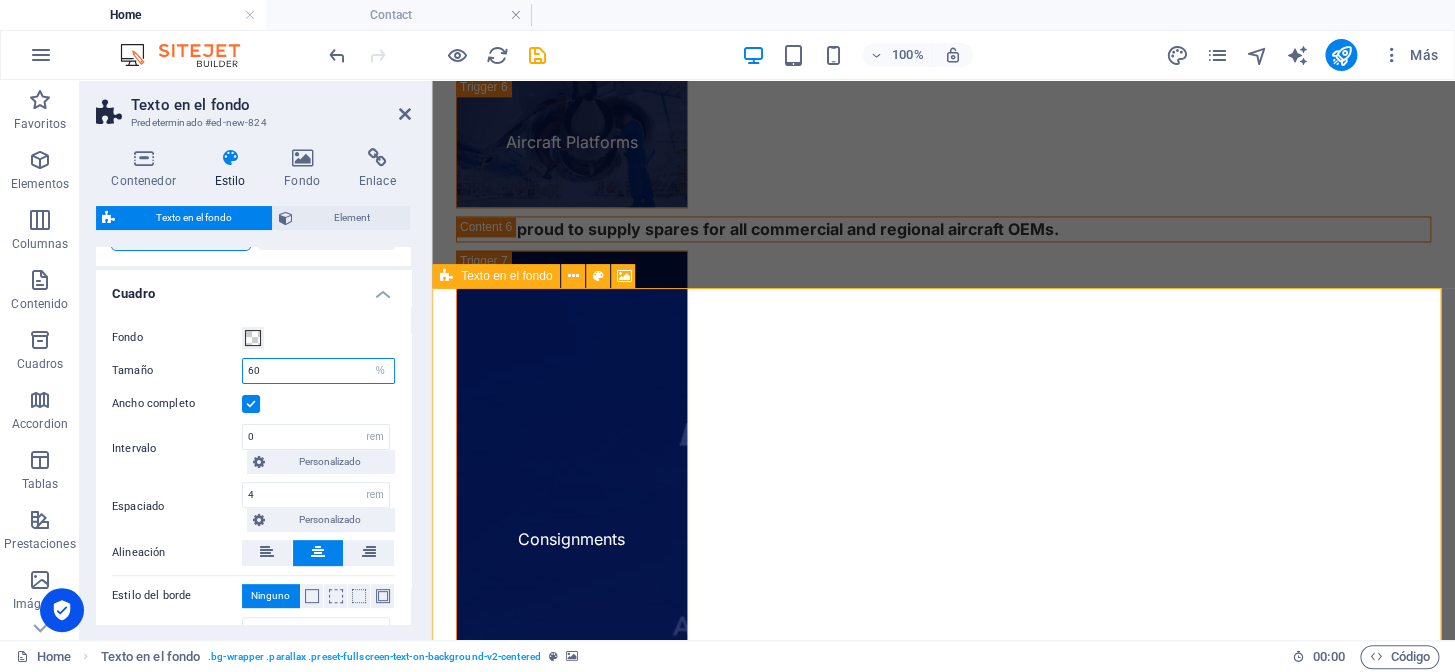 drag, startPoint x: 274, startPoint y: 376, endPoint x: 185, endPoint y: 367, distance: 89.453896 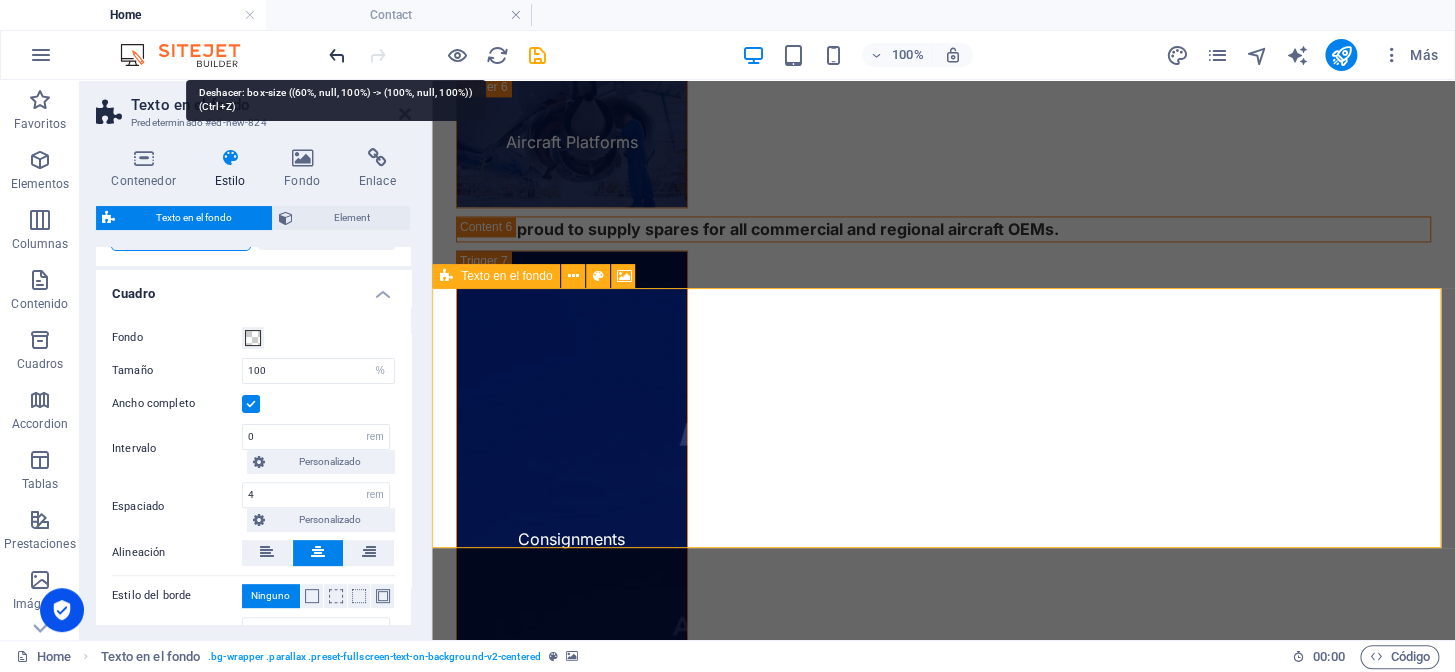click at bounding box center [337, 55] 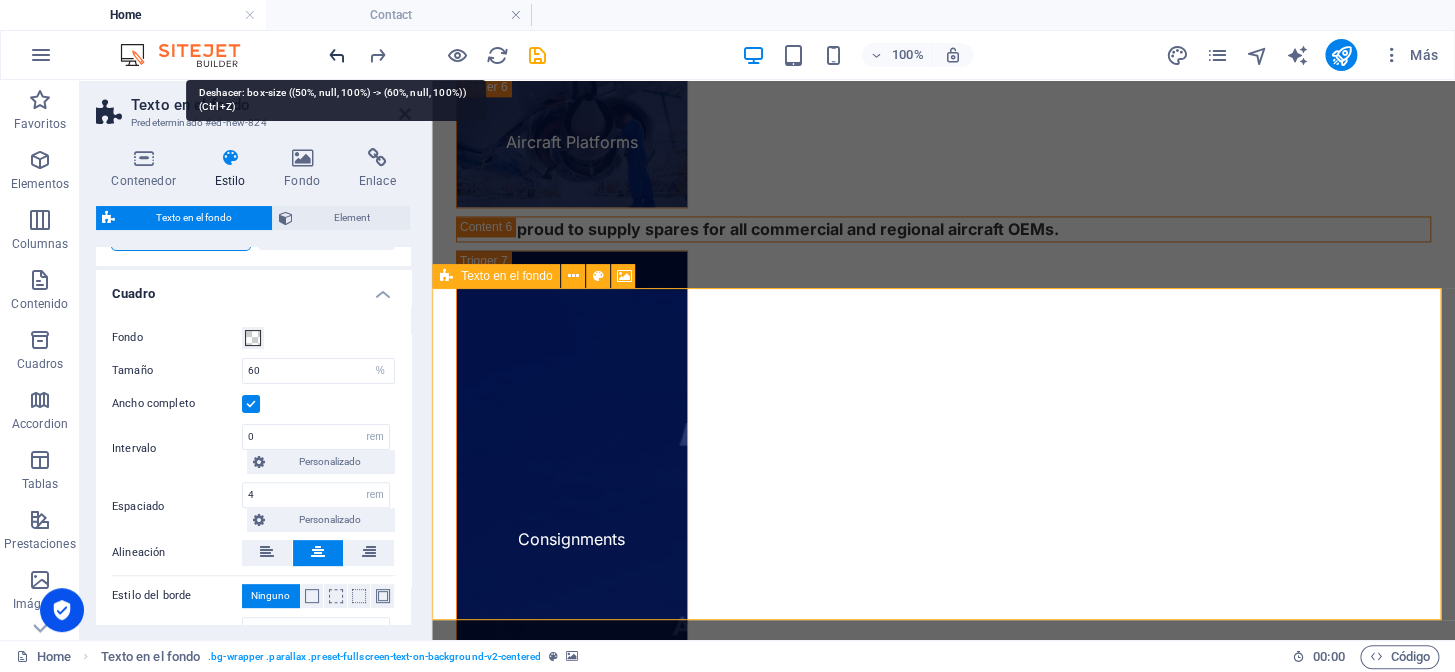 click at bounding box center (337, 55) 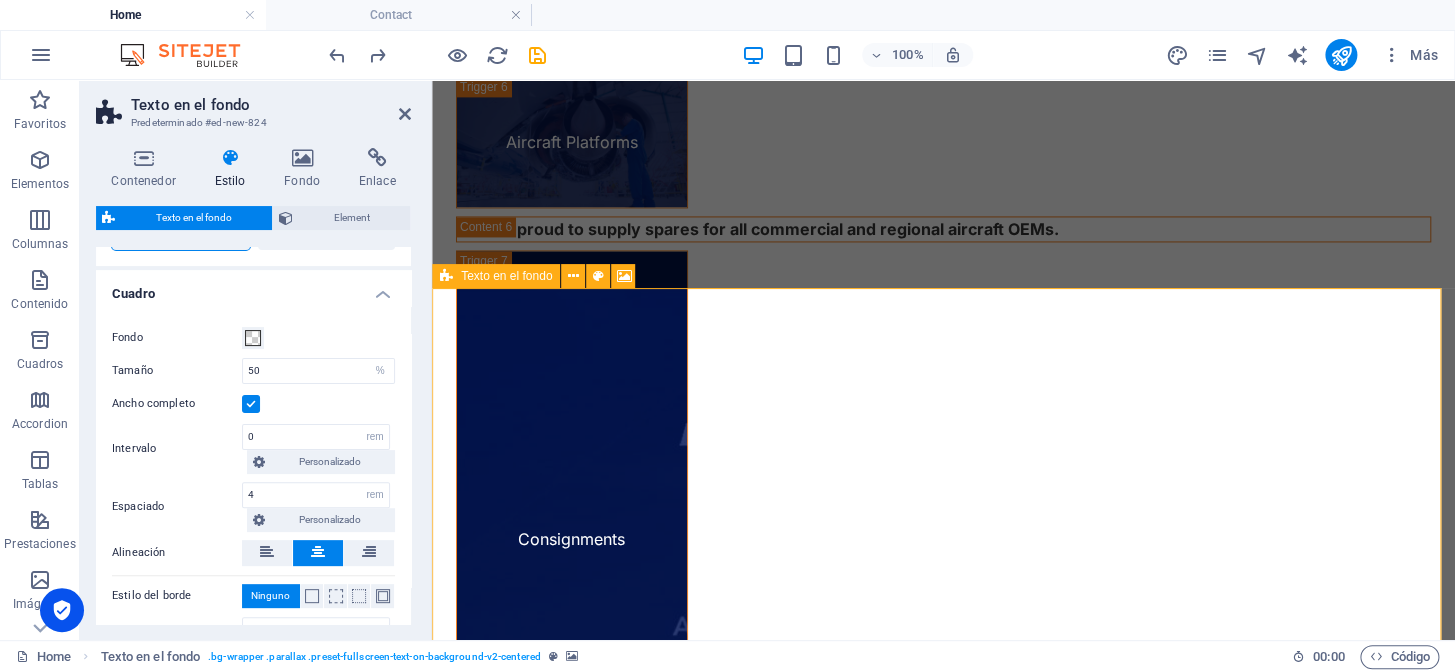 click at bounding box center [251, 404] 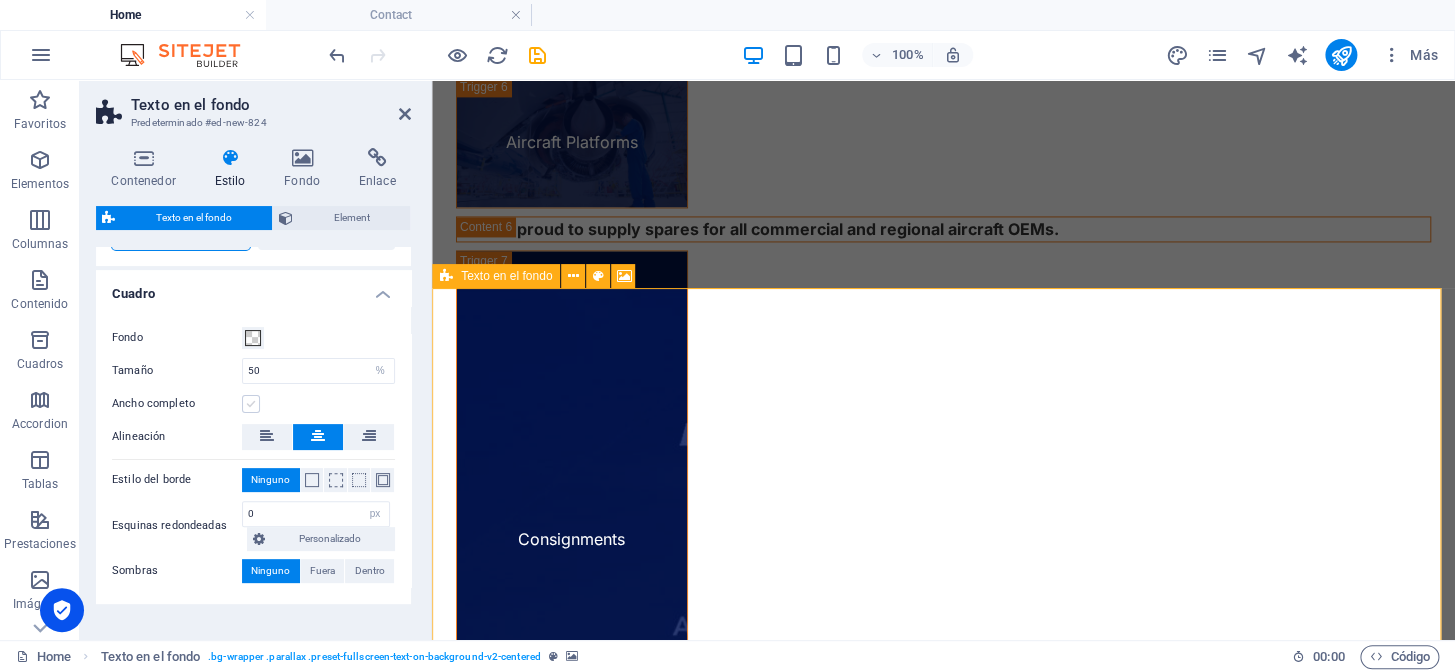 click at bounding box center [251, 404] 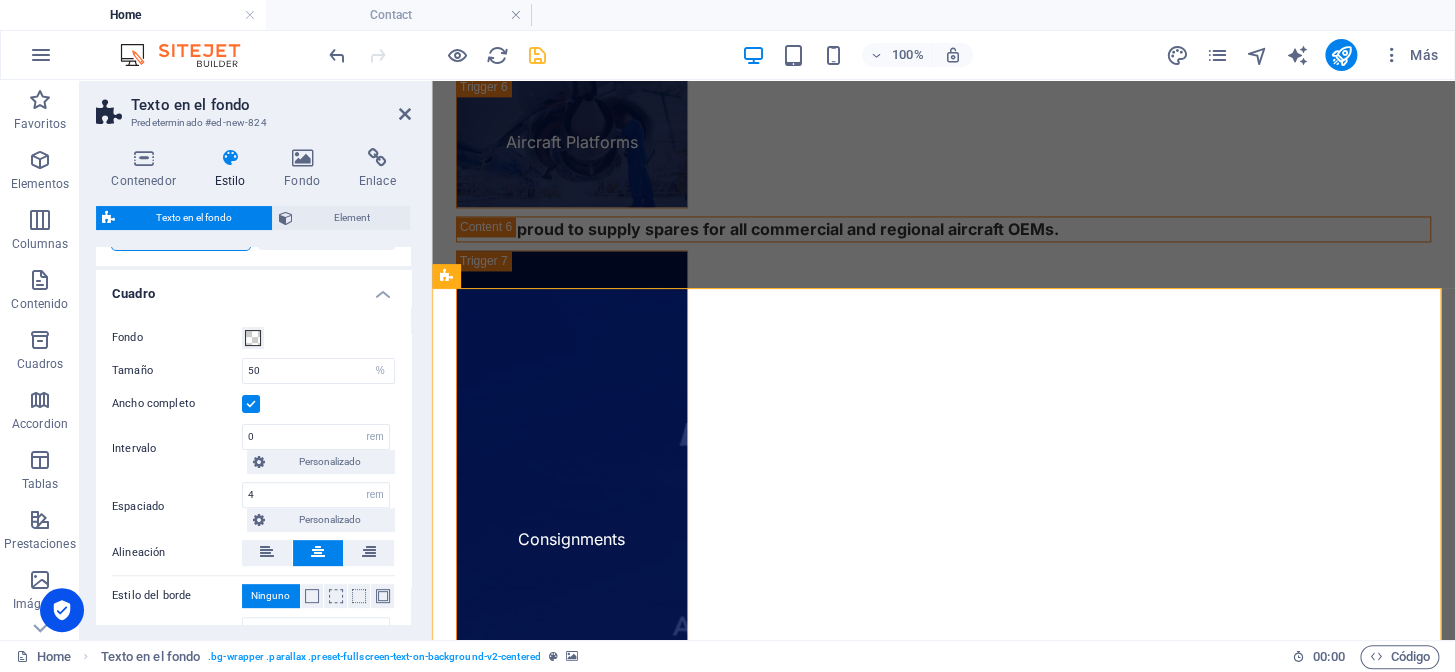 click at bounding box center (537, 55) 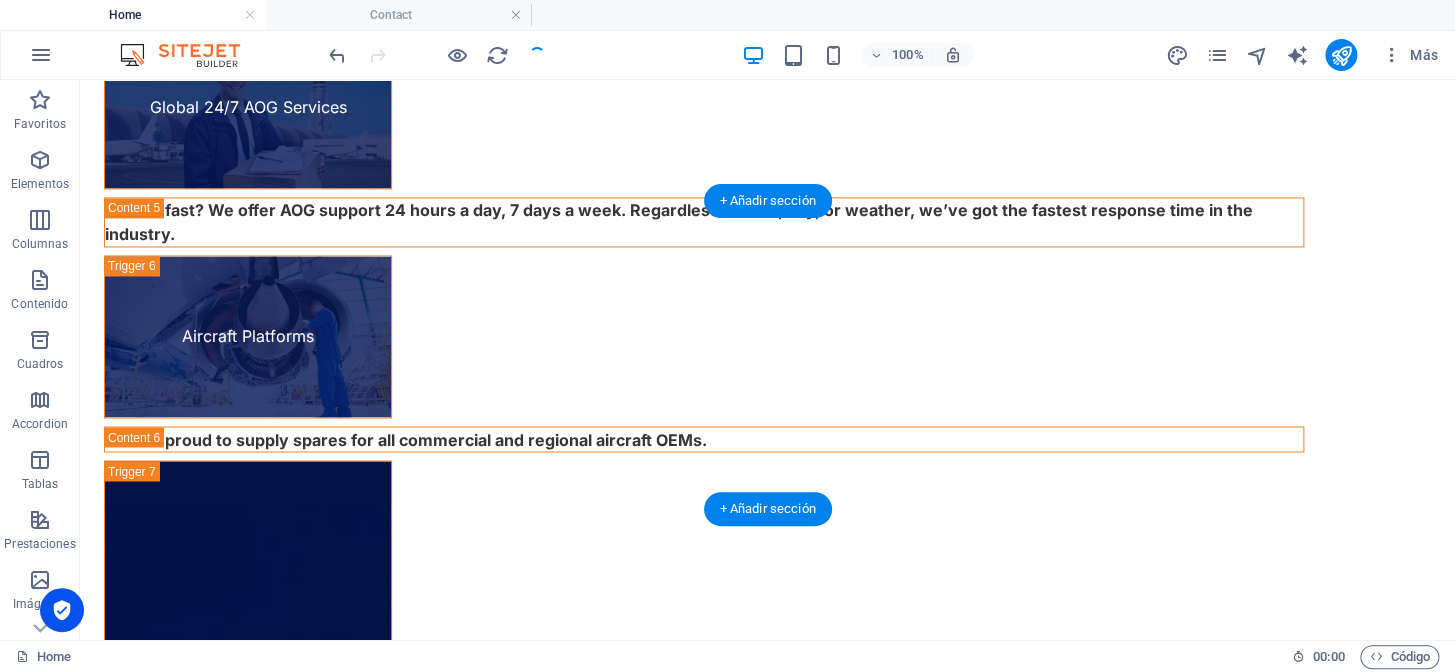 click at bounding box center [767, 4545] 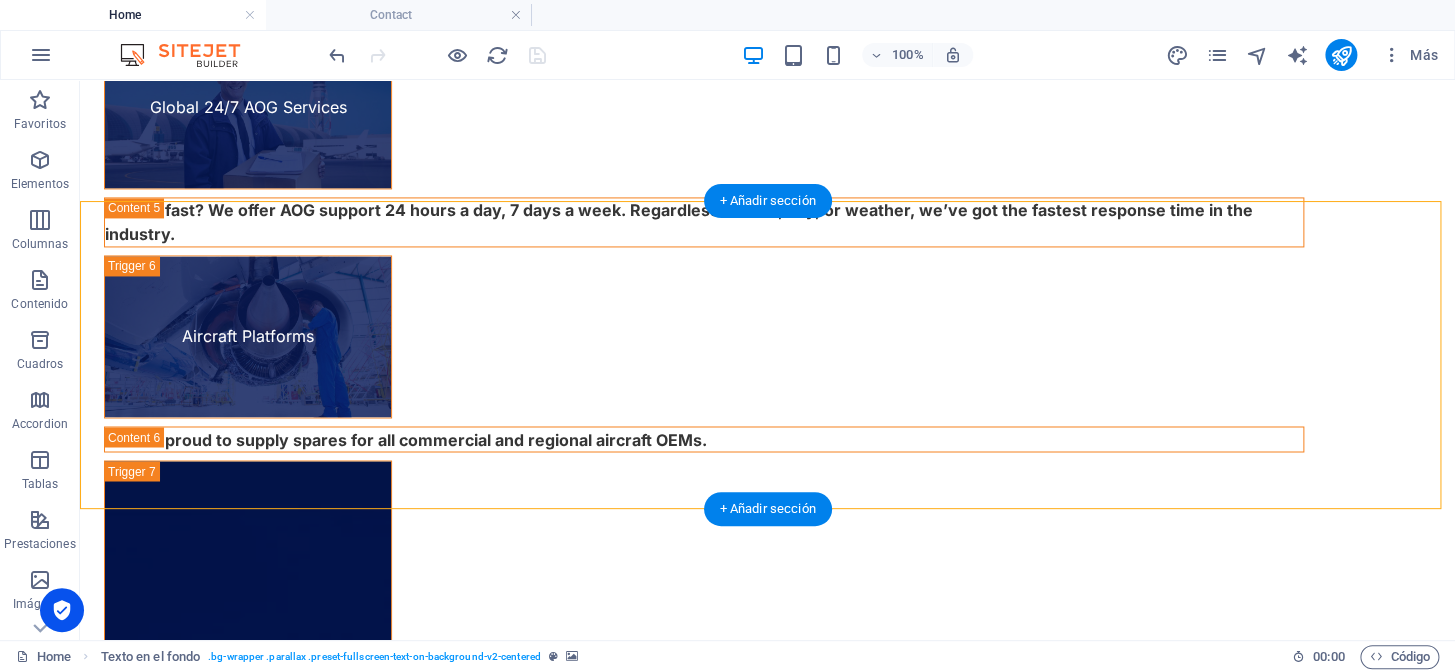 click at bounding box center [767, 4545] 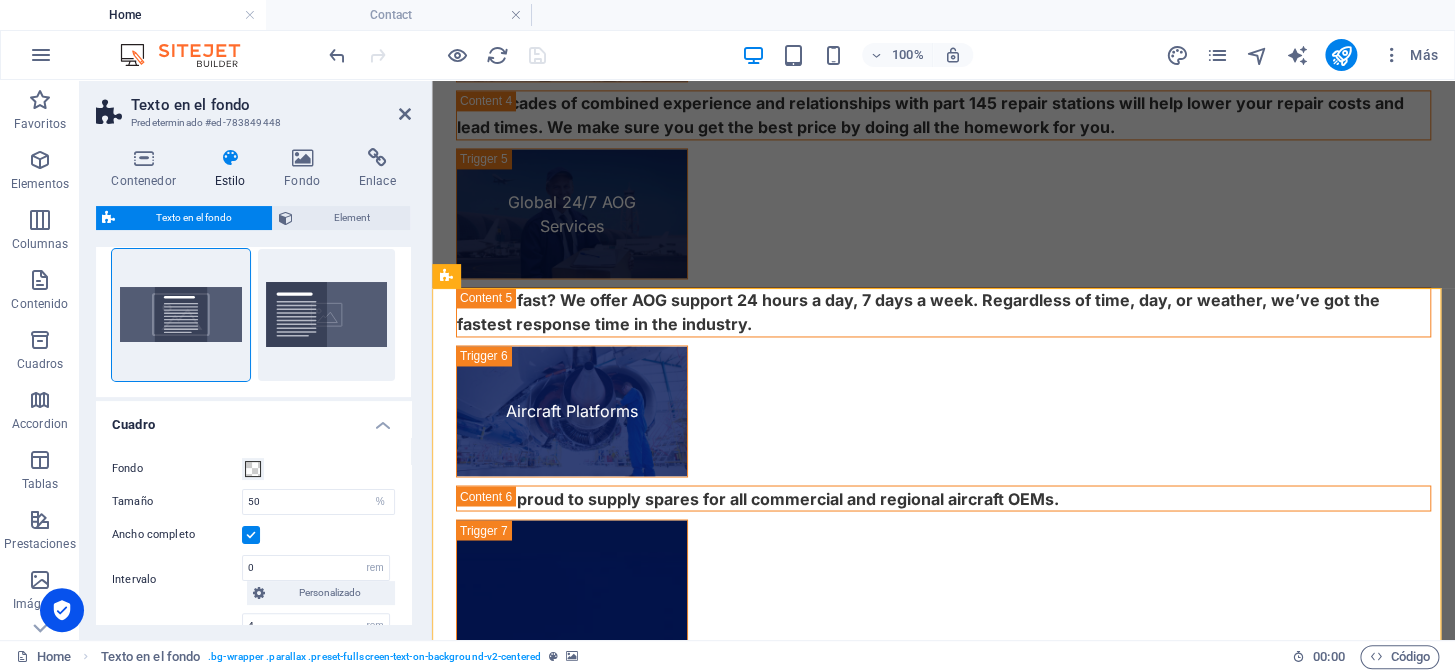 scroll, scrollTop: 0, scrollLeft: 0, axis: both 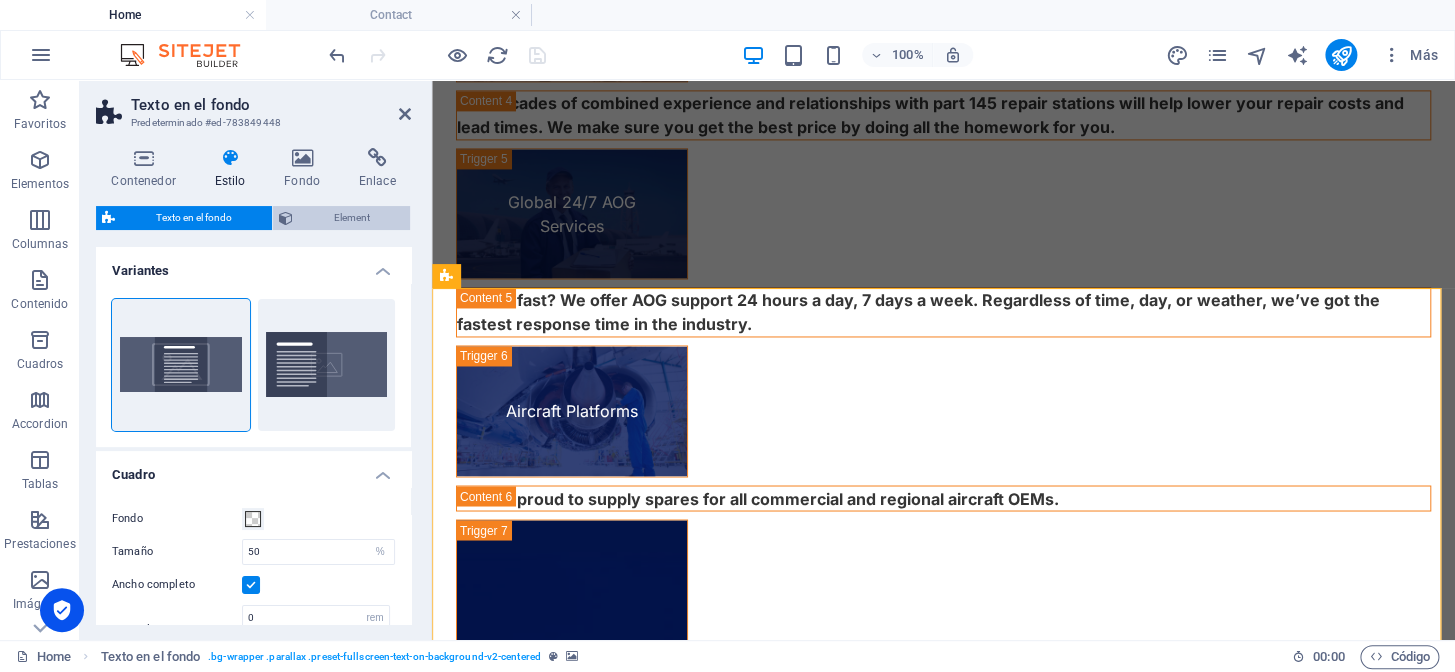 click on "Element" at bounding box center (351, 218) 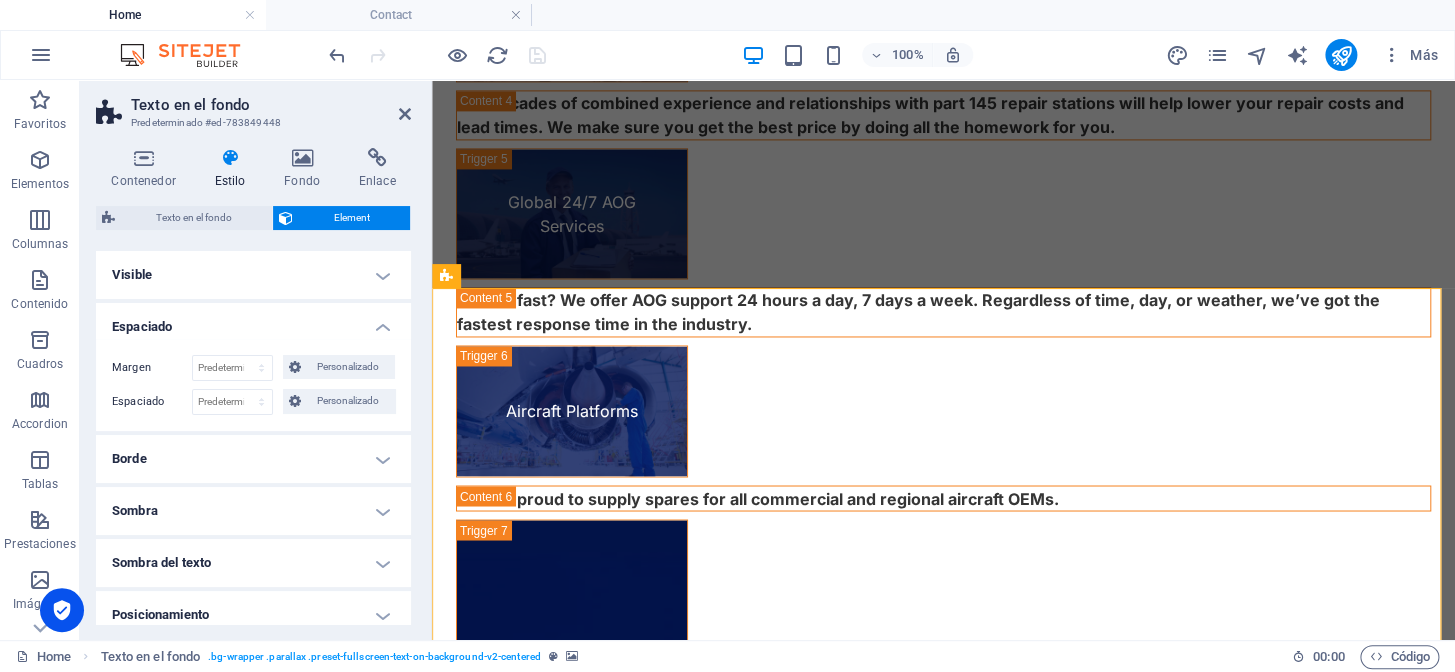 click at bounding box center (143, 158) 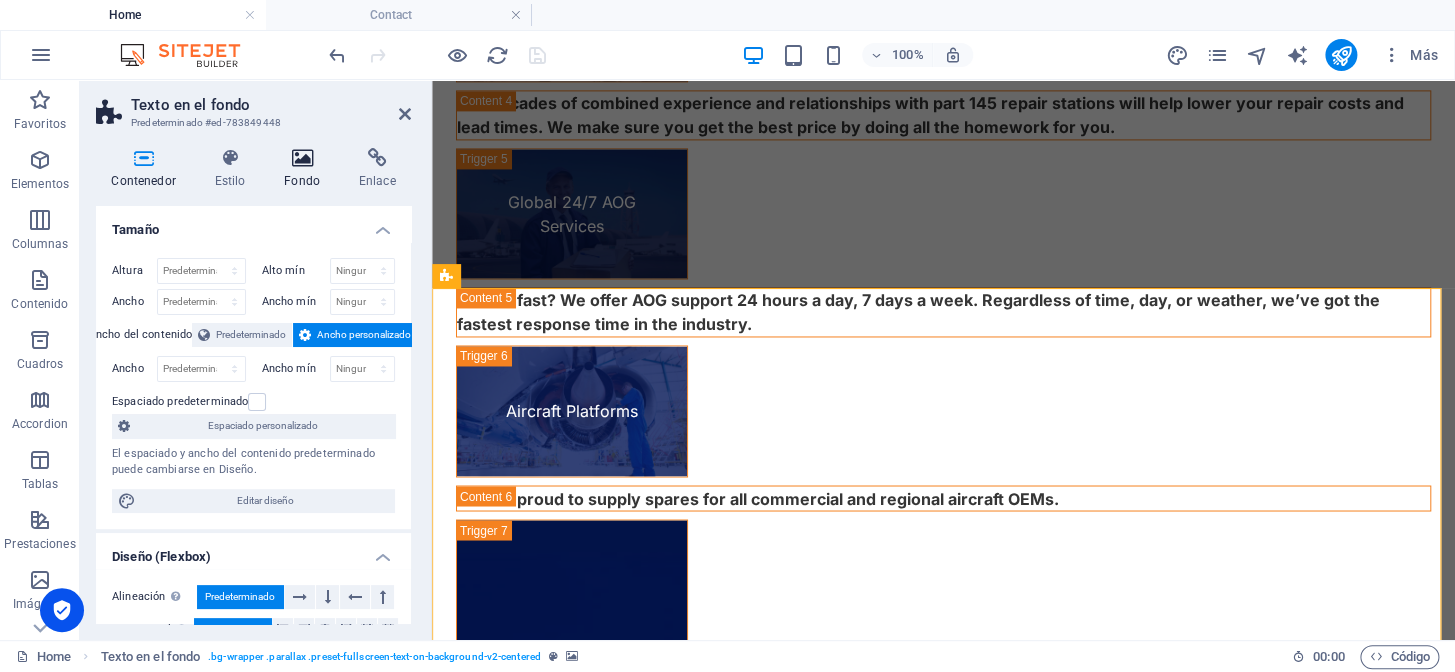 click at bounding box center [302, 158] 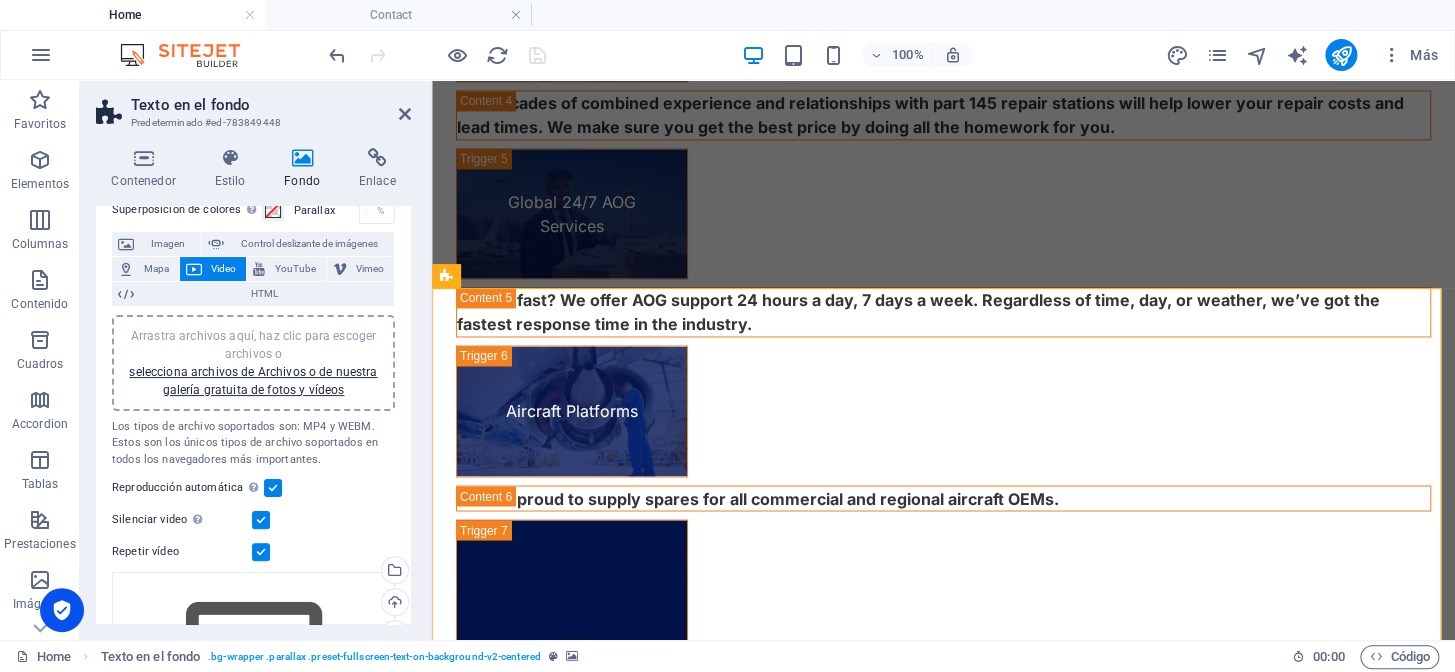 scroll, scrollTop: 0, scrollLeft: 0, axis: both 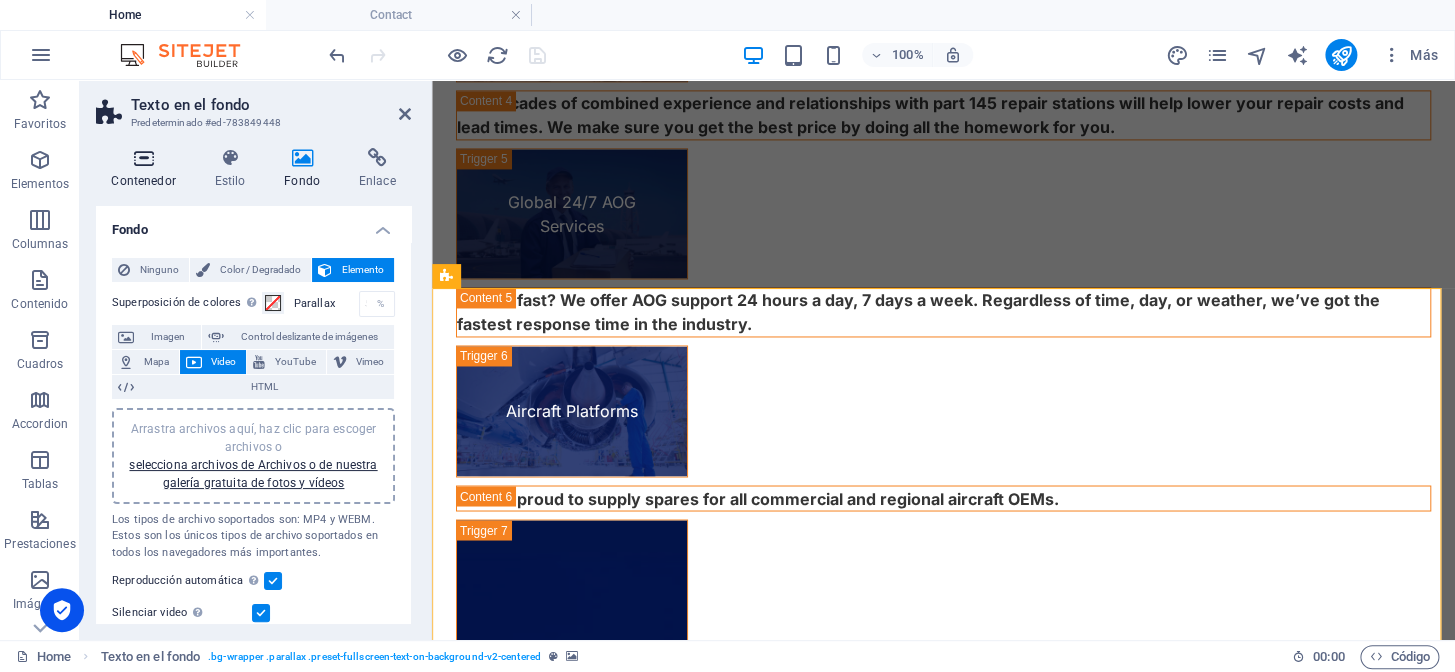 click at bounding box center [143, 158] 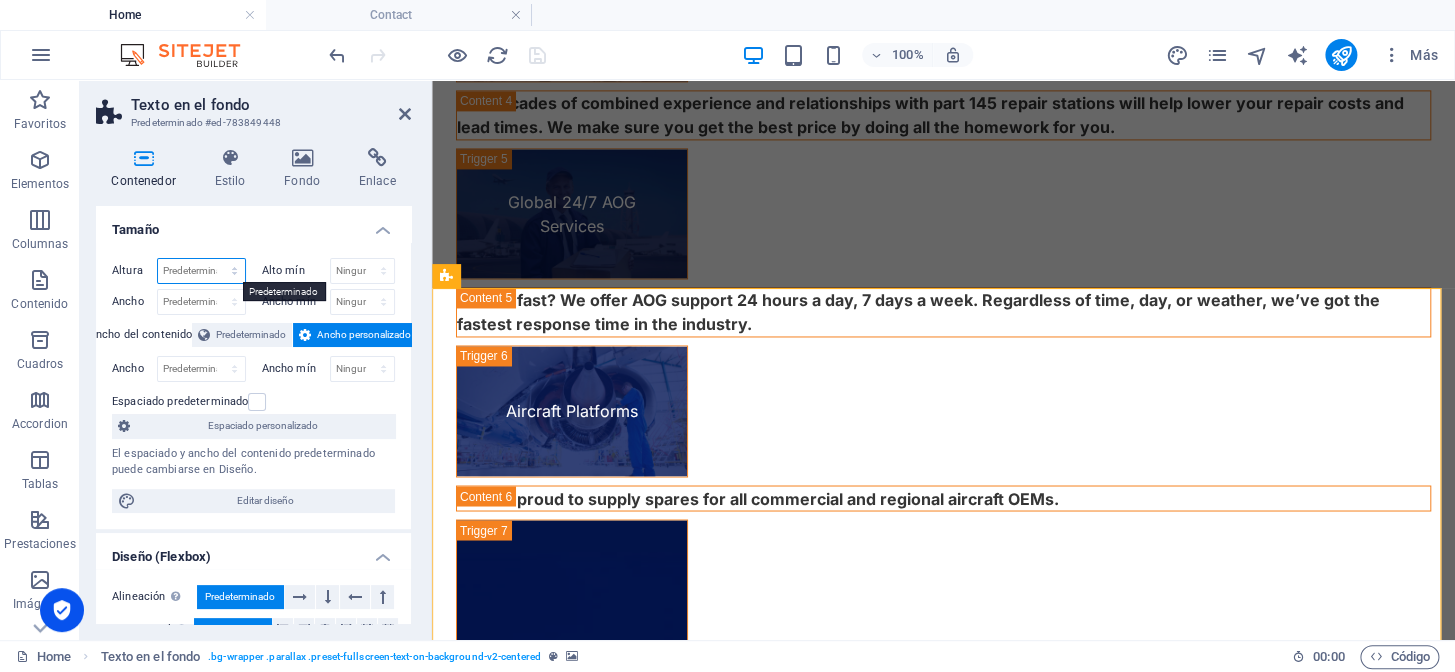 click on "Predeterminado px rem % vh vw" at bounding box center (201, 271) 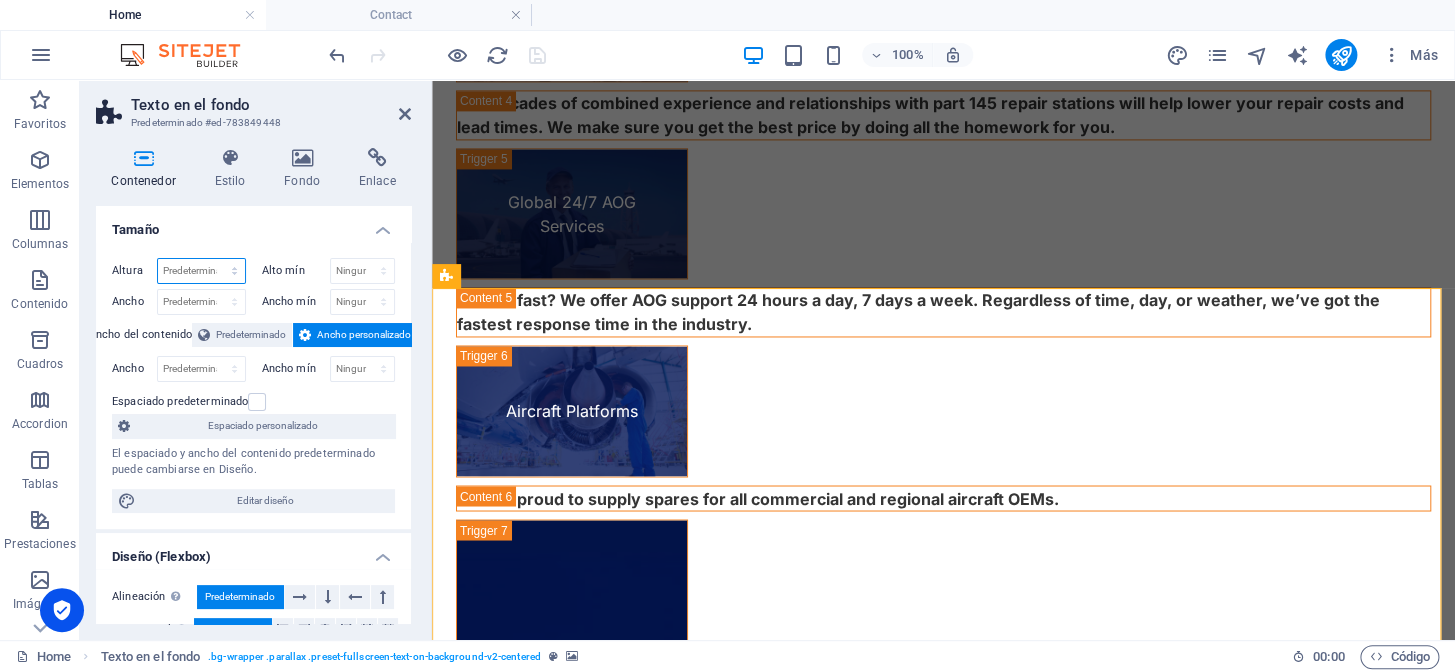 click on "Predeterminado px rem % vh vw" at bounding box center (201, 271) 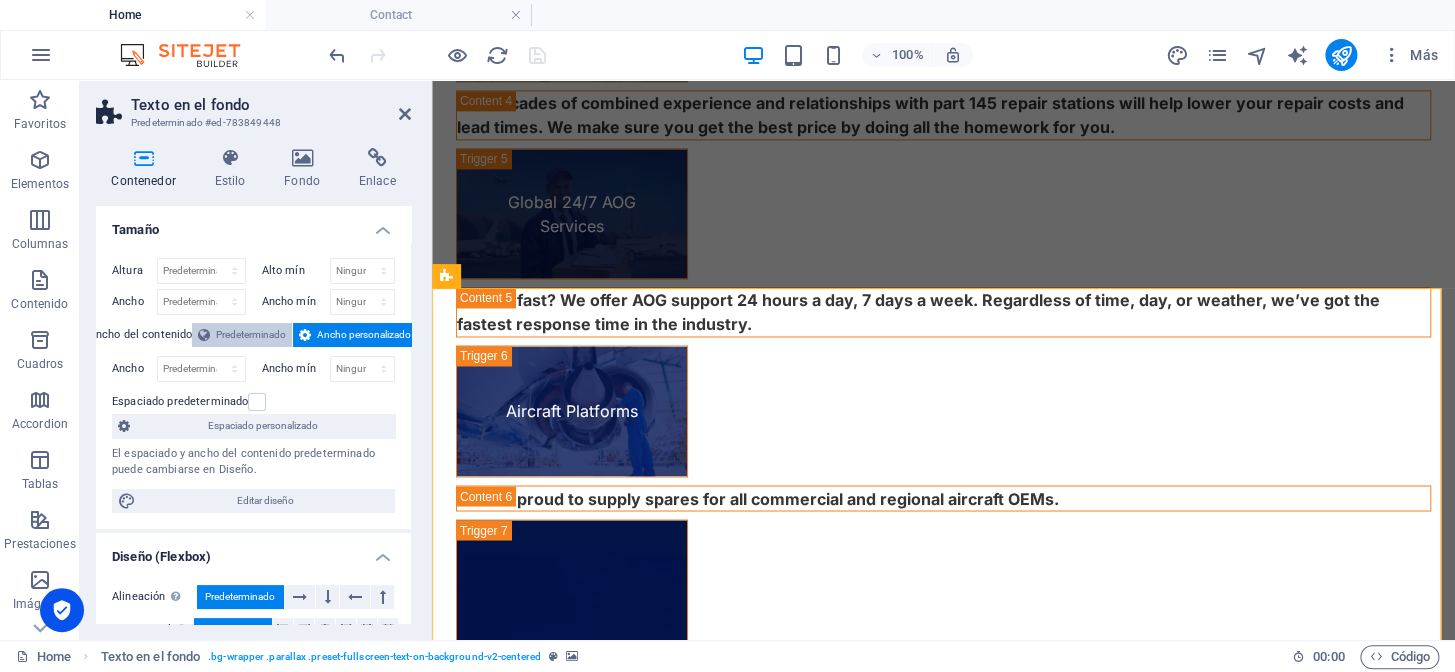 click on "Predeterminado" at bounding box center (251, 335) 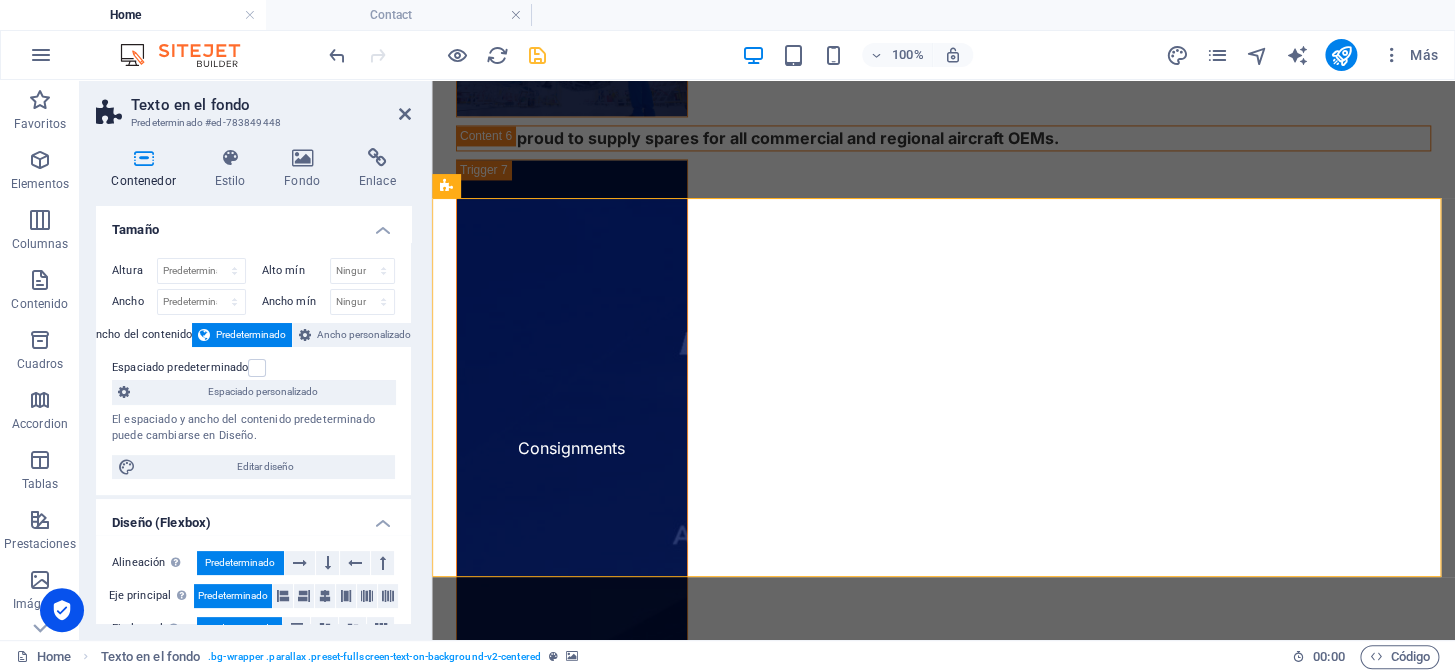 scroll, scrollTop: 4622, scrollLeft: 0, axis: vertical 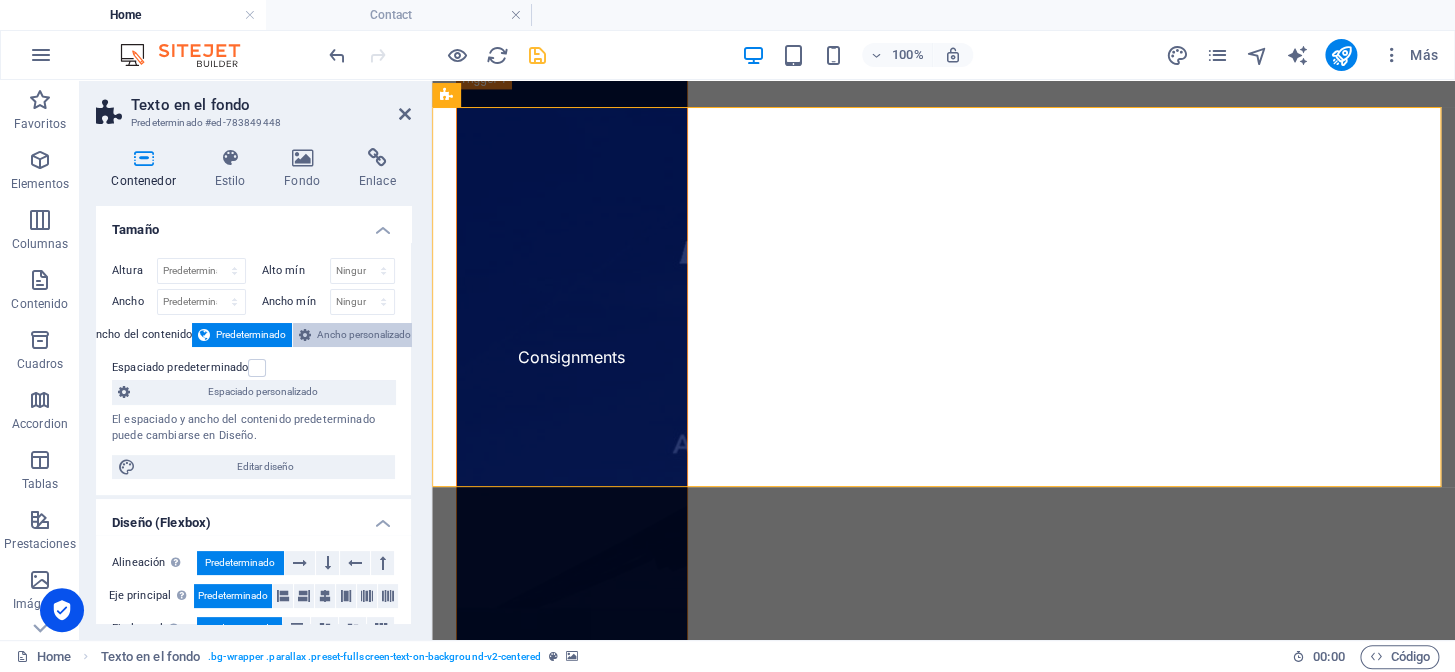 click on "Ancho personalizado" at bounding box center (364, 335) 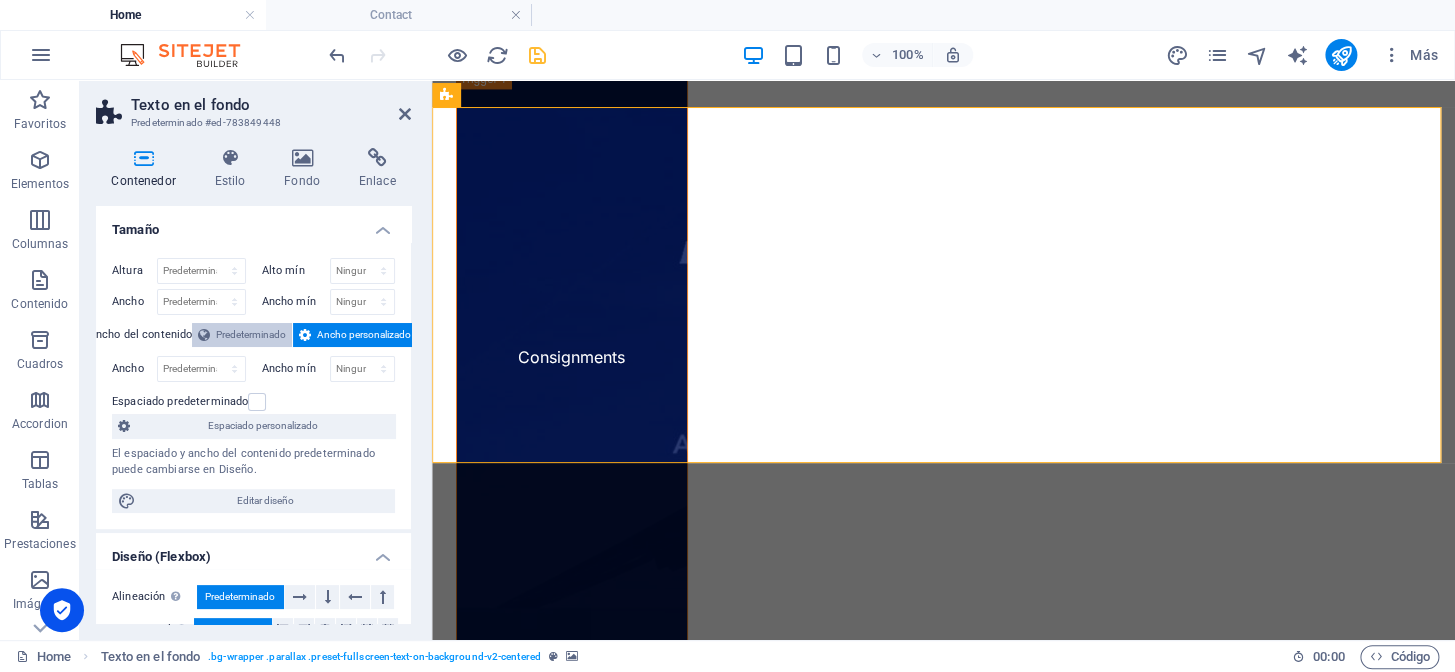 click on "Predeterminado" at bounding box center (251, 335) 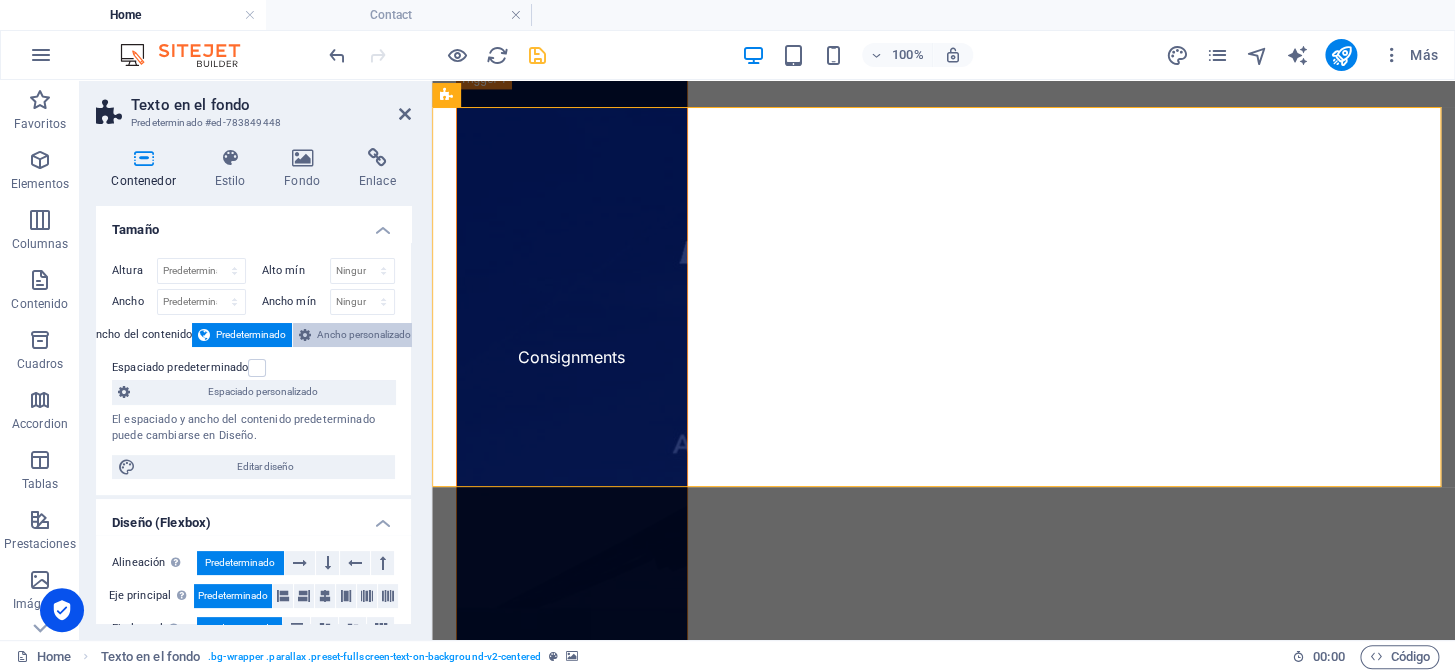 click on "Ancho personalizado" at bounding box center [364, 335] 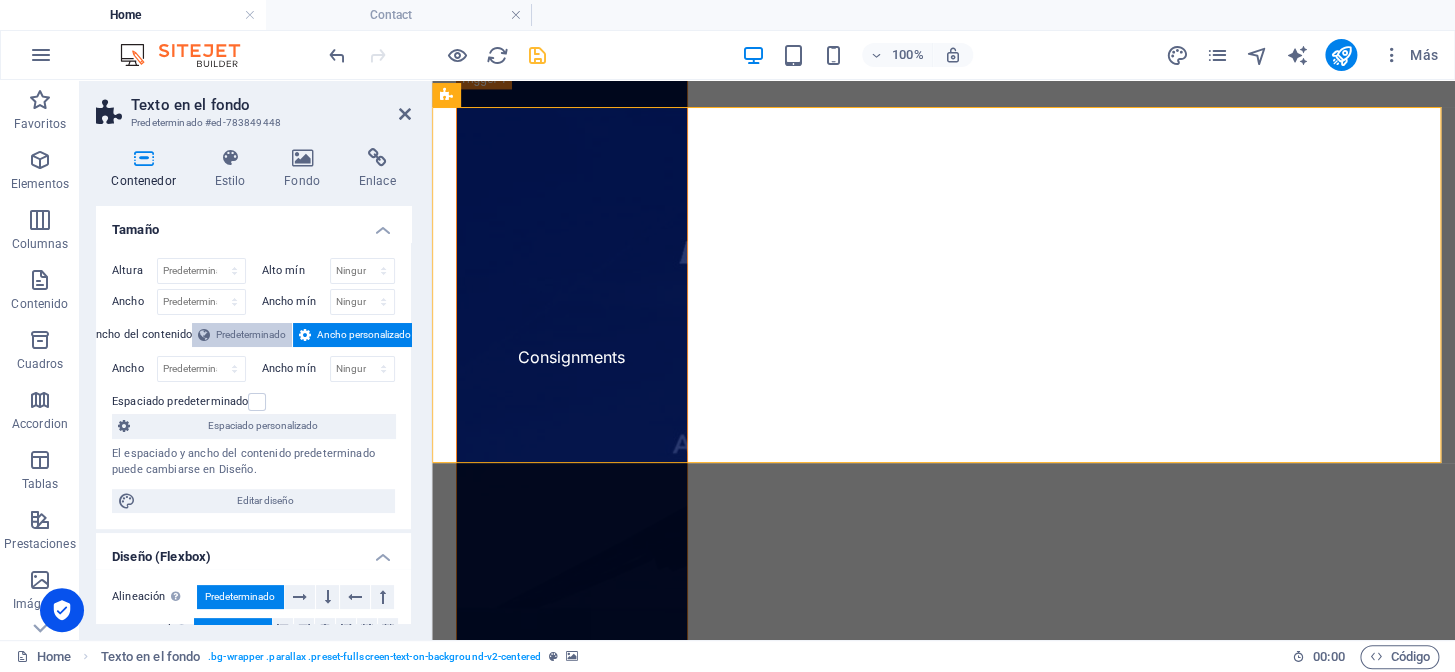 click on "Predeterminado" at bounding box center [251, 335] 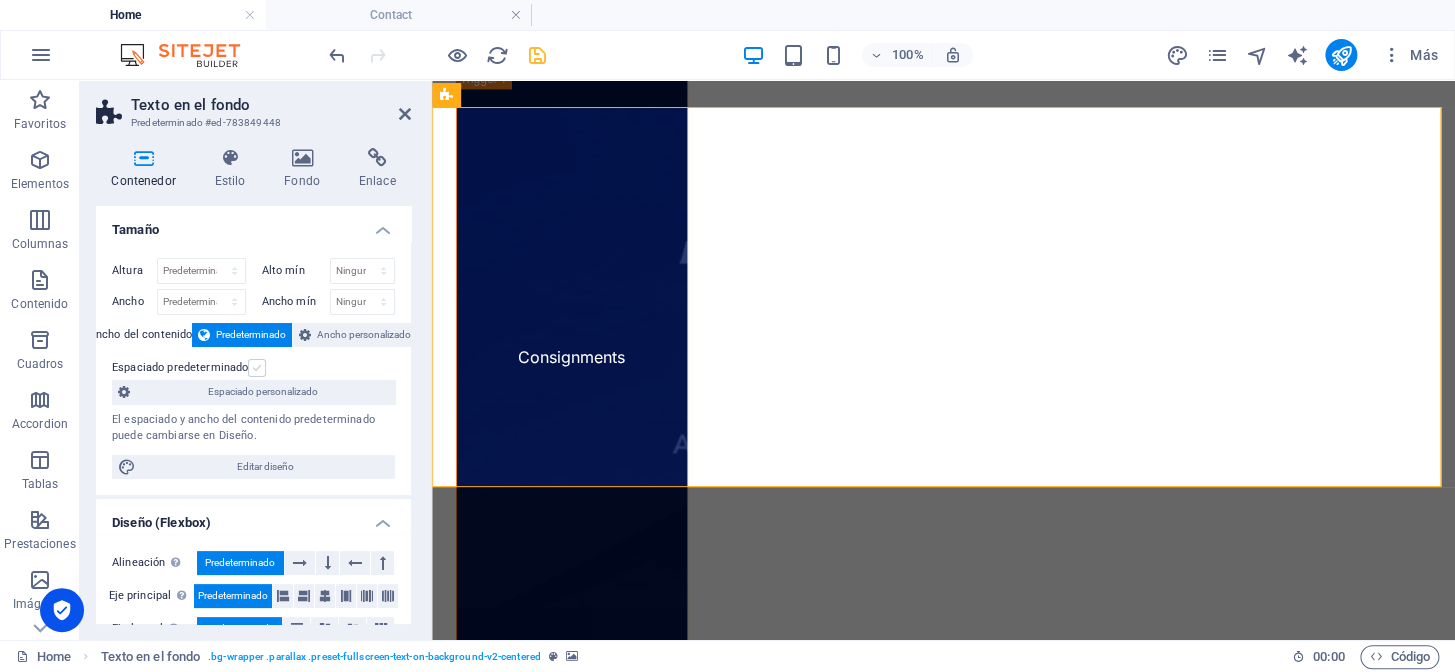 click at bounding box center [257, 368] 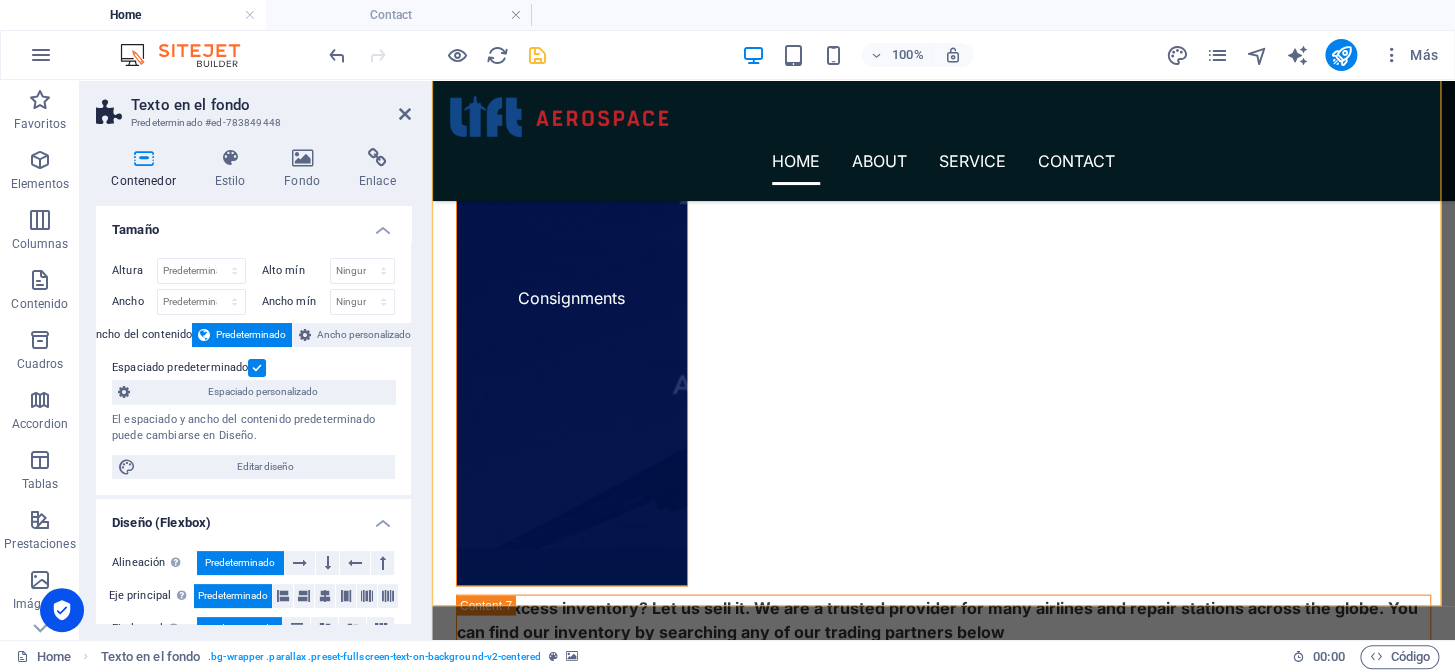 scroll, scrollTop: 4531, scrollLeft: 0, axis: vertical 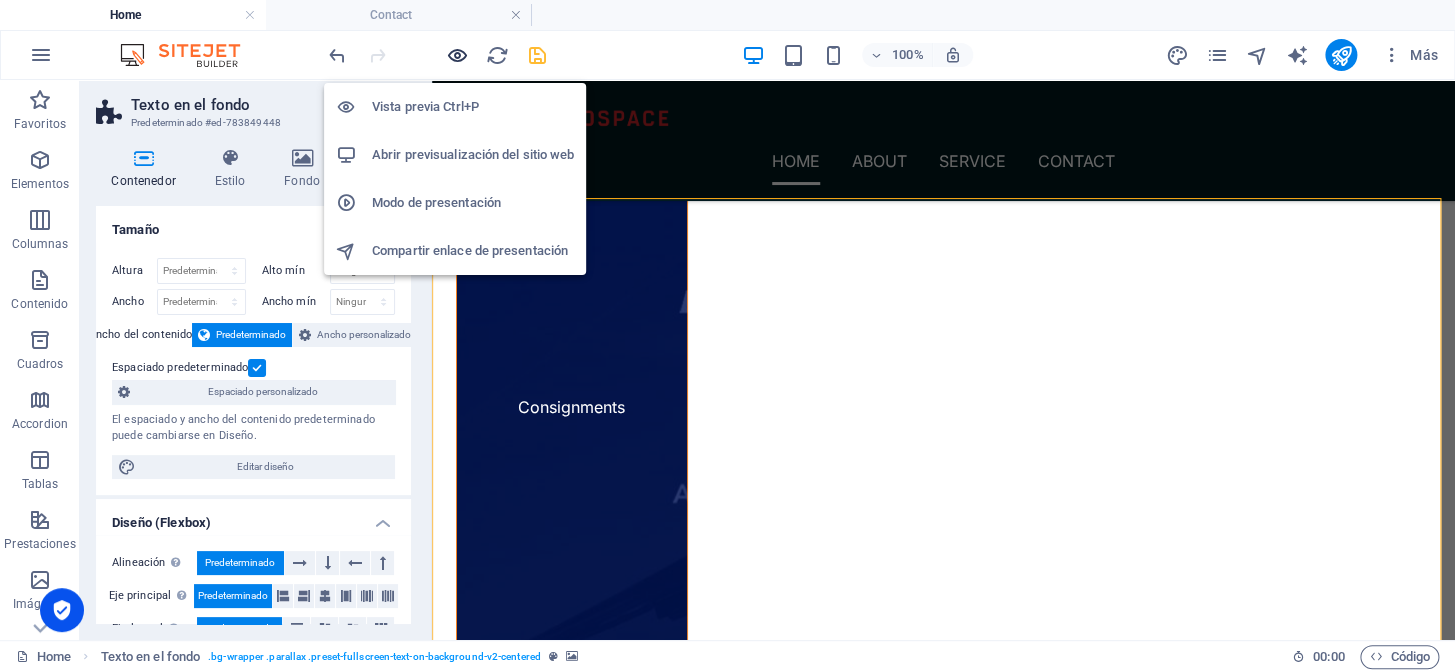 drag, startPoint x: 457, startPoint y: 57, endPoint x: 642, endPoint y: 311, distance: 314.2308 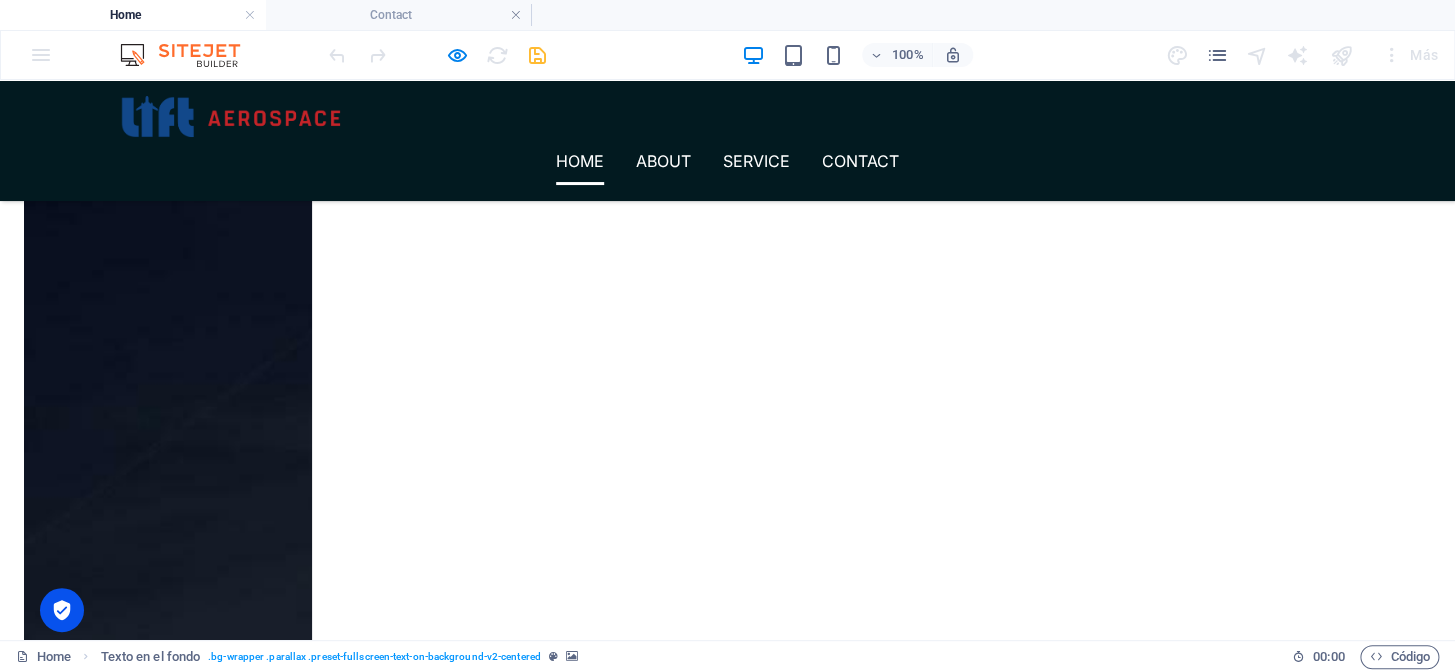 scroll, scrollTop: 2786, scrollLeft: 0, axis: vertical 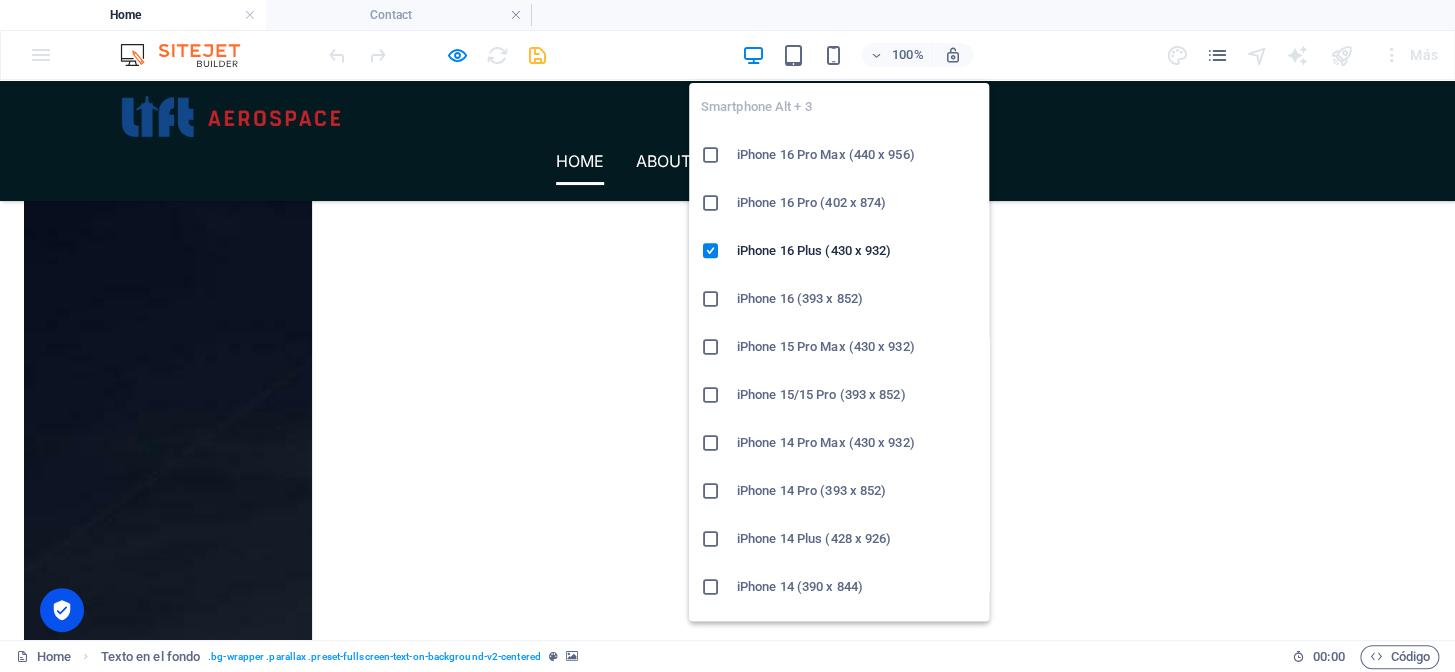 click at bounding box center [833, 55] 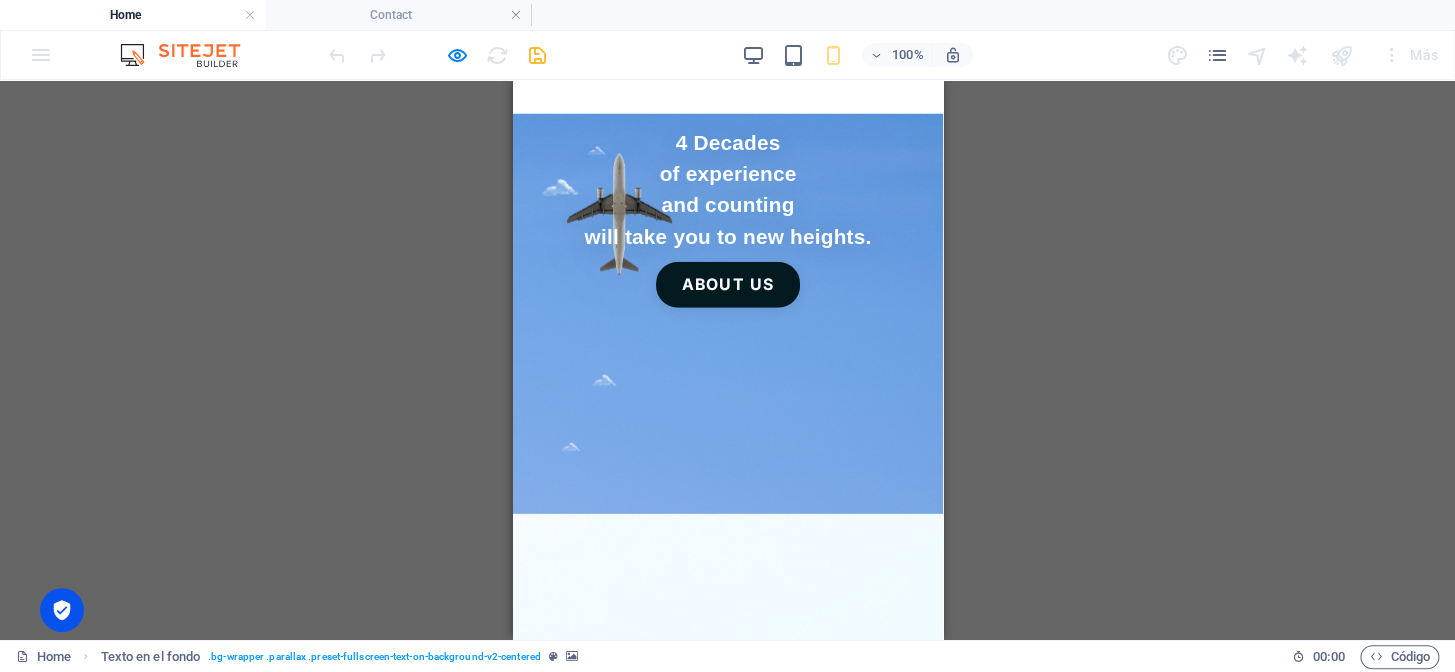 scroll, scrollTop: 5467, scrollLeft: 0, axis: vertical 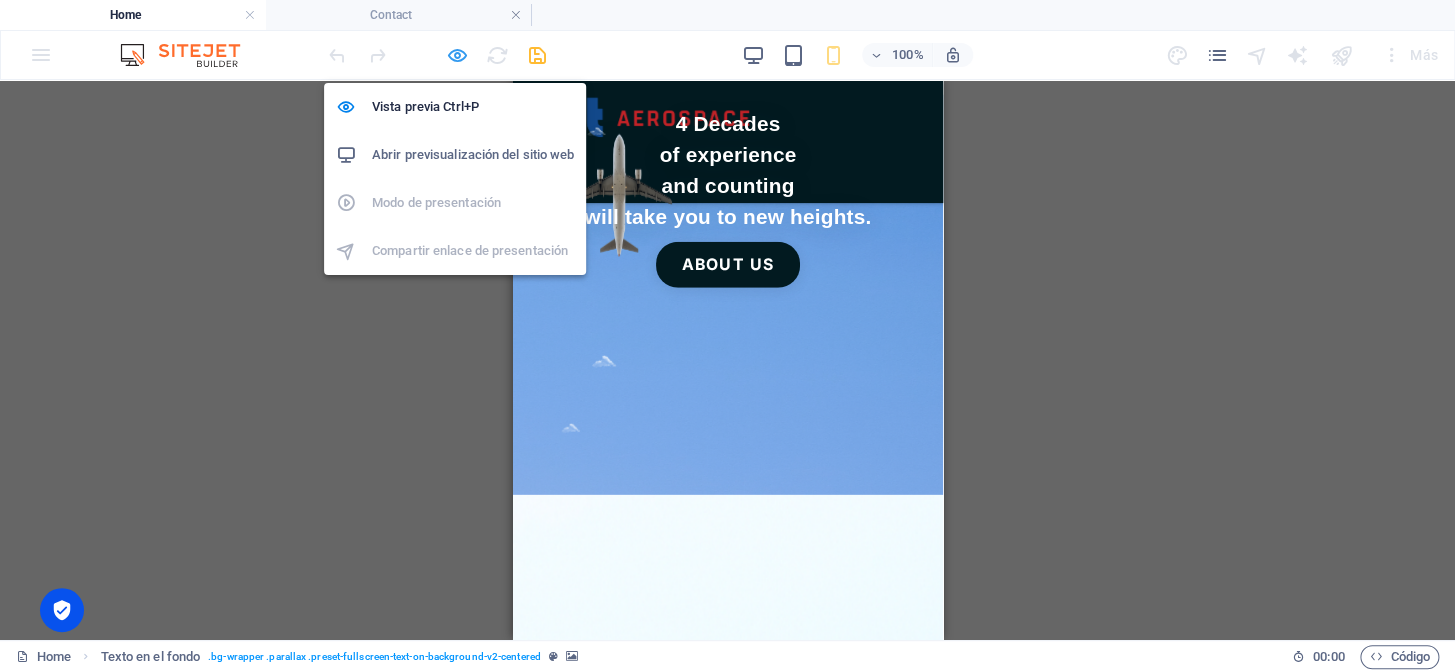 click at bounding box center [457, 55] 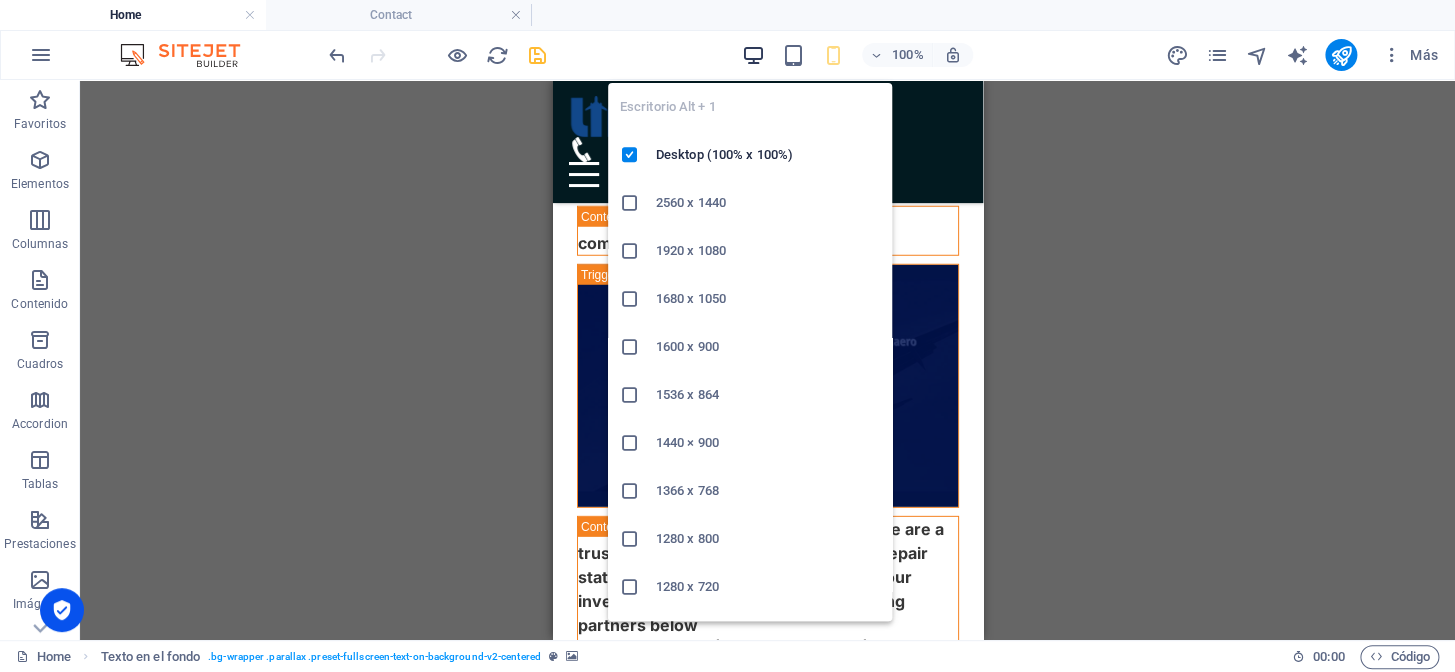 click at bounding box center (753, 55) 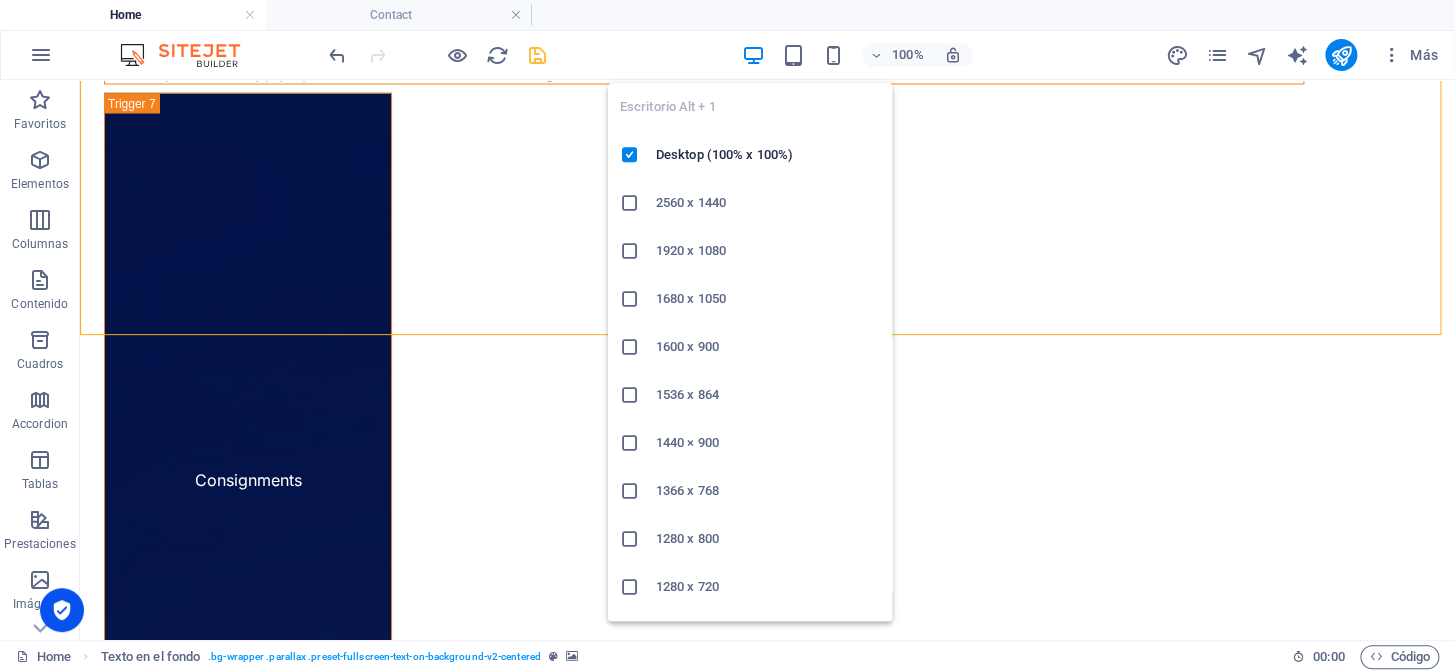 scroll, scrollTop: 4806, scrollLeft: 0, axis: vertical 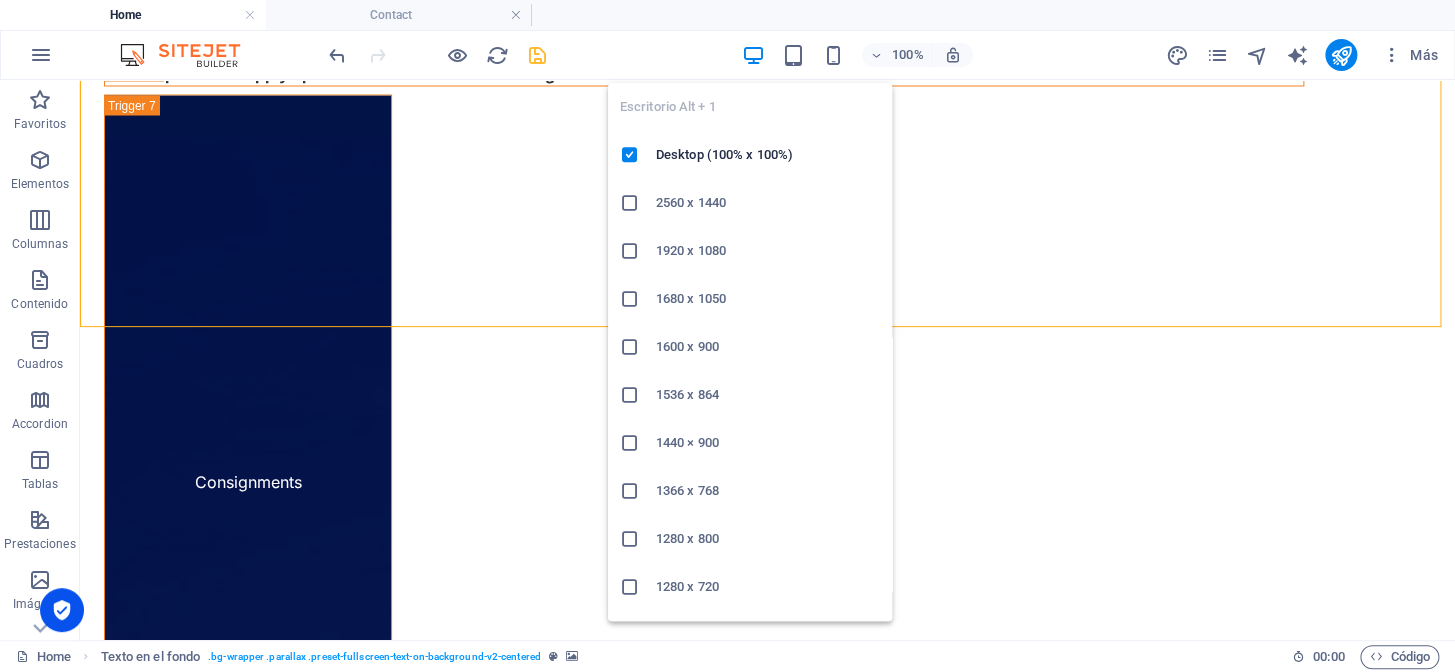 click at bounding box center (767, 4402) 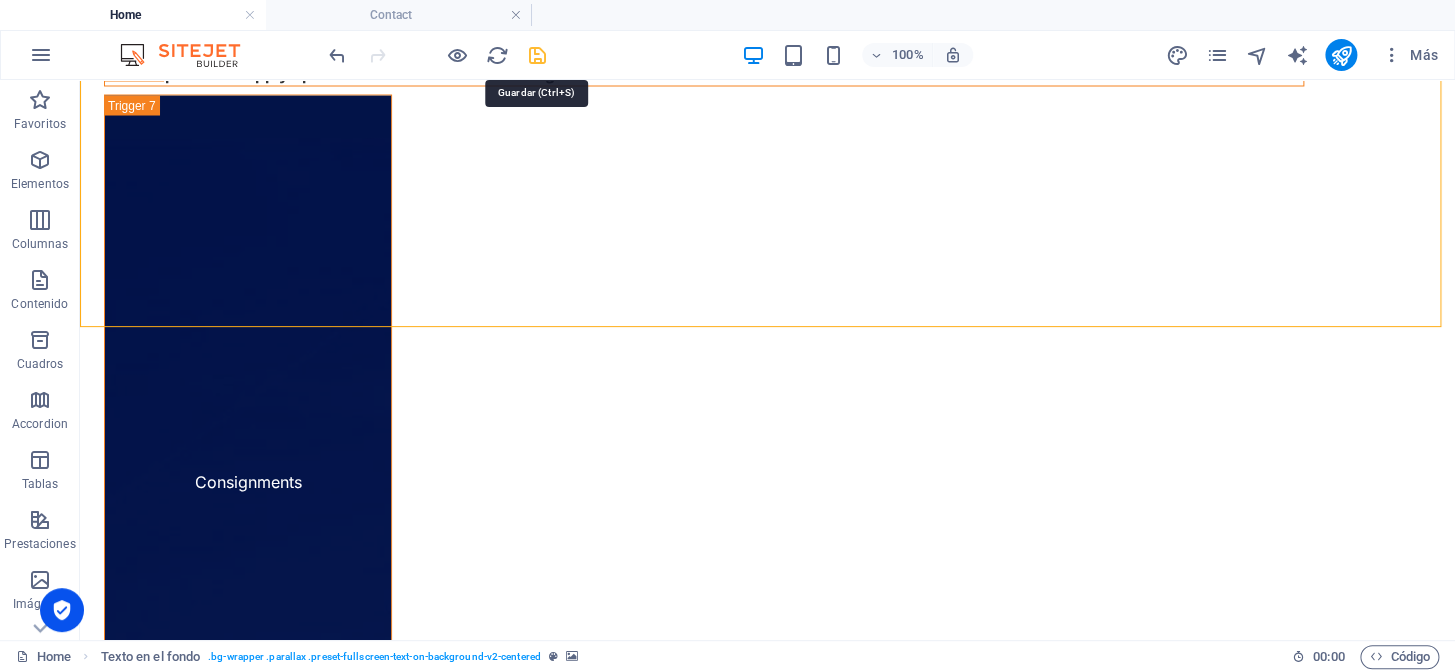 click at bounding box center (537, 55) 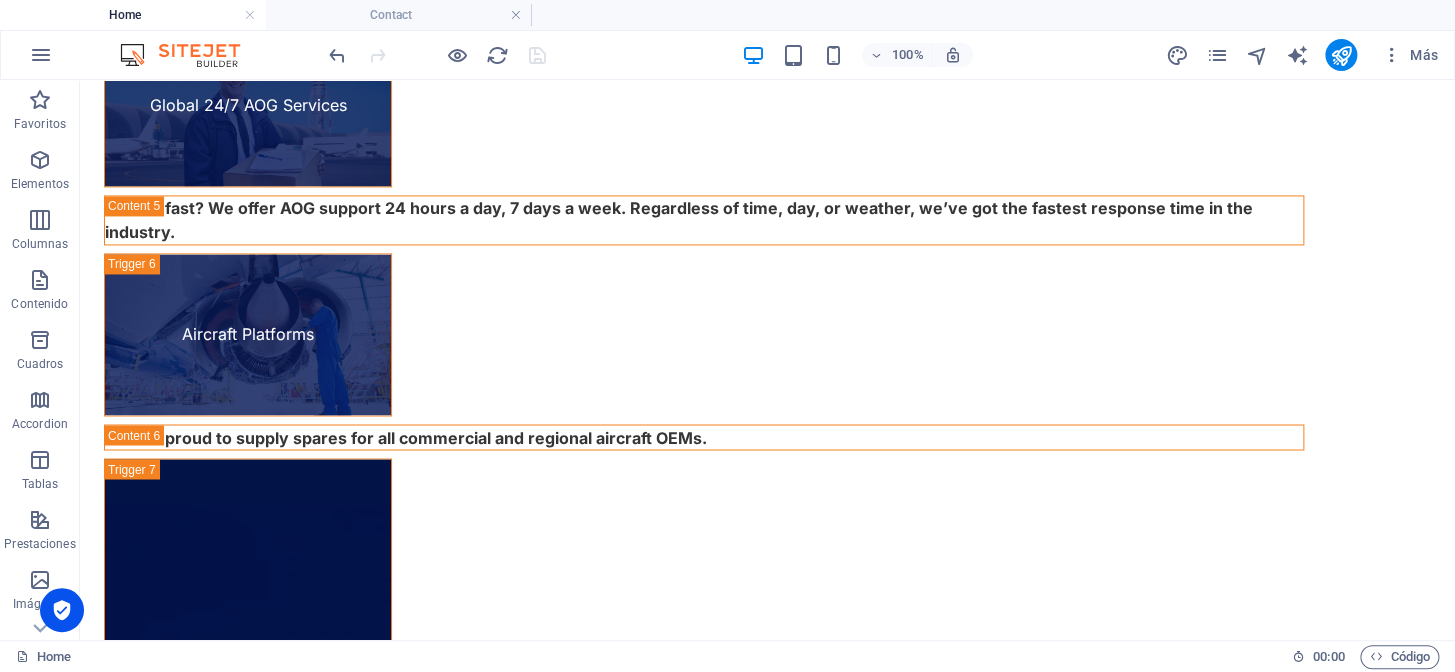 scroll, scrollTop: 4533, scrollLeft: 0, axis: vertical 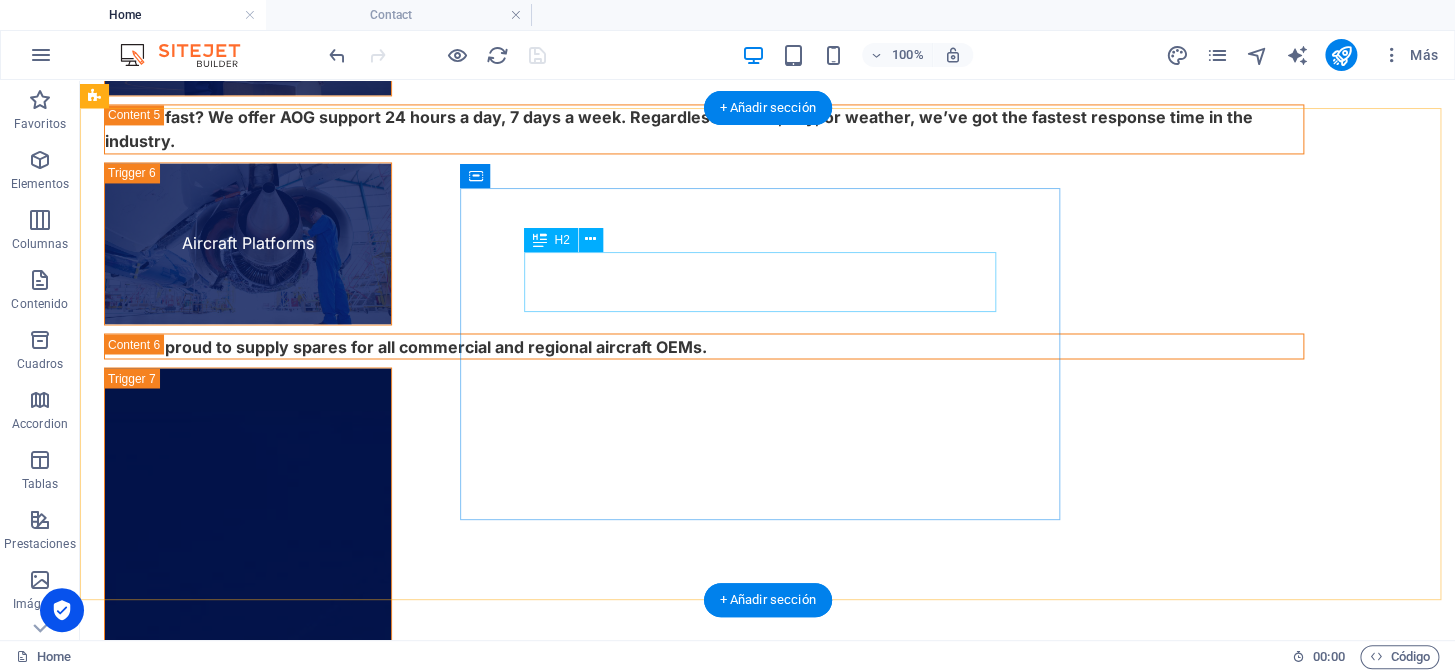 click on "Headline" at bounding box center [768, 4995] 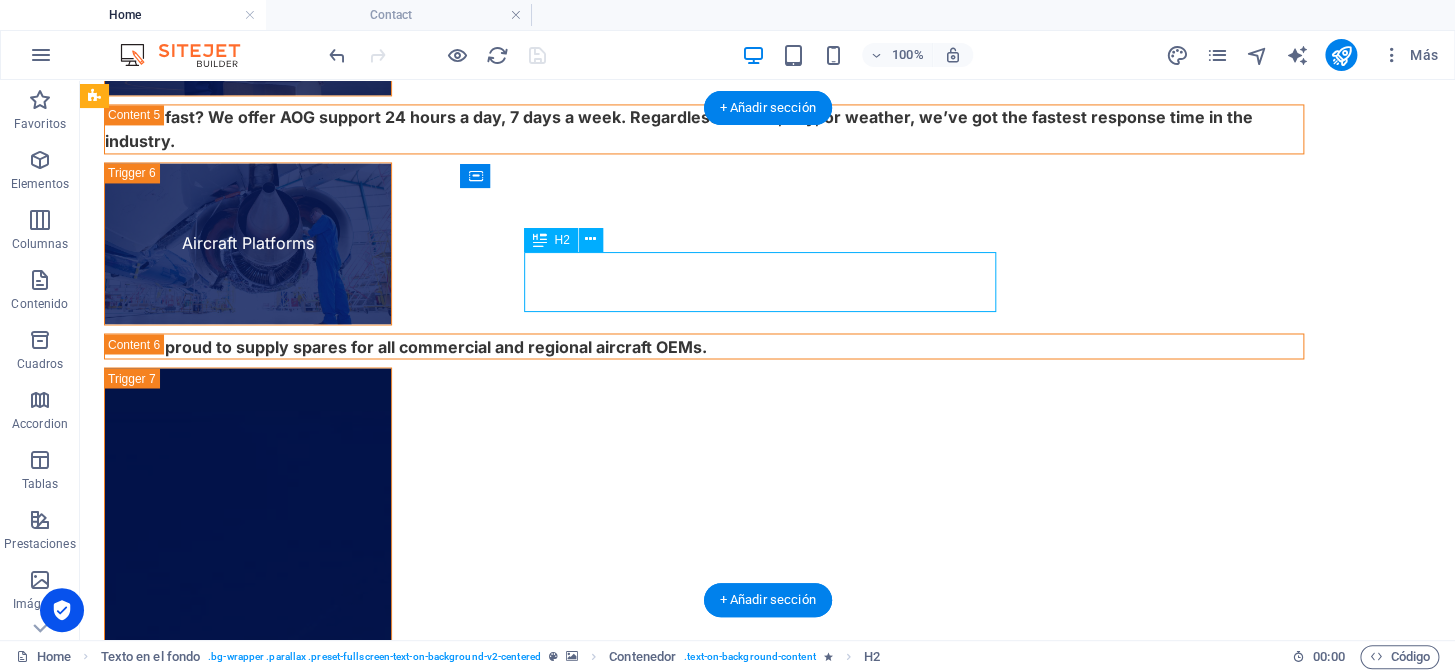 click on "Headline" at bounding box center [768, 4995] 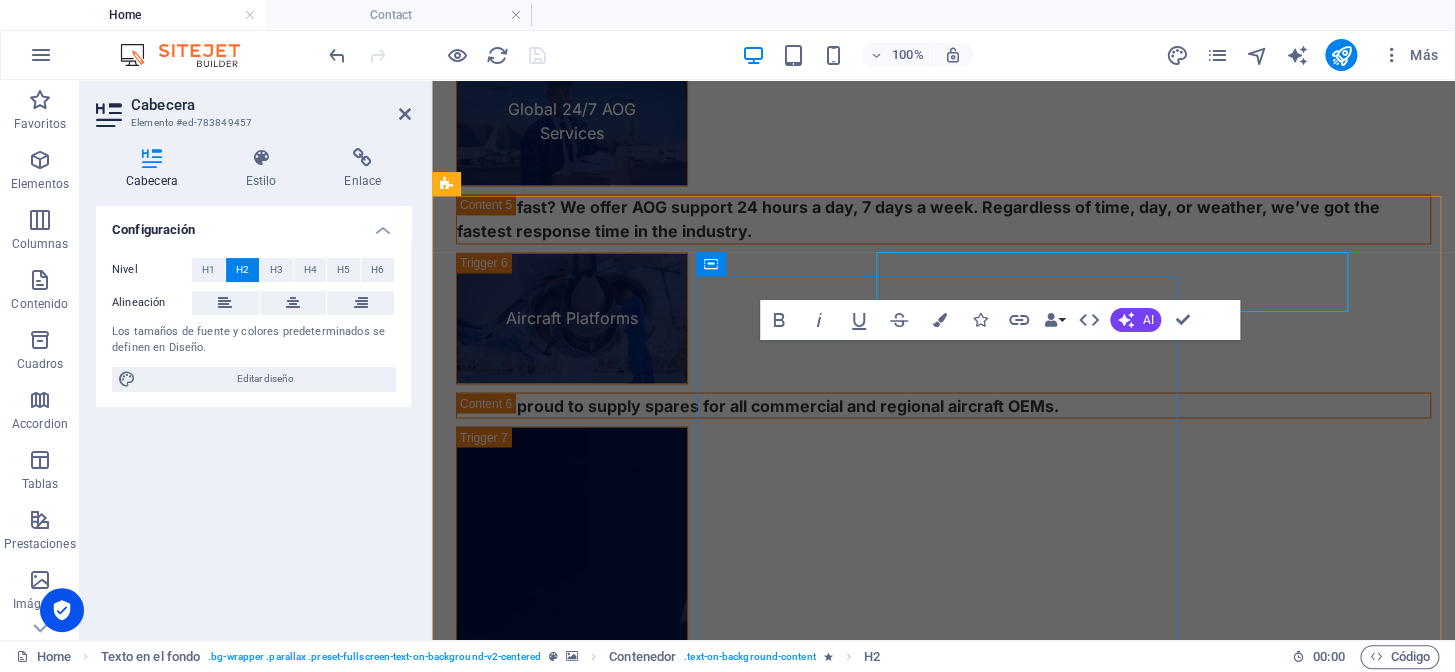 click on "Headline" at bounding box center [943, 5052] 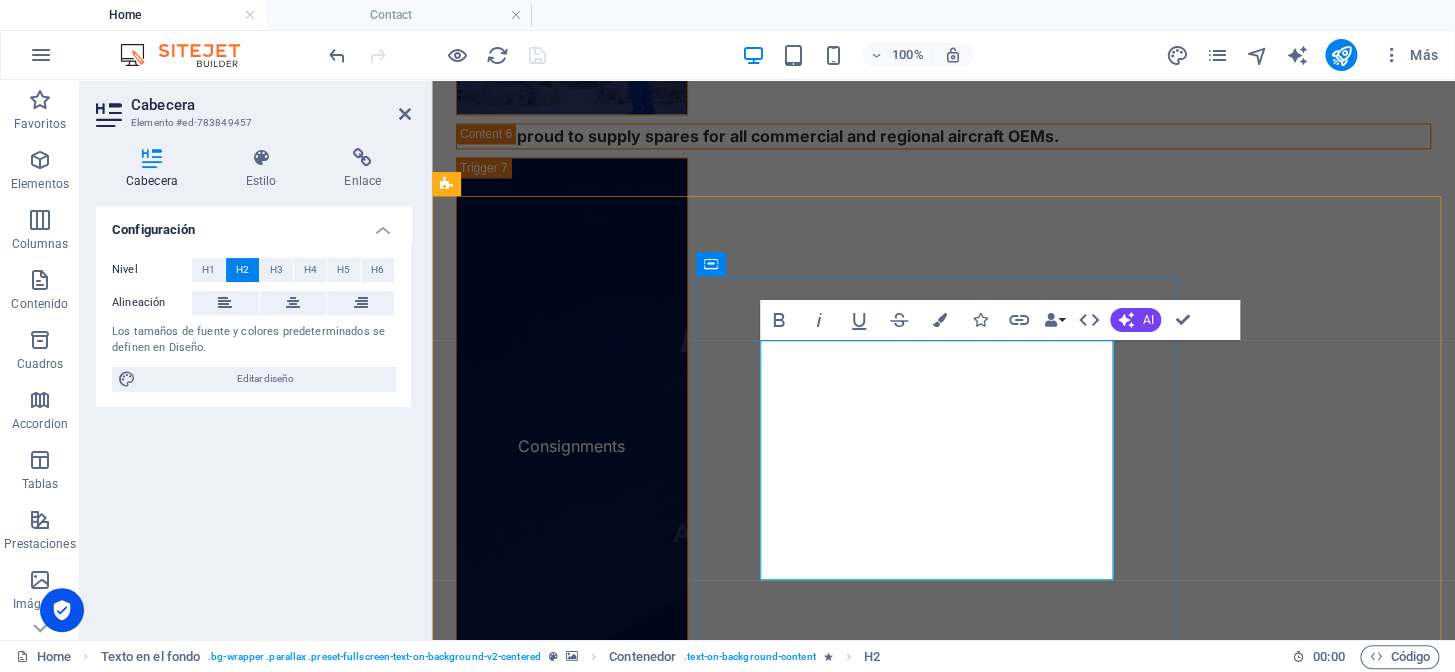 click on "Where Precision Meets Purpose" at bounding box center [943, 5035] 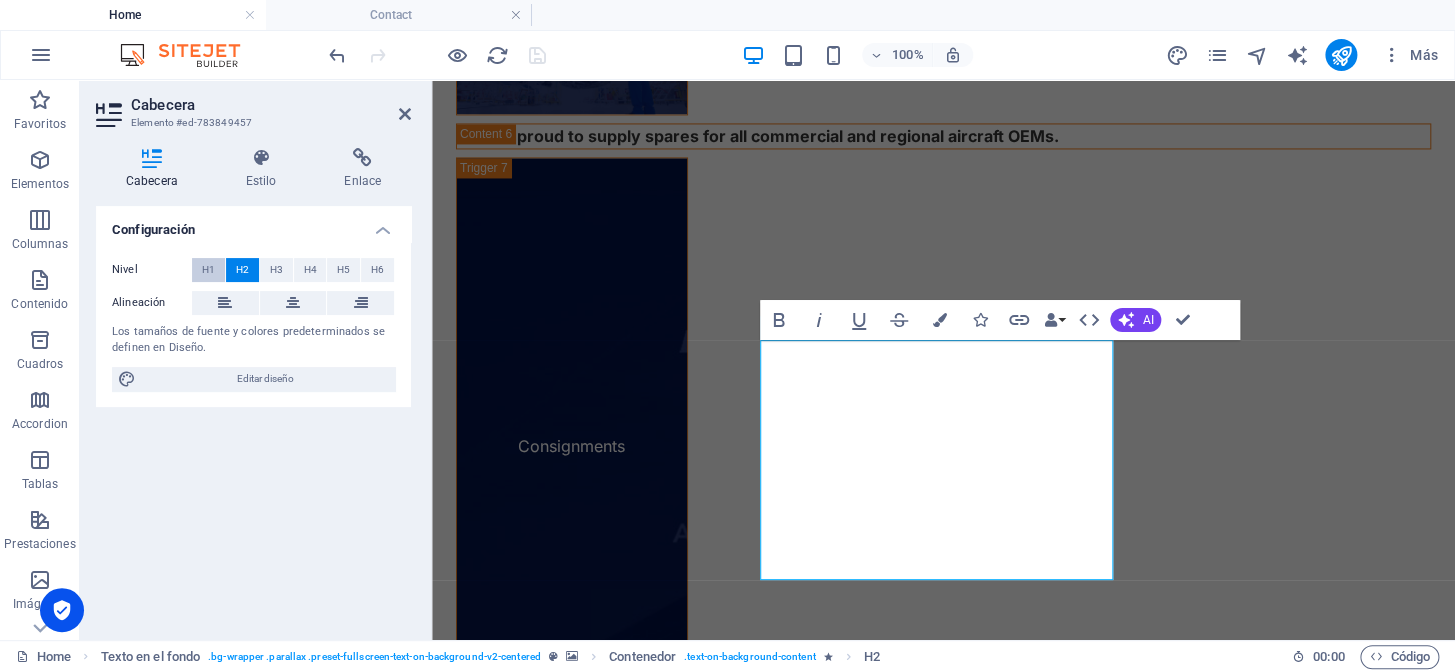 click on "H1" at bounding box center [208, 270] 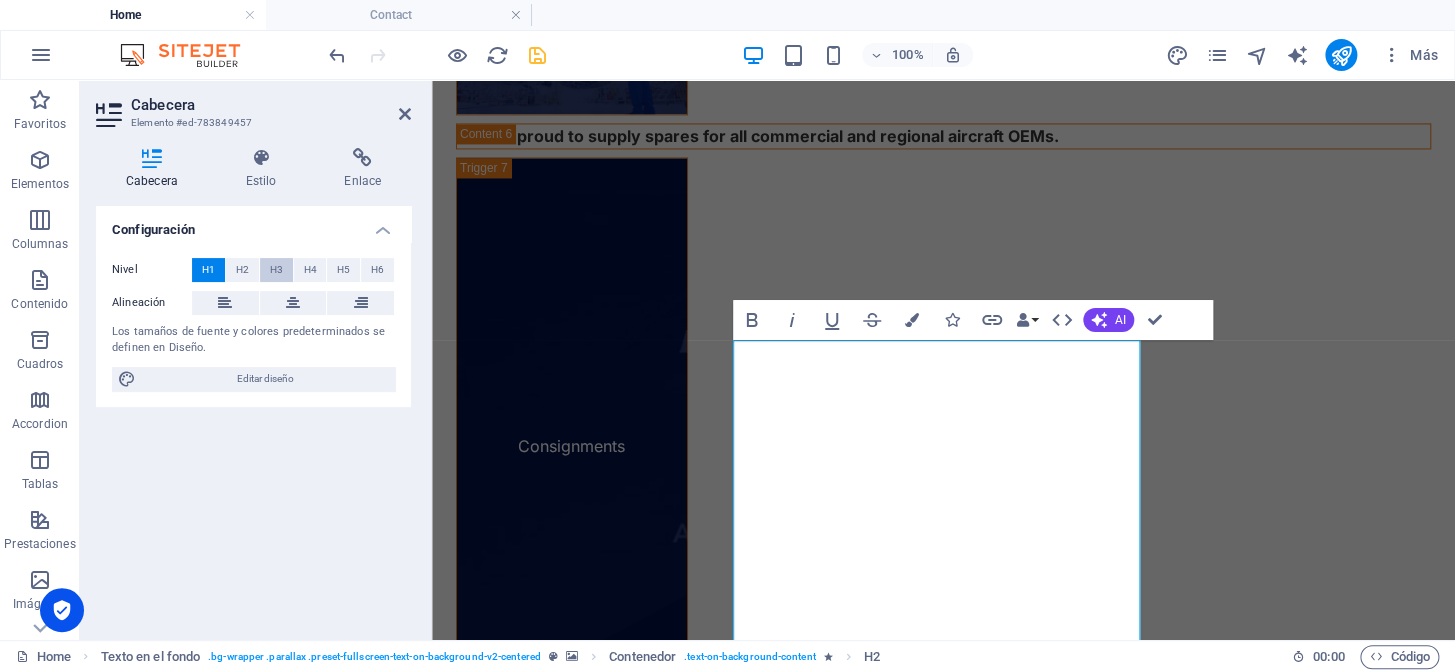 click on "H3" at bounding box center (276, 270) 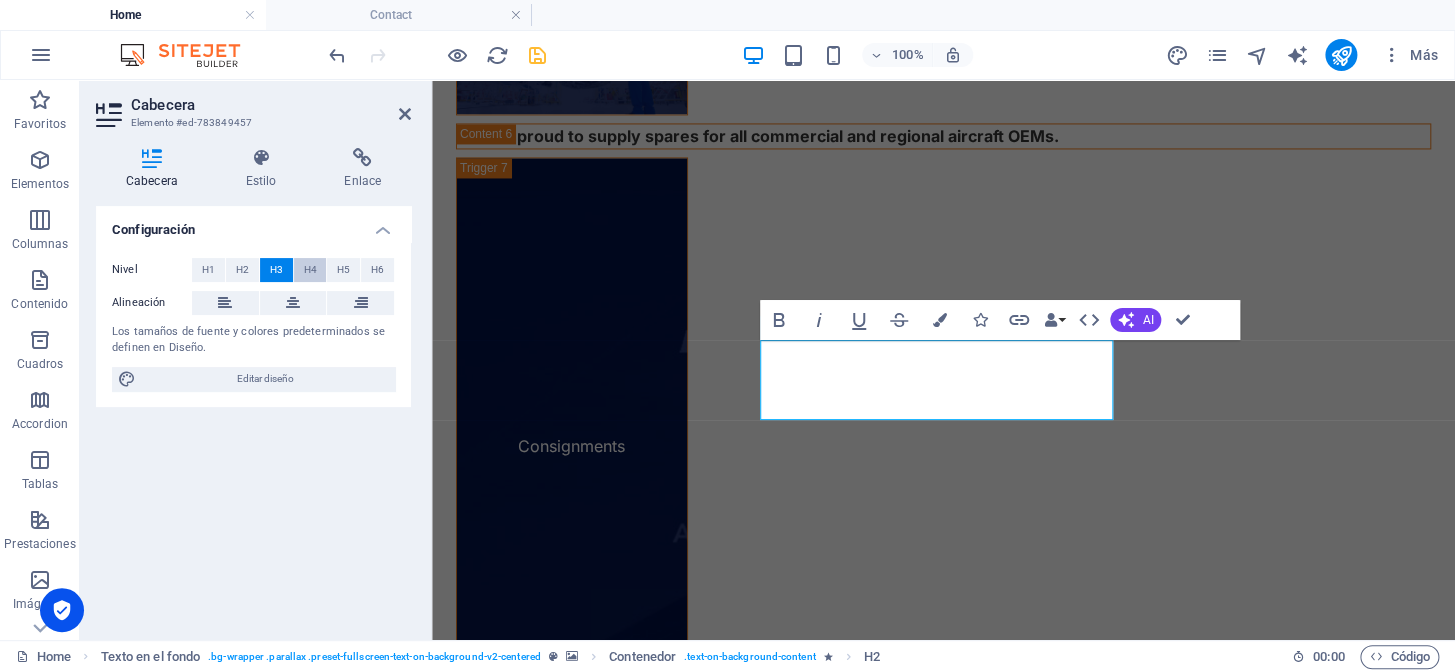 click on "H4" at bounding box center (310, 270) 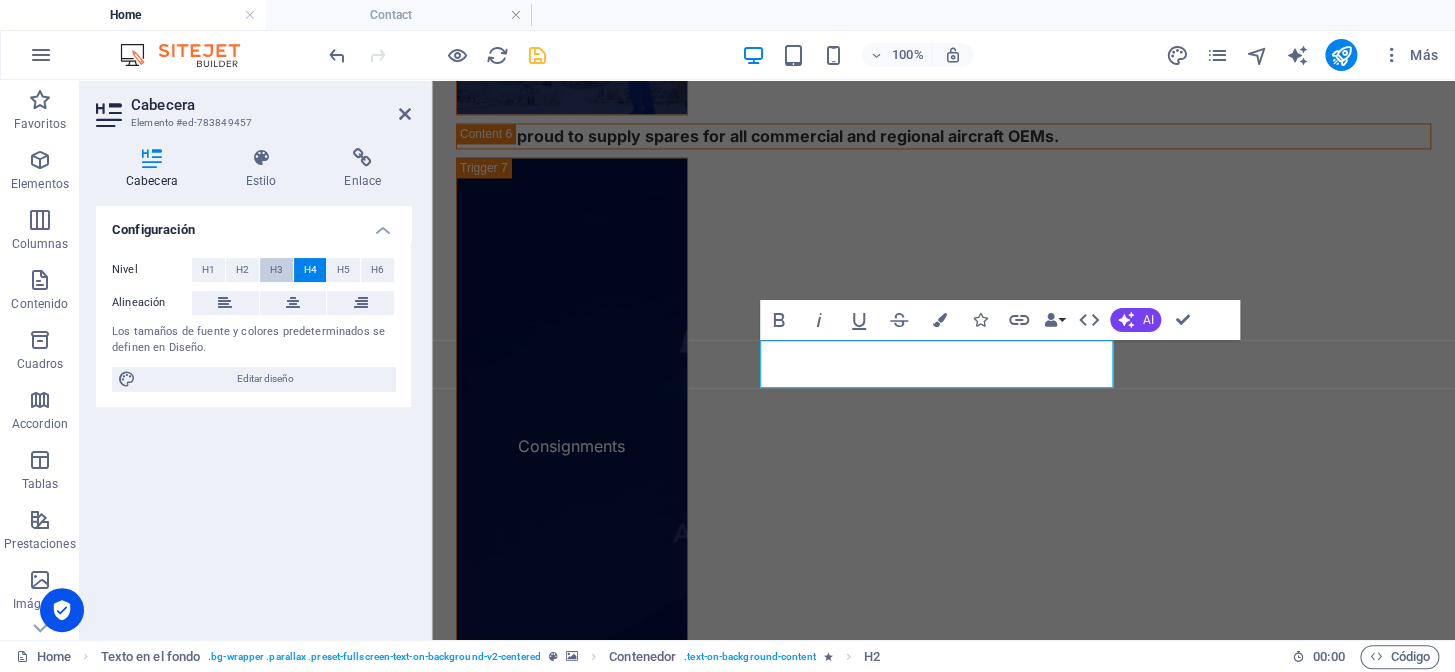 click on "H3" at bounding box center (276, 270) 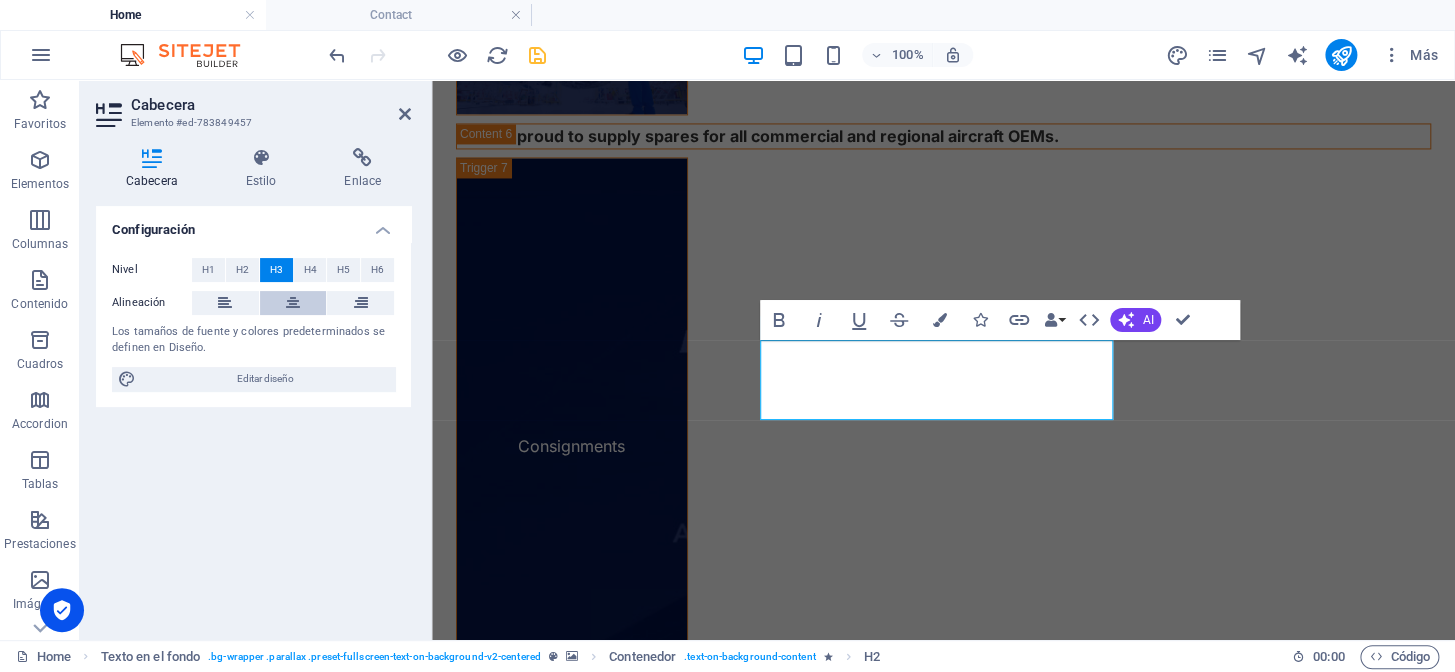 click at bounding box center [293, 303] 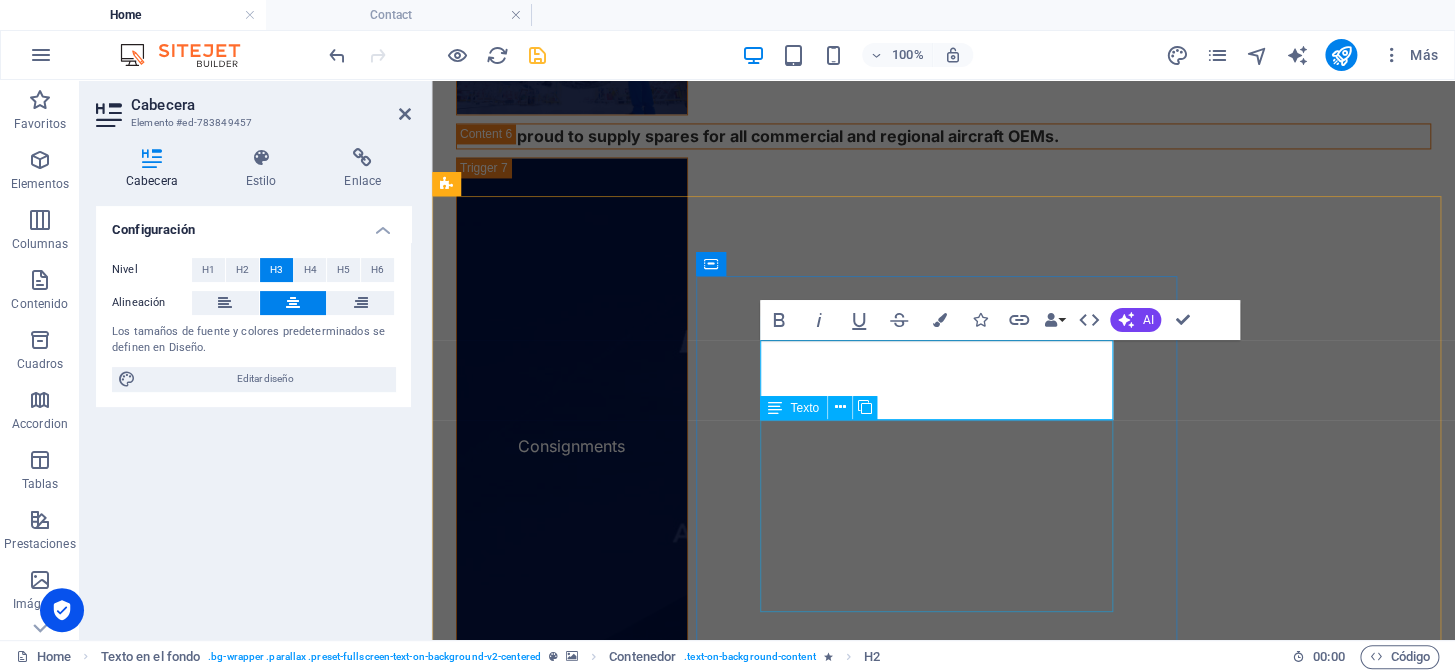 click on "Lorem ipsum dolor sit amet, consectetuer adipiscing elit. Aenean commodo ligula eget dolor. Lorem ipsum dolor sit amet, consectetuer adipiscing elit leget dolor. Lorem ipsum dolor sit amet, consectetuer adipiscing elit. Aenean commodo ligula eget dolor. Lorem ipsum dolor sit amet, consectetuer adipiscing elit dolor." at bounding box center [943, 4971] 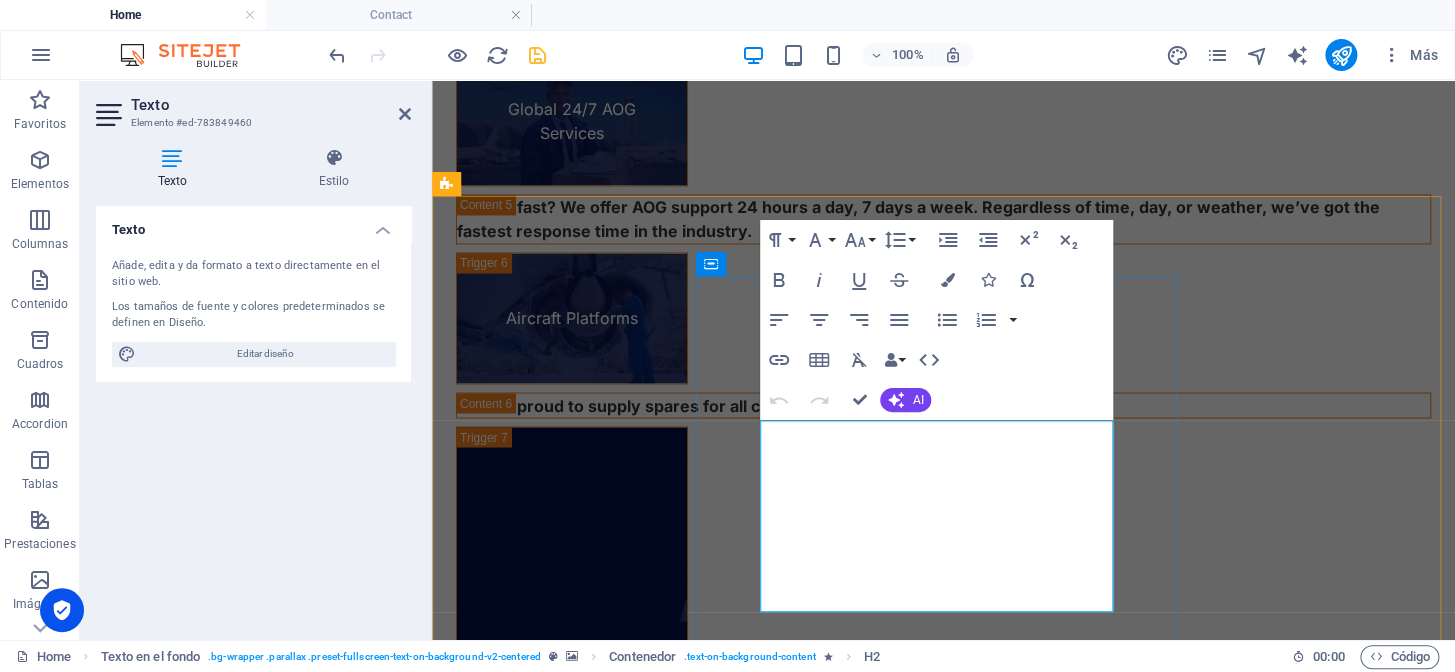 click on "Lorem ipsum dolor sit amet, consectetuer adipiscing elit. Aenean commodo ligula eget dolor. Lorem ipsum dolor sit amet, consectetuer adipiscing elit leget dolor. Lorem ipsum dolor sit amet, consectetuer adipiscing elit. Aenean commodo ligula eget dolor. Lorem ipsum dolor sit amet, consectetuer adipiscing elit dolor." at bounding box center (943, 5108) 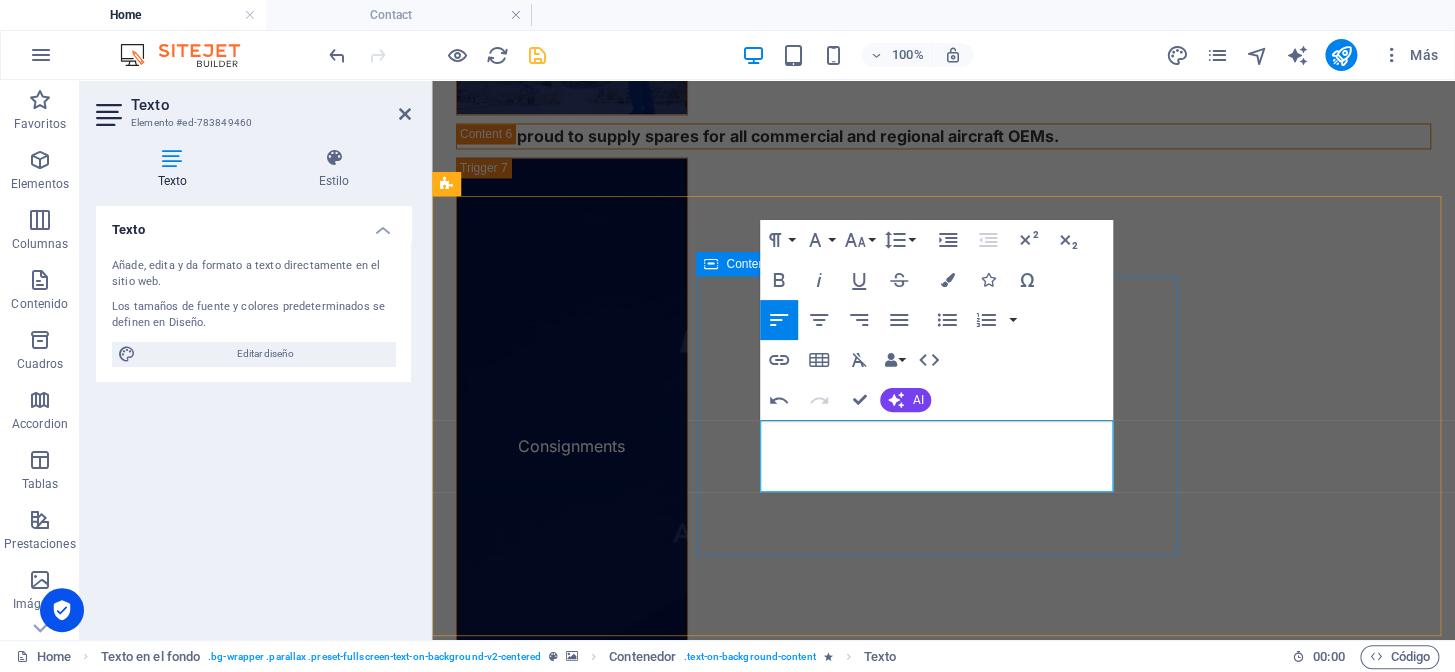 click at bounding box center (943, 4383) 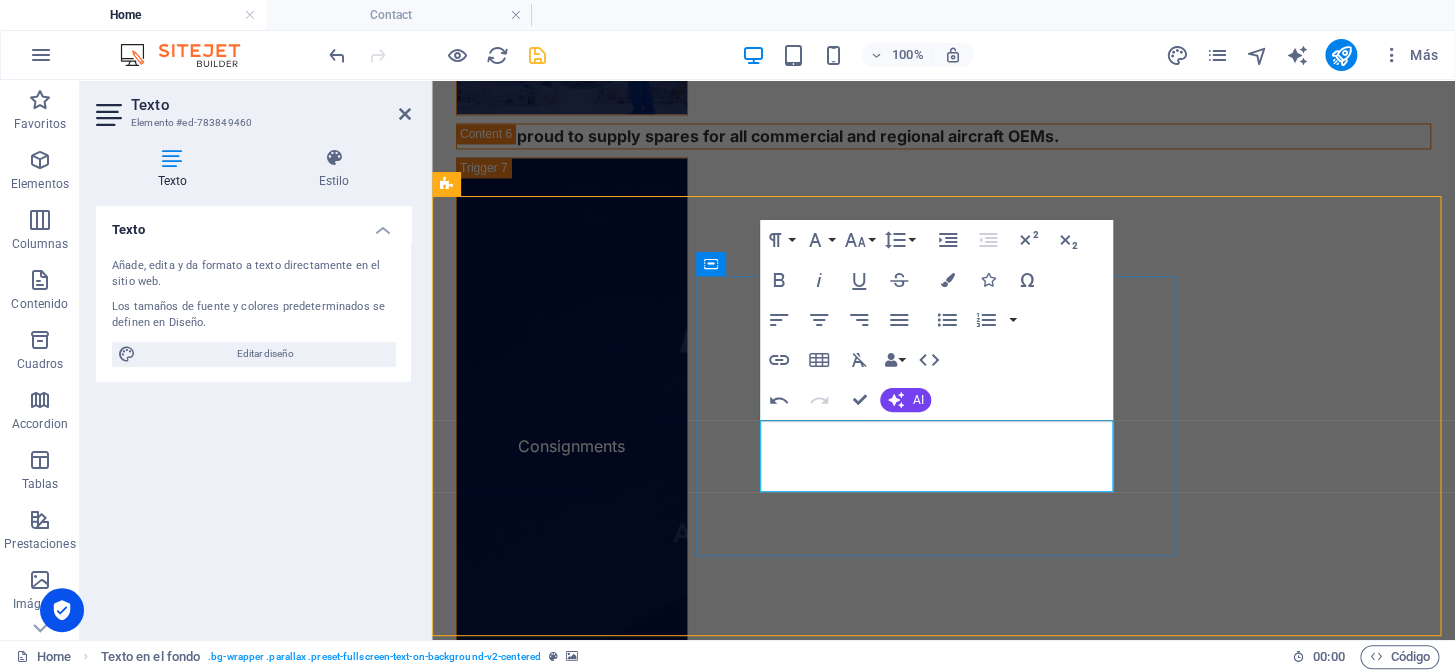 click on "Where Precision Meets Purpose Aviation is more than parts — it’s people, performance, and the passion to keep the world flying." at bounding box center [943, 4867] 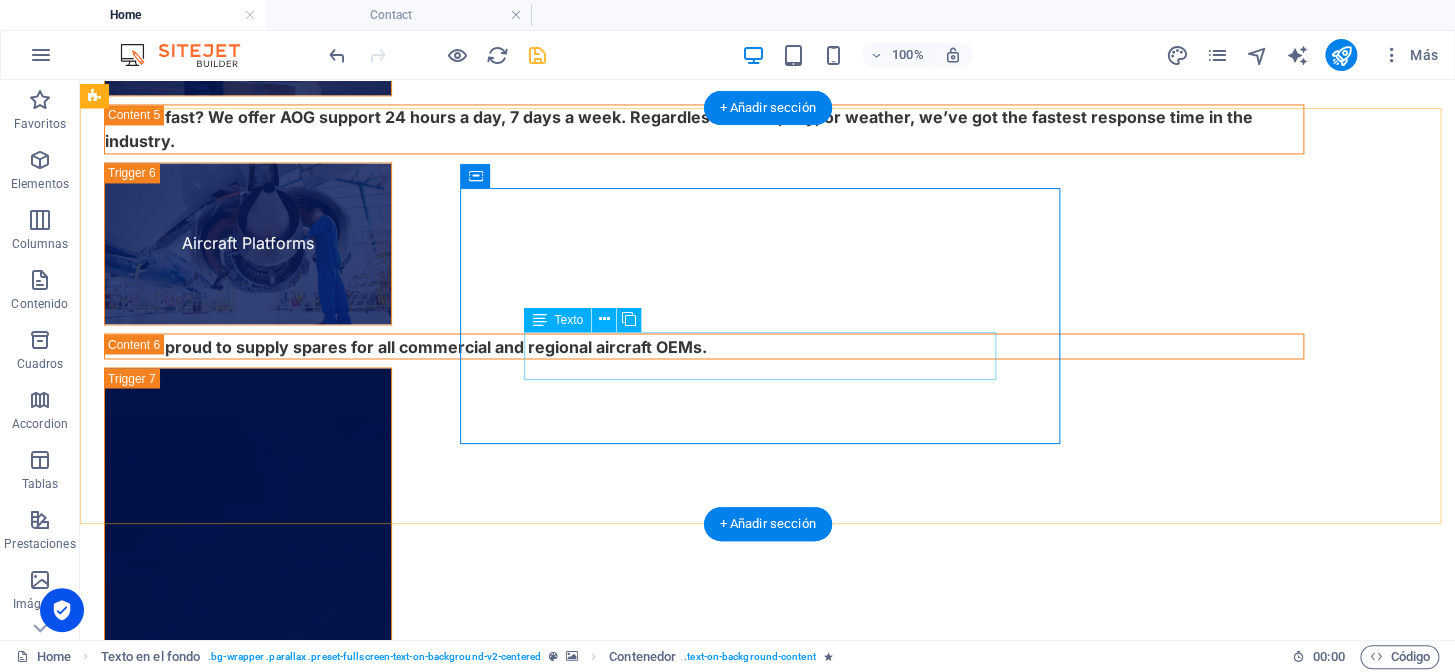 click on "Aviation is more than parts — it’s people, performance, and the passion to keep the world flying." at bounding box center (768, 4979) 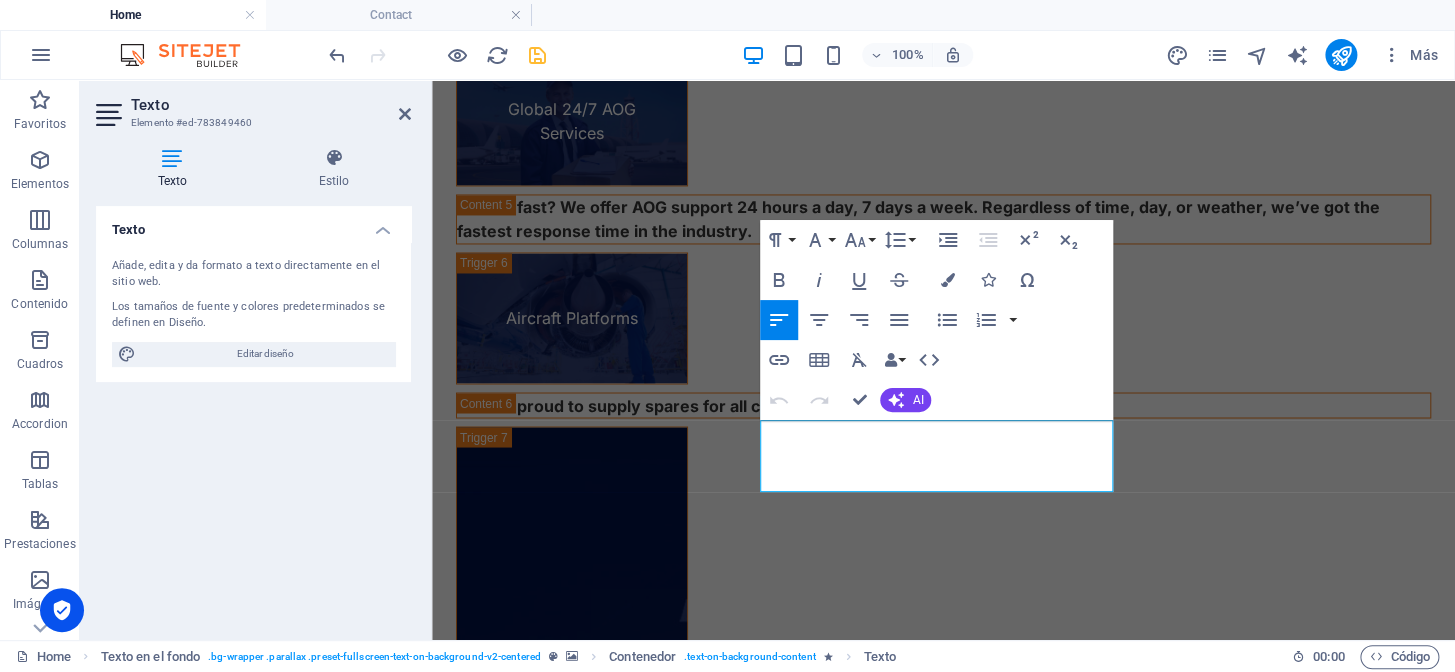 click on "Aviation is more than parts — it’s people, performance, and the passion to keep the world flying." at bounding box center [943, 5036] 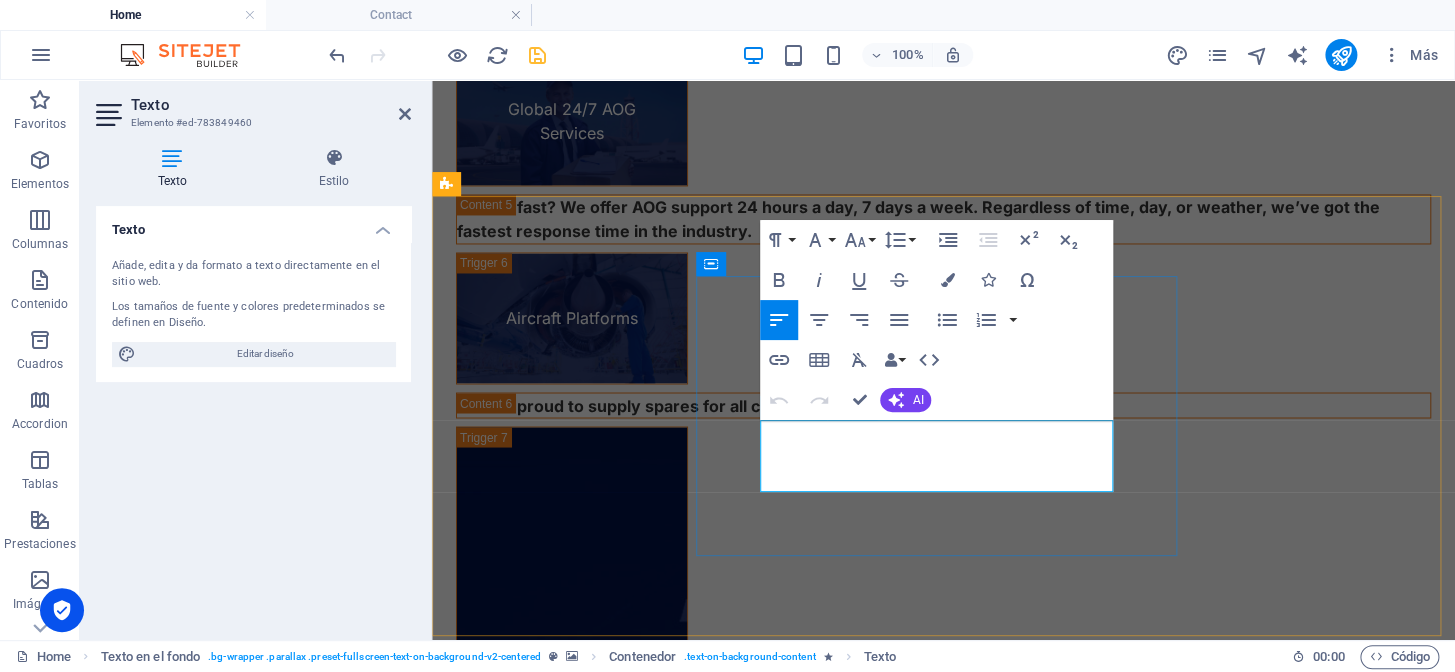 click on "Aviation is more than parts — it’s people, performance, and the passion to keep the world flying." at bounding box center (943, 5036) 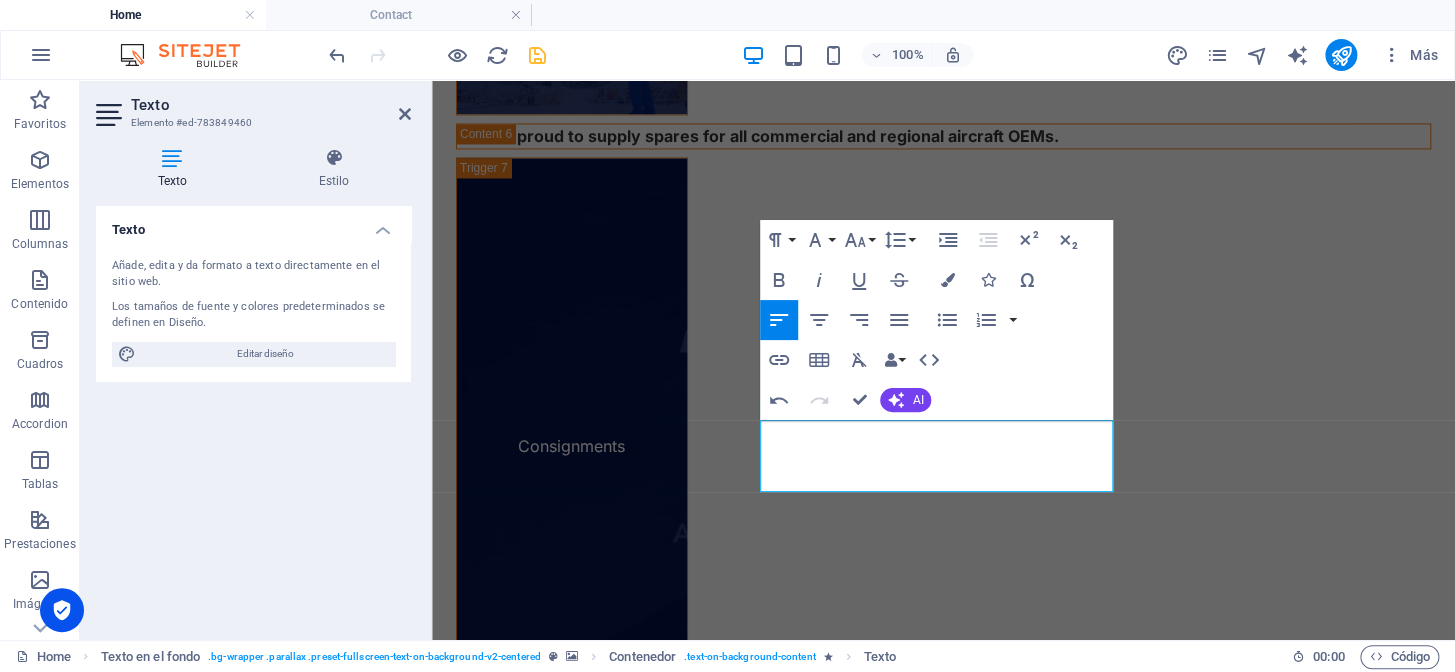 click at bounding box center (943, 4383) 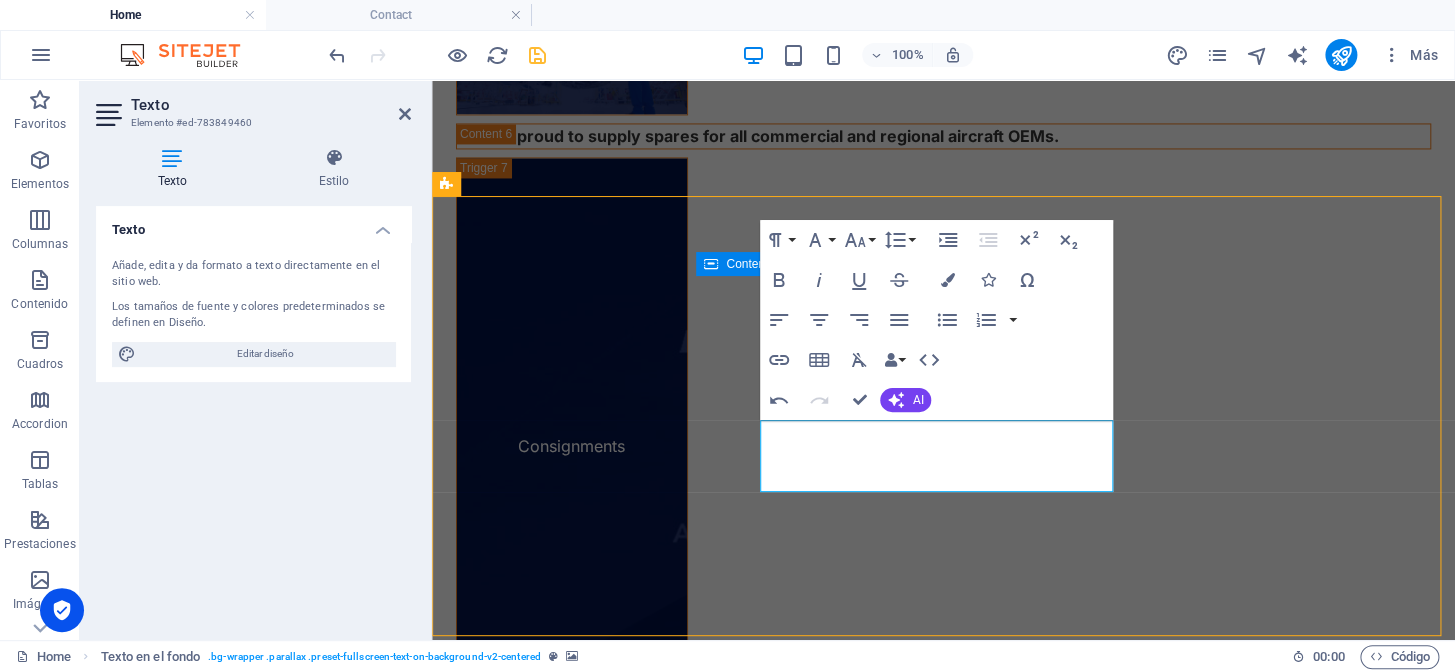 click on "Where Precision Meets Purpose Aviation is more than parts  it’s people, performance, and the passion to keep the world flying." at bounding box center (943, 4867) 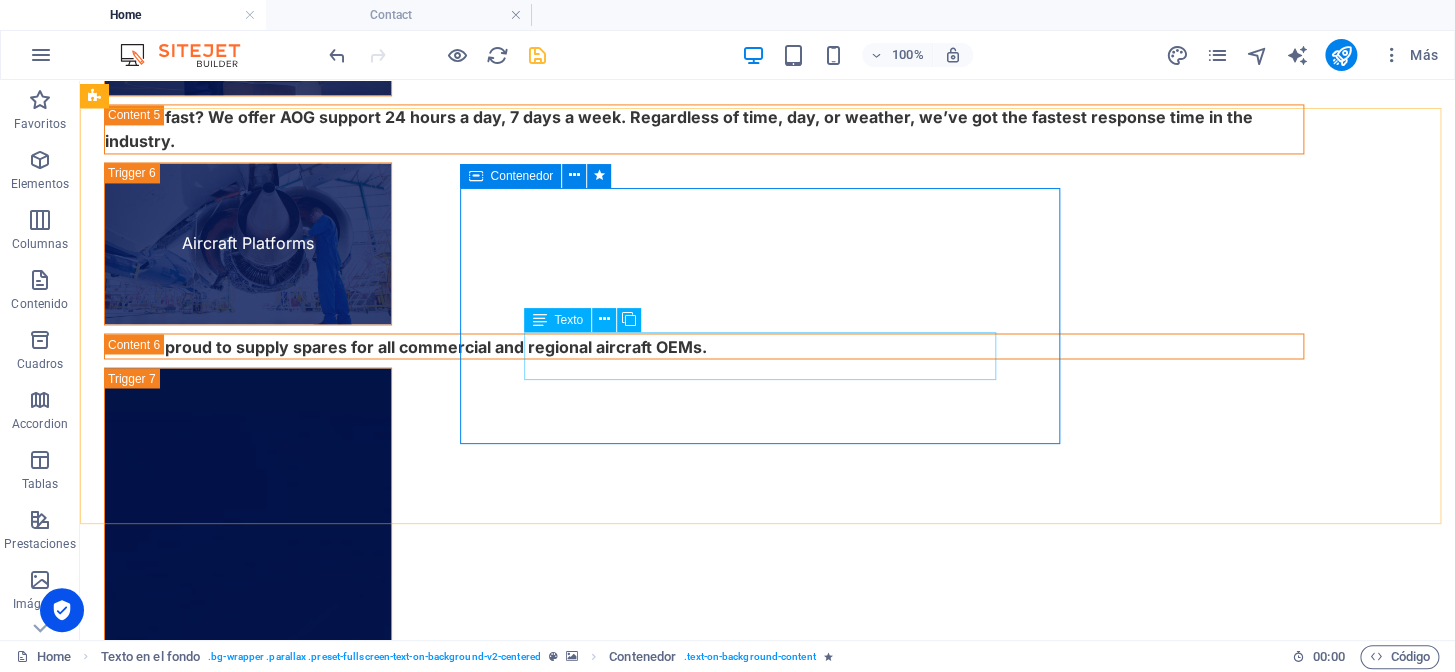 click on "Where Precision Meets Purpose Aviation is more than parts  it’s people, performance, and the passion to keep the world flying." at bounding box center (768, 4959) 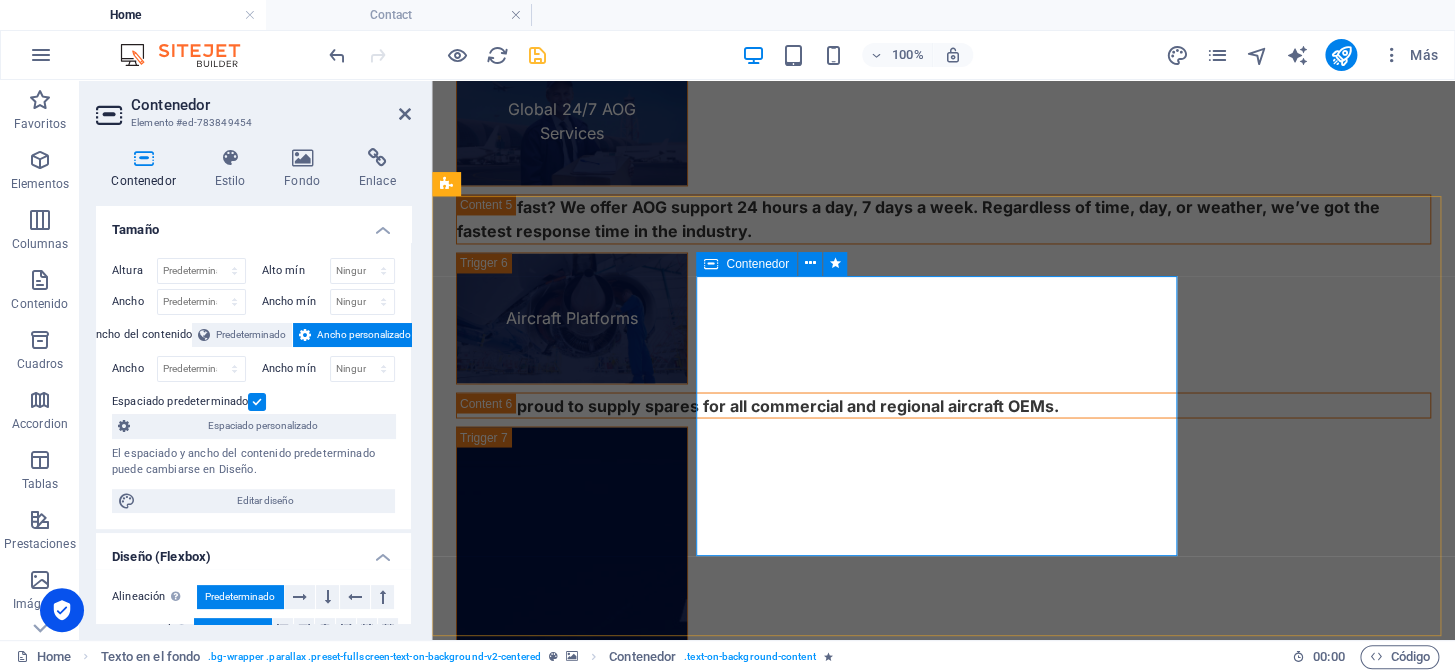 click at bounding box center (943, 4582) 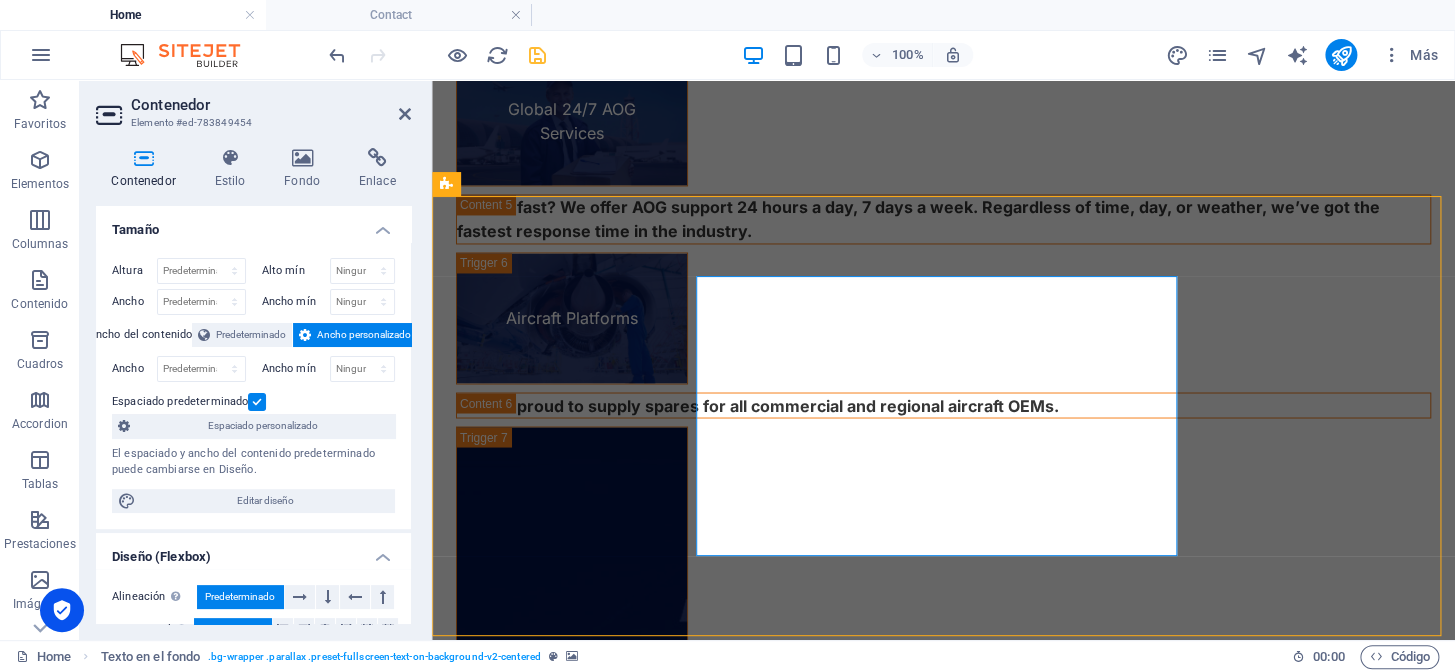 click on "home About Service Contact
liftaerospace.com   Legal Notice  |  Privacy Policy" at bounding box center (943, 5442) 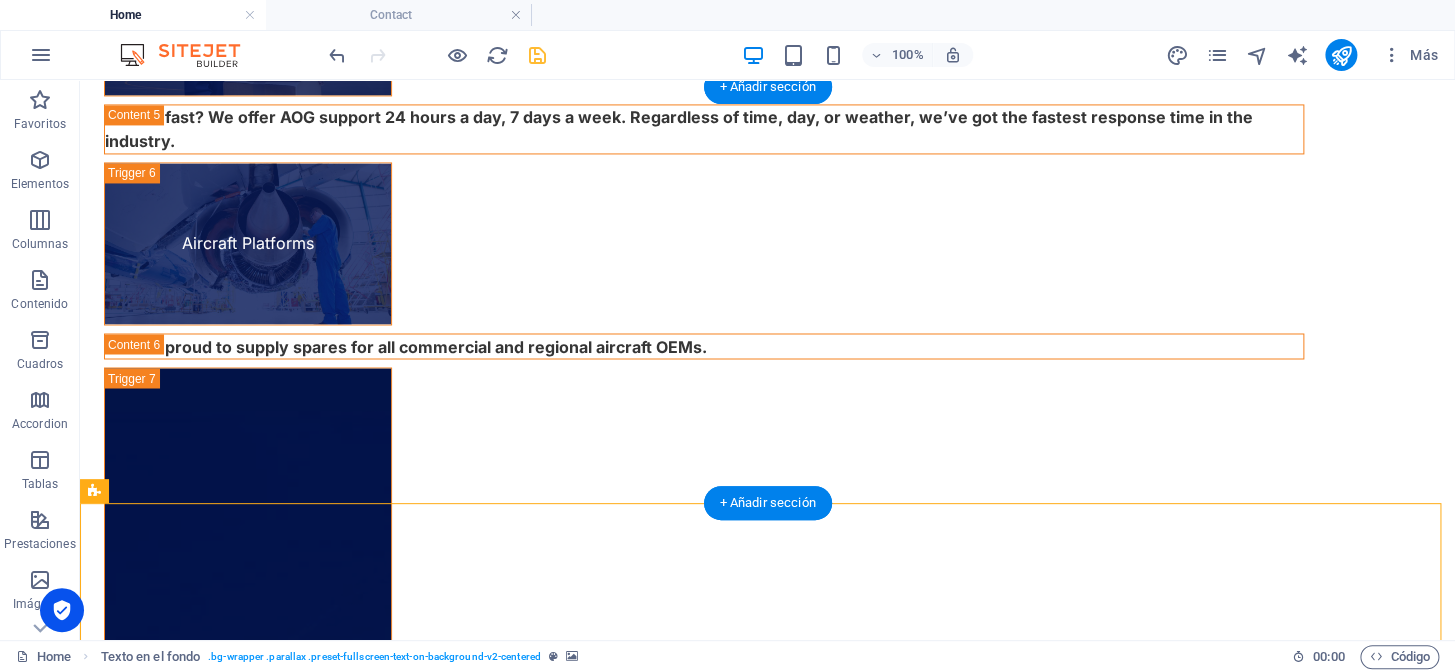 scroll, scrollTop: 4554, scrollLeft: 0, axis: vertical 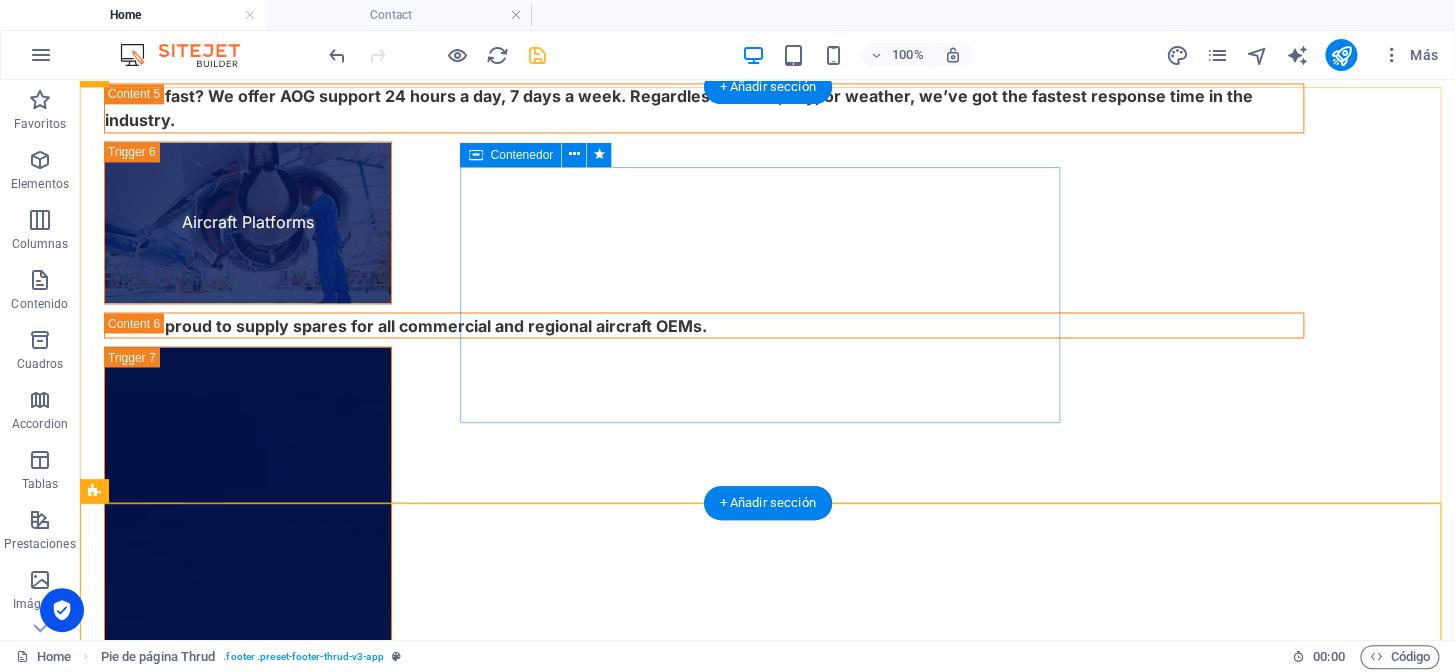 click on "Where Precision Meets Purpose Aviation is more than parts  it’s people, performance, and the passion to keep the world flying." at bounding box center [768, 4938] 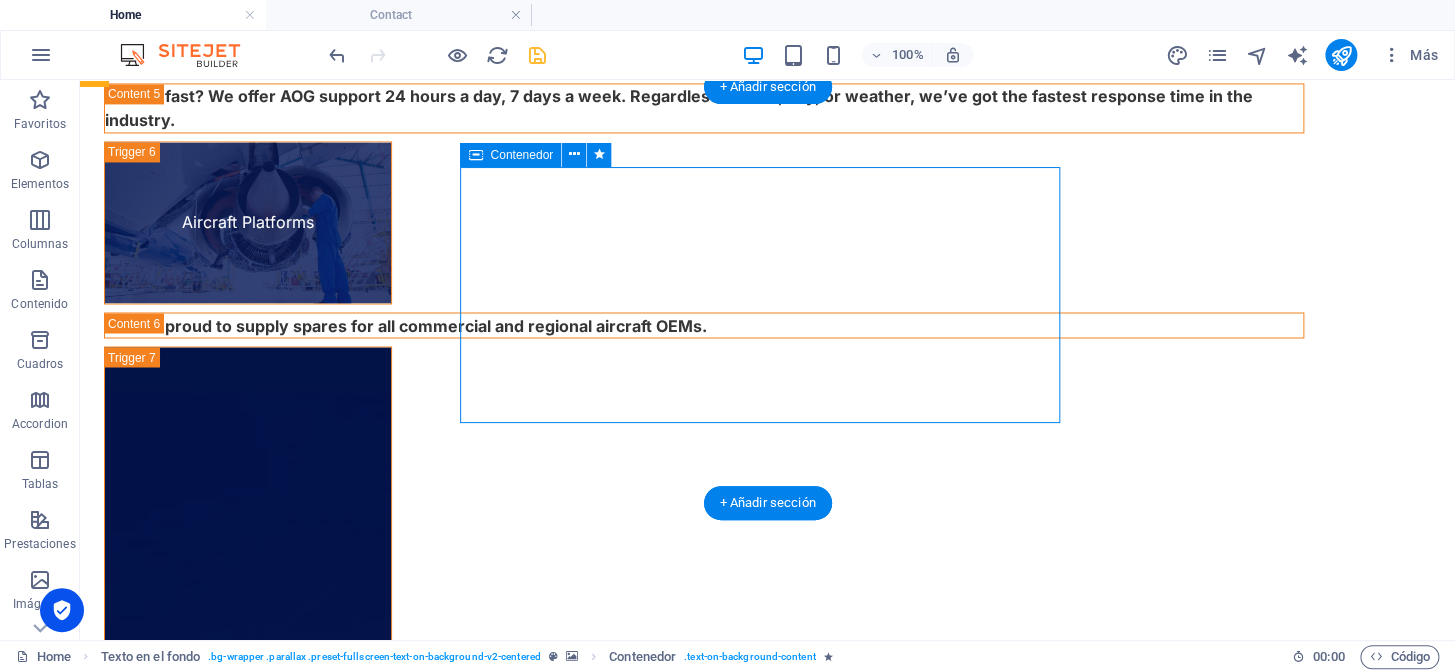 click on "Where Precision Meets Purpose Aviation is more than parts  it’s people, performance, and the passion to keep the world flying." at bounding box center (768, 4938) 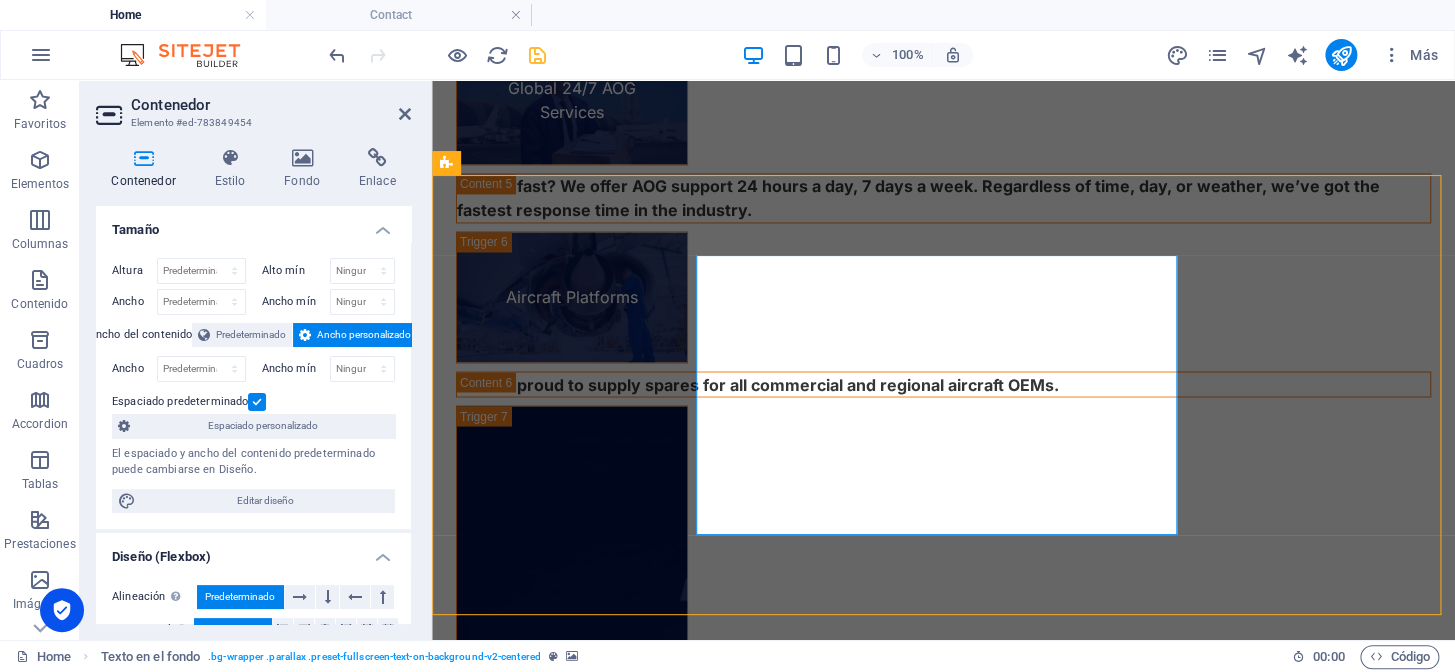 scroll, scrollTop: 4514, scrollLeft: 0, axis: vertical 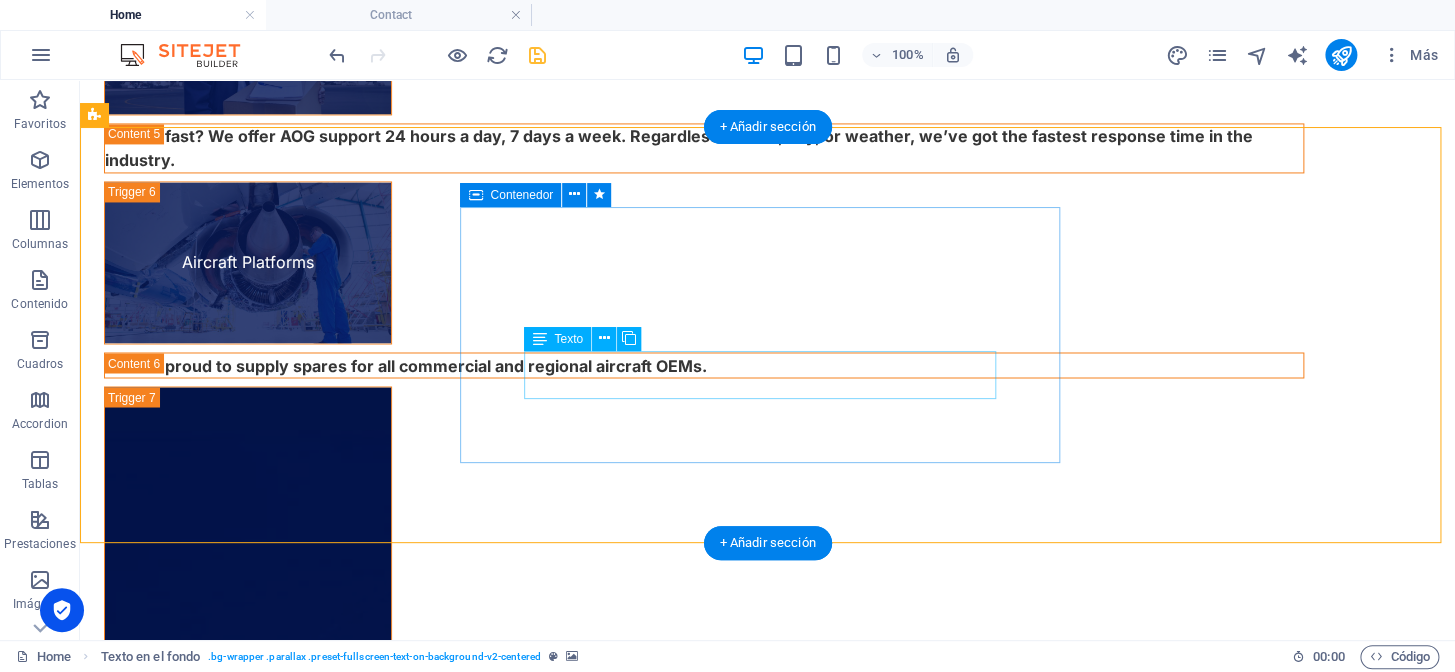 click at bounding box center [767, 4535] 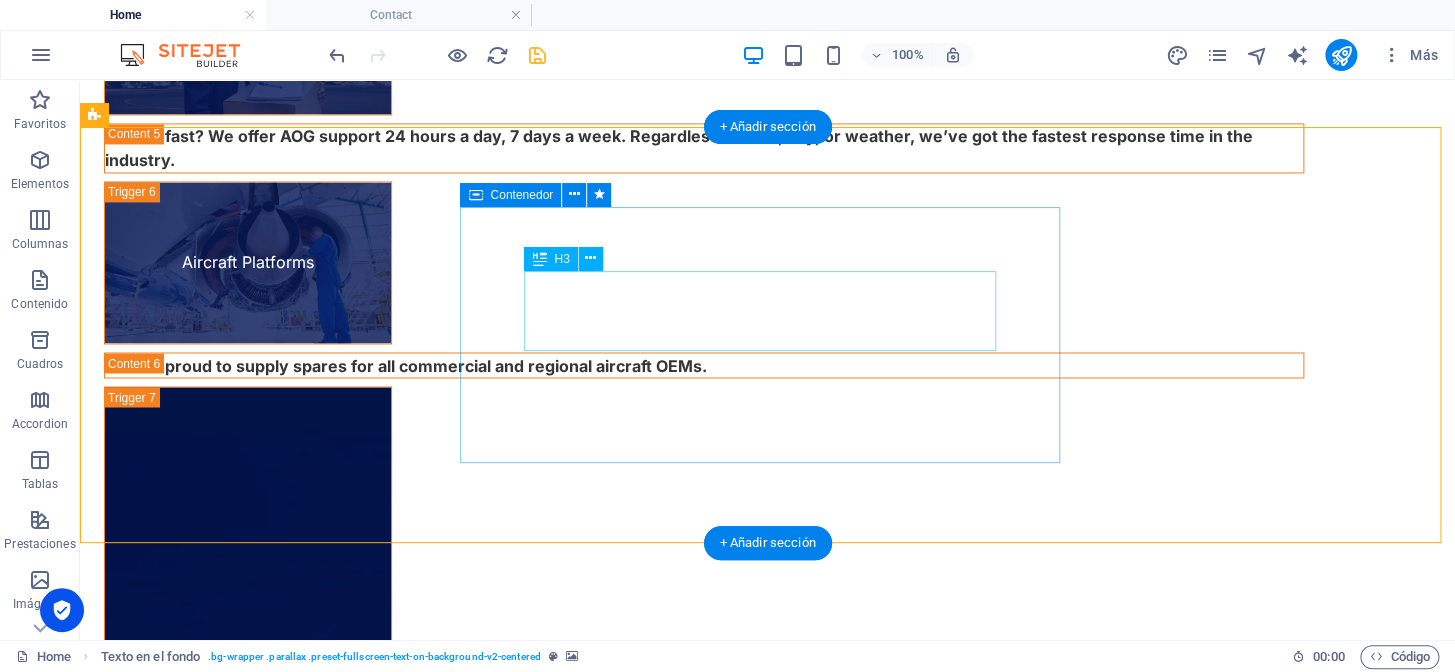 click on "Where Precision Meets Purpose" at bounding box center (768, 4966) 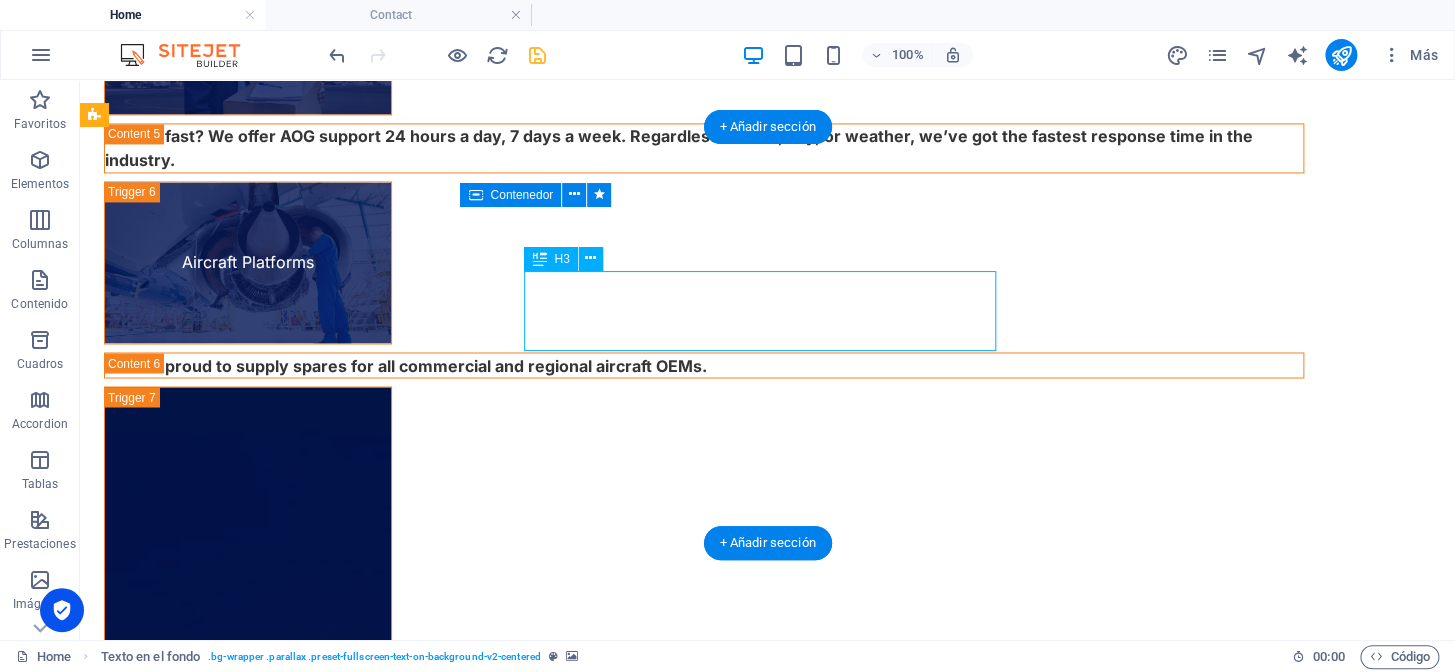 click on "Where Precision Meets Purpose" at bounding box center [768, 4966] 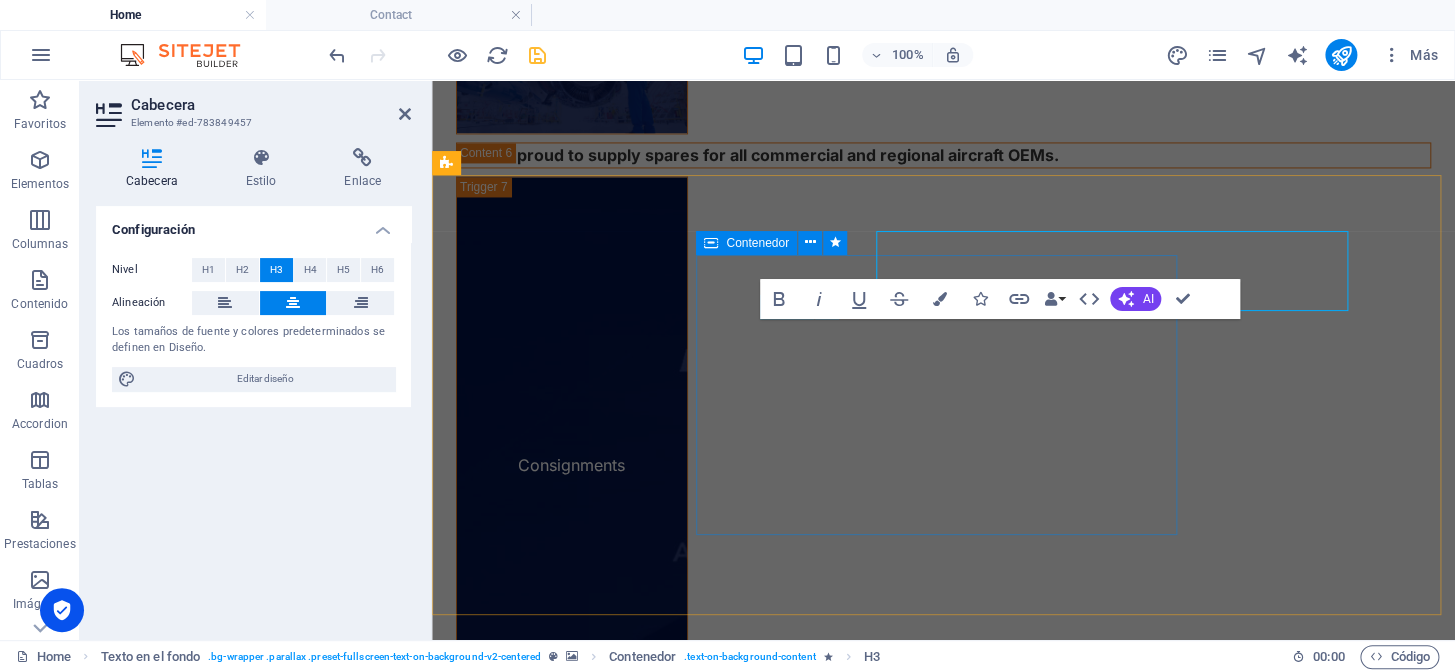 scroll, scrollTop: 4554, scrollLeft: 0, axis: vertical 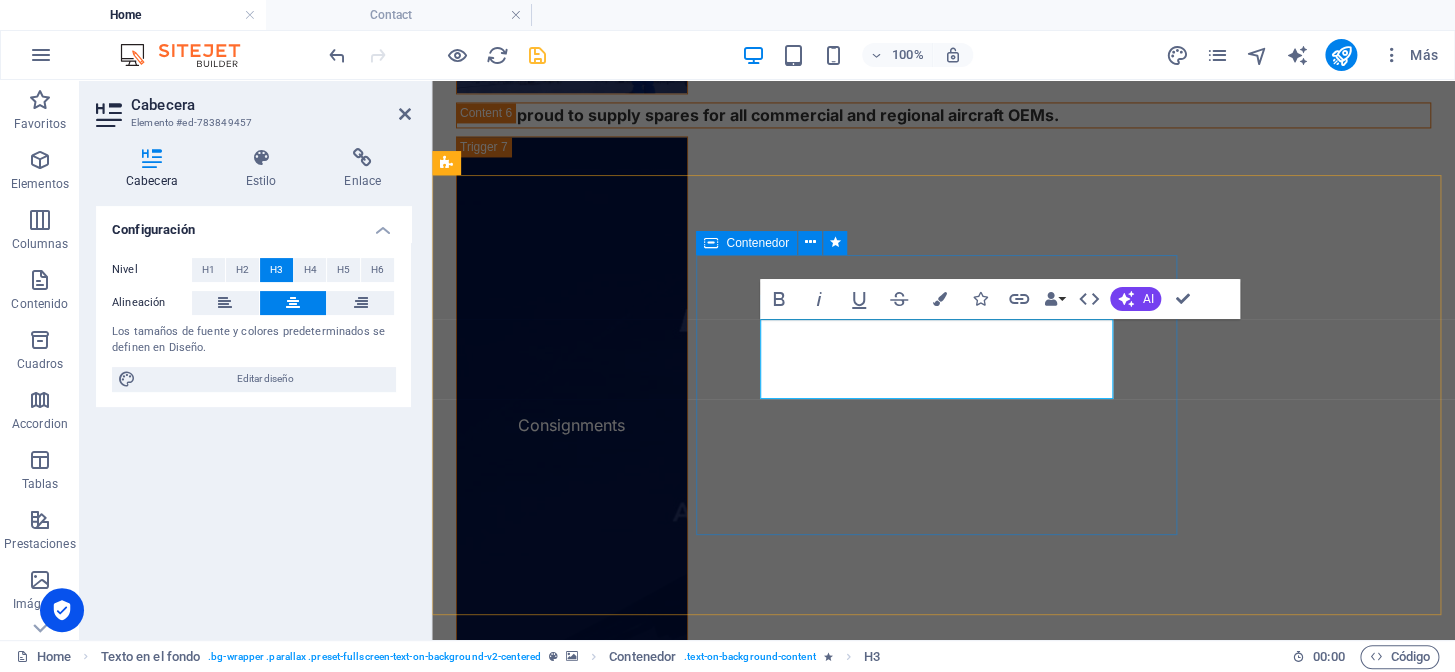click on "Where Precision Meets Purpose" at bounding box center [943, 4794] 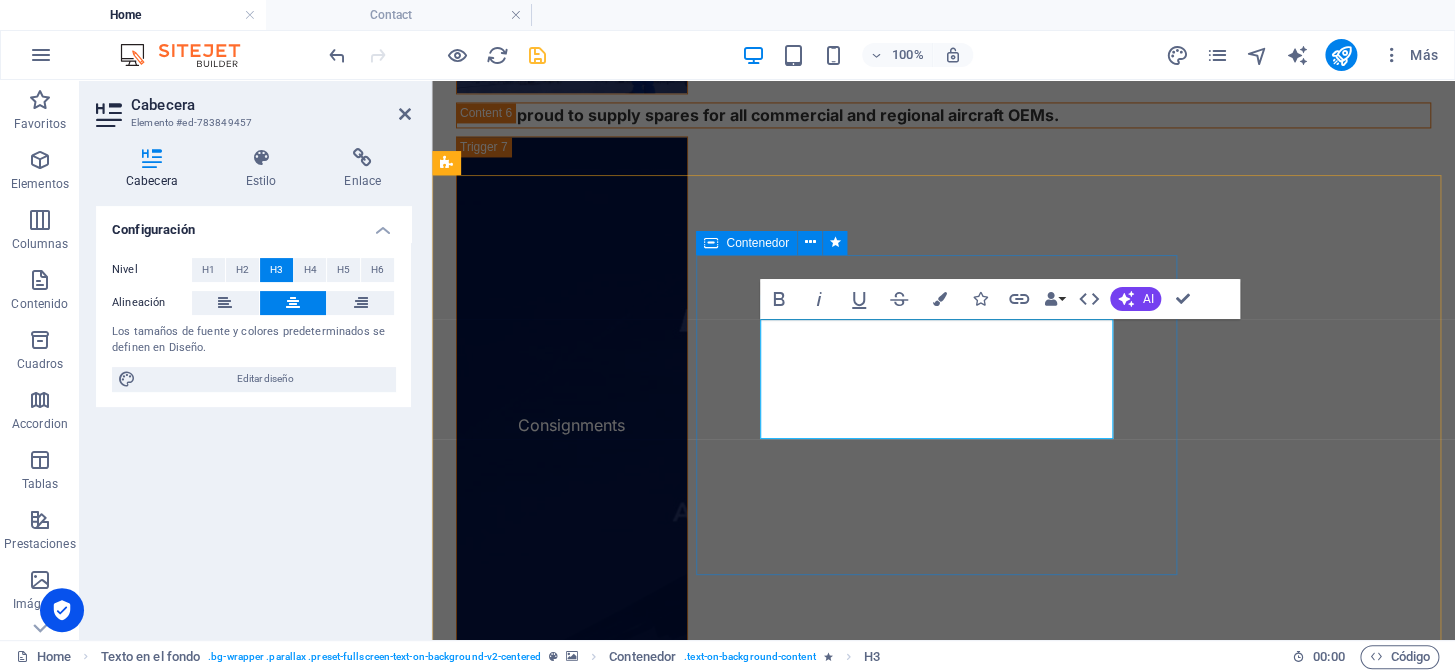 click at bounding box center (943, 4383) 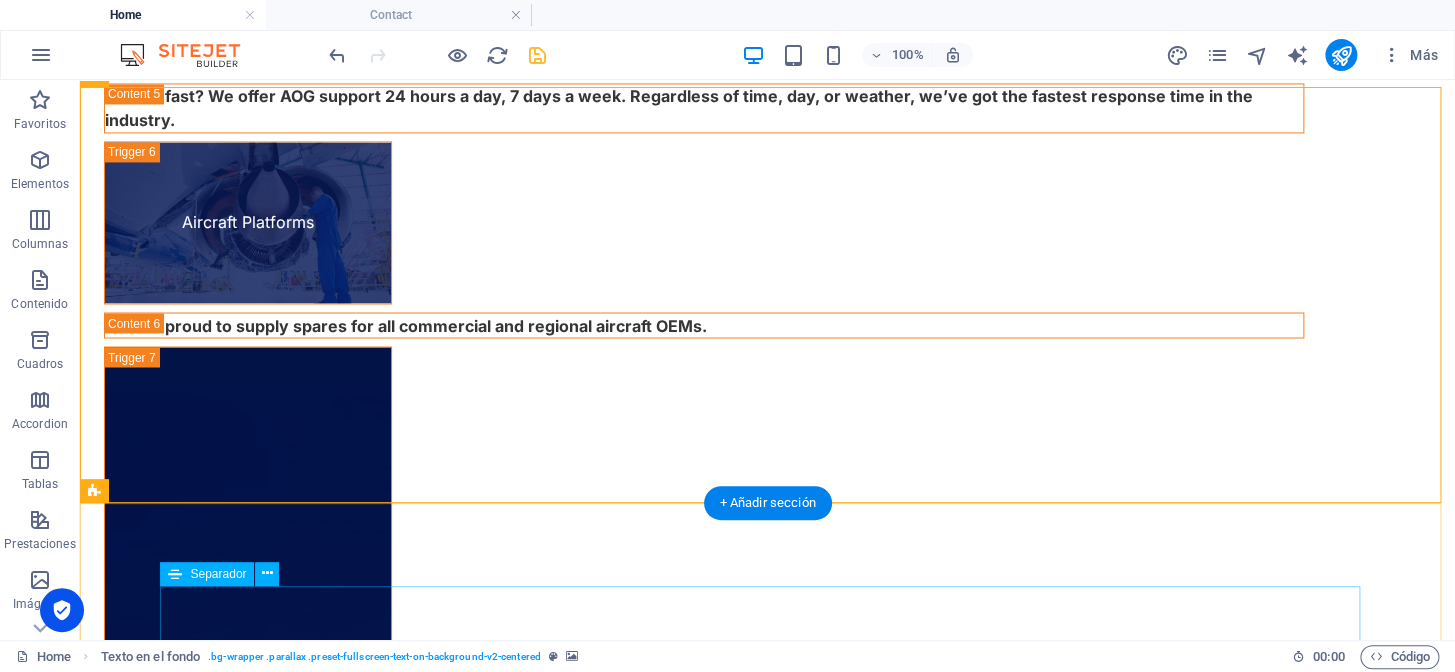 click on "Where Precision Meets Purpose" at bounding box center [768, 4926] 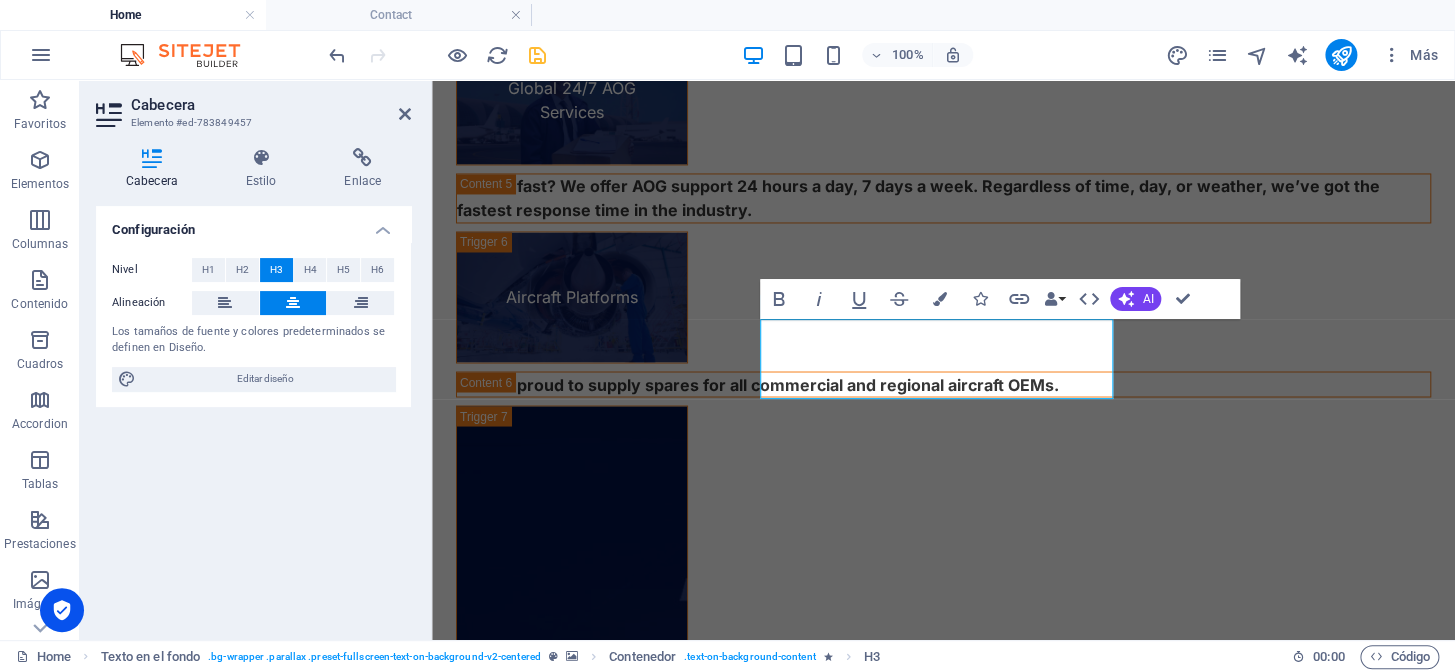 click on "Where Precision Meets Purpose" at bounding box center [943, 4983] 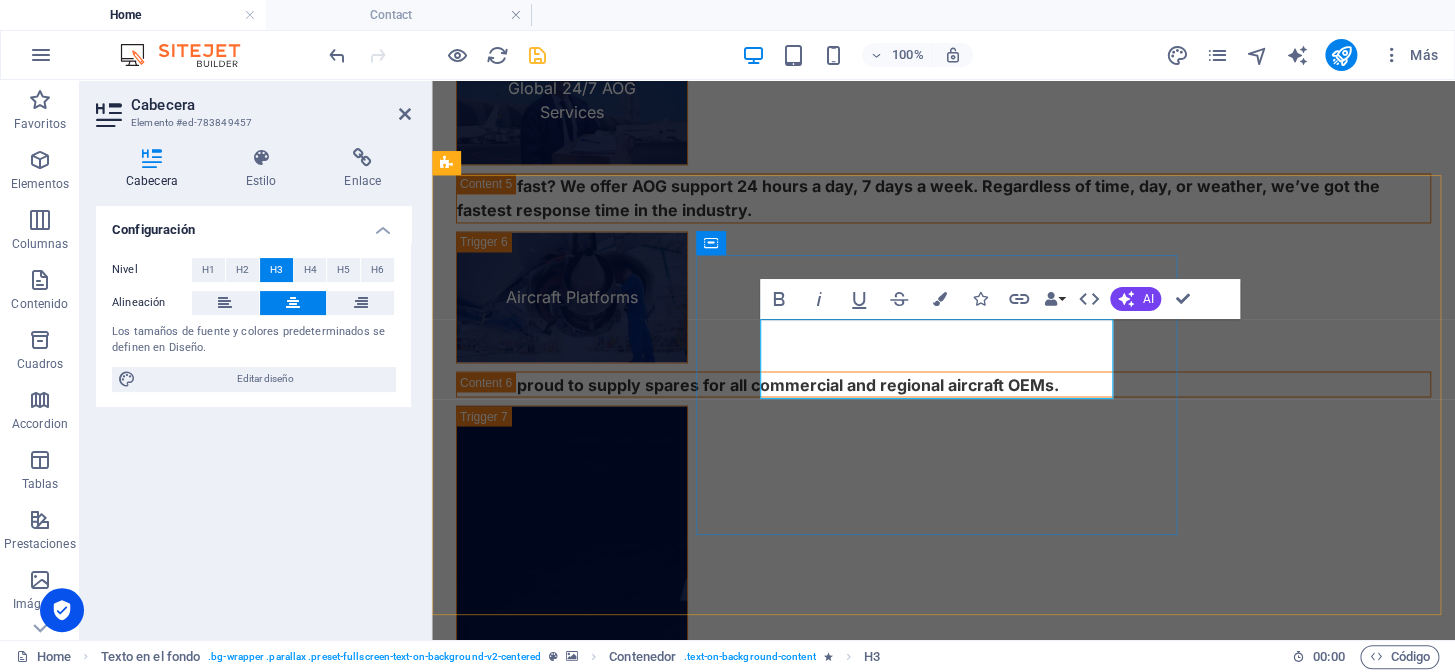 click on "Where Precision Meets Purpose" at bounding box center [943, 4983] 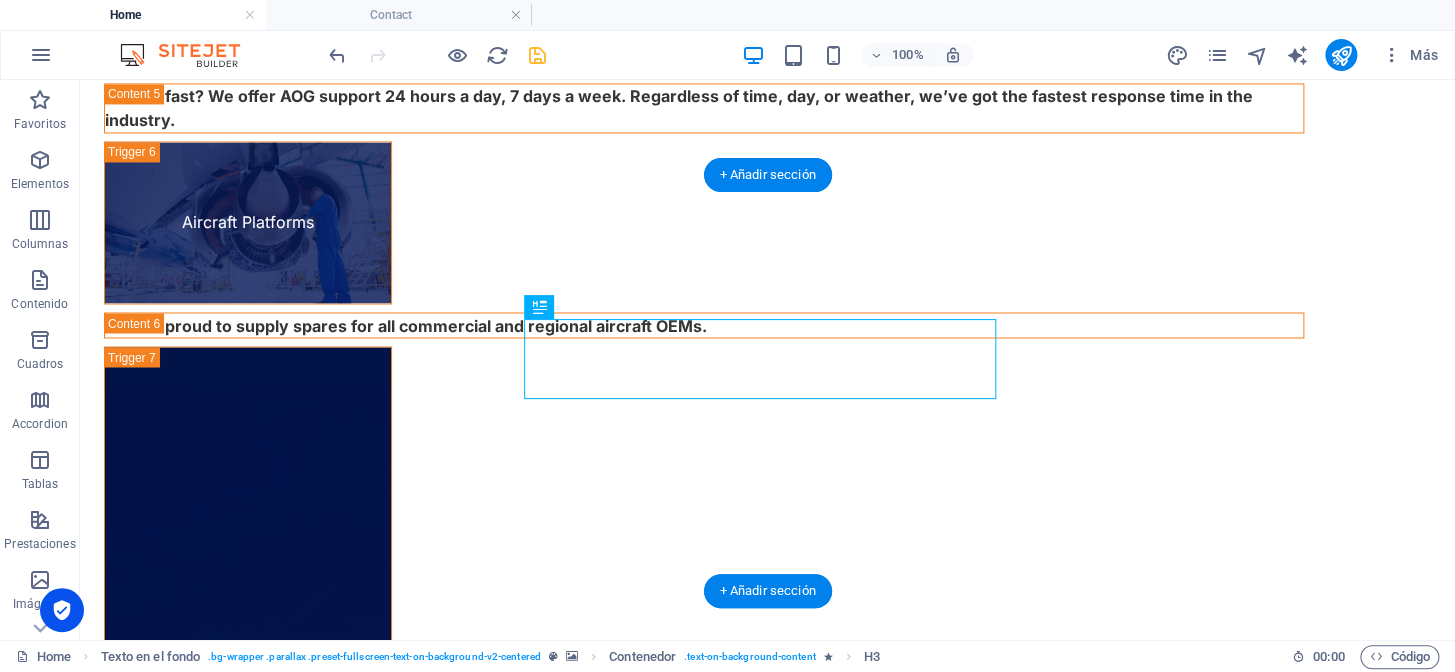 scroll, scrollTop: 4466, scrollLeft: 0, axis: vertical 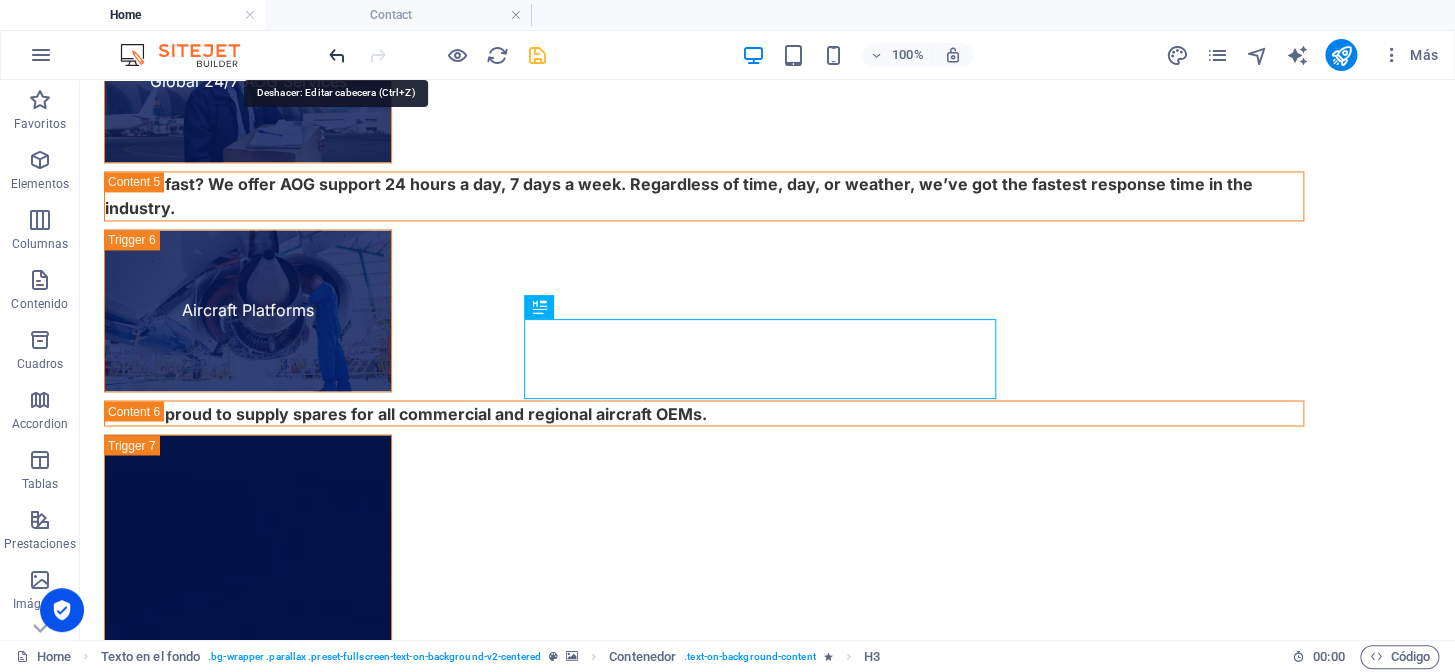 click at bounding box center (337, 55) 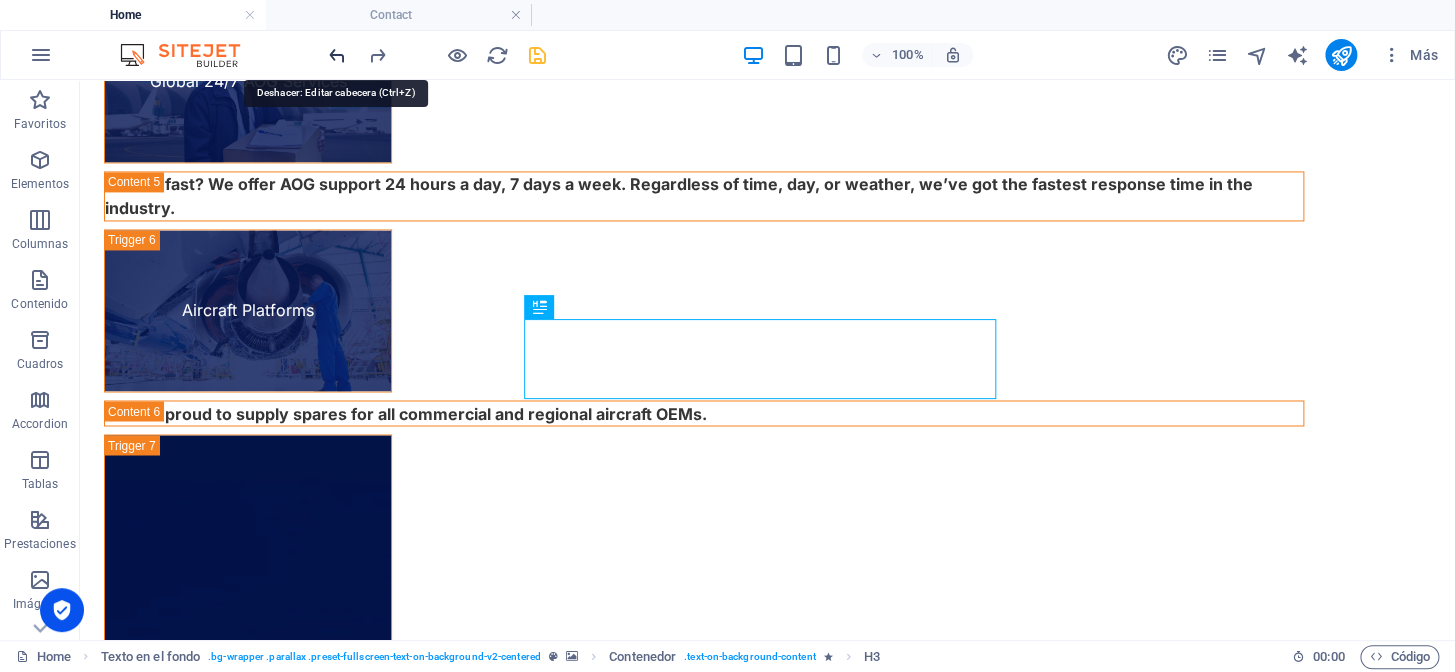 click at bounding box center (337, 55) 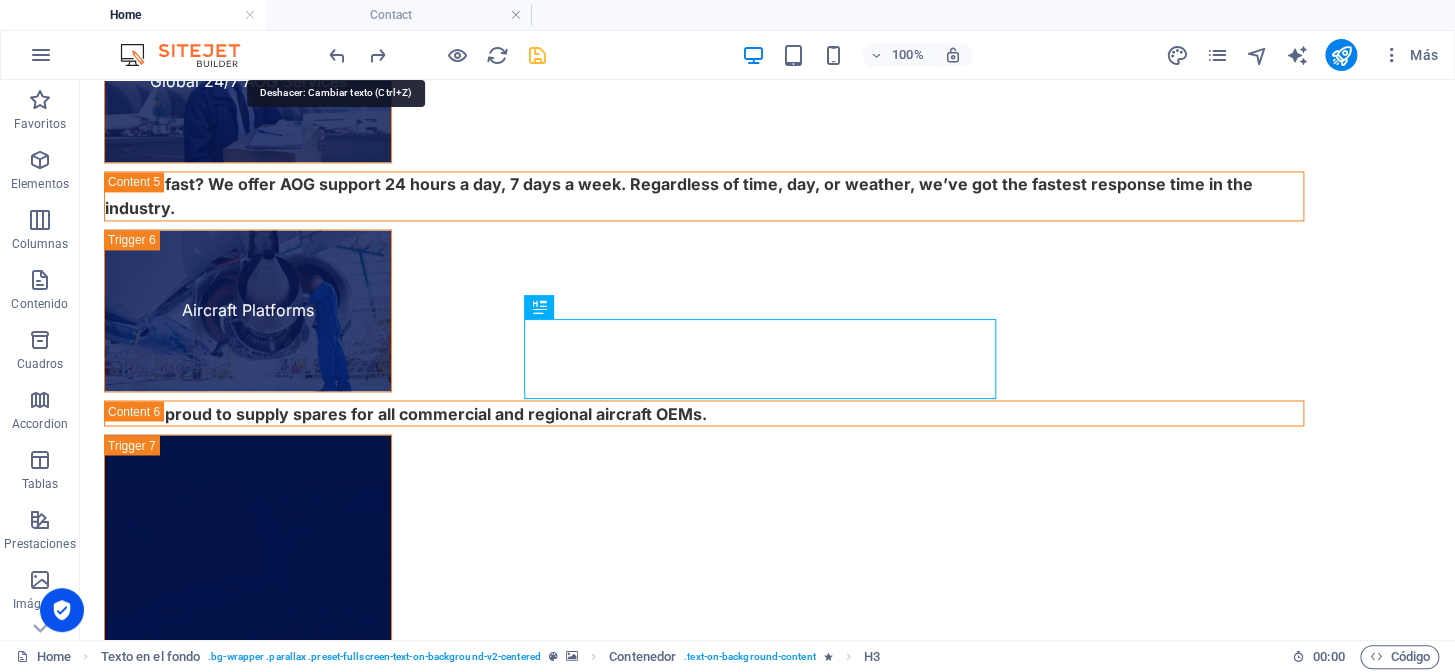 click at bounding box center (767, 4558) 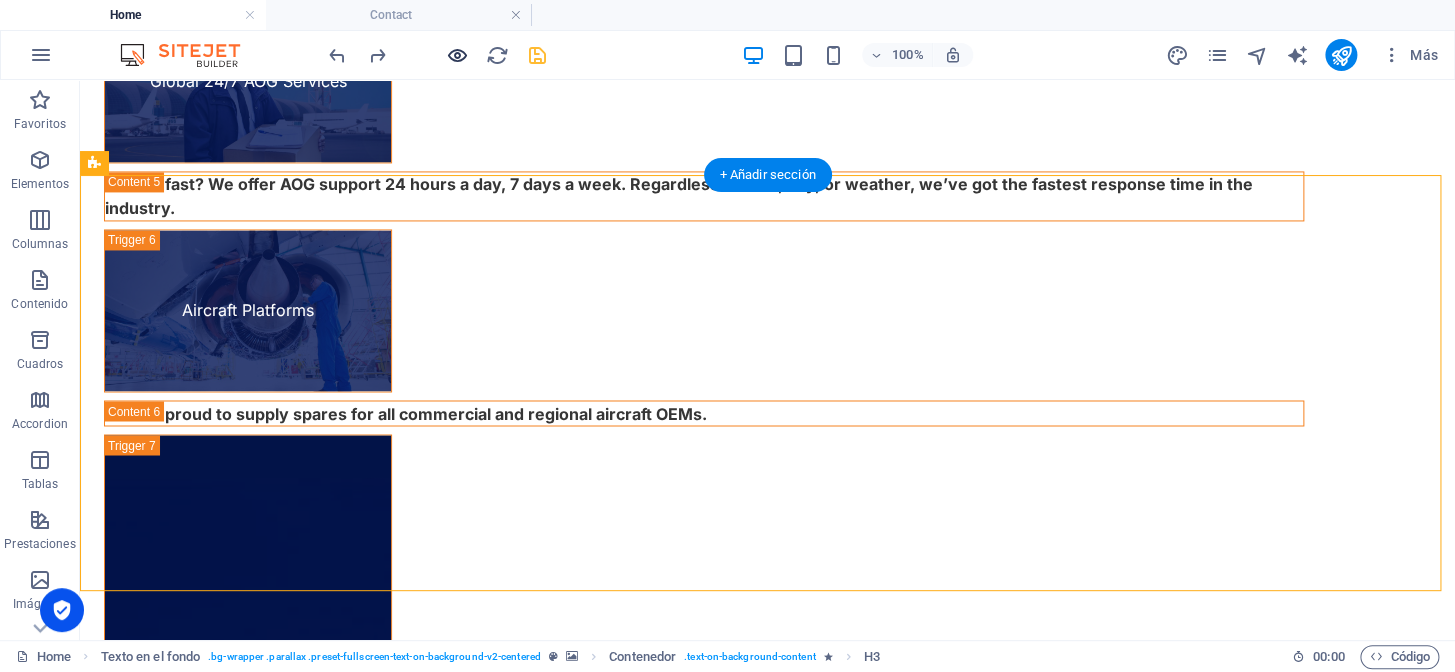 click at bounding box center (457, 55) 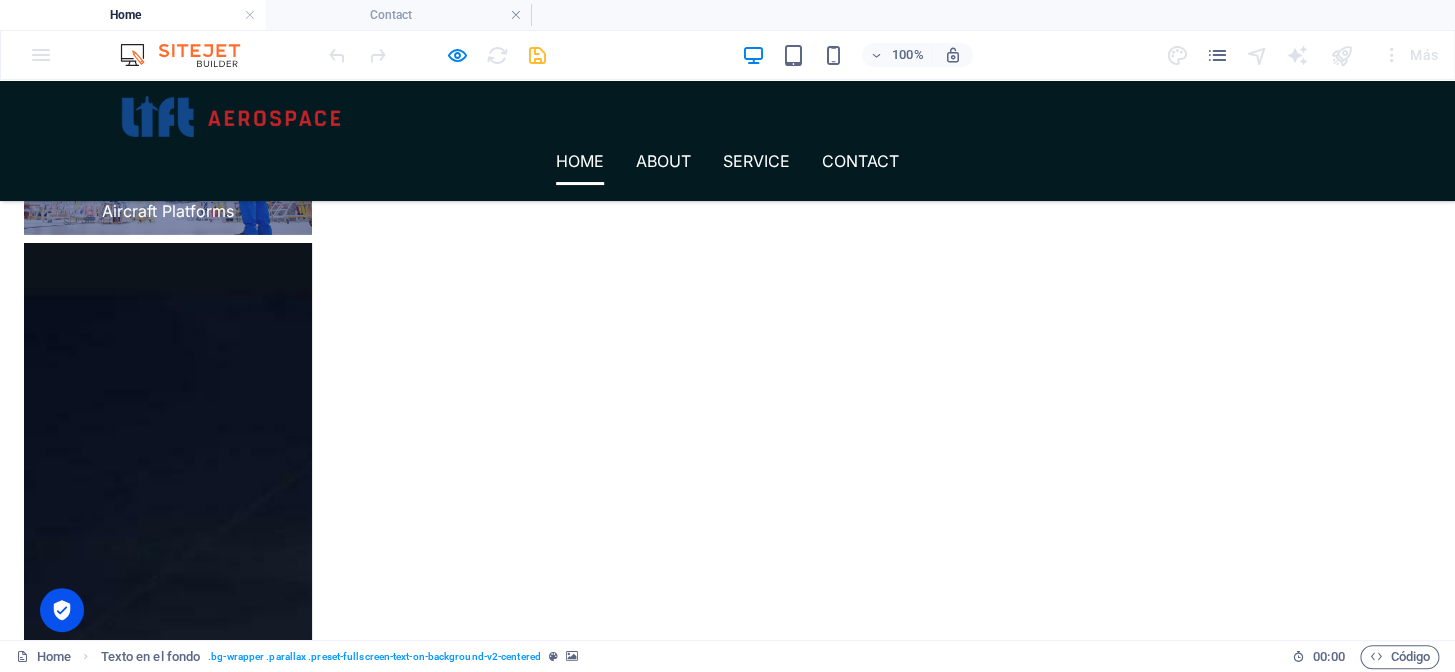 scroll, scrollTop: 2713, scrollLeft: 0, axis: vertical 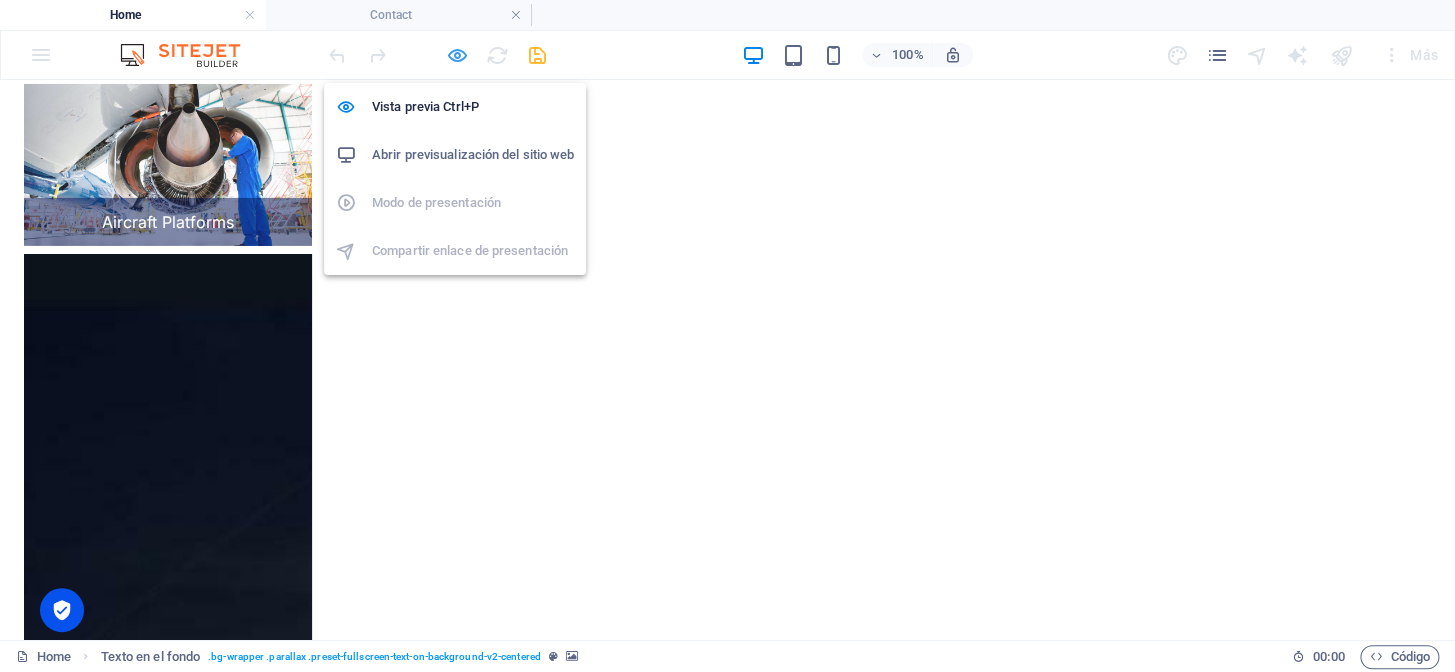 click at bounding box center (457, 55) 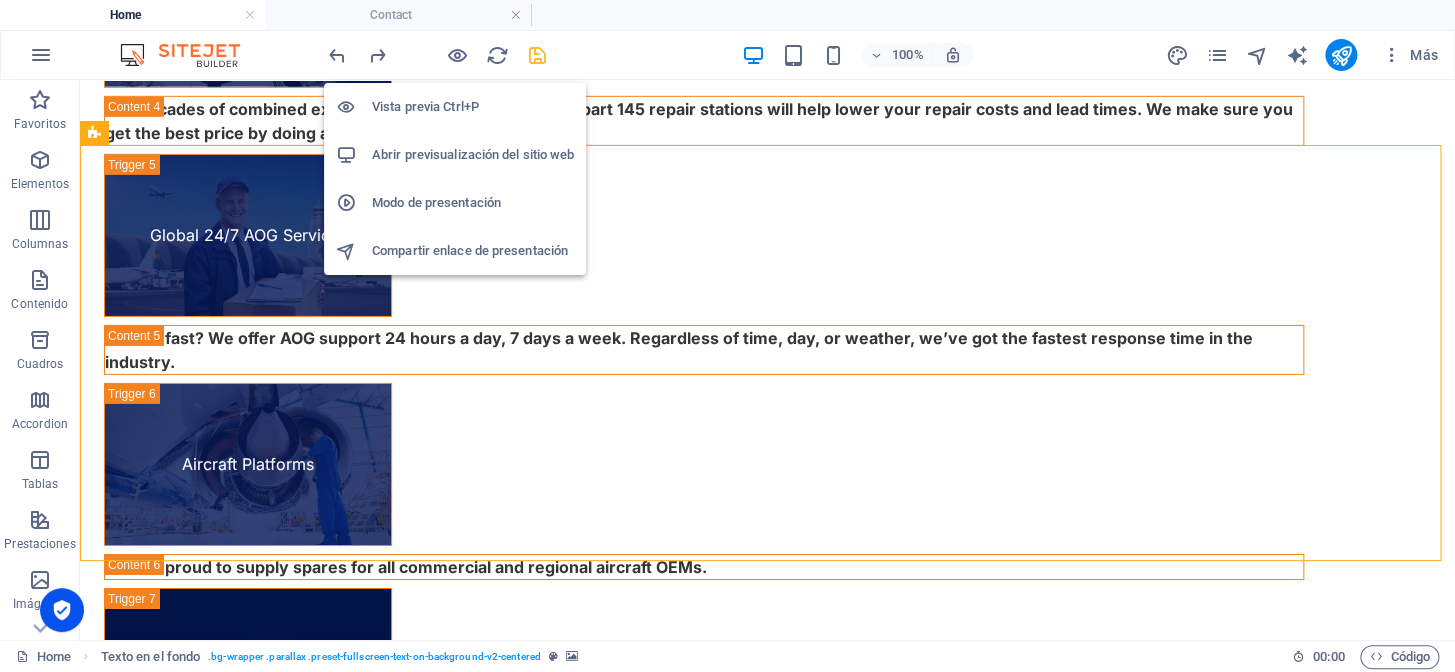 scroll, scrollTop: 4496, scrollLeft: 0, axis: vertical 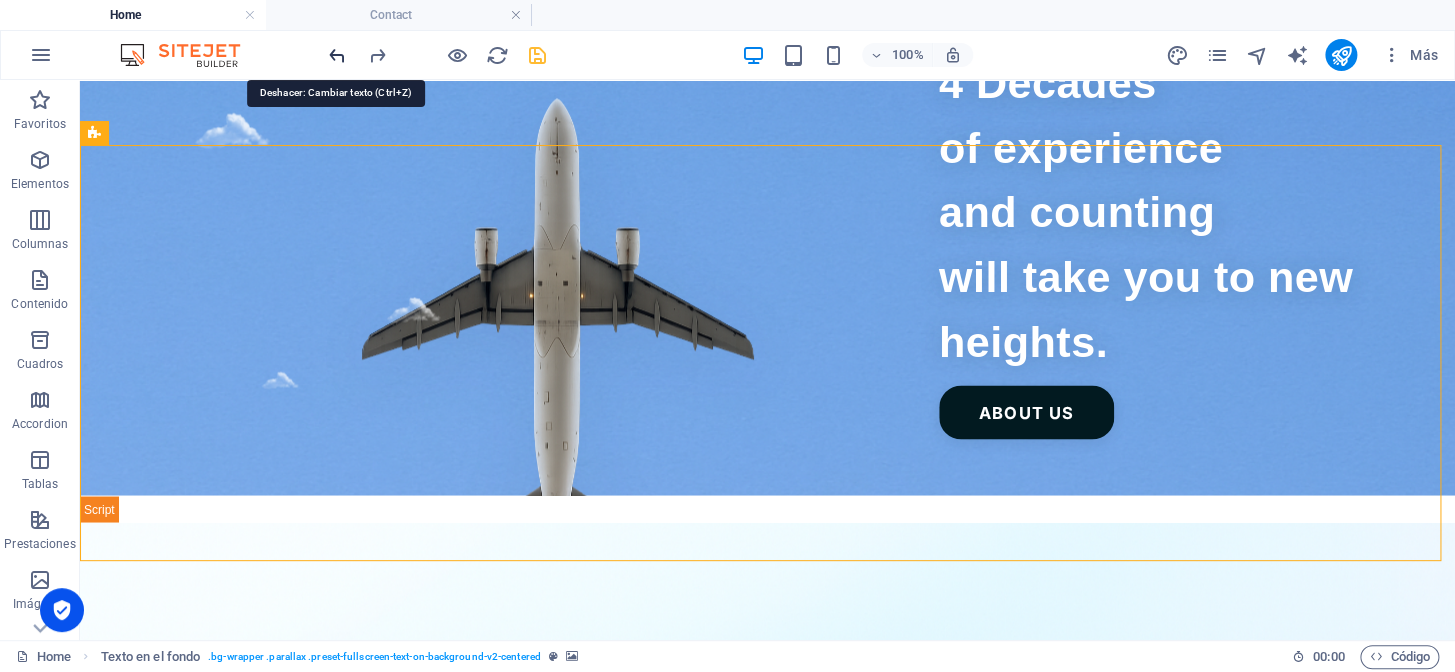 click at bounding box center [337, 55] 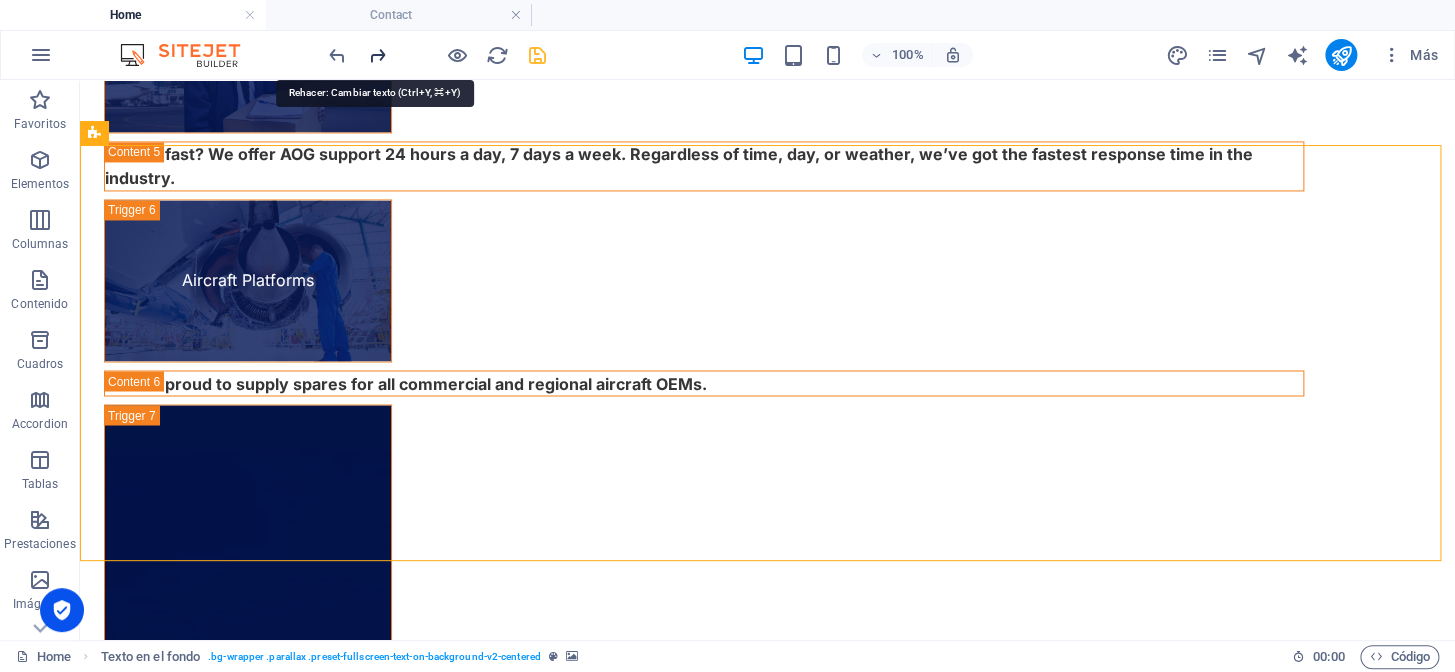 click at bounding box center (377, 55) 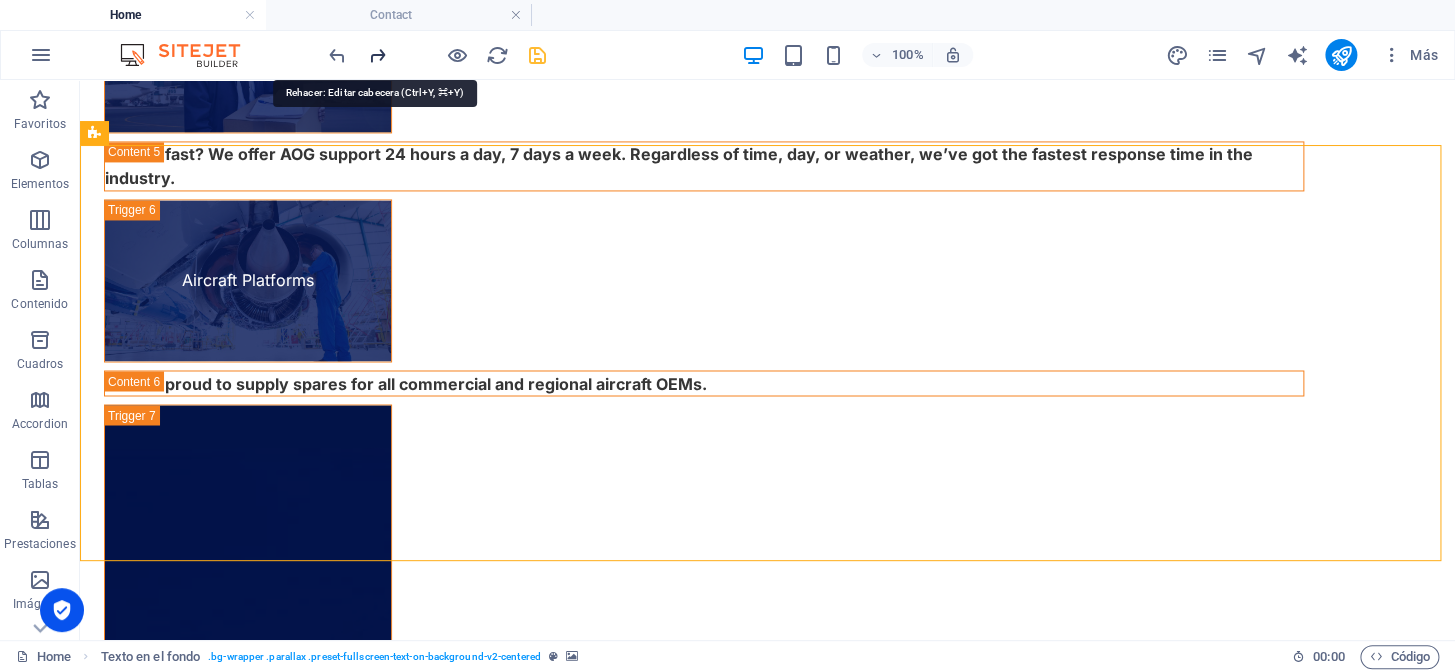 click at bounding box center [377, 55] 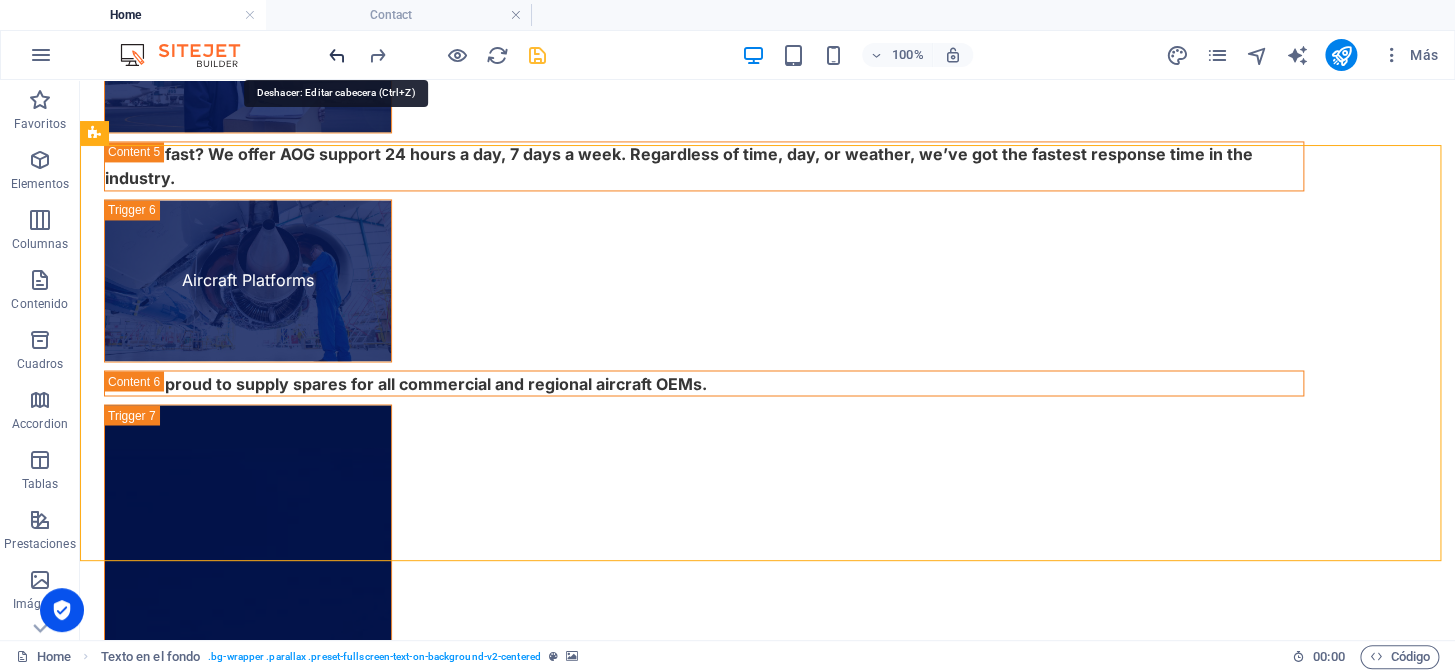 click at bounding box center (337, 55) 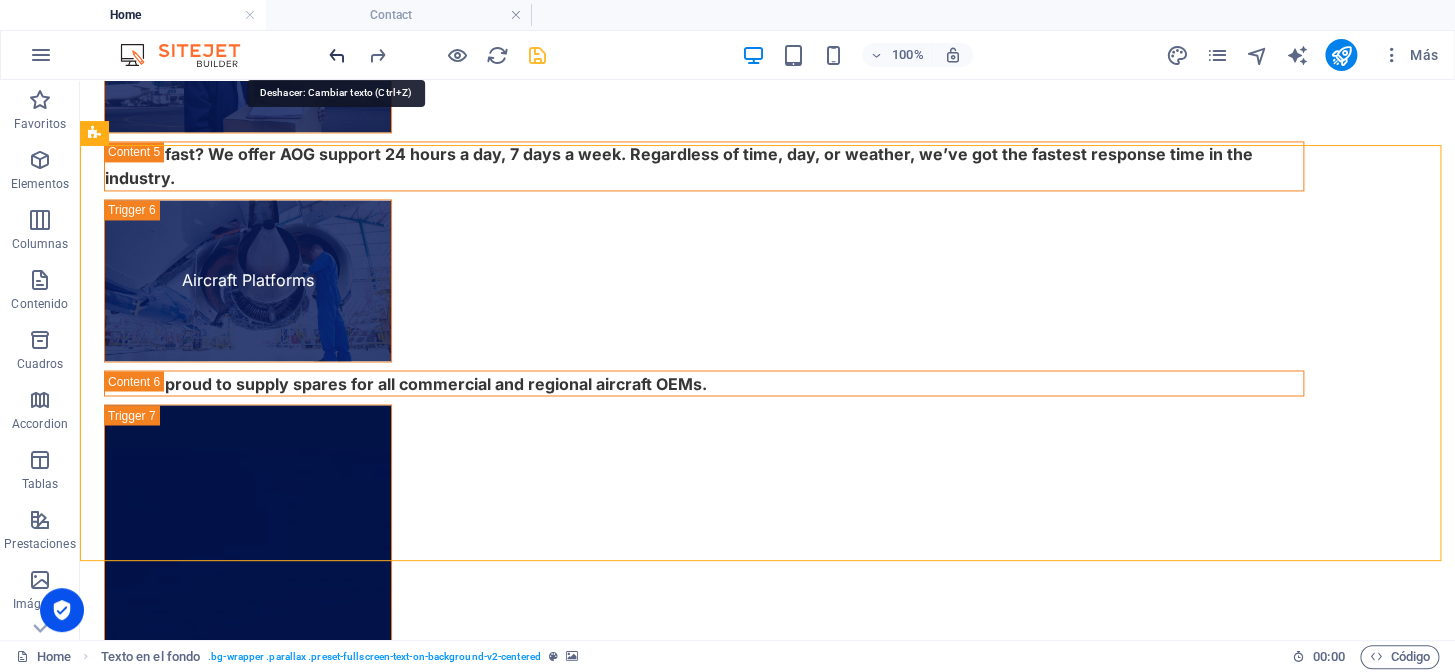 click at bounding box center (337, 55) 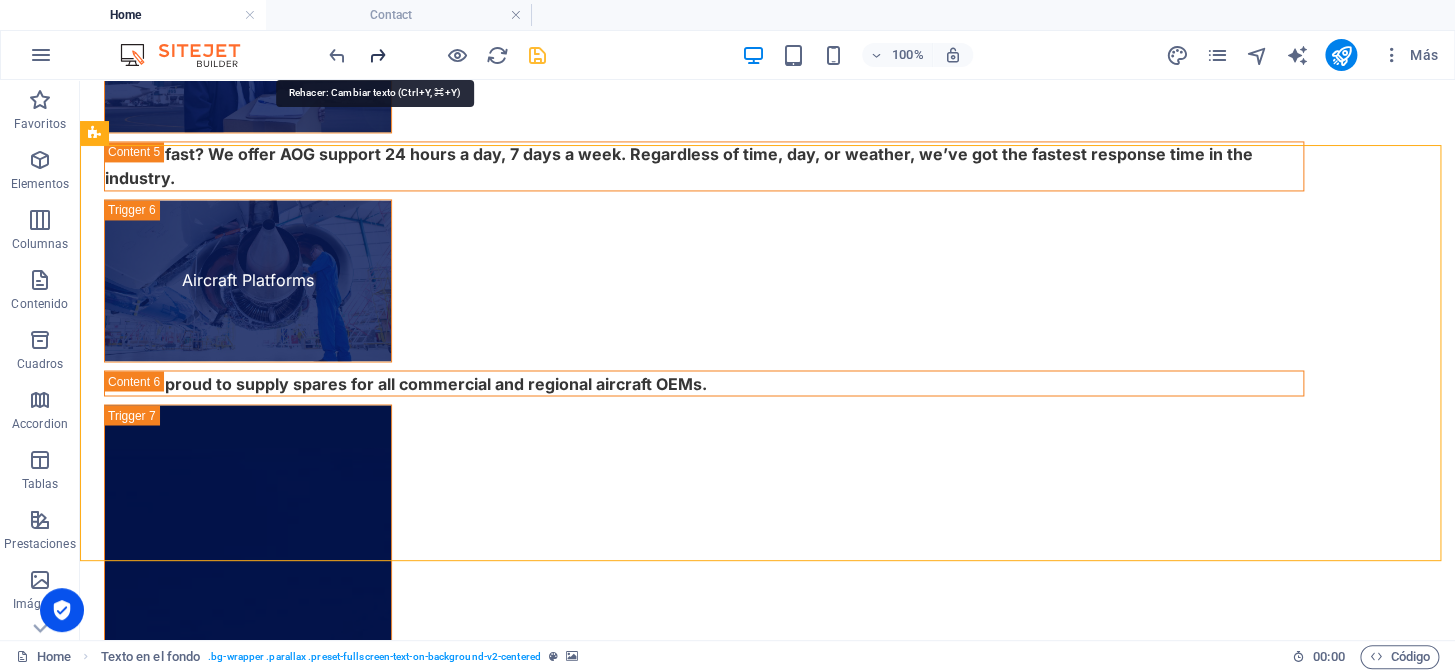 click at bounding box center (377, 55) 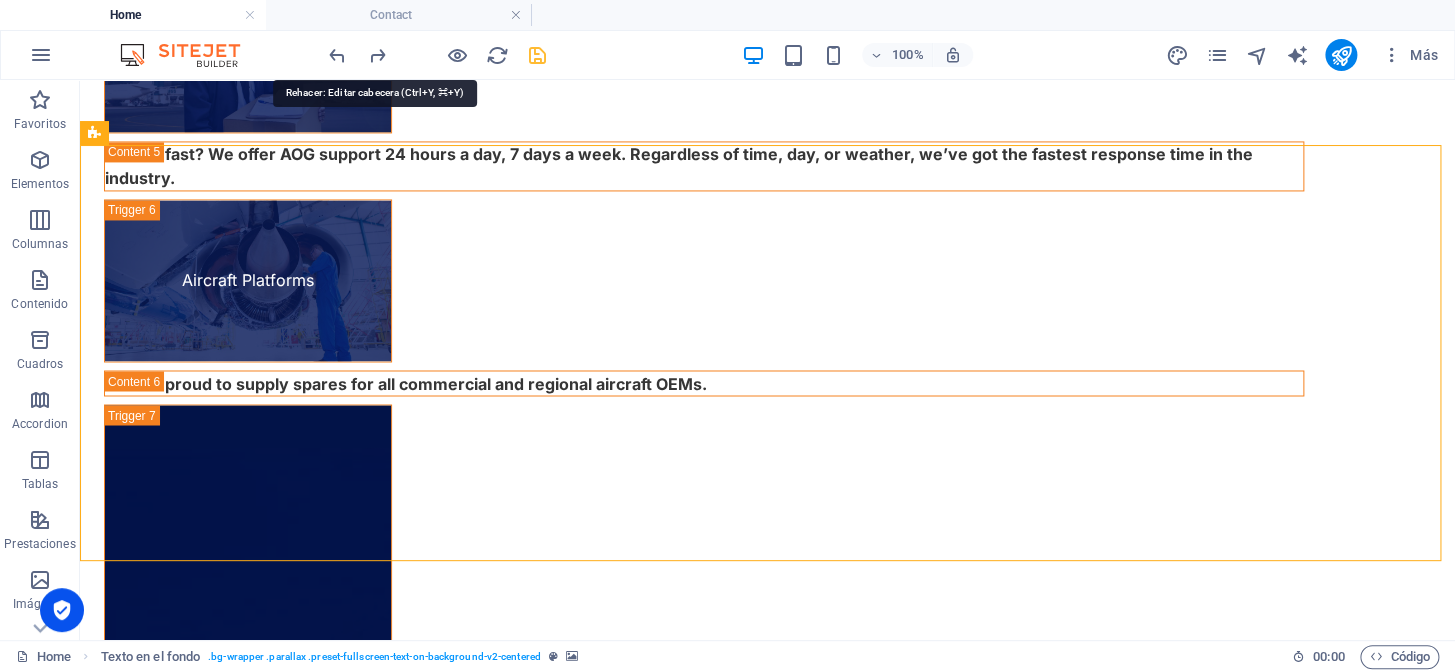 click on "Where Precision Meets Purpose" at bounding box center (768, 4984) 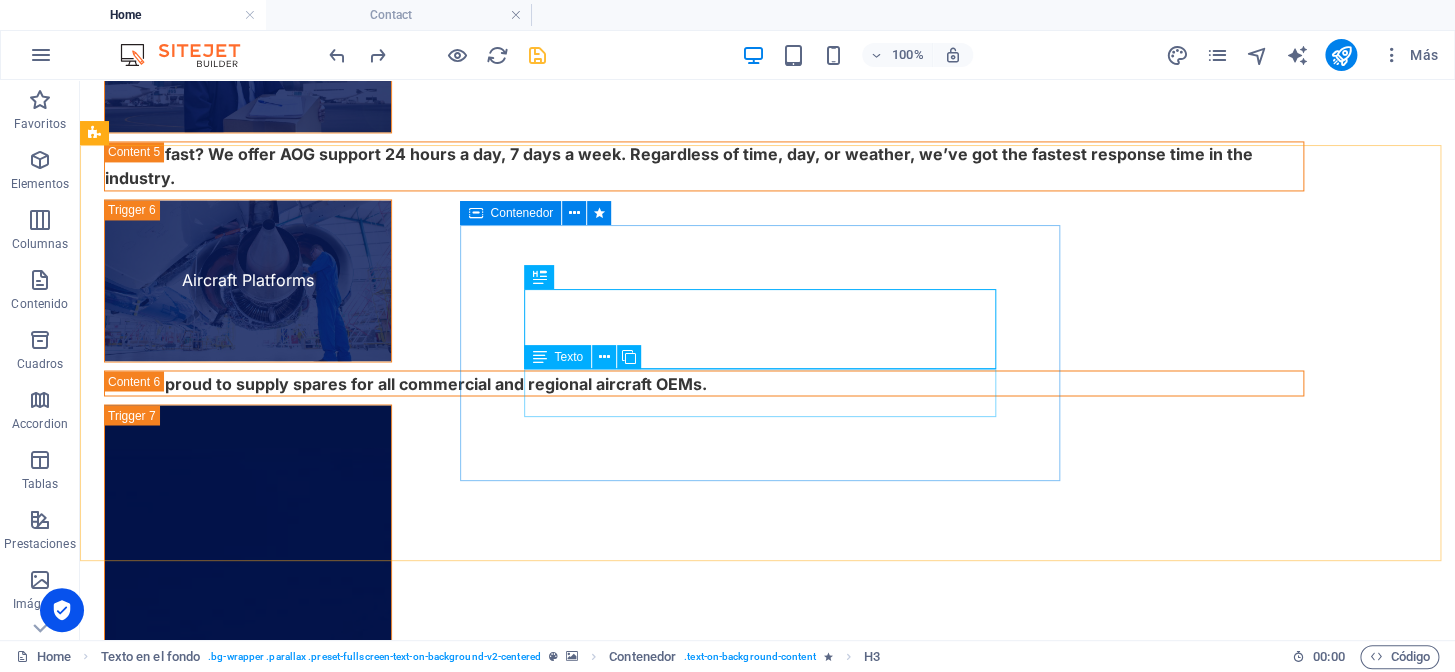 click on "Where Precision Meets Purpose Aviation is more than parts  it’s people, performance, and the passion to keep the world flying." at bounding box center (768, 4996) 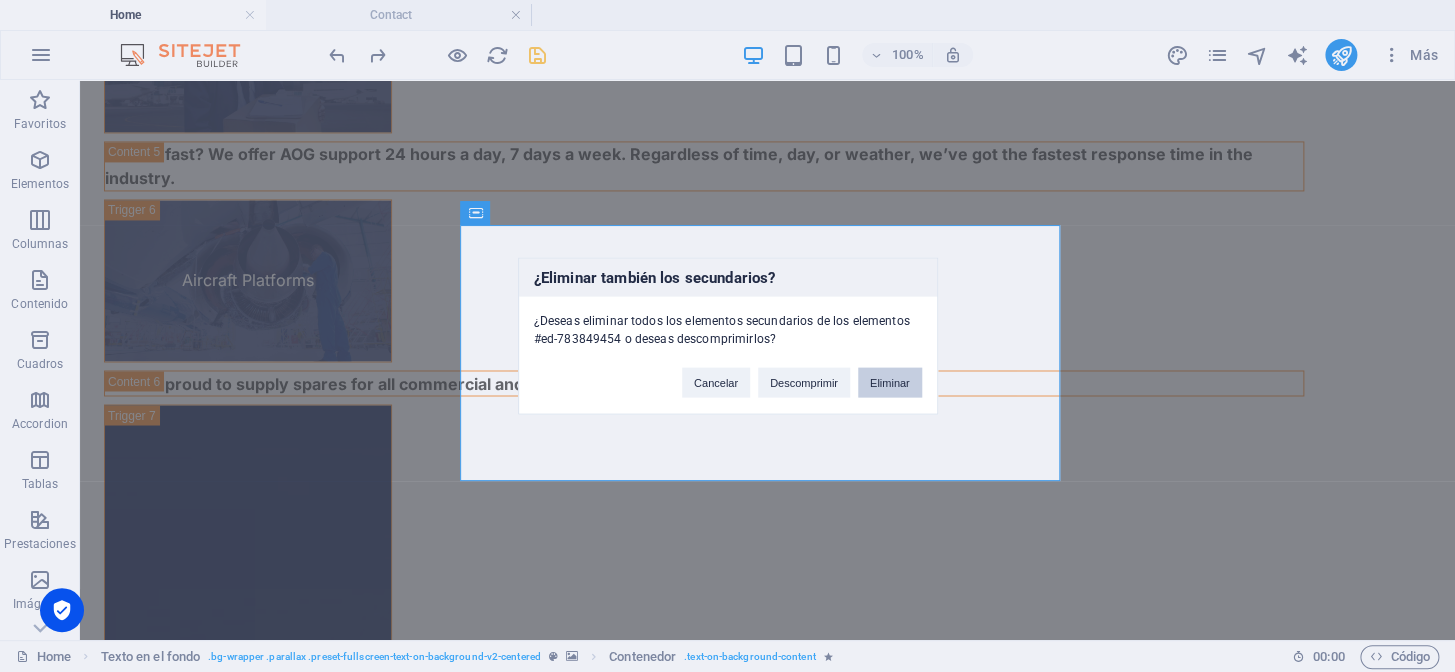 click on "Eliminar" at bounding box center [890, 383] 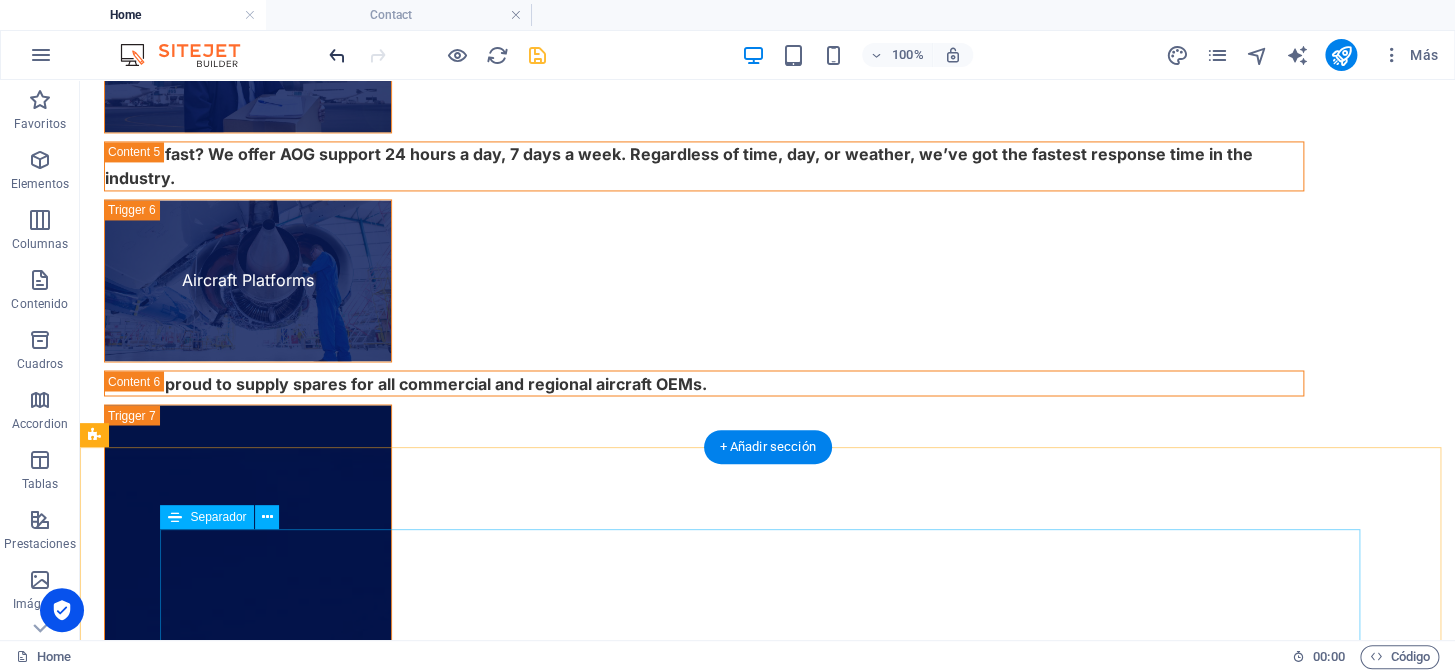 click at bounding box center (337, 55) 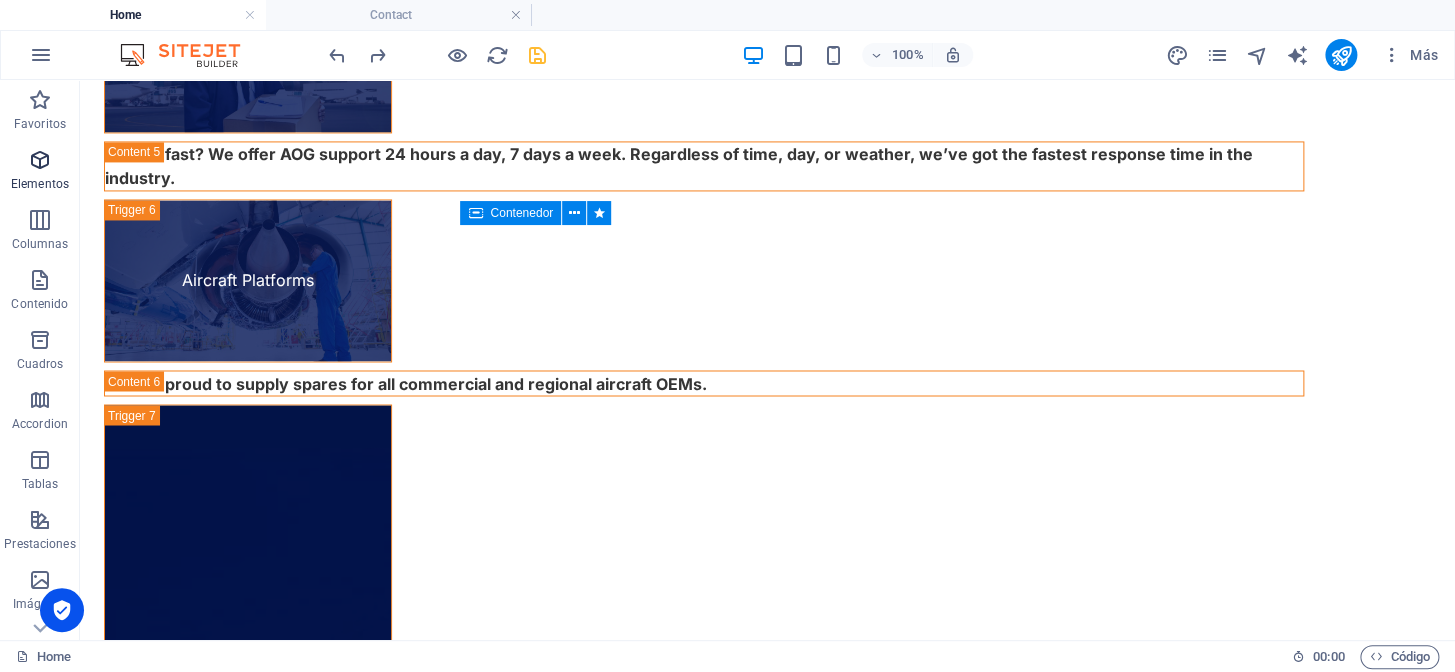 click on "Elementos" at bounding box center [40, 184] 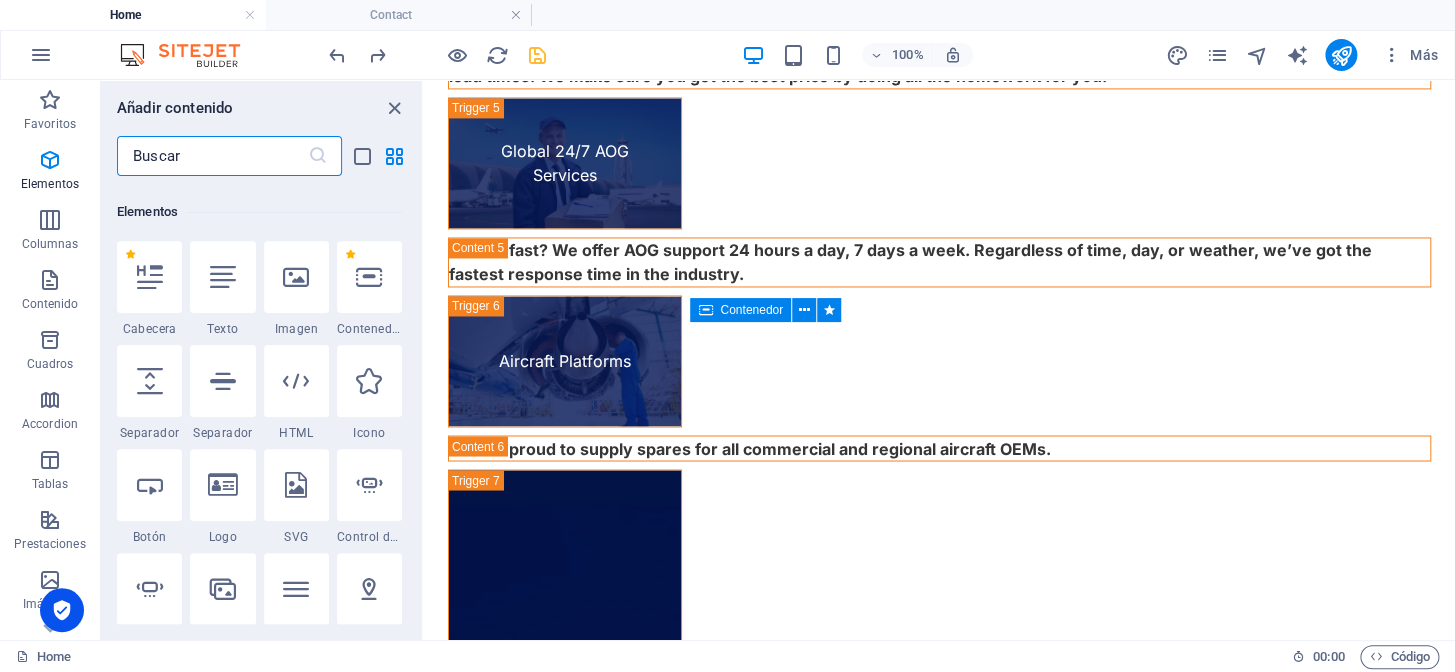 scroll, scrollTop: 377, scrollLeft: 0, axis: vertical 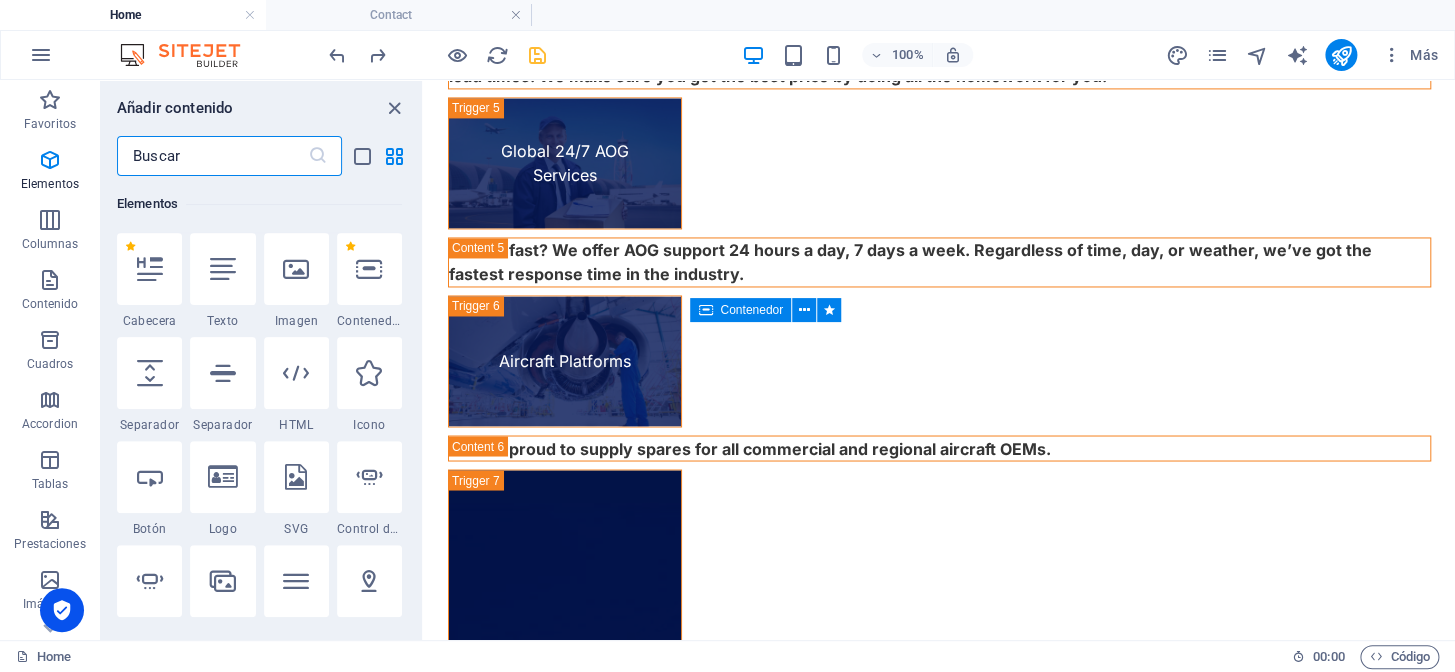 click at bounding box center (212, 156) 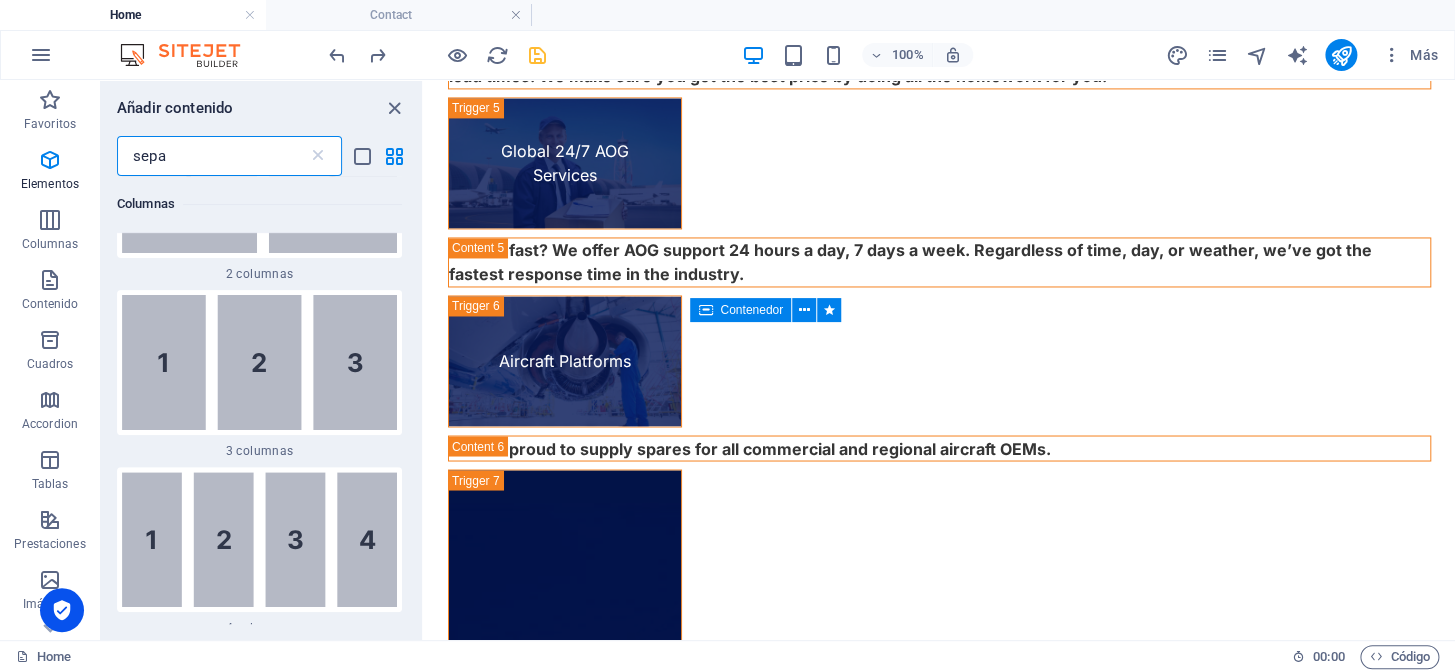 scroll, scrollTop: 0, scrollLeft: 0, axis: both 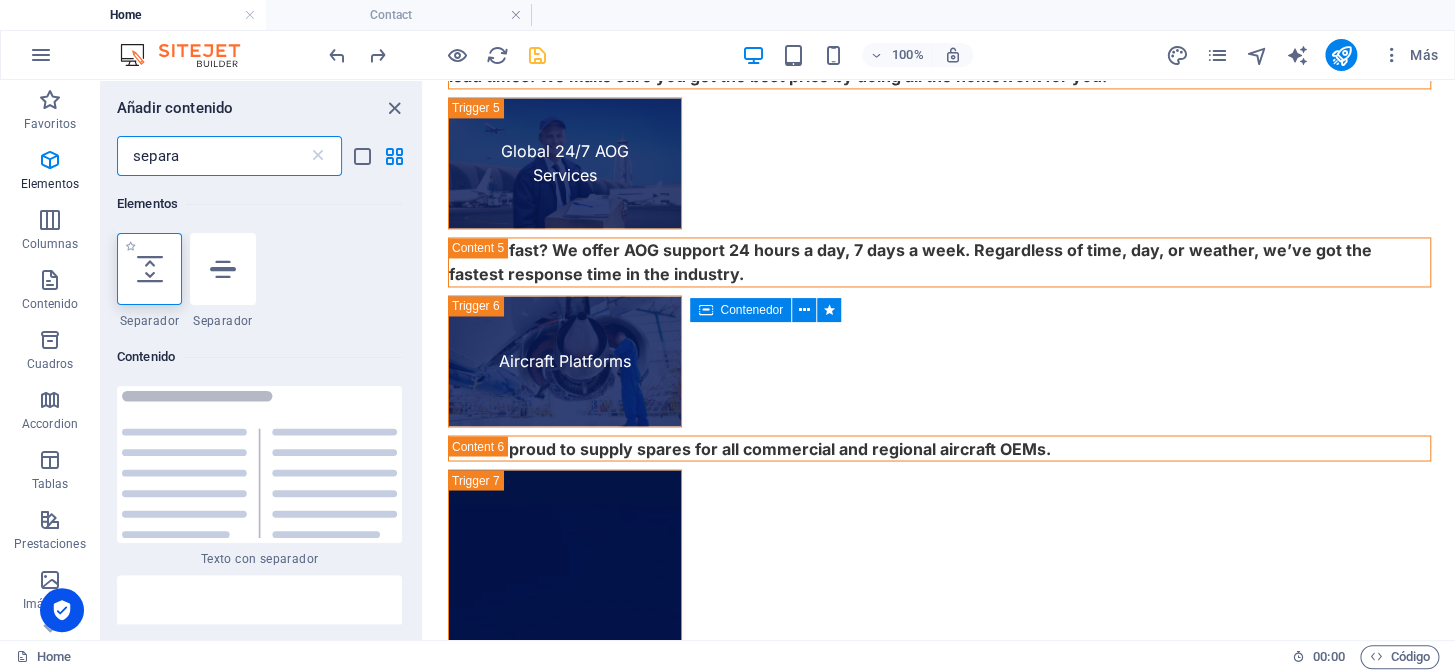 type on "separa" 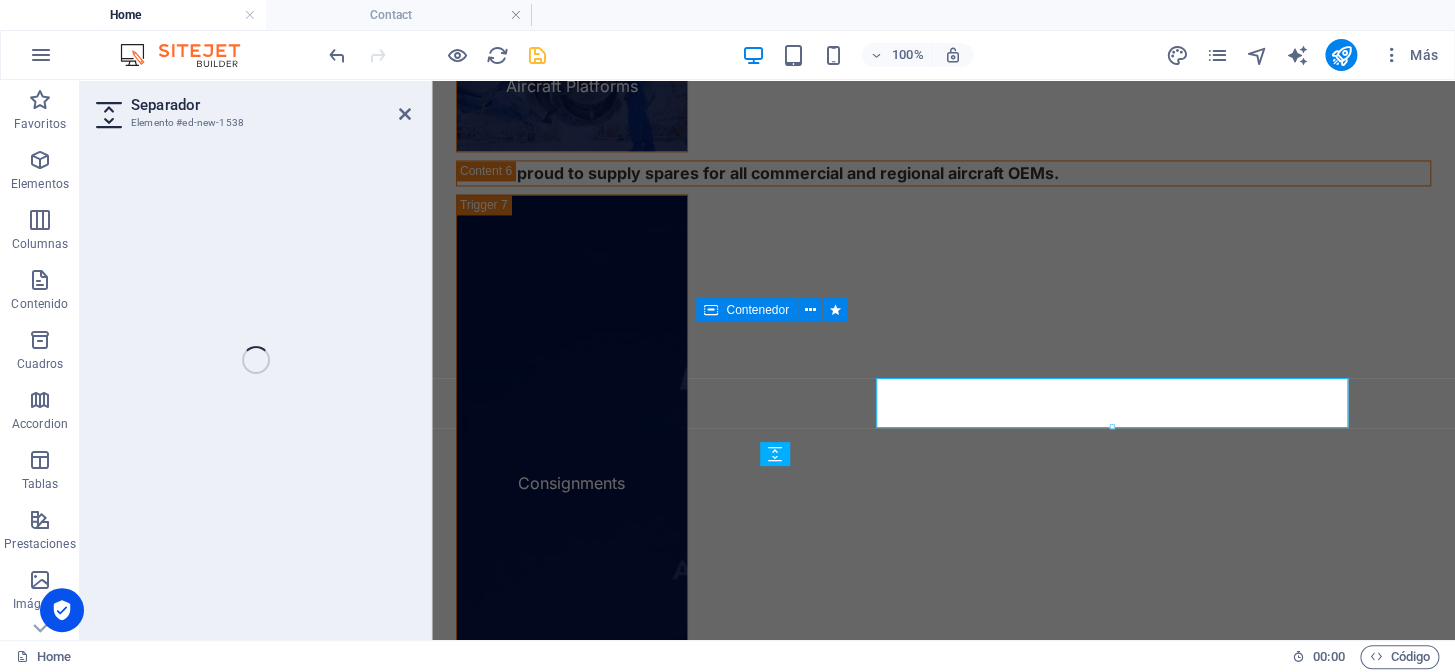 select on "px" 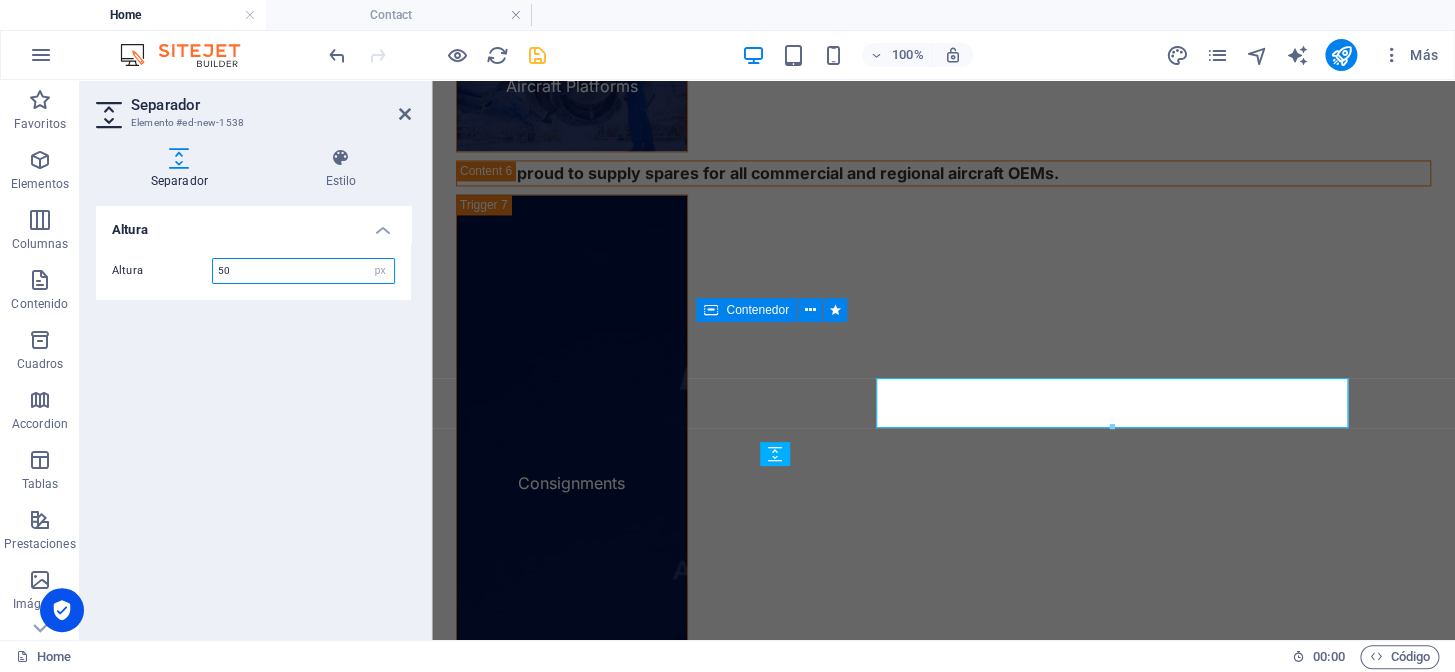 scroll, scrollTop: 4487, scrollLeft: 0, axis: vertical 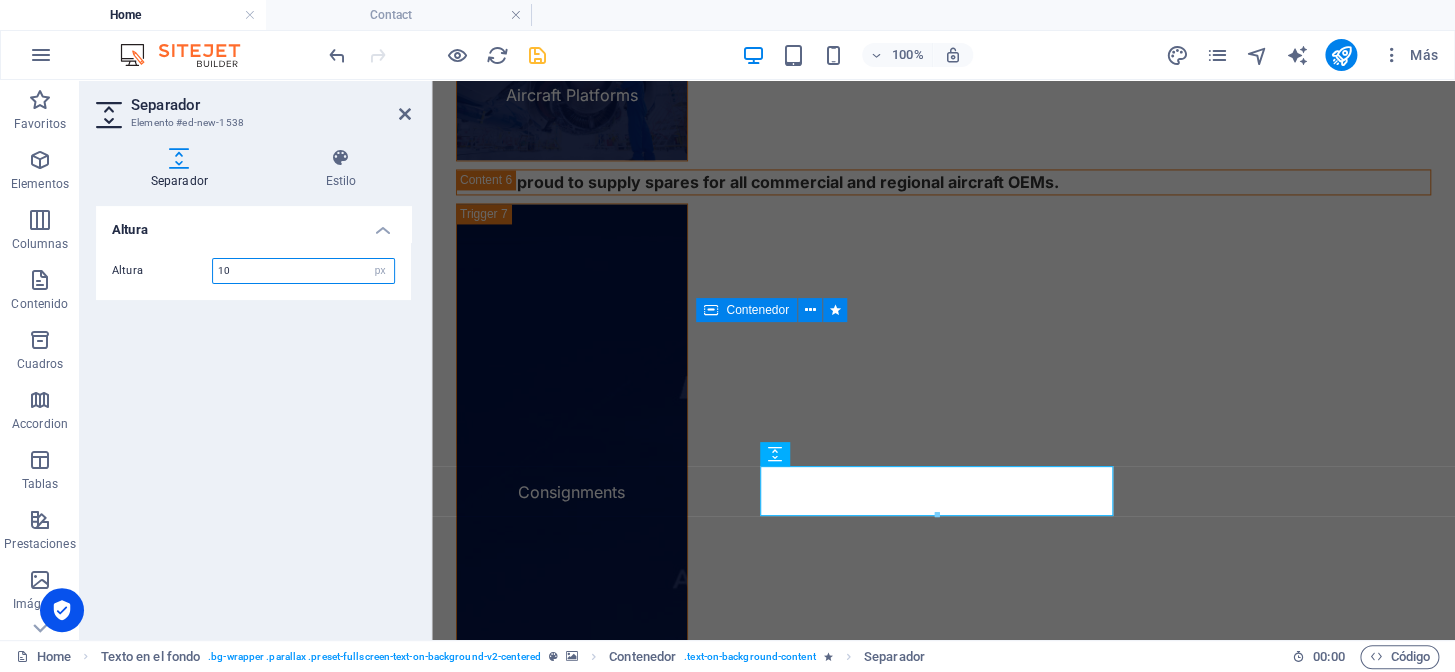 type on "10" 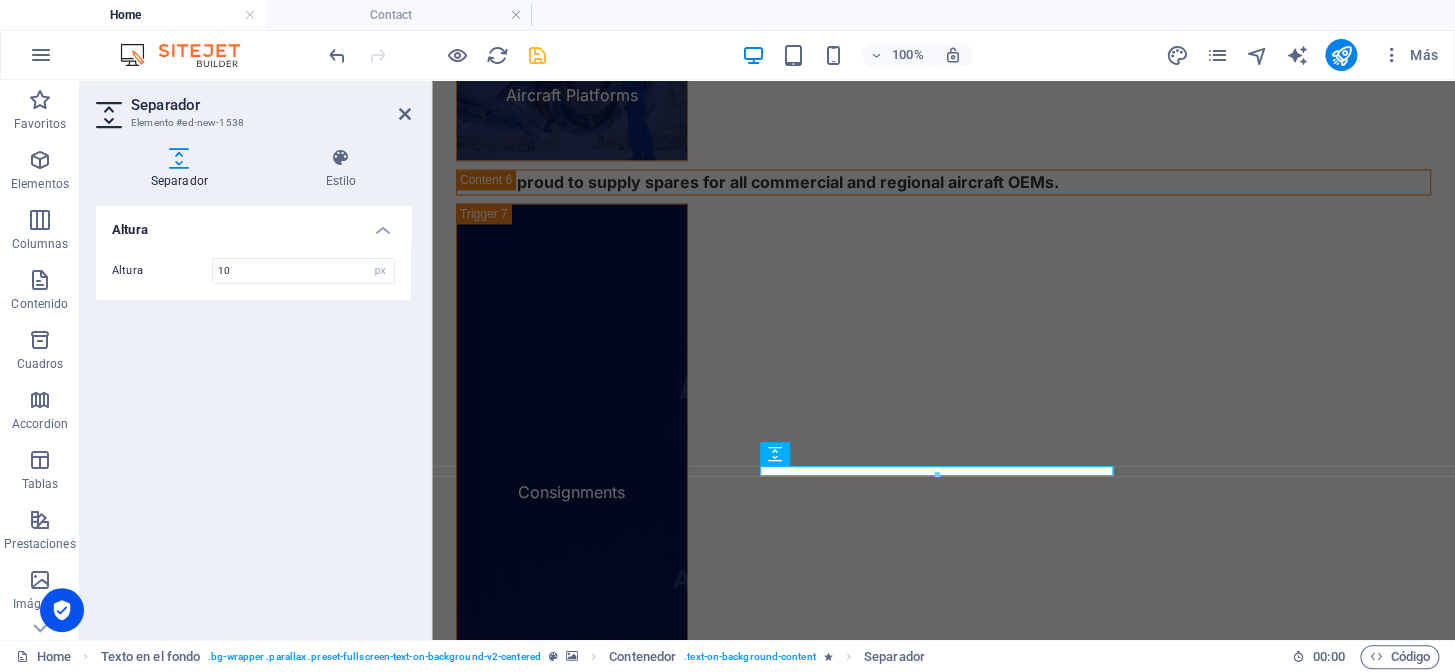 click at bounding box center (943, 4408) 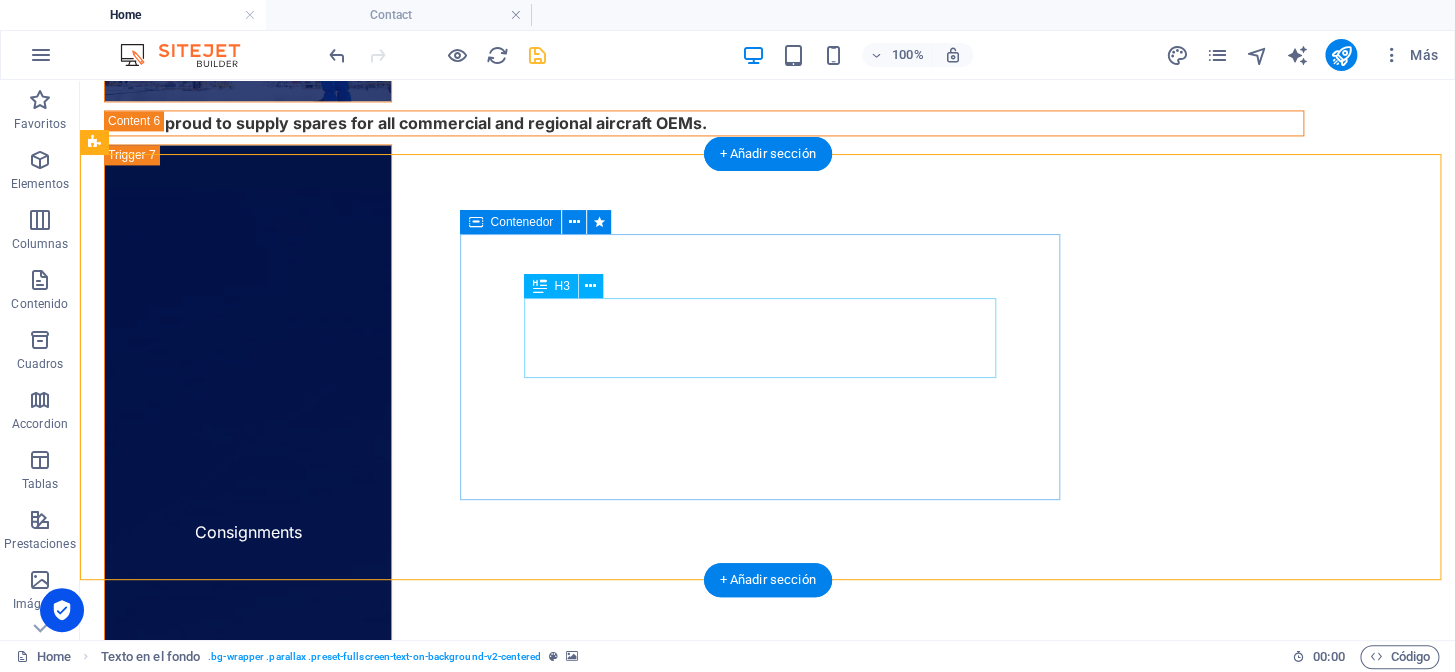 click on "Where Precision Meets Purpose" at bounding box center (768, 4849) 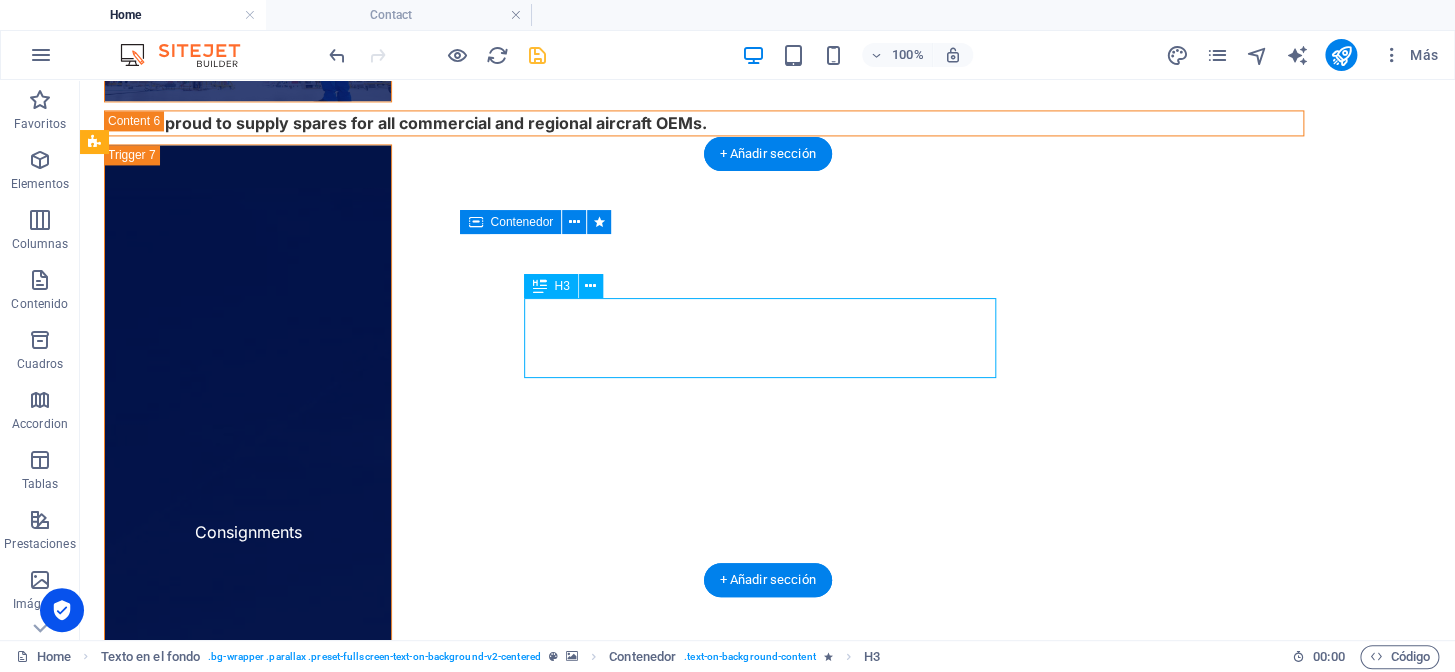 click on "Where Precision Meets Purpose" at bounding box center [768, 4849] 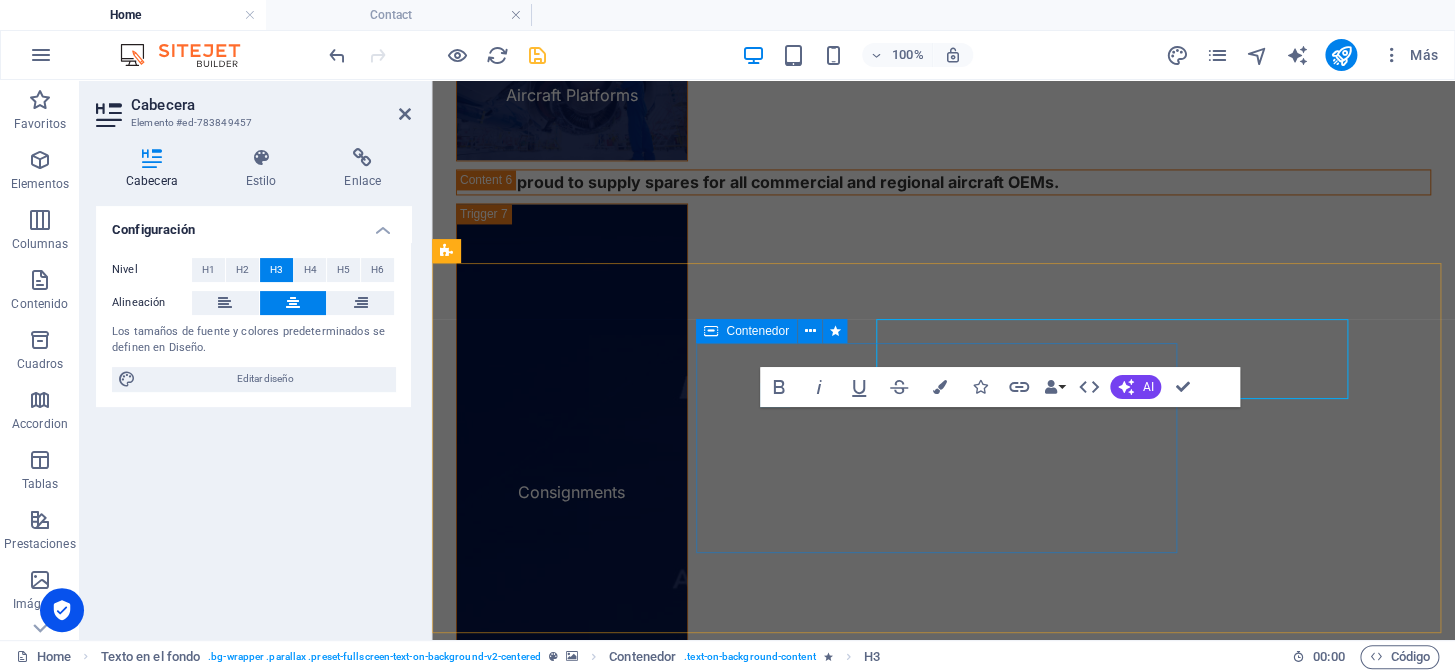 scroll, scrollTop: 4466, scrollLeft: 0, axis: vertical 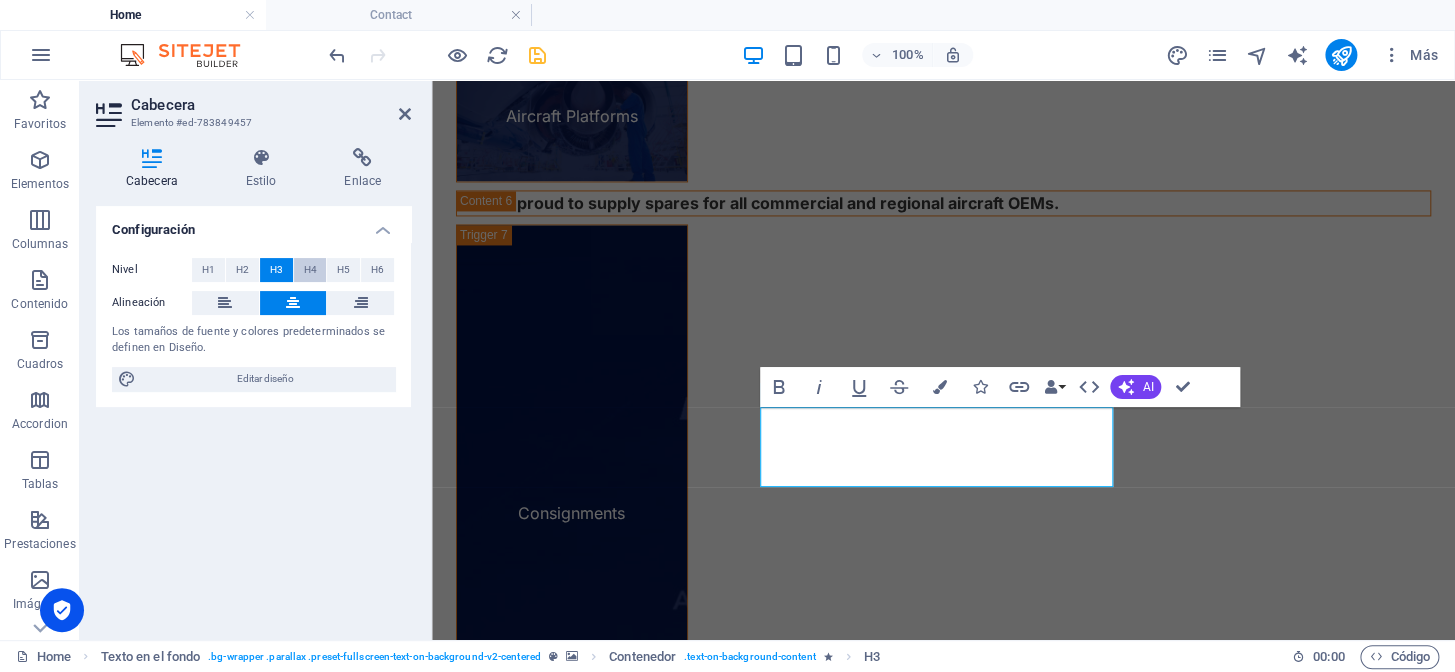 click on "H4" at bounding box center [309, 270] 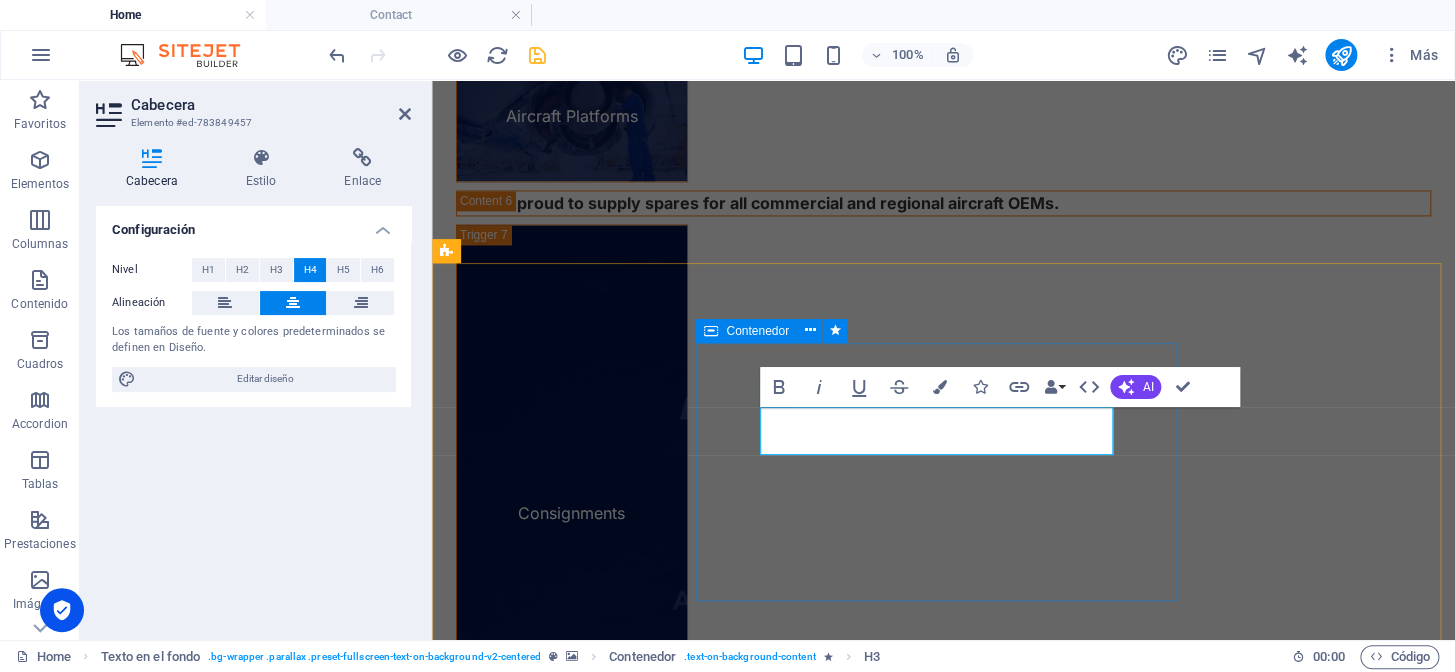 click at bounding box center [943, 4411] 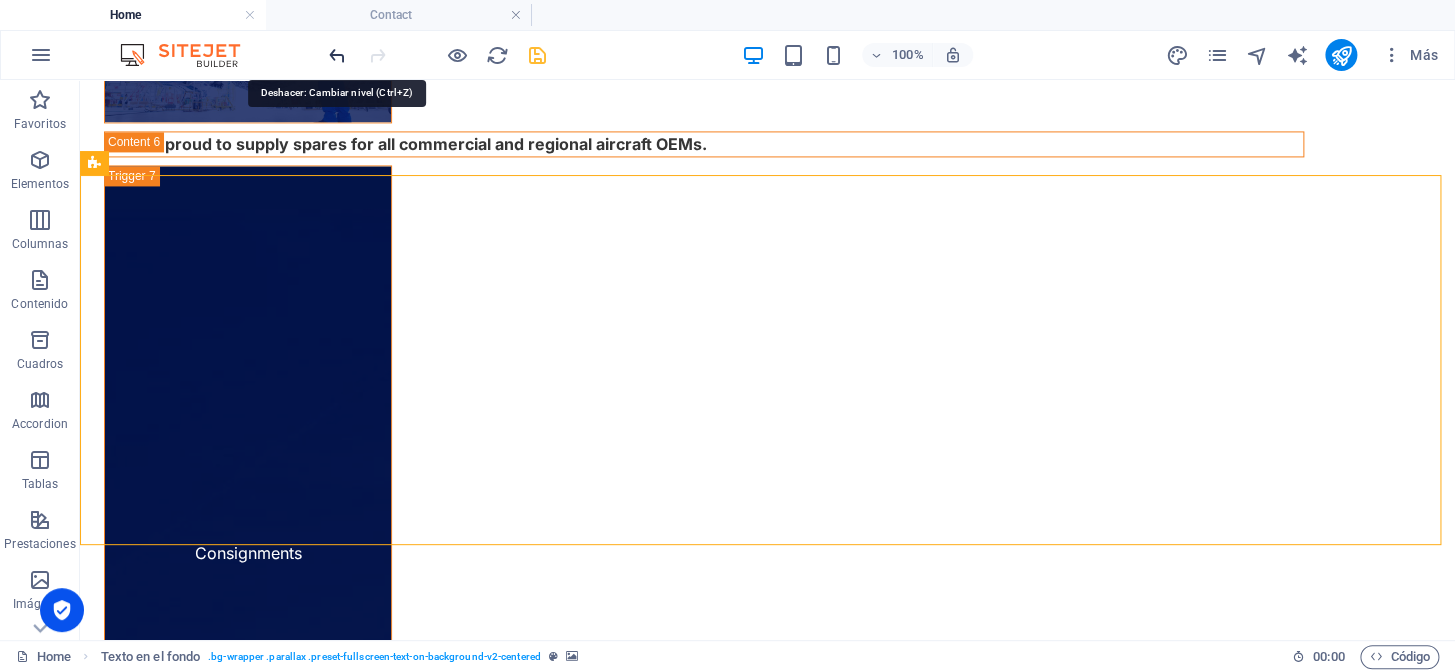 click at bounding box center (337, 55) 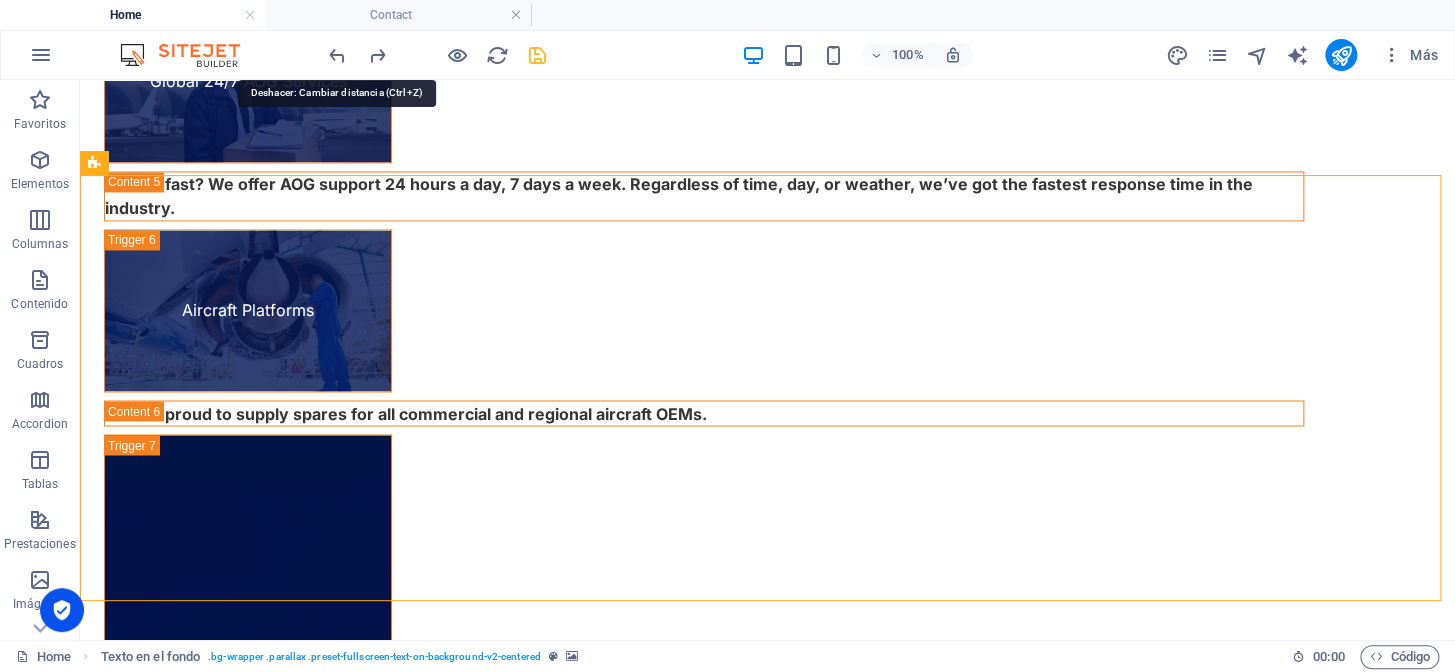 click on "Aviation is more than parts  it’s people, performance, and the passion to keep the world flying." at bounding box center [768, 5061] 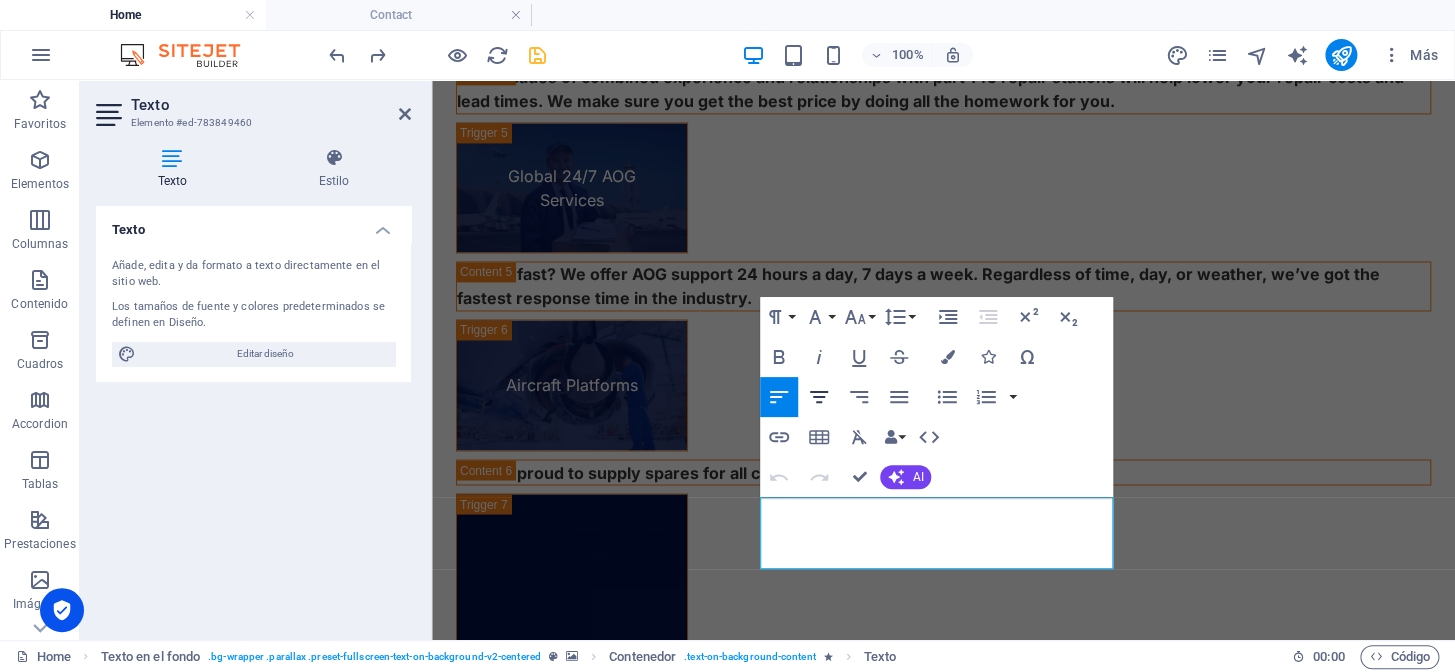 click 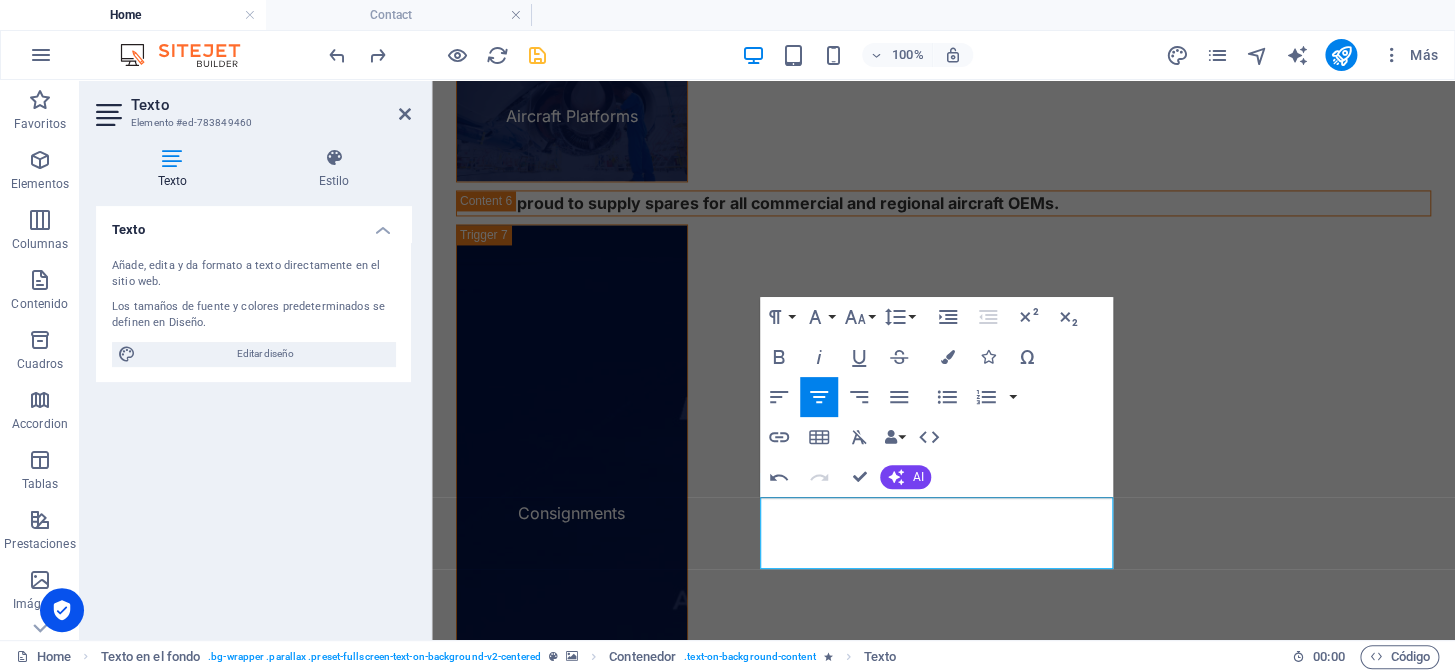 click at bounding box center [943, 4419] 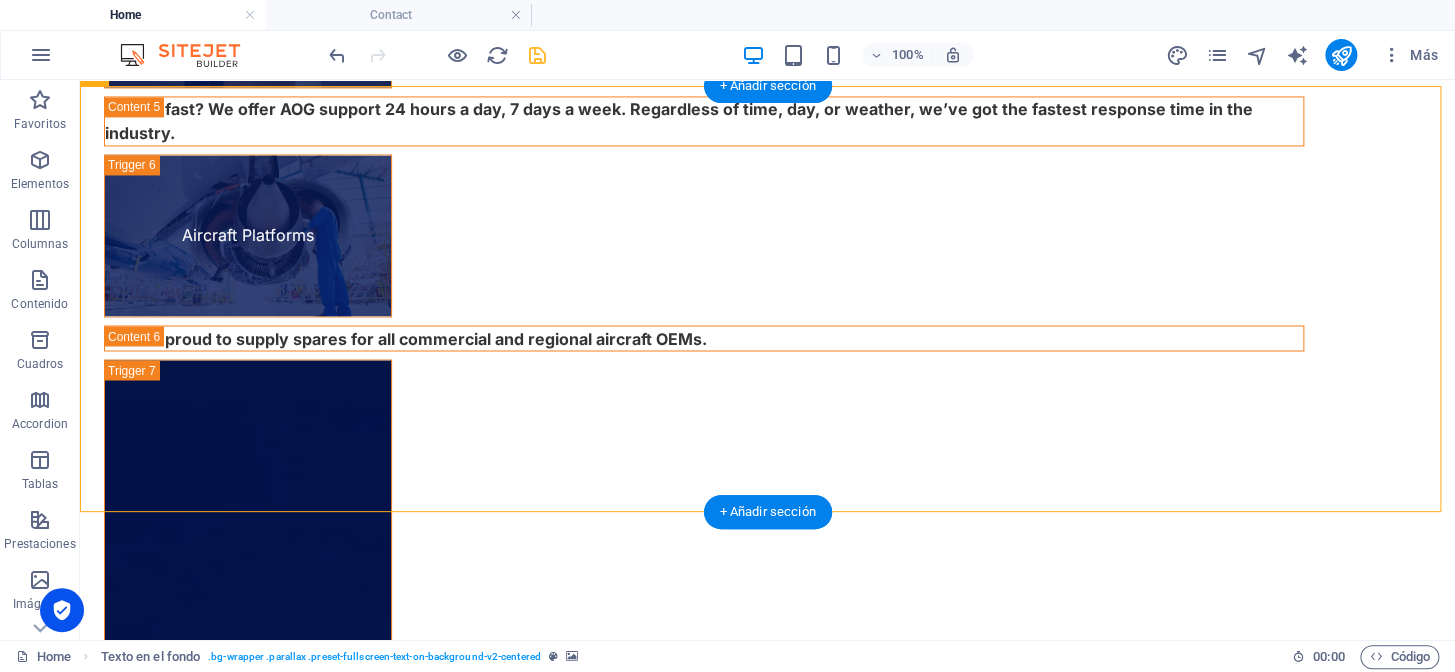 scroll, scrollTop: 4557, scrollLeft: 0, axis: vertical 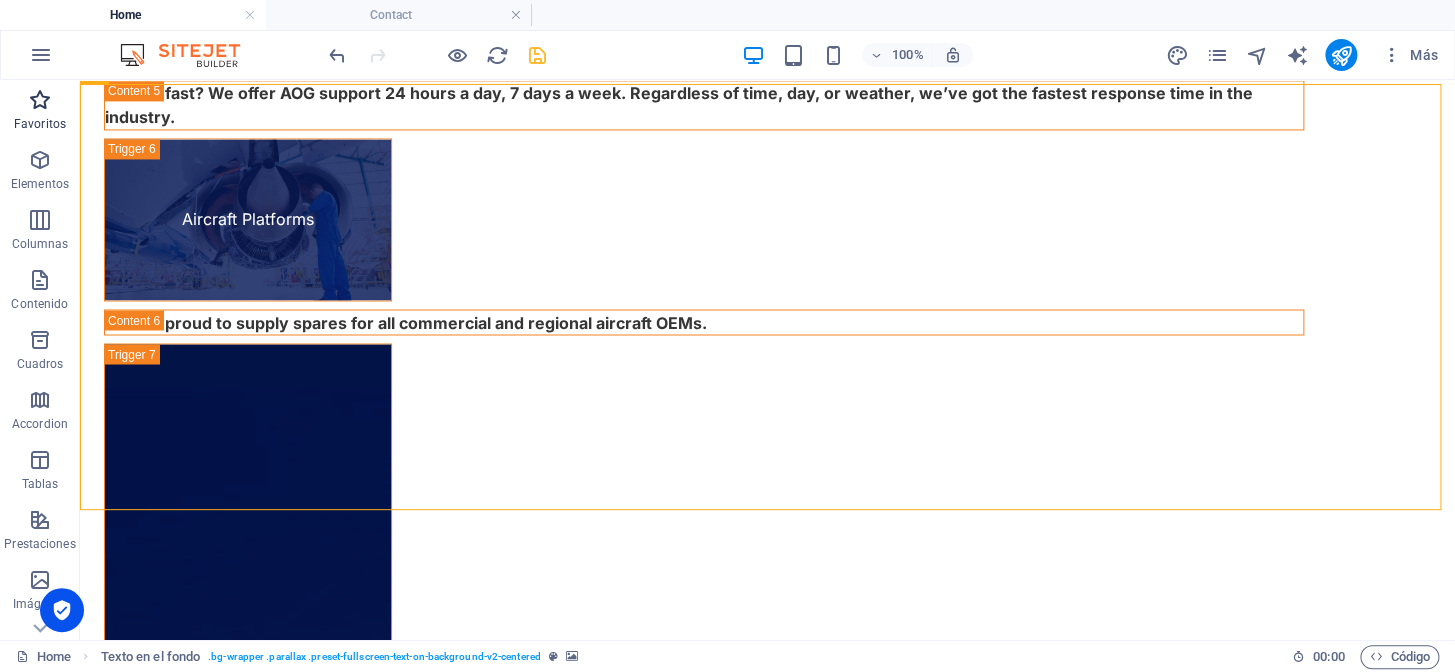 click on "Favoritos" at bounding box center (40, 124) 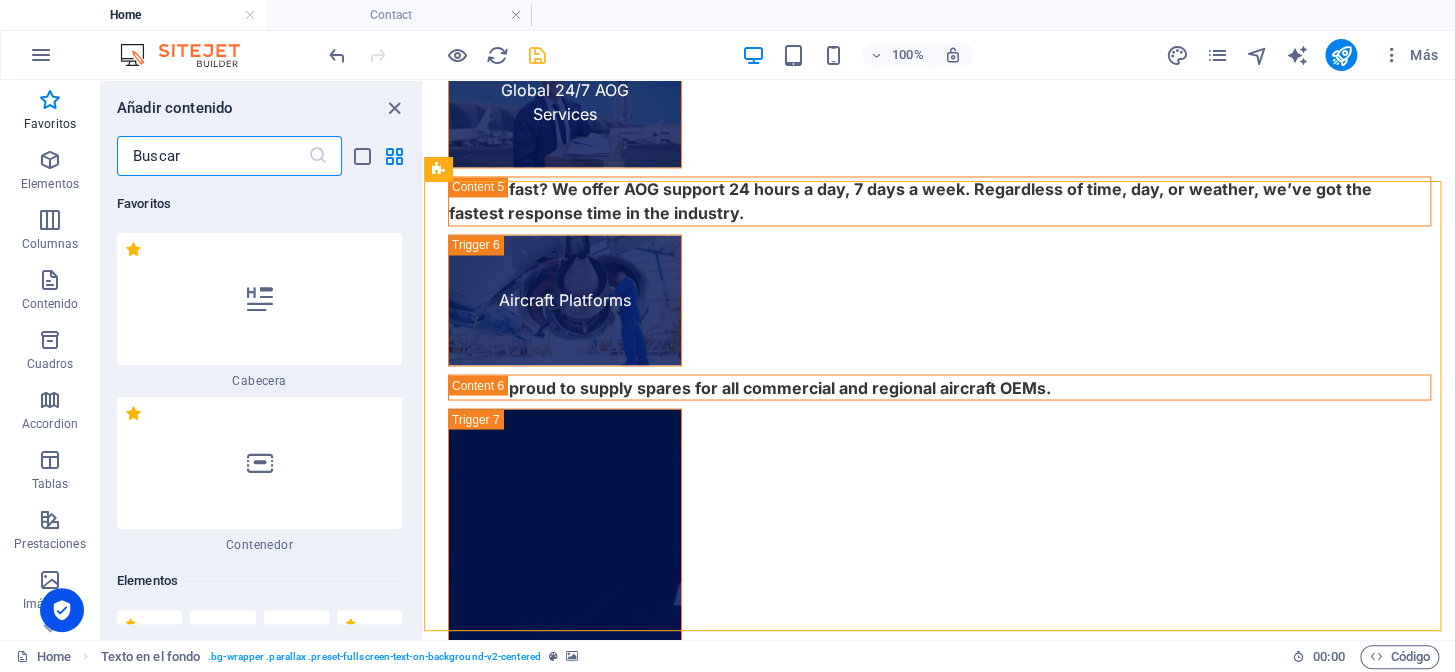 click at bounding box center (212, 156) 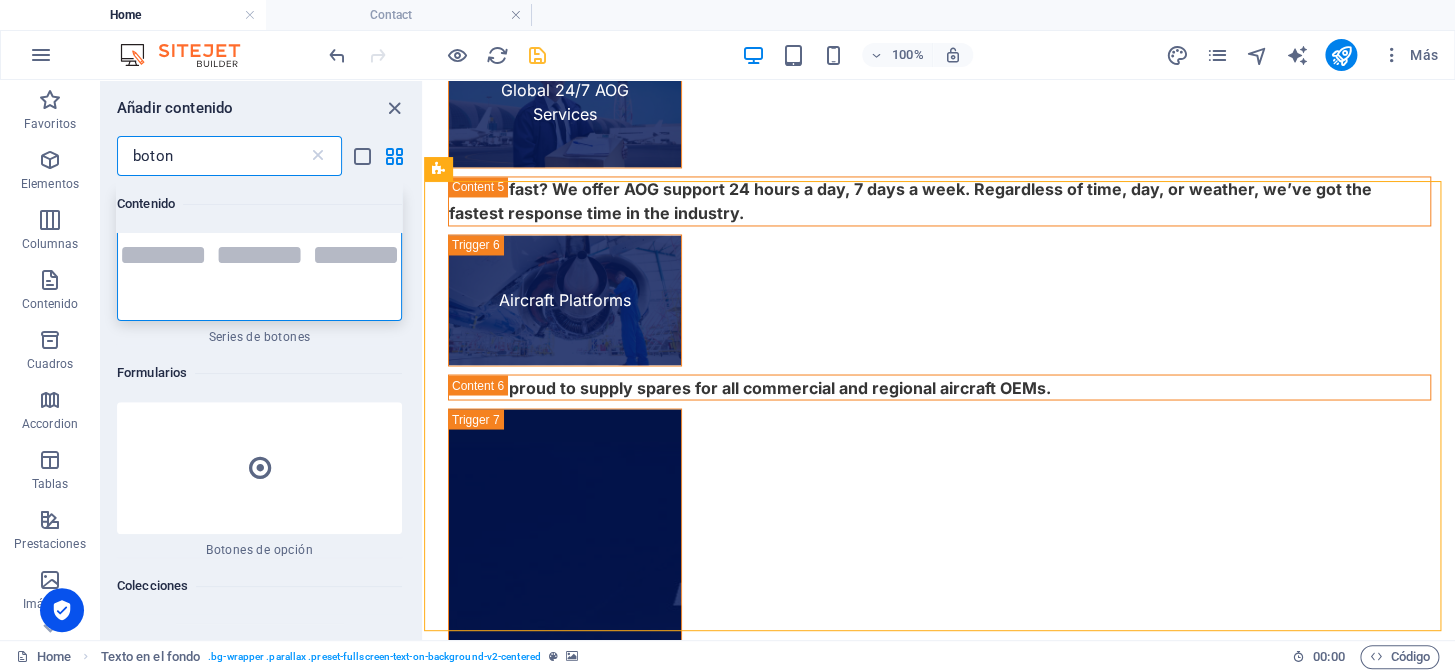 scroll, scrollTop: 0, scrollLeft: 0, axis: both 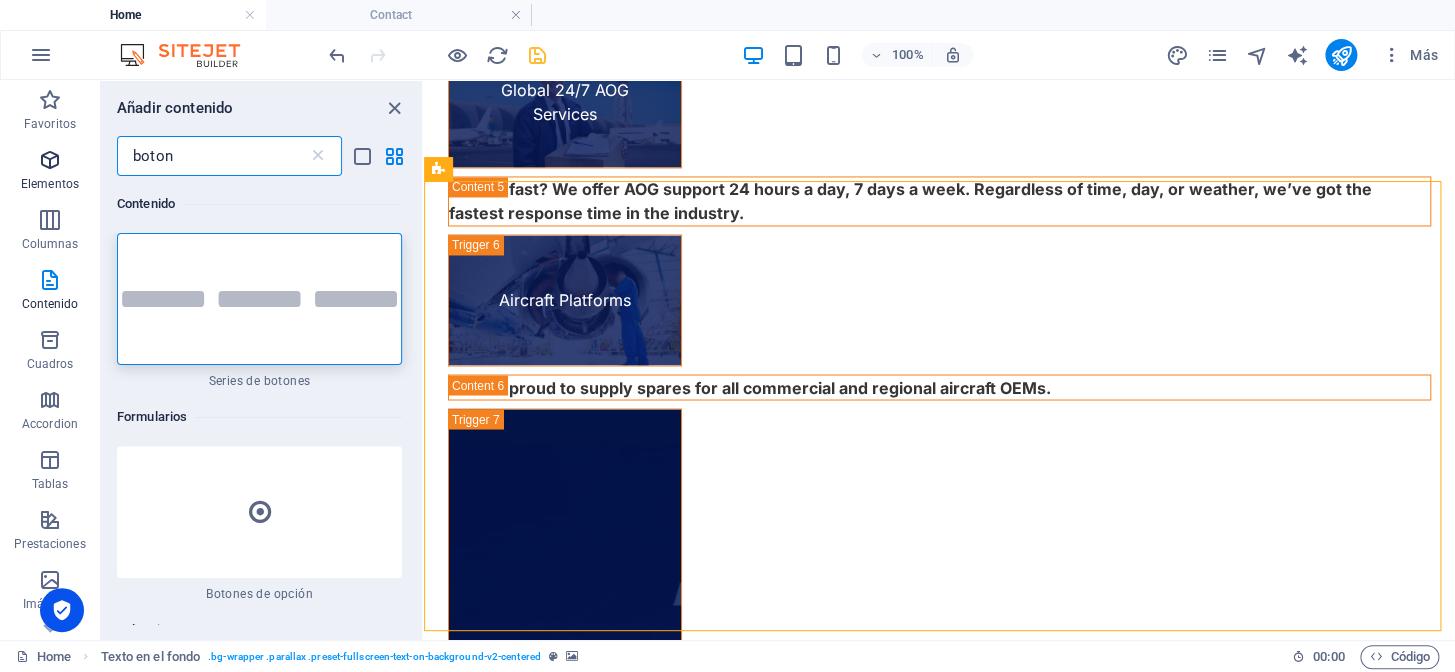 type on "boton" 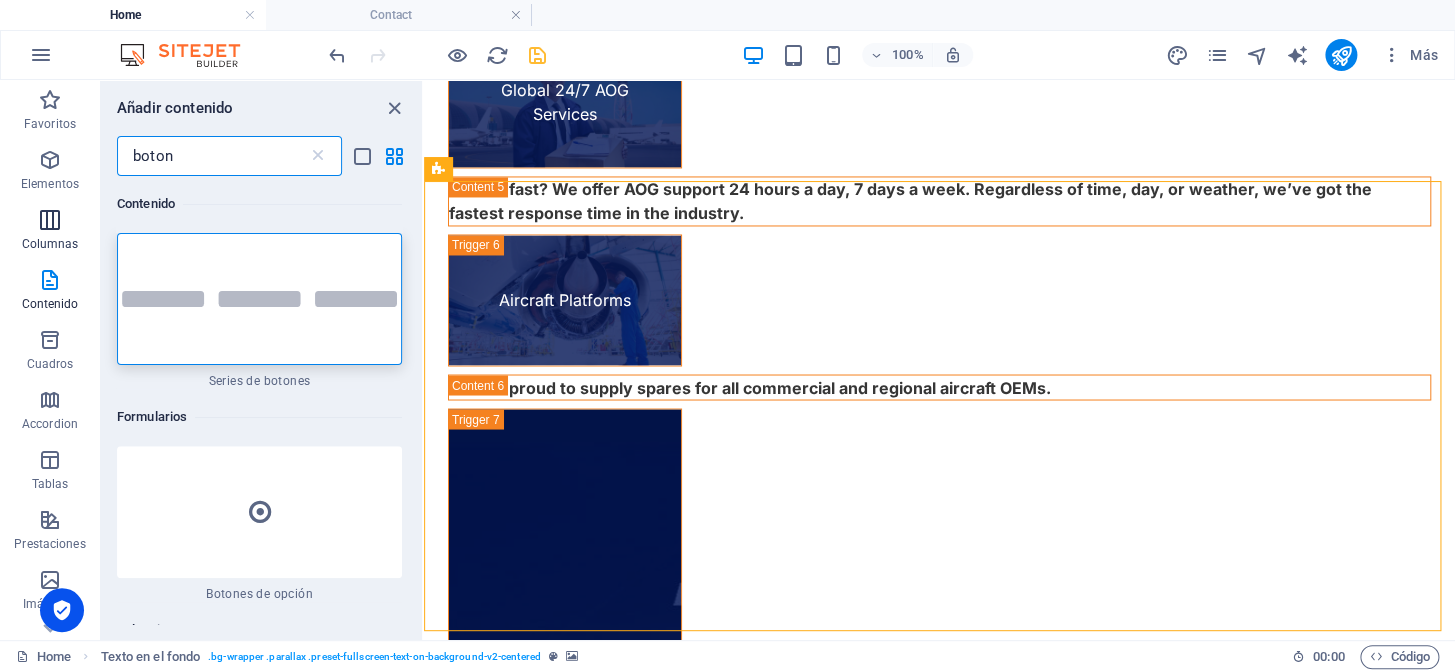 type 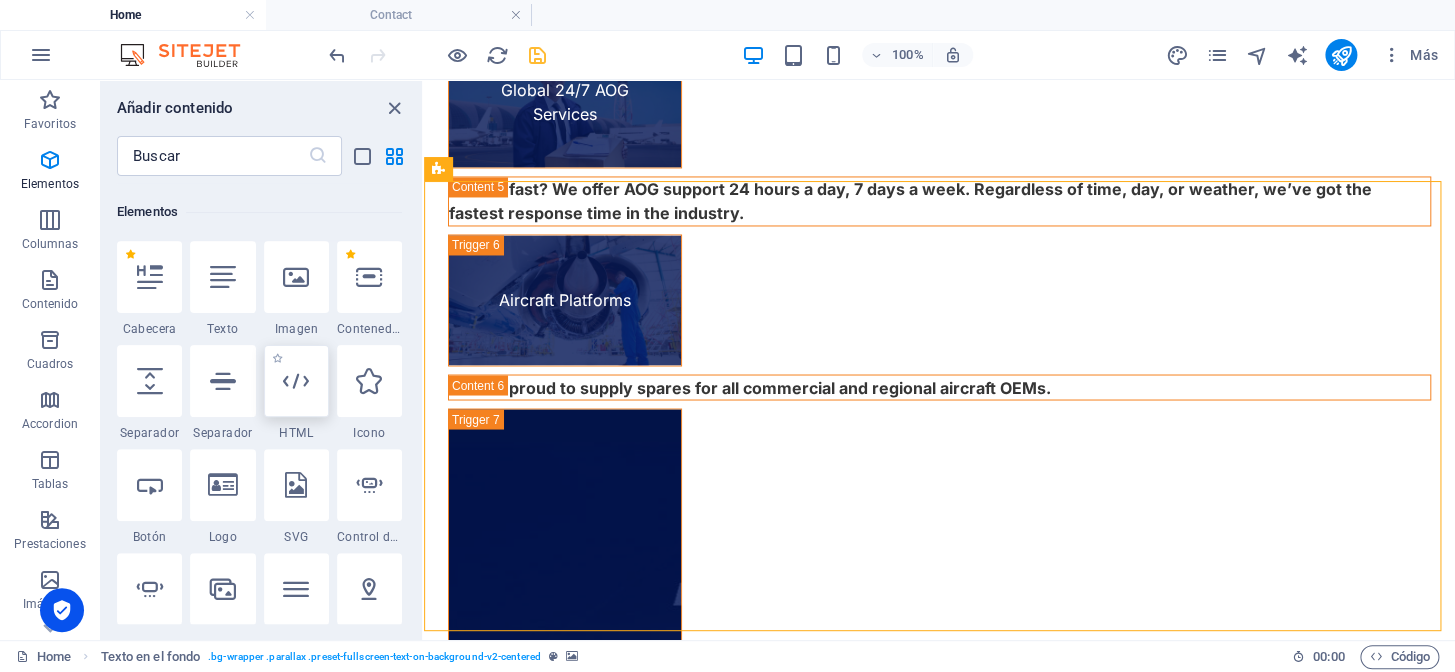 scroll, scrollTop: 377, scrollLeft: 0, axis: vertical 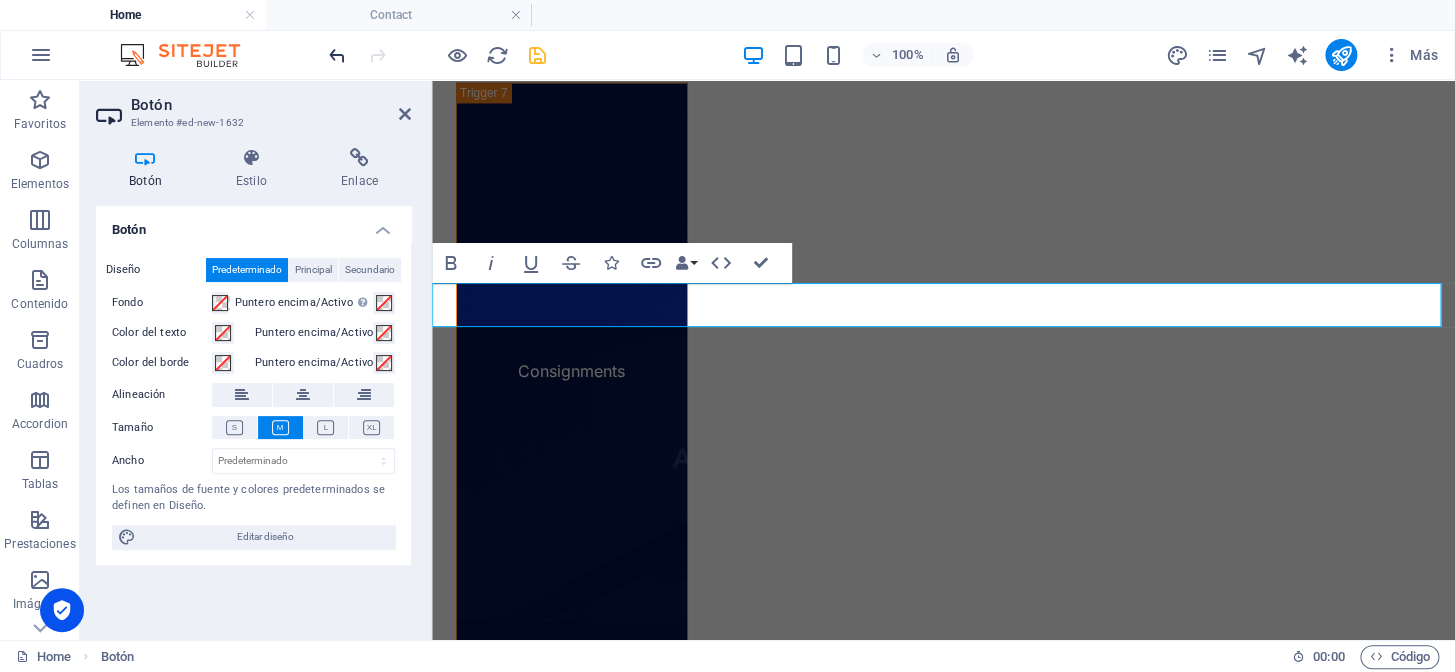 click at bounding box center [337, 55] 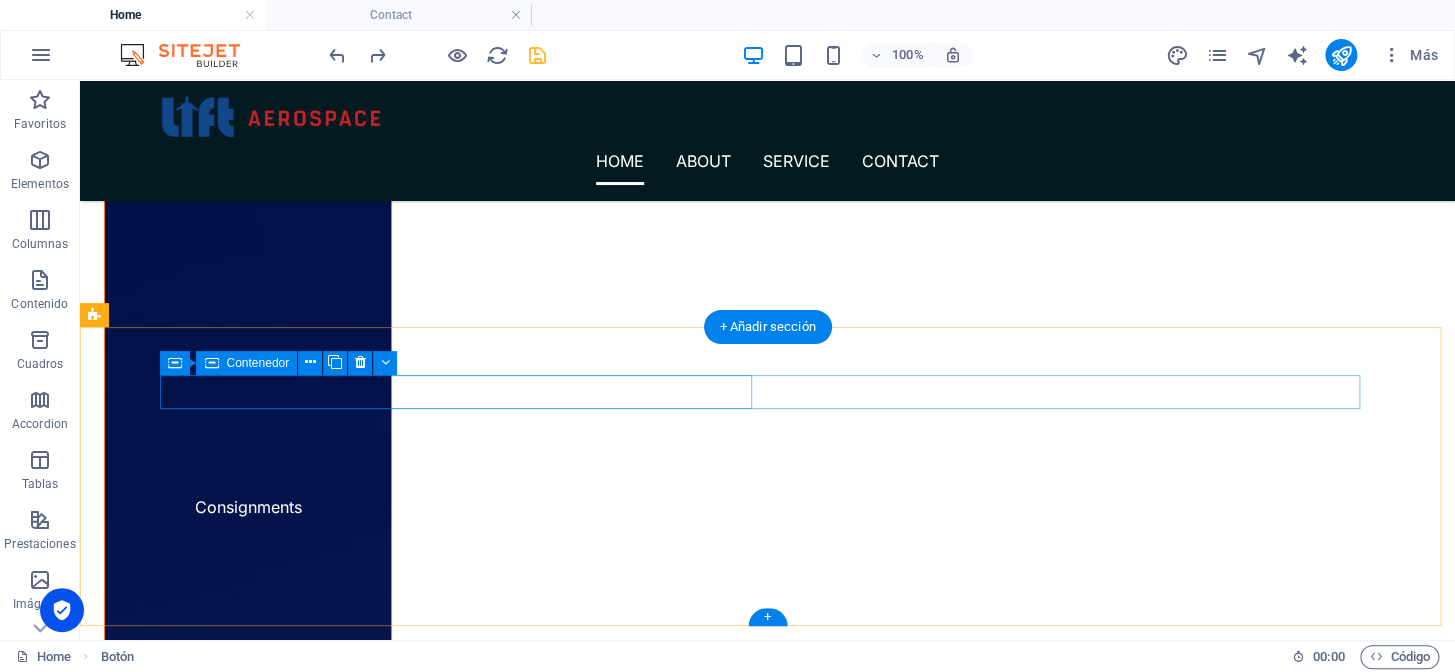 scroll, scrollTop: 4559, scrollLeft: 0, axis: vertical 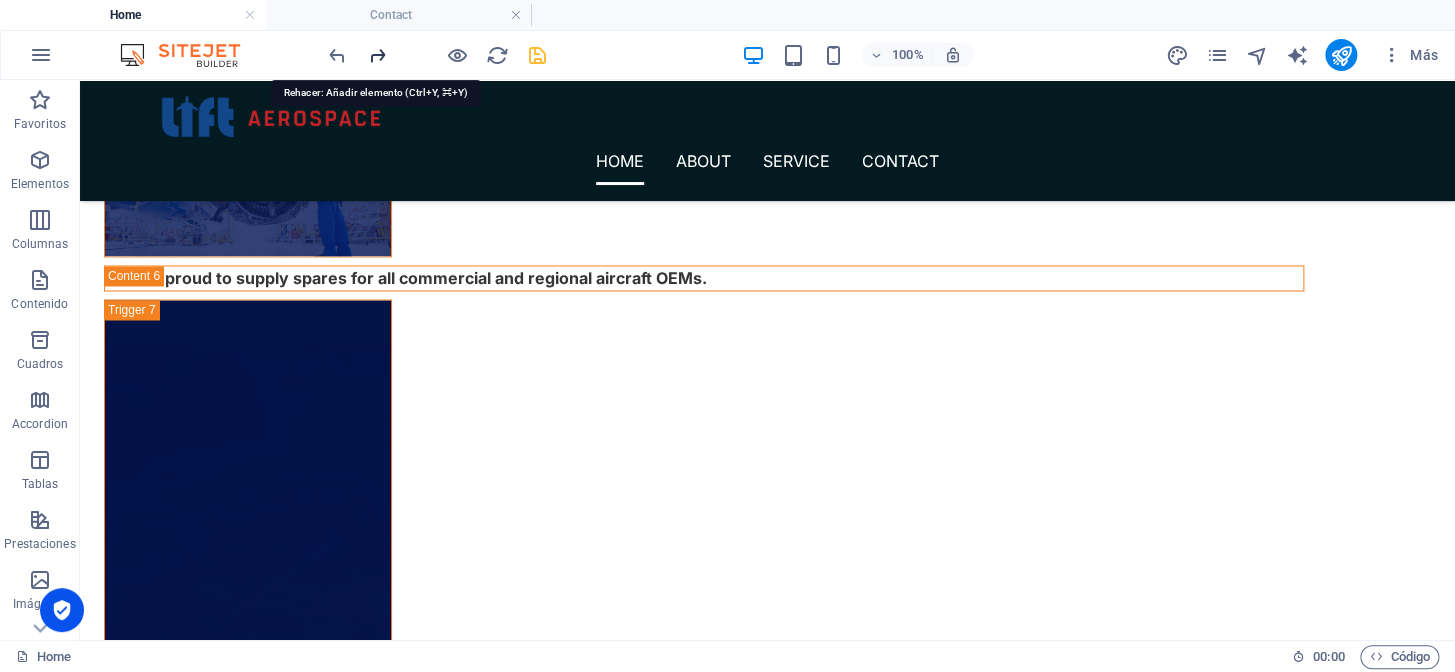 click at bounding box center (377, 55) 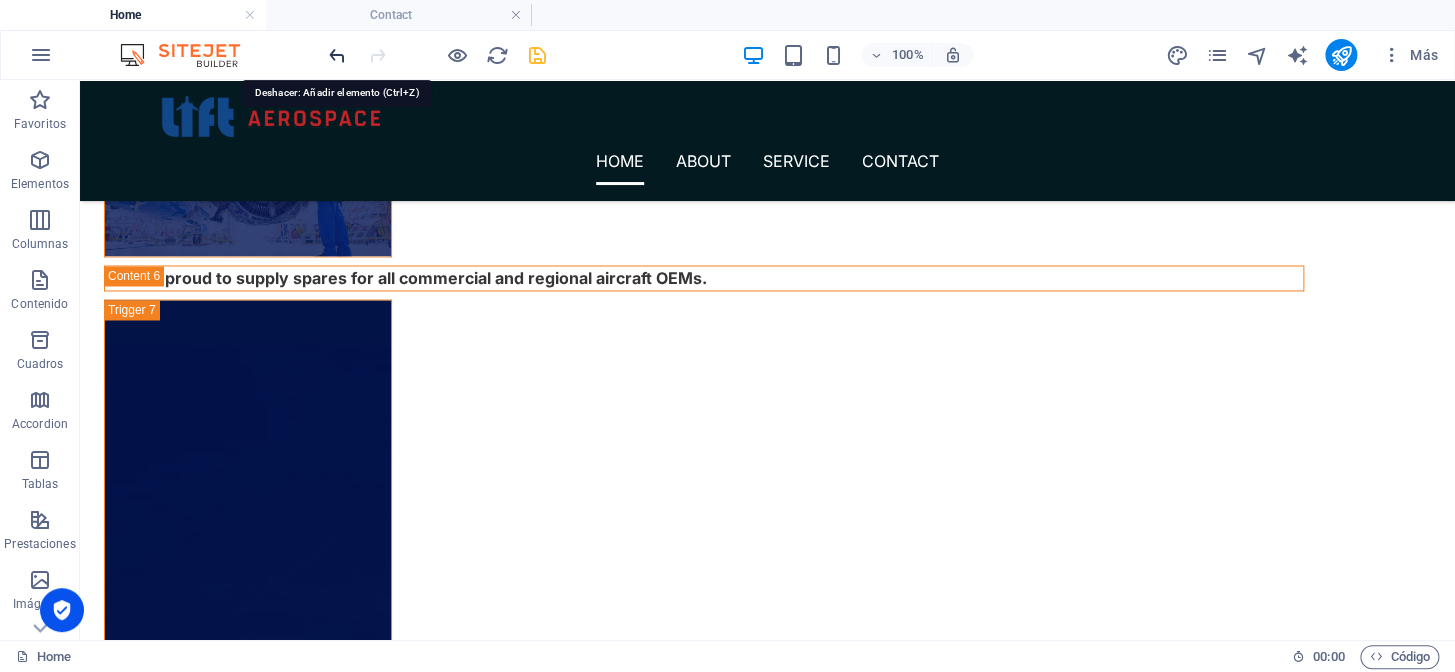click at bounding box center [337, 55] 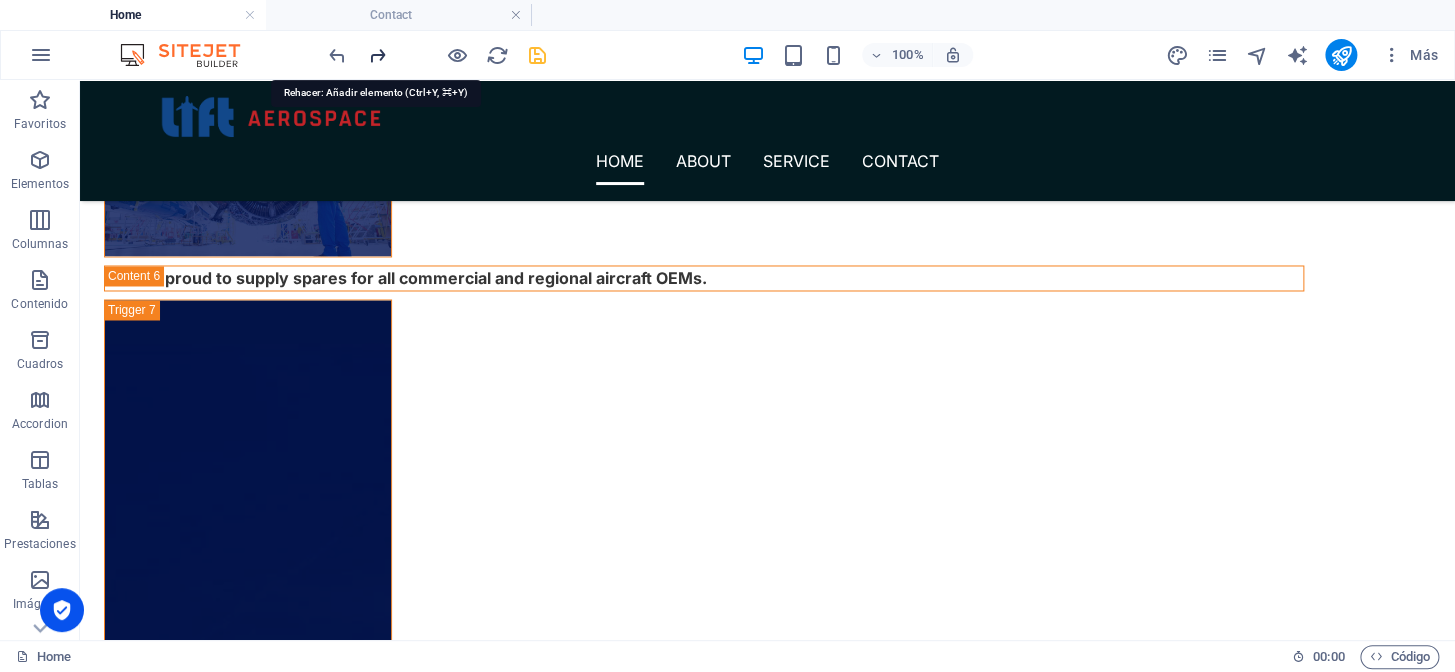 click at bounding box center (377, 55) 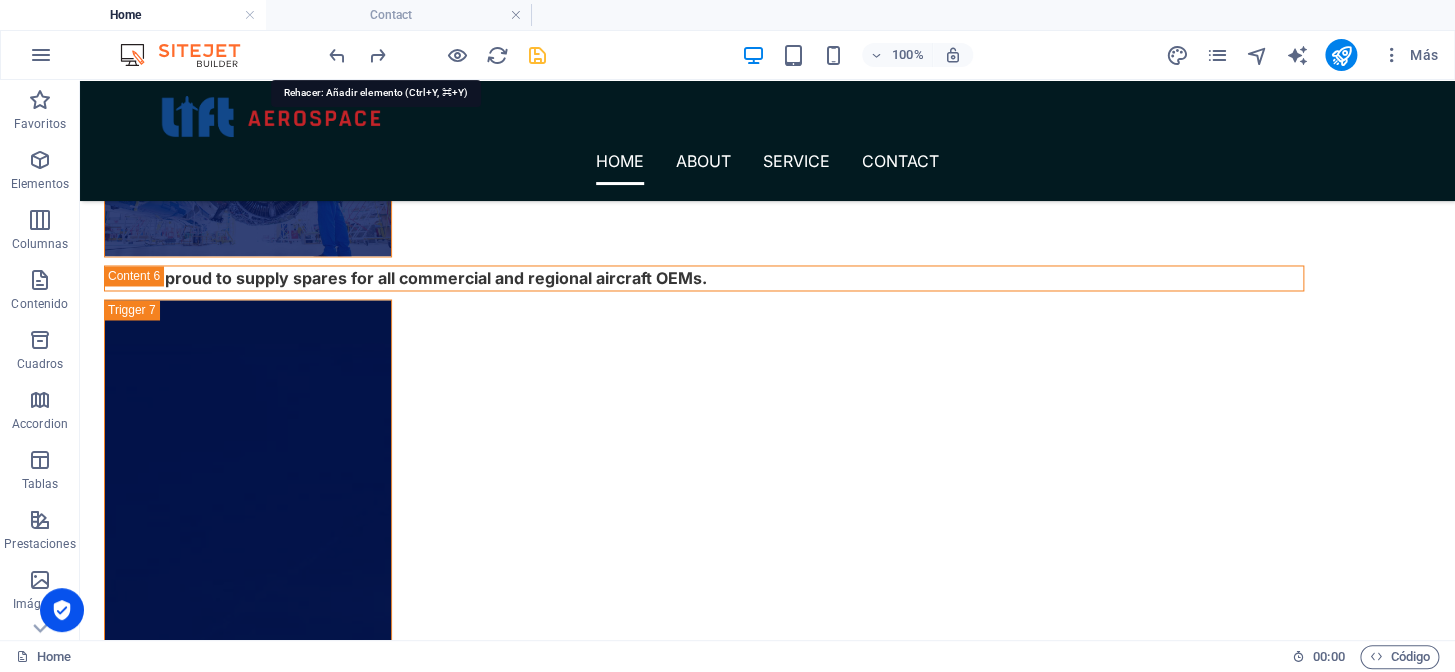 click on "Home About Service Contact
Above & Beyond
At Lift Aerospace, we soar above expectations going further, reaching higher, and delivering excellence beyond industry standards.
Elevated Excellence
Lift Aerospace is synonymous with precision, quality, and reliability raising the bar in aerospace support.
Take Flight
Lift Aerospace provides the strength and assurance that keeps your aircraft safely soaring the skies.
Instant Parts Access
150,000+ critical parts and components. Always in stock, always ready for delivery because downtime is not an option.
24/7 AOG Response
Dedicated logistics team and rapid response get the right part, anywhere in the world, at any hour.
For Any Fleet" at bounding box center (767, 573) 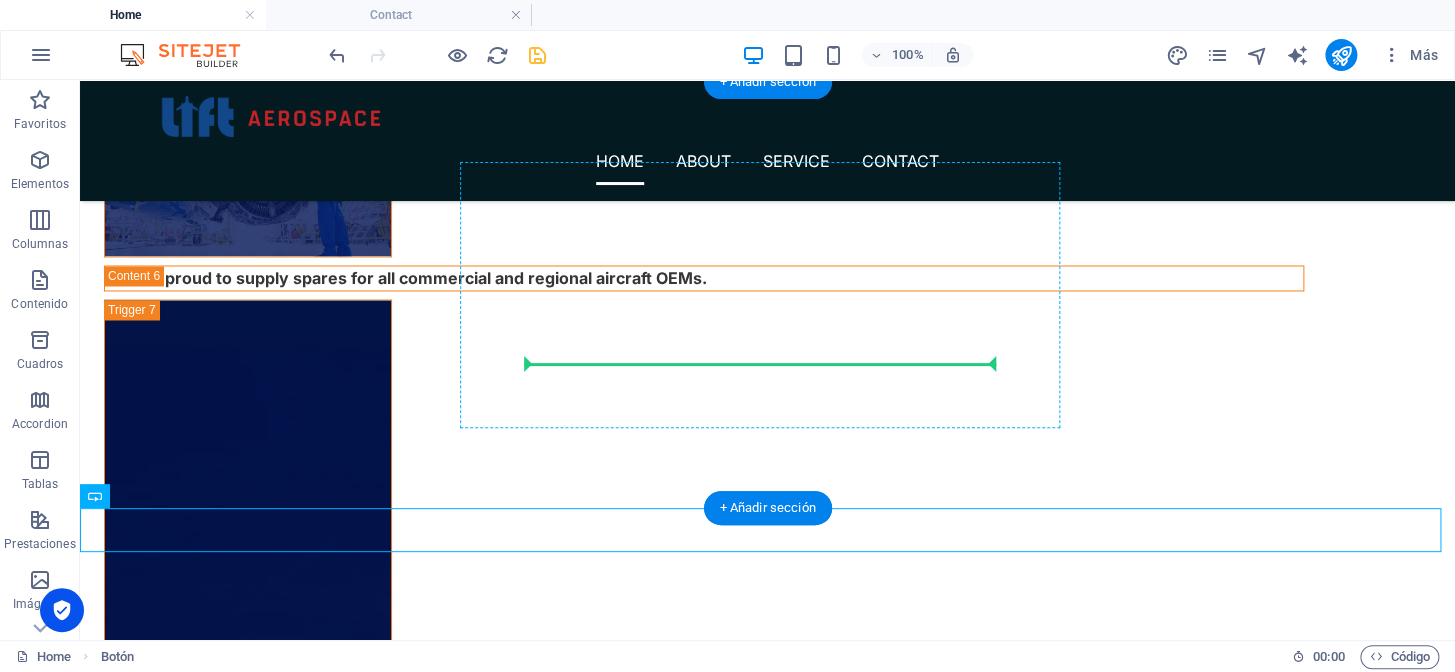 drag, startPoint x: 728, startPoint y: 382, endPoint x: 716, endPoint y: 350, distance: 34.176014 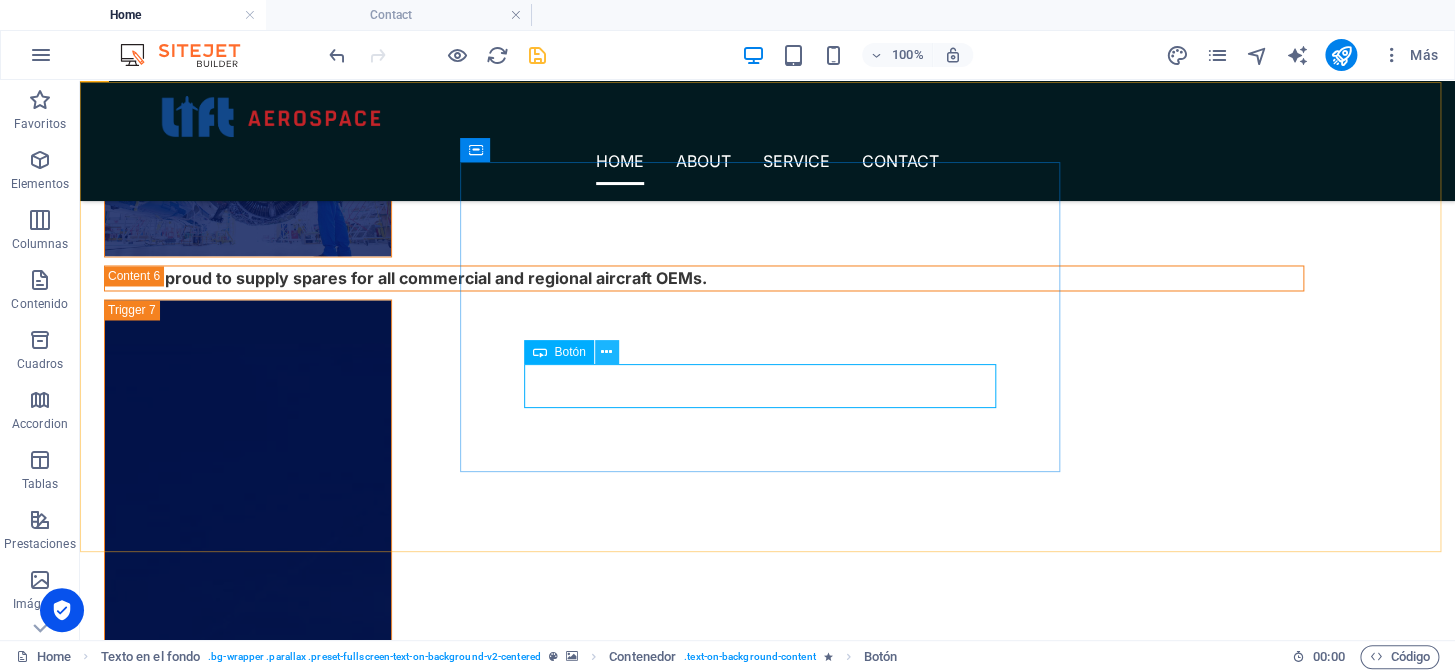 click on "Etiqueta del botón" at bounding box center [768, 4983] 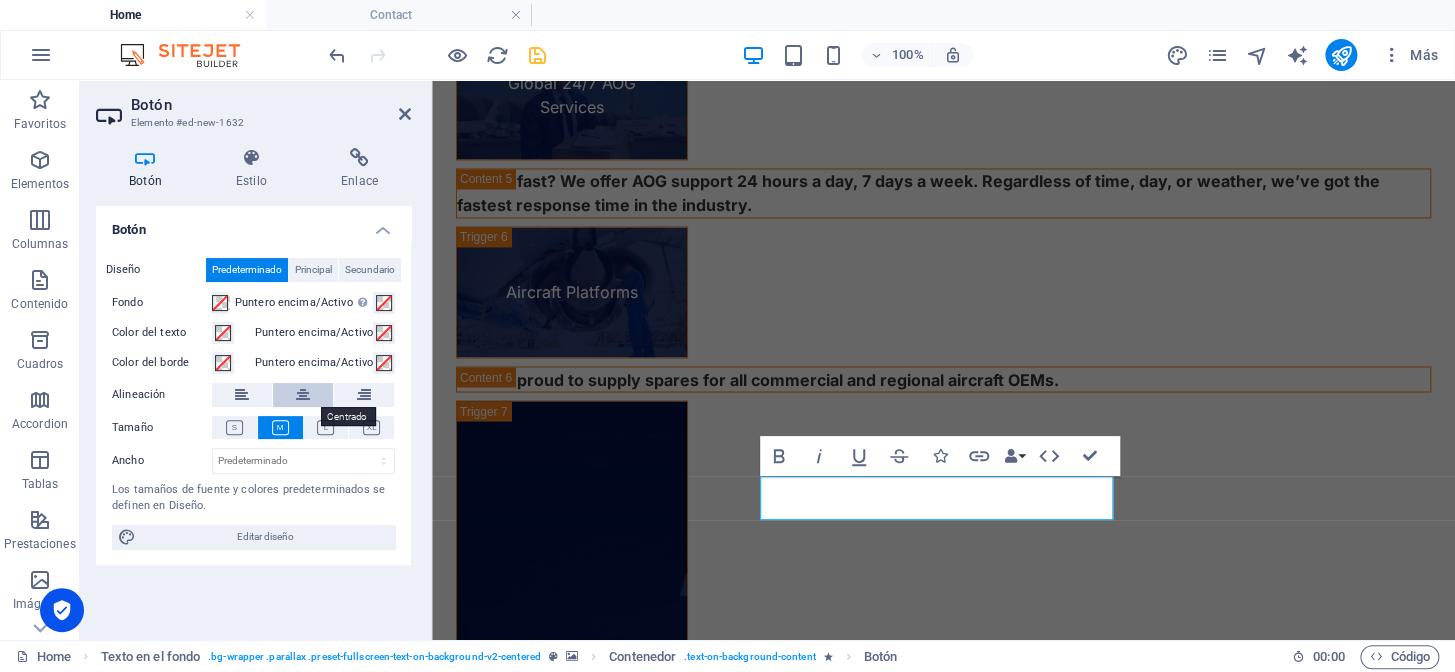 click at bounding box center [303, 395] 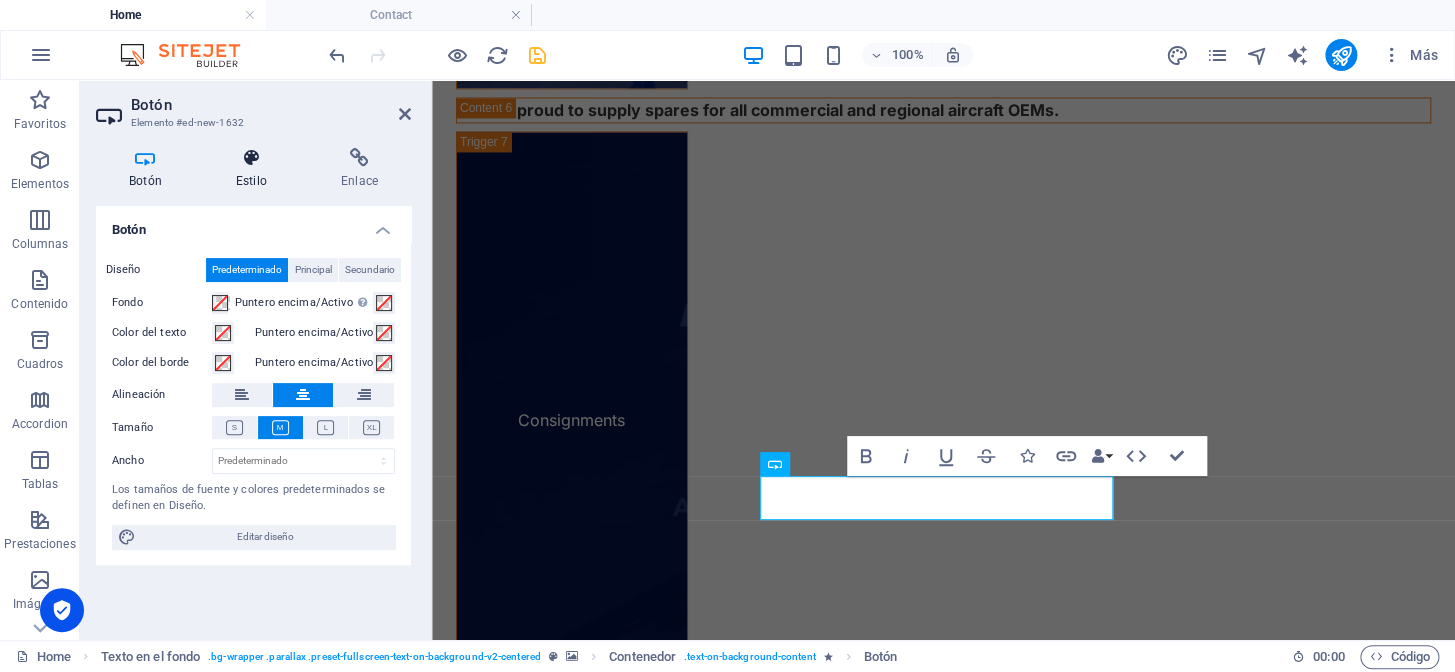click on "Estilo" at bounding box center [255, 169] 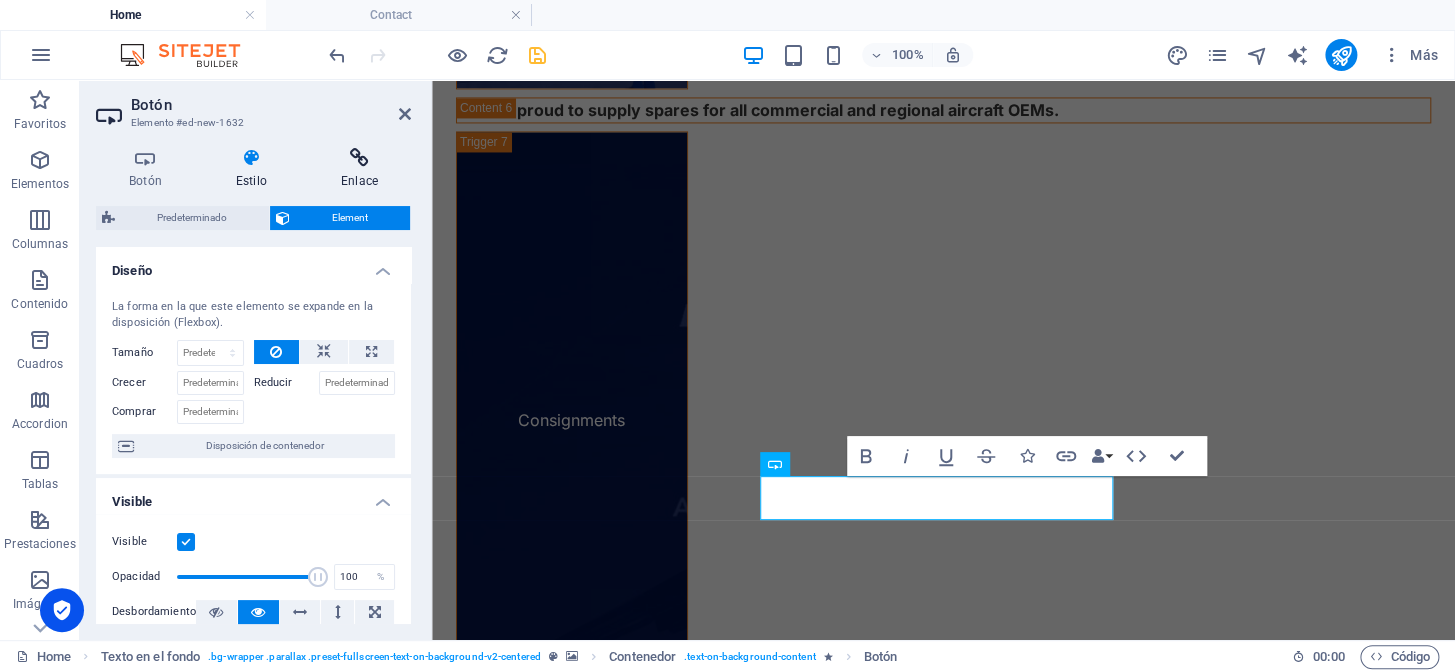 click on "Enlace" at bounding box center [359, 169] 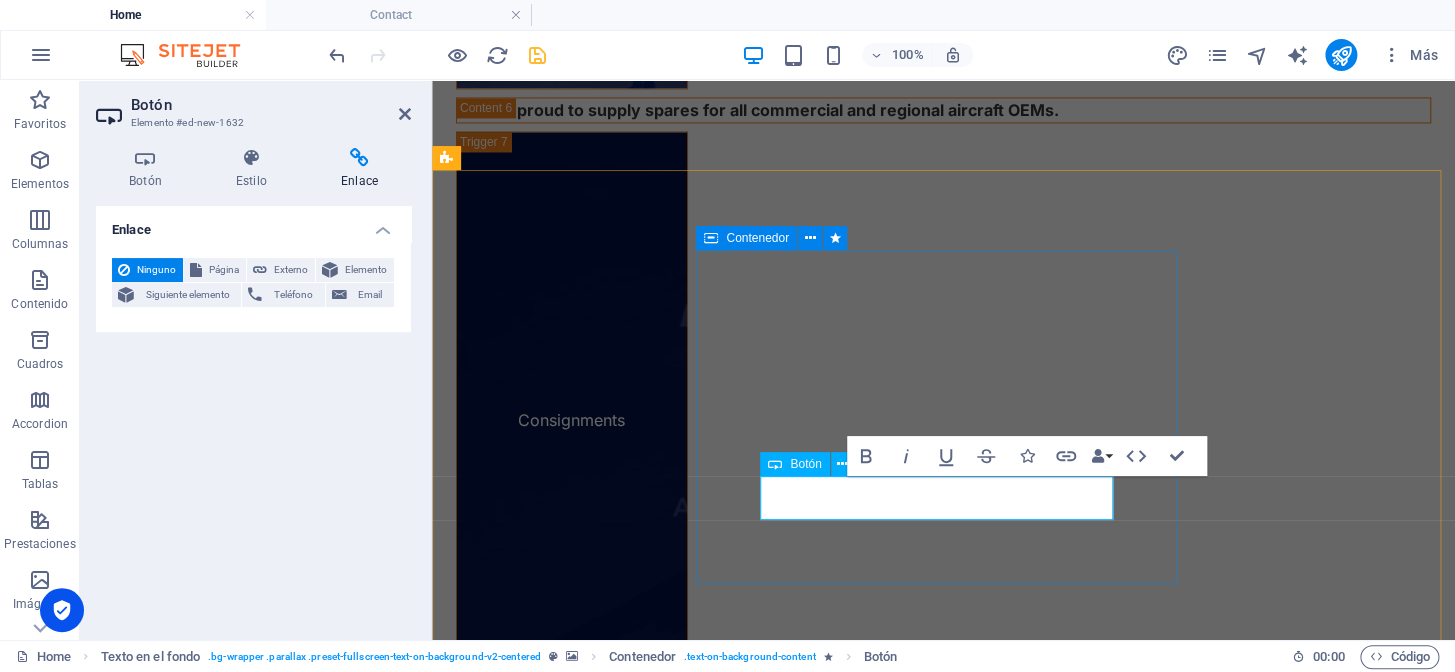 click on "Etiqueta del botón" at bounding box center [944, 4932] 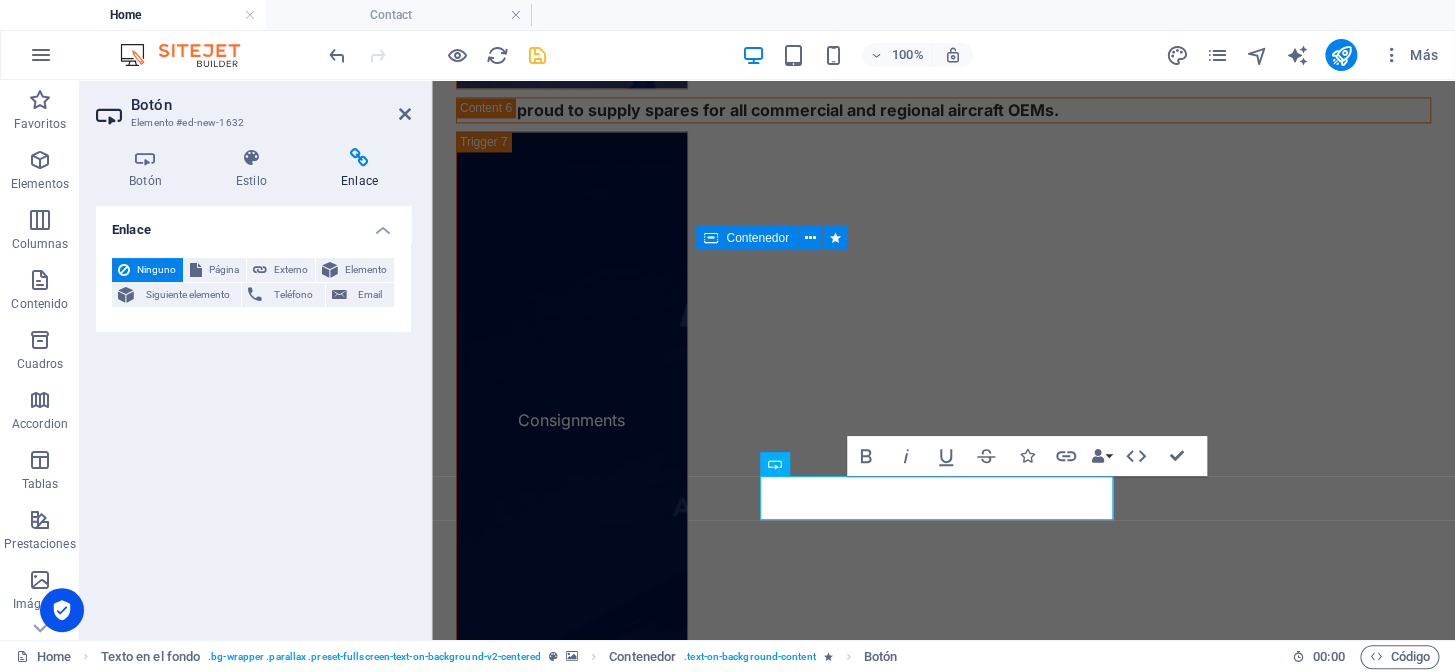 click at bounding box center [711, 238] 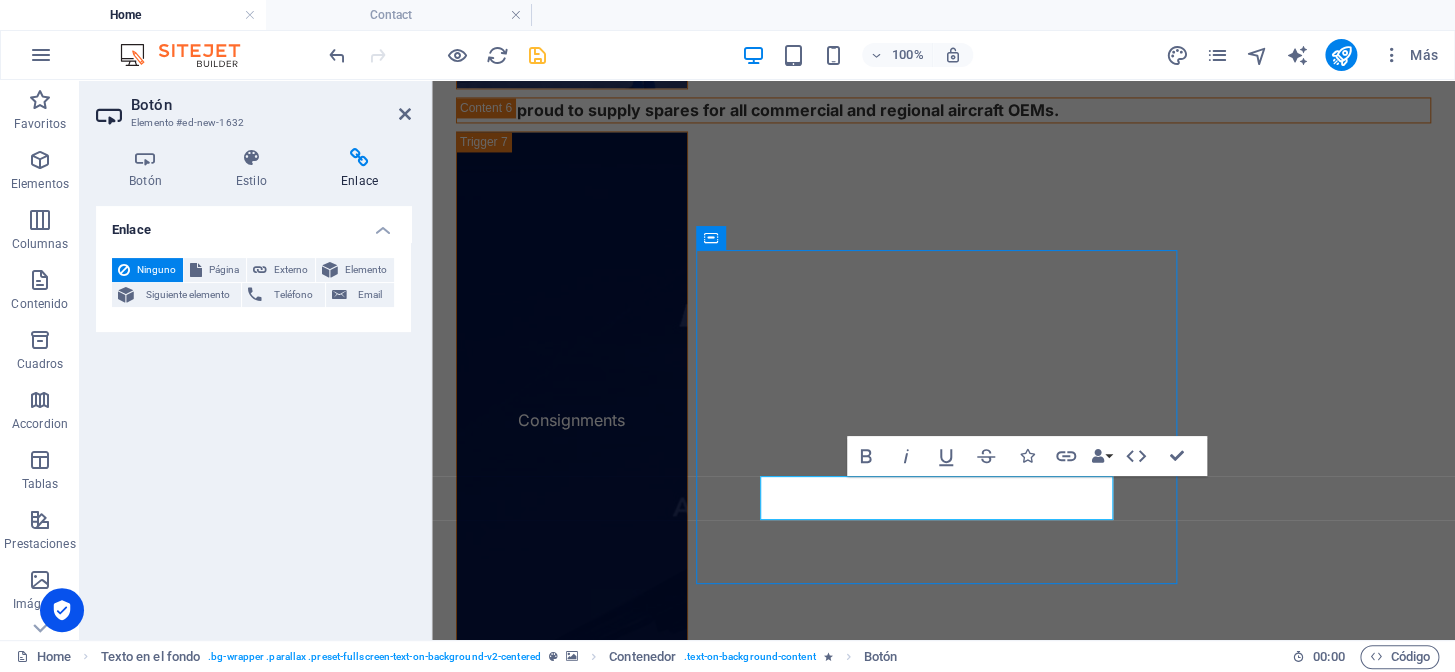 click at bounding box center (943, 4383) 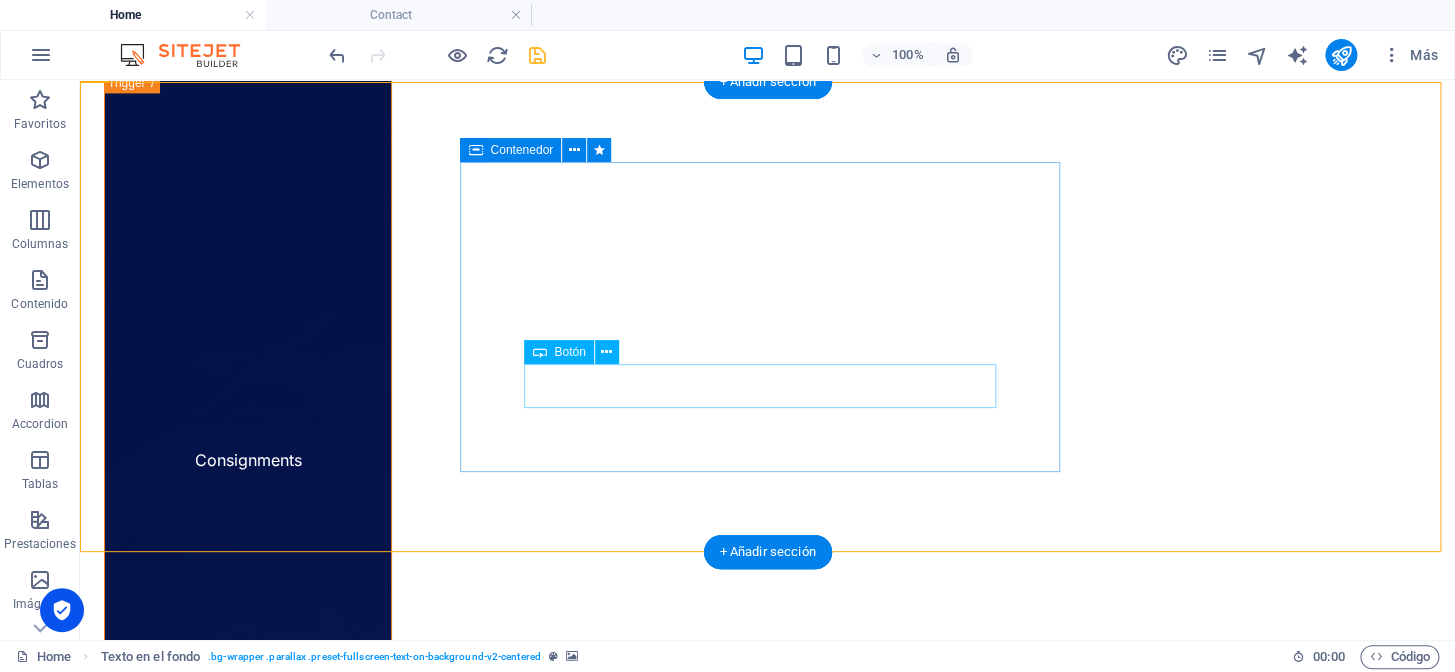 click on "Etiqueta del botón" at bounding box center (768, 4875) 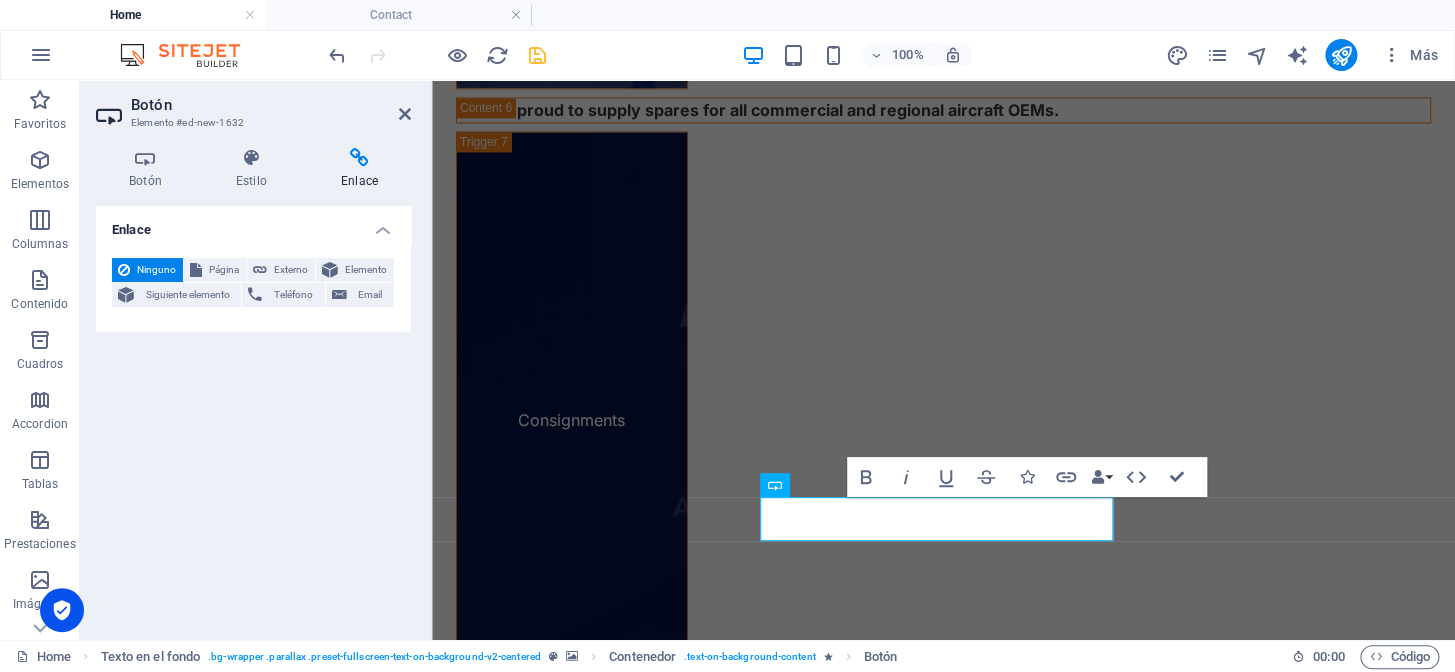 scroll, scrollTop: 4538, scrollLeft: 0, axis: vertical 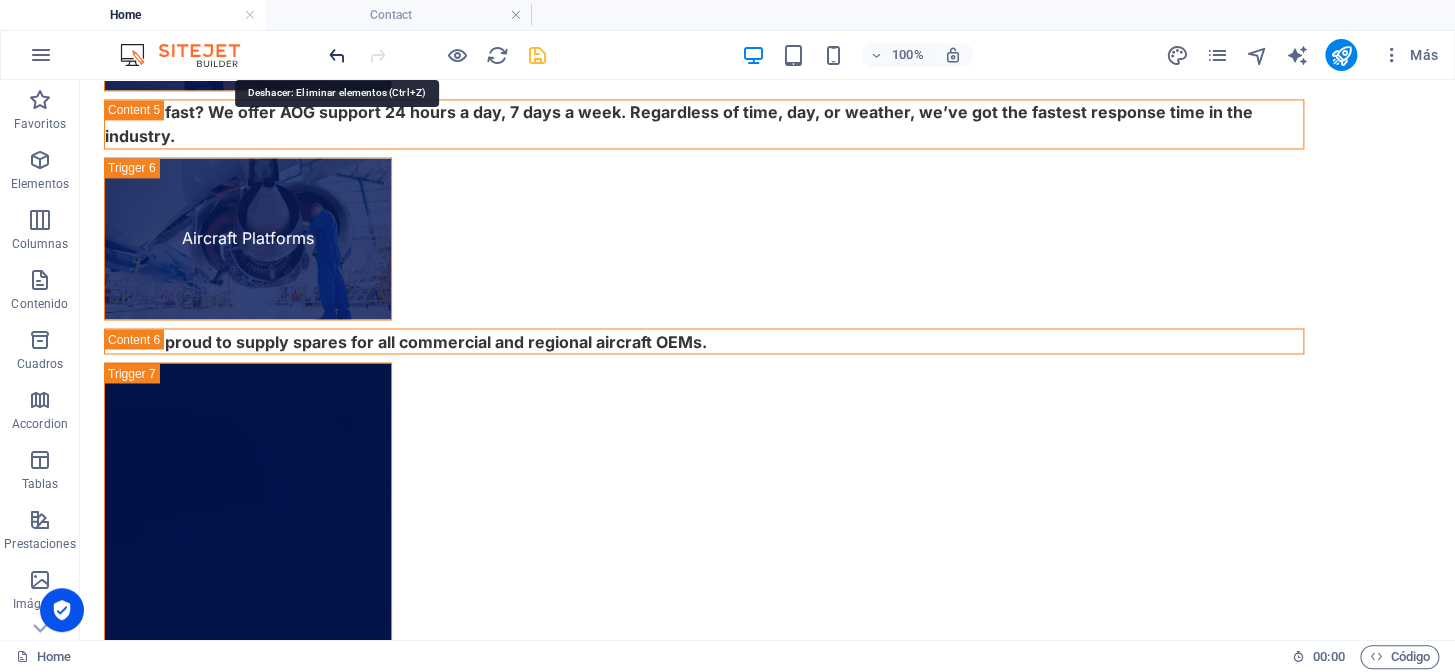 click at bounding box center (337, 55) 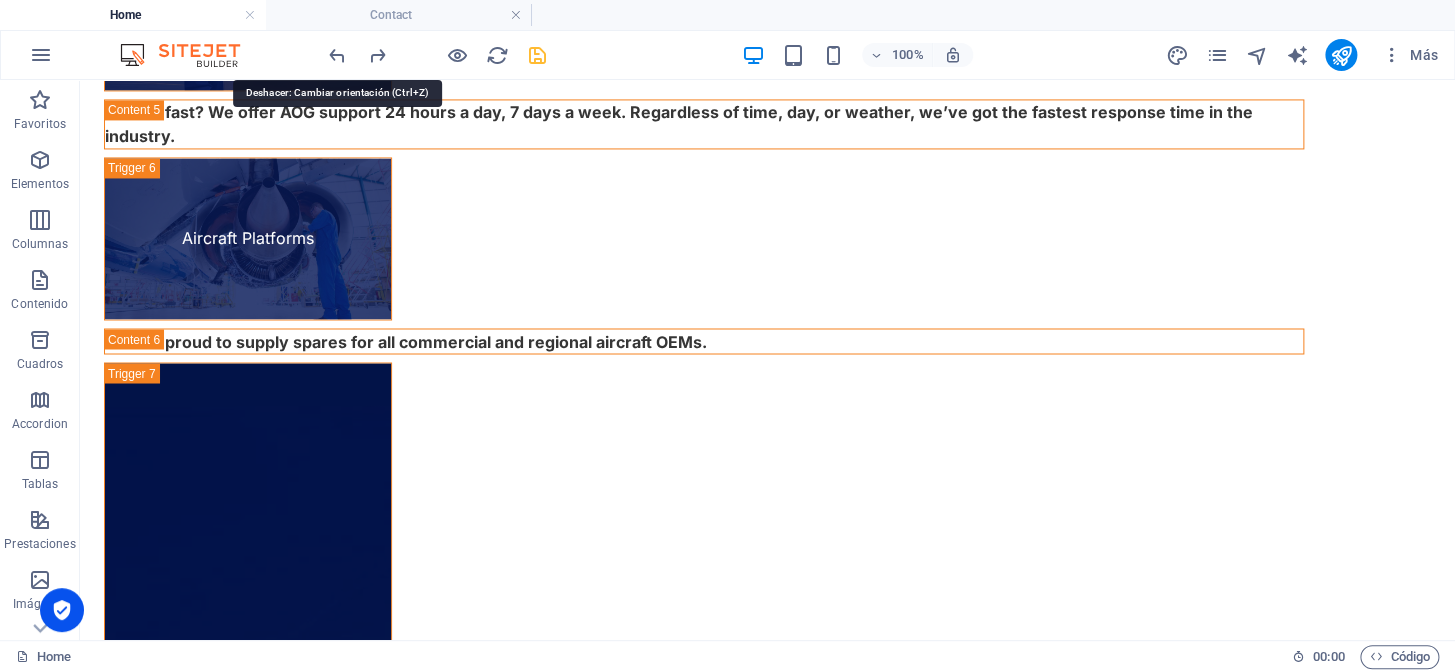 click on "Etiqueta del botón" at bounding box center [768, 5045] 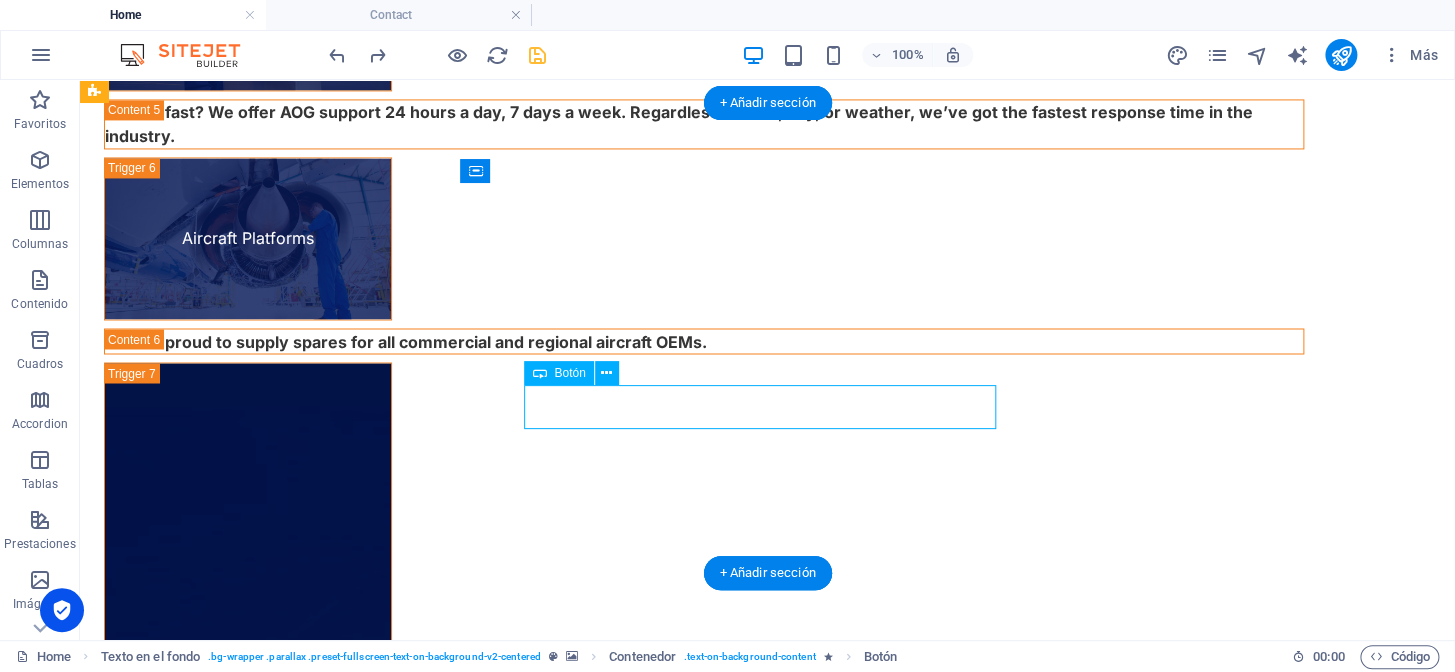 click on "Etiqueta del botón" at bounding box center (768, 5045) 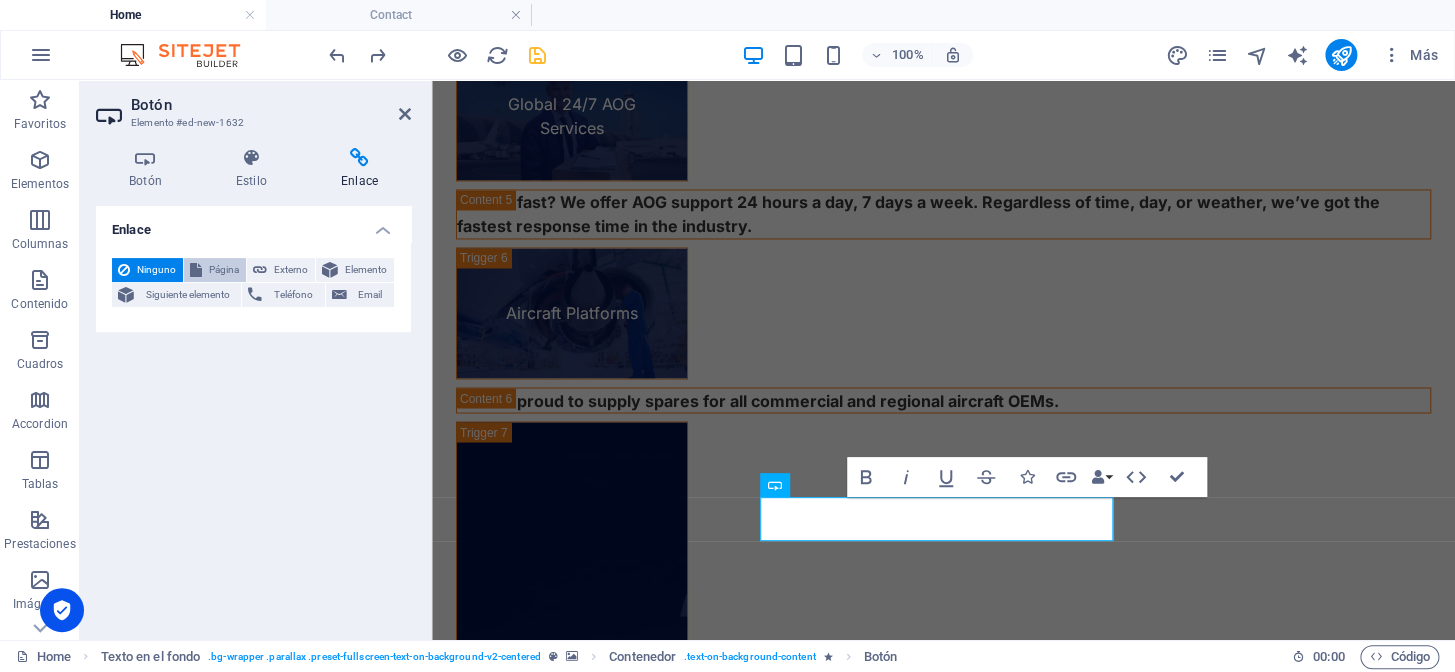 click on "Página" at bounding box center [215, 270] 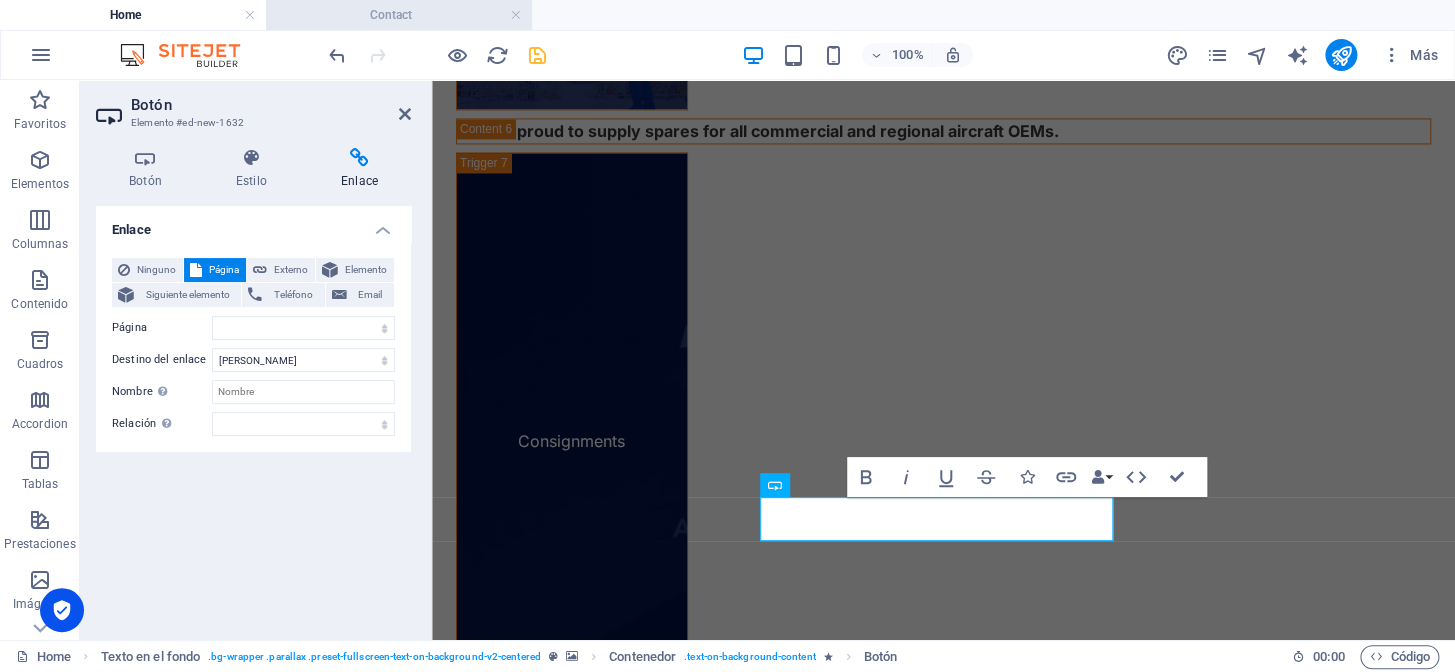 click on "Contact" at bounding box center [399, 15] 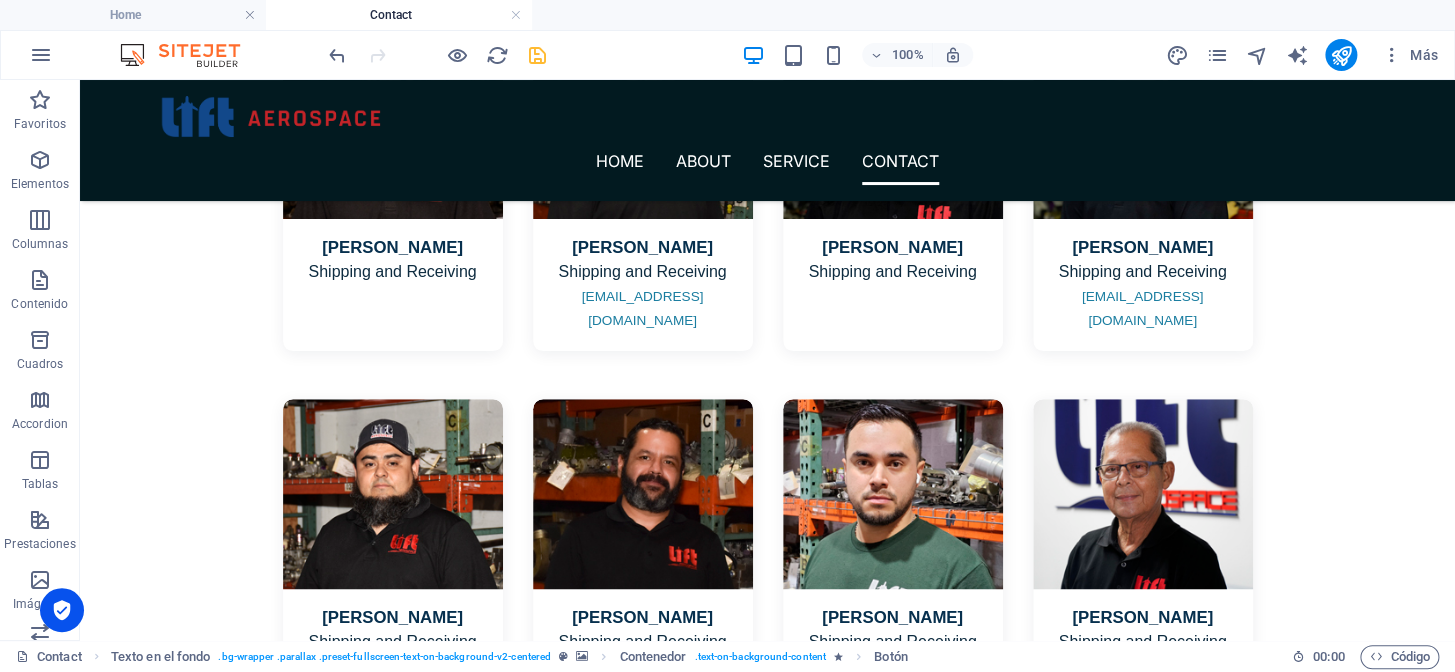 scroll, scrollTop: 3440, scrollLeft: 0, axis: vertical 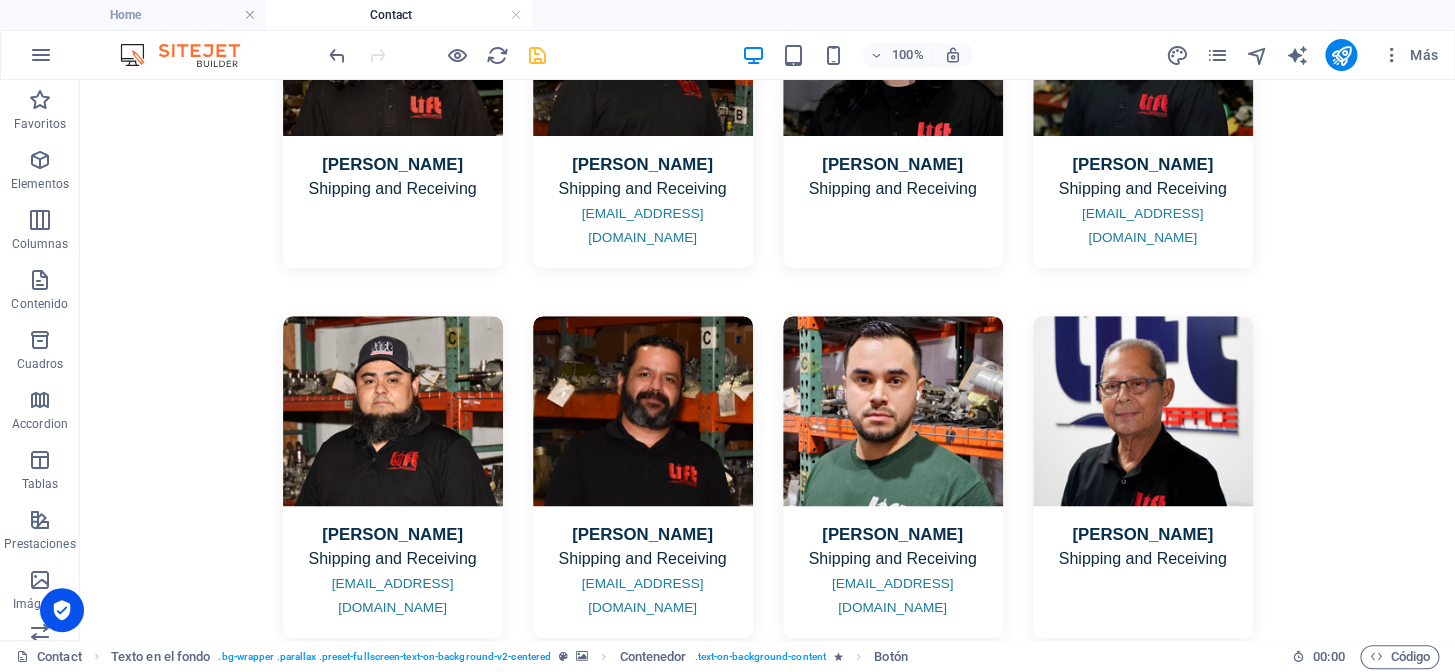 click on "Contact Us Contact Lift Aerospace for expert guidance, fast response, and the best solutions for your aviation needs. 2adcf7ffe4cbaf1e572fad6e51ff1e@cpanel.local 0123 - 456789 Street , Berlin , 12345 Name Email Message   I have read and understand the privacy policy. Unreadable? Regenerate Submit" at bounding box center [768, 1229] 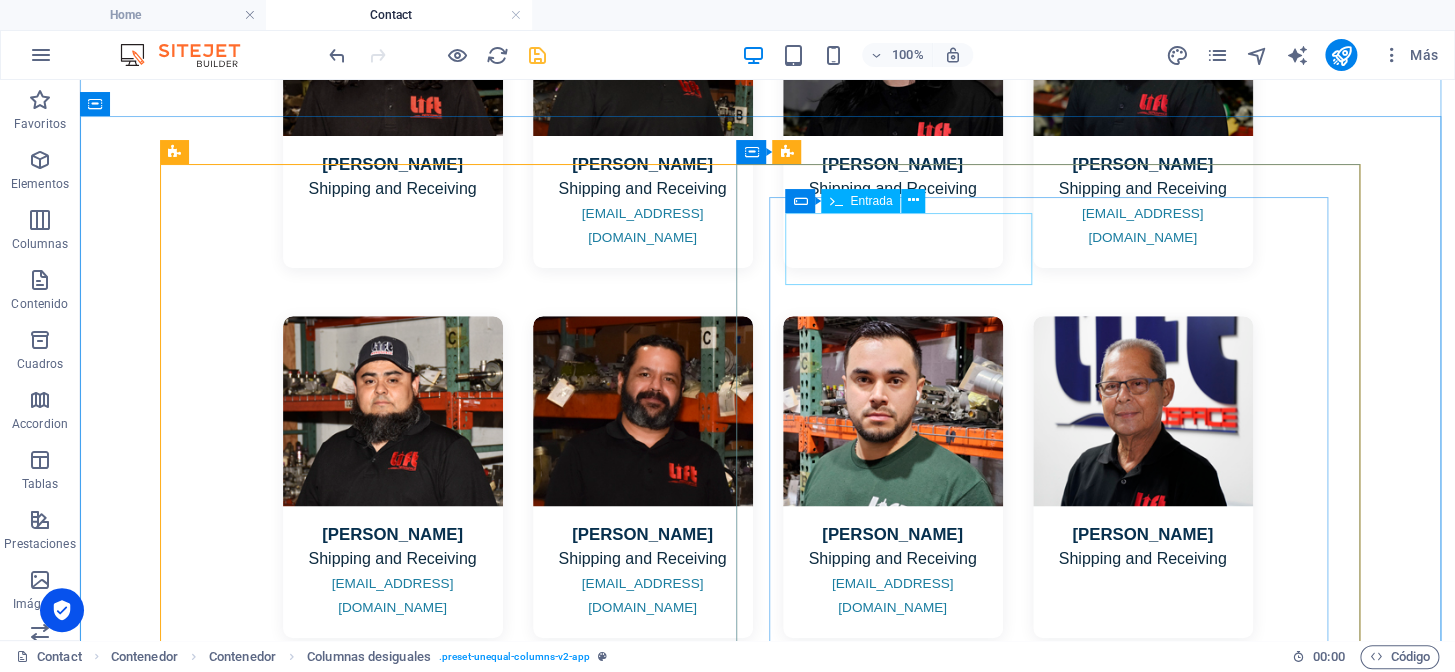 click on "Name" at bounding box center (484, 1304) 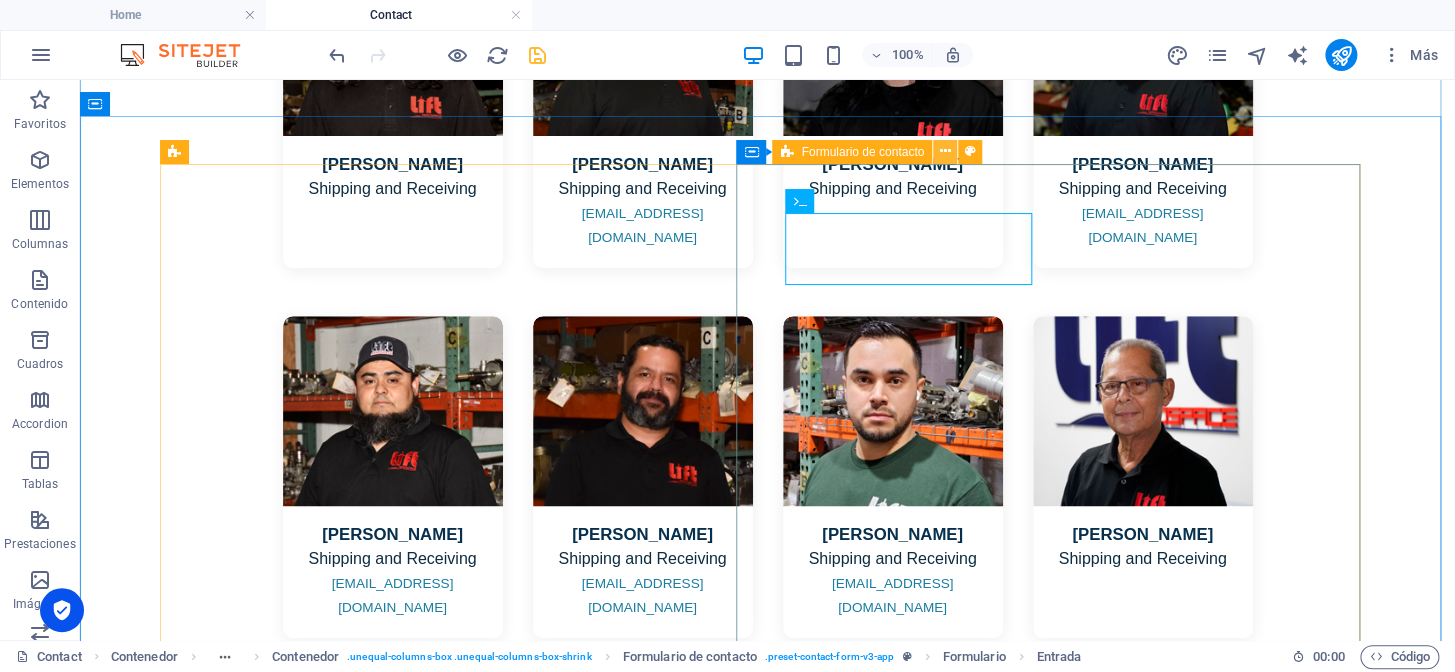 click at bounding box center (945, 151) 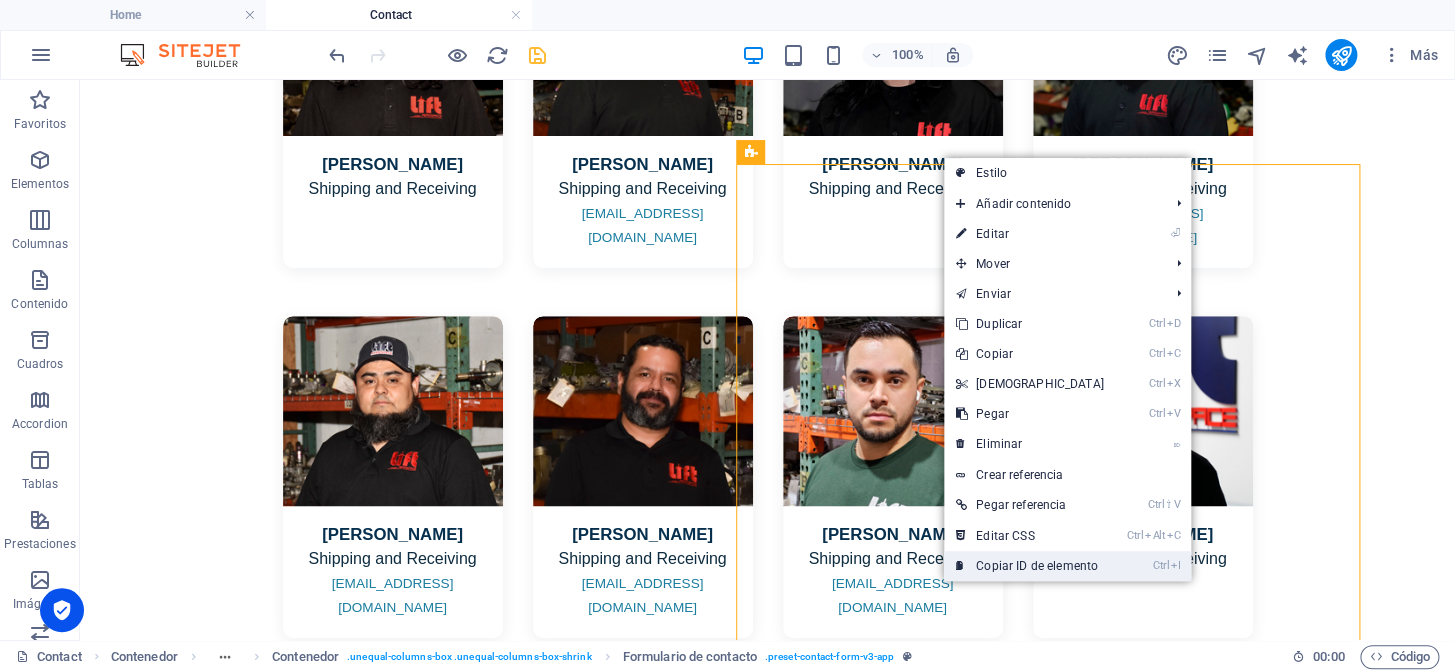 click on "Ctrl I  Copiar ID de elemento" at bounding box center (1030, 566) 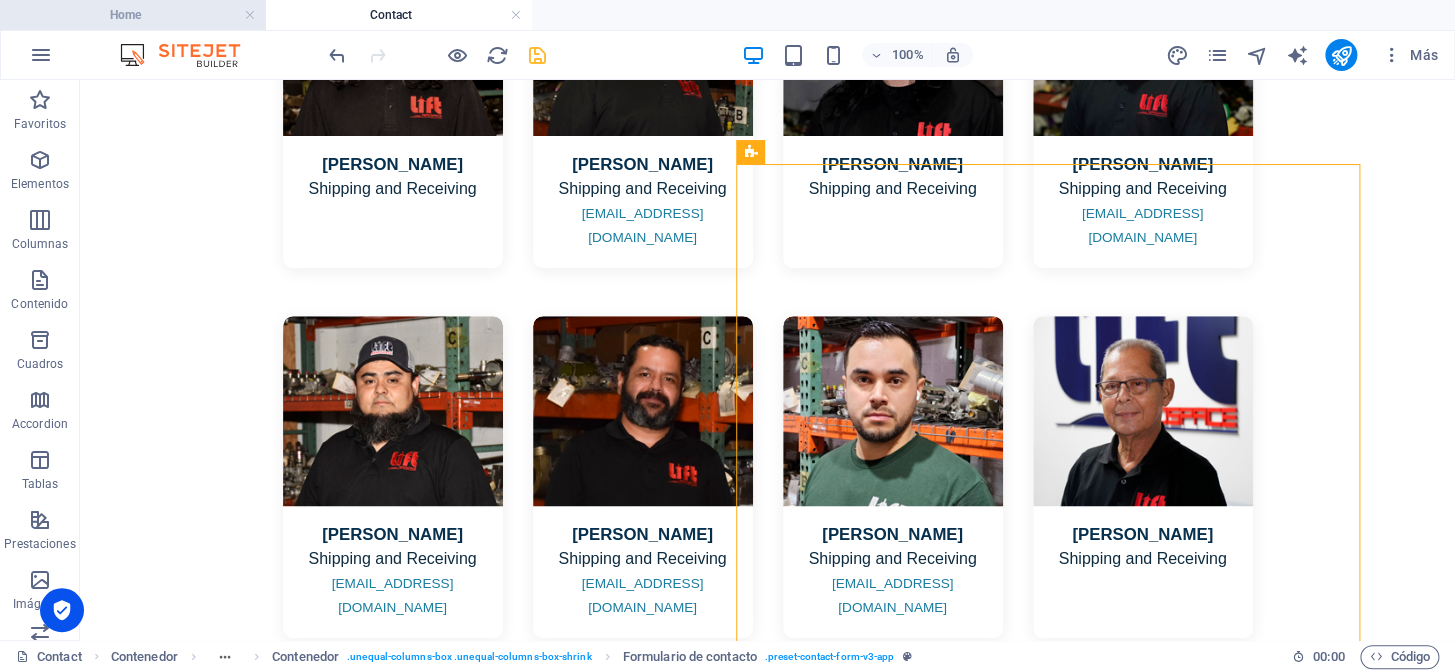 click on "Home" at bounding box center [133, 15] 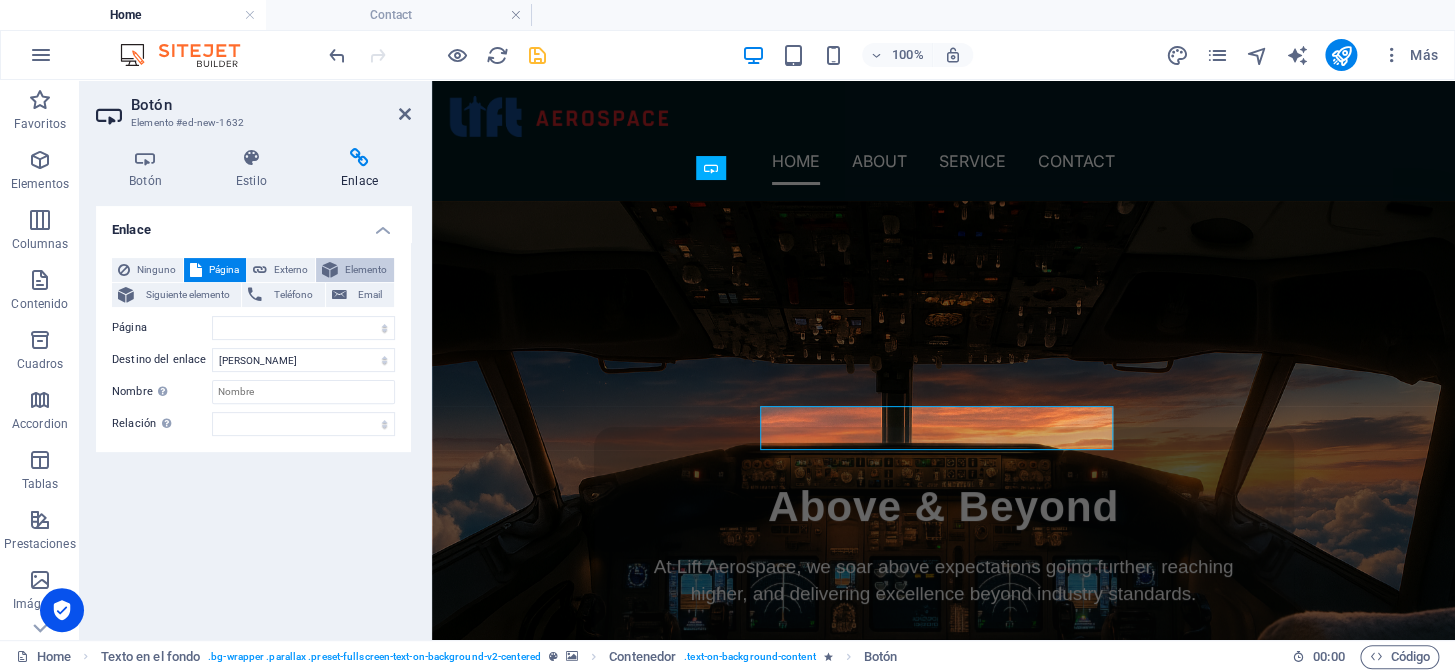 click on "Elemento" at bounding box center (366, 270) 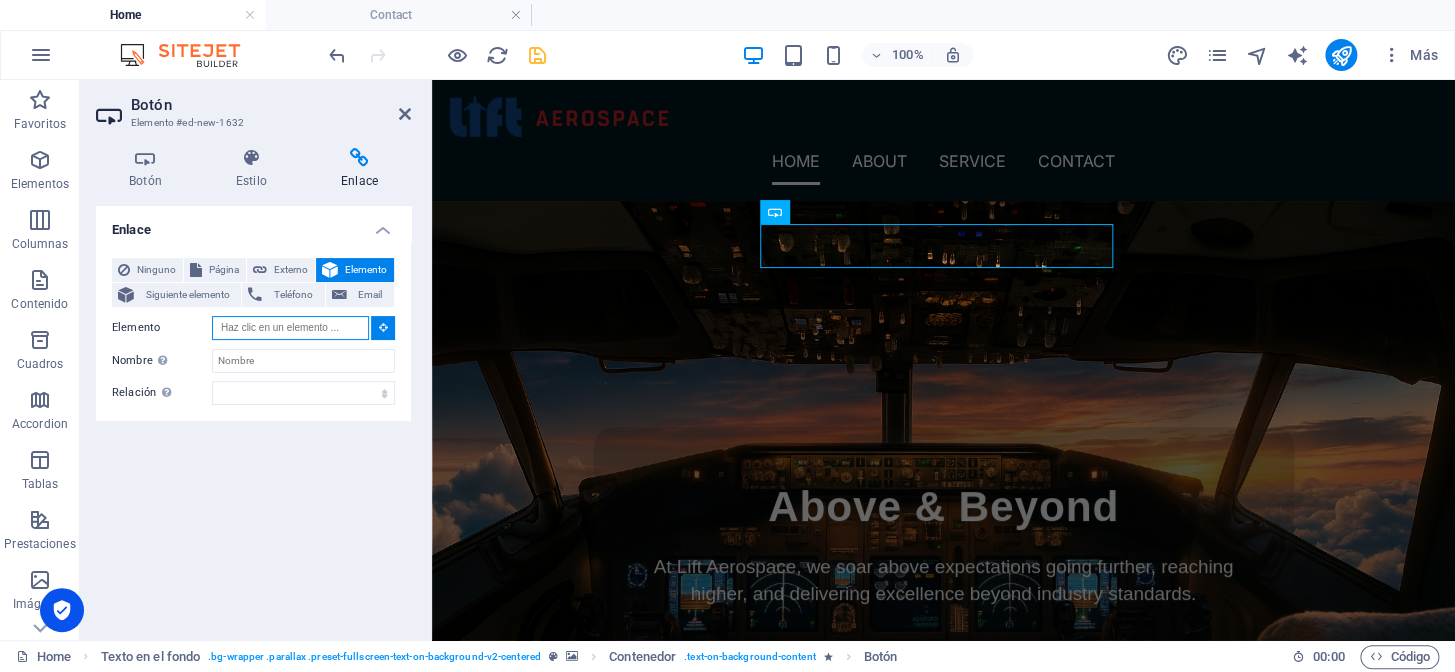 scroll, scrollTop: 4896, scrollLeft: 0, axis: vertical 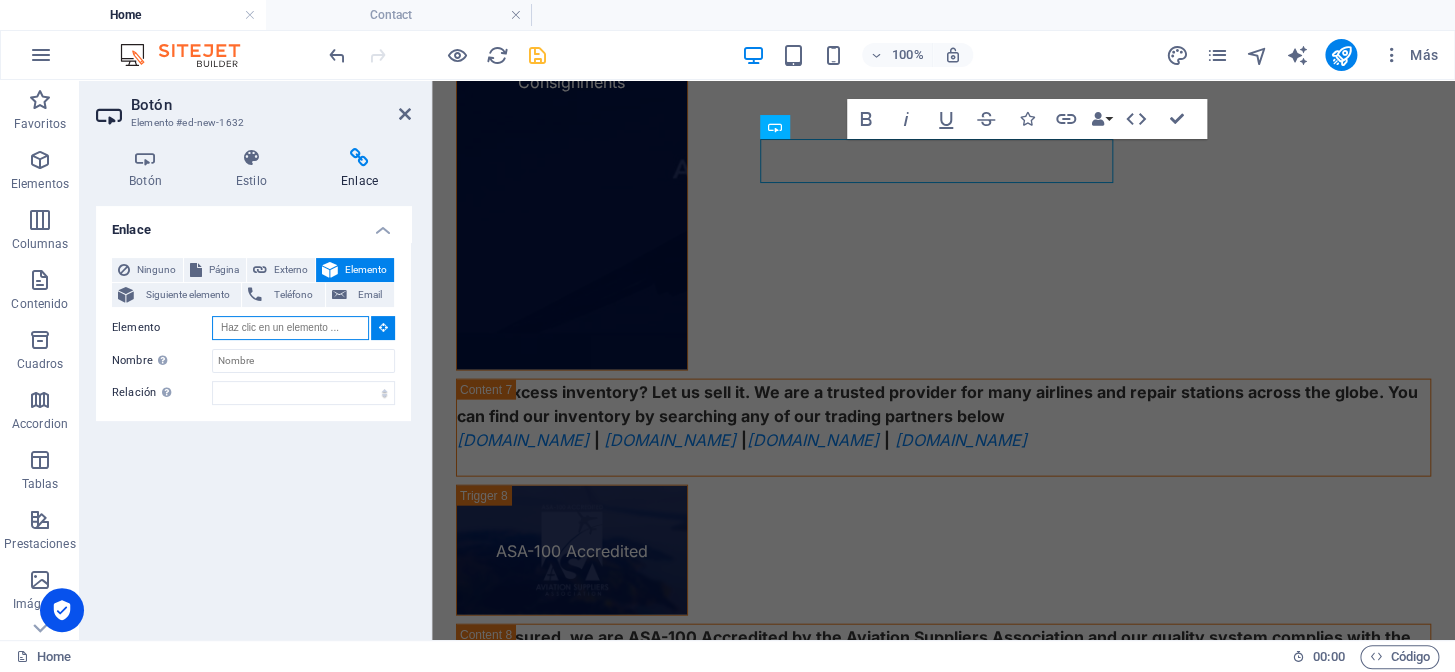 click on "Elemento" at bounding box center [290, 328] 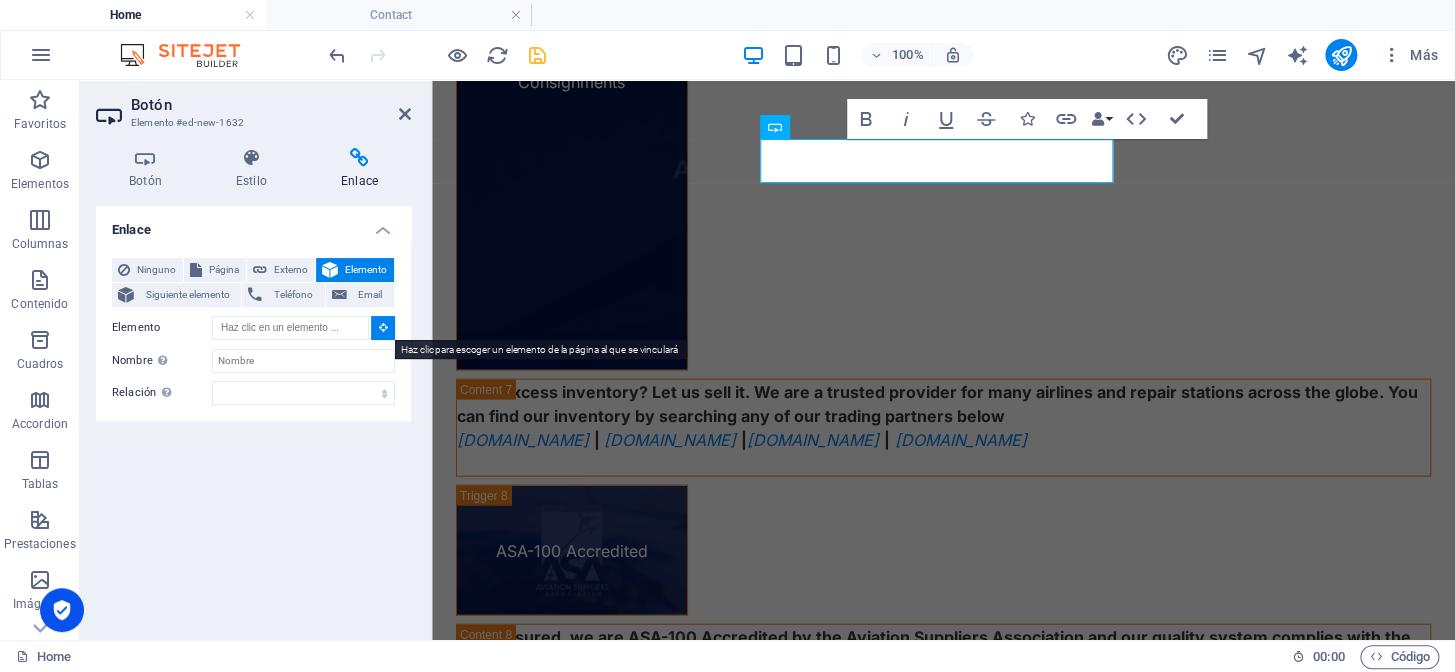 click at bounding box center [383, 327] 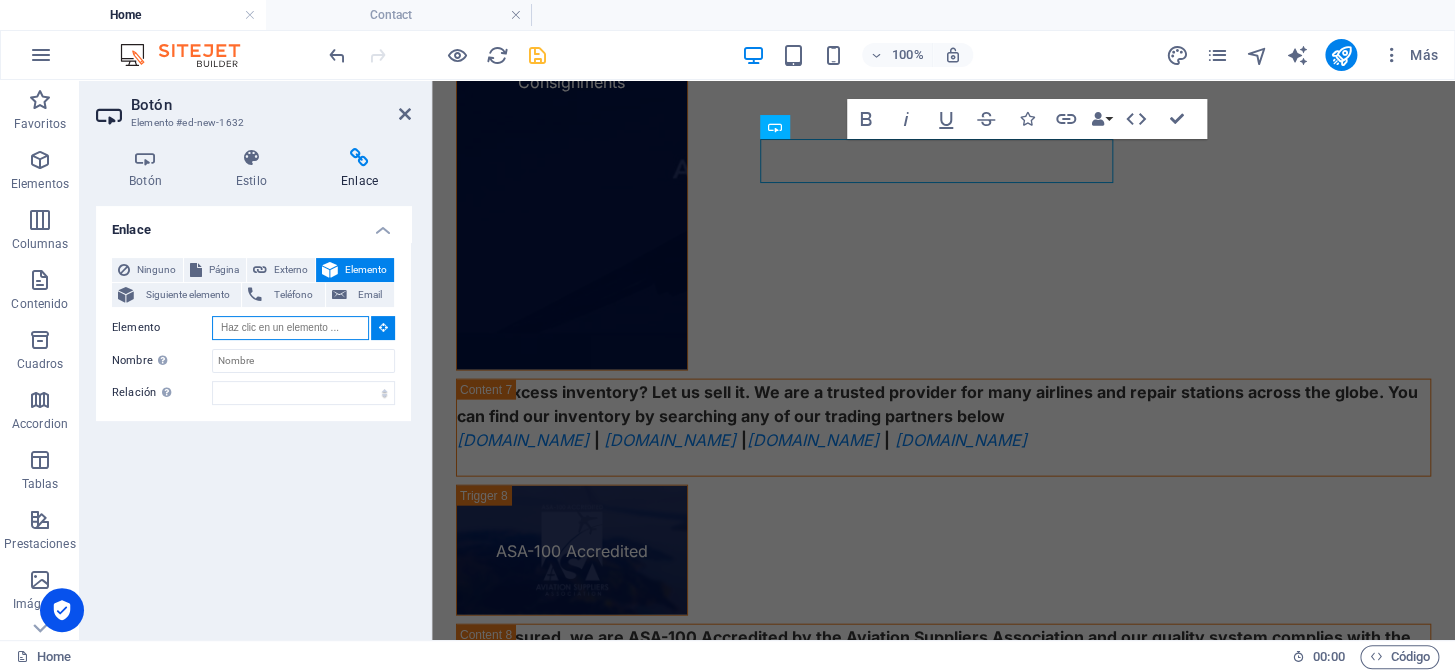 click on "Elemento" at bounding box center [290, 328] 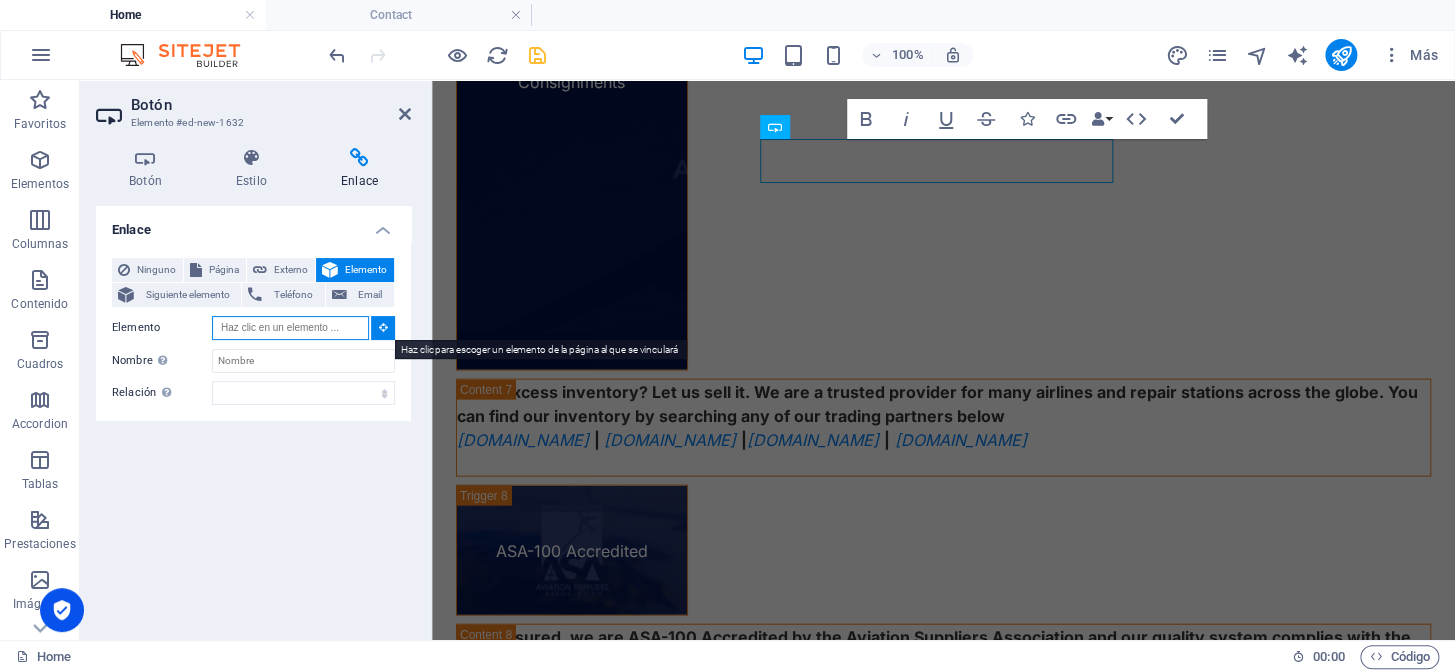 paste on "#ed-741724639" 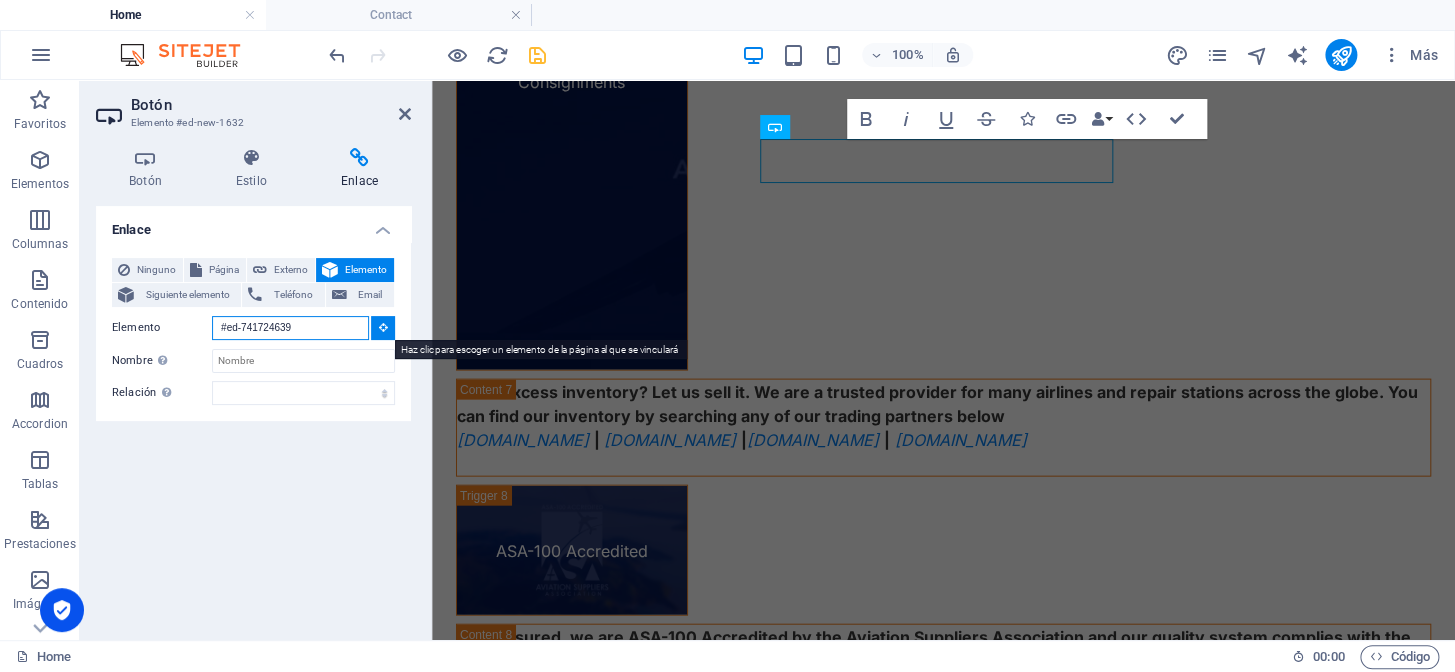 type on "#ed-741724639" 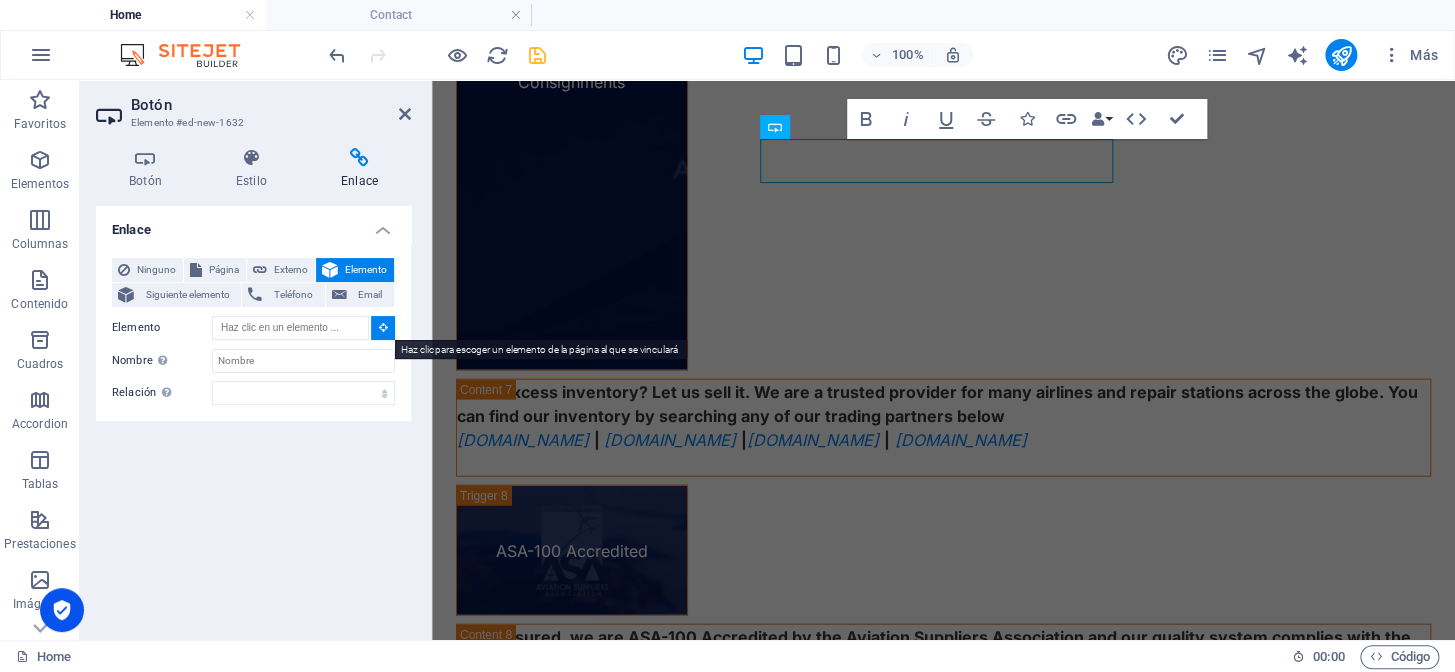 click at bounding box center (383, 327) 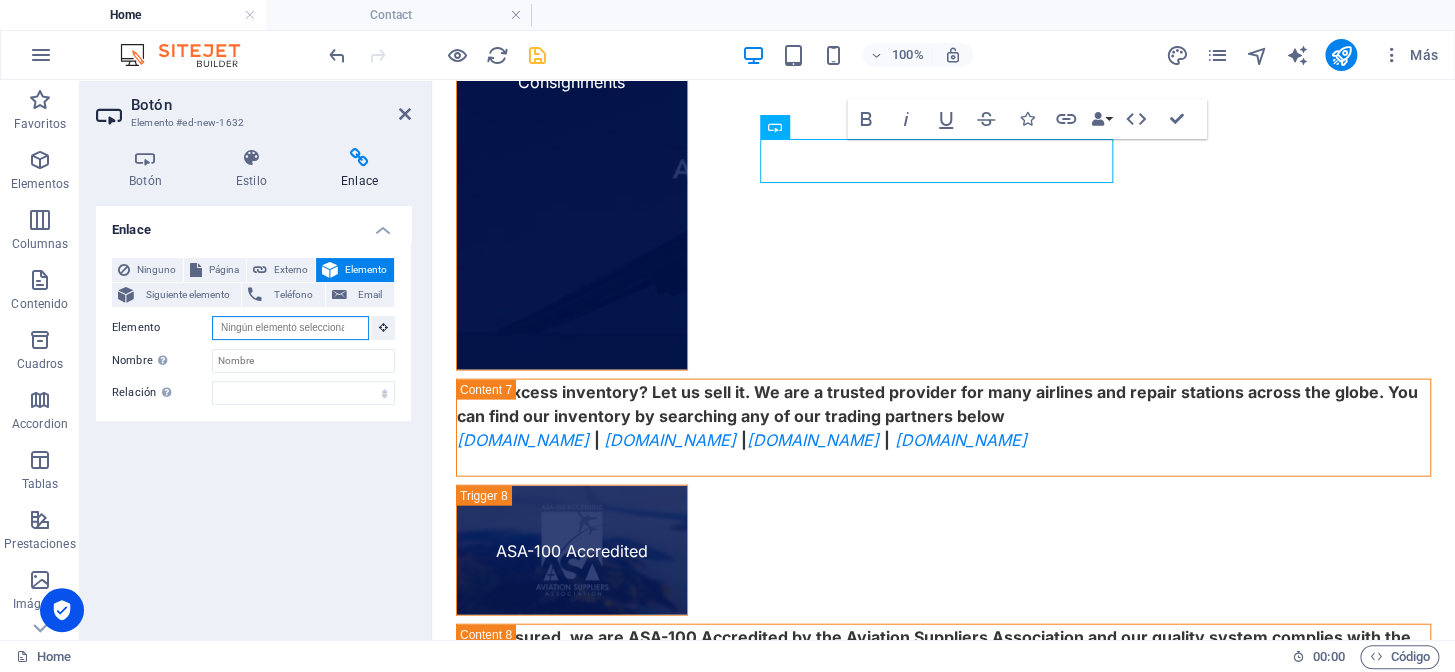 click on "Elemento" at bounding box center (290, 328) 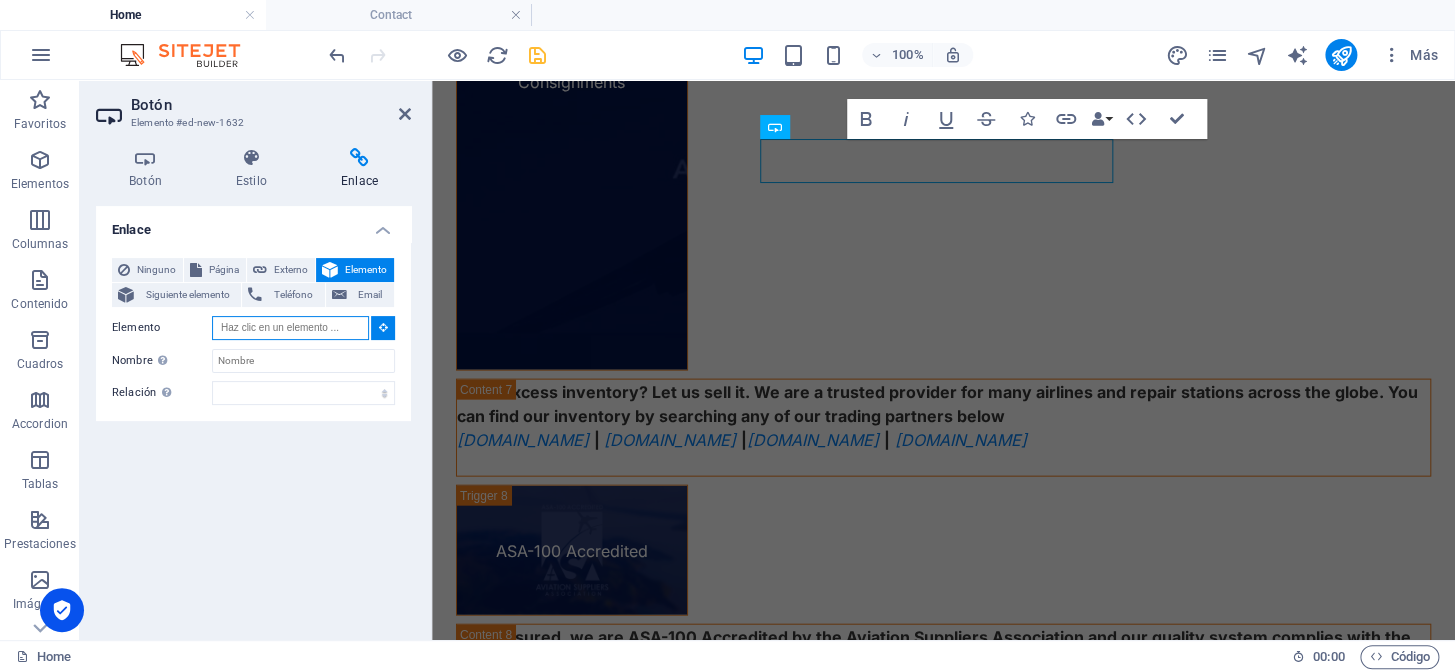 paste on "#ed-741724639" 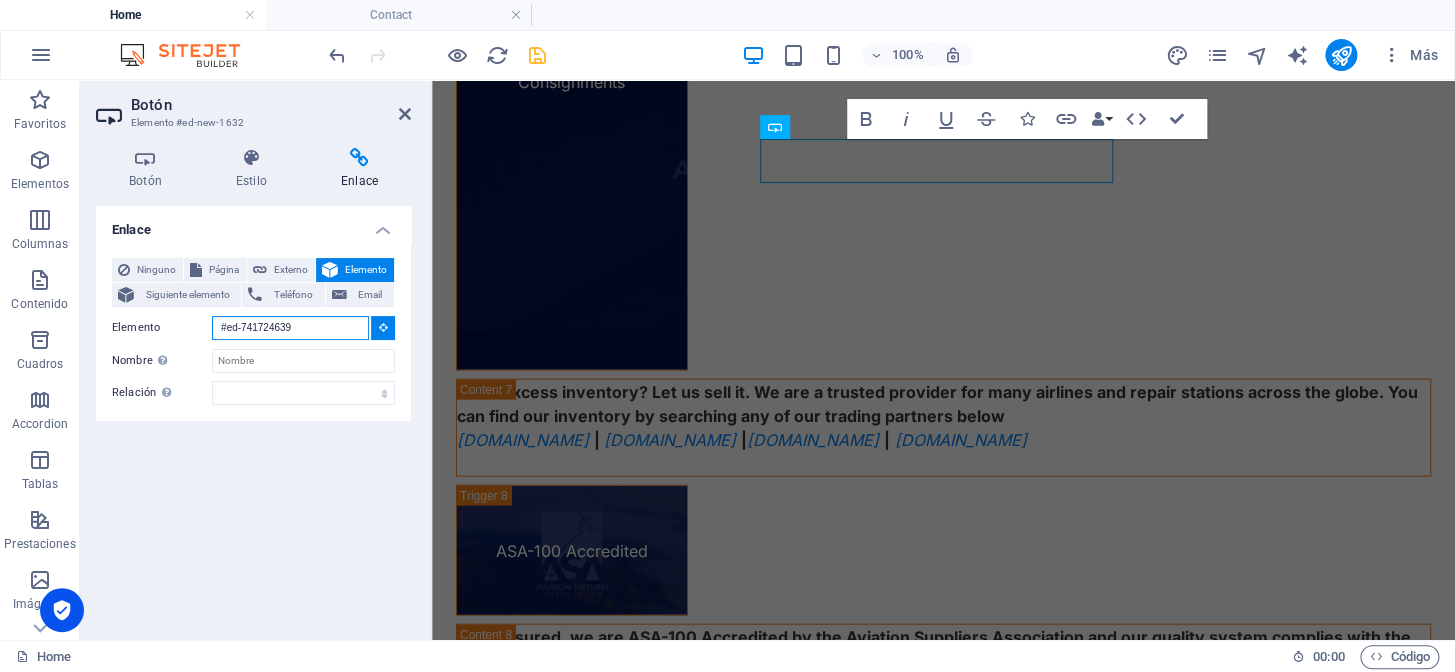 type on "#ed-741724639" 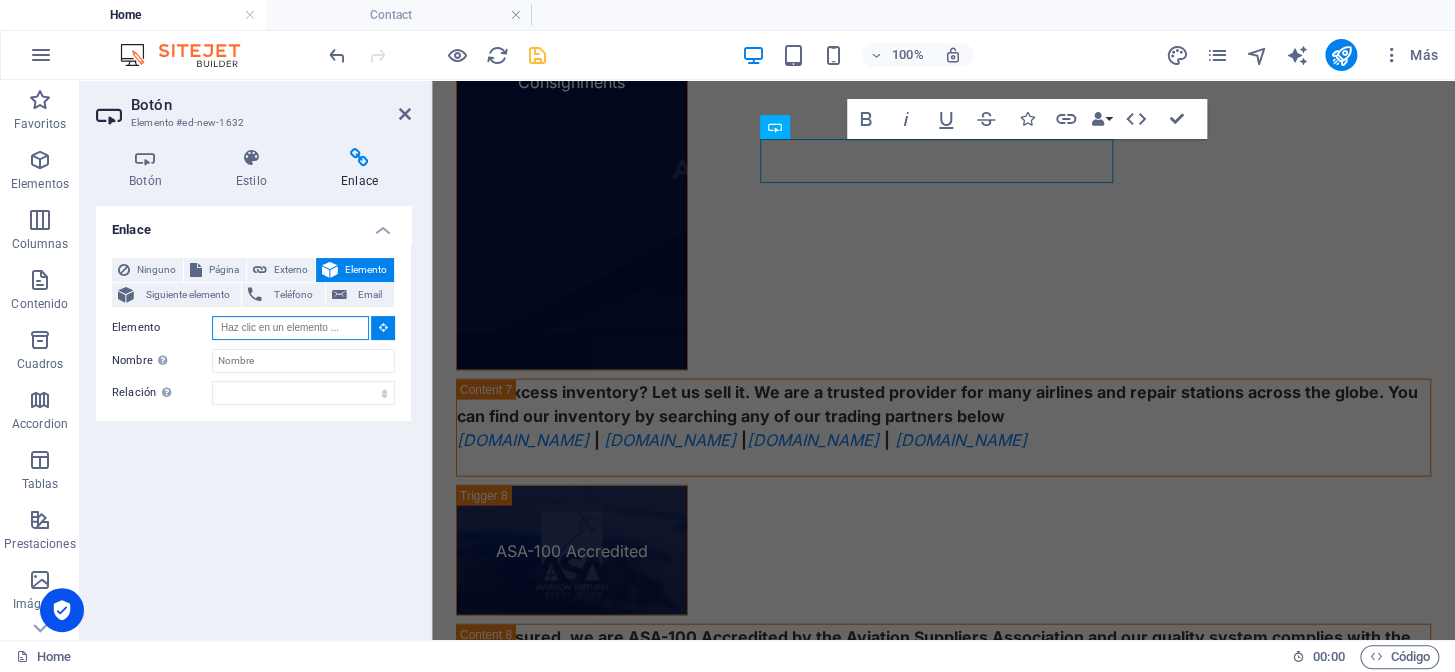 click on "Elemento" at bounding box center [290, 328] 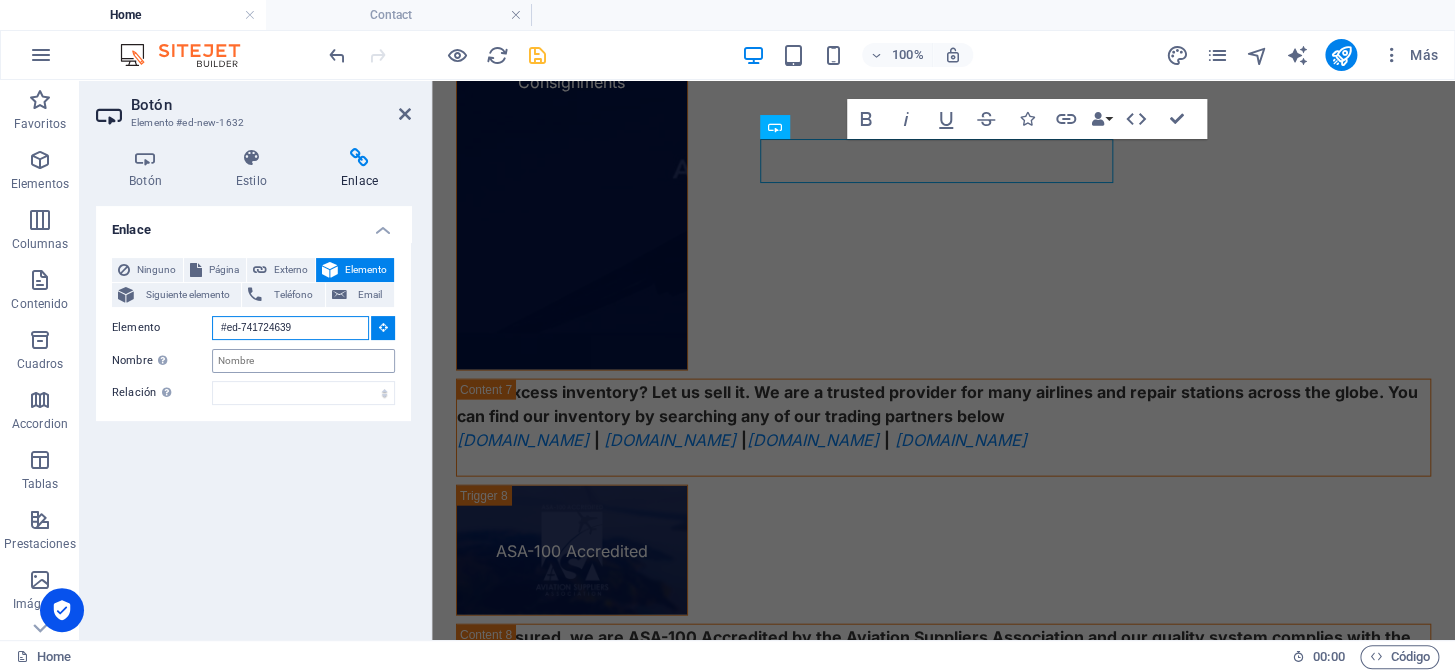 type on "#ed-741724639" 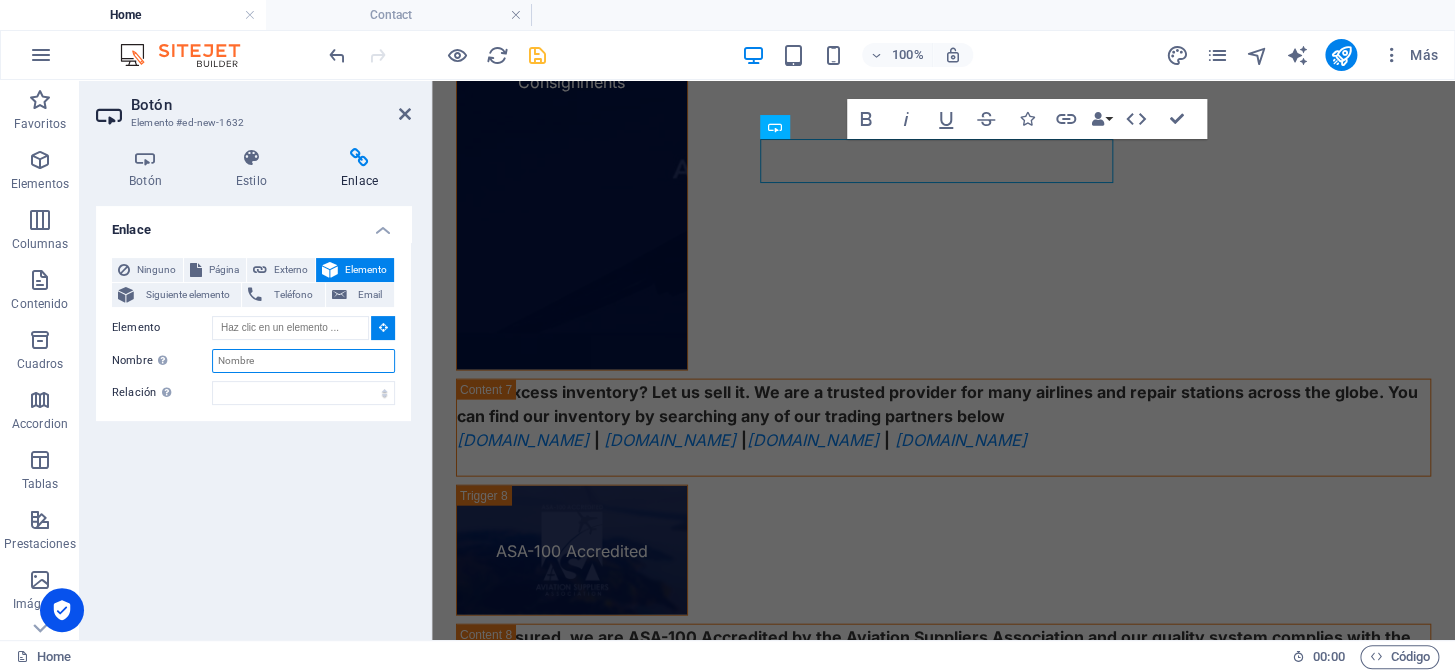 click on "Nombre Una descripción adicional del enlace no debería ser igual al texto del enlace. El título suele mostrarse como un texto de información cuando se mueve el ratón por encima del elemento. Déjalo en blanco en caso de dudas." at bounding box center (303, 361) 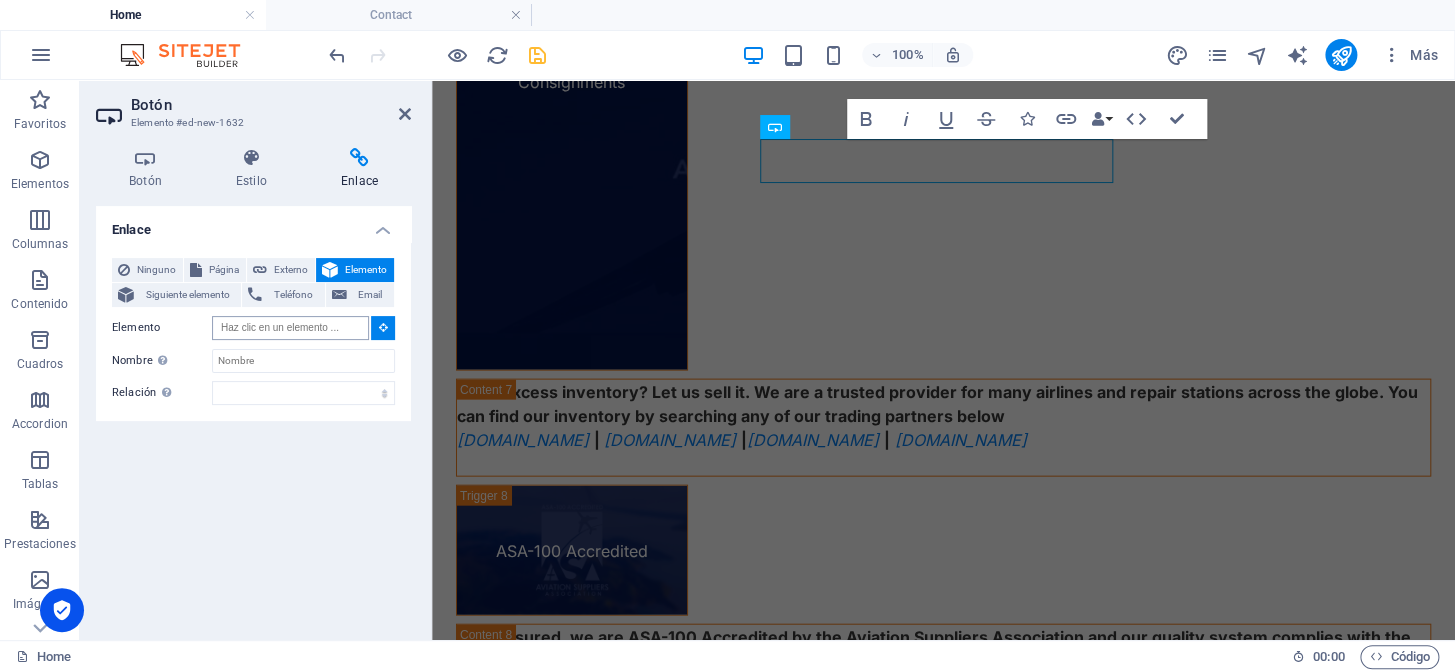 click on "Ninguno Página Externo Elemento Siguiente elemento Teléfono Email Página Home Features Features 1 Pricing Blog Contact Privacy Legal Notice Elemento
URL Teléfono Email Destino del enlace Nueva pestaña Misma pestaña Superposición Nombre Una descripción adicional del enlace no debería ser igual al texto del enlace. El título suele mostrarse como un texto de información cuando se mueve el ratón por encima del elemento. Déjalo en blanco en caso de dudas. Relación Define la  relación de este enlace con el destino del enlace . Por ejemplo, el valor "nofollow" indica a los buscadores que no sigan al enlace. Puede dejarse vacío. alternativo autor marcador externo ayuda licencia siguiente nofollow noreferrer noopener ant buscar etiqueta" at bounding box center (253, 331) 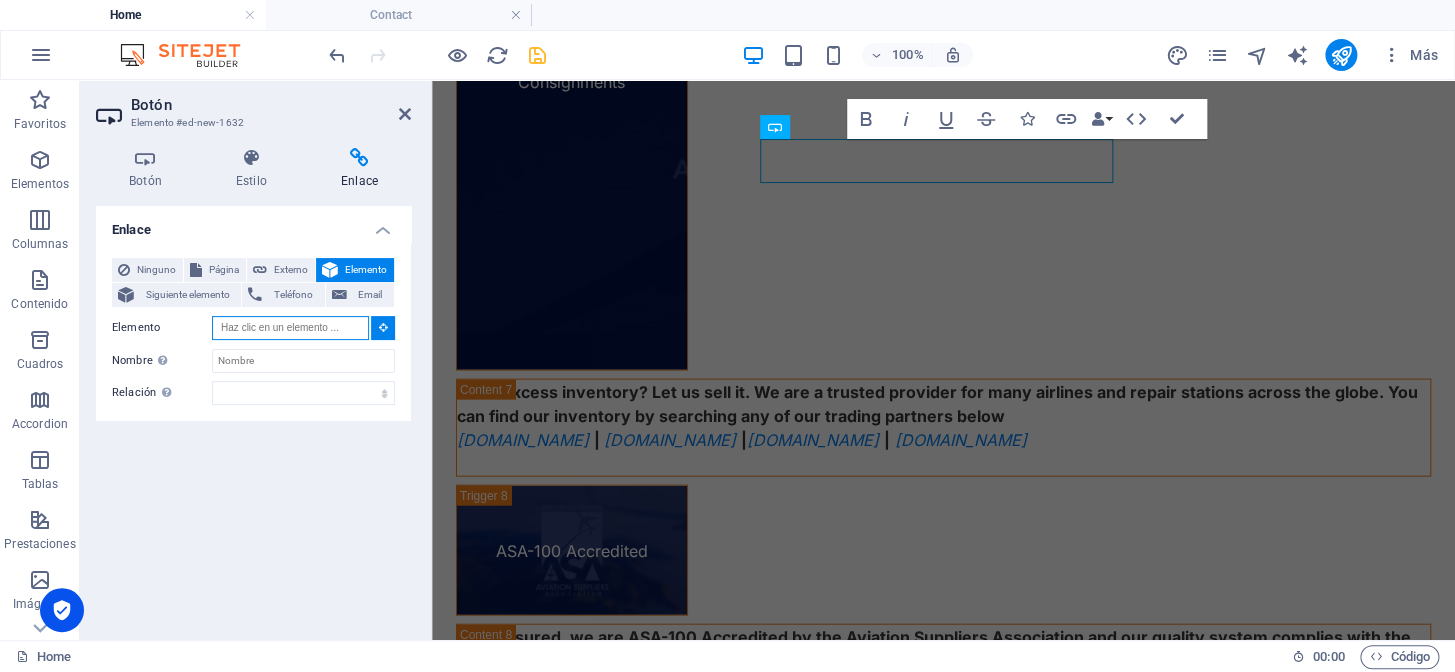 click on "Elemento" at bounding box center (290, 328) 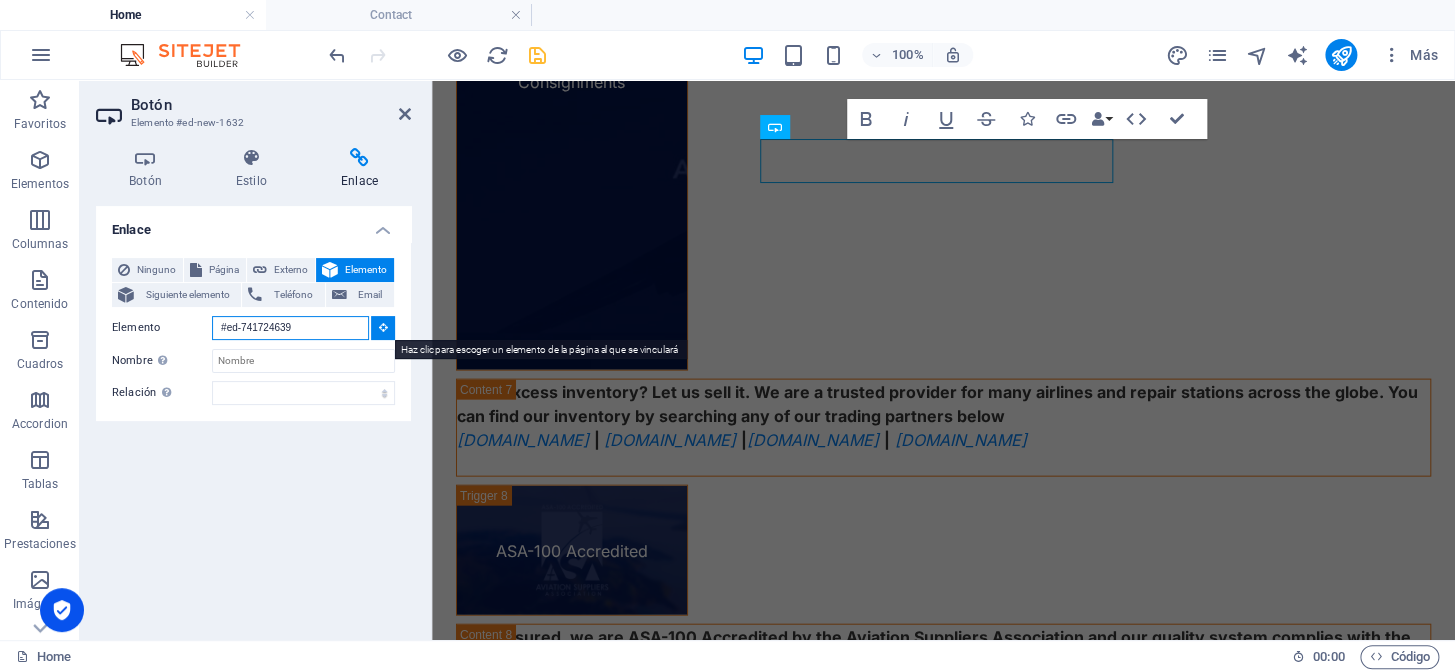 type on "#ed-741724639" 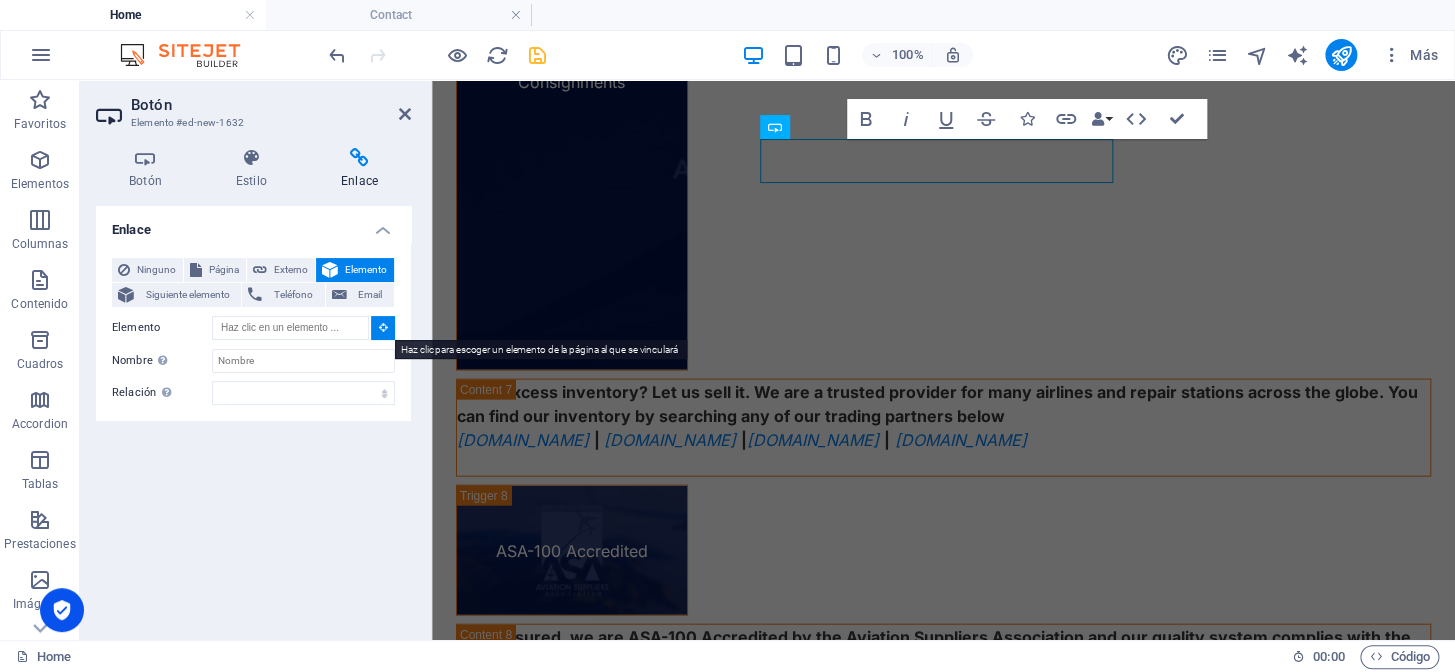 click at bounding box center [383, 328] 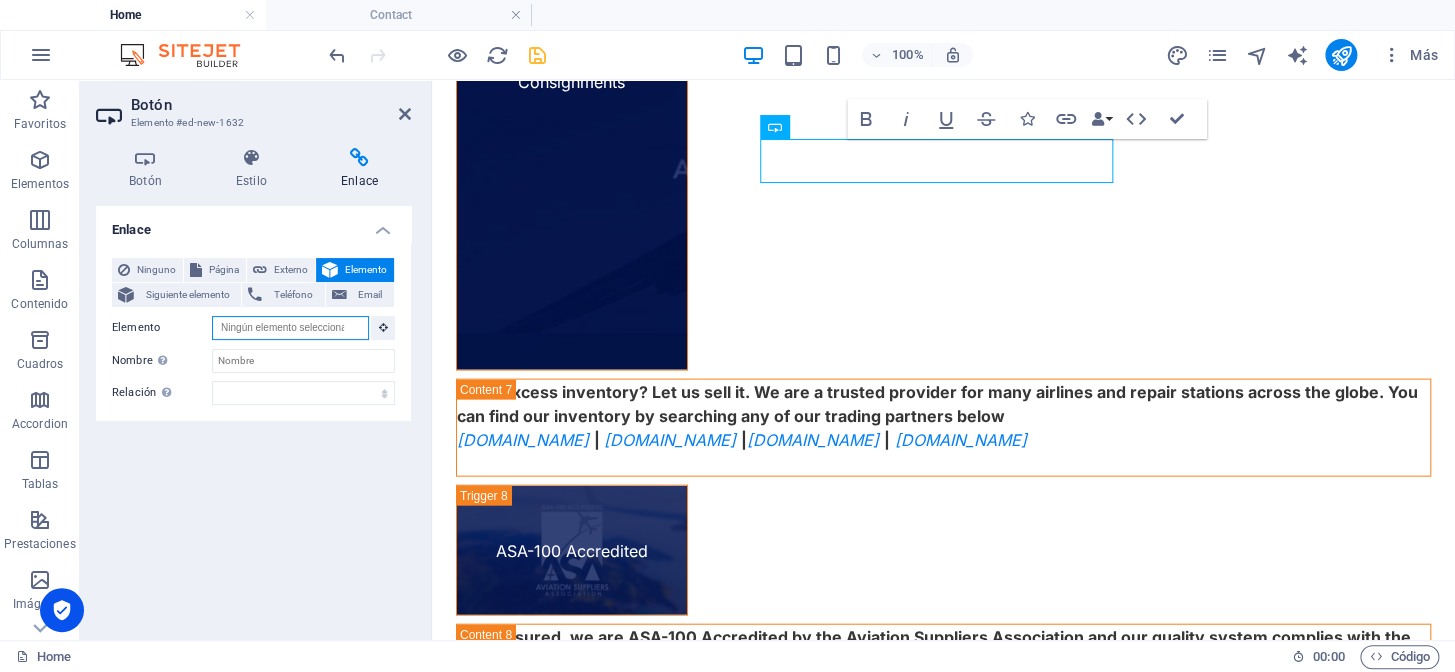 click on "Elemento" at bounding box center (290, 328) 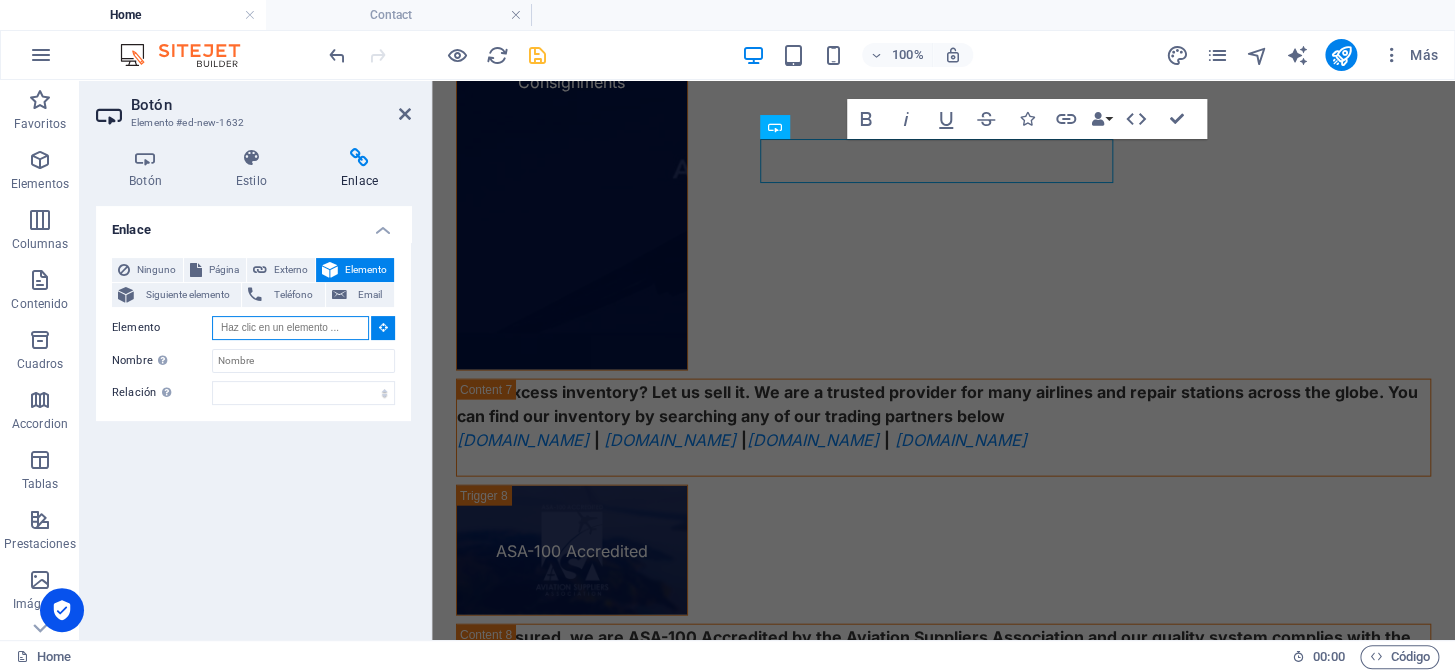 click on "Elemento" at bounding box center [290, 328] 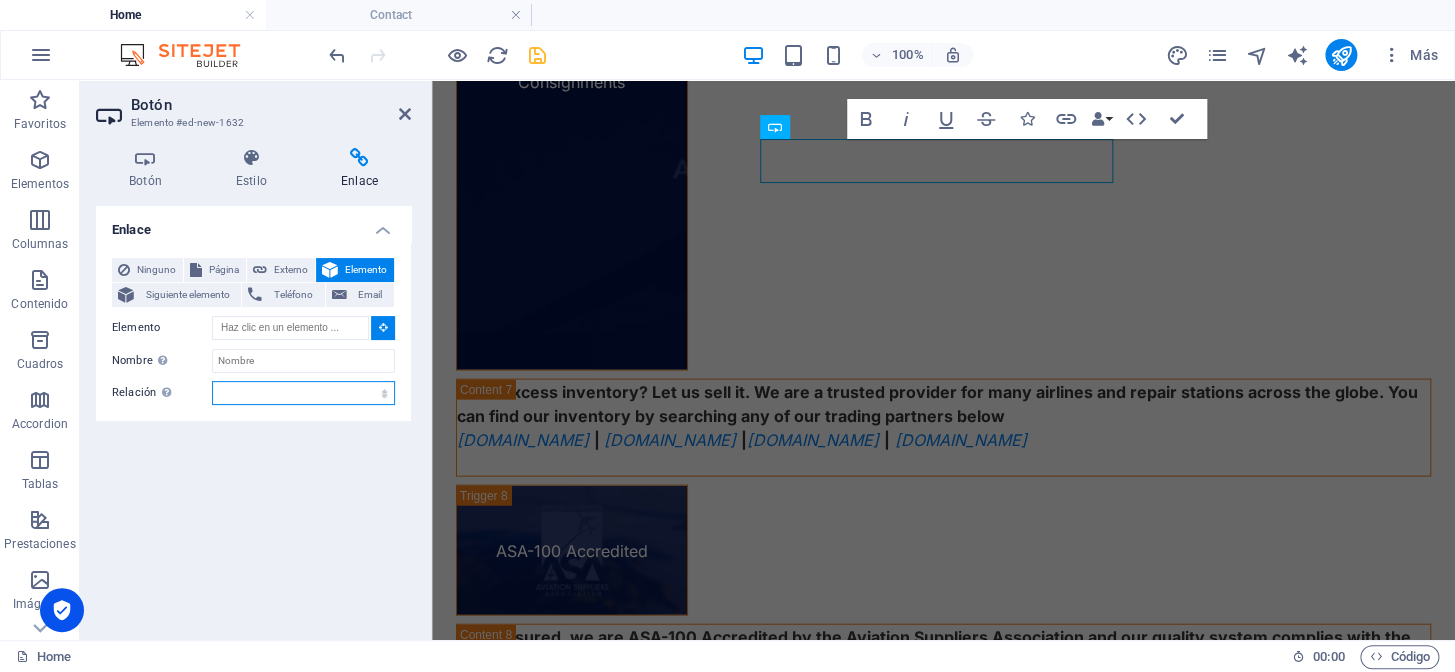 click on "alternativo autor marcador externo ayuda licencia siguiente nofollow noreferrer noopener ant buscar etiqueta" at bounding box center (303, 393) 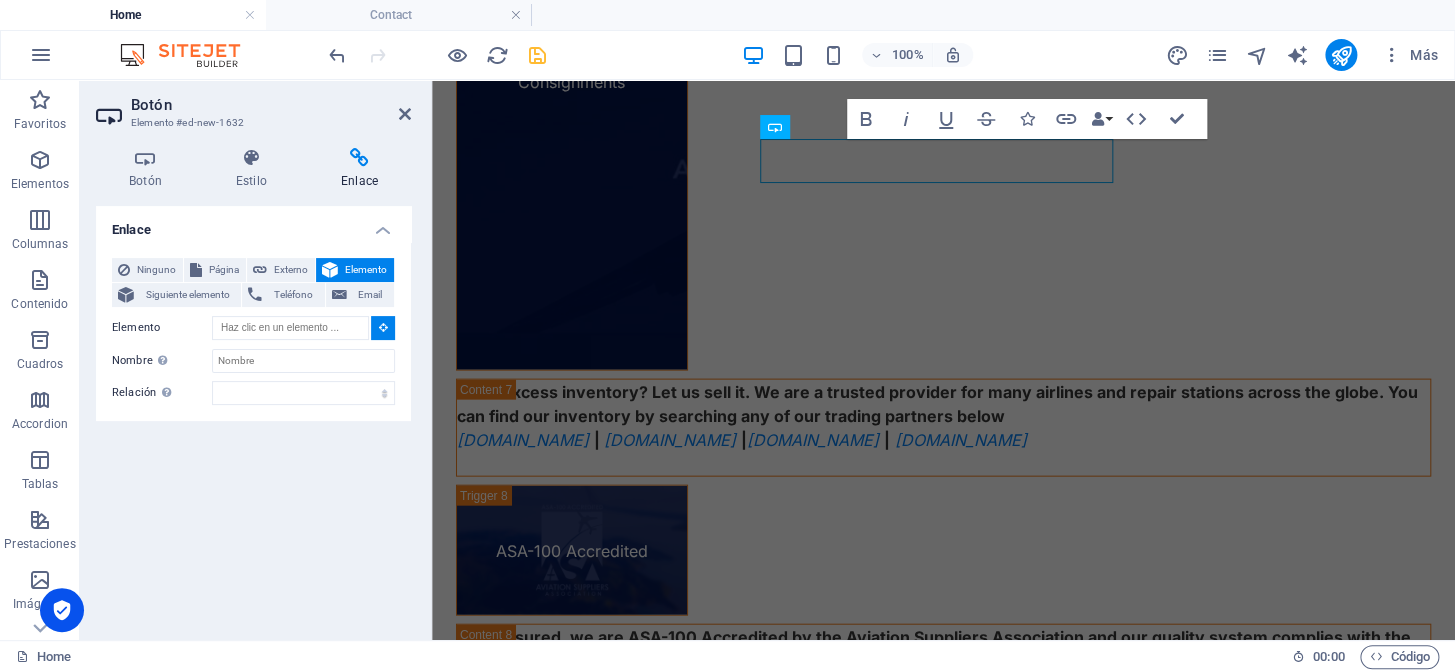 drag, startPoint x: 299, startPoint y: 493, endPoint x: 299, endPoint y: 479, distance: 14 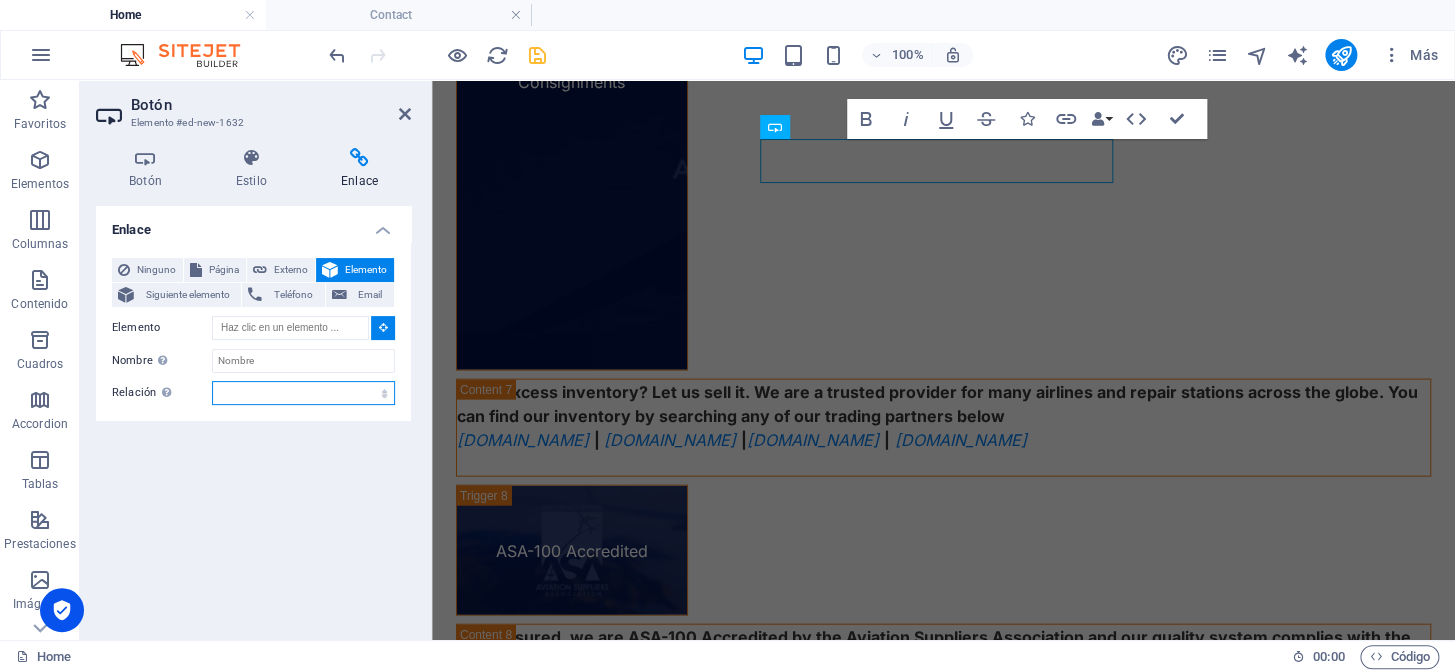 click on "alternativo autor marcador externo ayuda licencia siguiente nofollow noreferrer noopener ant buscar etiqueta" at bounding box center (303, 393) 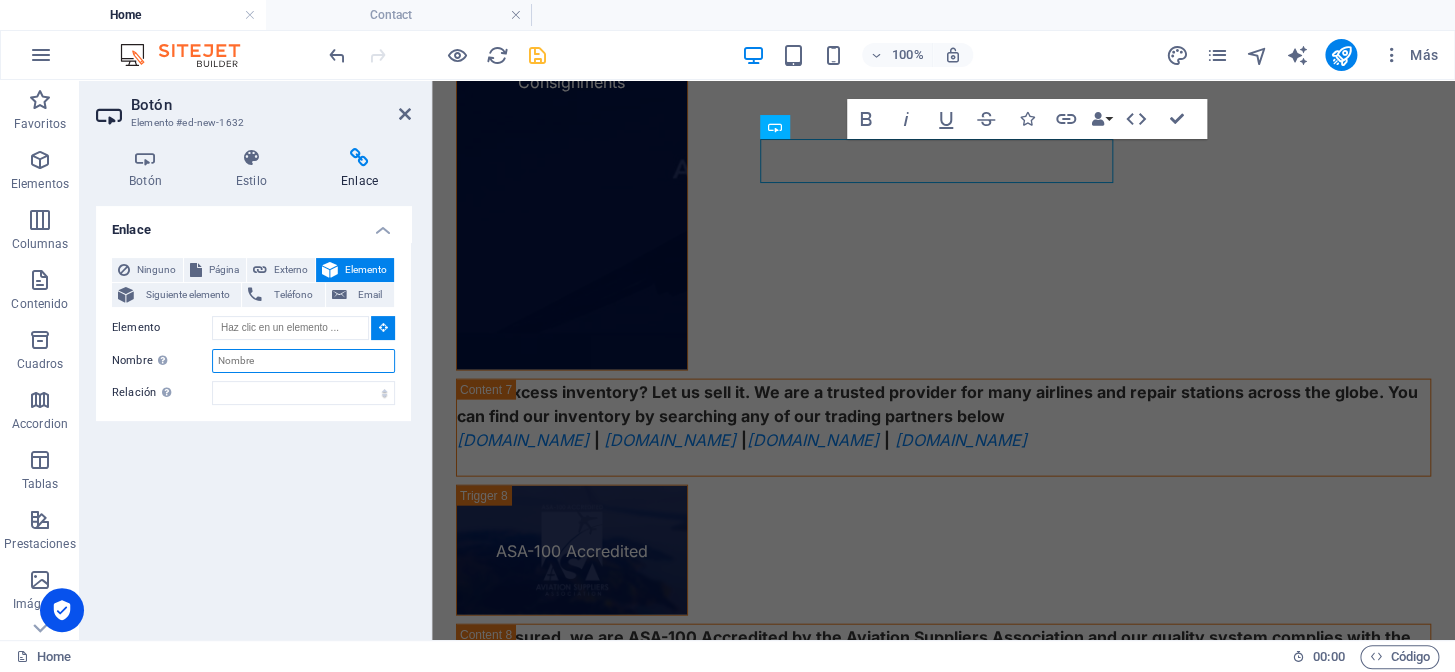 click on "Nombre Una descripción adicional del enlace no debería ser igual al texto del enlace. El título suele mostrarse como un texto de información cuando se mueve el ratón por encima del elemento. Déjalo en blanco en caso de dudas." at bounding box center [303, 361] 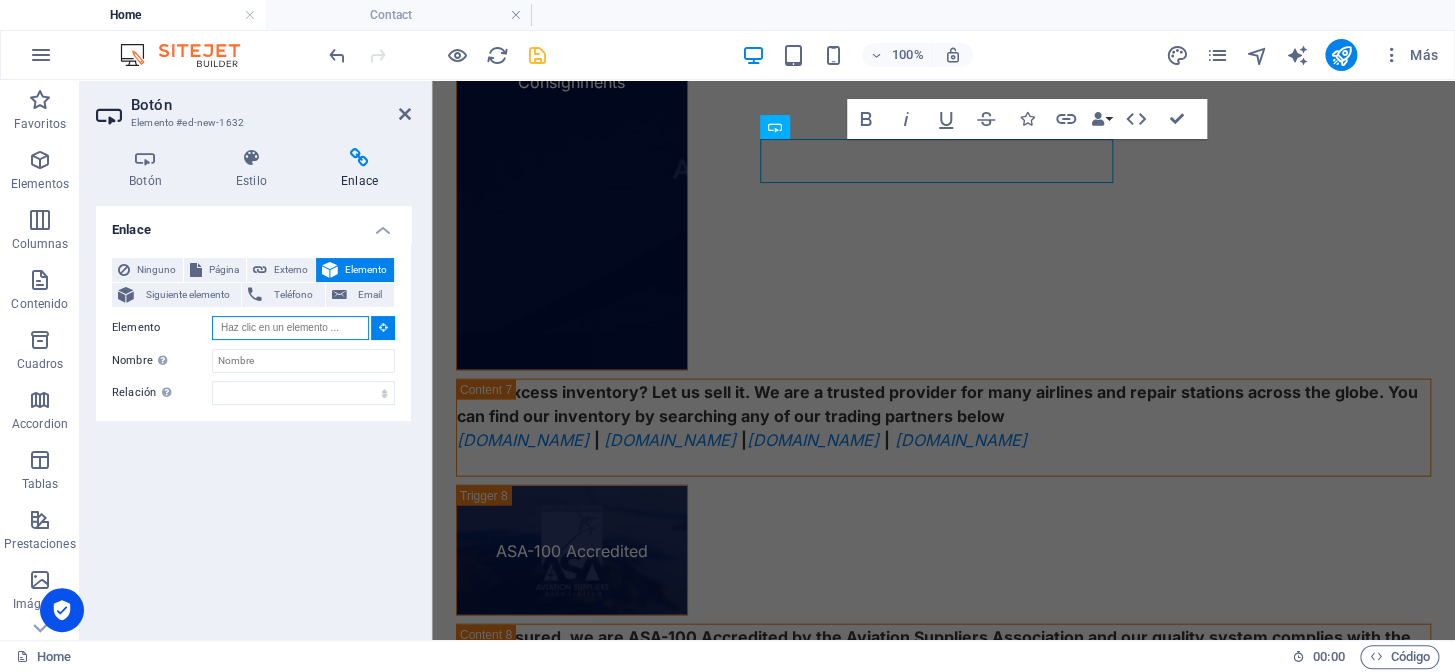 click on "Elemento" at bounding box center [290, 328] 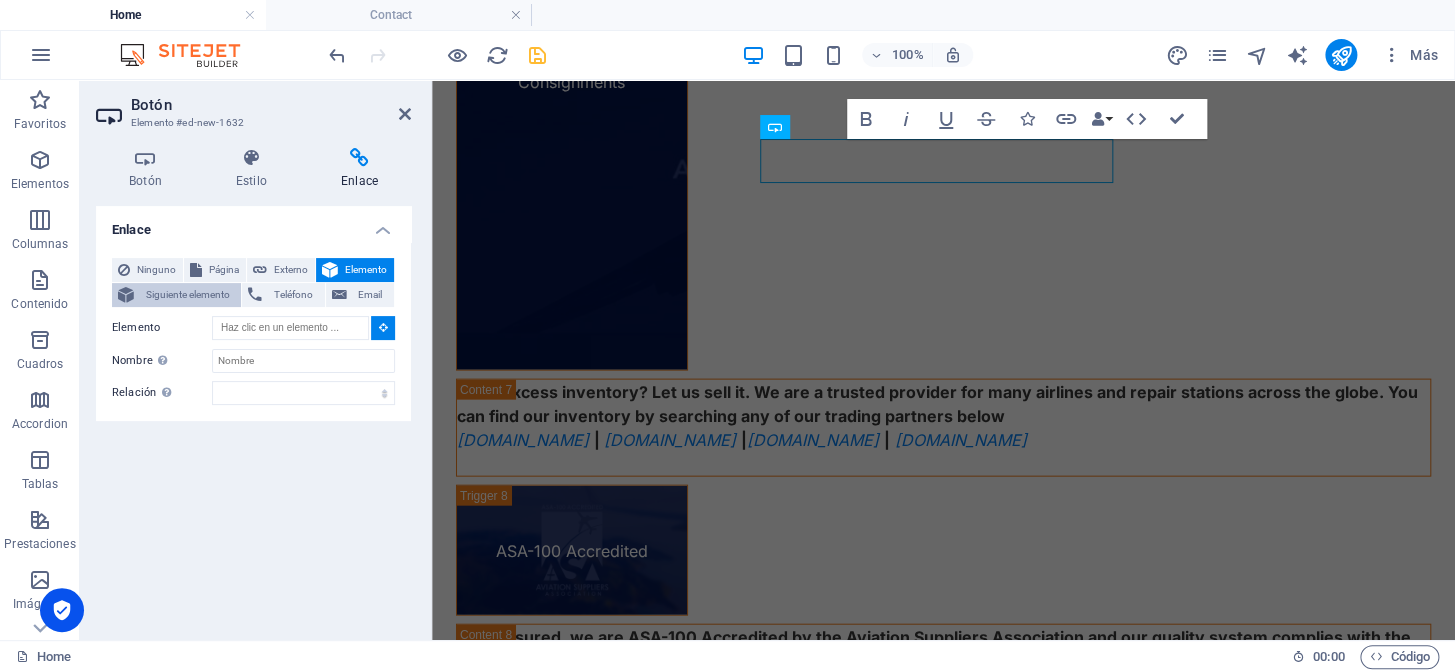 click on "Siguiente elemento" at bounding box center [187, 295] 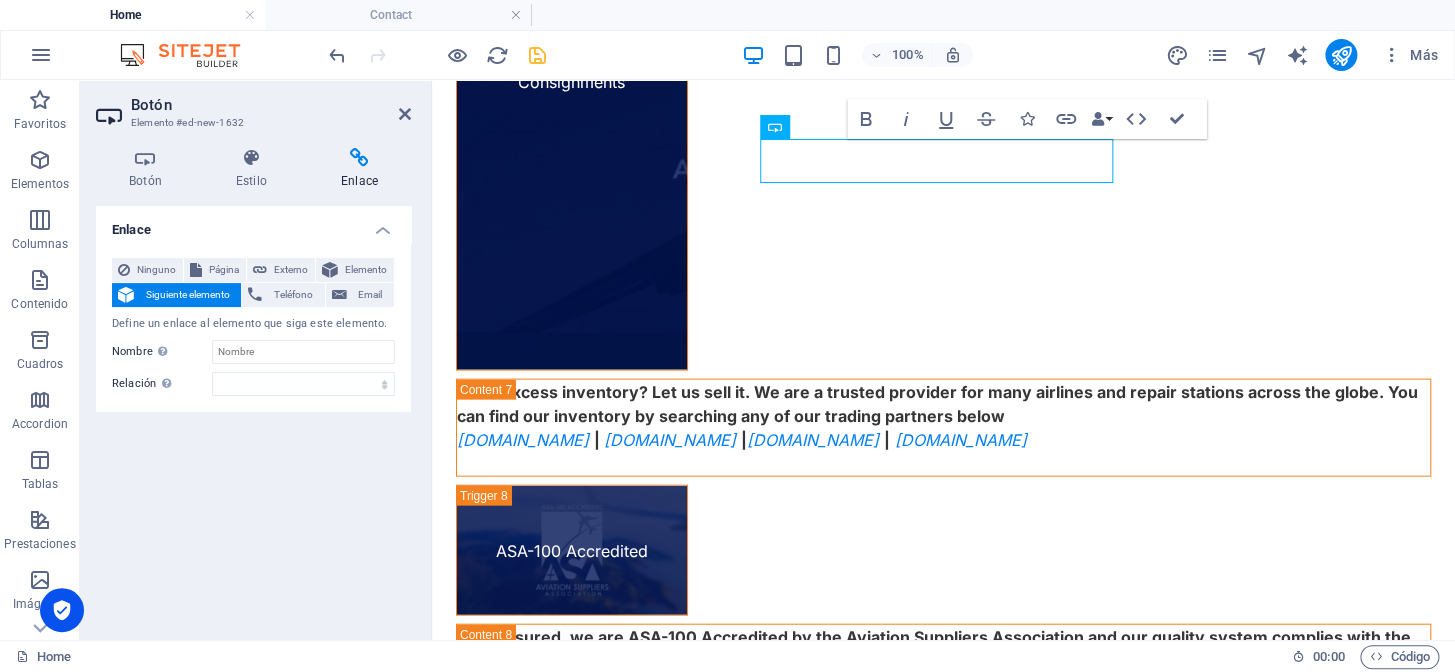 click on "Define un enlace al elemento que siga este elemento." at bounding box center (253, 324) 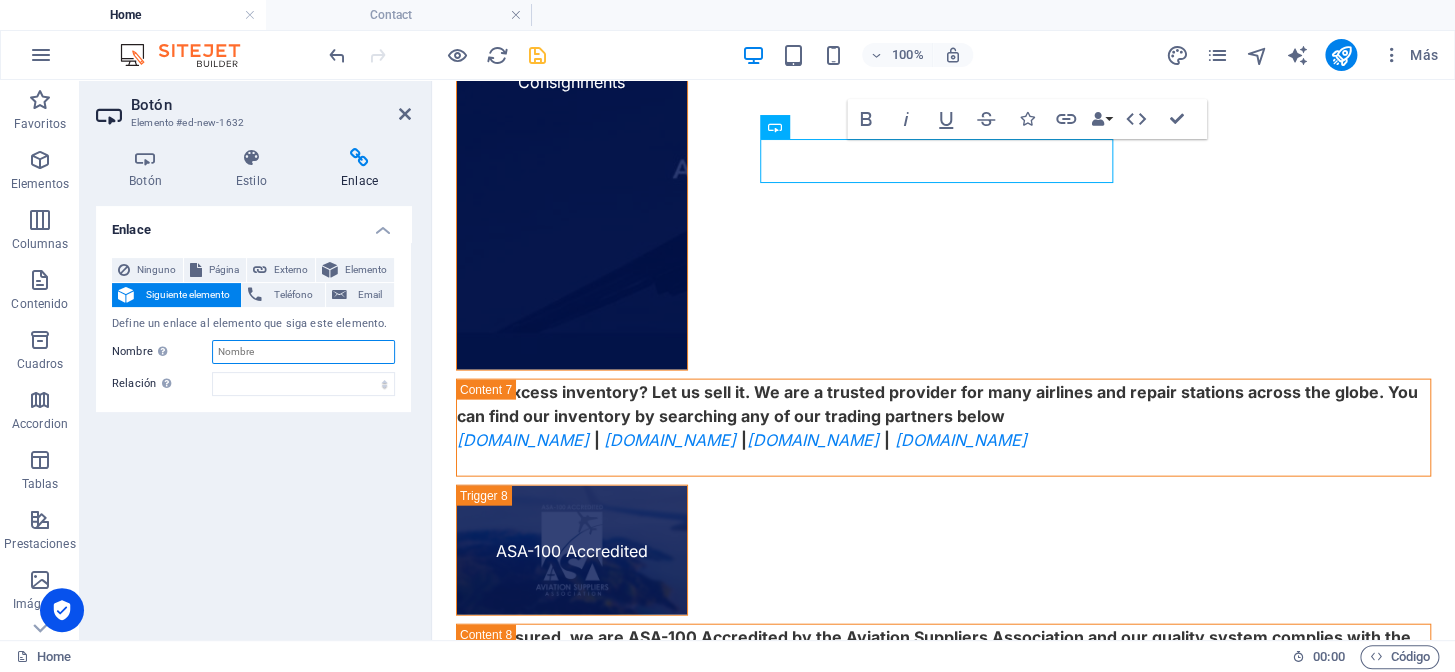 click on "Nombre Una descripción adicional del enlace no debería ser igual al texto del enlace. El título suele mostrarse como un texto de información cuando se mueve el ratón por encima del elemento. Déjalo en blanco en caso de dudas." at bounding box center [303, 352] 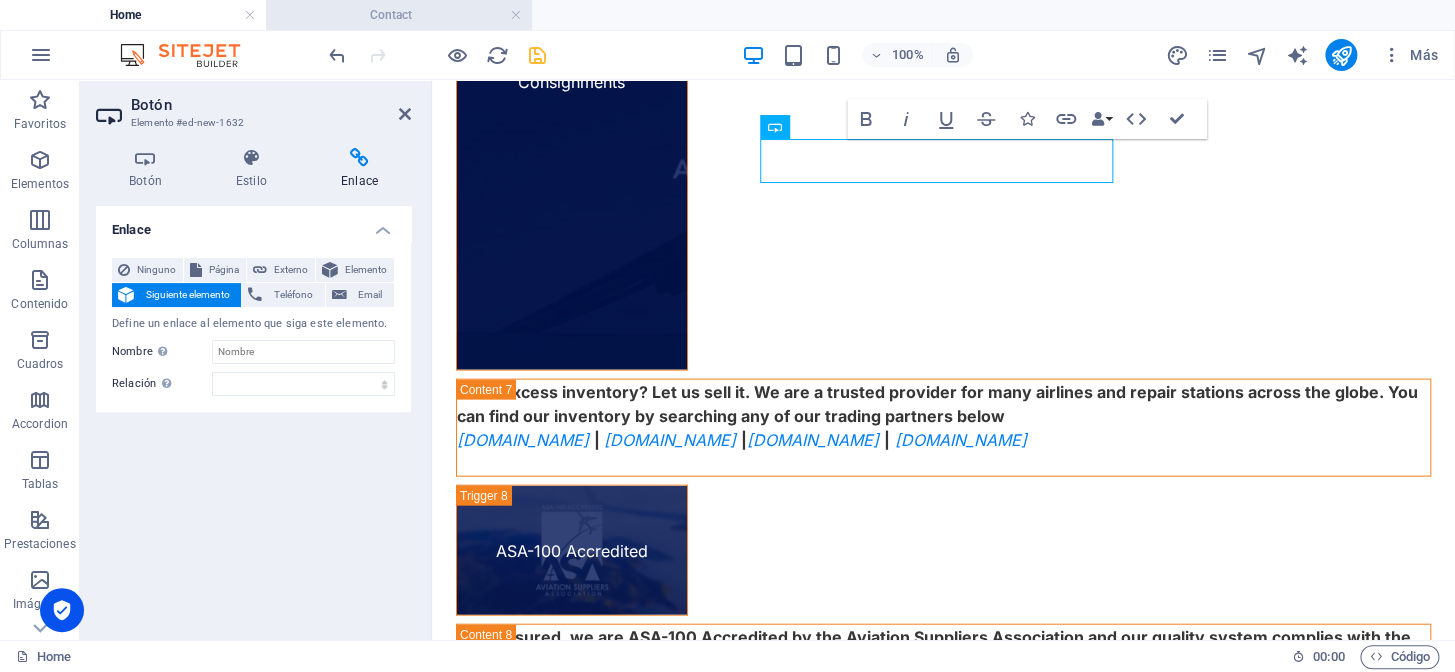 click on "Contact" at bounding box center (399, 15) 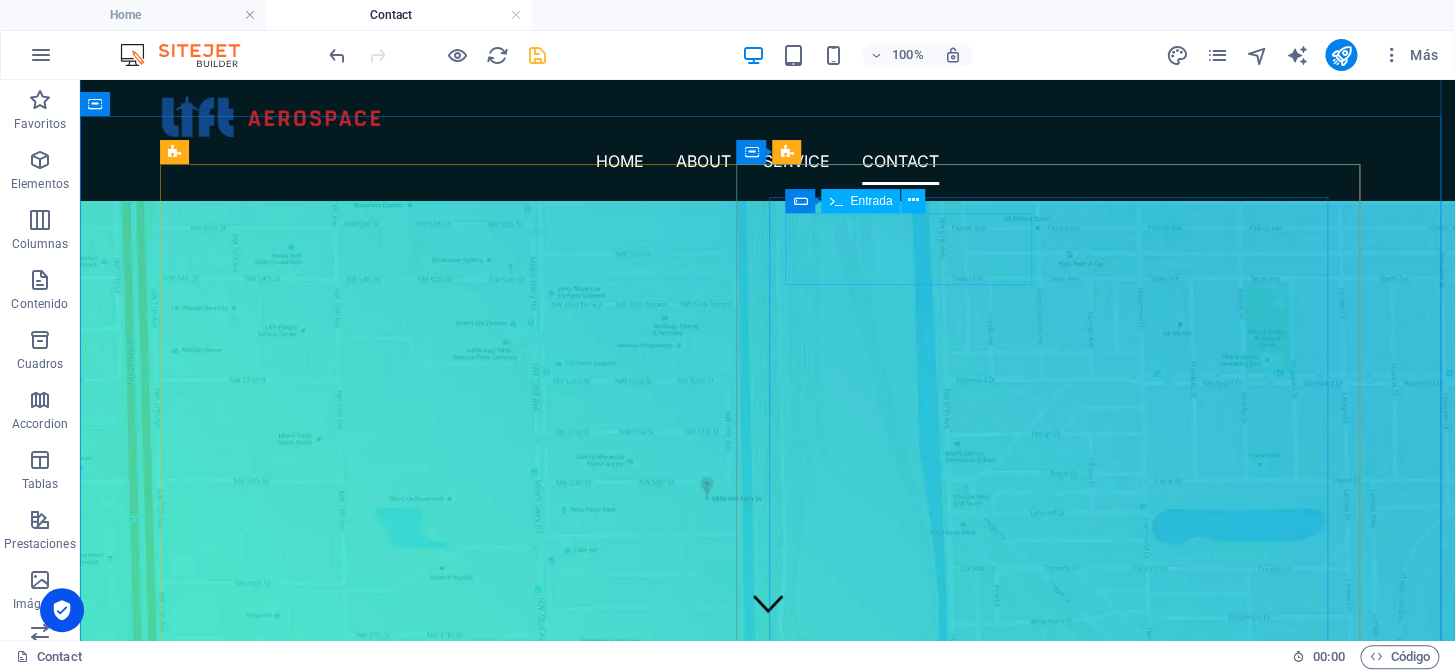 click on "Formulario" at bounding box center [784, 185] 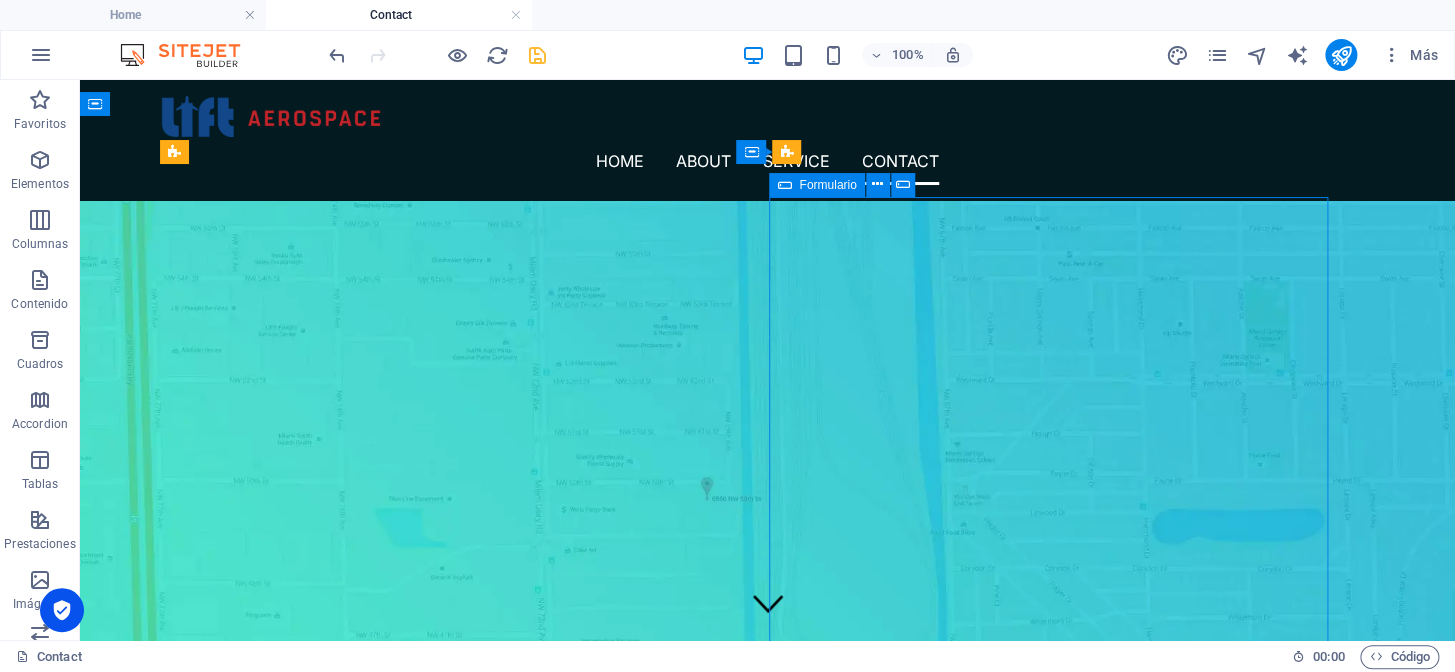 scroll, scrollTop: 3440, scrollLeft: 0, axis: vertical 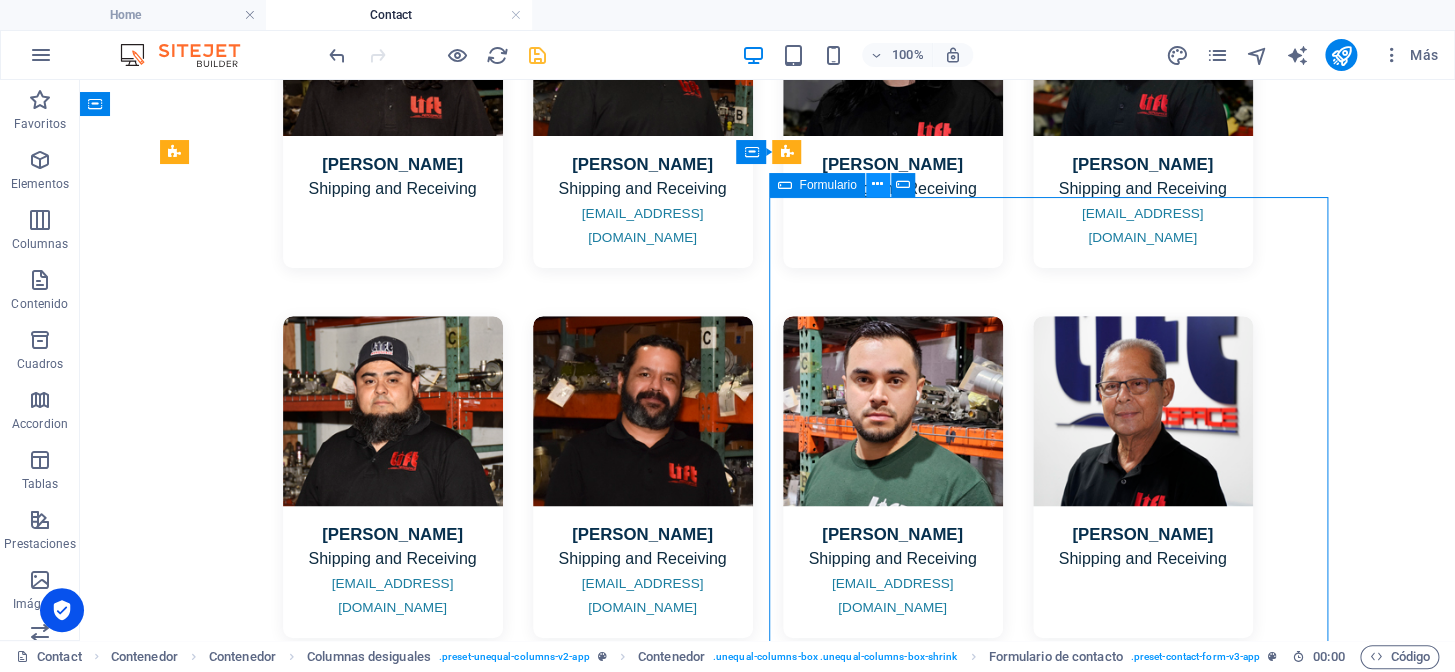 click at bounding box center [877, 184] 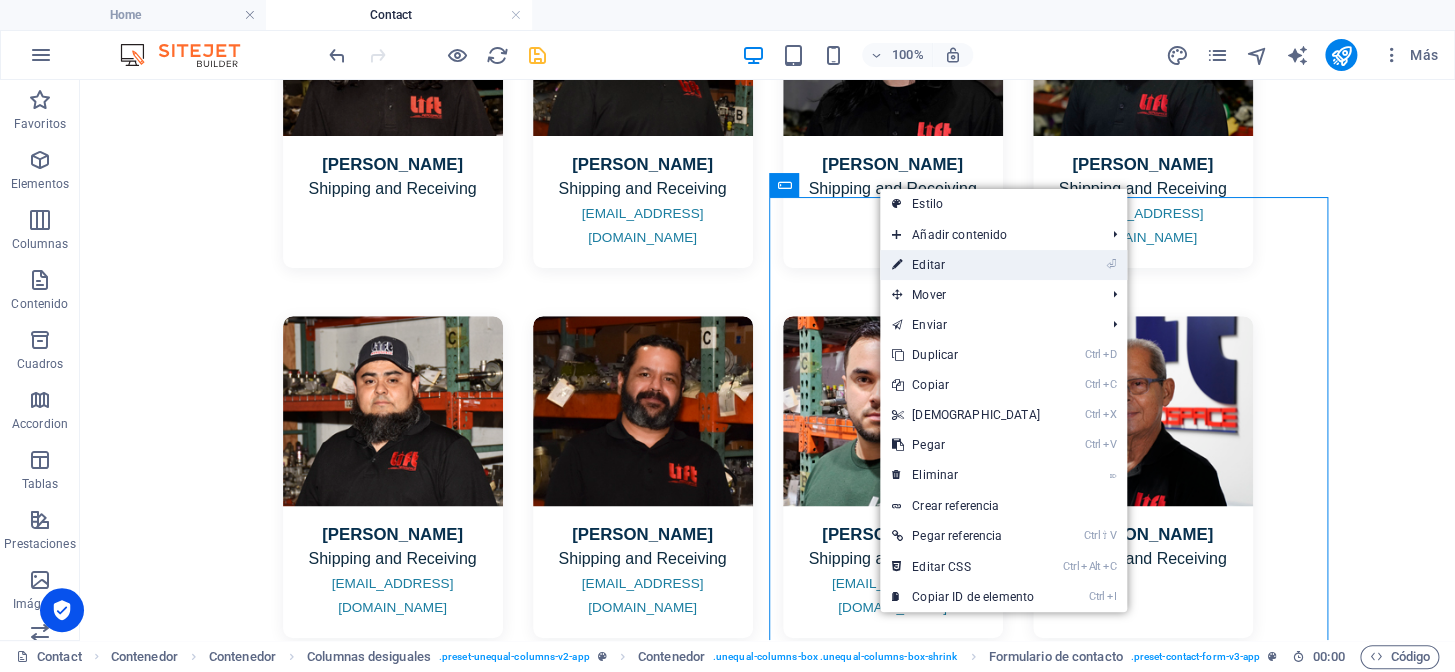 click on "⏎  Editar" at bounding box center [966, 265] 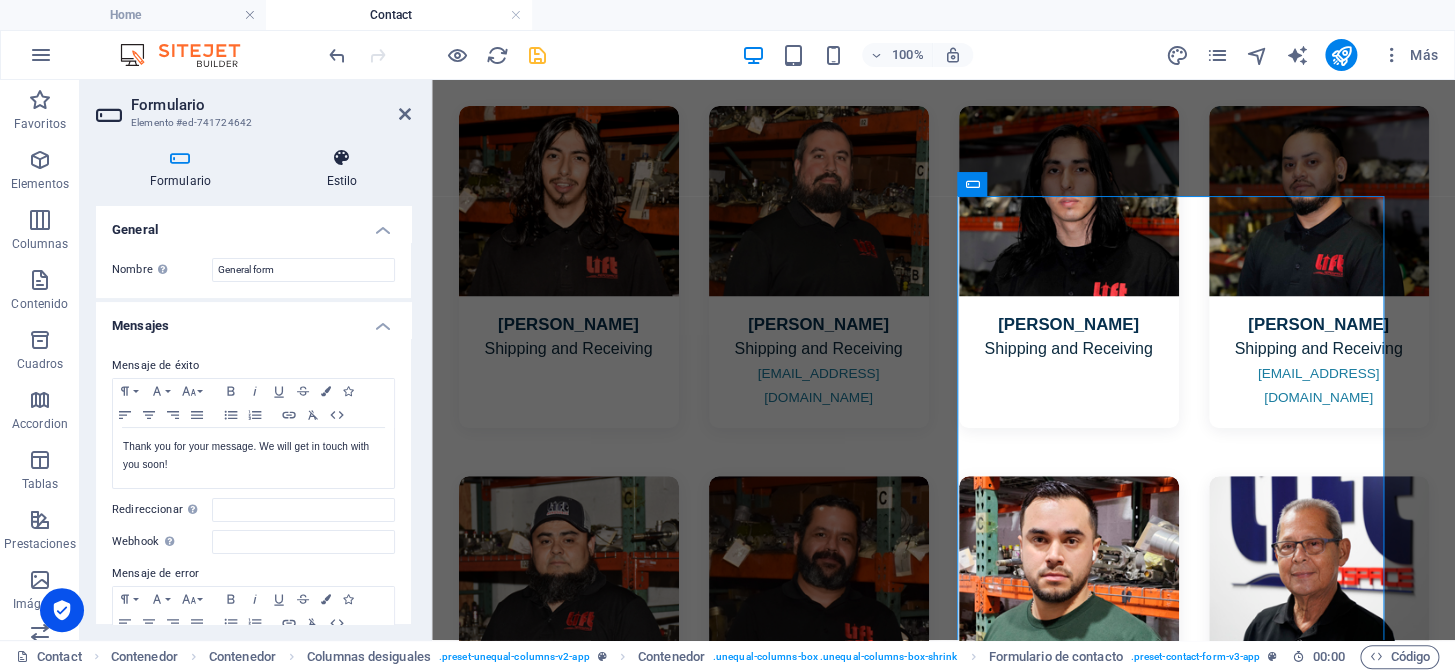 scroll, scrollTop: 3557, scrollLeft: 0, axis: vertical 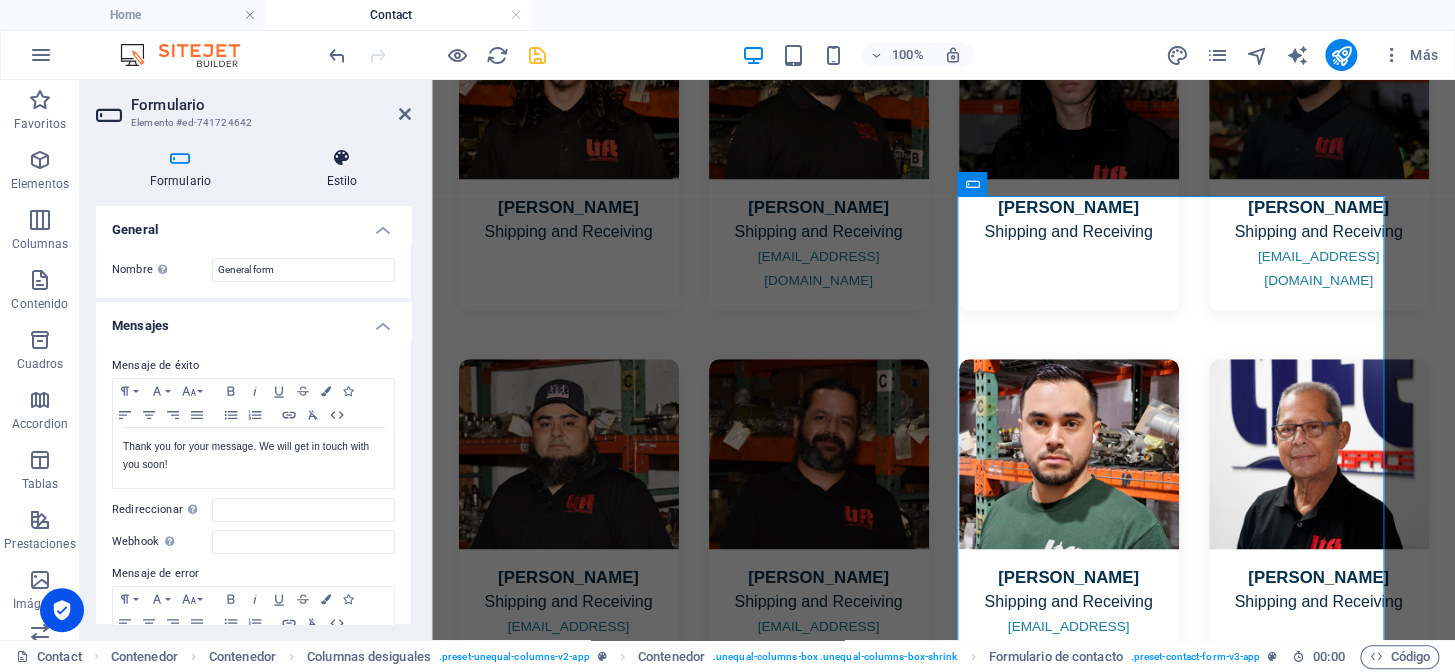 click at bounding box center (342, 158) 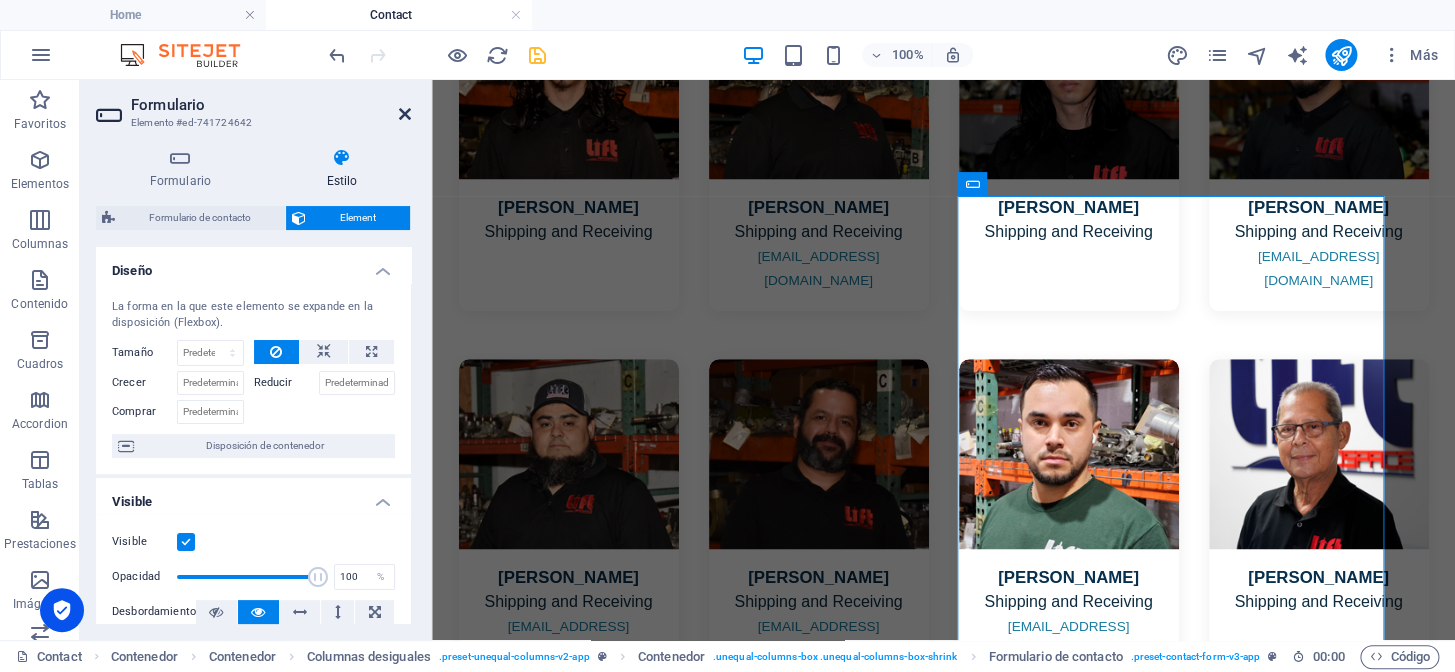 drag, startPoint x: 405, startPoint y: 111, endPoint x: 777, endPoint y: 153, distance: 374.36346 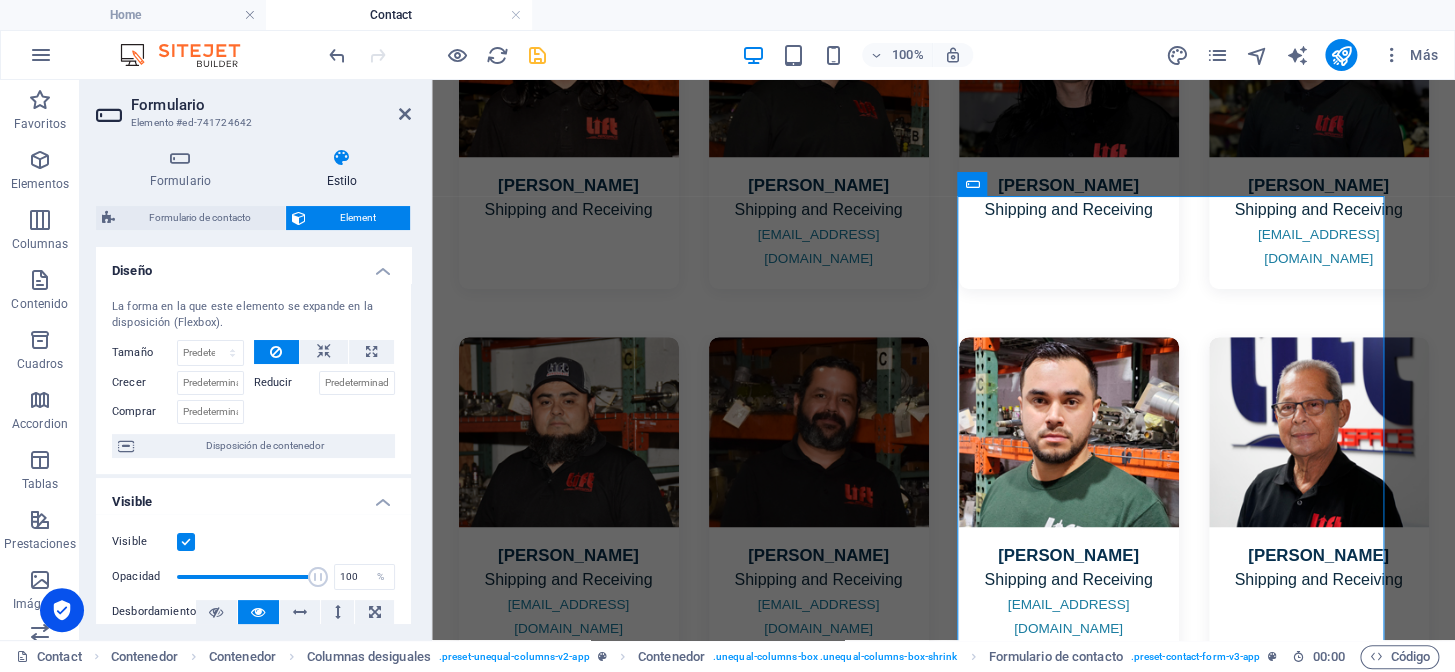 scroll, scrollTop: 3440, scrollLeft: 0, axis: vertical 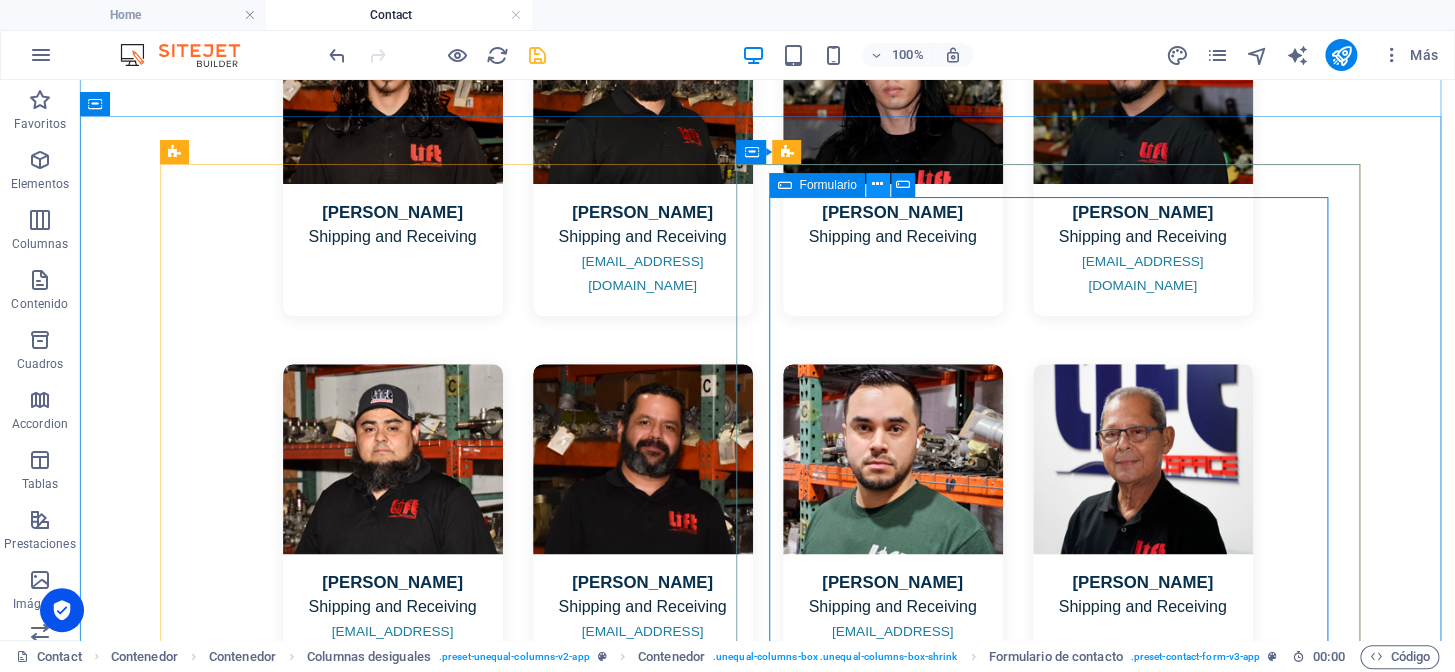 click at bounding box center [877, 184] 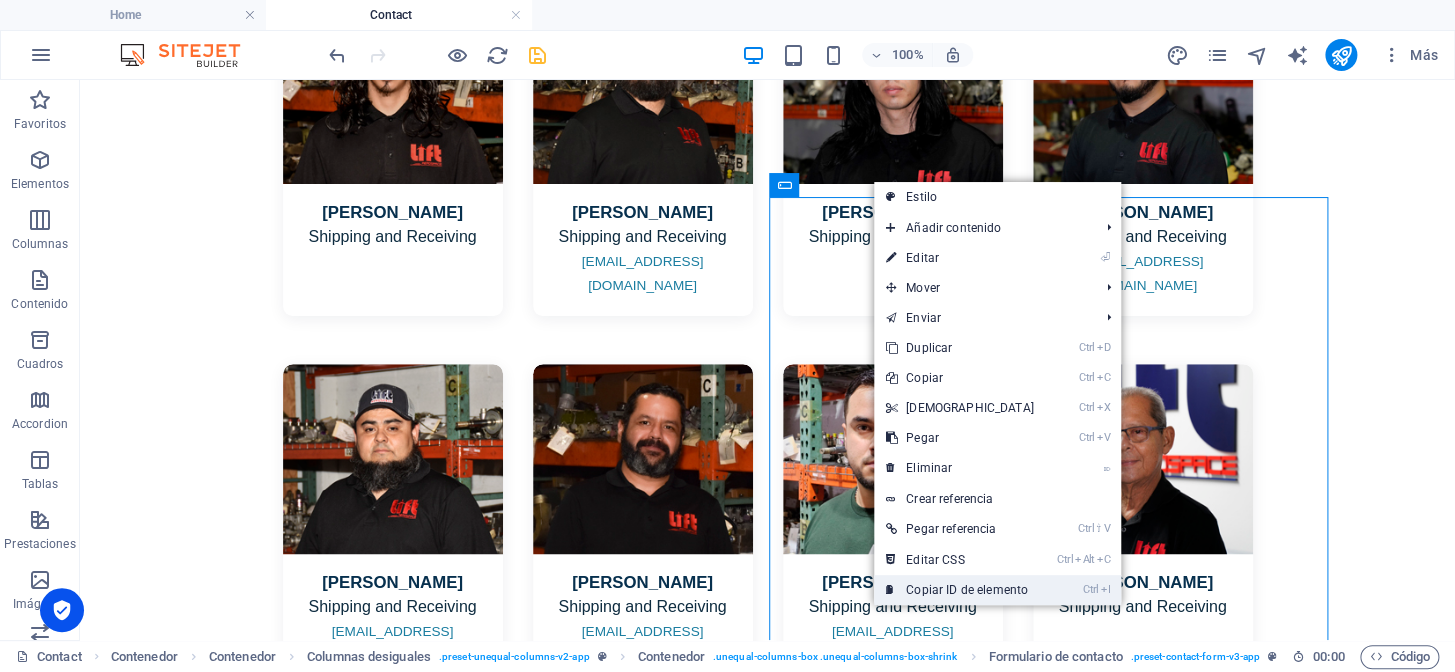 click on "Ctrl I  Copiar ID de elemento" at bounding box center (960, 590) 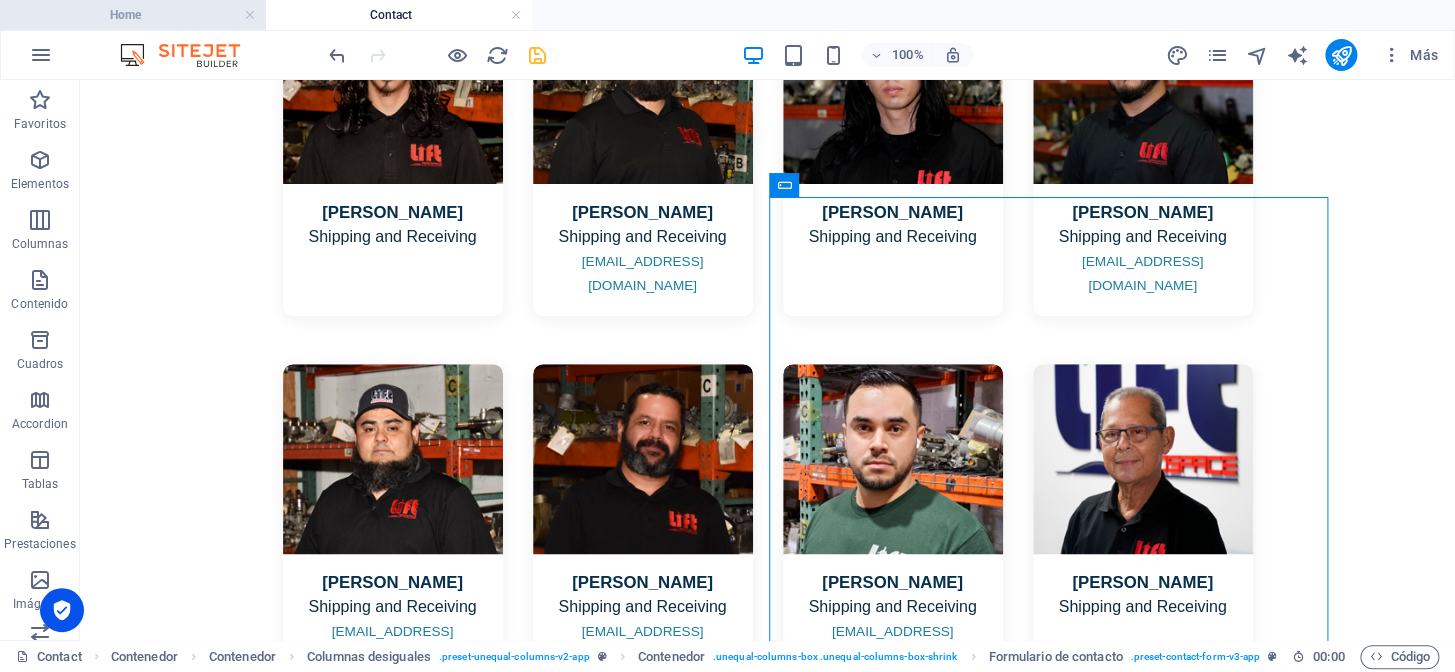 click on "Home" at bounding box center [133, 15] 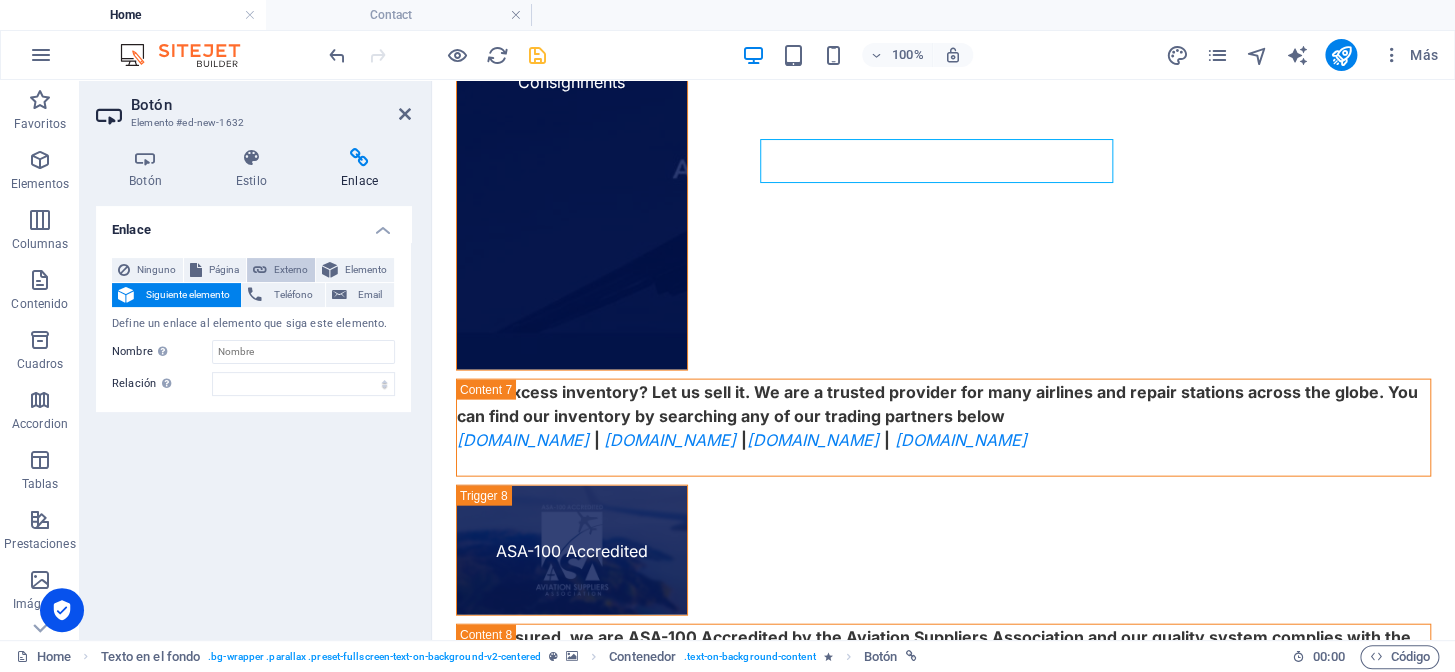 scroll, scrollTop: 0, scrollLeft: 0, axis: both 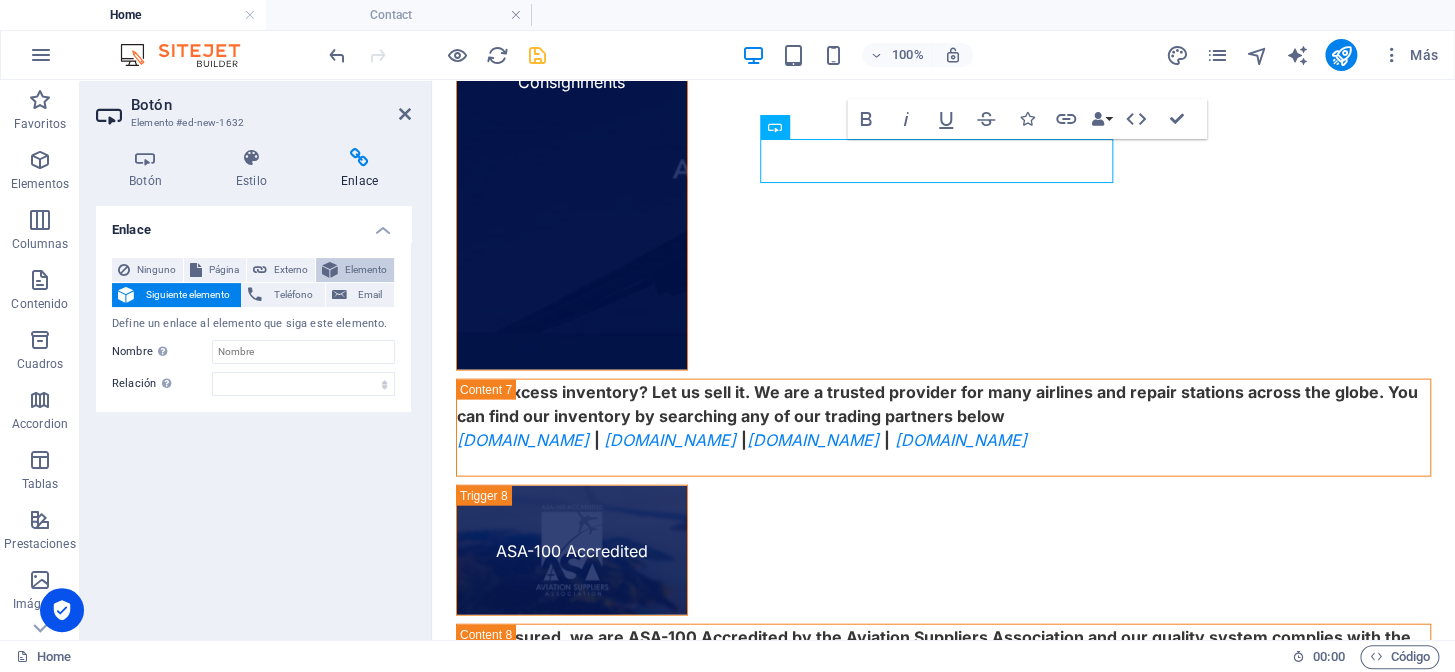 click on "Elemento" at bounding box center [366, 270] 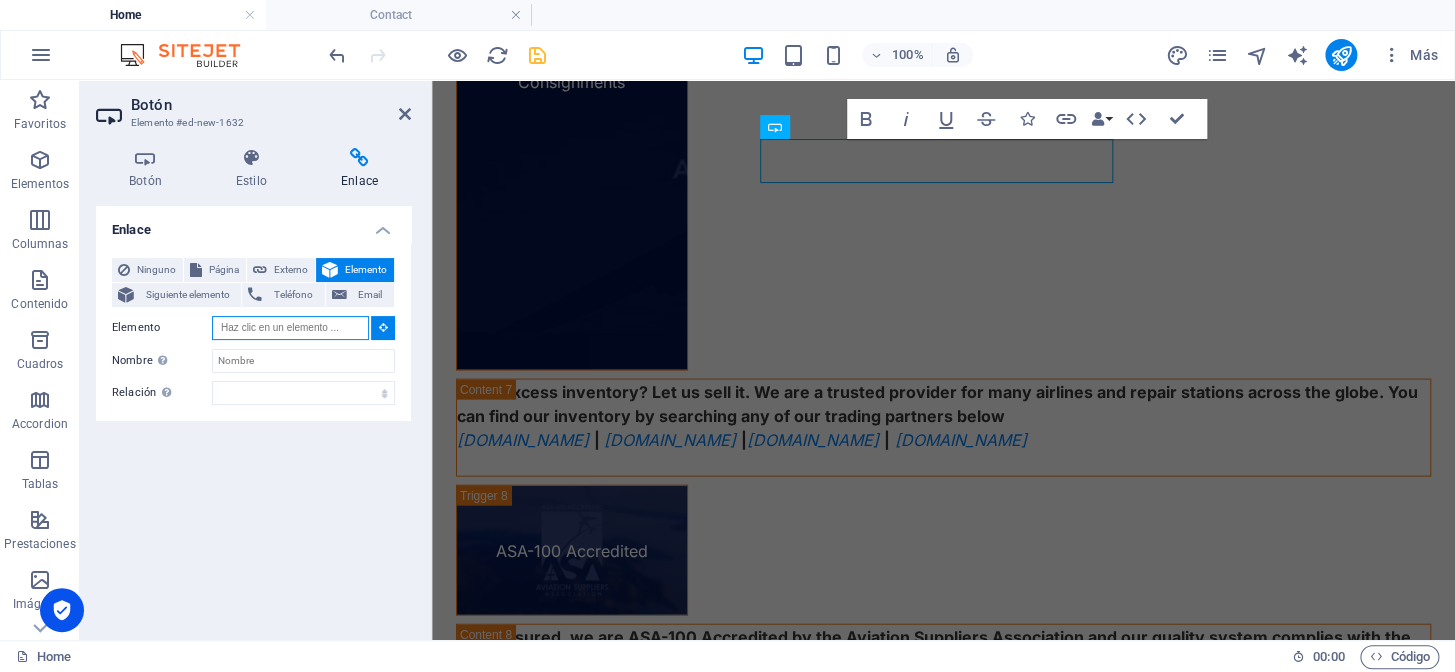 click on "Elemento" at bounding box center [290, 328] 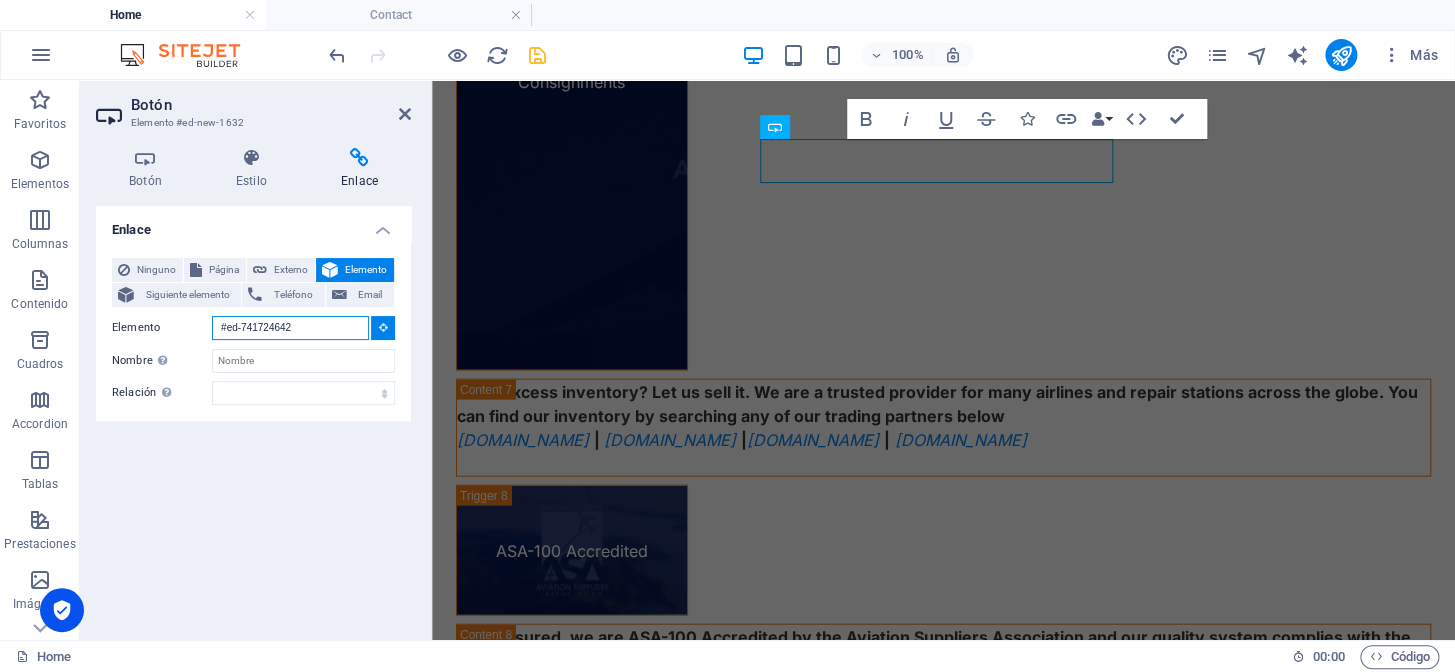 type on "#ed-741724642" 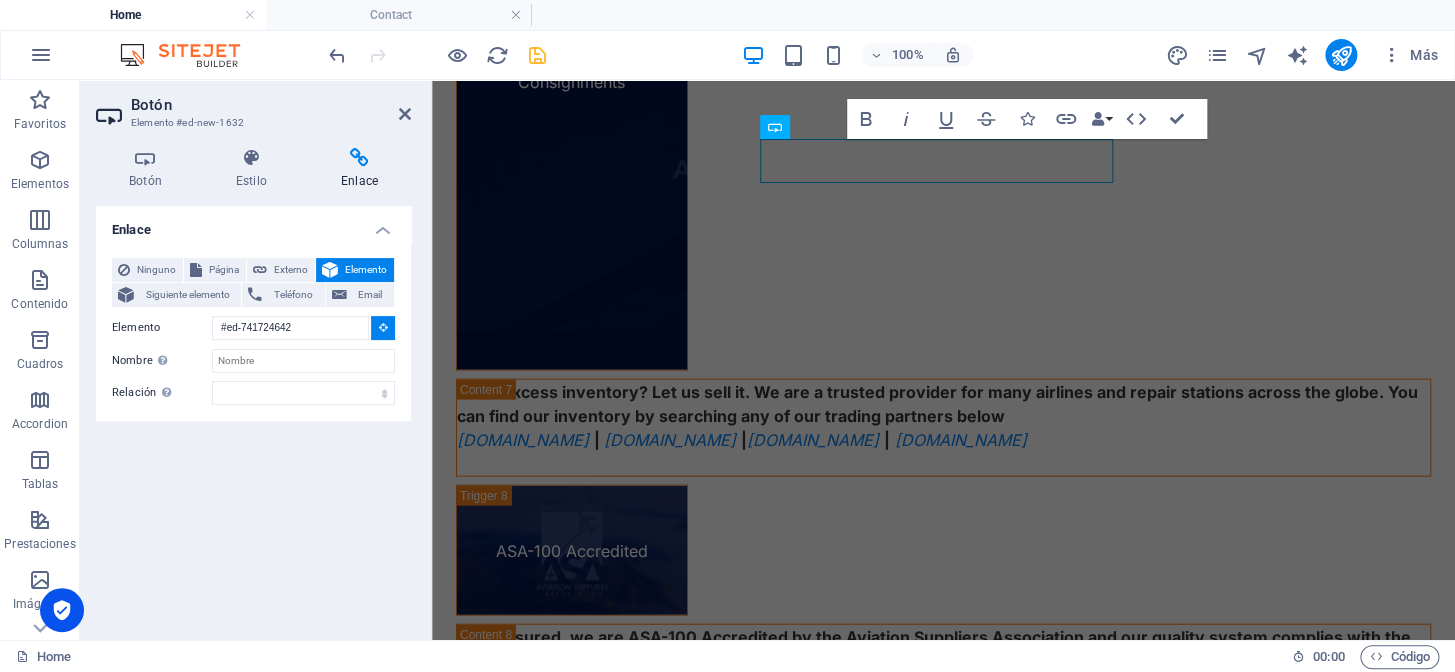 type 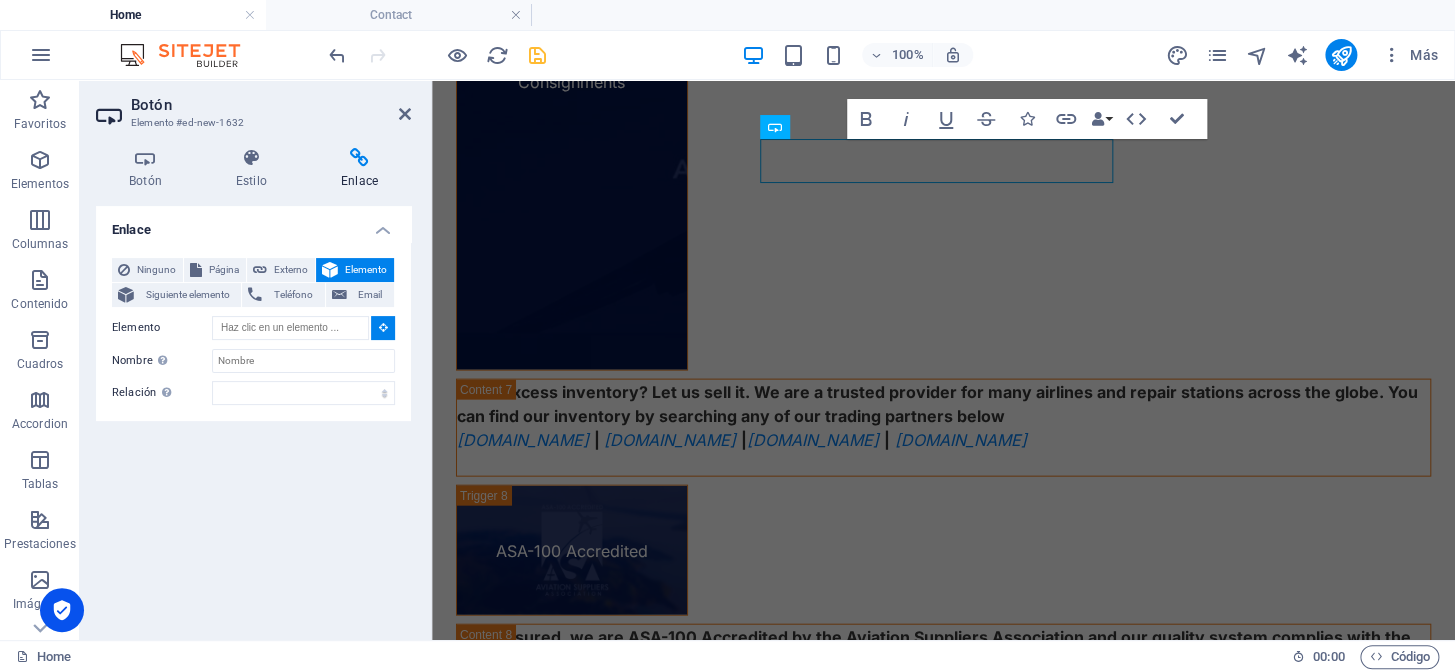 click at bounding box center (383, 328) 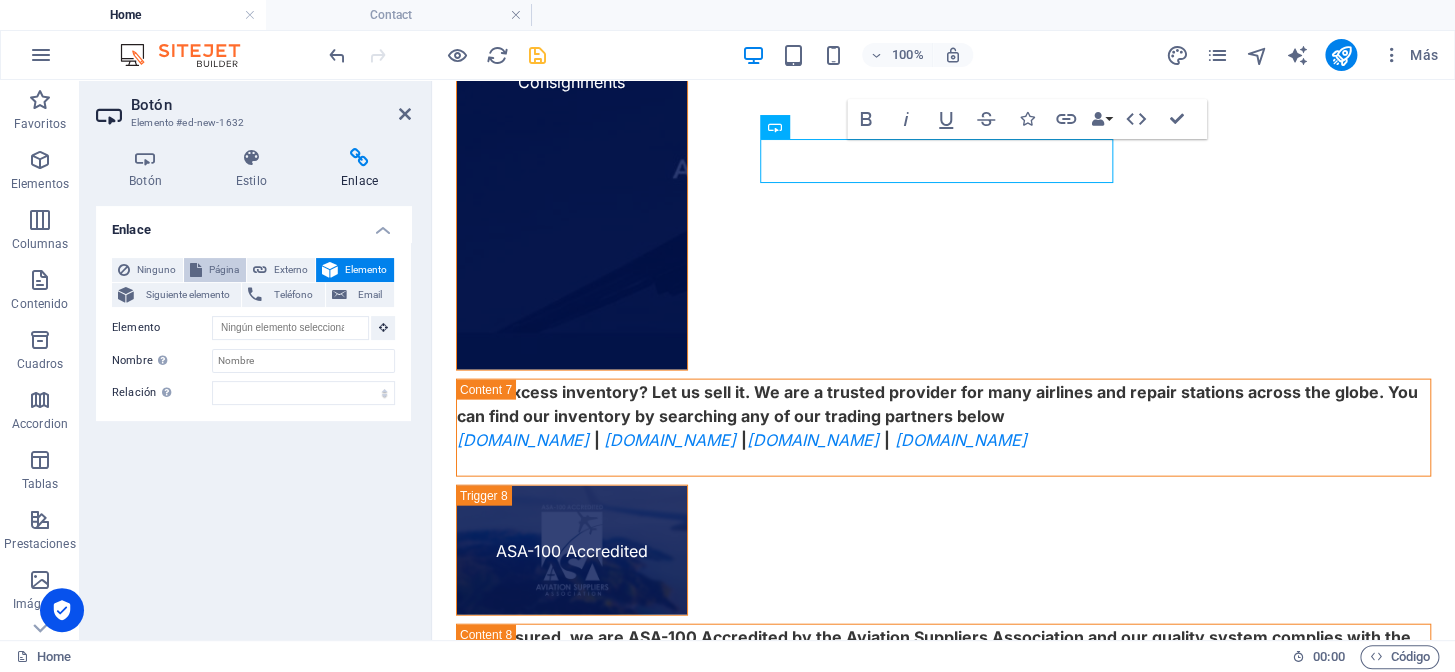 click on "Página" at bounding box center (224, 270) 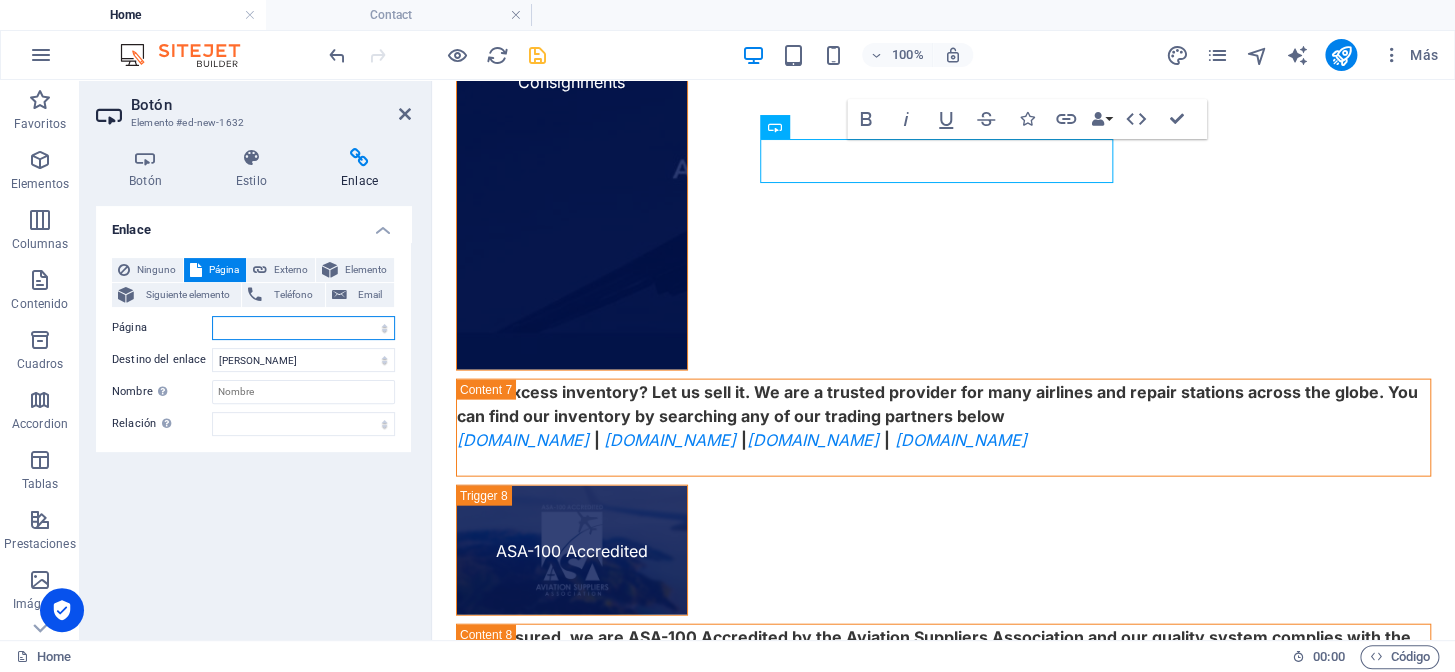 click on "Home Features Features 1 Pricing Blog Contact Privacy Legal Notice" at bounding box center (303, 328) 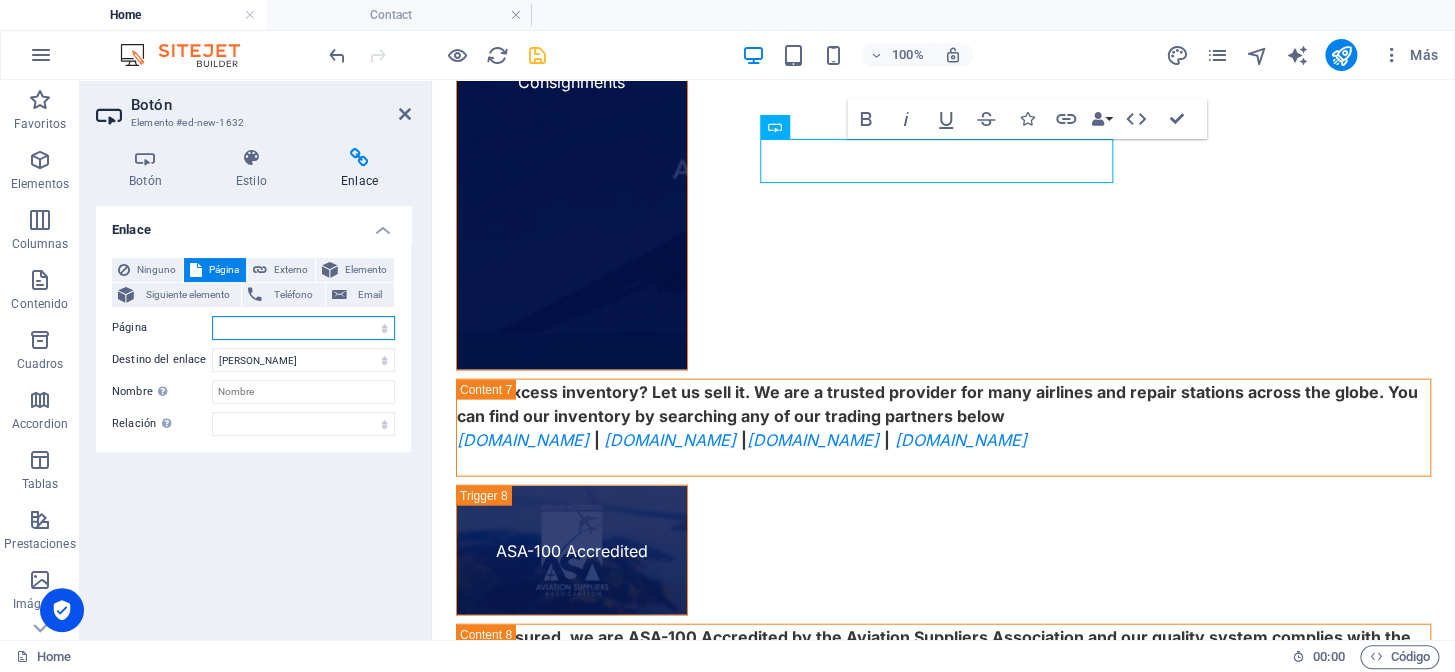select on "5" 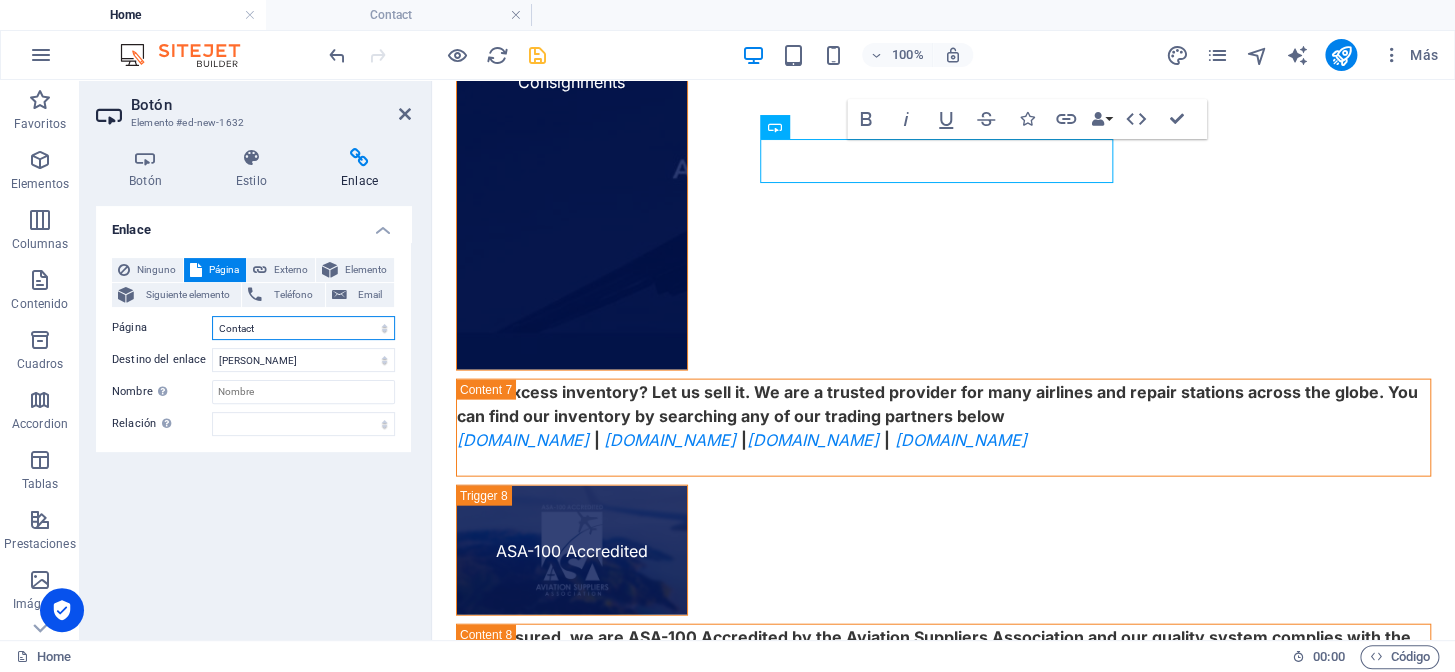 click on "Home Features Features 1 Pricing Blog Contact Privacy Legal Notice" at bounding box center [303, 328] 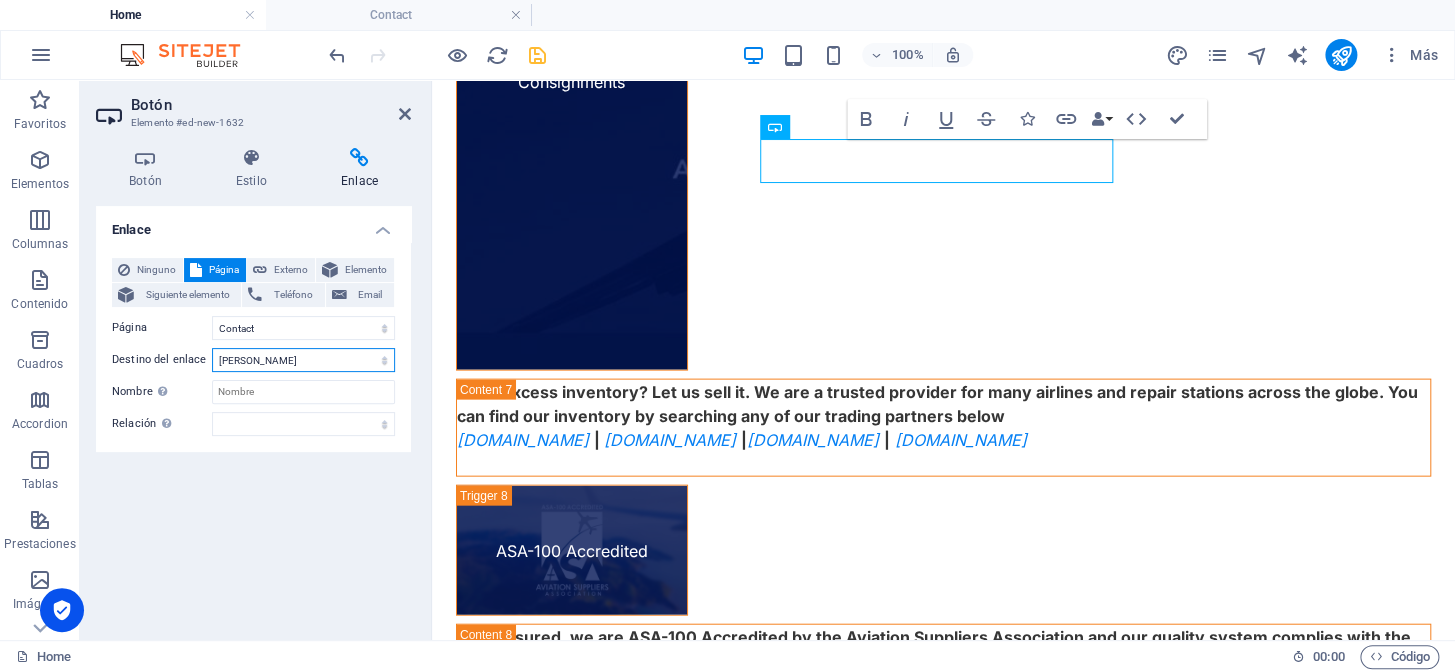 click on "Nueva pestaña Misma pestaña Superposición" at bounding box center (303, 360) 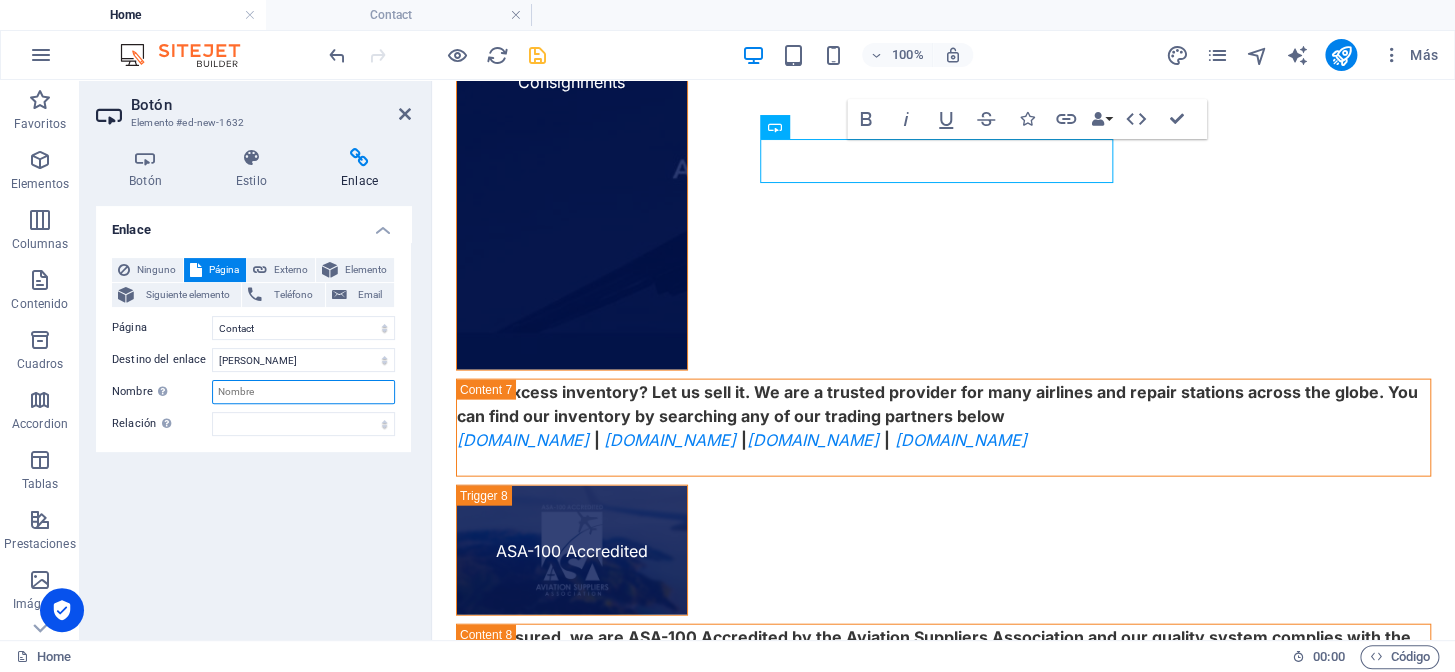 click on "Nombre Una descripción adicional del enlace no debería ser igual al texto del enlace. El título suele mostrarse como un texto de información cuando se mueve el ratón por encima del elemento. Déjalo en blanco en caso de dudas." at bounding box center [303, 392] 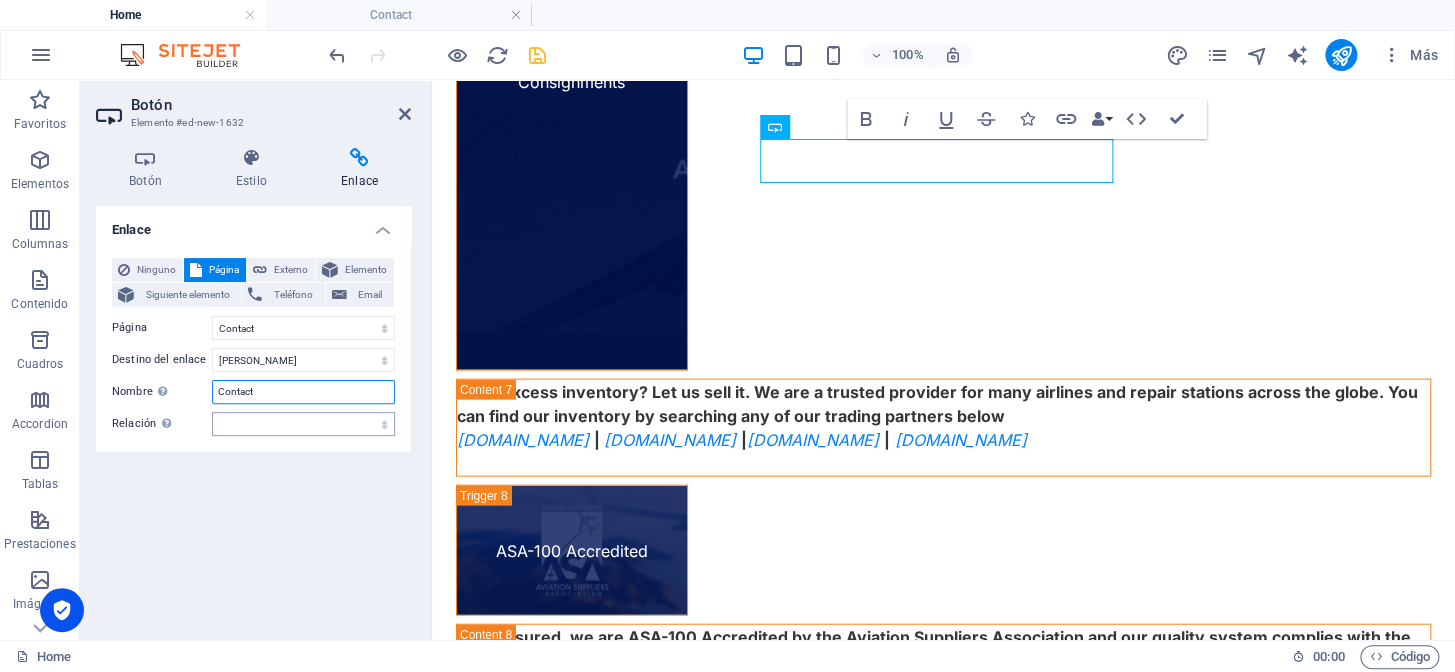 type on "Contact" 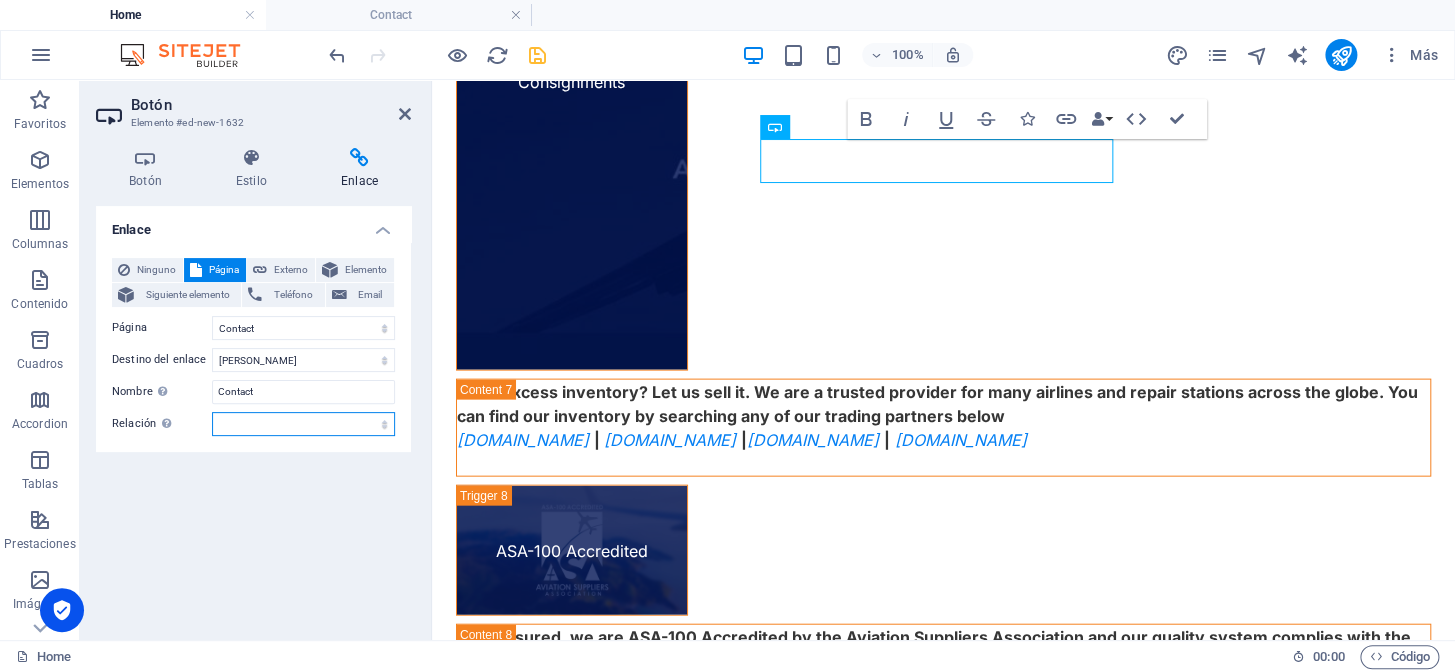 click on "alternativo autor marcador externo ayuda licencia siguiente nofollow noreferrer noopener ant buscar etiqueta" at bounding box center (303, 424) 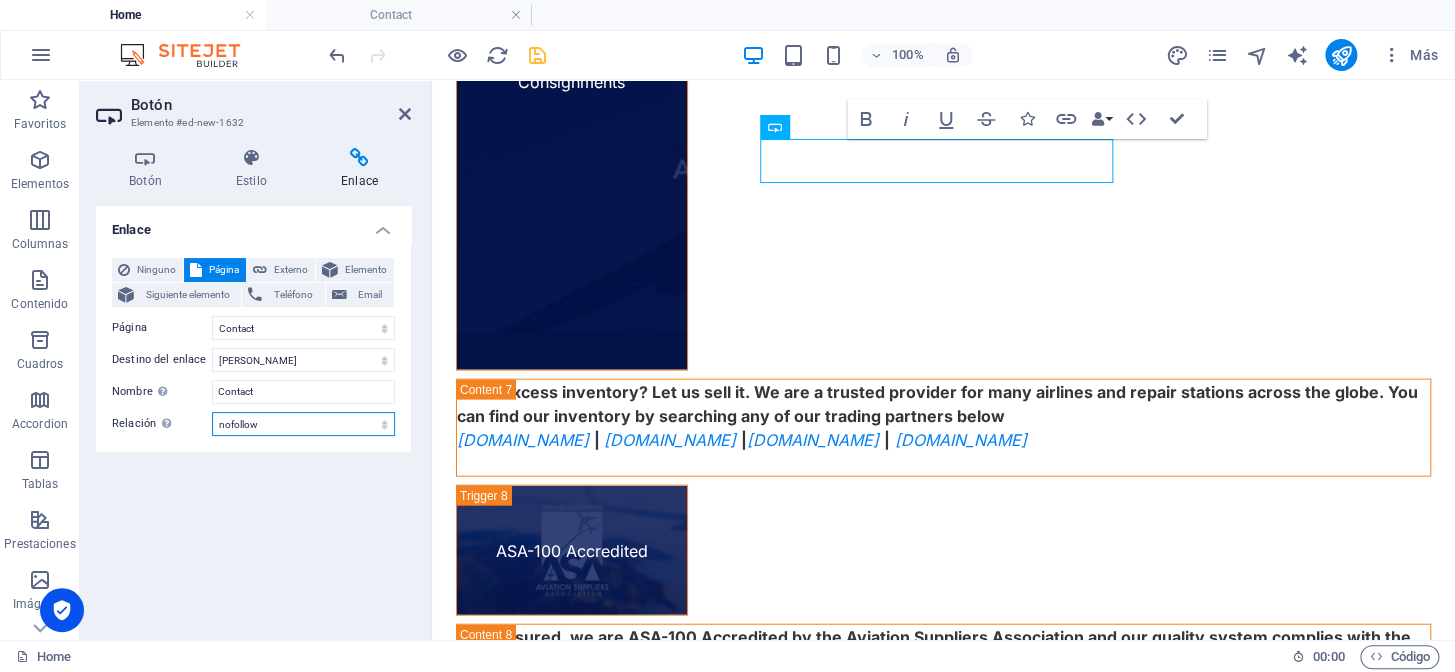click on "alternativo autor marcador externo ayuda licencia siguiente nofollow noreferrer noopener ant buscar etiqueta" at bounding box center [303, 424] 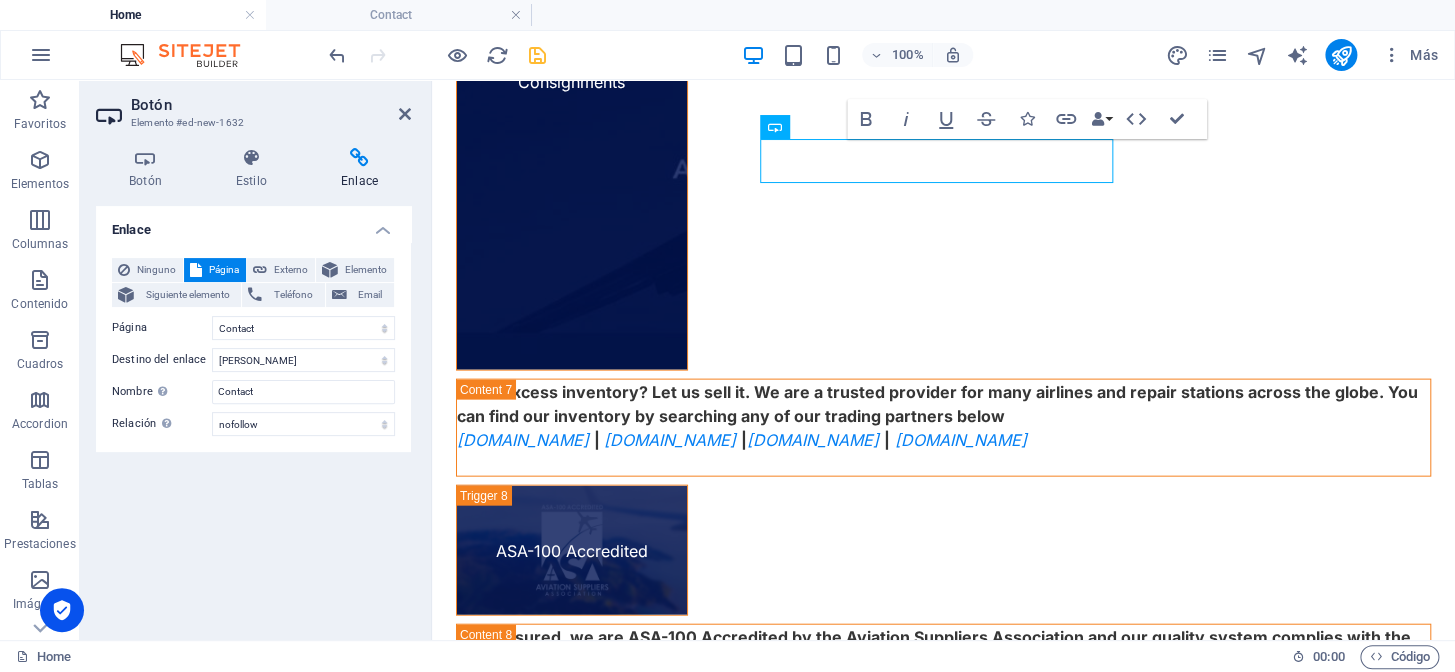 click on "Enlace Ninguno Página Externo Elemento Siguiente elemento Teléfono Email Página Home Features Features 1 Pricing Blog Contact Privacy Legal Notice Elemento
URL Teléfono Email Destino del enlace Nueva pestaña Misma pestaña Superposición Nombre Una descripción adicional del enlace no debería ser igual al texto del enlace. El título suele mostrarse como un texto de información cuando se mueve el ratón por encima del elemento. Déjalo en blanco en caso de dudas. Contact Relación Define la  relación de este enlace con el destino del enlace . Por ejemplo, el valor "nofollow" indica a los buscadores que no sigan al enlace. Puede dejarse vacío. alternativo autor marcador externo ayuda licencia siguiente nofollow noreferrer noopener ant buscar etiqueta" at bounding box center [253, 415] 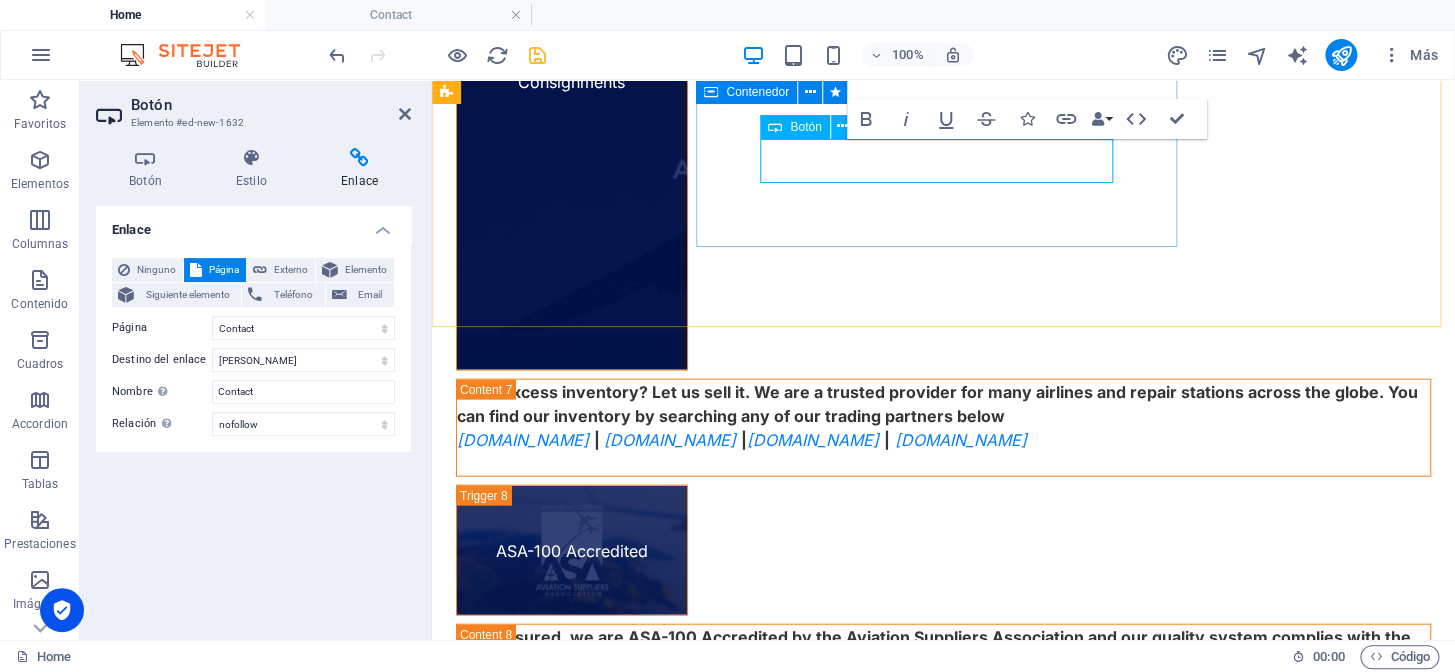 click on "Etiqueta del botón" at bounding box center [944, 4595] 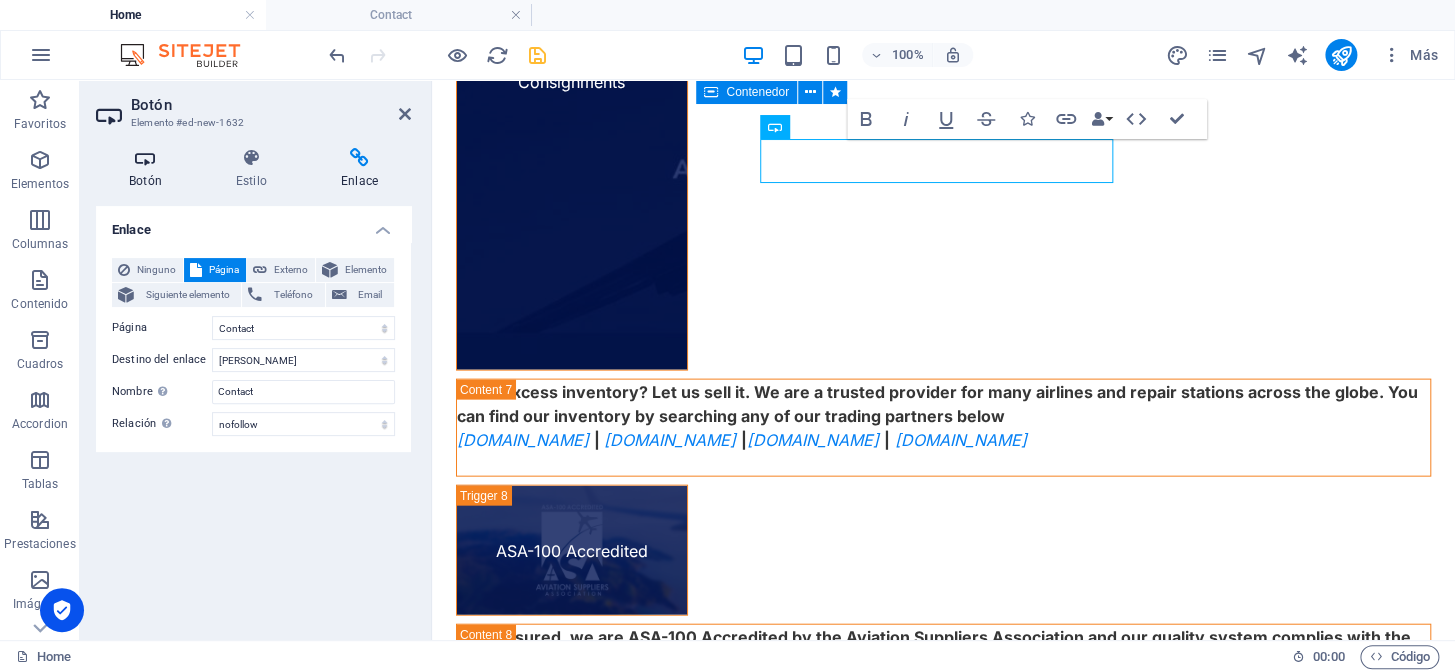 click at bounding box center (251, 158) 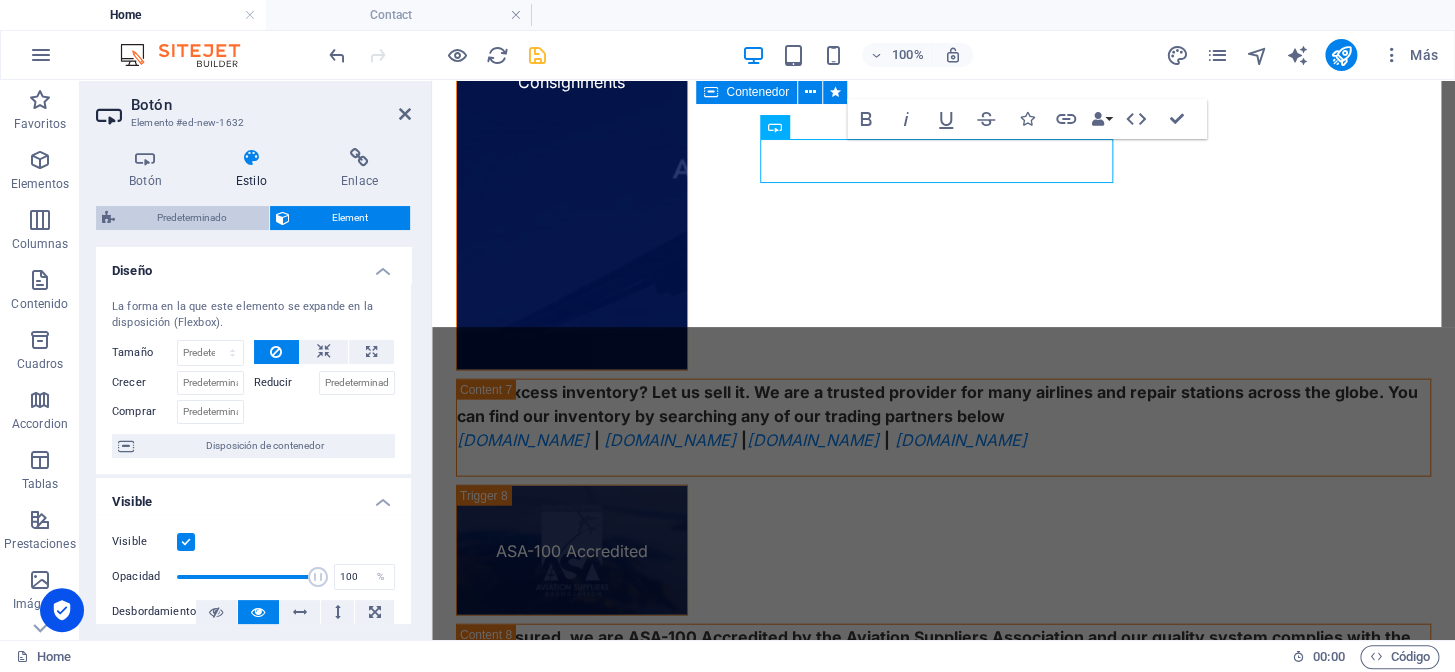 click on "Predeterminado" at bounding box center (192, 218) 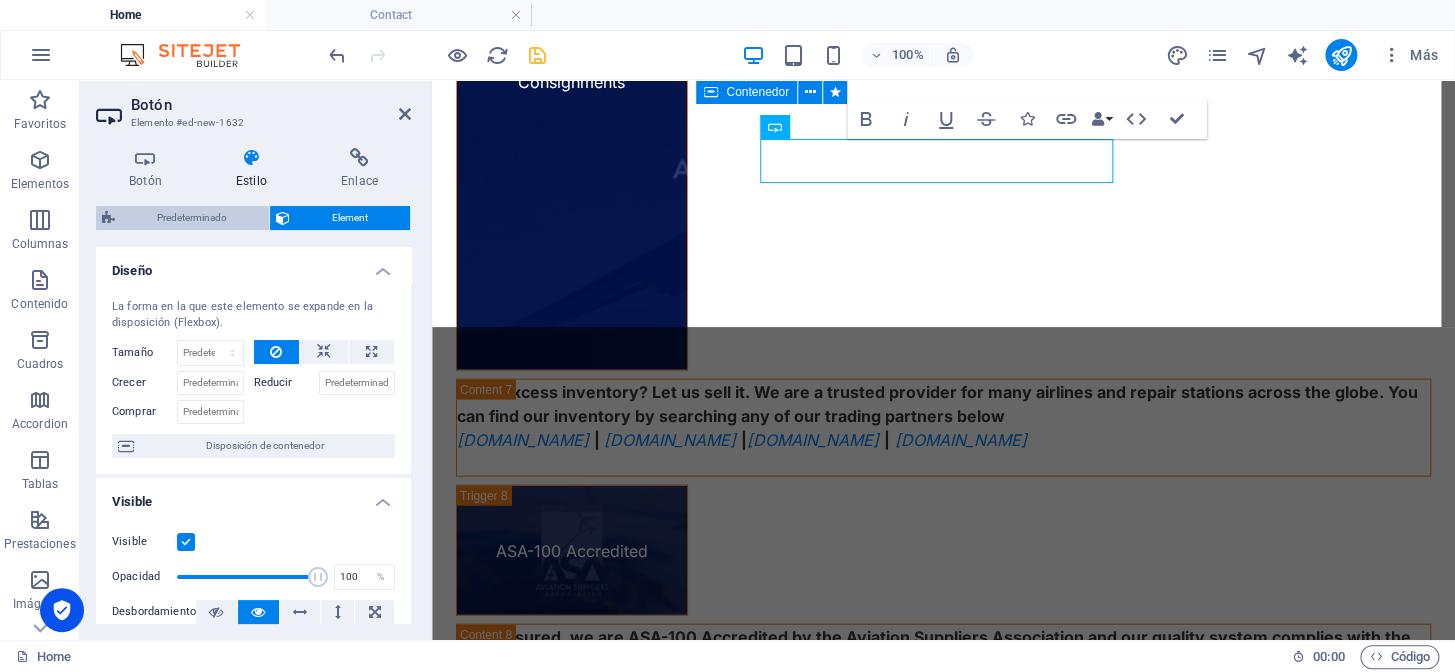 select on "%" 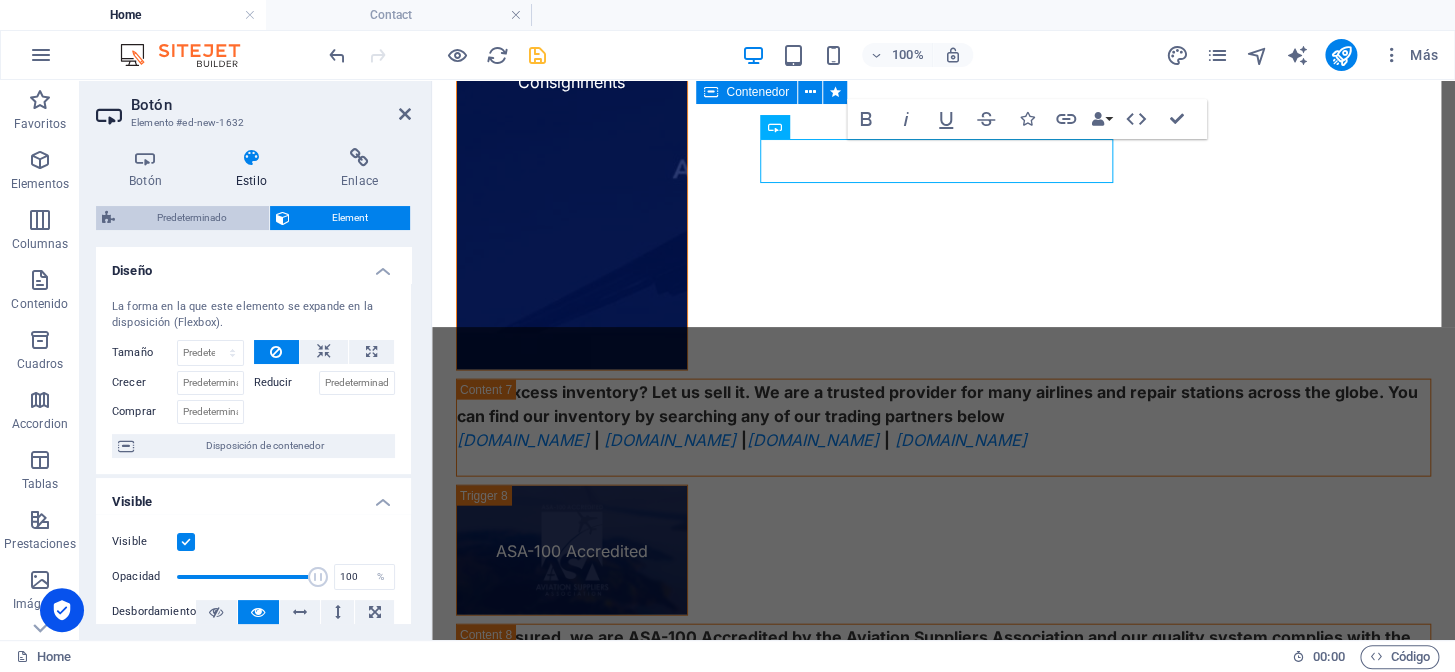 select on "rem" 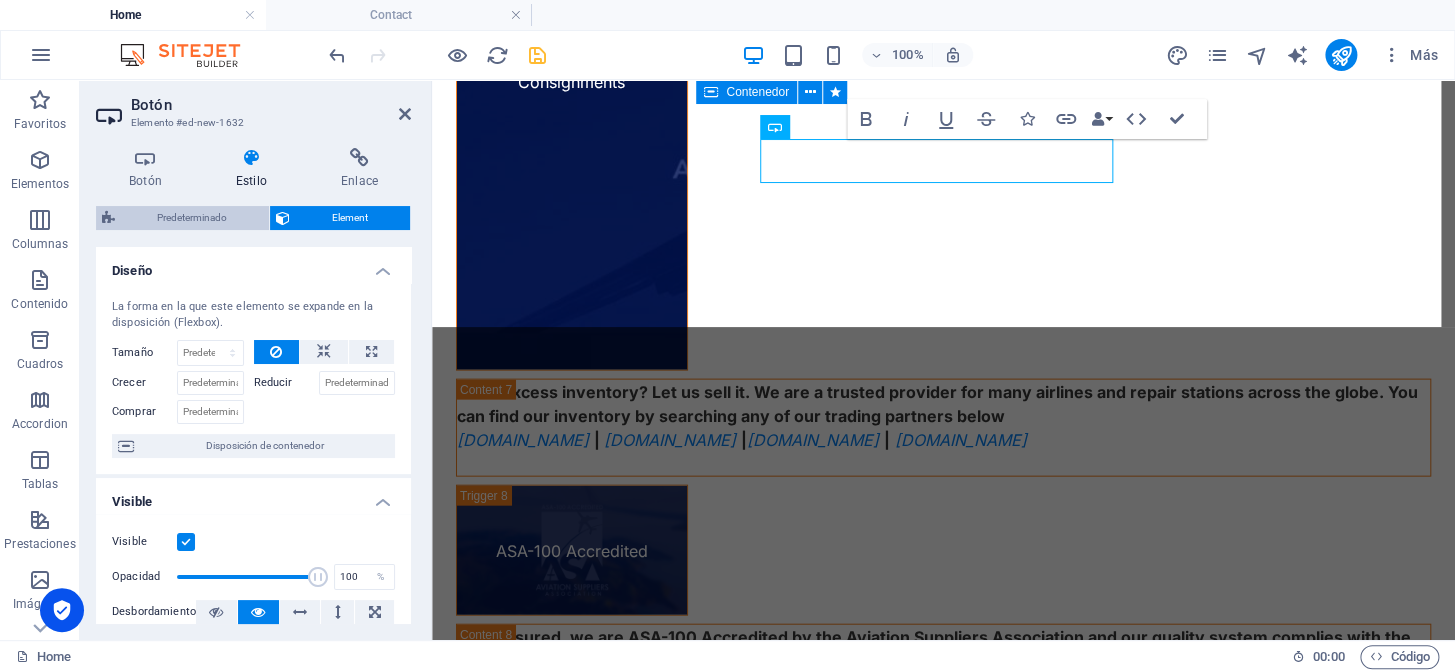 select on "px" 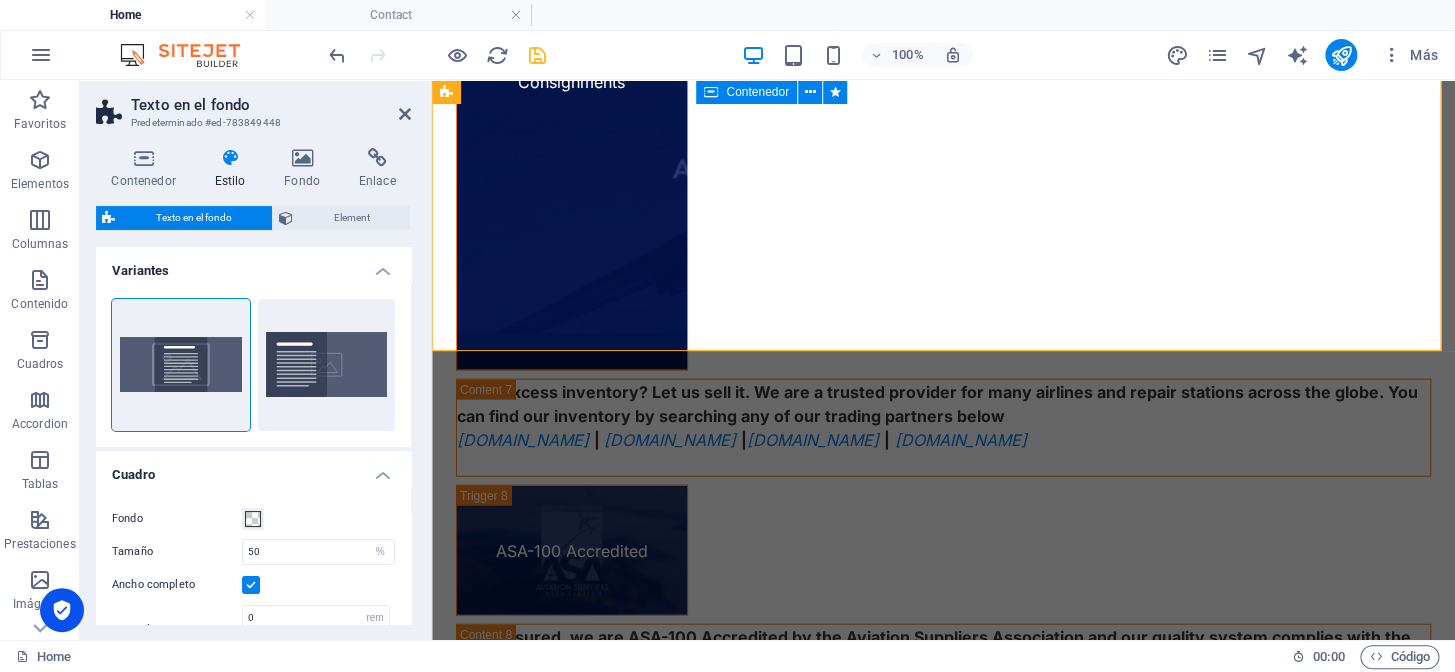 scroll, scrollTop: 4871, scrollLeft: 0, axis: vertical 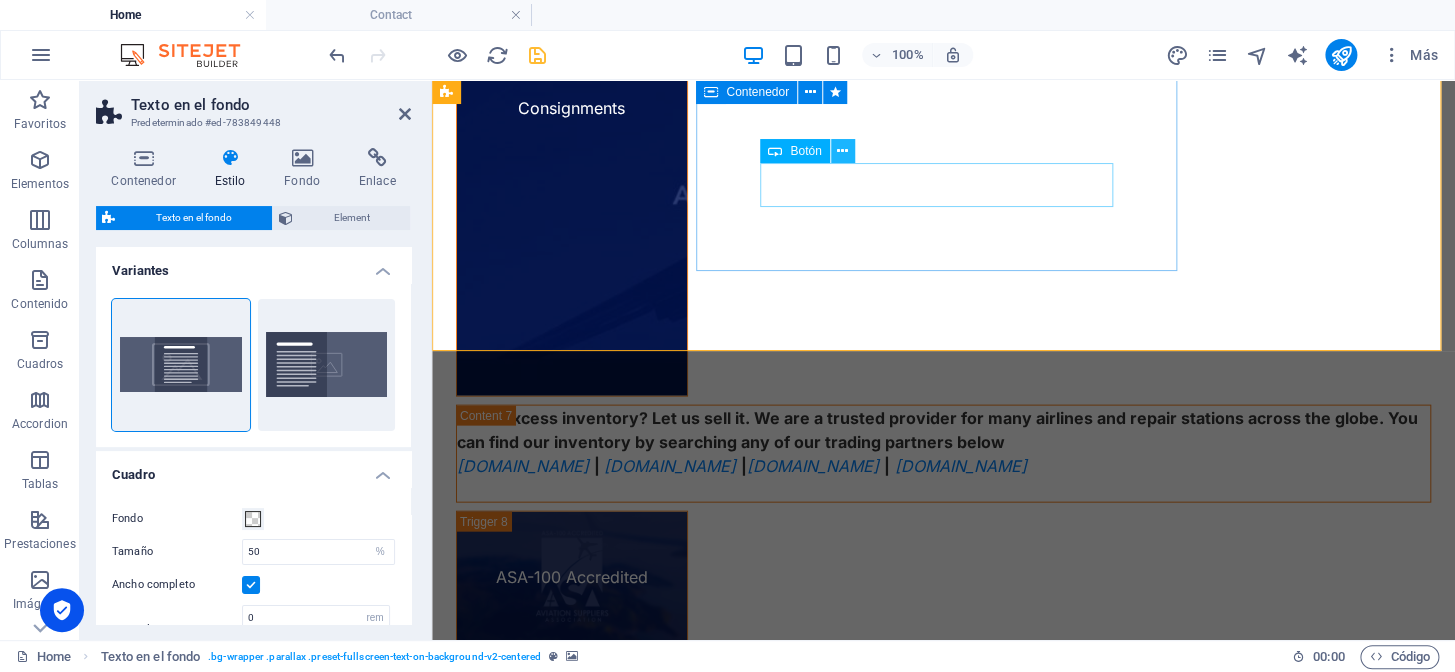 drag, startPoint x: 838, startPoint y: 151, endPoint x: 402, endPoint y: 124, distance: 436.8352 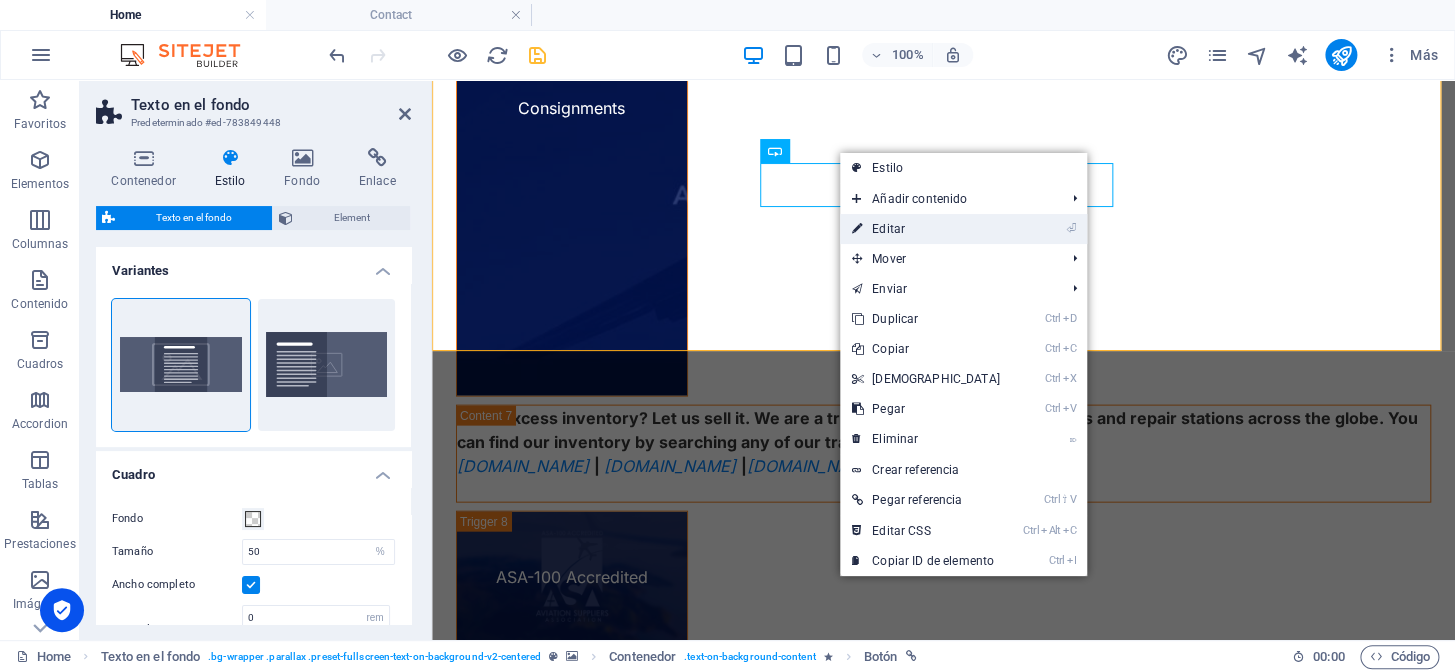 click on "⏎  Editar" at bounding box center (926, 229) 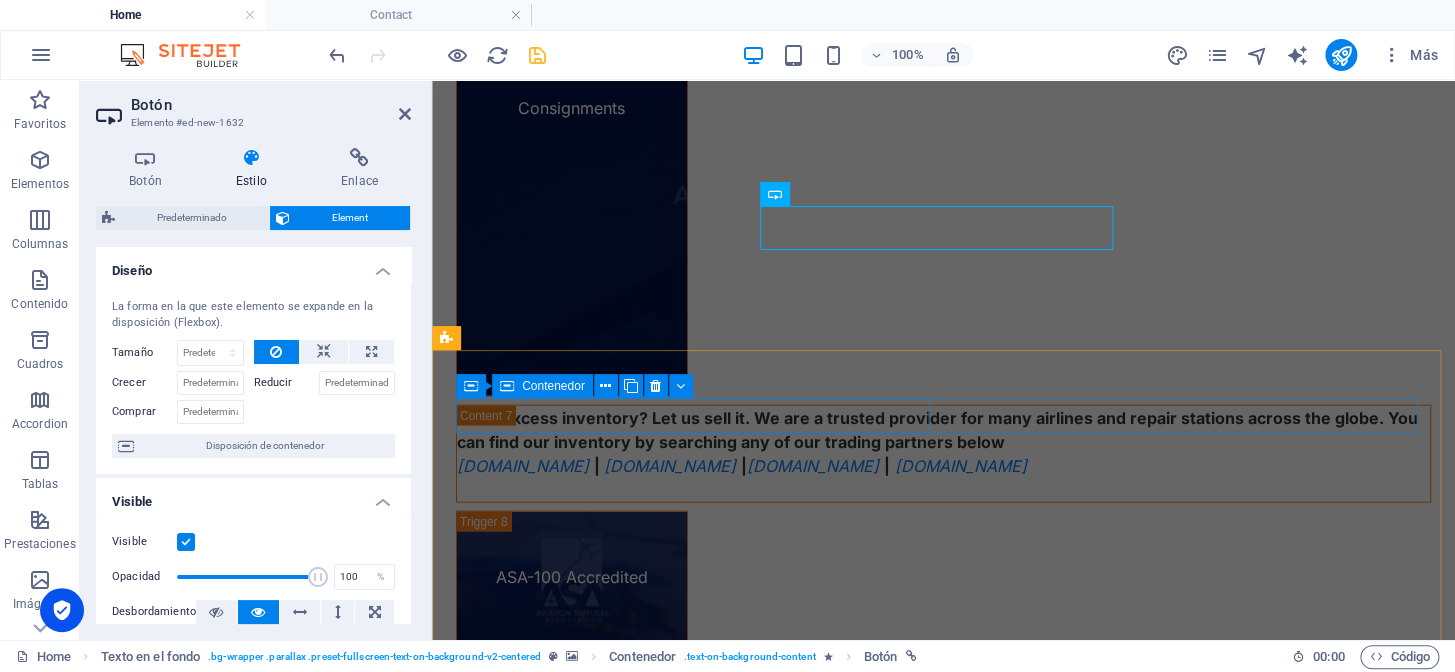 scroll, scrollTop: 4829, scrollLeft: 0, axis: vertical 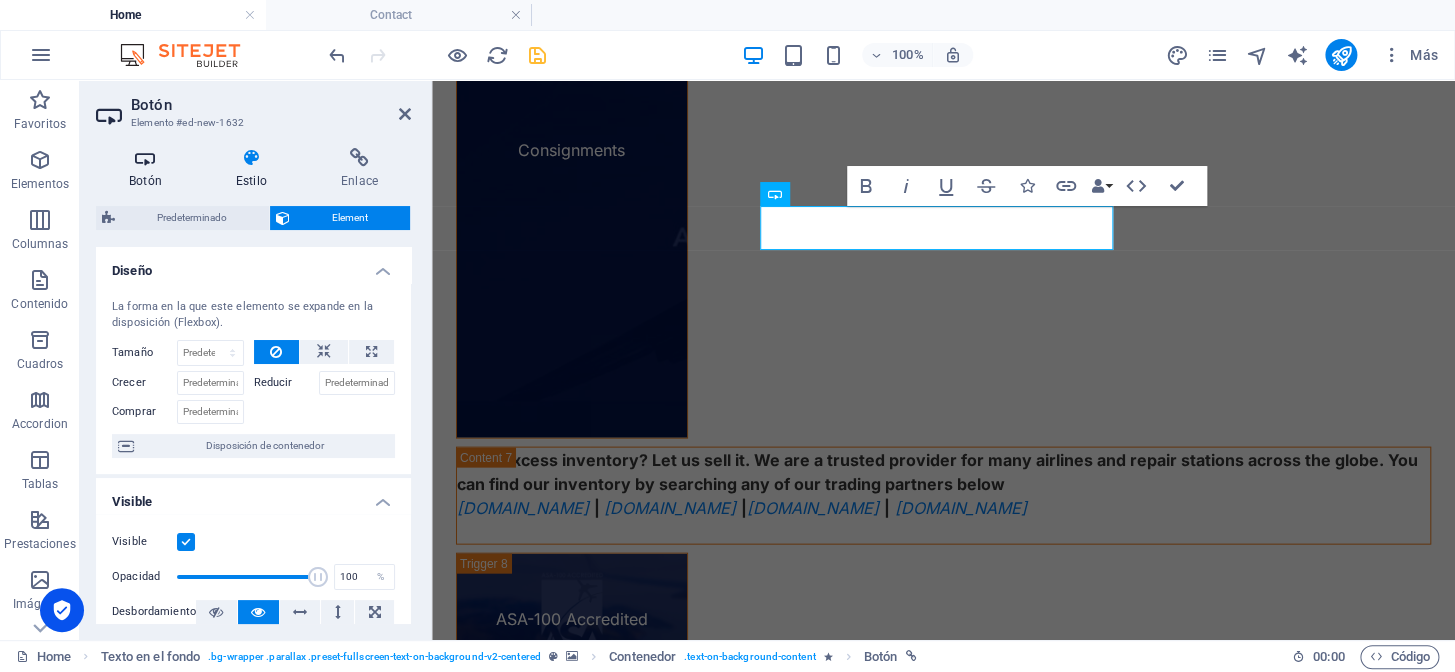 click at bounding box center (145, 158) 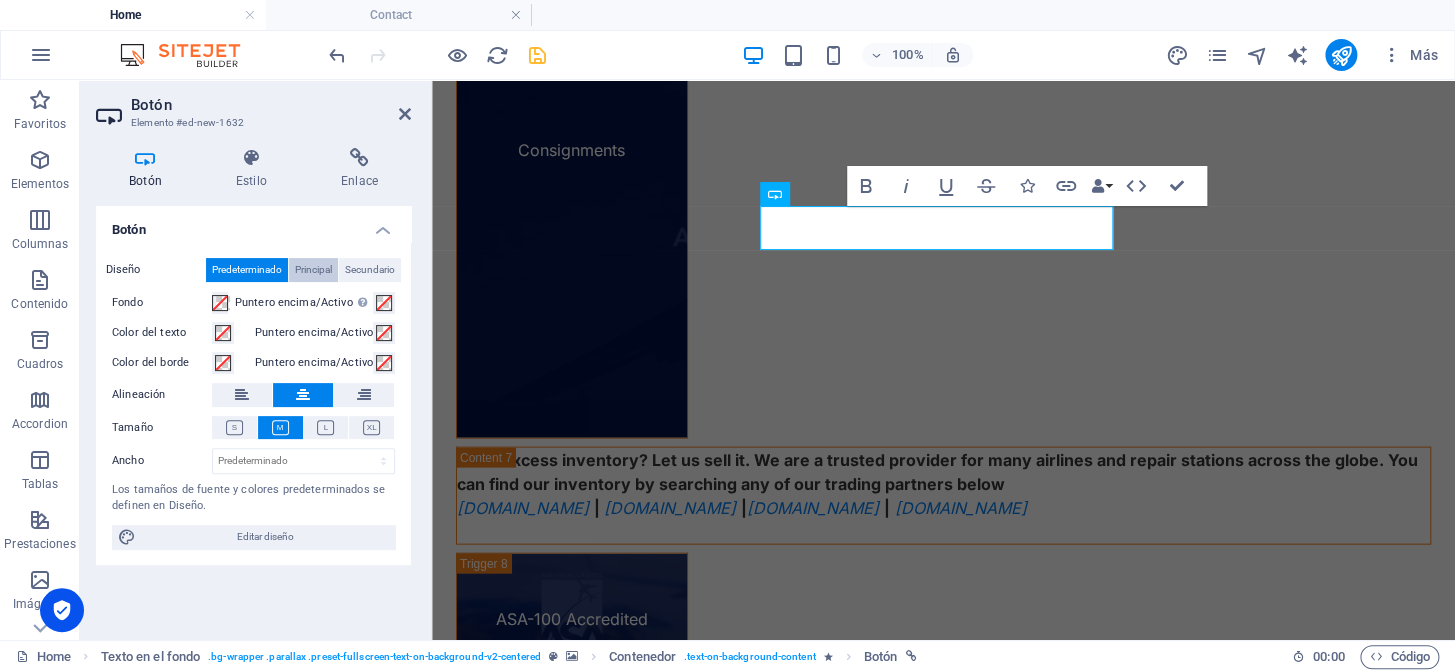 click on "Principal" at bounding box center (313, 270) 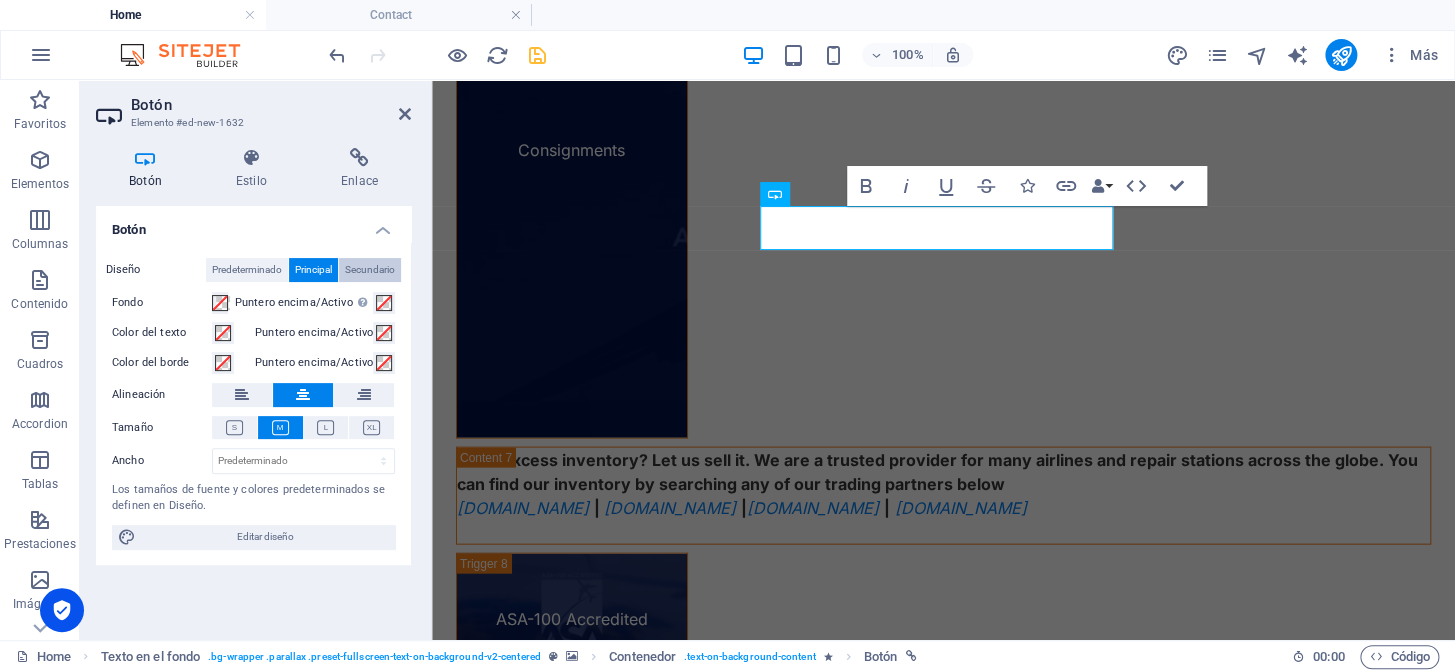 click on "Secundario" at bounding box center (370, 270) 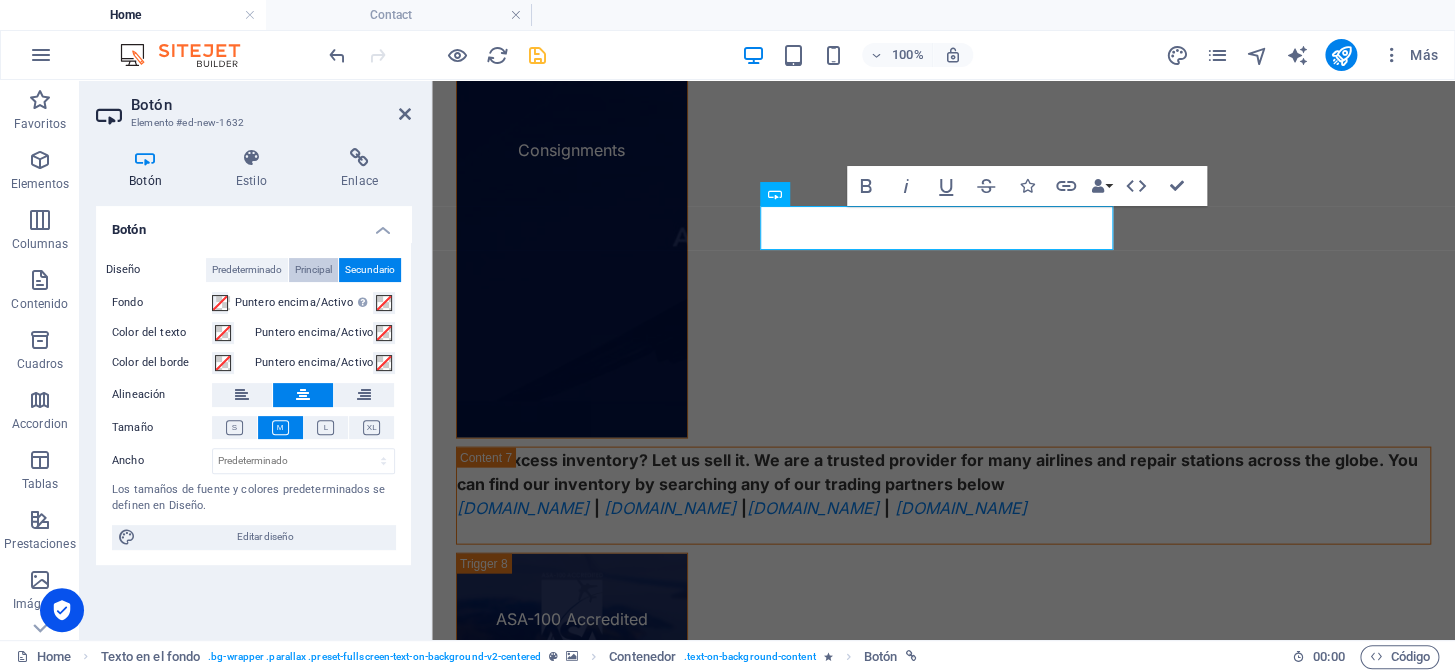 click on "Principal" at bounding box center (313, 270) 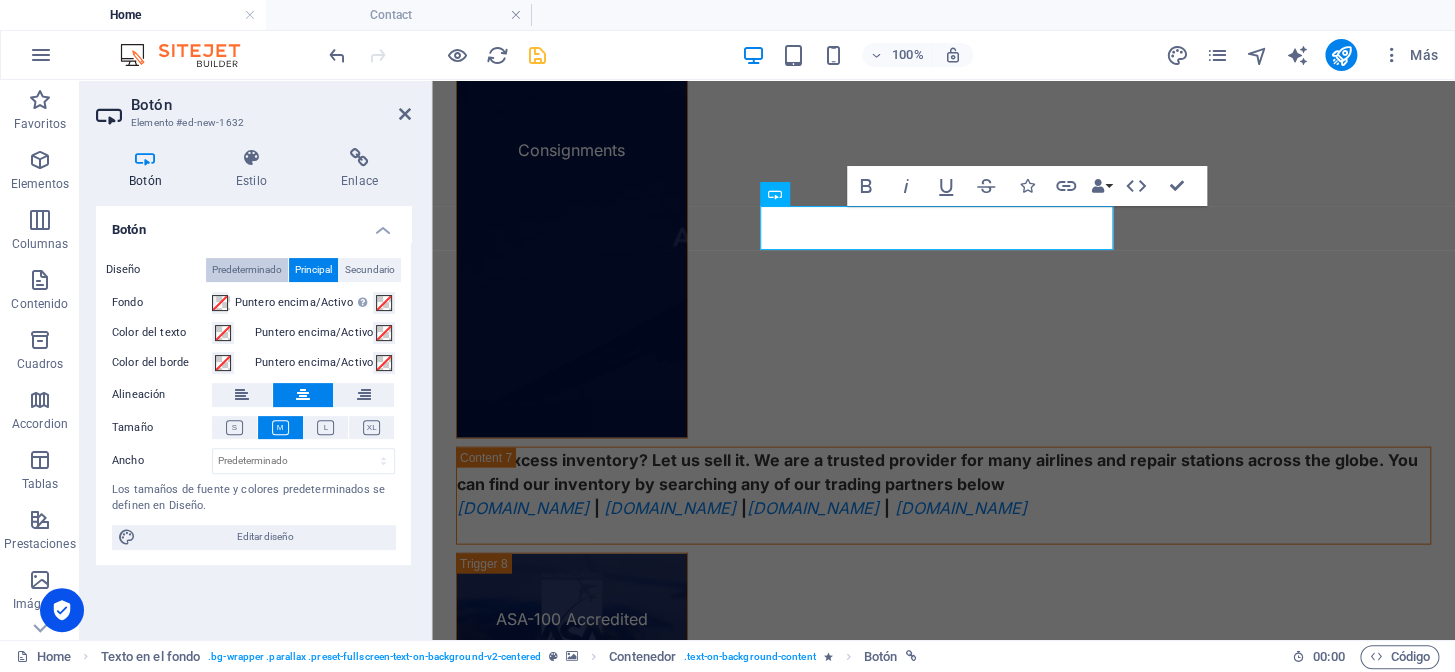 click on "Predeterminado" at bounding box center (247, 270) 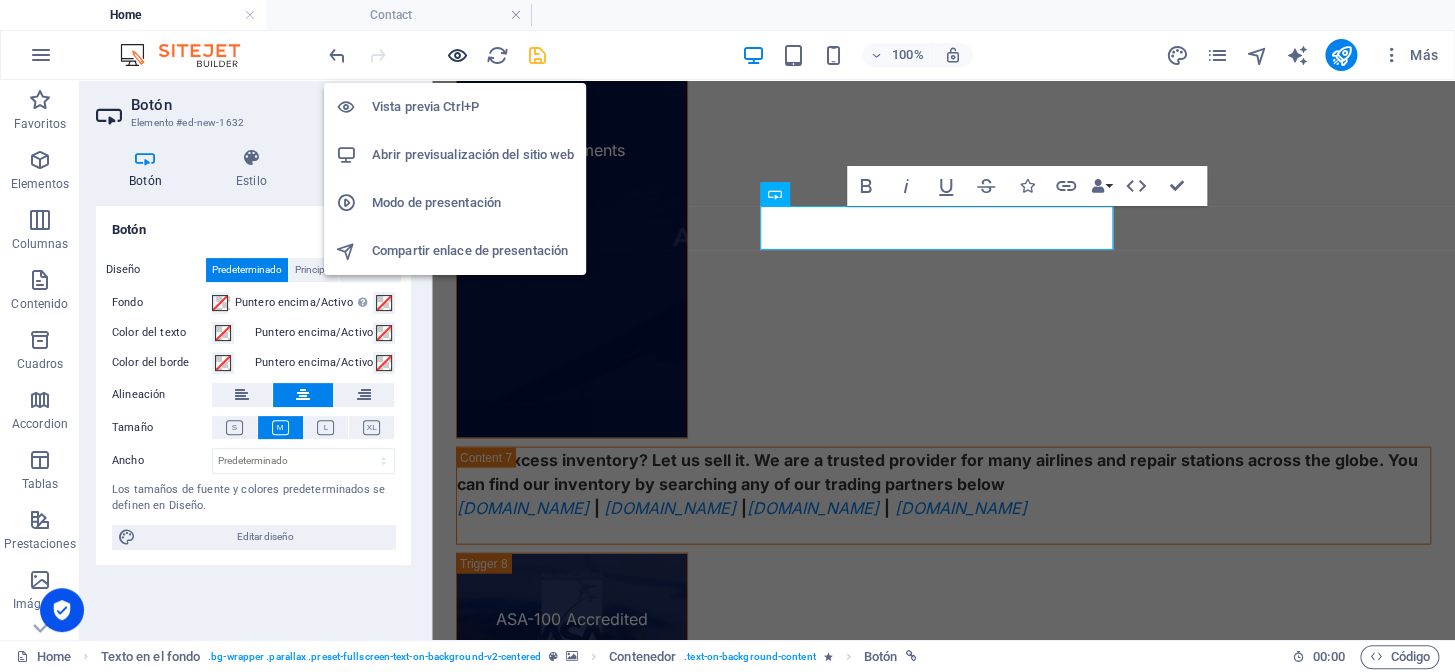 click at bounding box center (457, 55) 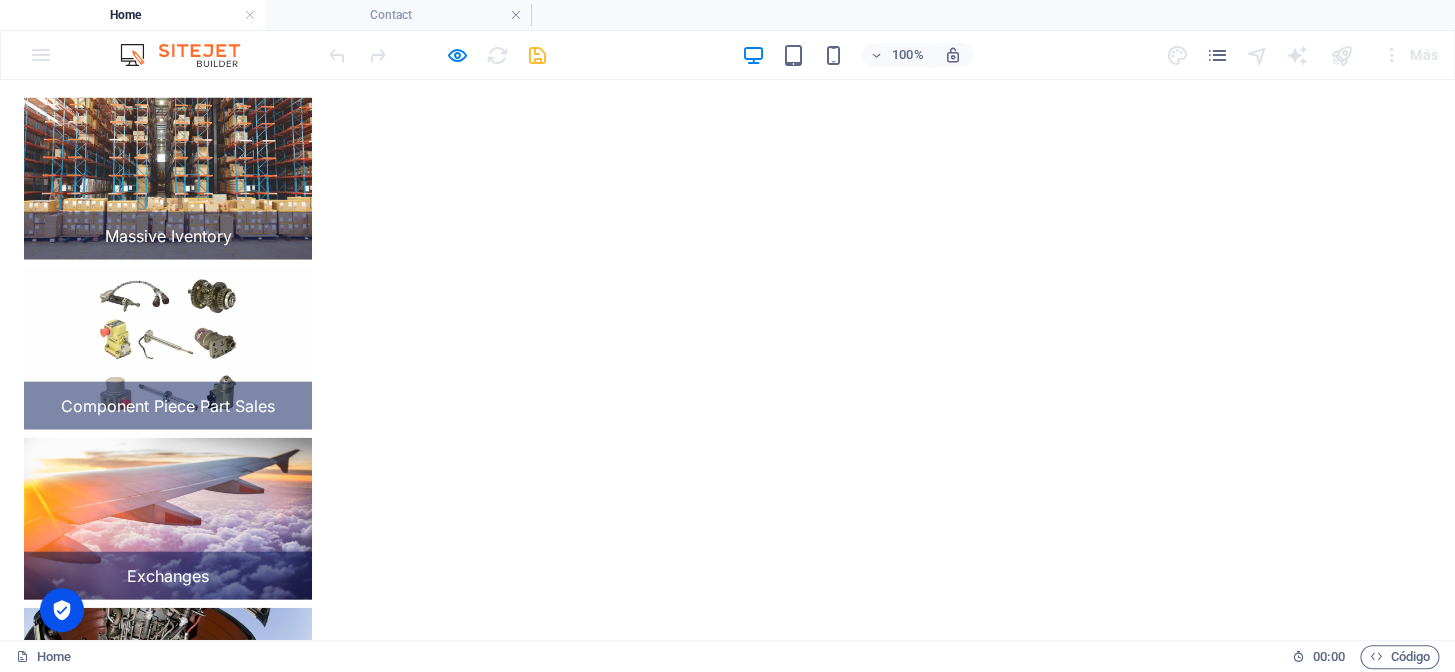 scroll, scrollTop: 1949, scrollLeft: 0, axis: vertical 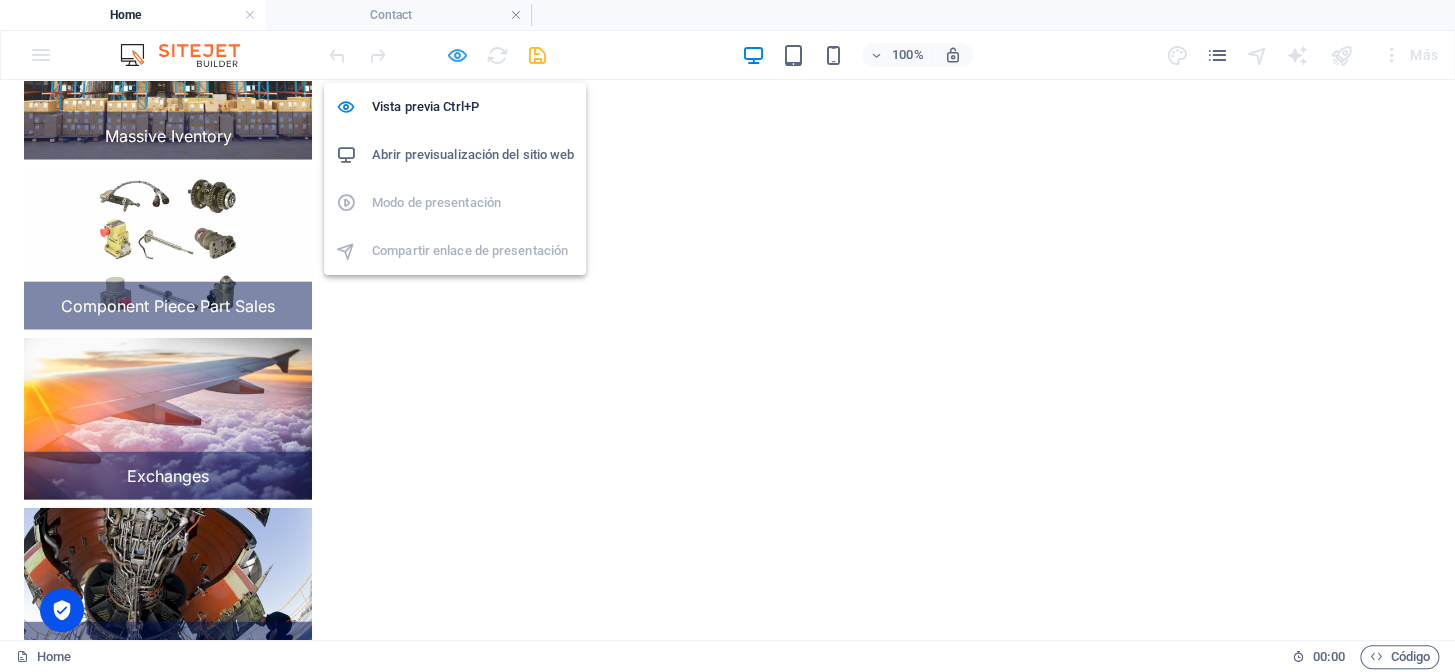 click at bounding box center [457, 55] 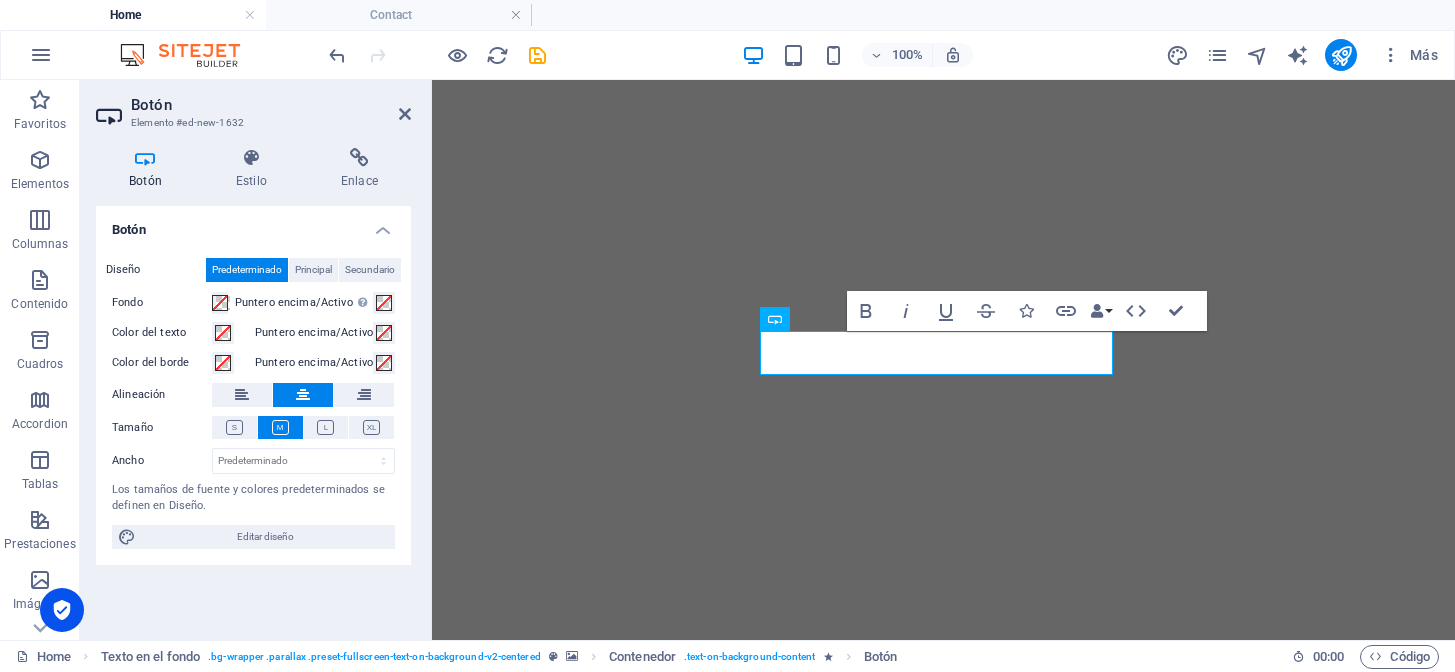scroll, scrollTop: 0, scrollLeft: 0, axis: both 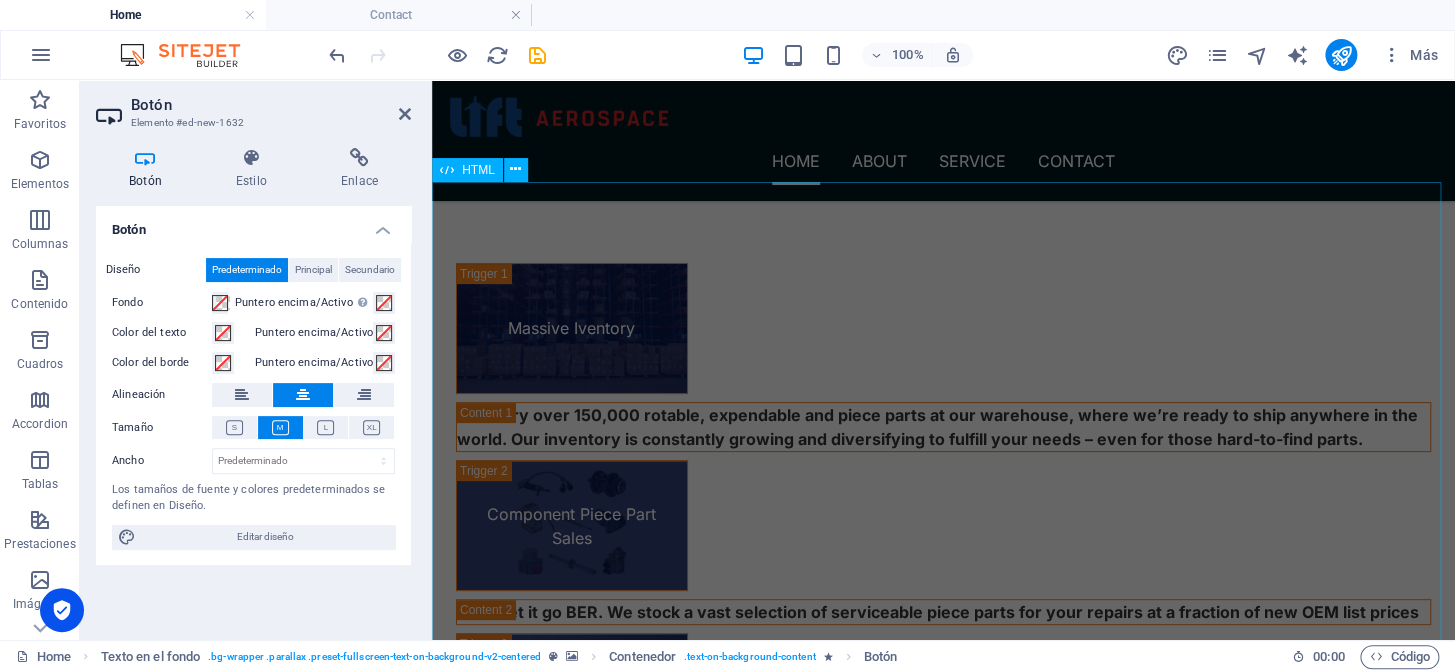 click on "4 Decades of experience and counting will take you to new heights.
About Us" at bounding box center [943, 2622] 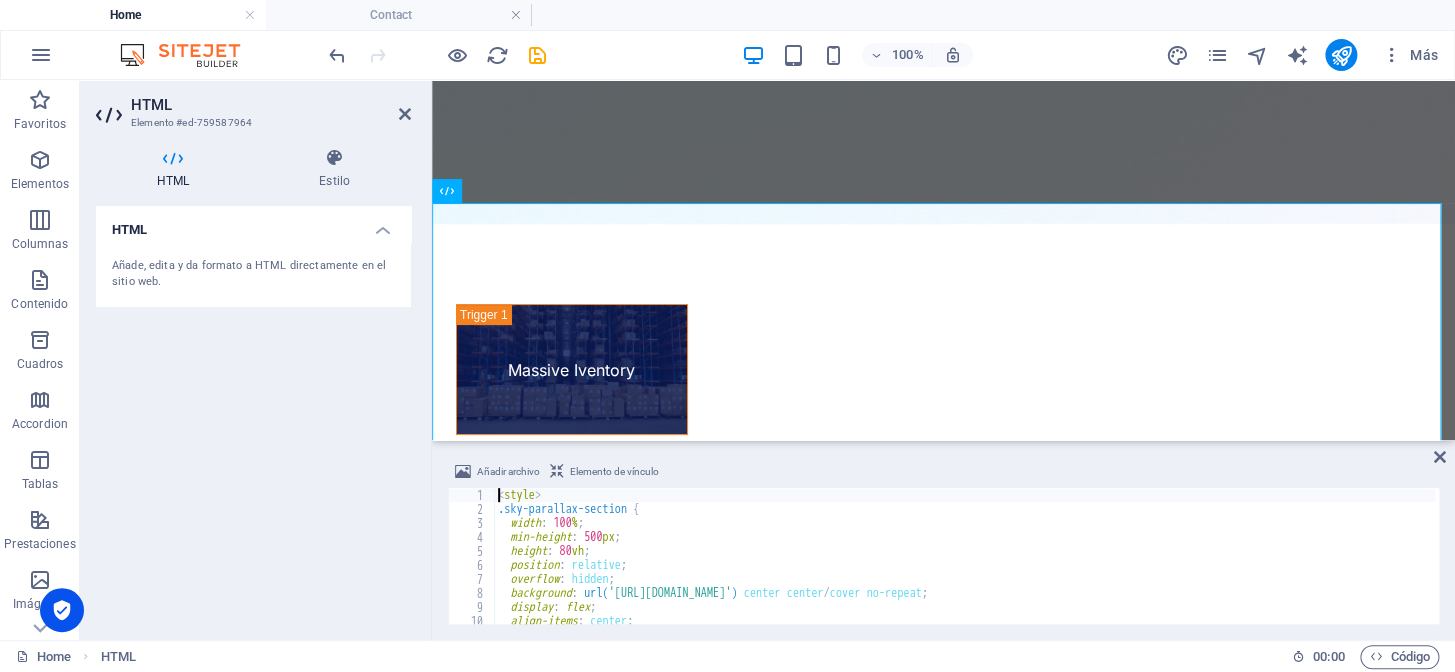 scroll, scrollTop: 3229, scrollLeft: 0, axis: vertical 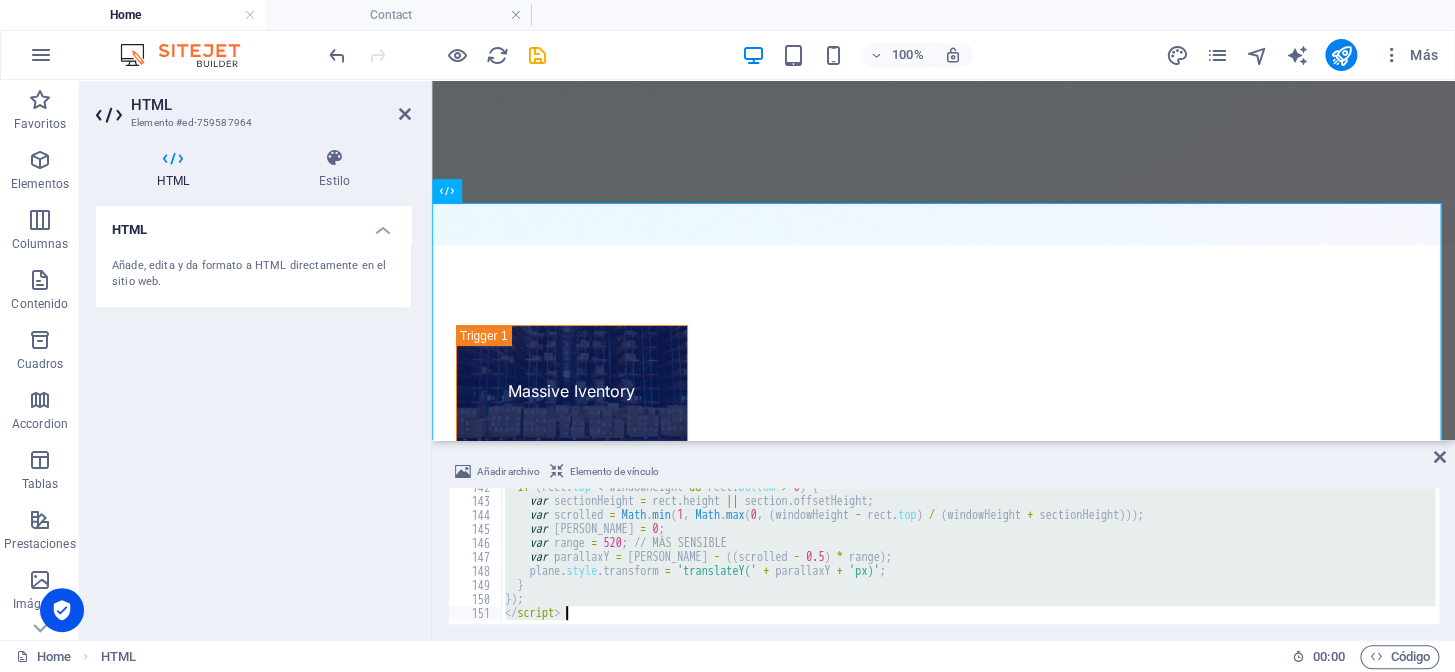 drag, startPoint x: 497, startPoint y: 495, endPoint x: 750, endPoint y: 659, distance: 301.50455 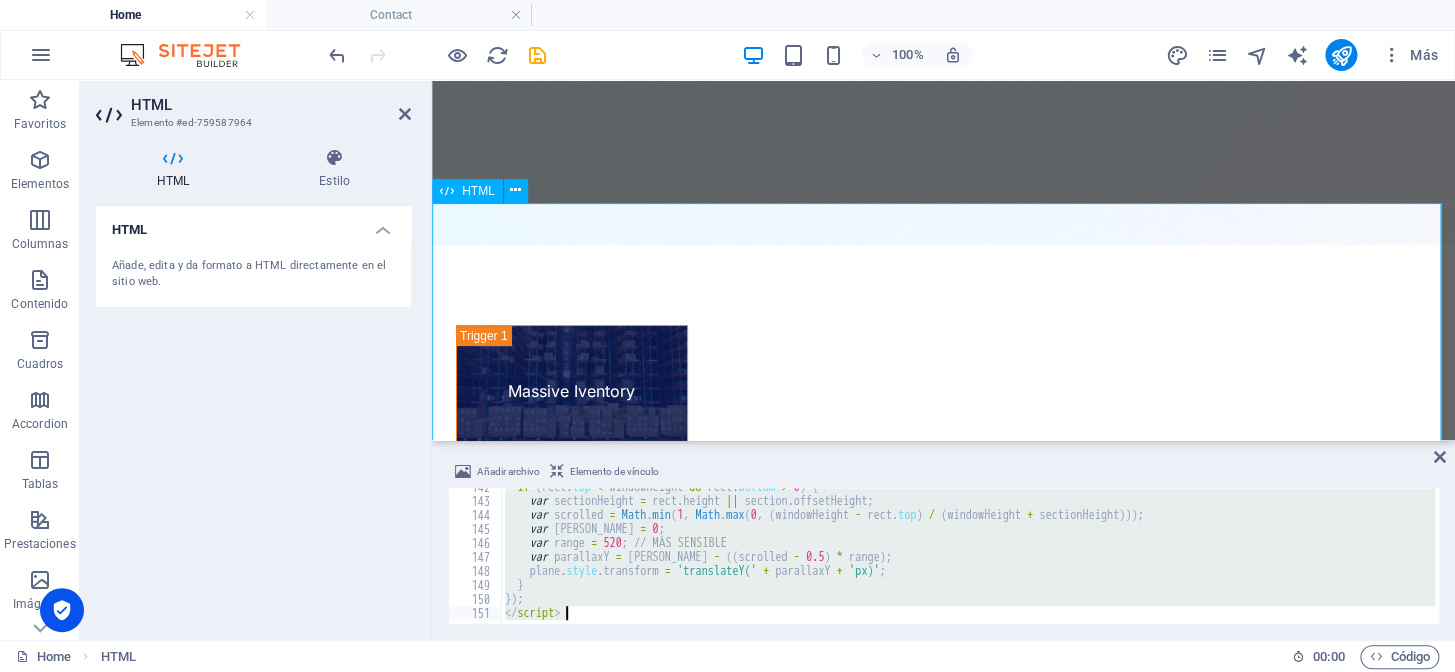click on "4 Decades of experience and counting will take you to new heights.
About Us" at bounding box center (943, 2684) 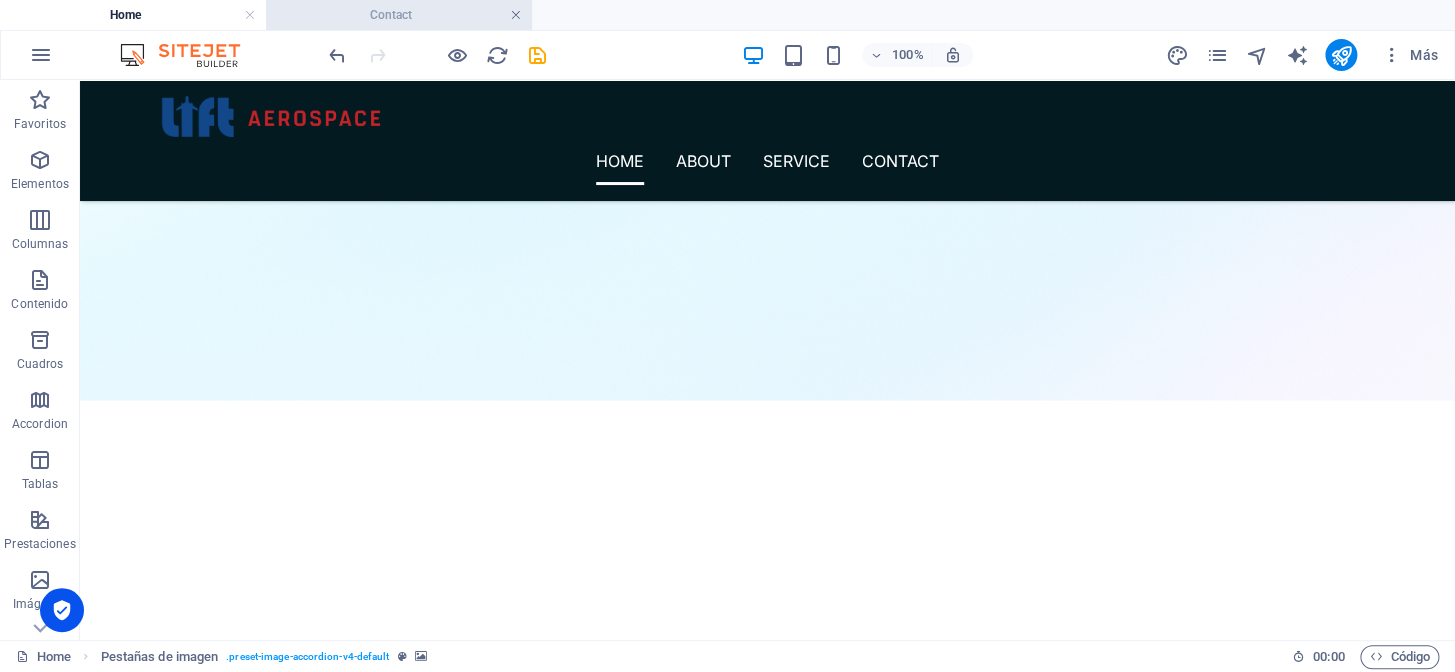 scroll, scrollTop: 603, scrollLeft: 0, axis: vertical 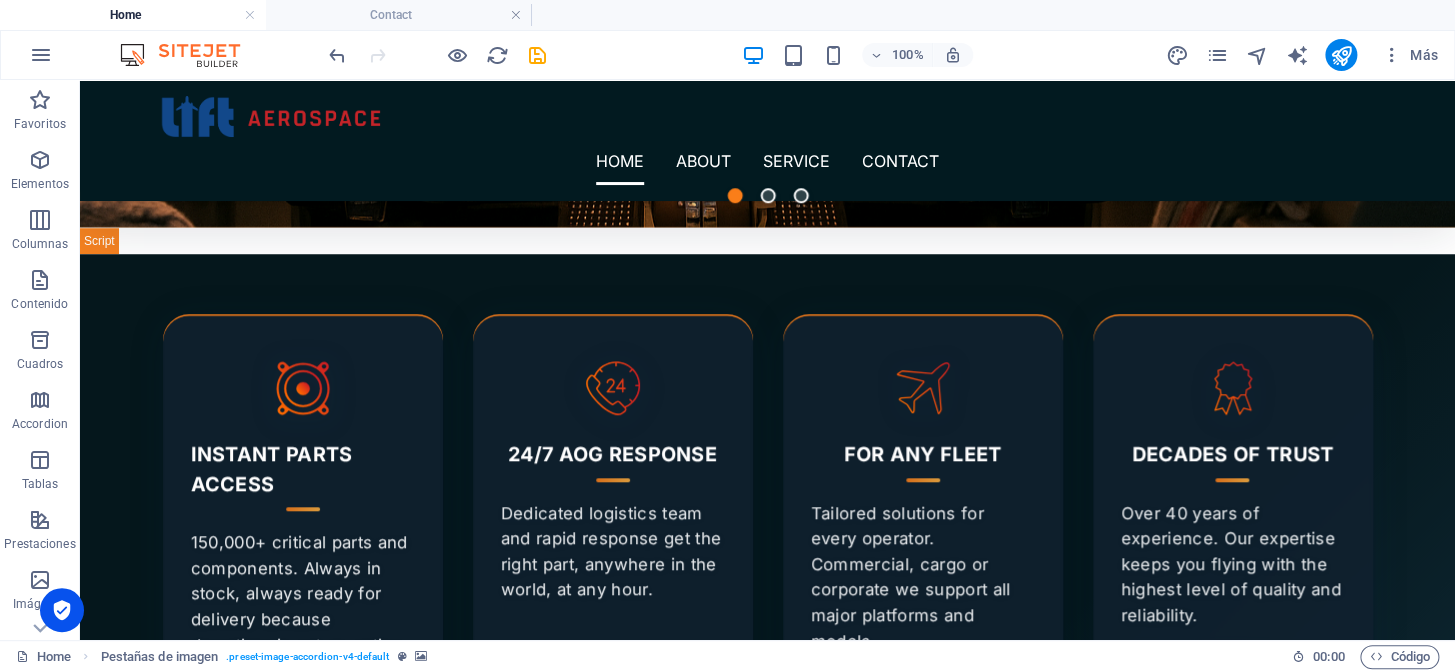 click on "Home About Service Contact" at bounding box center [767, 140] 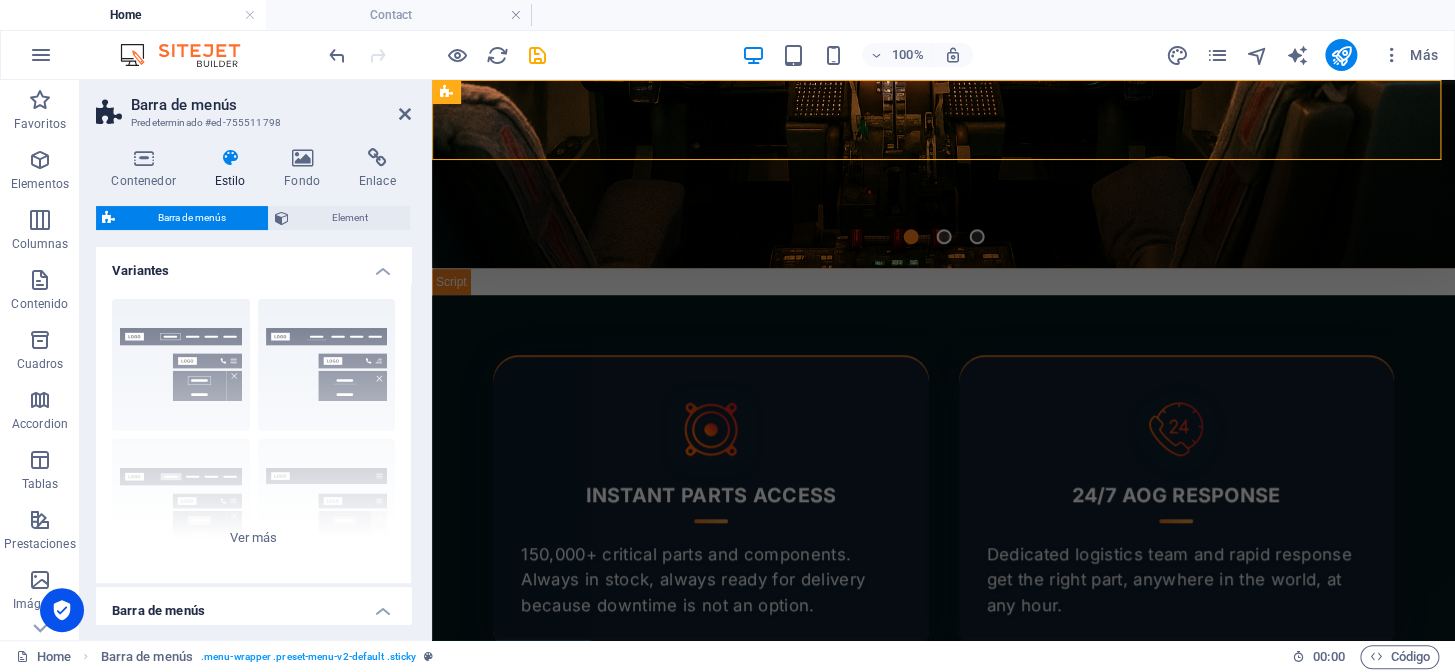 scroll, scrollTop: 0, scrollLeft: 0, axis: both 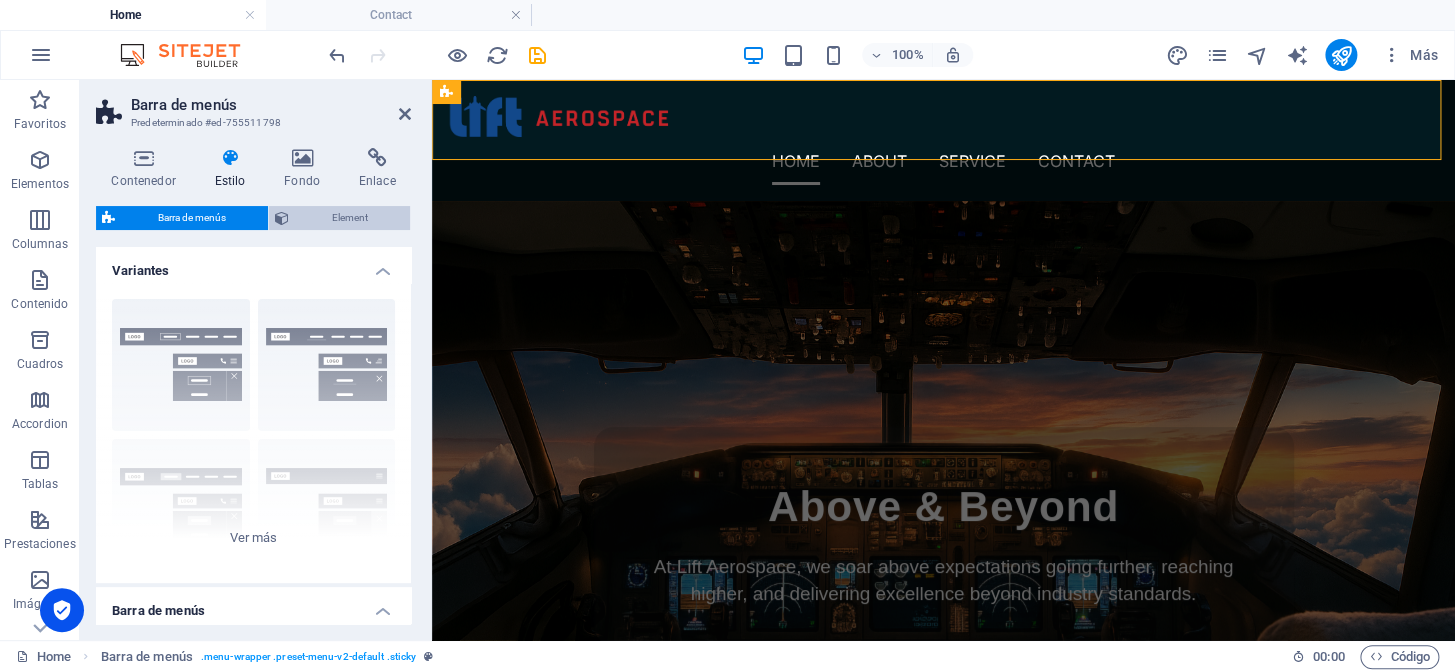 click on "Element" at bounding box center (349, 218) 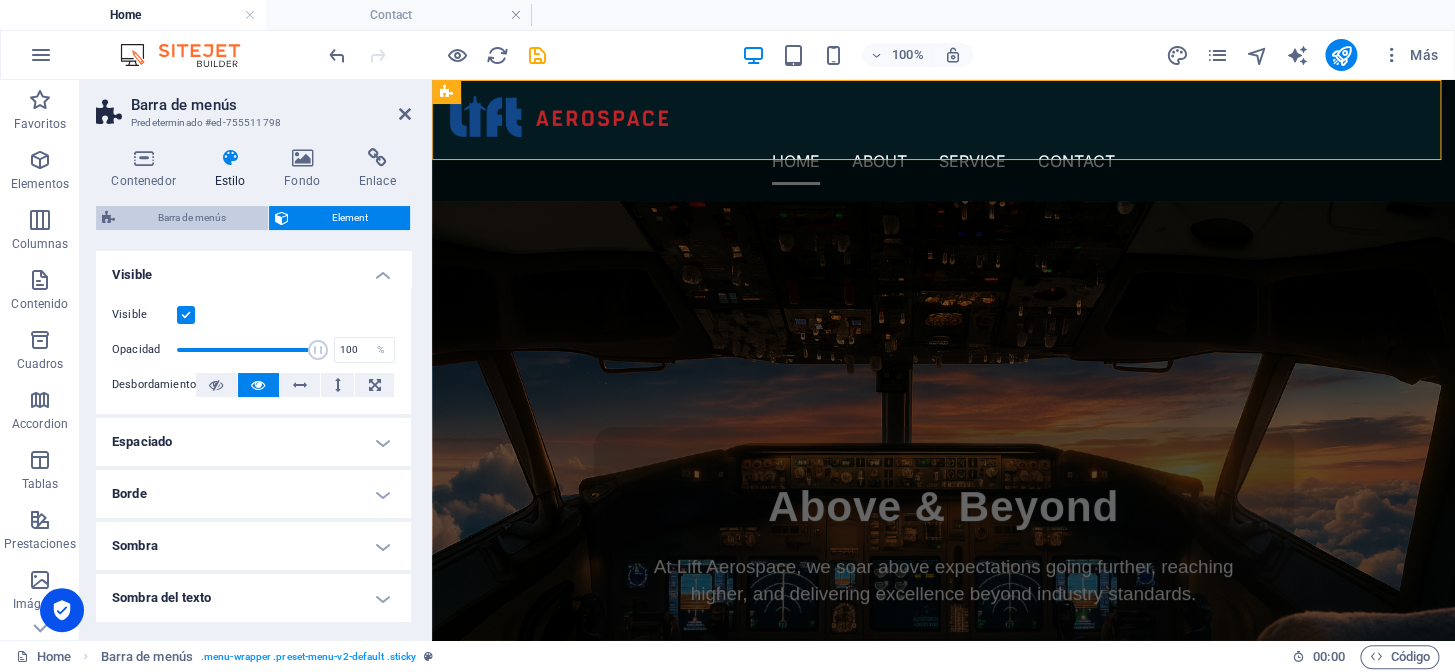 click on "Barra de menús" at bounding box center [191, 218] 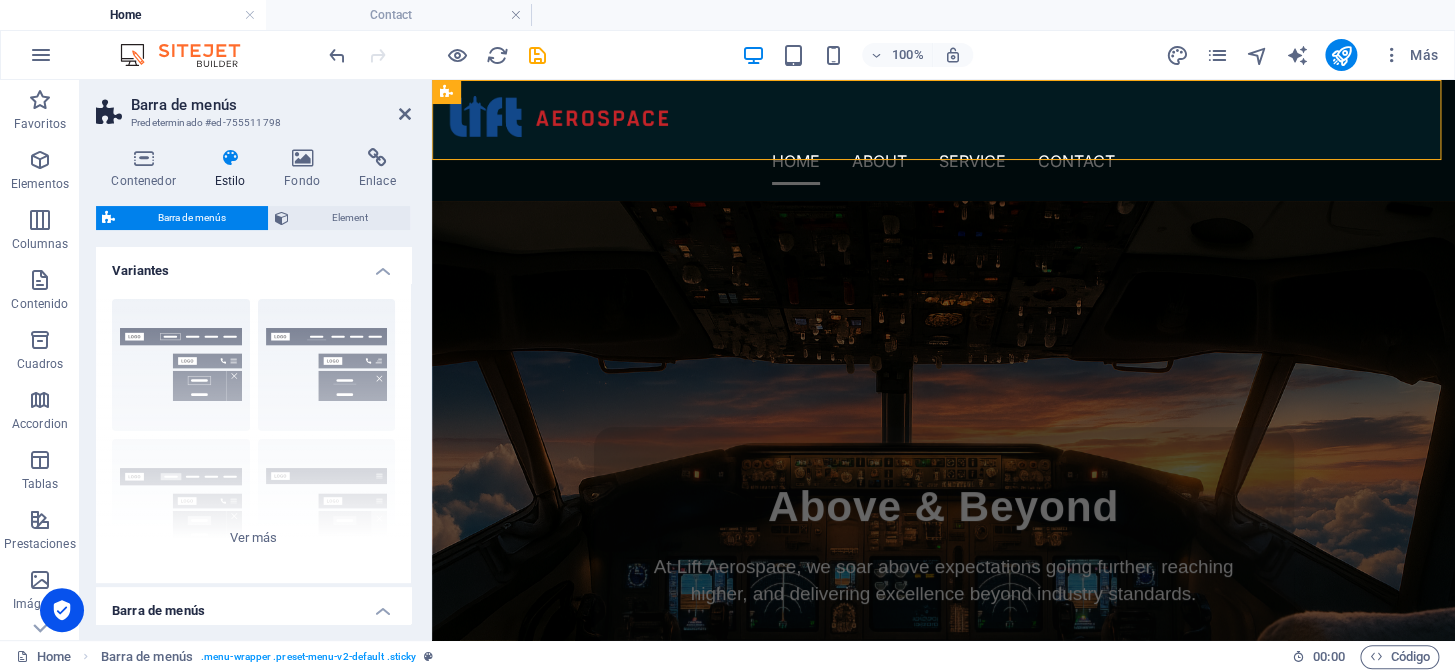 click at bounding box center (230, 158) 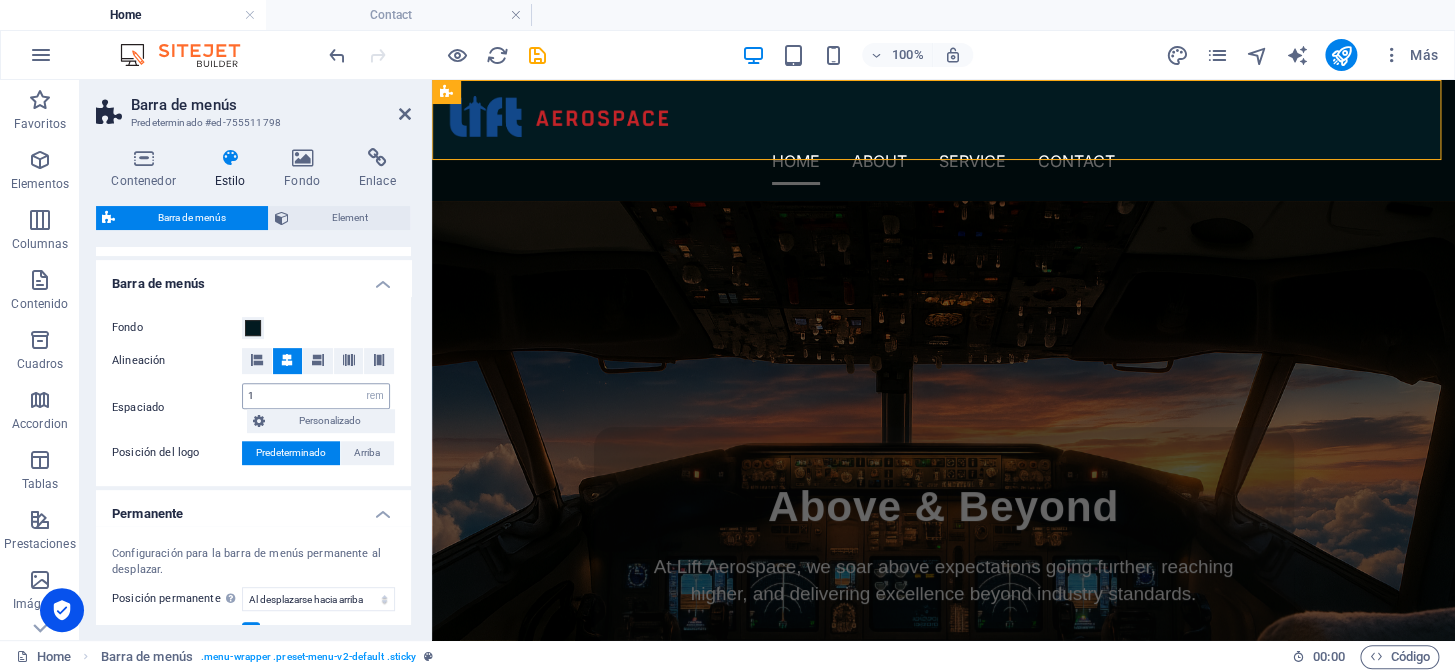 scroll, scrollTop: 363, scrollLeft: 0, axis: vertical 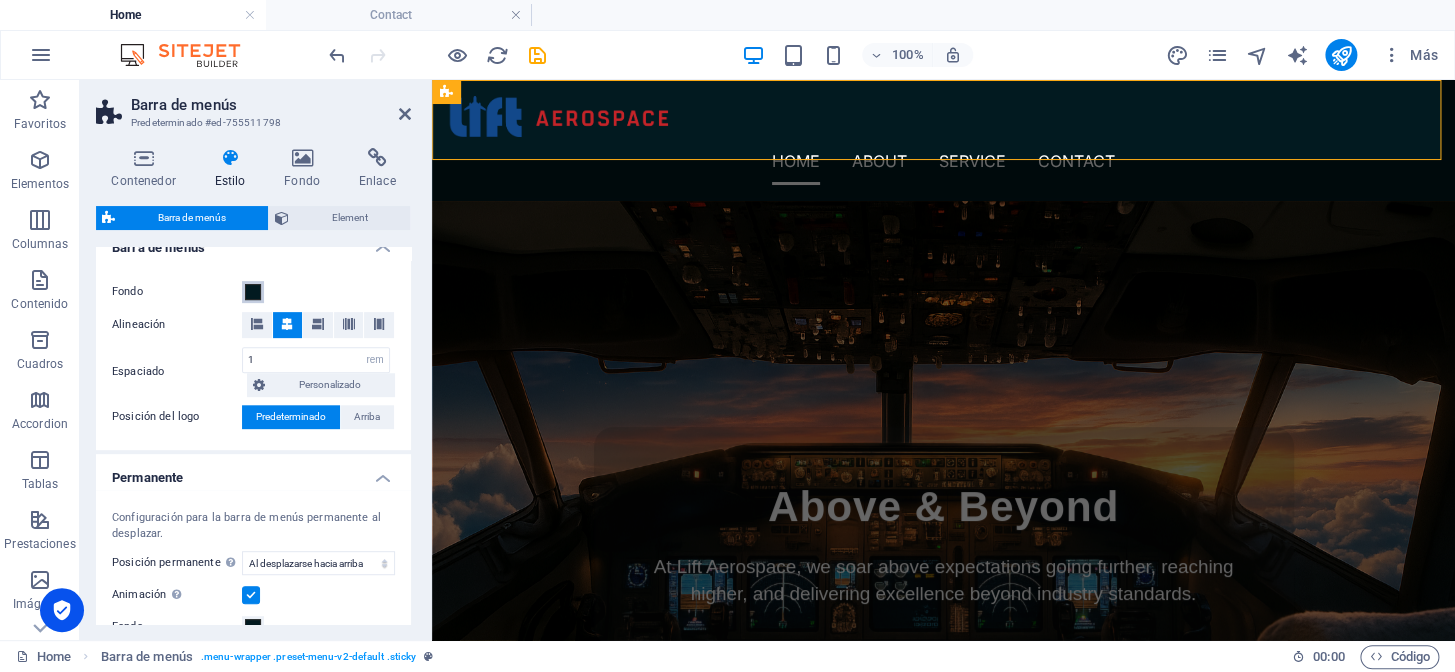 click at bounding box center (253, 292) 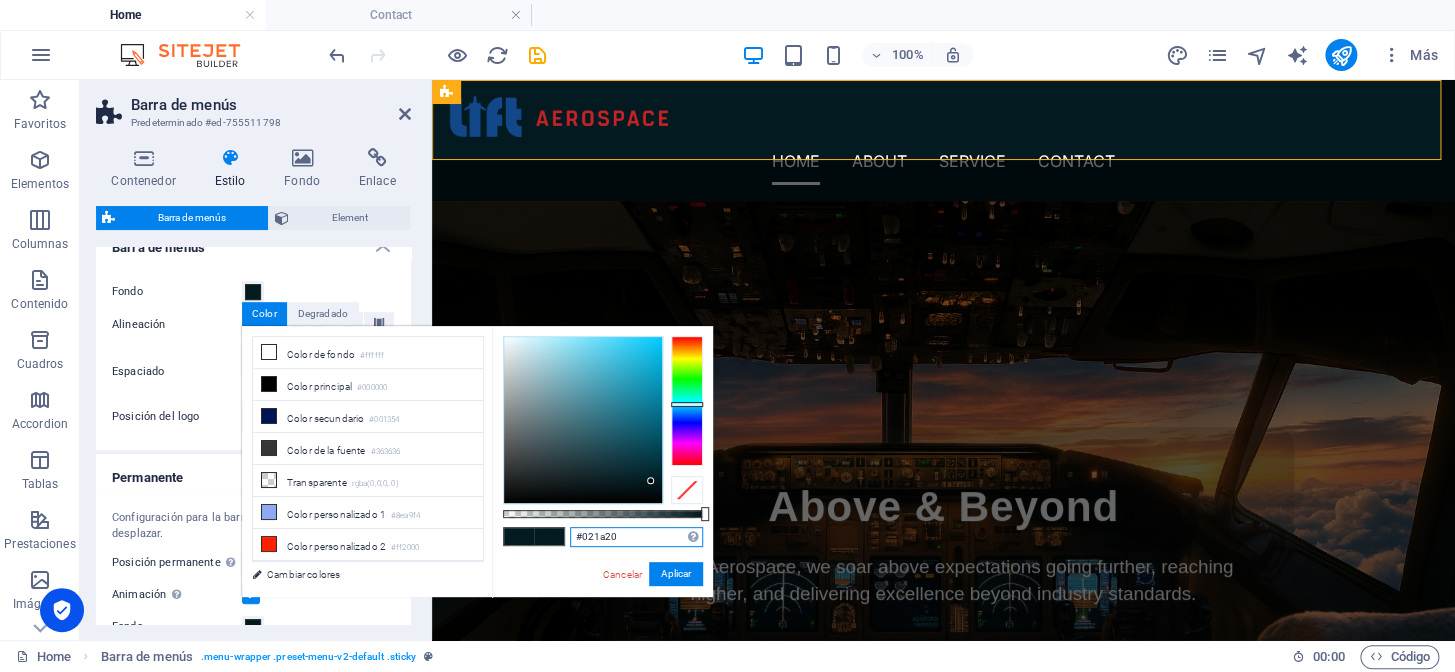 click on "#021a20" at bounding box center (636, 537) 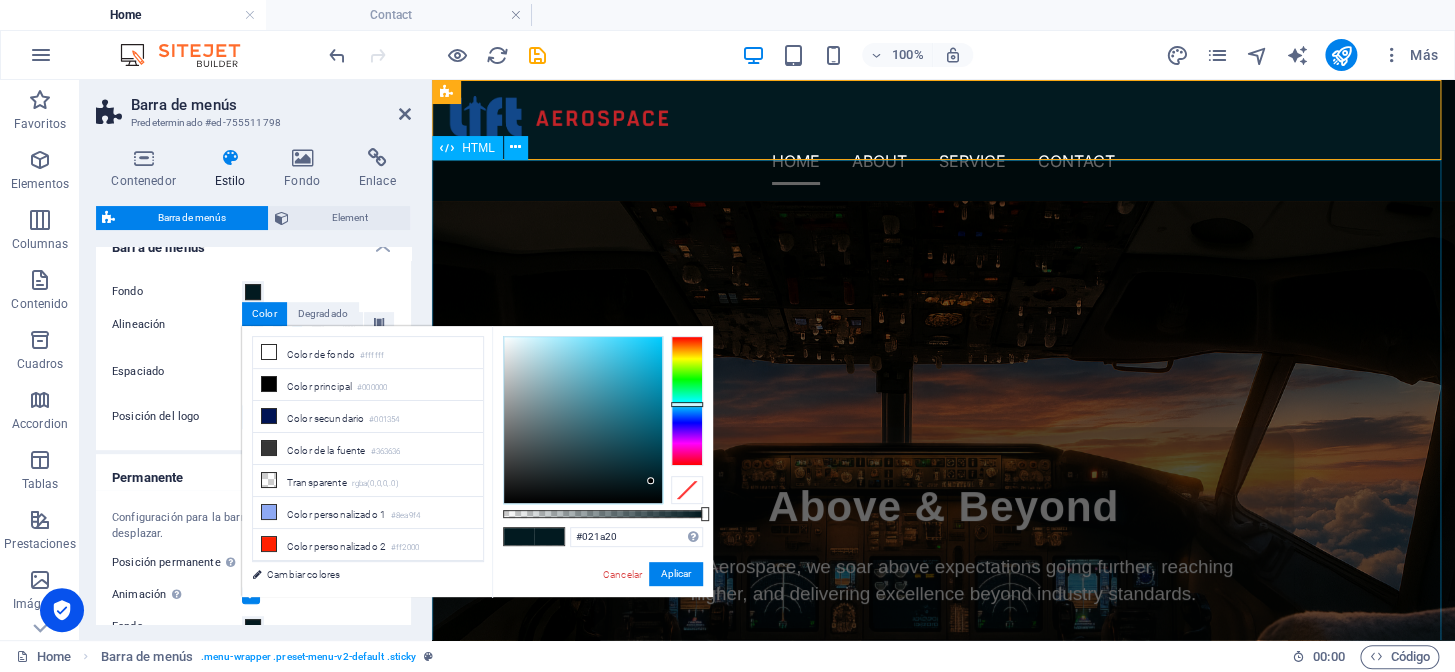 click at bounding box center (943, 536) 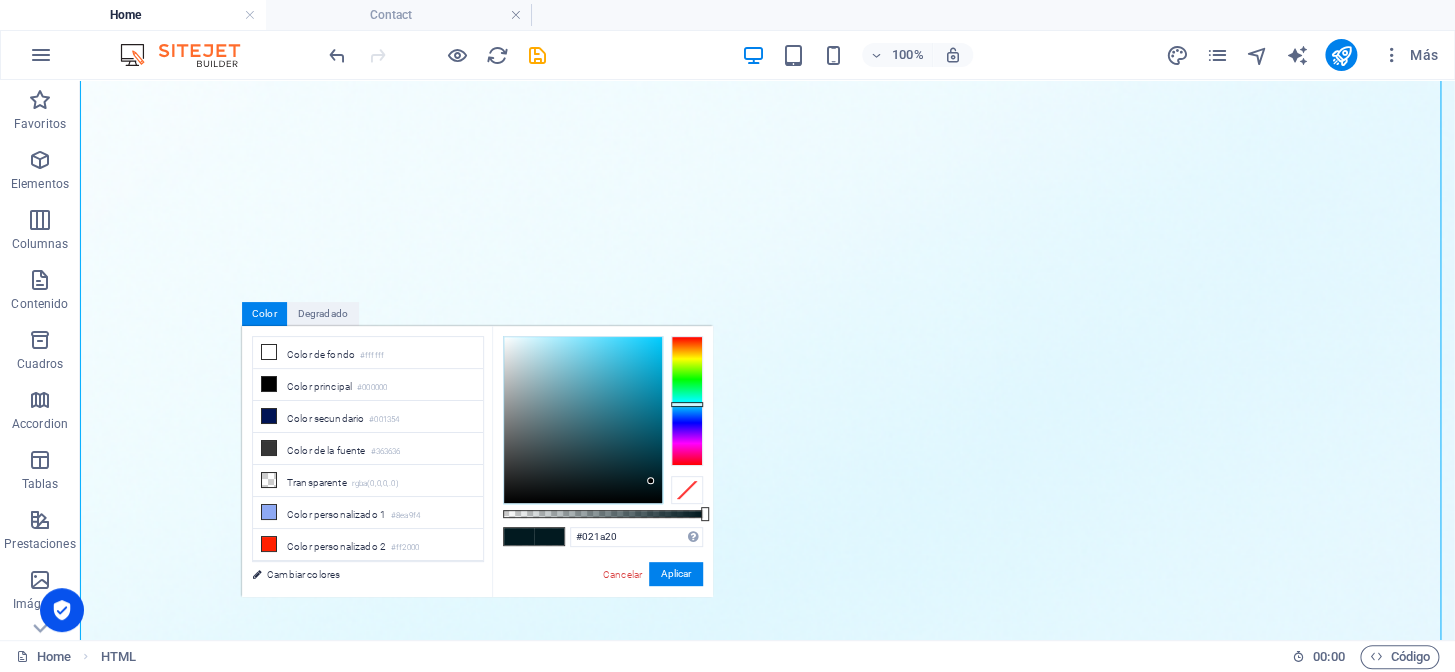 scroll, scrollTop: 155, scrollLeft: 0, axis: vertical 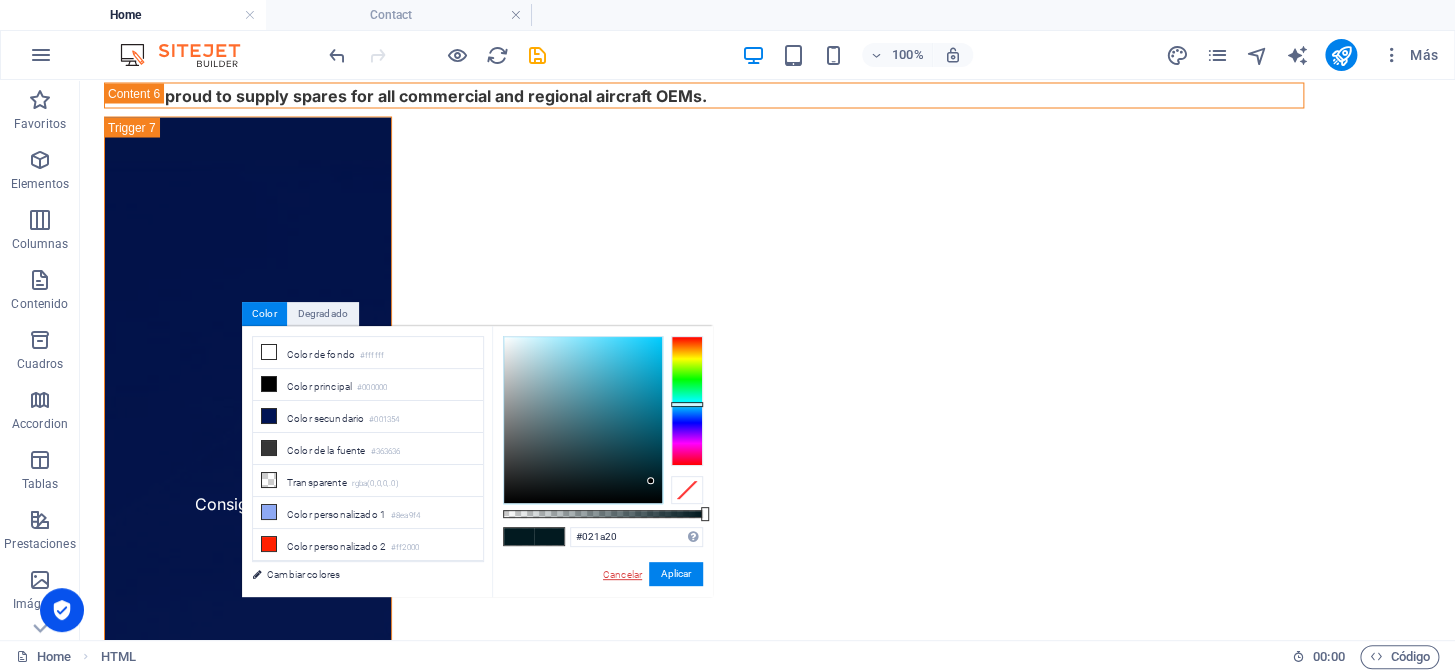 click on "Cancelar" at bounding box center (622, 574) 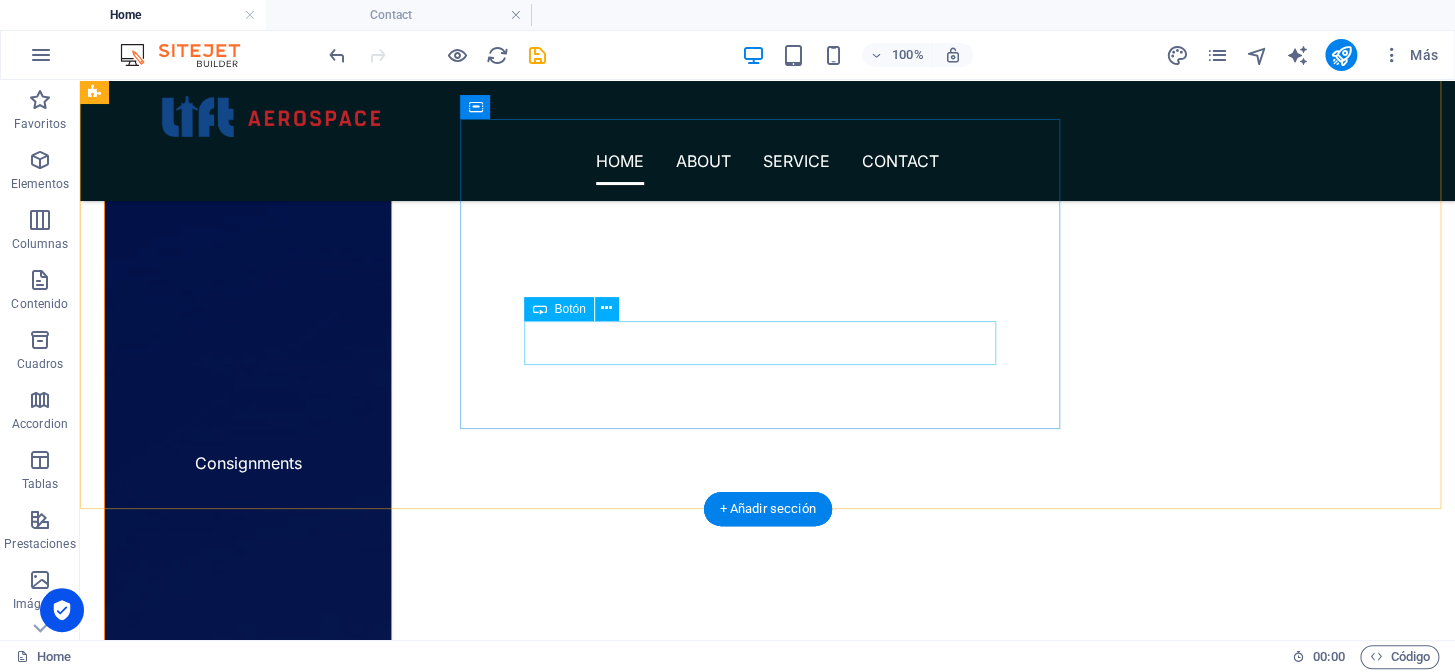 scroll, scrollTop: 4602, scrollLeft: 0, axis: vertical 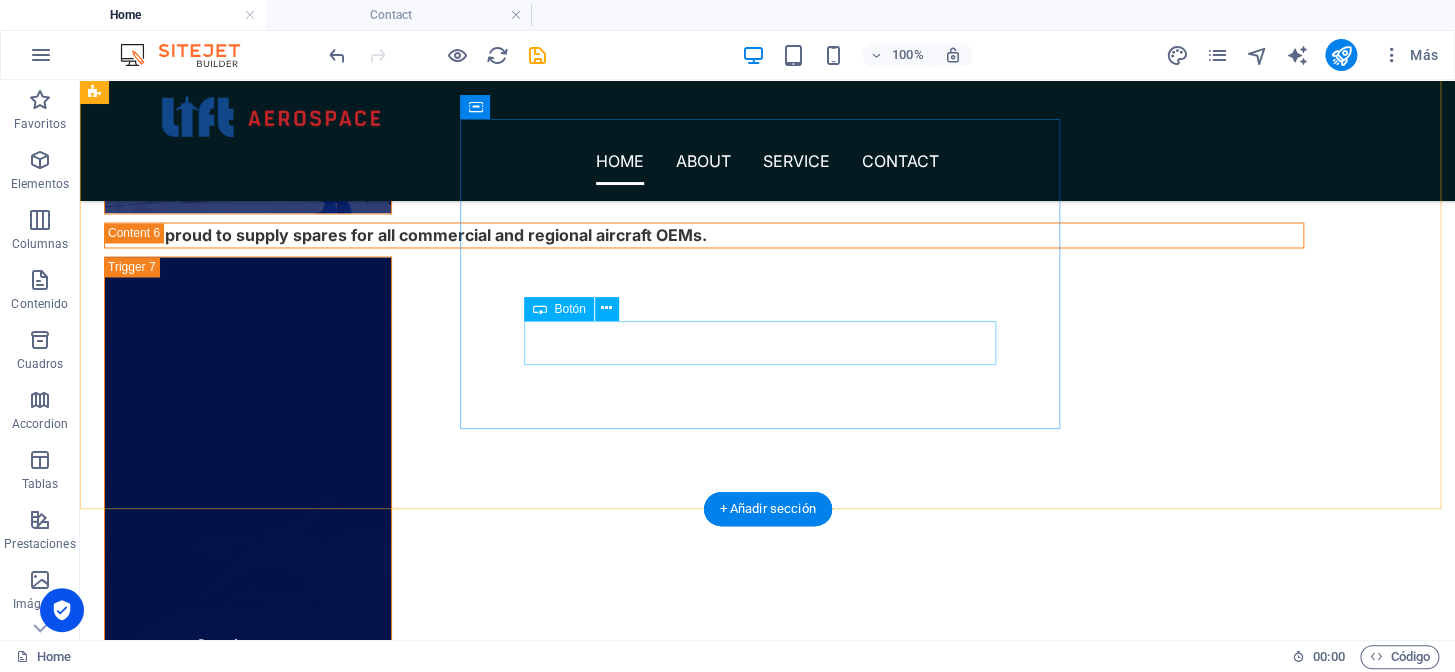 click on "Etiqueta del botón" at bounding box center (768, 4940) 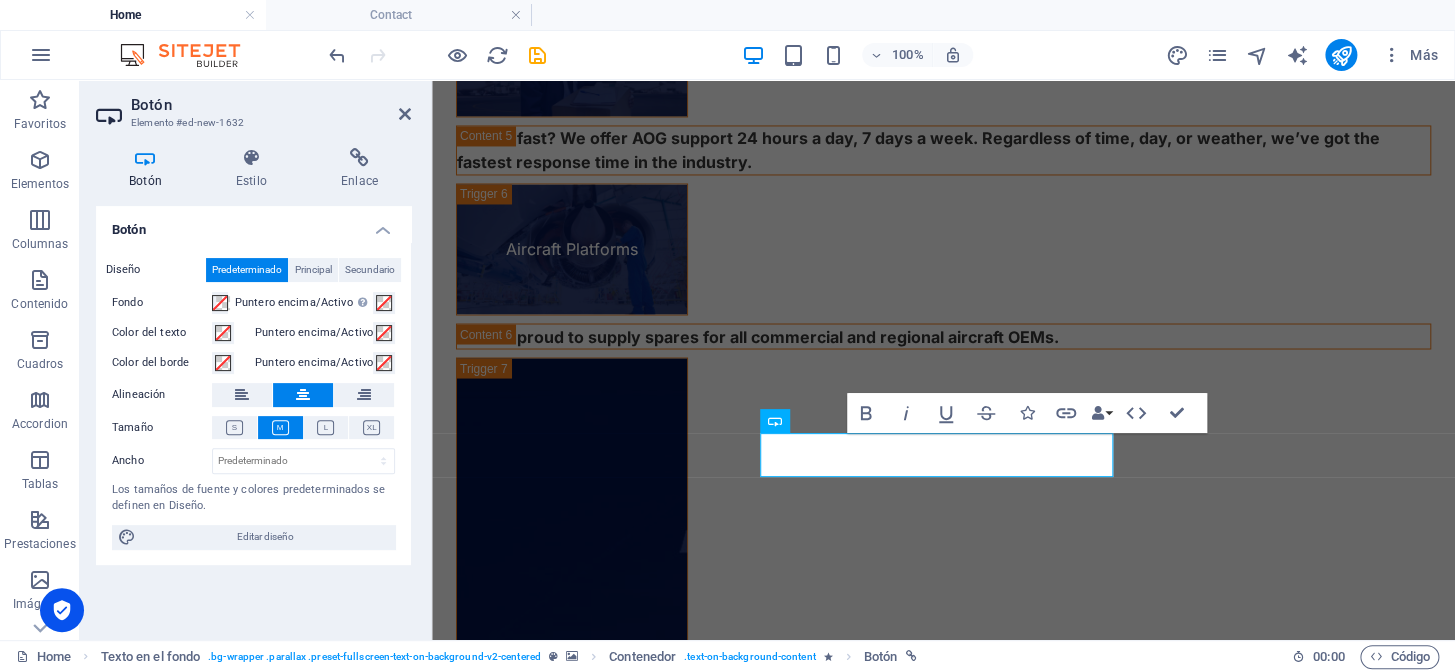 click on "Elemento #ed-new-1632" at bounding box center (251, 123) 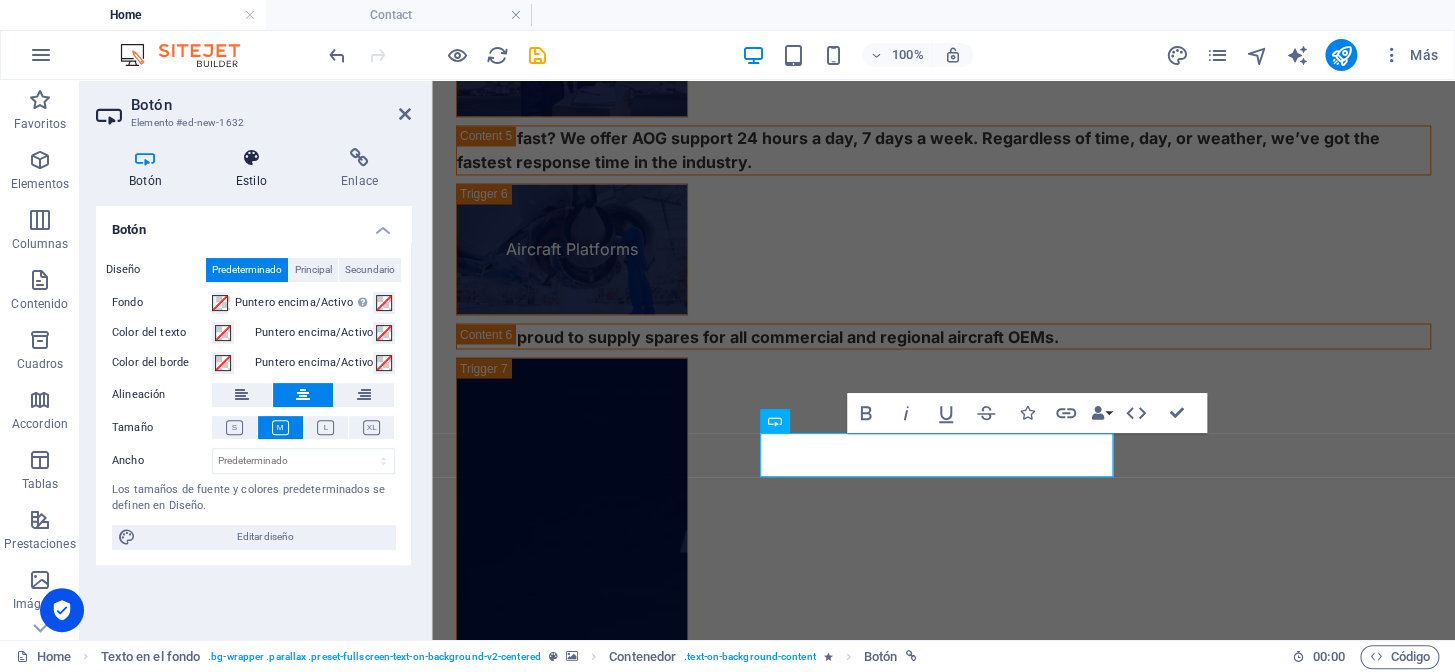 click at bounding box center (251, 158) 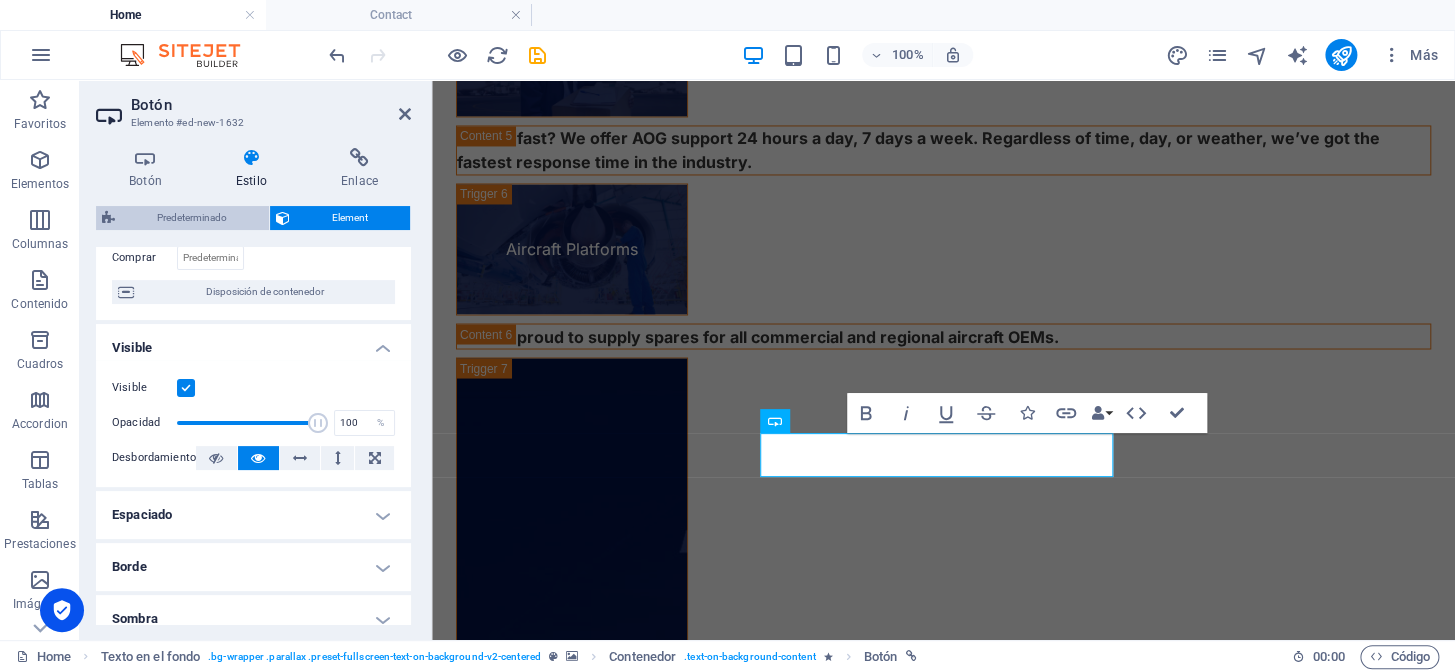 scroll, scrollTop: 120, scrollLeft: 0, axis: vertical 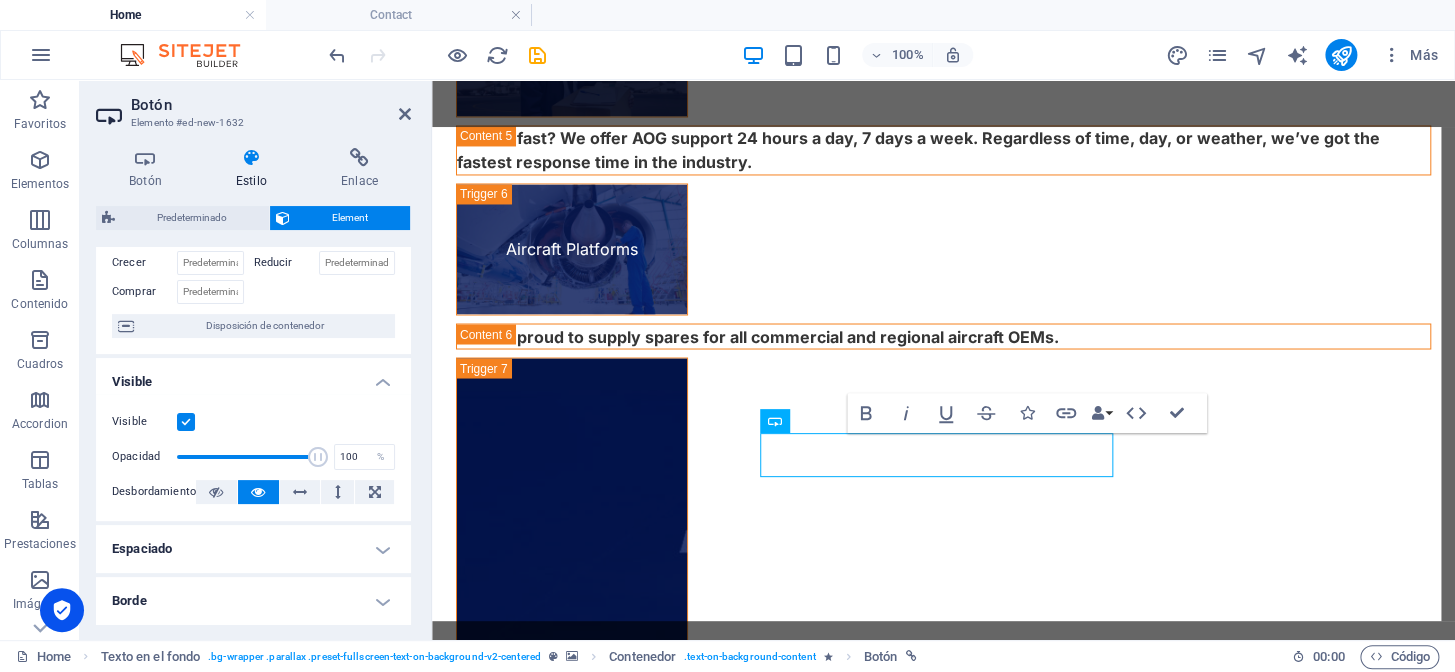 click at bounding box center (145, 158) 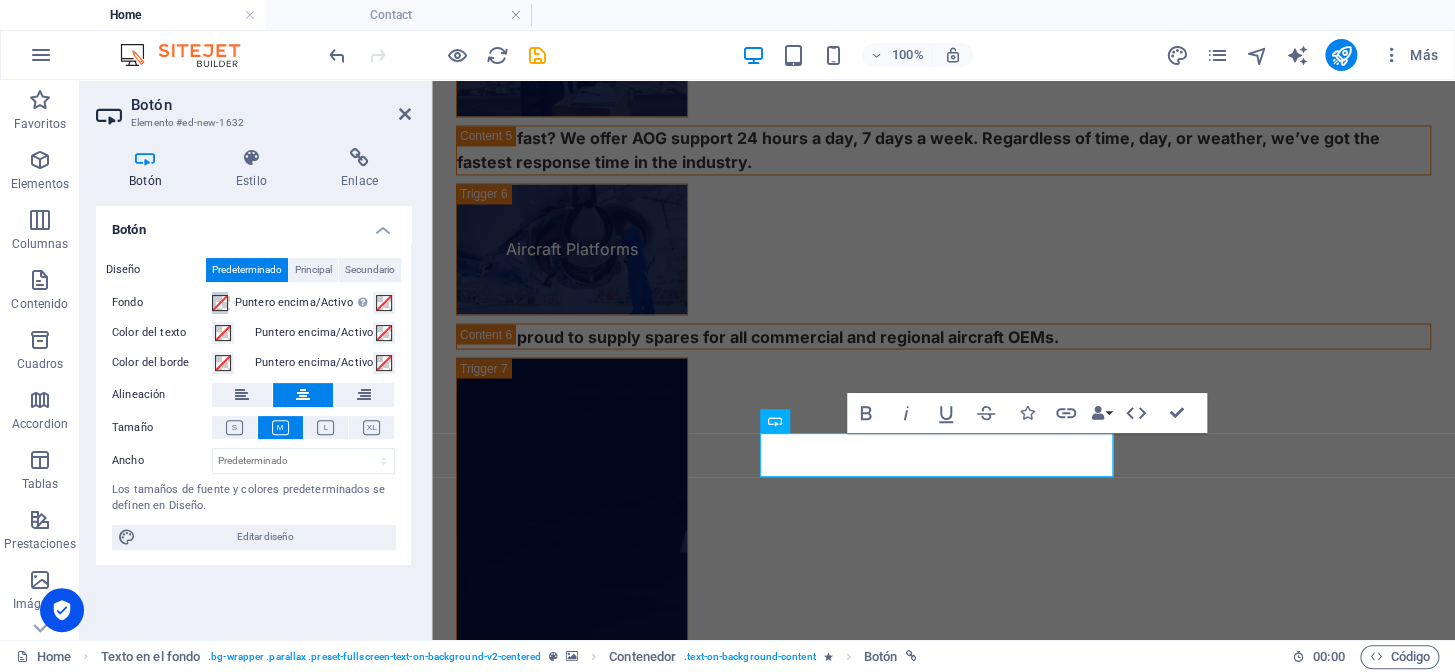 click at bounding box center (220, 303) 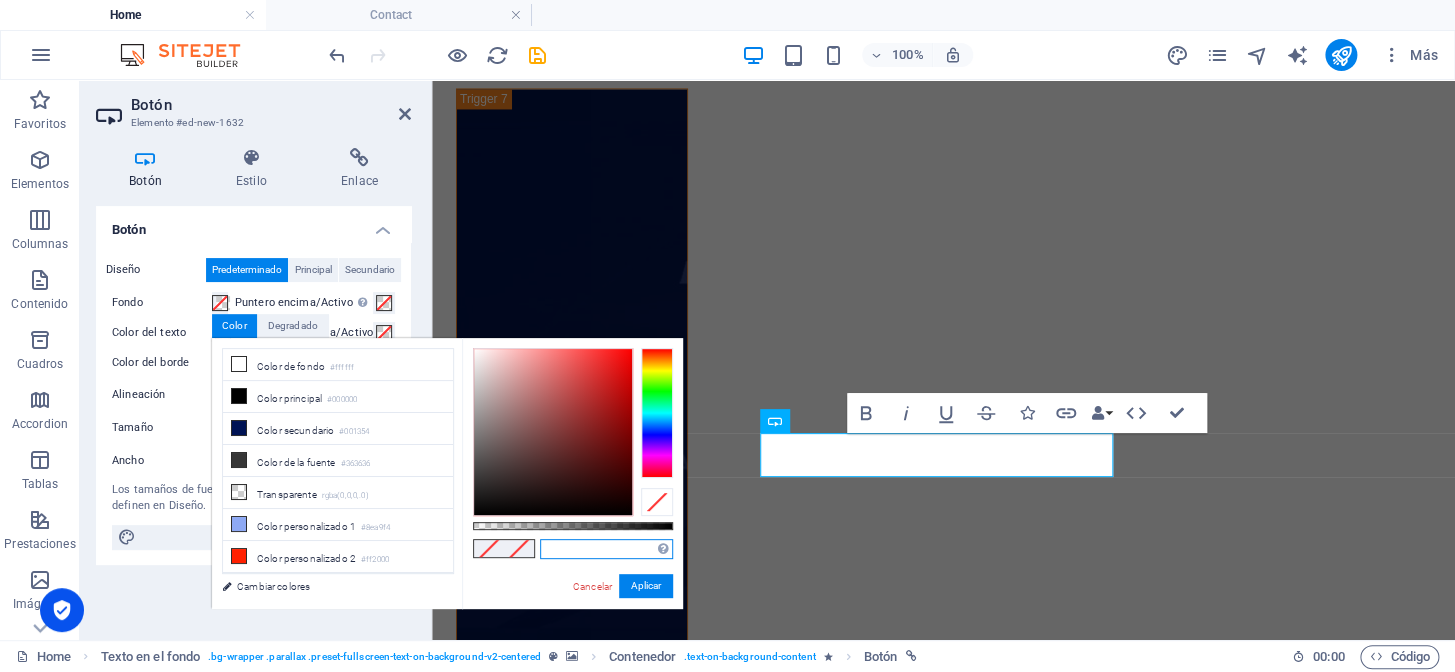 click at bounding box center (606, 549) 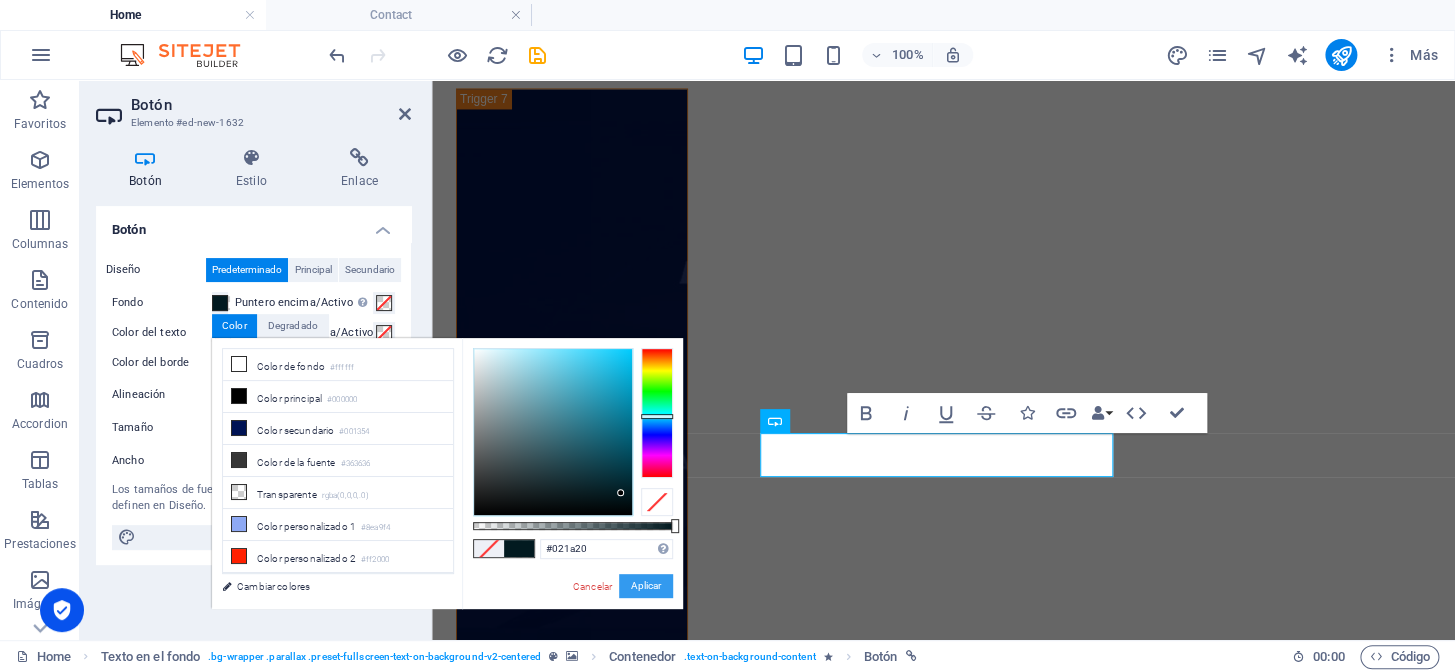 click on "Aplicar" at bounding box center (646, 586) 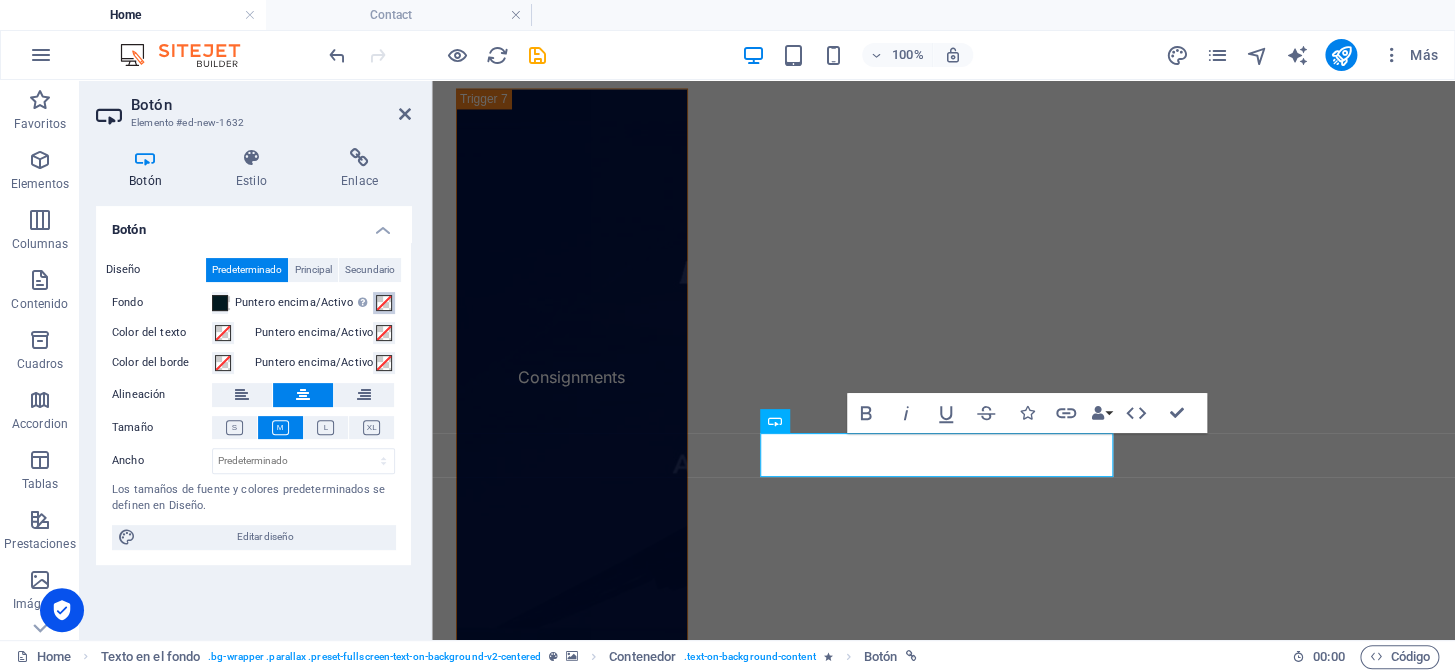 click on "Puntero encima/Activo [MEDICAL_DATA] al modo de previsualización para probar el estado activo/puntero encima" at bounding box center (384, 303) 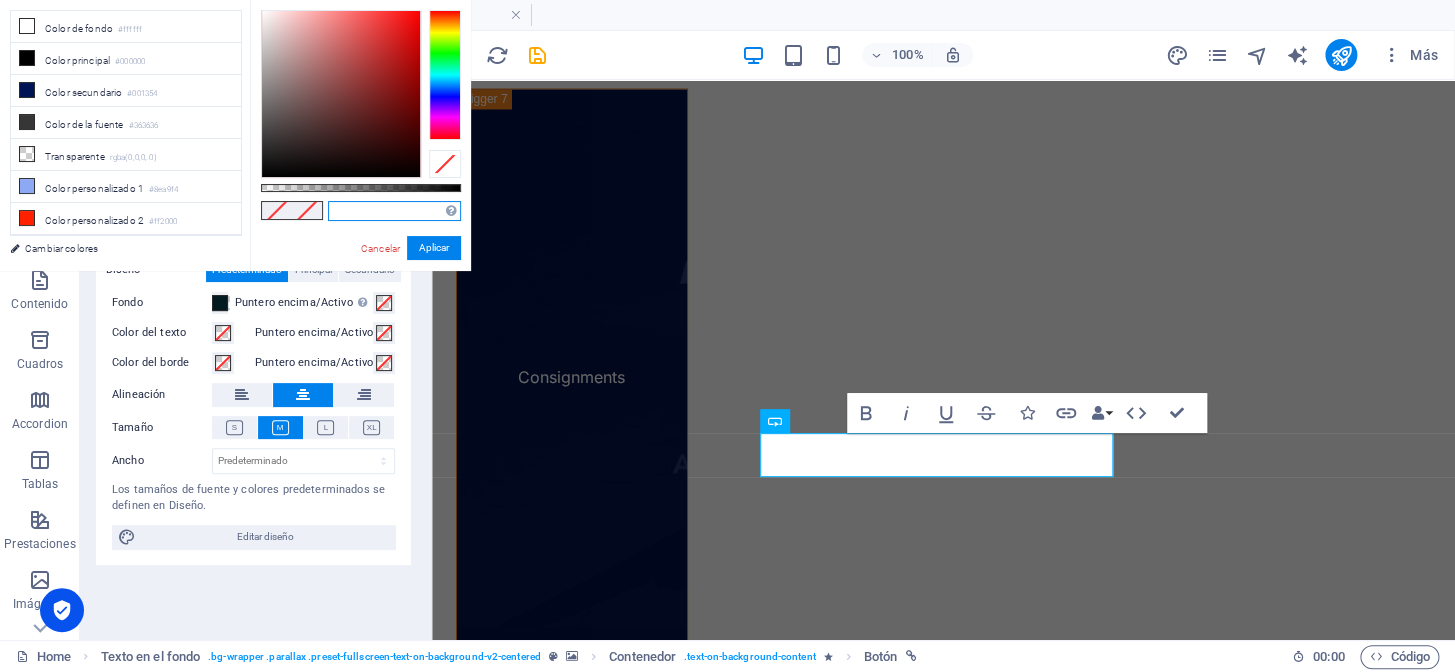 click at bounding box center (394, 211) 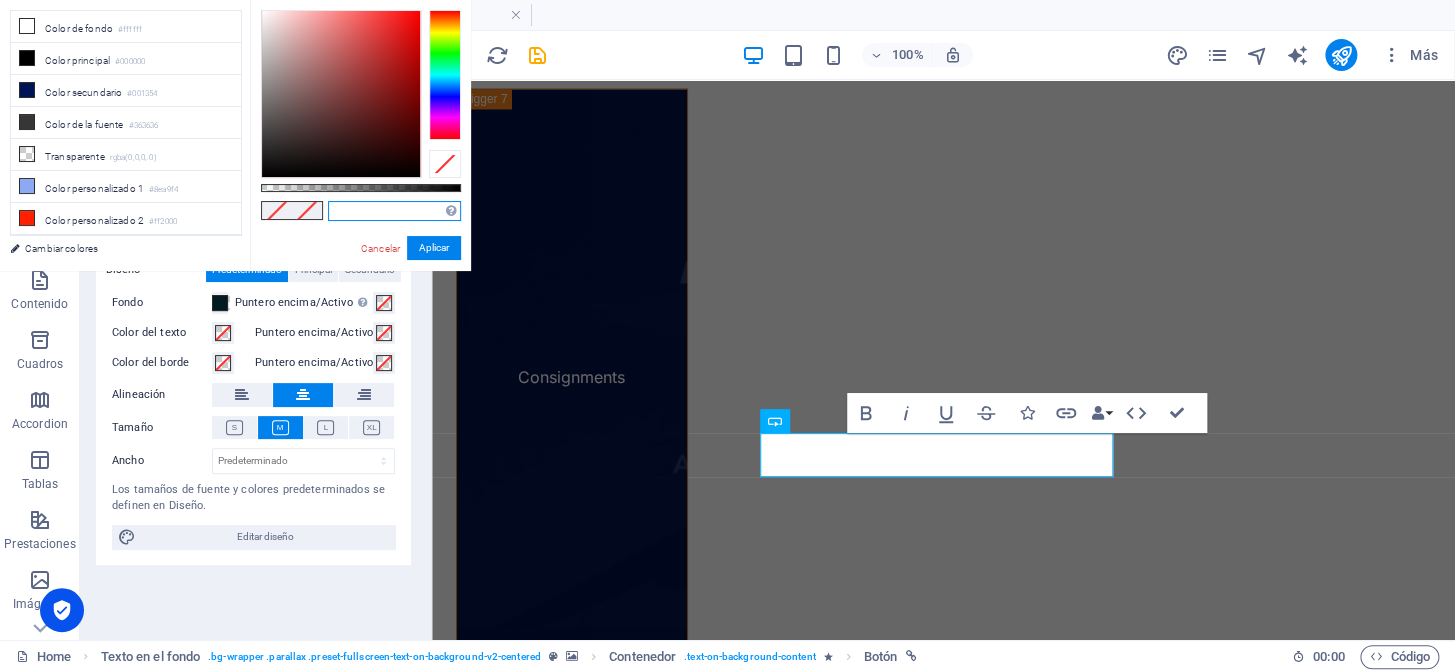 paste on "#fa7e19" 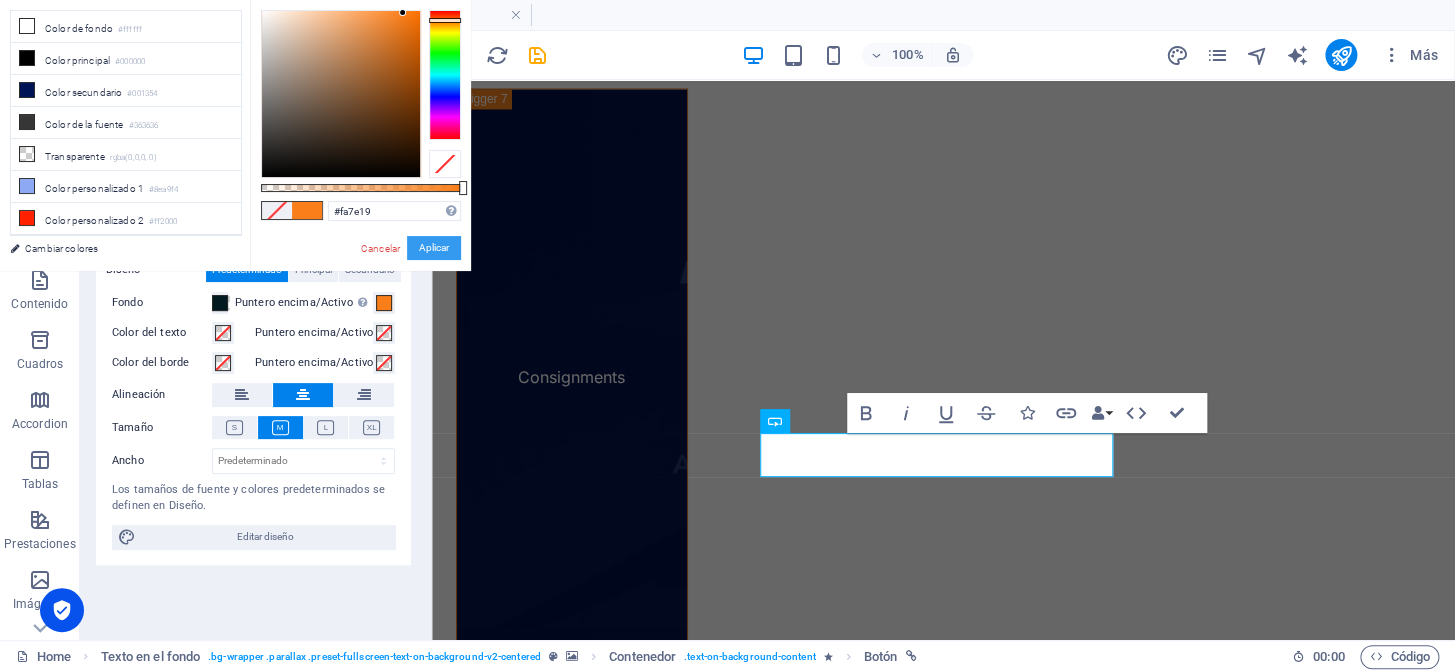 click on "Aplicar" at bounding box center (434, 248) 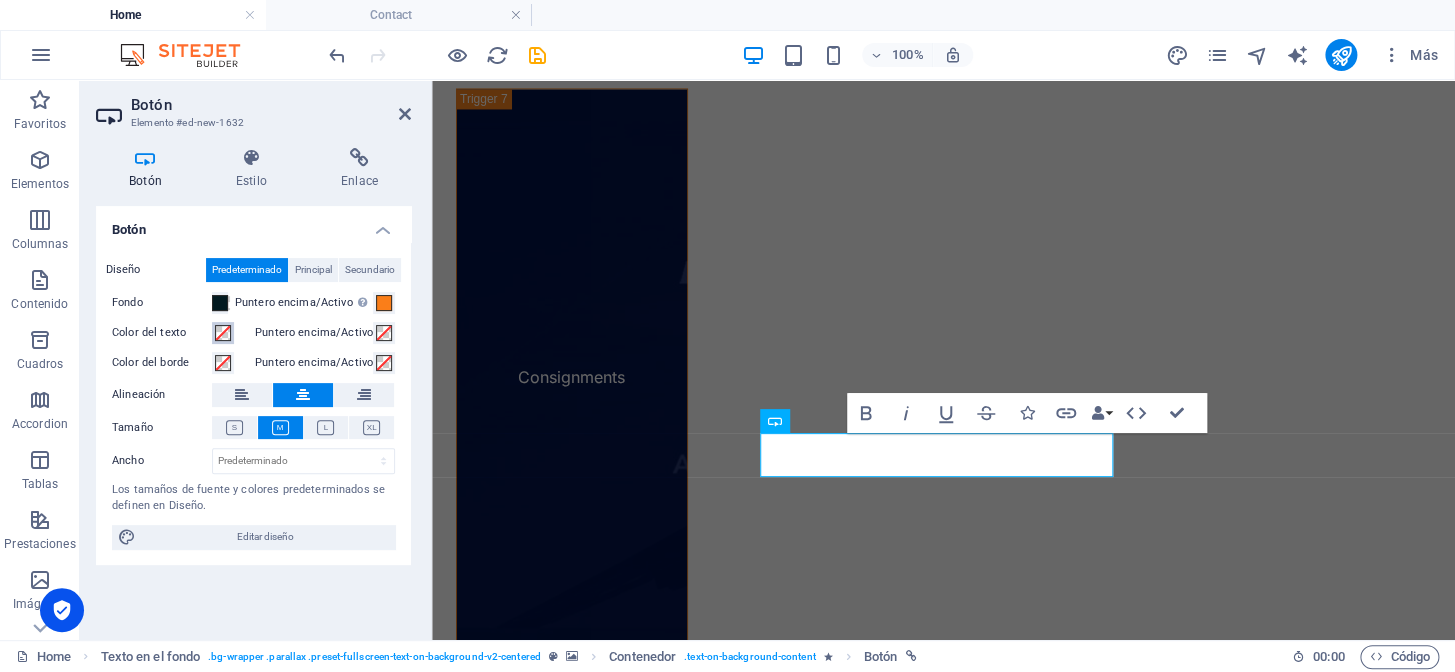 click at bounding box center [223, 333] 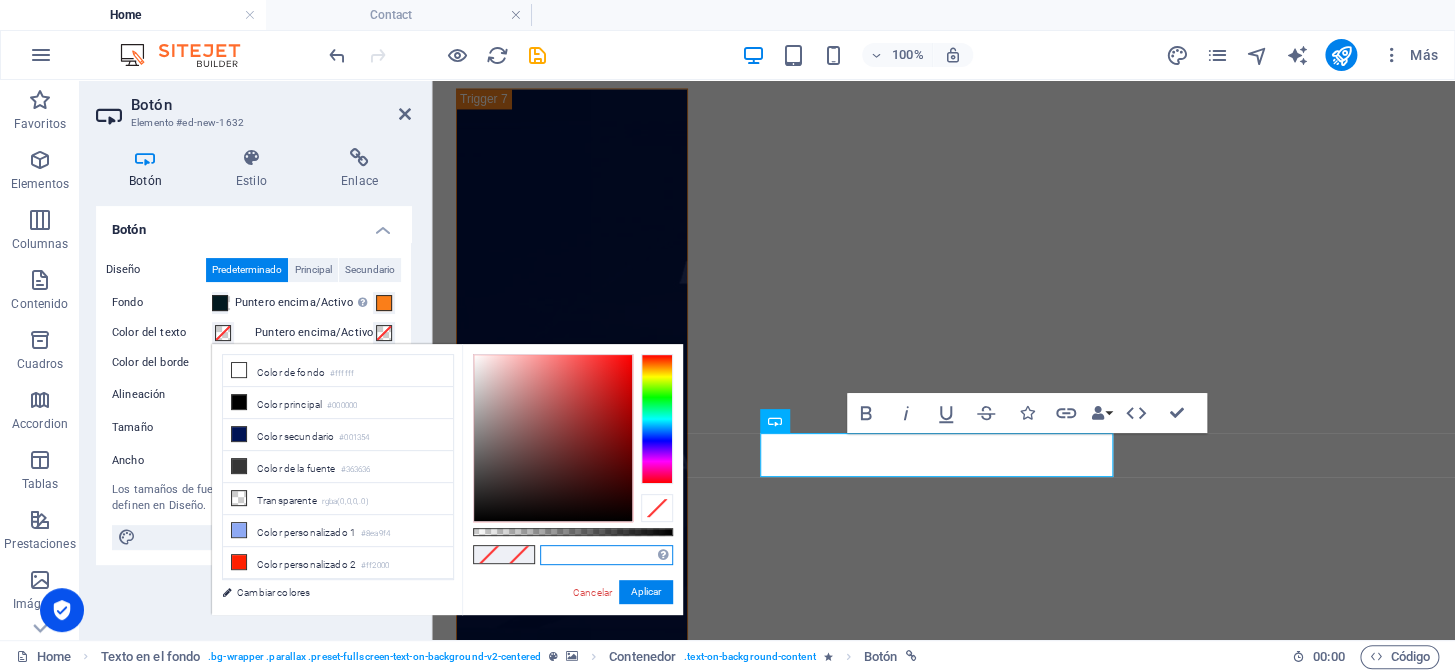 click at bounding box center [606, 555] 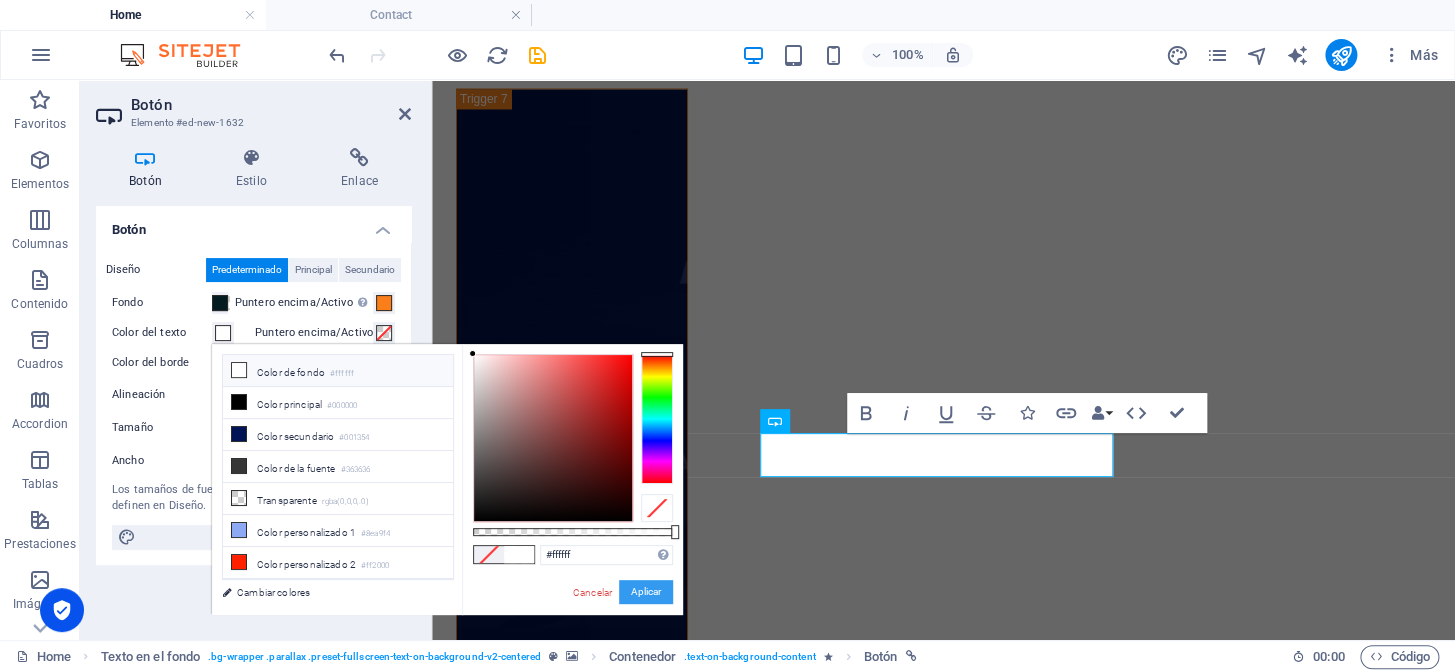 click on "Aplicar" at bounding box center [646, 592] 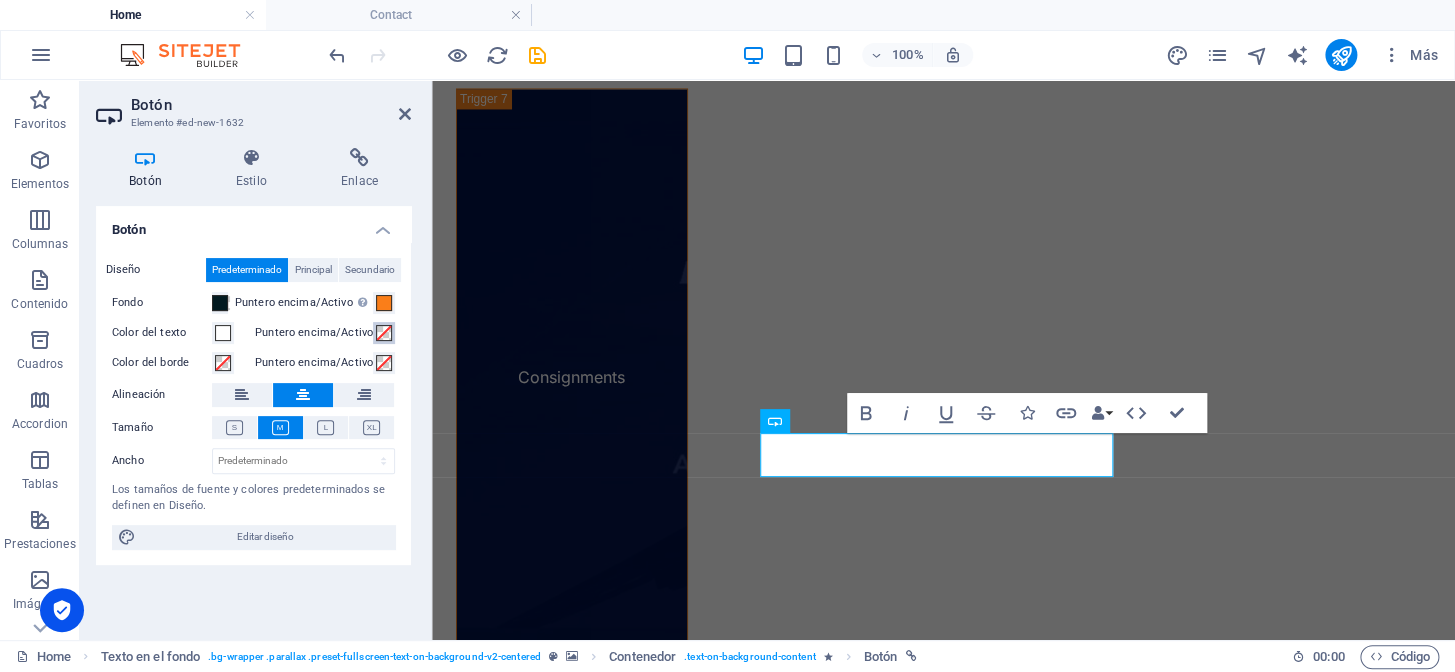 click at bounding box center [384, 333] 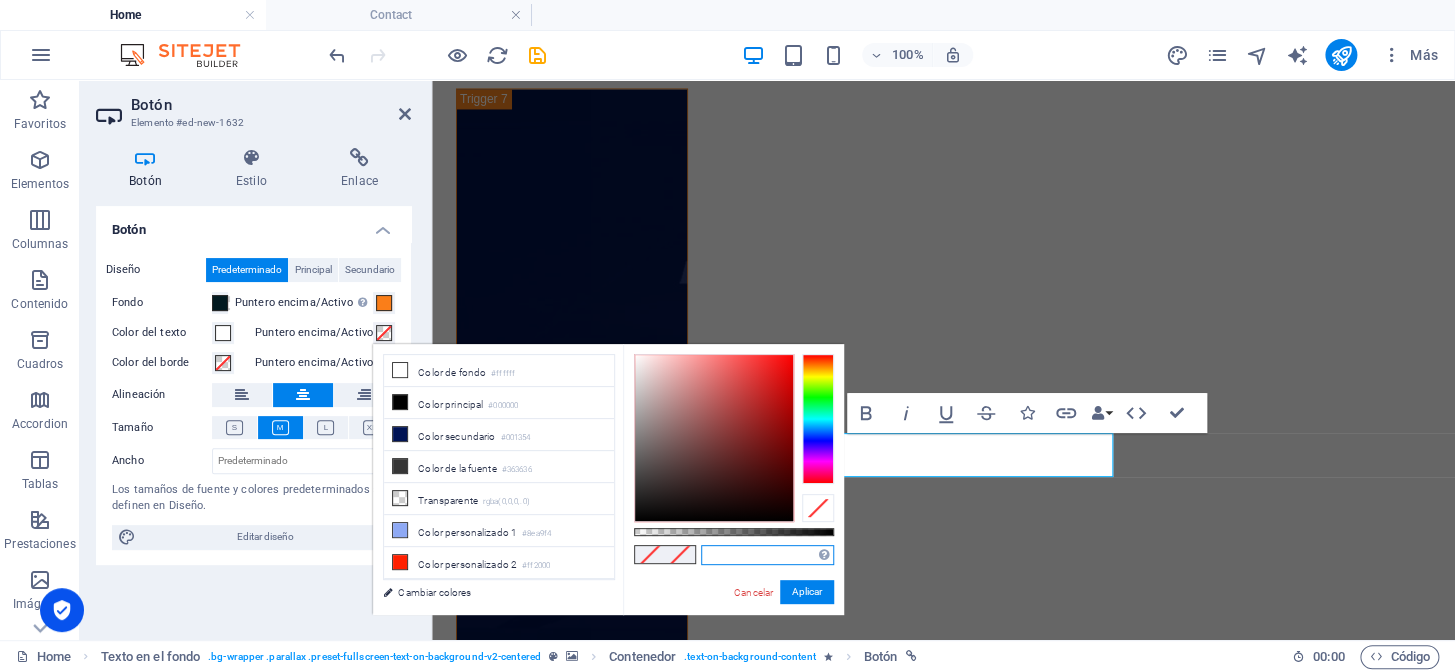 click at bounding box center [767, 555] 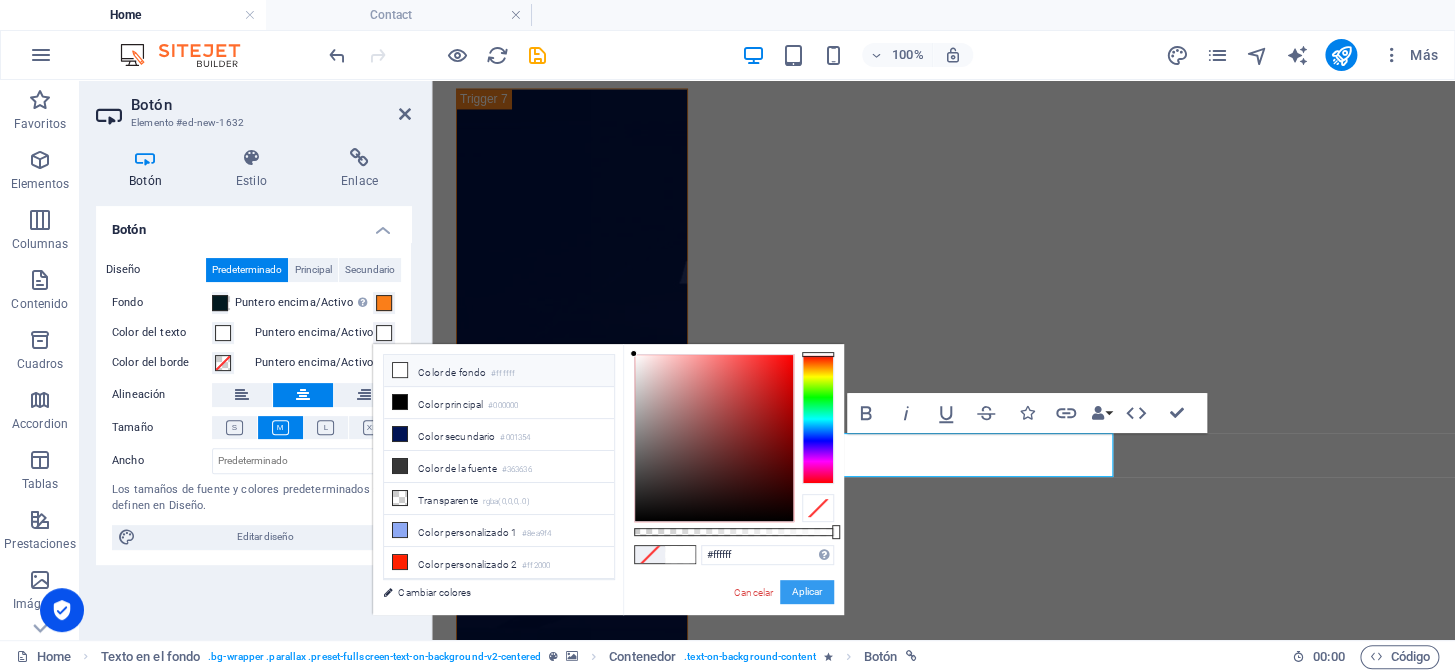 click on "Aplicar" at bounding box center [807, 592] 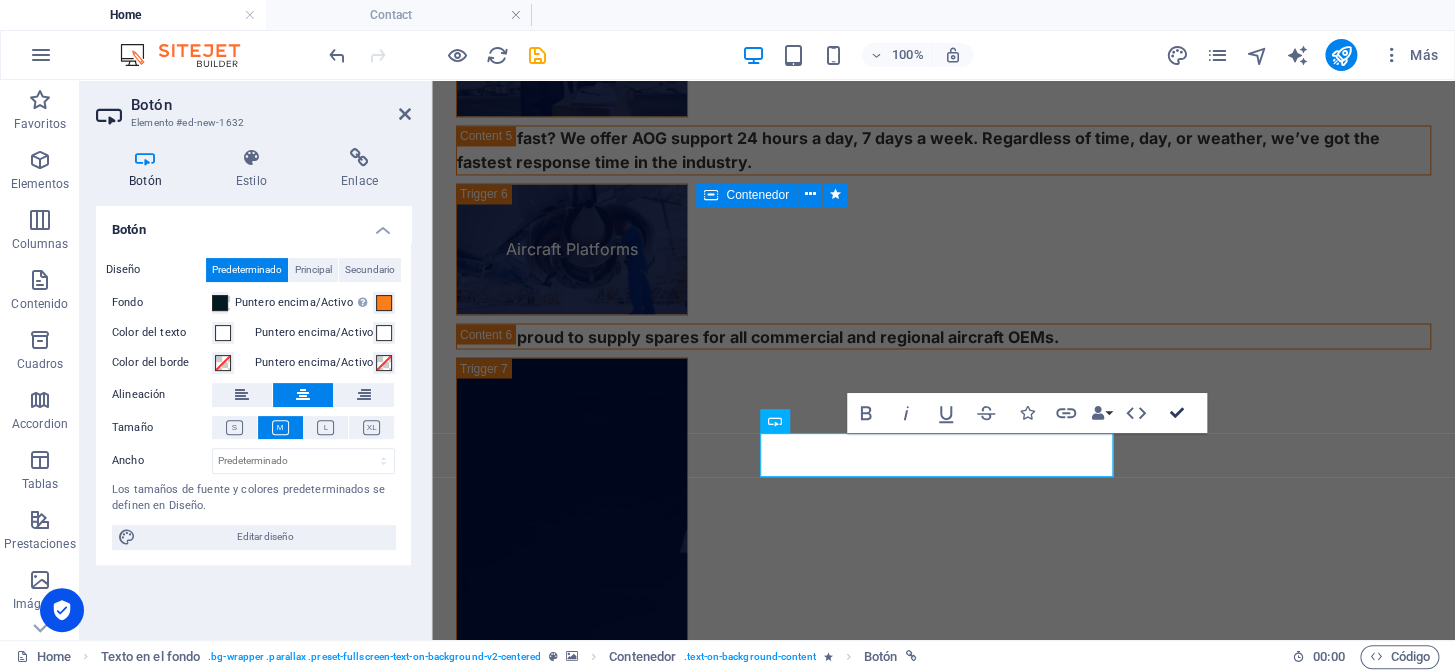 scroll, scrollTop: 4623, scrollLeft: 0, axis: vertical 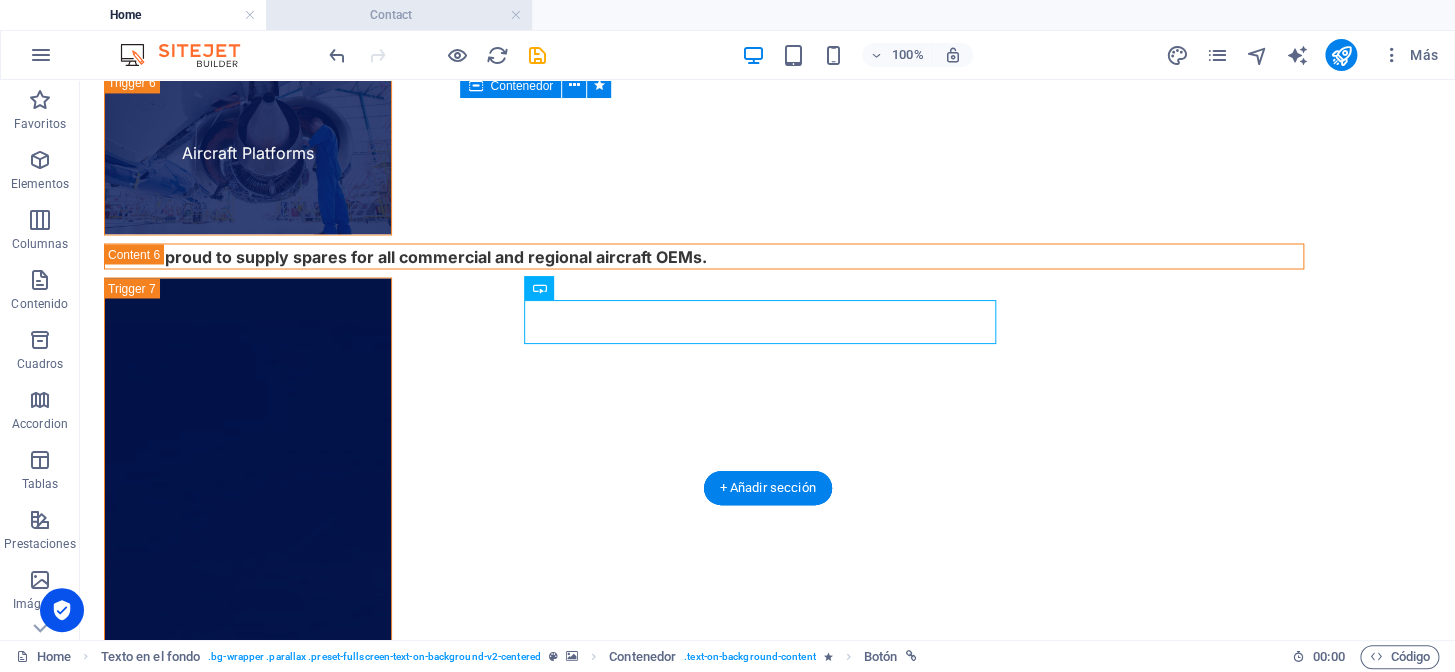 click at bounding box center (457, 55) 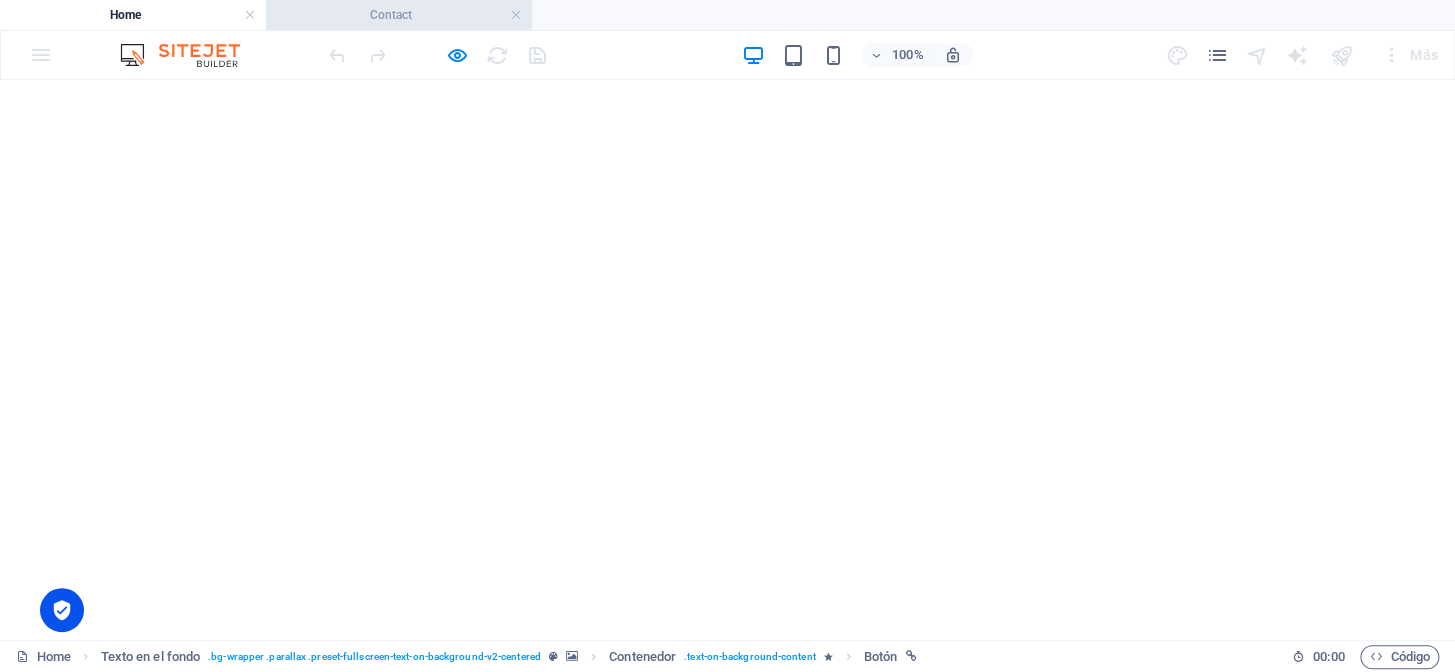 scroll, scrollTop: 2969, scrollLeft: 0, axis: vertical 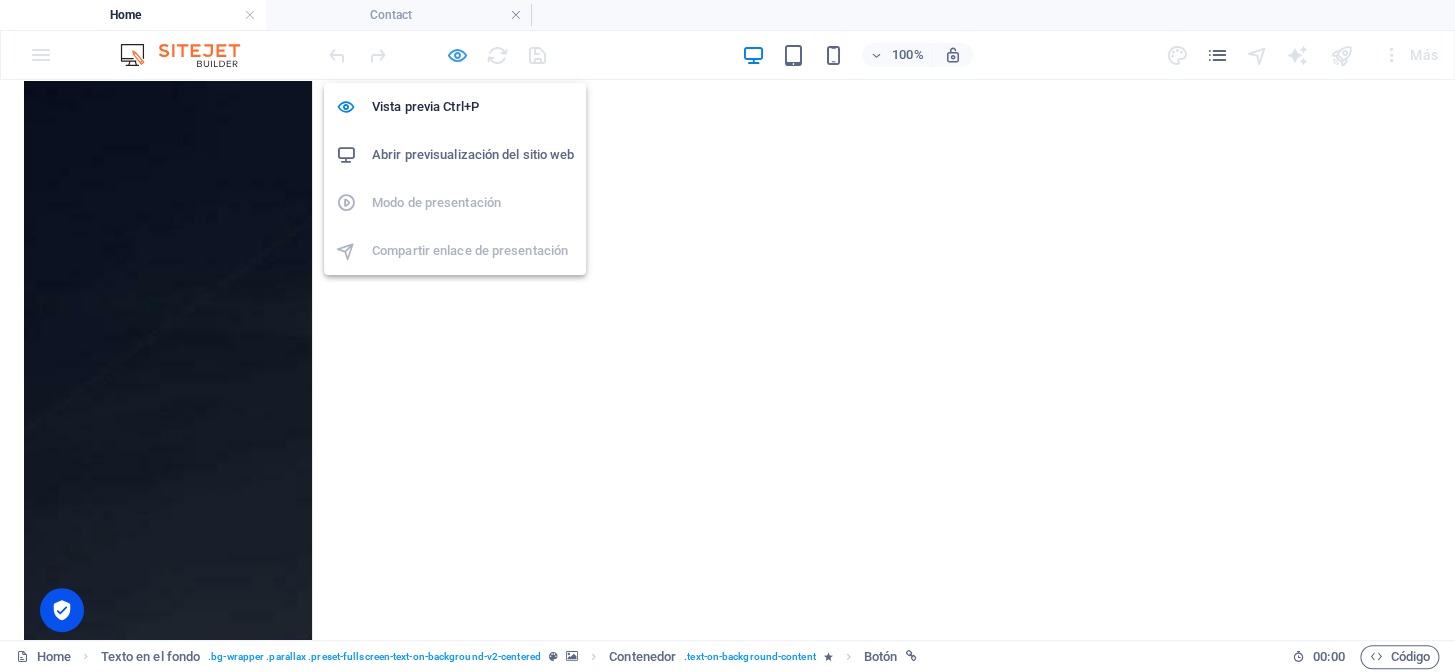 drag, startPoint x: 457, startPoint y: 51, endPoint x: 582, endPoint y: 248, distance: 233.31096 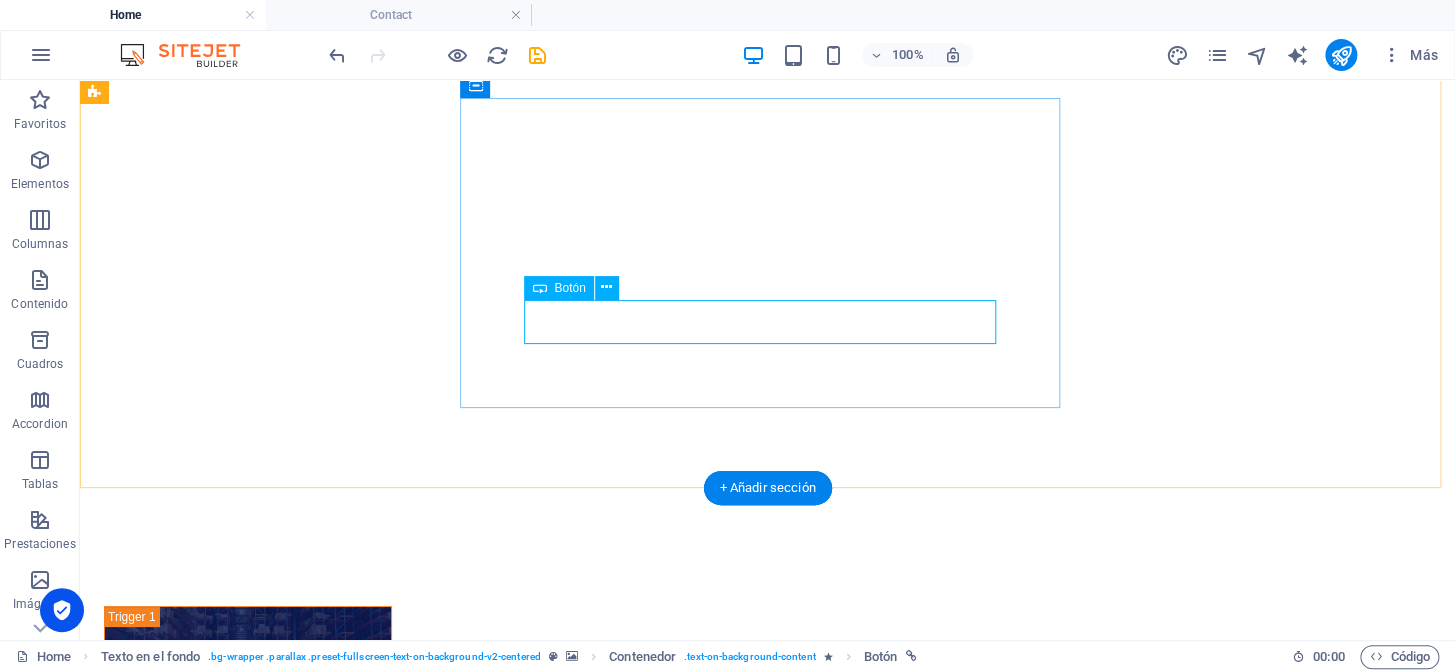 scroll, scrollTop: 4623, scrollLeft: 0, axis: vertical 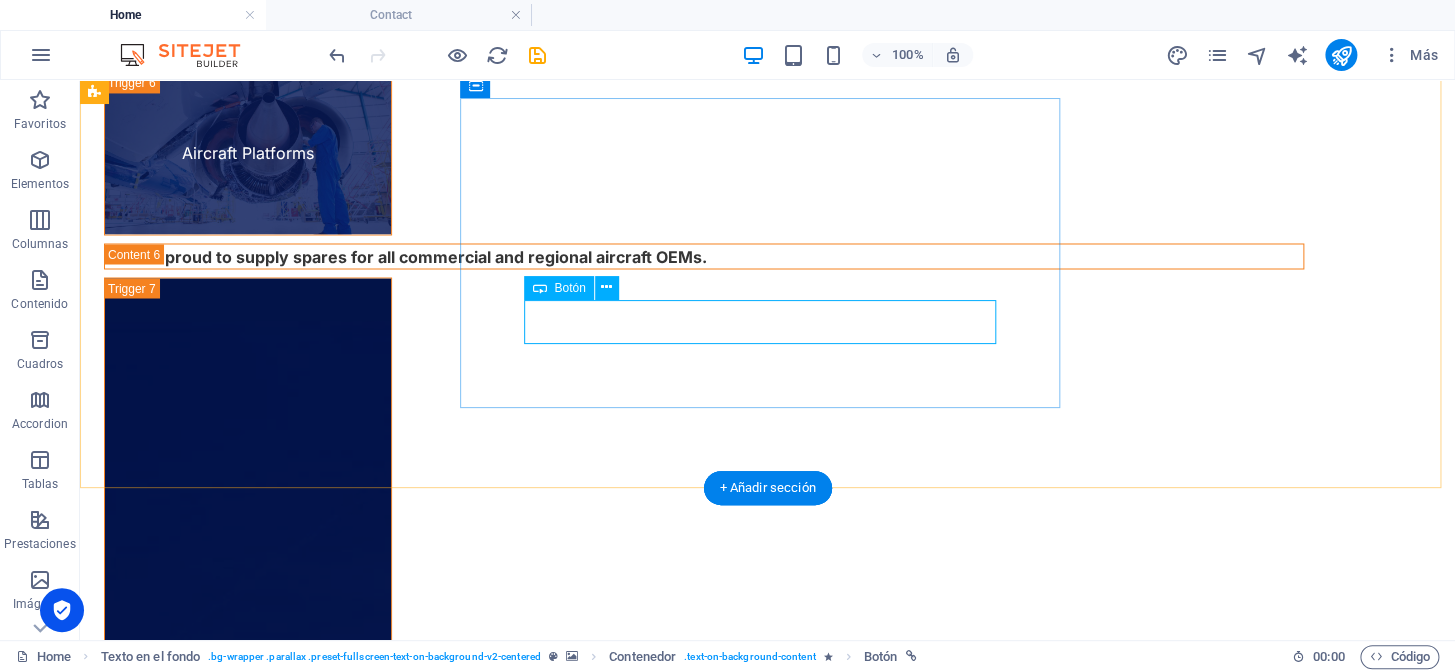 click on "Etiqueta del botón" at bounding box center (768, 4960) 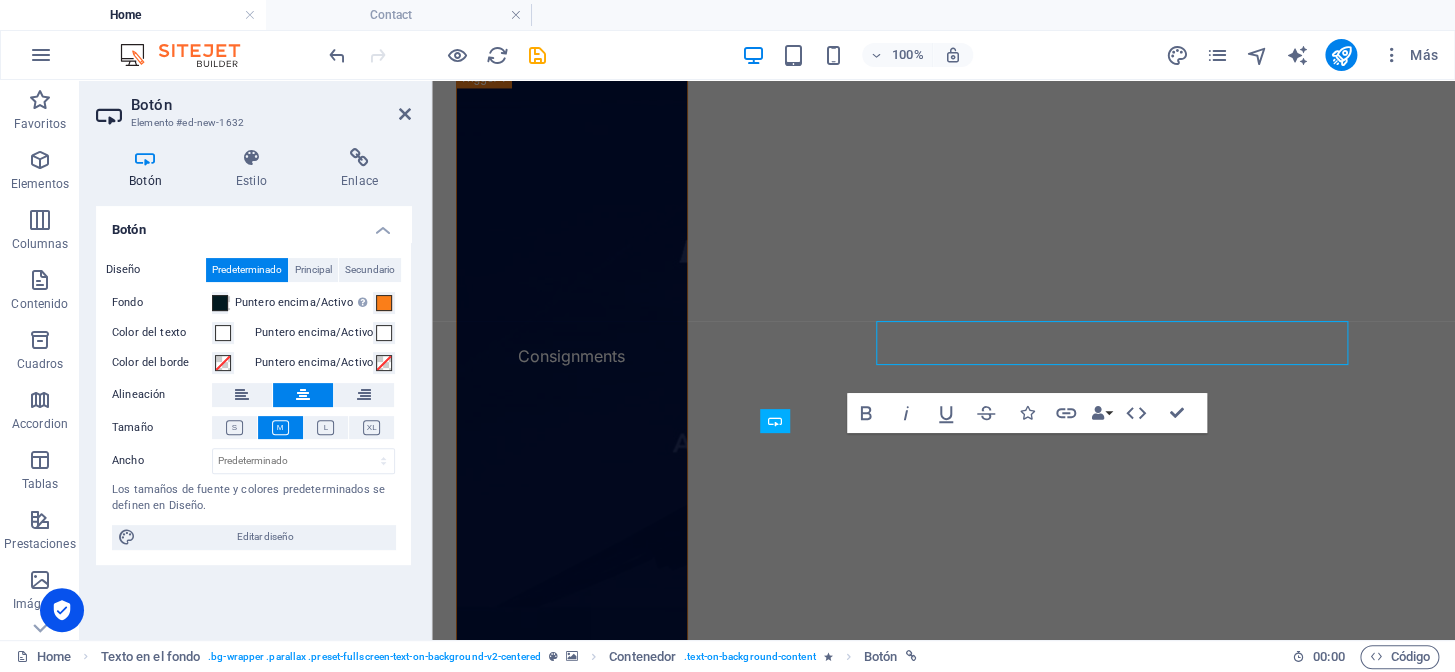 scroll, scrollTop: 4602, scrollLeft: 0, axis: vertical 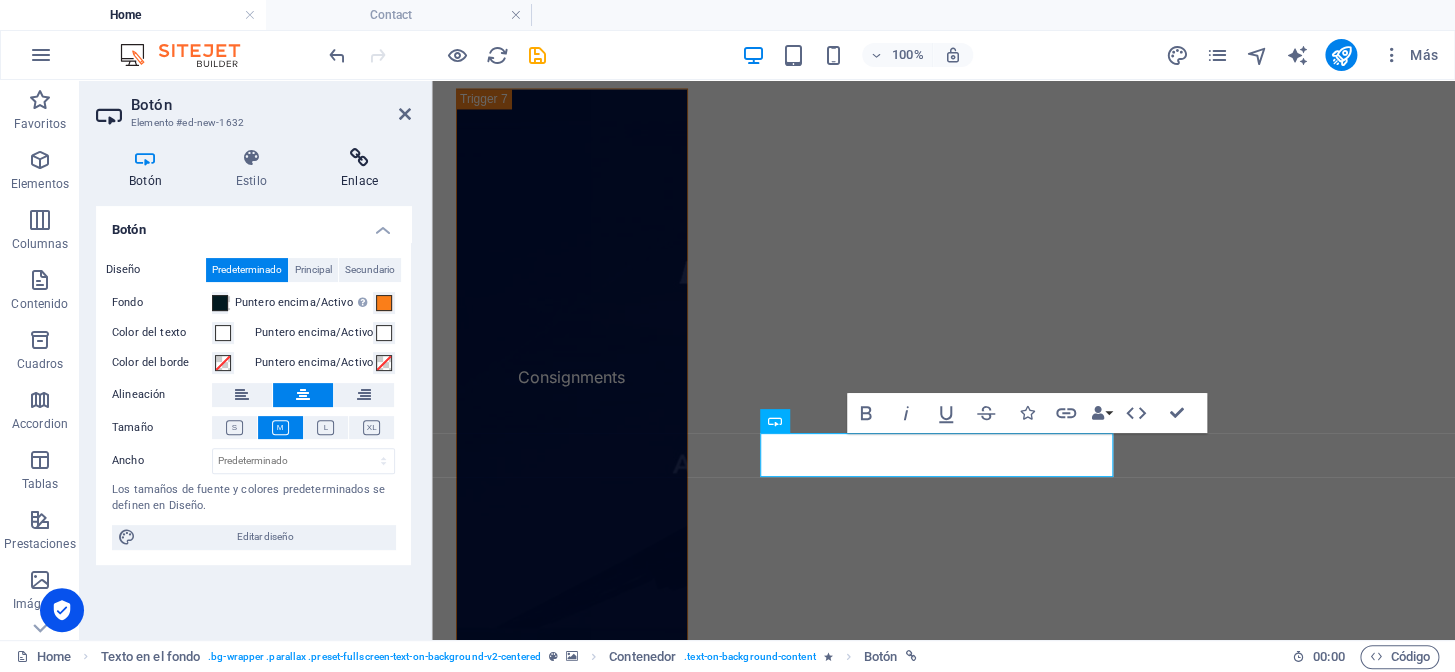 click at bounding box center (359, 158) 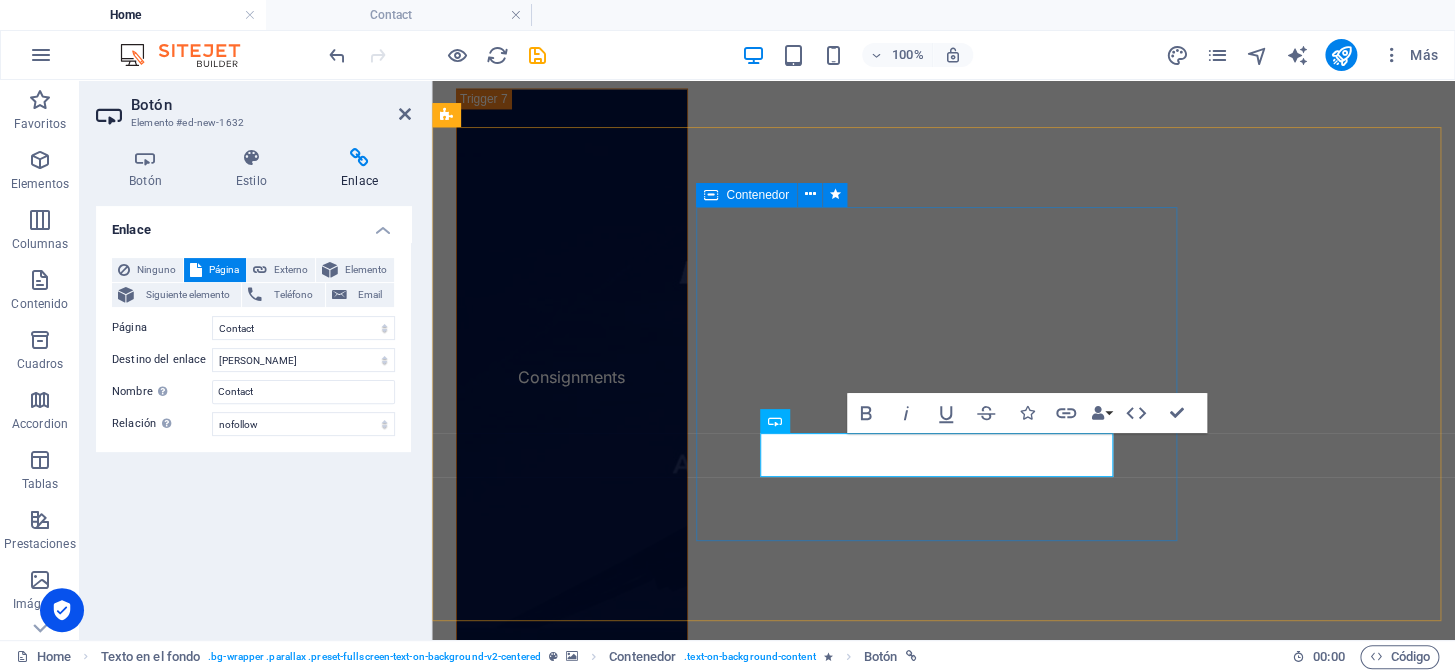 click on "Etiqueta del botón" at bounding box center (944, 4867) 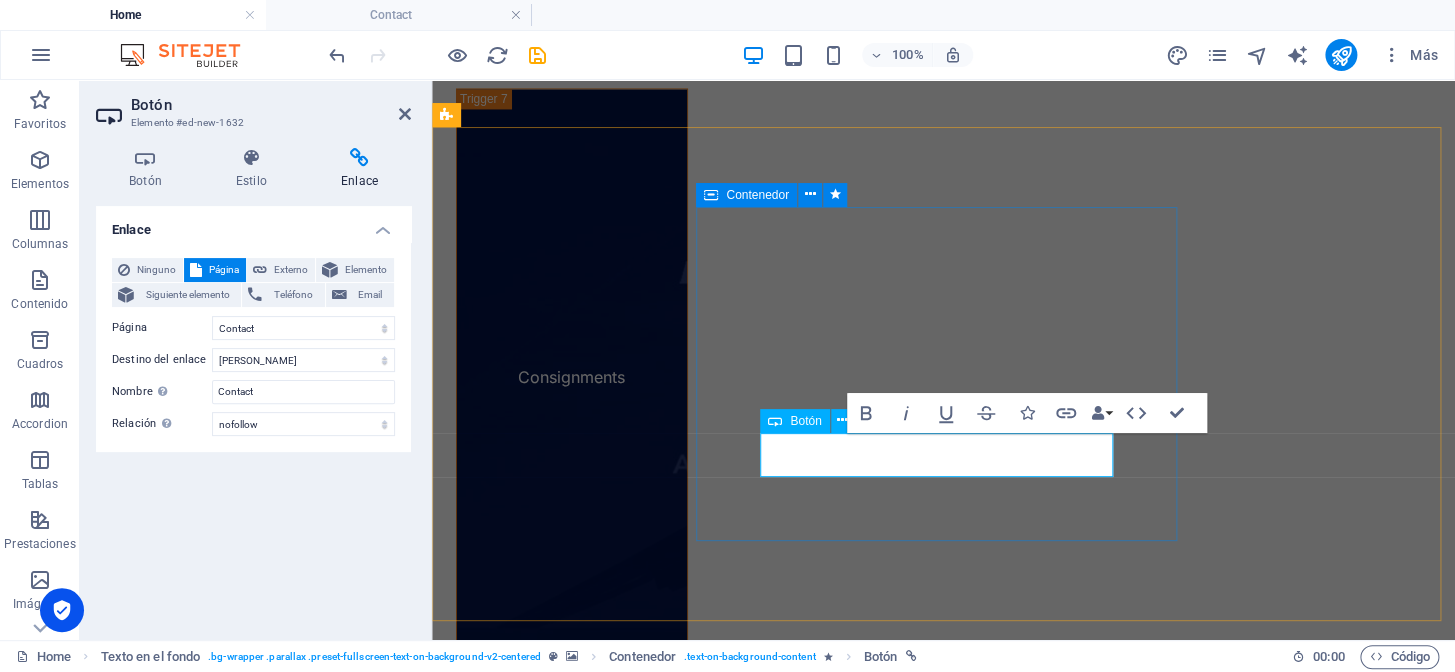 type 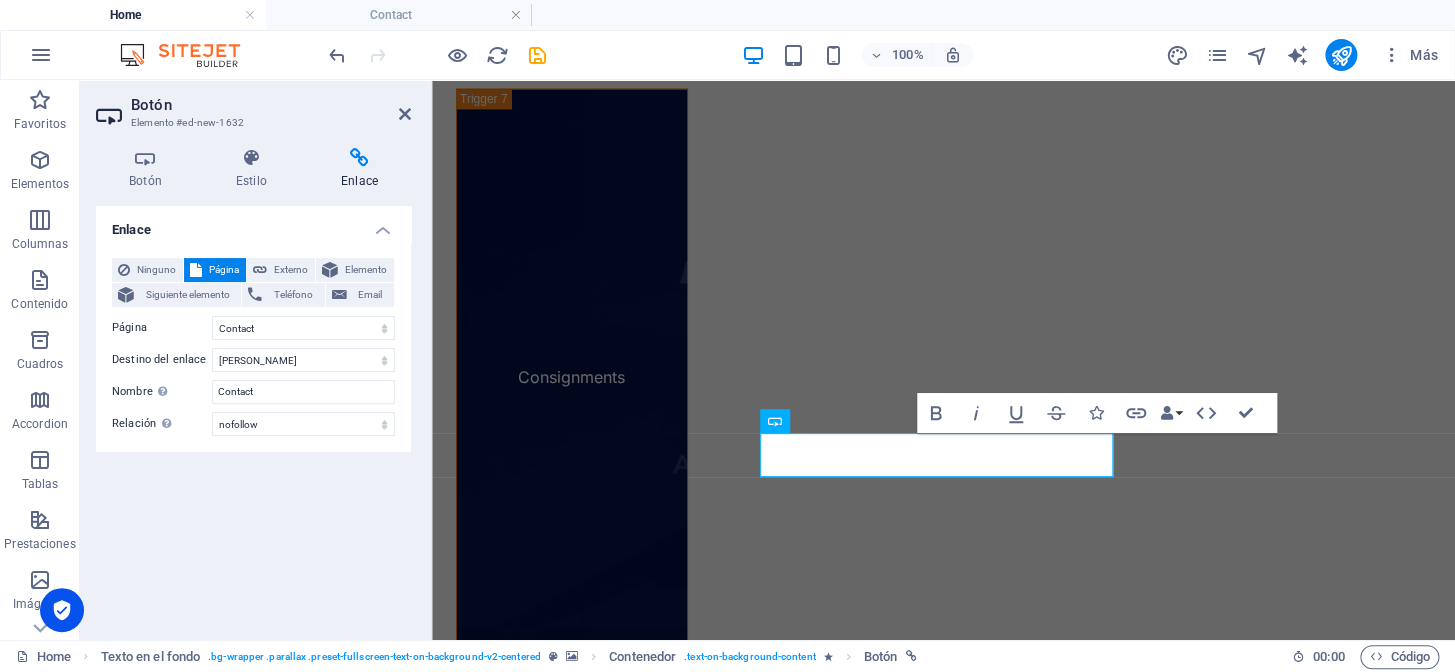 click on "​" at bounding box center (944, 4889) 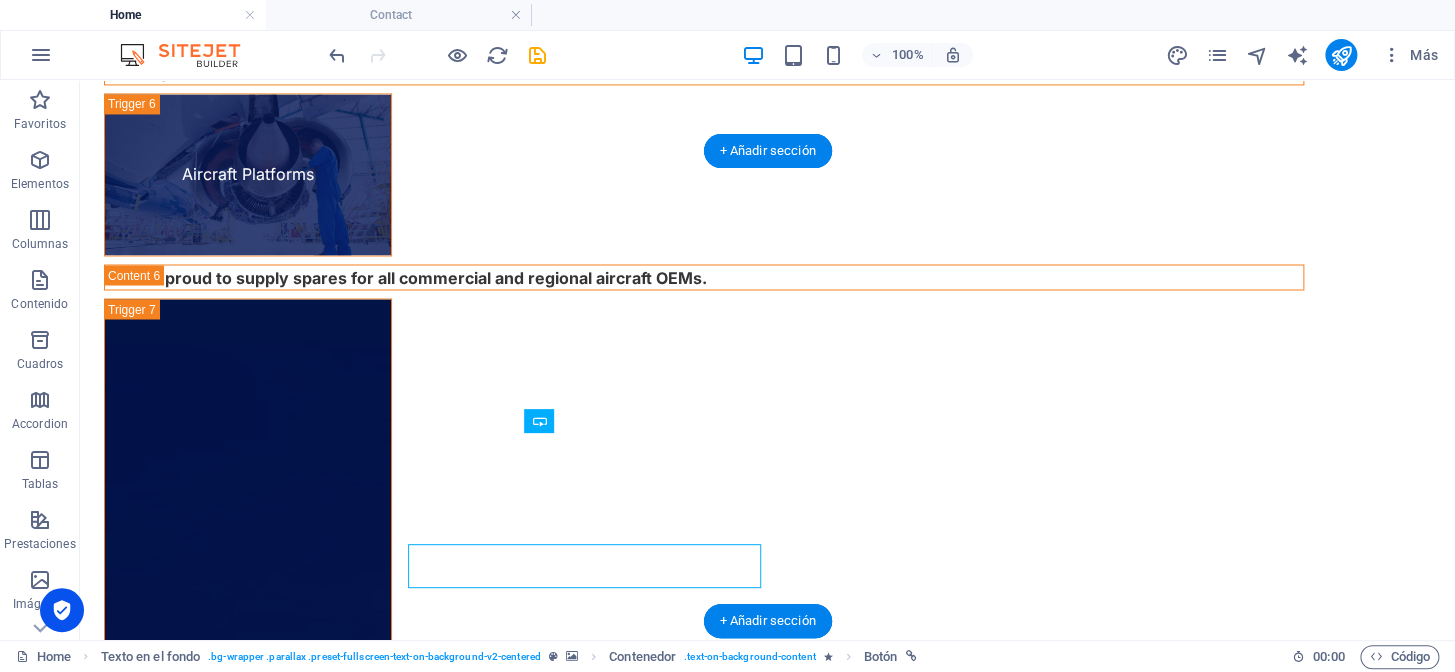scroll, scrollTop: 4490, scrollLeft: 0, axis: vertical 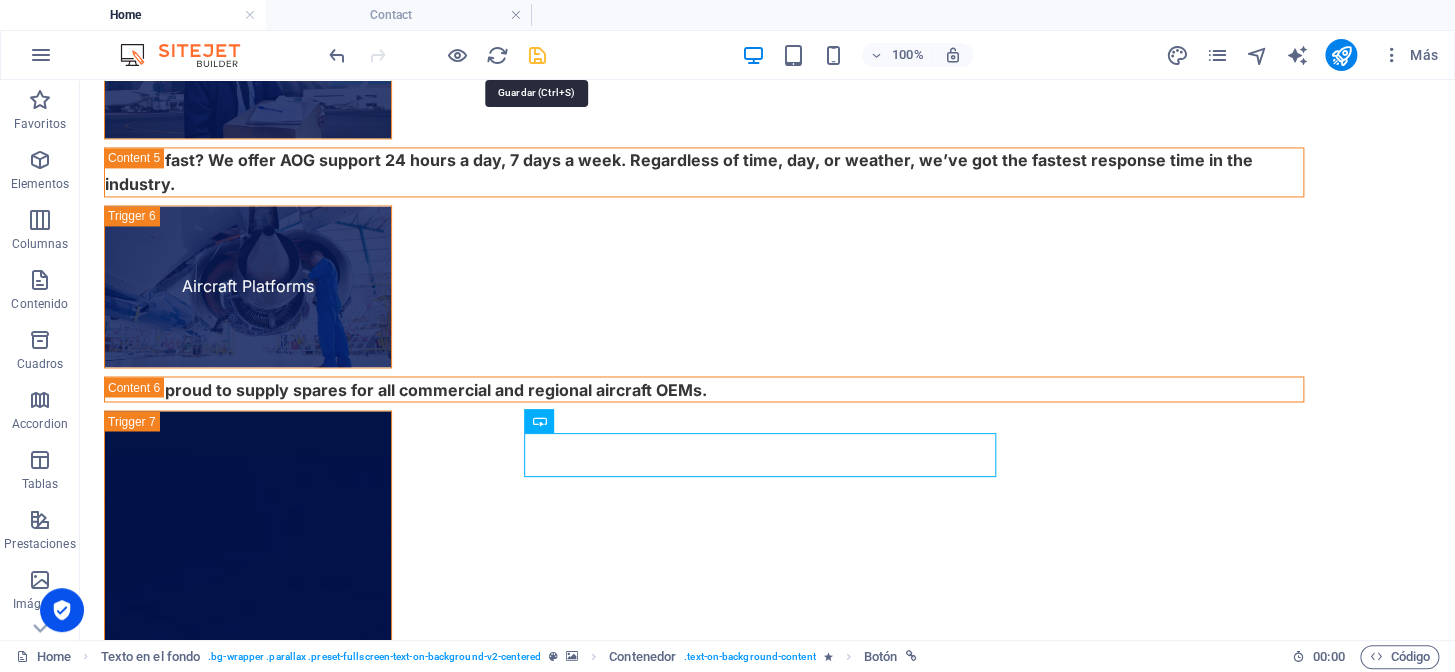 click at bounding box center [537, 55] 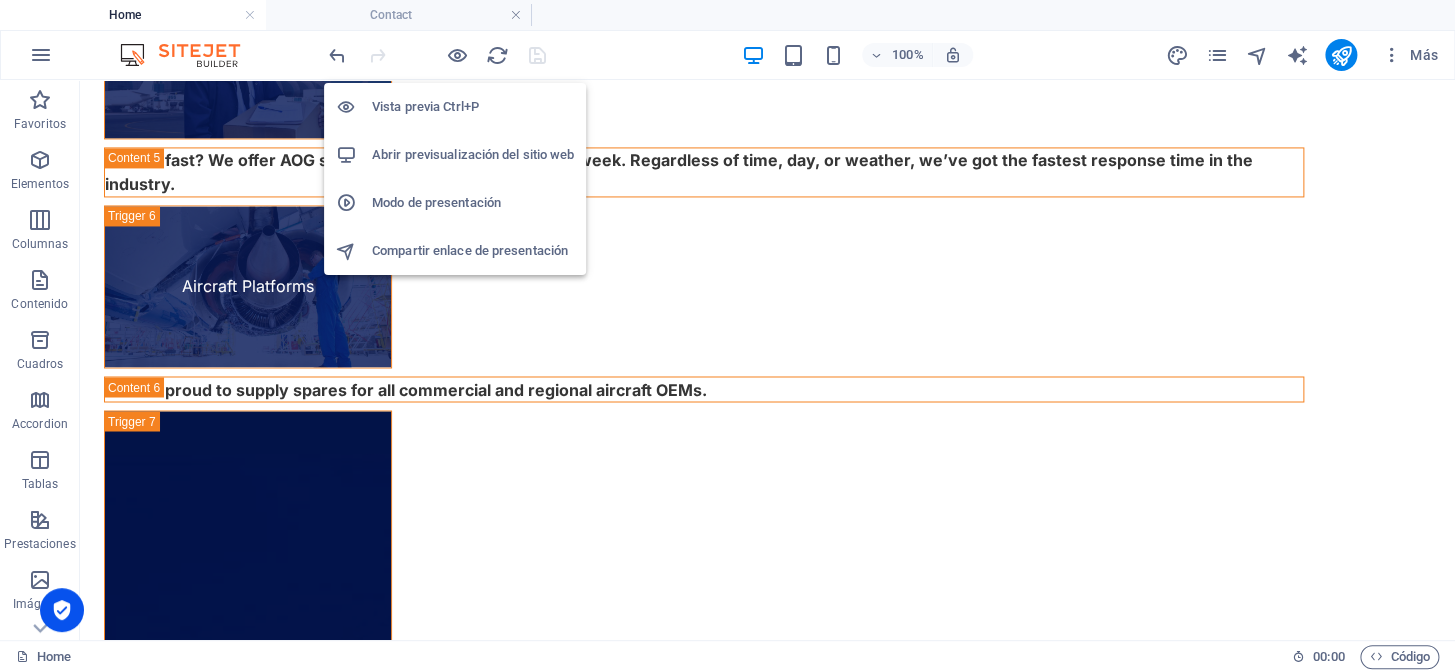 click on "Abrir previsualización del sitio web" at bounding box center [473, 155] 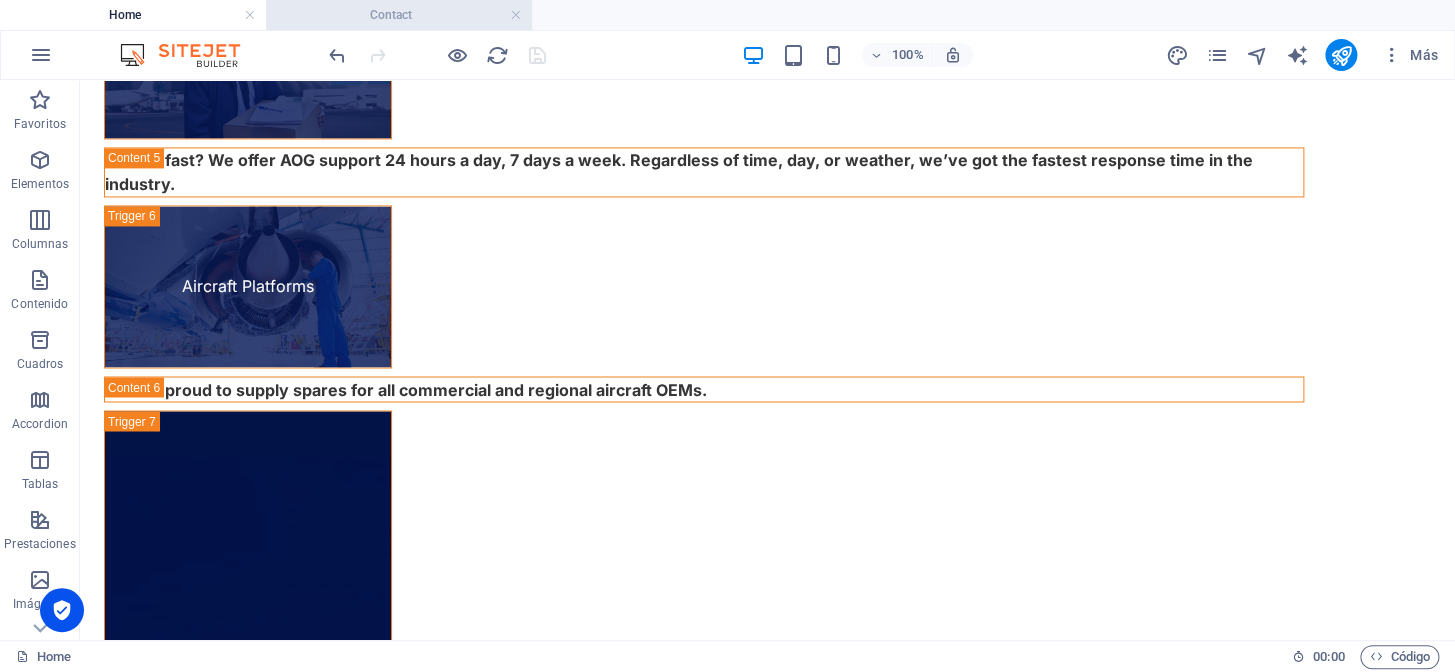 click on "Contact" at bounding box center (399, 15) 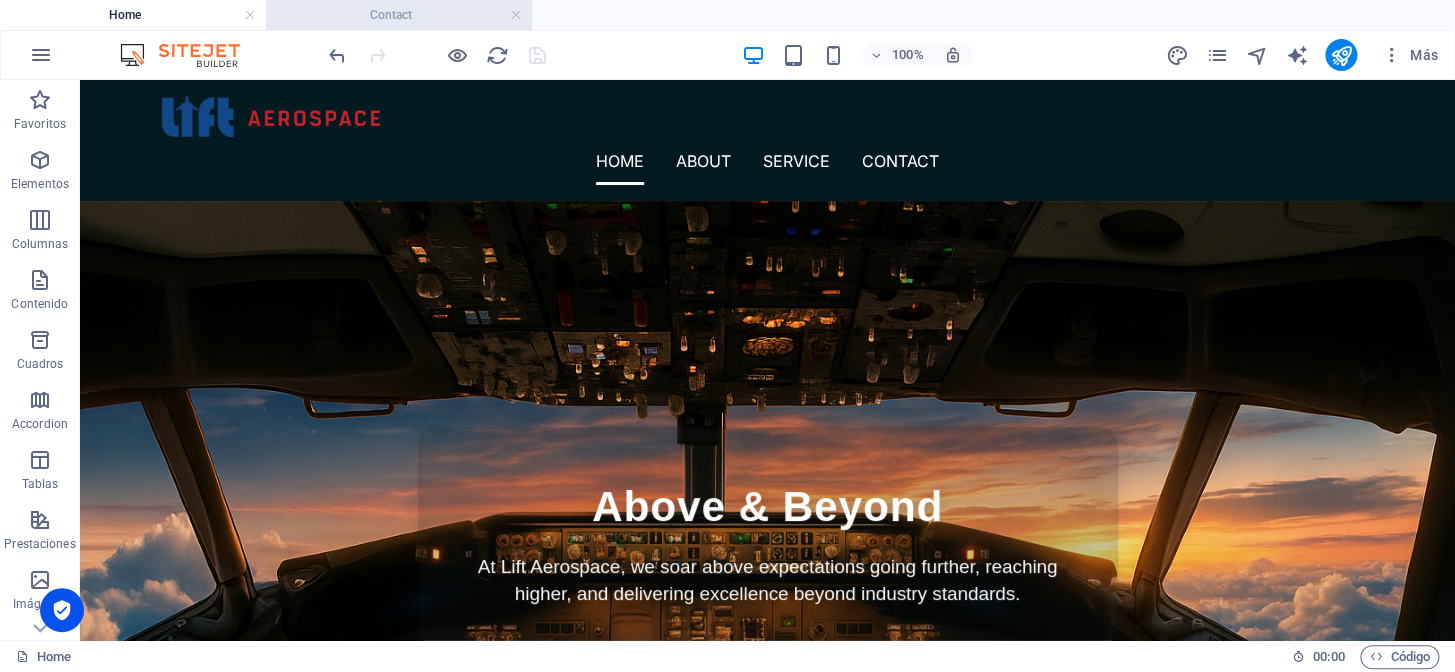 scroll, scrollTop: 3440, scrollLeft: 0, axis: vertical 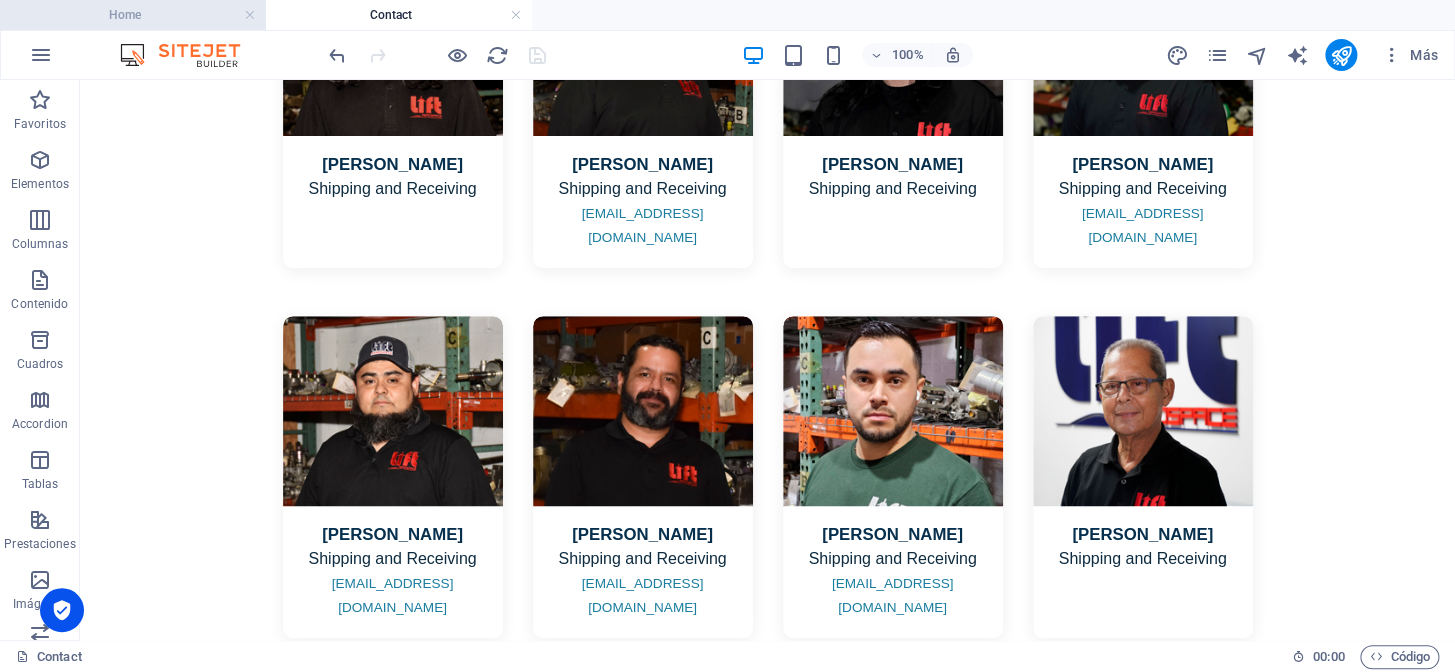 click on "Home" at bounding box center [133, 15] 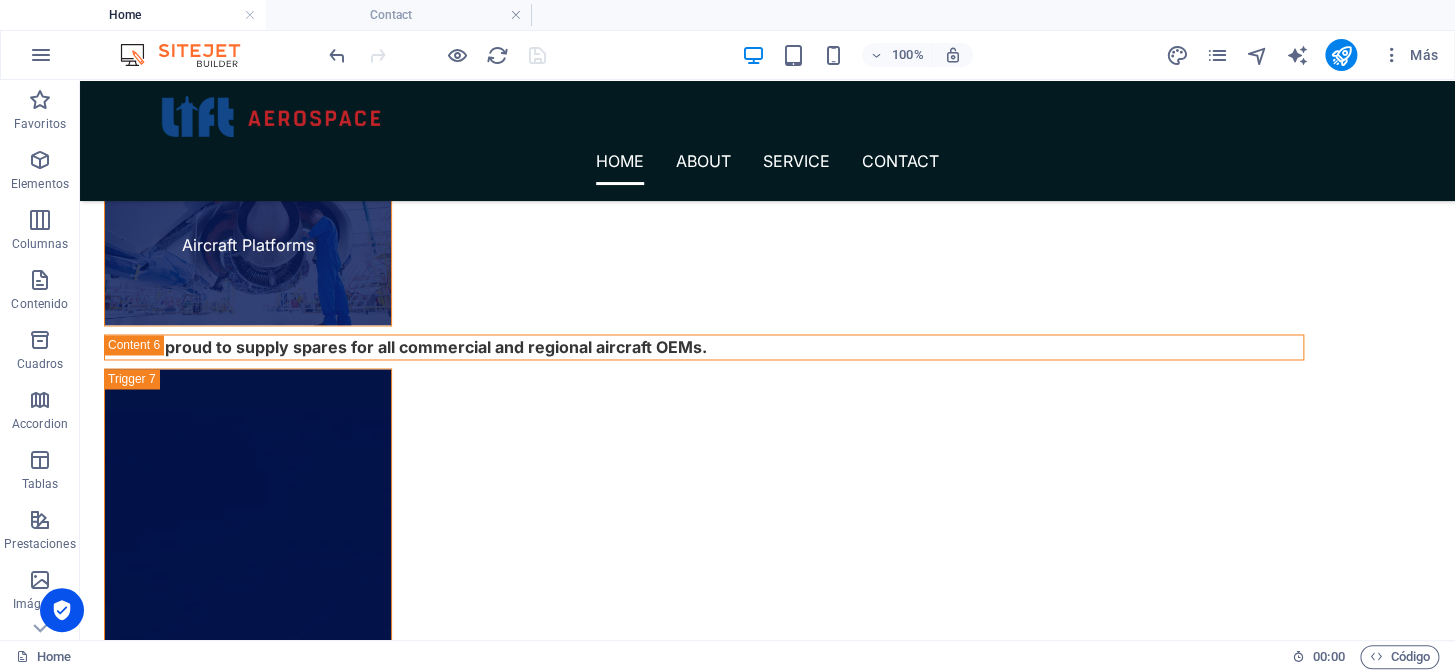 scroll, scrollTop: 3672, scrollLeft: 0, axis: vertical 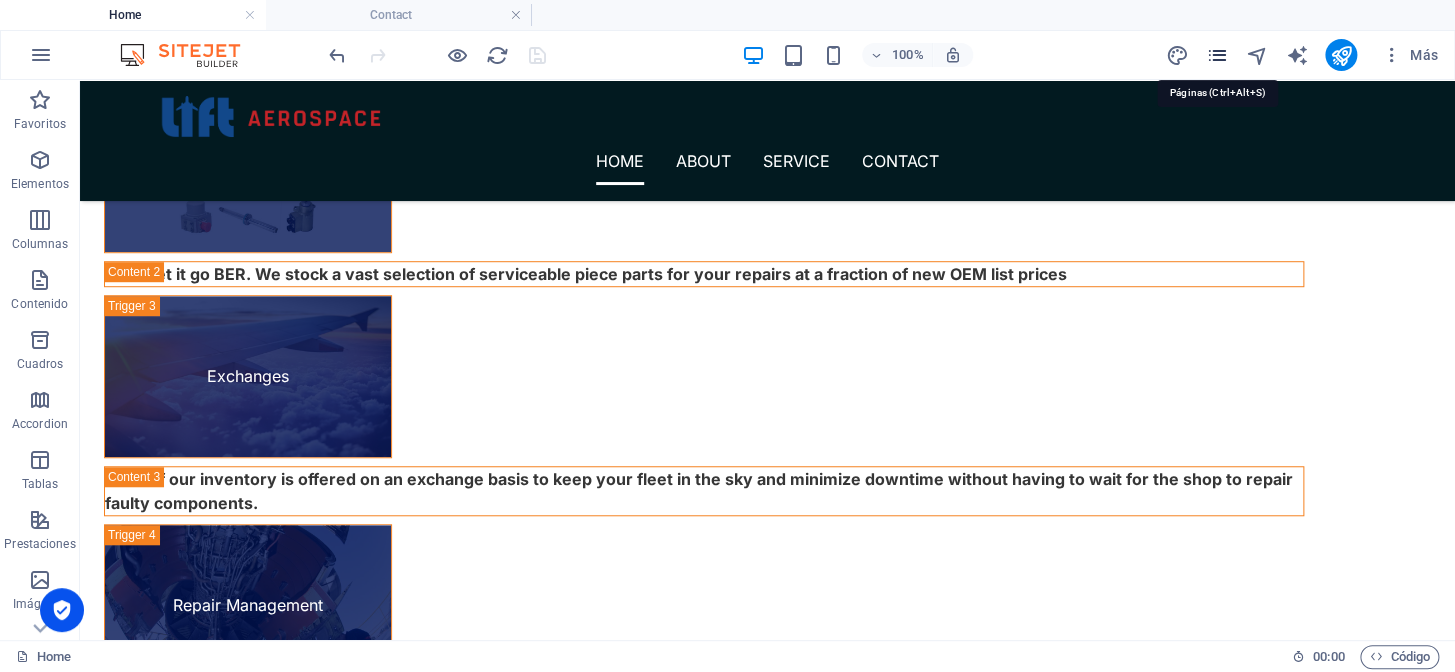 click at bounding box center (1217, 55) 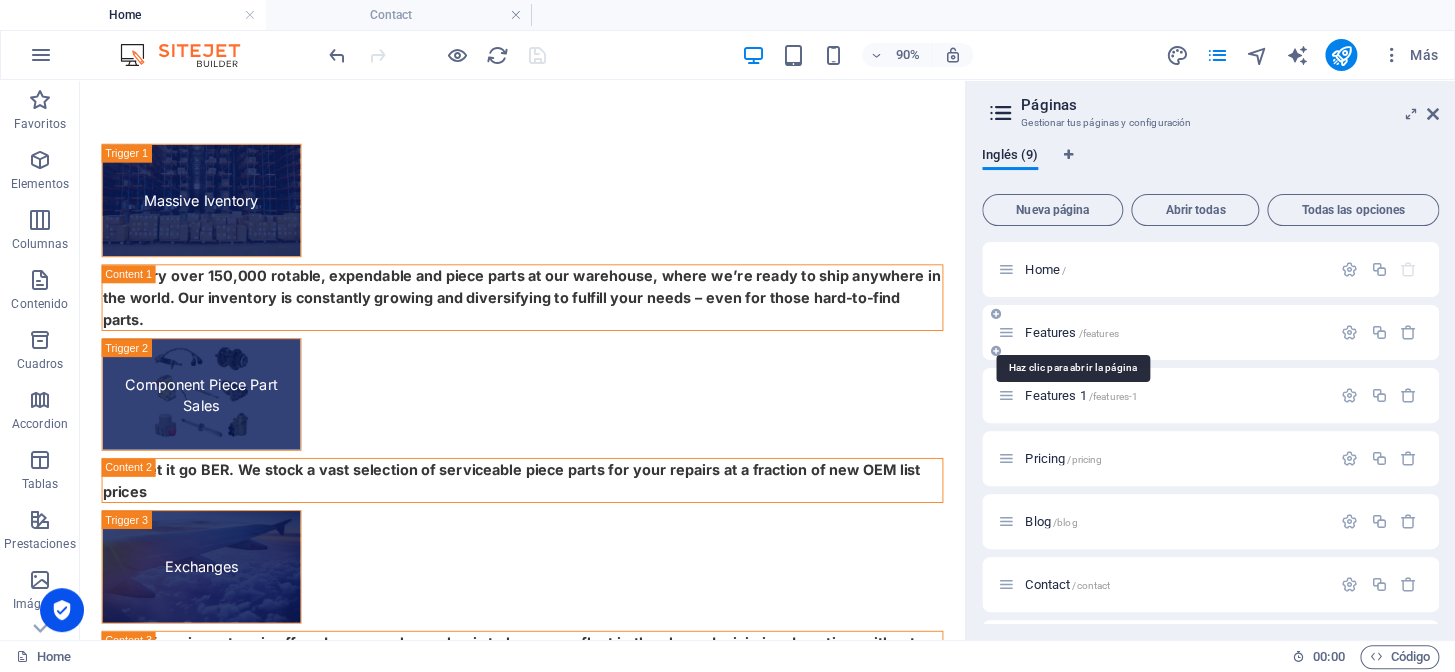 click on "Features /features" at bounding box center [1071, 332] 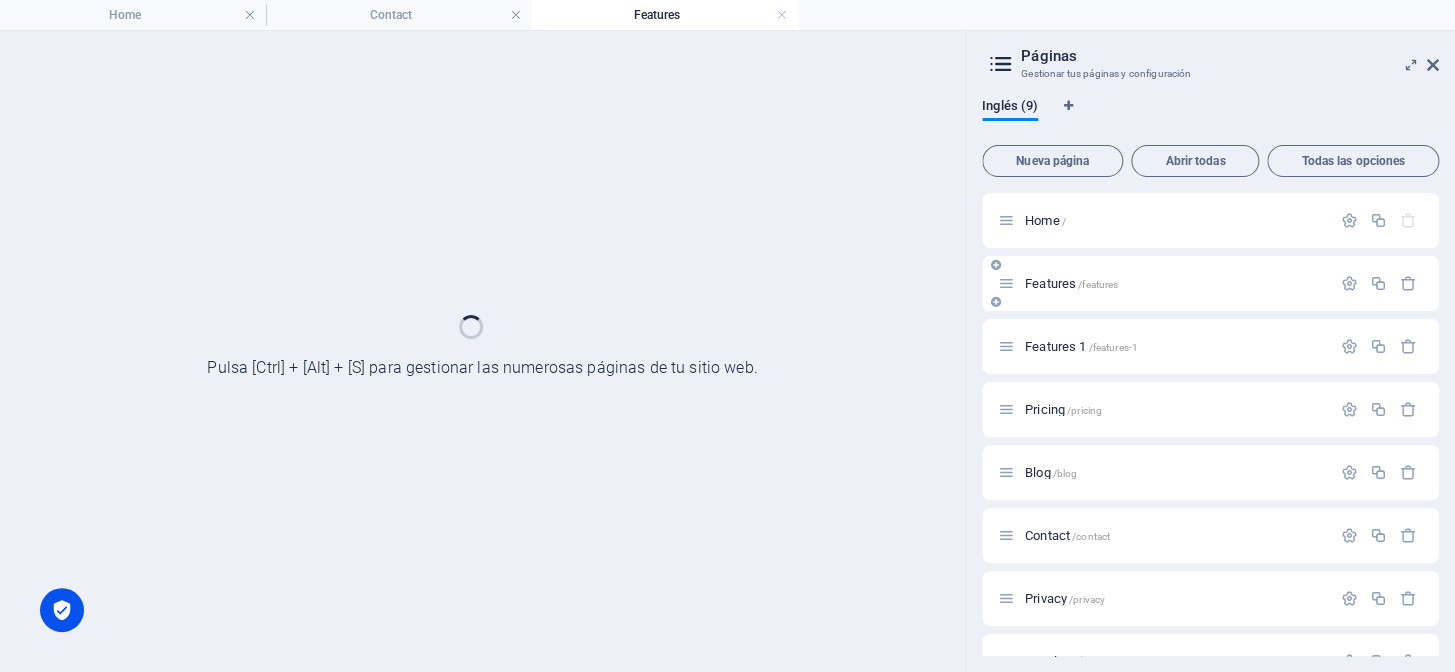 scroll, scrollTop: 0, scrollLeft: 0, axis: both 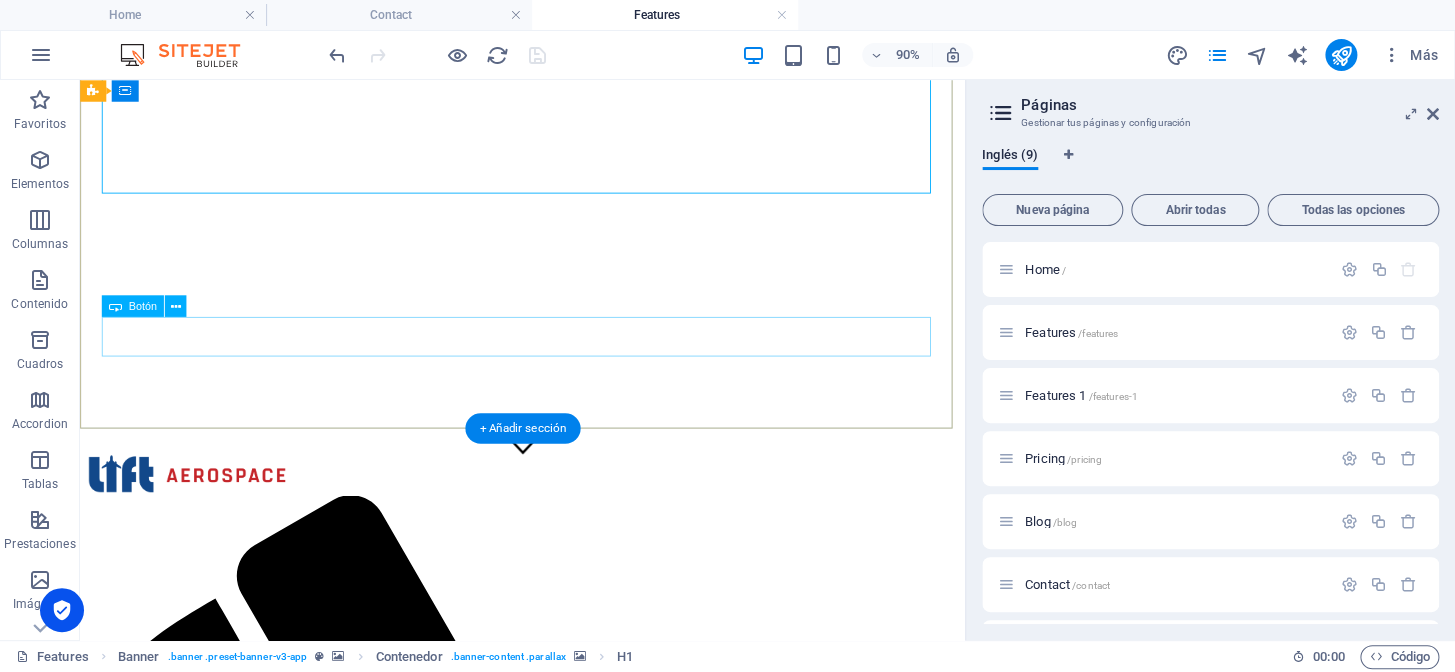 click on "CONTACT" at bounding box center (571, 2723) 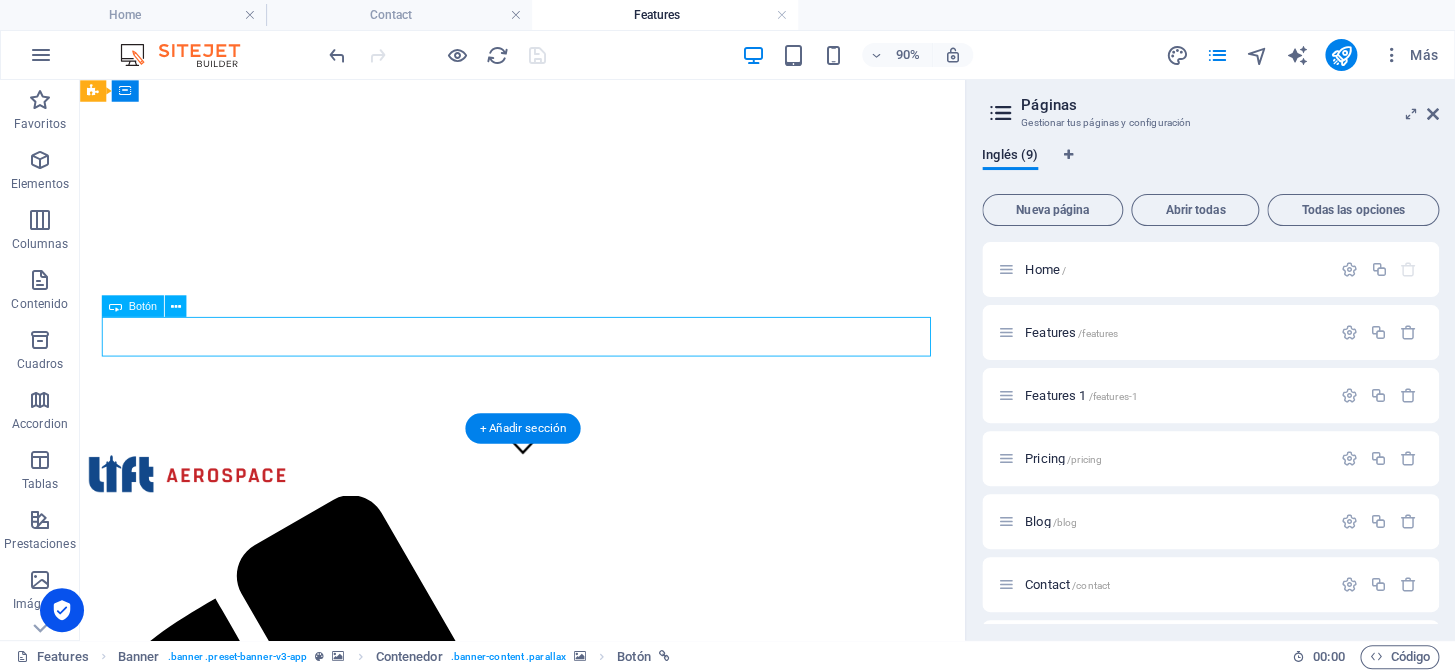click on "CONTACT" at bounding box center [571, 2723] 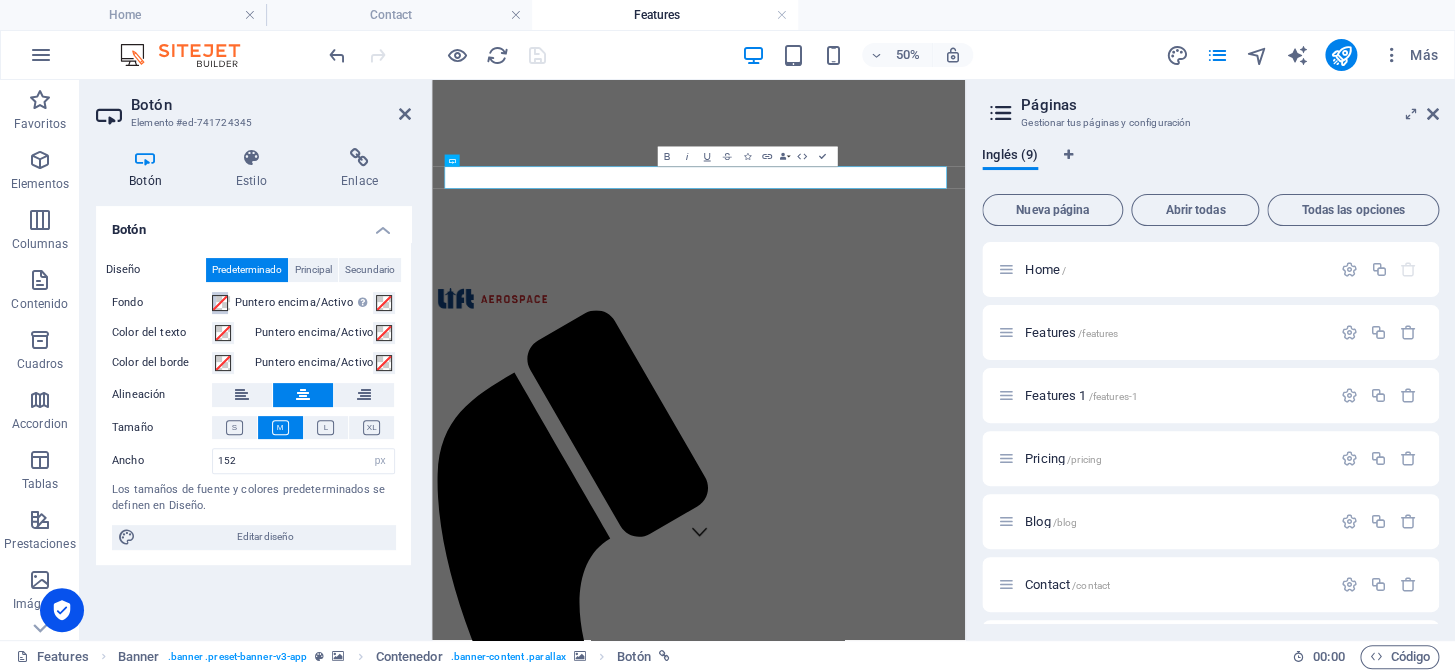 click on "Fondo" at bounding box center [220, 303] 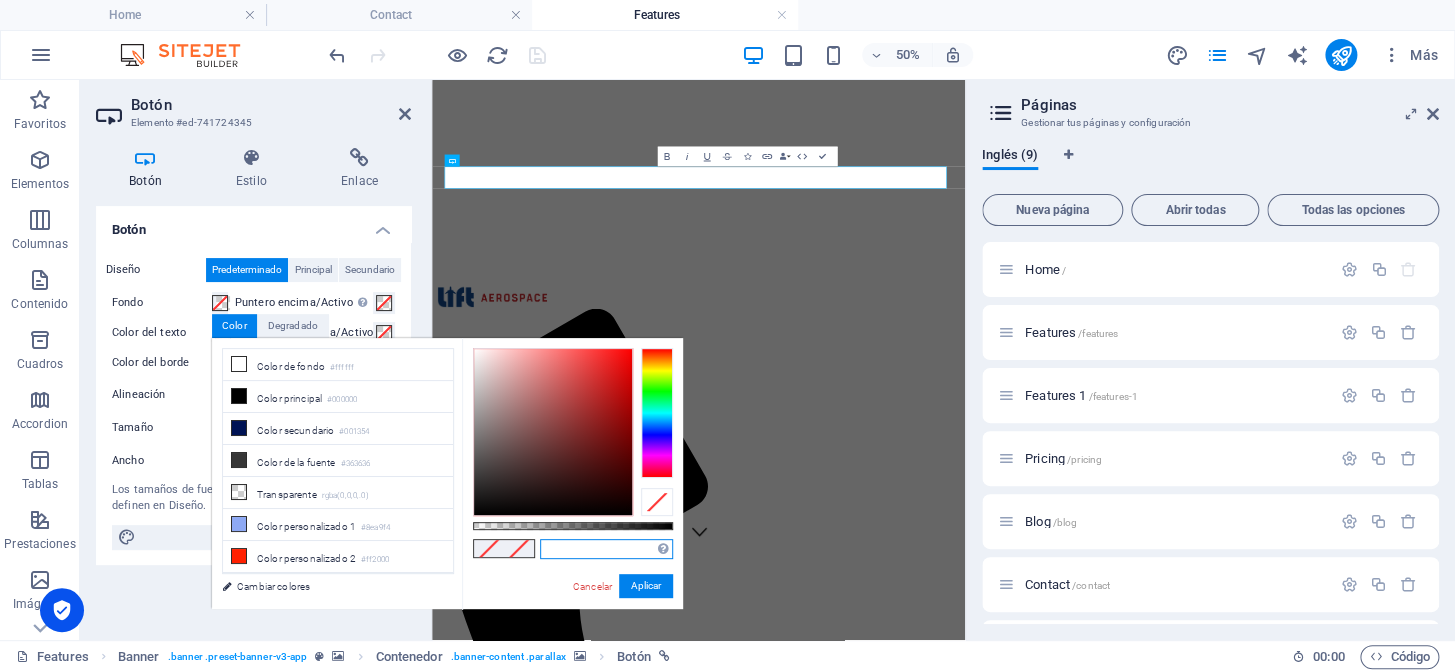 click at bounding box center [606, 549] 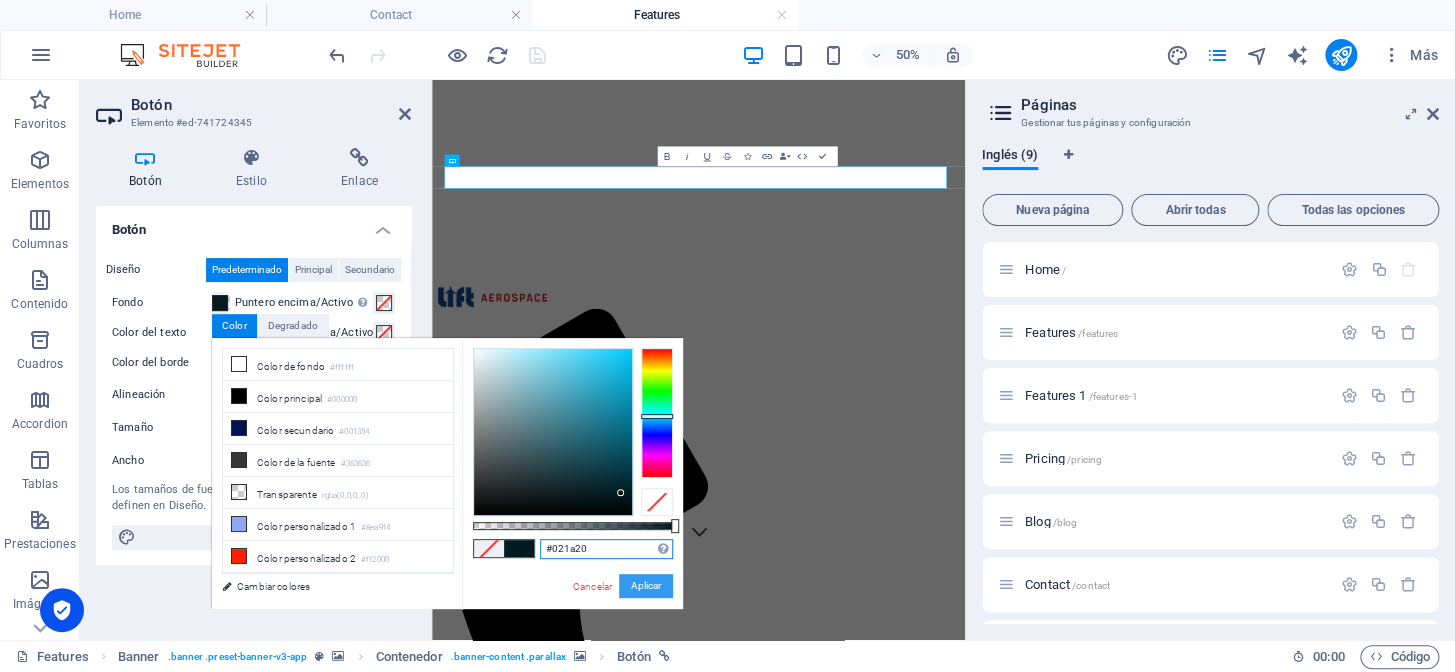 type on "#021a20" 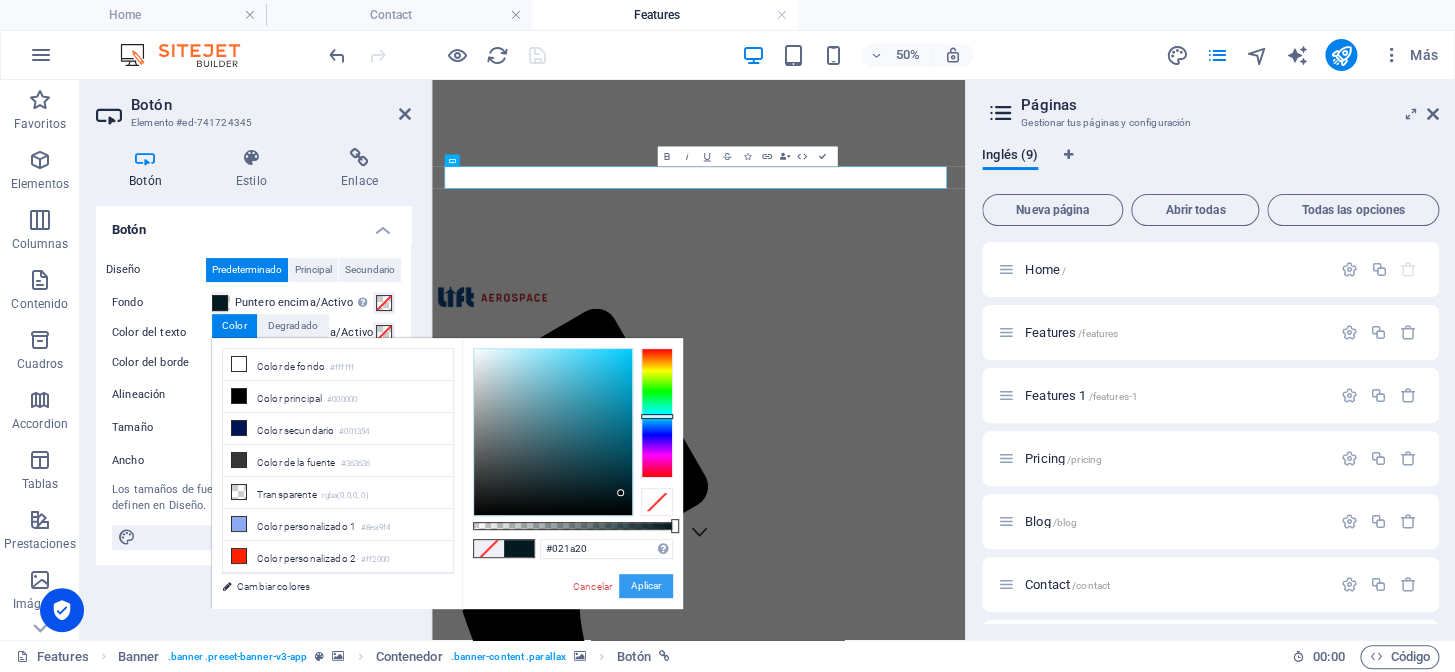 click on "Aplicar" at bounding box center (646, 586) 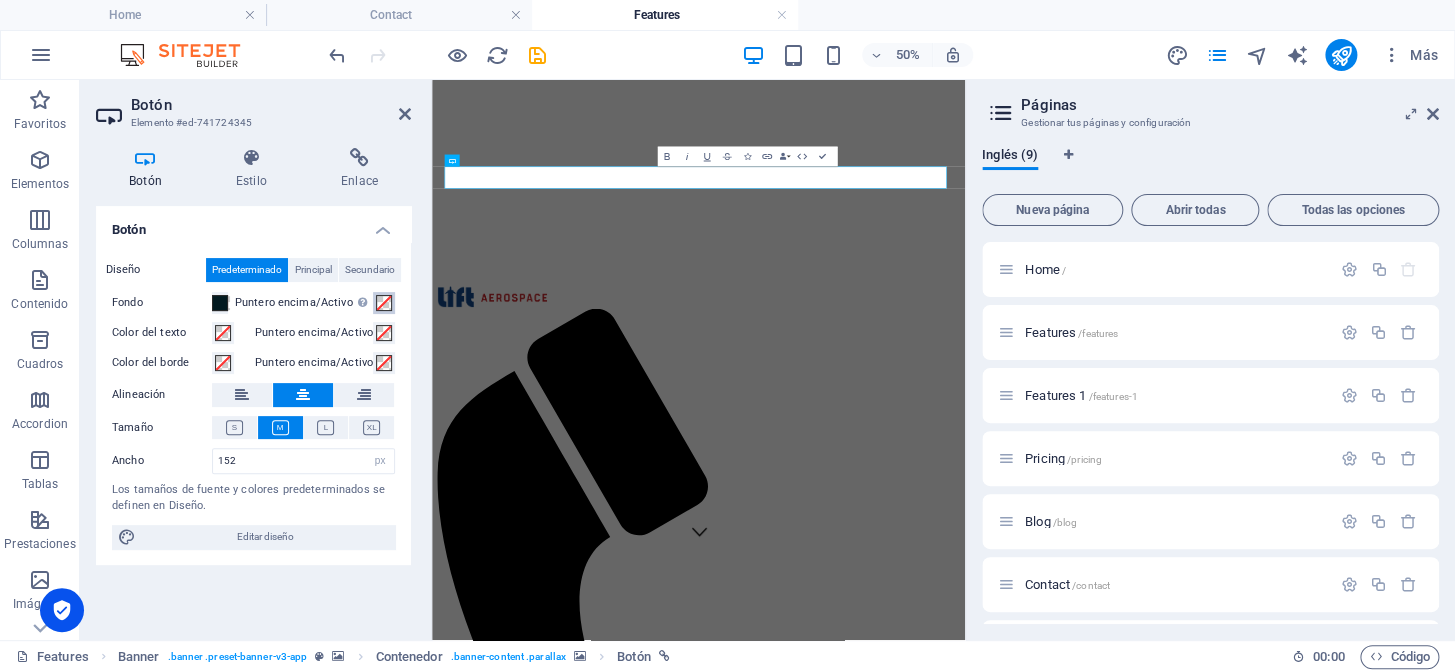 click at bounding box center [384, 303] 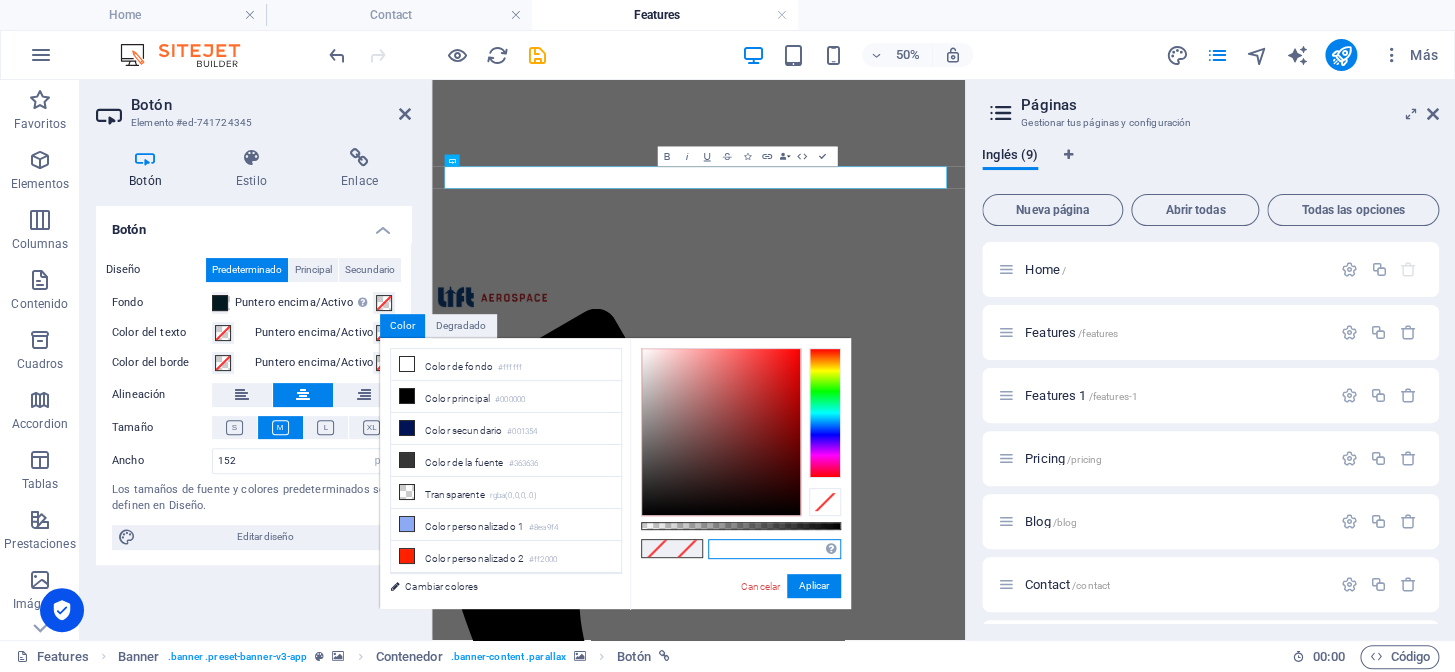 click at bounding box center (774, 549) 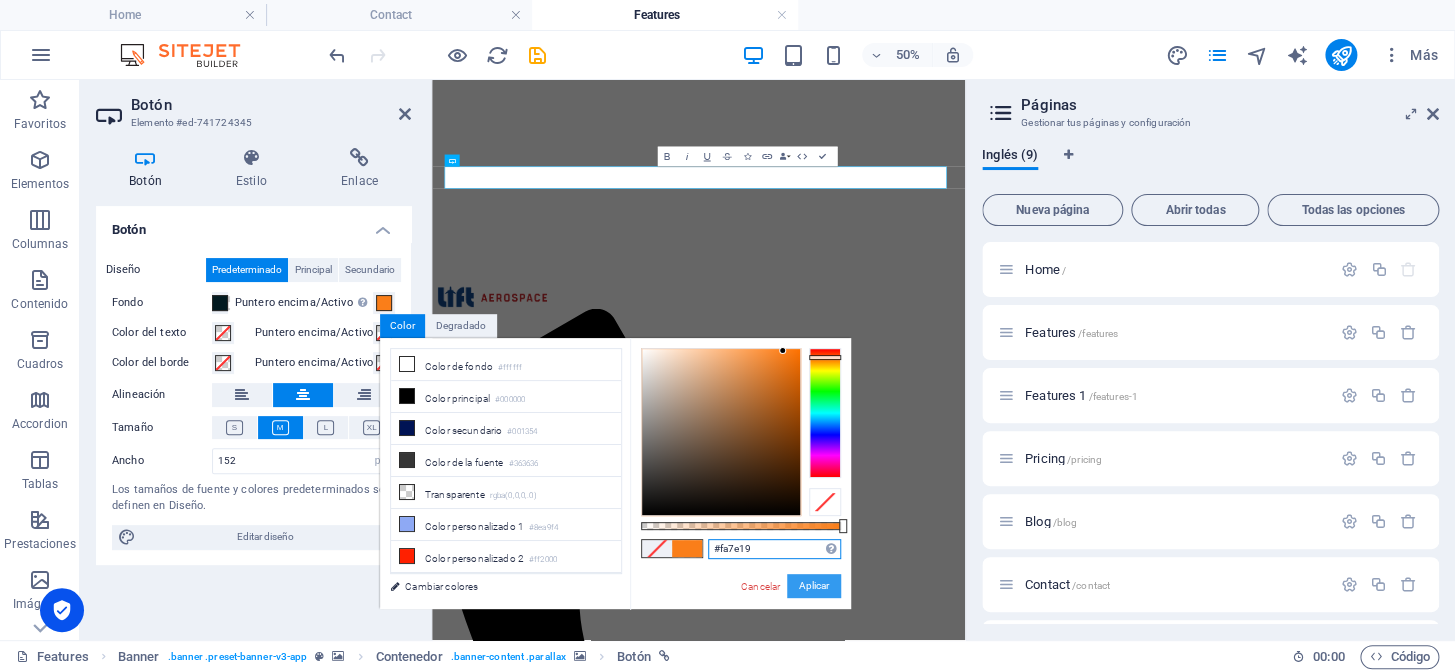 type on "#fa7e19" 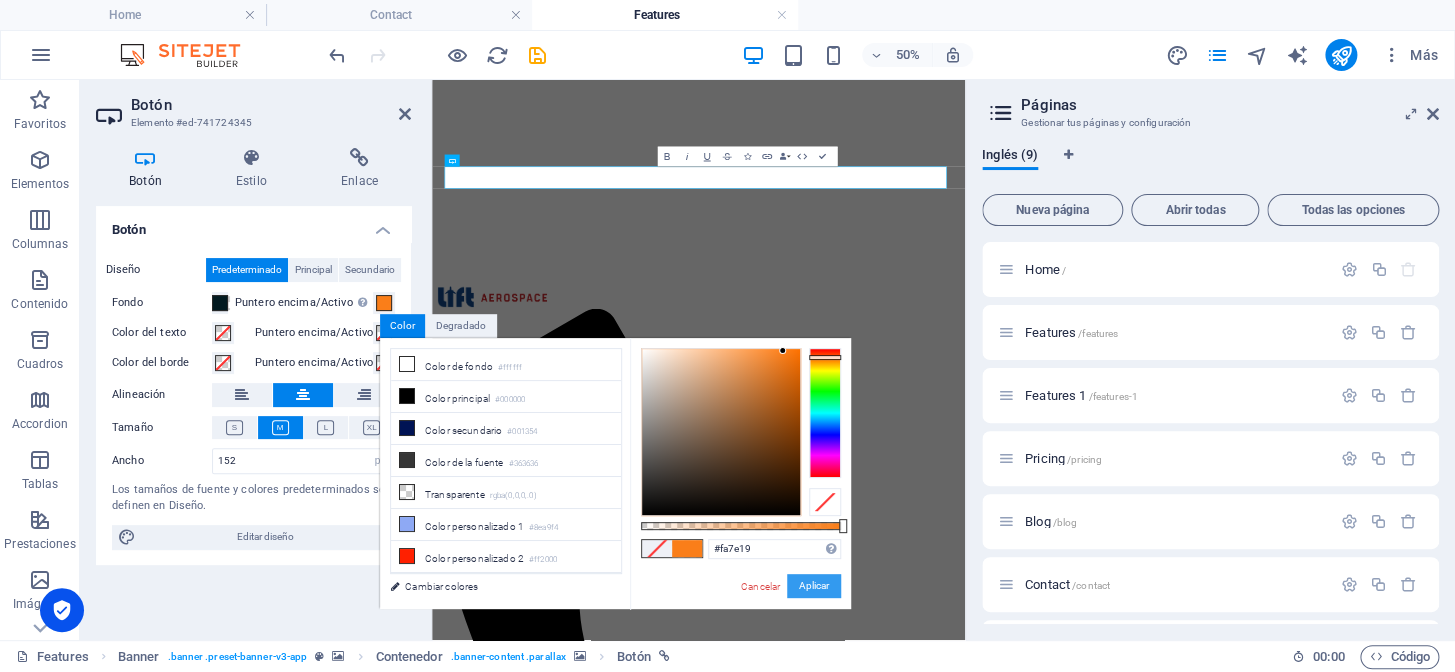click on "Aplicar" at bounding box center [814, 586] 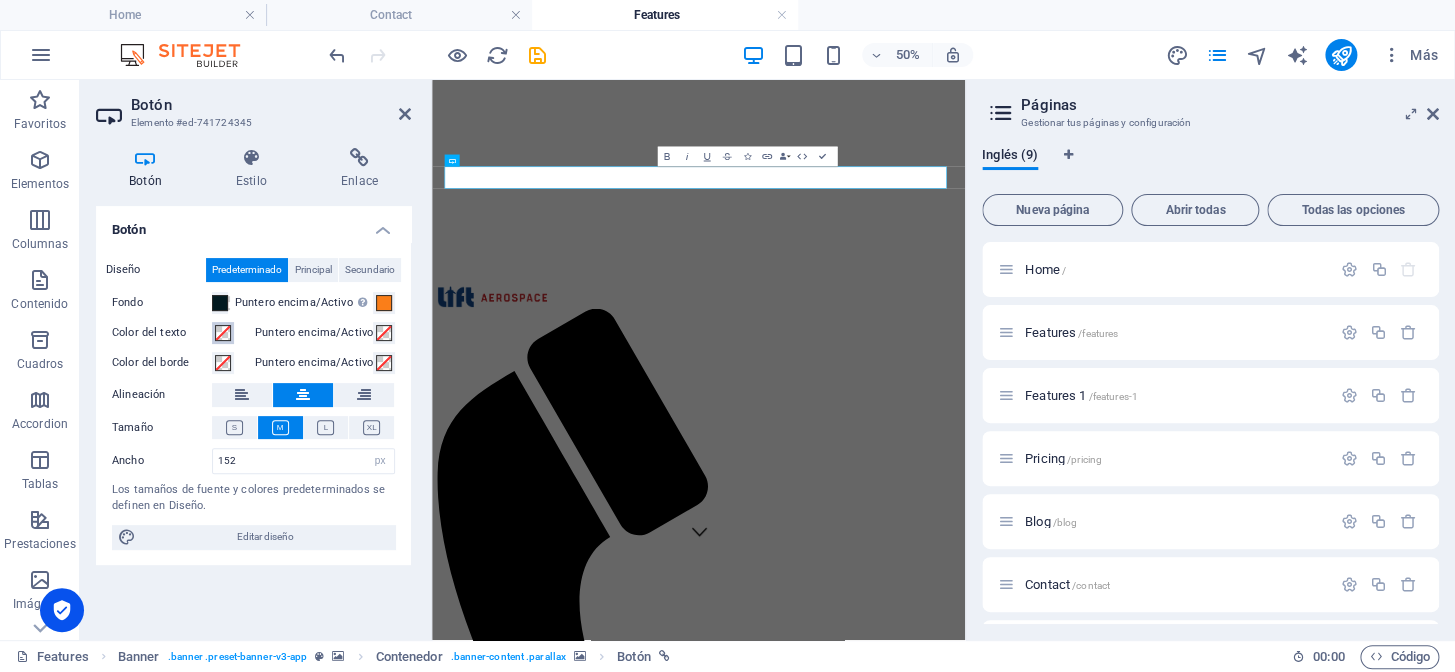 click at bounding box center (223, 333) 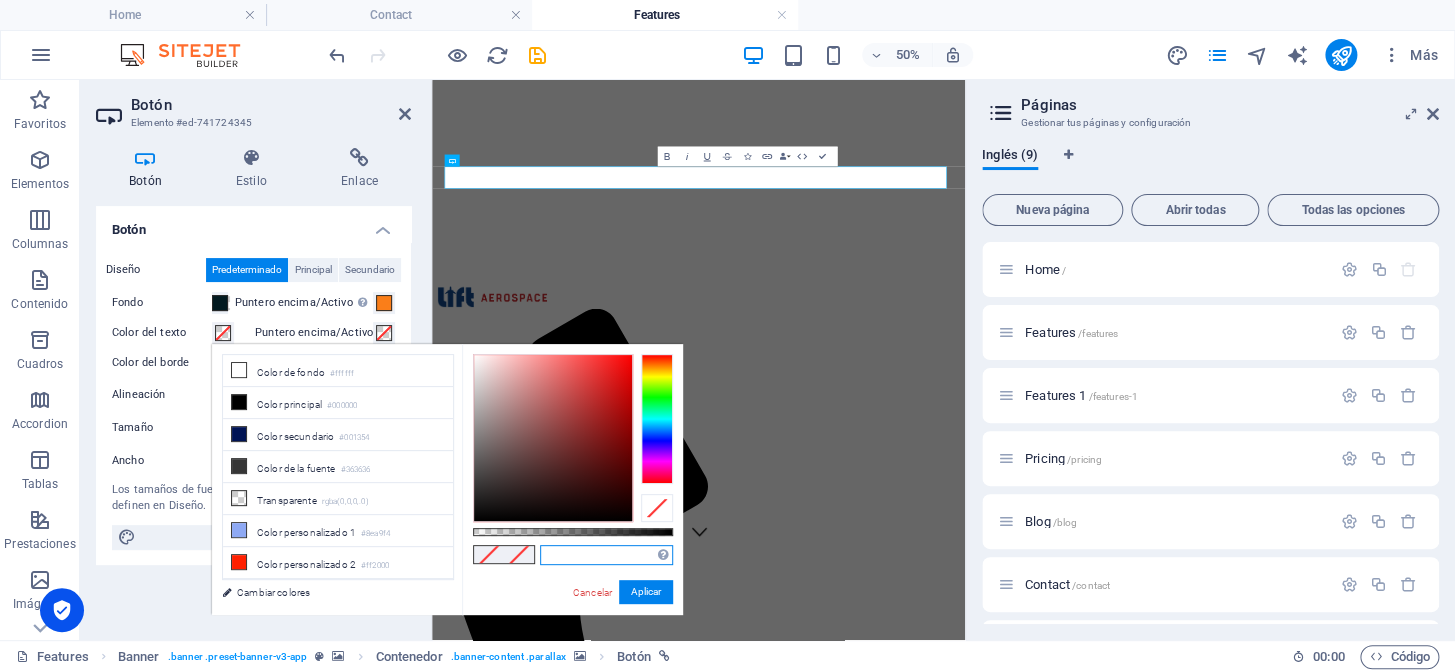 click at bounding box center [606, 555] 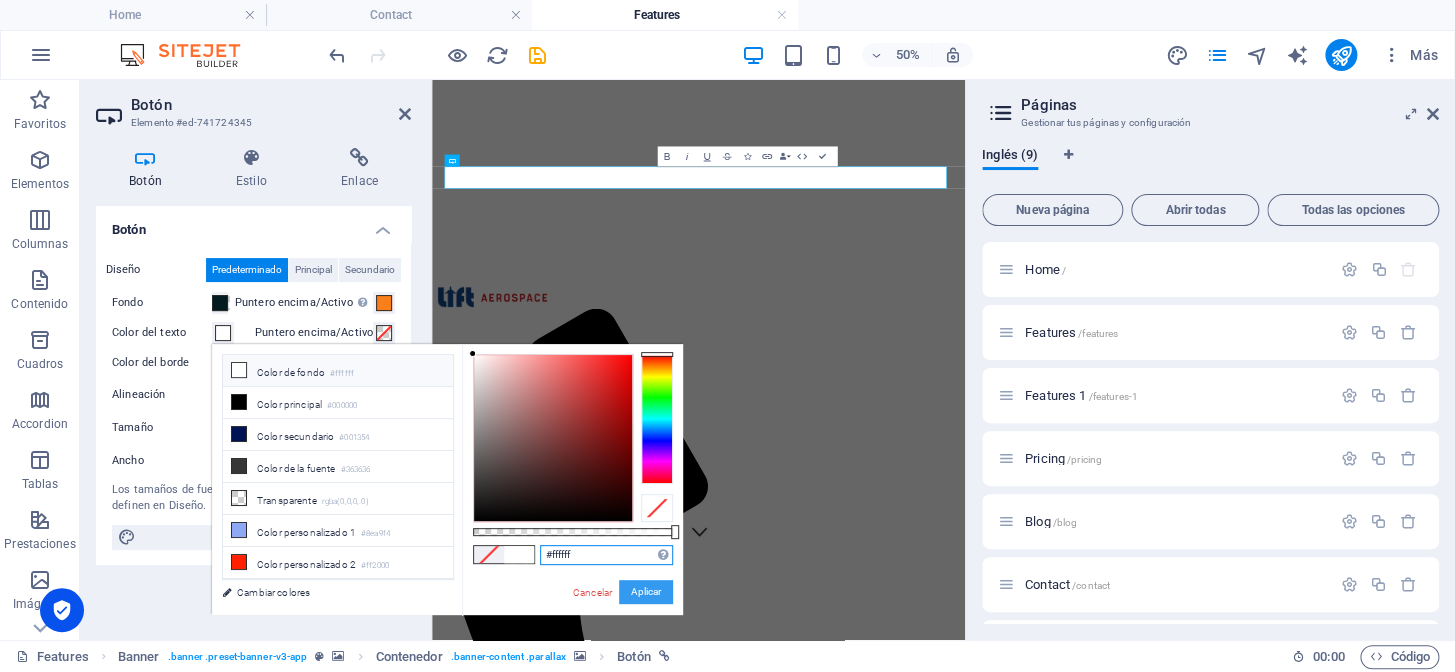 type on "#ffffff" 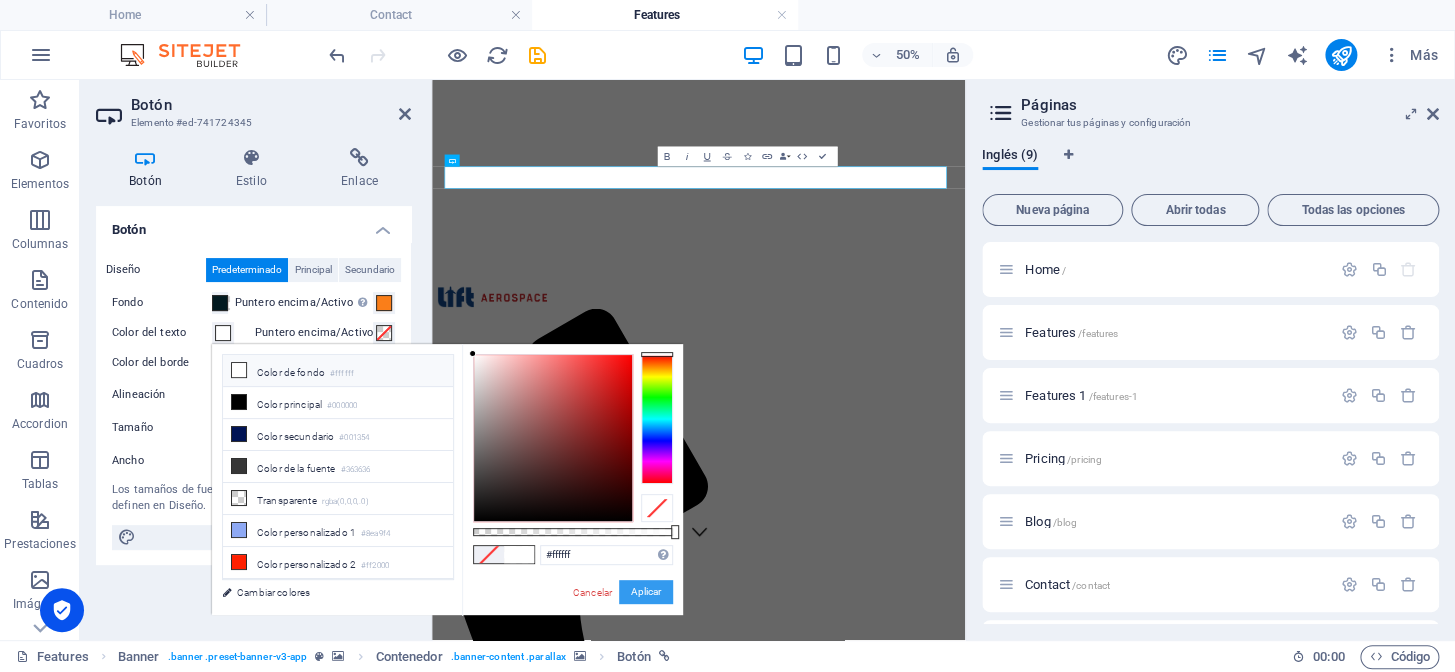 click on "Aplicar" at bounding box center (646, 592) 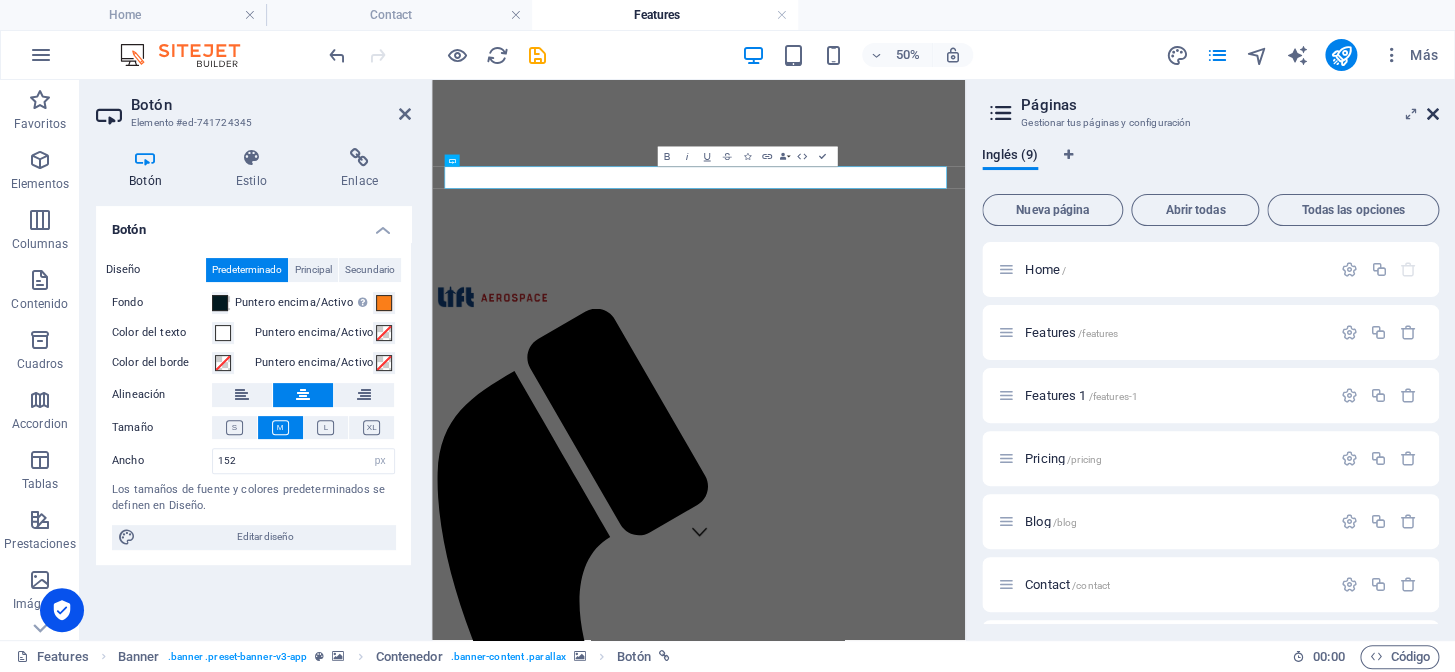 click at bounding box center [1433, 114] 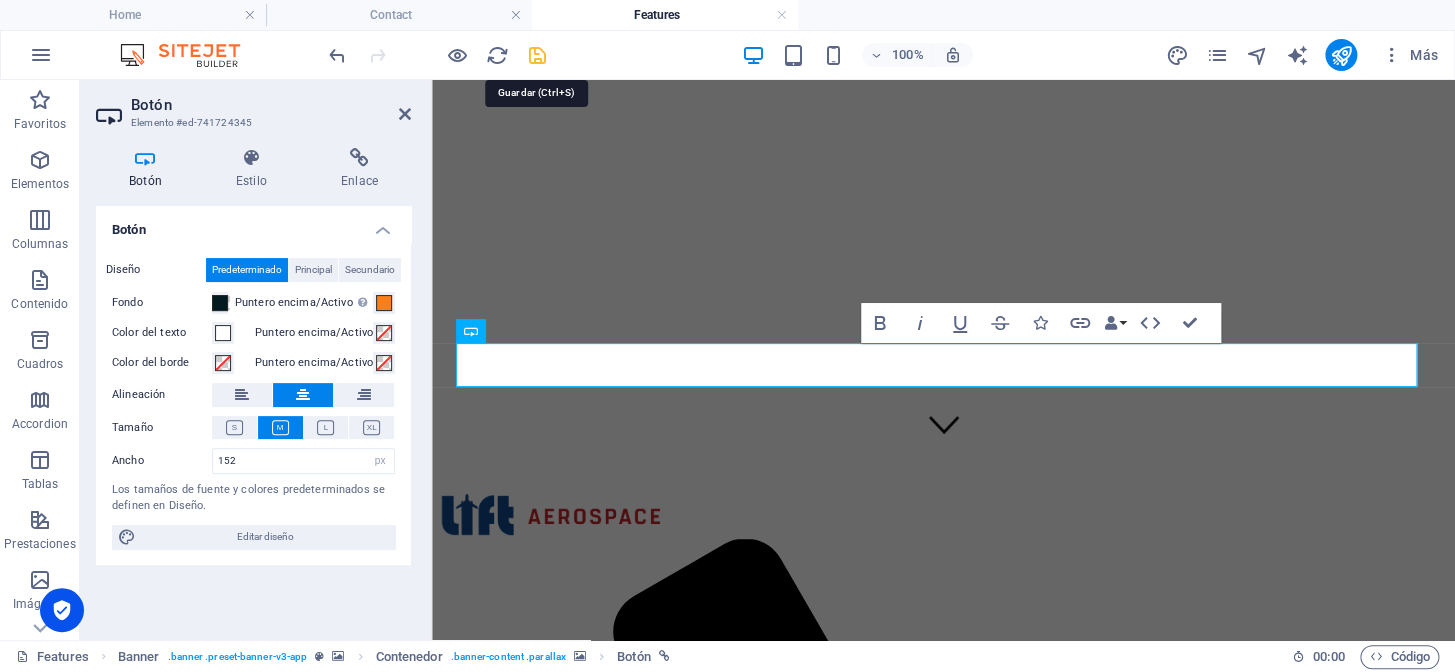 click at bounding box center (537, 55) 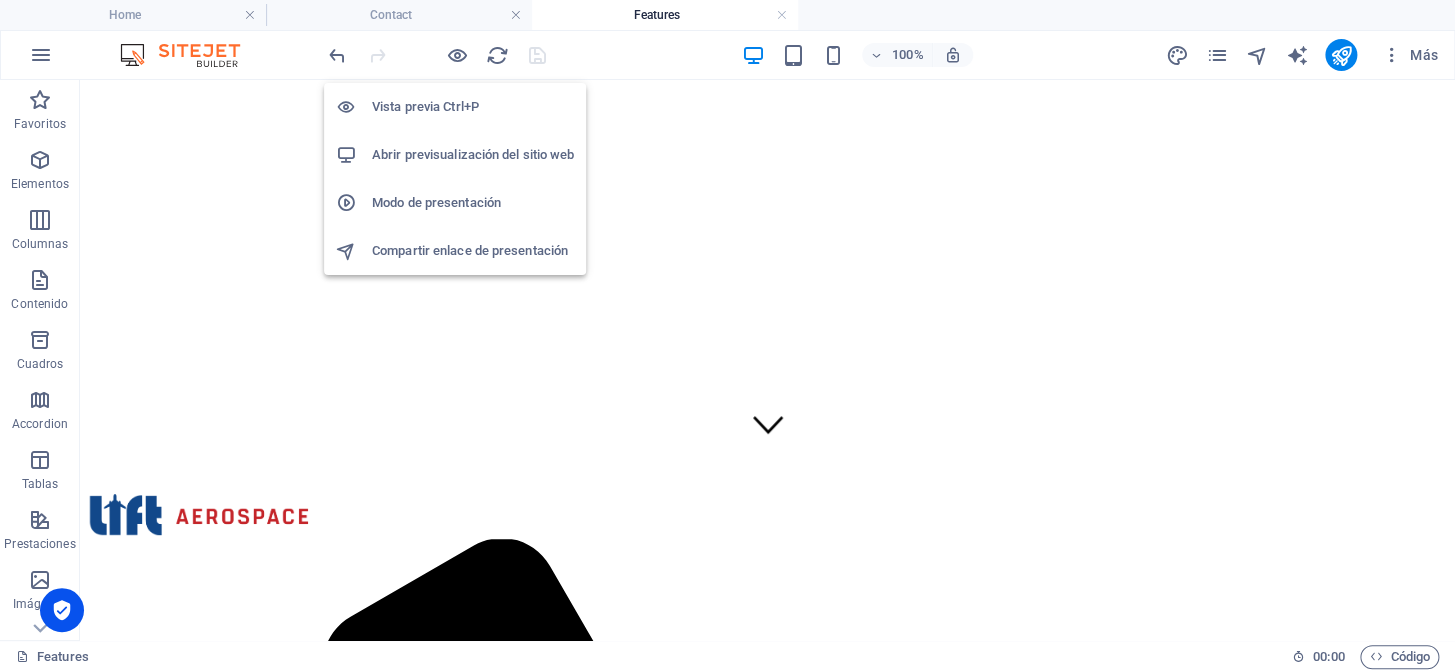 click on "Abrir previsualización del sitio web" at bounding box center [473, 155] 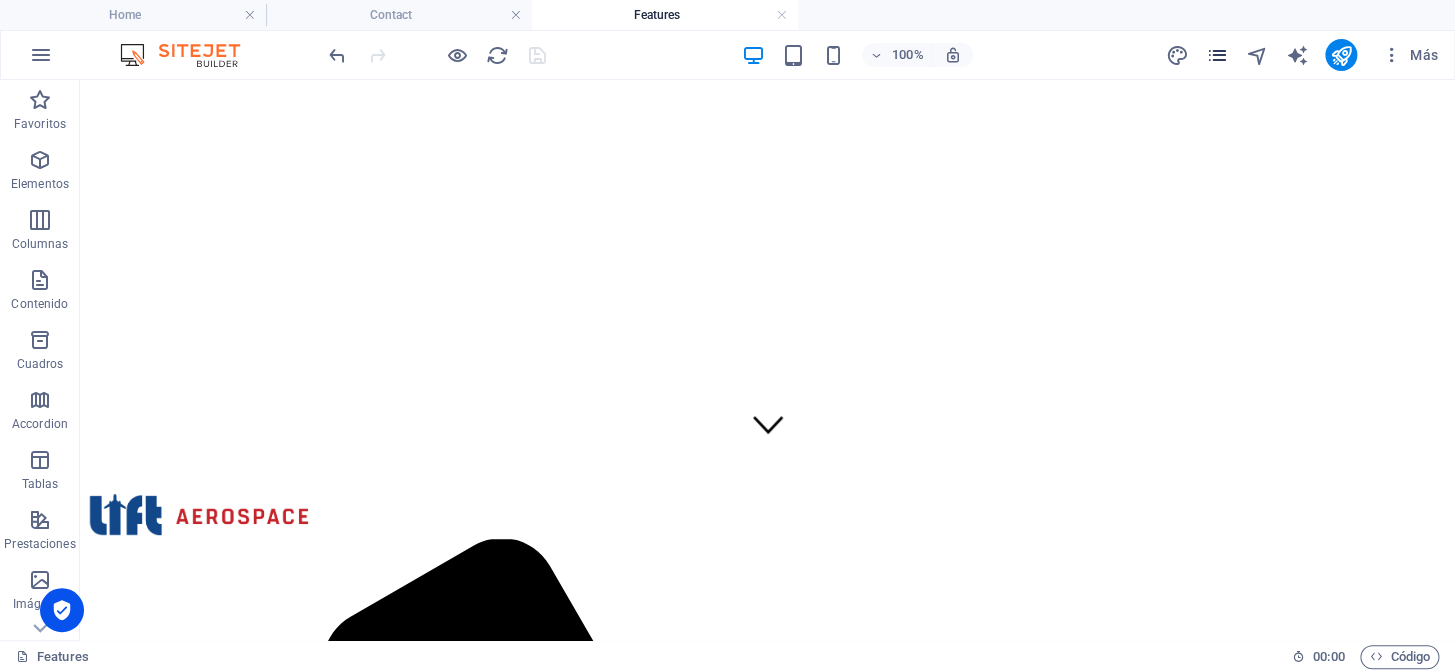 click at bounding box center [1217, 55] 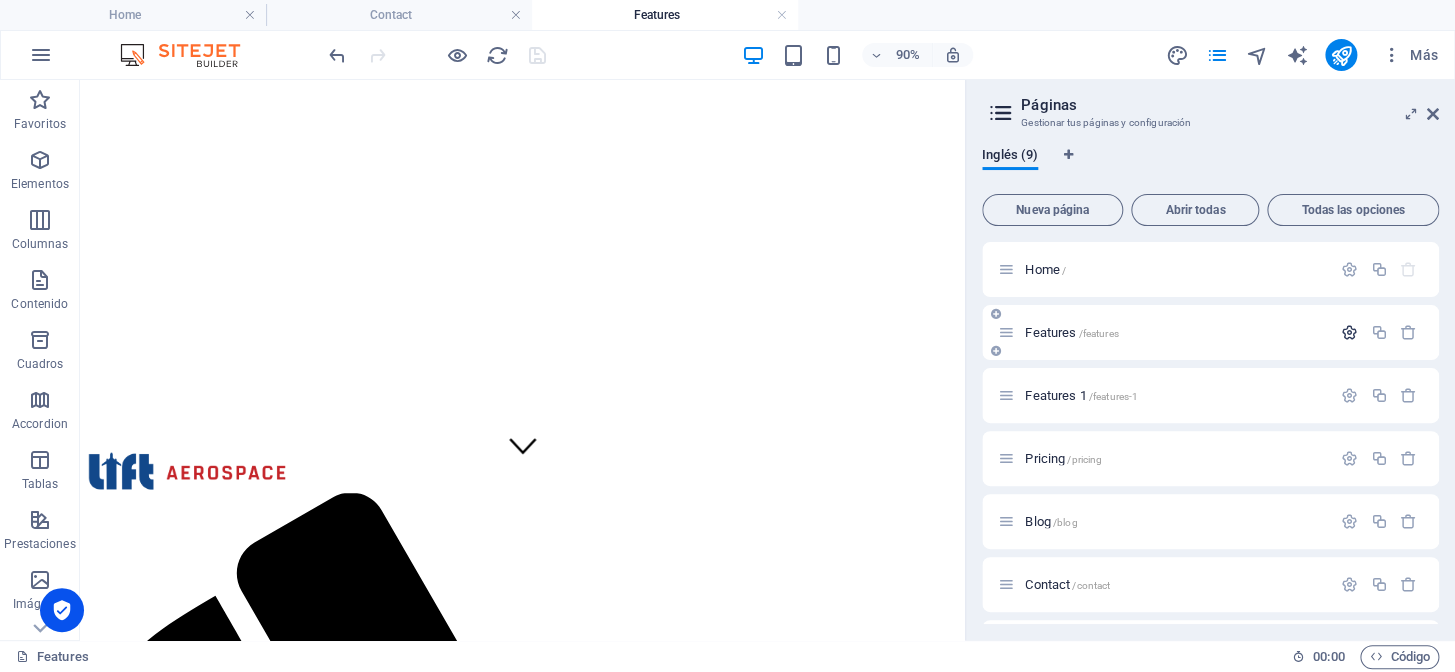 click at bounding box center (1349, 332) 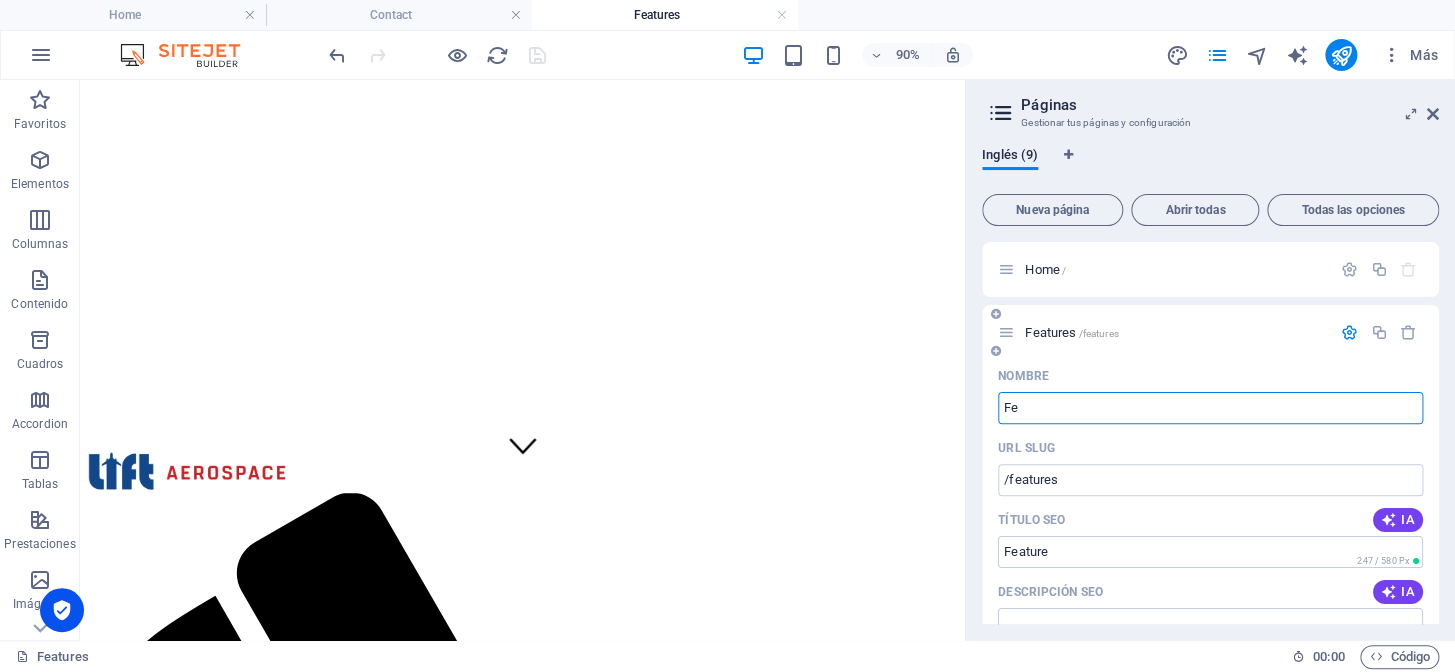 type on "F" 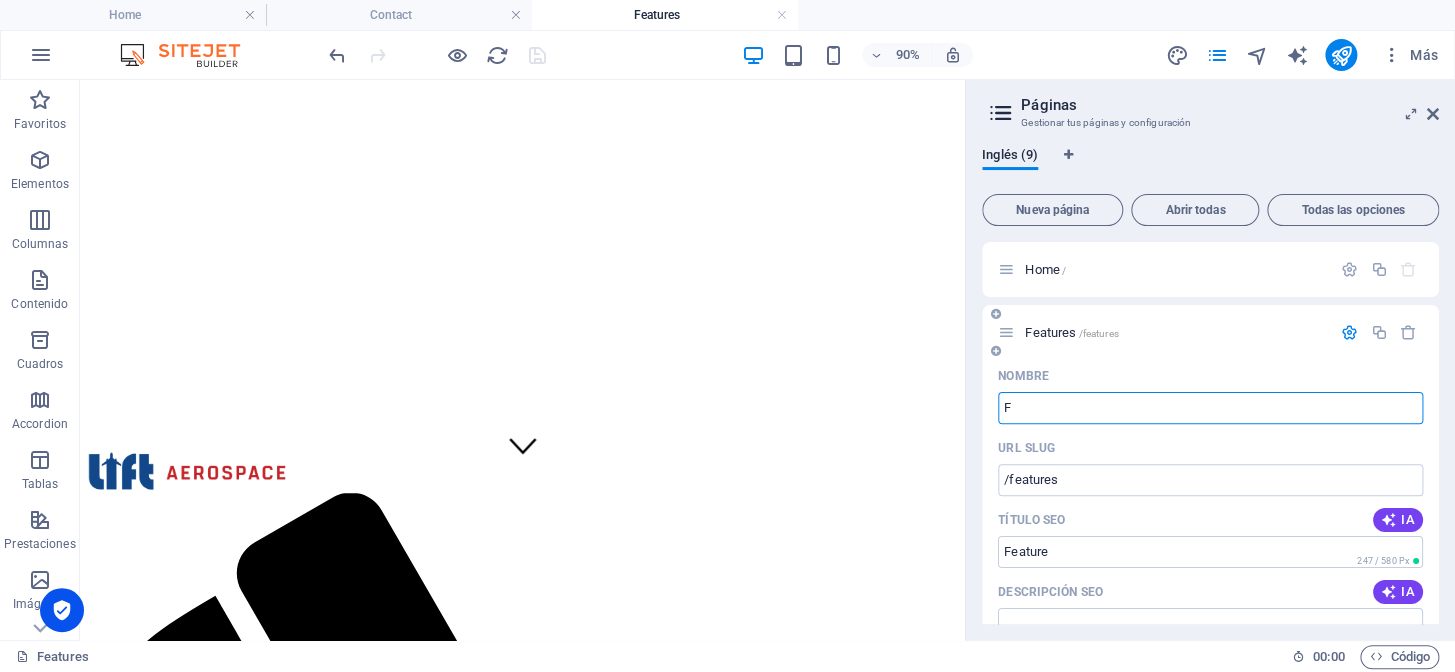 type 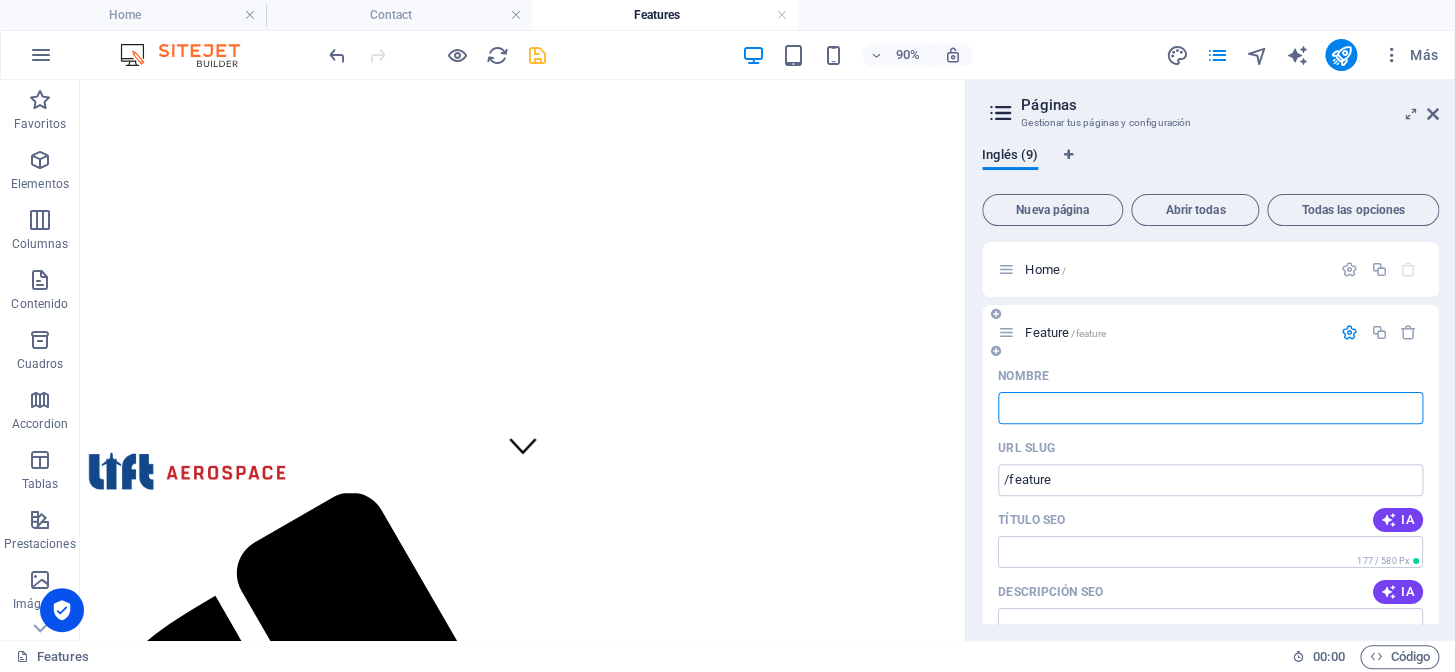 type on "/feature" 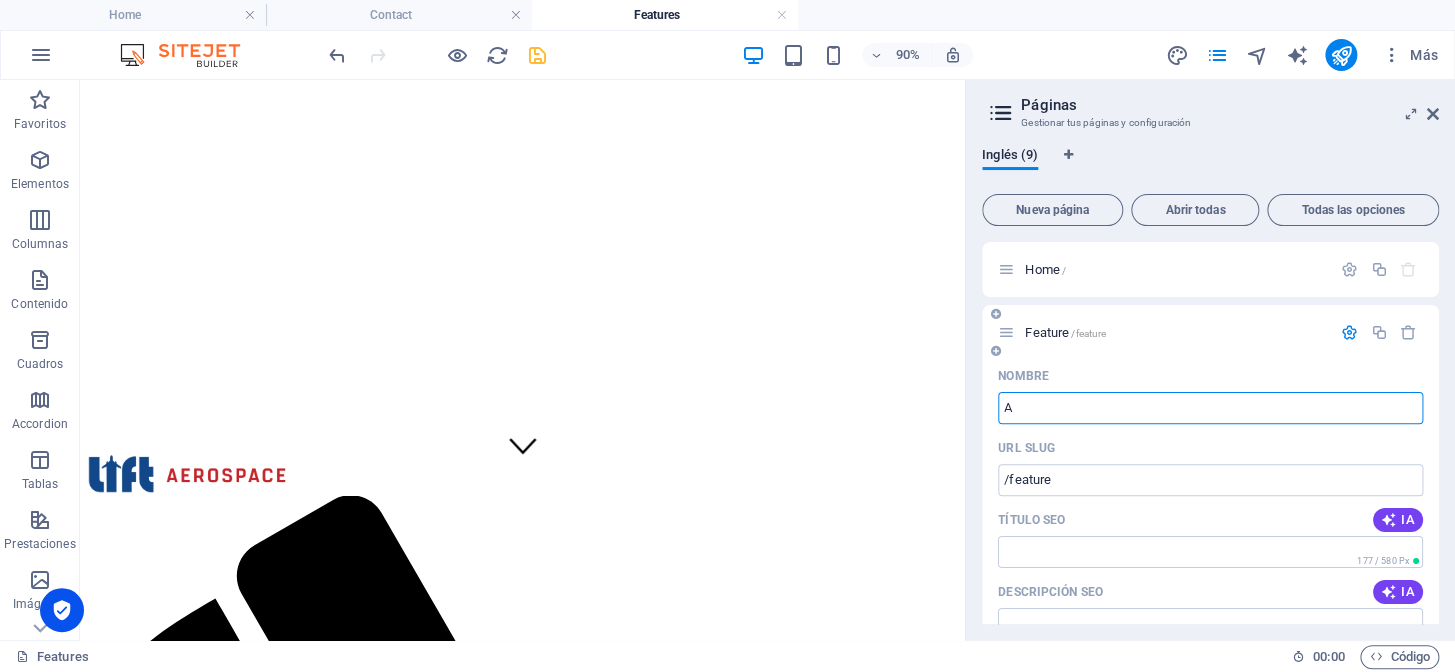 type on "Ab" 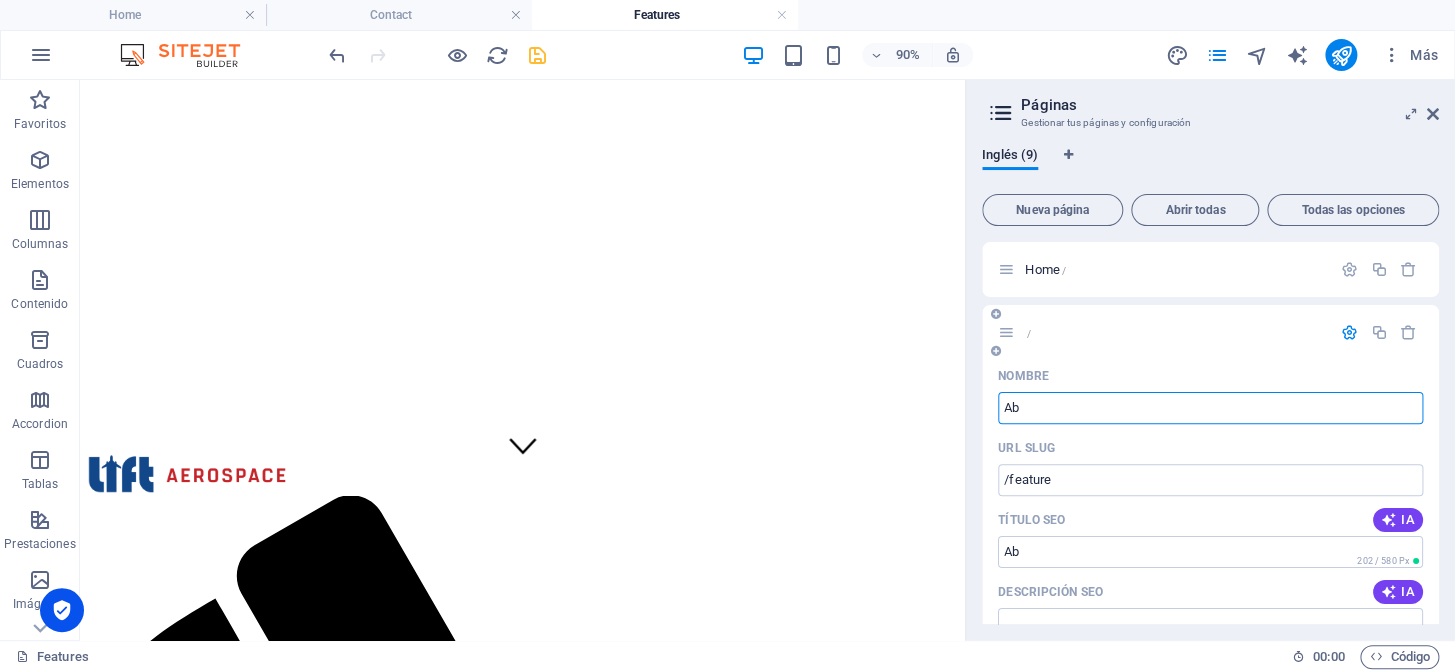 type on "/" 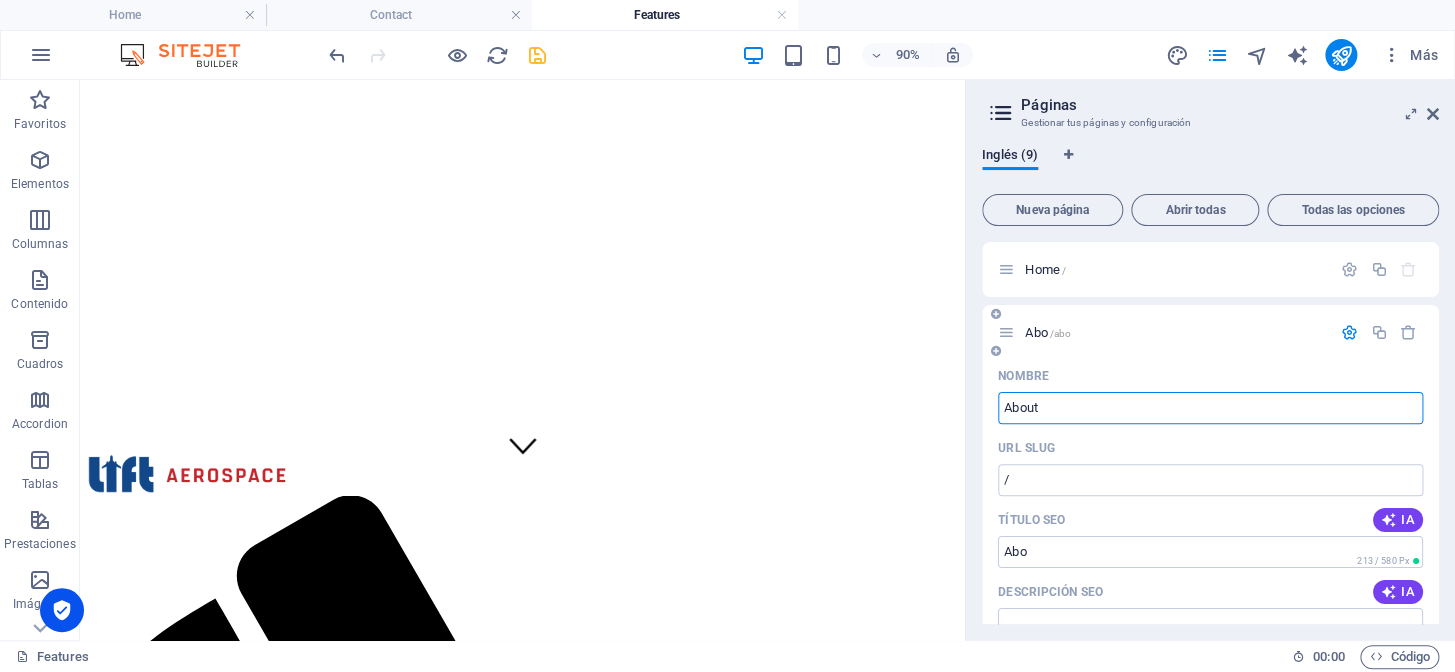 type on "About" 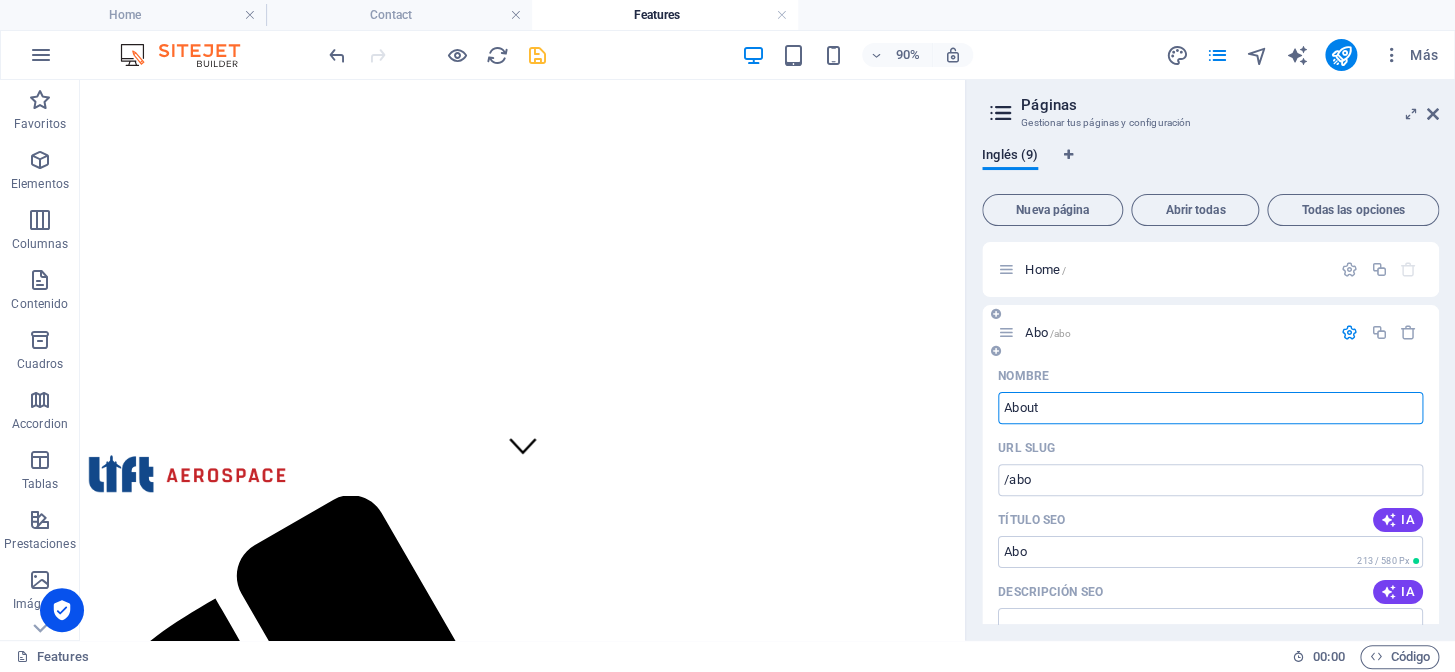 type on "About" 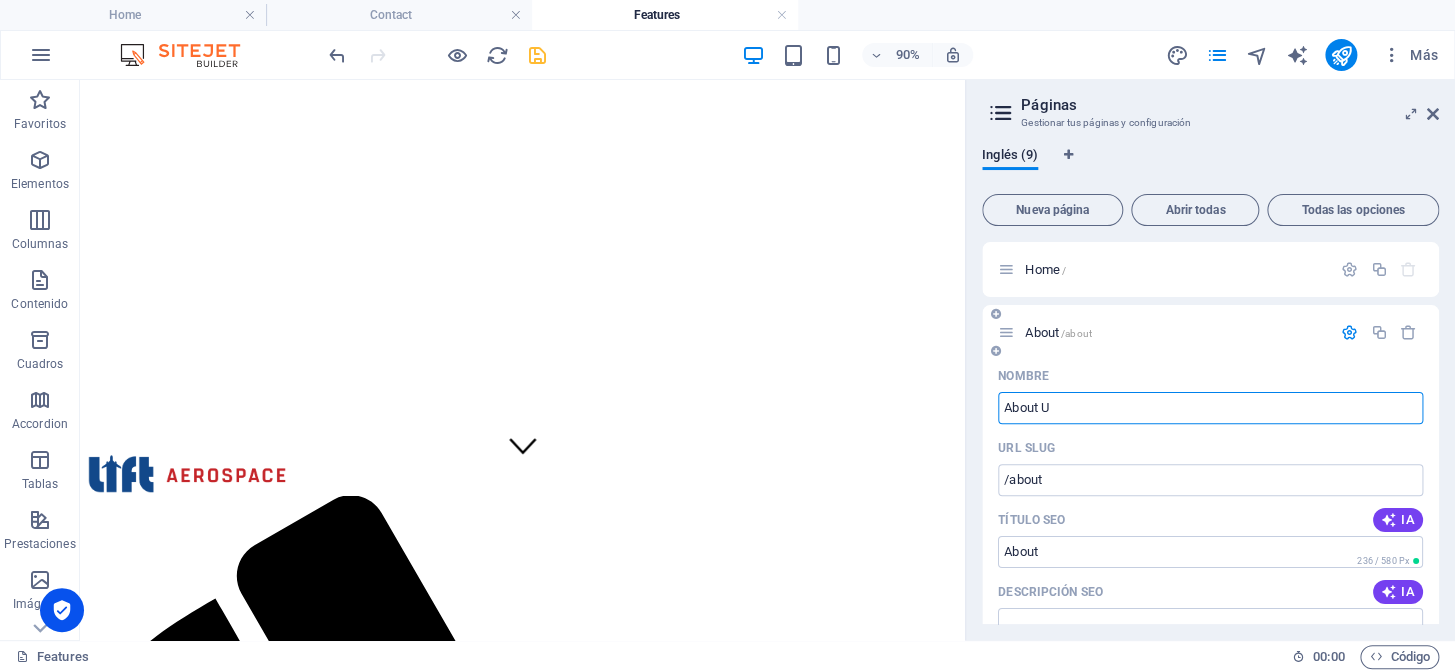 type on "About Us" 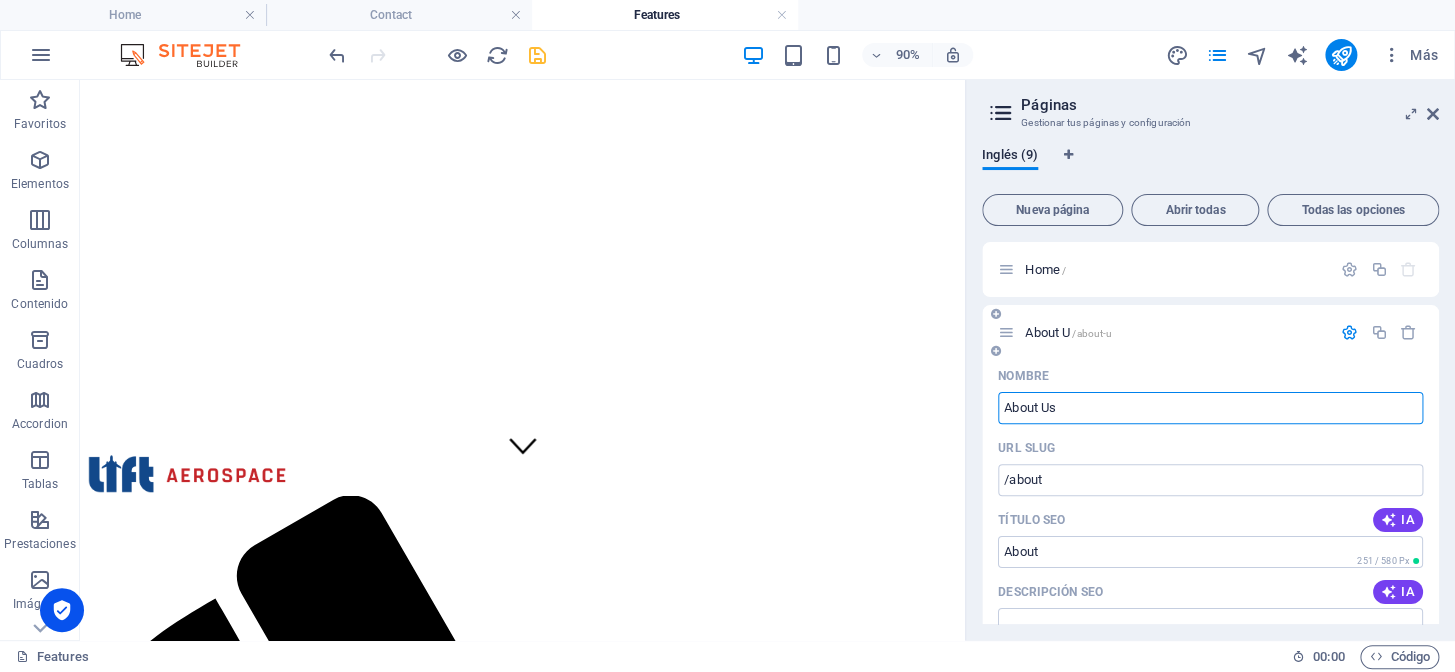 type on "/about-u" 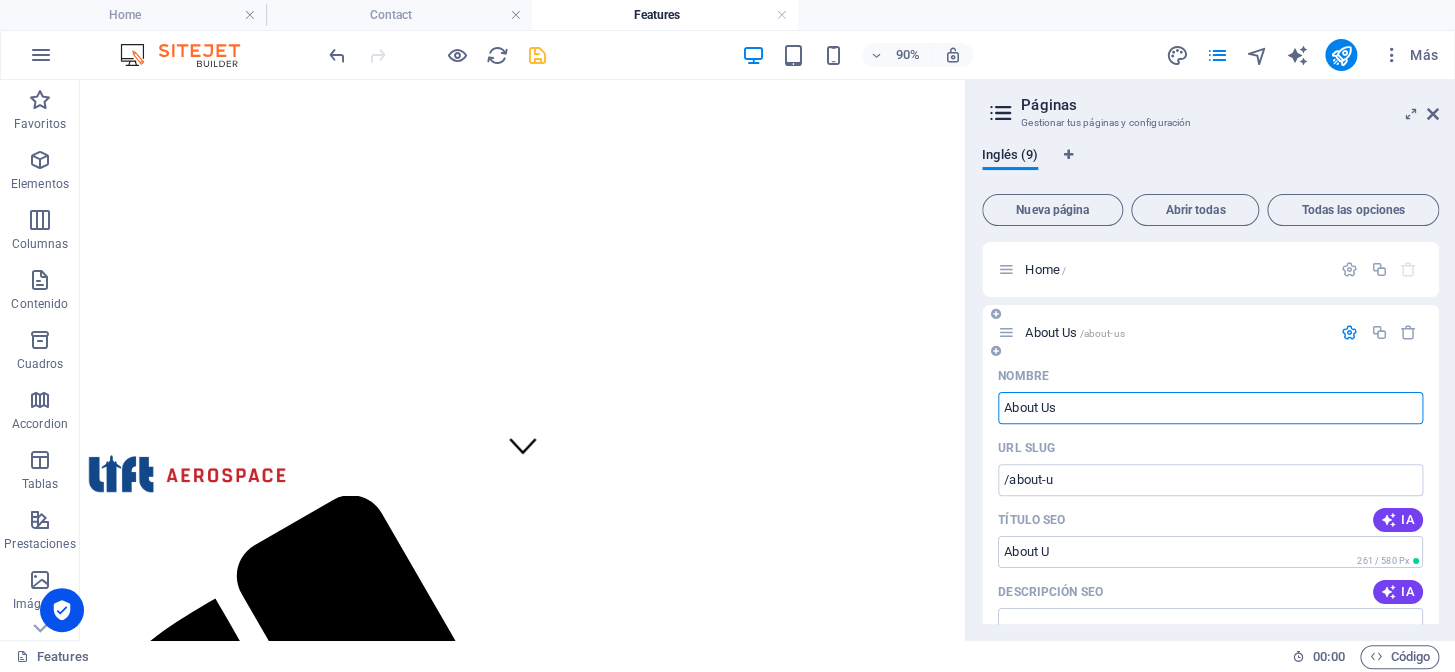 type on "About Us" 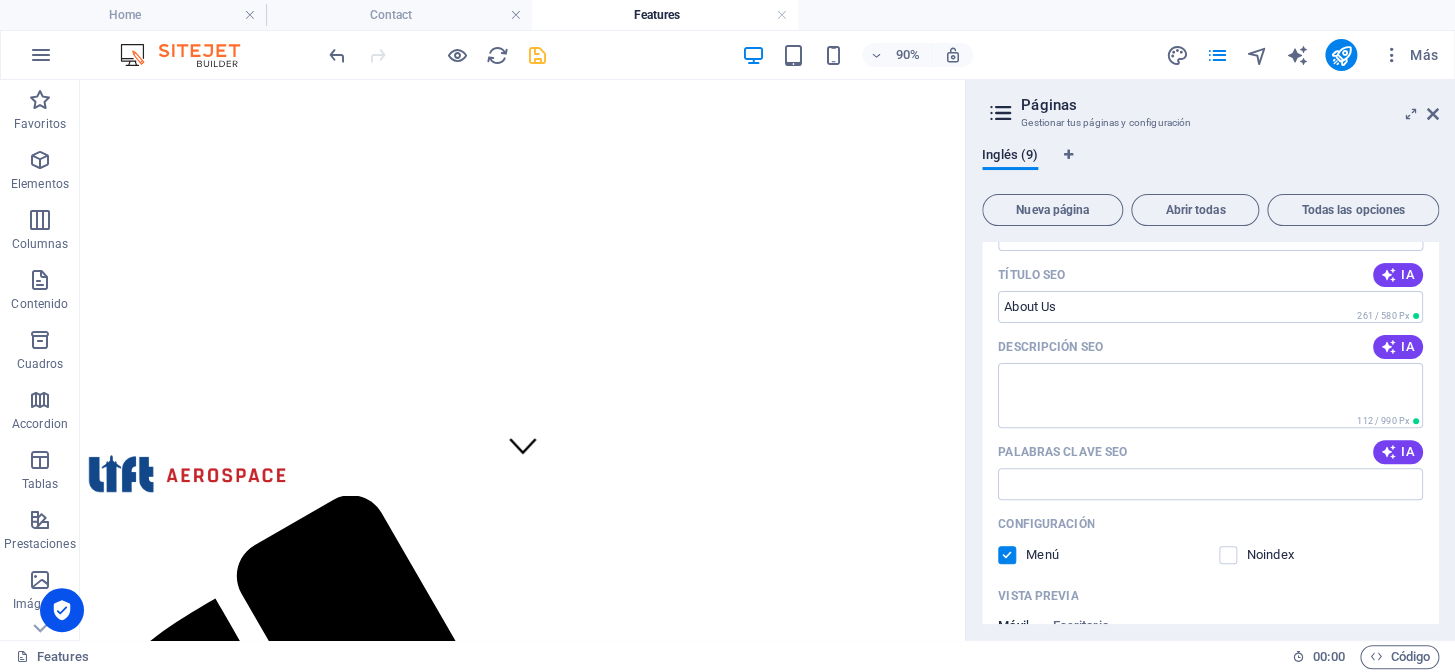scroll, scrollTop: 272, scrollLeft: 0, axis: vertical 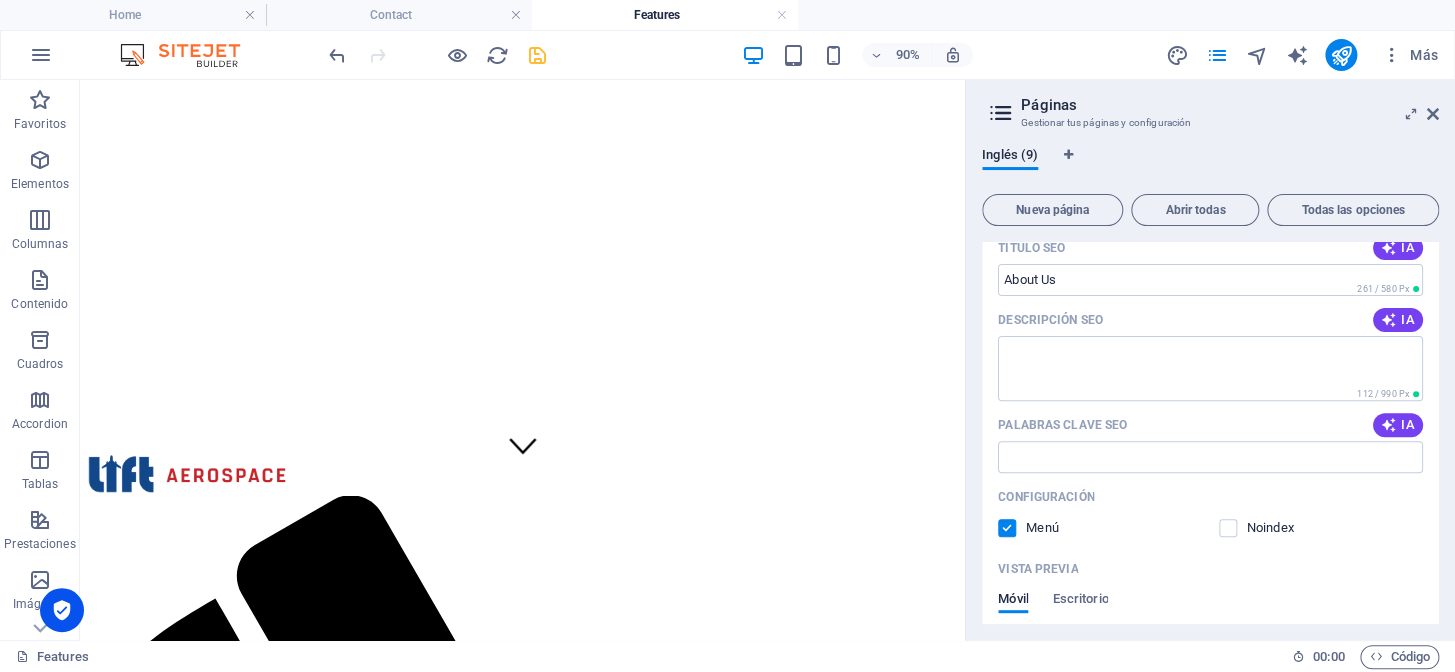 type on "About Us" 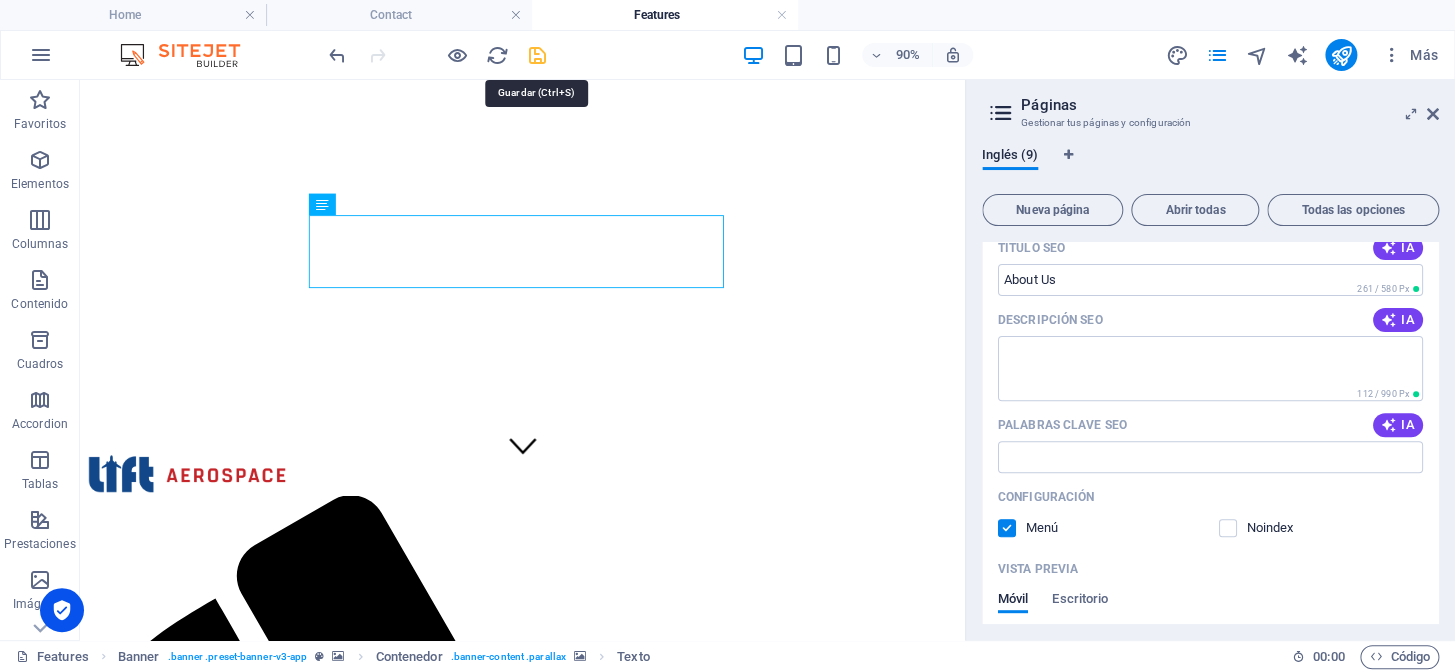 click at bounding box center (537, 55) 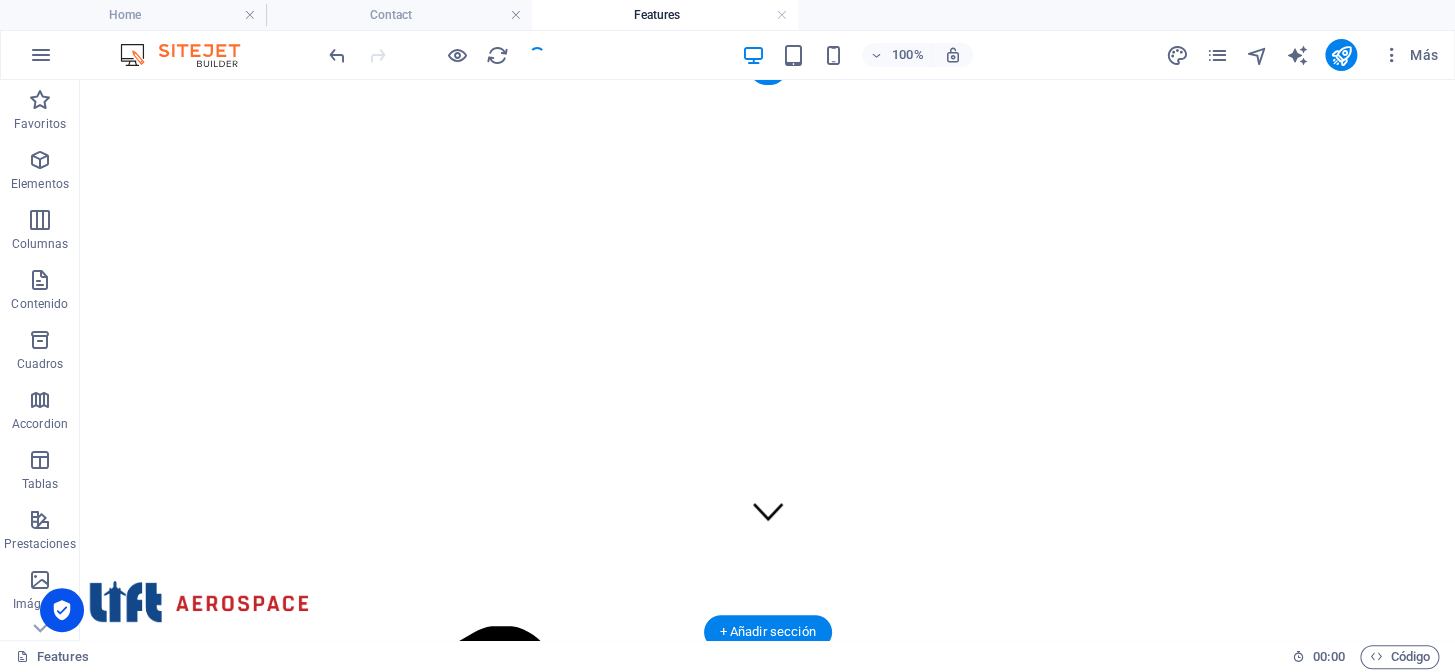 scroll, scrollTop: 0, scrollLeft: 0, axis: both 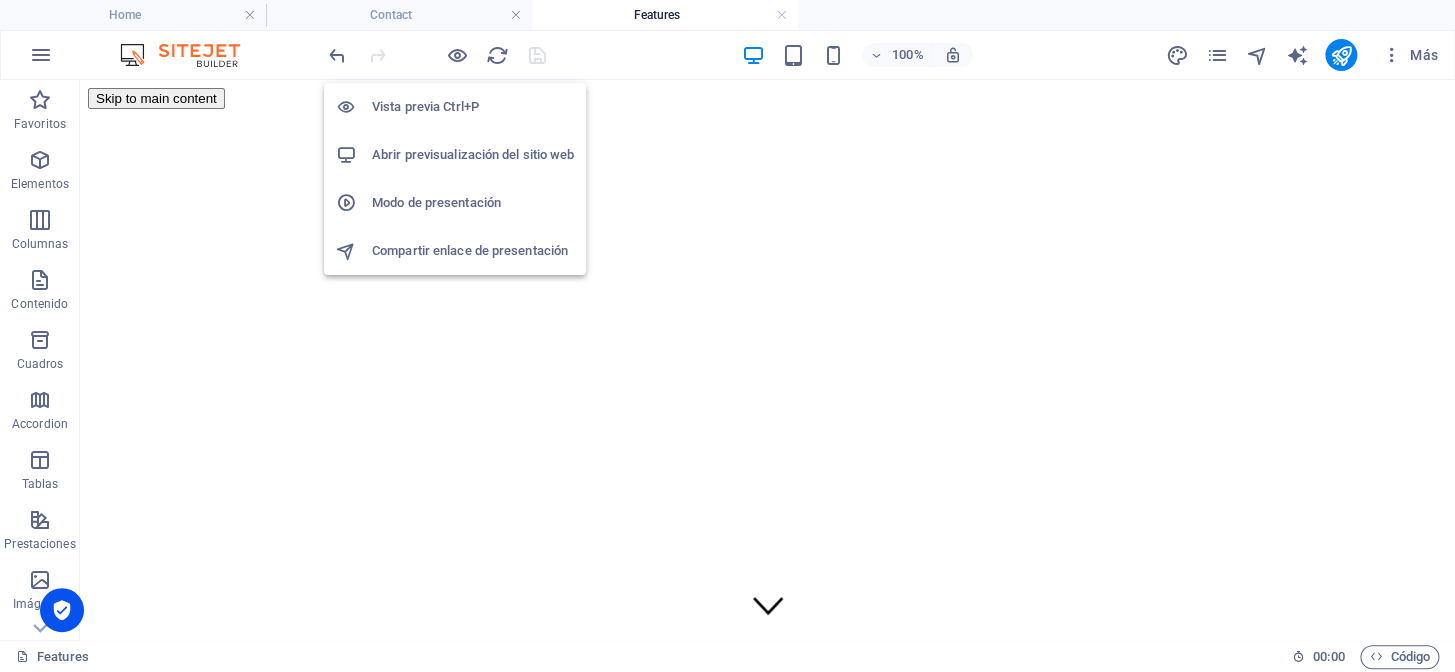 click on "Abrir previsualización del sitio web" at bounding box center [473, 155] 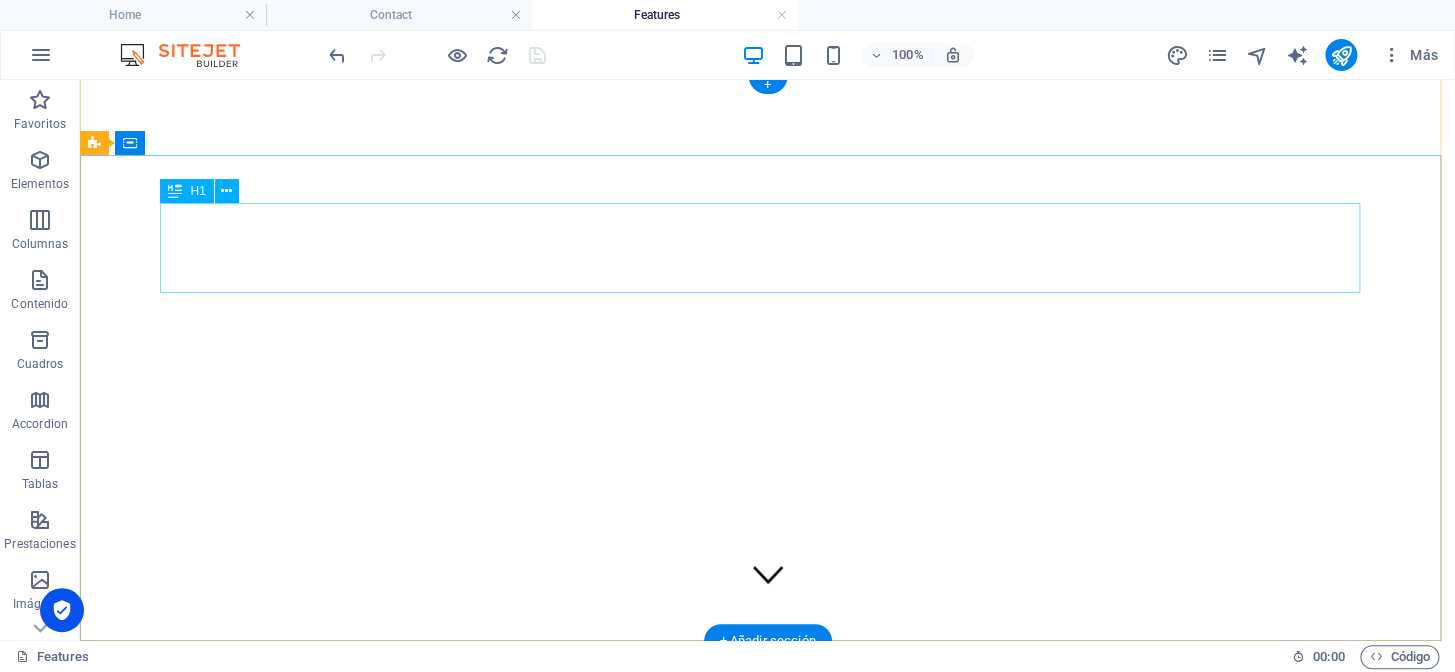 scroll, scrollTop: 0, scrollLeft: 0, axis: both 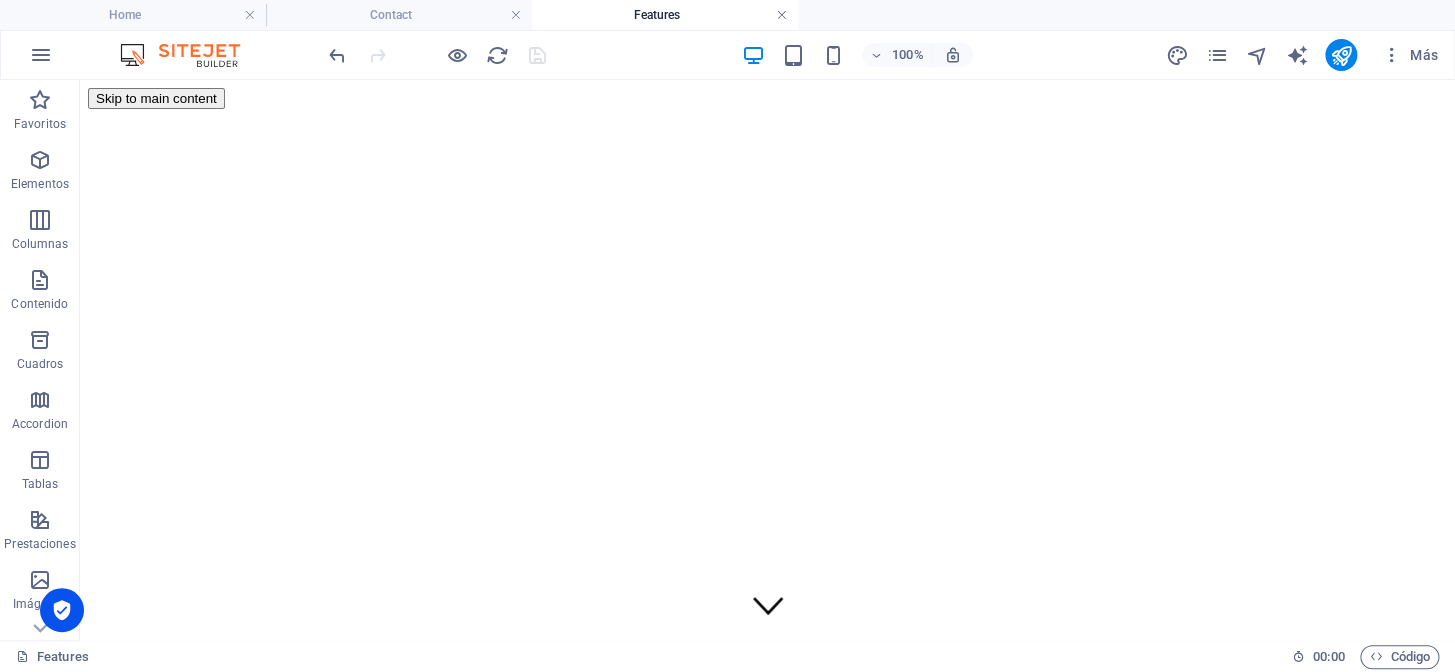click at bounding box center (782, 15) 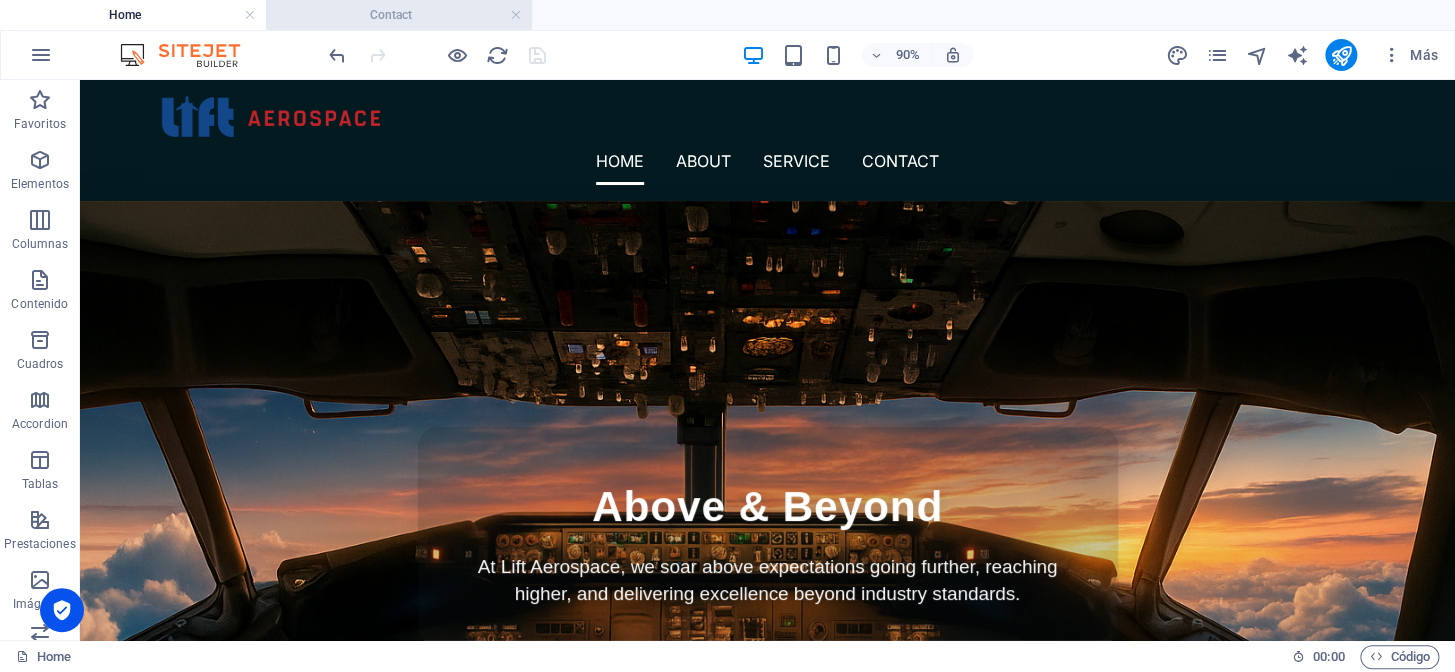 scroll, scrollTop: 3672, scrollLeft: 0, axis: vertical 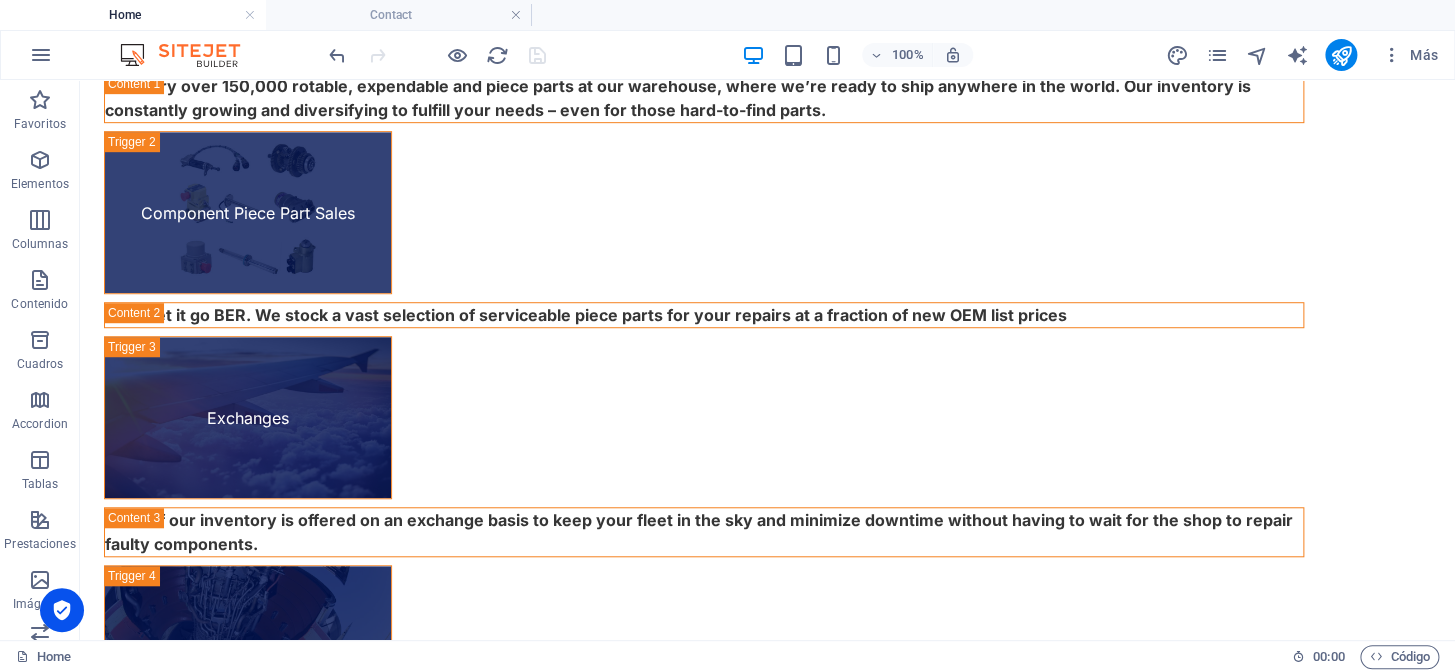 click on "Home" at bounding box center [133, 15] 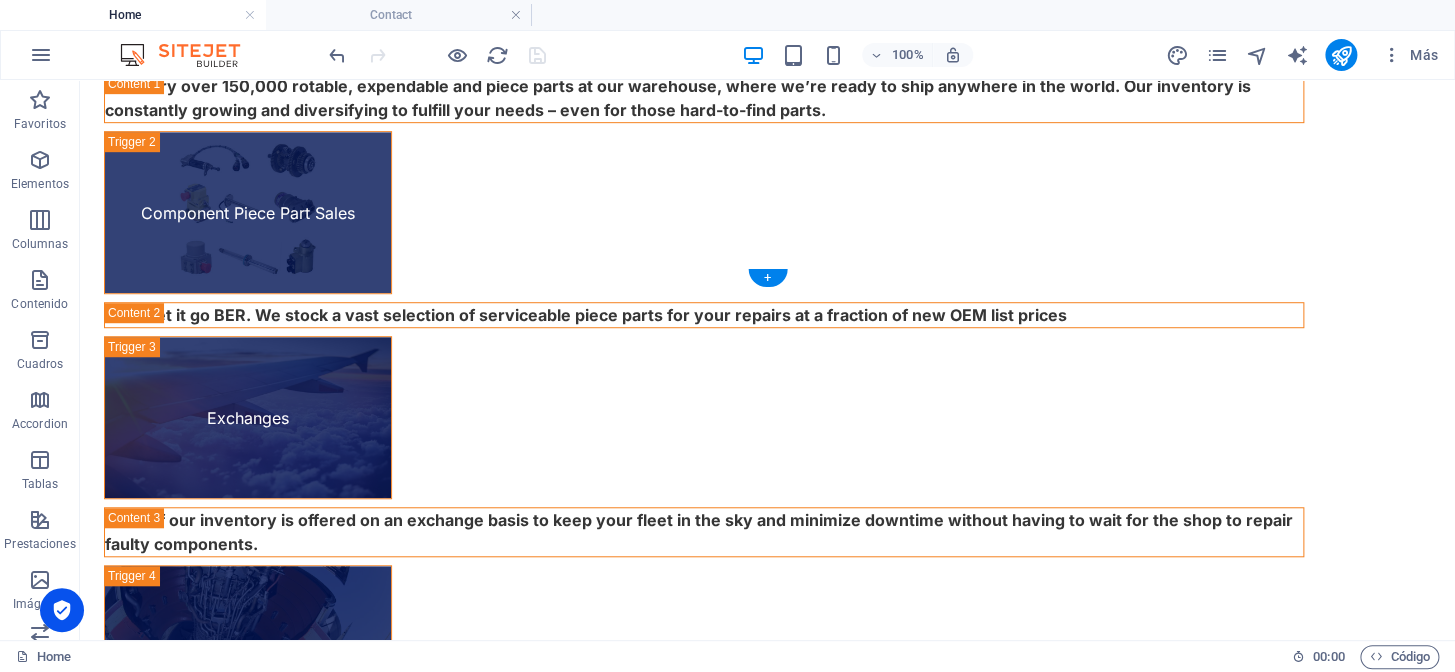 scroll, scrollTop: 3763, scrollLeft: 0, axis: vertical 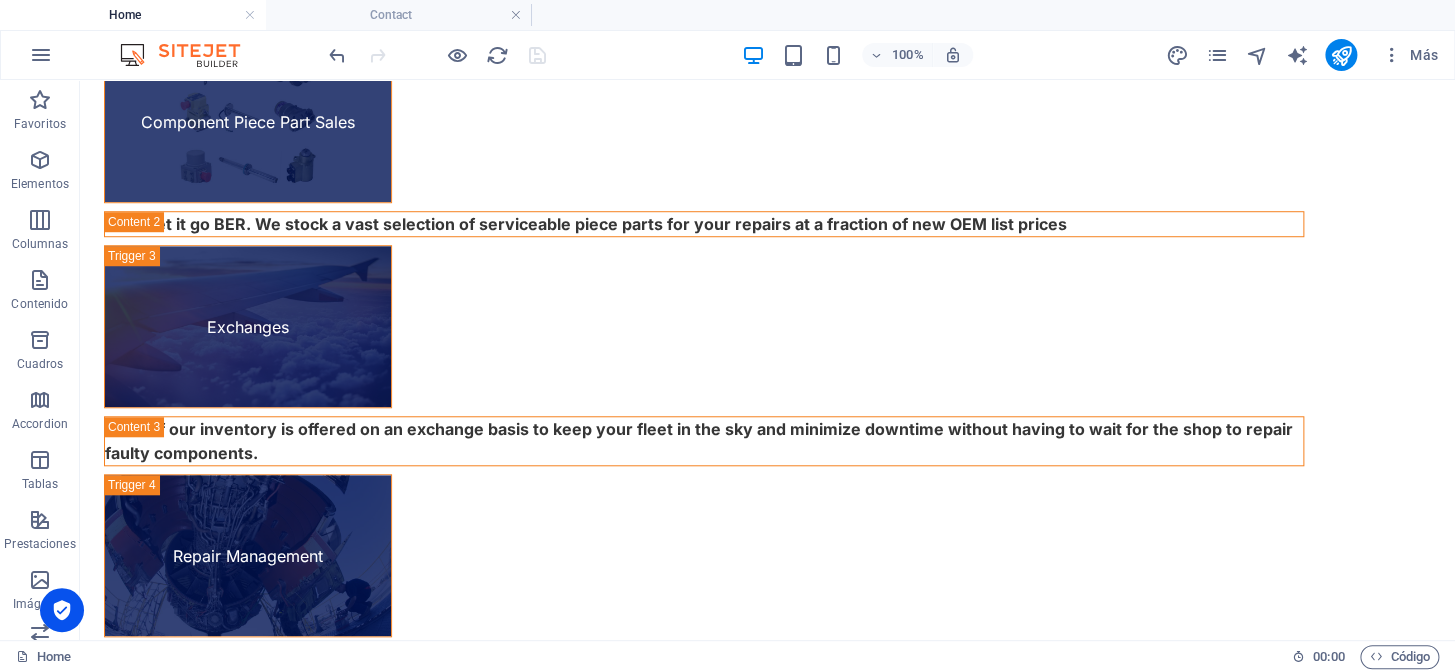 click on "Home" at bounding box center [133, 15] 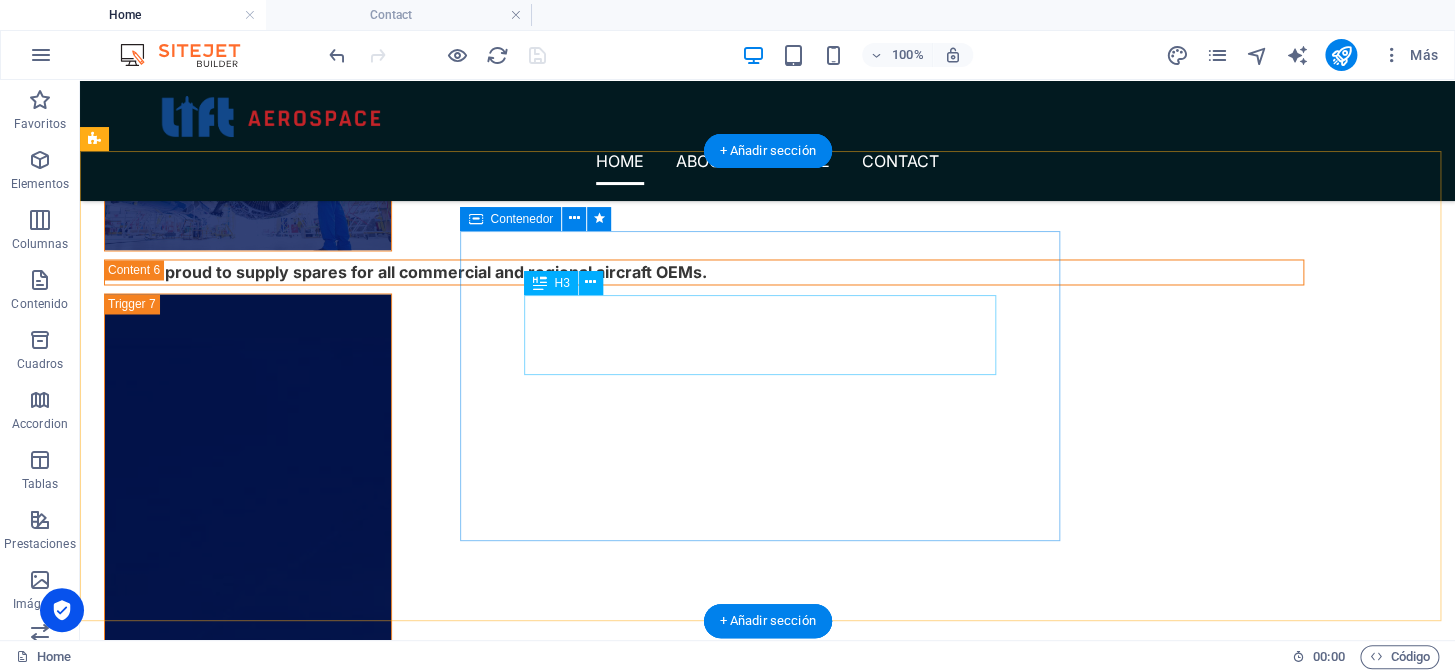 scroll, scrollTop: 4490, scrollLeft: 0, axis: vertical 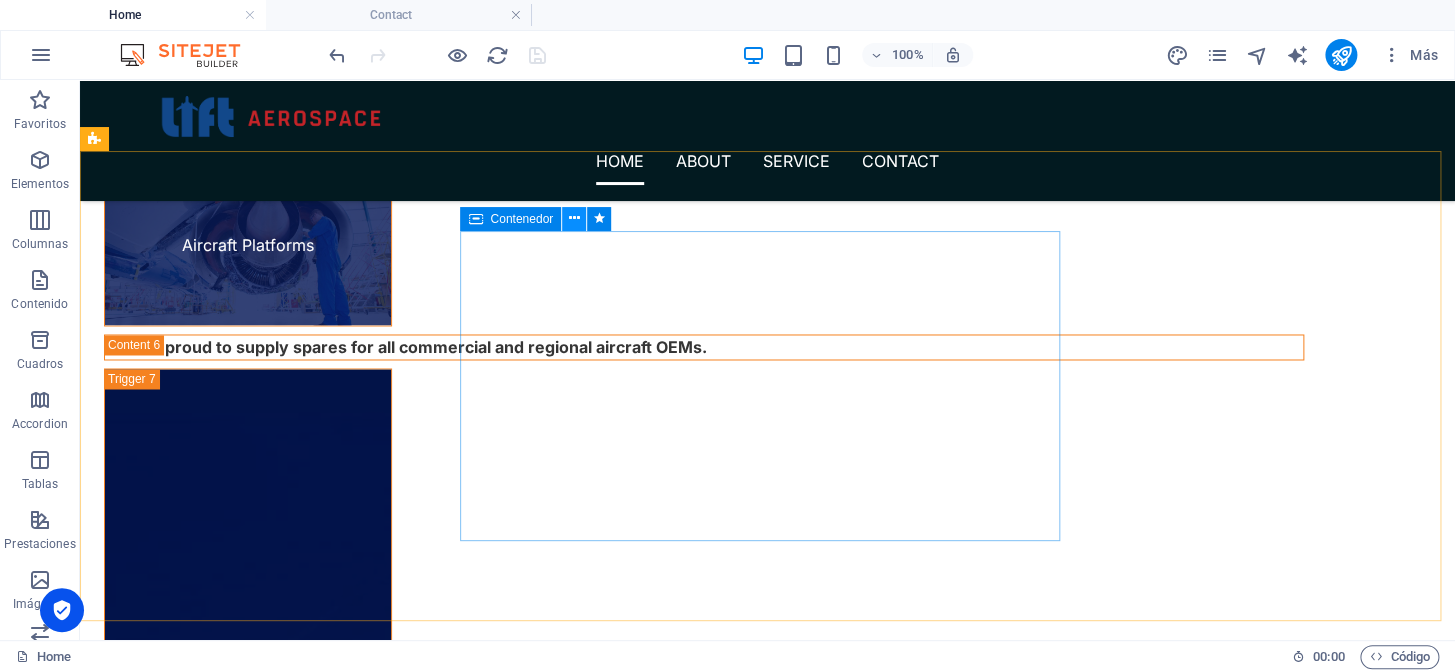 click at bounding box center [574, 218] 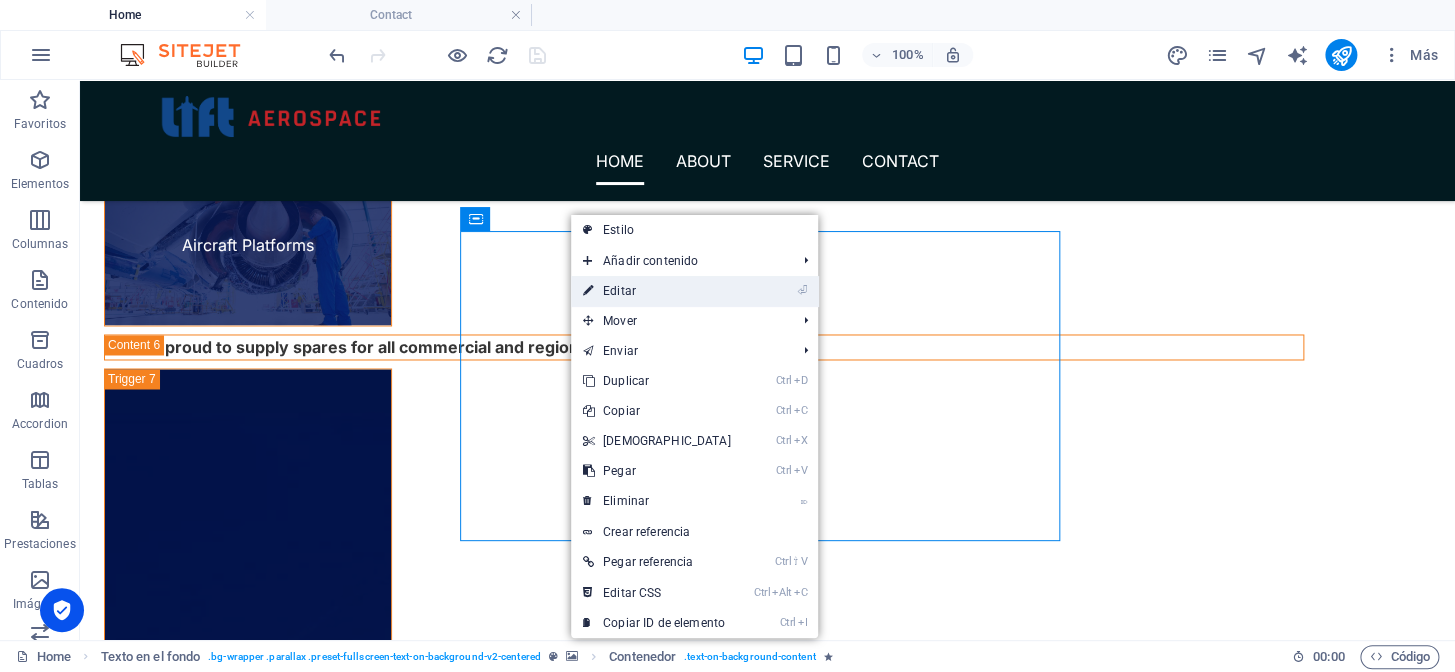 click on "⏎  Editar" at bounding box center (657, 291) 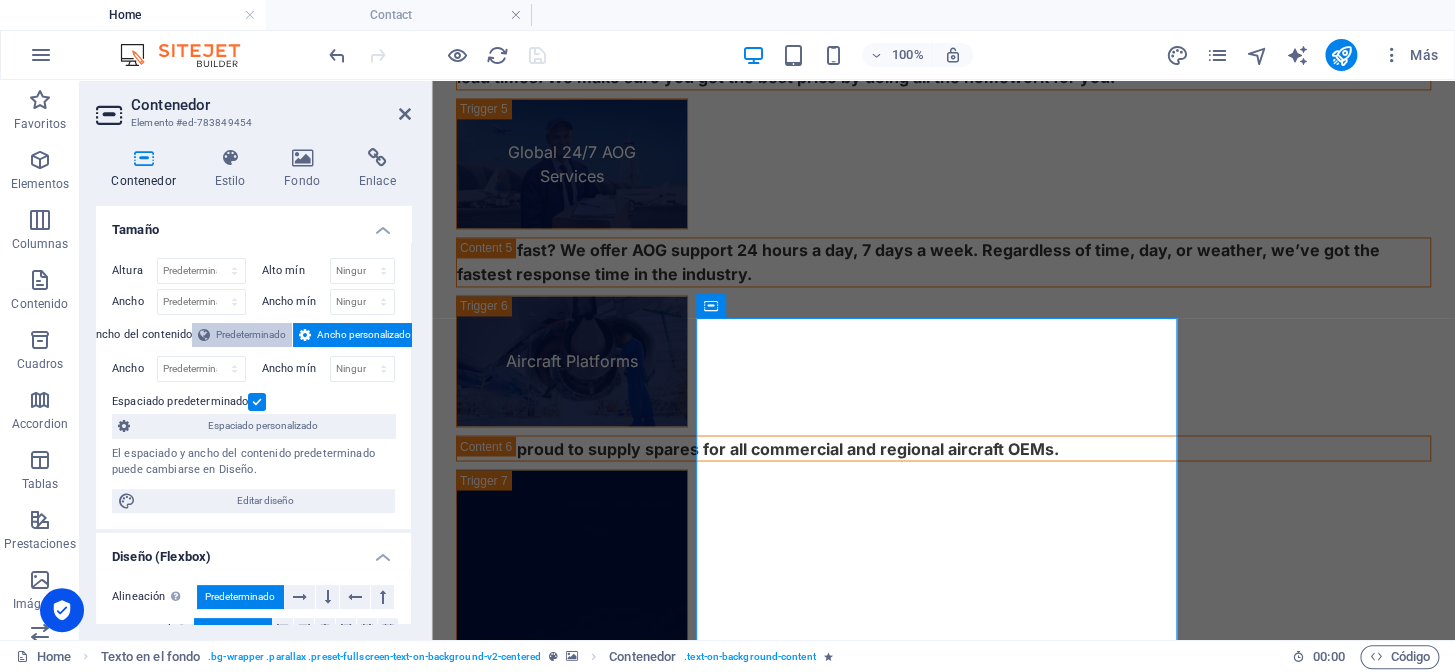 click on "Predeterminado" at bounding box center (251, 335) 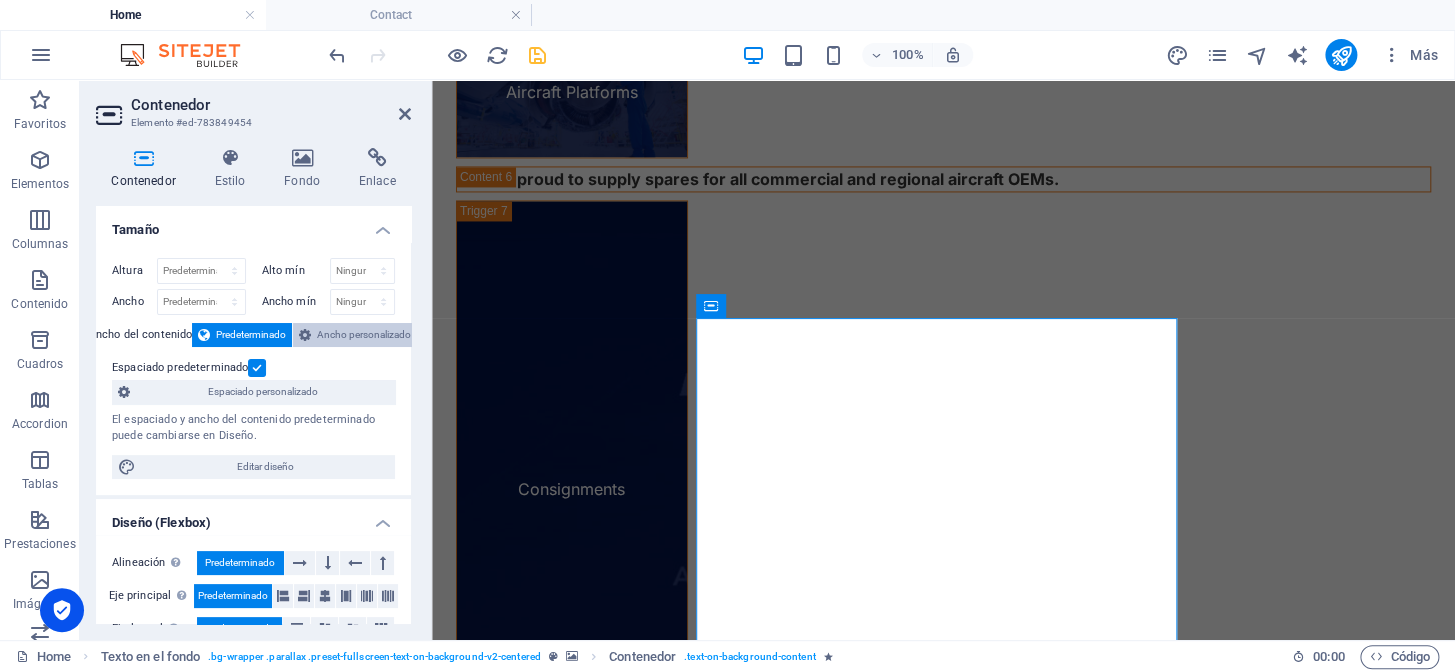 click on "Ancho personalizado" at bounding box center [355, 335] 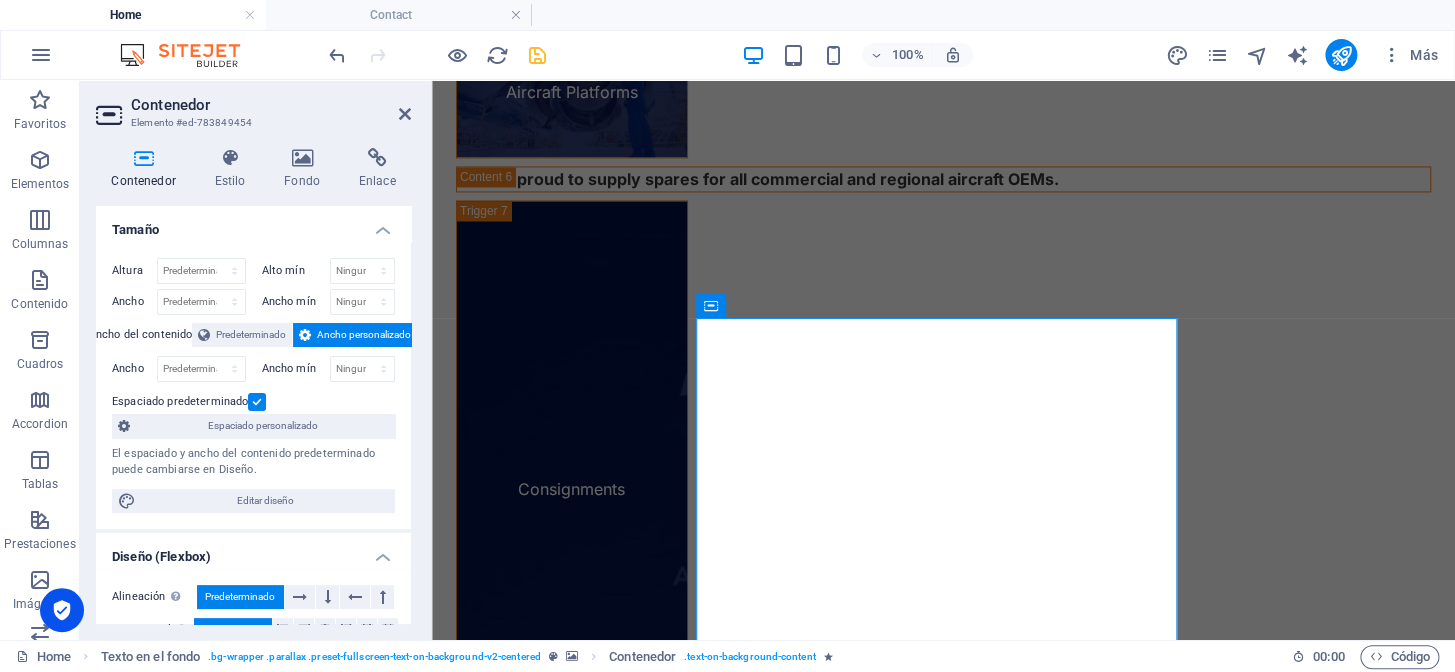 click at bounding box center [943, 2072] 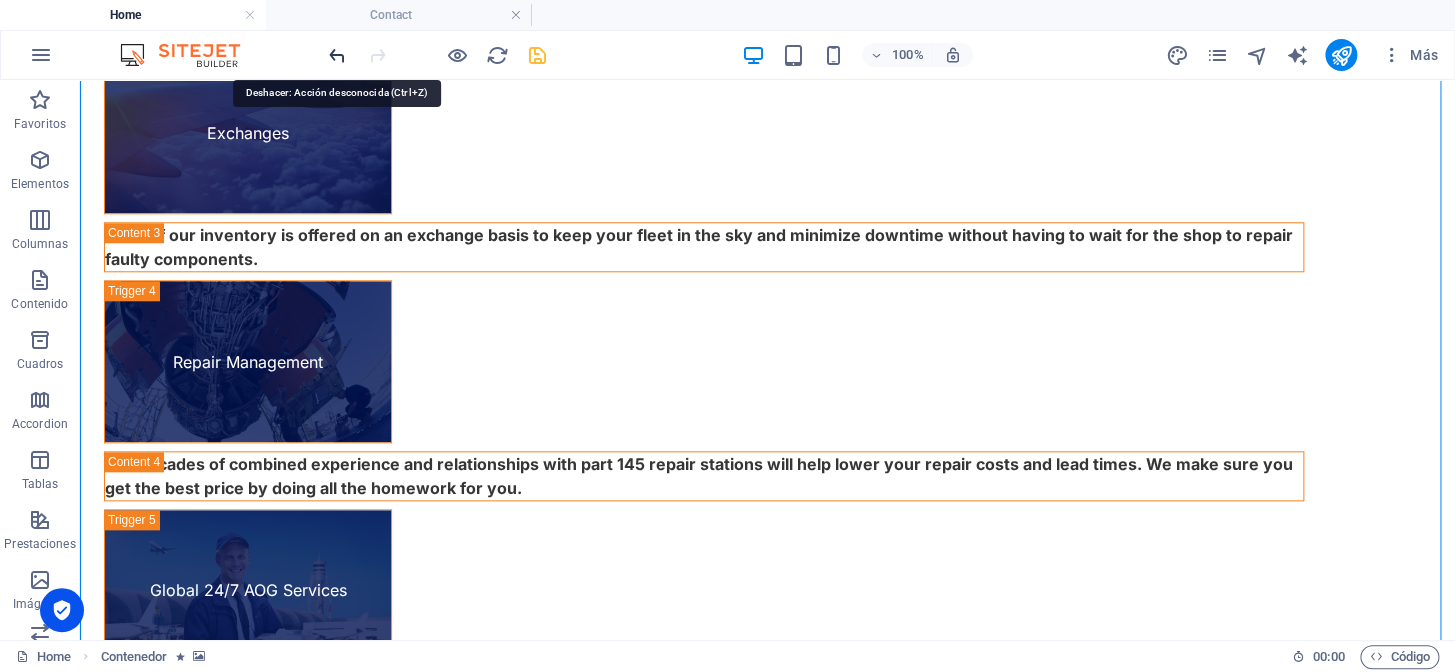 click at bounding box center [337, 55] 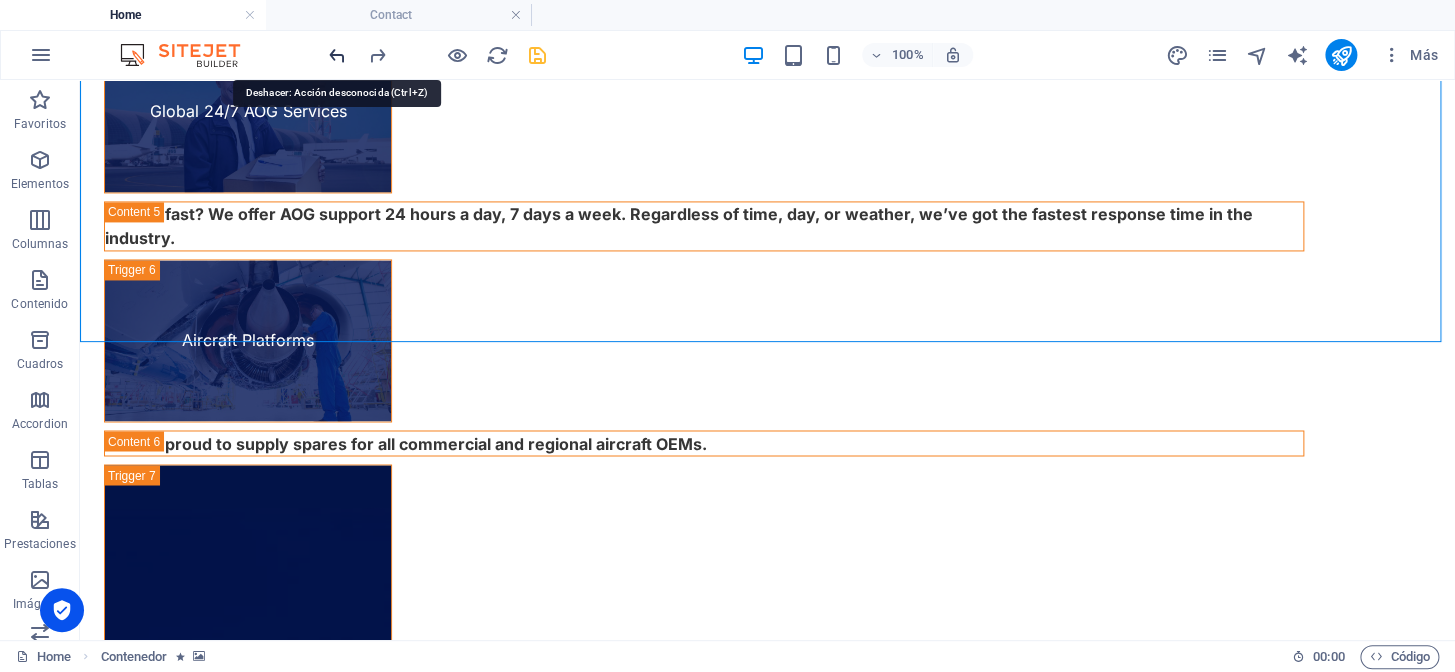 scroll, scrollTop: 4523, scrollLeft: 0, axis: vertical 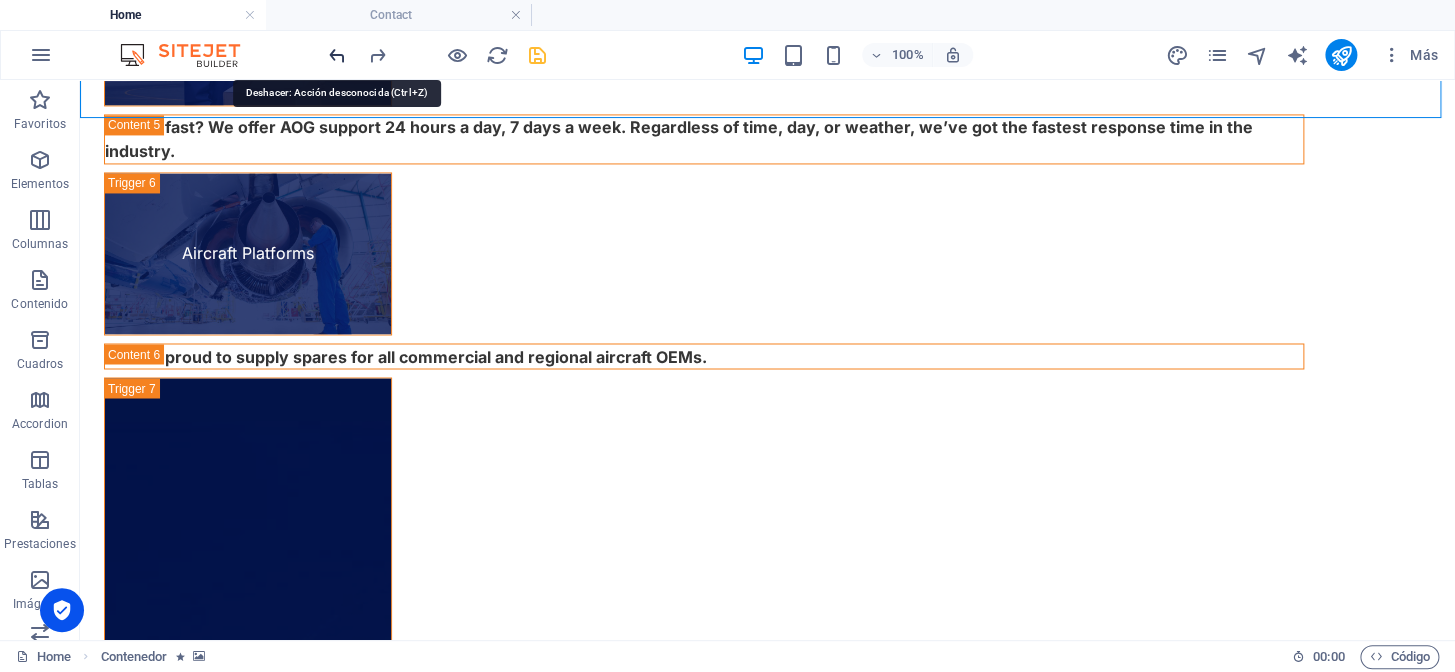 click at bounding box center [337, 55] 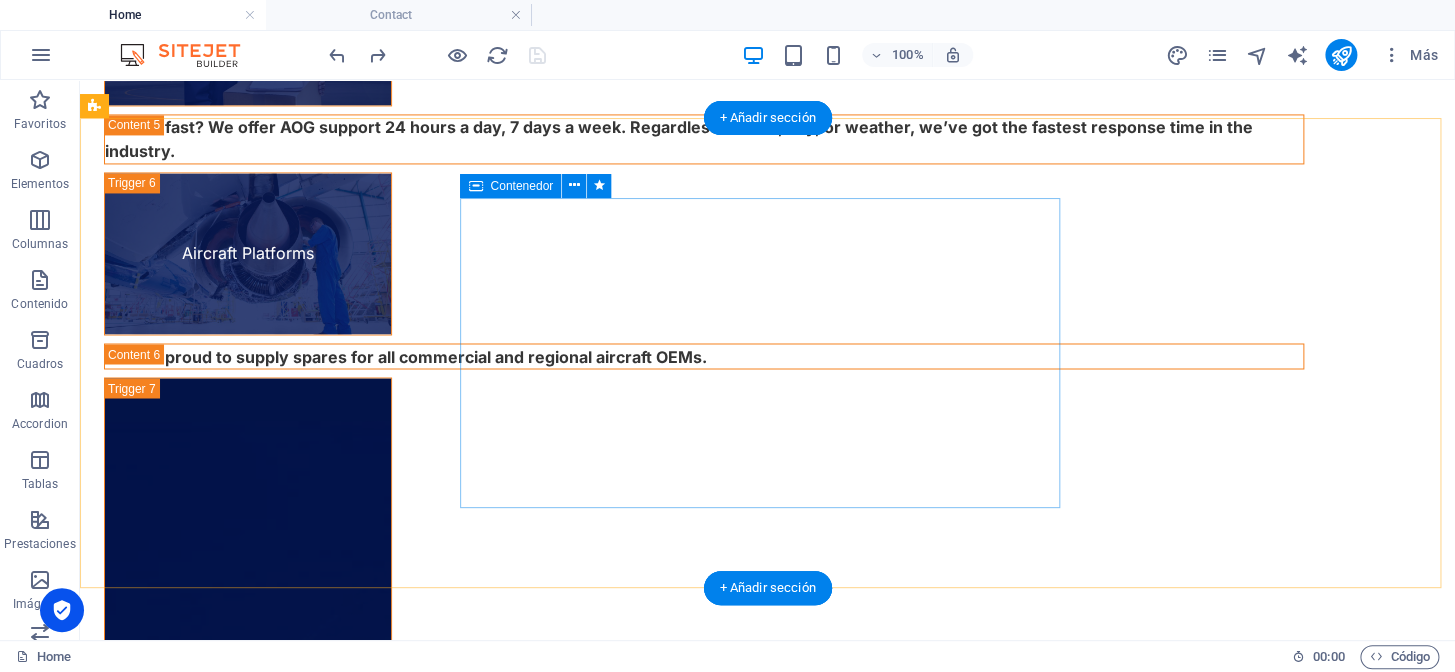 click on "Where Precision Meets Purpose Aviation is more than parts  it’s people, performance, and the passion to keep the world flying.  Get in Touch" at bounding box center [768, 5023] 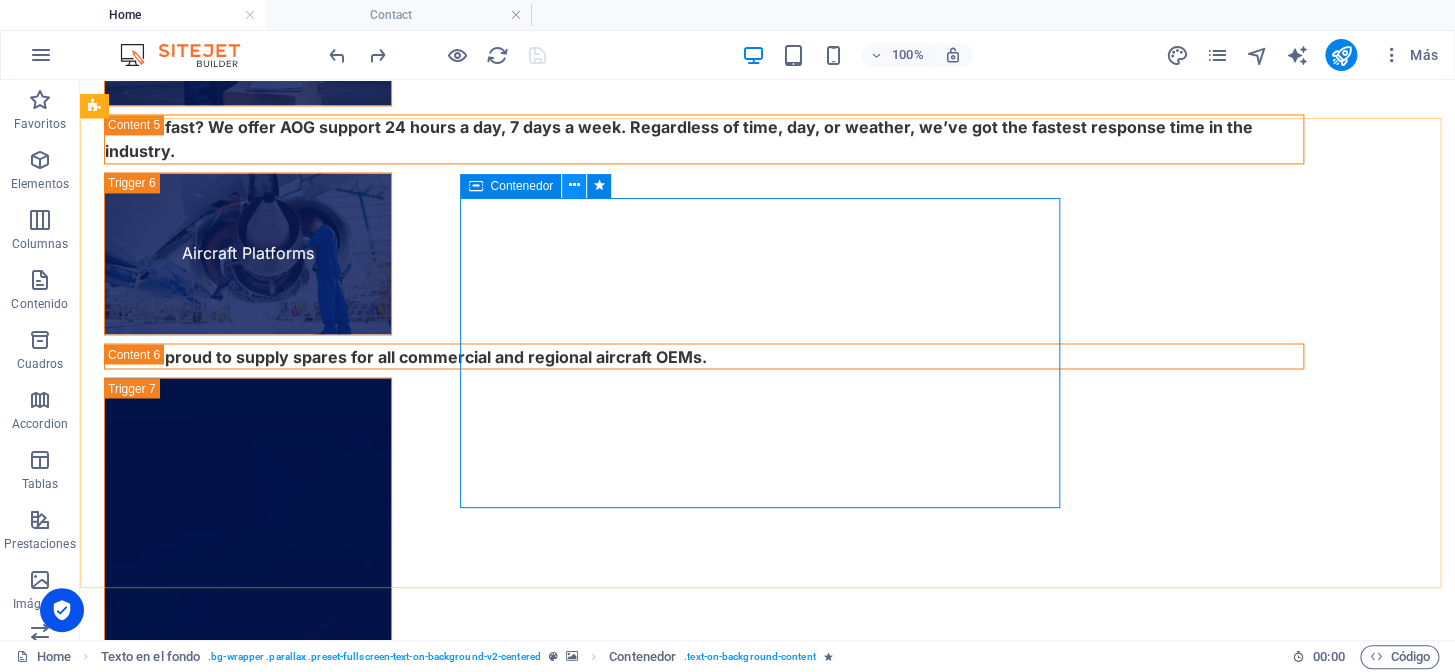 click at bounding box center [574, 185] 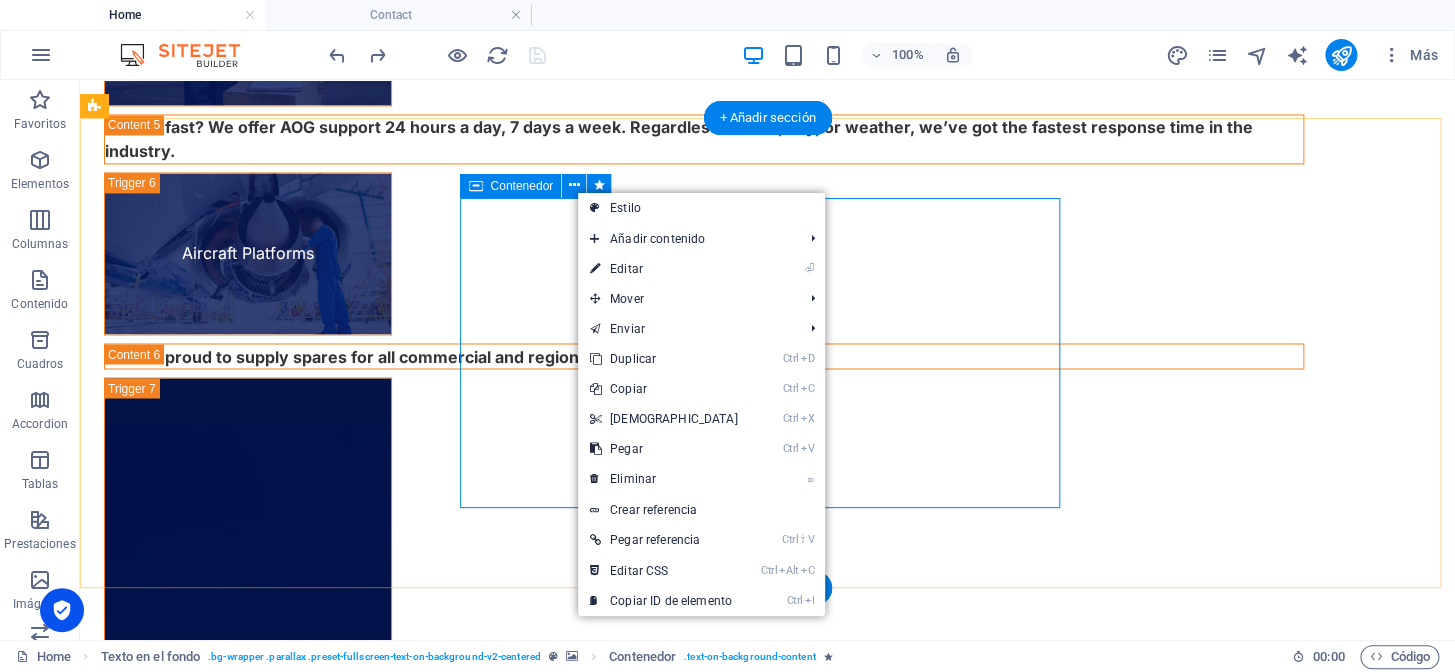 click on "Where Precision Meets Purpose Aviation is more than parts  it’s people, performance, and the passion to keep the world flying.  Get in Touch" at bounding box center [768, 5023] 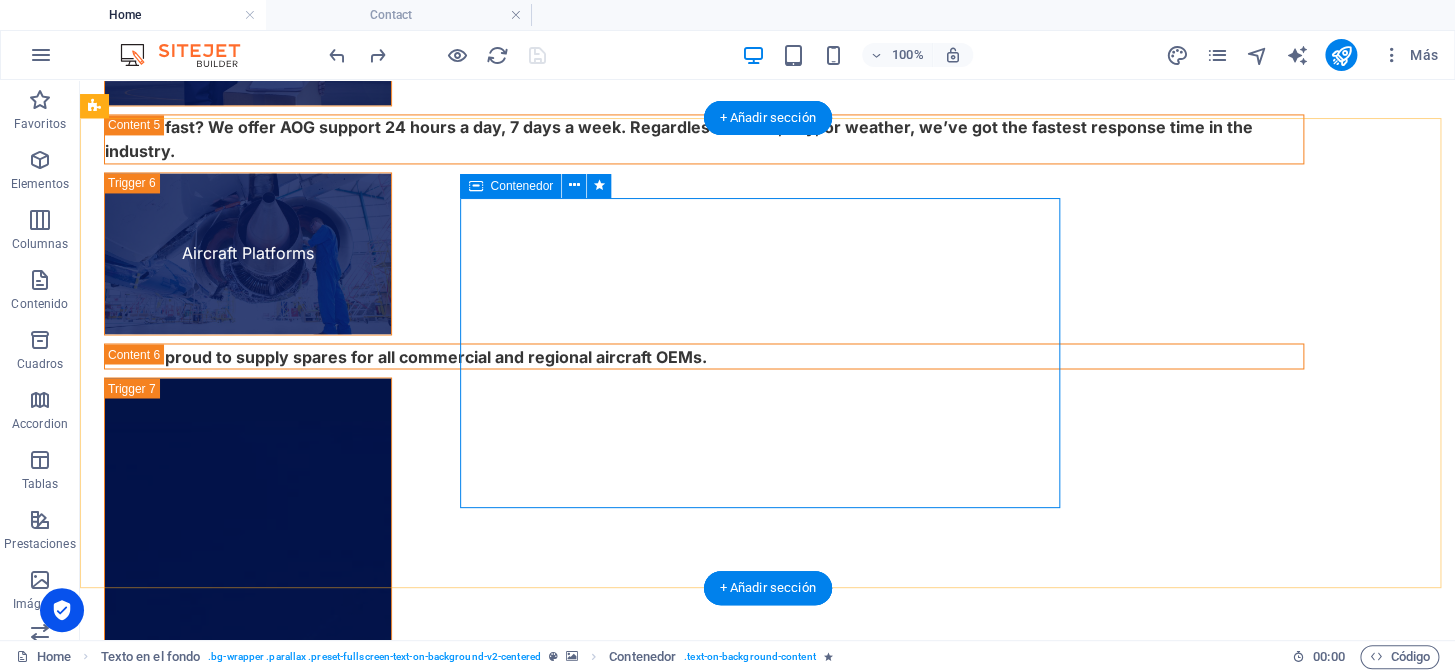 drag, startPoint x: 500, startPoint y: 225, endPoint x: 151, endPoint y: 240, distance: 349.3222 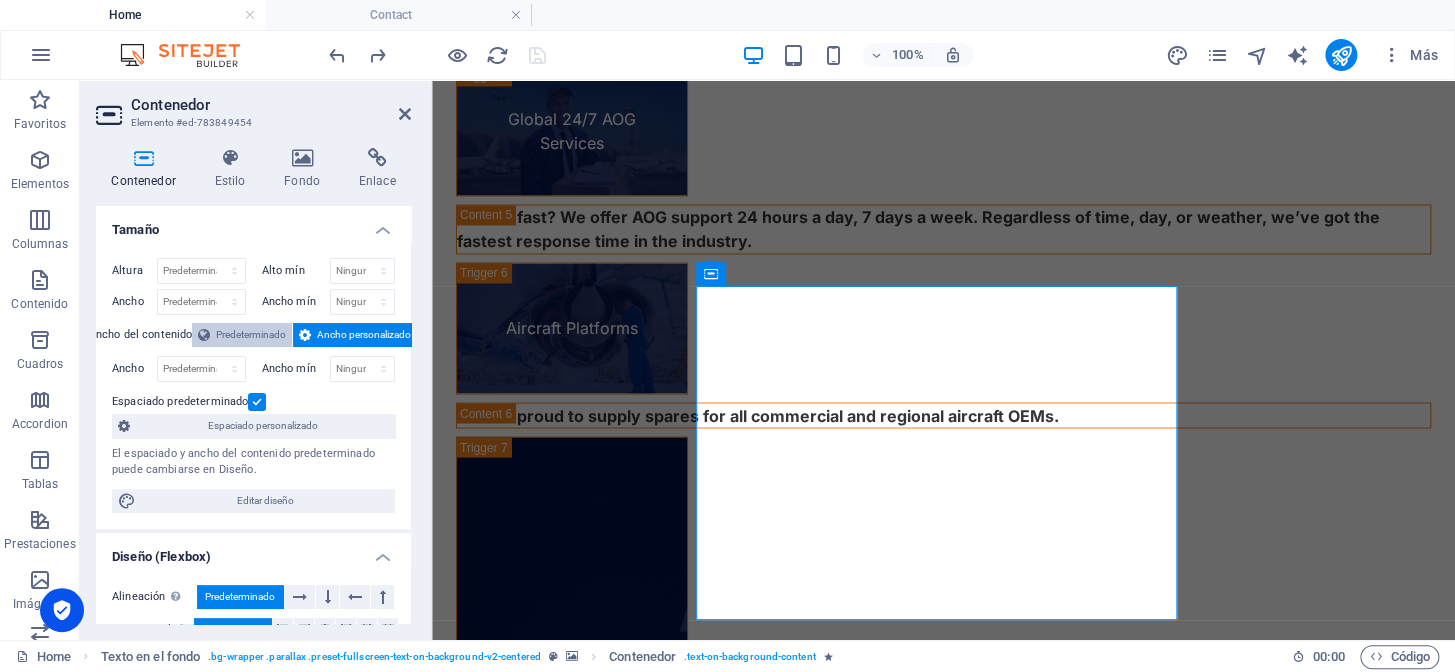 click on "Predeterminado" at bounding box center (251, 335) 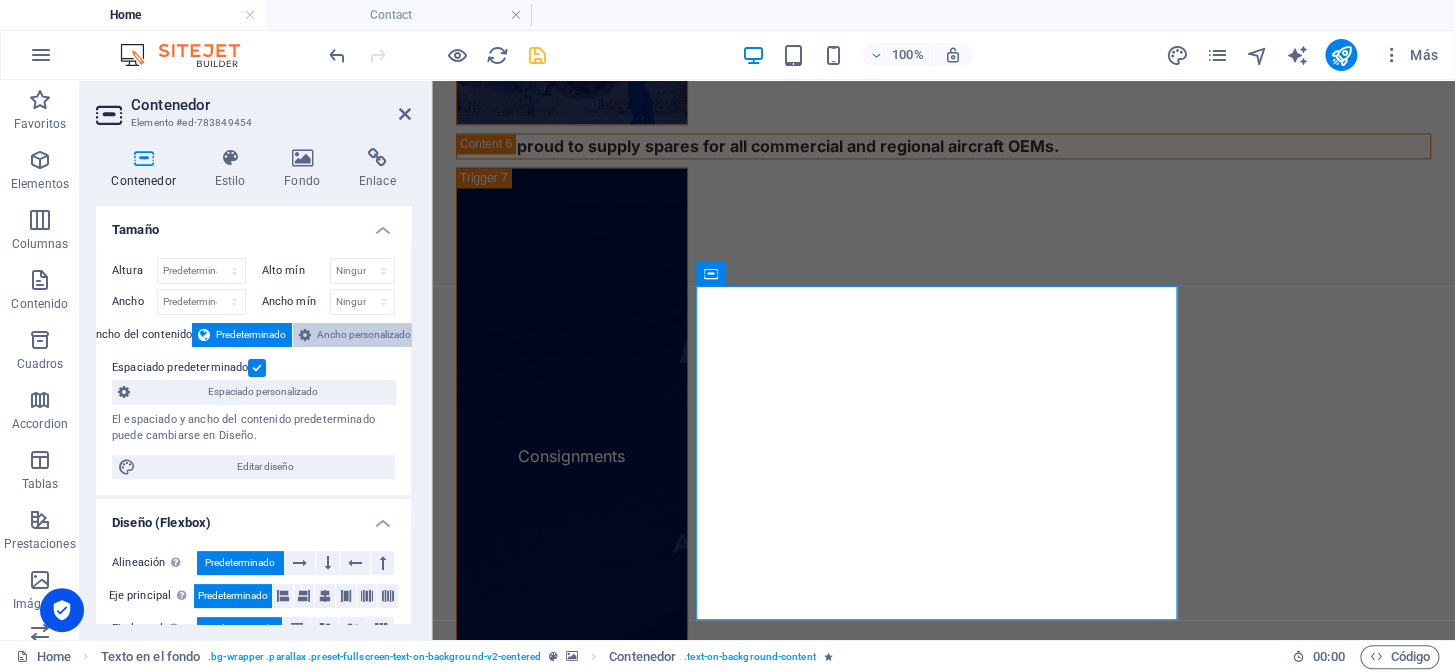 click on "Ancho personalizado" at bounding box center (364, 335) 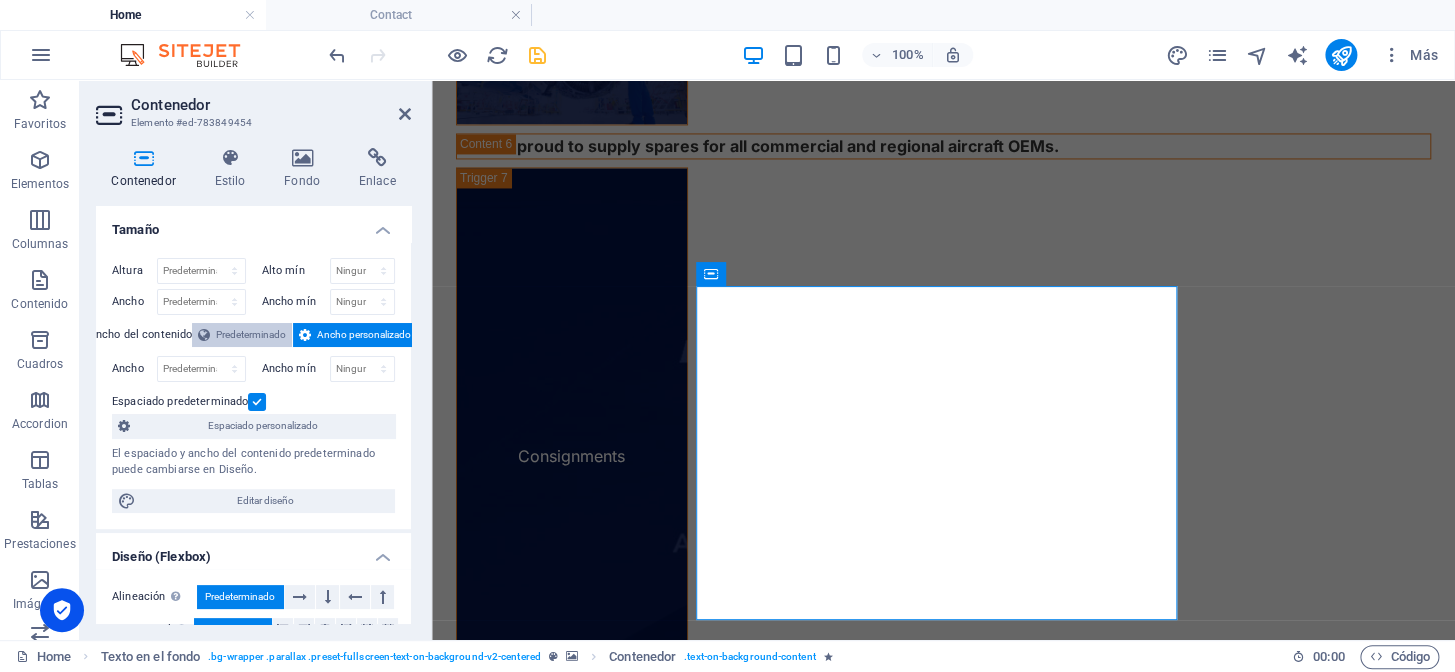 click on "Predeterminado" at bounding box center (251, 335) 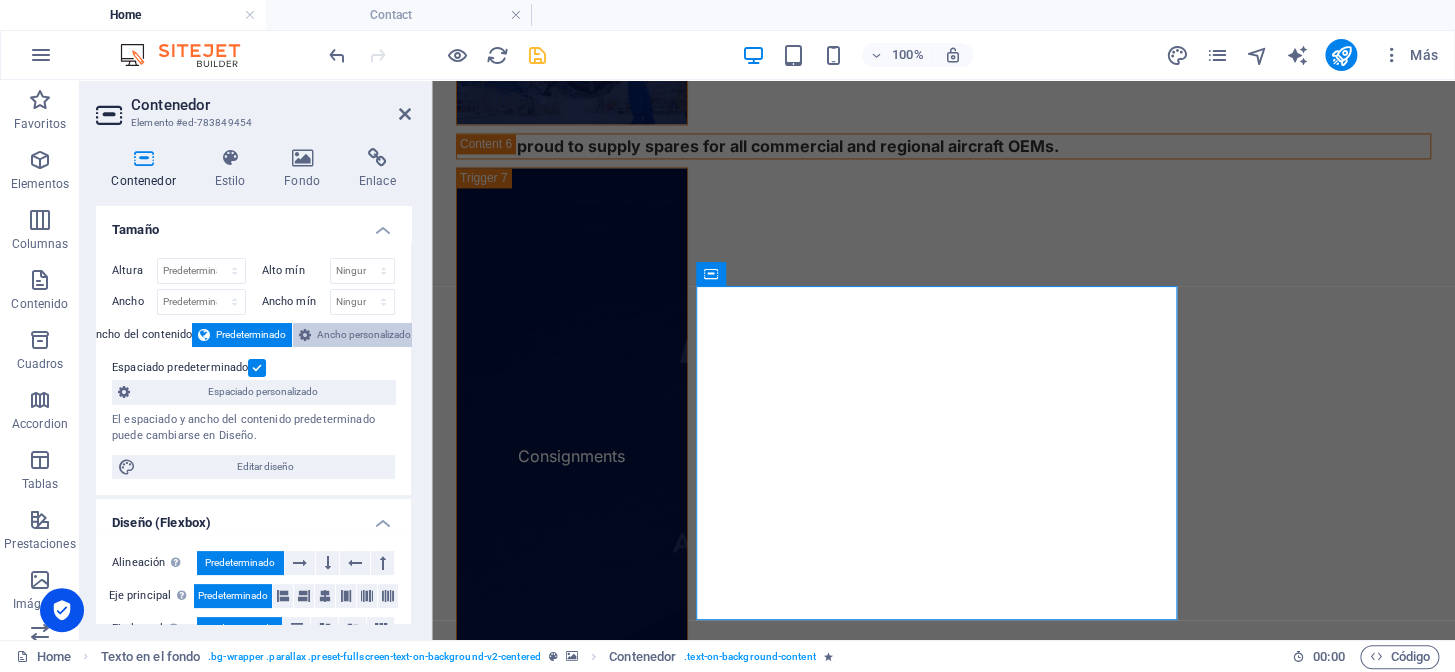 click on "Ancho personalizado" at bounding box center (364, 335) 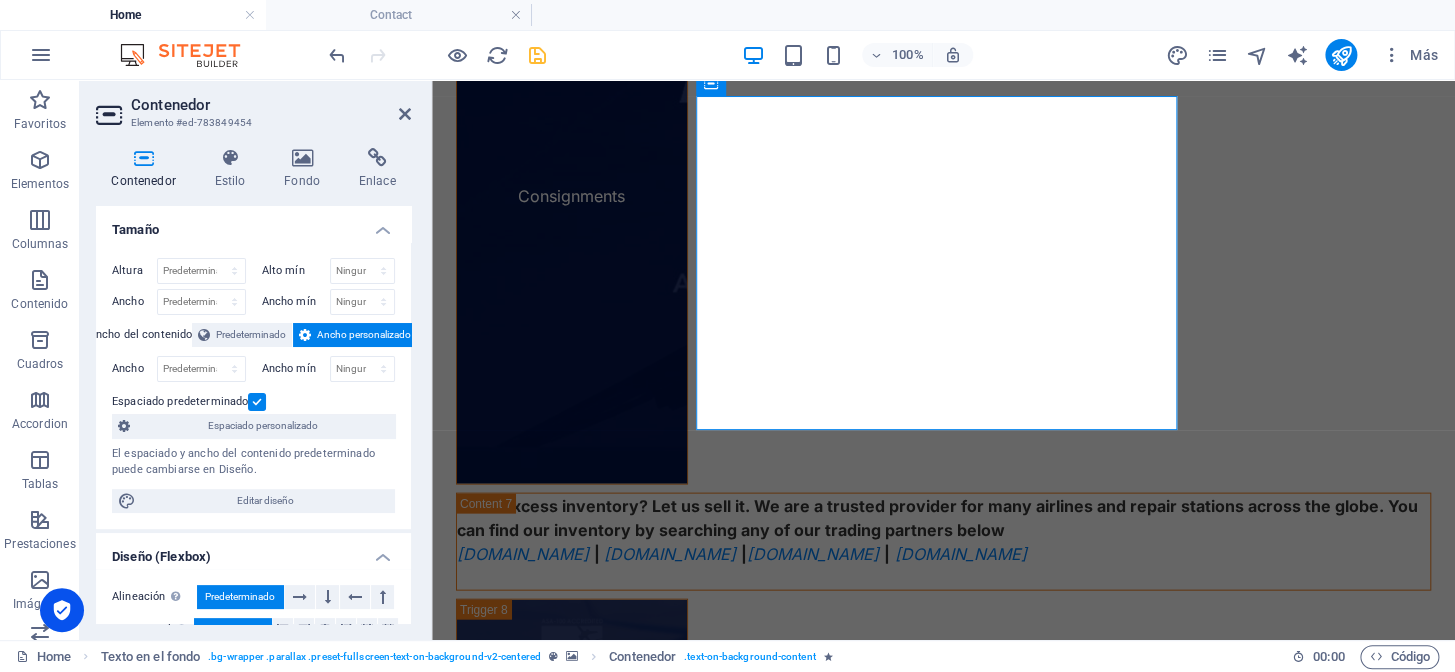 scroll, scrollTop: 4796, scrollLeft: 0, axis: vertical 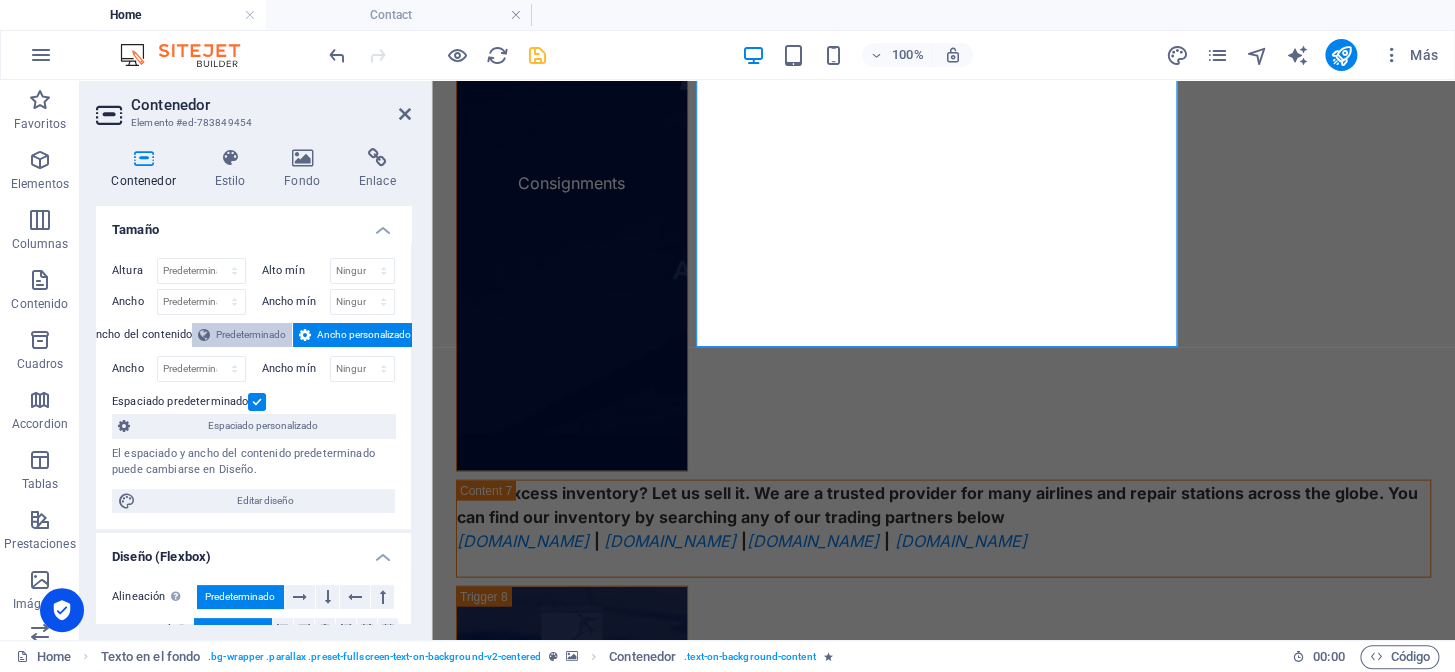 click on "Predeterminado" at bounding box center (251, 335) 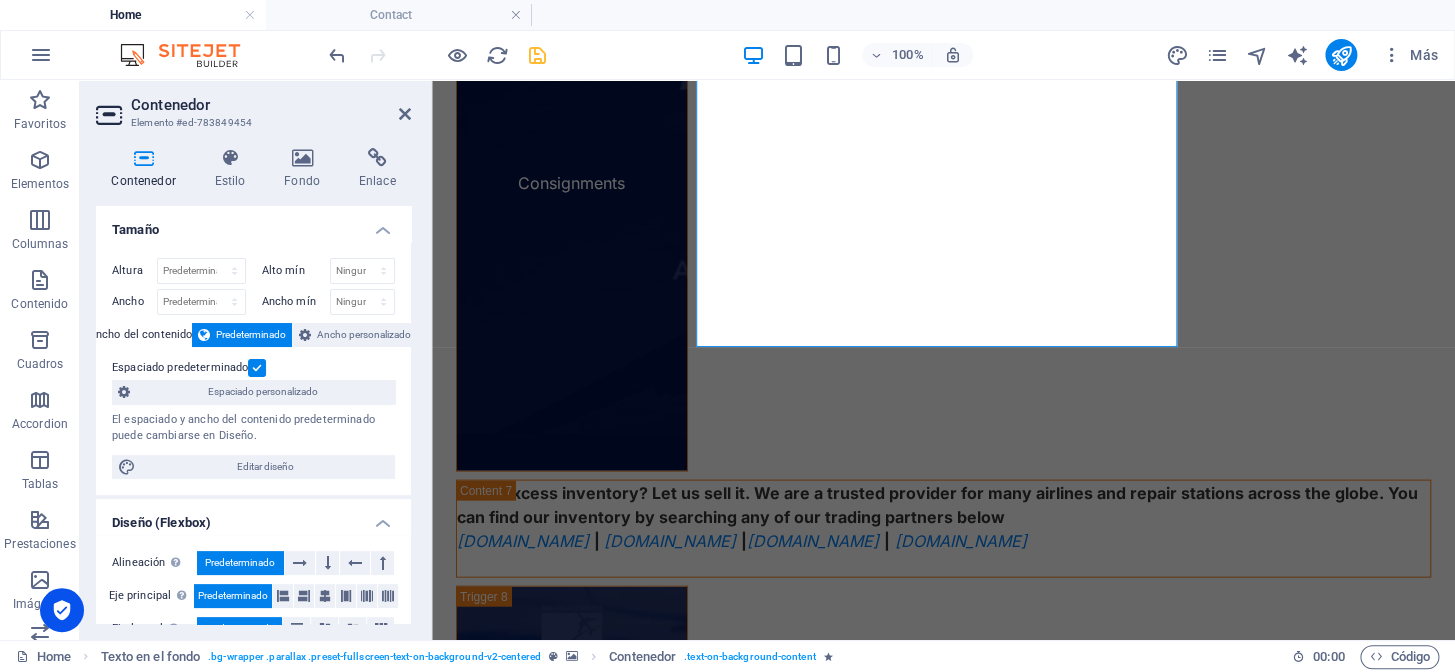 click at bounding box center [943, 4265] 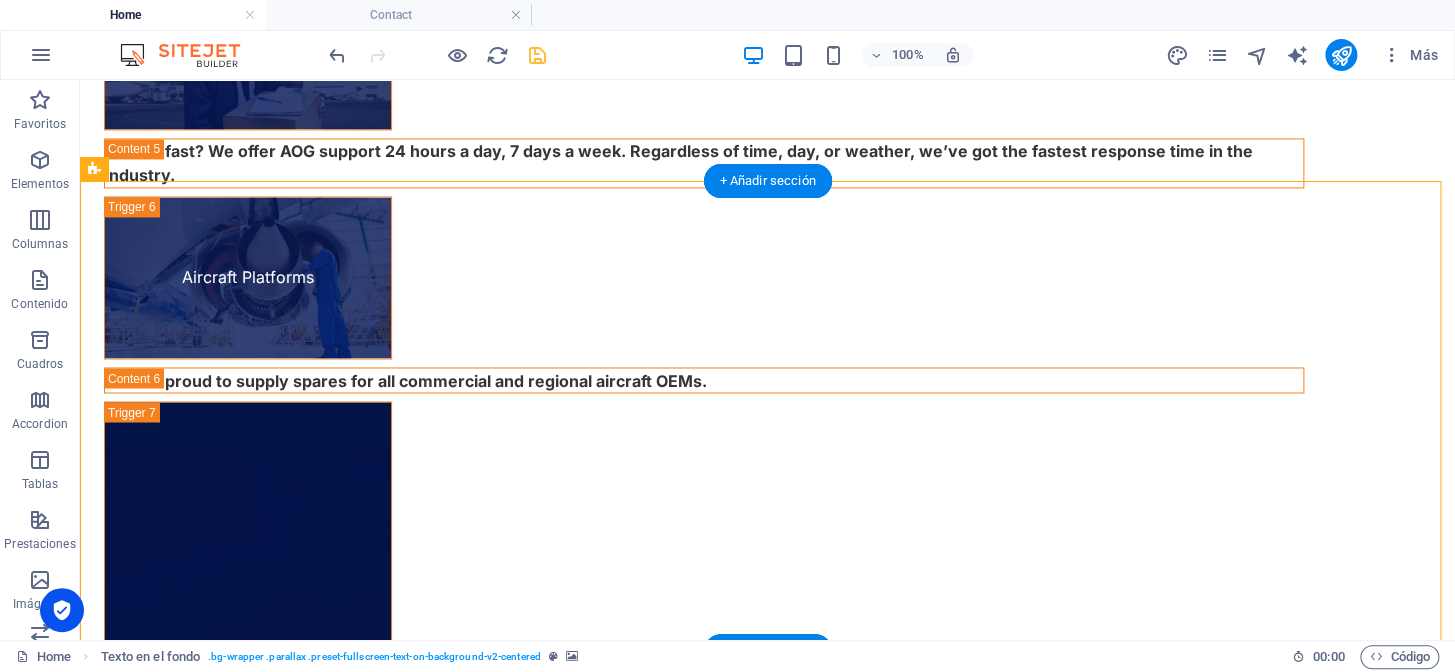 scroll, scrollTop: 4511, scrollLeft: 0, axis: vertical 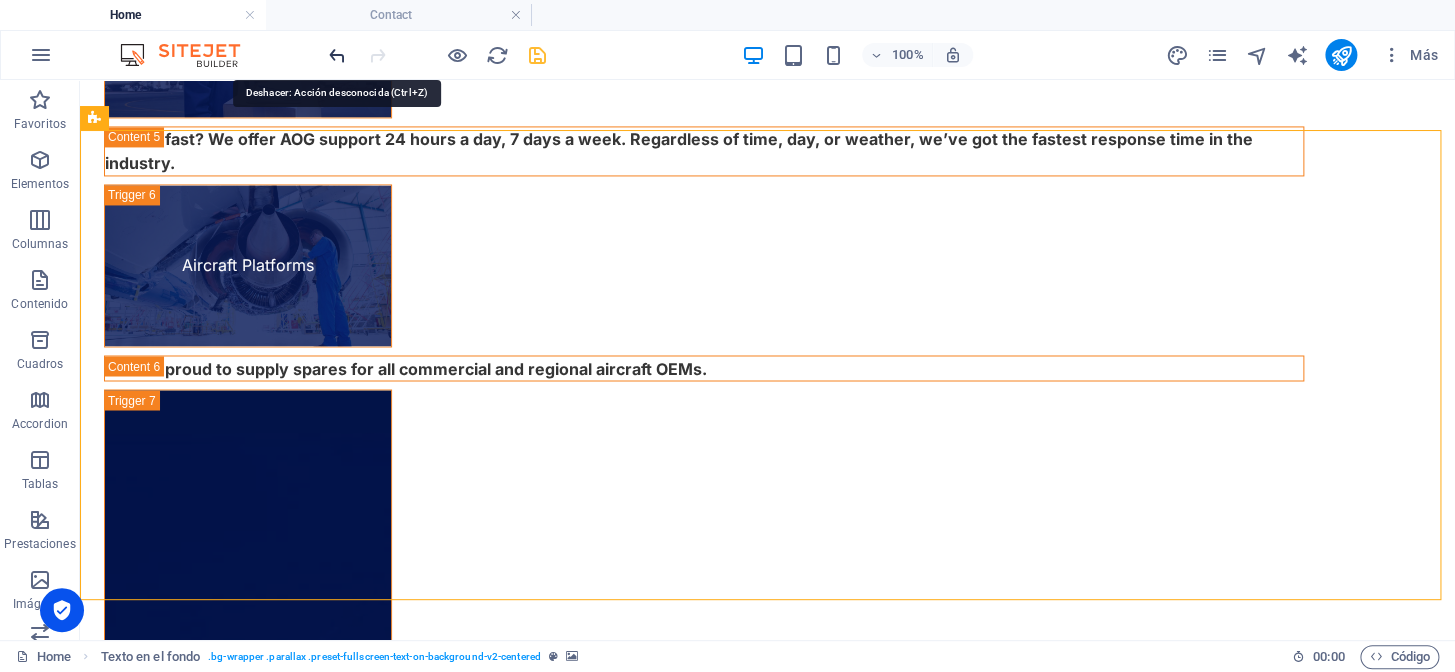 click at bounding box center [337, 55] 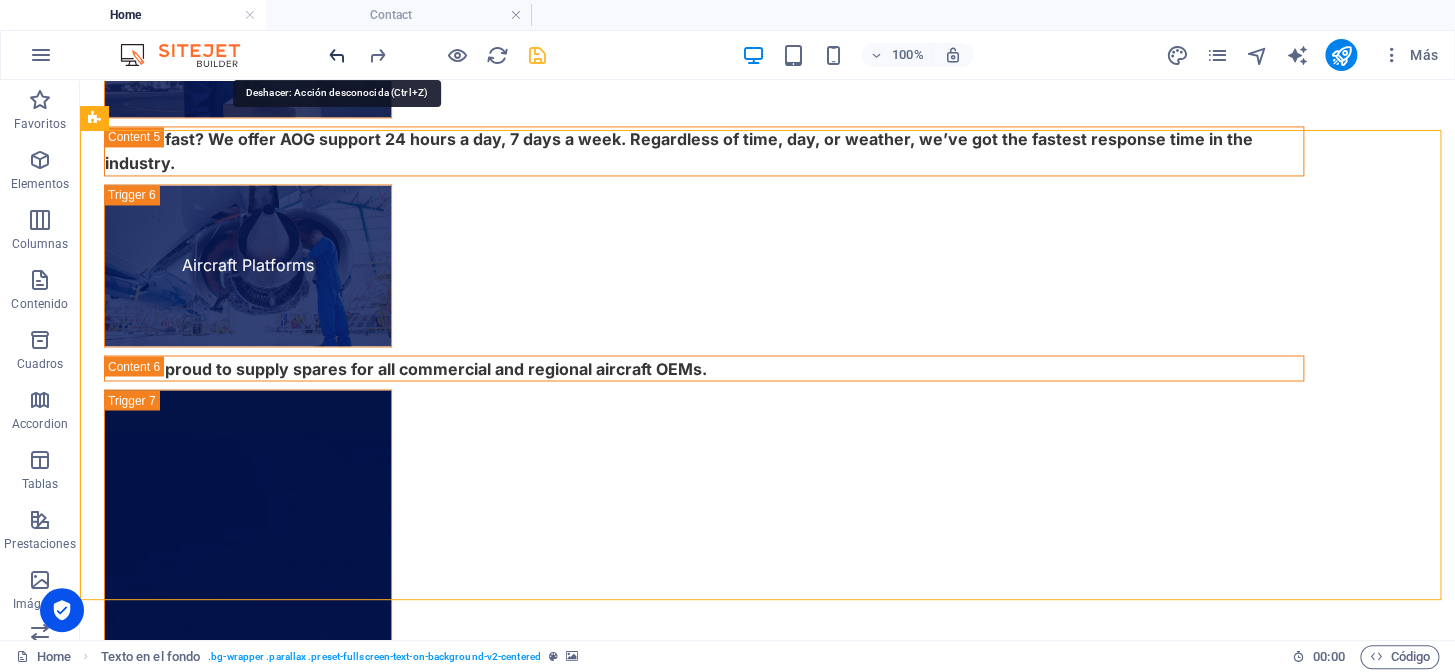 click at bounding box center [337, 55] 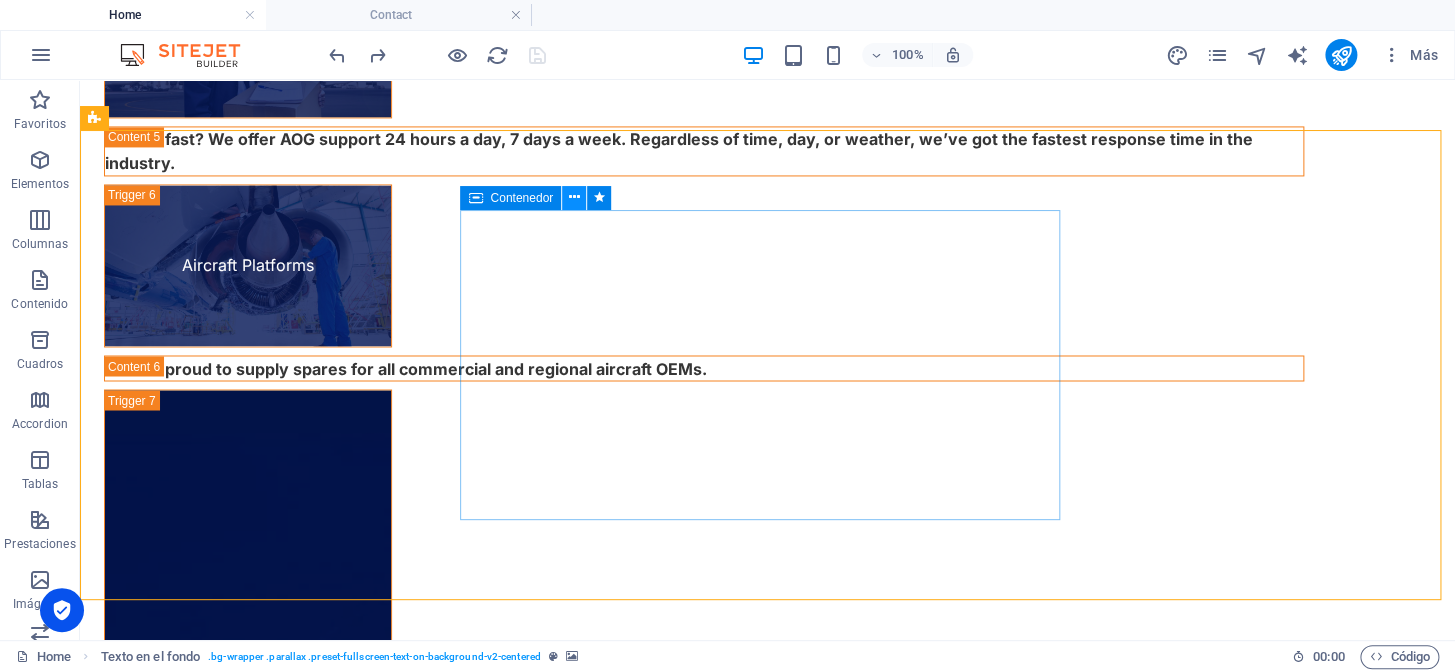 click at bounding box center (574, 197) 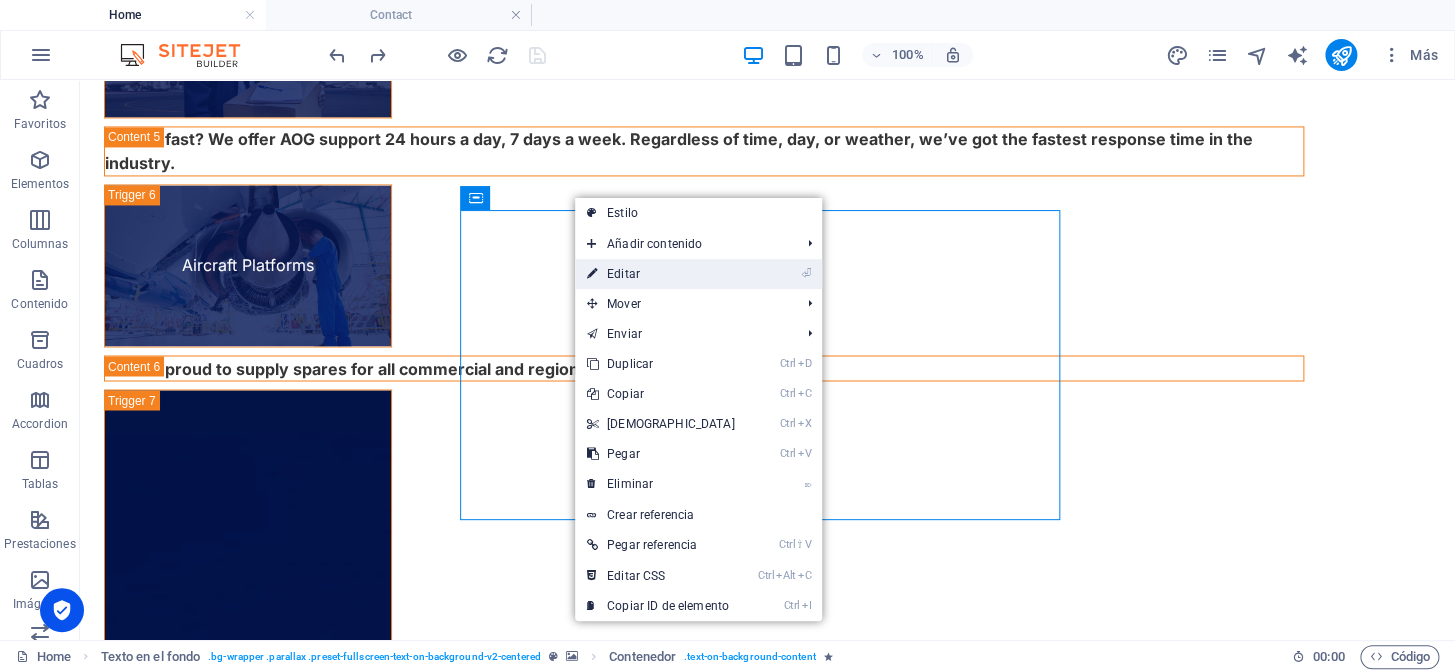 click on "⏎  Editar" at bounding box center (661, 274) 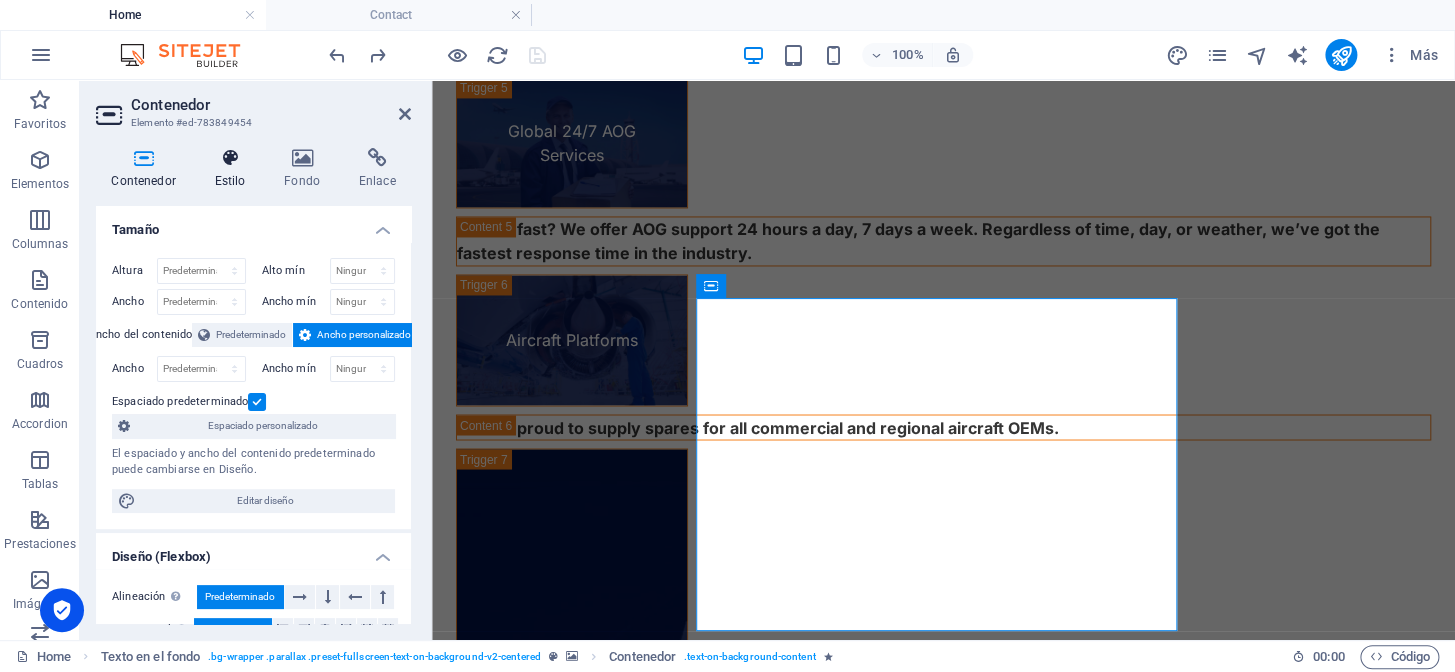 click at bounding box center (230, 158) 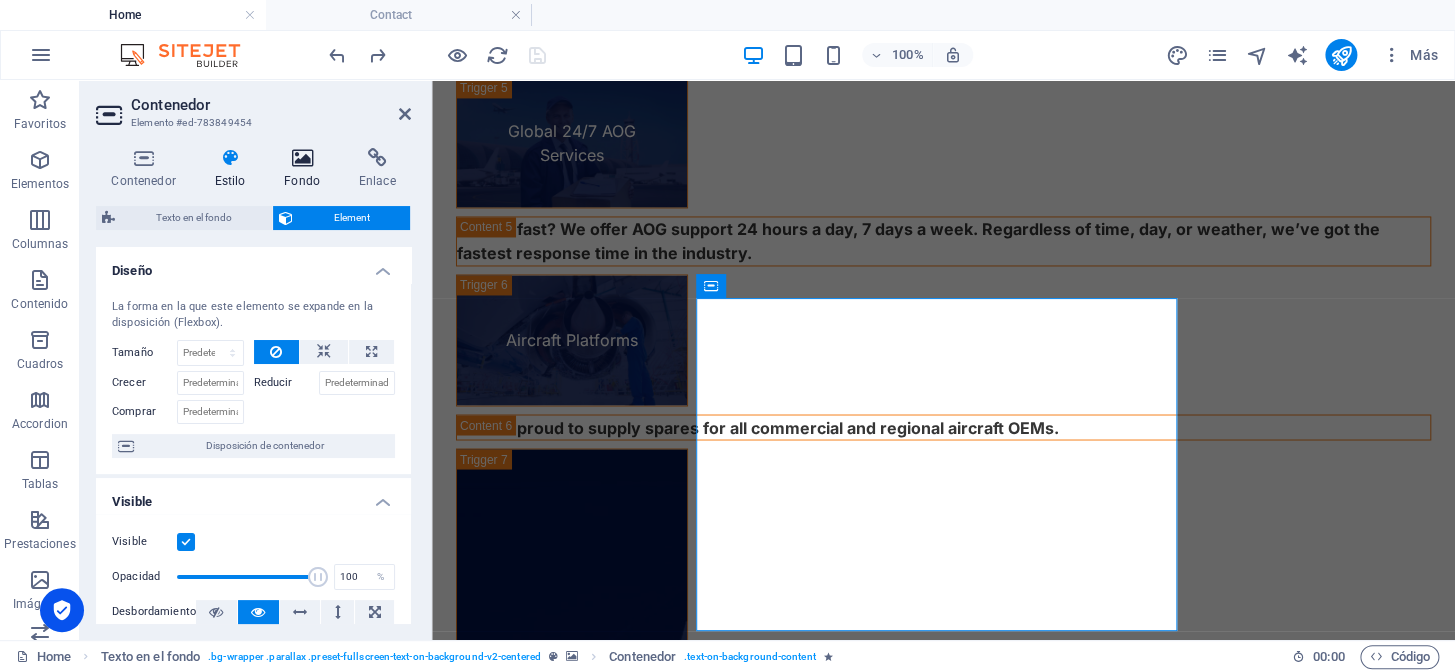 click at bounding box center [302, 158] 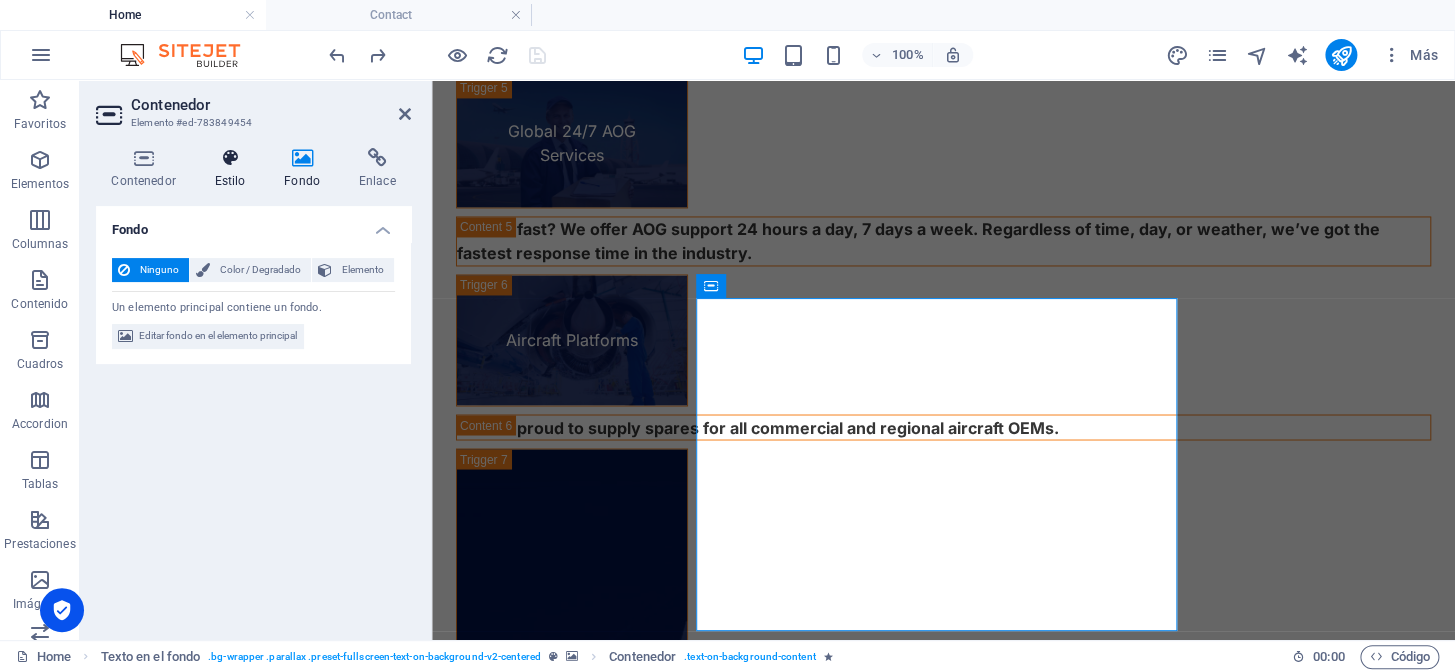 click at bounding box center (230, 158) 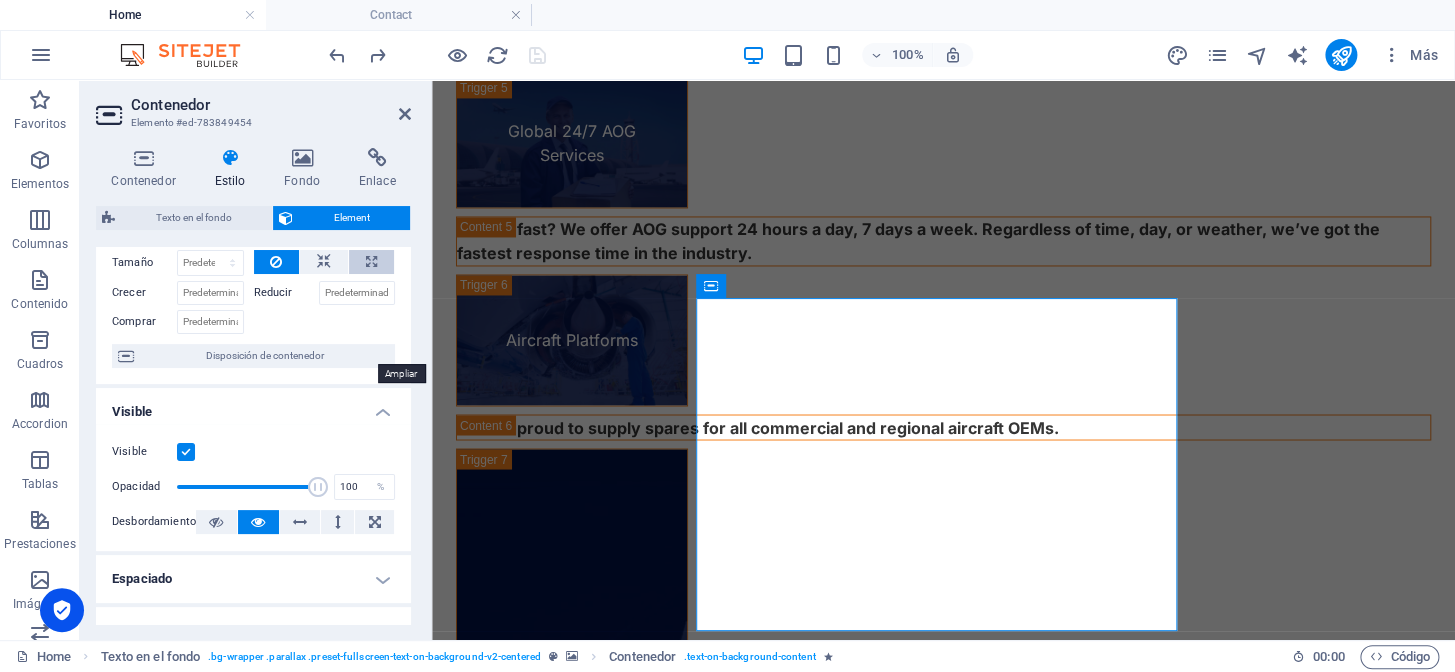 scroll, scrollTop: 181, scrollLeft: 0, axis: vertical 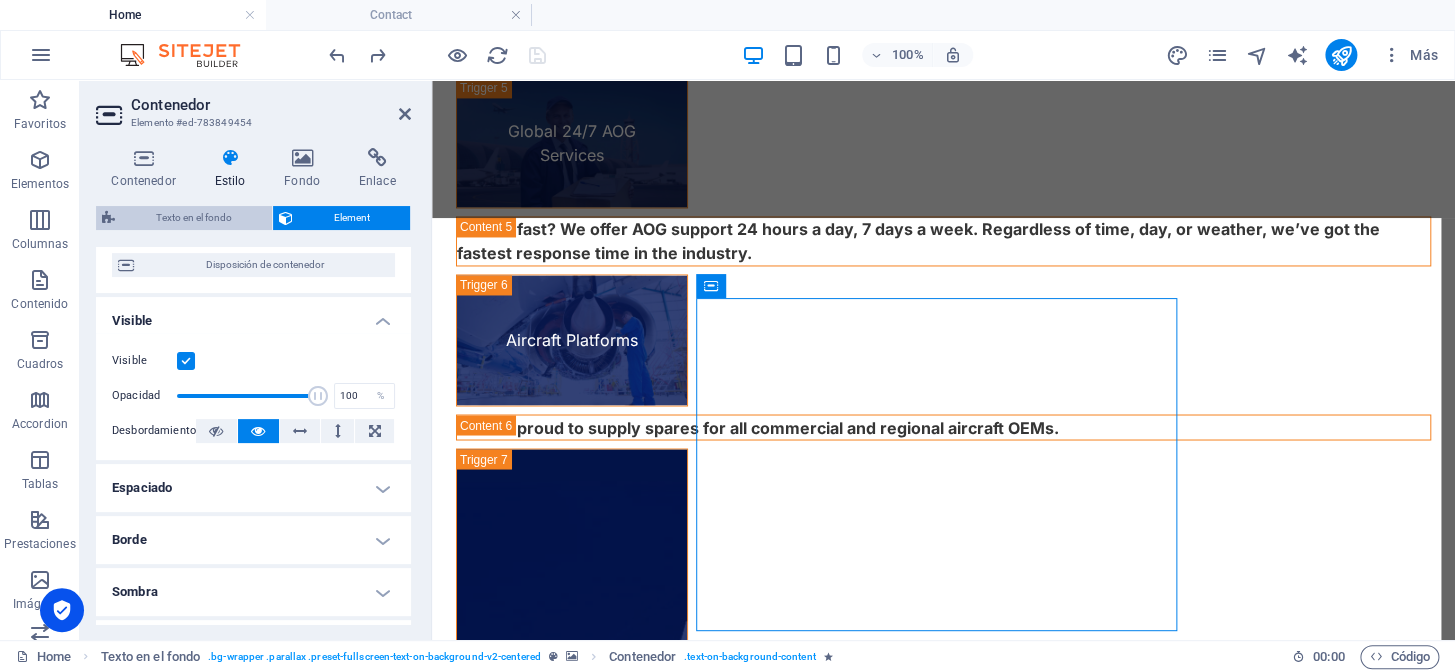 click on "Texto en el fondo" at bounding box center [193, 218] 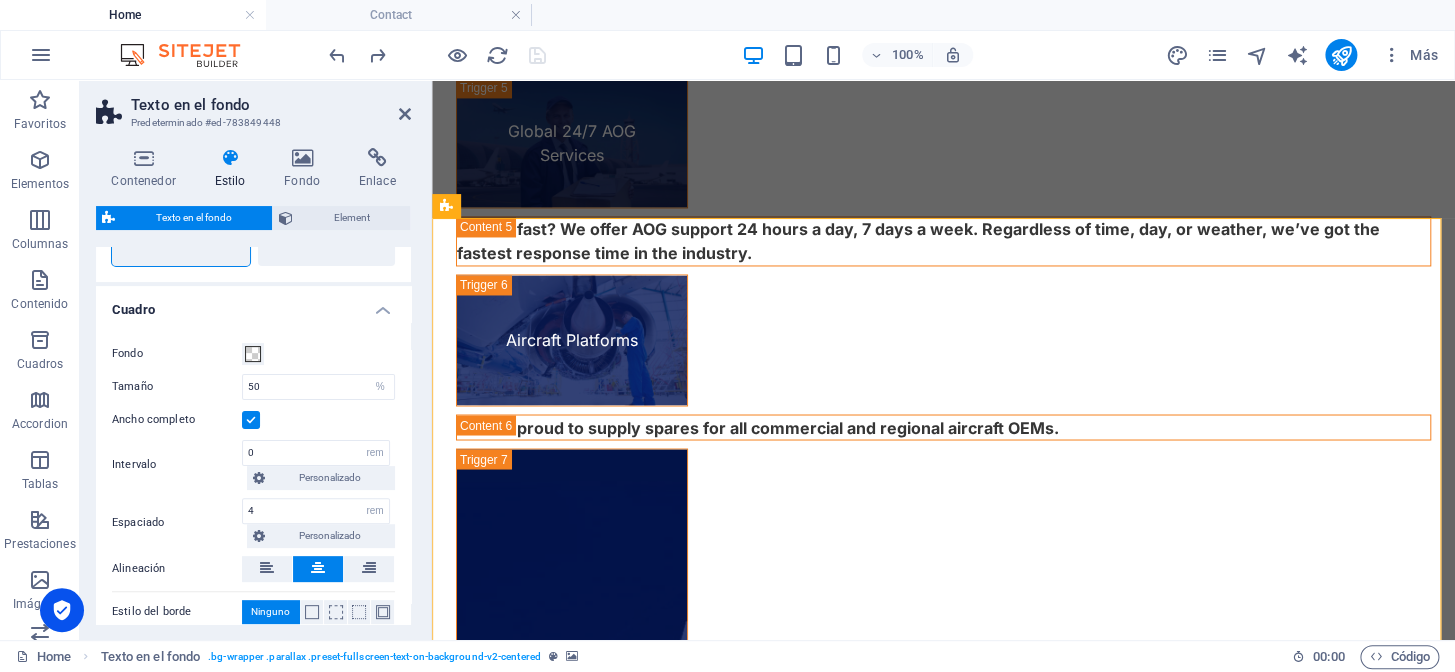 scroll, scrollTop: 181, scrollLeft: 0, axis: vertical 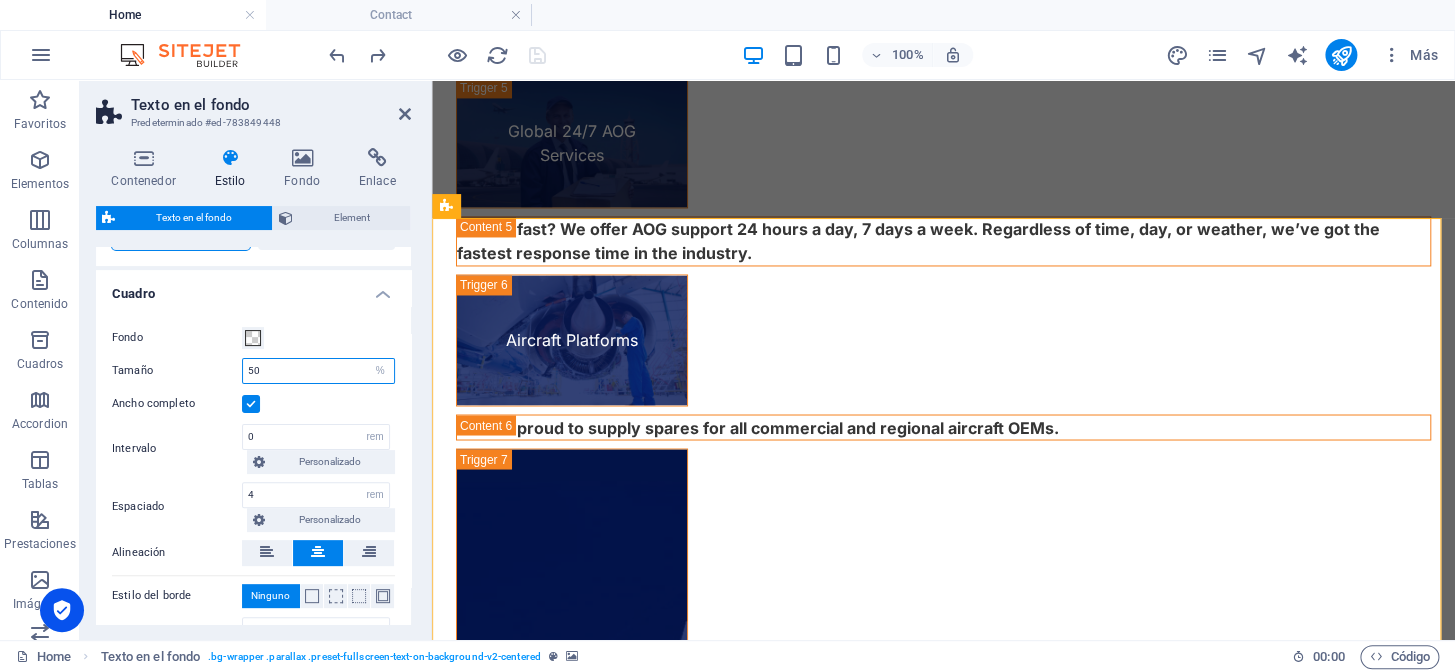 click on "50" at bounding box center (318, 371) 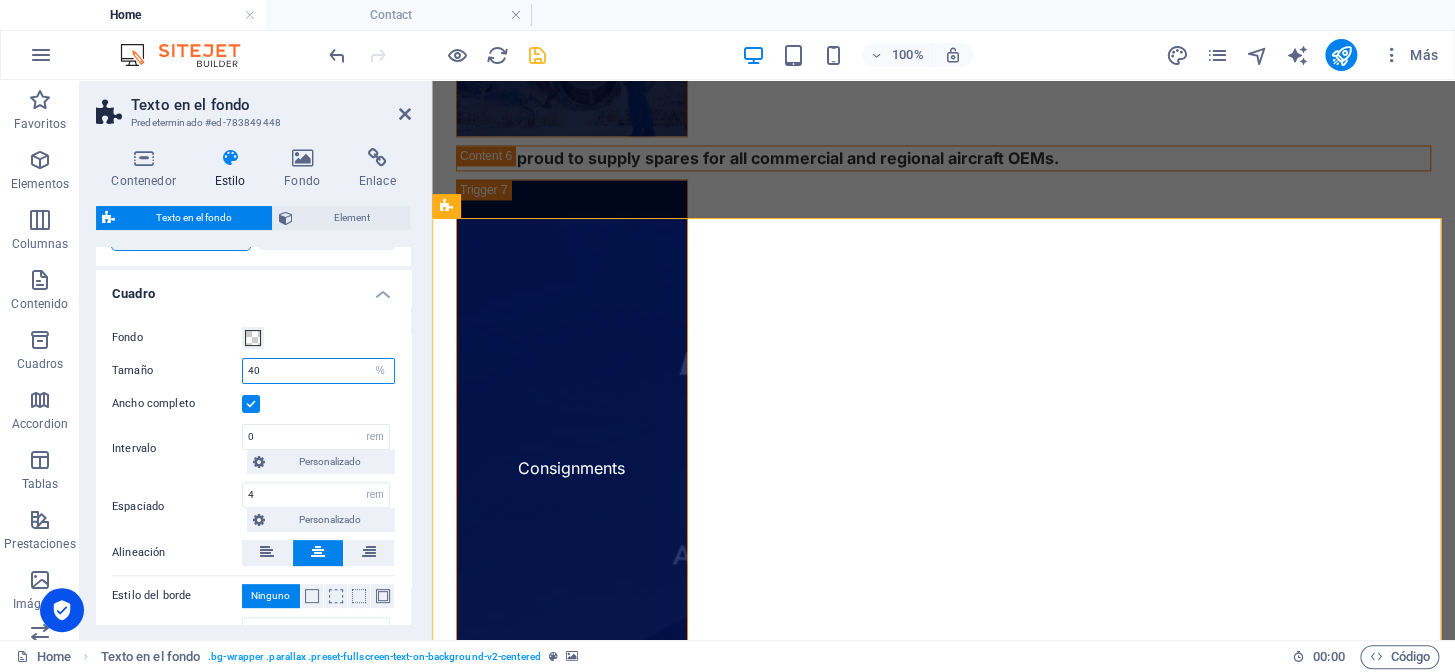 click on "40" at bounding box center [318, 371] 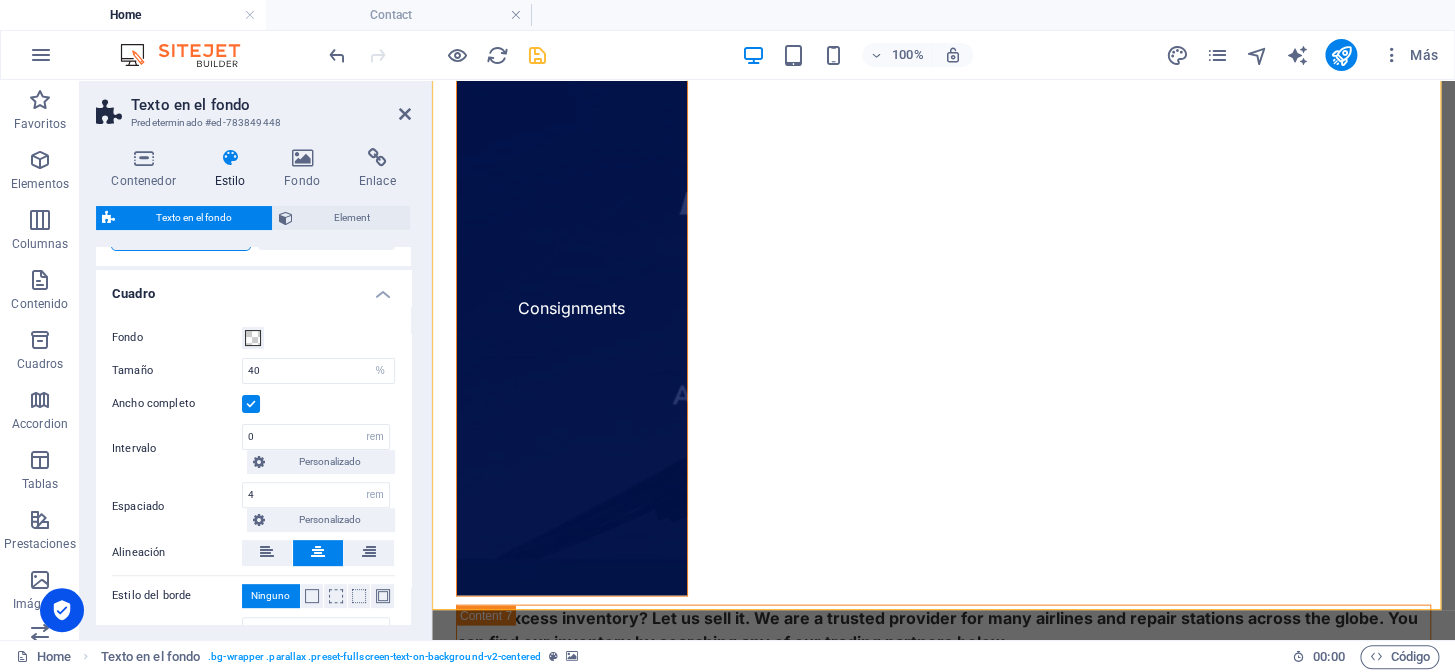 scroll, scrollTop: 4693, scrollLeft: 0, axis: vertical 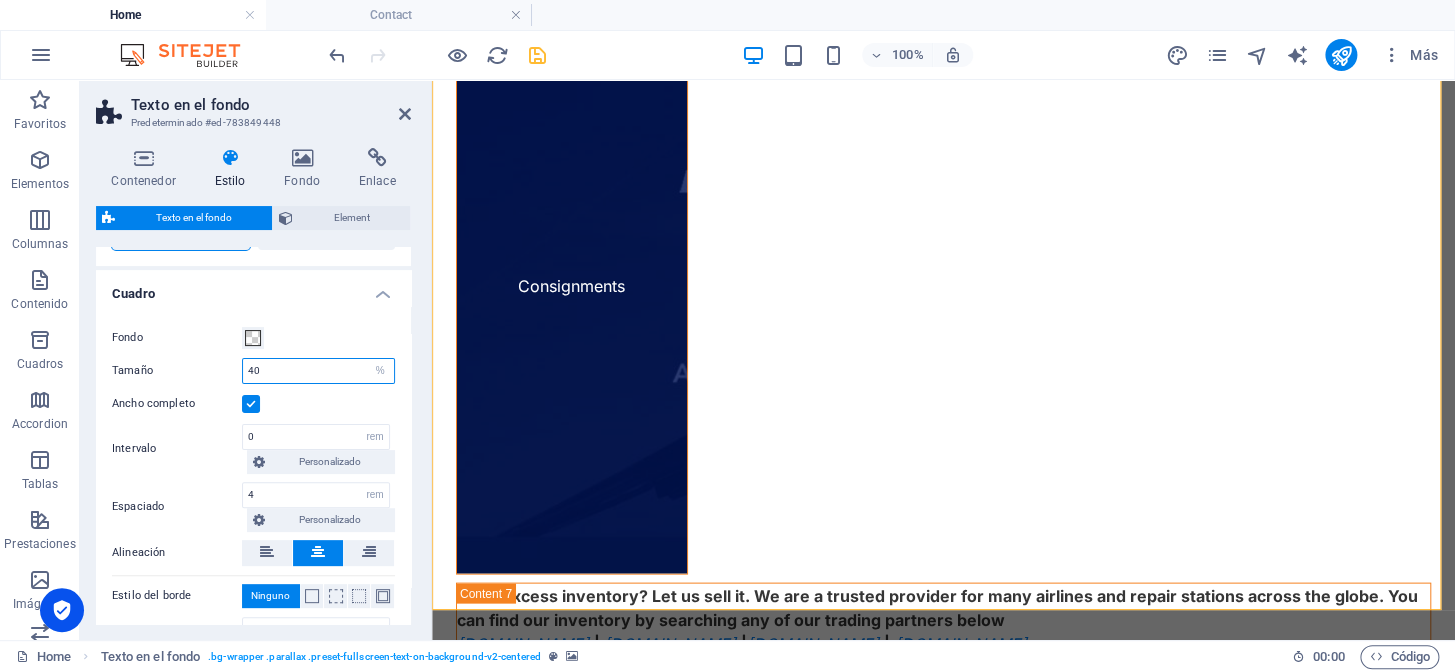 click on "40" at bounding box center (318, 371) 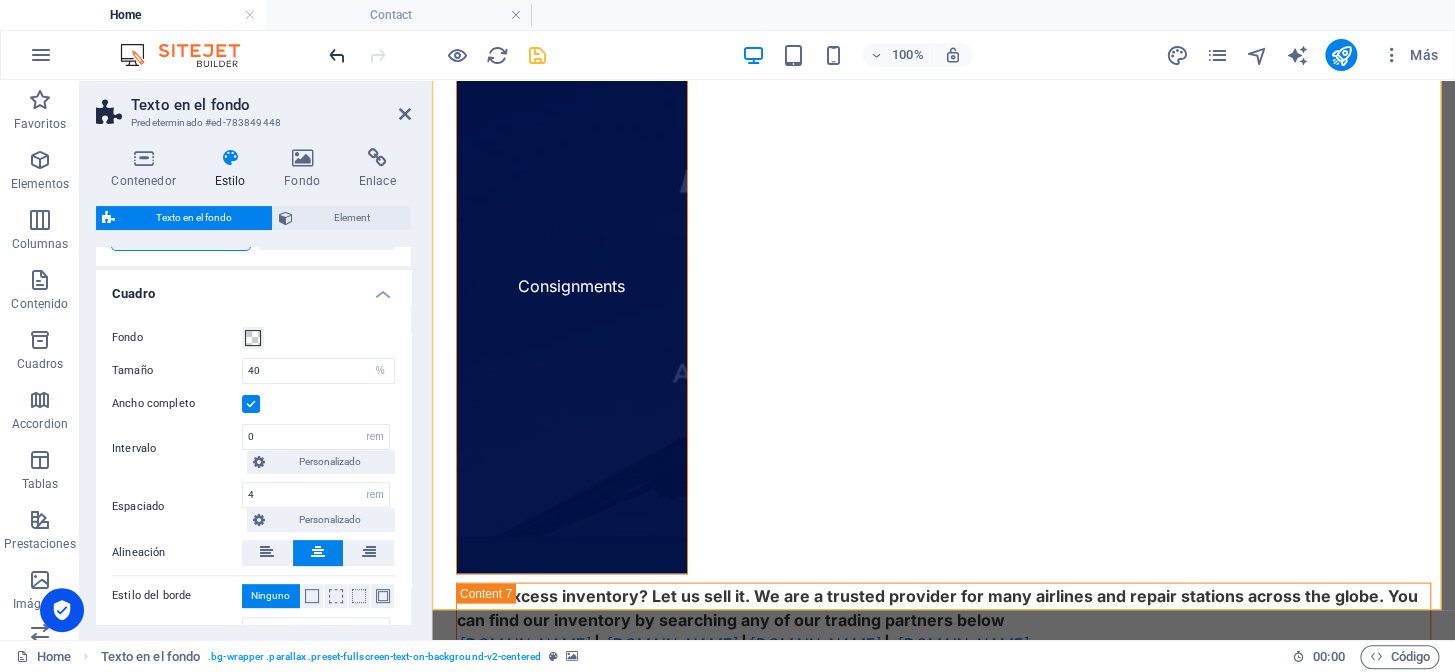 click at bounding box center [337, 55] 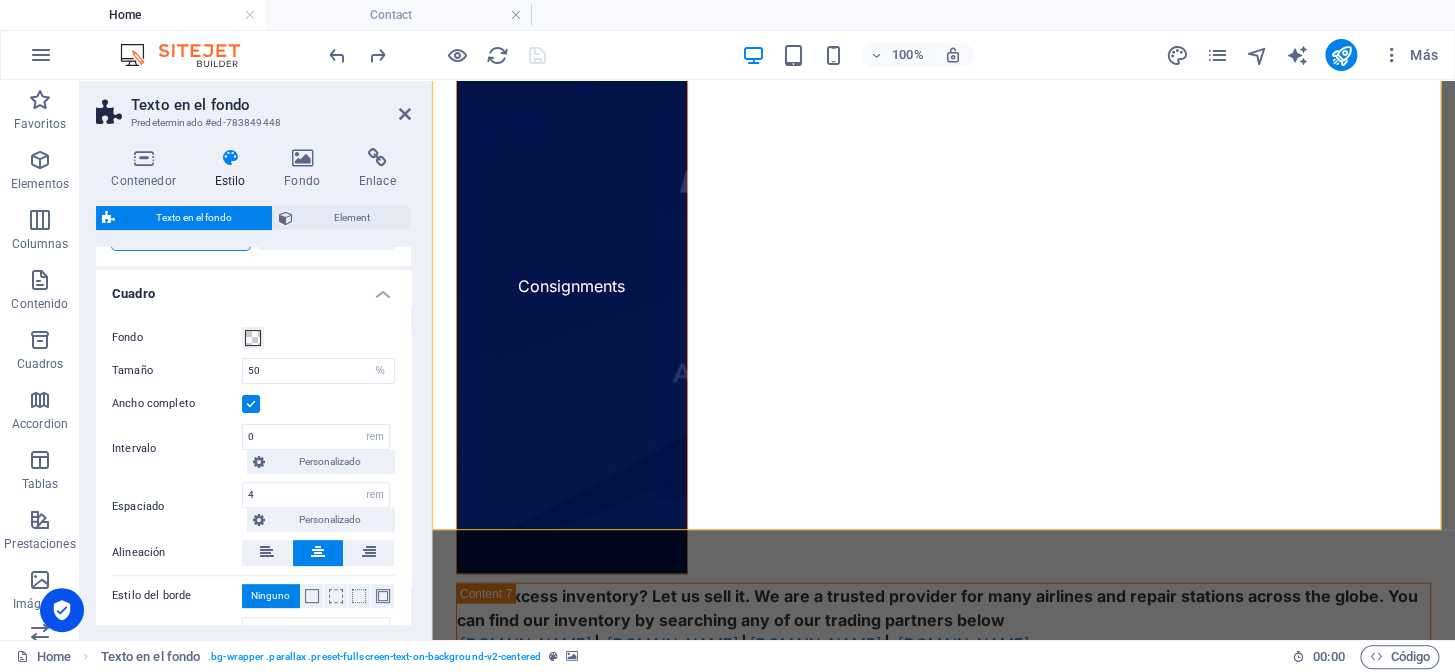 click at bounding box center (251, 404) 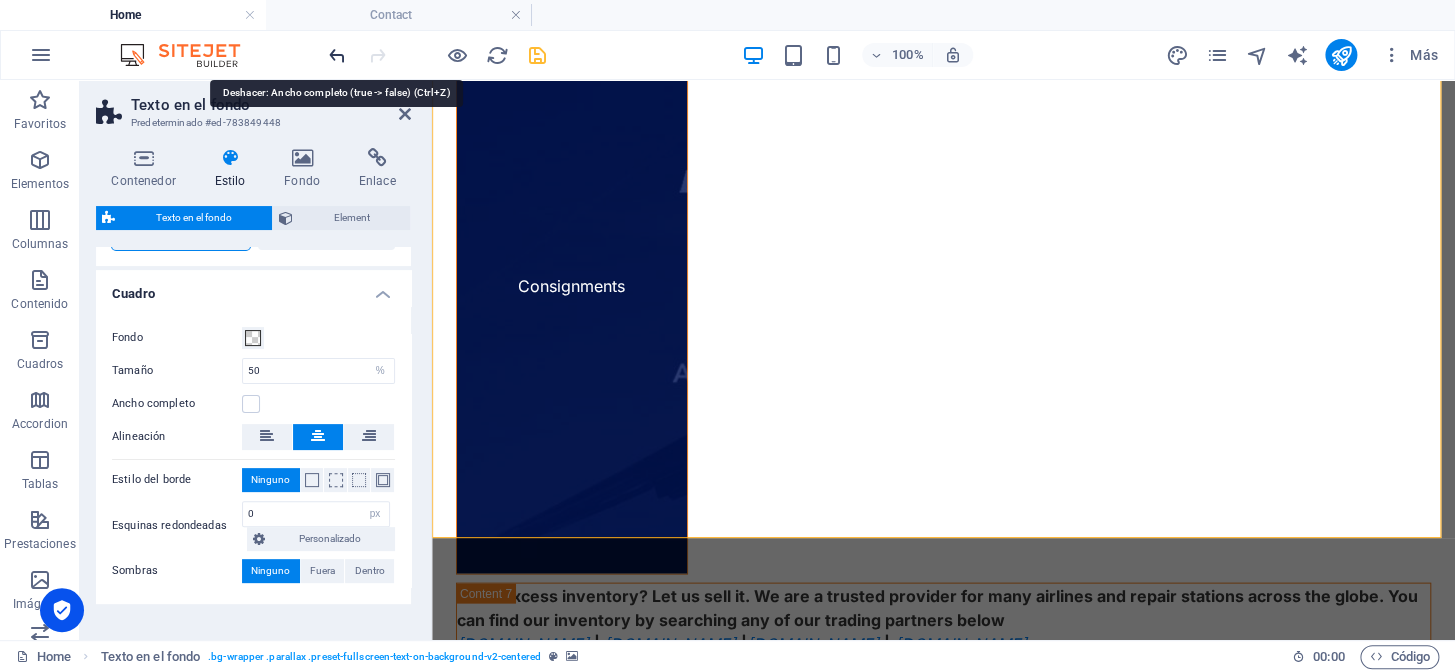 click at bounding box center (337, 55) 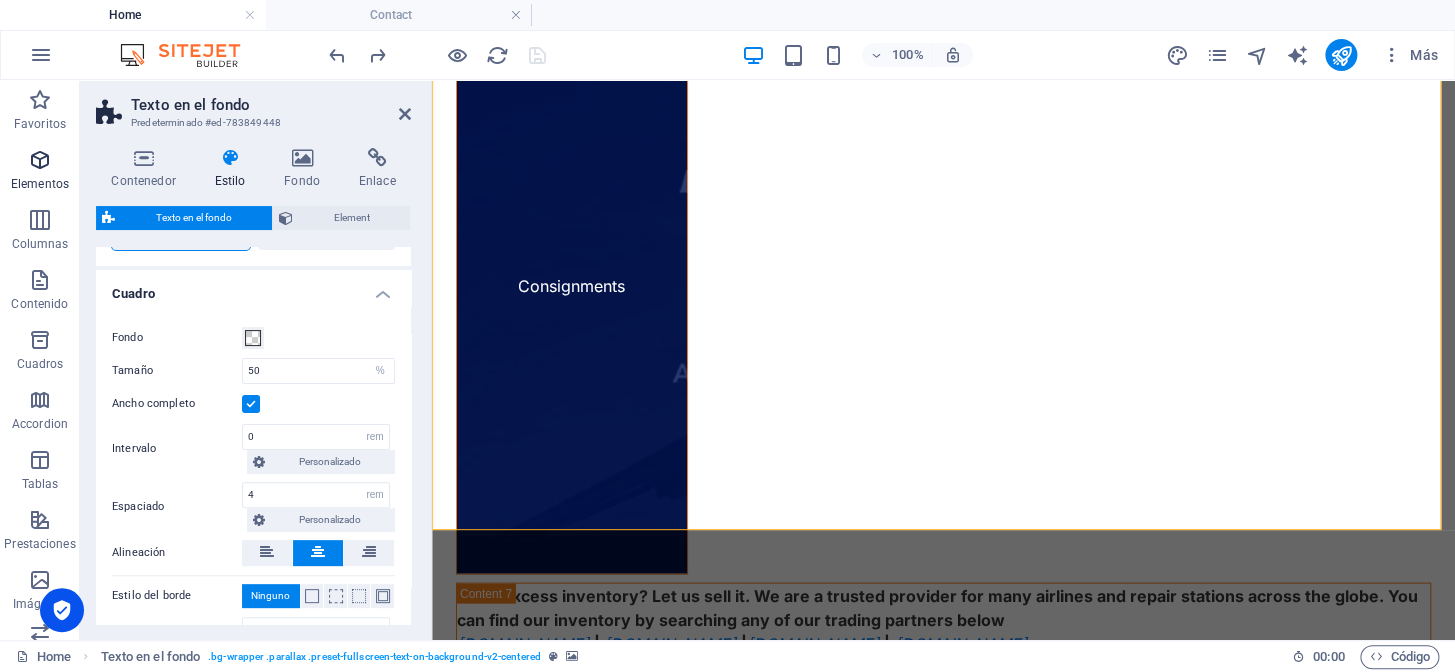 click at bounding box center (40, 160) 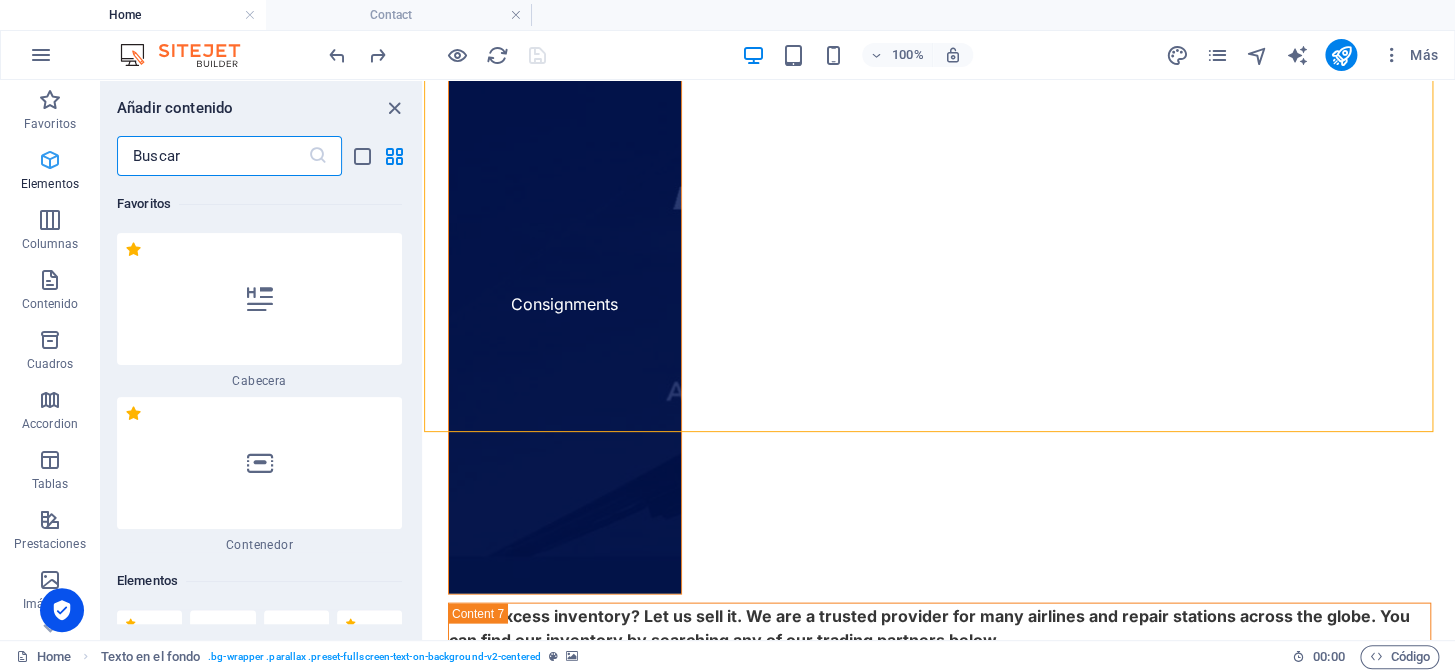 scroll, scrollTop: 4790, scrollLeft: 0, axis: vertical 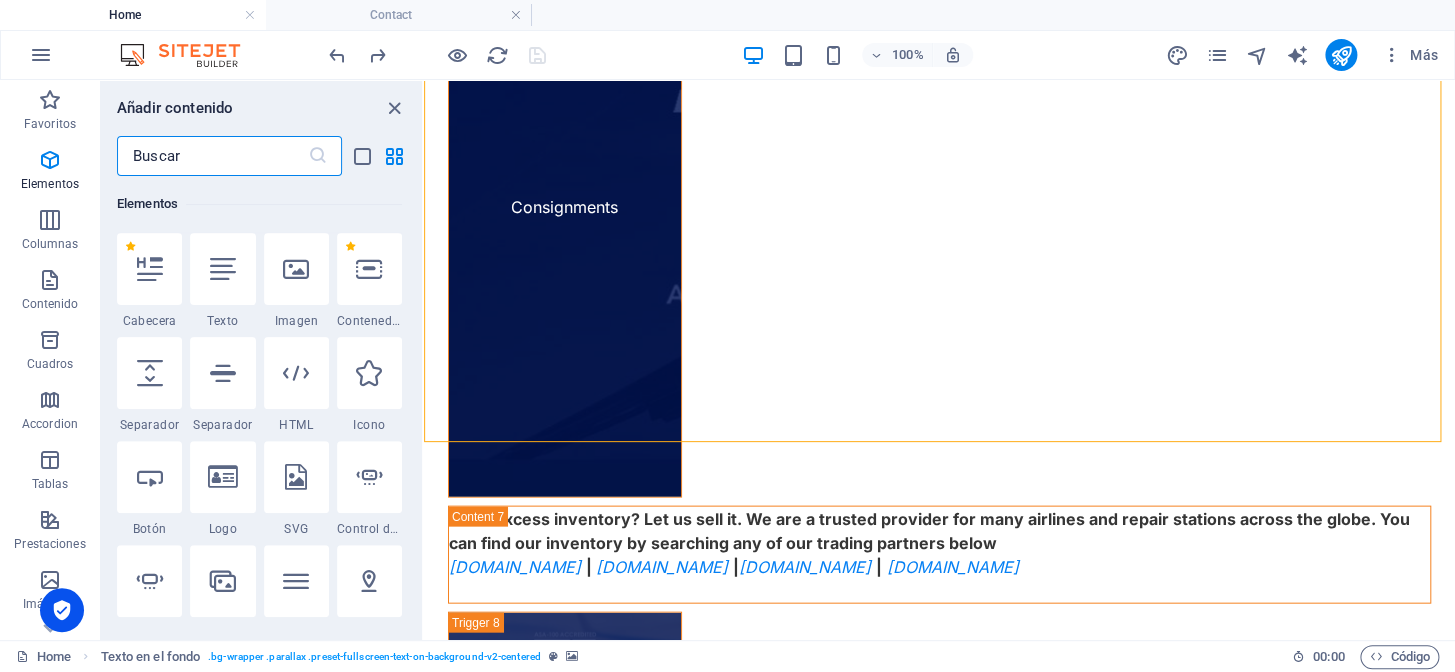 click at bounding box center (212, 156) 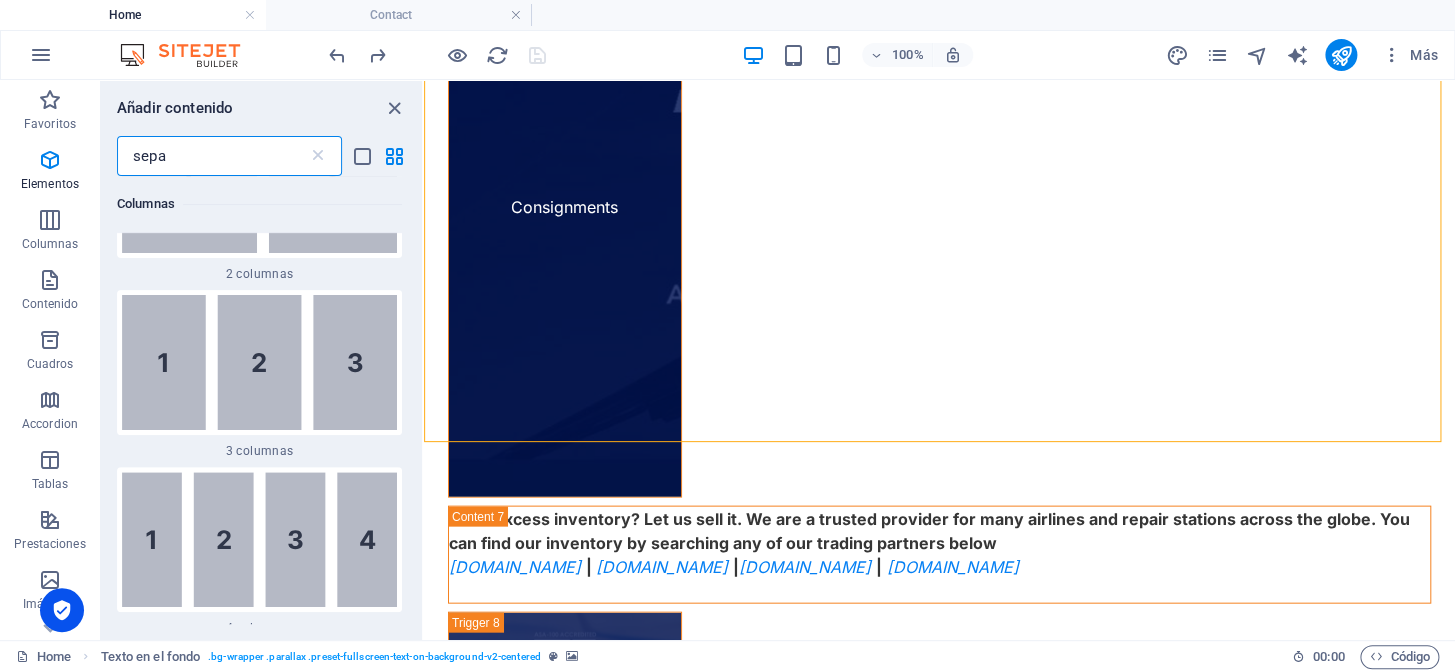 scroll, scrollTop: 0, scrollLeft: 0, axis: both 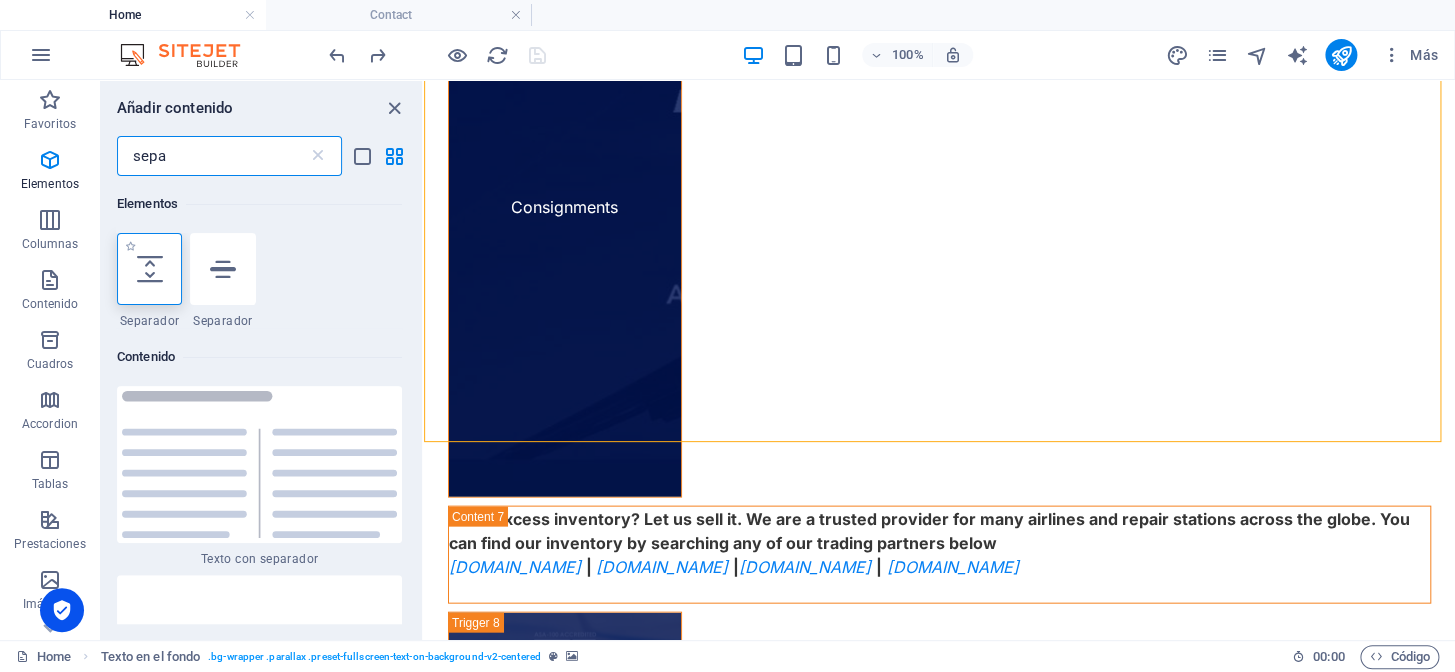 type on "sepa" 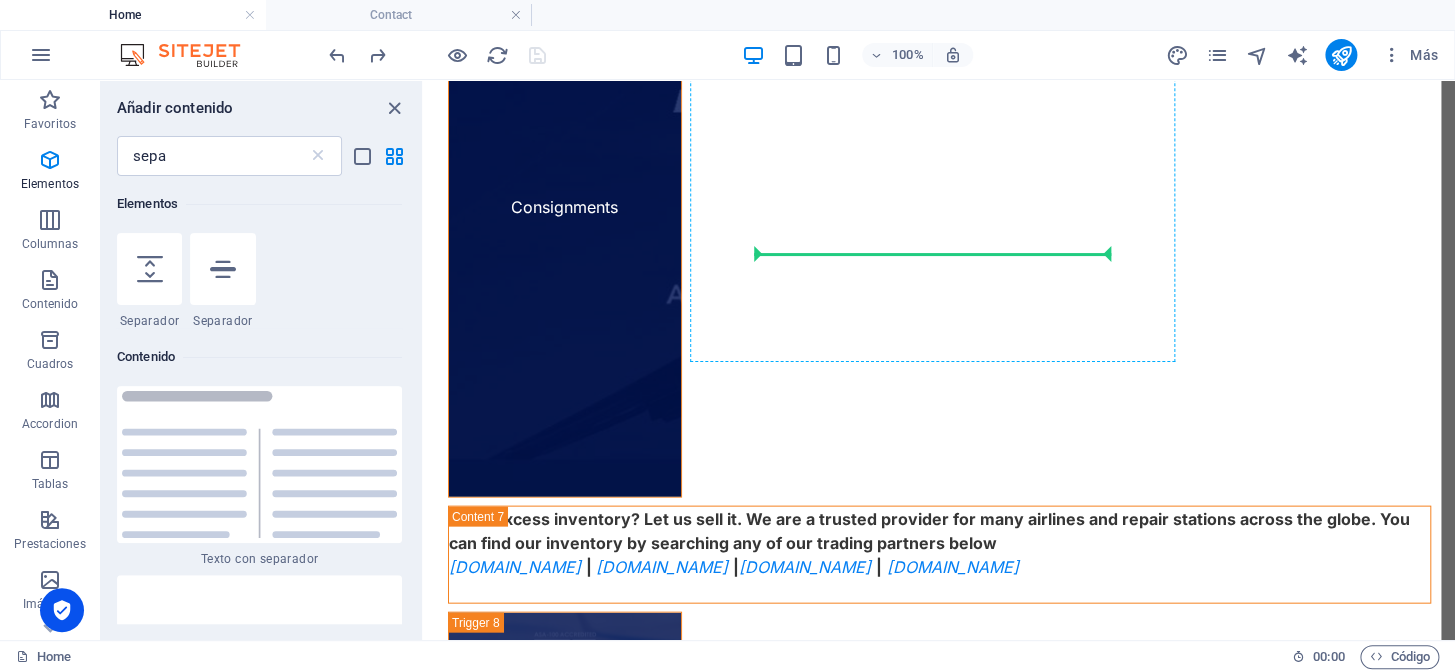 select on "px" 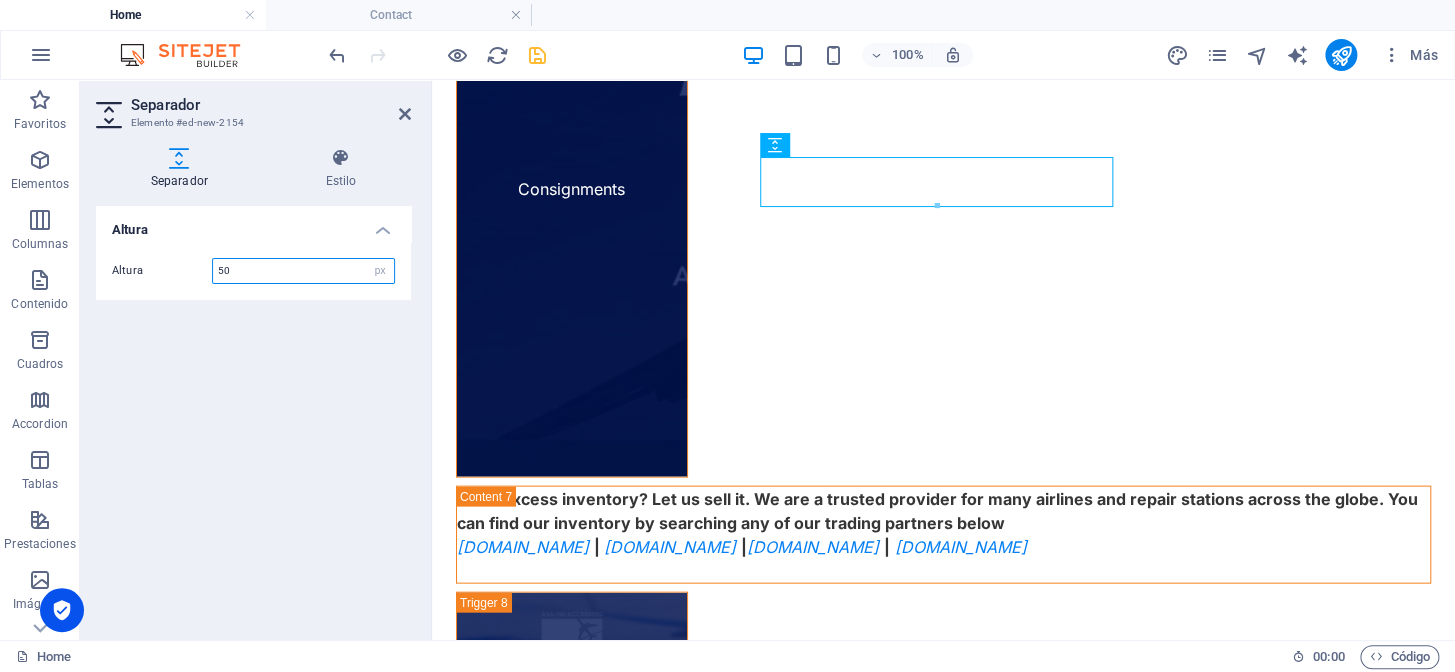 scroll, scrollTop: 4878, scrollLeft: 0, axis: vertical 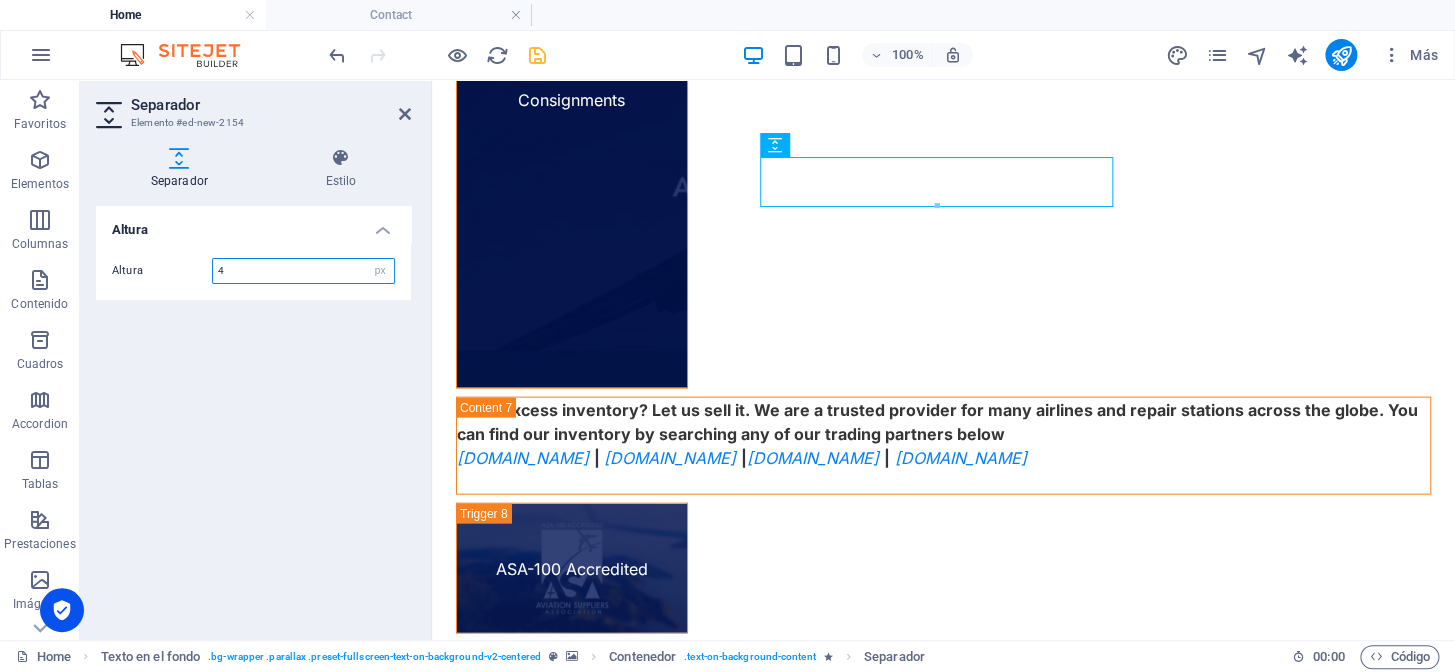 type on "4" 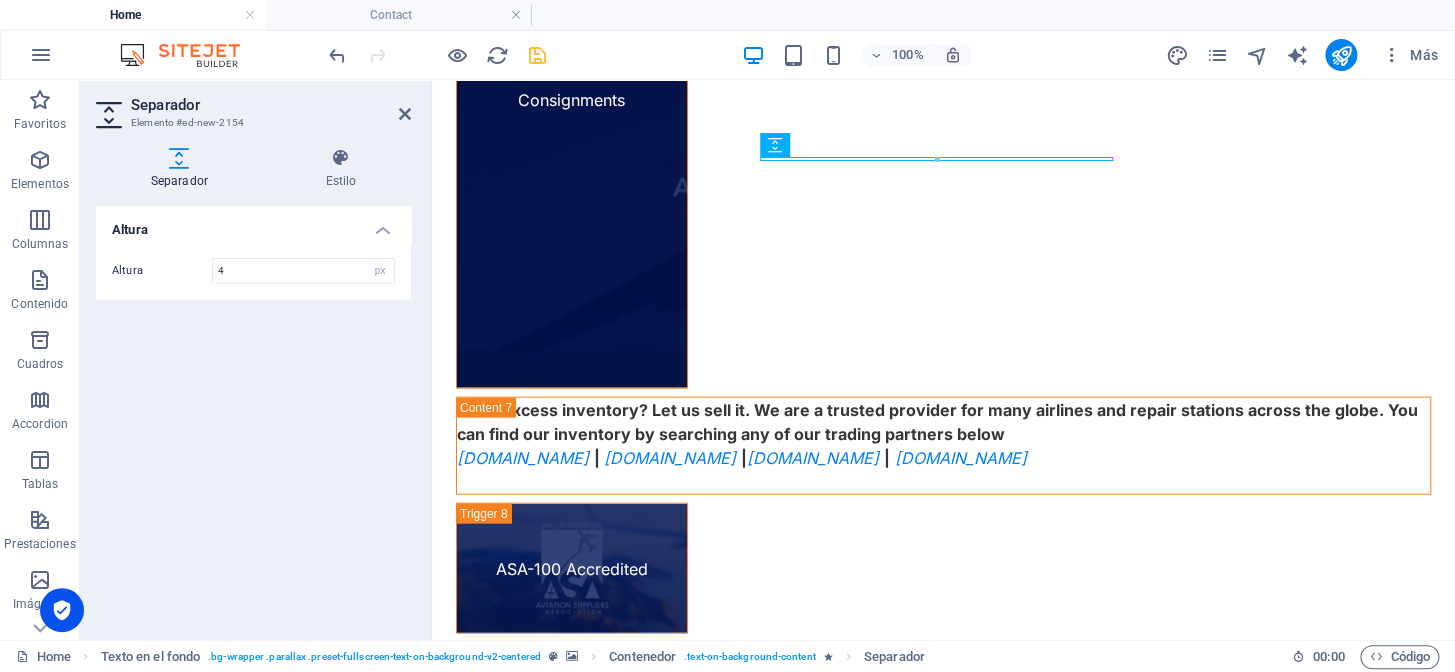 click at bounding box center (943, 4225) 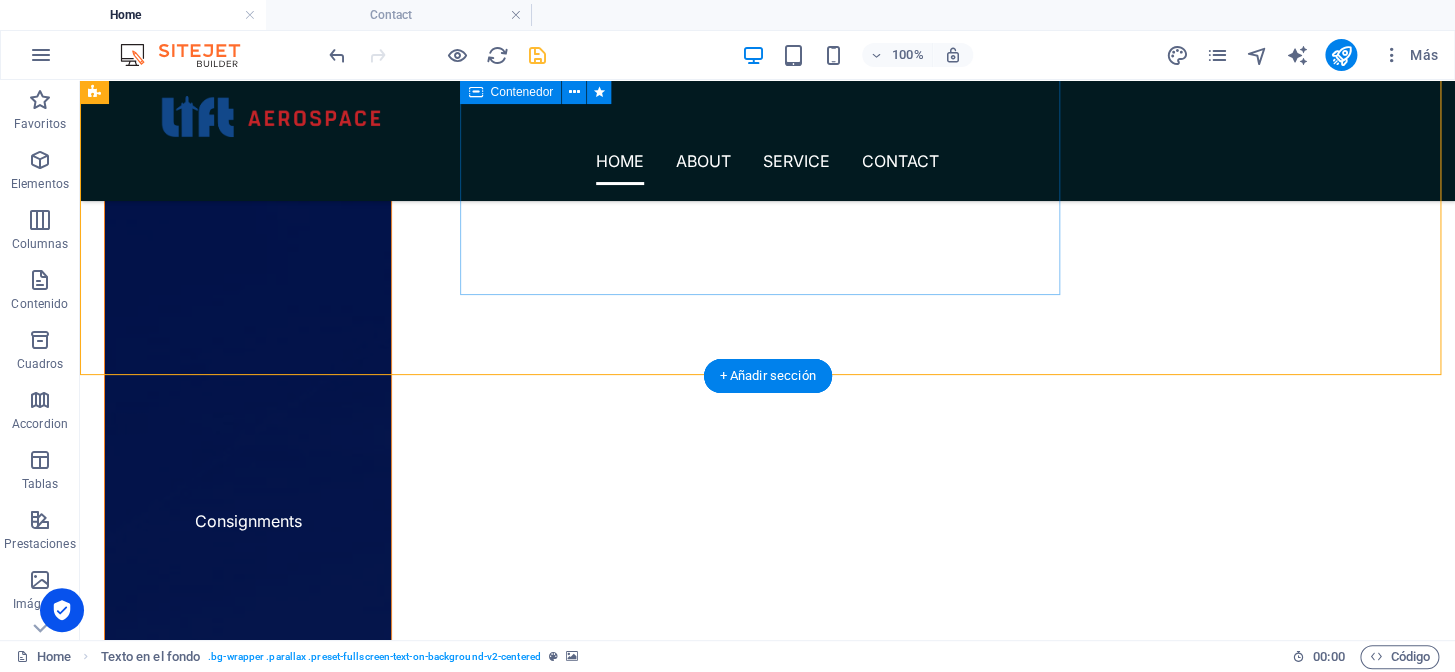 scroll, scrollTop: 4698, scrollLeft: 0, axis: vertical 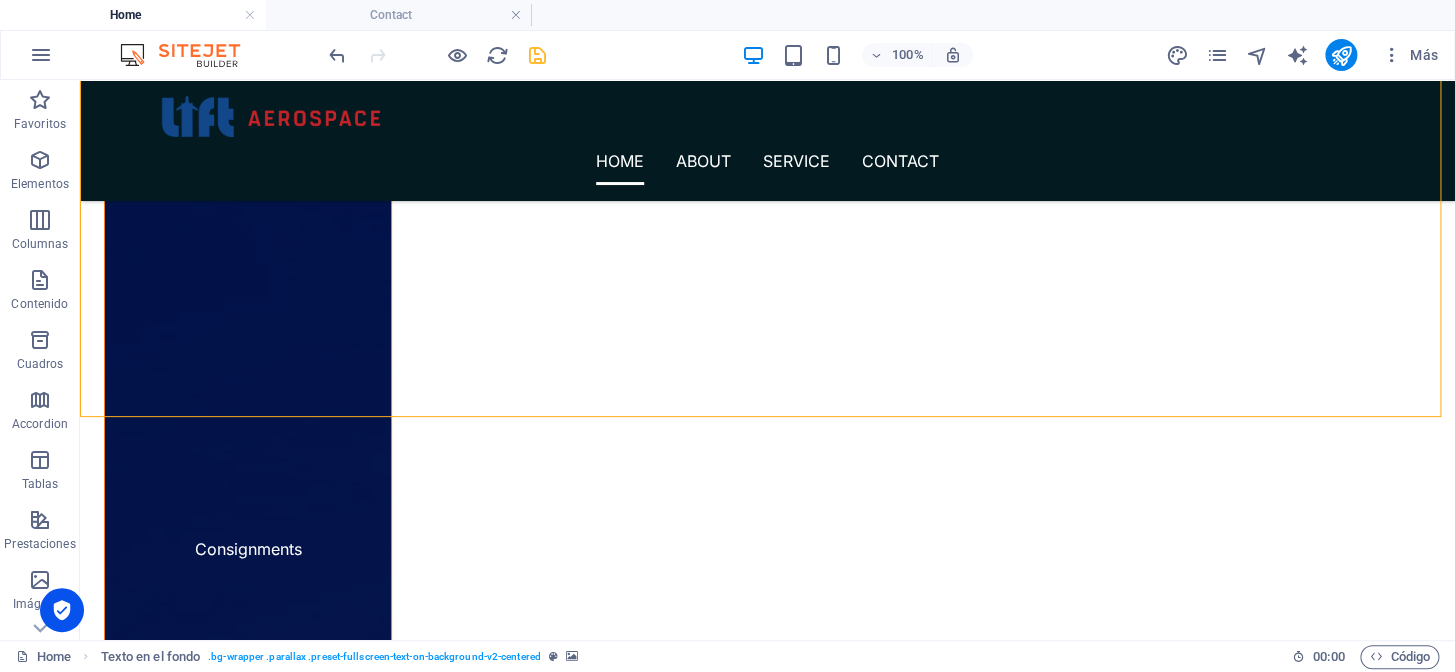 click at bounding box center (537, 55) 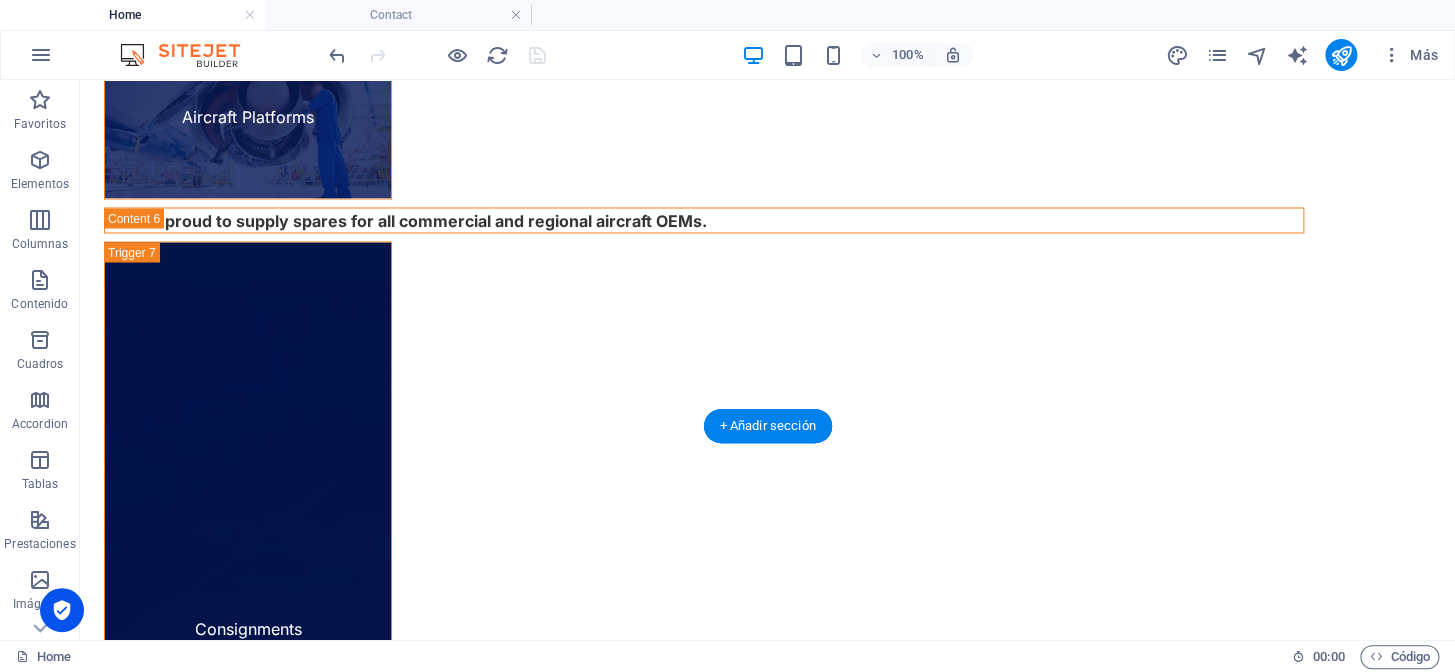 scroll, scrollTop: 4698, scrollLeft: 0, axis: vertical 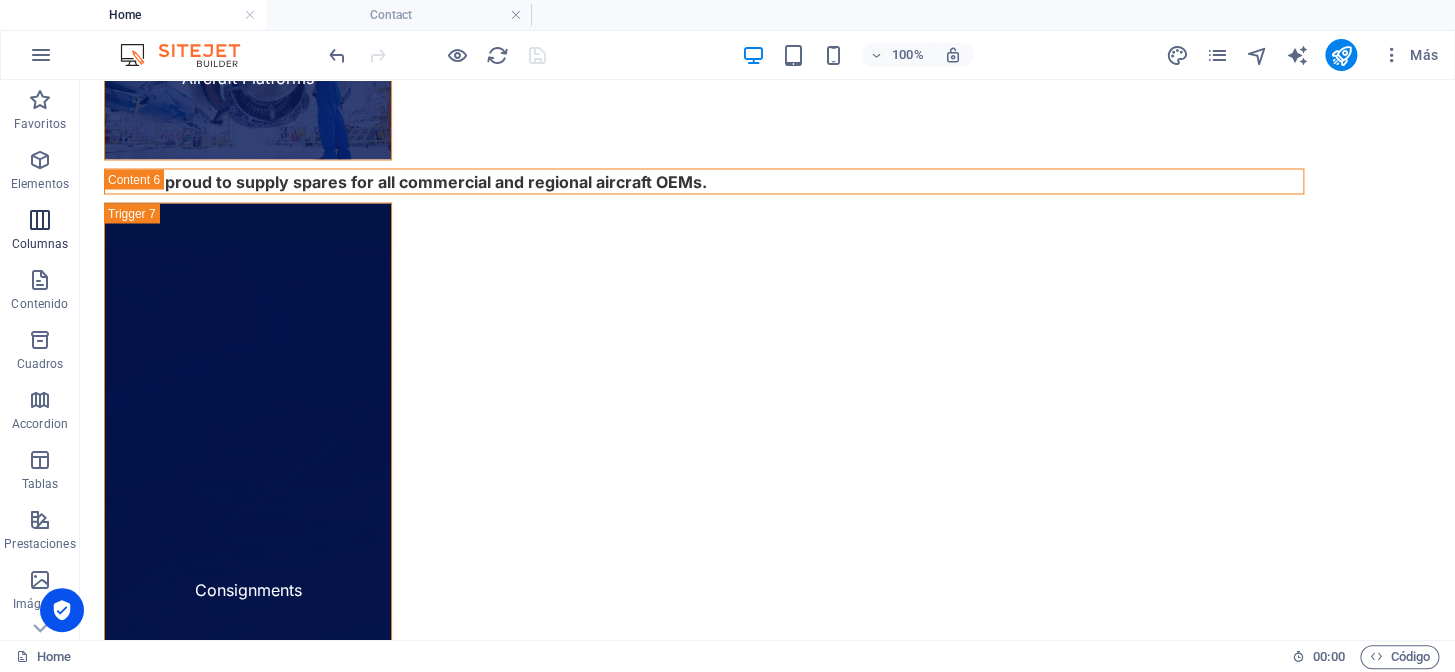 click on "Columnas" at bounding box center [40, 232] 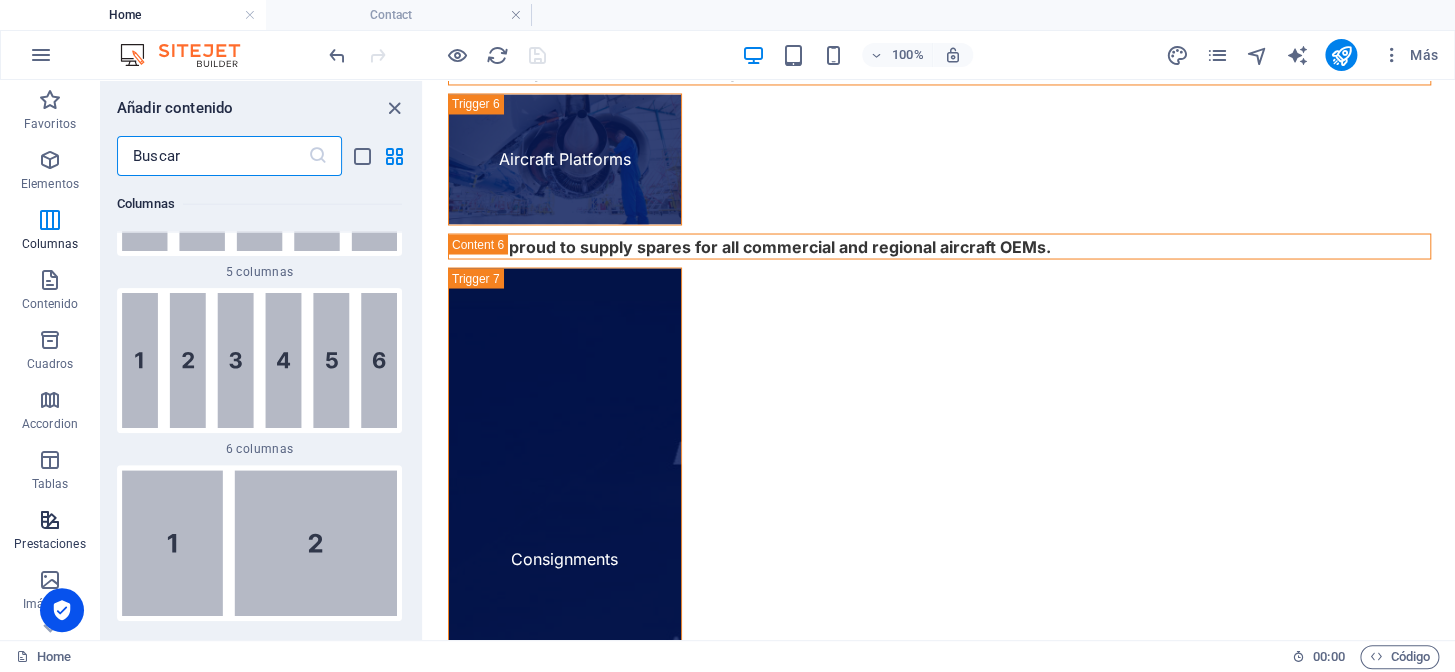 click at bounding box center (50, 520) 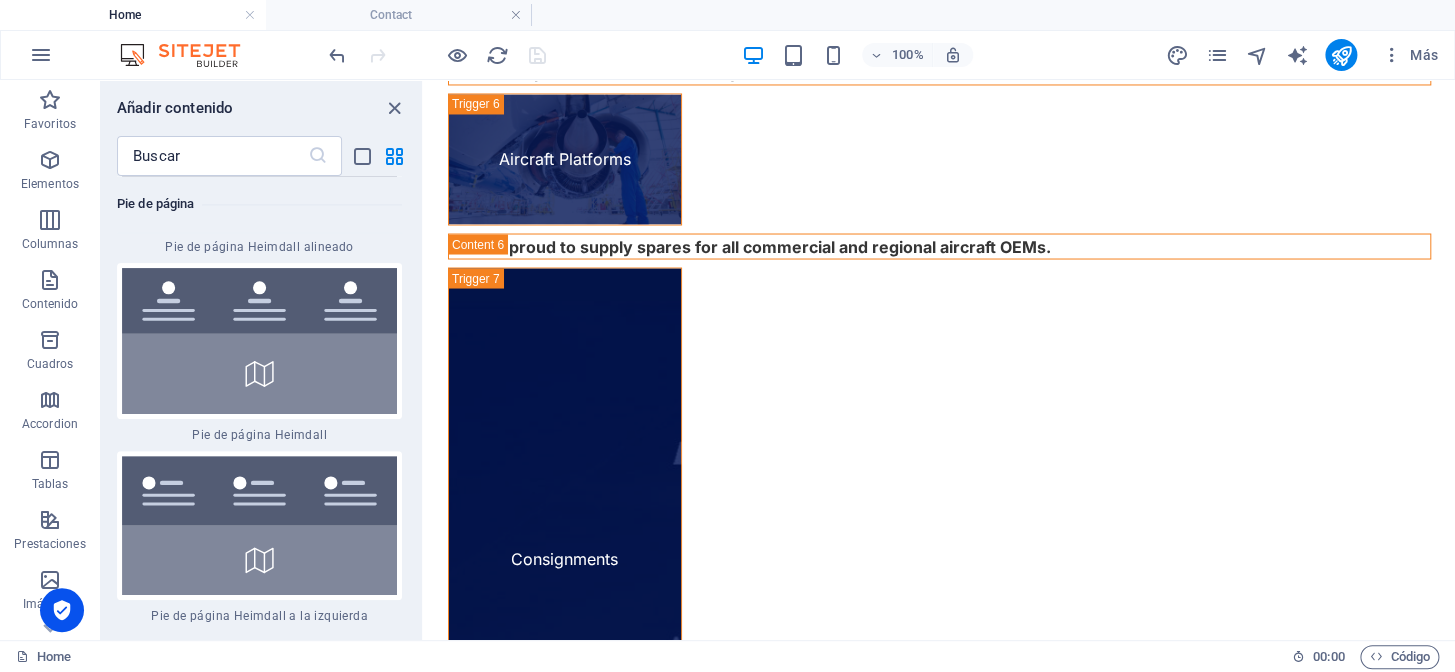 scroll, scrollTop: 27178, scrollLeft: 0, axis: vertical 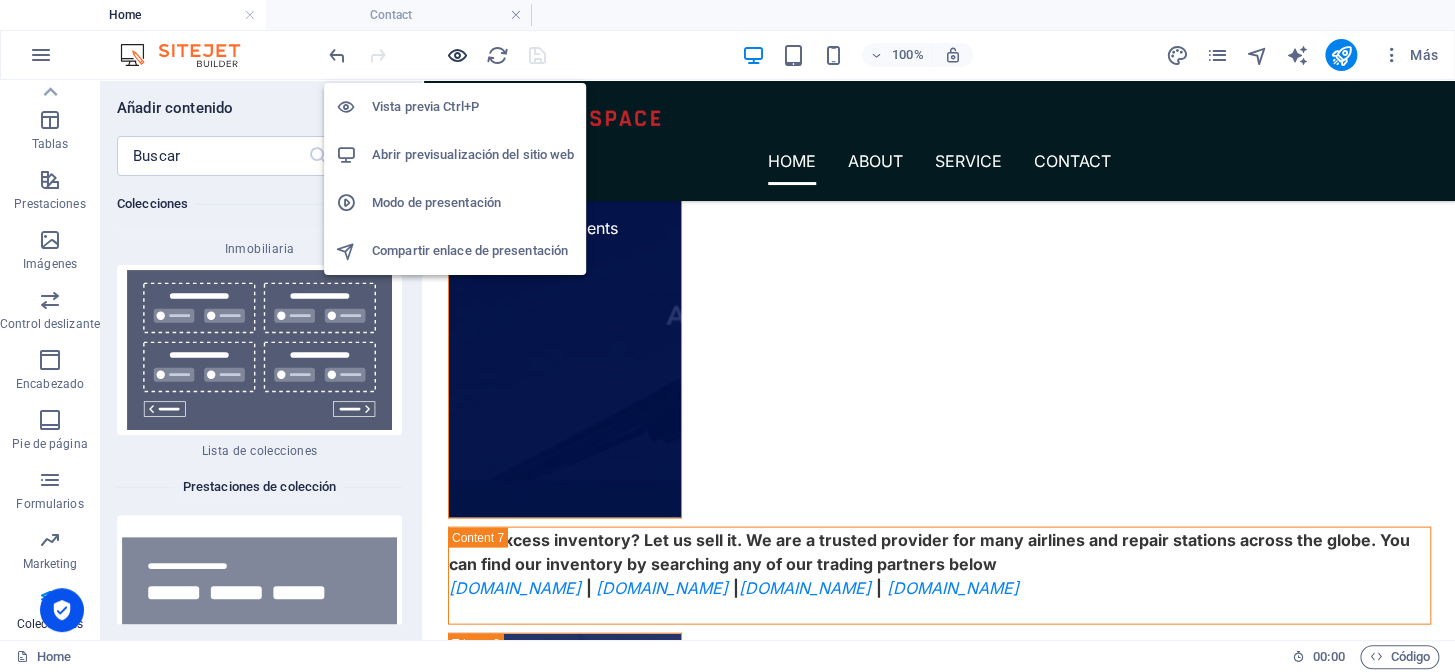 click at bounding box center [457, 55] 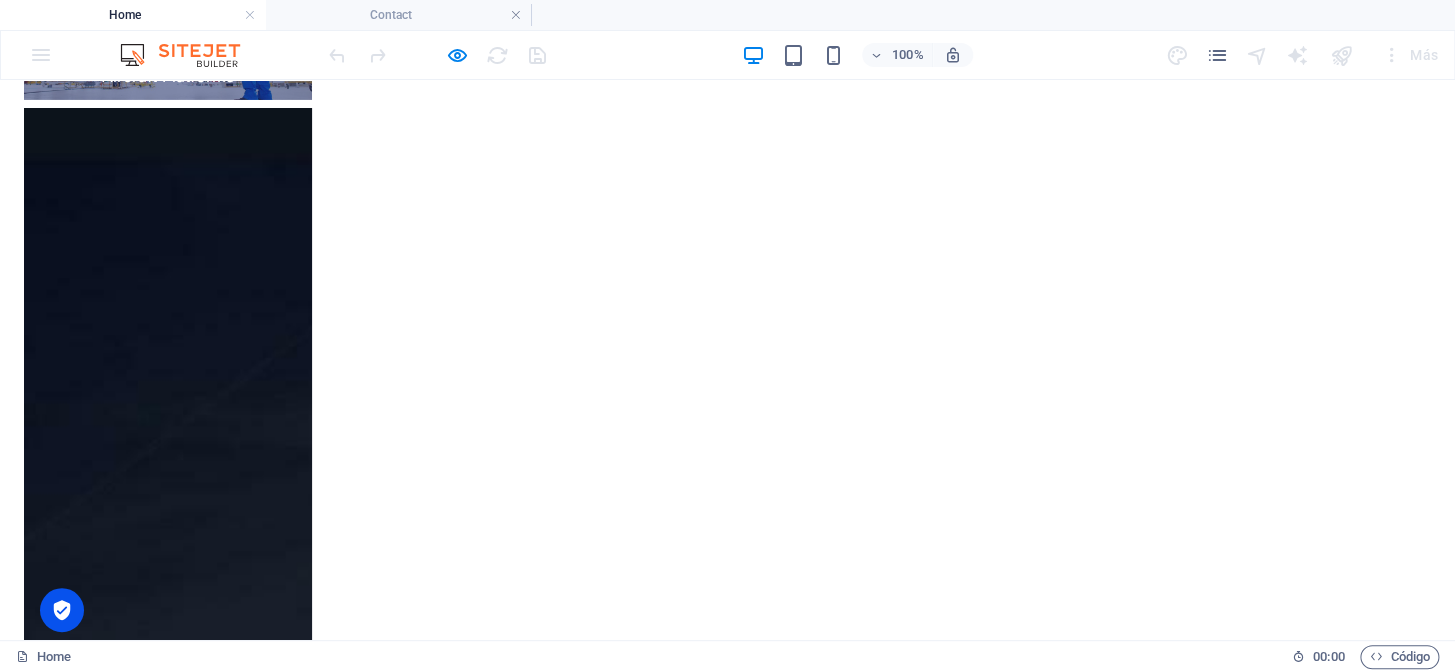 scroll, scrollTop: 2862, scrollLeft: 0, axis: vertical 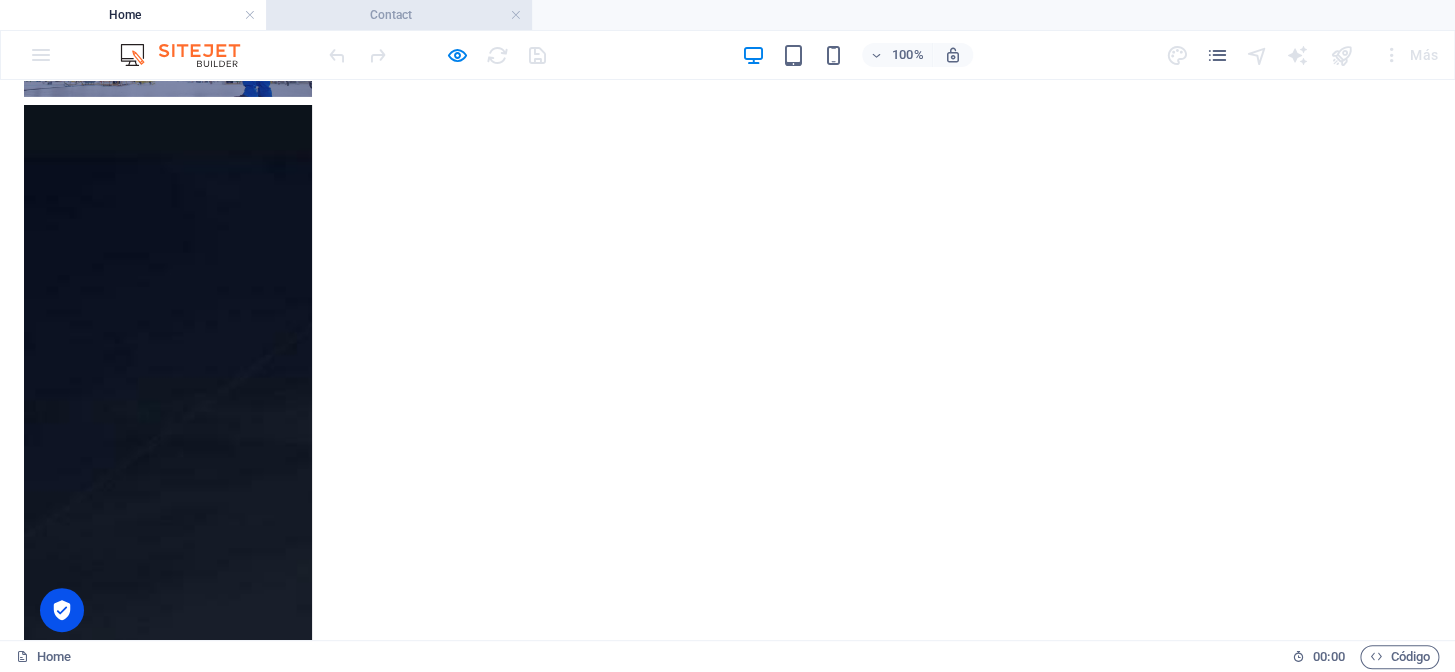 click on "Contact" at bounding box center (399, 15) 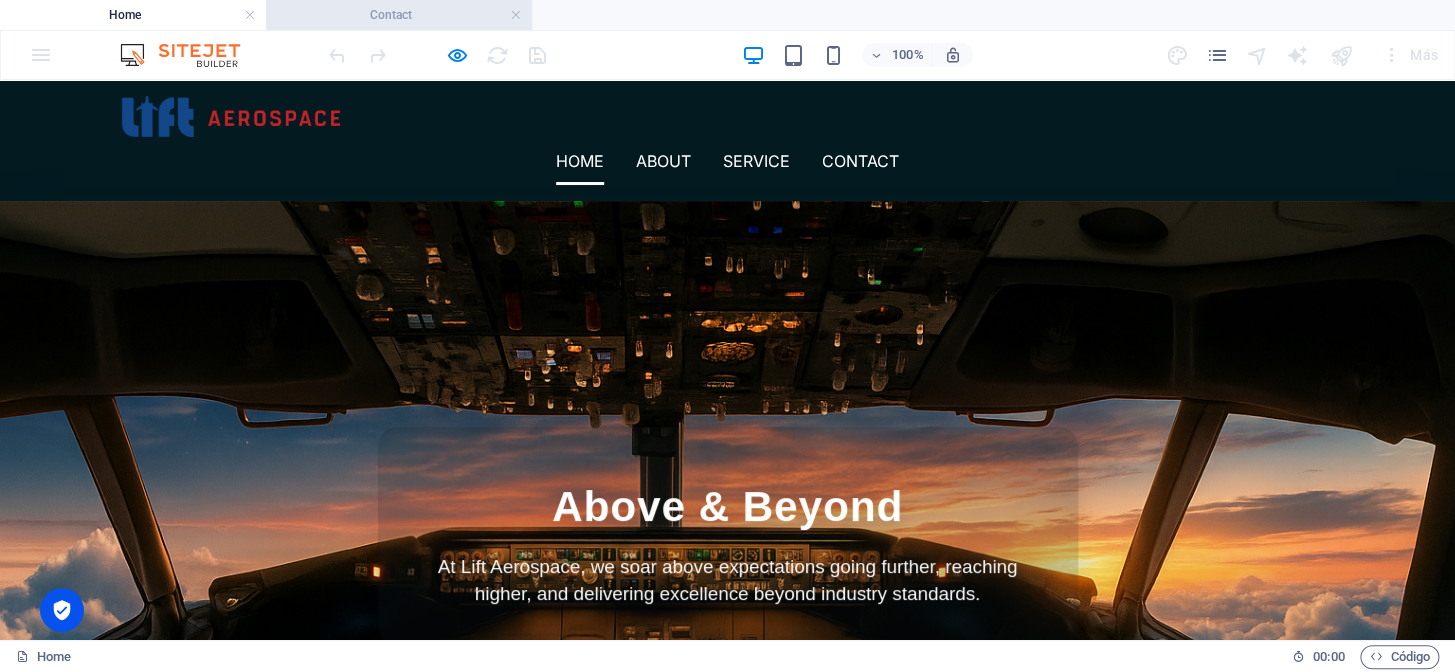 scroll, scrollTop: 3440, scrollLeft: 0, axis: vertical 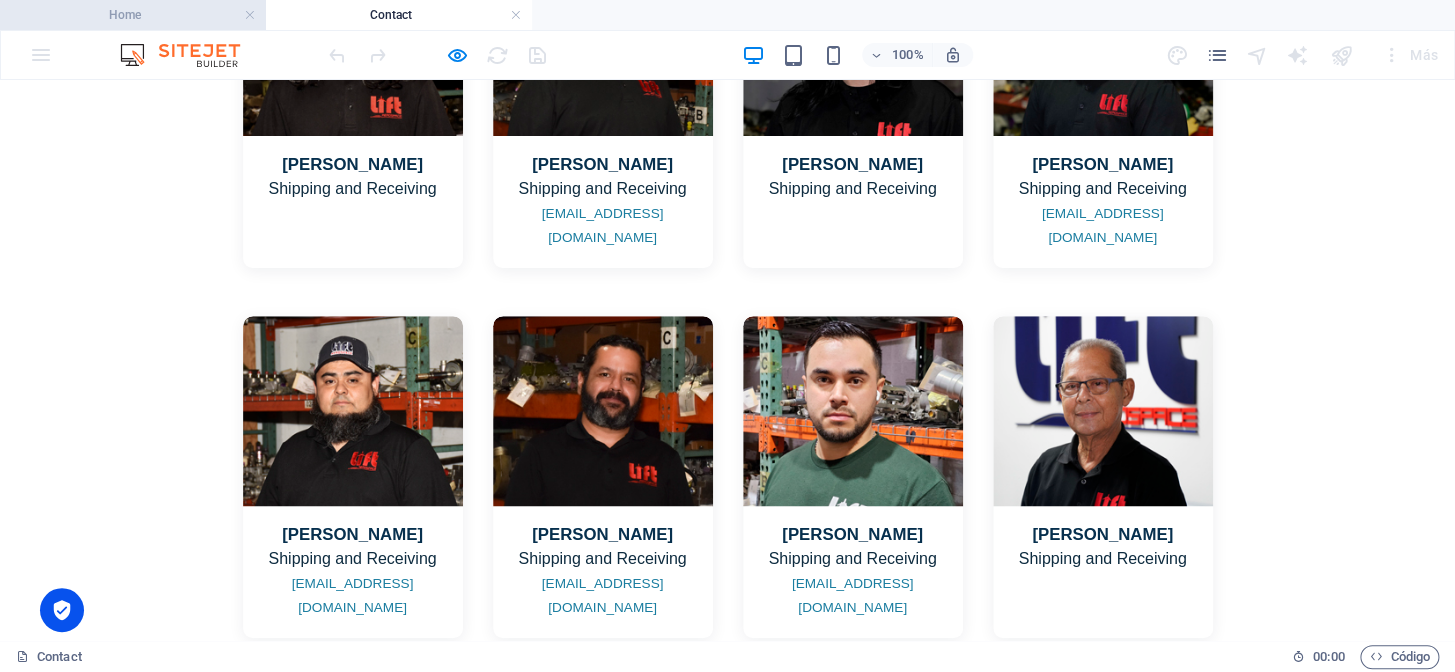 click on "Home" at bounding box center [133, 15] 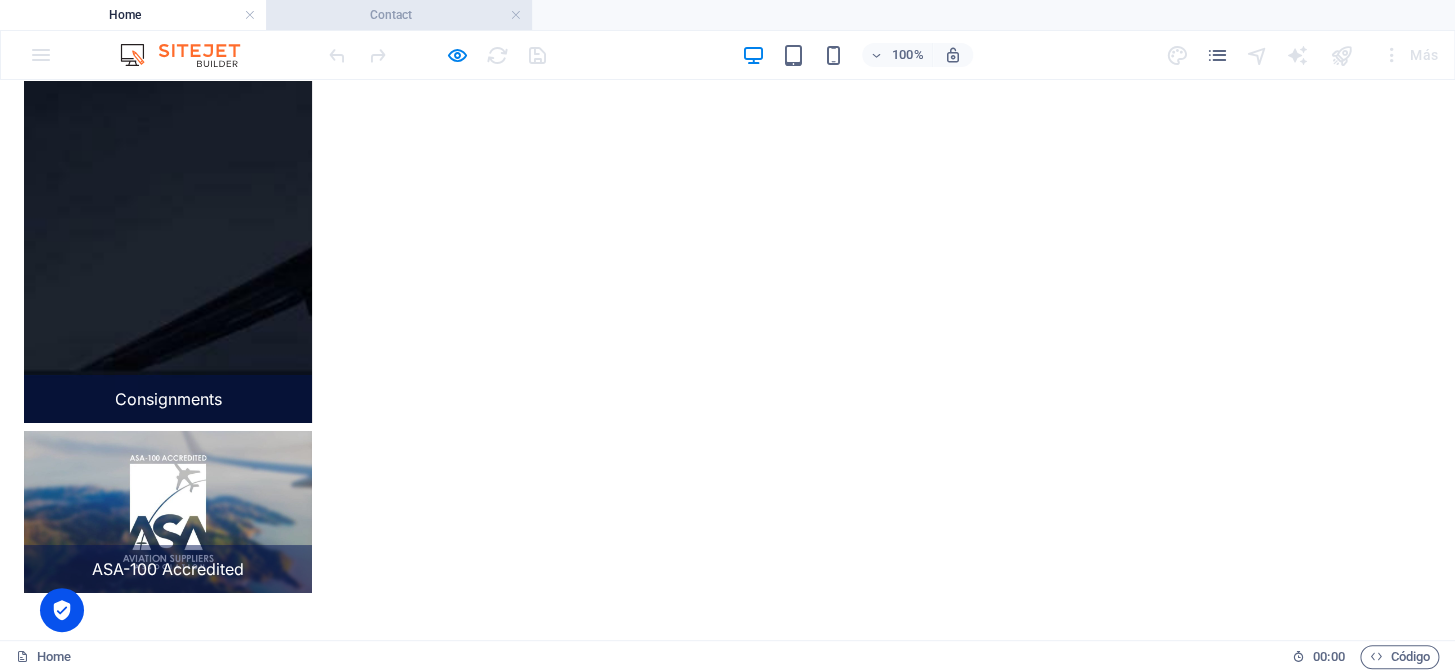 scroll, scrollTop: 0, scrollLeft: 0, axis: both 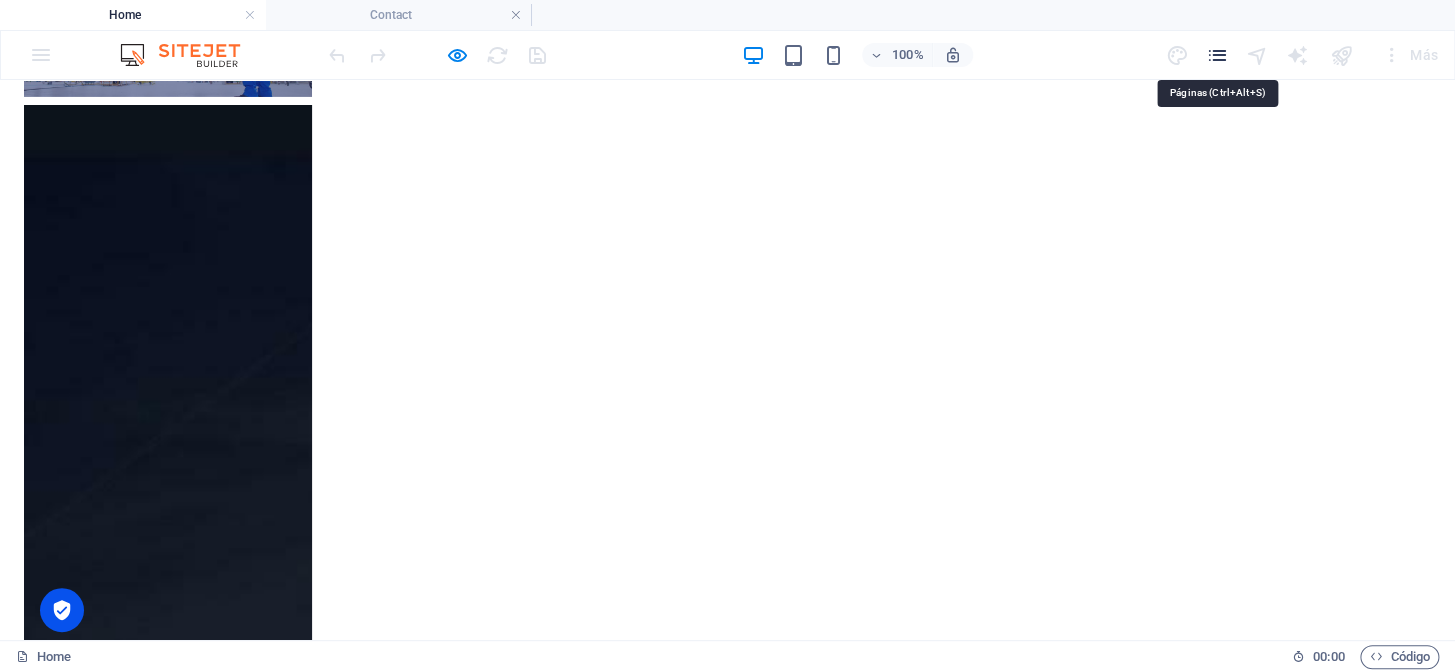 click at bounding box center (1217, 55) 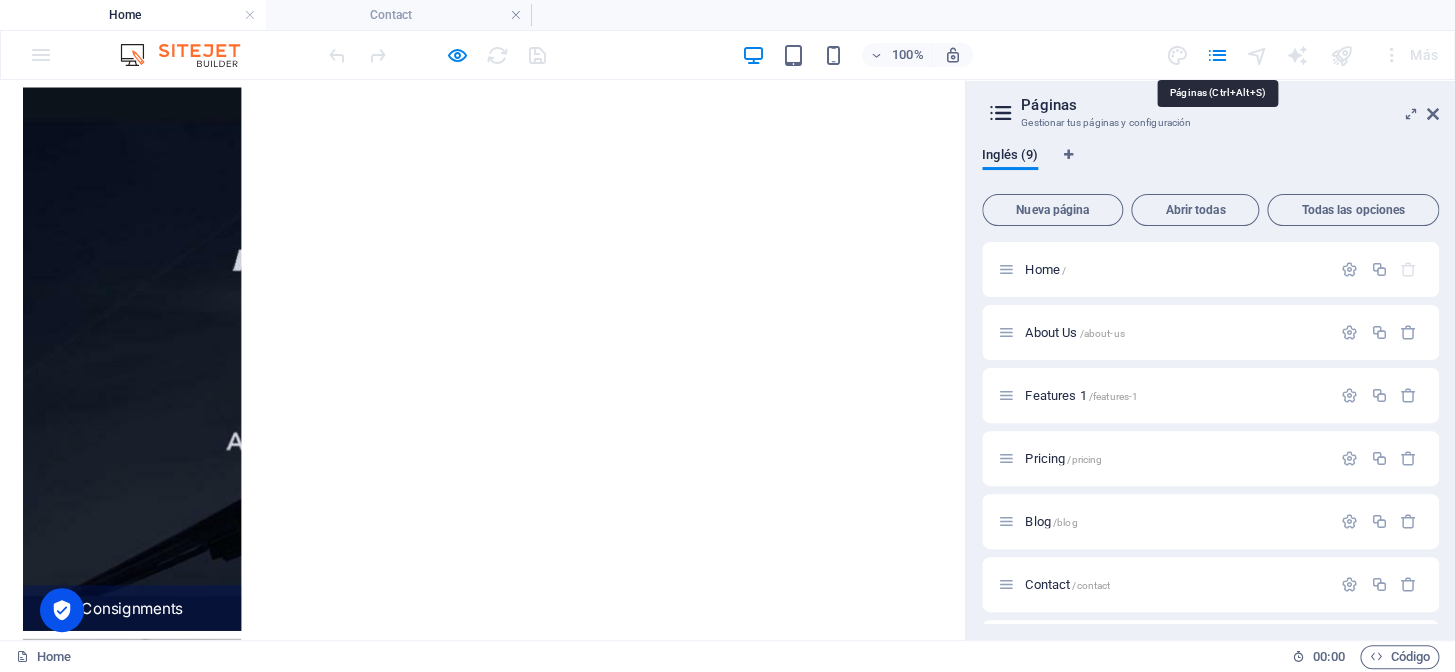 scroll, scrollTop: 3042, scrollLeft: 0, axis: vertical 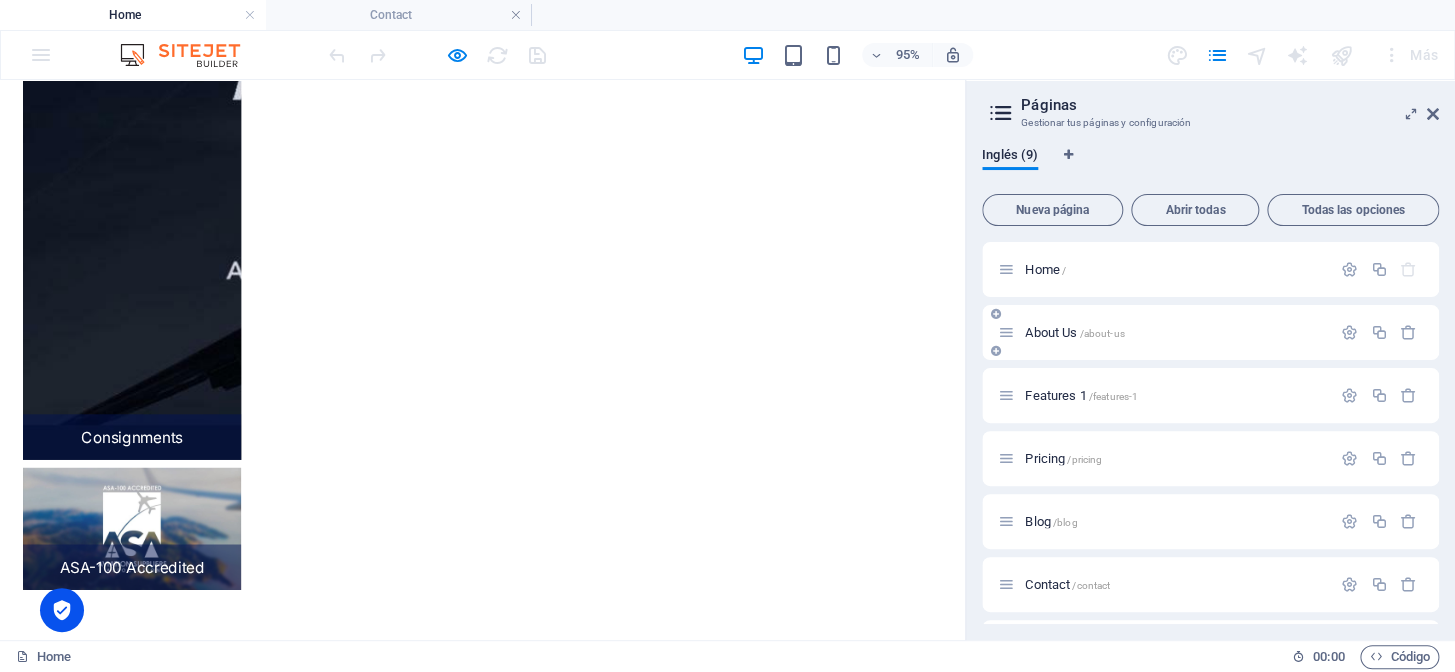 click on "About Us /about-us" at bounding box center (1164, 332) 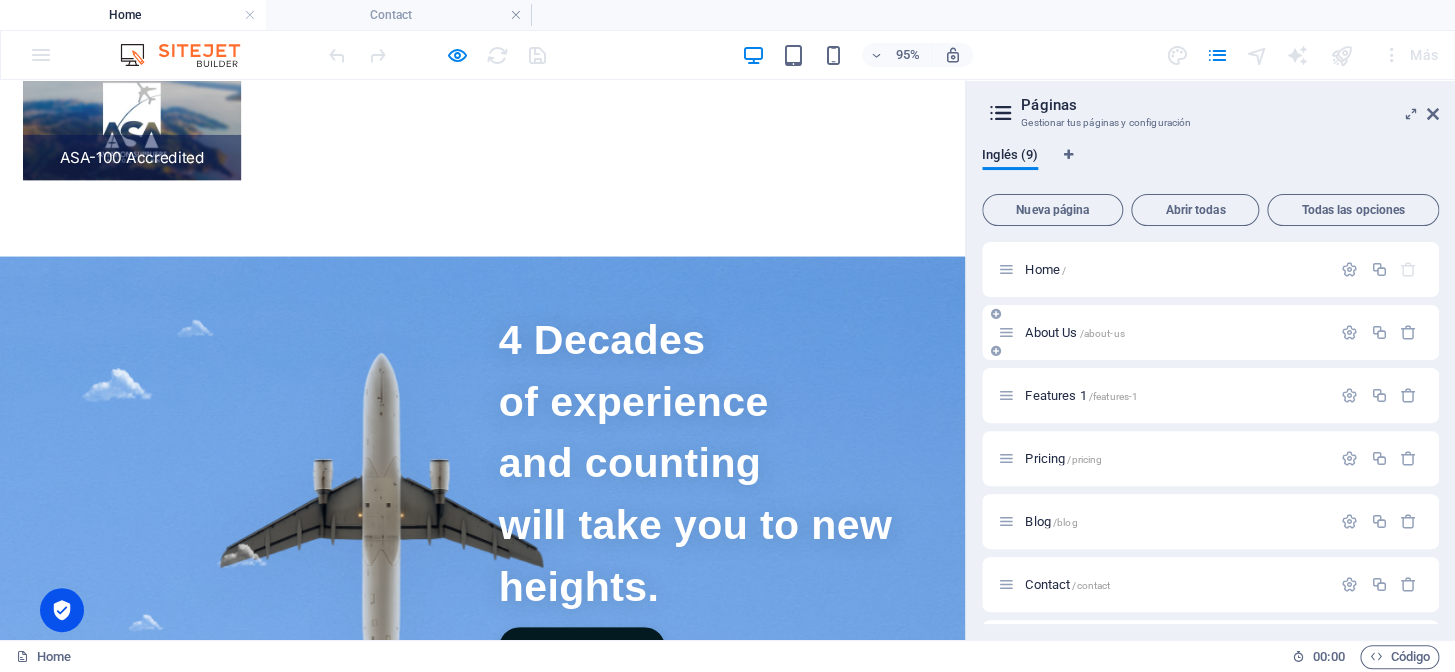 scroll, scrollTop: 0, scrollLeft: 0, axis: both 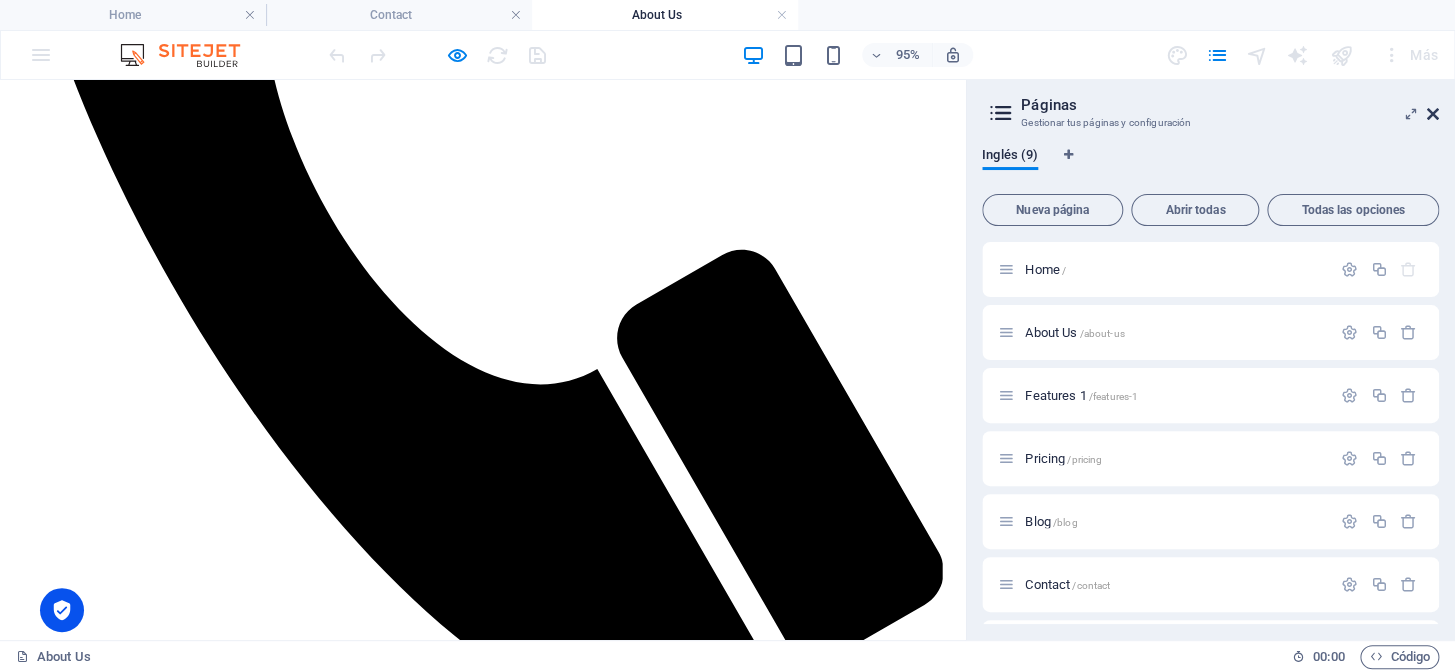 click at bounding box center (1433, 114) 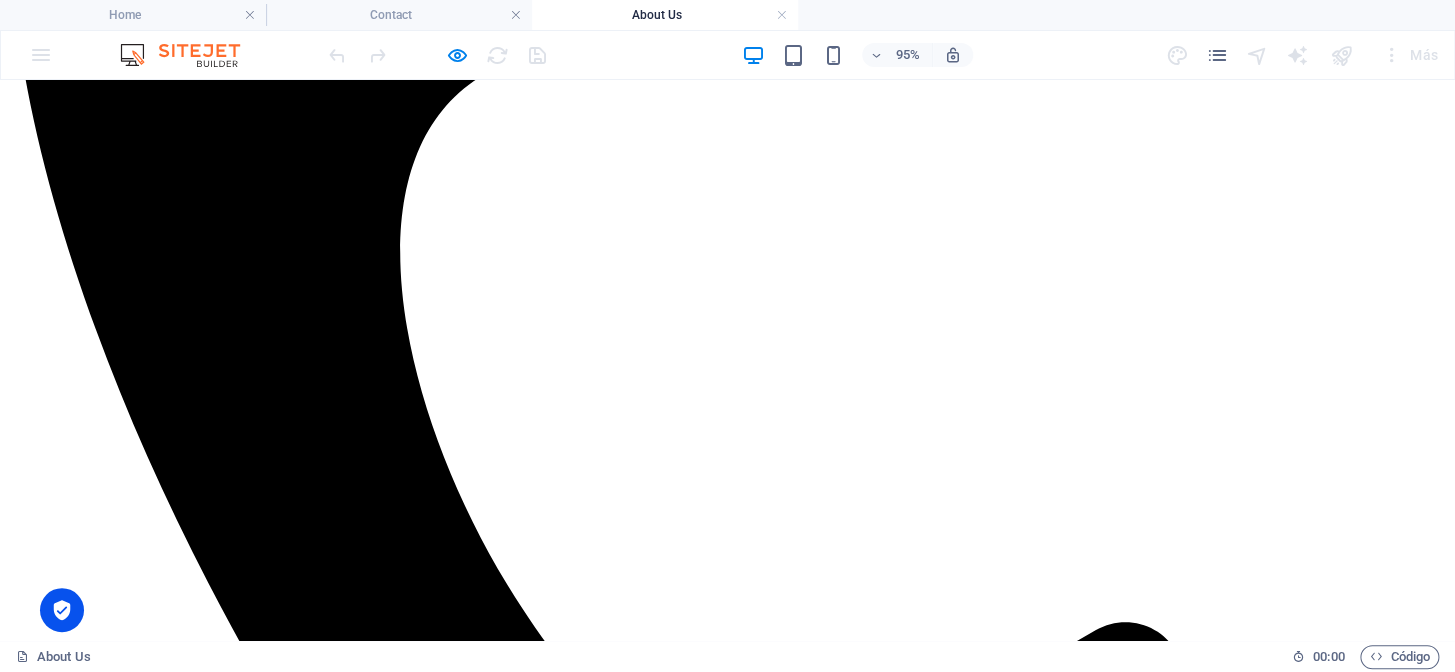 scroll, scrollTop: 1273, scrollLeft: 0, axis: vertical 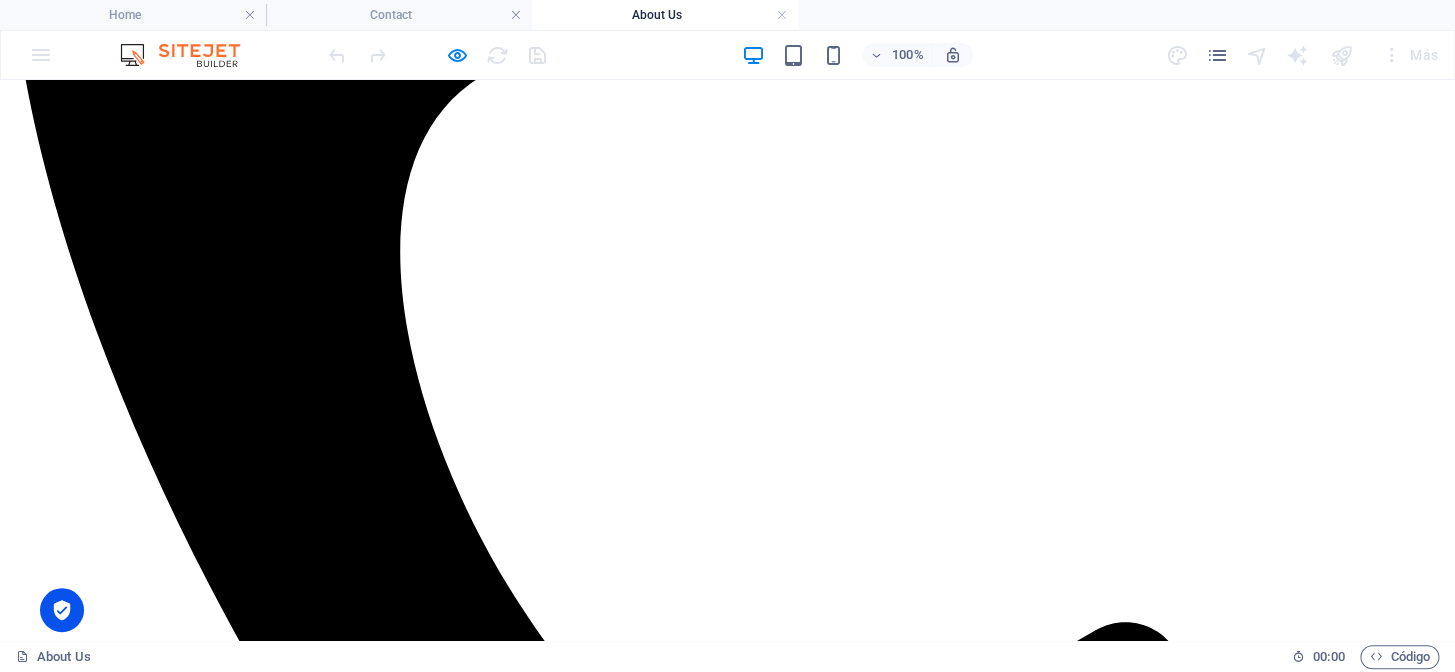 click on "Más" at bounding box center (1409, 55) 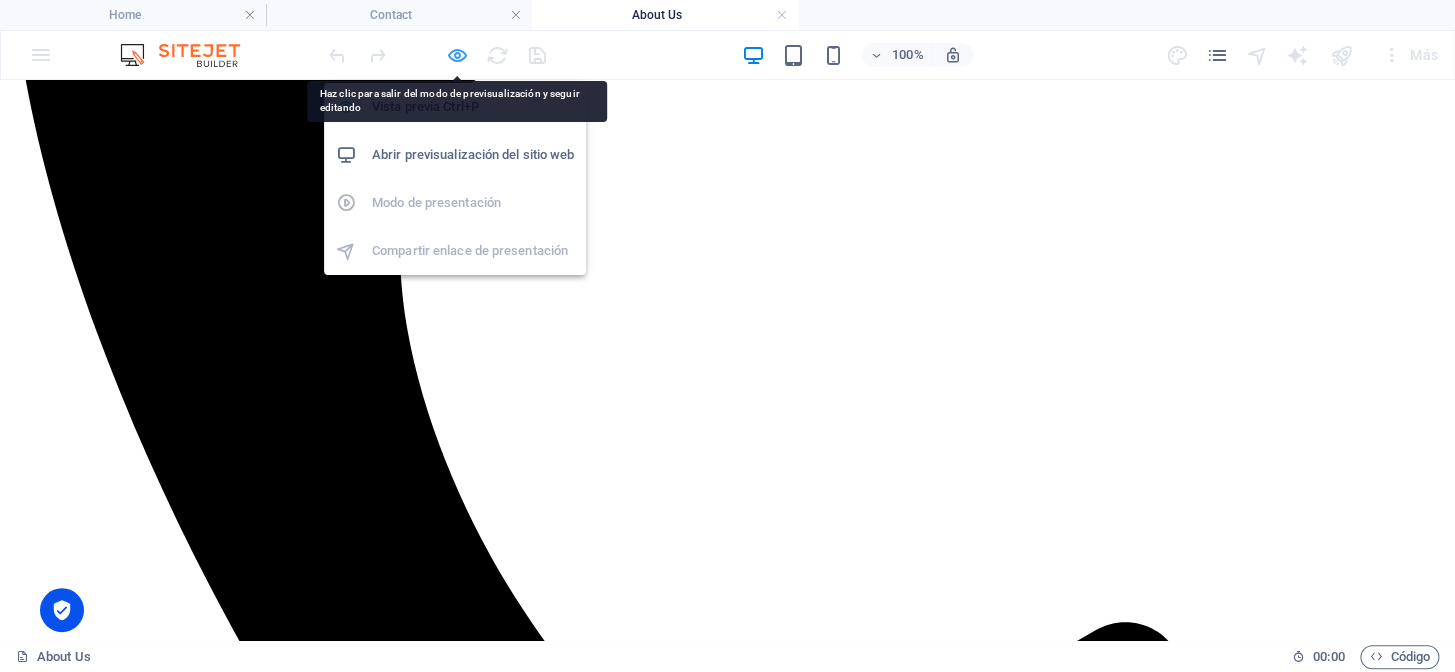 click at bounding box center (457, 55) 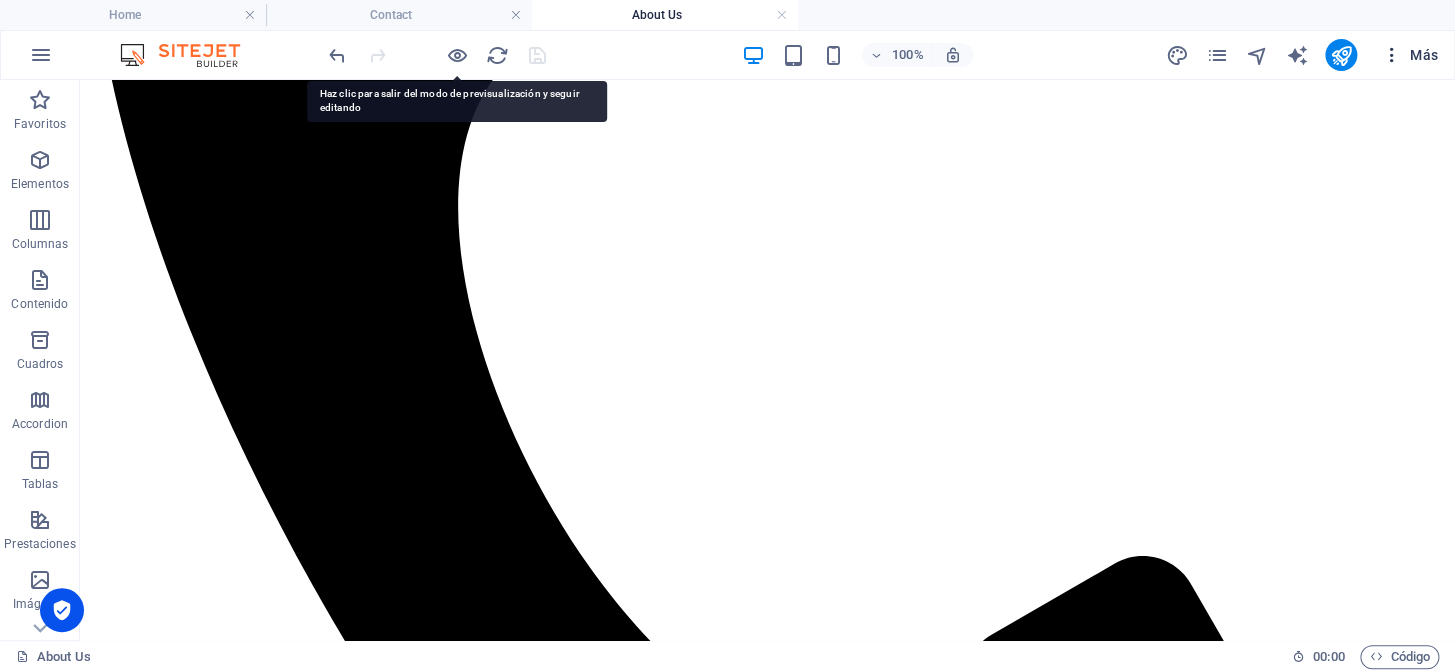 click on "Más" at bounding box center (1409, 55) 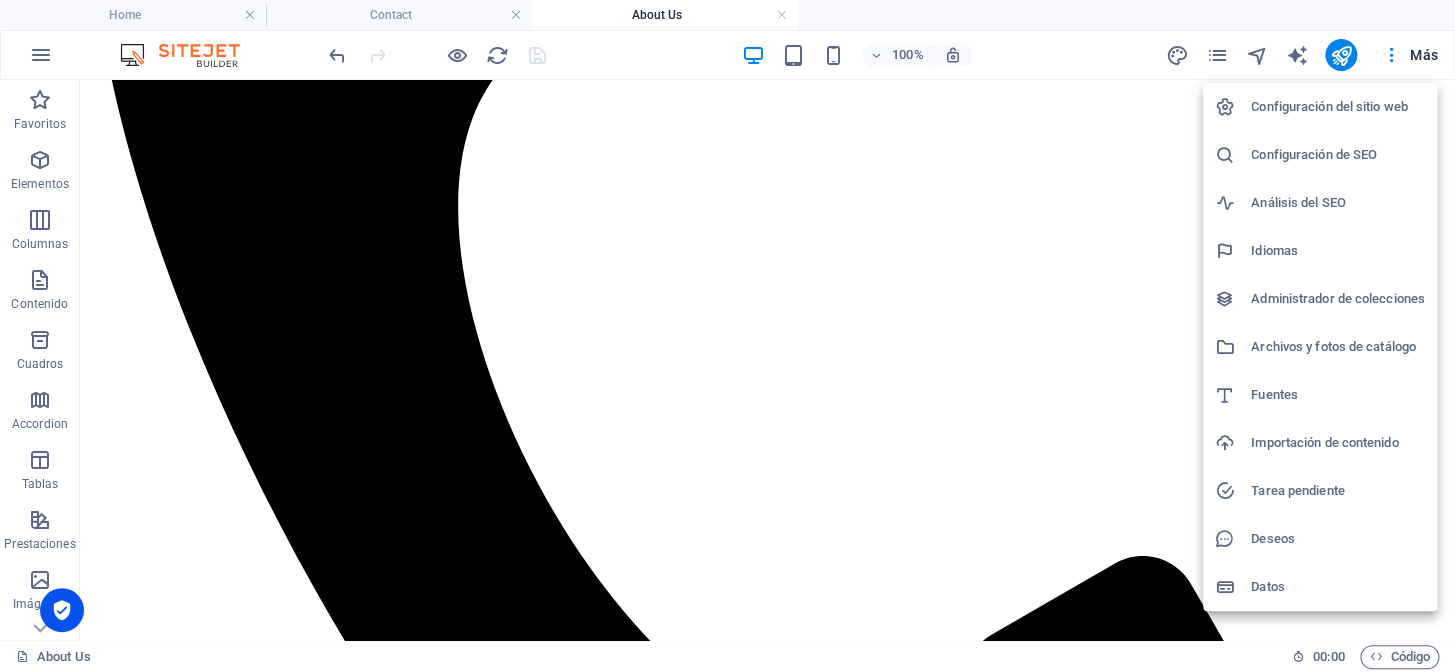 click on "Archivos y fotos de catálogo" at bounding box center [1338, 347] 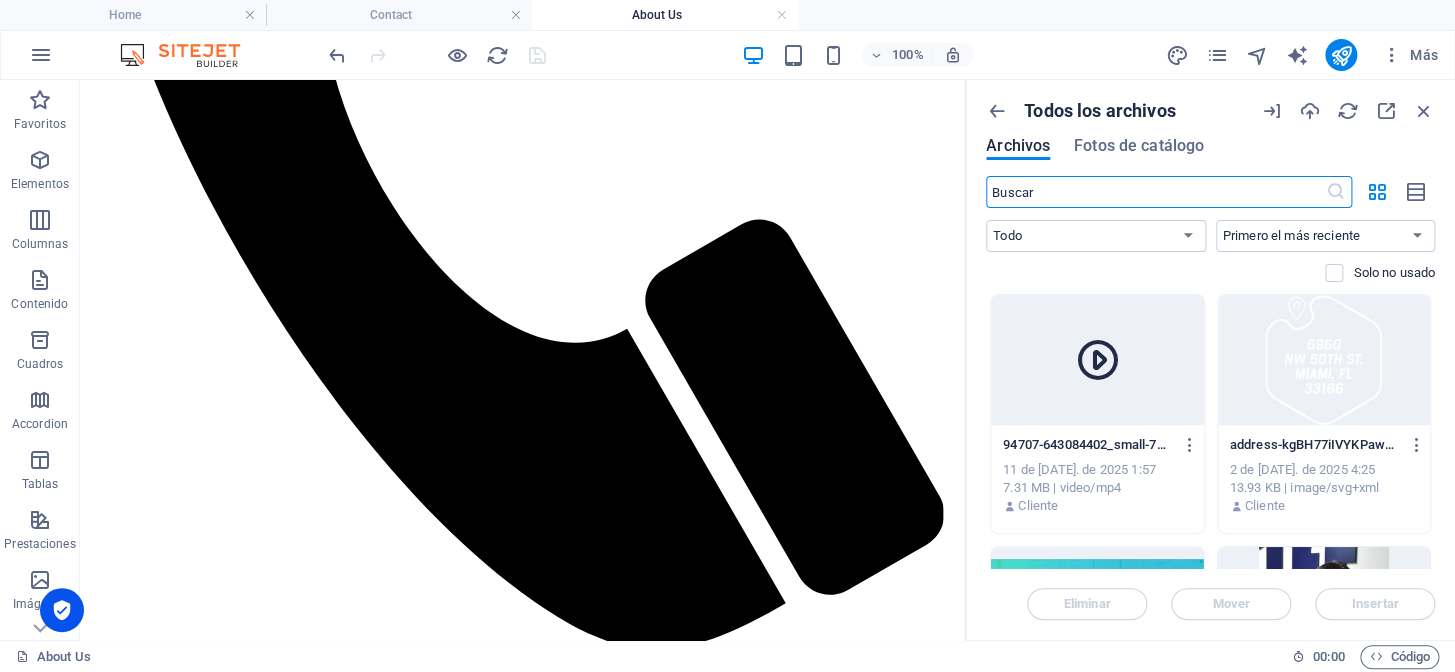scroll, scrollTop: 1300, scrollLeft: 0, axis: vertical 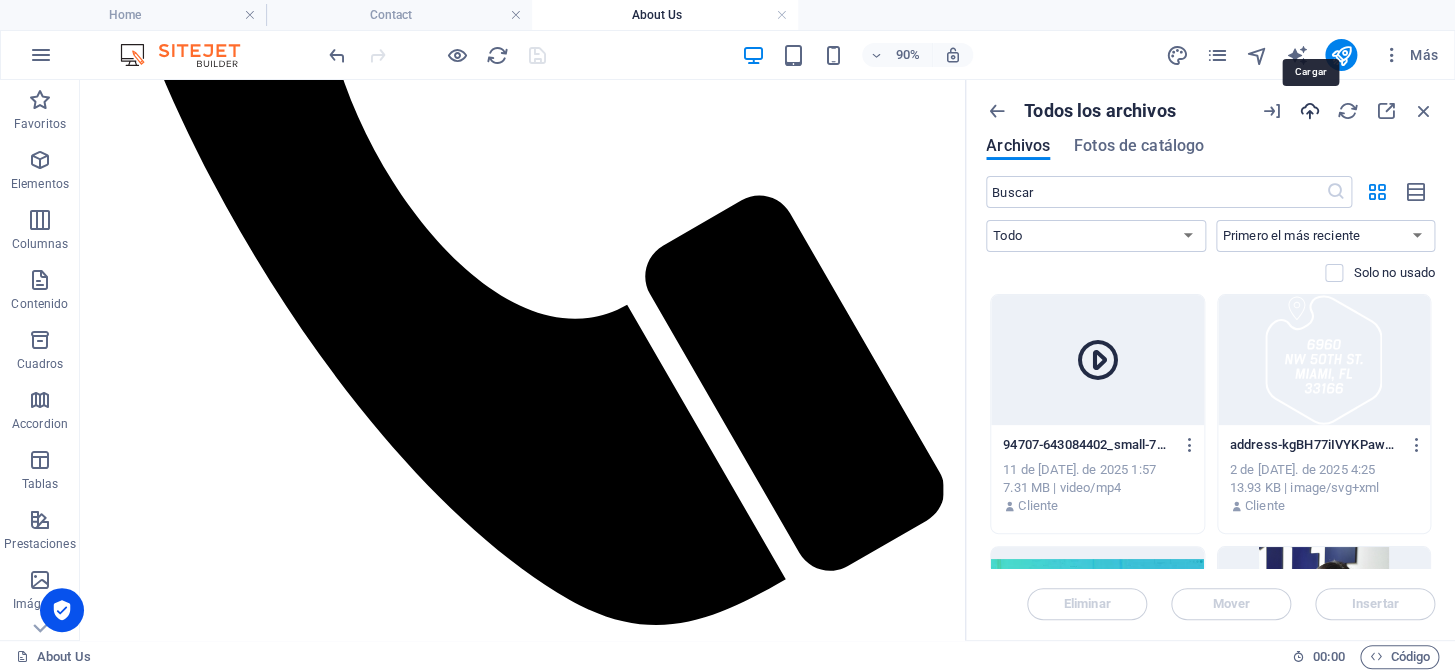 click at bounding box center [1310, 111] 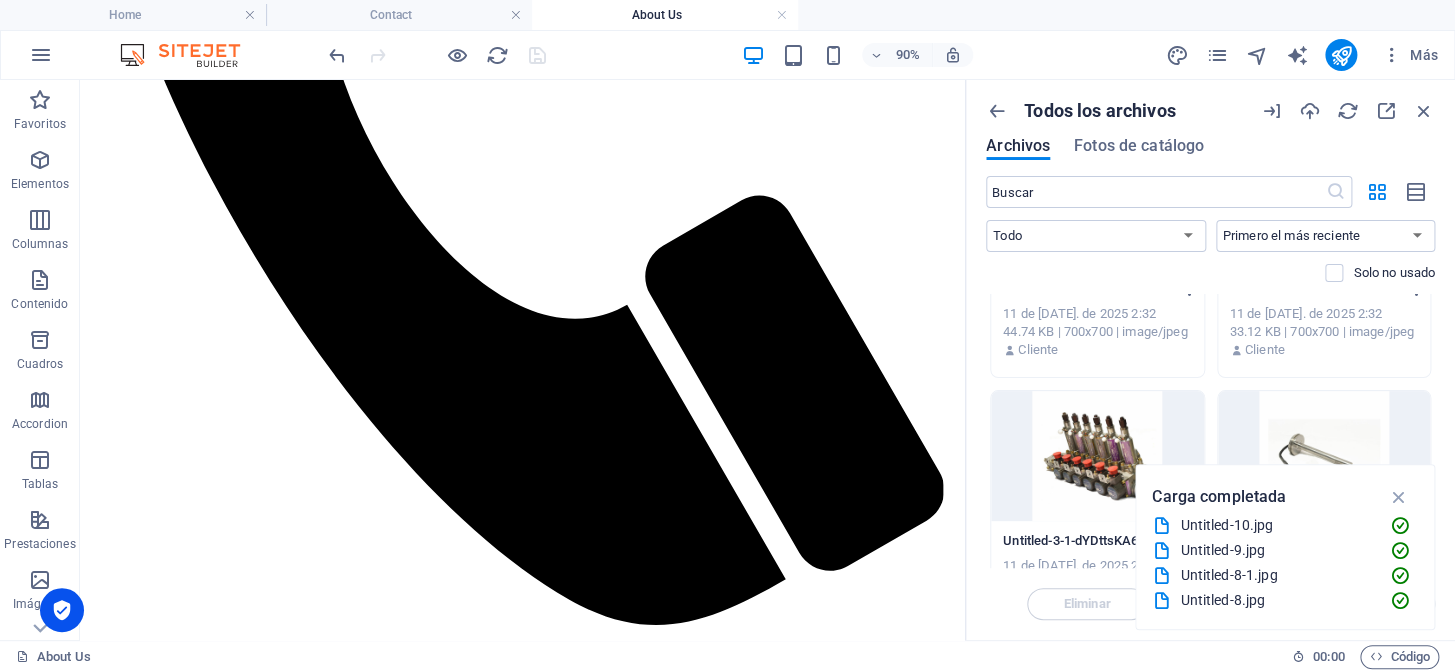 scroll, scrollTop: 909, scrollLeft: 0, axis: vertical 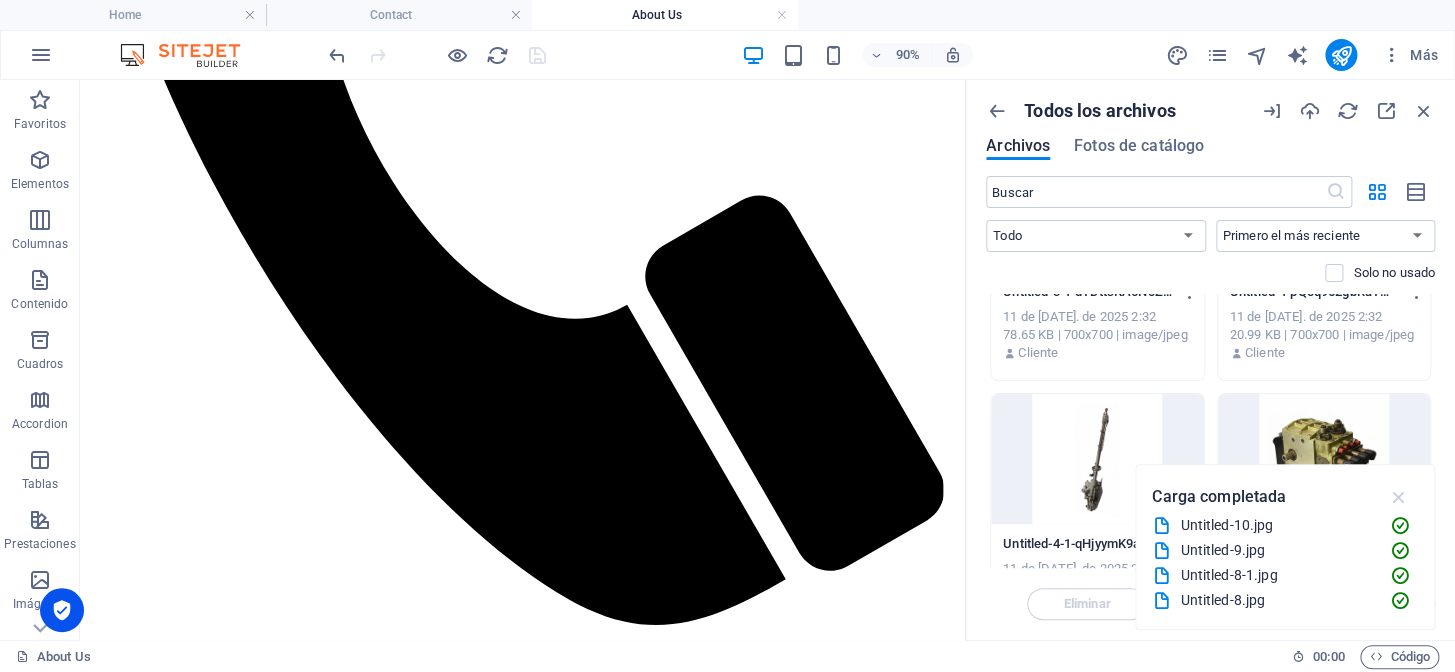 click at bounding box center (1398, 497) 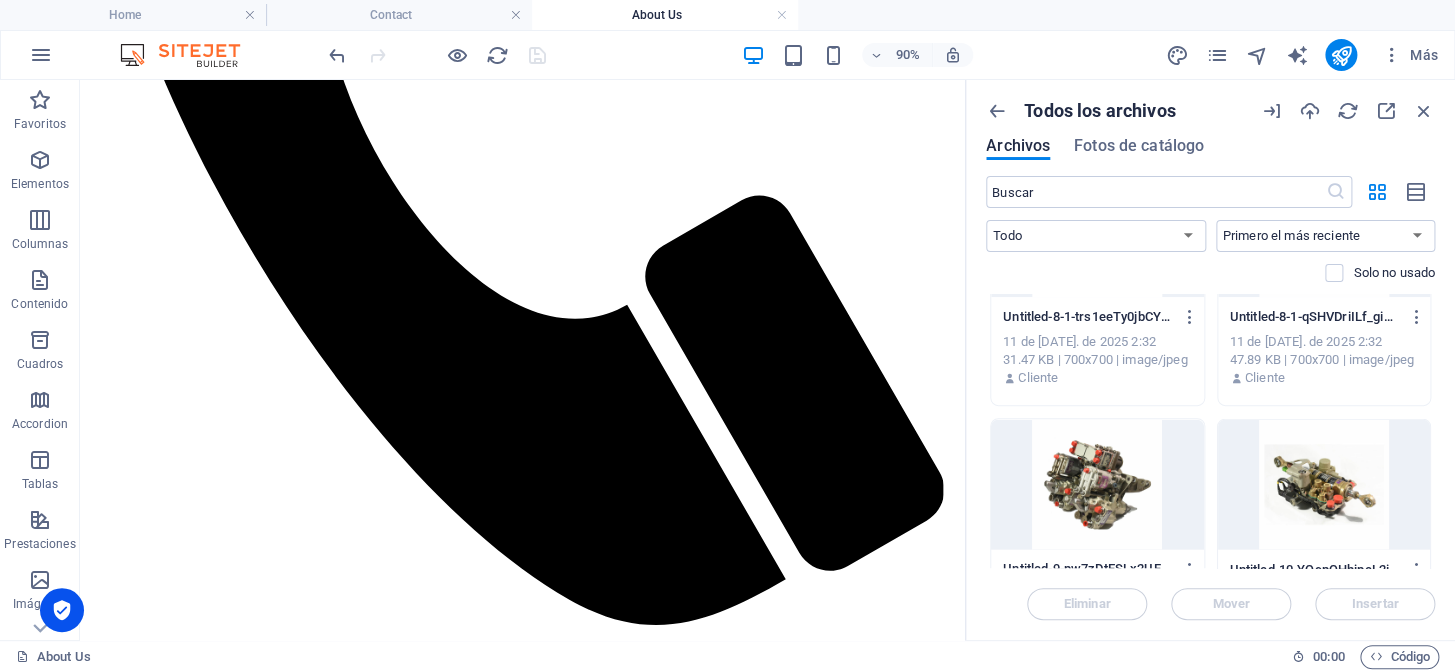 scroll, scrollTop: 2000, scrollLeft: 0, axis: vertical 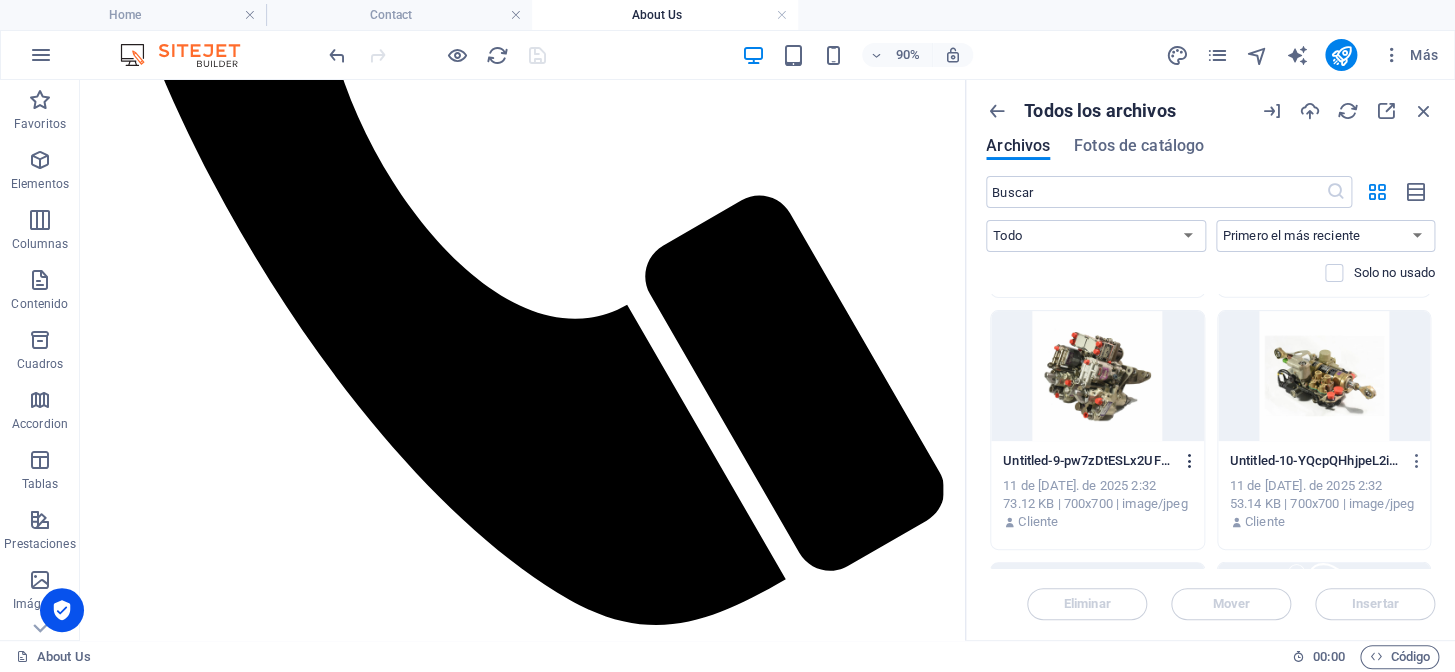 click at bounding box center [1190, 461] 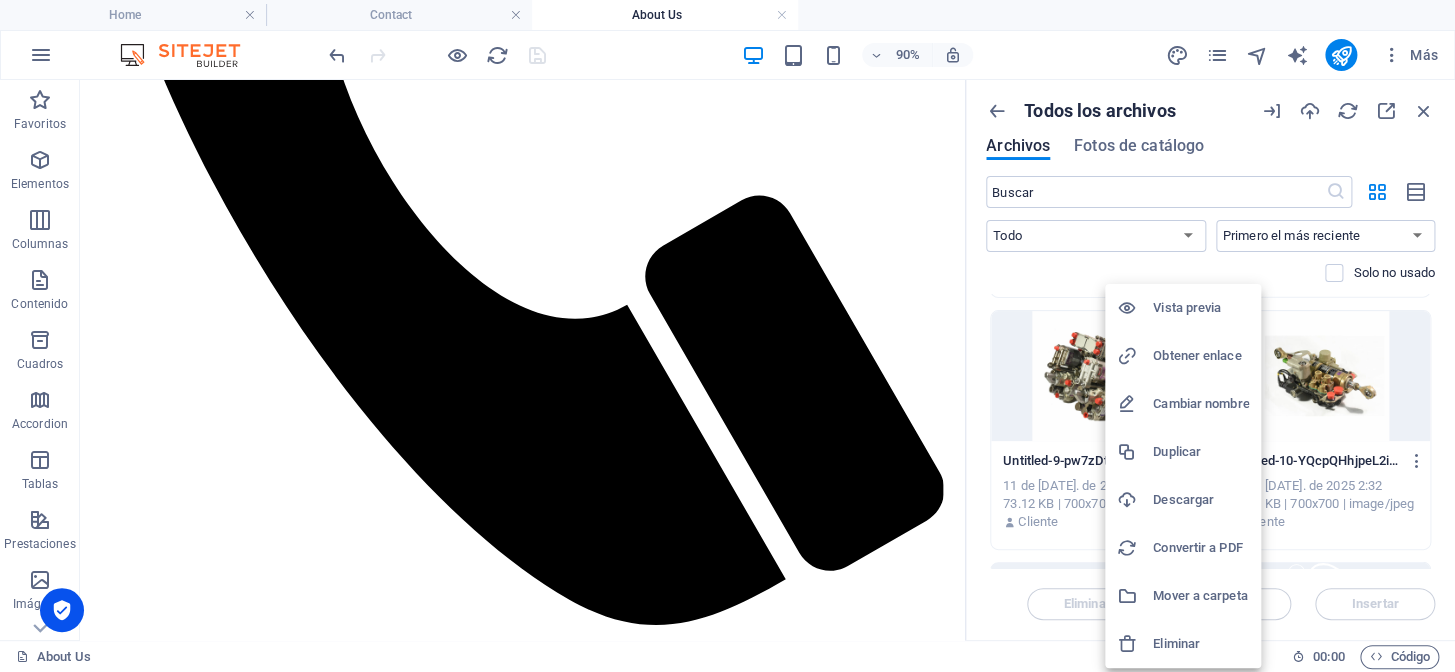 click on "Obtener enlace" at bounding box center (1201, 356) 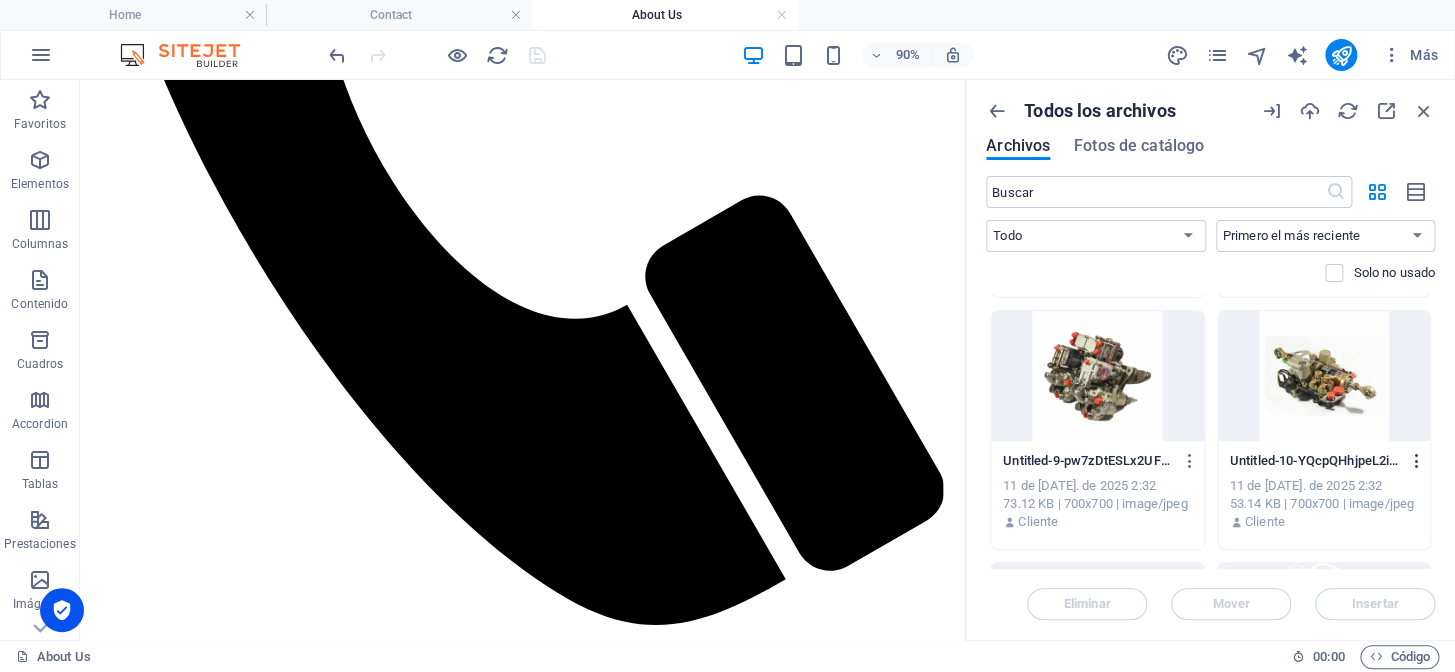 click at bounding box center (1416, 461) 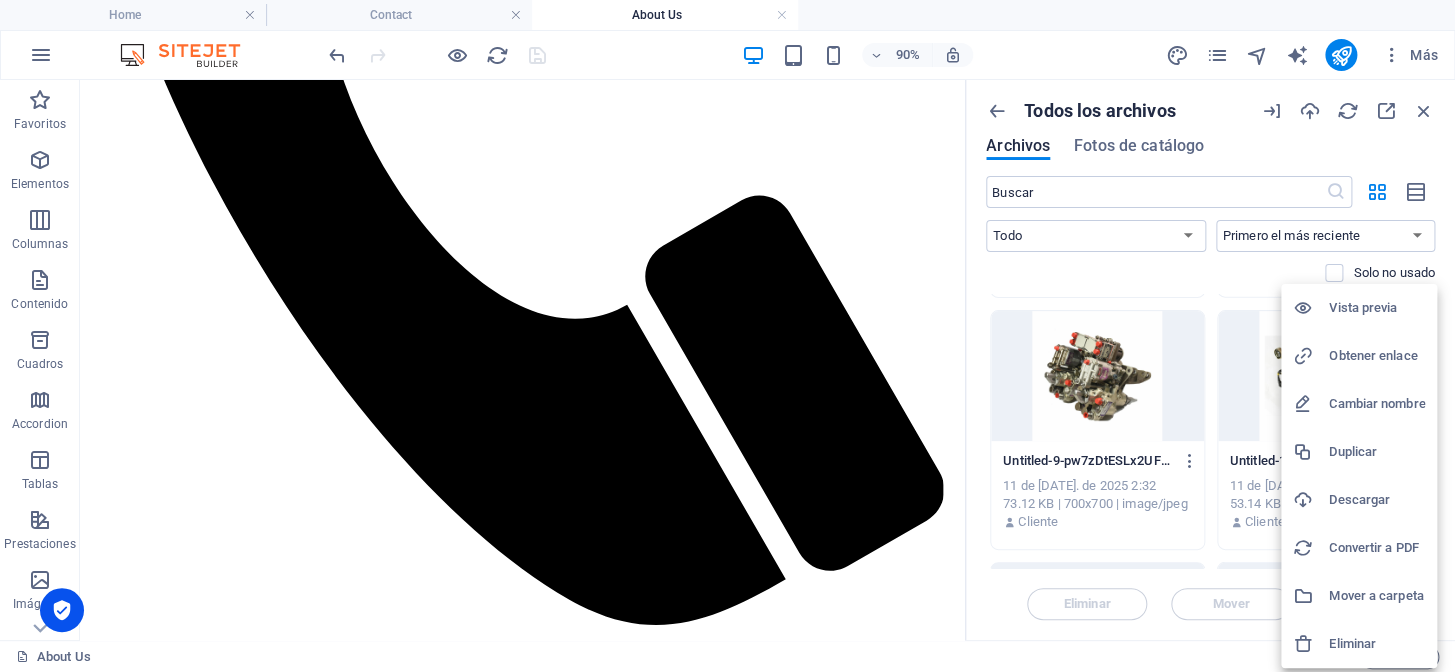 click on "Obtener enlace" at bounding box center (1377, 356) 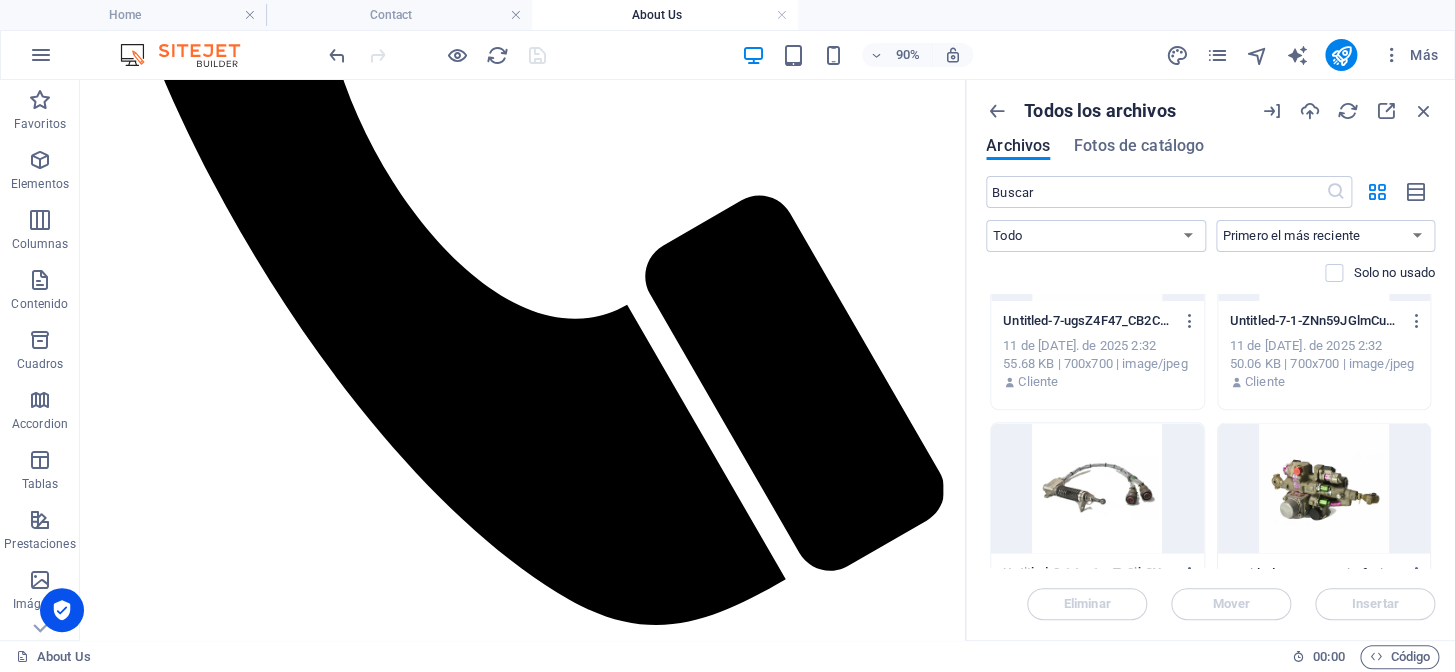 scroll, scrollTop: 1727, scrollLeft: 0, axis: vertical 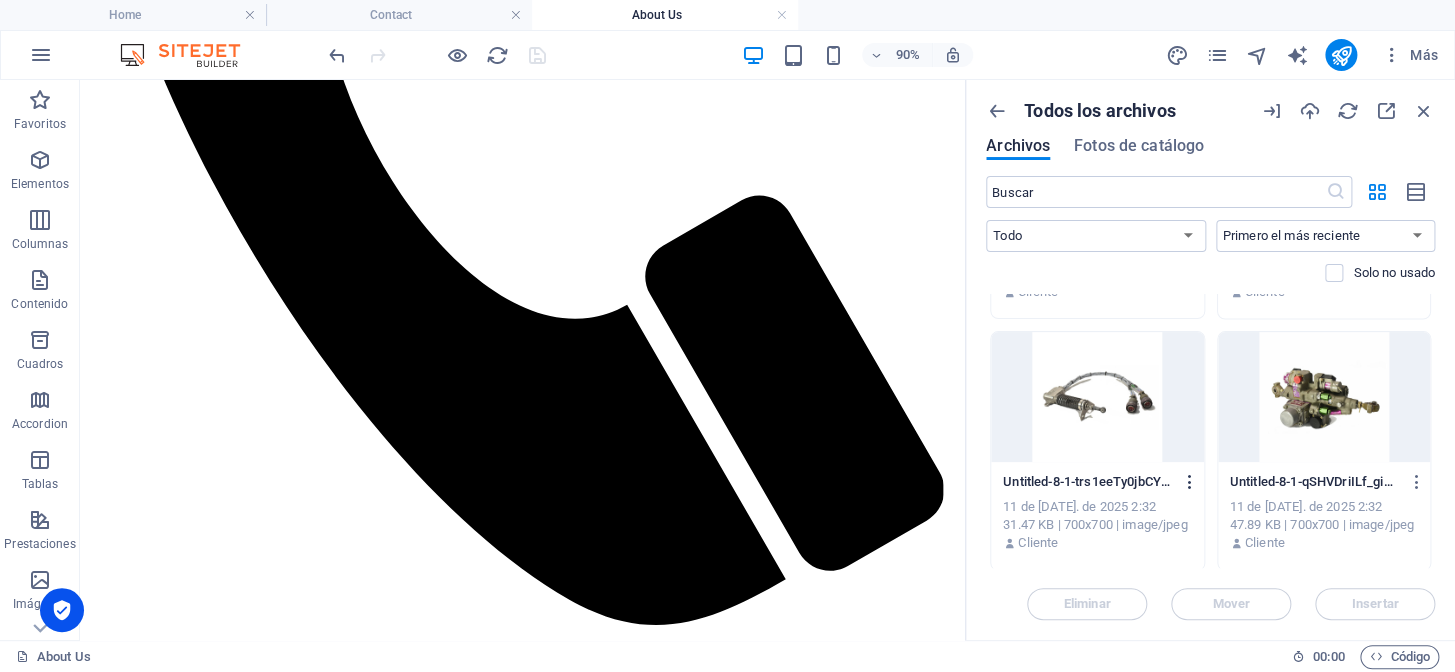 click at bounding box center (1190, 482) 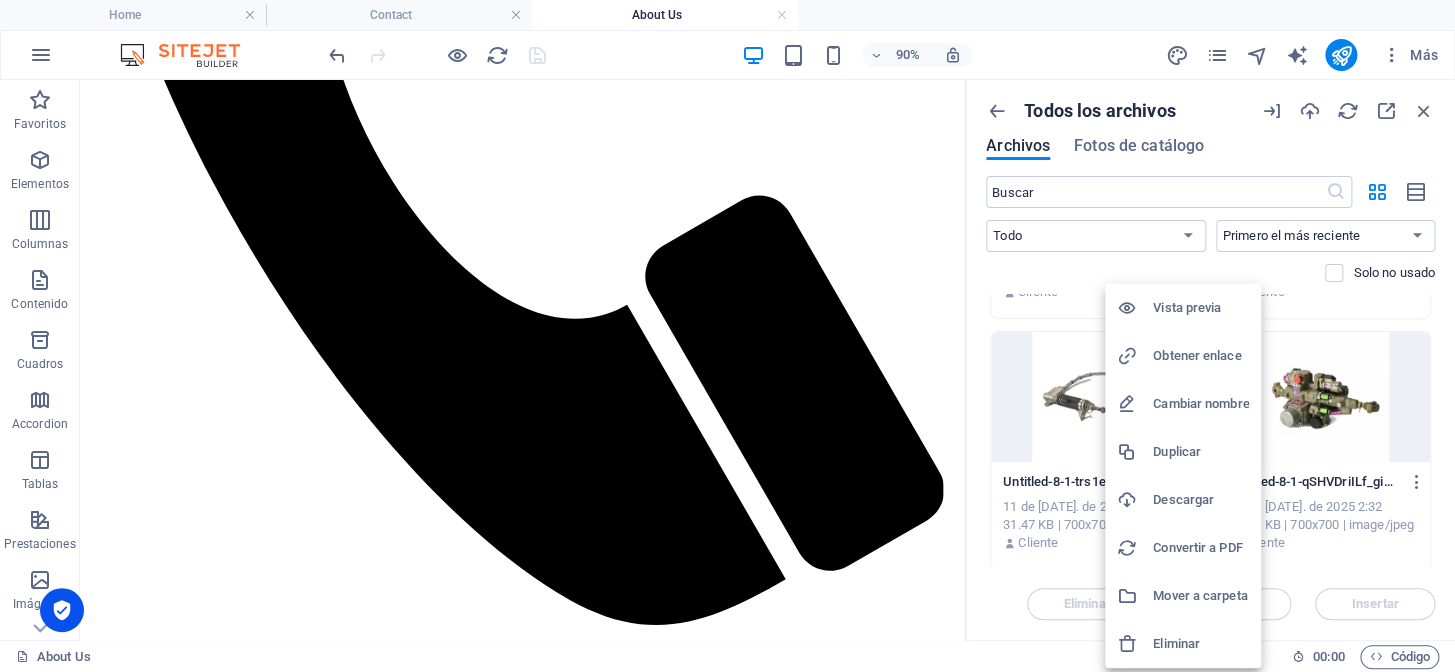 click on "Obtener enlace" at bounding box center [1201, 356] 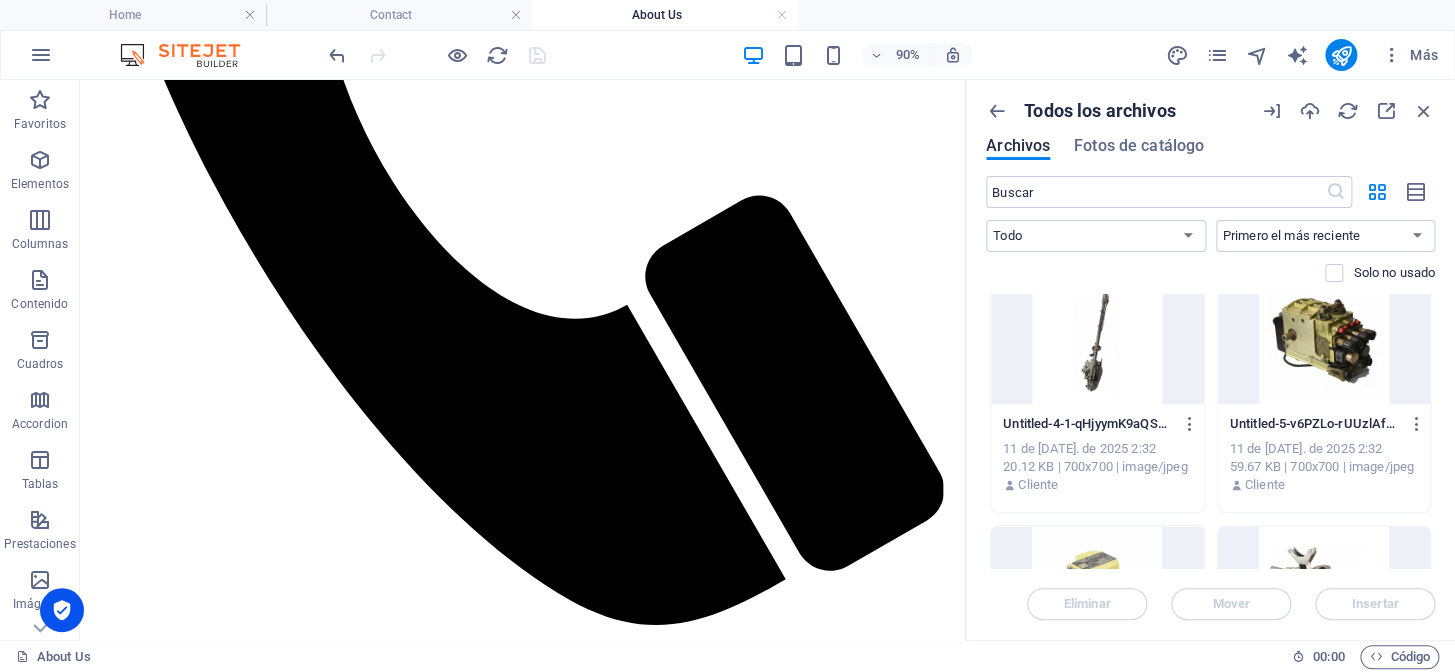 scroll, scrollTop: 1000, scrollLeft: 0, axis: vertical 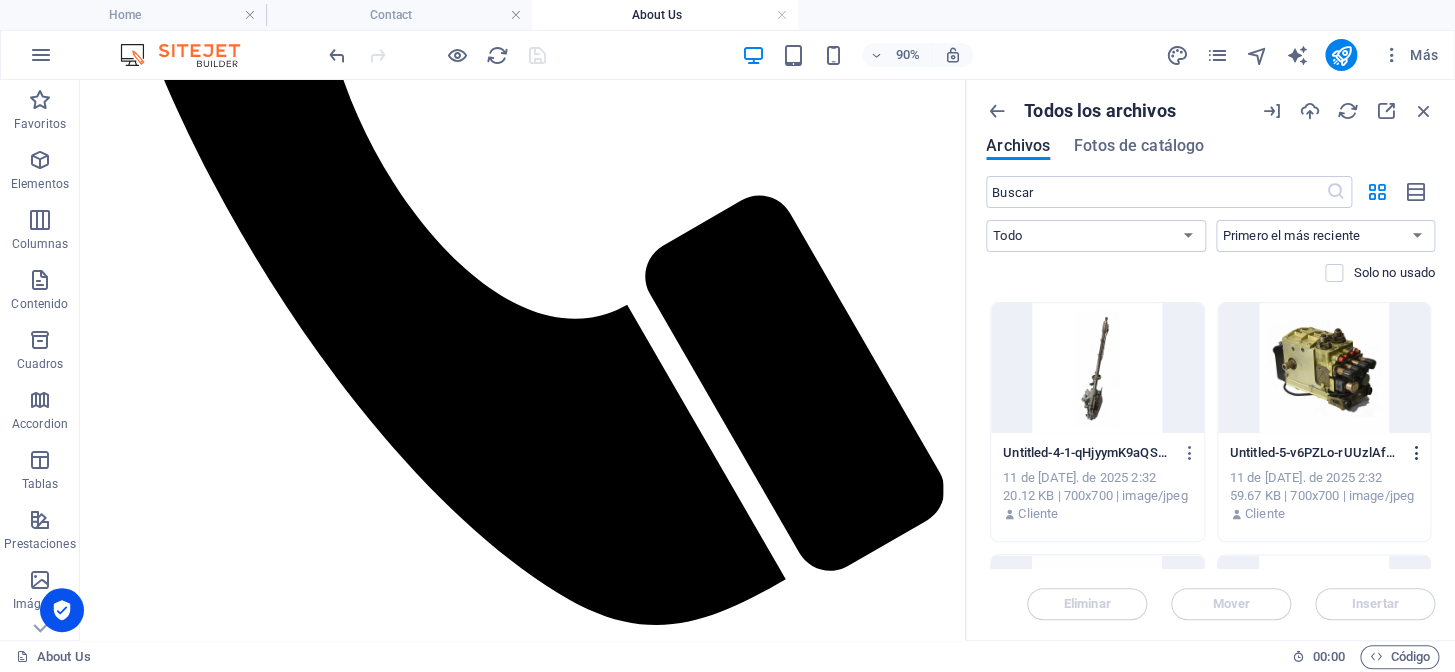 click at bounding box center (1416, 453) 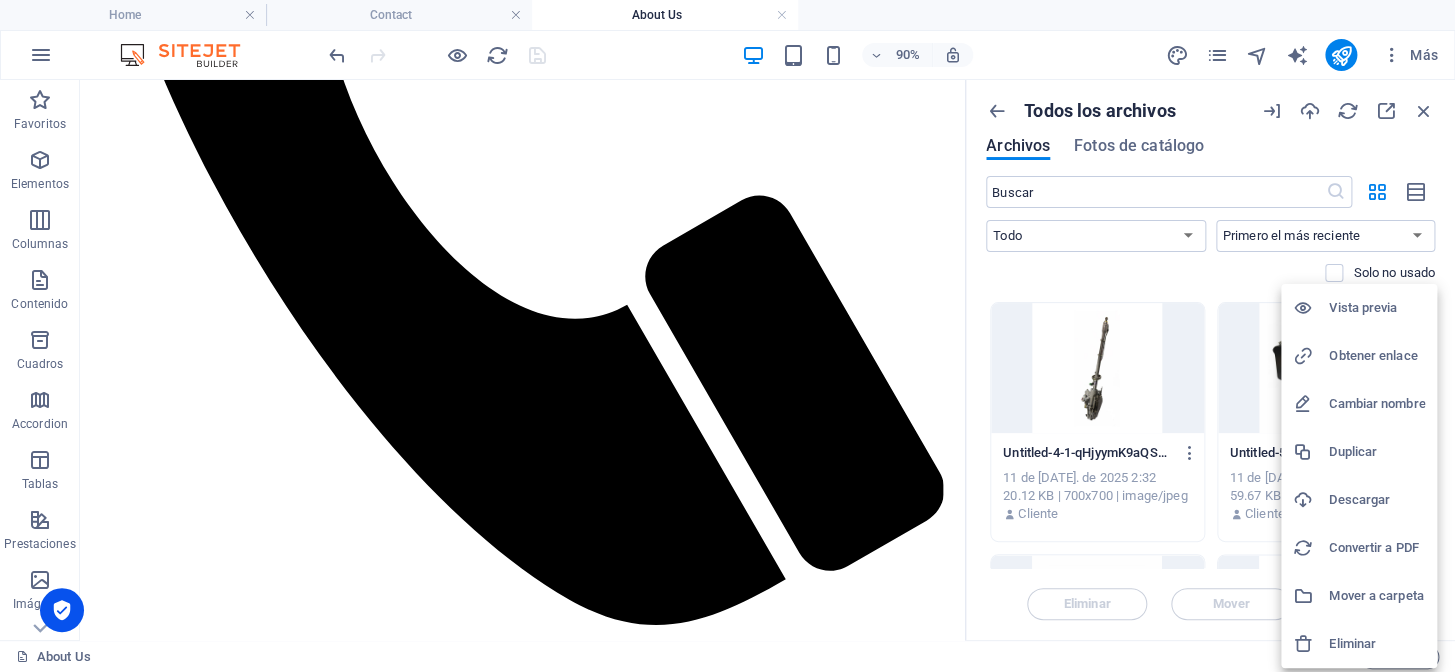 click on "Obtener enlace" at bounding box center (1377, 356) 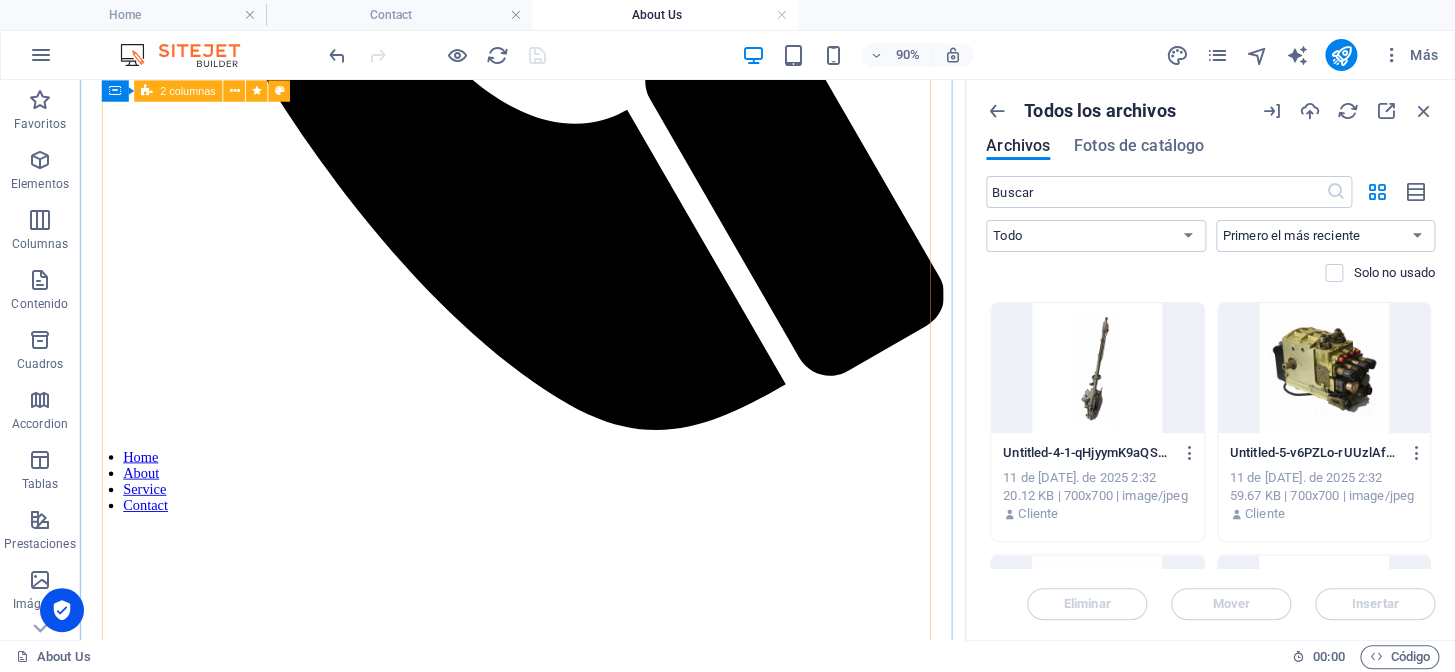 scroll, scrollTop: 1572, scrollLeft: 0, axis: vertical 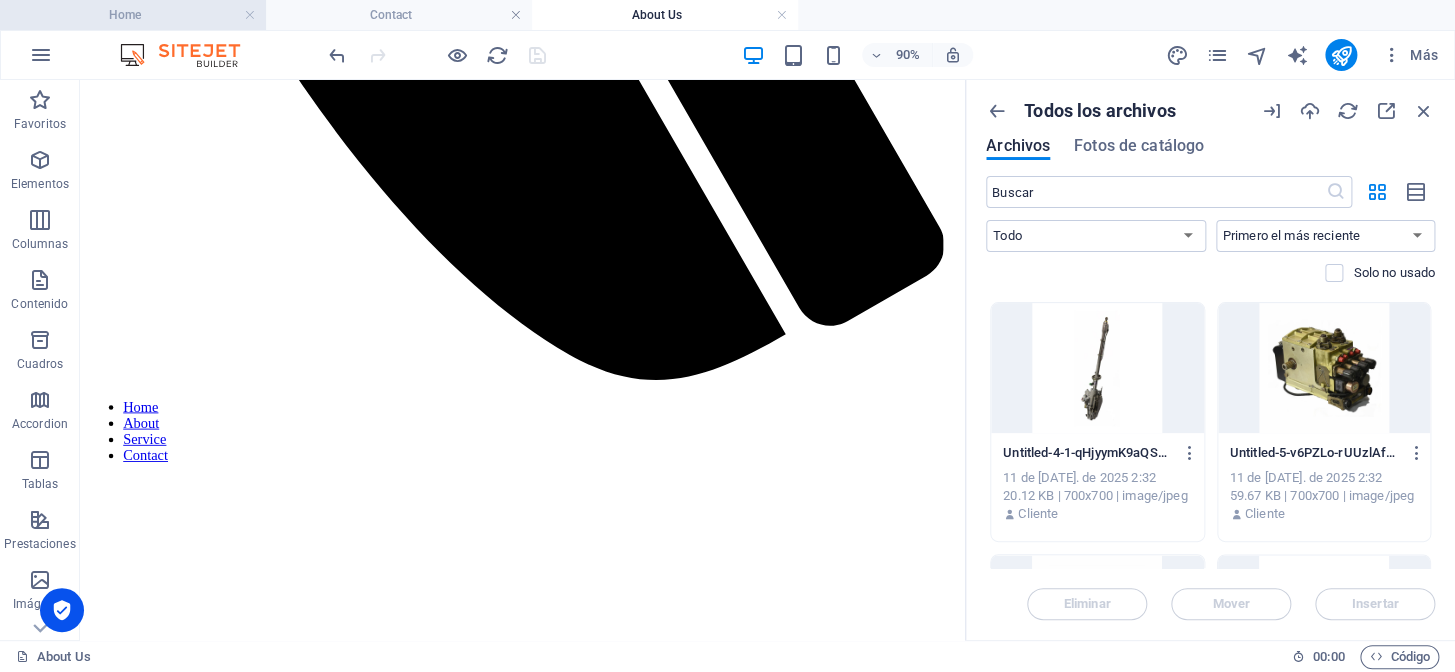 click on "Home" at bounding box center (133, 15) 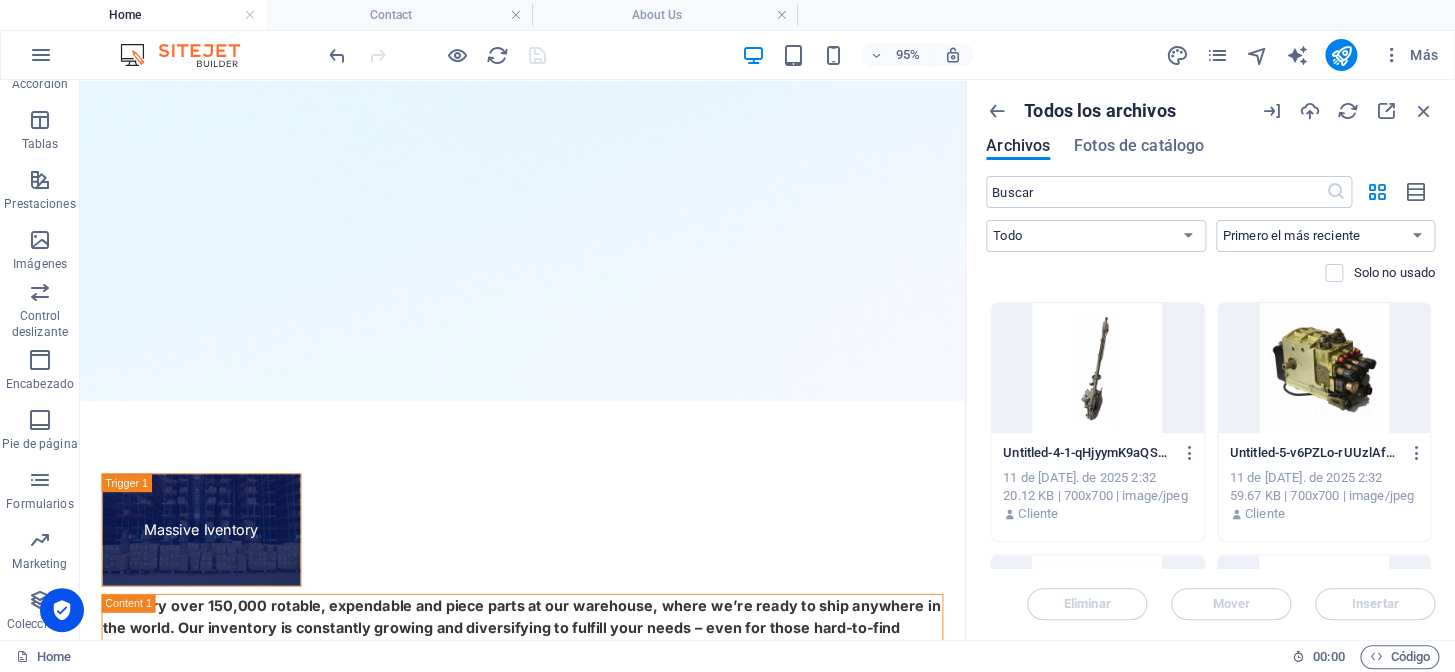 scroll, scrollTop: 0, scrollLeft: 0, axis: both 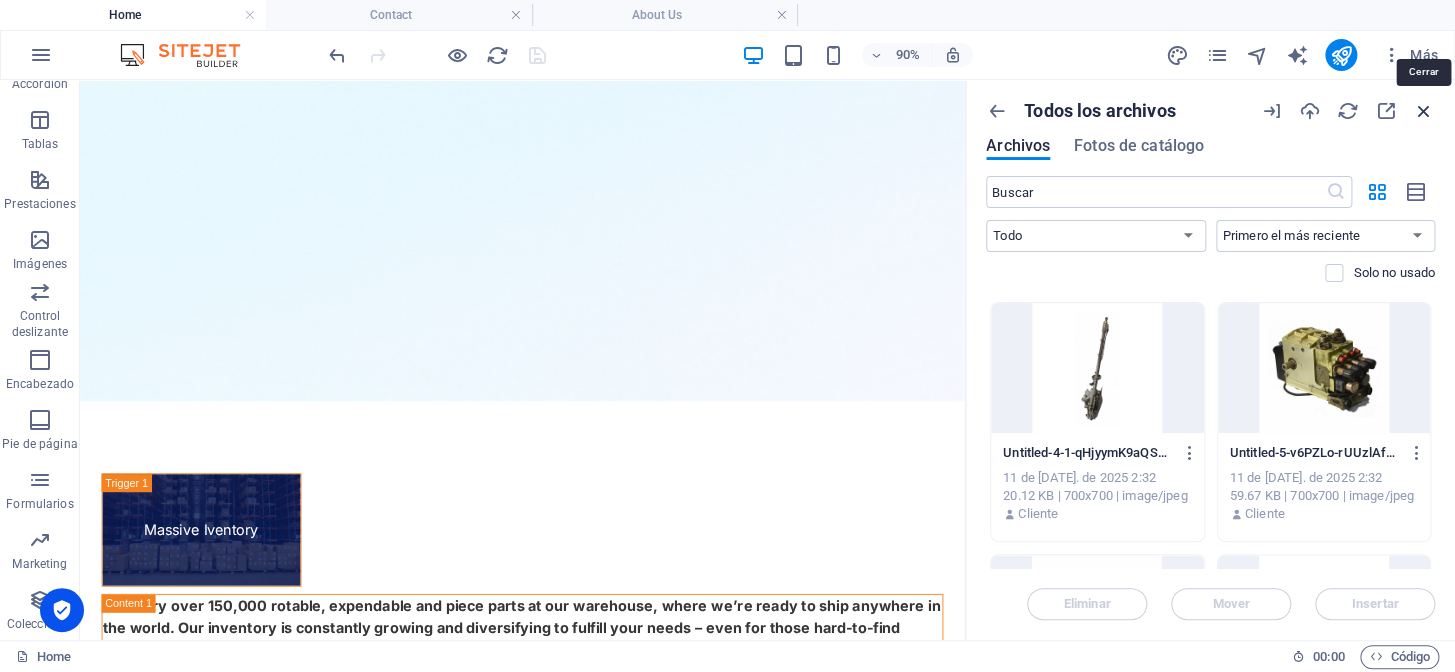 click at bounding box center (1424, 111) 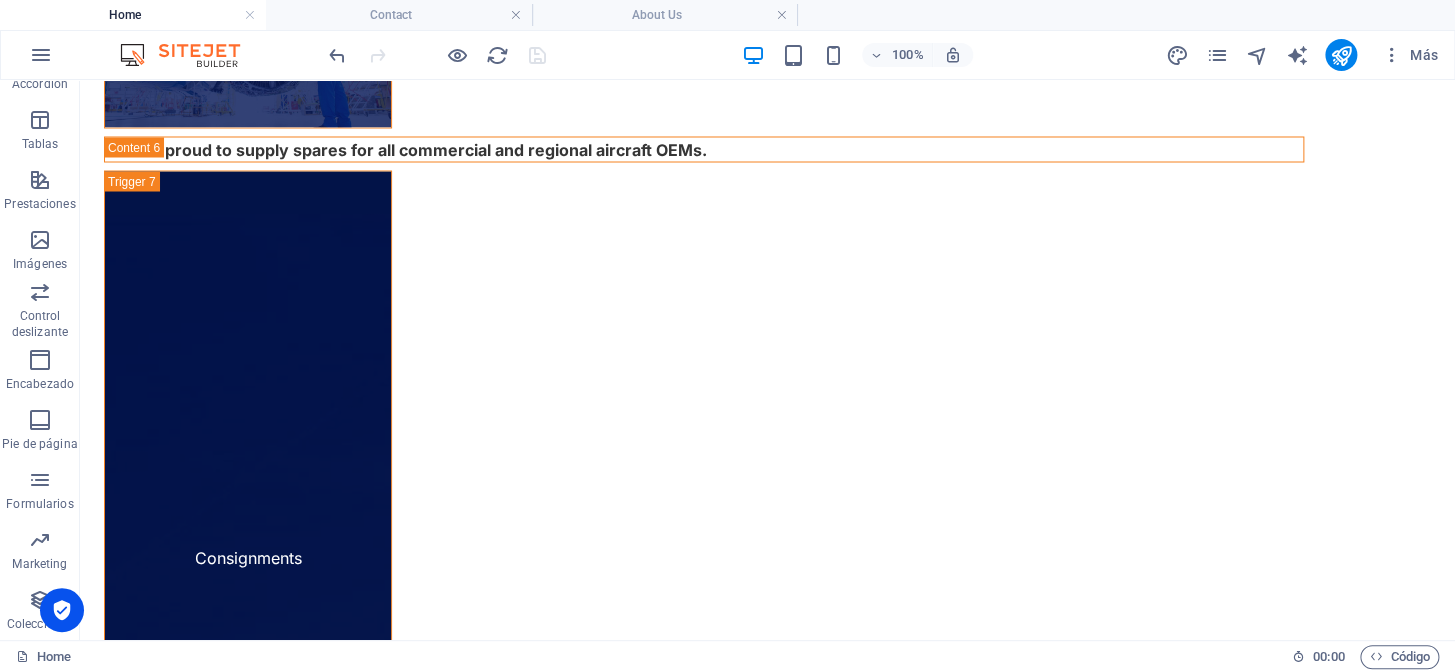 scroll, scrollTop: 4789, scrollLeft: 0, axis: vertical 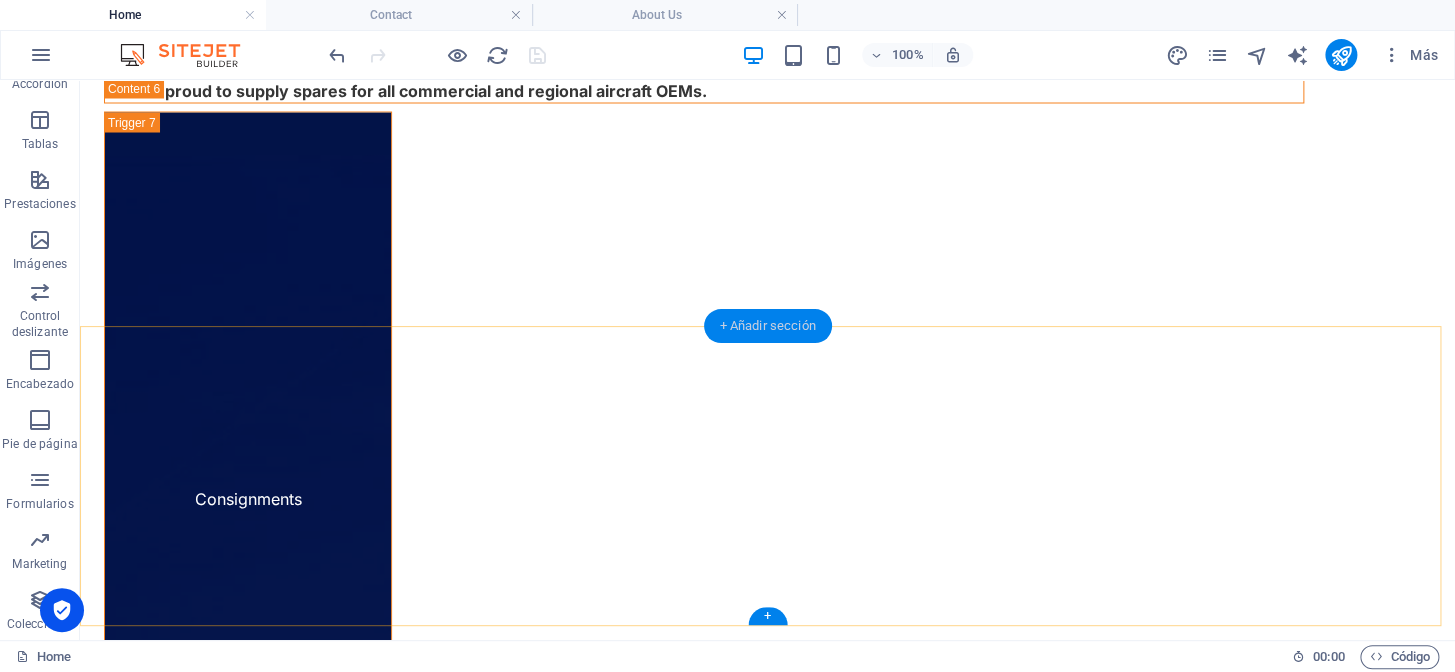 click on "+ Añadir sección" at bounding box center [767, 326] 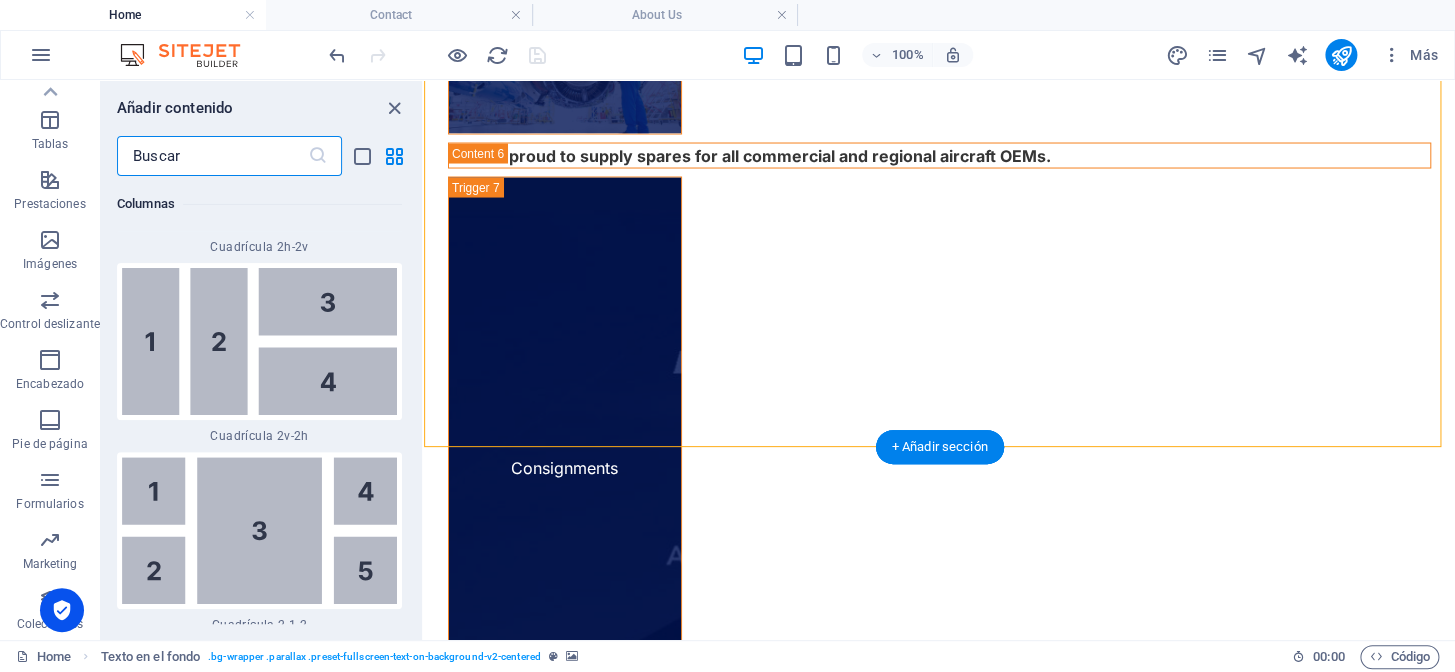 scroll, scrollTop: 6810, scrollLeft: 0, axis: vertical 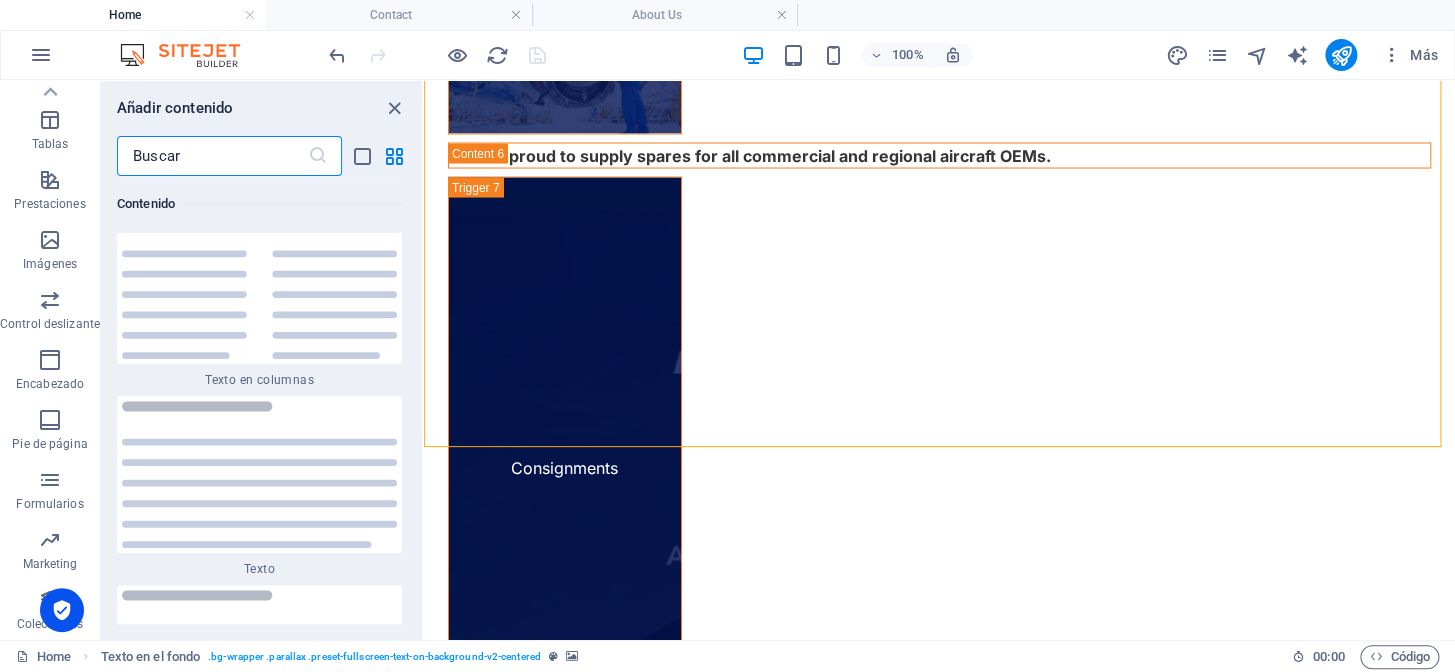 click at bounding box center [212, 156] 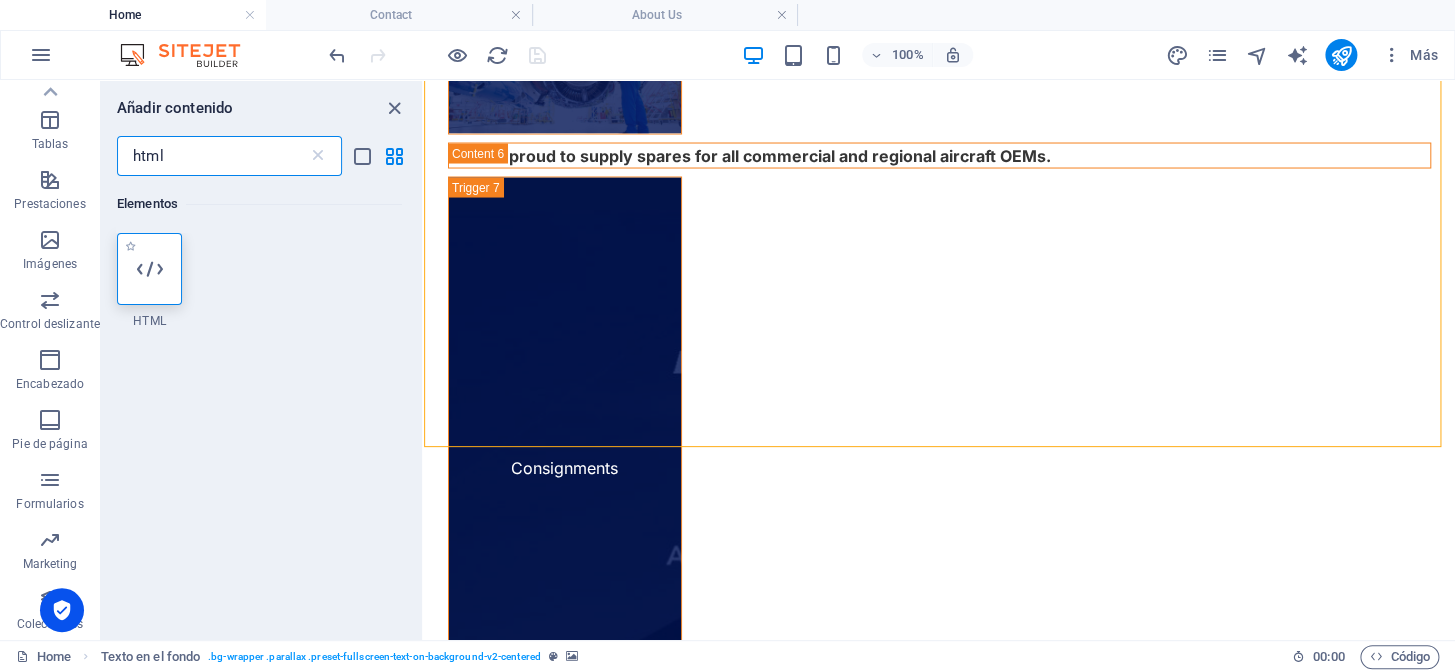 scroll, scrollTop: 0, scrollLeft: 0, axis: both 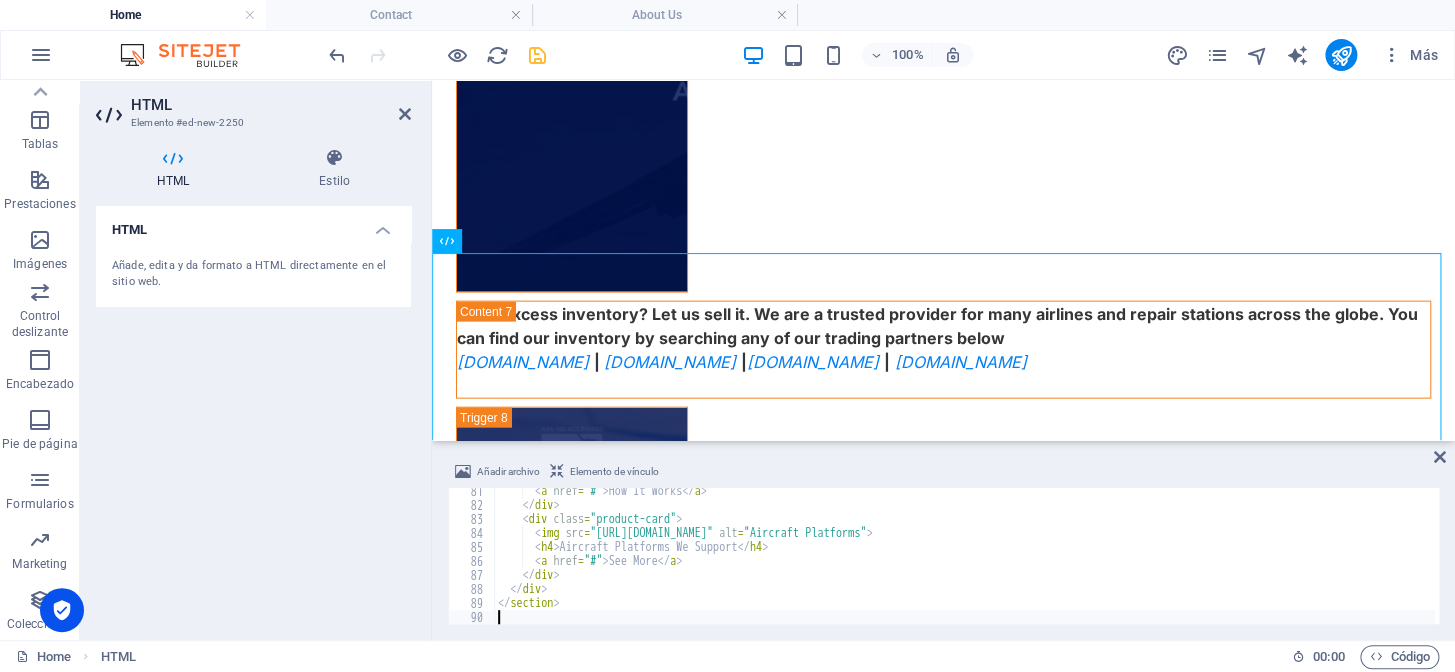 type on "</section>" 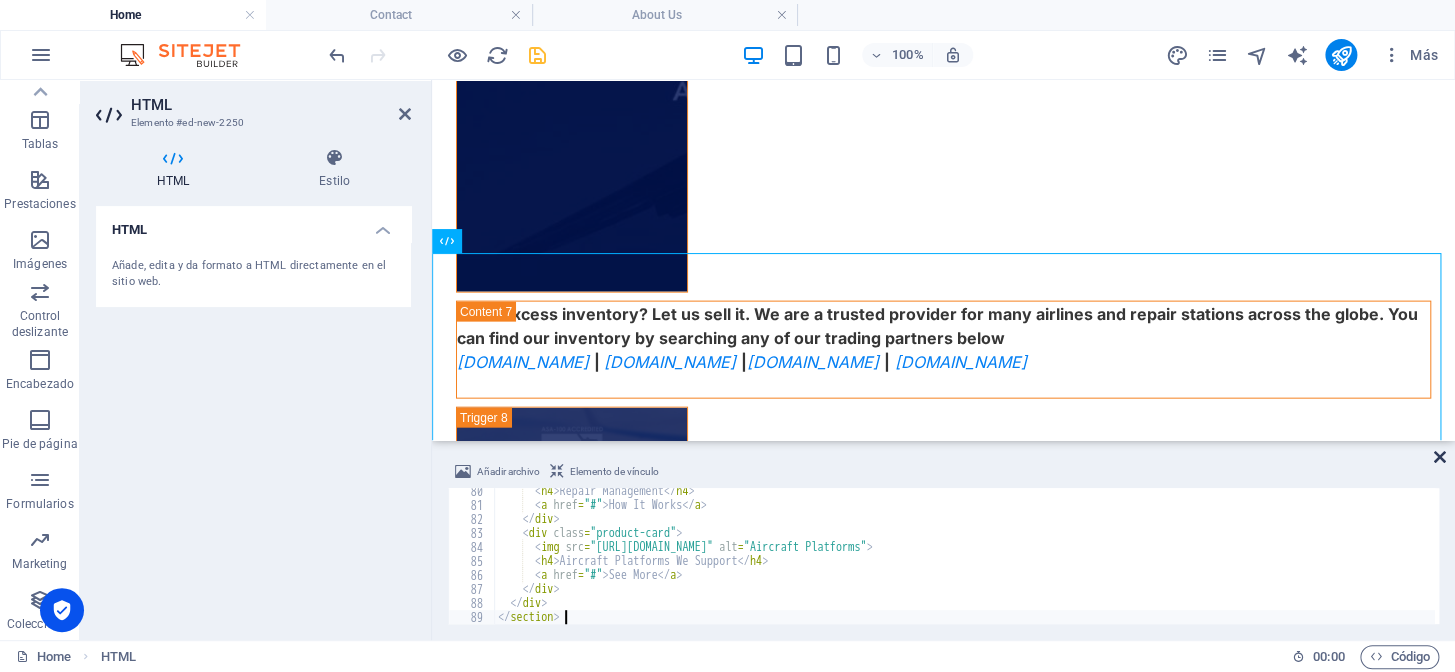 click at bounding box center [1440, 457] 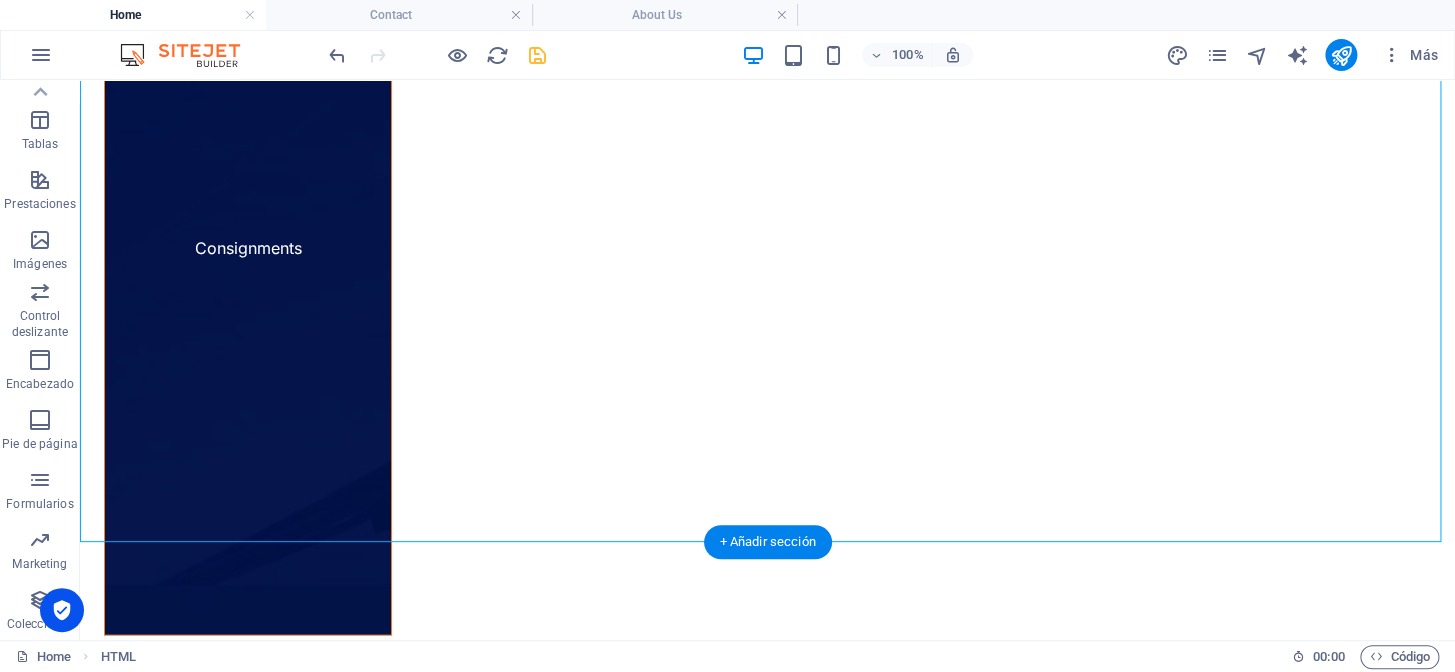 scroll, scrollTop: 5065, scrollLeft: 0, axis: vertical 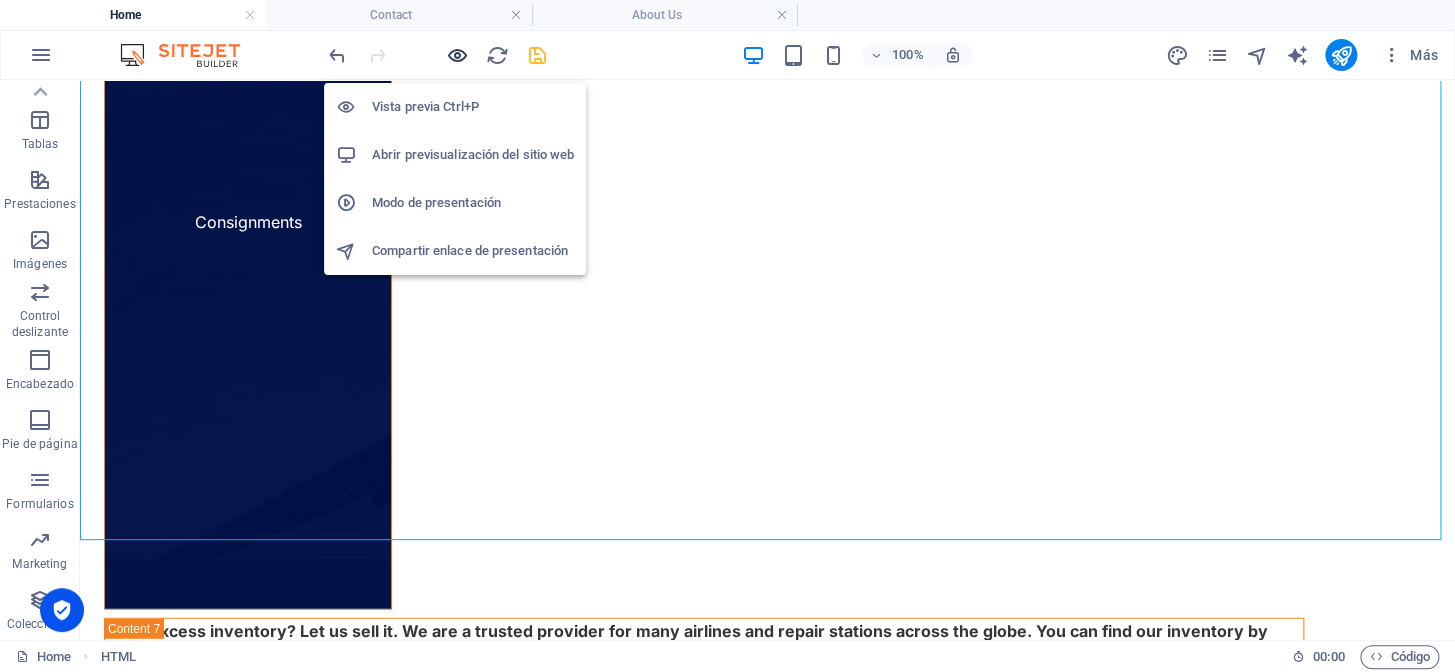 click at bounding box center (457, 55) 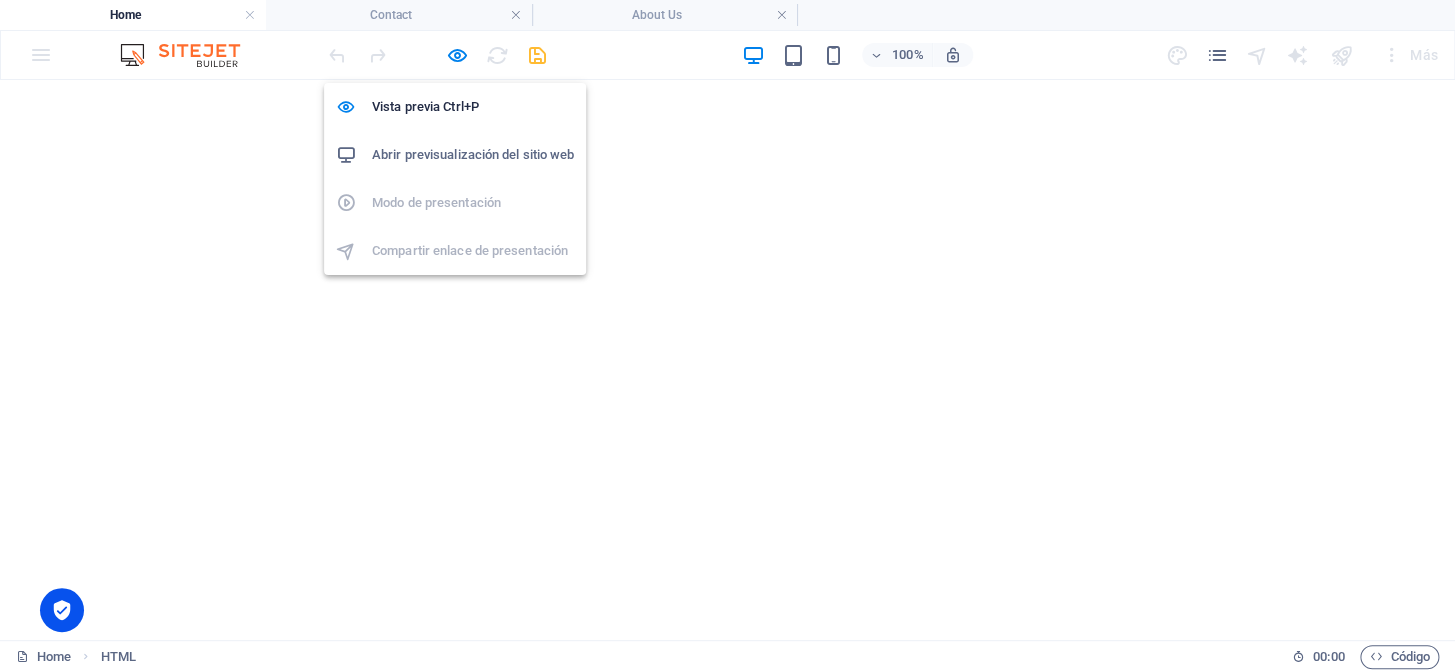 scroll, scrollTop: 3411, scrollLeft: 0, axis: vertical 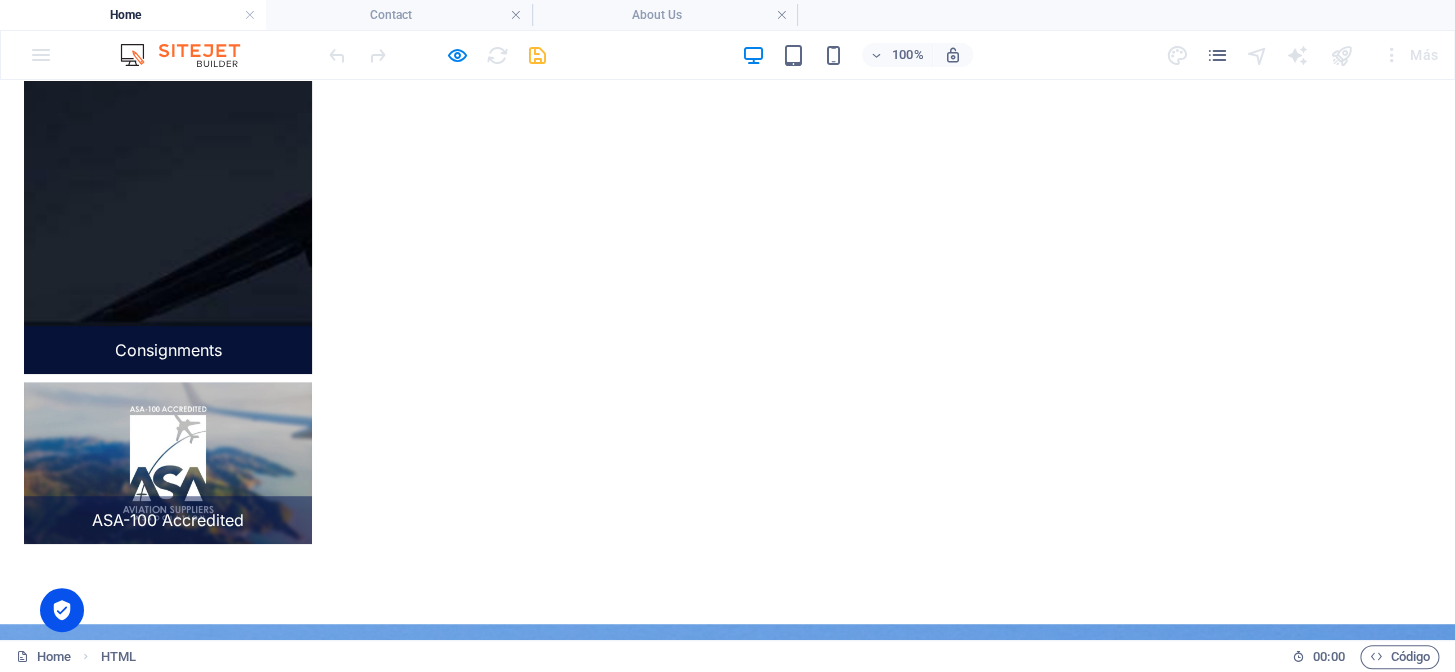 drag, startPoint x: 98, startPoint y: 316, endPoint x: 1224, endPoint y: 467, distance: 1136.0797 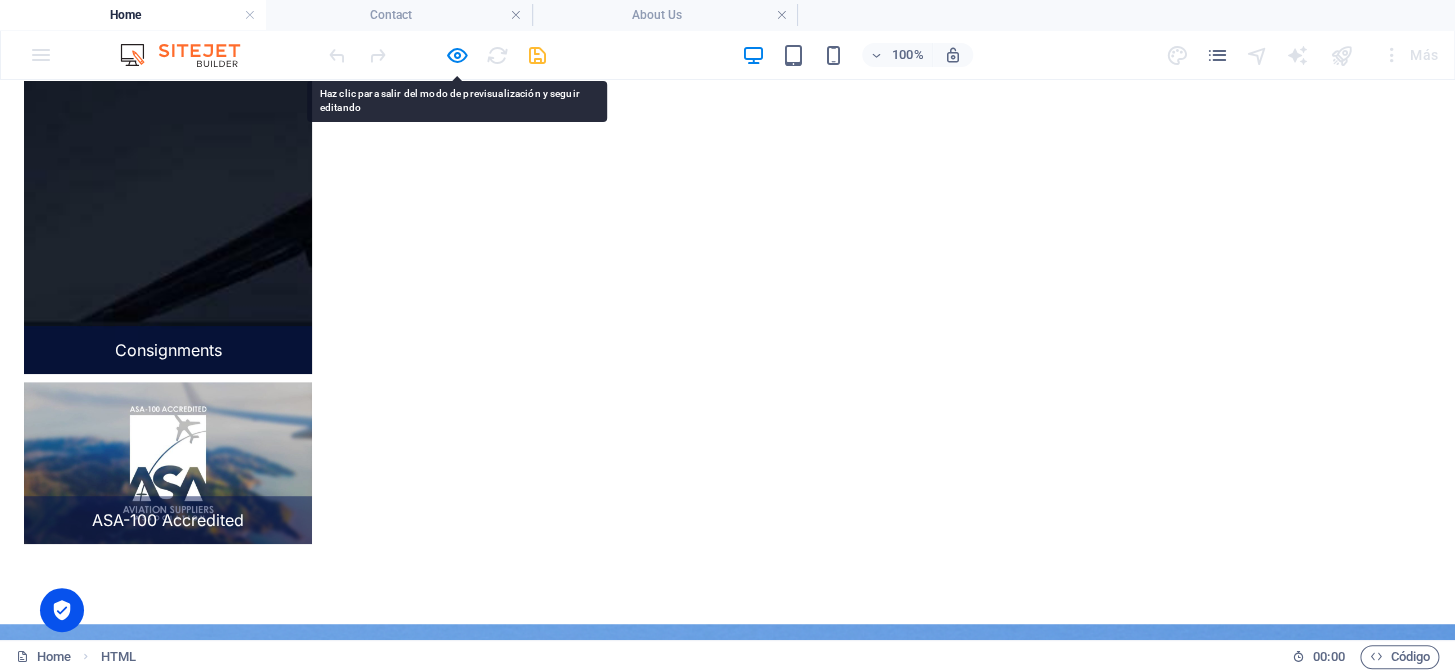copy on "Repair Management" 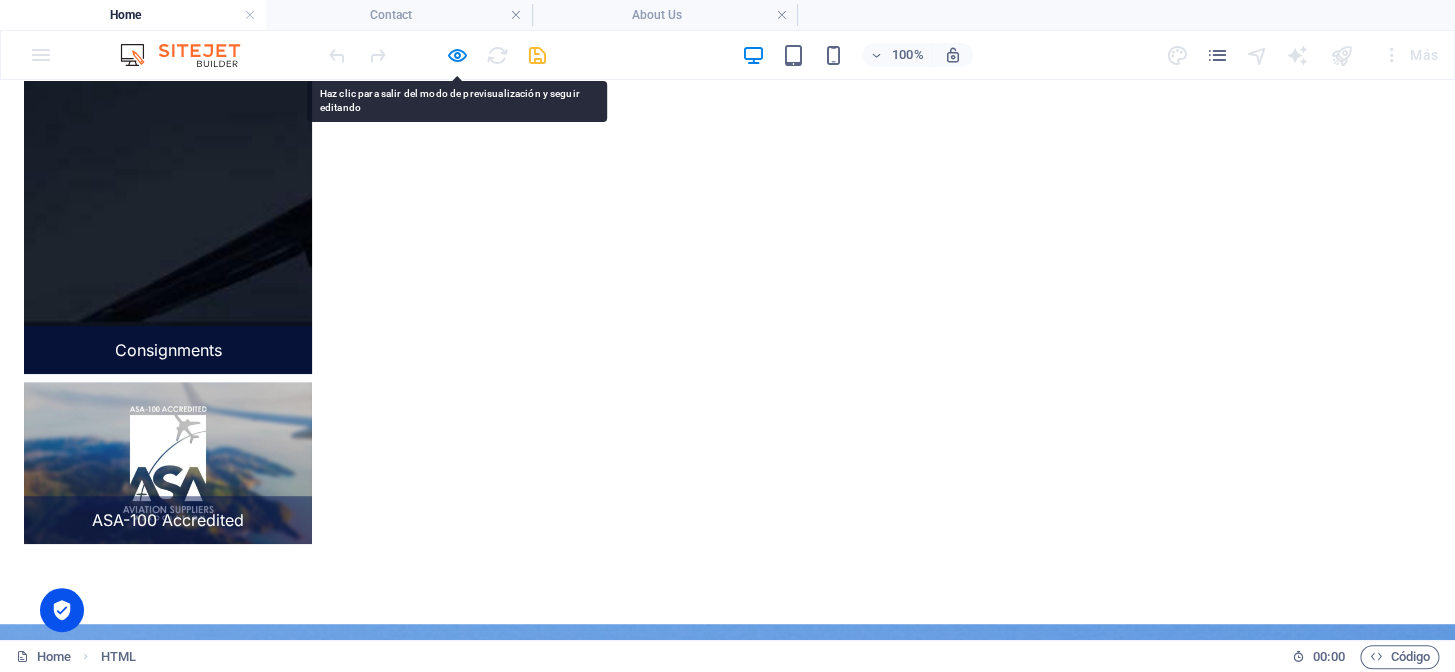 click on "Aircraft Platforms We Support" at bounding box center (1151, 4612) 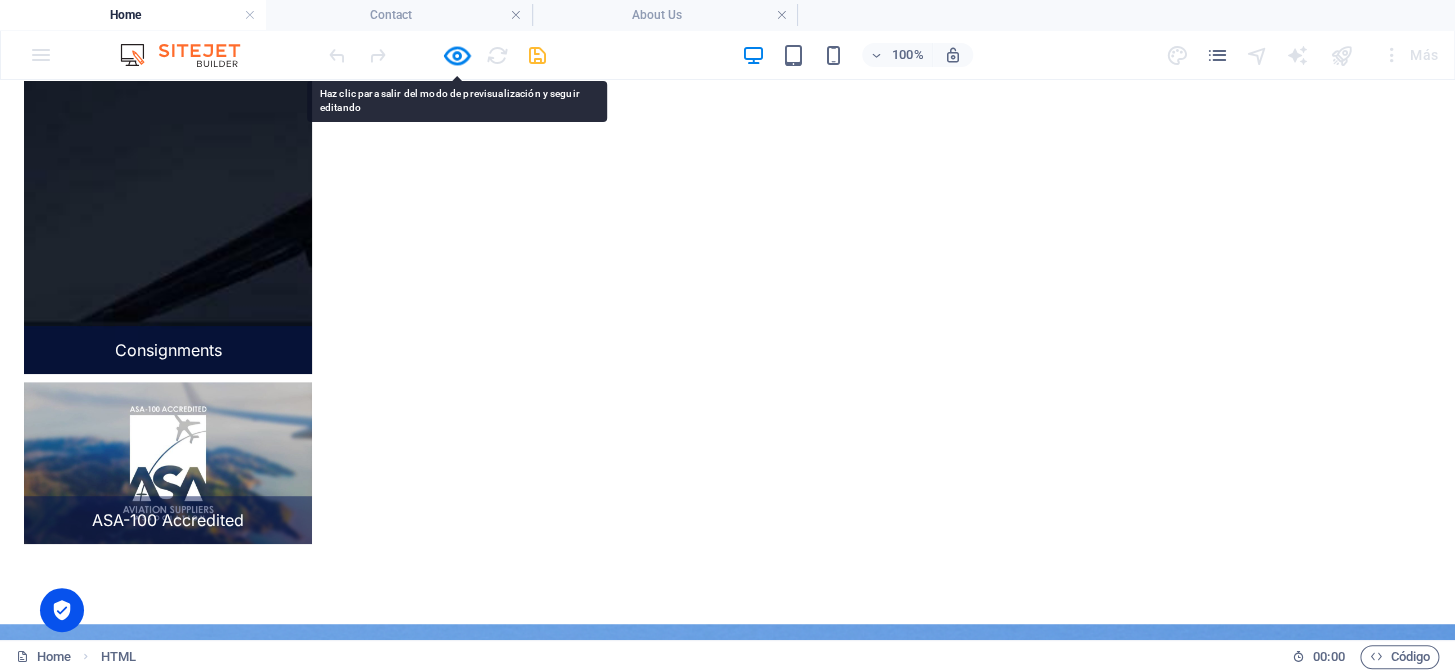 click on "Aircraft Platforms We Support" at bounding box center [1151, 4612] 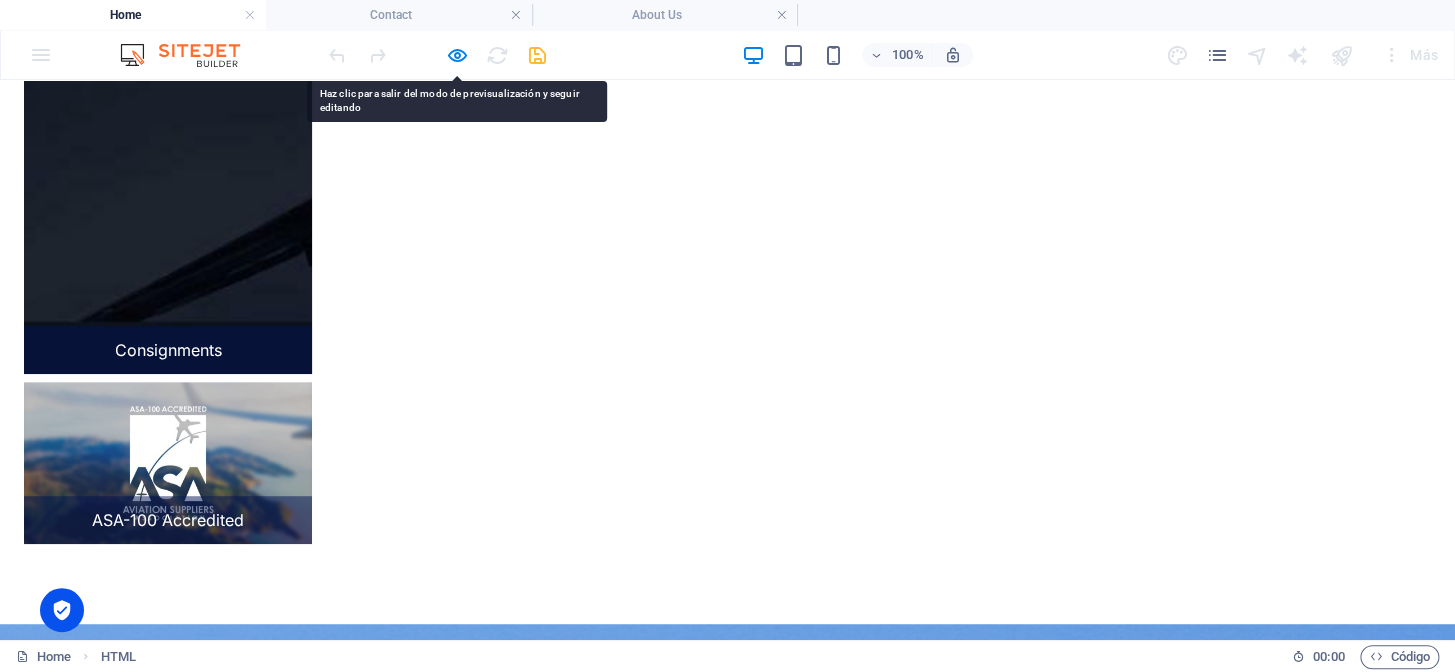 copy on "Aircraft Platforms We Support" 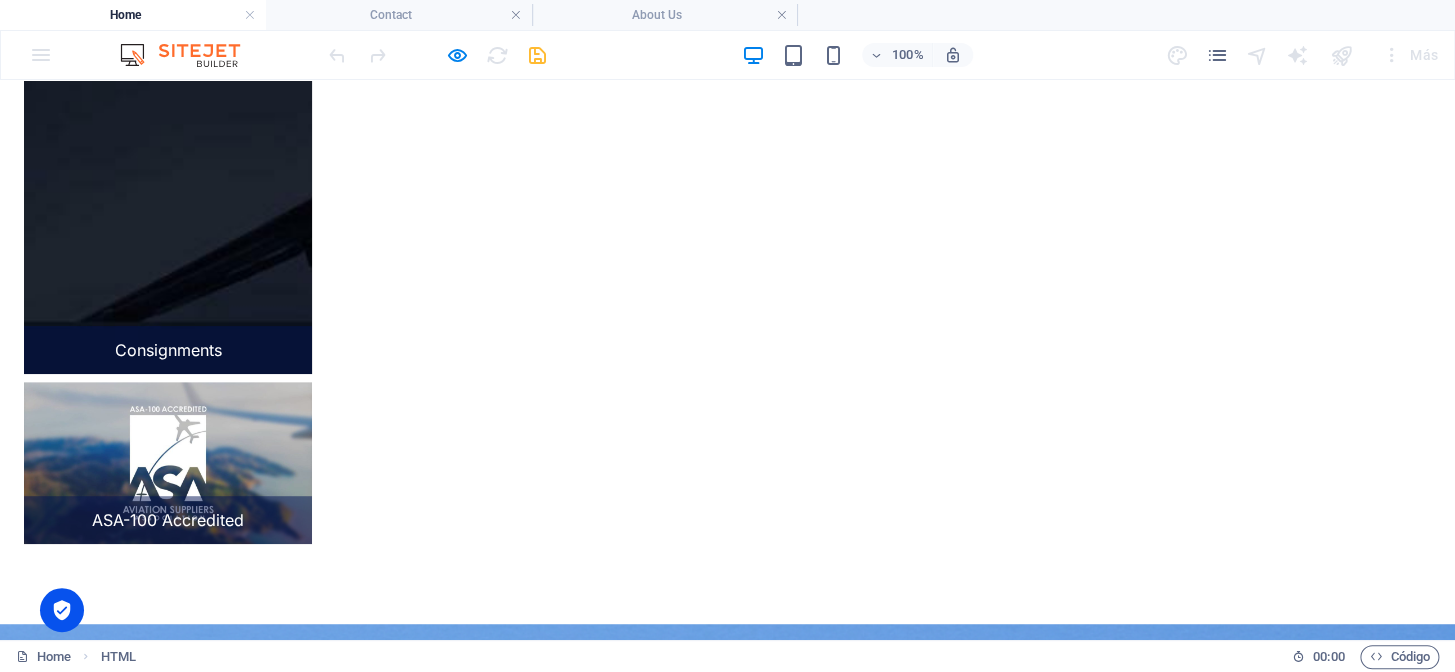 click on "You may also like
Commercial Aircraft Supply
Learn More
Rotables & Components
View Products
Repair Management
How It Works
Aircraft Platforms We Support
See More" at bounding box center [727, 4507] 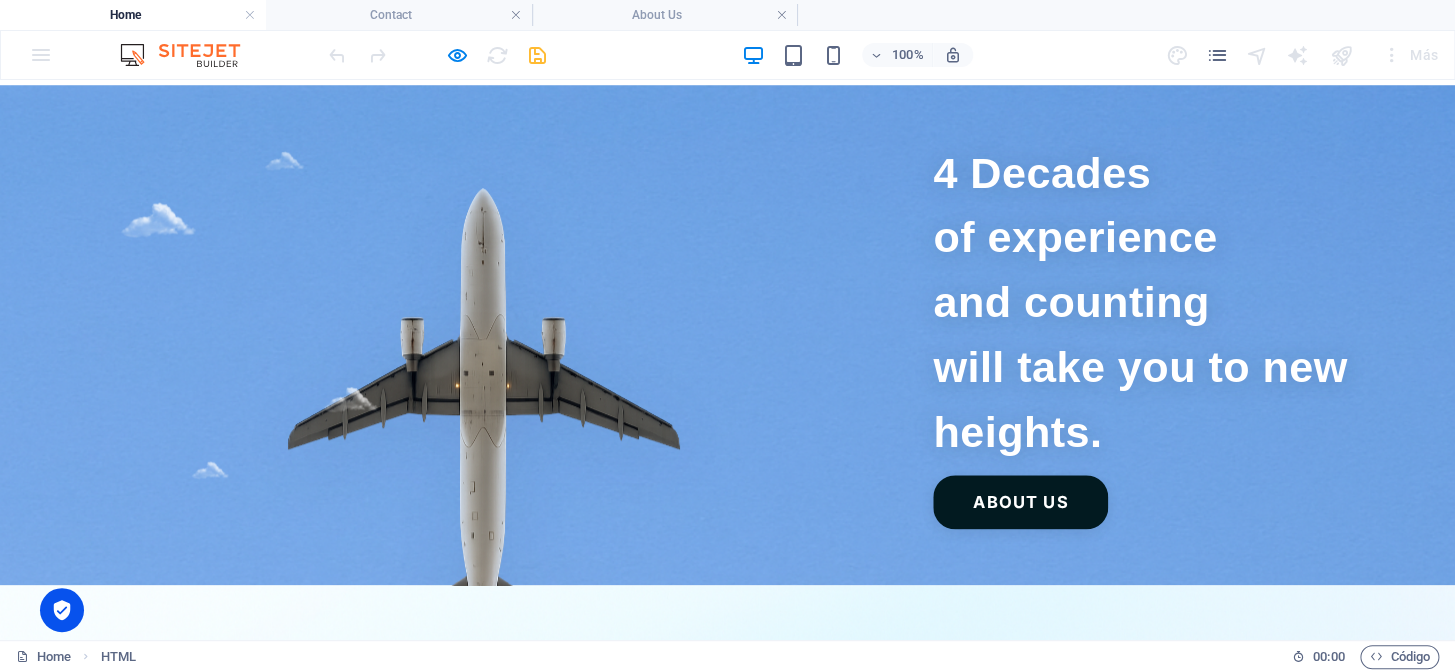 scroll, scrollTop: 3957, scrollLeft: 0, axis: vertical 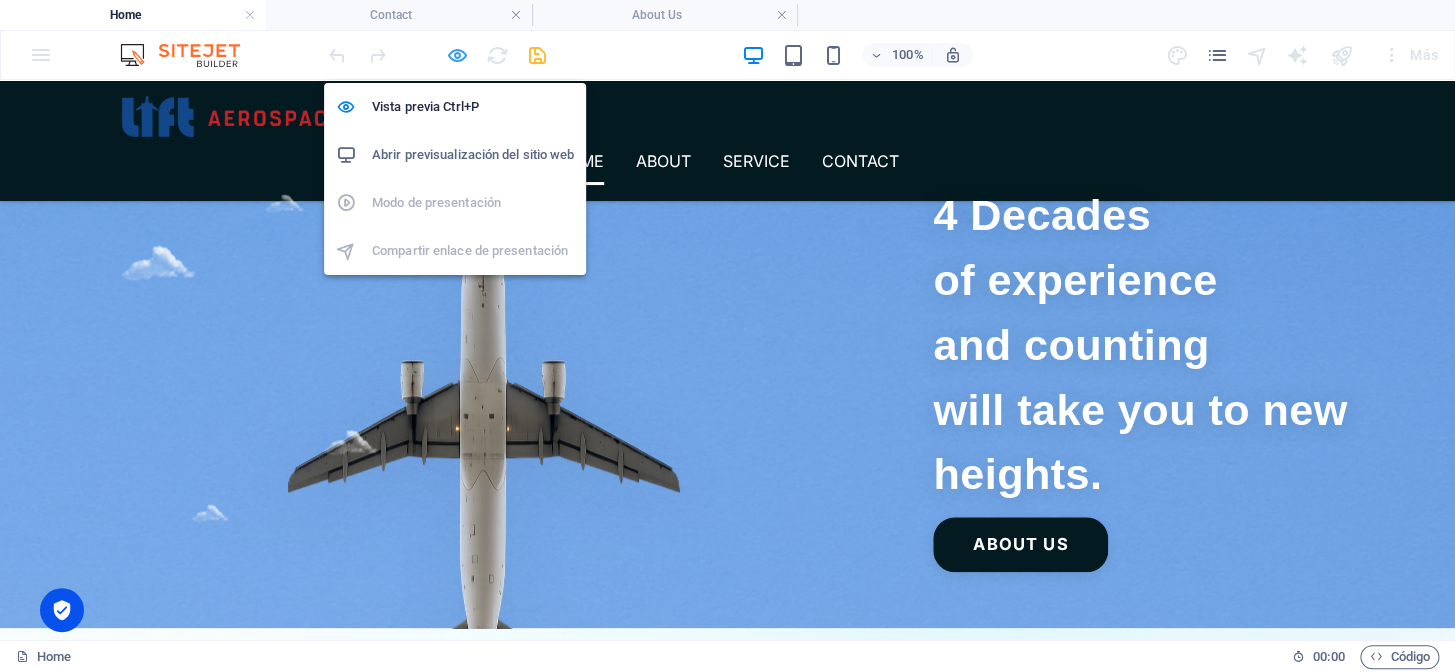 click at bounding box center [457, 55] 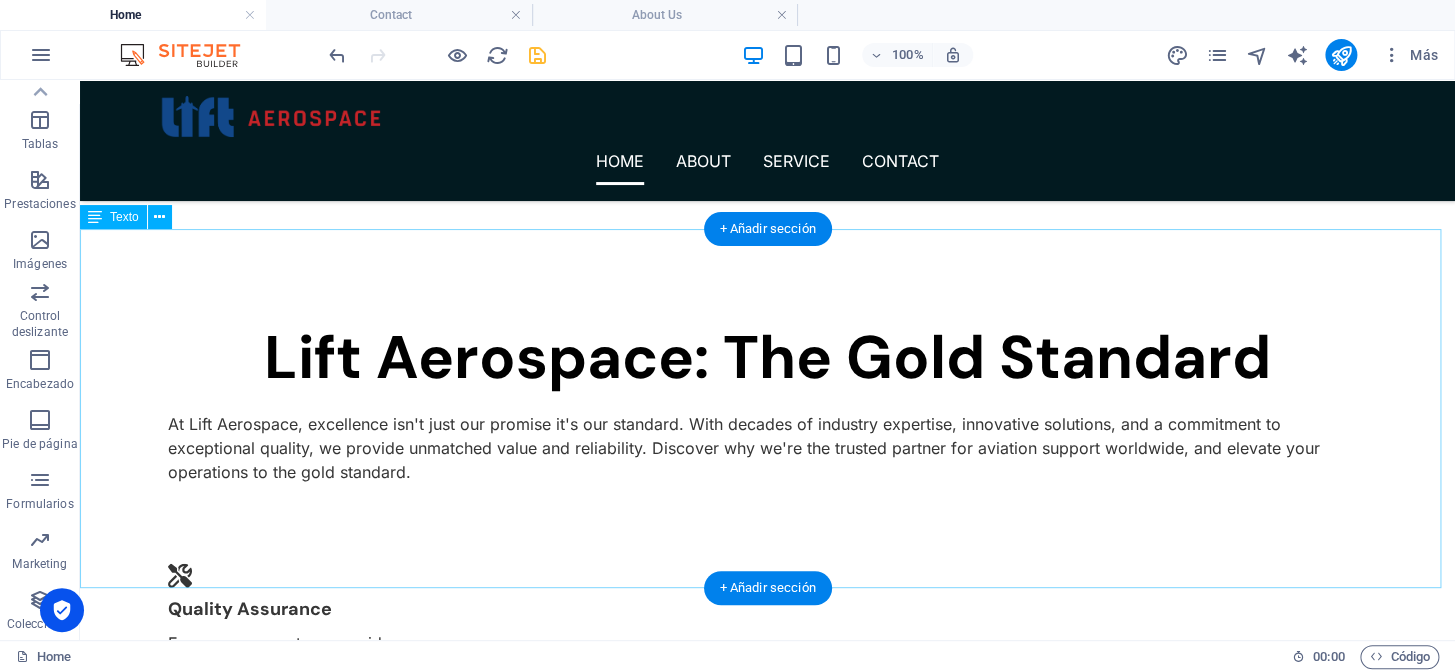 scroll, scrollTop: 5338, scrollLeft: 0, axis: vertical 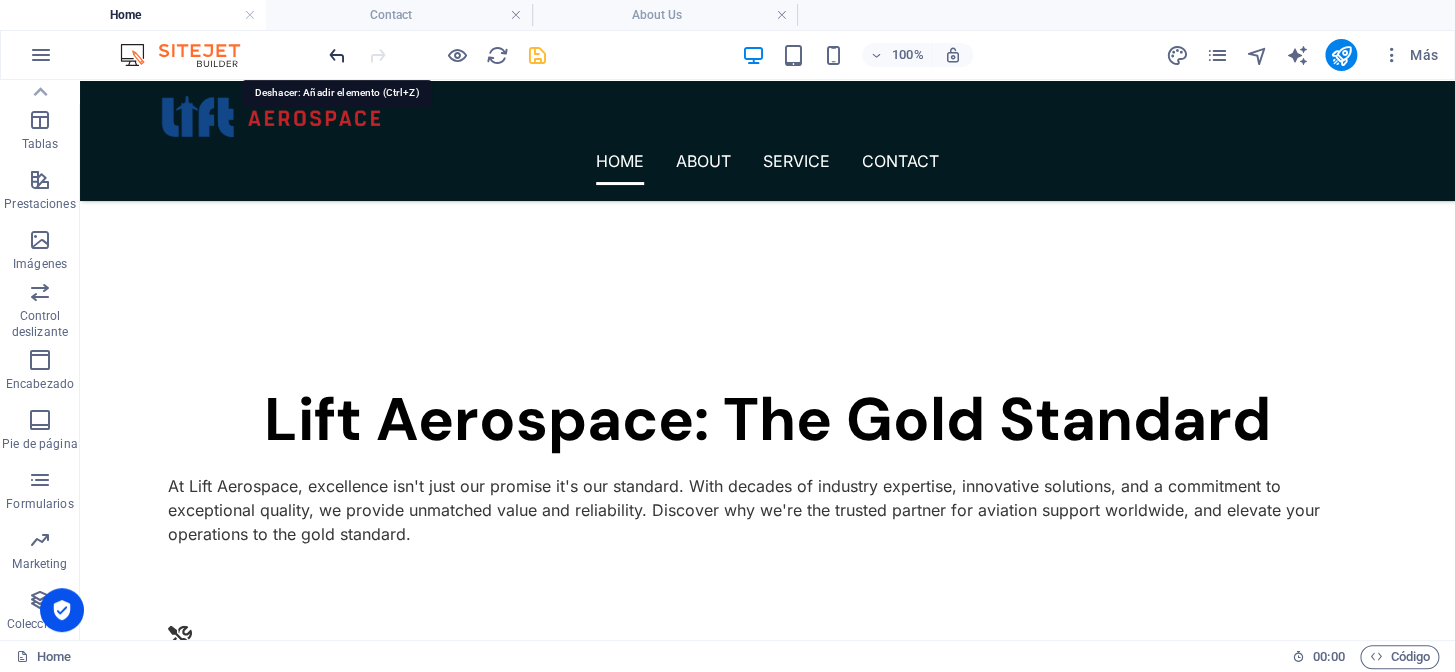 click at bounding box center (337, 55) 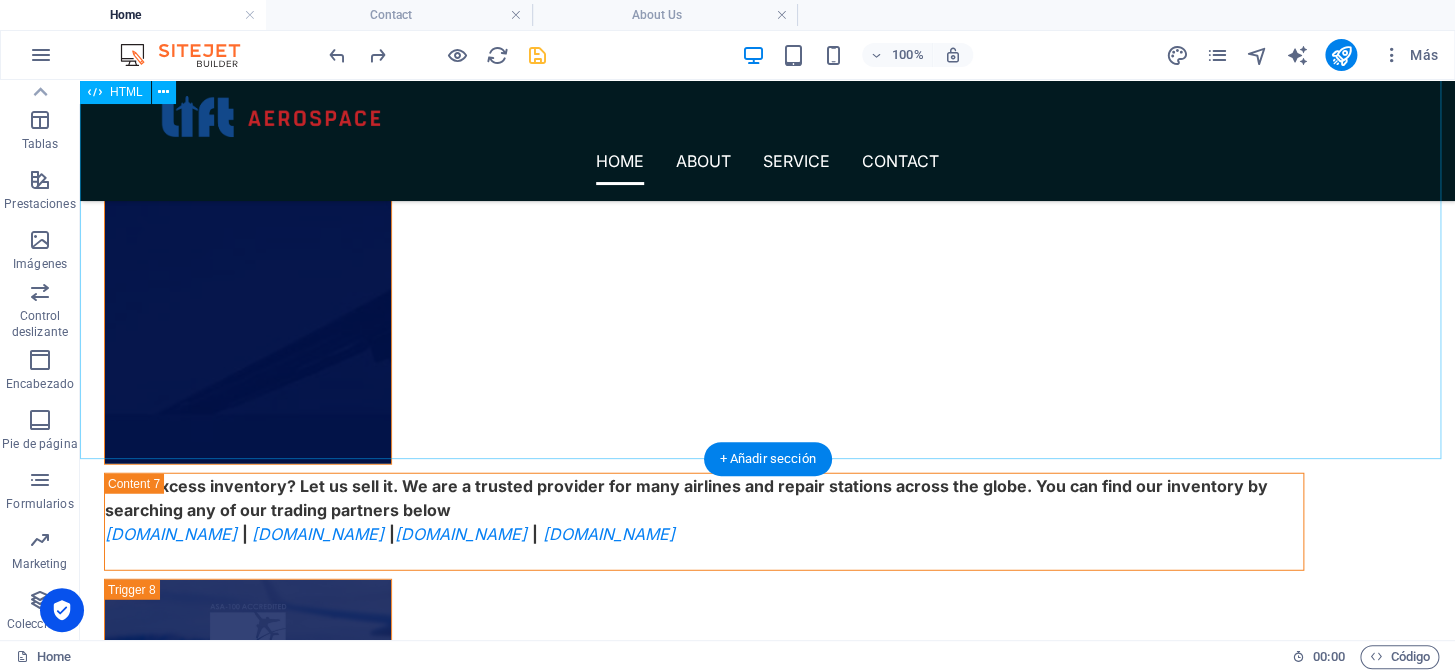 scroll, scrollTop: 5097, scrollLeft: 0, axis: vertical 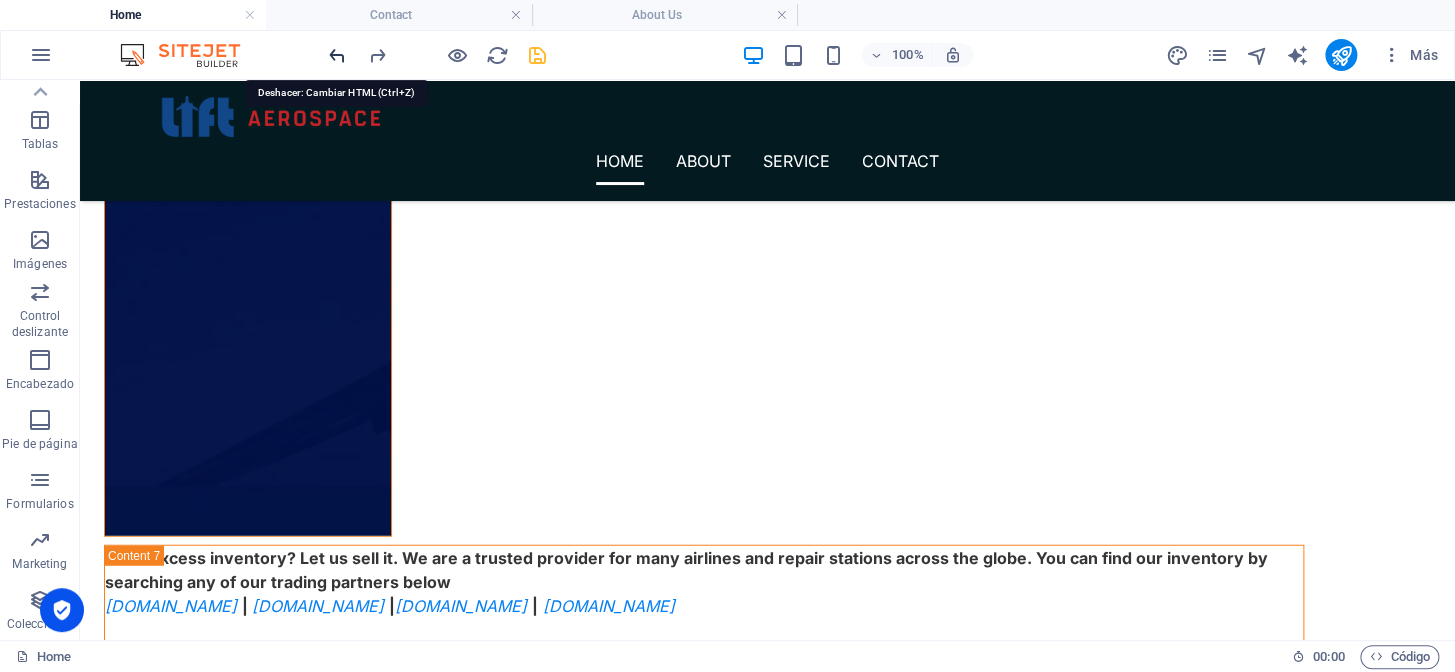 click at bounding box center [337, 55] 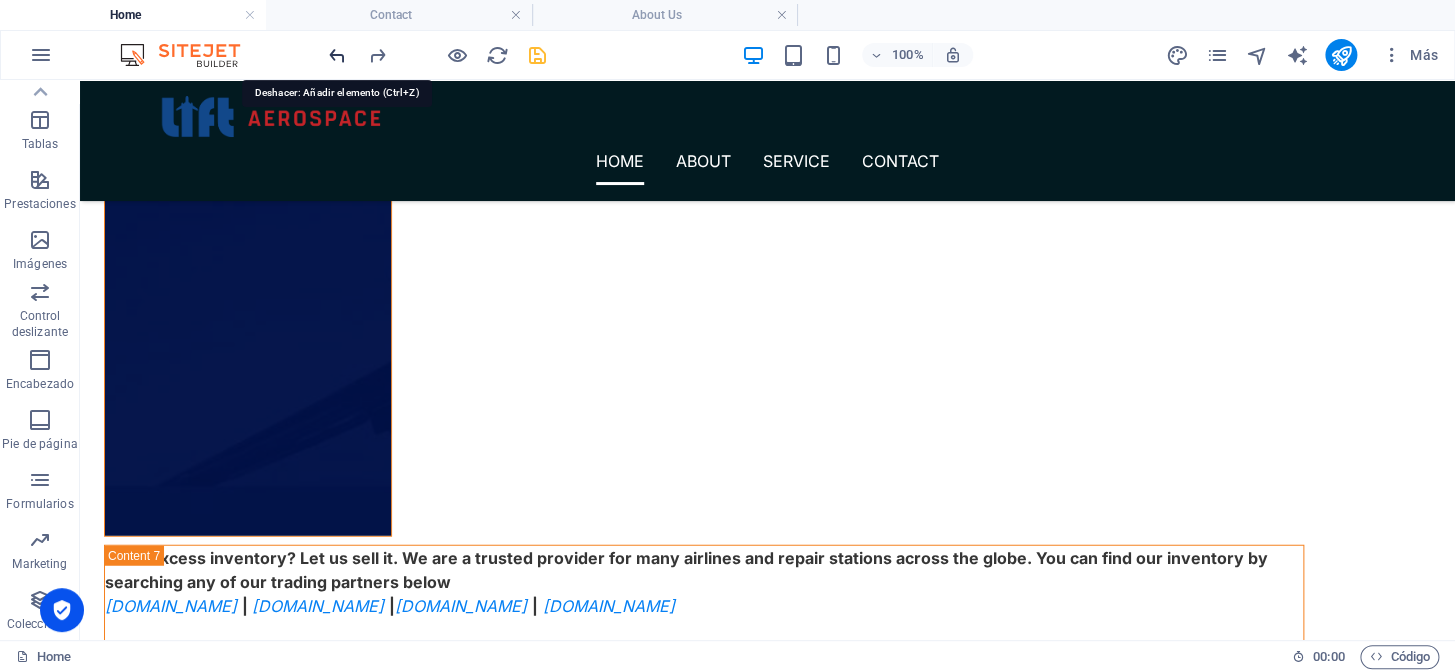 scroll, scrollTop: 4789, scrollLeft: 0, axis: vertical 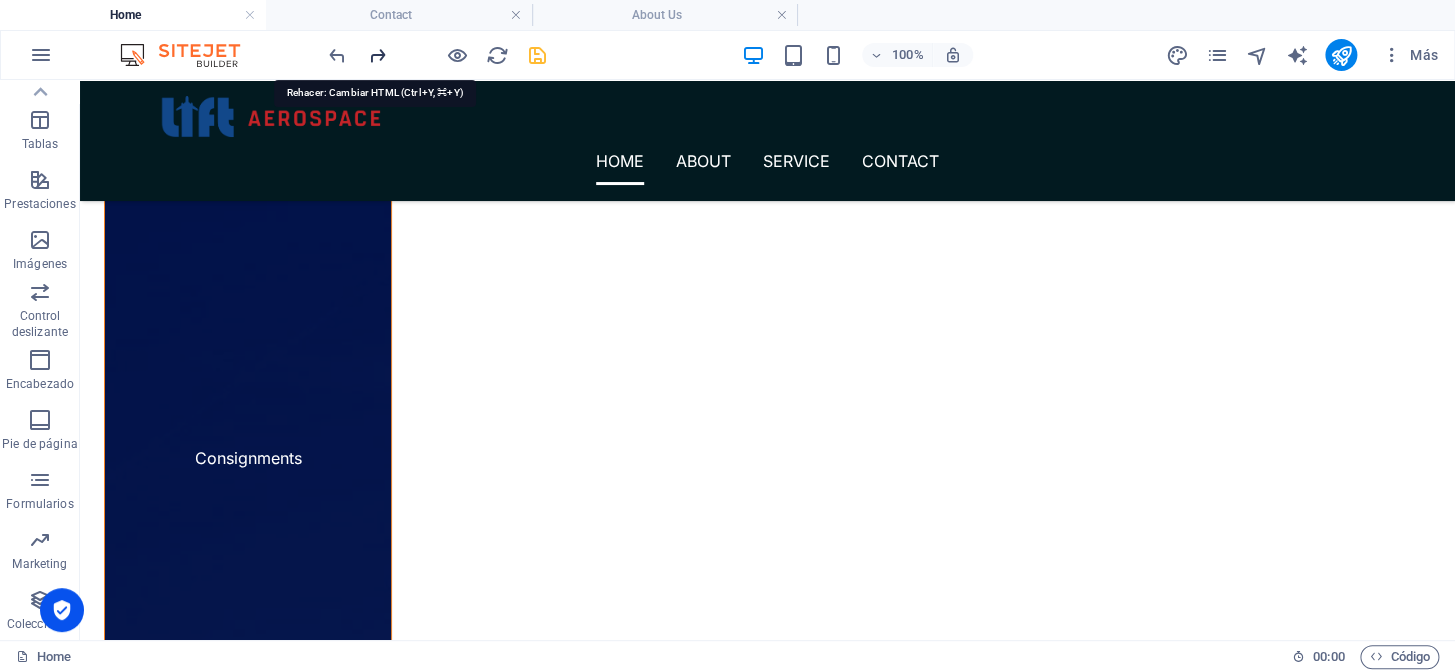 click at bounding box center [377, 55] 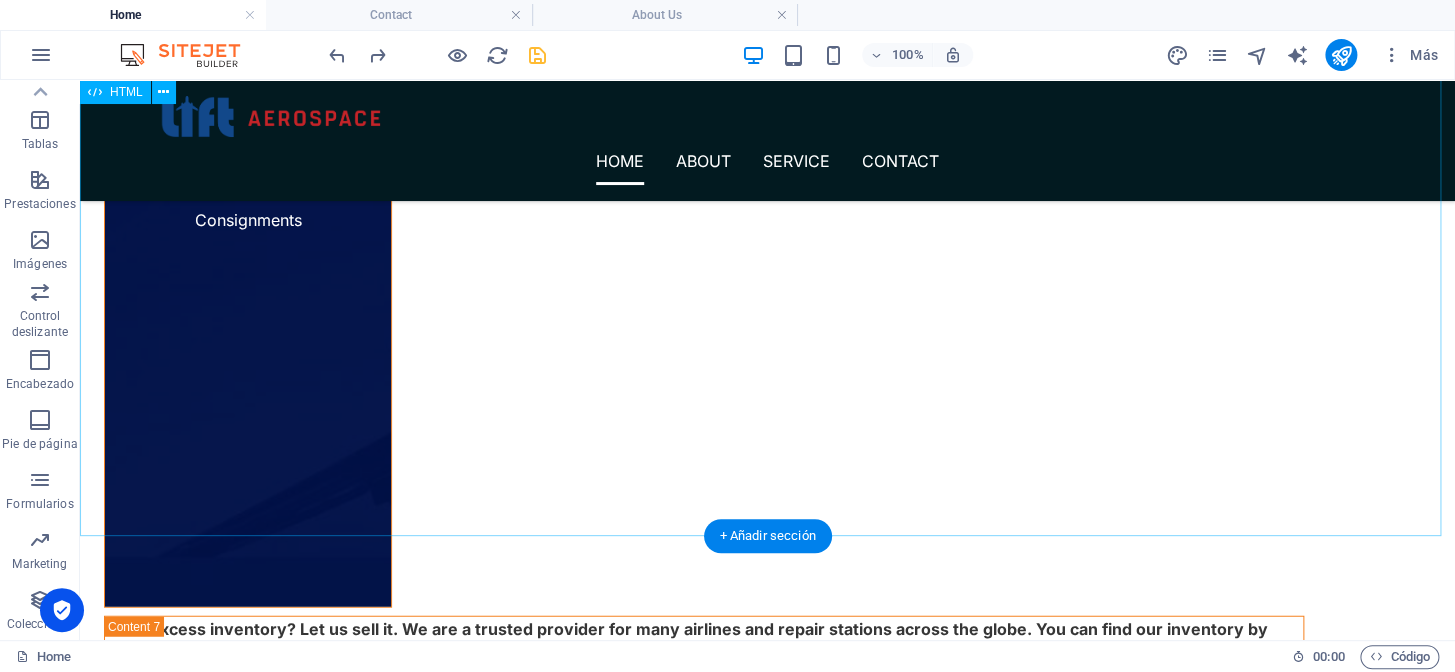 scroll, scrollTop: 5006, scrollLeft: 0, axis: vertical 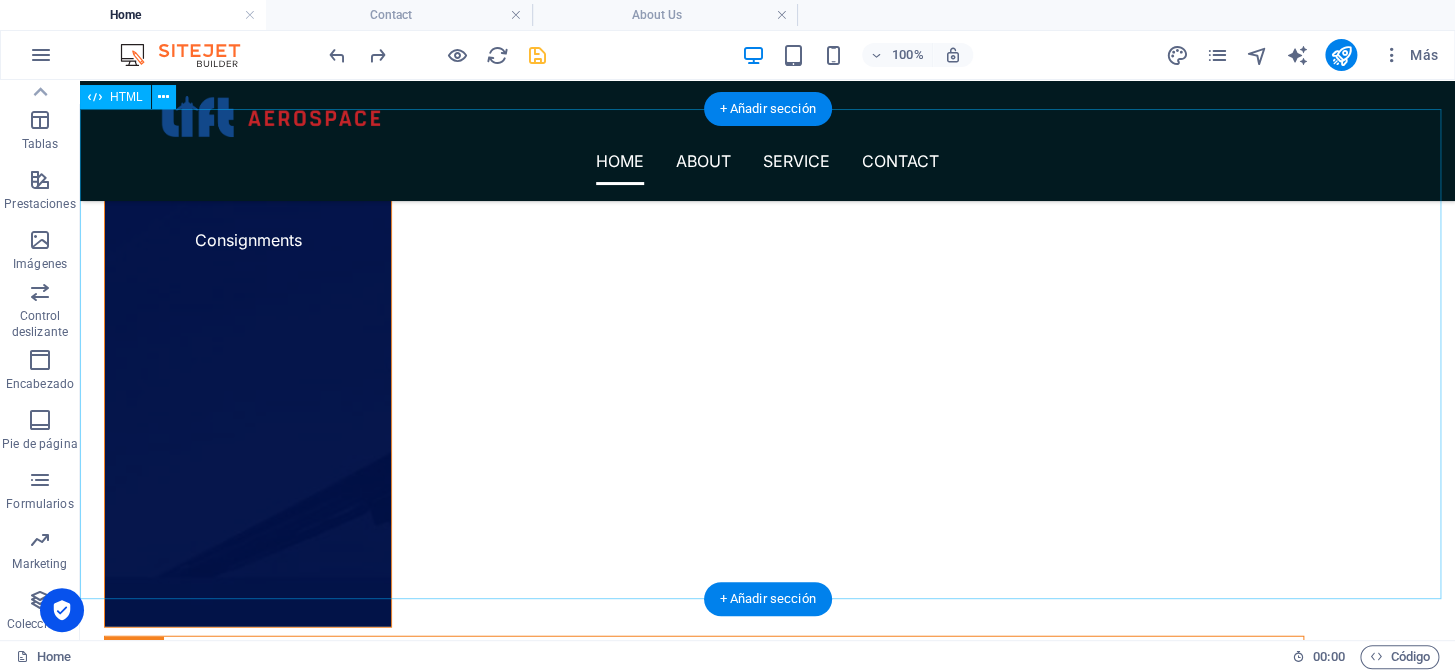 click on "You may also like
Commercial Aircraft Supply
Learn More
Rotables & Components
View Products
Repair Management
How It Works
Aircraft Platforms We Support
See More" at bounding box center [767, 4953] 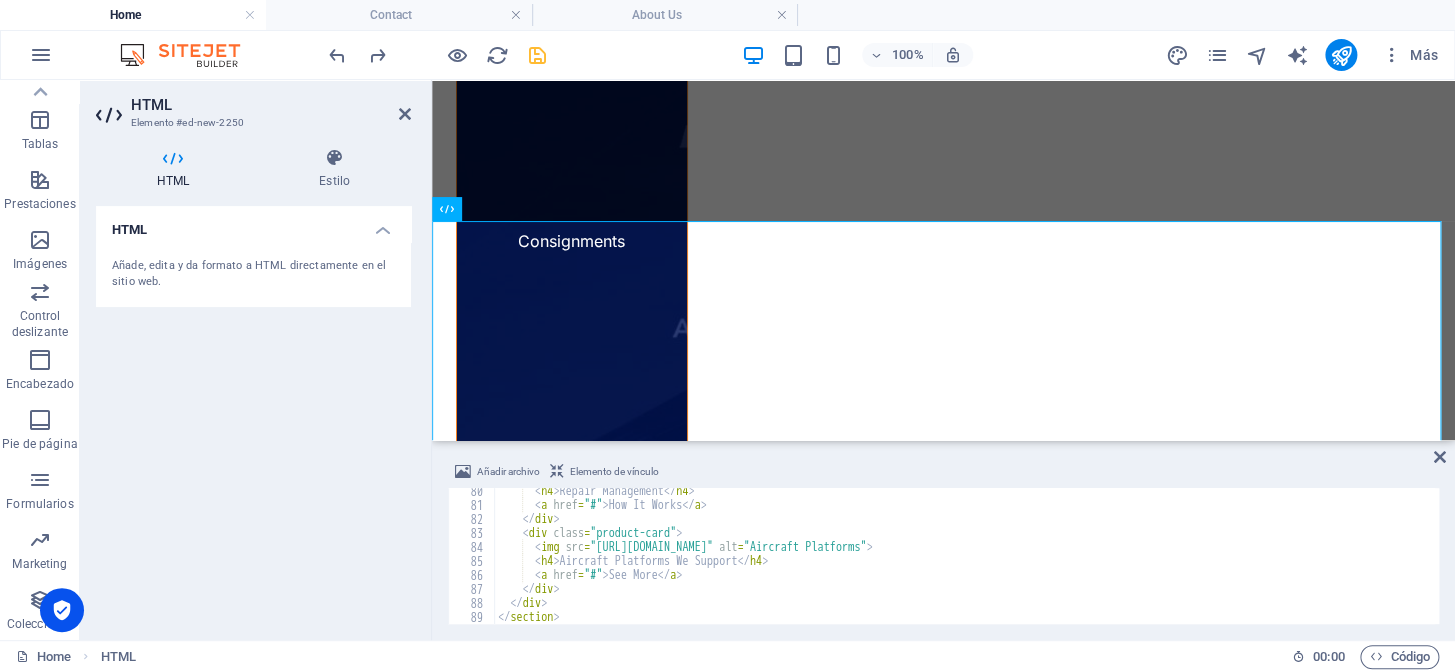 scroll, scrollTop: 1110, scrollLeft: 0, axis: vertical 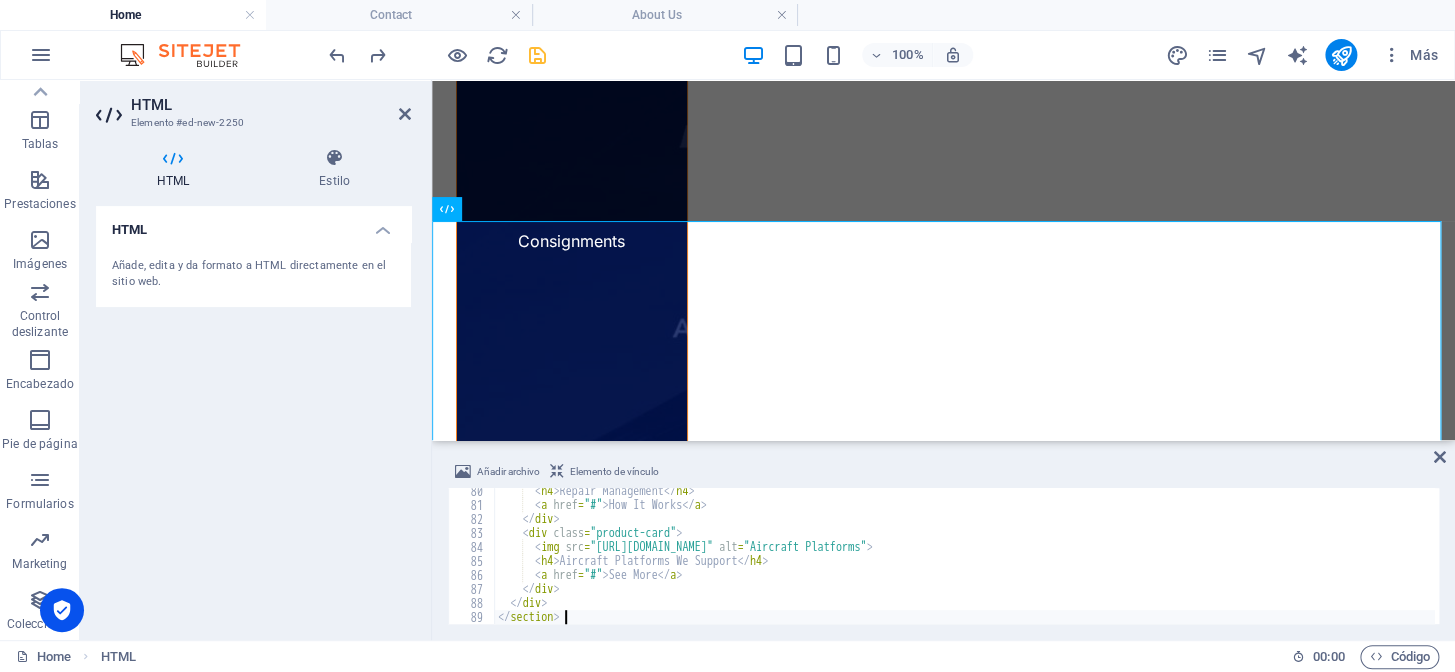 click on "< h4 > Repair Management </ h4 >         < a   href = "#" > How It Works </ a >      </ div >      < div   class = "product-card" >         < img   src = "[URL][DOMAIN_NAME]"   alt = "Aircraft Platforms" >         < h4 > Aircraft Platforms We Support </ h4 >         < a   href = "#" > See More </ a >      </ div >    </ div > </ section >" at bounding box center (964, 566) 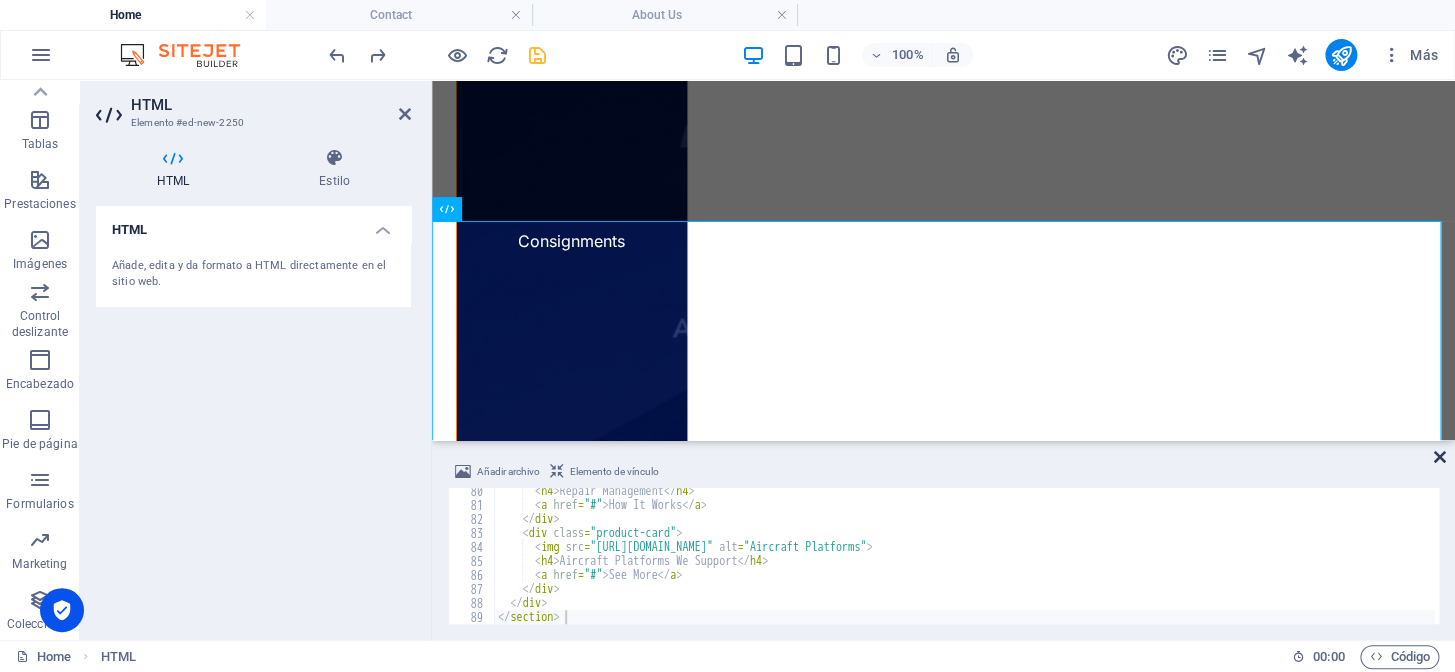 drag, startPoint x: 1439, startPoint y: 450, endPoint x: 697, endPoint y: 304, distance: 756.2275 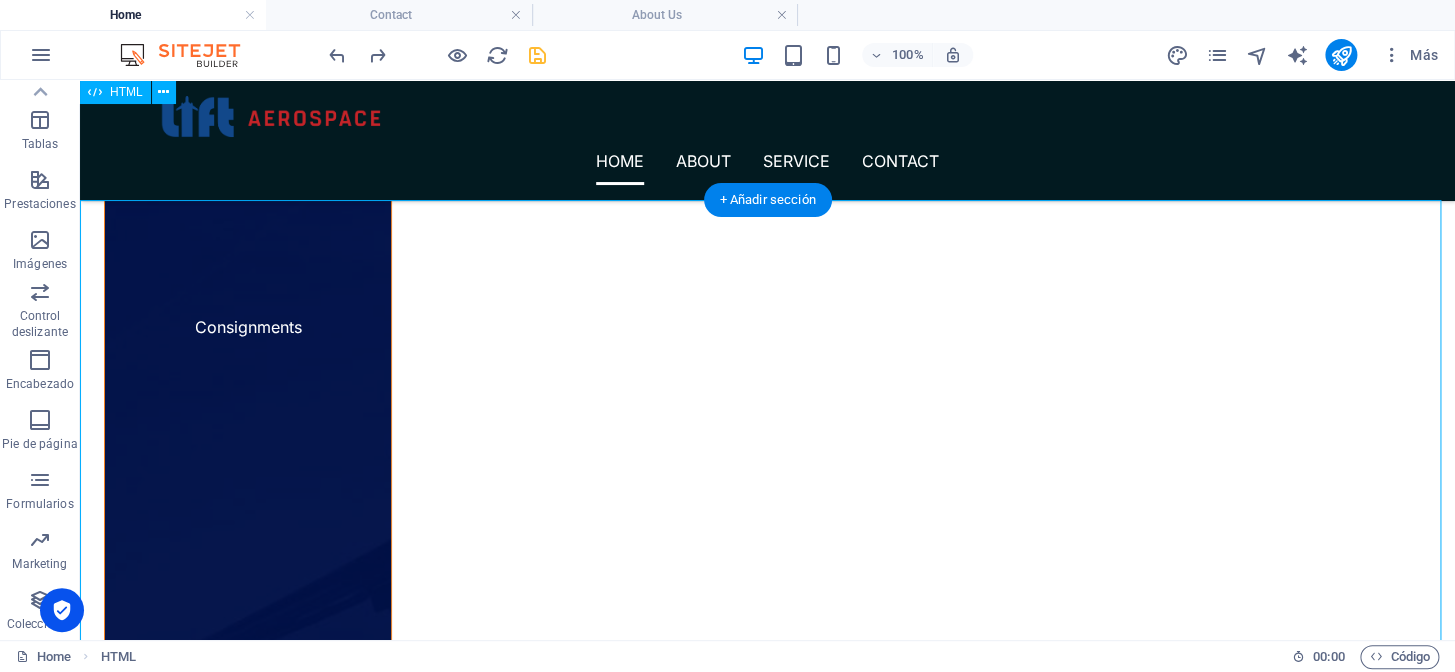 scroll, scrollTop: 4915, scrollLeft: 0, axis: vertical 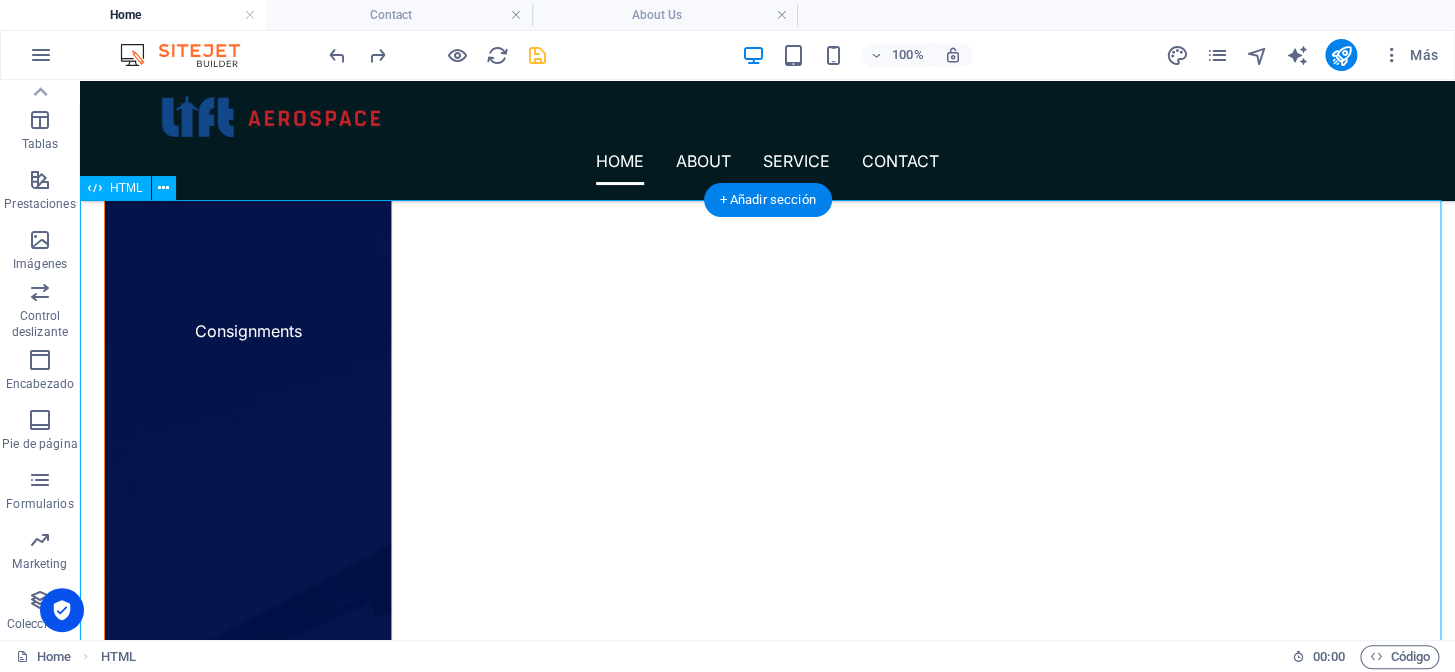 click on "You may also like
Commercial Aircraft Supply
Learn More
Rotables & Components
View Products
Repair Management
How It Works
Aircraft Platforms We Support
See More" at bounding box center (767, 5044) 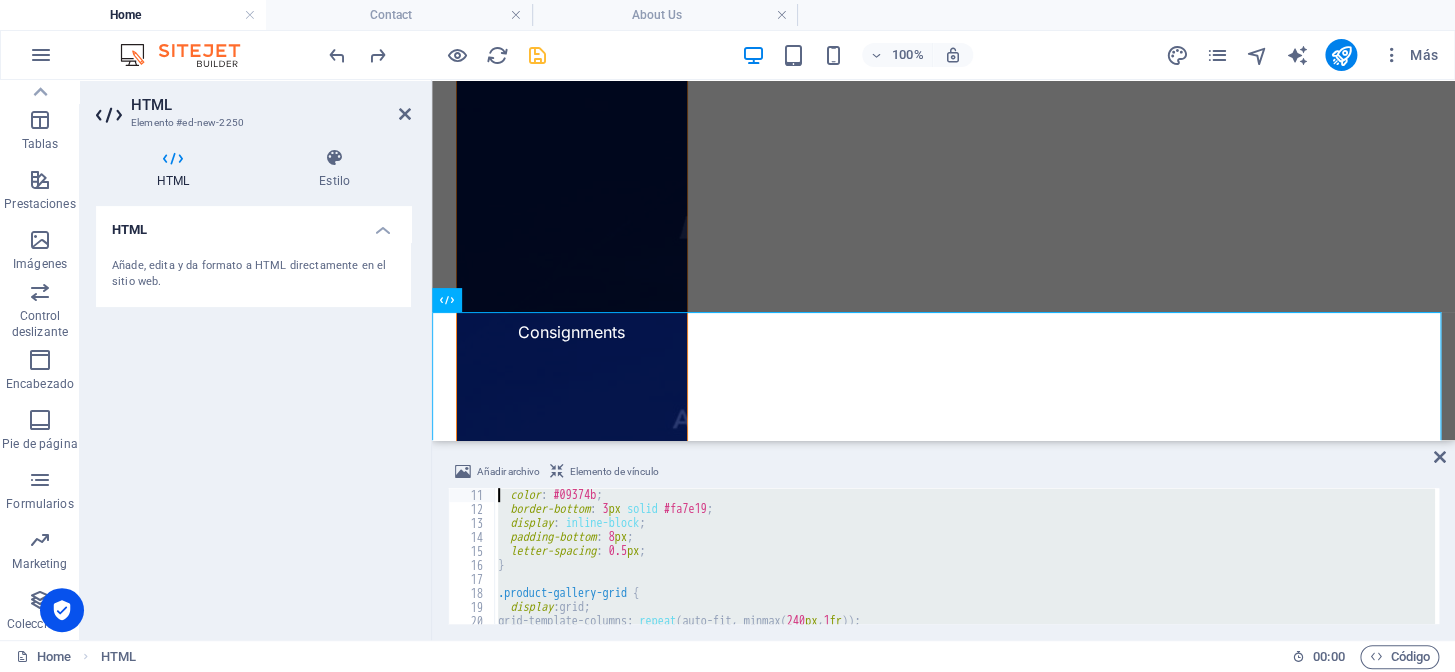 scroll, scrollTop: 0, scrollLeft: 0, axis: both 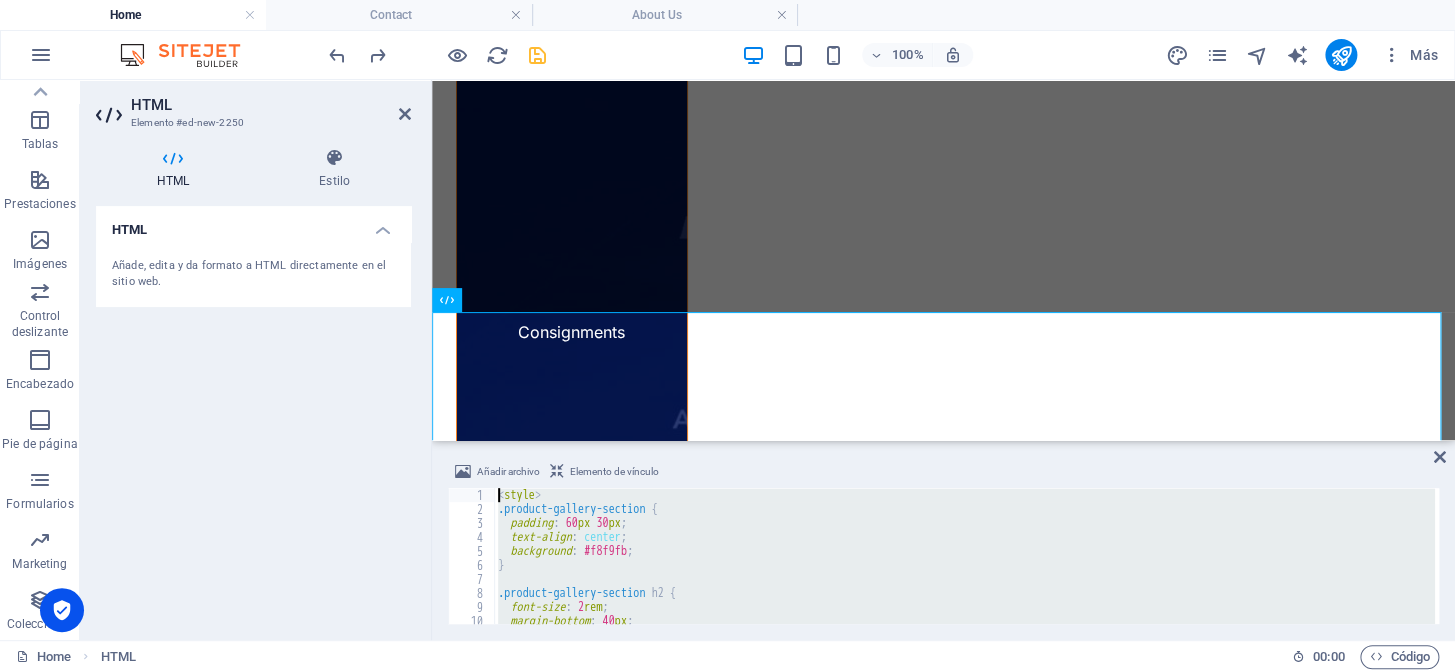 drag, startPoint x: 618, startPoint y: 618, endPoint x: 415, endPoint y: 446, distance: 266.06955 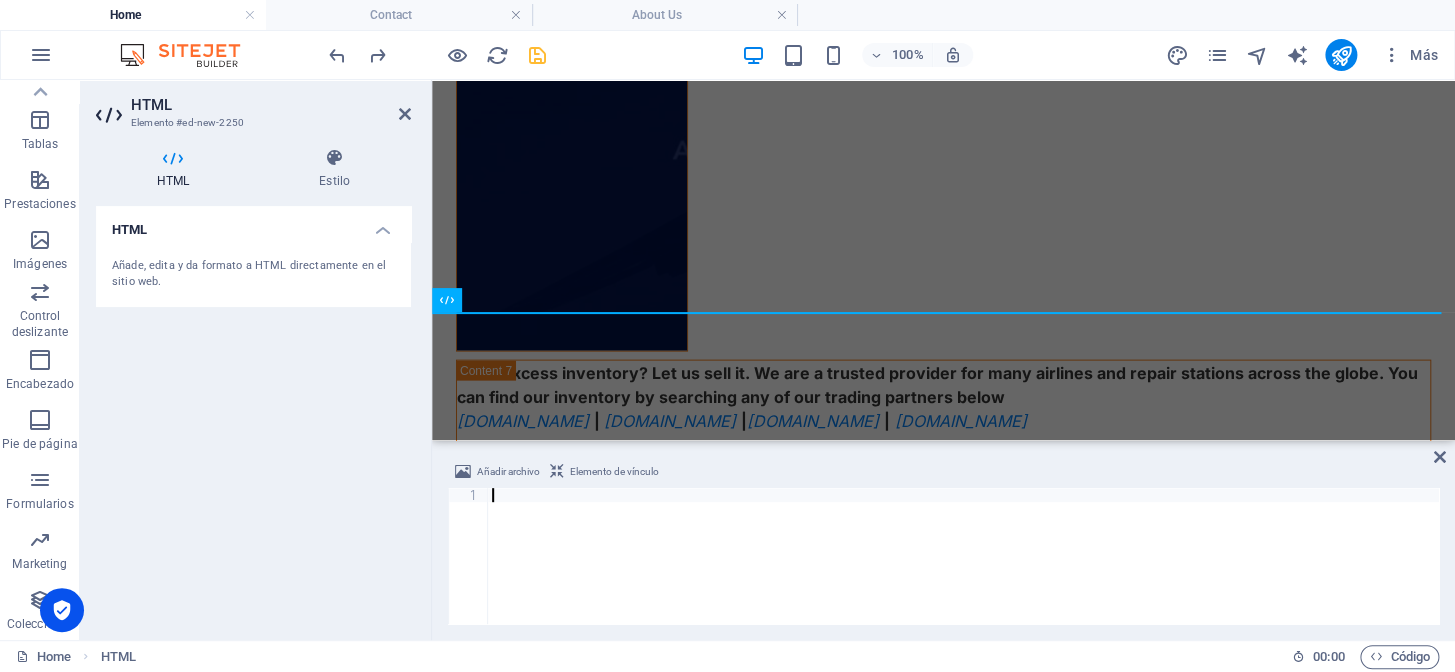 scroll, scrollTop: 703, scrollLeft: 0, axis: vertical 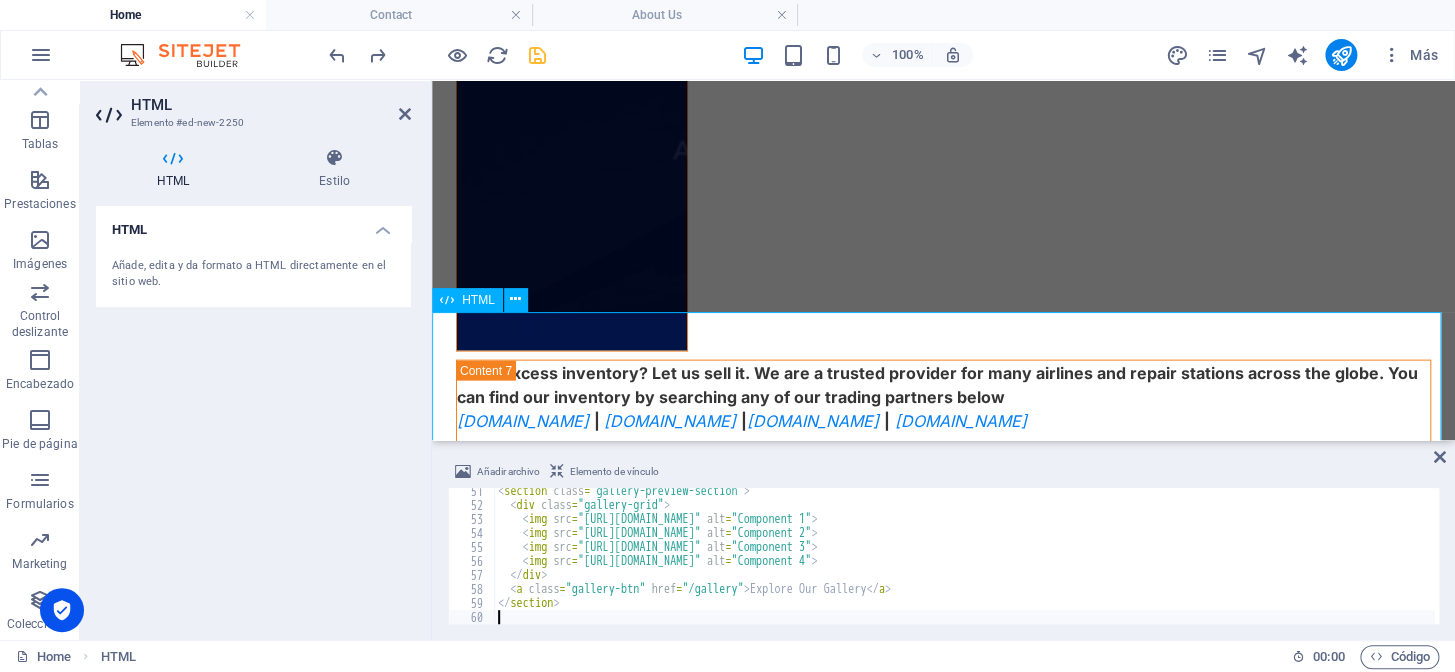 type on "</section>" 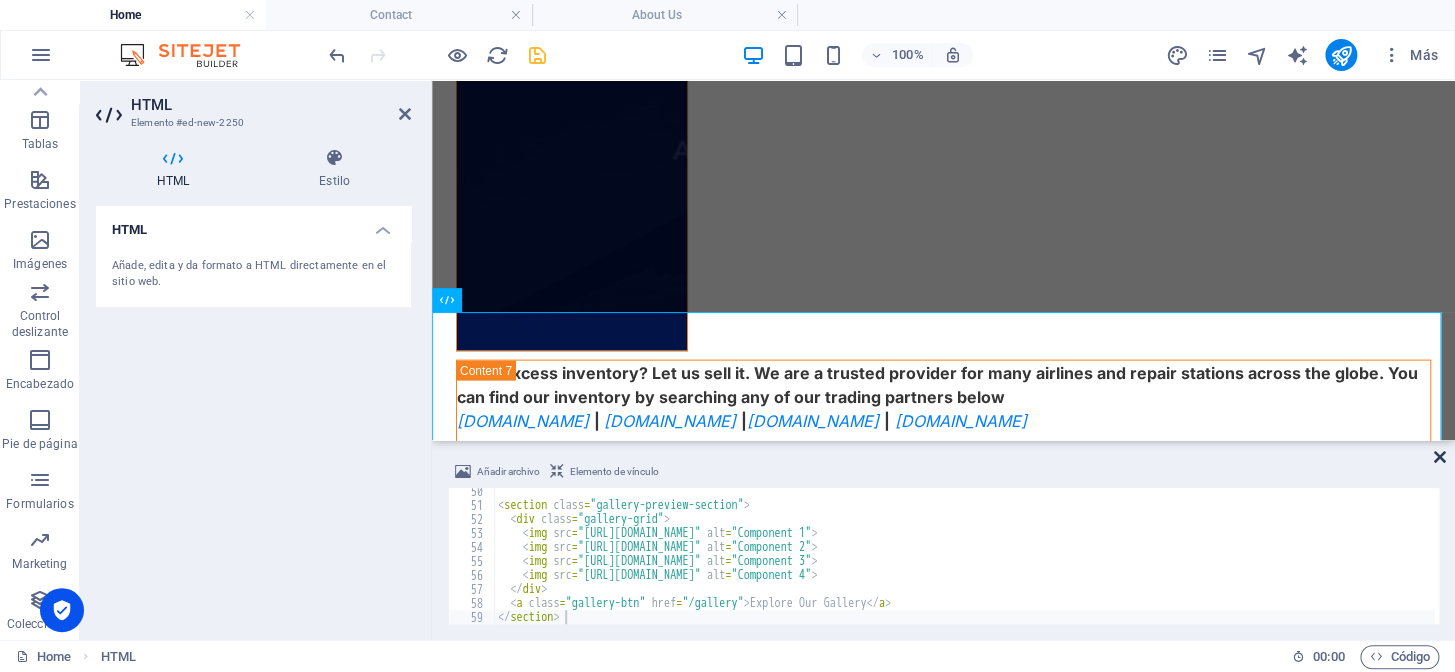 click at bounding box center [1440, 457] 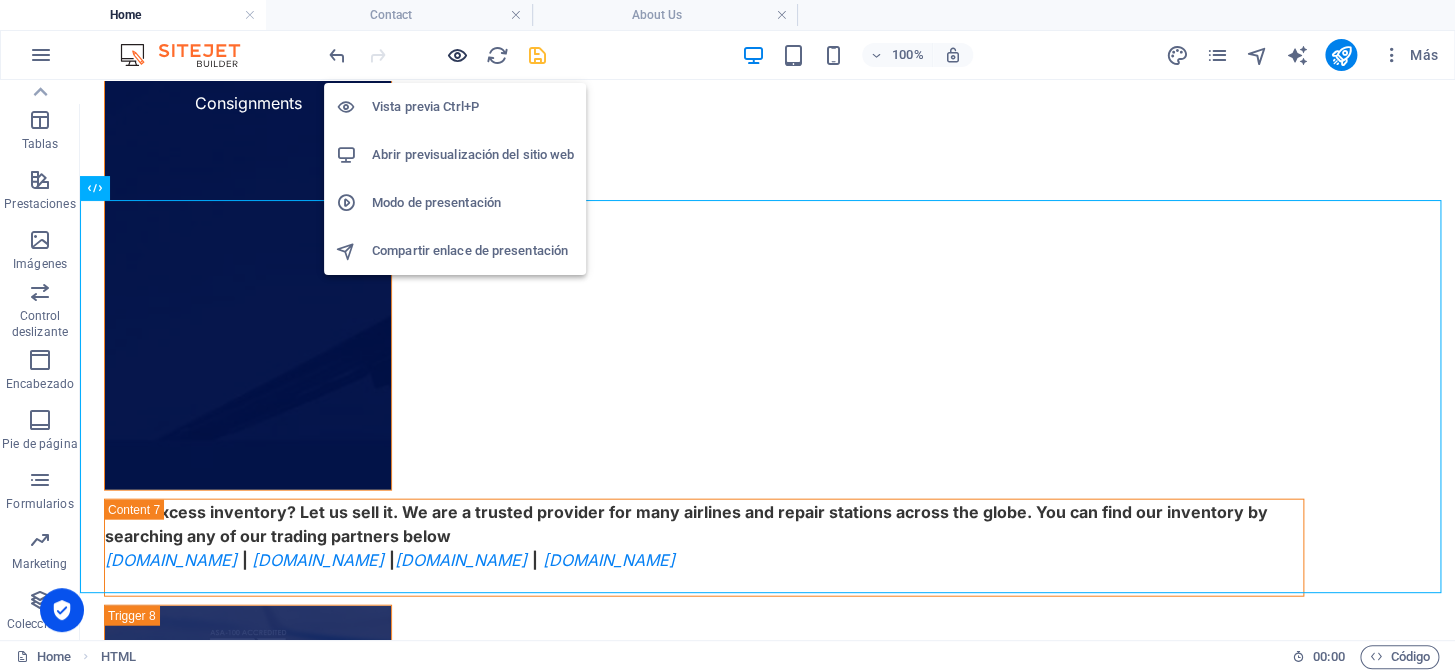 drag, startPoint x: 447, startPoint y: 52, endPoint x: 424, endPoint y: 30, distance: 31.827662 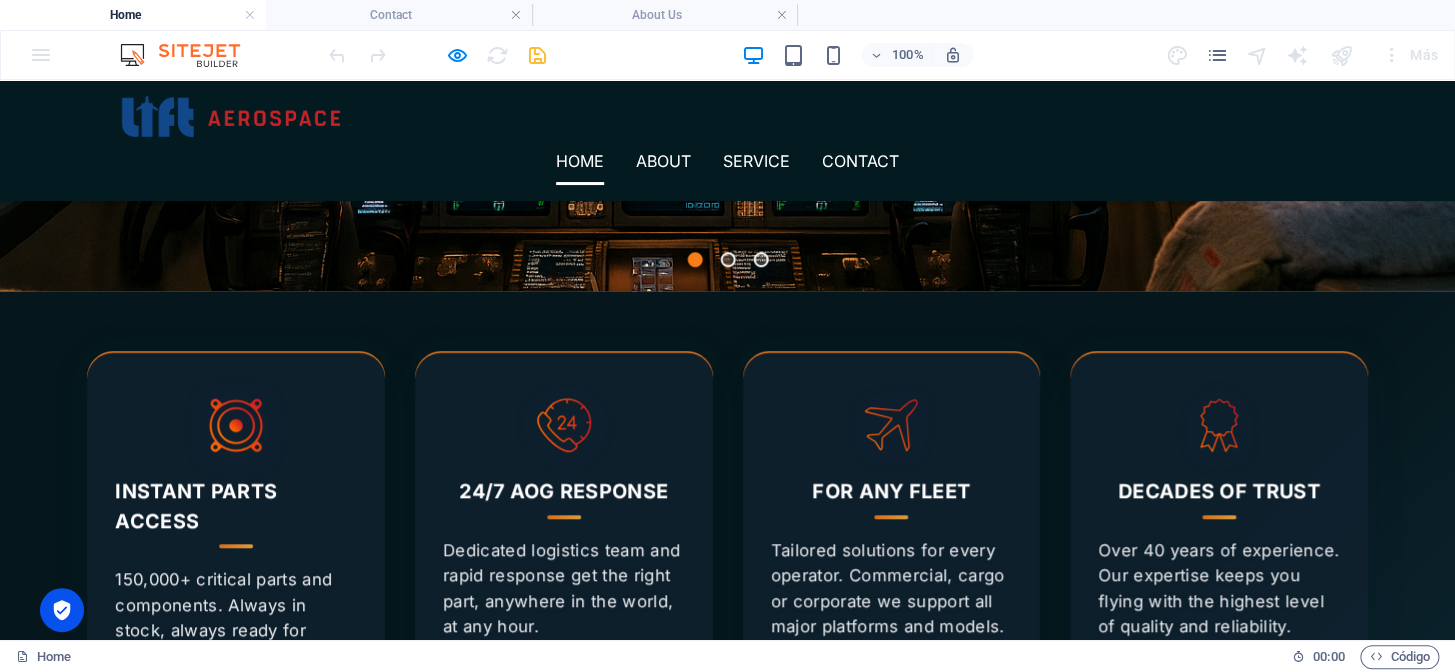 scroll, scrollTop: 534, scrollLeft: 0, axis: vertical 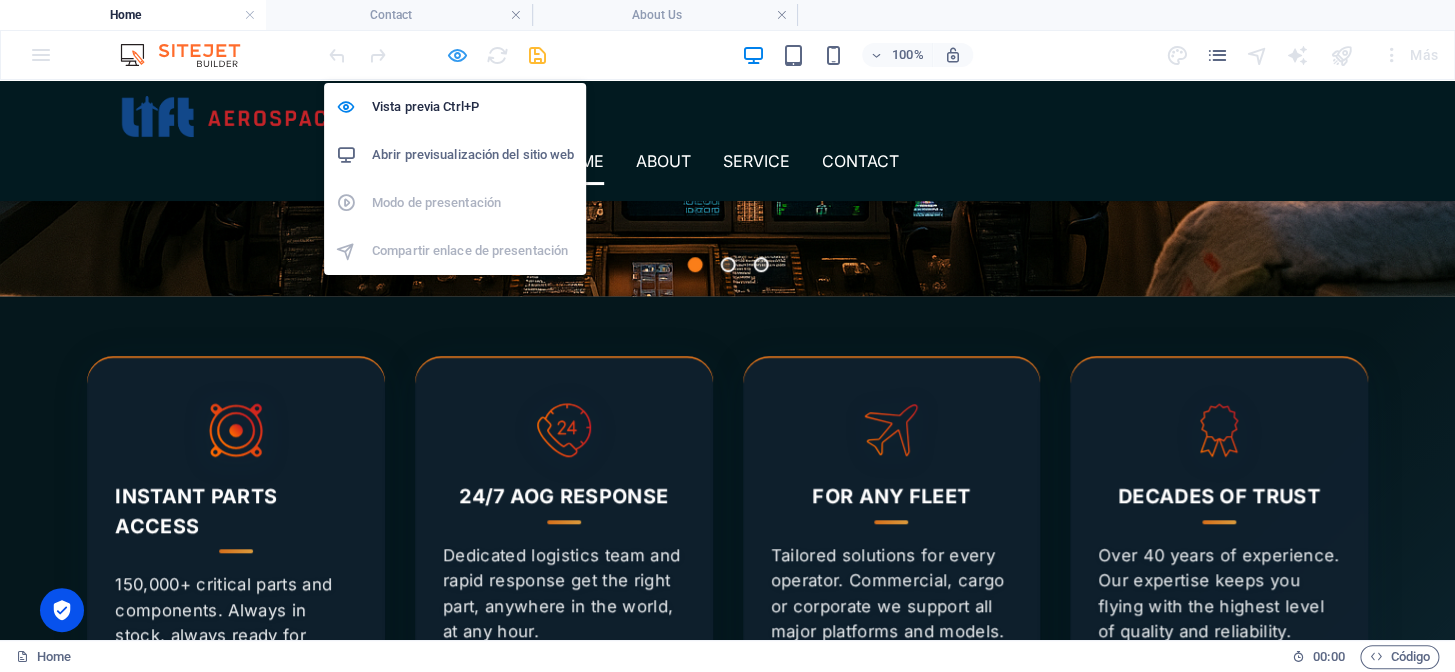 click at bounding box center [457, 55] 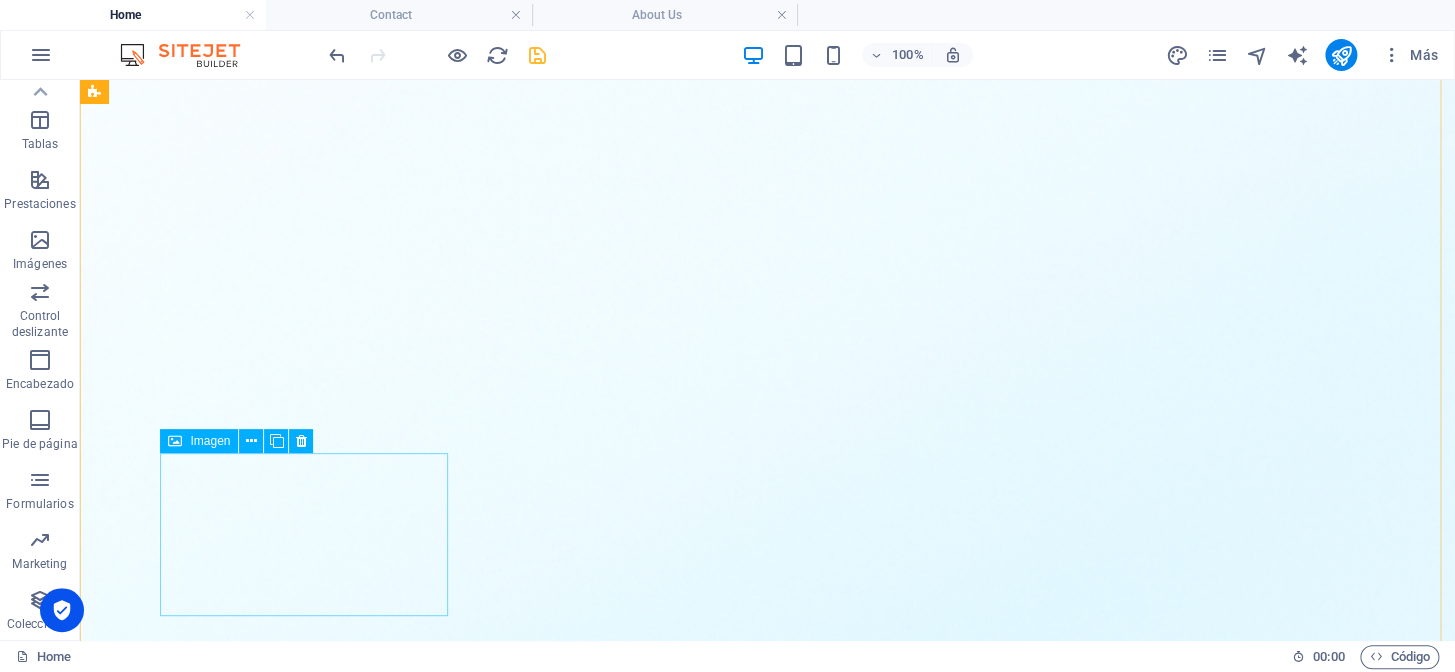 scroll, scrollTop: 1443, scrollLeft: 0, axis: vertical 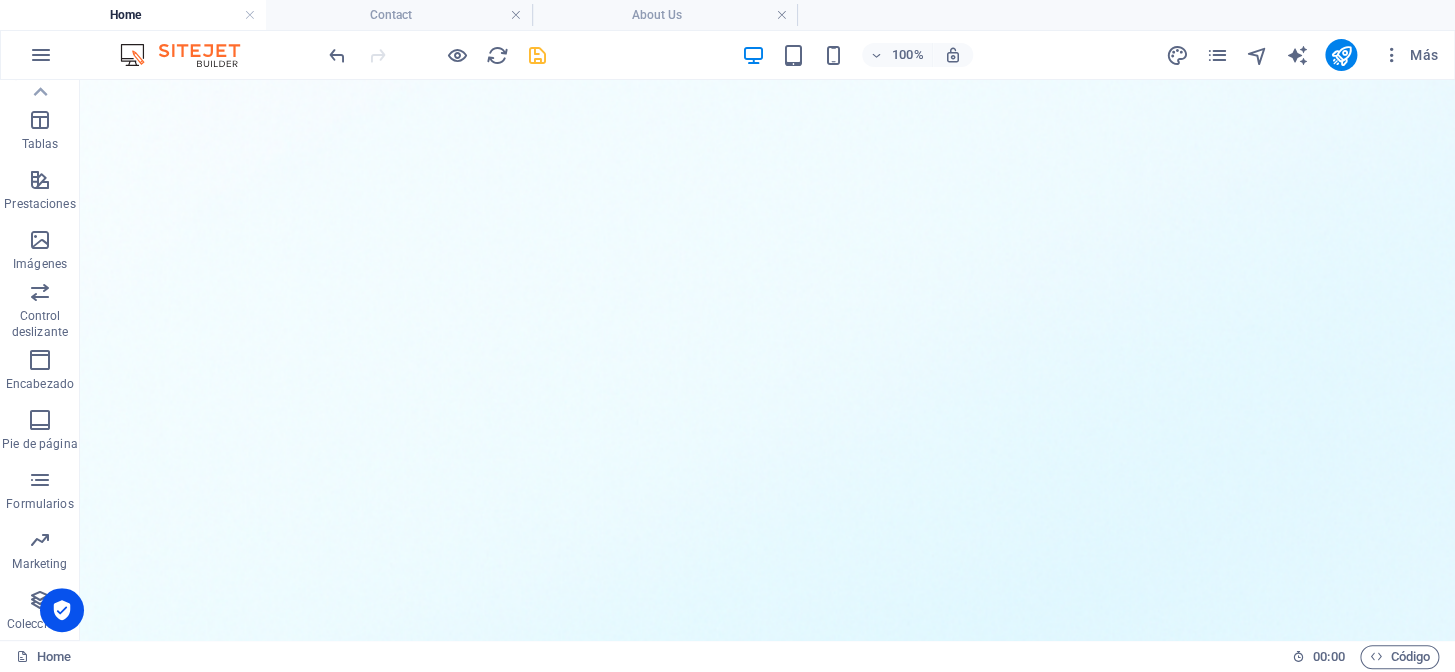 click at bounding box center [767, 1001] 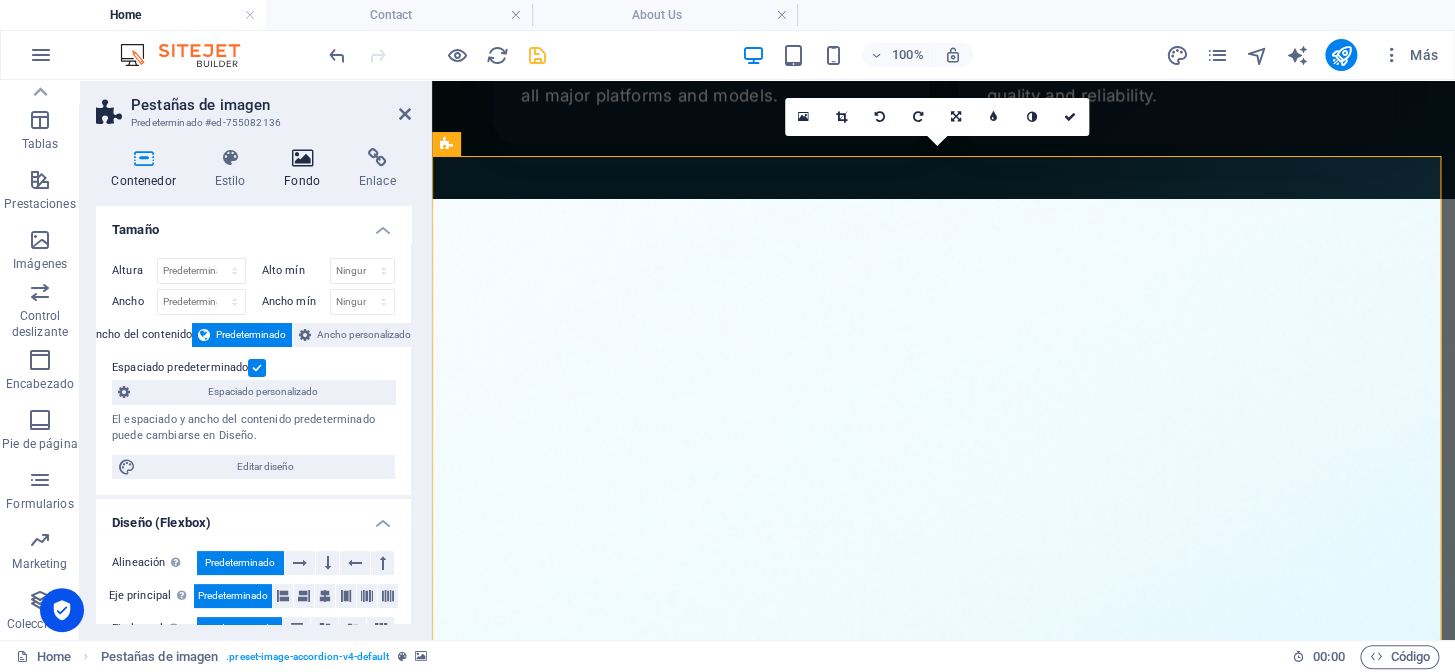 click at bounding box center (302, 158) 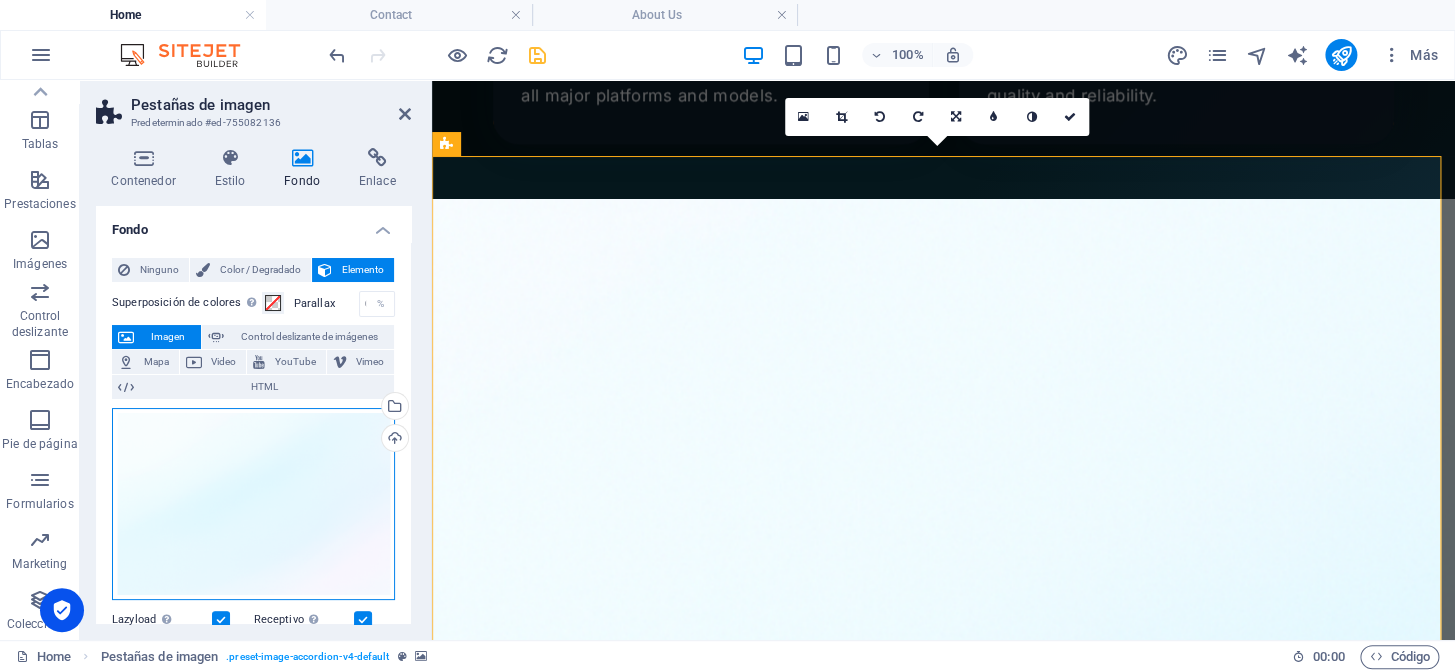 click on "Arrastra archivos aquí, haz clic para escoger archivos o  selecciona archivos de Archivos o de nuestra galería gratuita de fotos y vídeos" at bounding box center (253, 504) 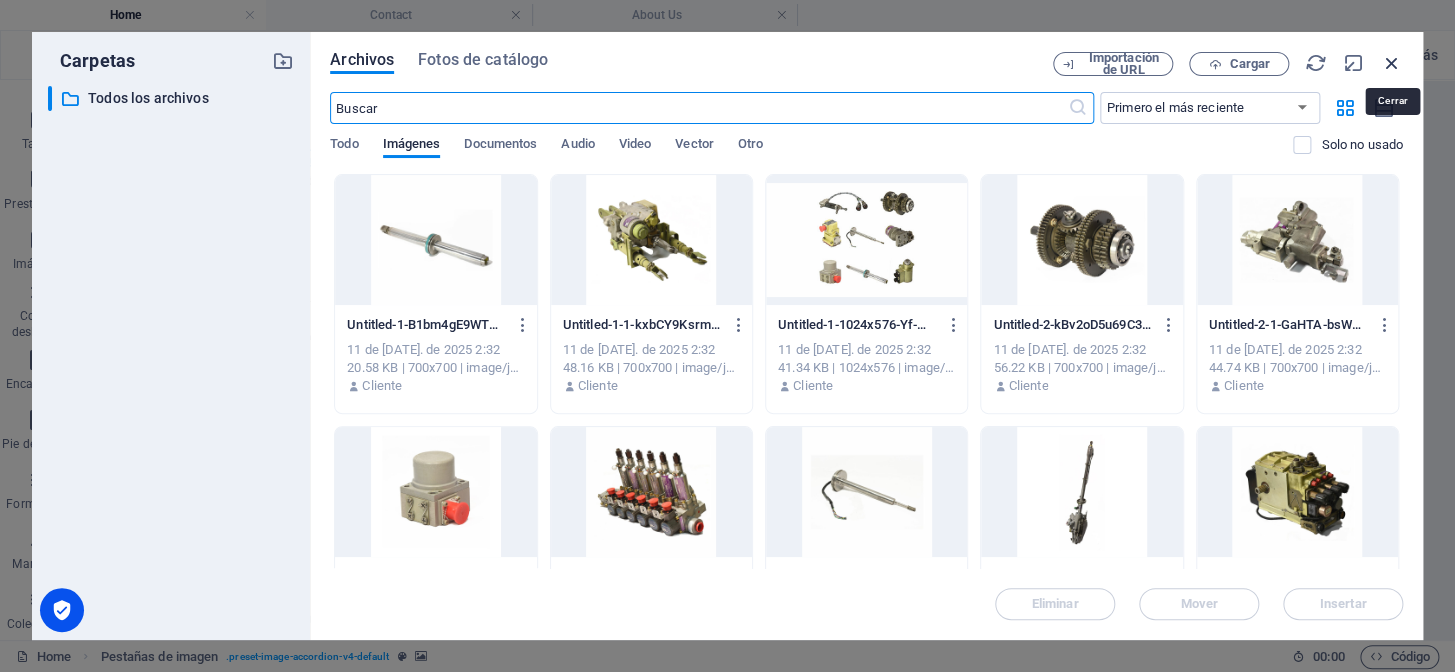 click at bounding box center [1392, 63] 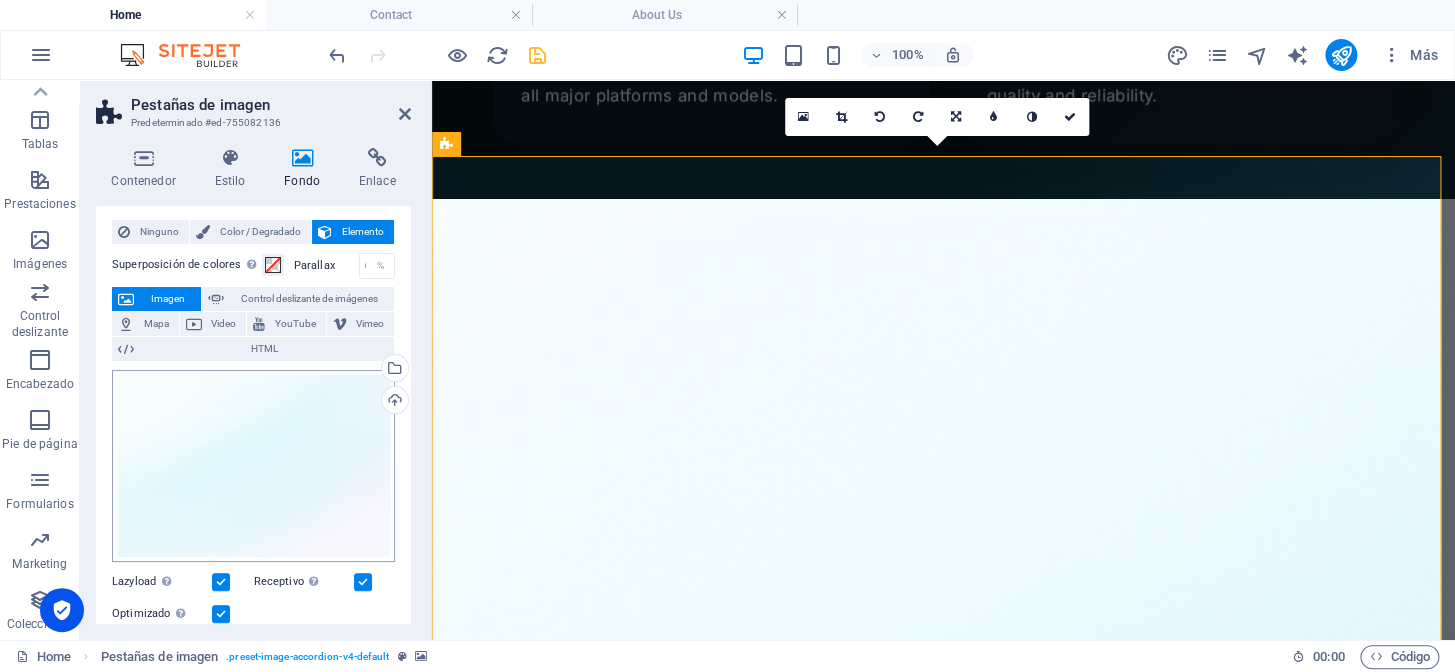 scroll, scrollTop: 0, scrollLeft: 0, axis: both 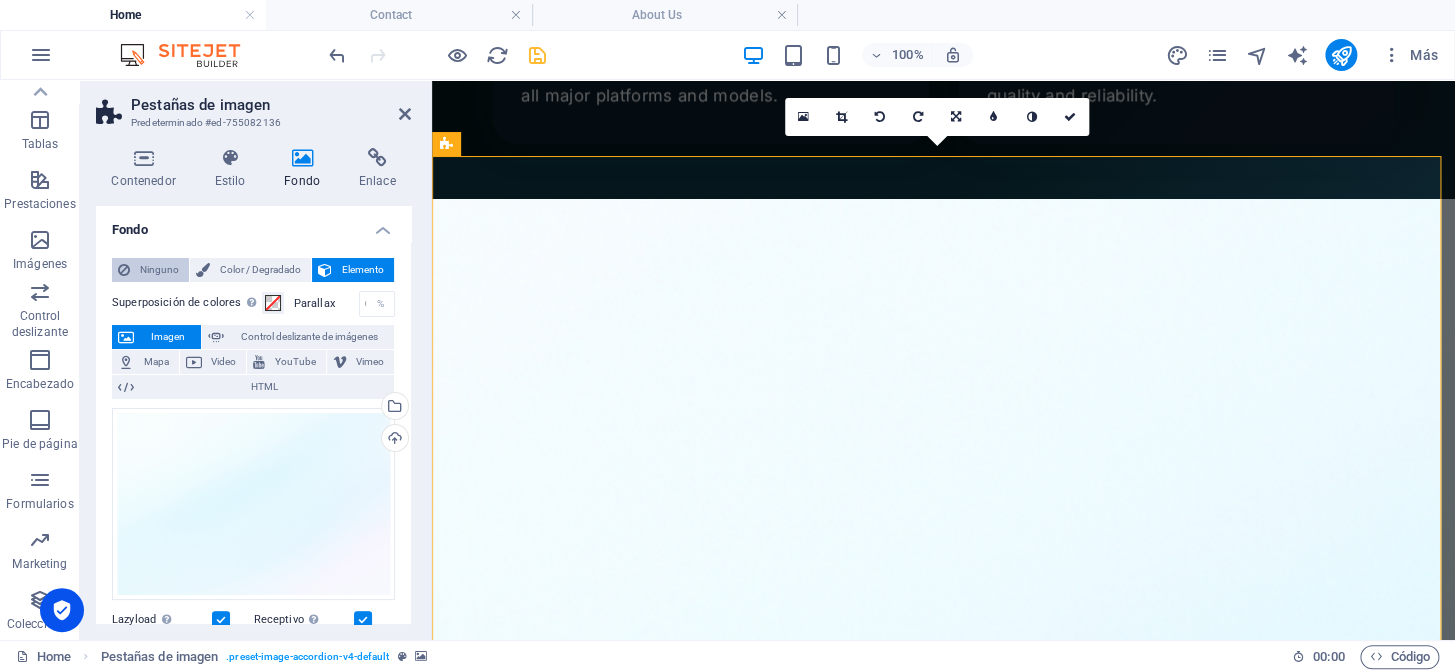 click on "Ninguno" at bounding box center [159, 270] 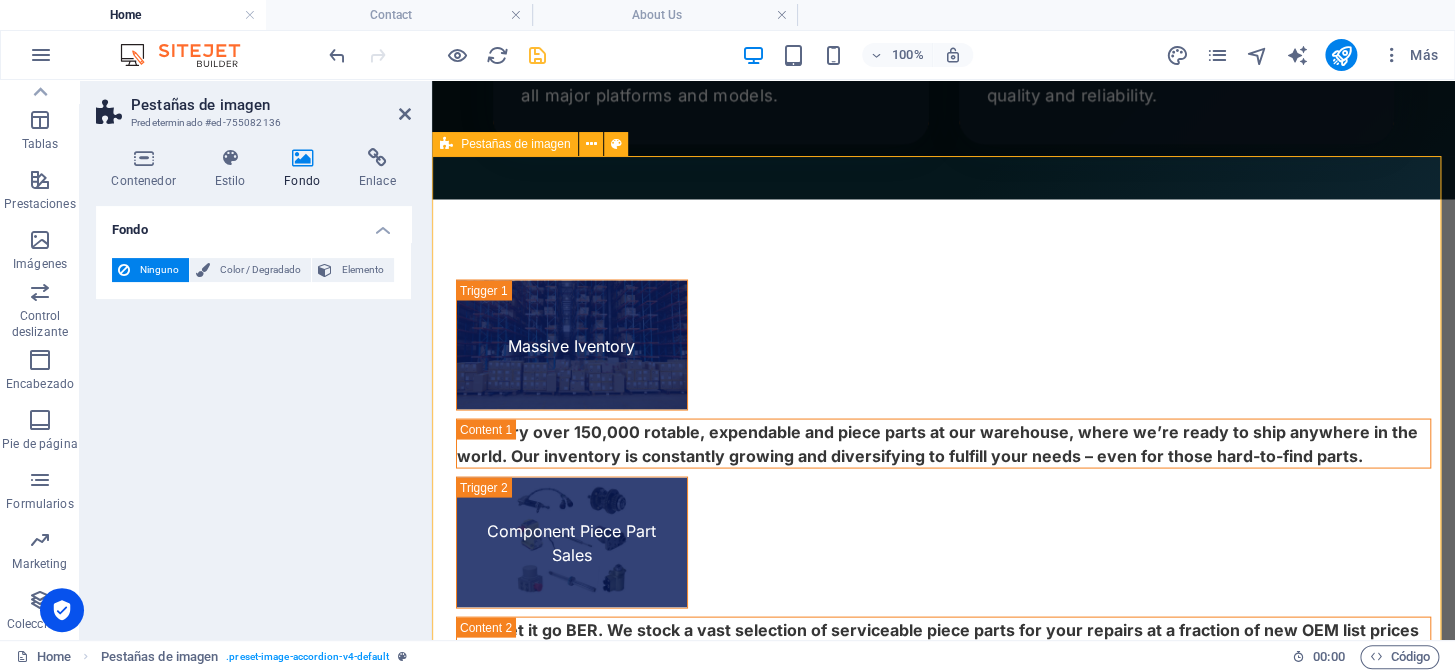 click on "Massive Iventory We carry over 150,000 rotable, expendable and piece parts at our warehouse, where we’re ready to ship anywhere in the world. Our inventory is constantly growing and diversifying to fulfill your needs – even for those hard-to-find parts. Component Piece Part Sales Don’t let it go BER. We stock a vast selection of serviceable piece parts for your repairs at a fraction of new OEM list prices Exchanges Most of our inventory is offered on an exchange basis to keep your fleet in the sky and minimize downtime without having to wait for the shop to repair faulty components. Repair Management Our decades of combined experience and relationships with part 145 repair stations will help lower your repair costs and lead times. We make sure you get the best price by doing all the homework for you. Global 24/7 AOG Services Need it fast? We offer AOG support 24 hours a day, 7 days a week. Regardless of time, day, or weather, we’ve got the fastest response time in the industry. Aircraft Platforms   |" at bounding box center [943, 1287] 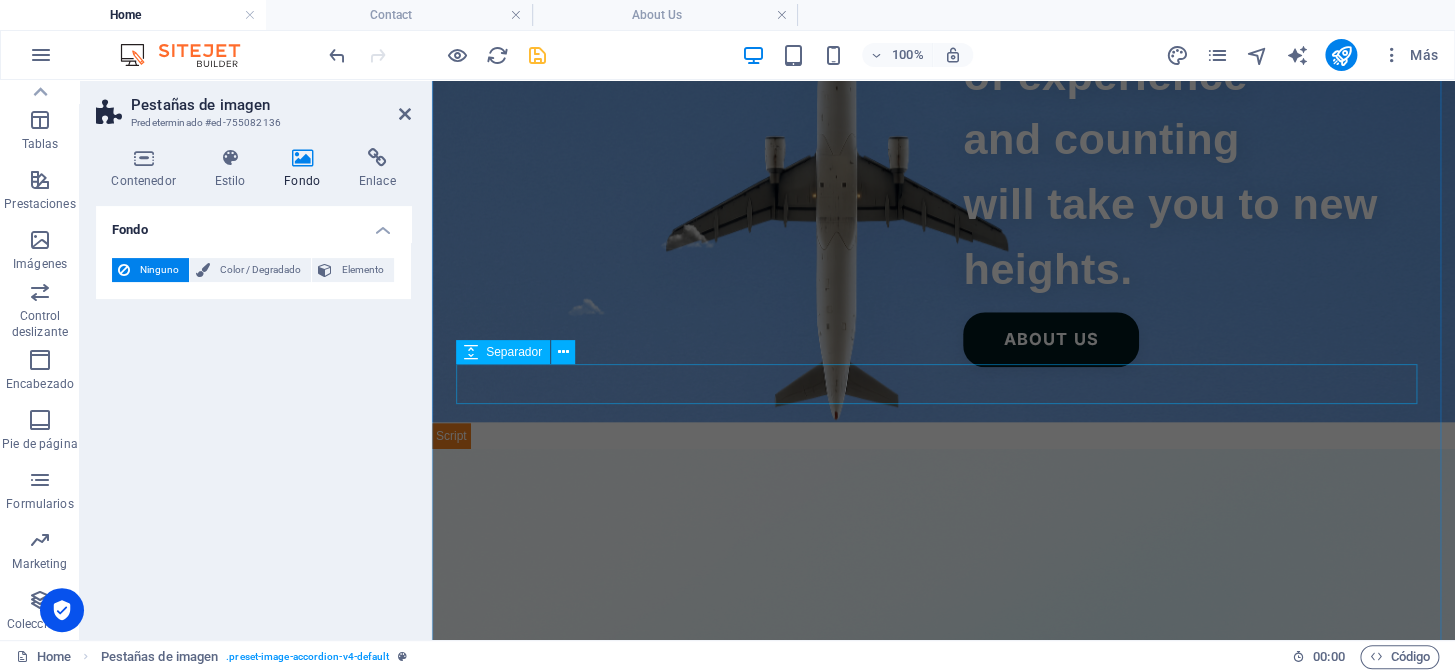 scroll, scrollTop: 3898, scrollLeft: 0, axis: vertical 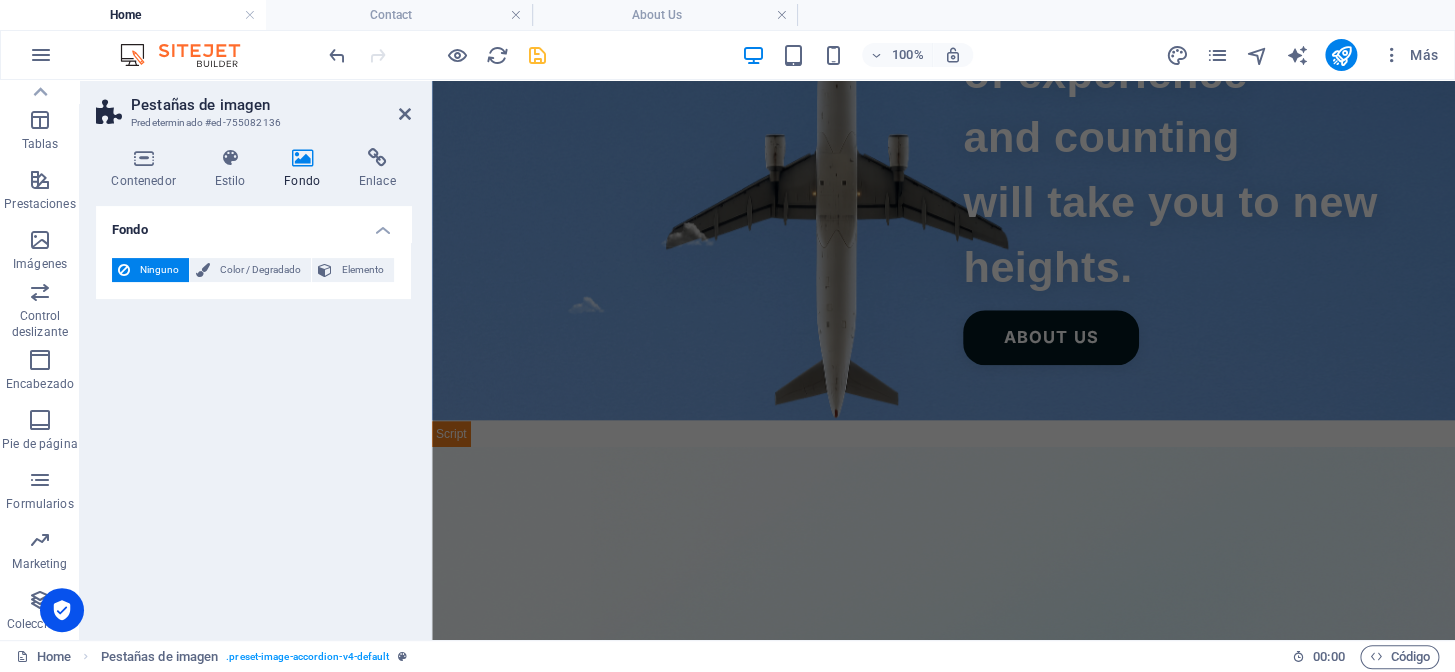 click at bounding box center [943, 832] 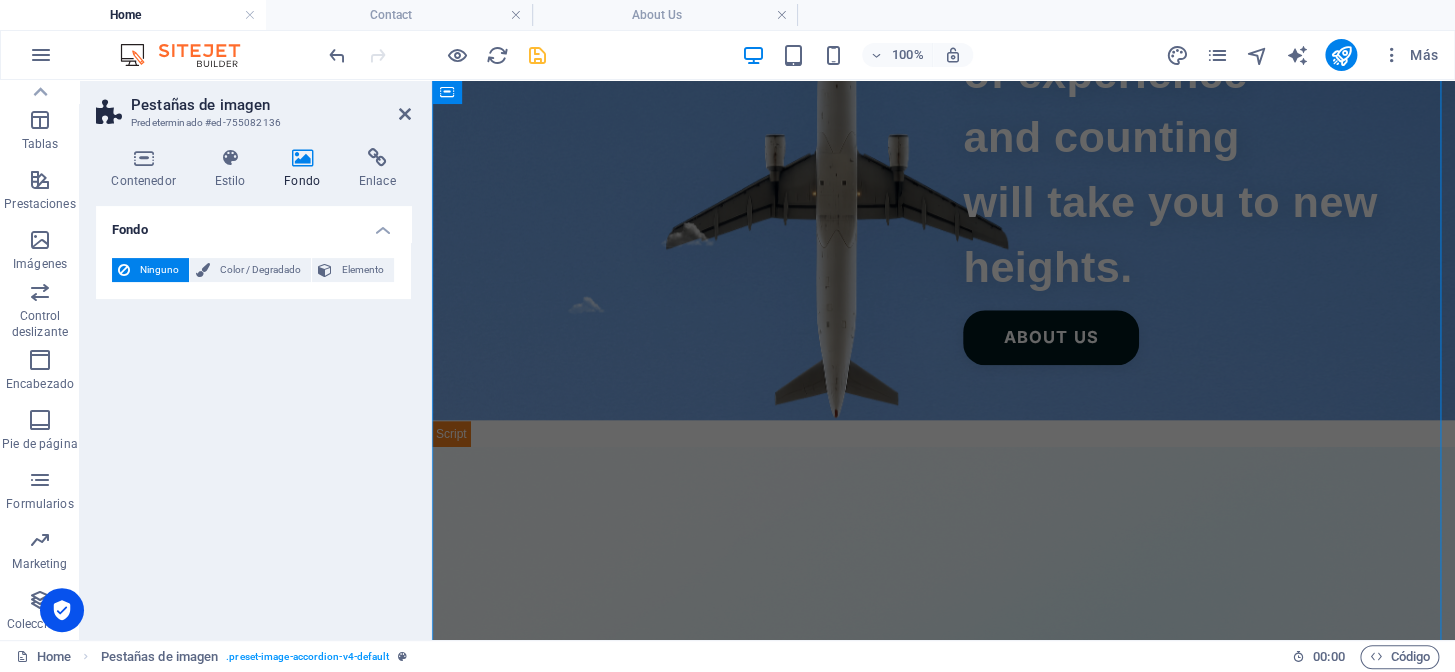 click at bounding box center (943, 832) 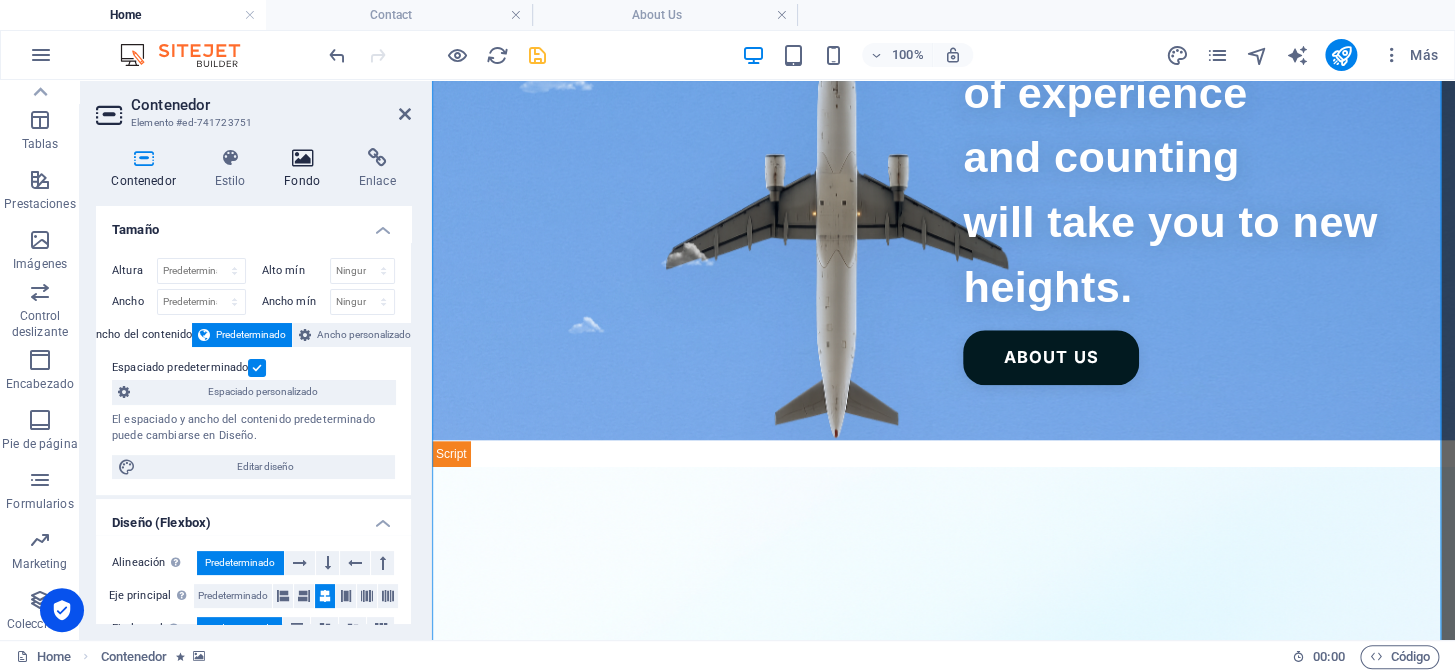 click at bounding box center [302, 158] 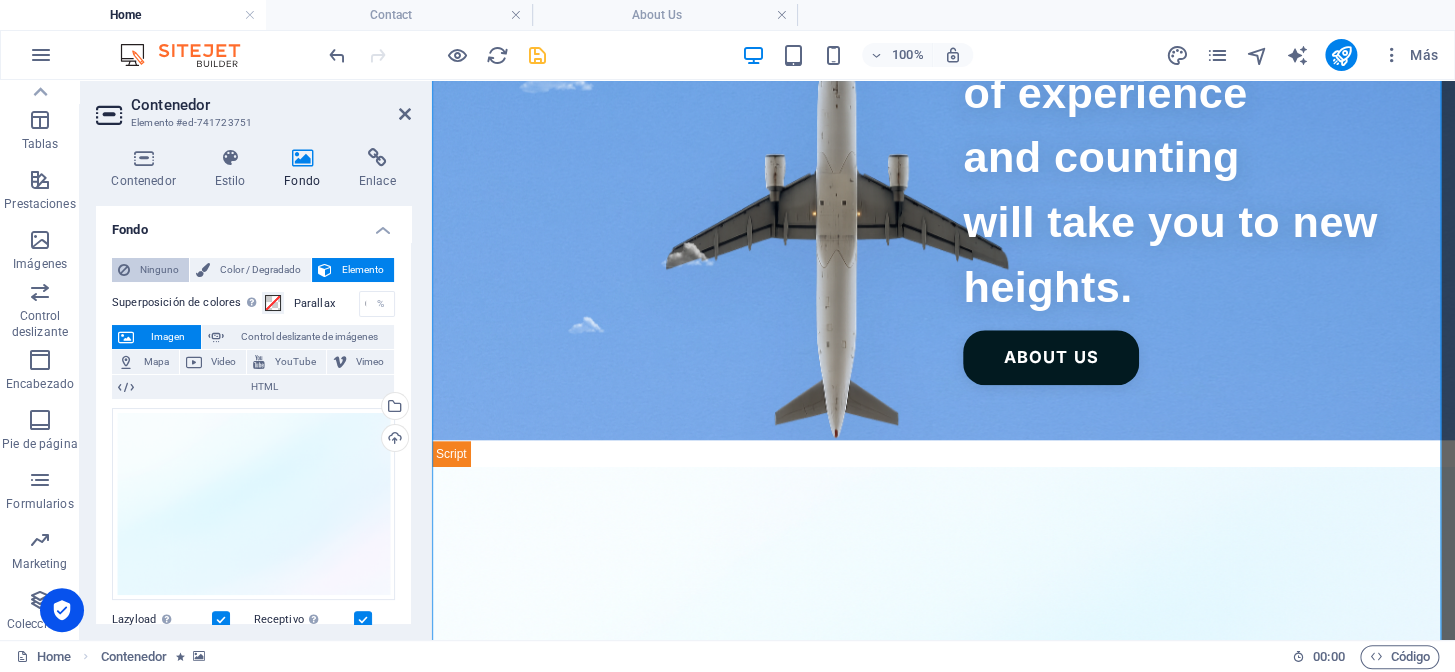 click on "Ninguno" at bounding box center (159, 270) 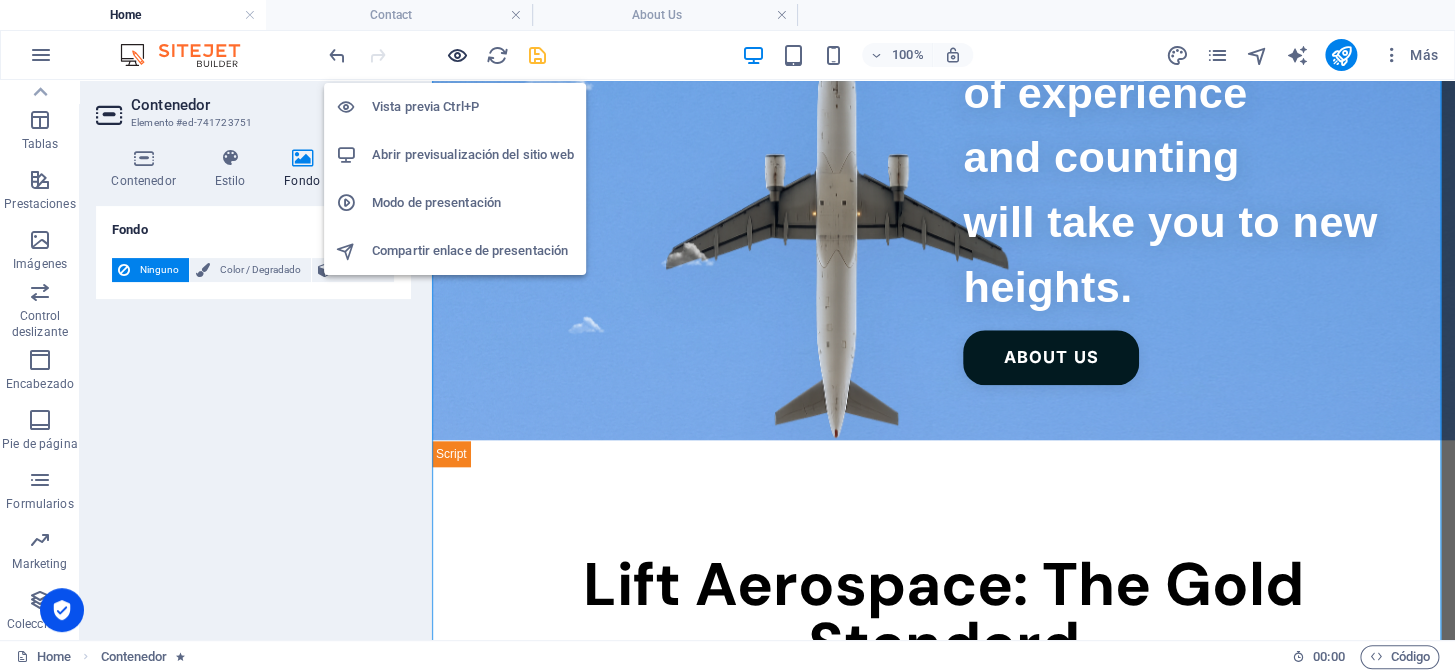 click at bounding box center (457, 55) 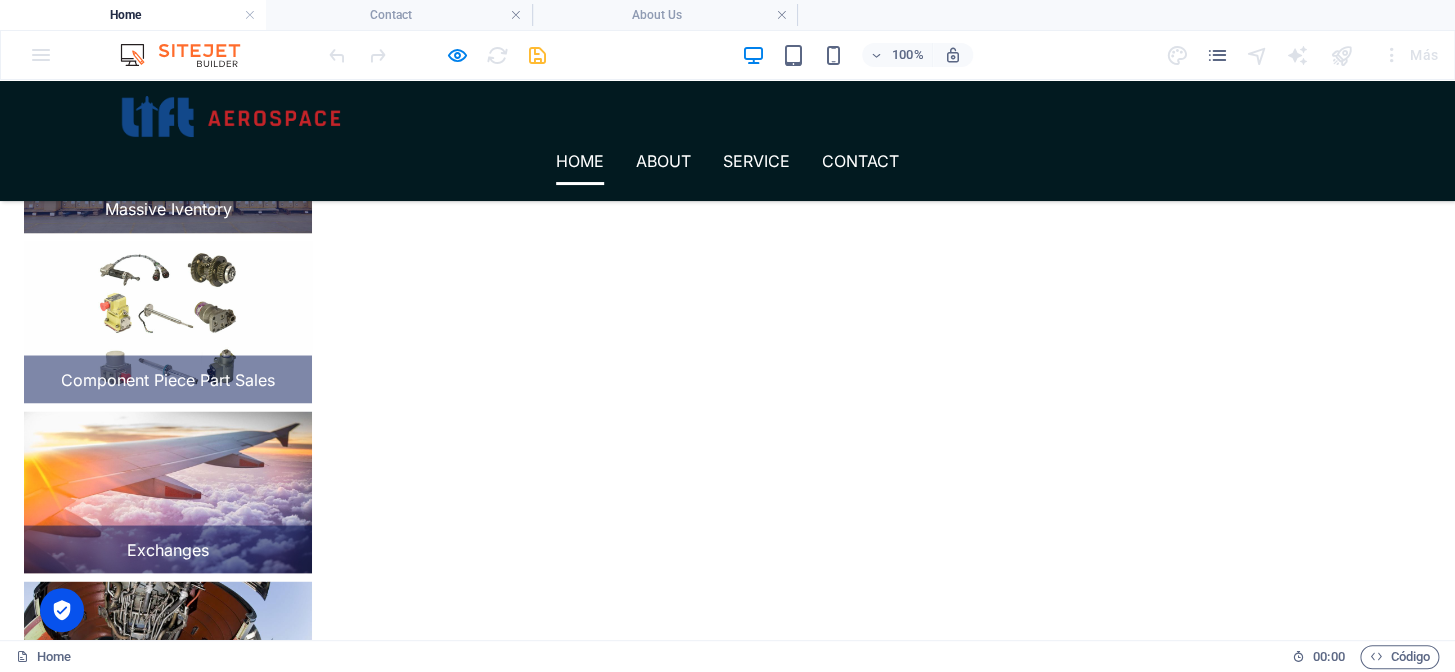 scroll, scrollTop: 1140, scrollLeft: 0, axis: vertical 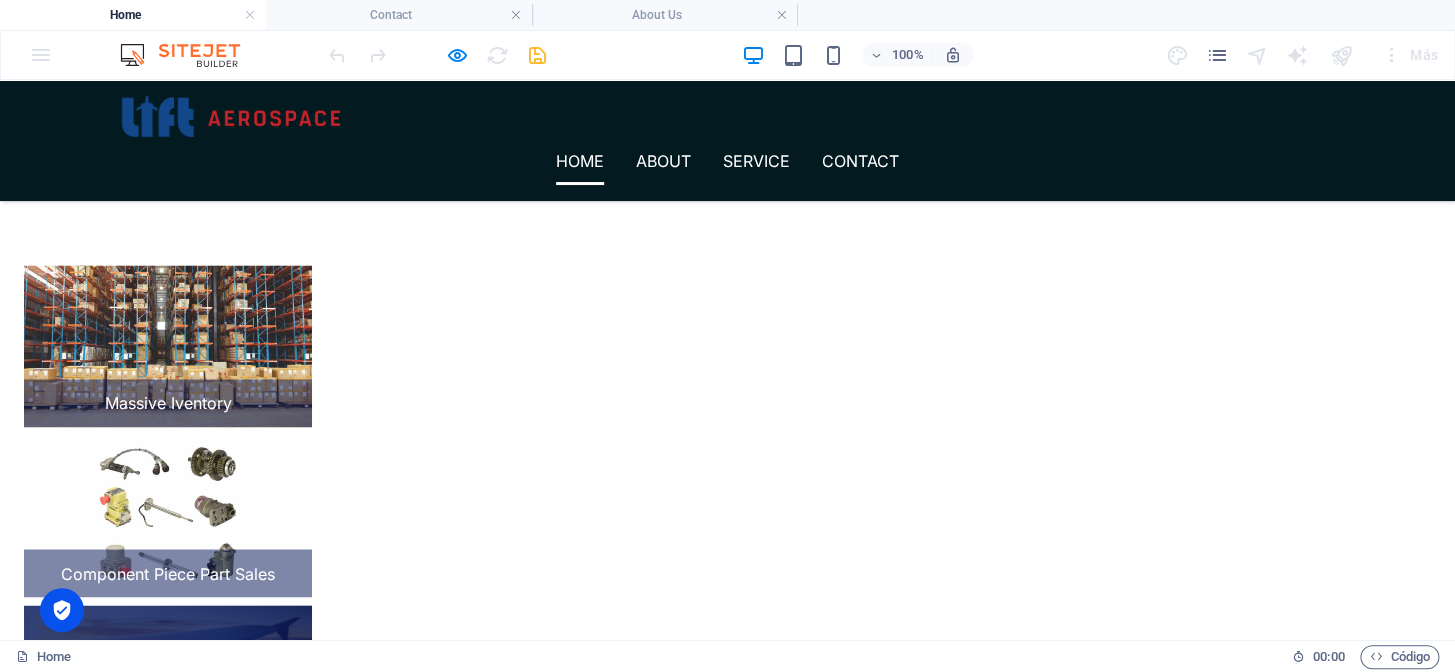 click on "Exchanges" at bounding box center (168, 686) 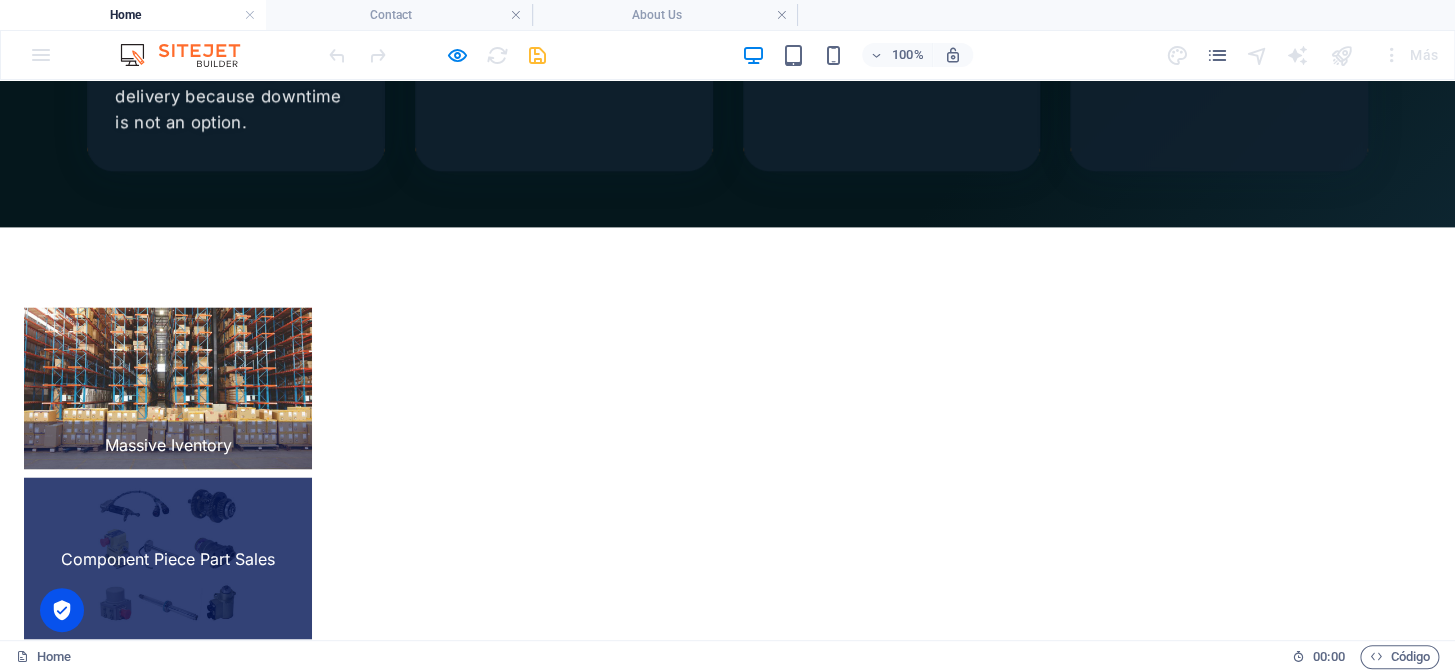 click on "Component Piece Part Sales" at bounding box center (168, 558) 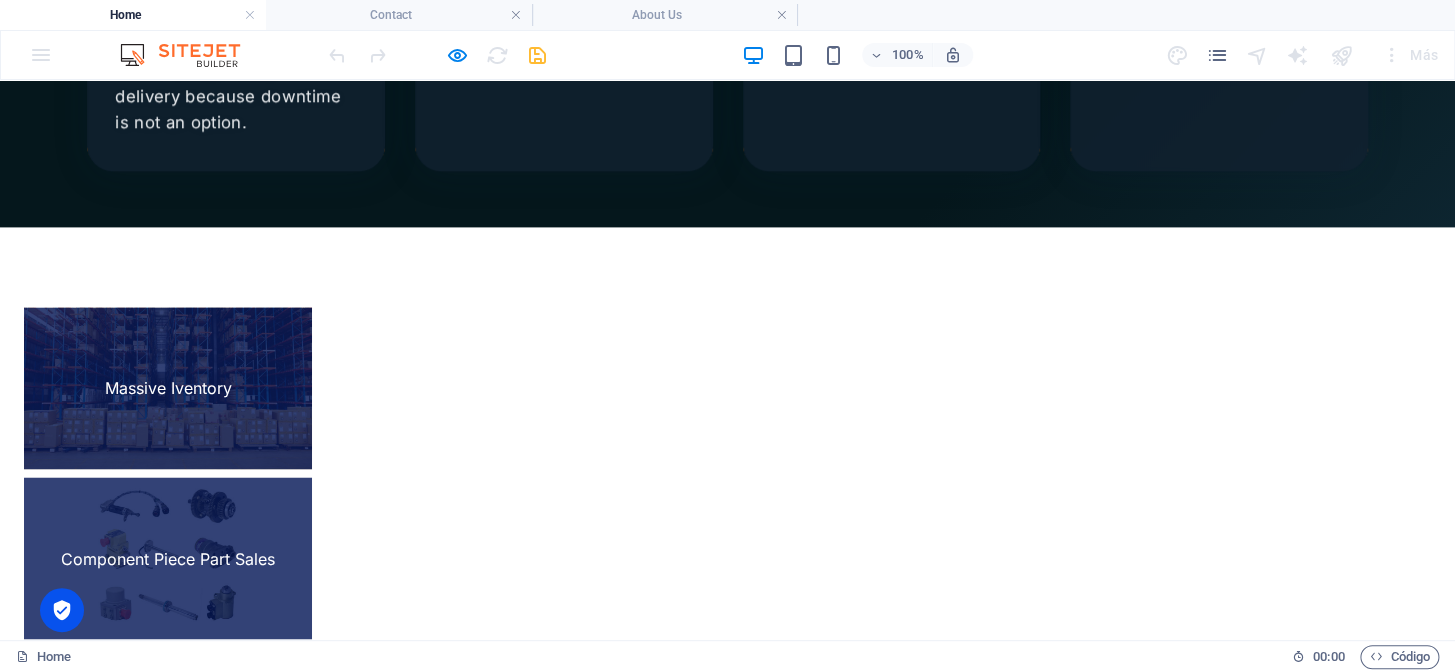 click on "Massive Iventory" at bounding box center [168, 388] 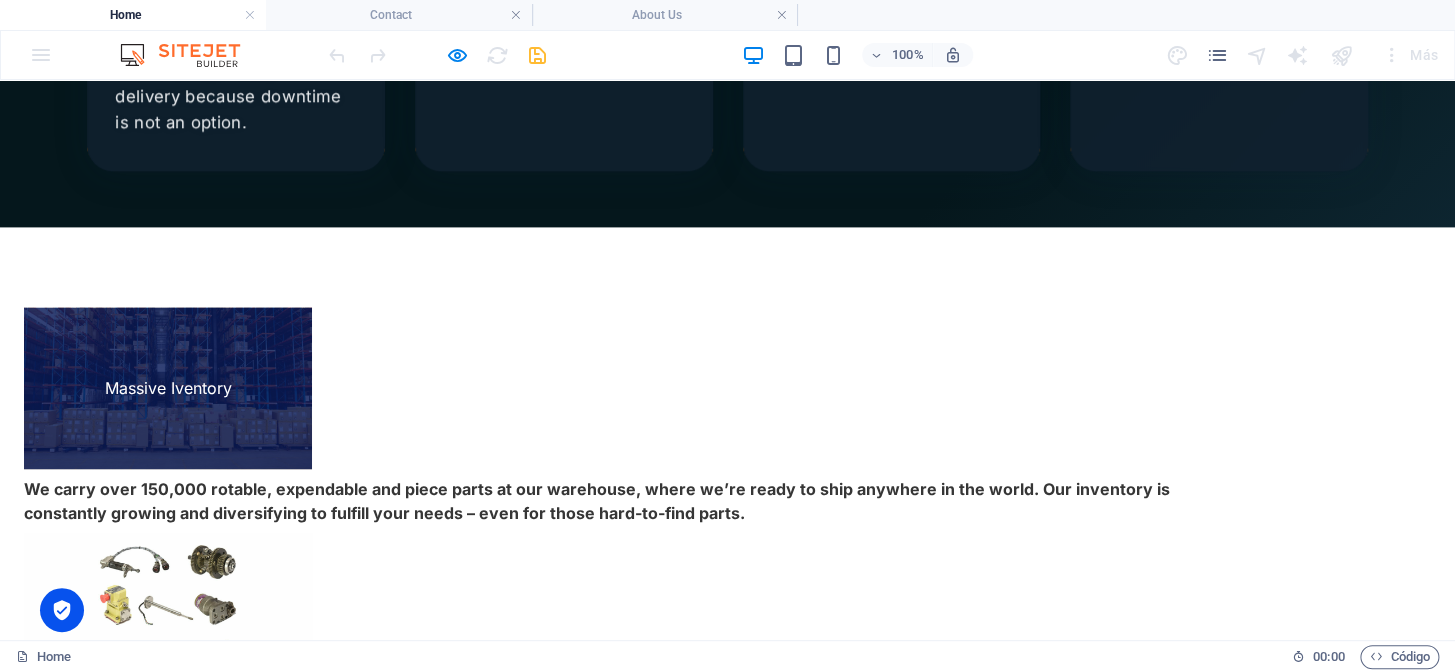 click on "Repair Management" at bounding box center [168, 954] 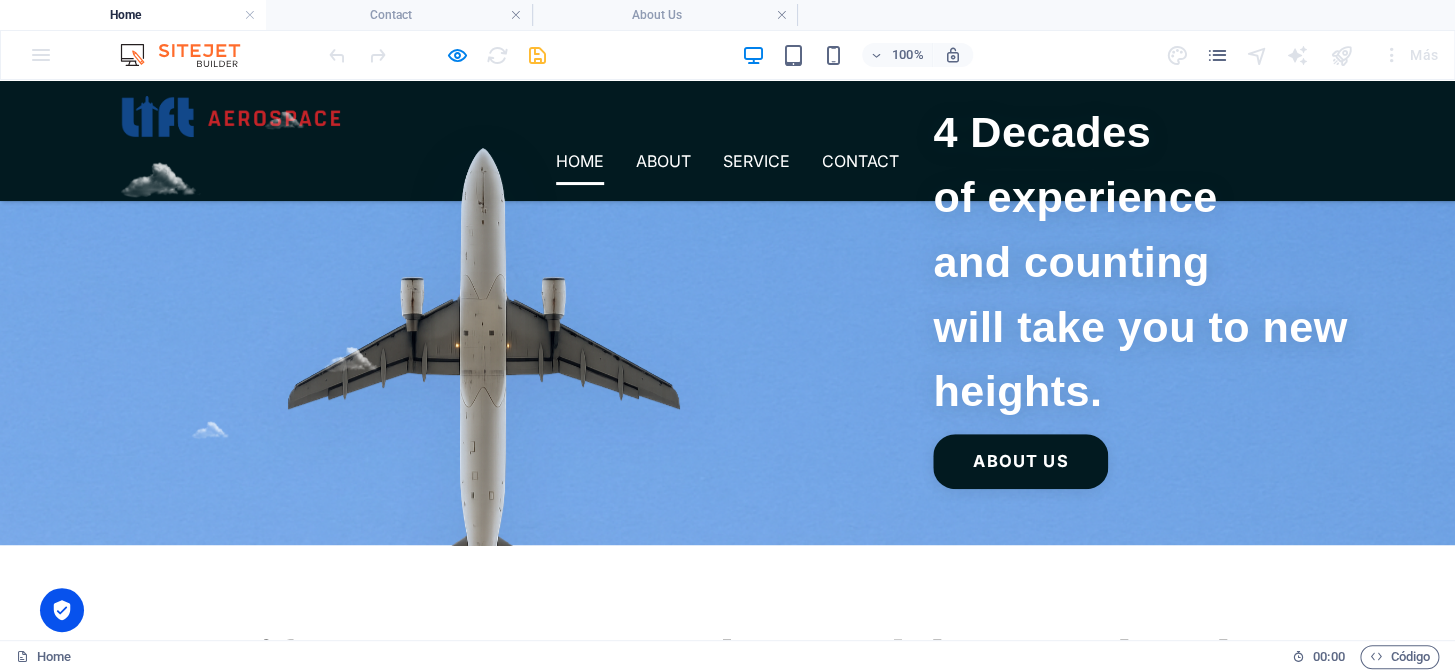 scroll, scrollTop: 3475, scrollLeft: 0, axis: vertical 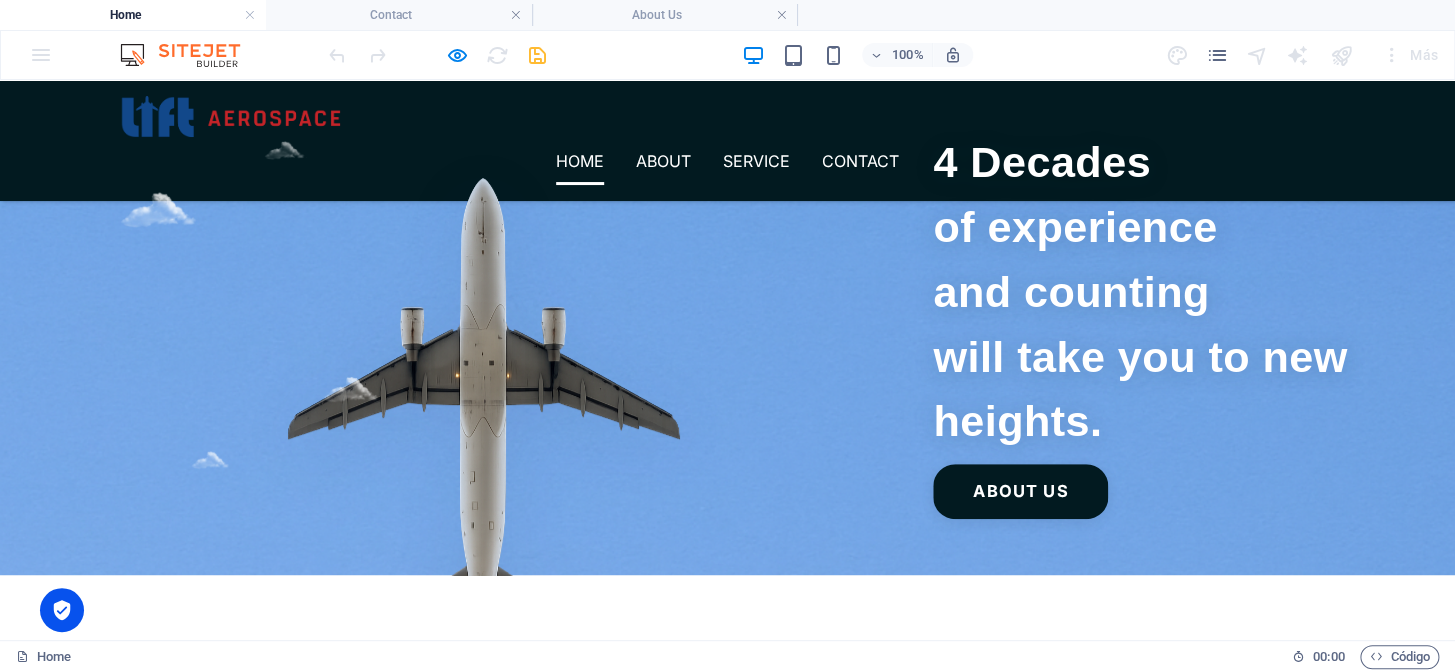 drag, startPoint x: 930, startPoint y: 387, endPoint x: 596, endPoint y: 369, distance: 334.48468 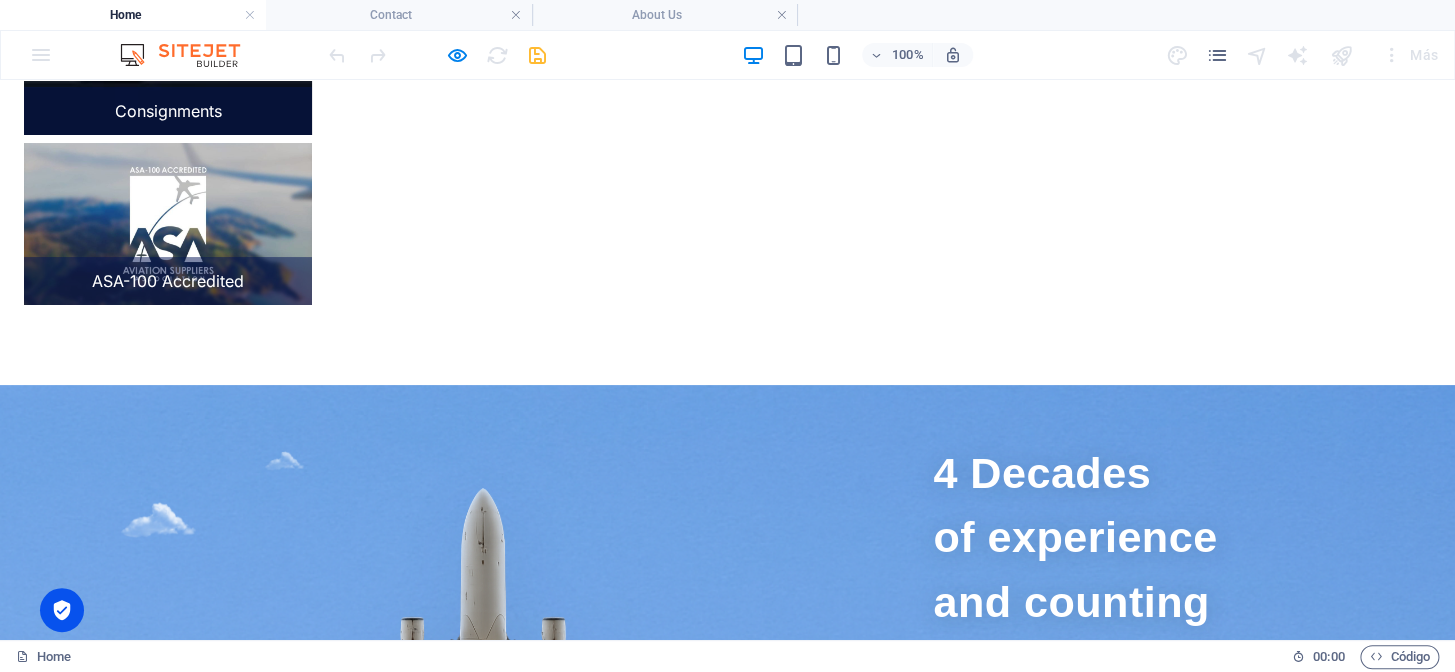 scroll, scrollTop: 3319, scrollLeft: 0, axis: vertical 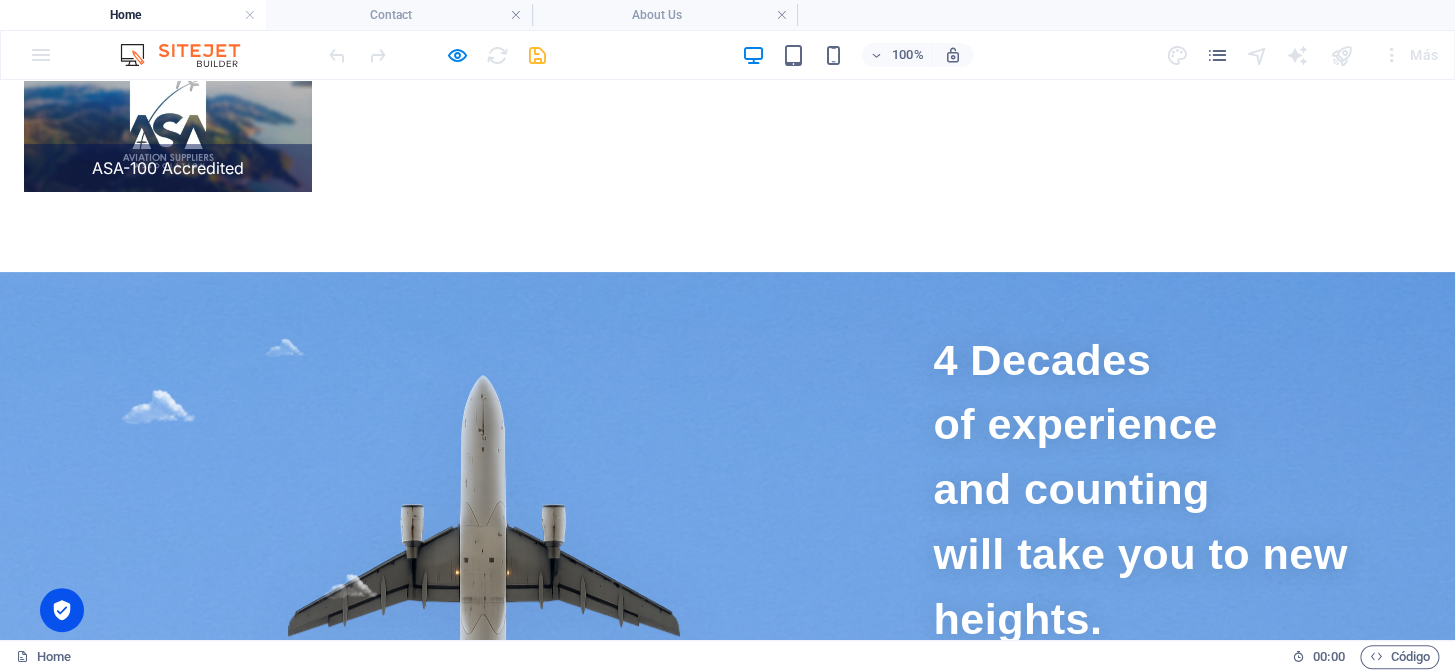 click at bounding box center (1149, 3396) 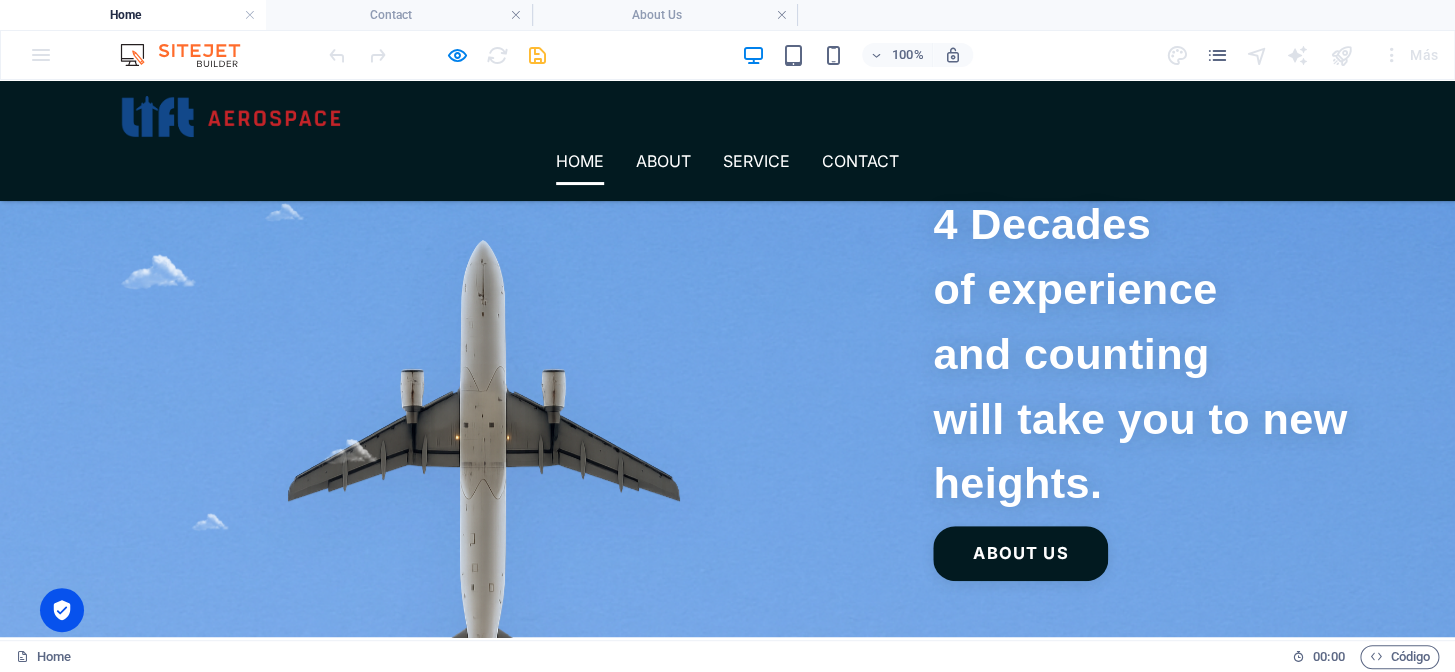 scroll, scrollTop: 3410, scrollLeft: 0, axis: vertical 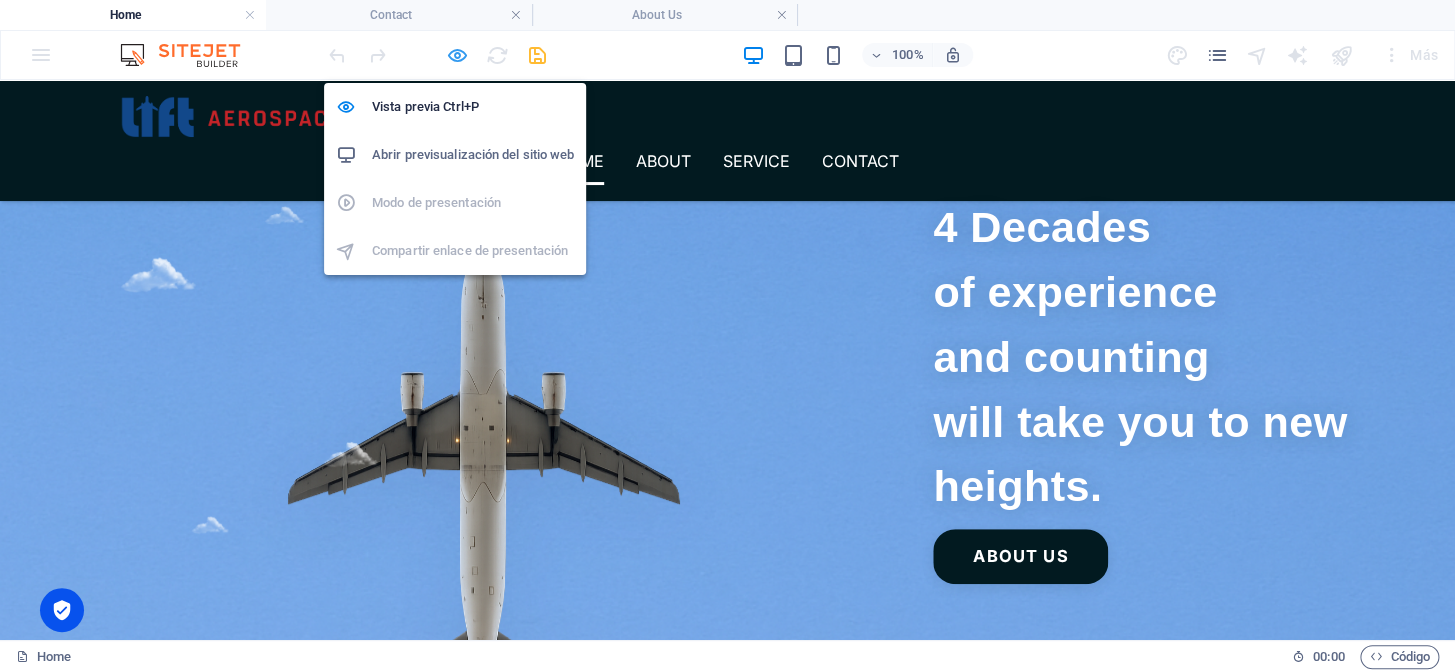 click at bounding box center [457, 55] 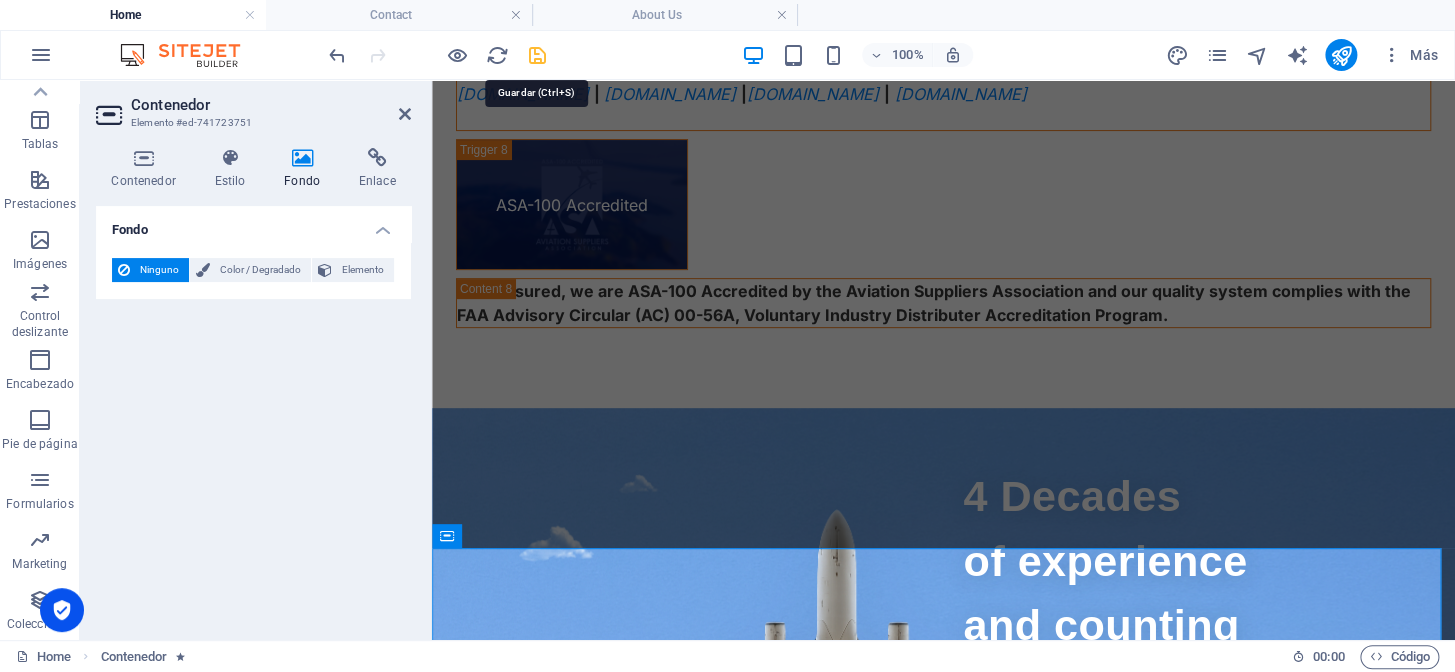 click at bounding box center (537, 55) 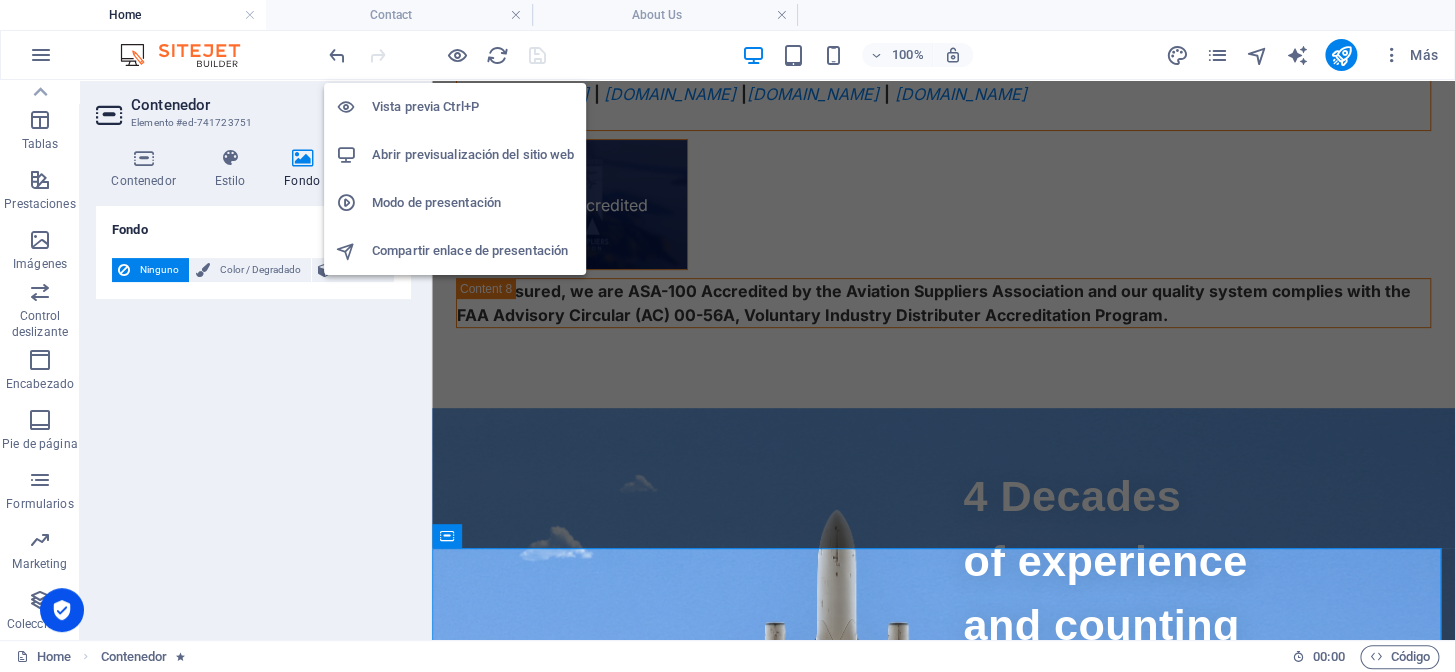 click on "Abrir previsualización del sitio web" at bounding box center (473, 155) 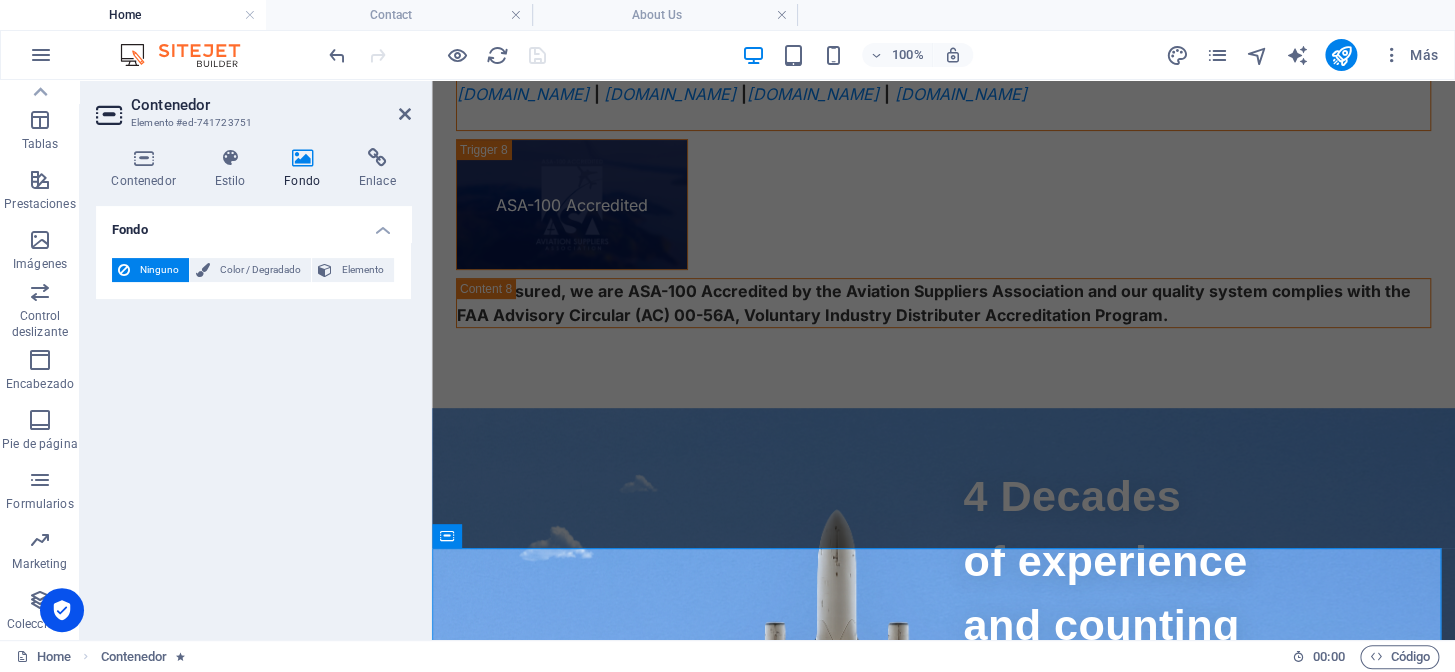 click at bounding box center [437, 55] 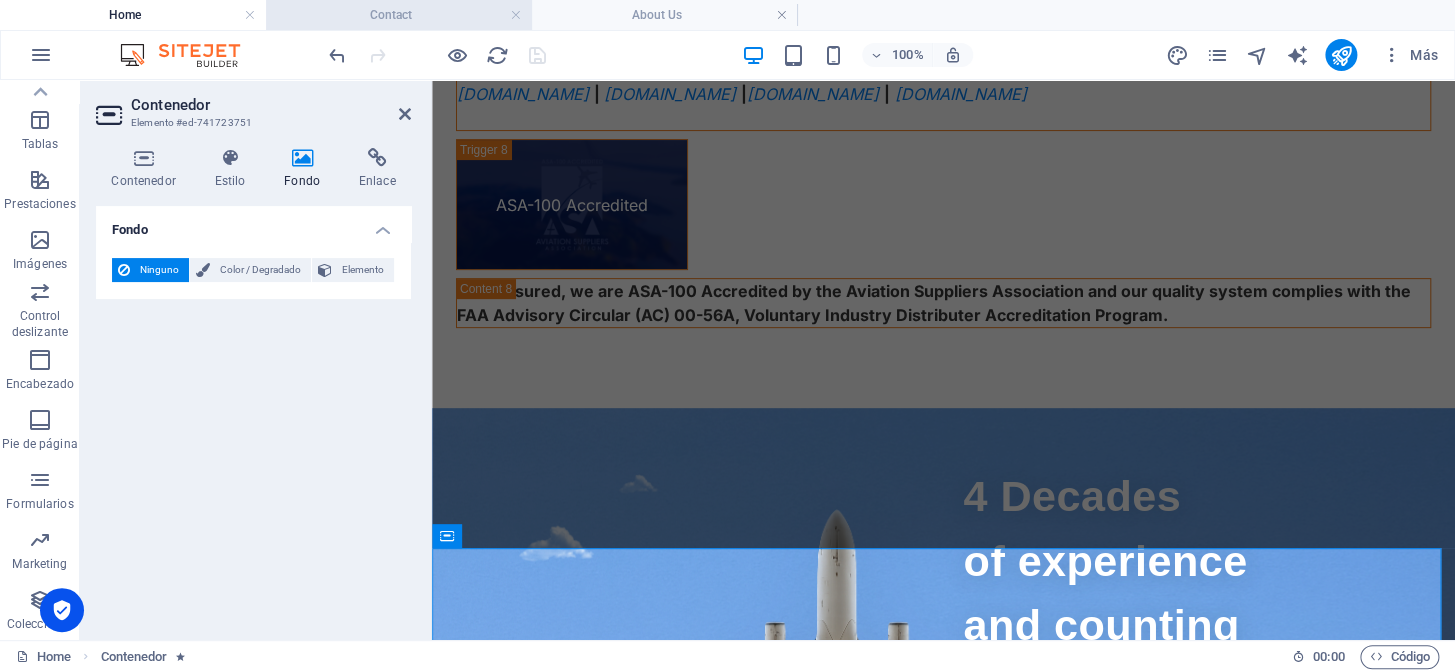 click on "Contact" at bounding box center (399, 15) 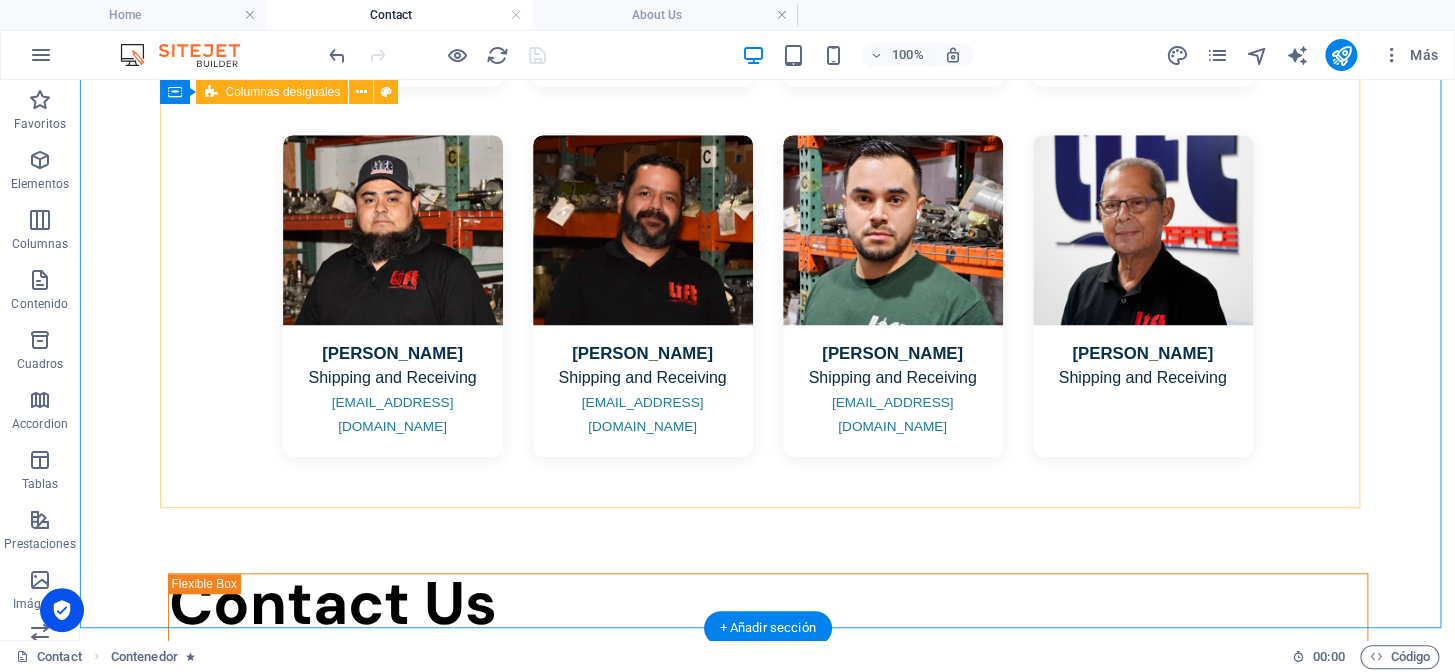 scroll, scrollTop: 3915, scrollLeft: 0, axis: vertical 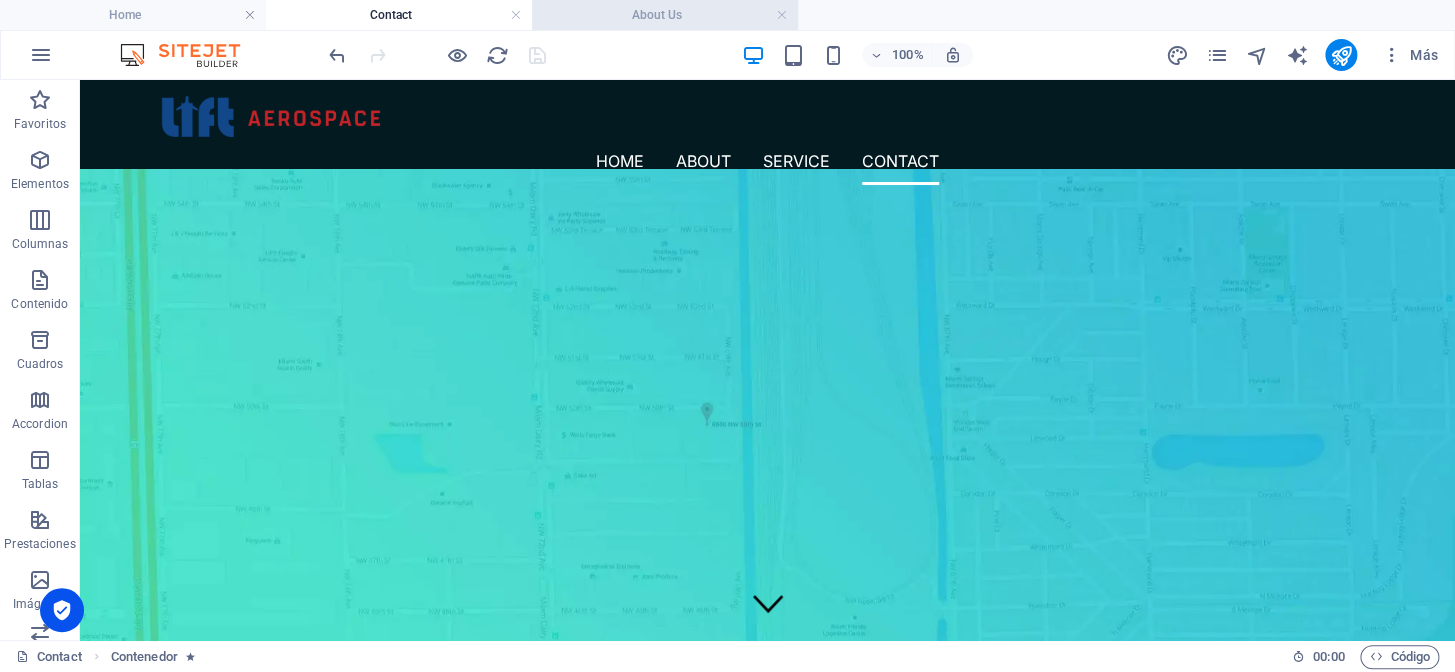 drag, startPoint x: 665, startPoint y: 21, endPoint x: 764, endPoint y: 348, distance: 341.6577 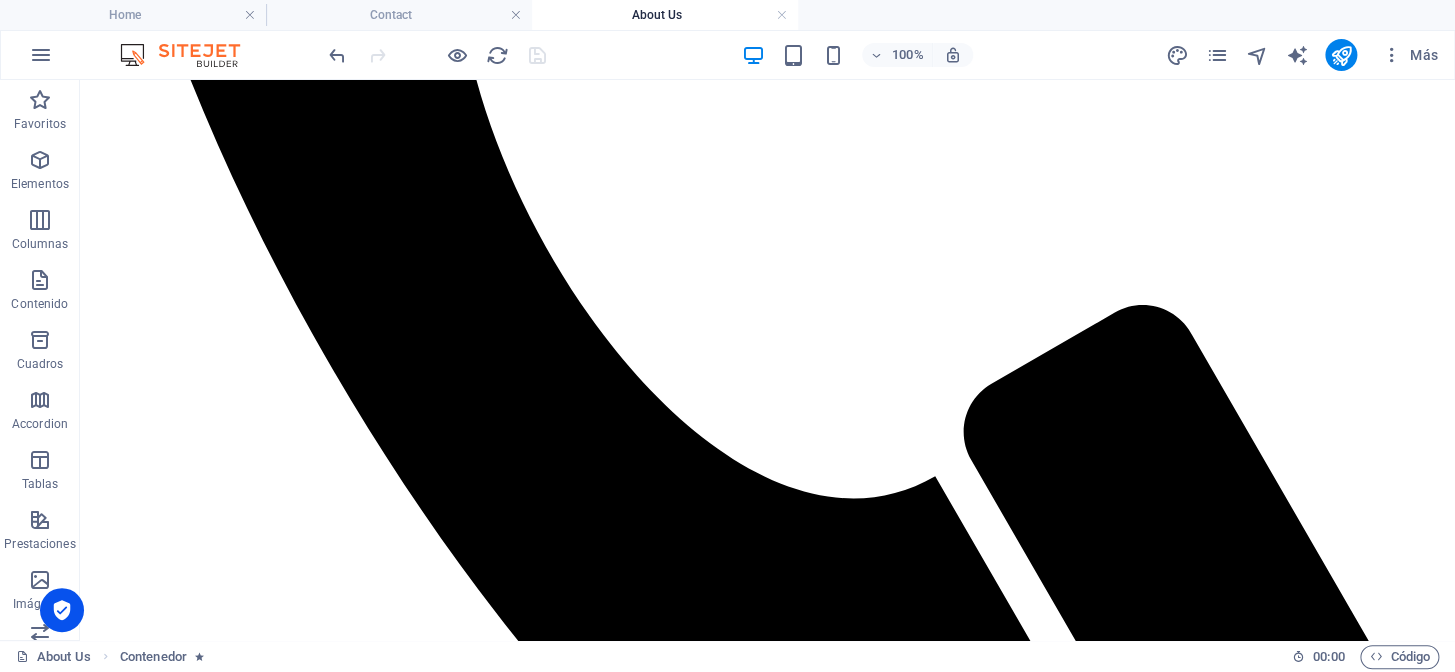scroll, scrollTop: 0, scrollLeft: 0, axis: both 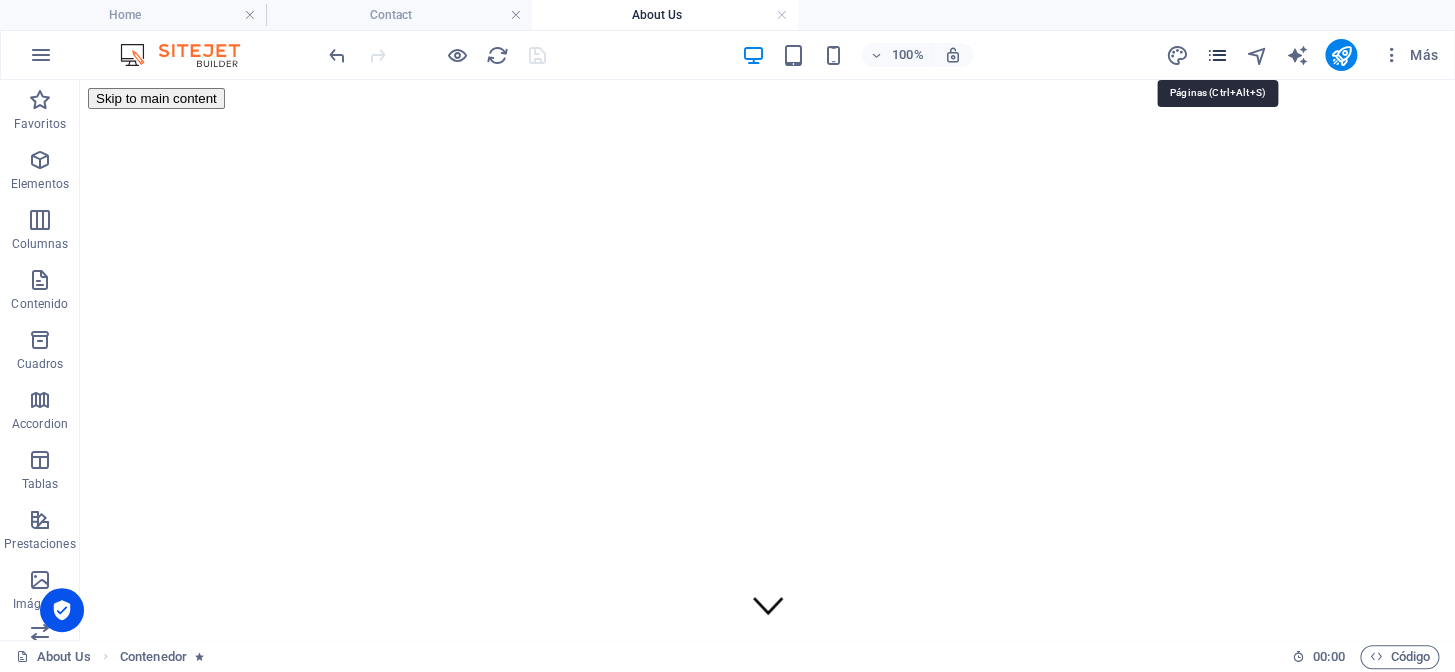 click at bounding box center [1217, 55] 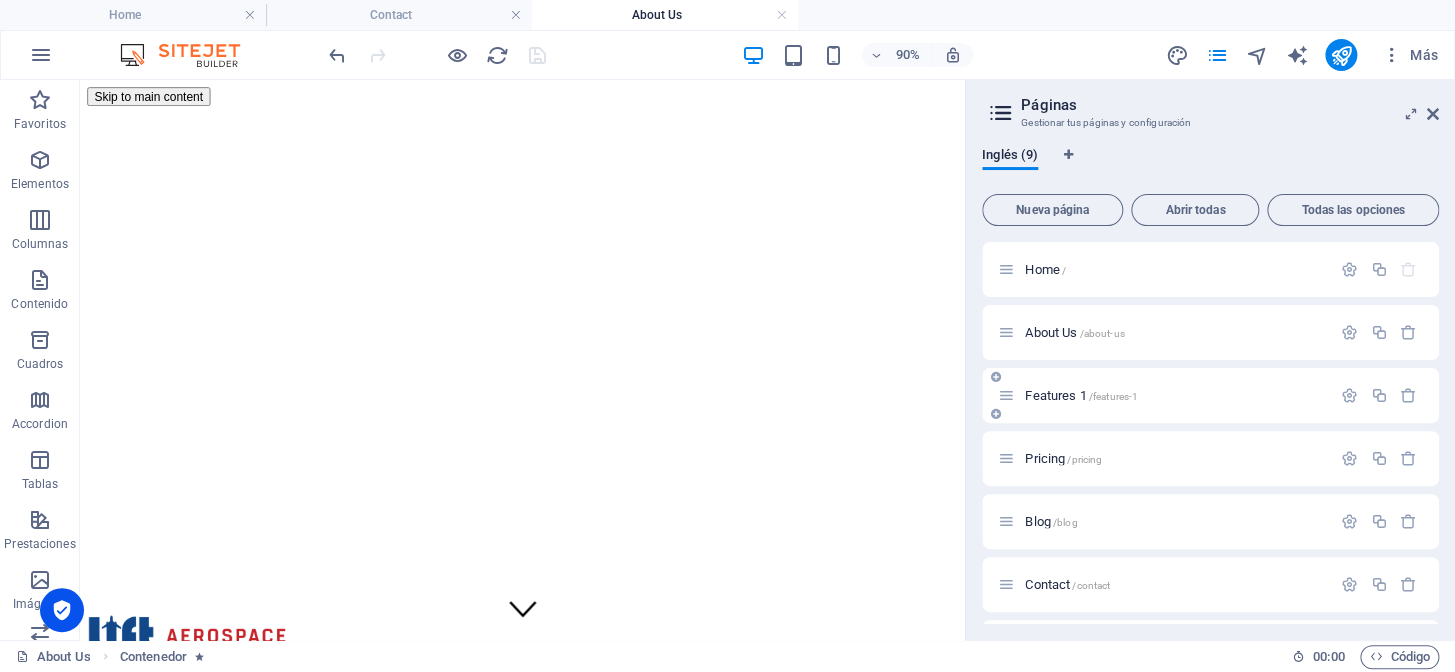 click on "Features 1 /features-1" at bounding box center (1081, 395) 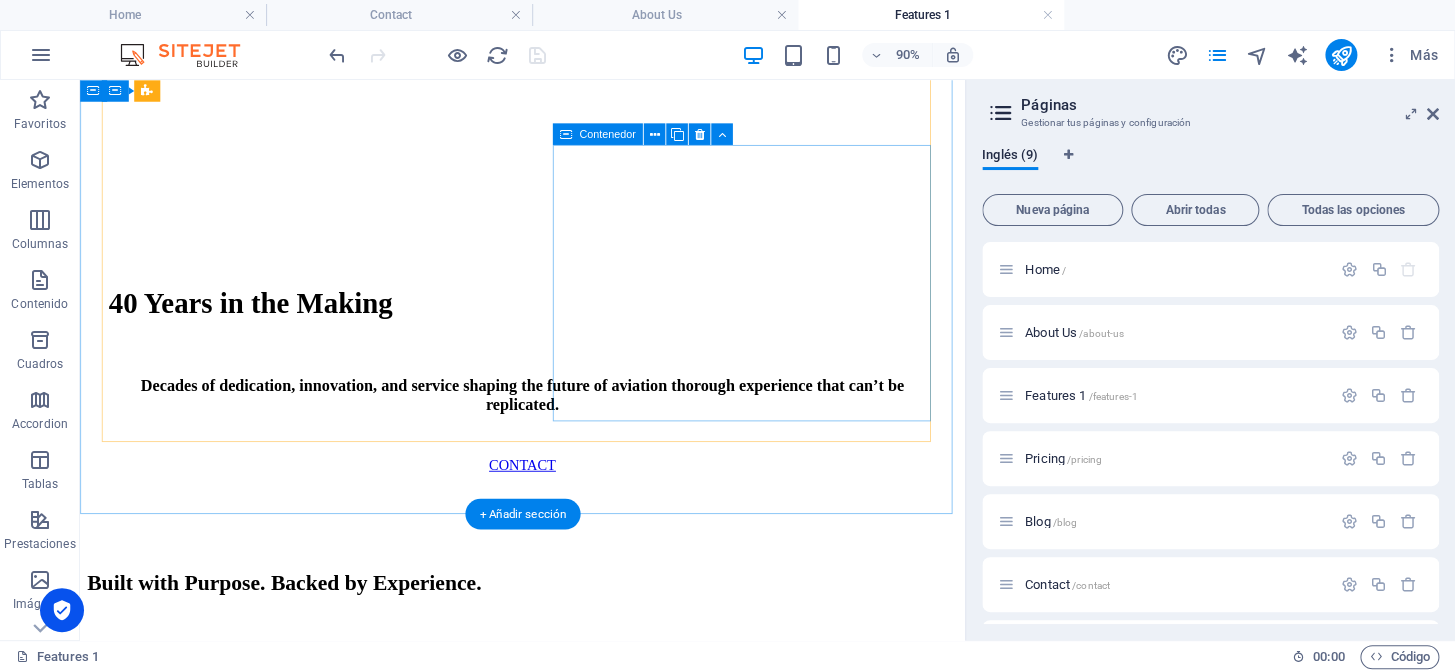 scroll, scrollTop: 2267, scrollLeft: 0, axis: vertical 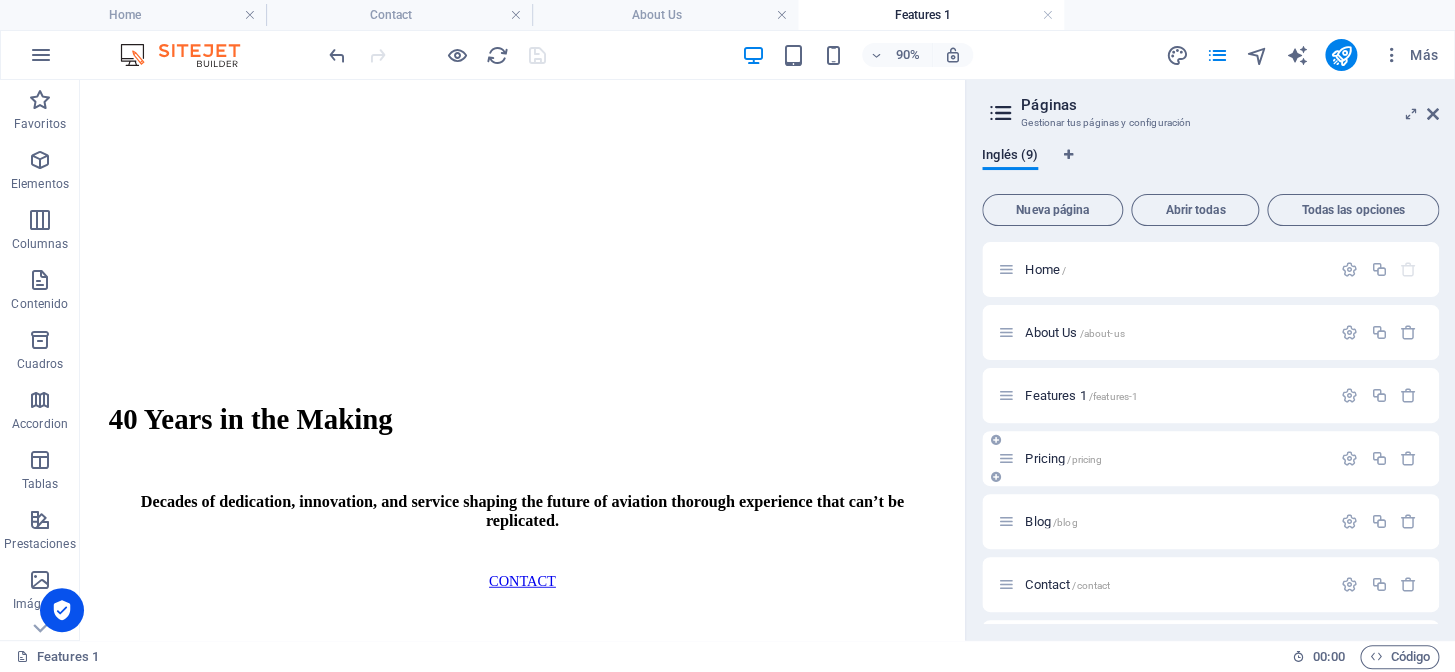 click on "Pricing /pricing" at bounding box center (1063, 458) 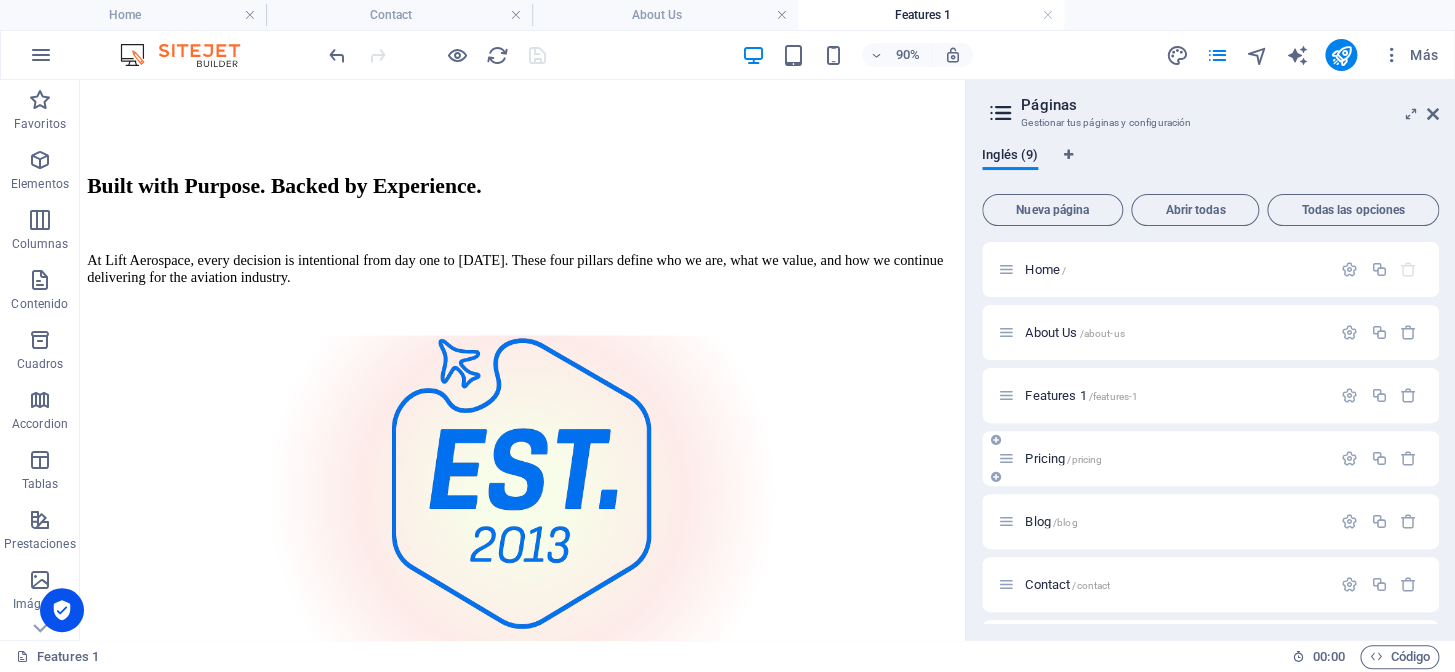 scroll, scrollTop: 0, scrollLeft: 0, axis: both 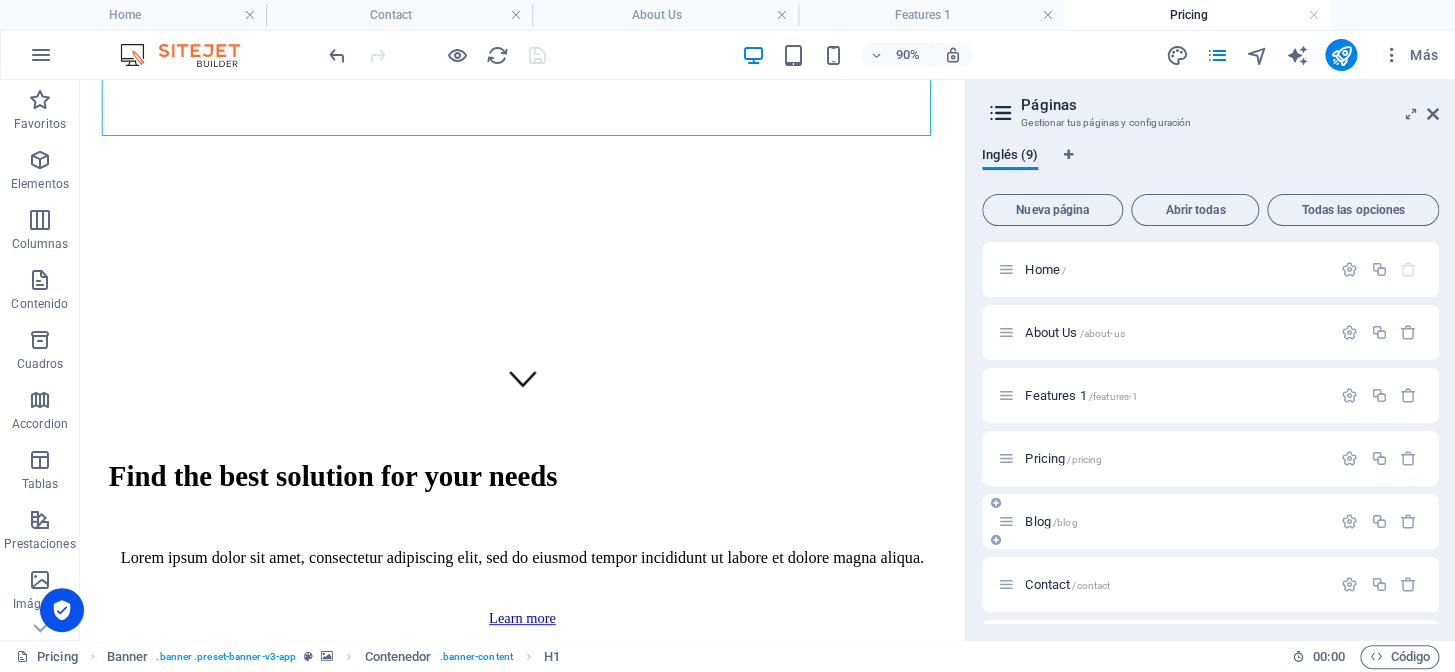 click on "Blog /blog" at bounding box center (1175, 521) 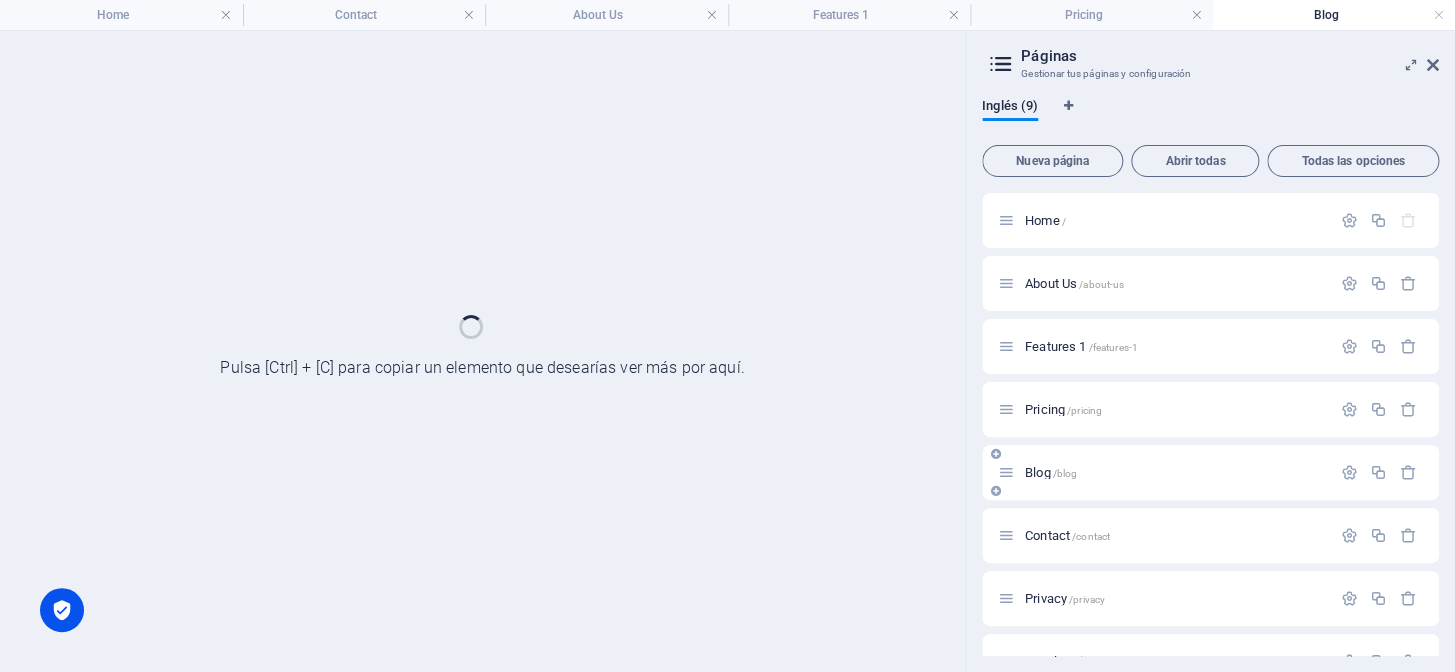 scroll, scrollTop: 0, scrollLeft: 0, axis: both 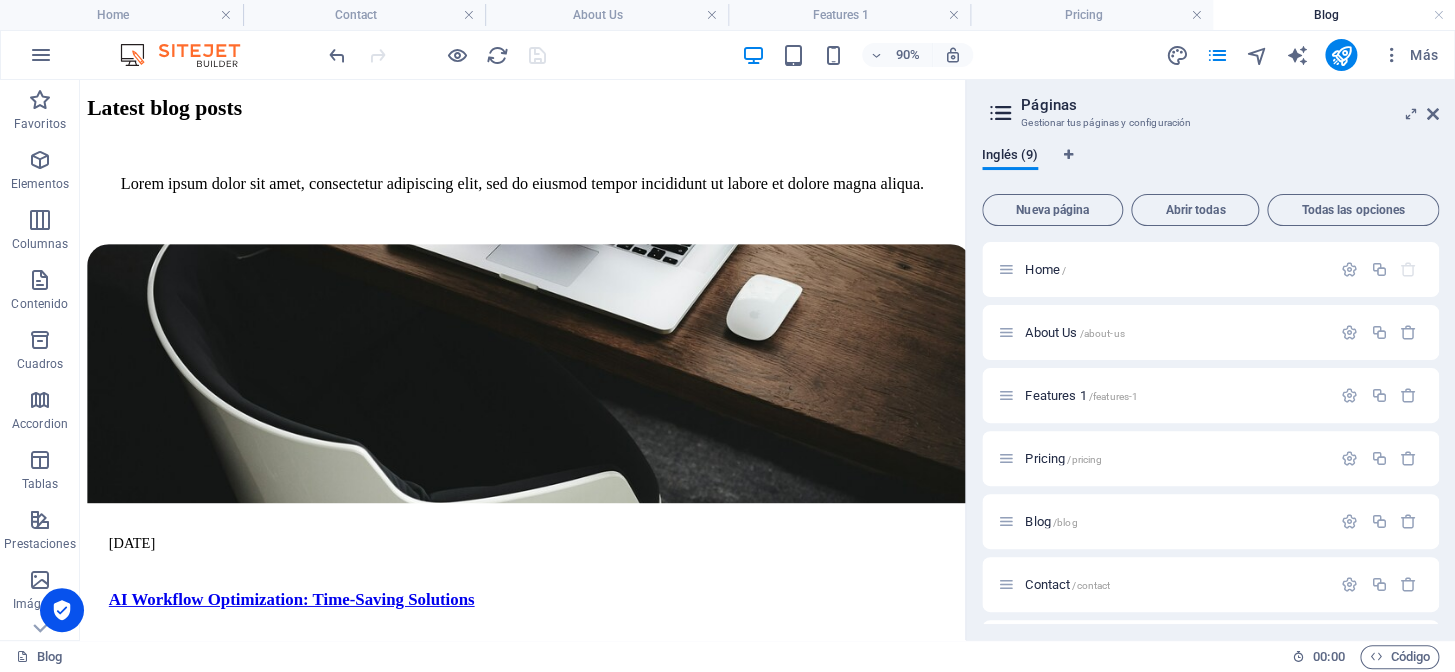 drag, startPoint x: 1440, startPoint y: 15, endPoint x: 1435, endPoint y: 33, distance: 18.681541 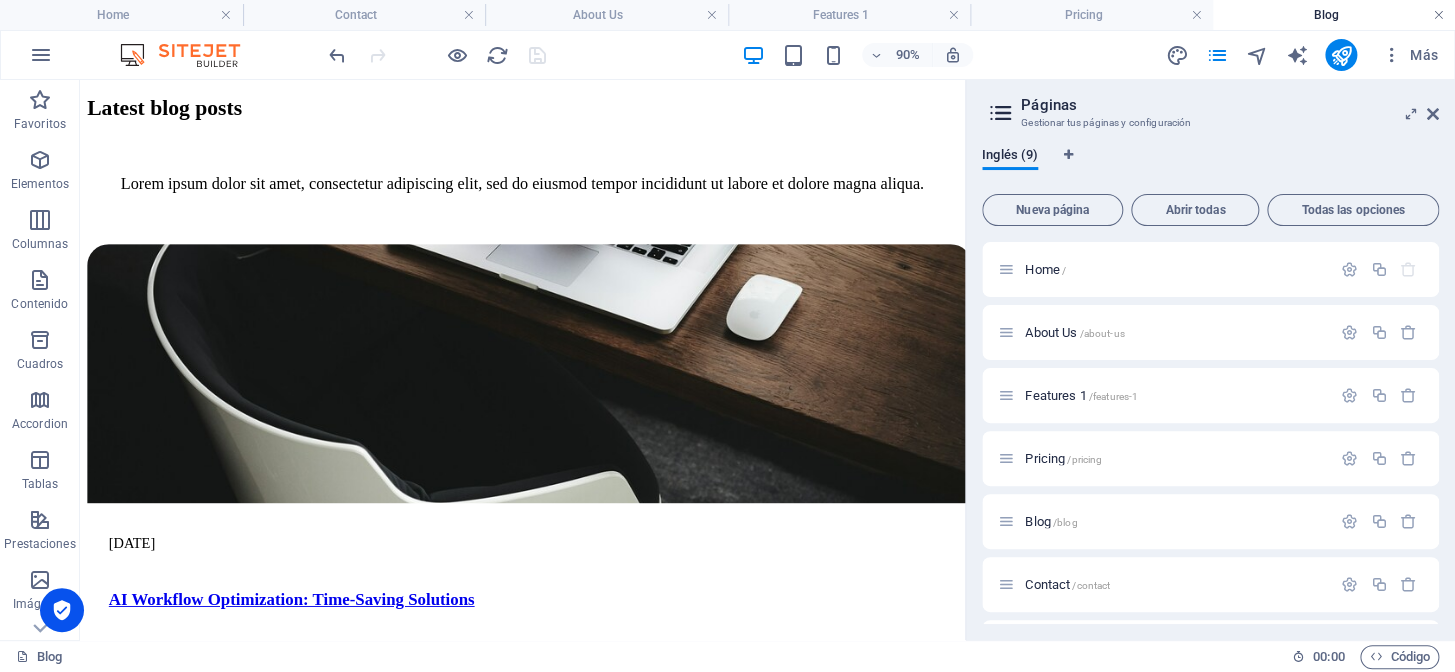 click at bounding box center [1439, 15] 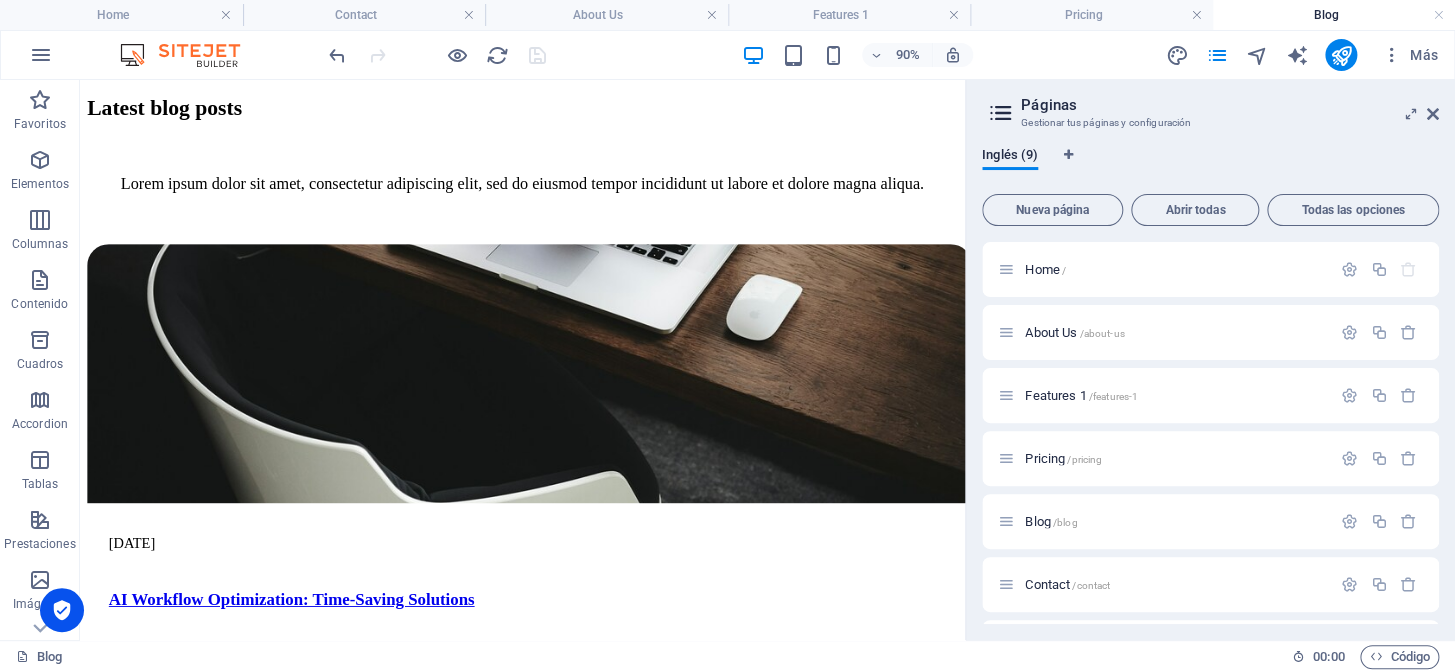 click at bounding box center (1433, 114) 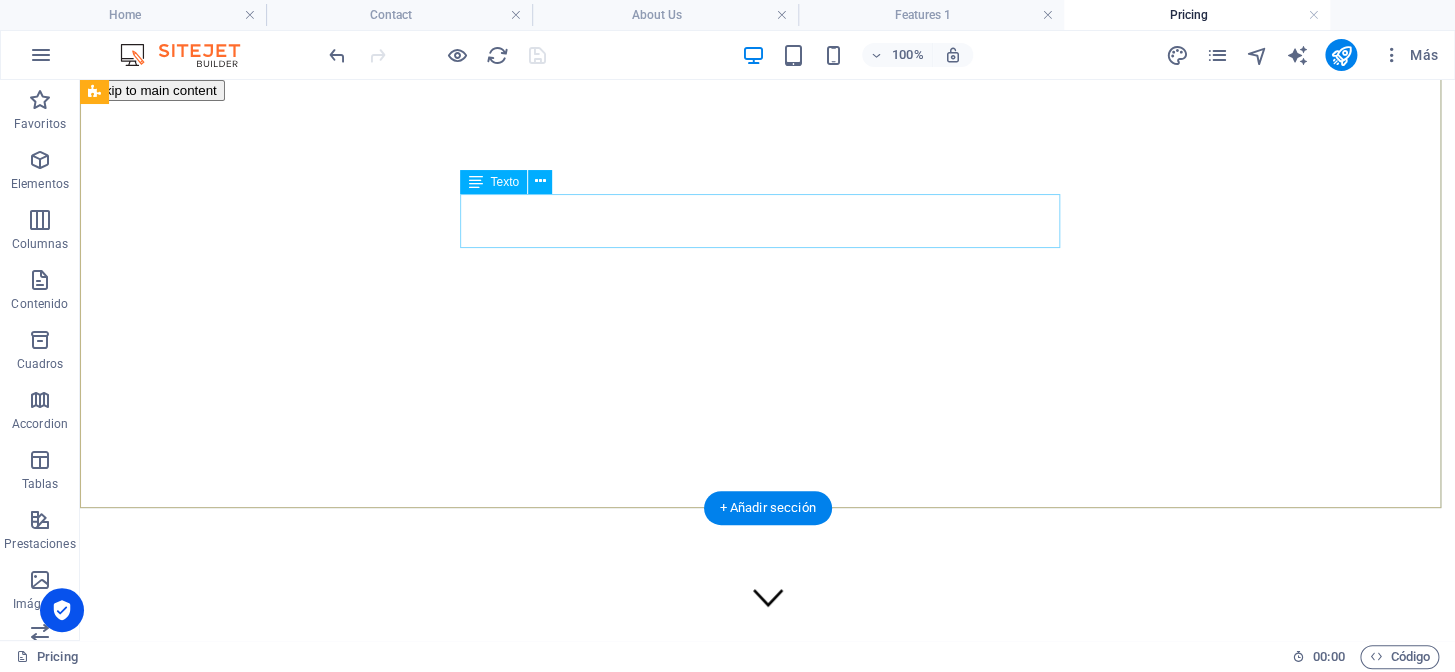 scroll, scrollTop: 0, scrollLeft: 0, axis: both 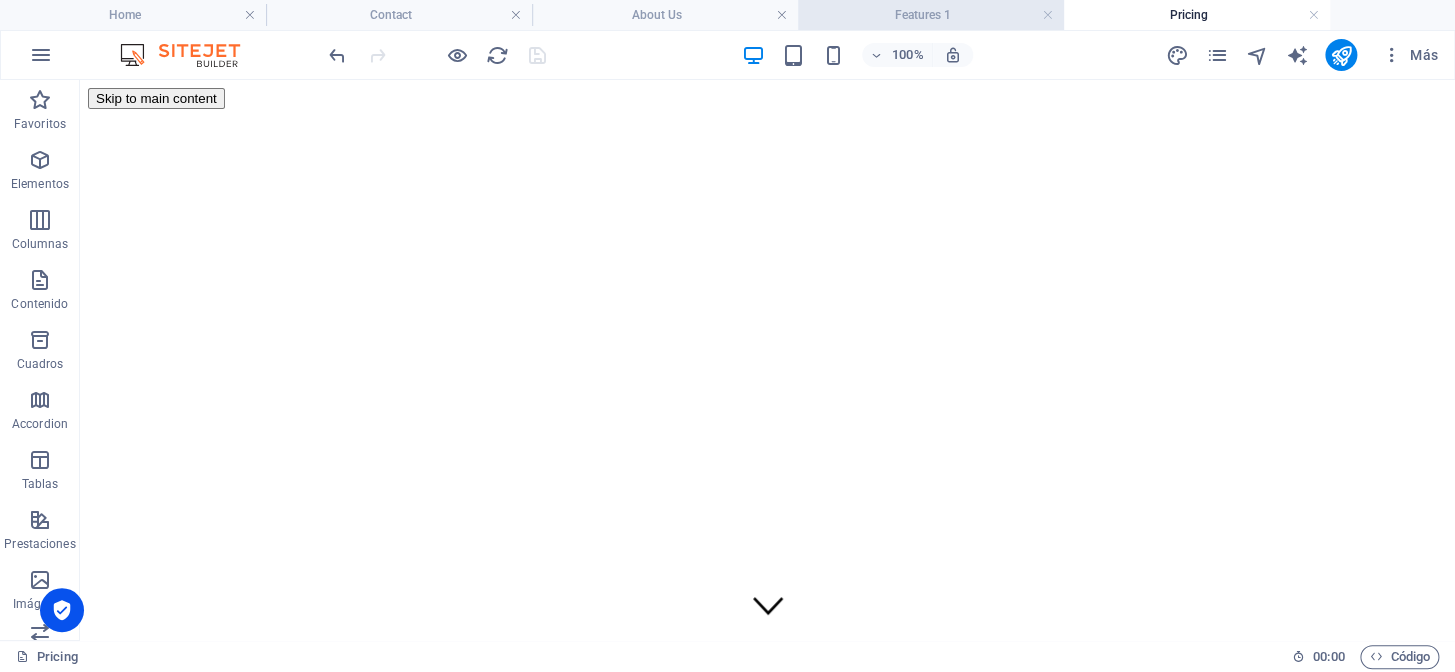 click on "Features 1" at bounding box center (931, 15) 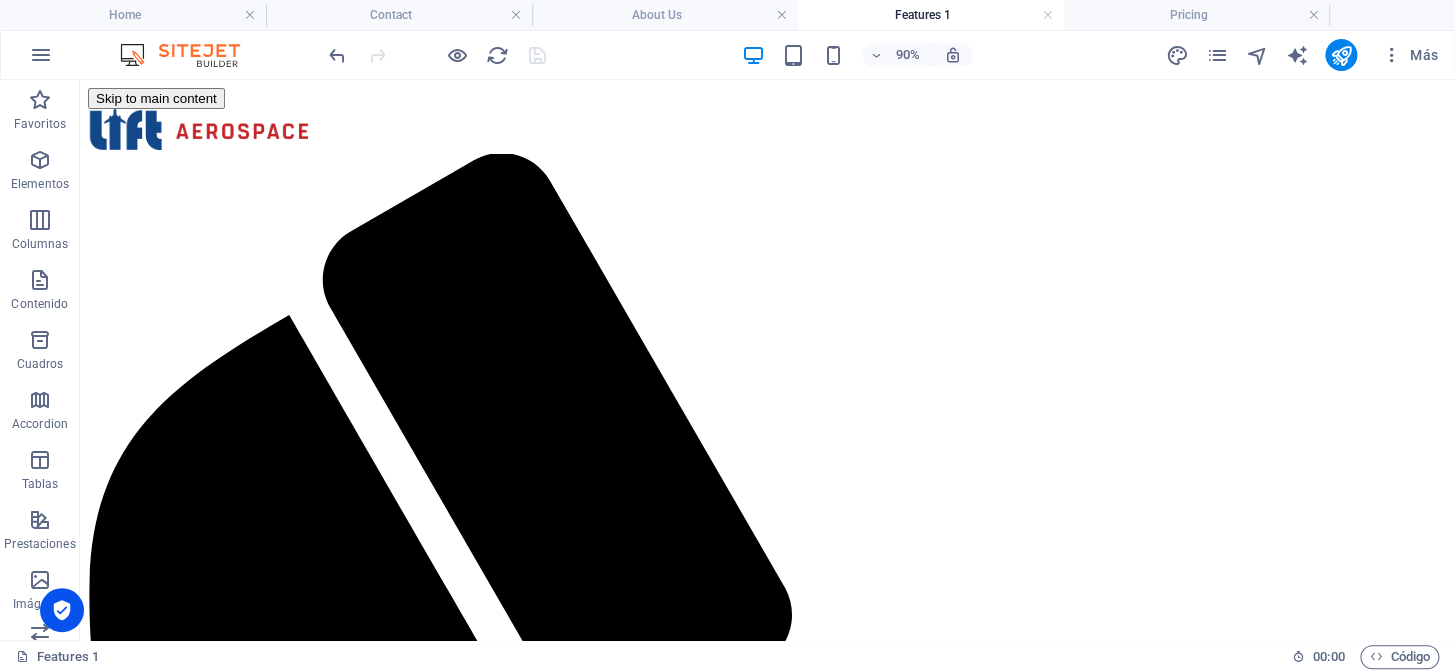 scroll, scrollTop: 2267, scrollLeft: 0, axis: vertical 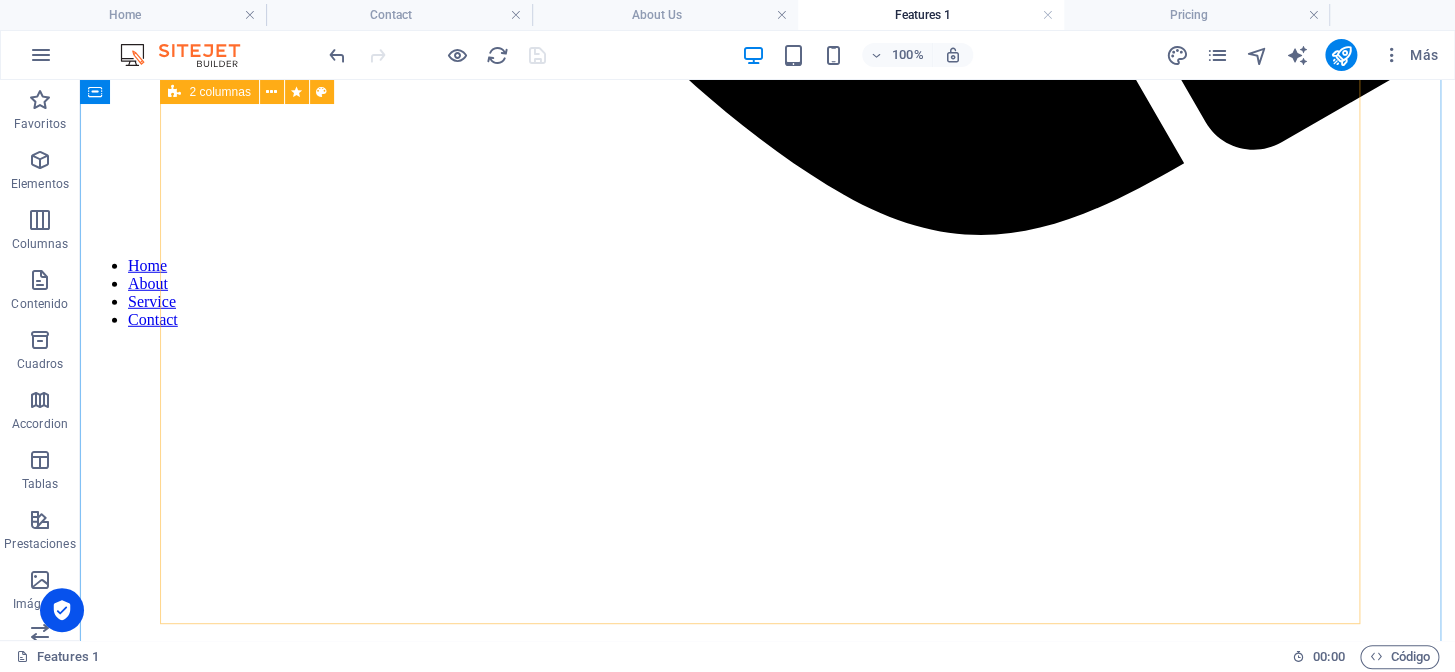 click on "Our Origins Officially, Lift Aerospace began in [DATE]  but our story was already in motion long before that. With over 40 years of combined technical experience in aviation, we saw the industry’s growing demand for speed, precision, and trust. What started as a vision quickly became a mission: to redefine how parts and service reach those who need them most. Purpose Driven from Day One We didn’t just start a business  we filled a gap. The aviation sector needed faster fulfillment, dependable service, and a supplier who truly understood urgency. That’s why we built a model focused on availability, transparency, and expert-level support, every single day of the year. Parts, People & Precision What sets Lift Aerospace apart is more than inventory  it's our team, our precision, and our promise. With over 150,000 parts in continuous rotation, every item is inspected, warrantied, and ready to go. But behind every shipment, there’s a person committed to excellence, ensuring your mission never stops." at bounding box center [767, 2526] 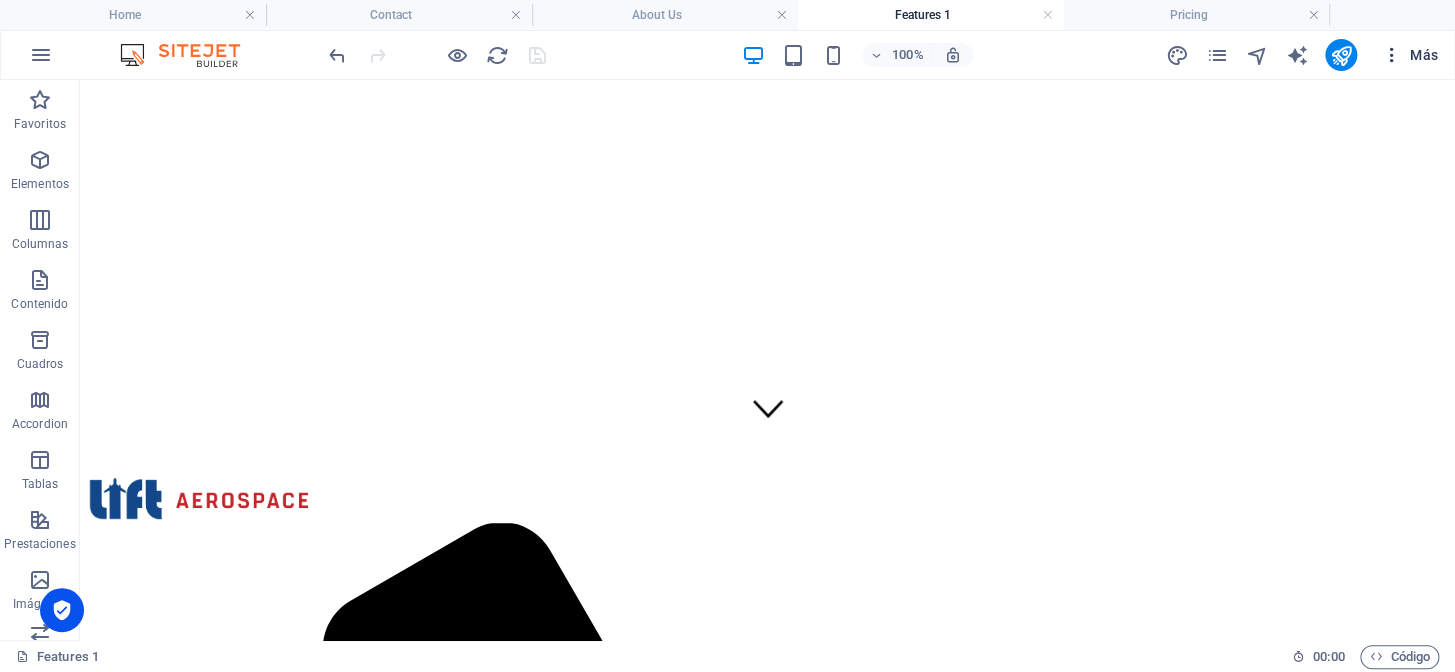 scroll, scrollTop: 181, scrollLeft: 0, axis: vertical 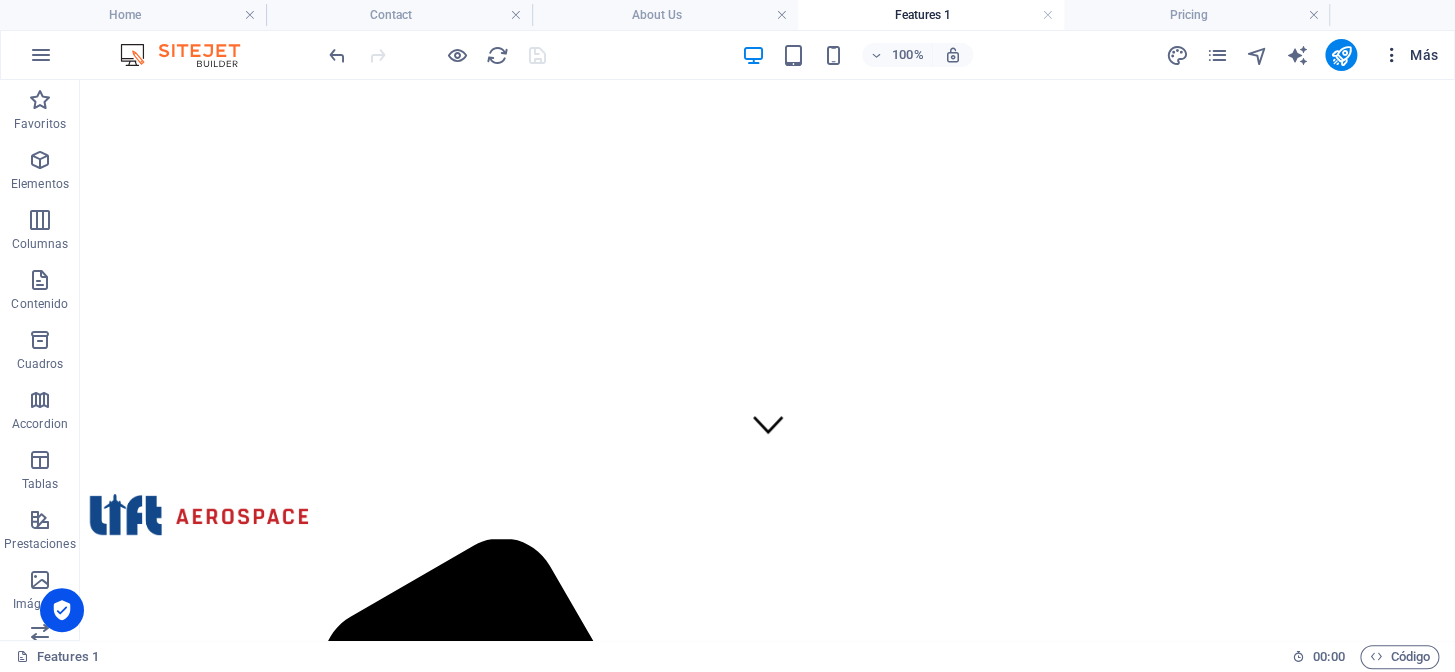 click at bounding box center (1391, 55) 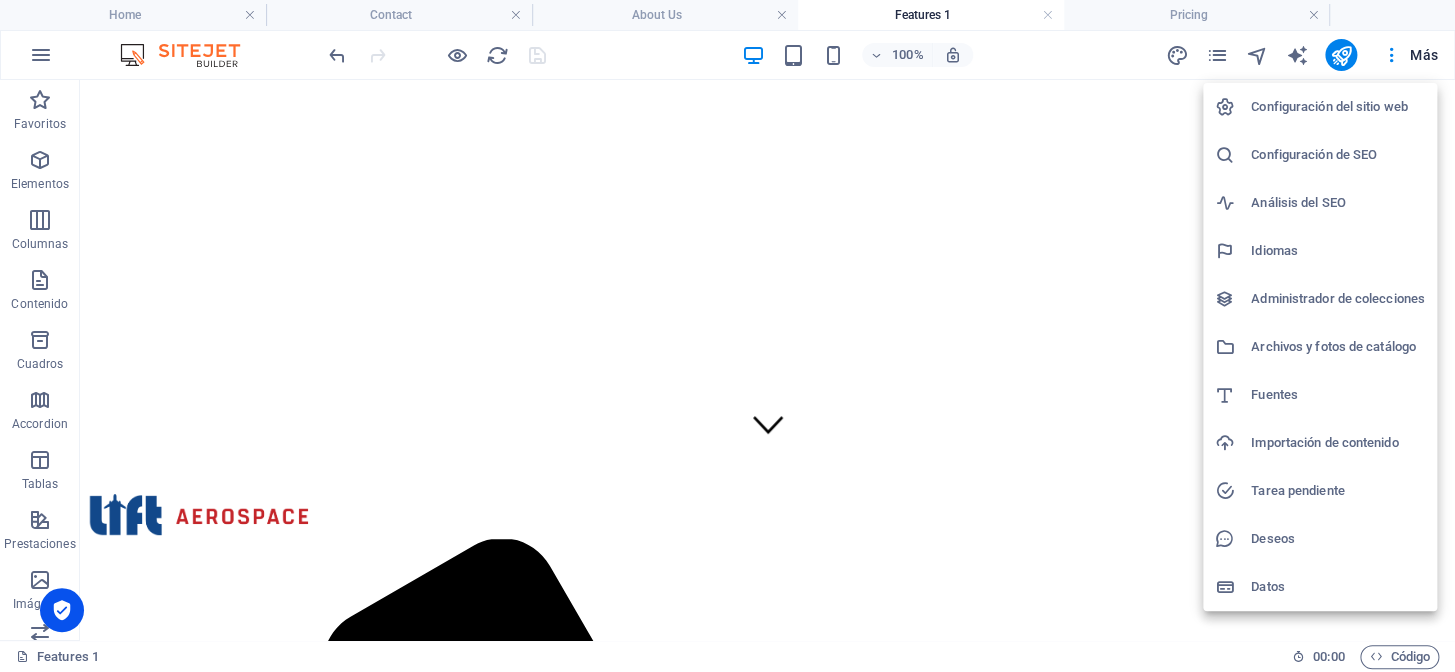 click at bounding box center [727, 336] 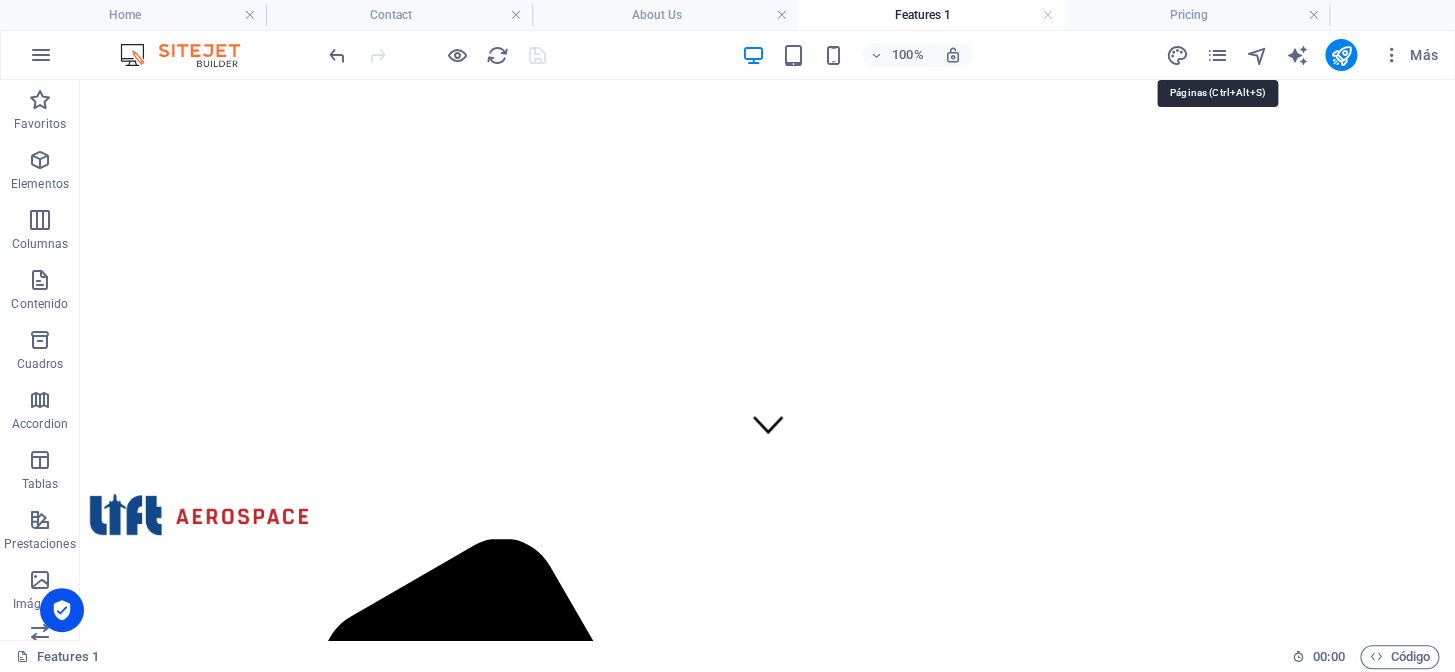 click at bounding box center (1217, 55) 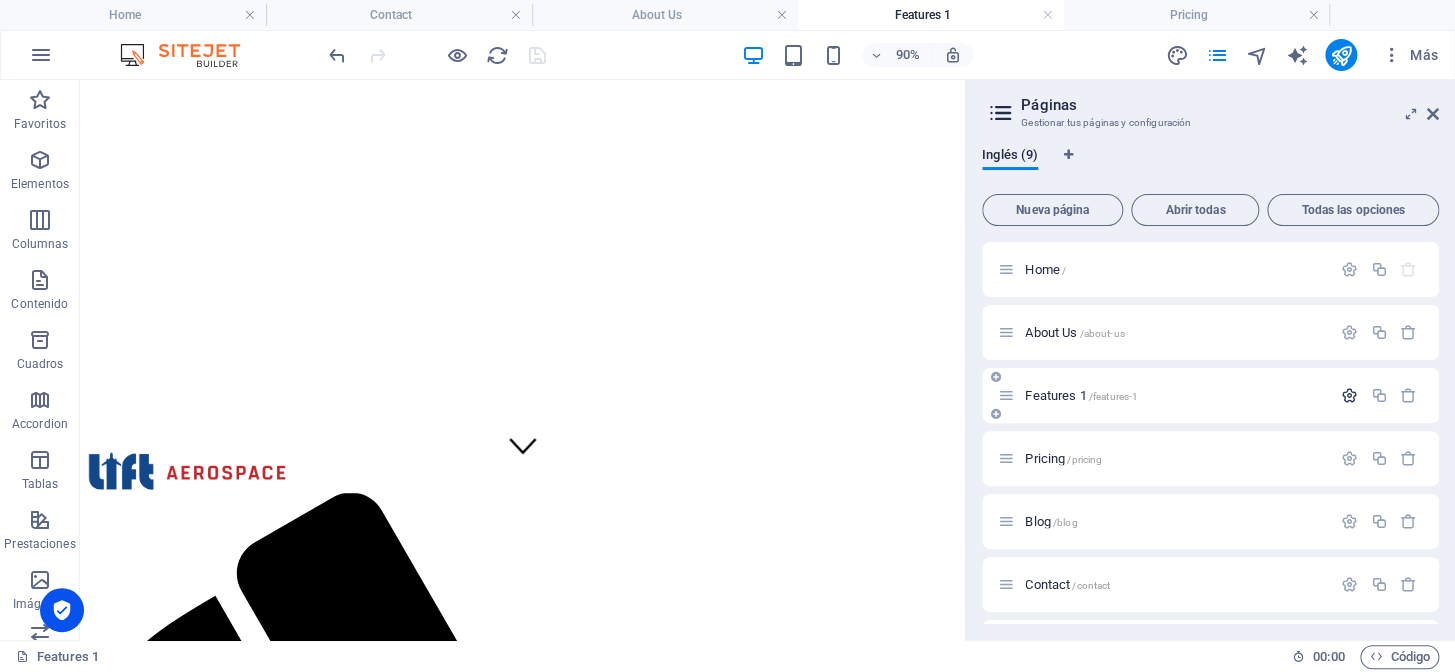 click at bounding box center [1349, 395] 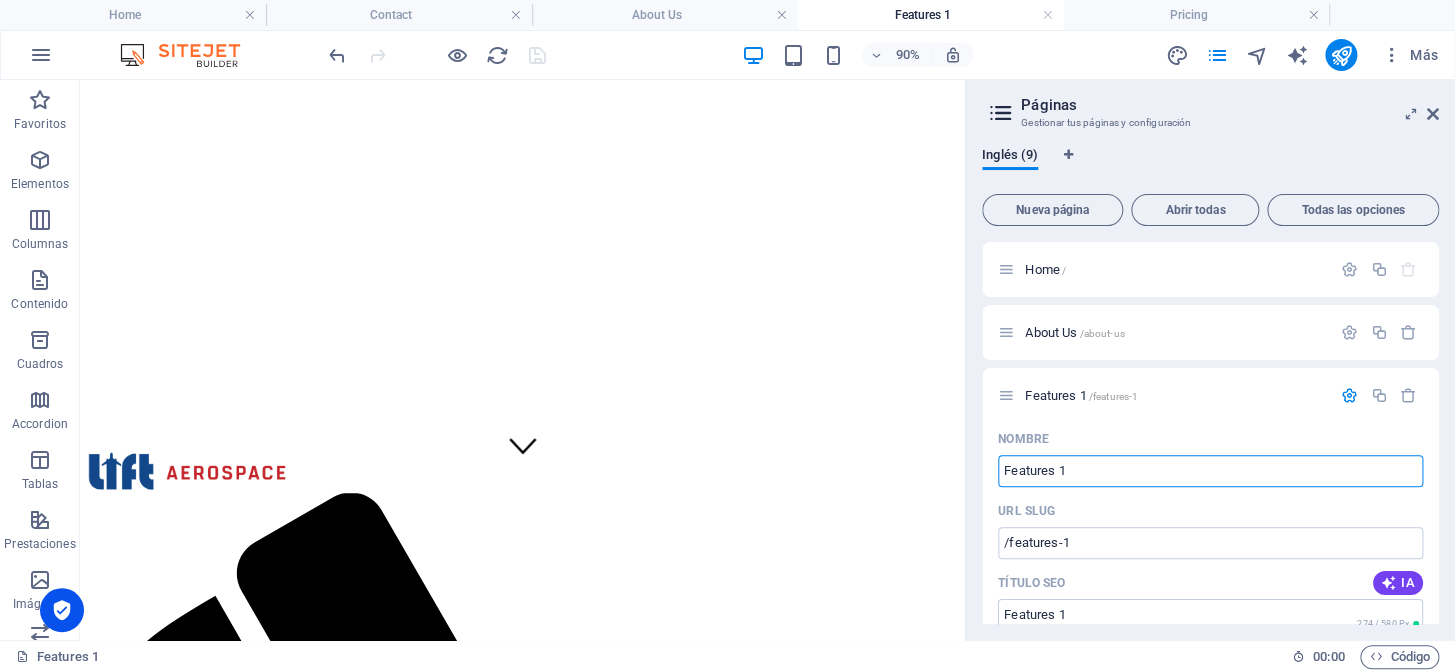 drag, startPoint x: 1107, startPoint y: 469, endPoint x: 965, endPoint y: 459, distance: 142.35168 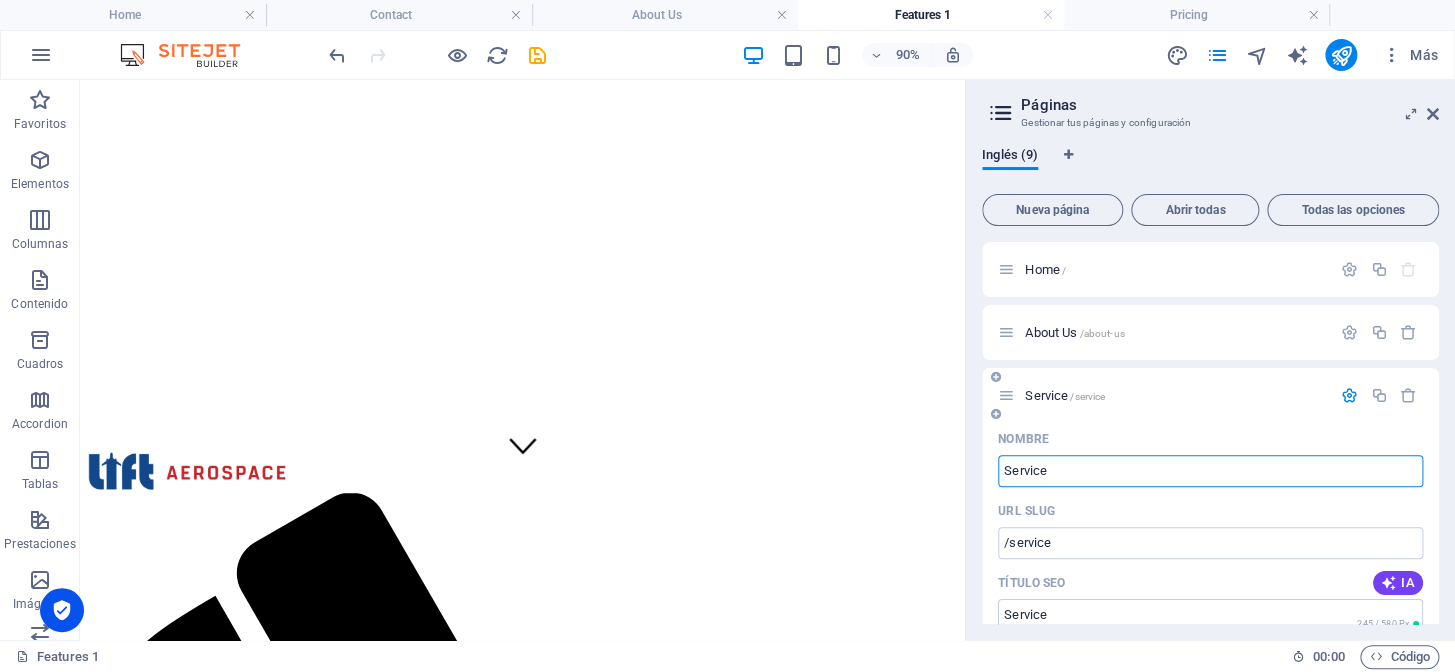 type on "Service" 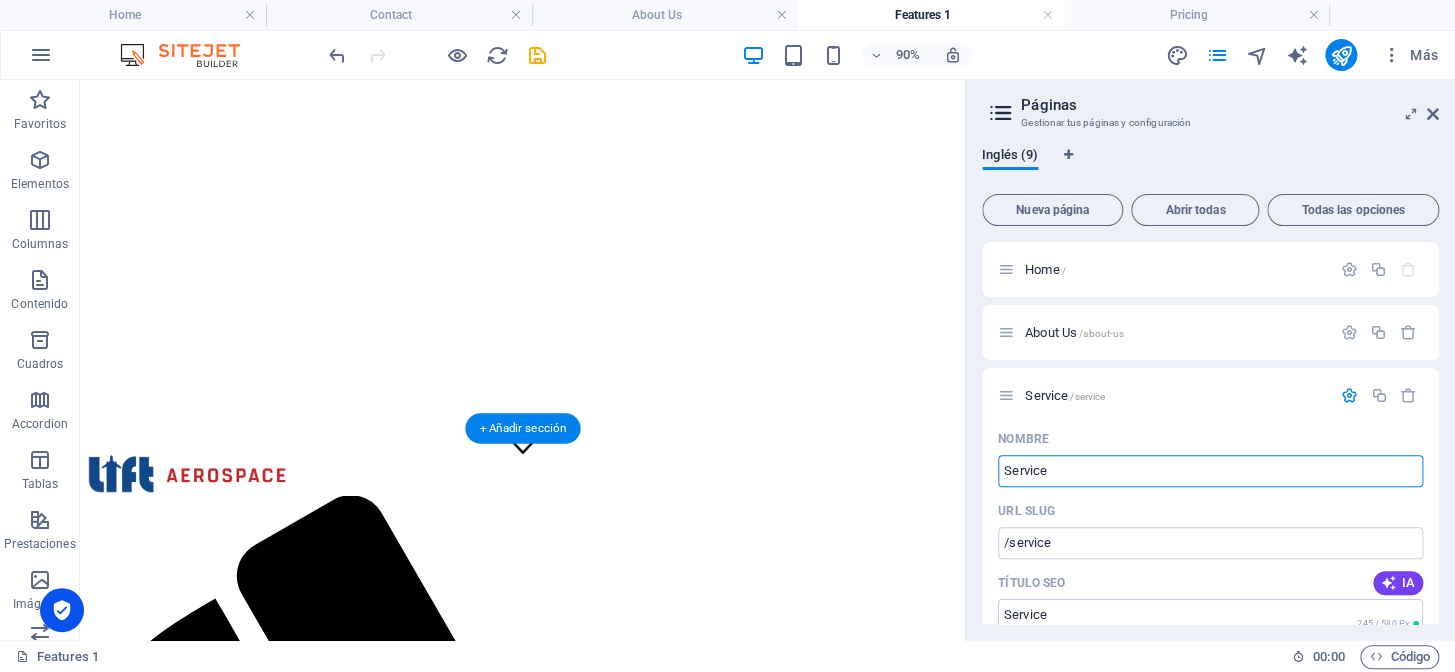 type on "Service" 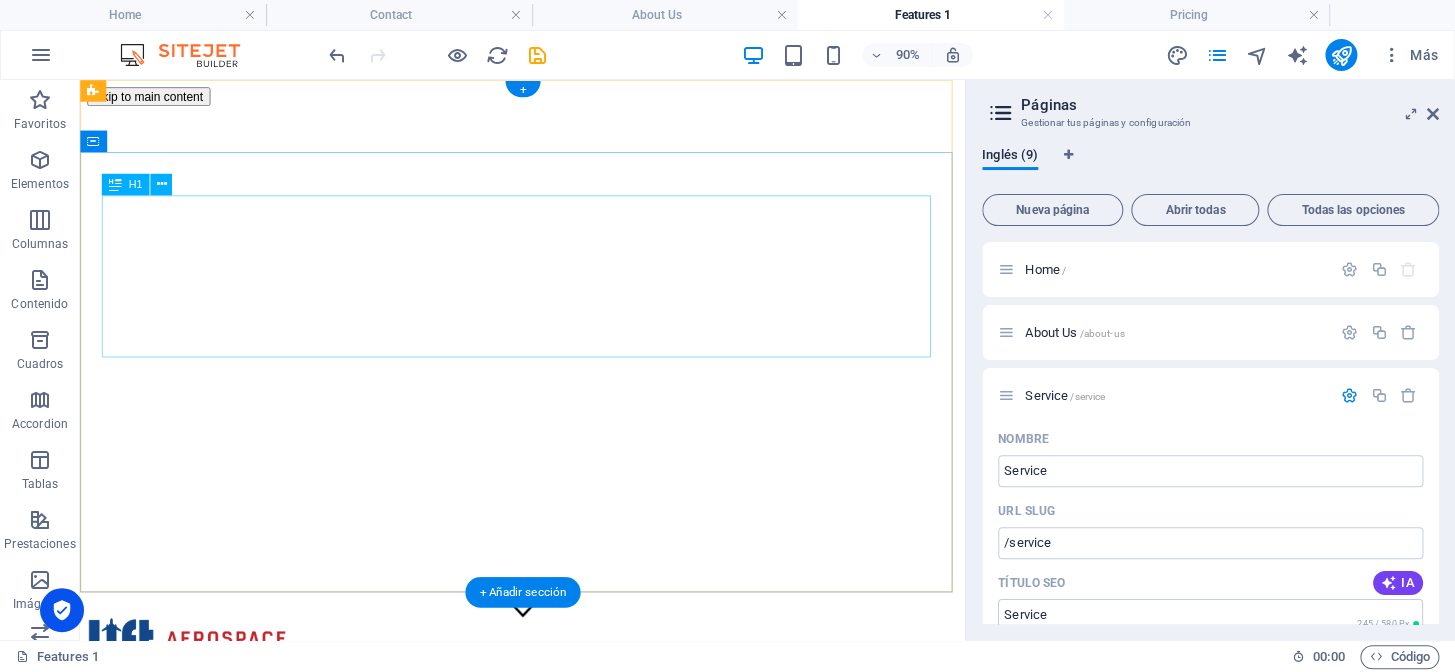 click on "40 Years in the Making" at bounding box center [571, 2724] 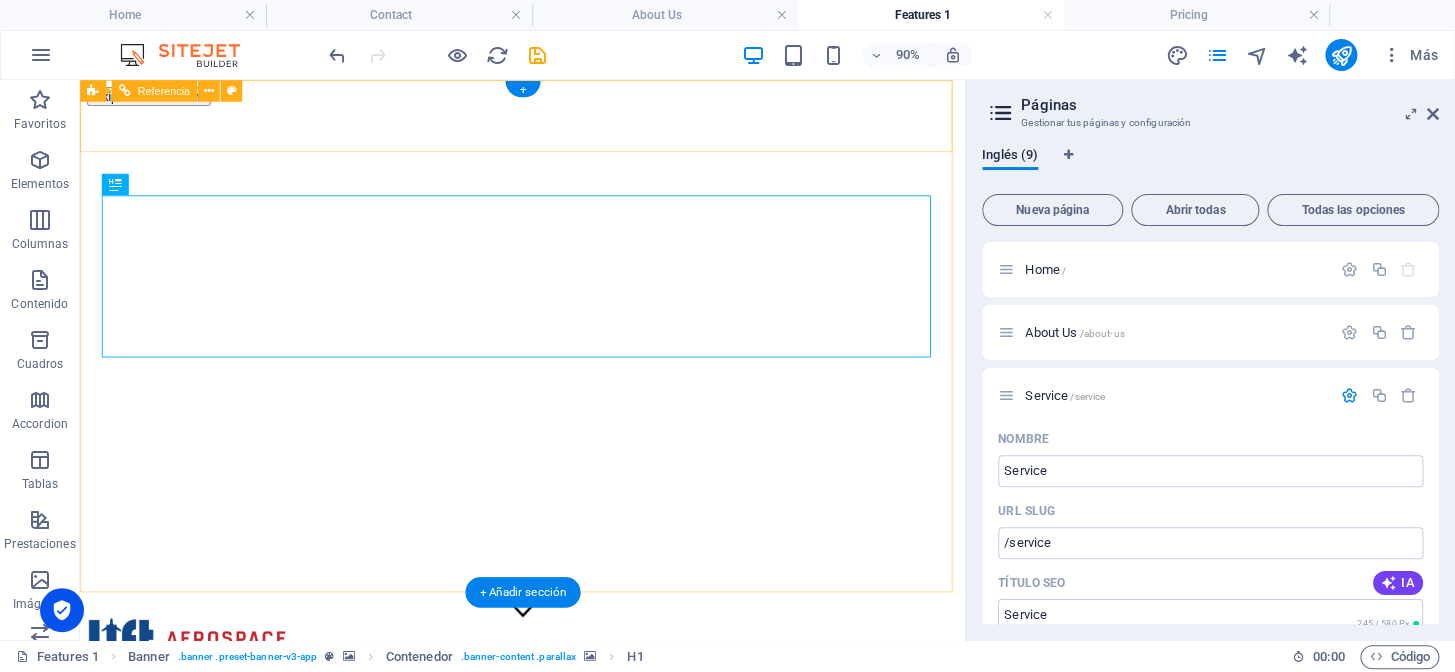 click at bounding box center [571, 2062] 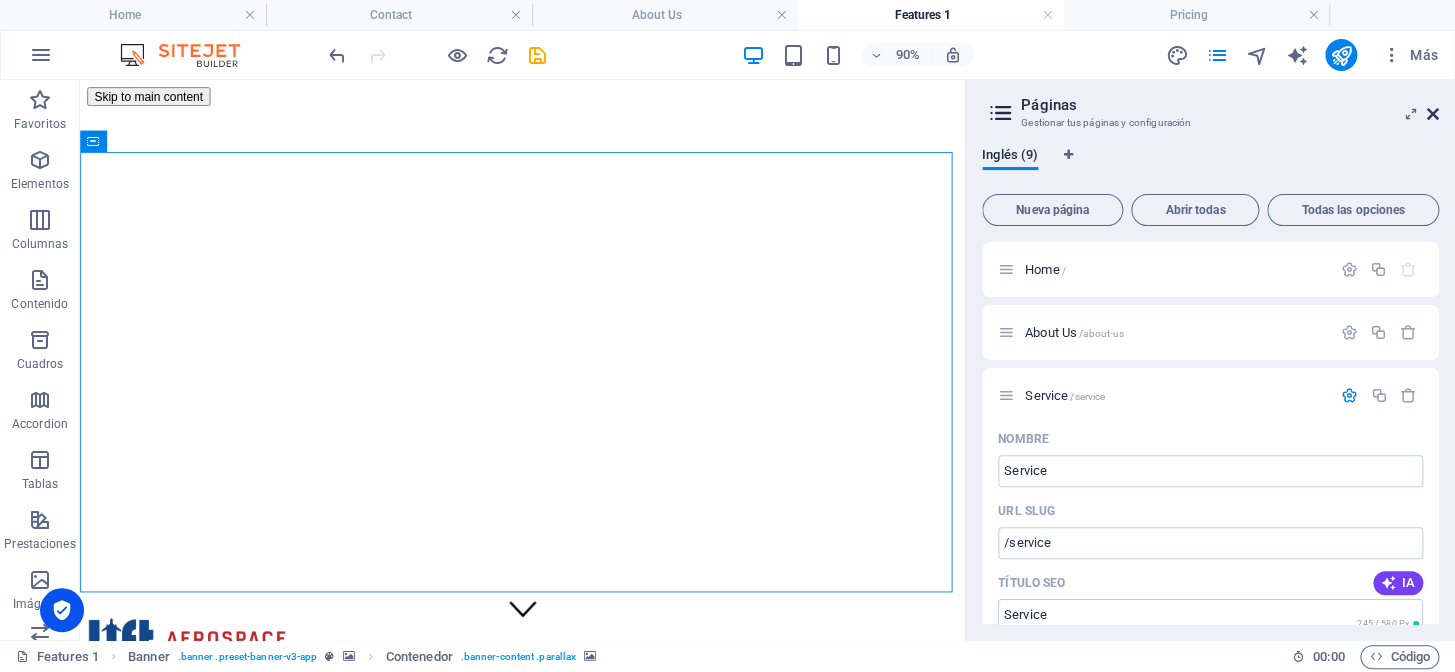 click at bounding box center (1433, 114) 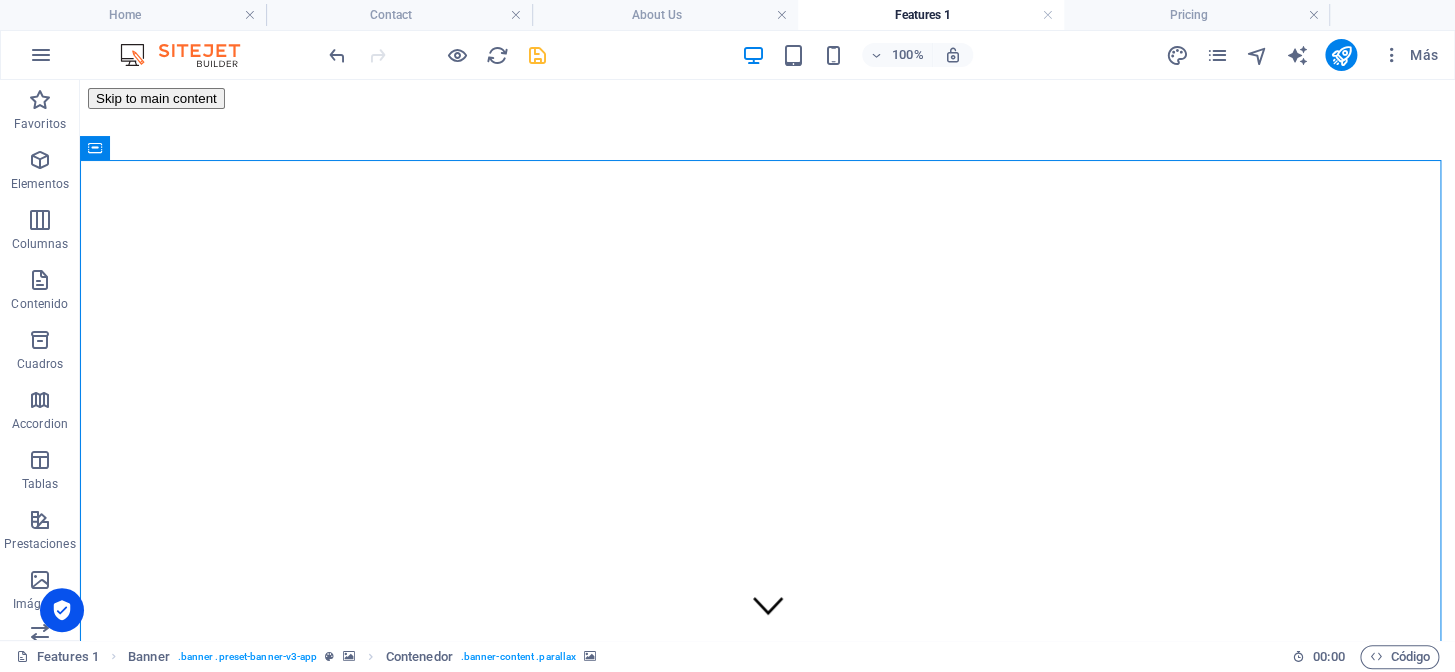click at bounding box center (537, 55) 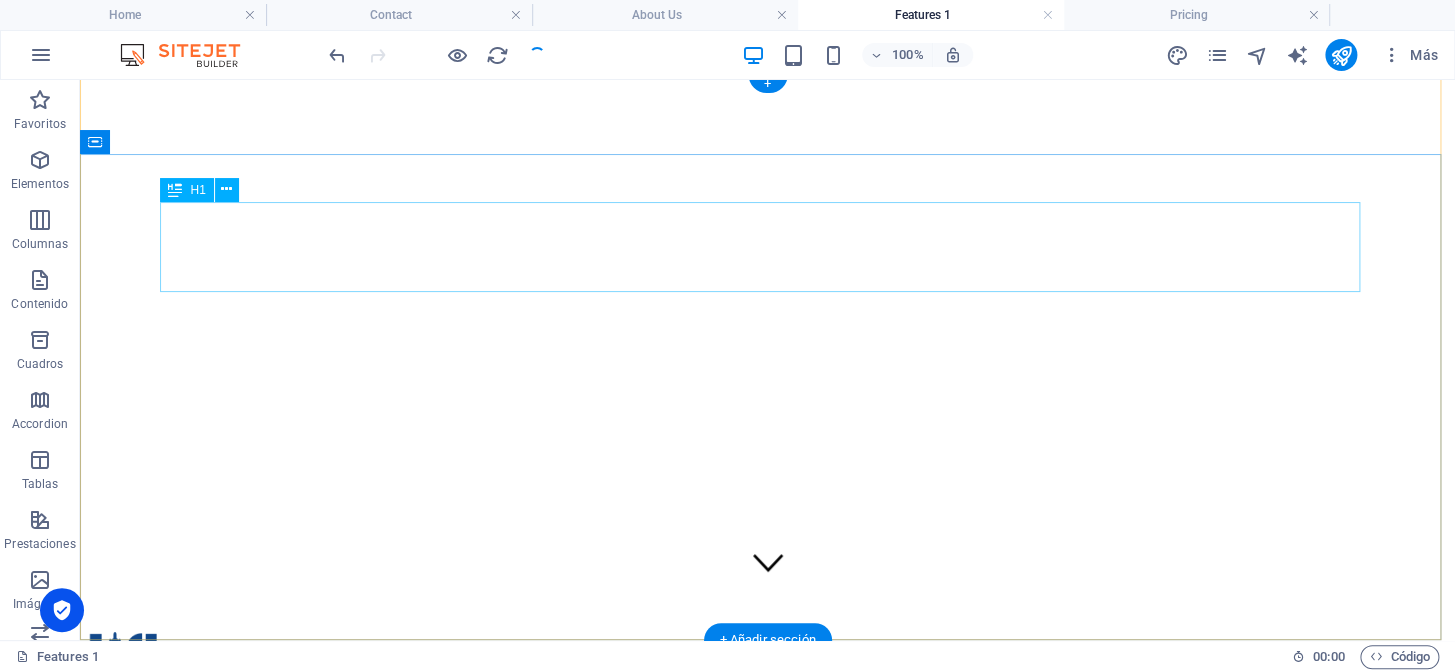 scroll, scrollTop: 0, scrollLeft: 0, axis: both 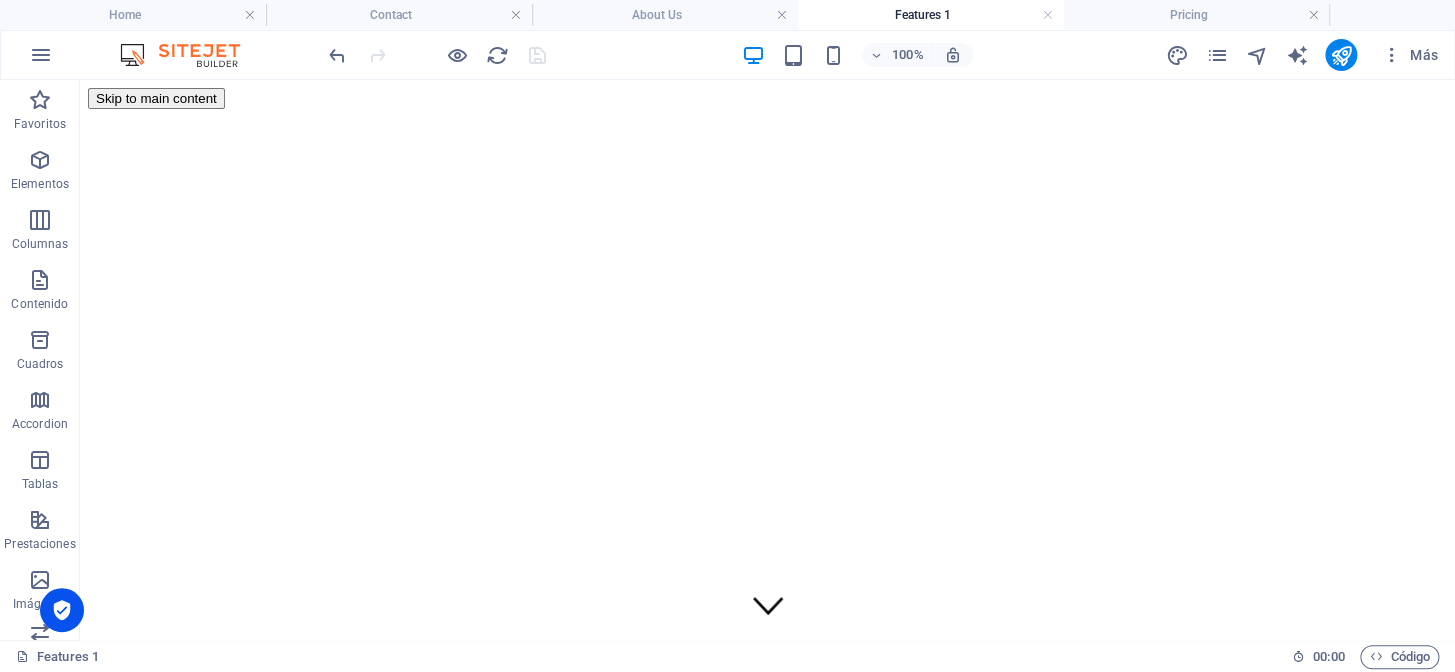click at bounding box center (437, 55) 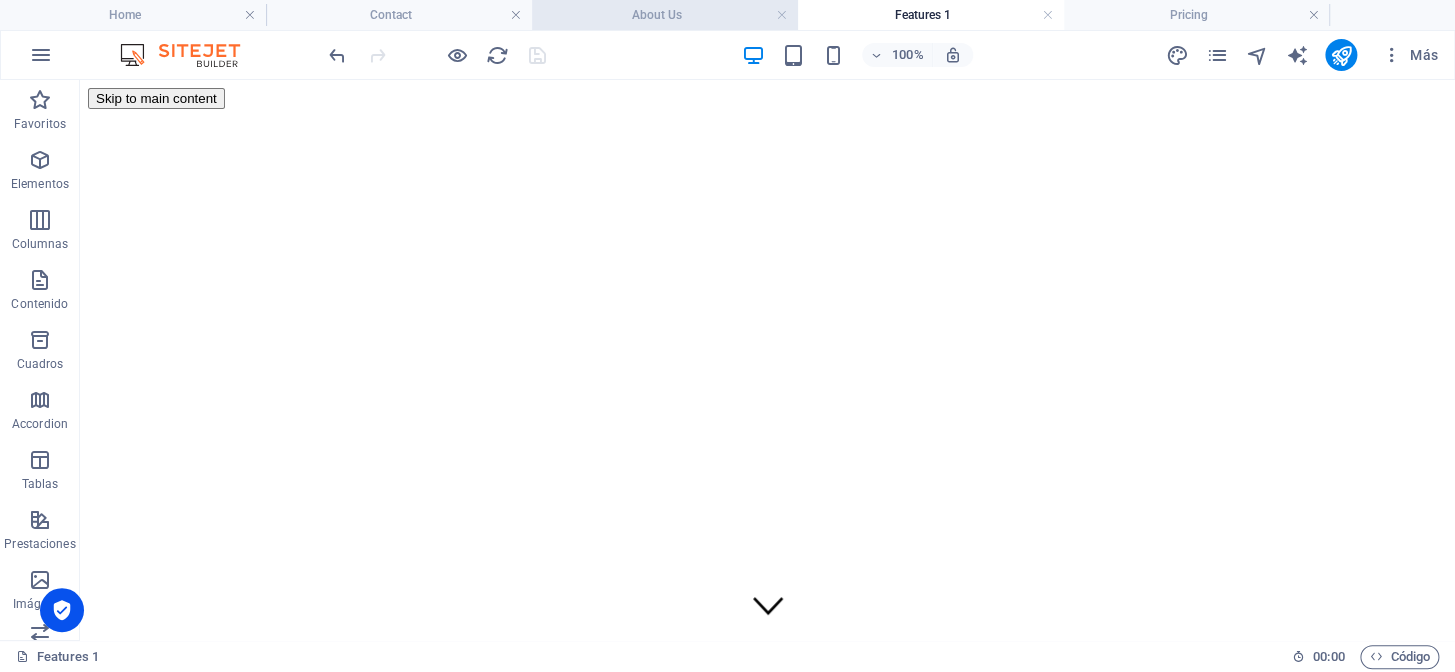 click on "About Us" at bounding box center (665, 15) 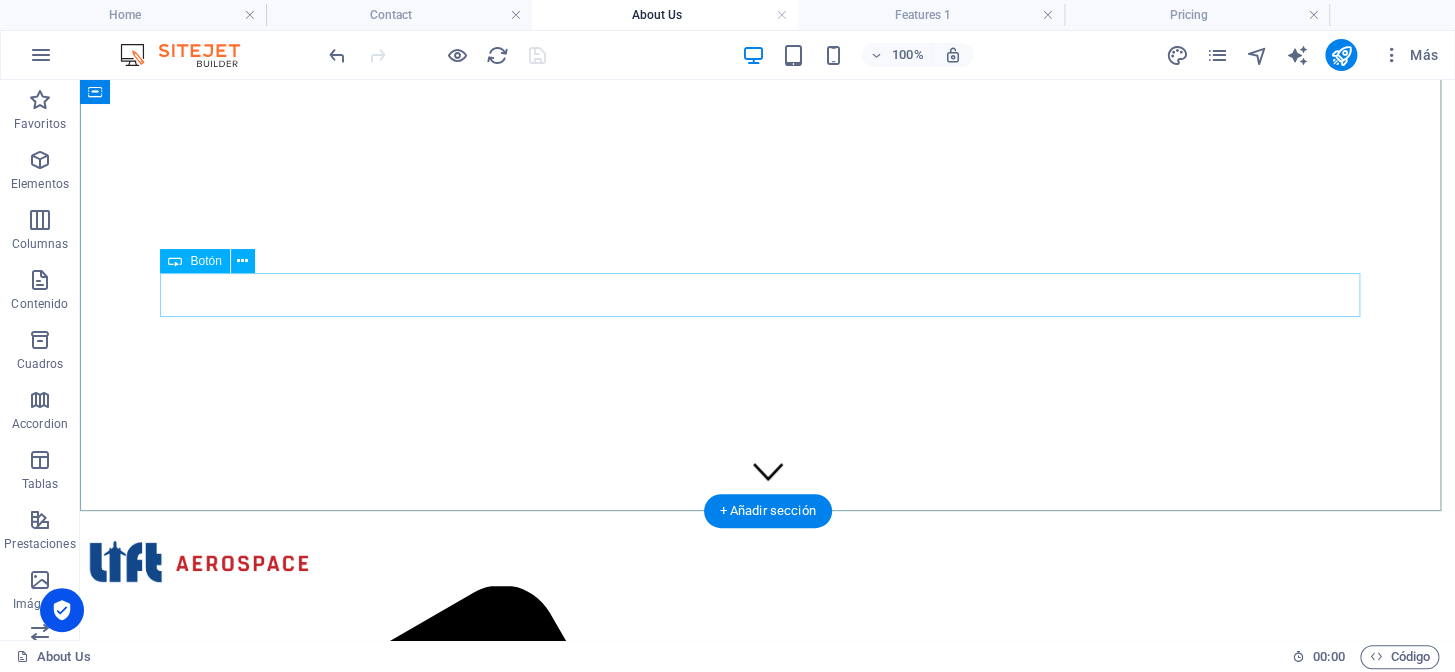 scroll, scrollTop: 181, scrollLeft: 0, axis: vertical 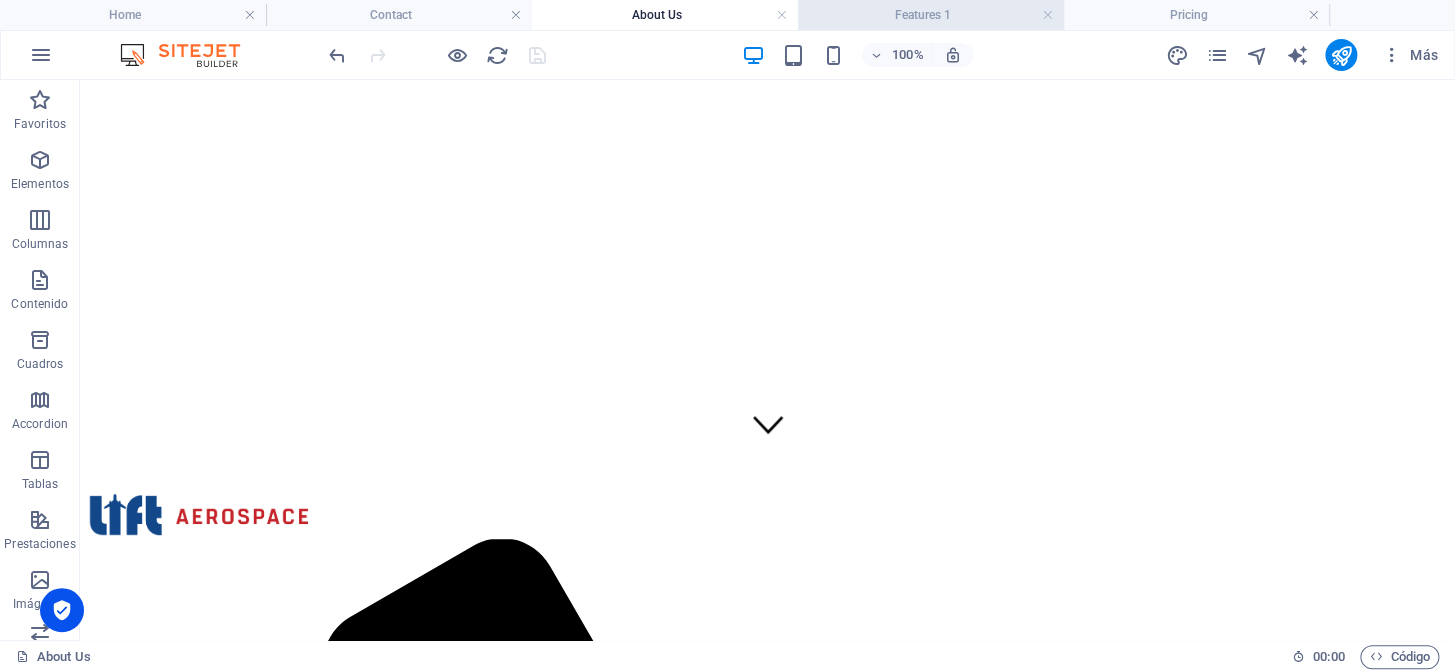 click on "Features 1" at bounding box center (931, 15) 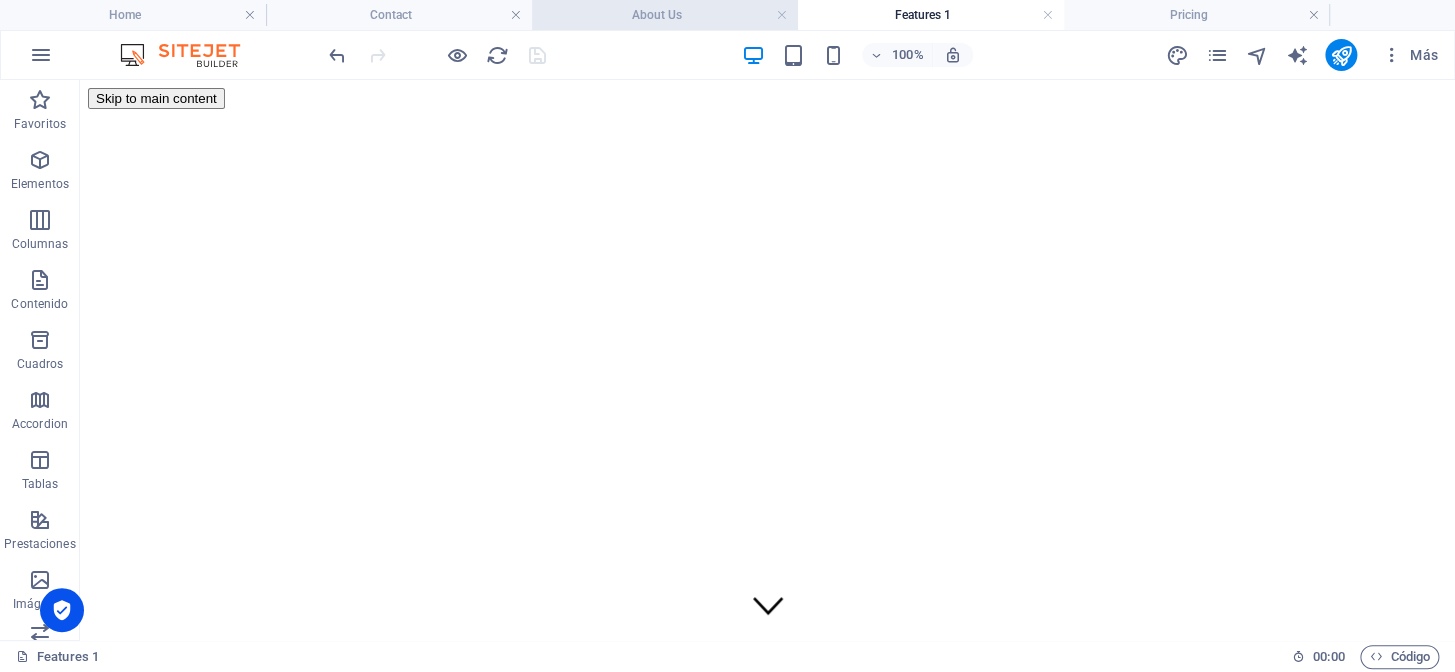 click on "About Us" at bounding box center (665, 15) 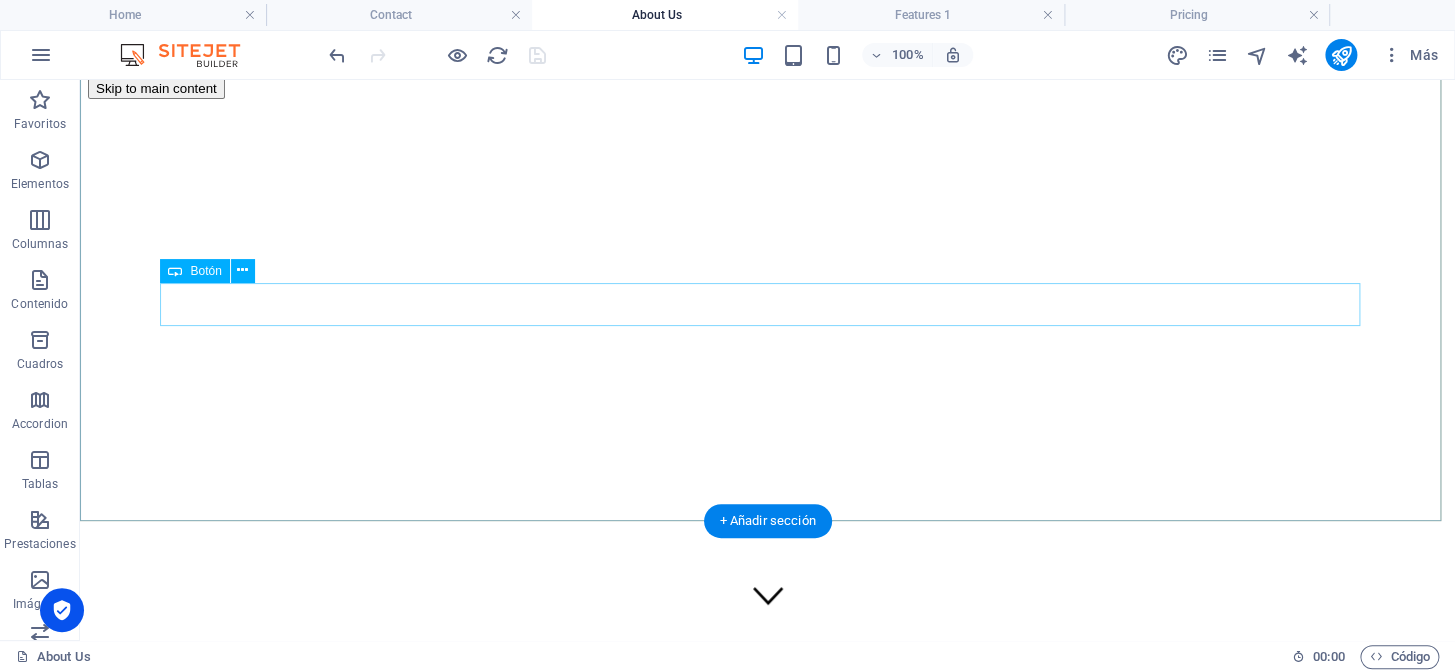 scroll, scrollTop: 0, scrollLeft: 0, axis: both 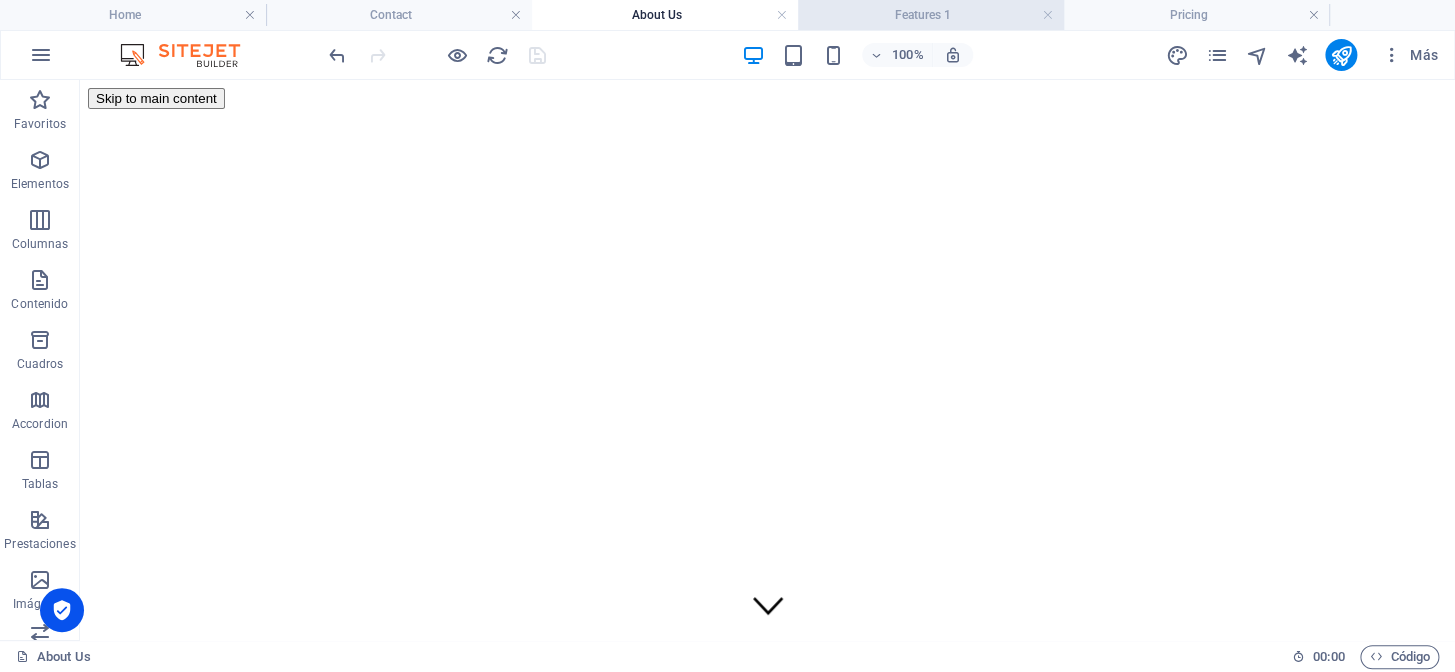 click on "Features 1" at bounding box center (931, 15) 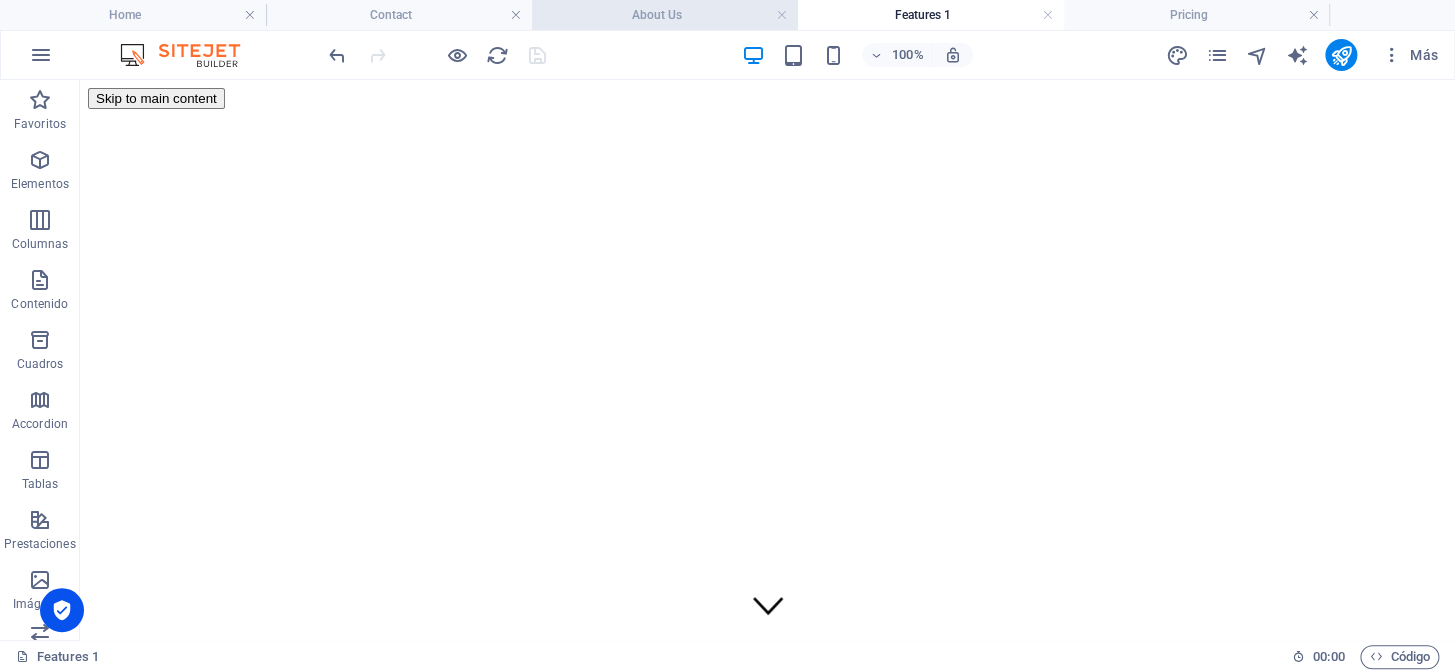 click on "About Us" at bounding box center (665, 15) 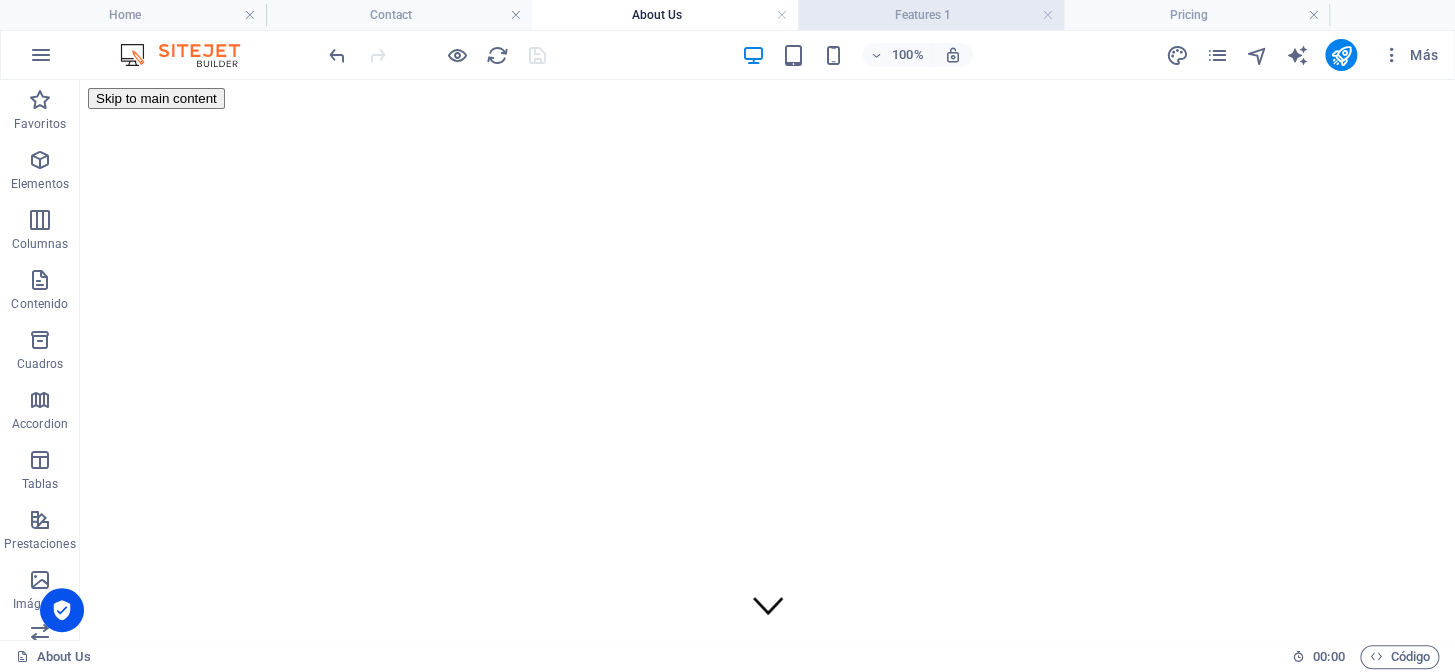 click on "Features 1" at bounding box center [931, 15] 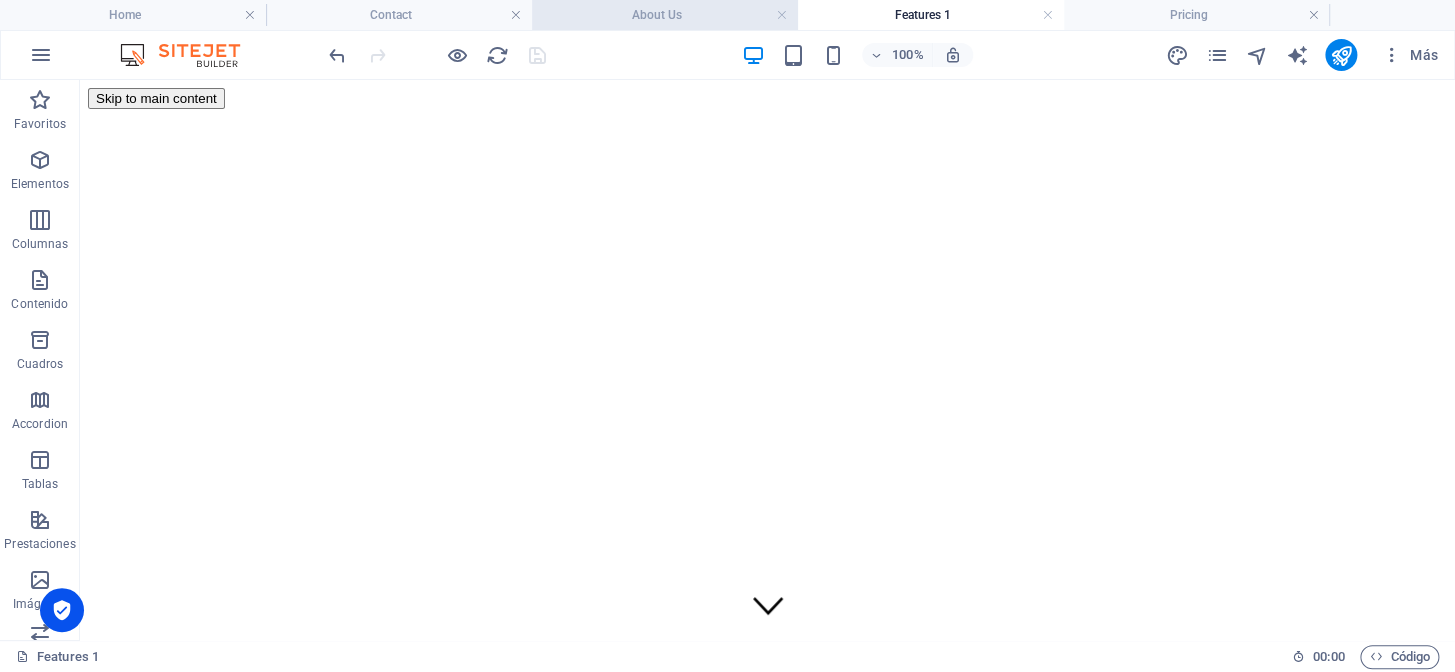 click on "About Us" at bounding box center (665, 15) 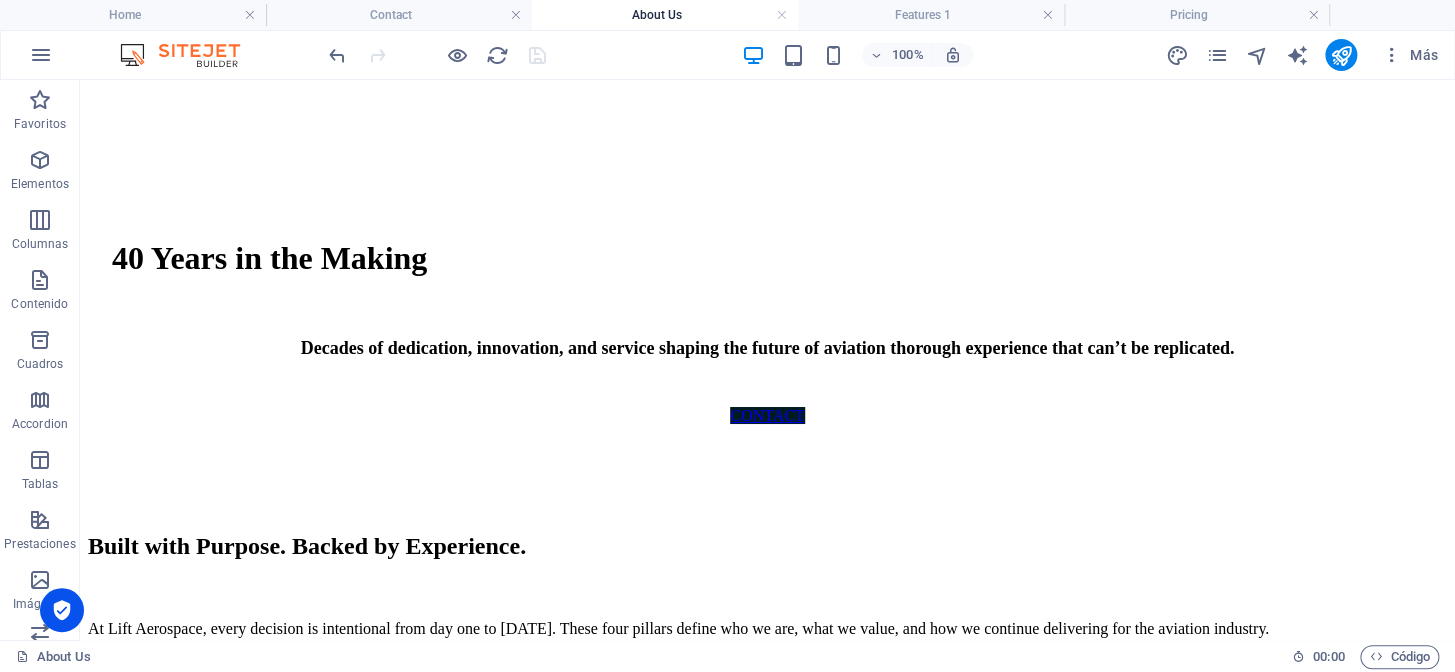 scroll, scrollTop: 3058, scrollLeft: 0, axis: vertical 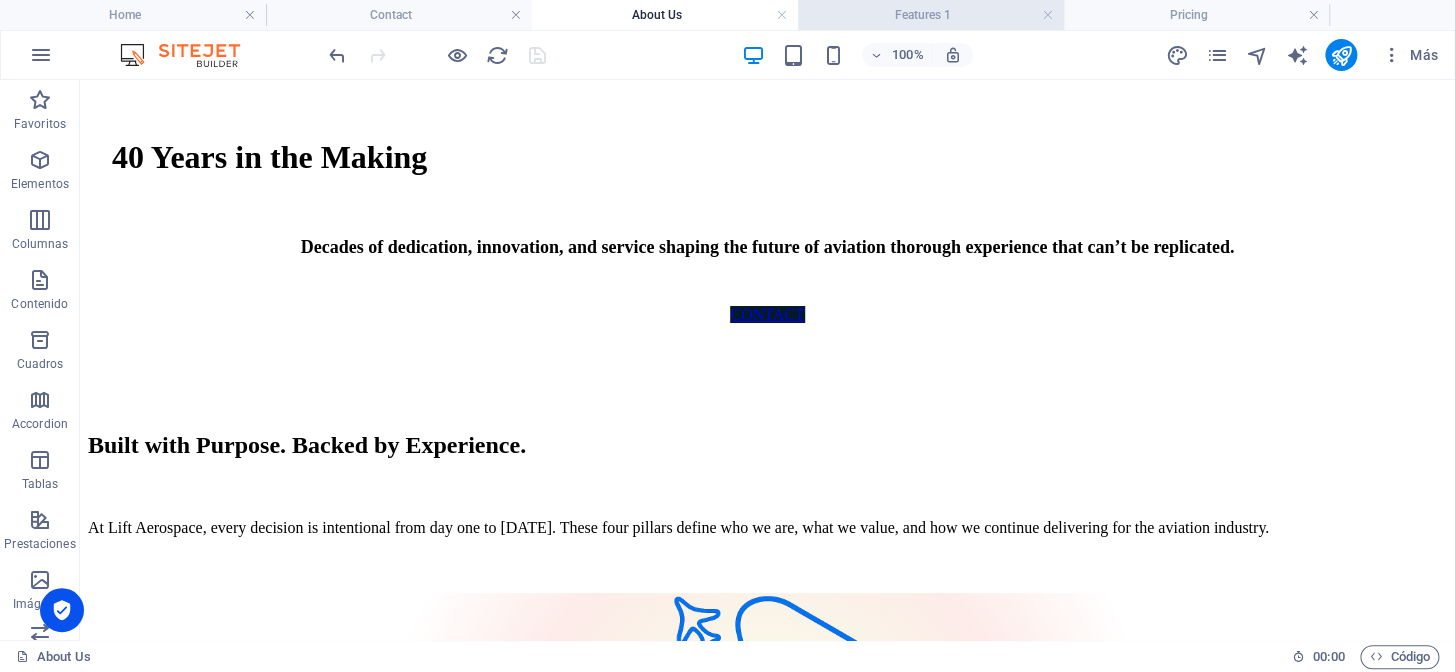 click on "Features 1" at bounding box center [931, 15] 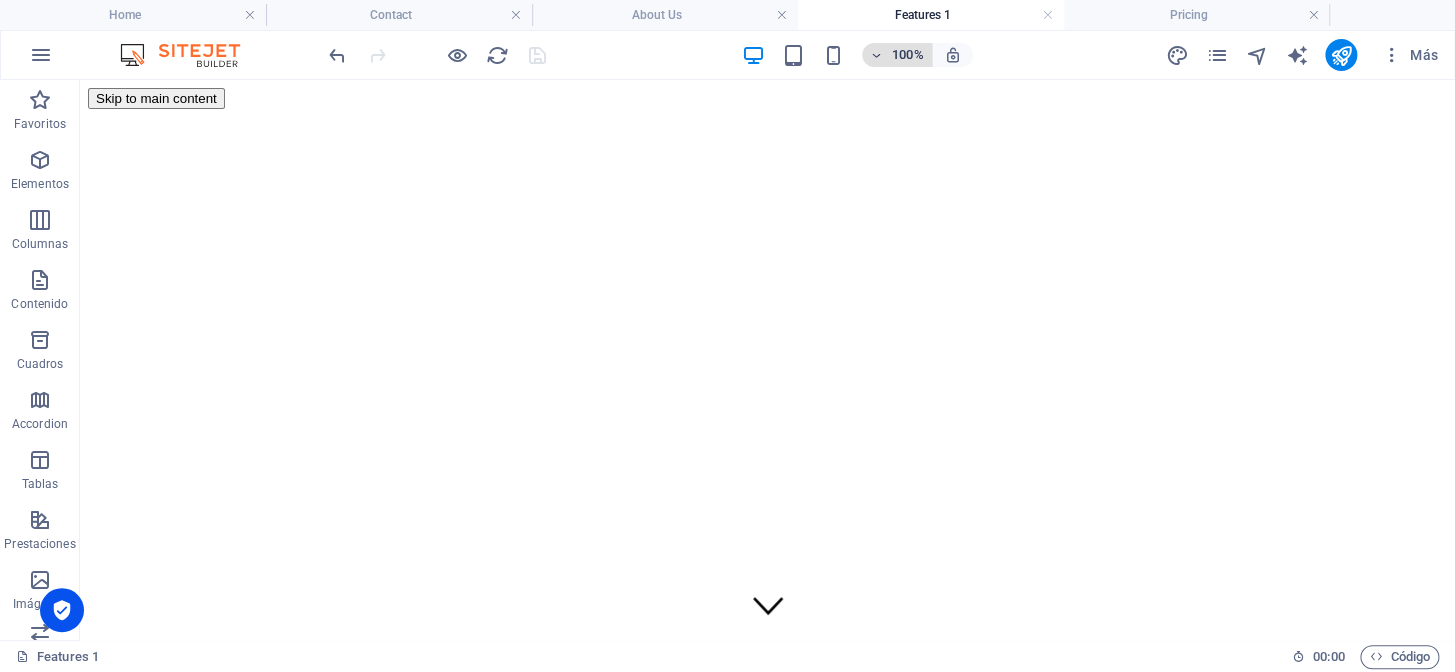 scroll, scrollTop: 0, scrollLeft: 0, axis: both 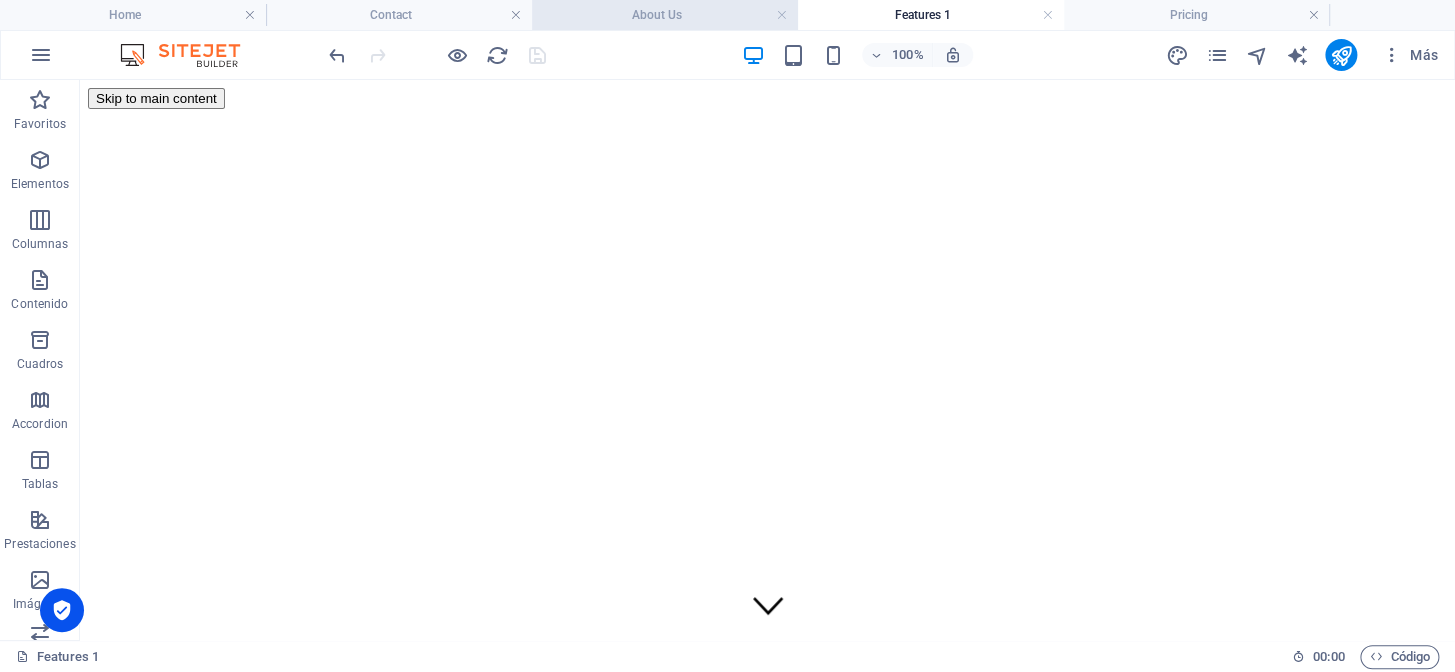 click on "About Us" at bounding box center (665, 15) 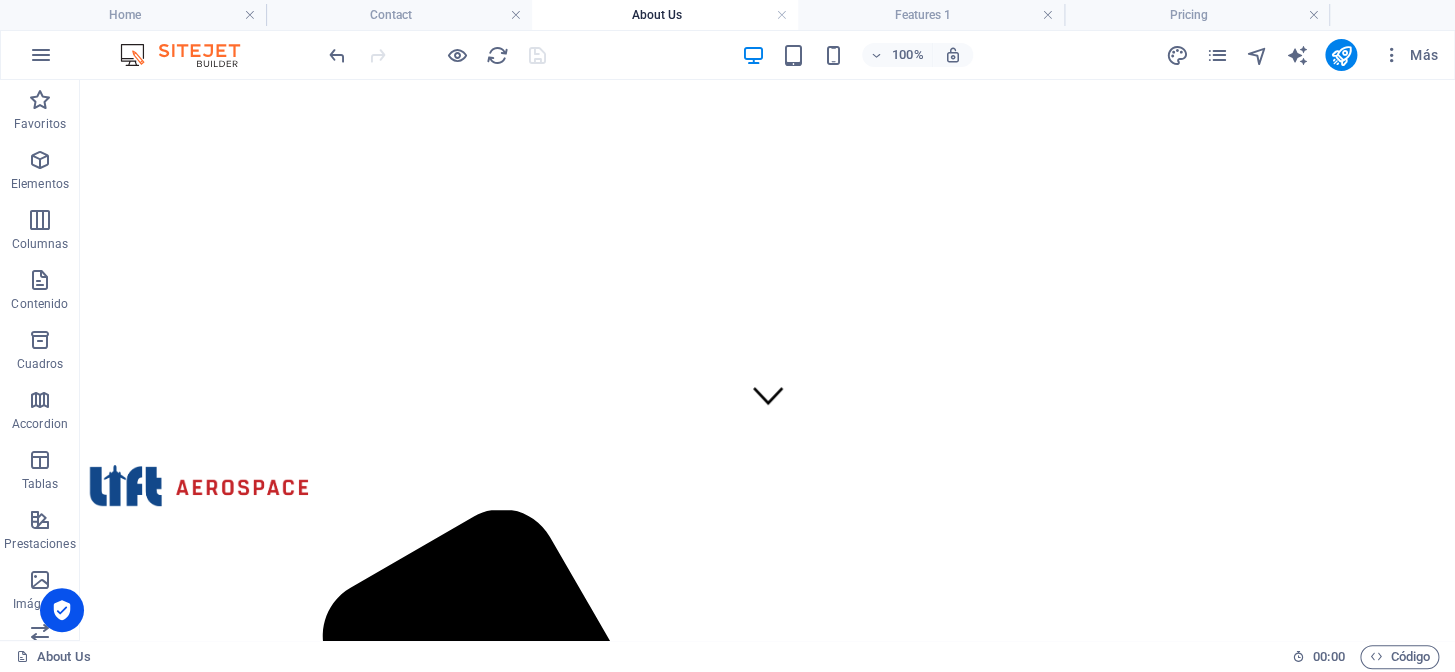 scroll, scrollTop: 0, scrollLeft: 0, axis: both 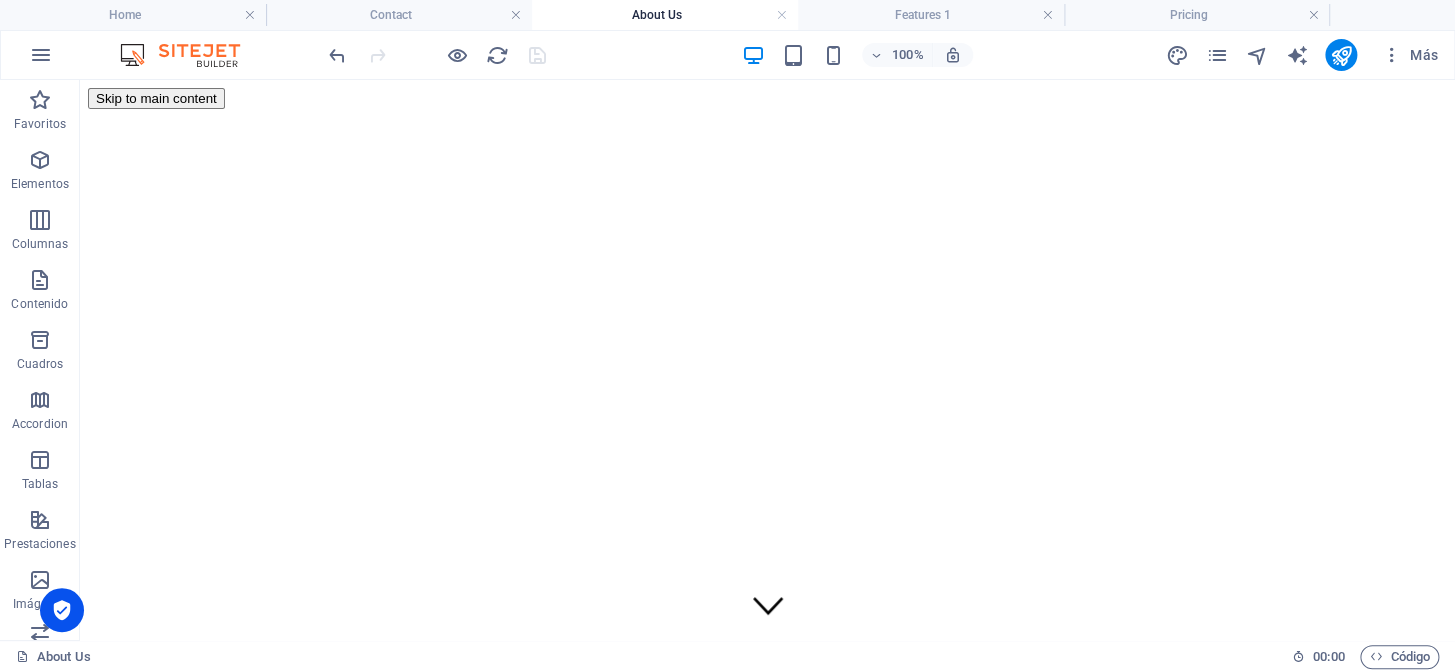 click on "About Us" at bounding box center [665, 15] 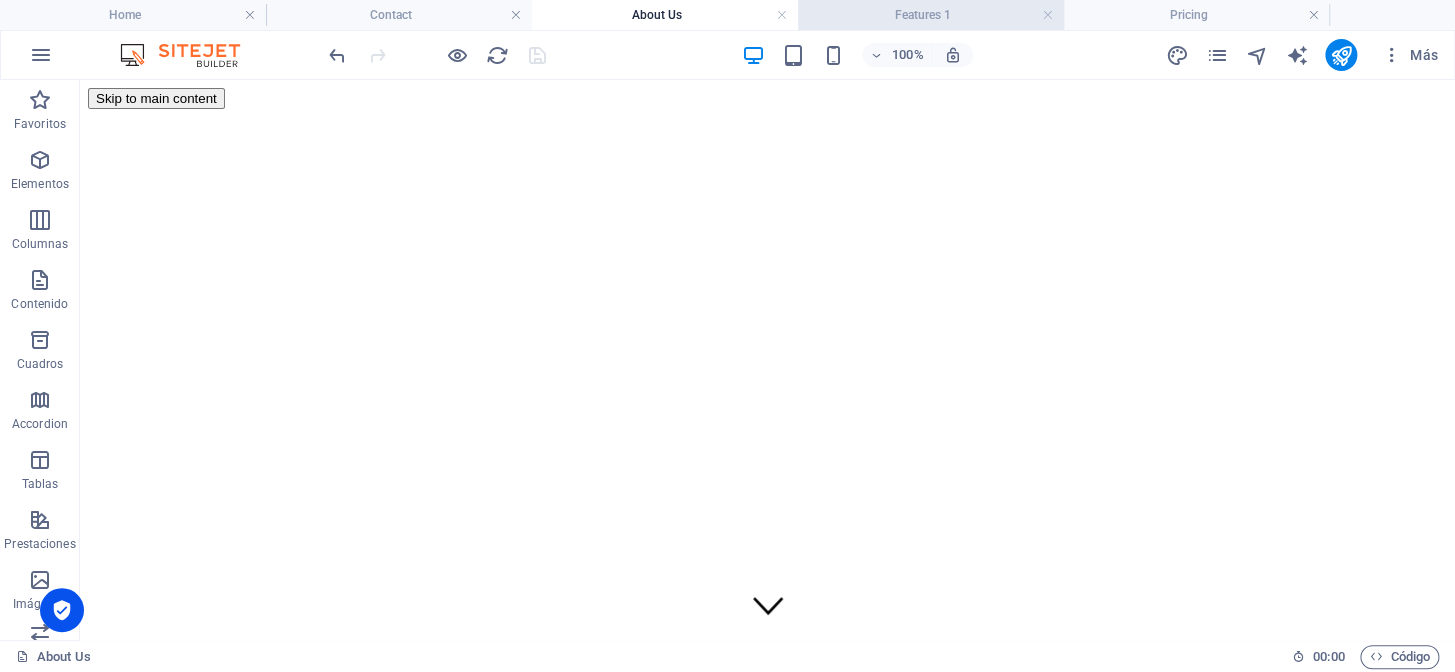click on "Features 1" at bounding box center (931, 15) 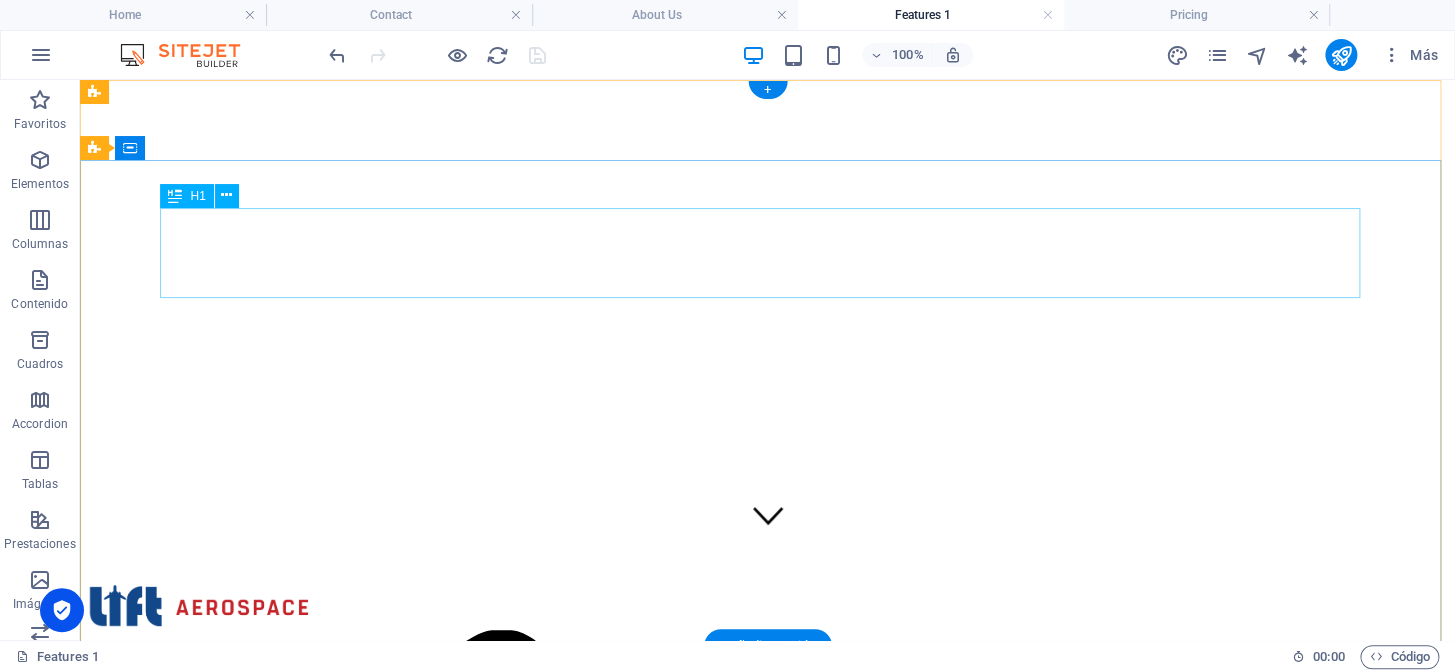scroll, scrollTop: 0, scrollLeft: 0, axis: both 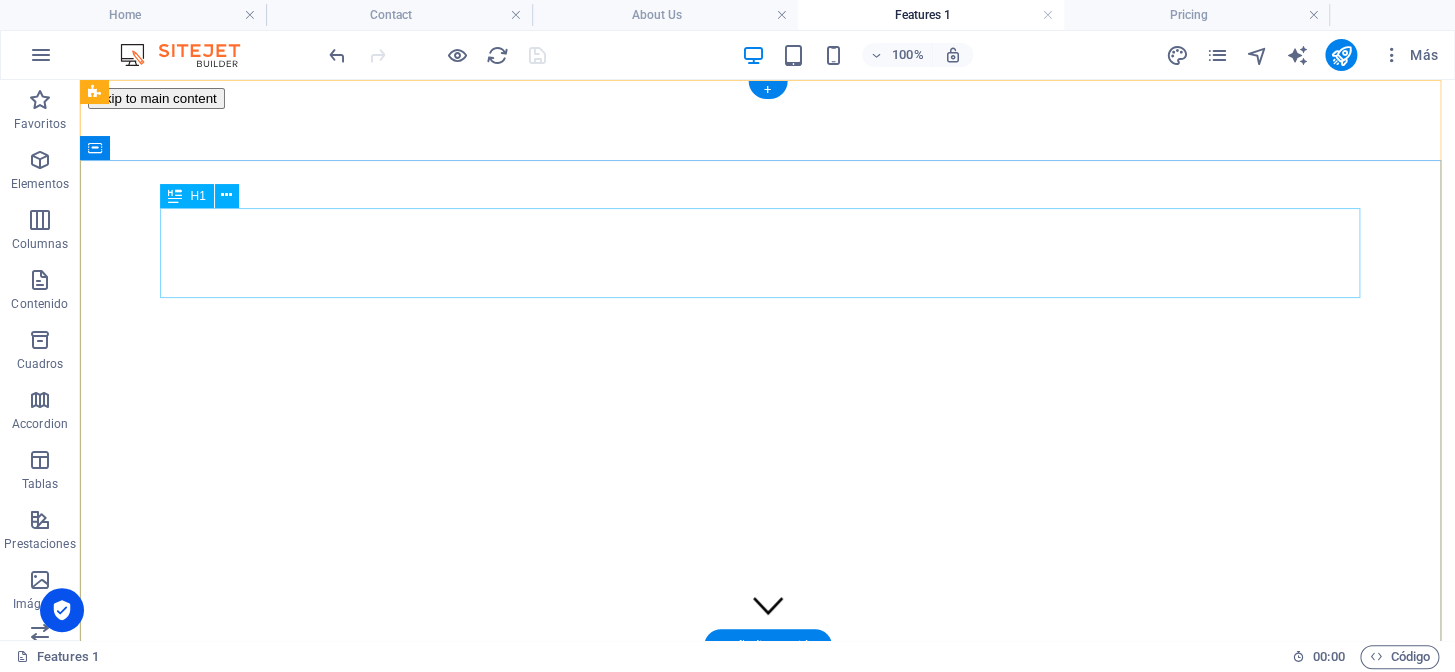 click on "40 Years in the Making" at bounding box center (767, 3263) 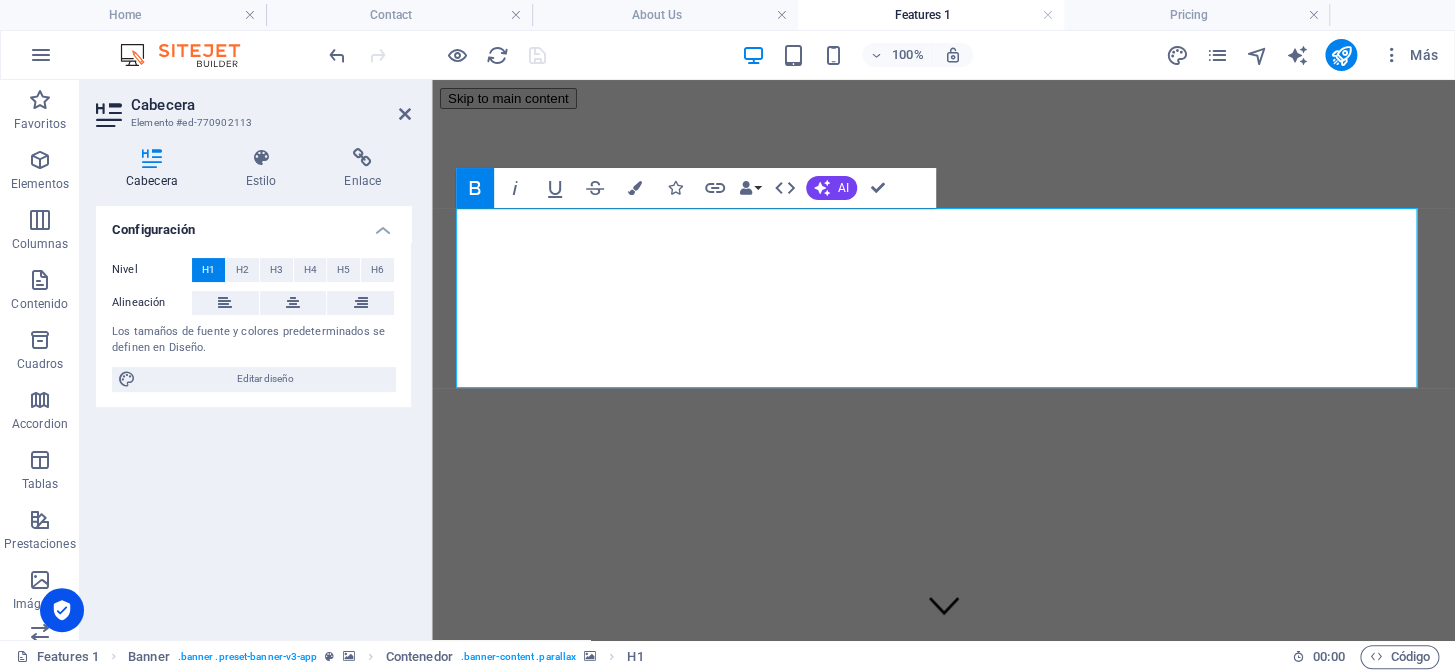 click on "Features 1" at bounding box center [931, 15] 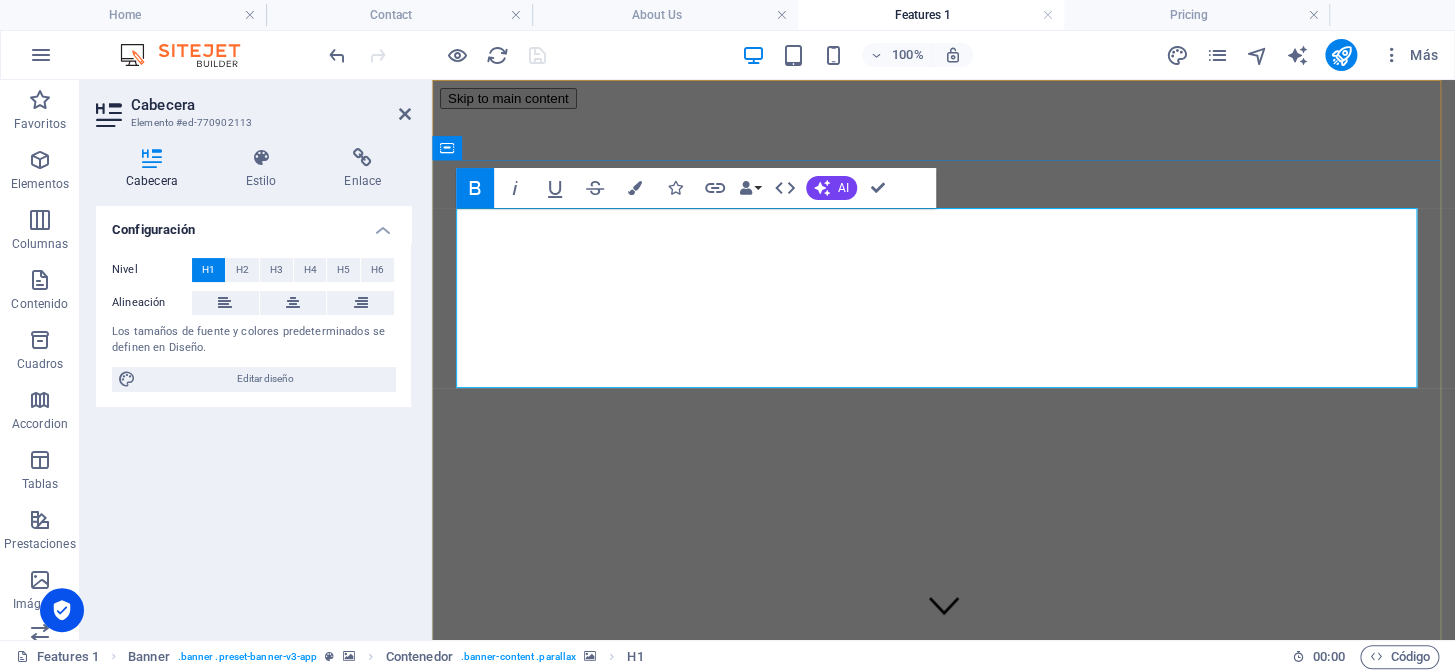click on "40 Years in the Making" at bounding box center (621, 2796) 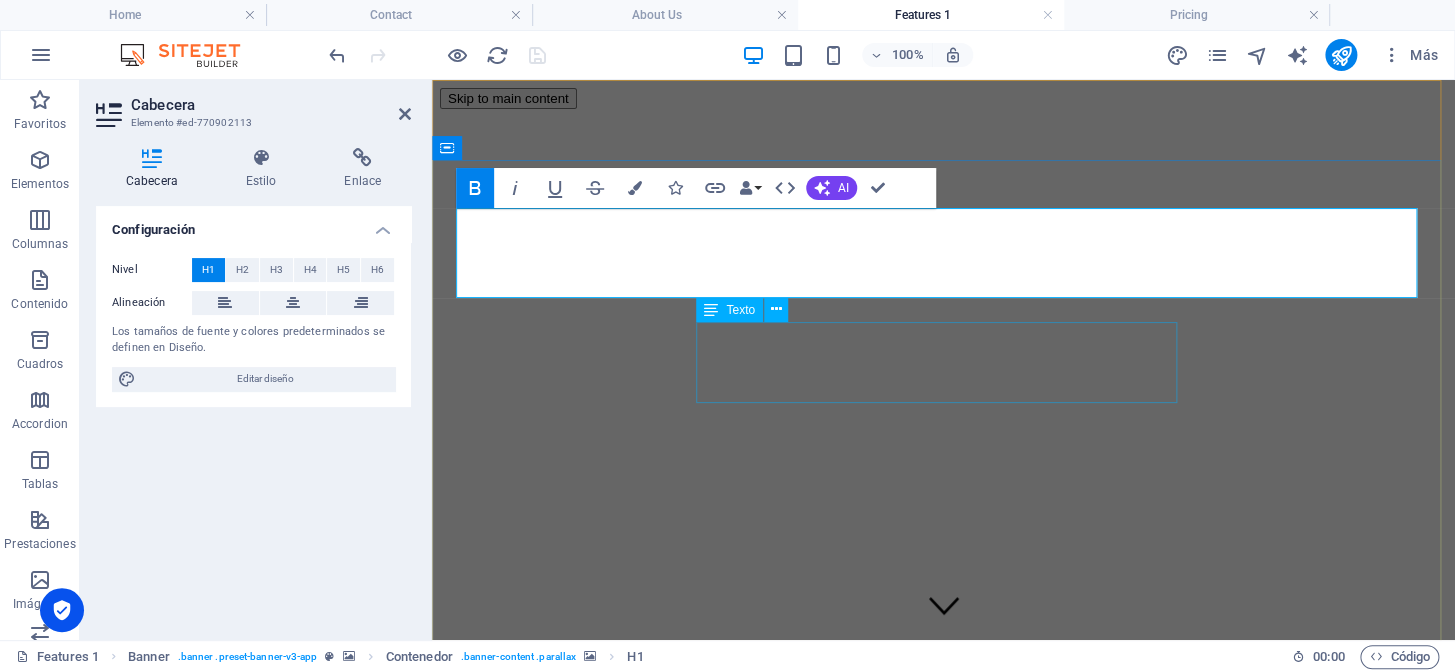 click on "Decades of dedication, innovation, and service shaping the future of aviation thorough experience that can’t be replicated." at bounding box center [943, 2838] 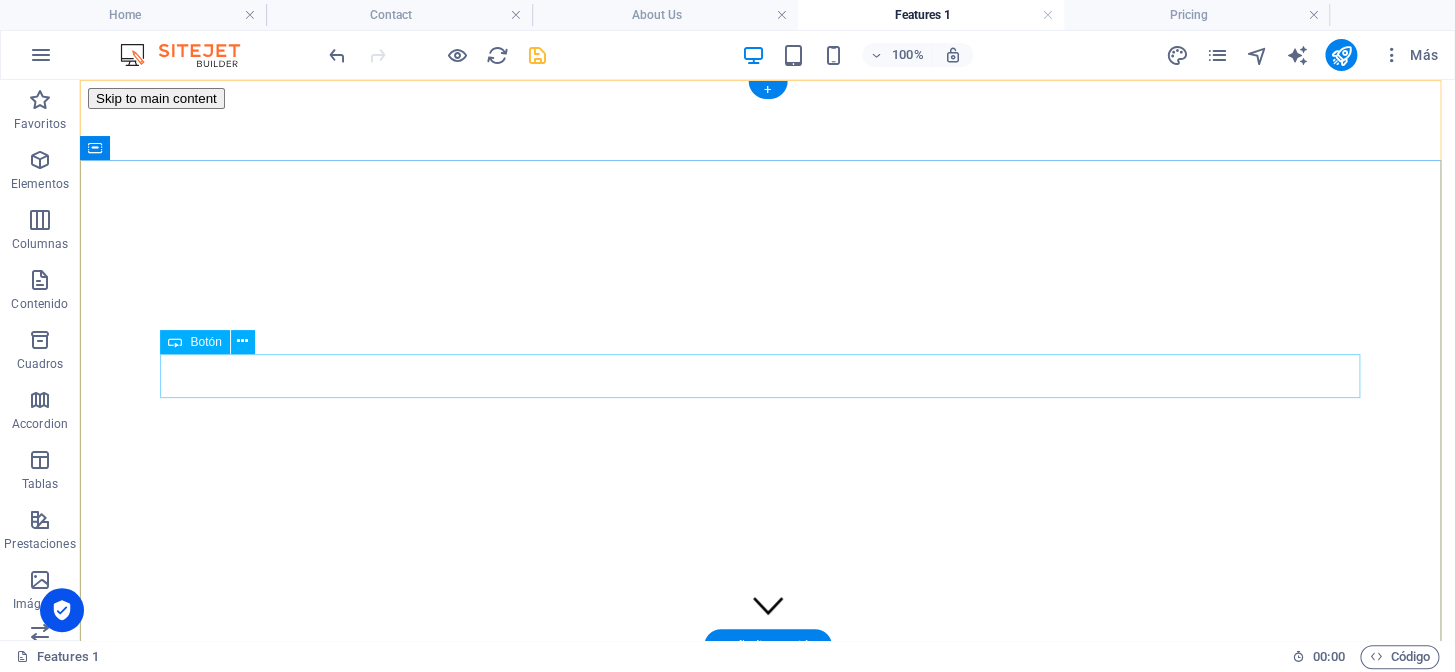 click on "CONTACT" at bounding box center (767, 3320) 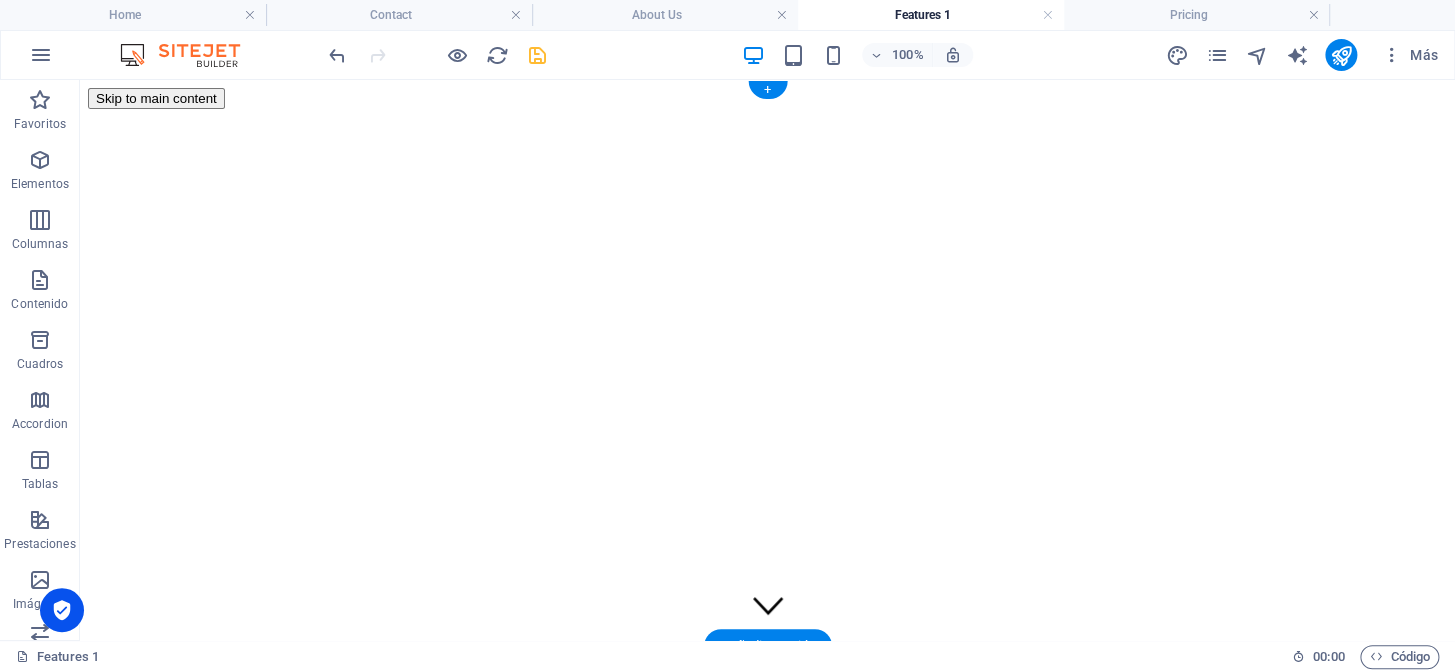 click at bounding box center (767, 2580) 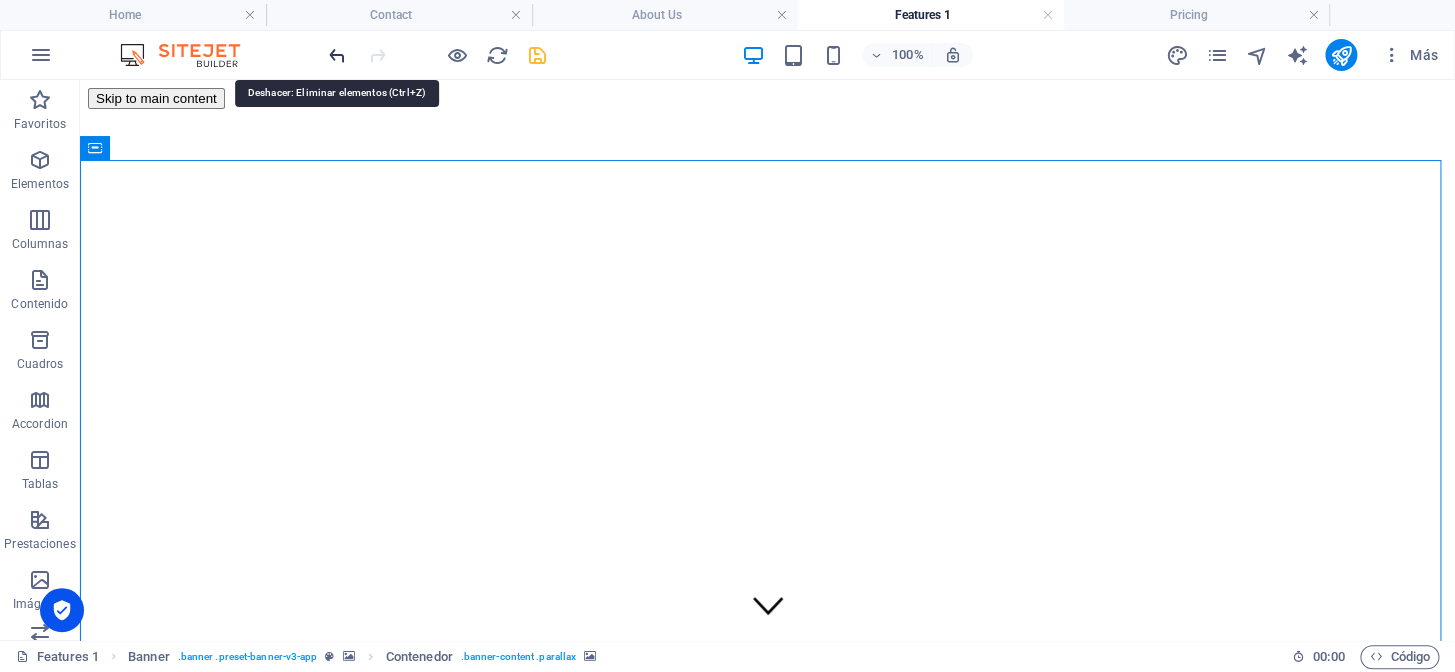 click at bounding box center (337, 55) 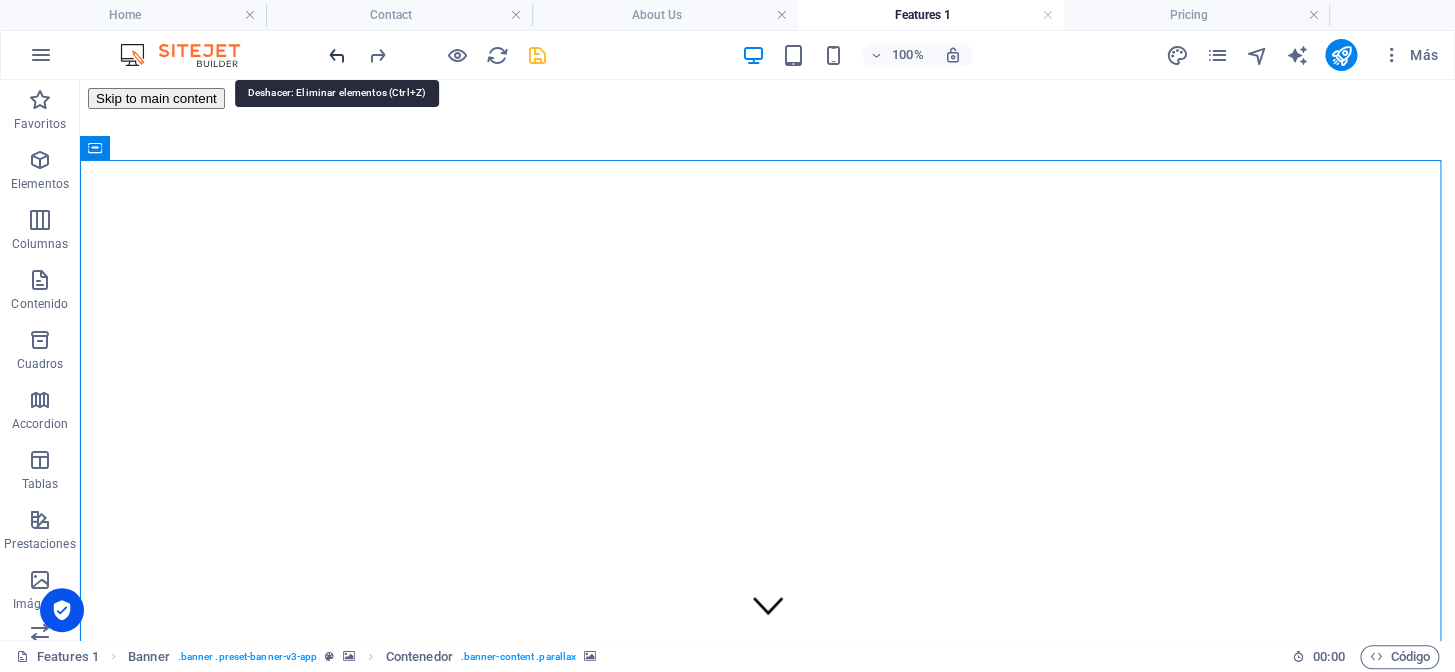 click at bounding box center [337, 55] 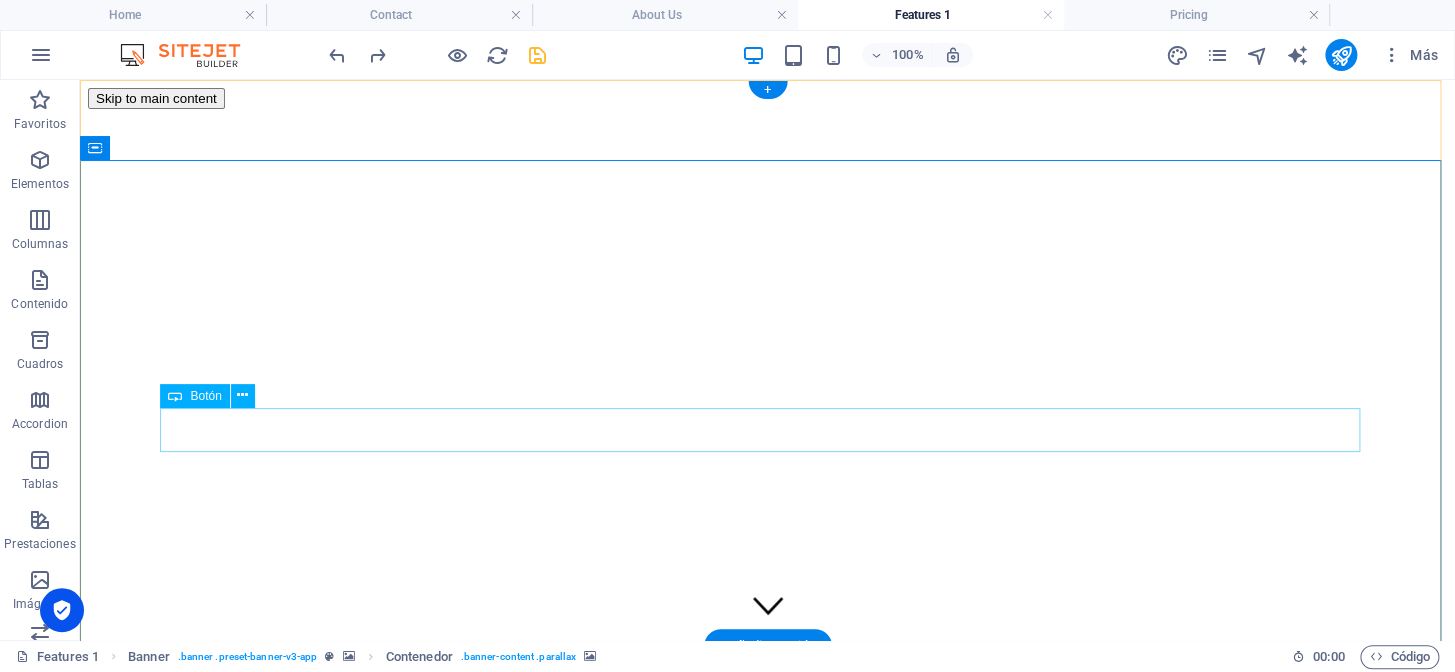 click on "CONTACT" at bounding box center (767, 3373) 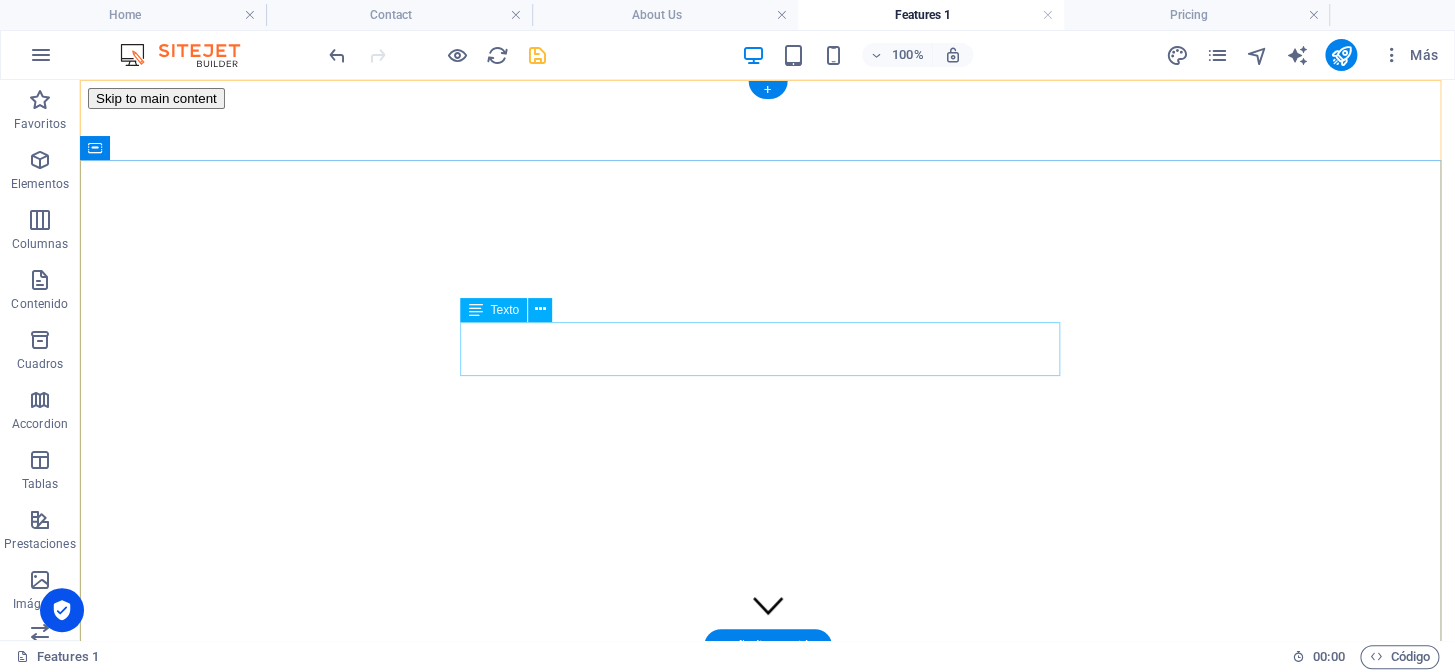 click on "Decades of dedication, innovation, and service shaping the future of aviation thorough experience that can’t be replicated." at bounding box center (767, 3305) 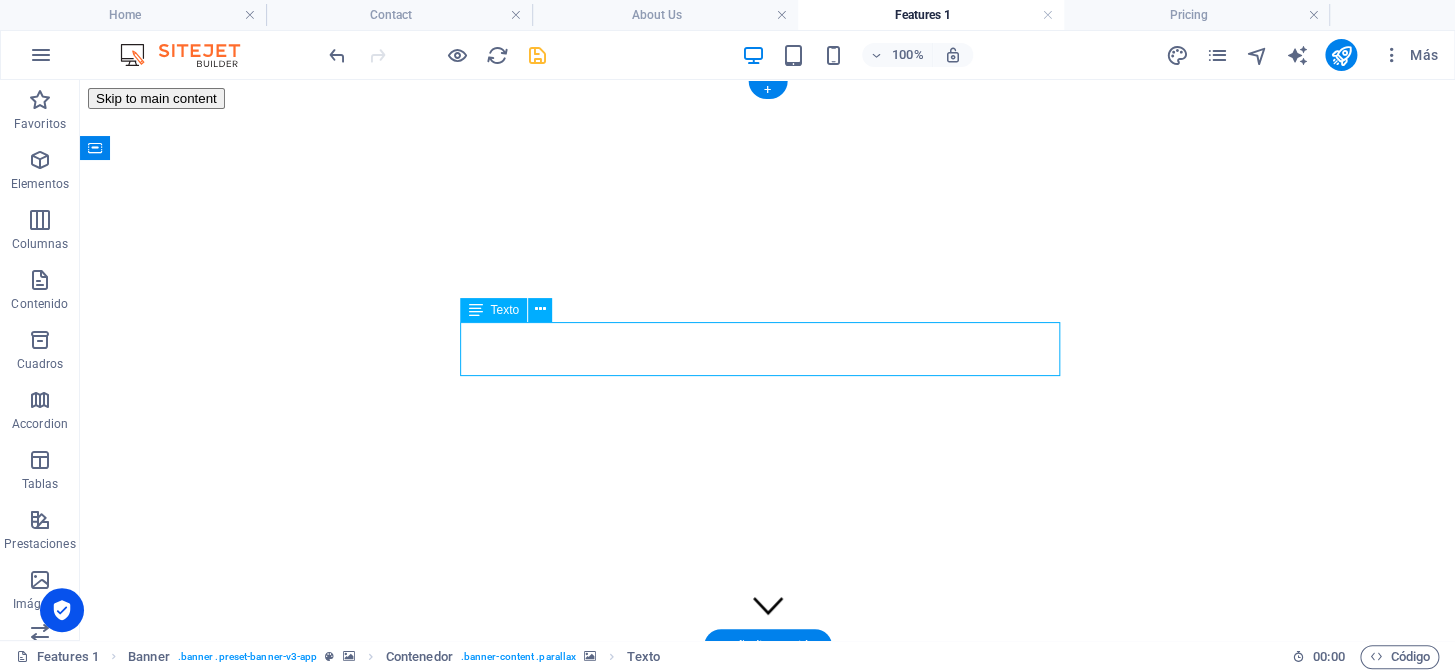 click on "Decades of dedication, innovation, and service shaping the future of aviation thorough experience that can’t be replicated." at bounding box center [767, 3305] 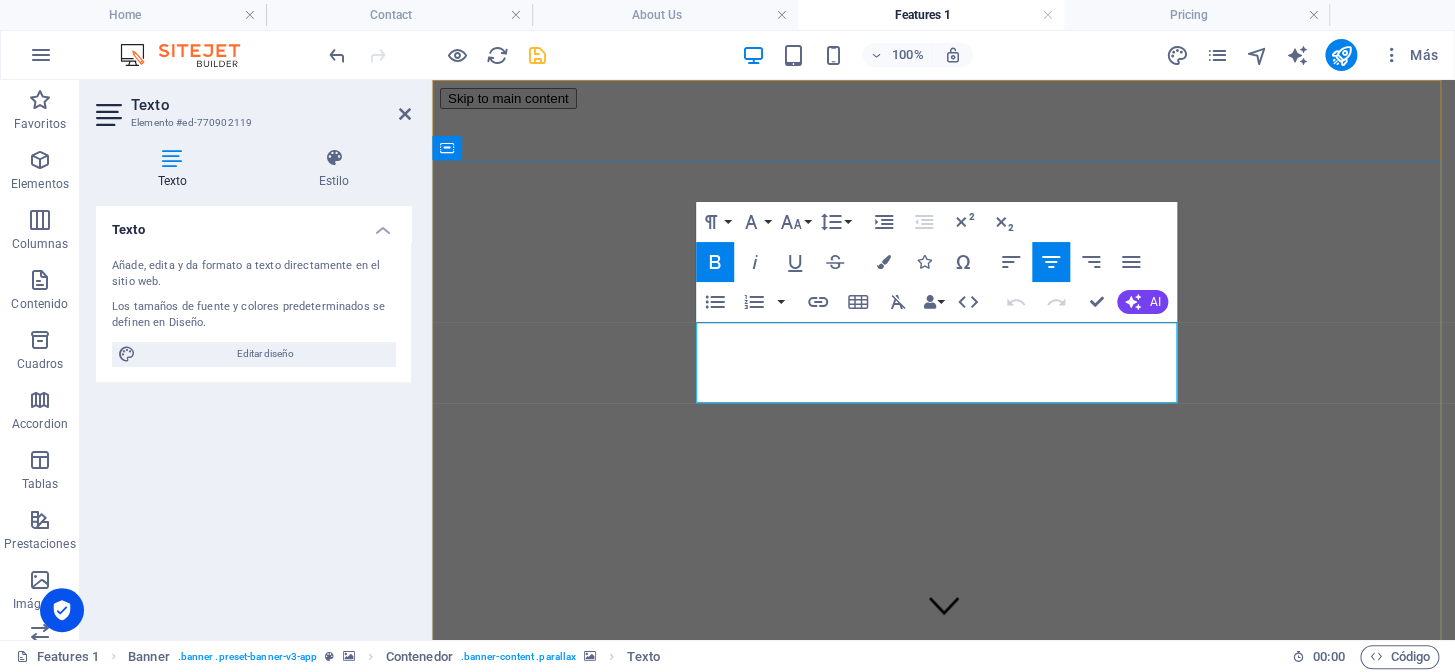 click on "Decades of dedication, innovation, and service shaping the future of aviation thorough experience that can’t be replicated." at bounding box center (943, 2838) 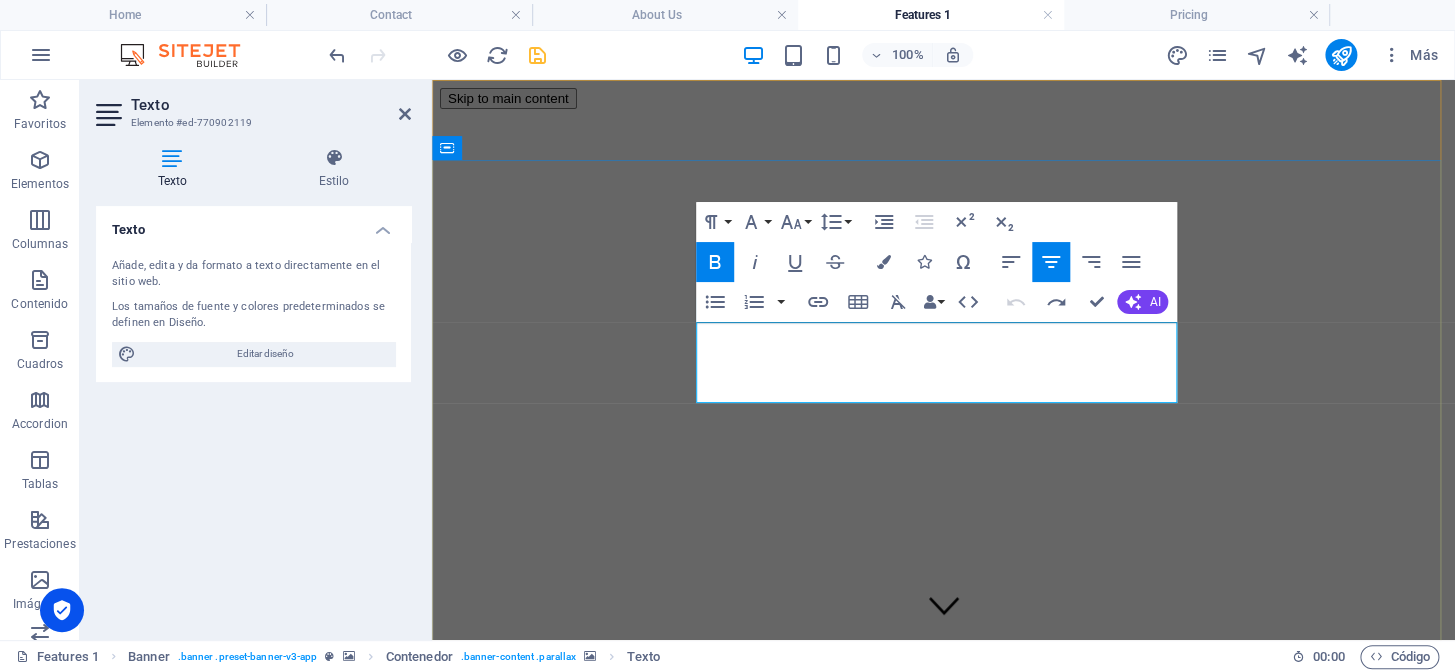 click on "Decades of dedication, innovation, and service shaping the future of aviation thorough experience that can’t be replicated." at bounding box center [943, 2838] 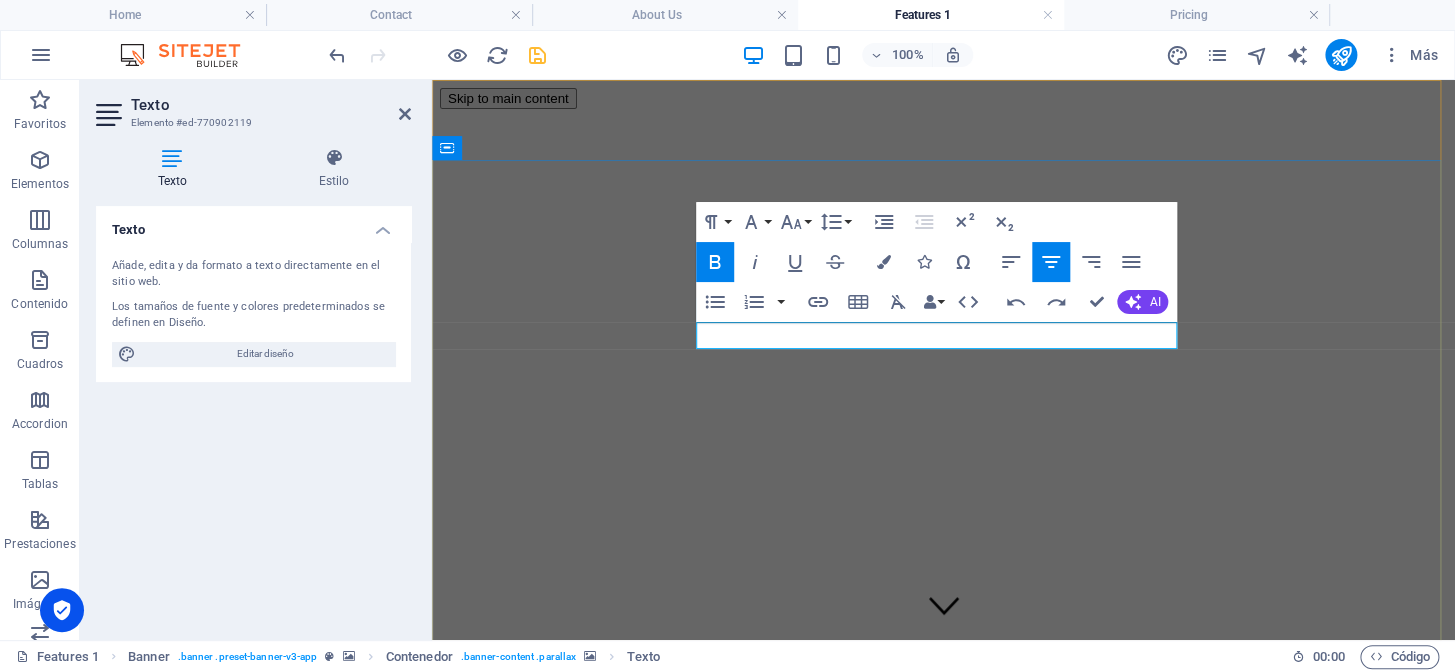 drag, startPoint x: 987, startPoint y: 333, endPoint x: 975, endPoint y: 344, distance: 16.27882 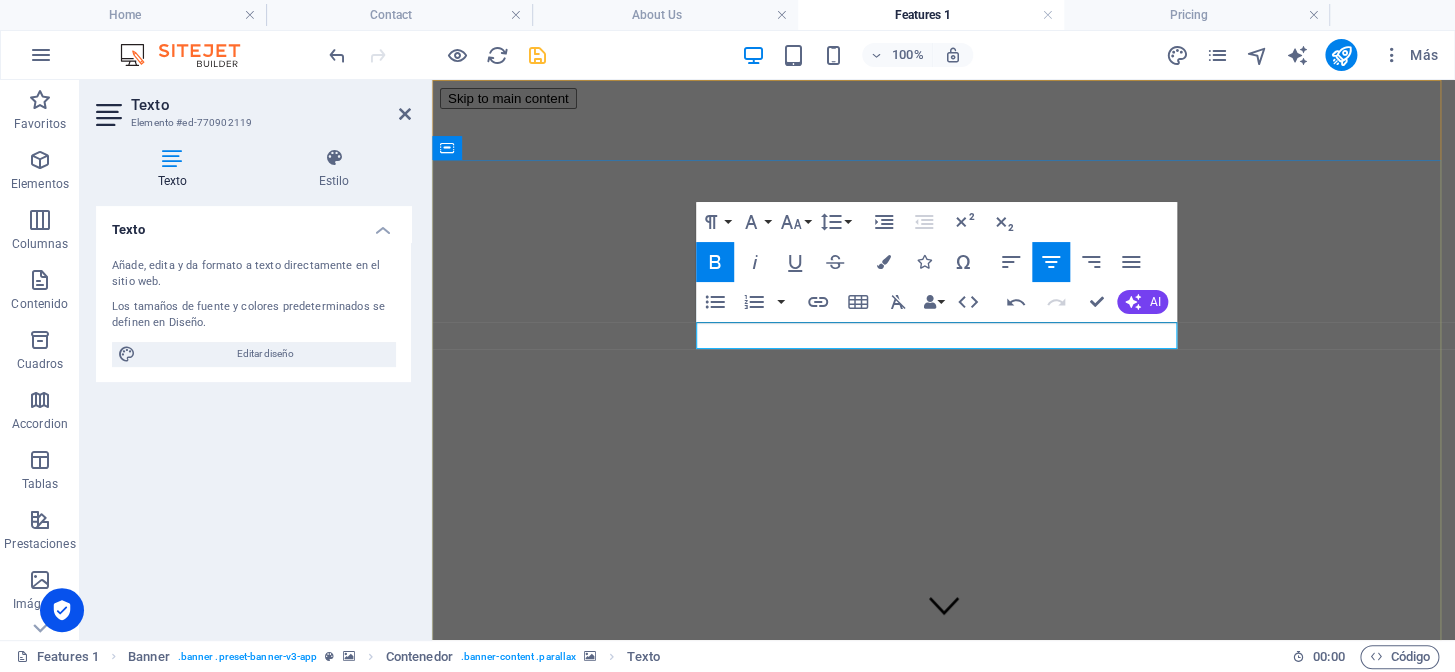 click on "D" at bounding box center (943, 2838) 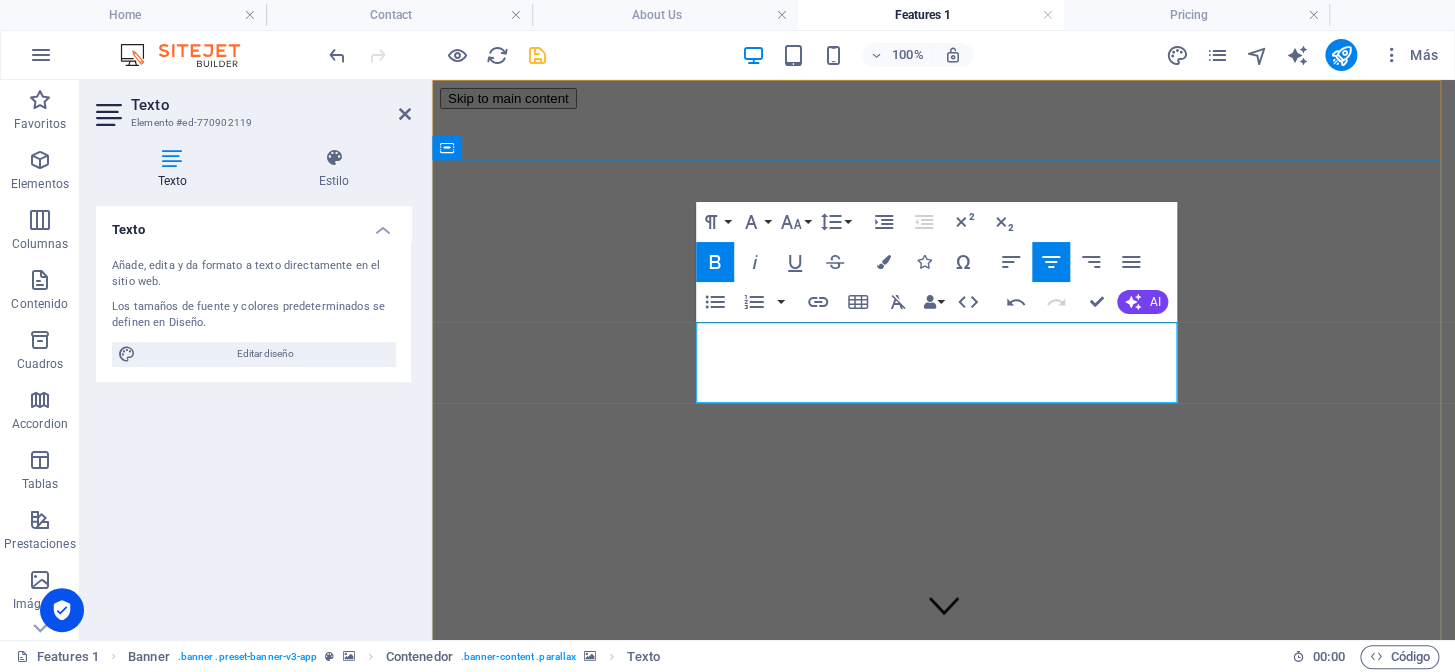 scroll, scrollTop: 2126, scrollLeft: 3, axis: both 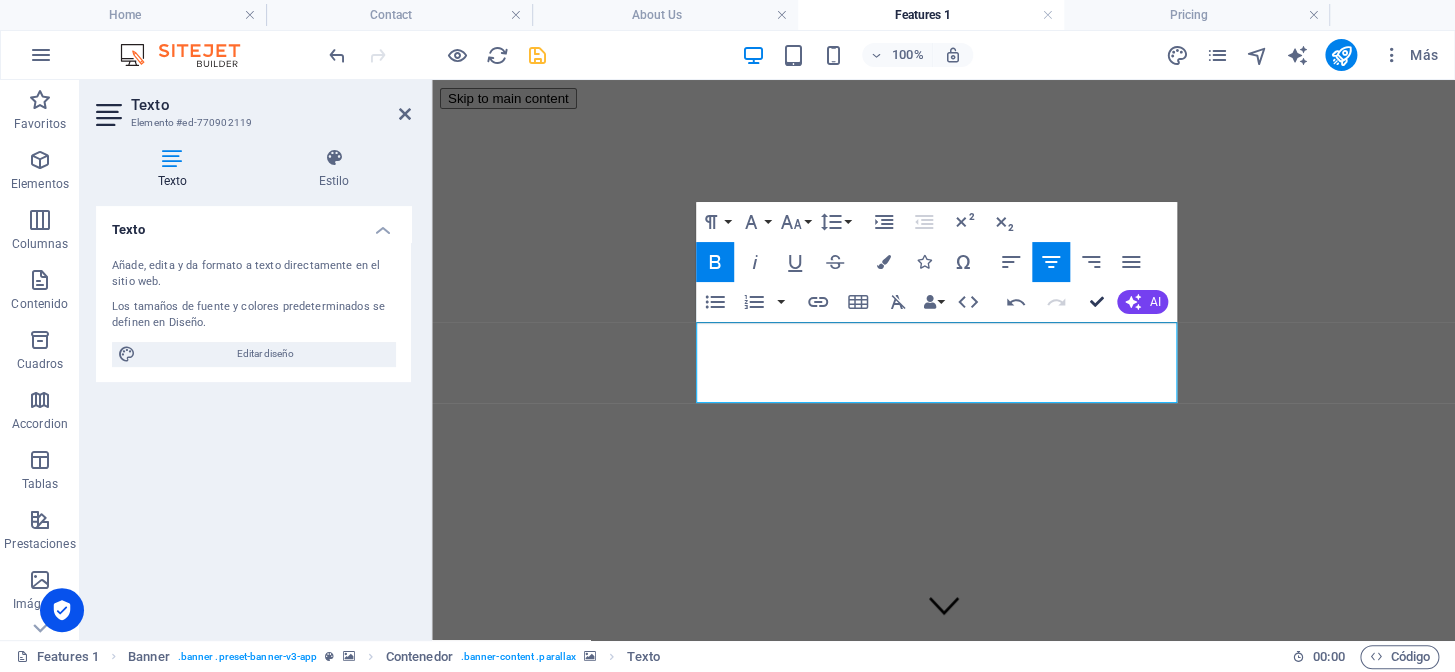 drag, startPoint x: 1091, startPoint y: 300, endPoint x: 1090, endPoint y: 279, distance: 21.023796 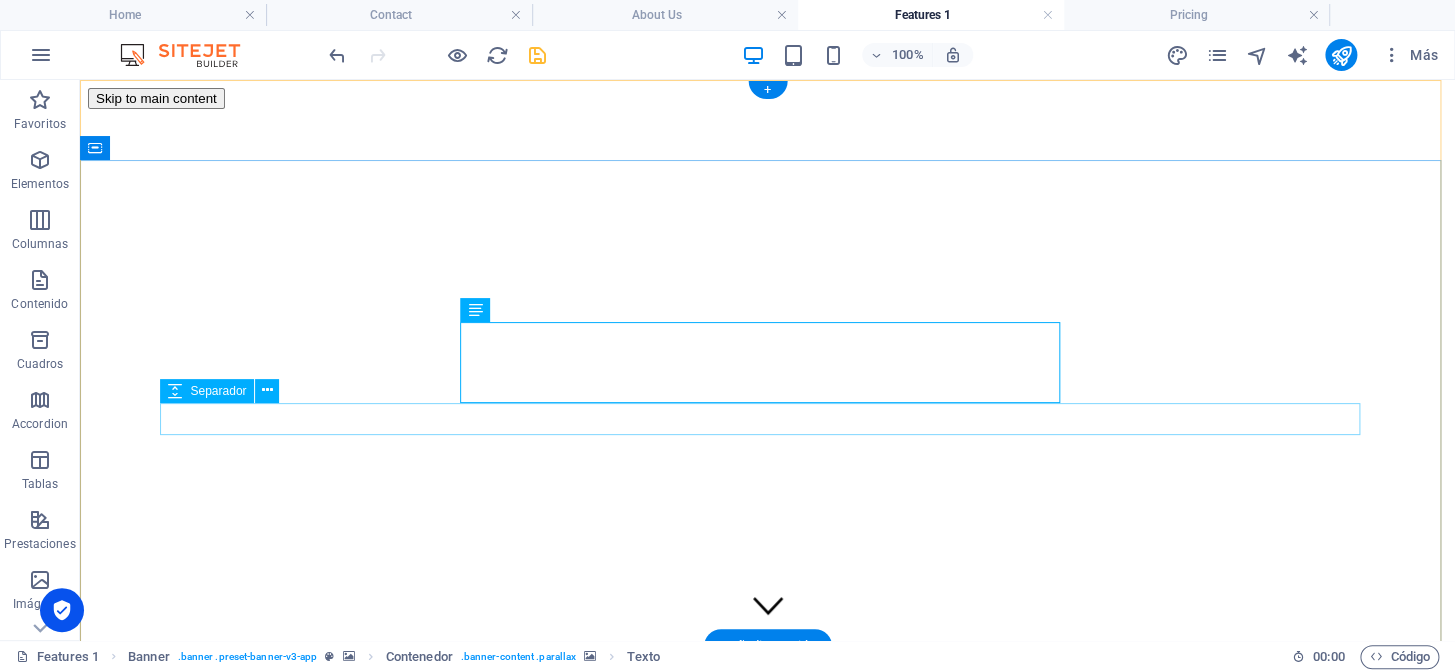 click at bounding box center [767, 3348] 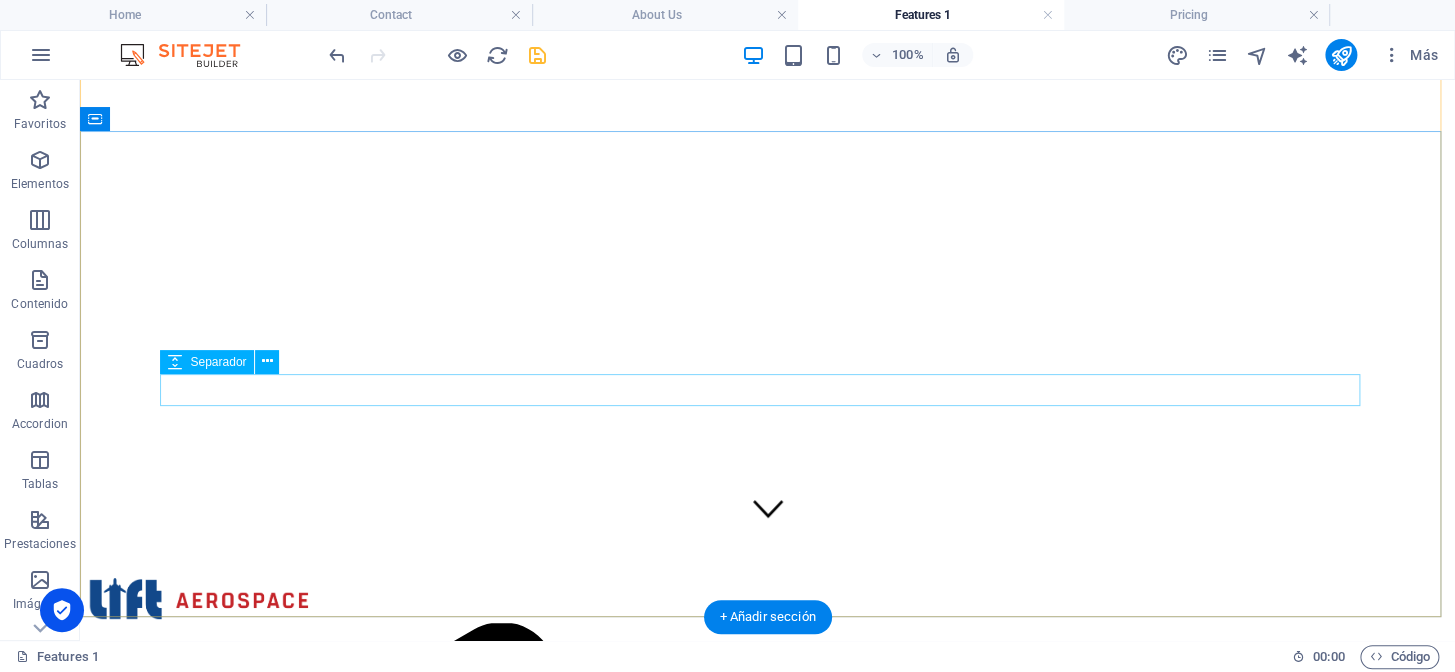 scroll, scrollTop: 0, scrollLeft: 0, axis: both 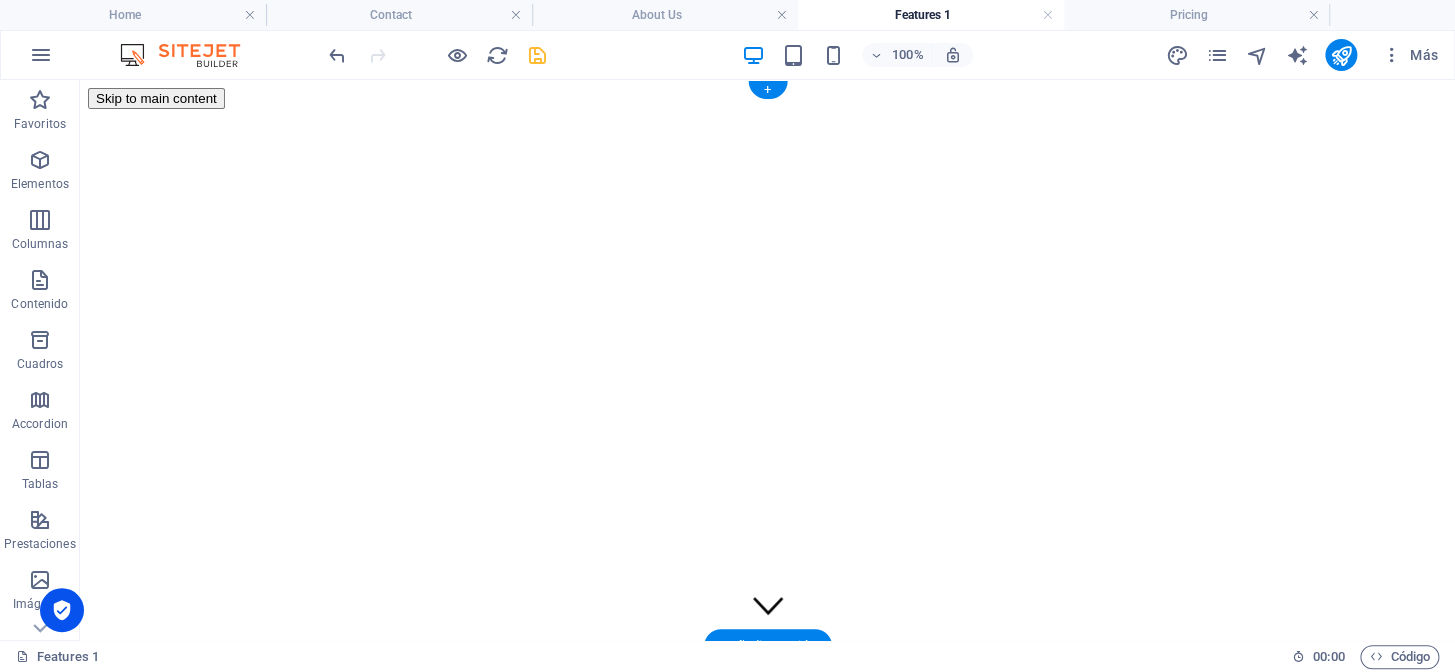 click at bounding box center (767, 2580) 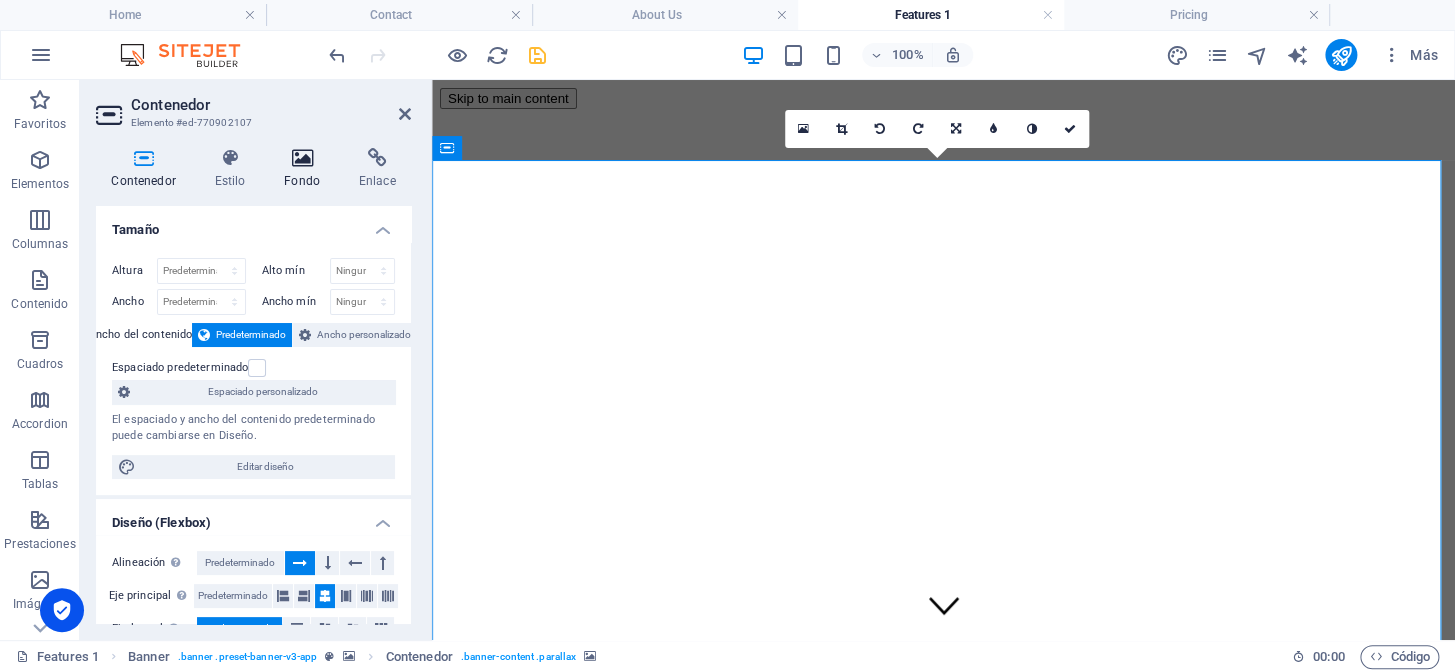 click on "Fondo" at bounding box center (306, 169) 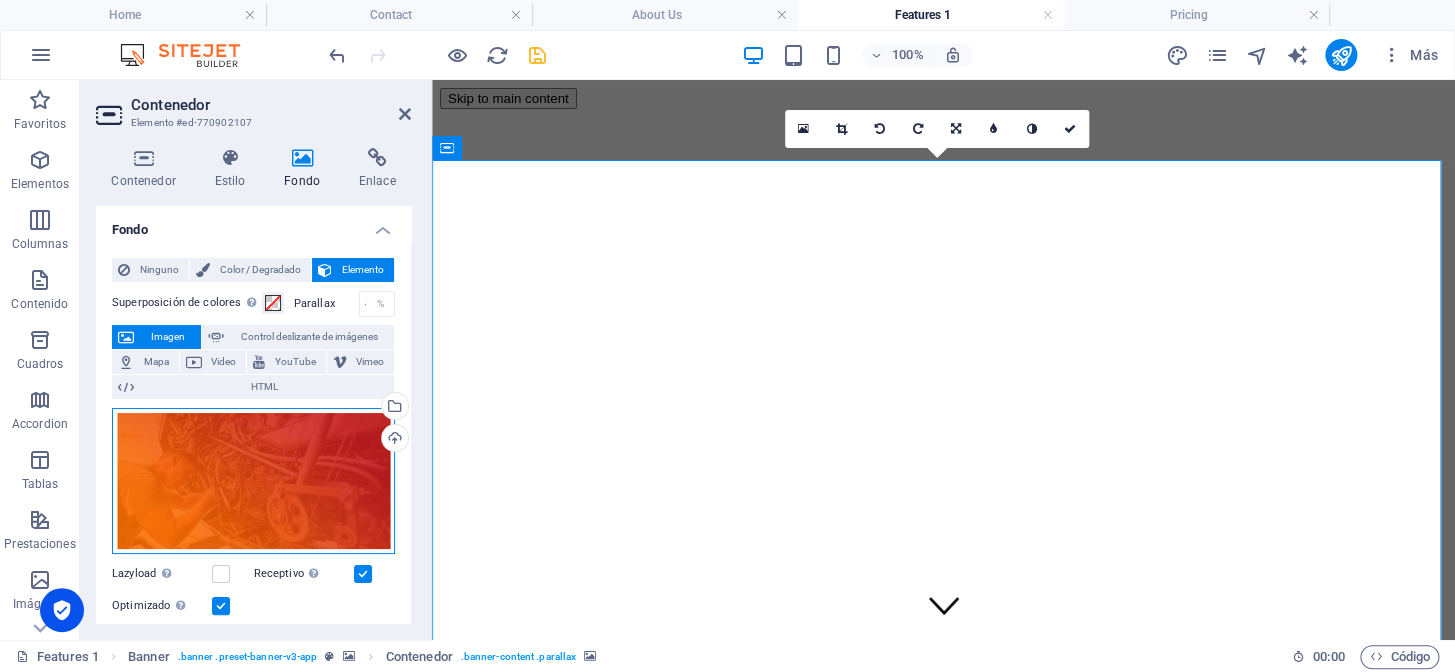 click on "Arrastra archivos aquí, haz clic para escoger archivos o  selecciona archivos de Archivos o de nuestra galería gratuita de fotos y vídeos" at bounding box center [253, 481] 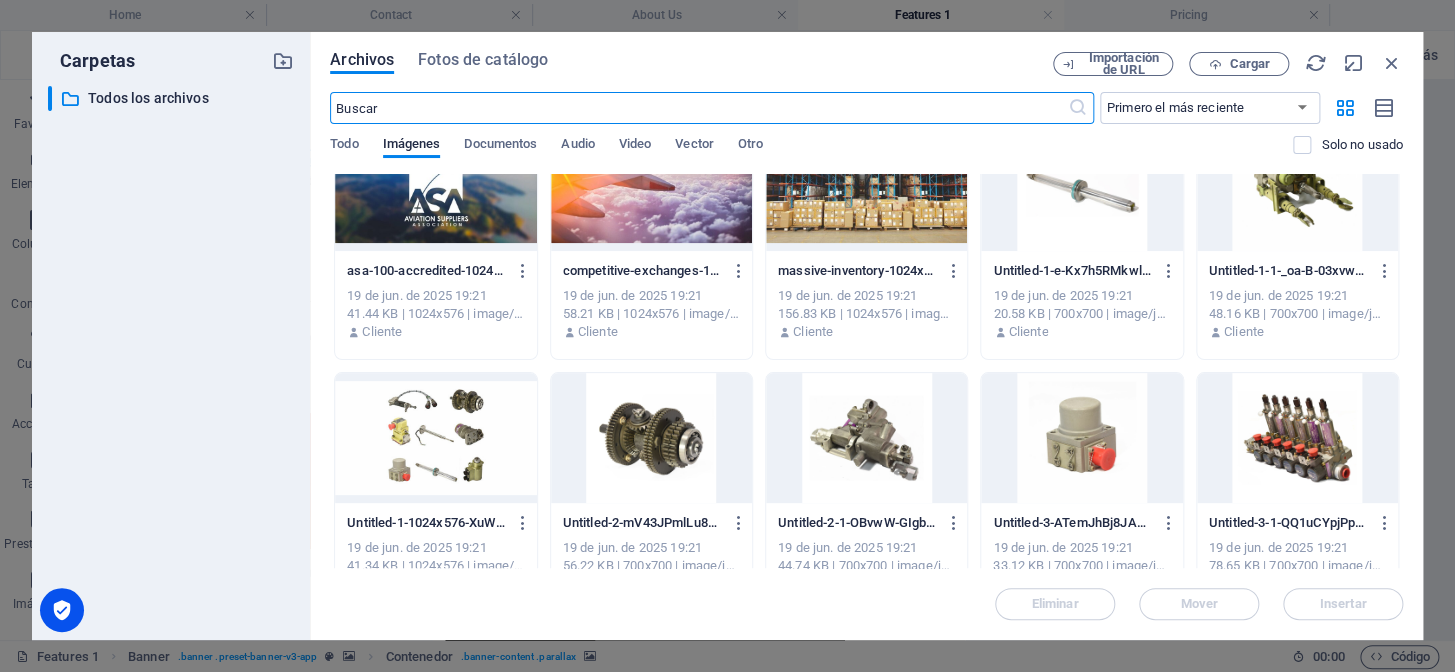 scroll, scrollTop: 3090, scrollLeft: 0, axis: vertical 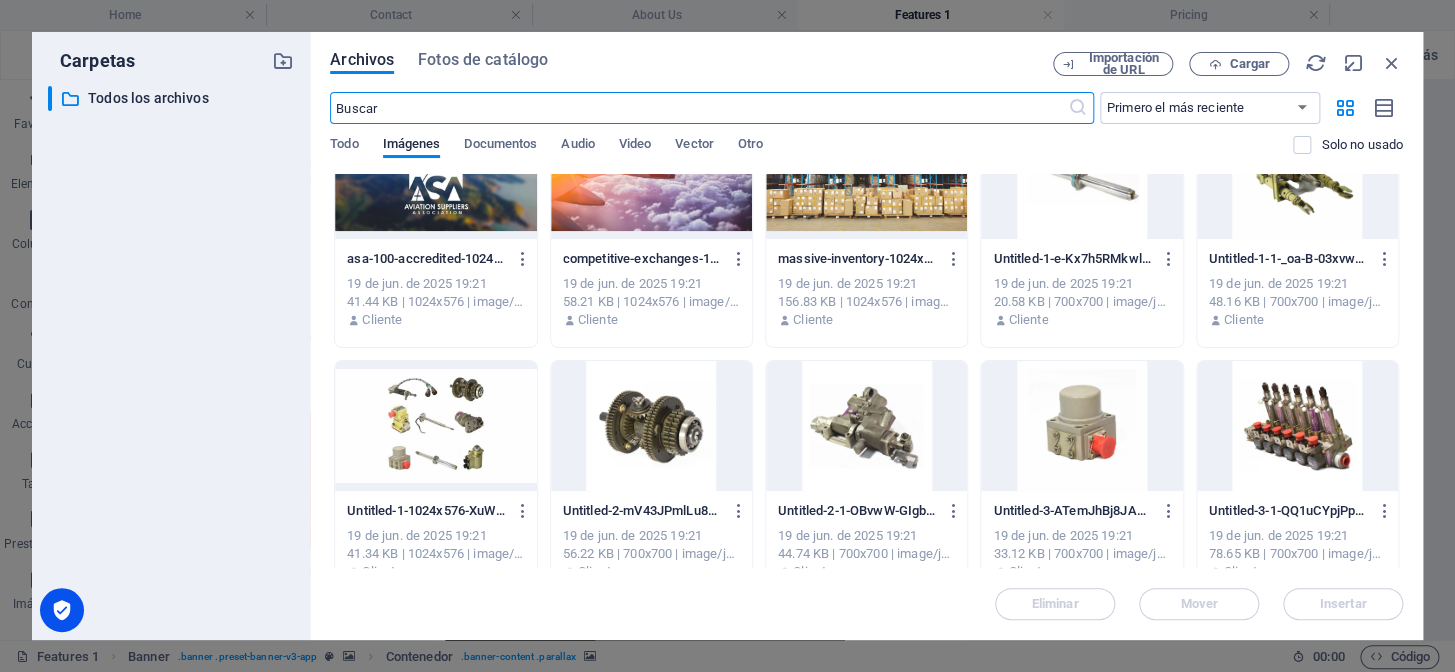 click at bounding box center (651, 174) 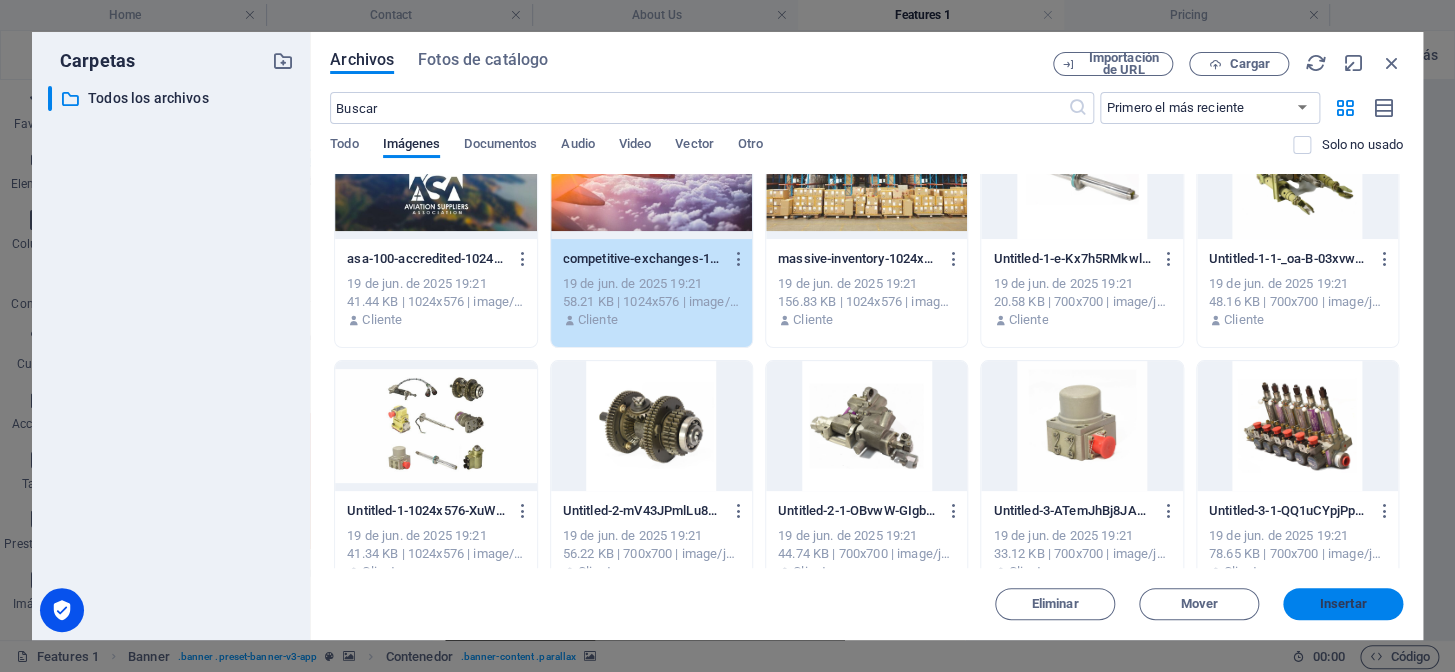 click on "Insertar" at bounding box center (1343, 604) 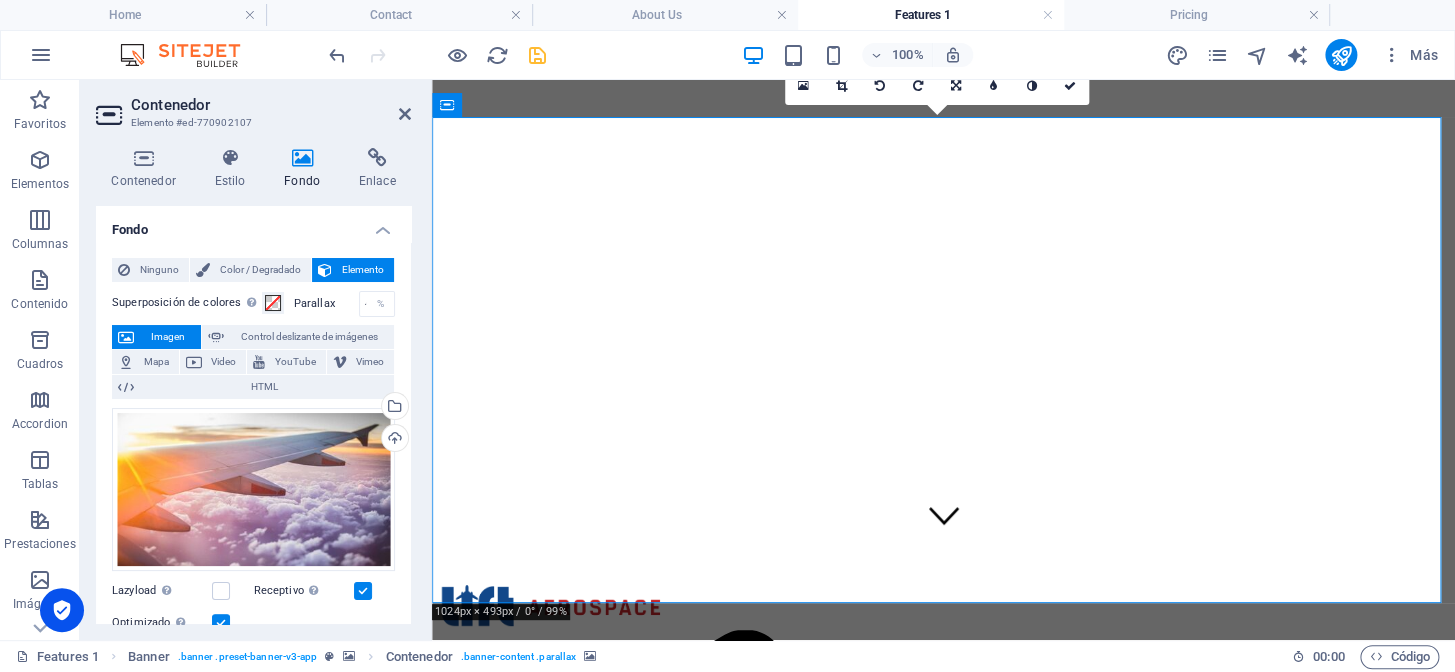 scroll, scrollTop: 0, scrollLeft: 0, axis: both 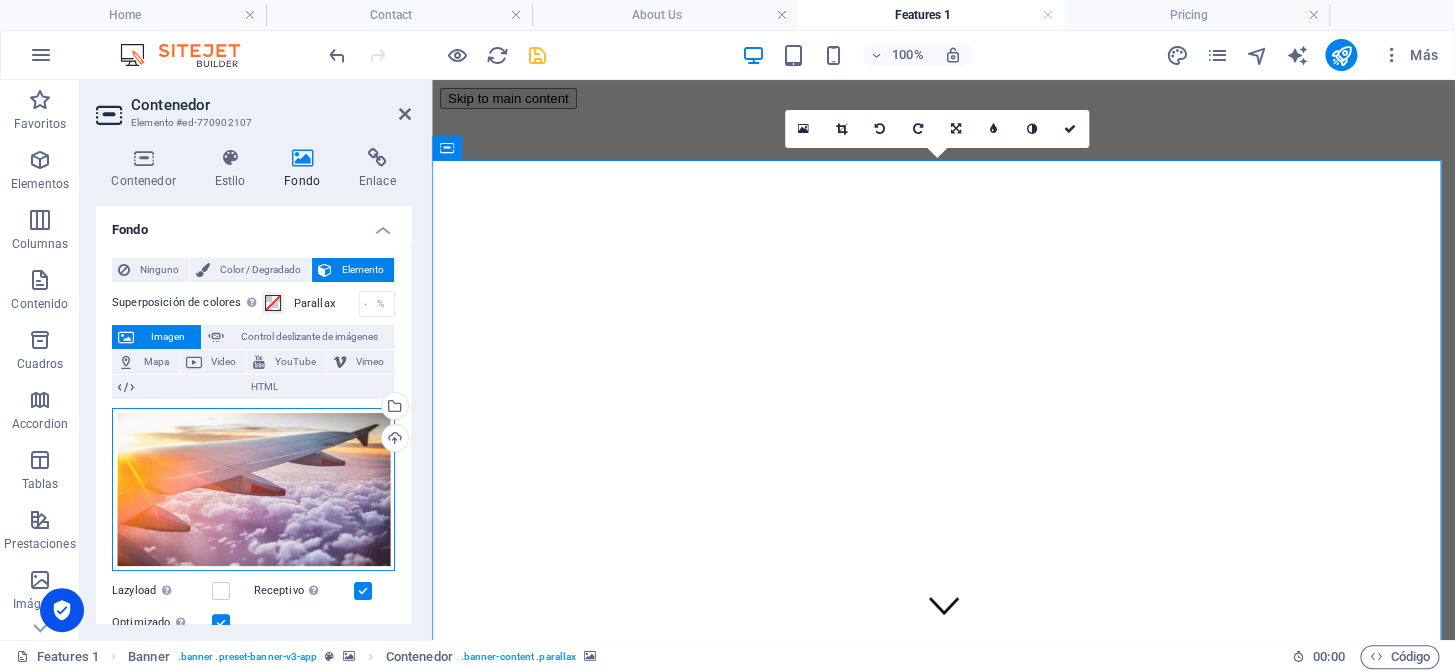 click on "Arrastra archivos aquí, haz clic para escoger archivos o  selecciona archivos de Archivos o de nuestra galería gratuita de fotos y vídeos" at bounding box center [253, 490] 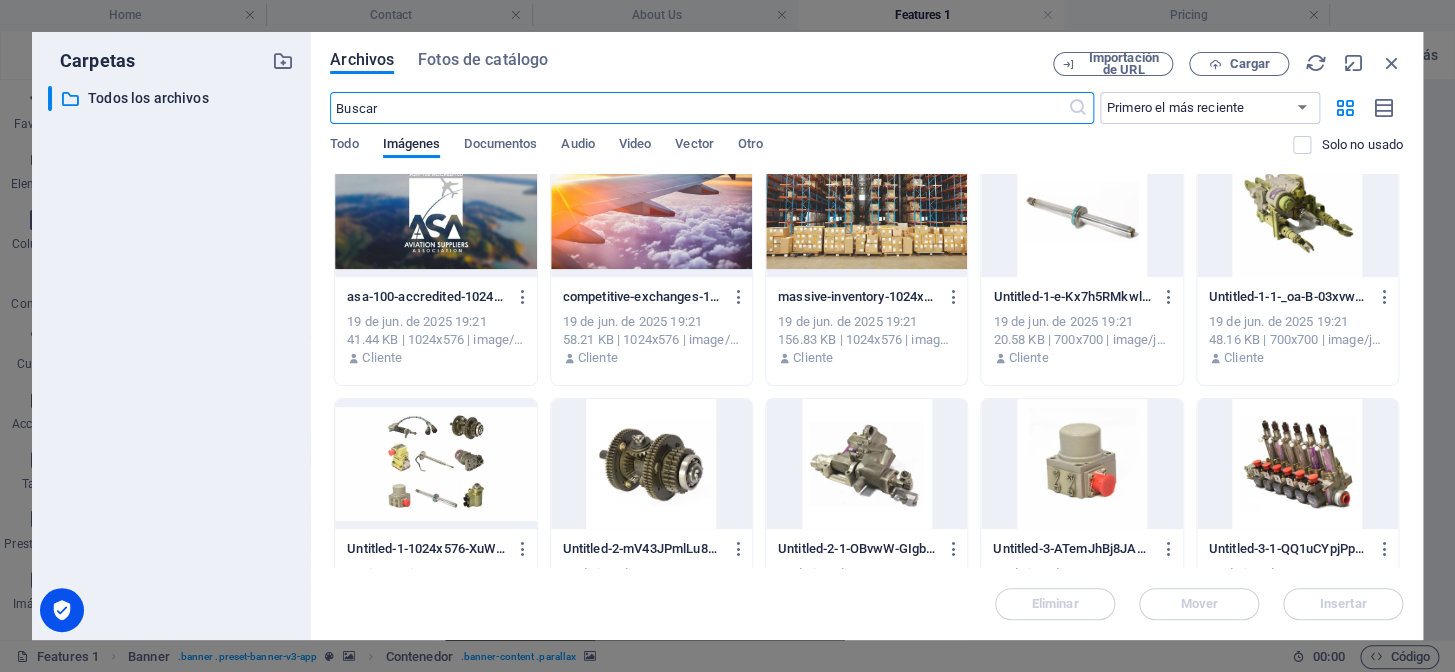 scroll, scrollTop: 2909, scrollLeft: 0, axis: vertical 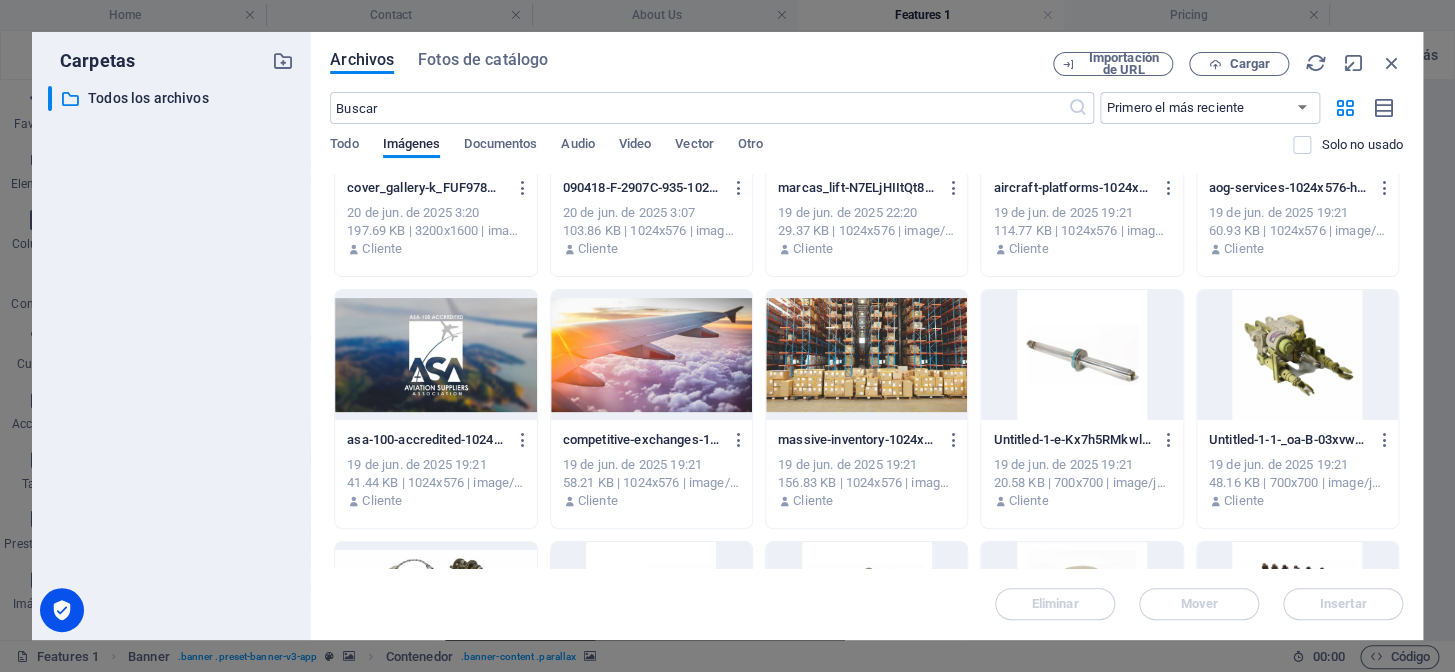drag, startPoint x: 1402, startPoint y: 466, endPoint x: 1398, endPoint y: 408, distance: 58.137768 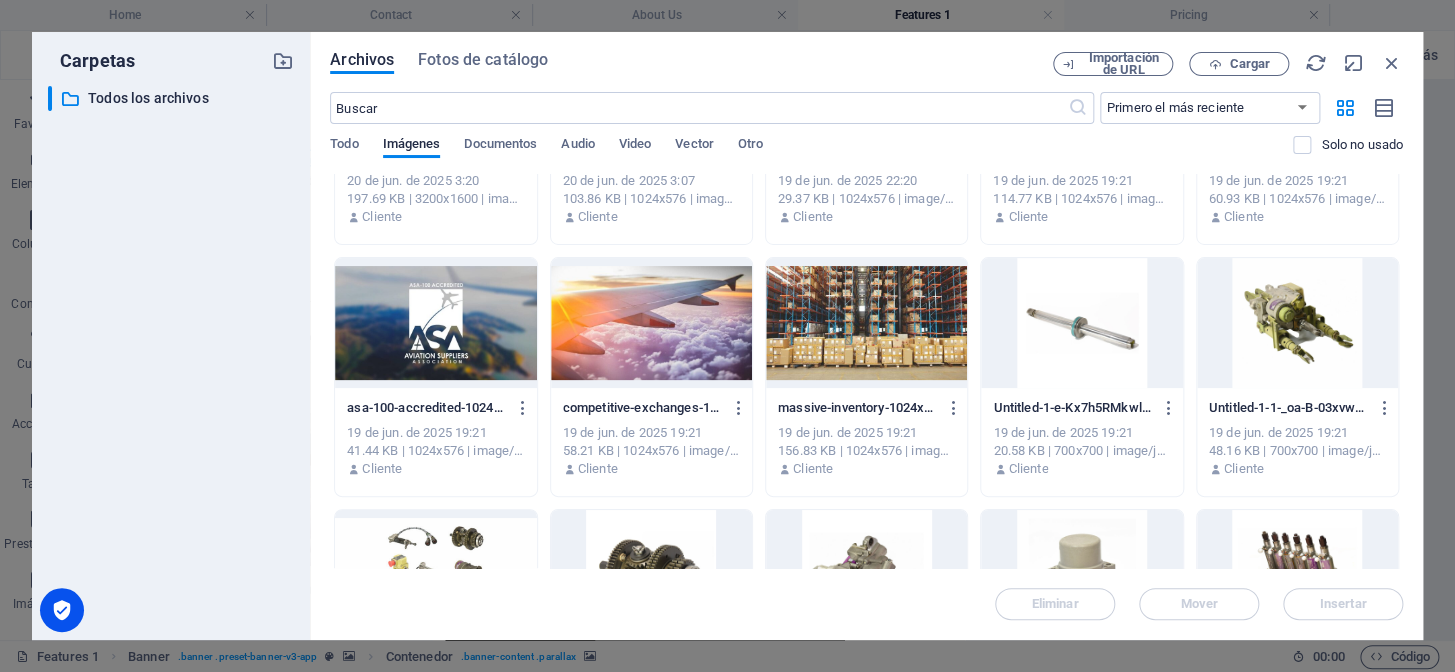scroll, scrollTop: 2968, scrollLeft: 0, axis: vertical 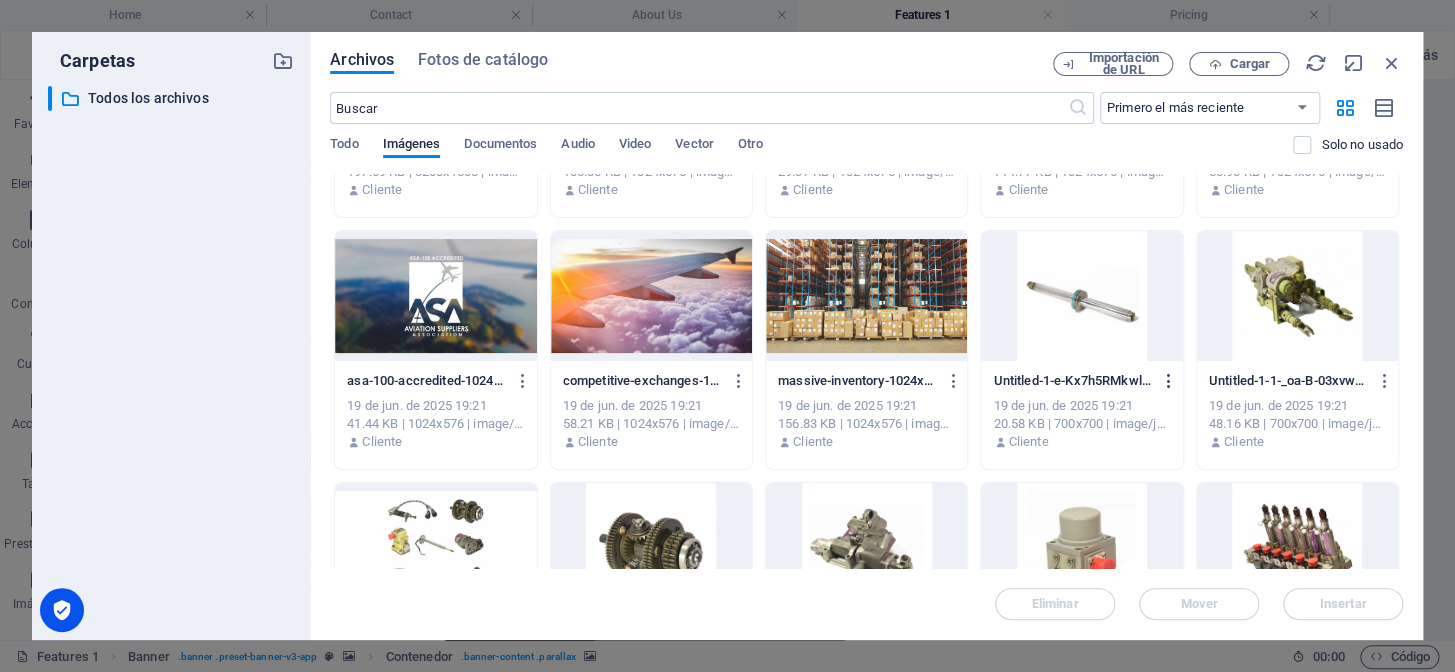 click at bounding box center [1169, 381] 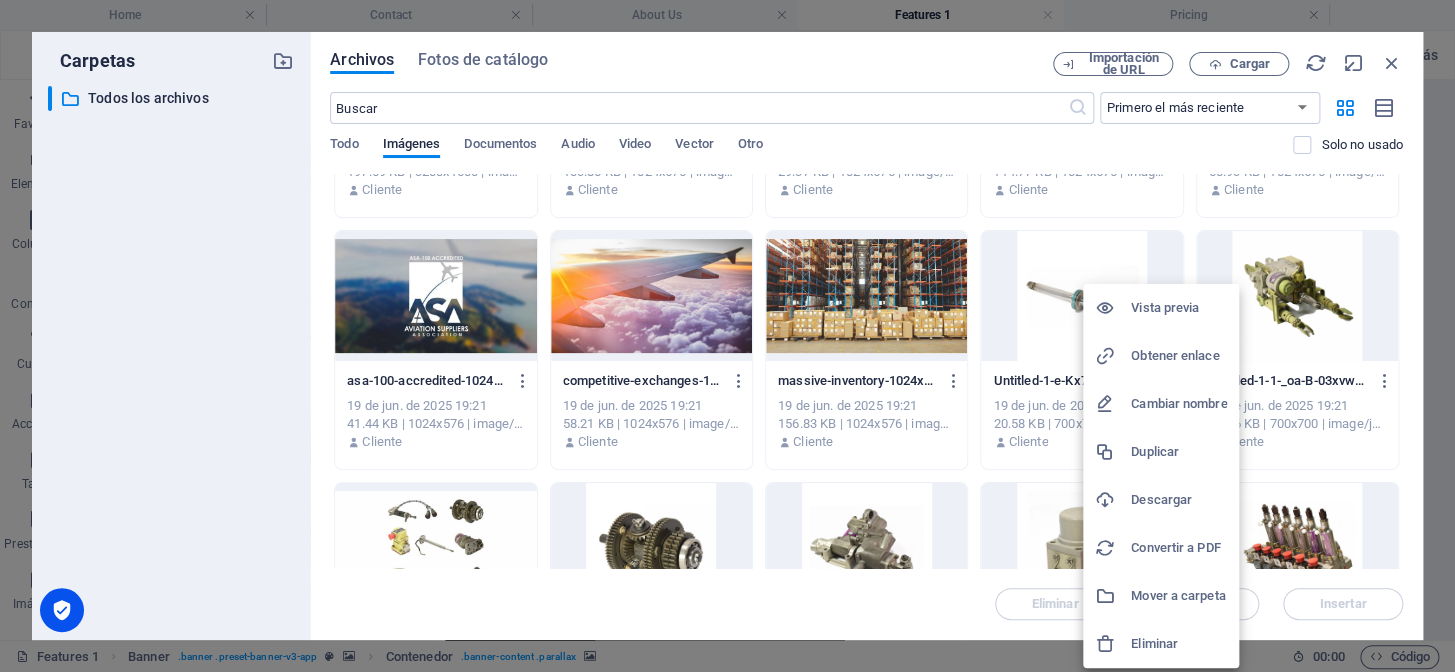 click on "Eliminar" at bounding box center (1179, 644) 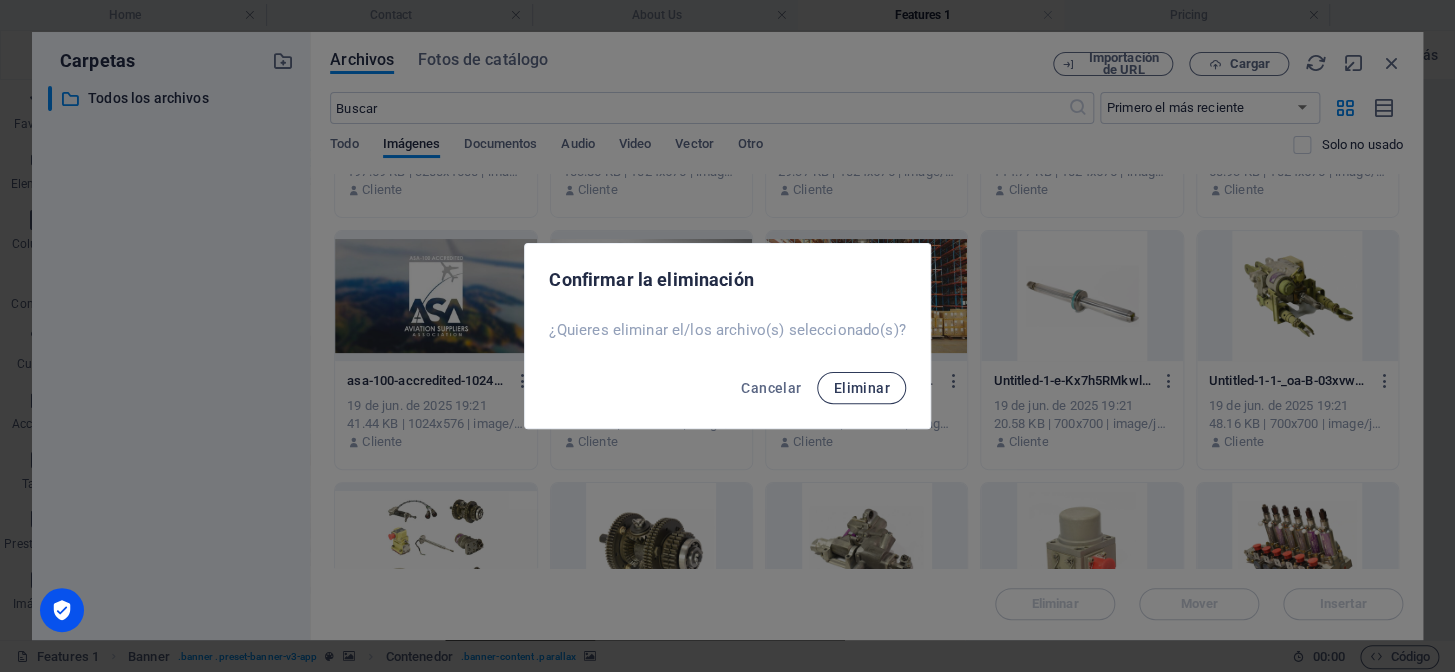 drag, startPoint x: 837, startPoint y: 379, endPoint x: 858, endPoint y: 380, distance: 21.023796 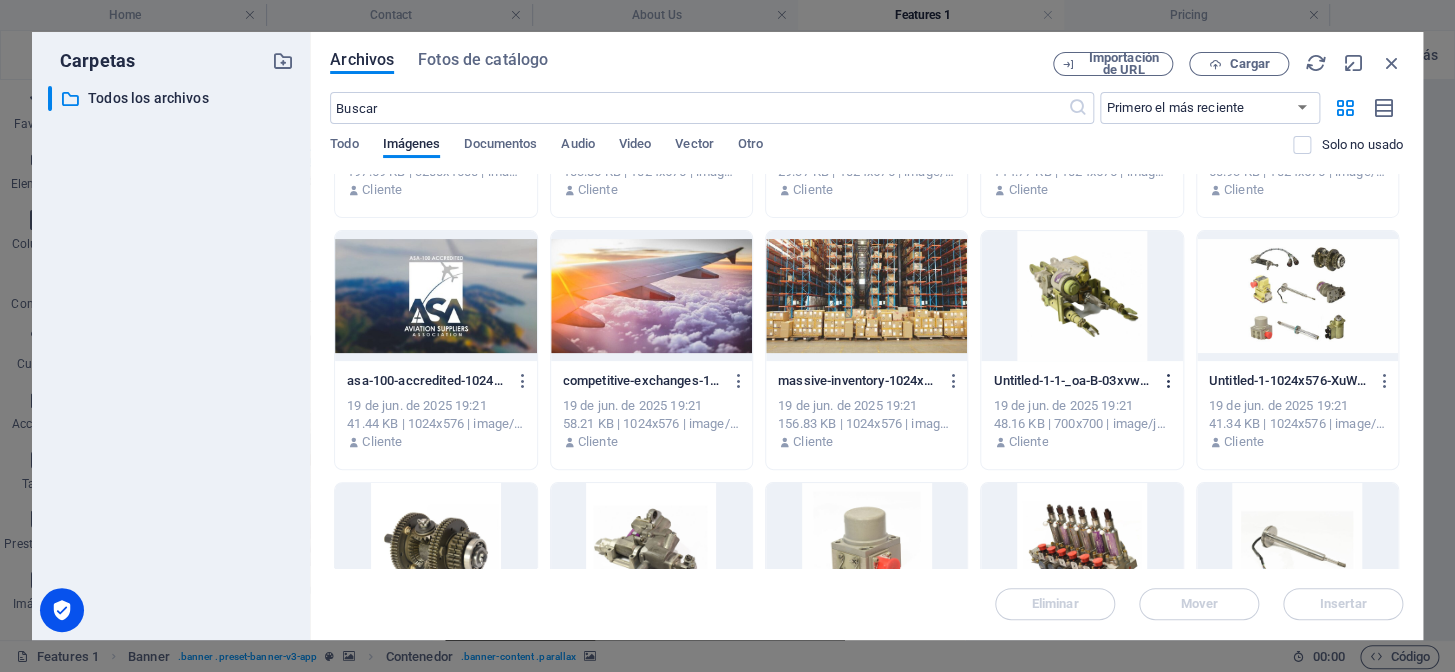 click at bounding box center (1169, 381) 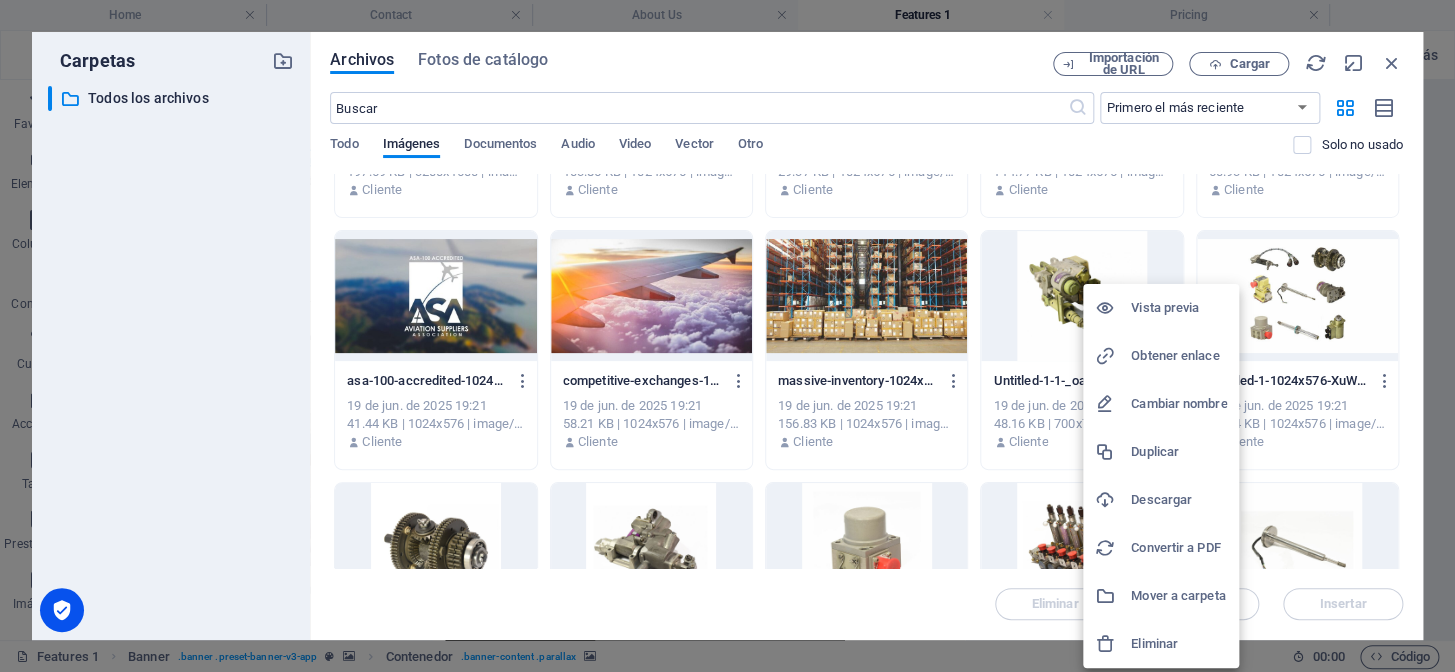 click at bounding box center [1113, 644] 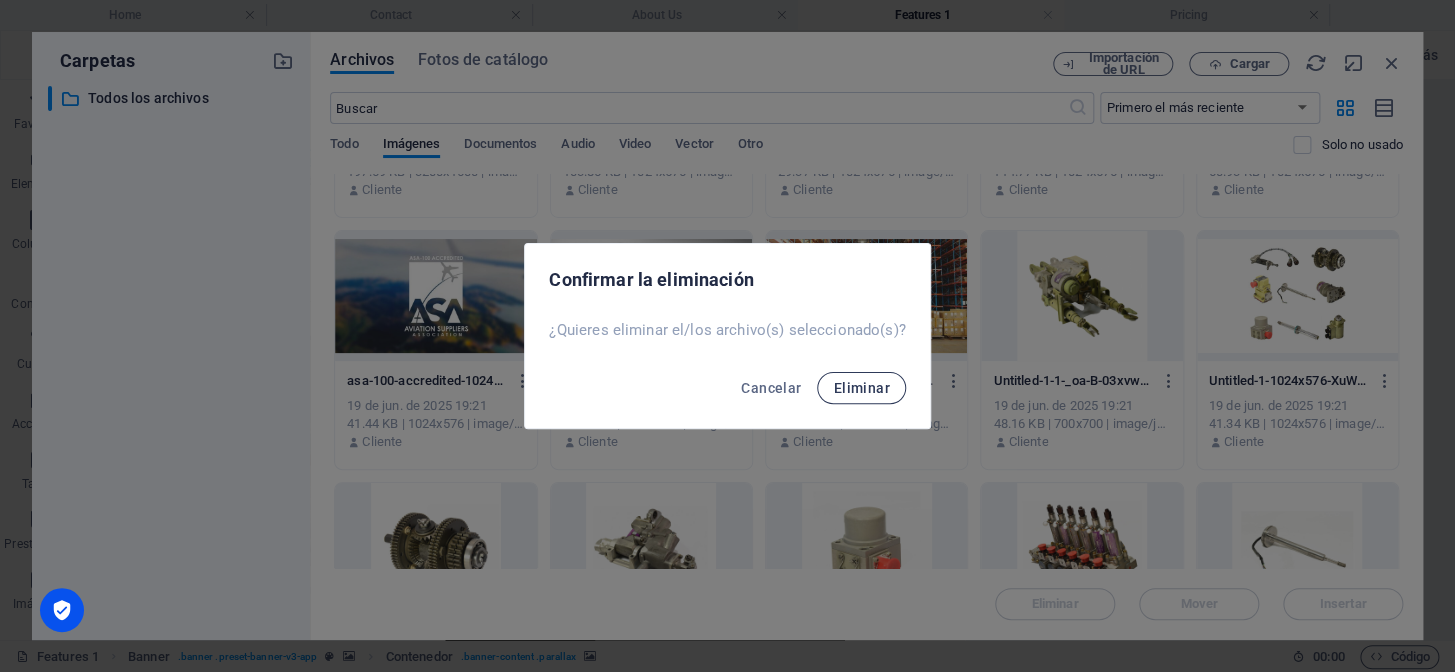 click on "Eliminar" at bounding box center [861, 388] 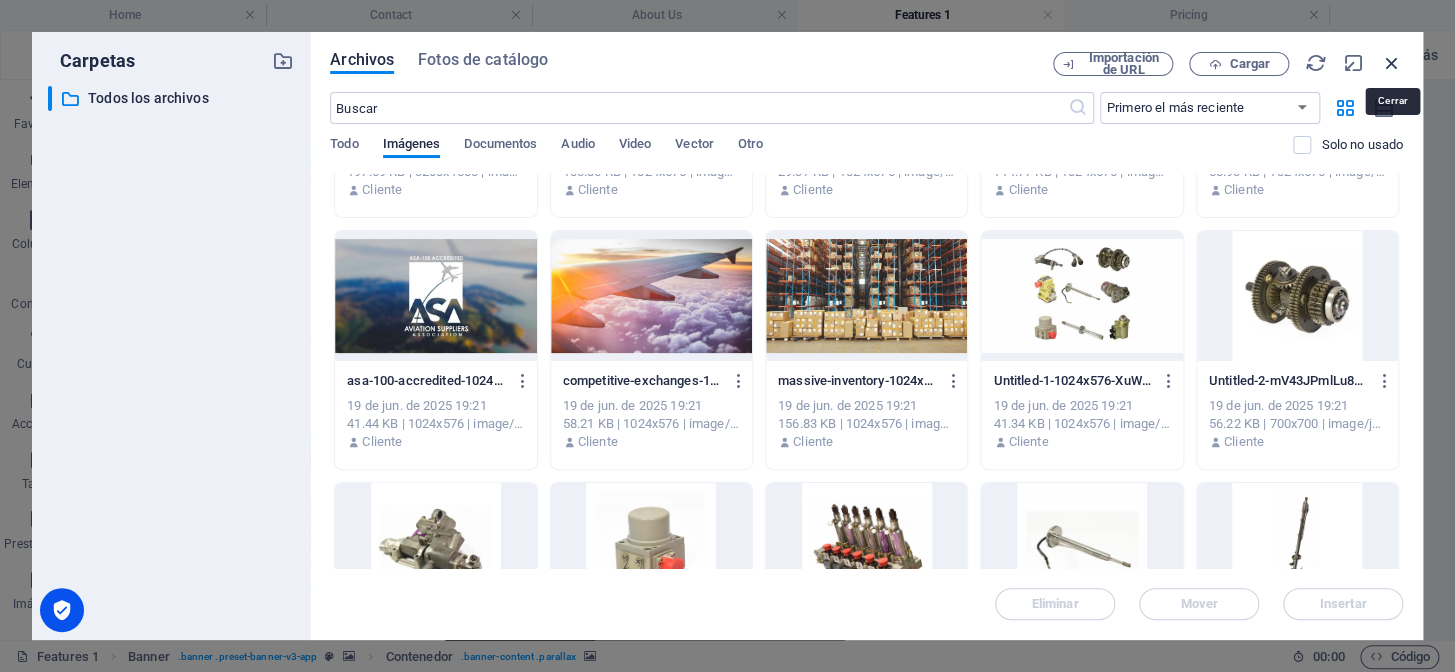 click at bounding box center [1392, 63] 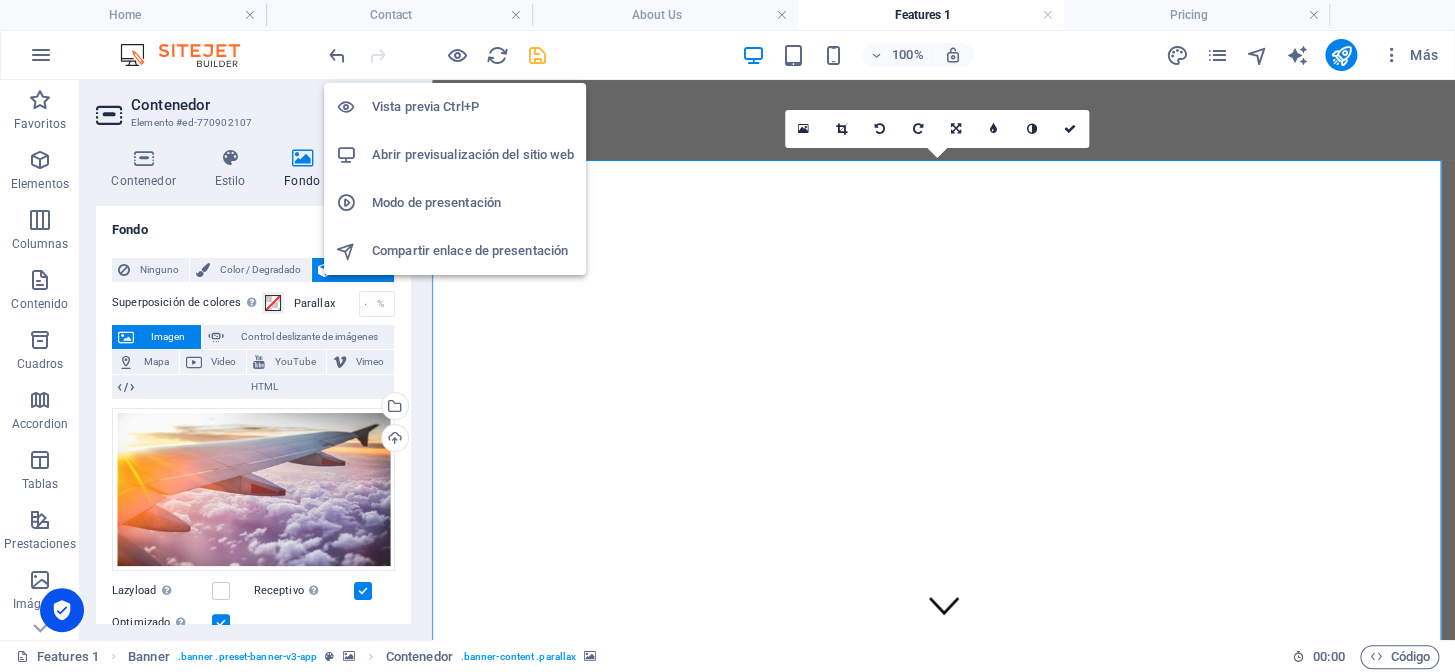 click on "Abrir previsualización del sitio web" at bounding box center [473, 155] 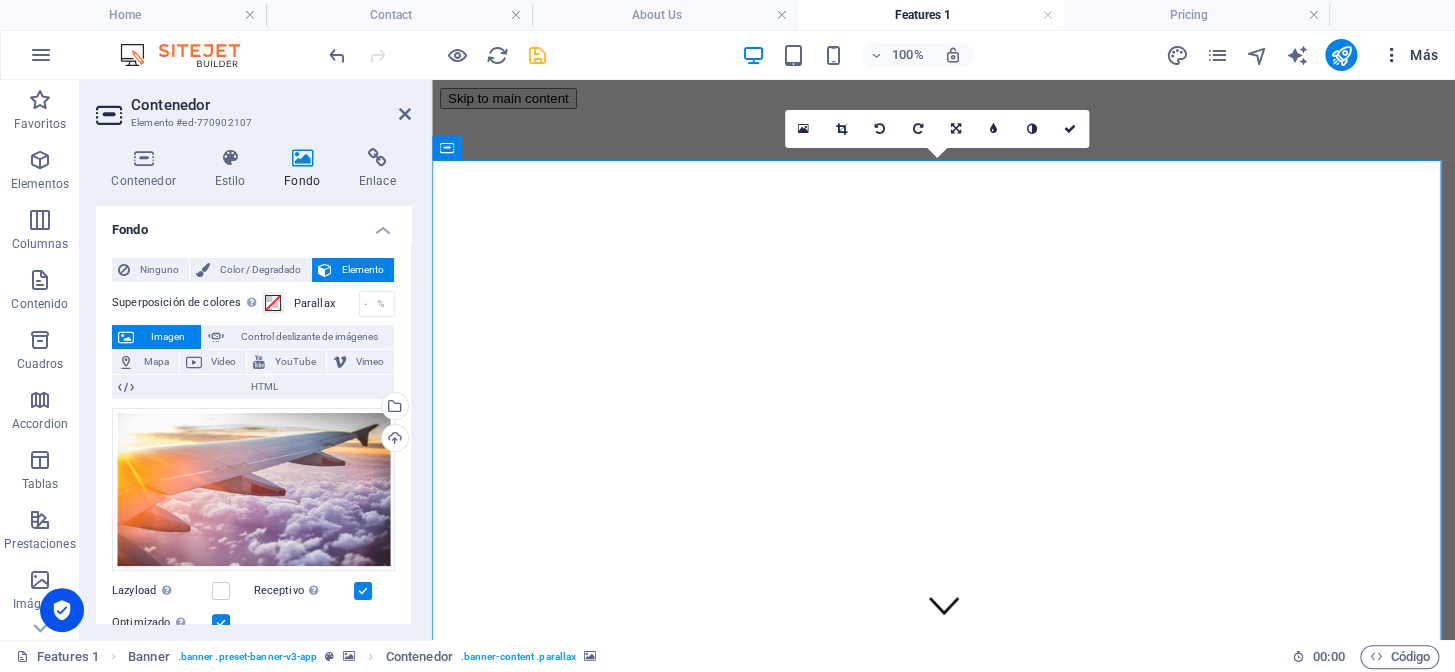 click at bounding box center [1391, 55] 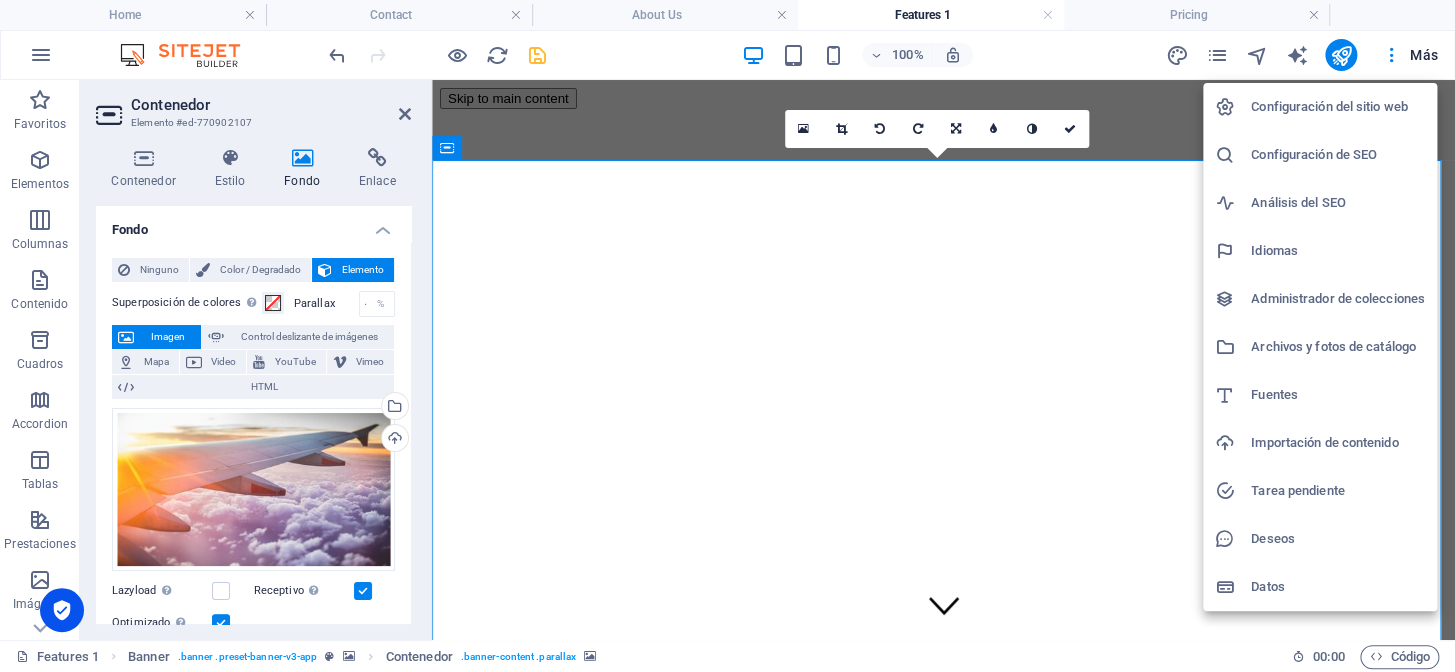 click on "Archivos y fotos de catálogo" at bounding box center [1338, 347] 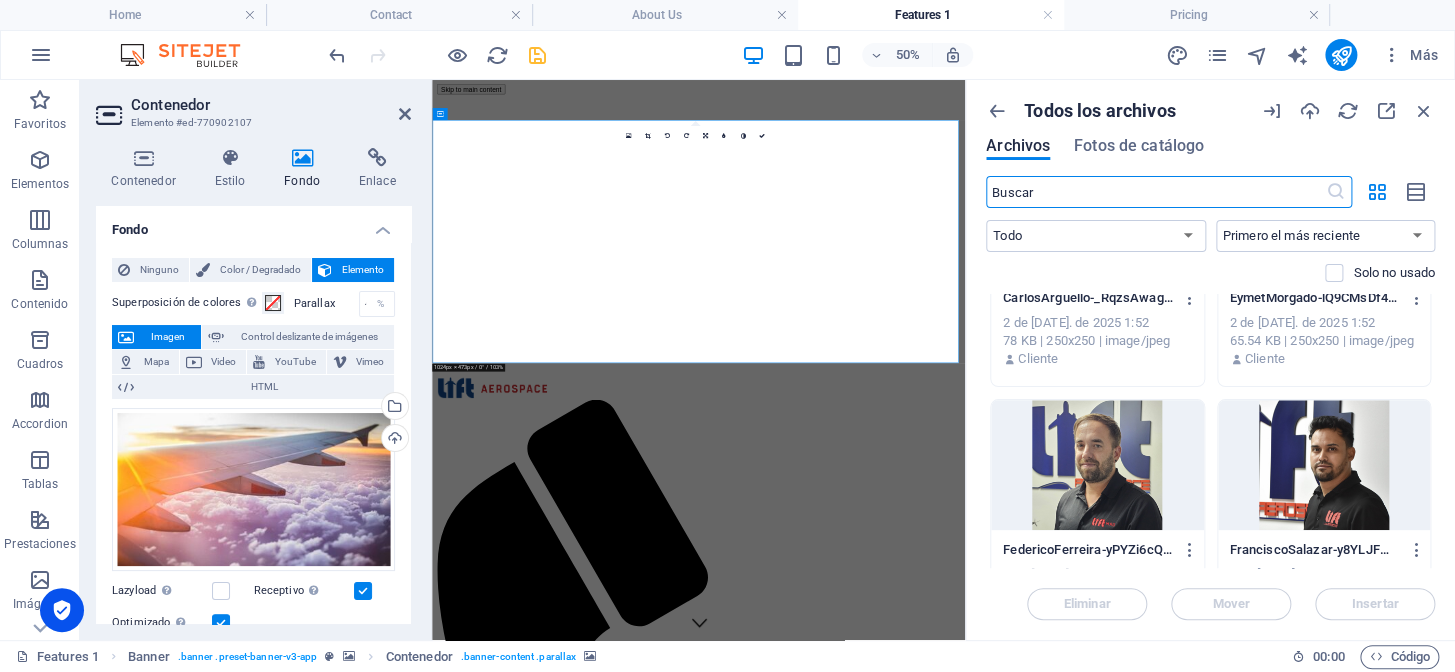 scroll, scrollTop: 3454, scrollLeft: 0, axis: vertical 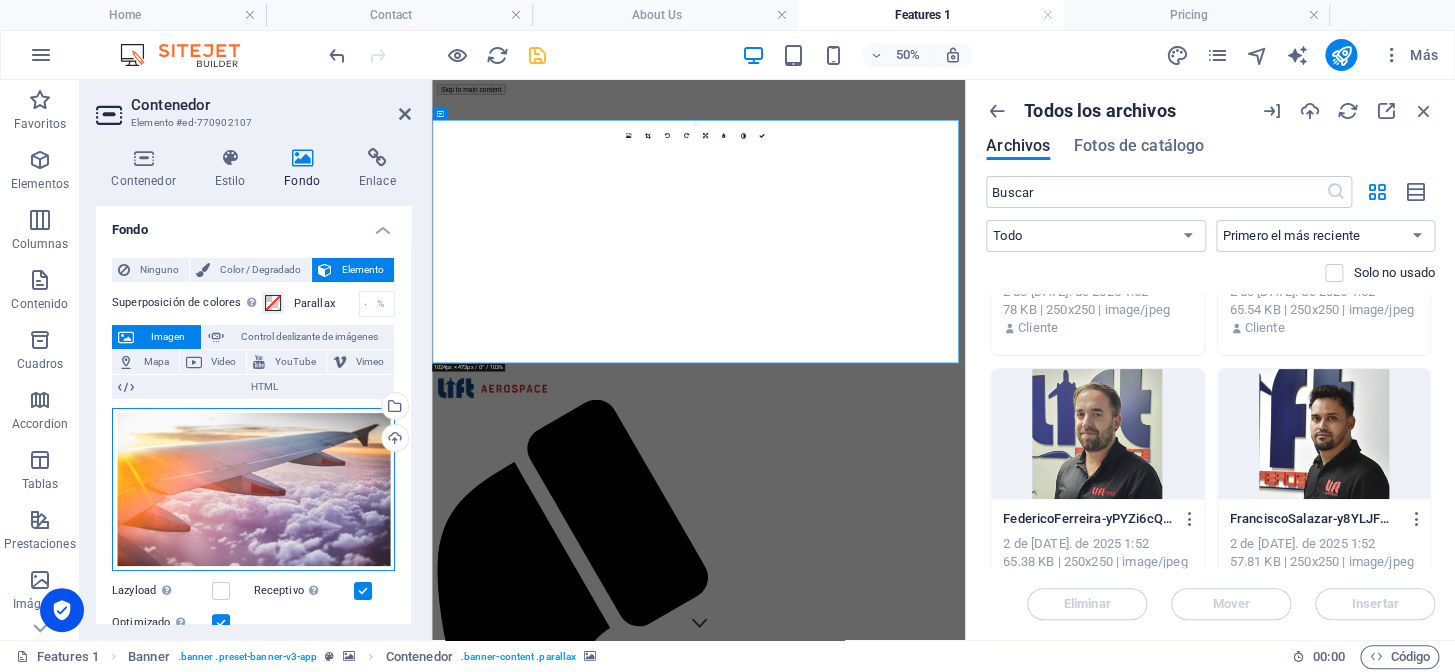 click on "Arrastra archivos aquí, haz clic para escoger archivos o  selecciona archivos de Archivos o de nuestra galería gratuita de fotos y vídeos" at bounding box center (253, 490) 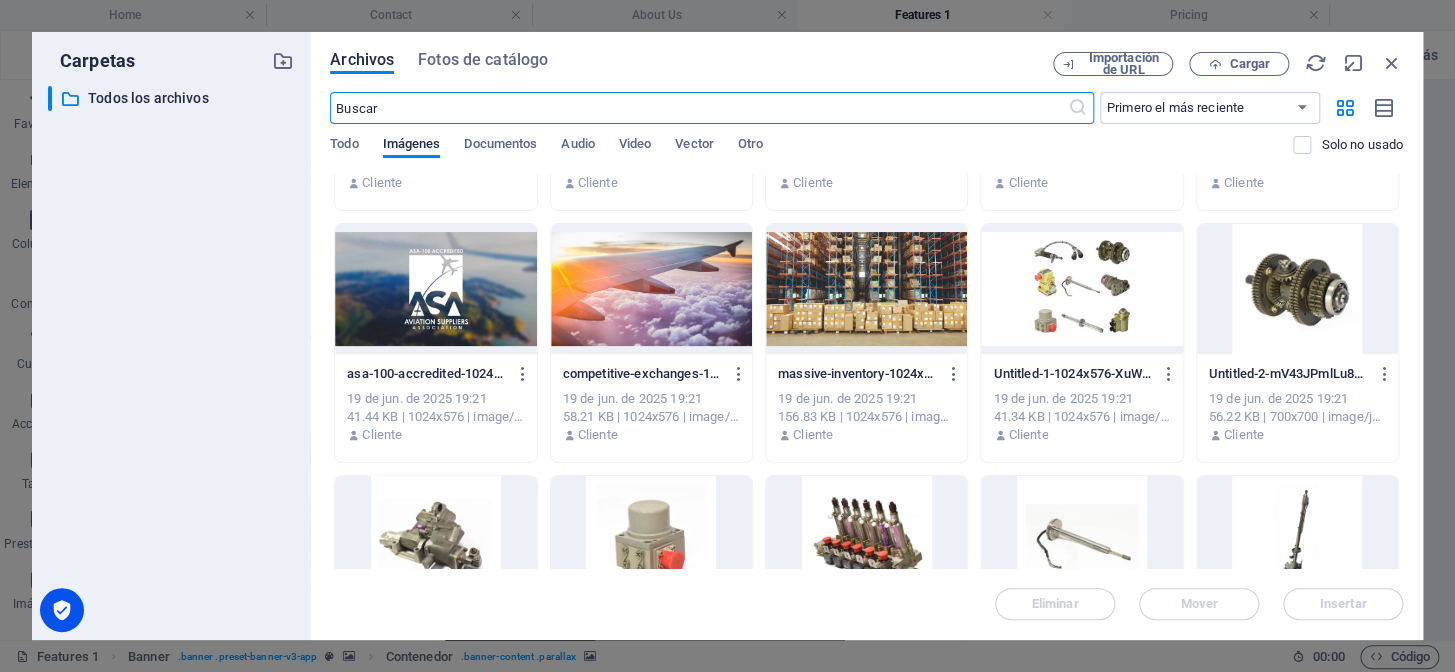 scroll, scrollTop: 3000, scrollLeft: 0, axis: vertical 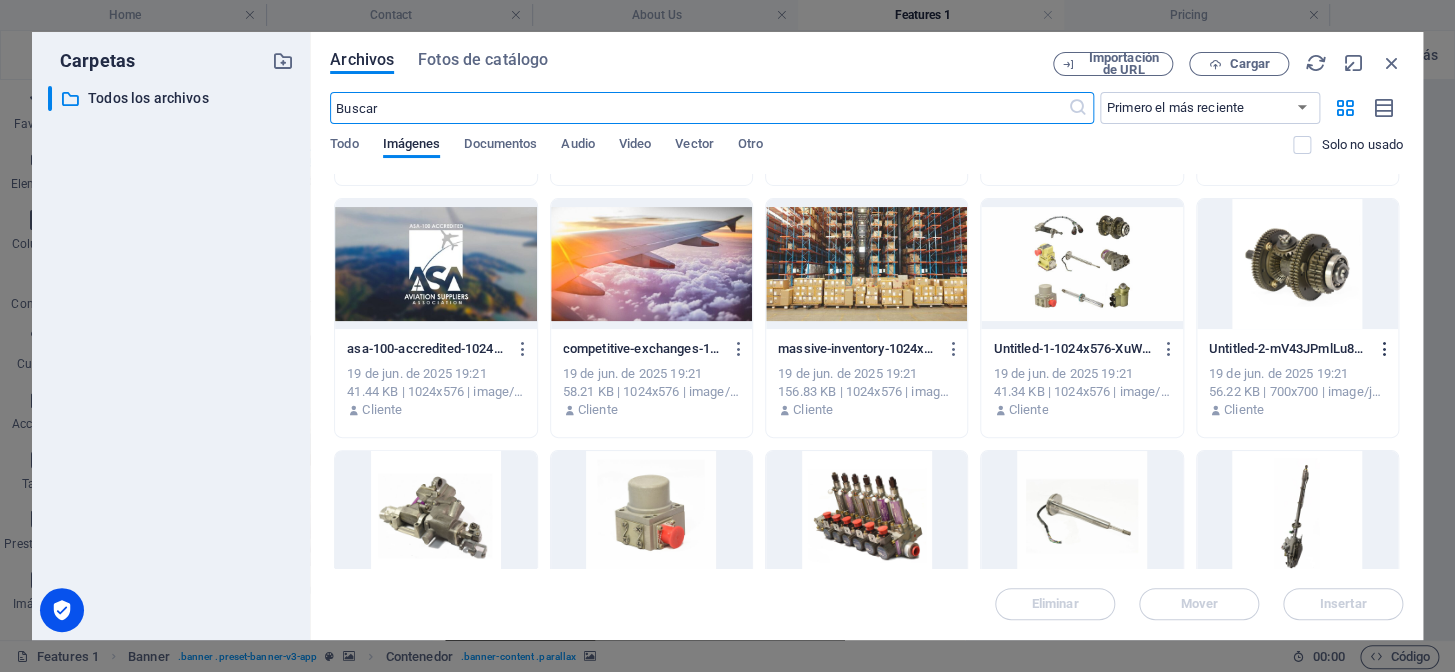 click at bounding box center (1384, 349) 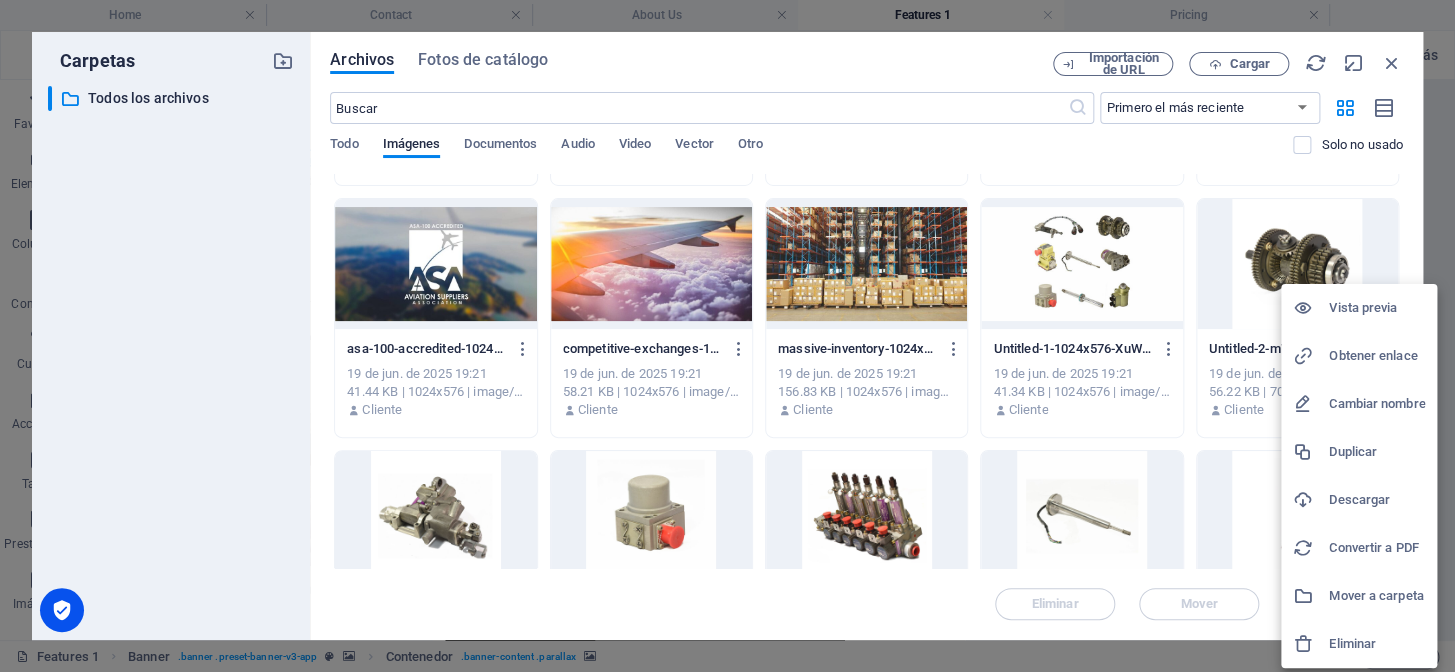 click on "Eliminar" at bounding box center (1377, 644) 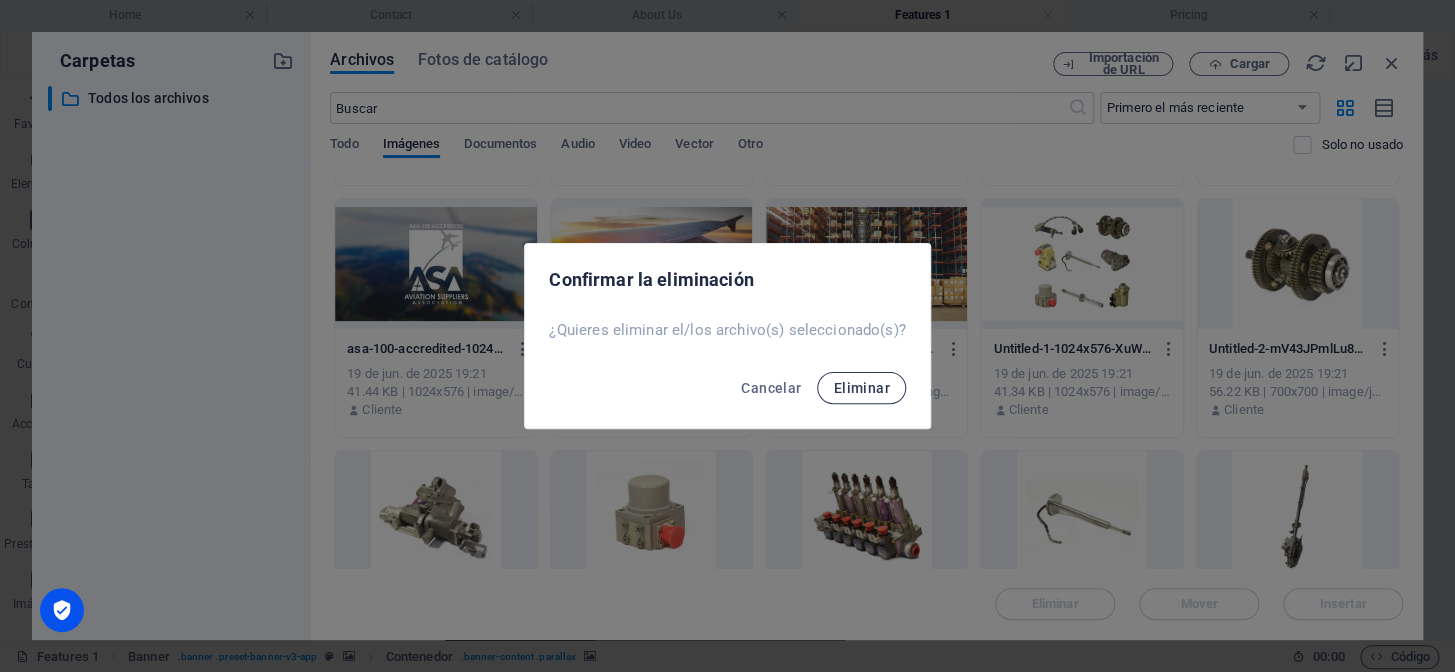 click on "Eliminar" at bounding box center (861, 388) 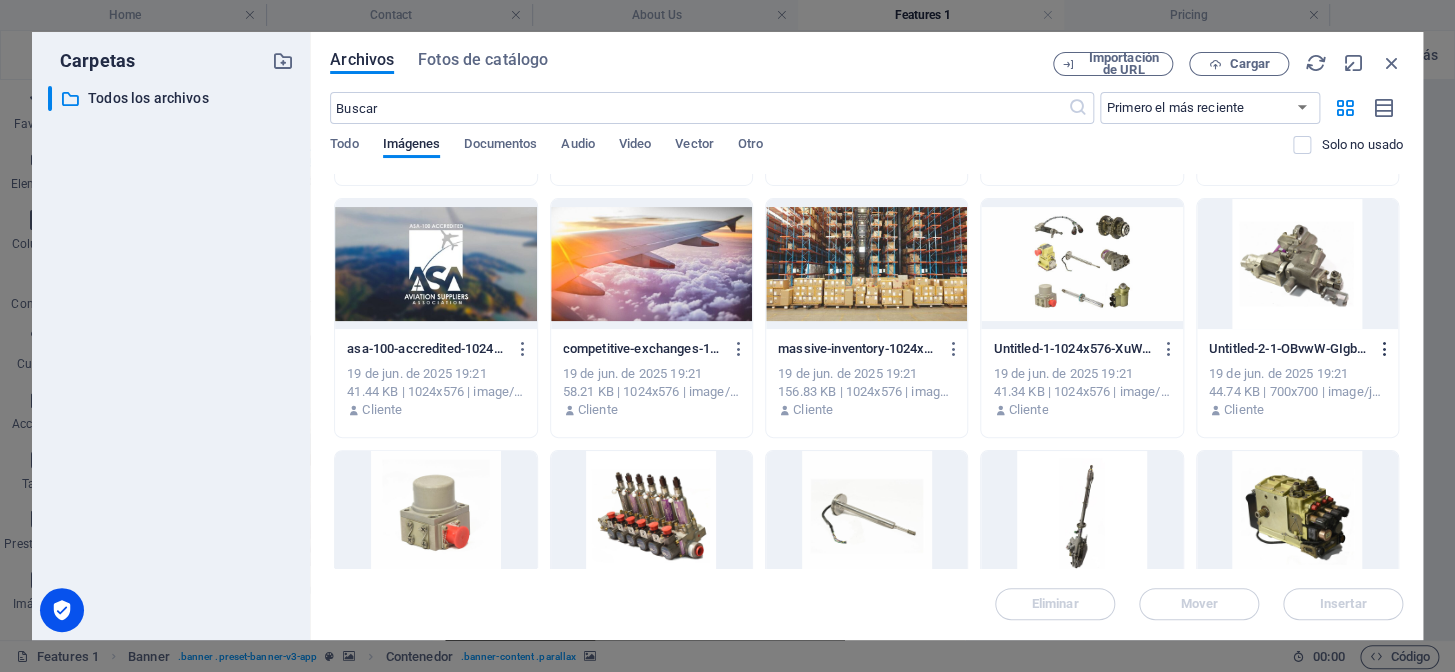 click at bounding box center (1384, 349) 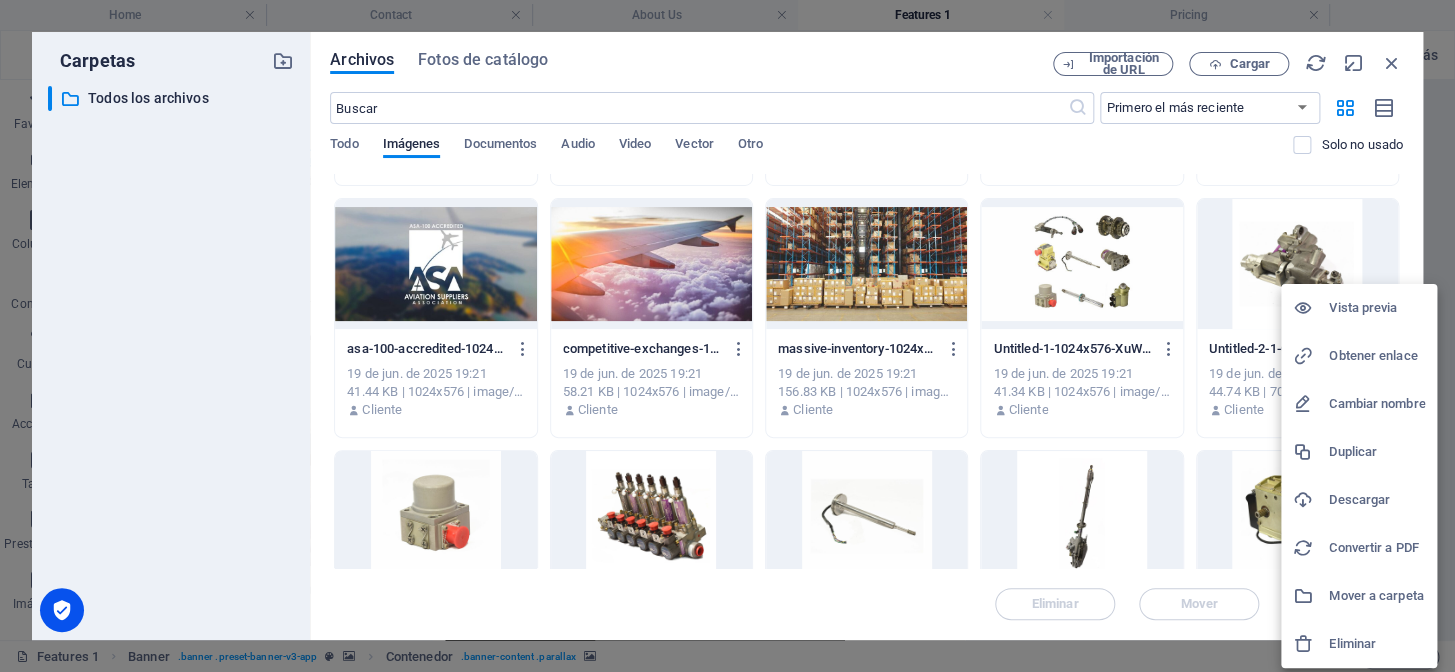 click on "Eliminar" at bounding box center [1377, 644] 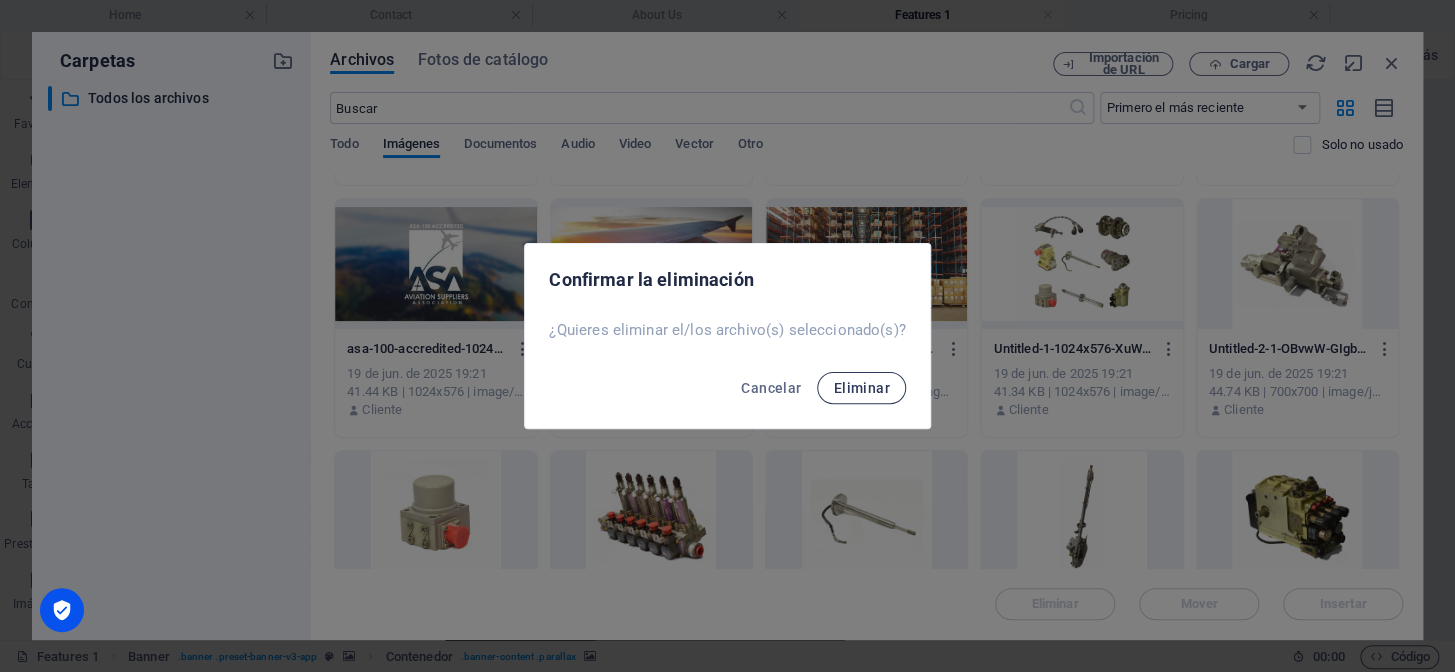 click on "Eliminar" at bounding box center (861, 388) 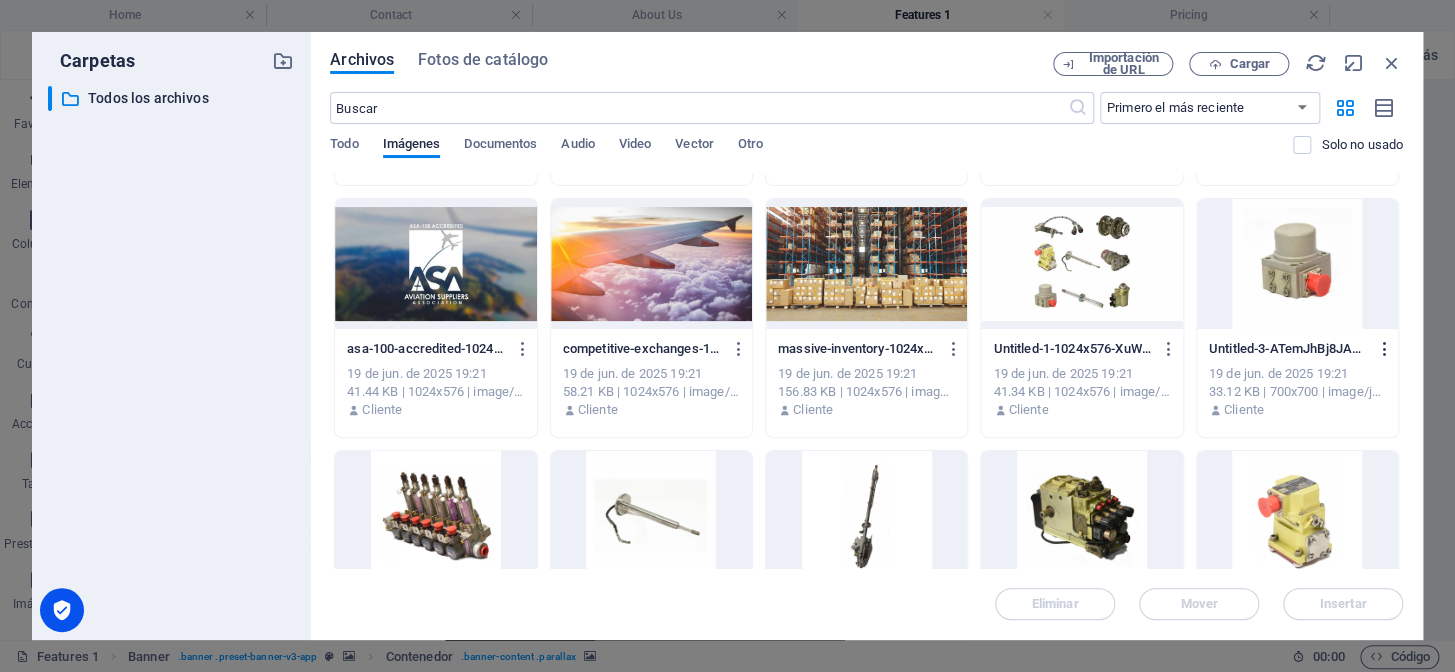 click at bounding box center [1384, 349] 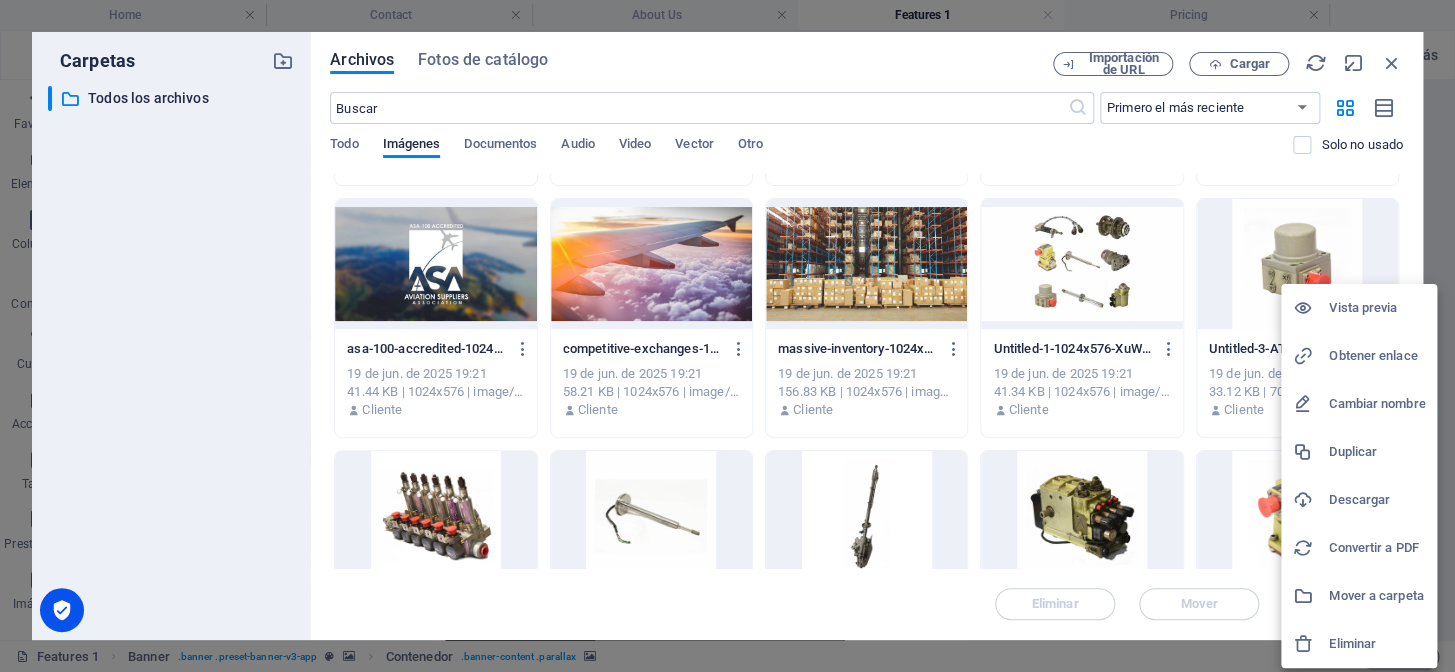 click on "Eliminar" at bounding box center [1377, 644] 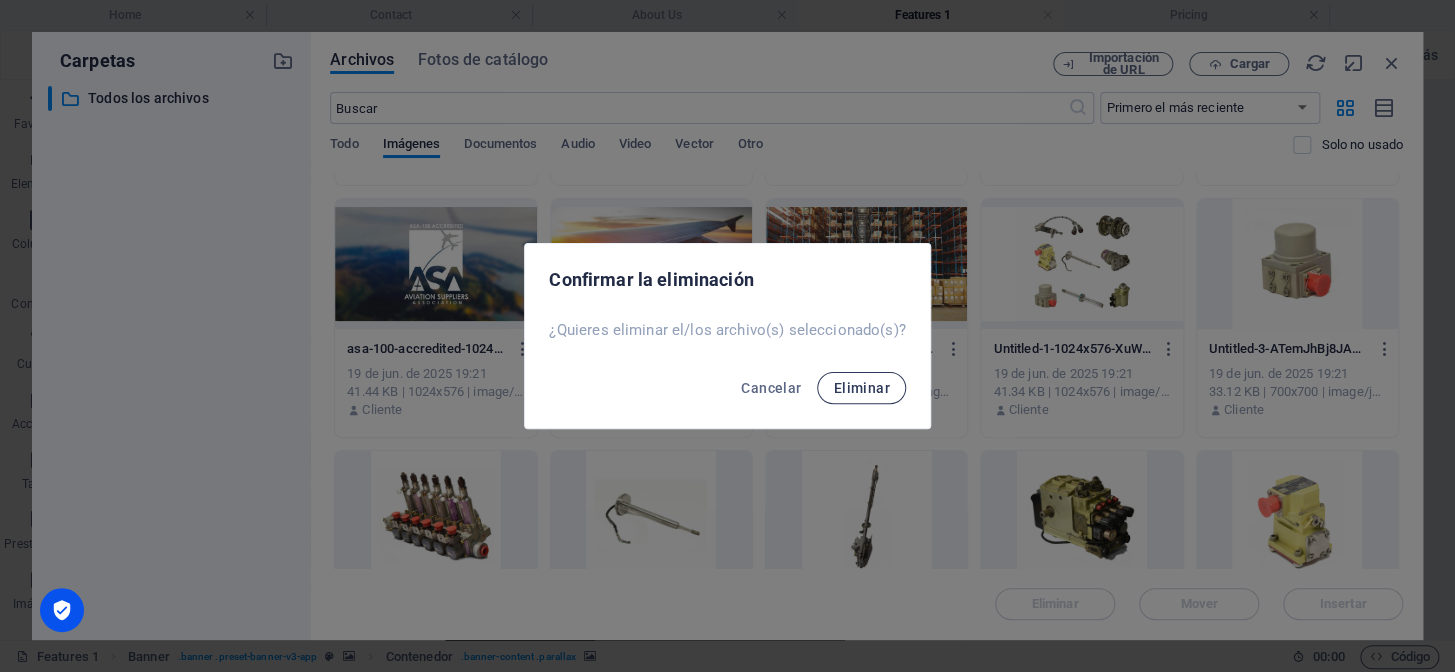 click on "Eliminar" at bounding box center (861, 388) 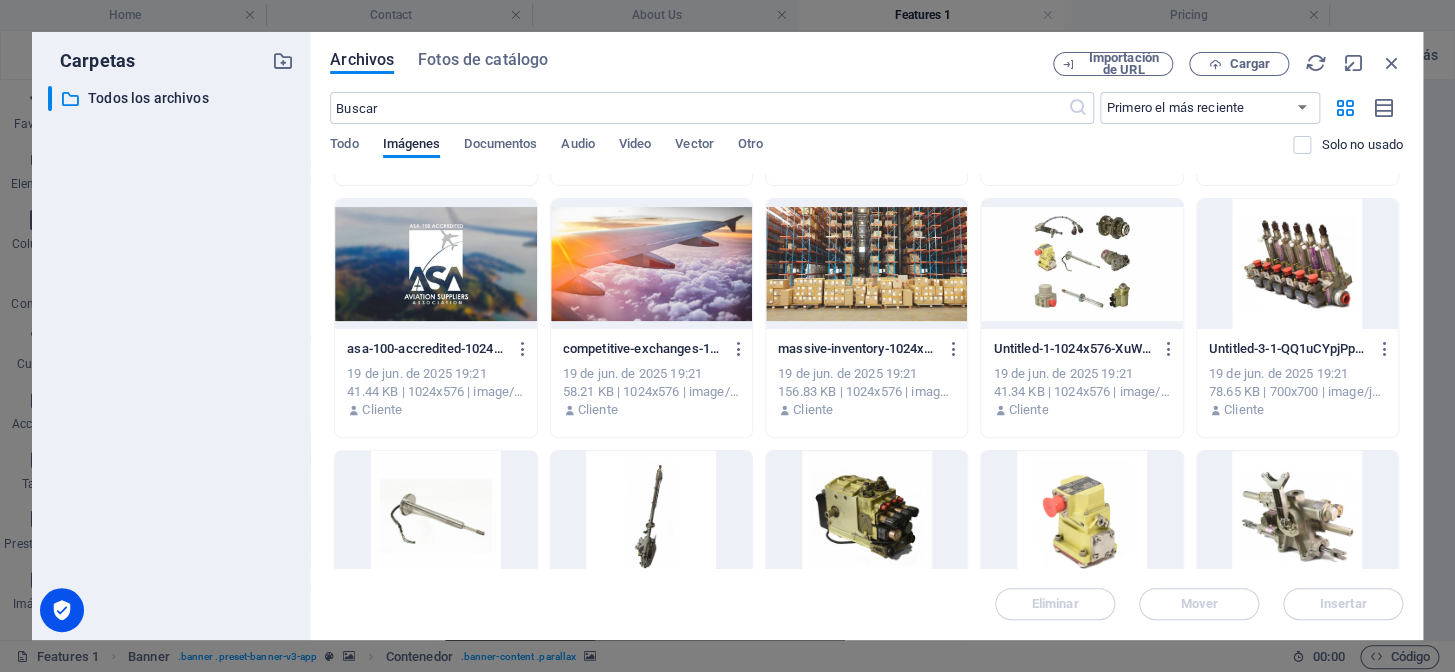 click on "Untitled-3-1-QQ1uCYpjPpOcwrrVPq68ig.jpg Untitled-3-1-QQ1uCYpjPpOcwrrVPq68ig.jpg 19 de jun. de 2025 19:21 78.65 KB | 700x700 | image/jpeg Cliente" at bounding box center [1297, 380] 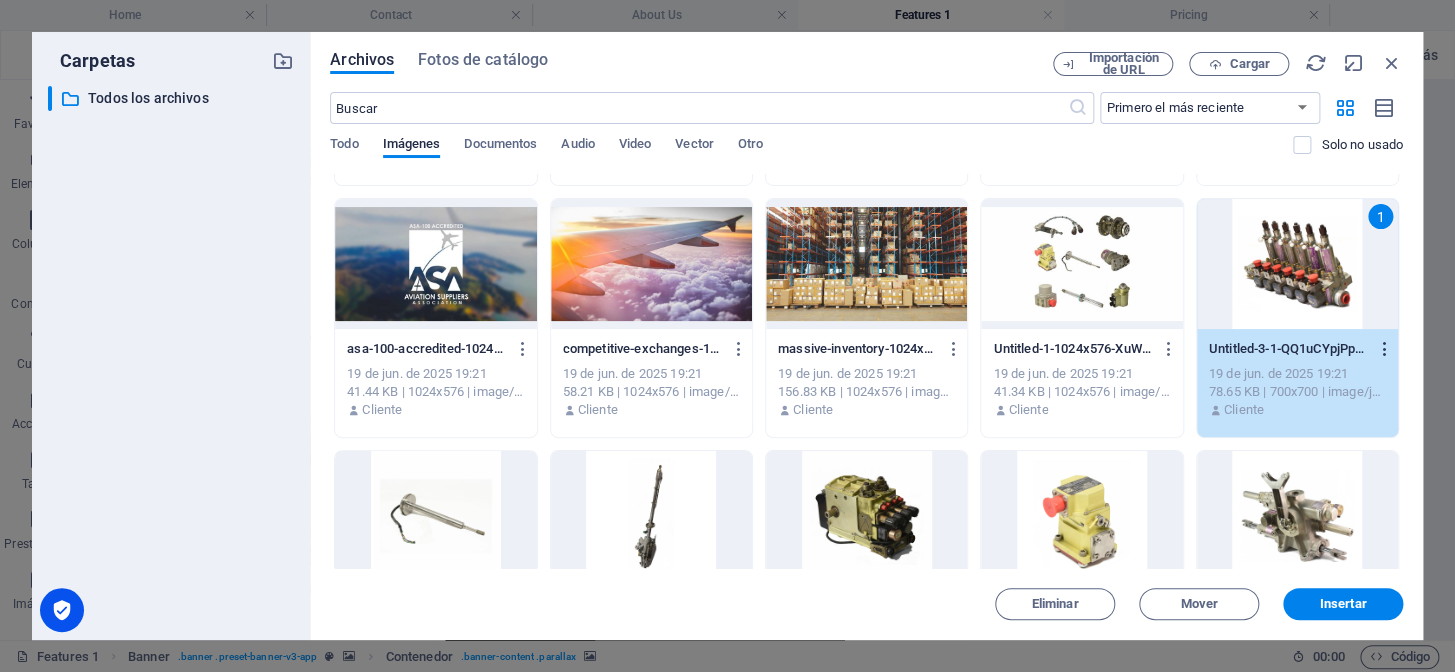 click at bounding box center (1384, 349) 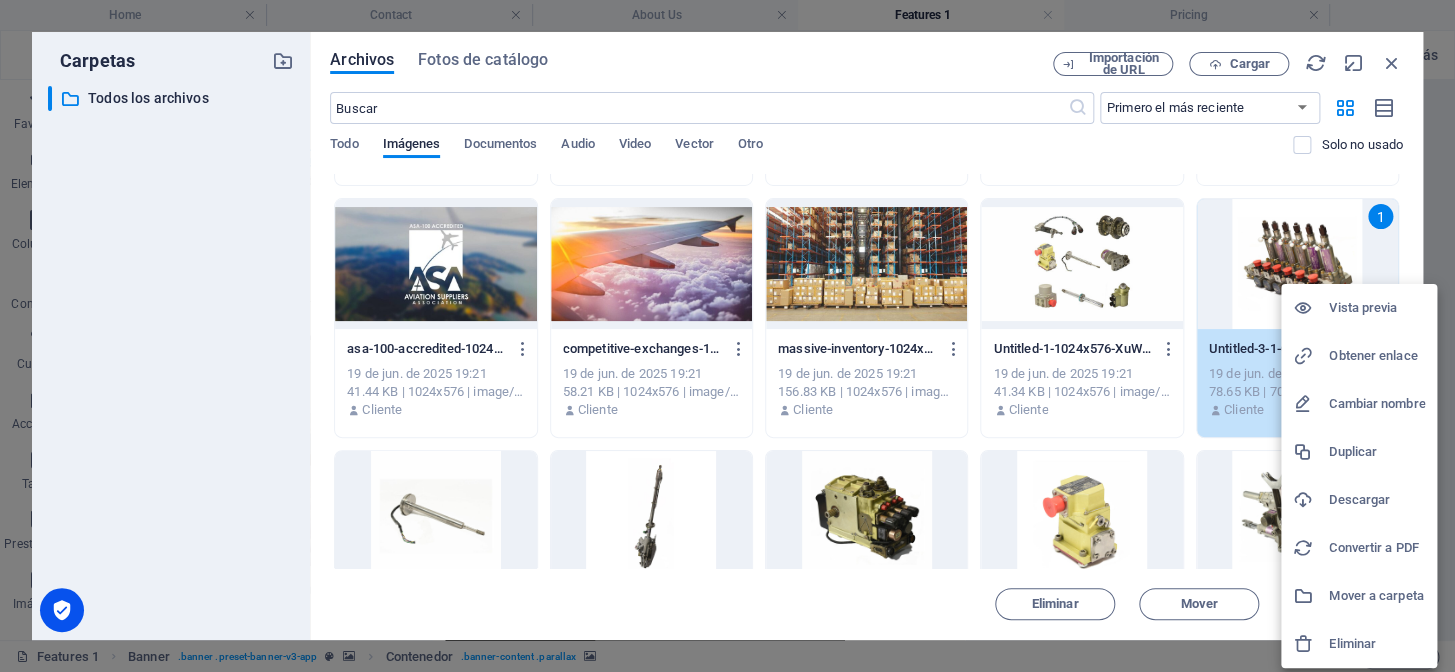 click at bounding box center (727, 336) 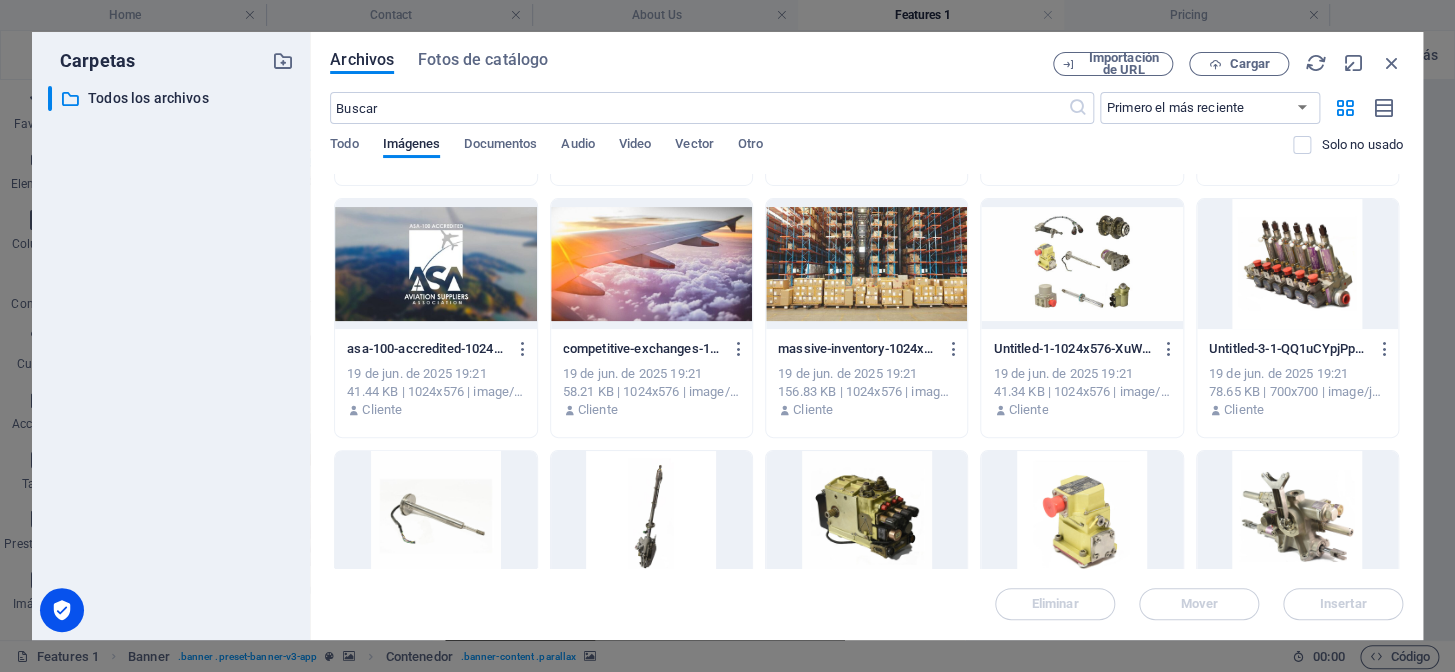 click at bounding box center (1297, 516) 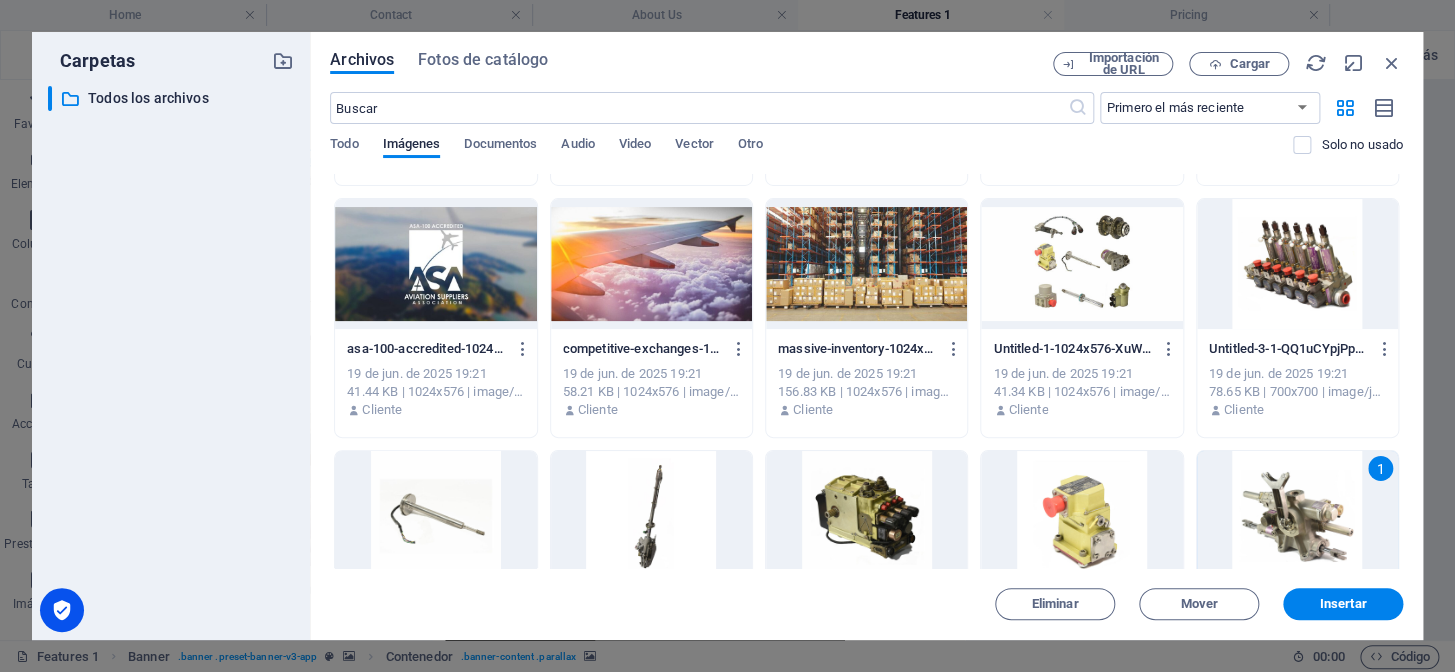 click at bounding box center (1297, 264) 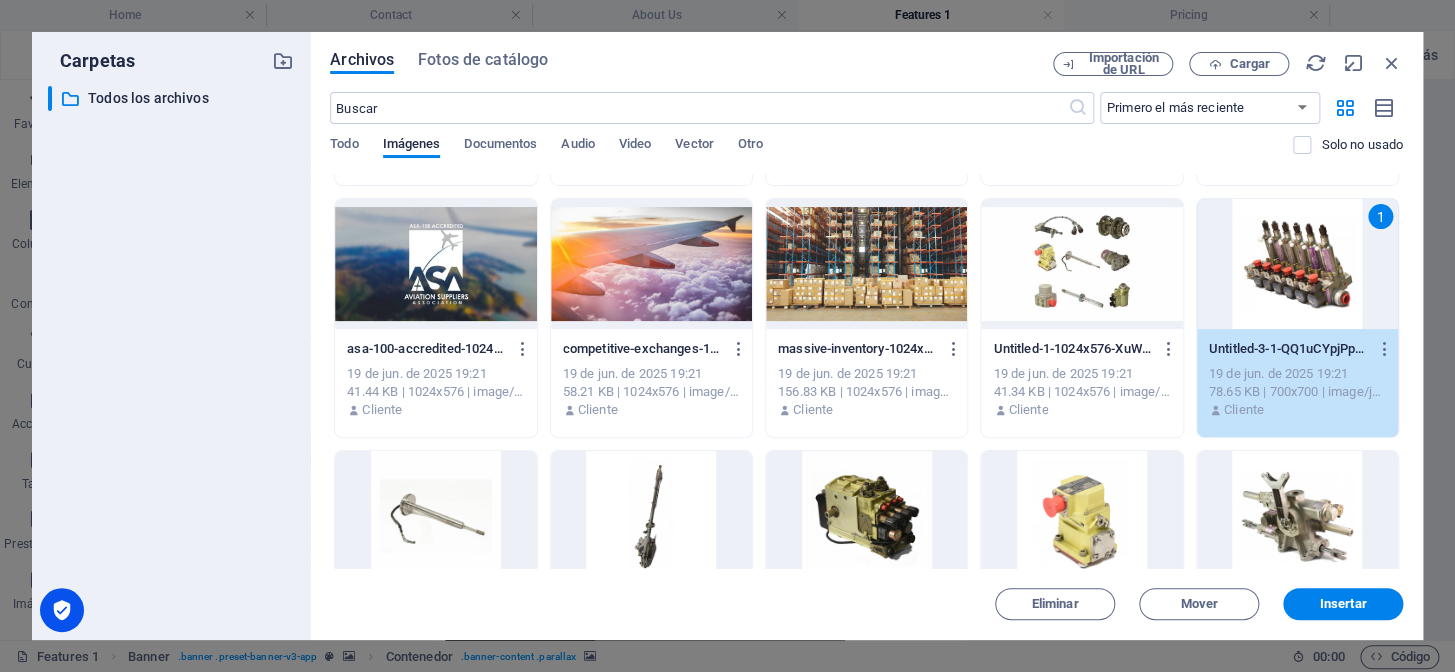 click at bounding box center (1081, 516) 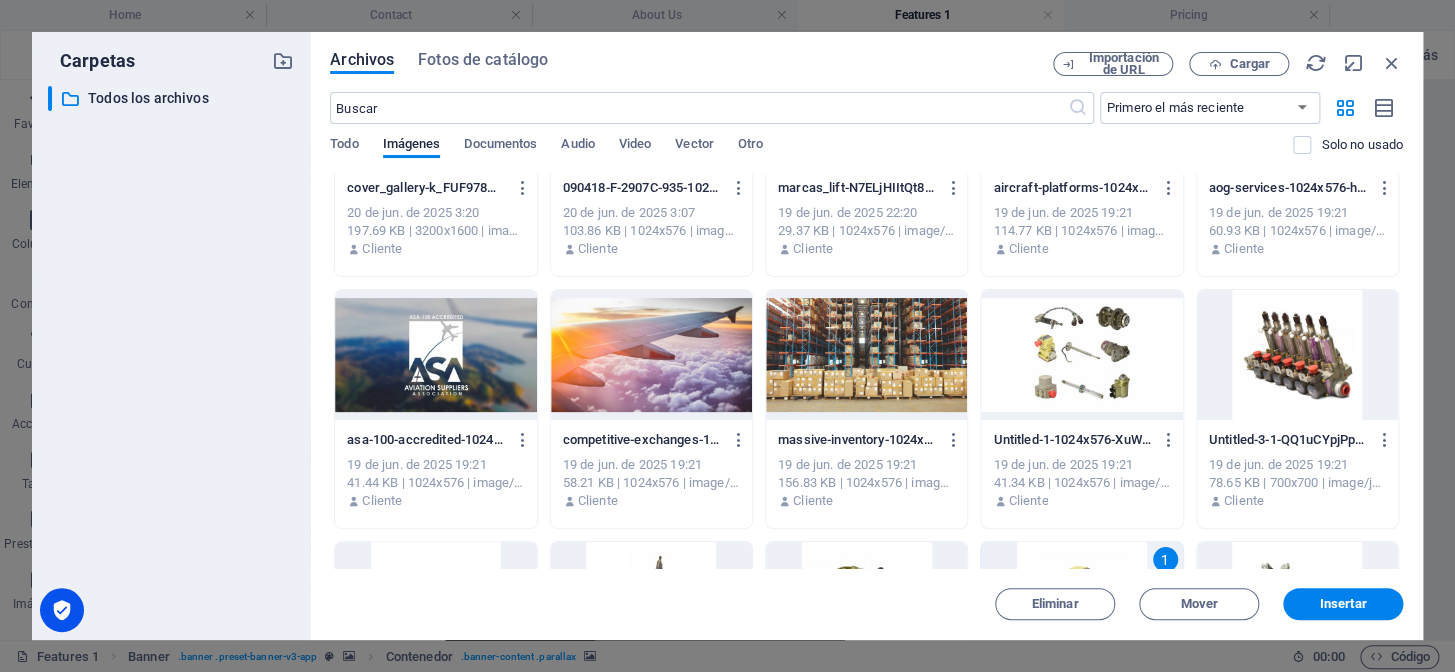 click at bounding box center (1297, 355) 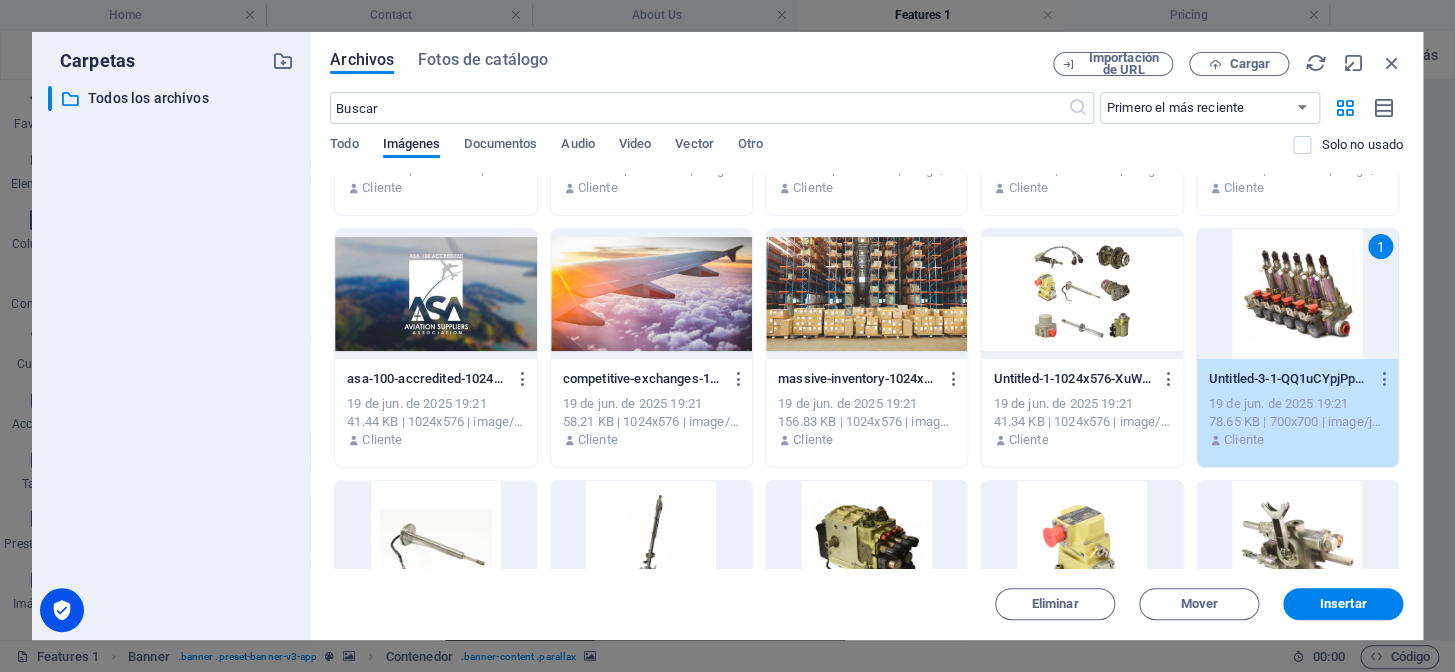 scroll, scrollTop: 3000, scrollLeft: 0, axis: vertical 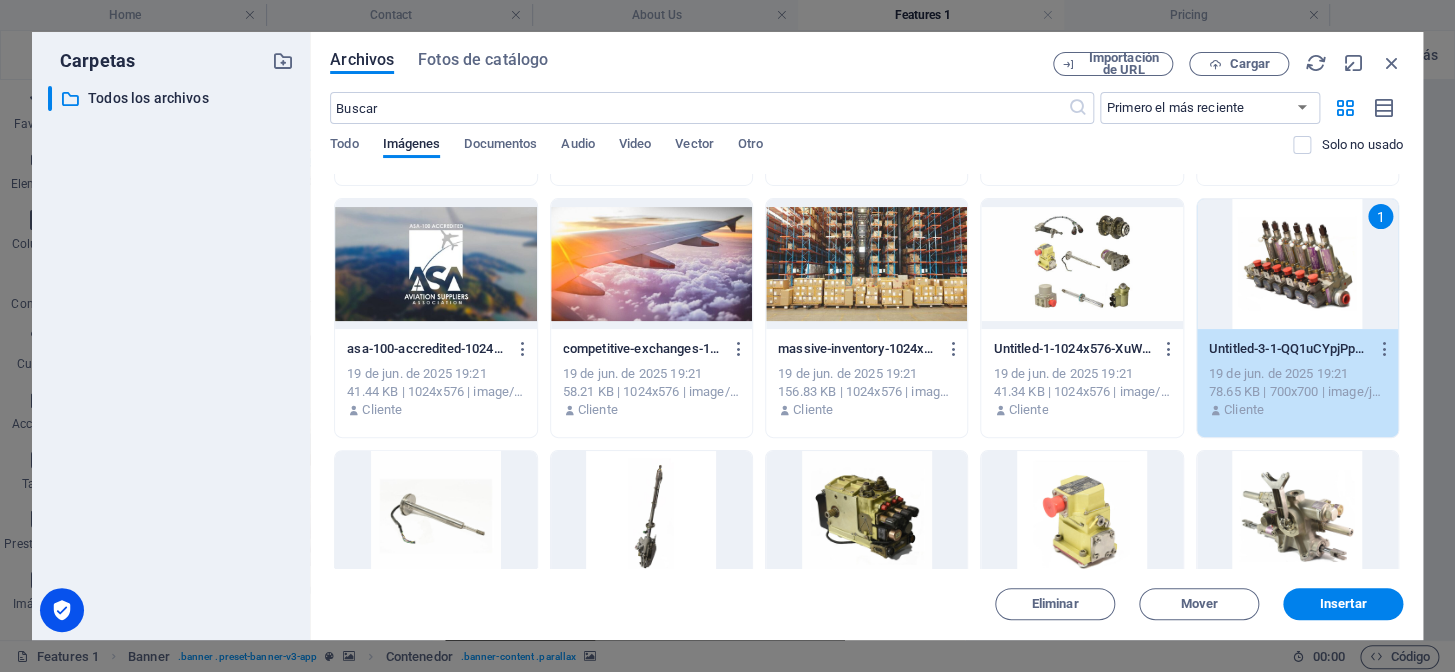 click at bounding box center (1297, 516) 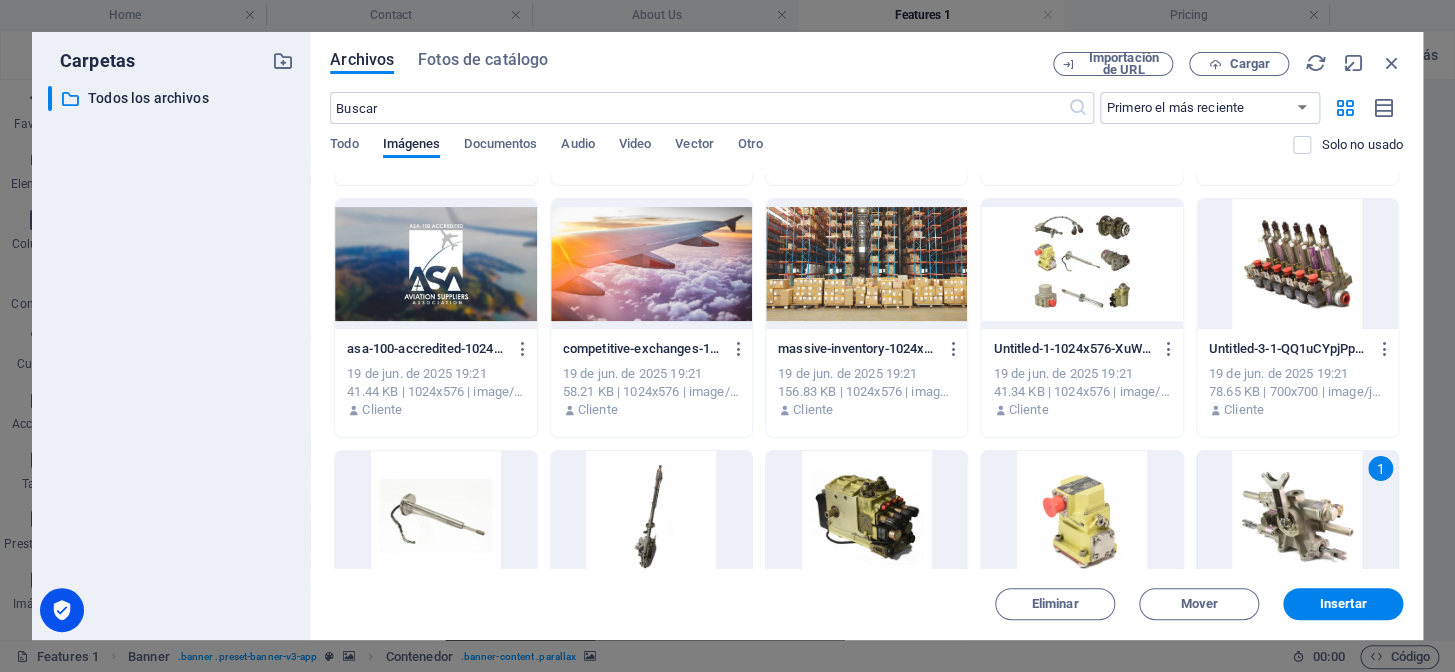 click at bounding box center (1081, 516) 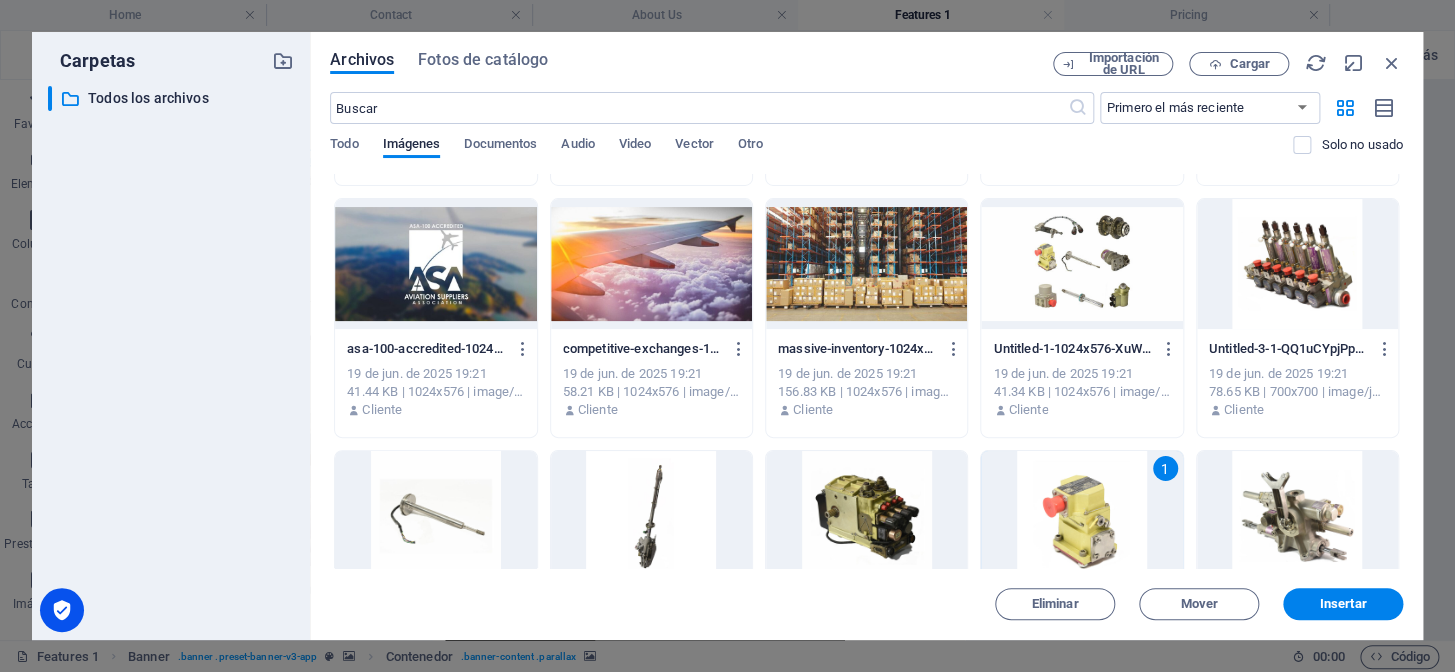 click at bounding box center [1297, 264] 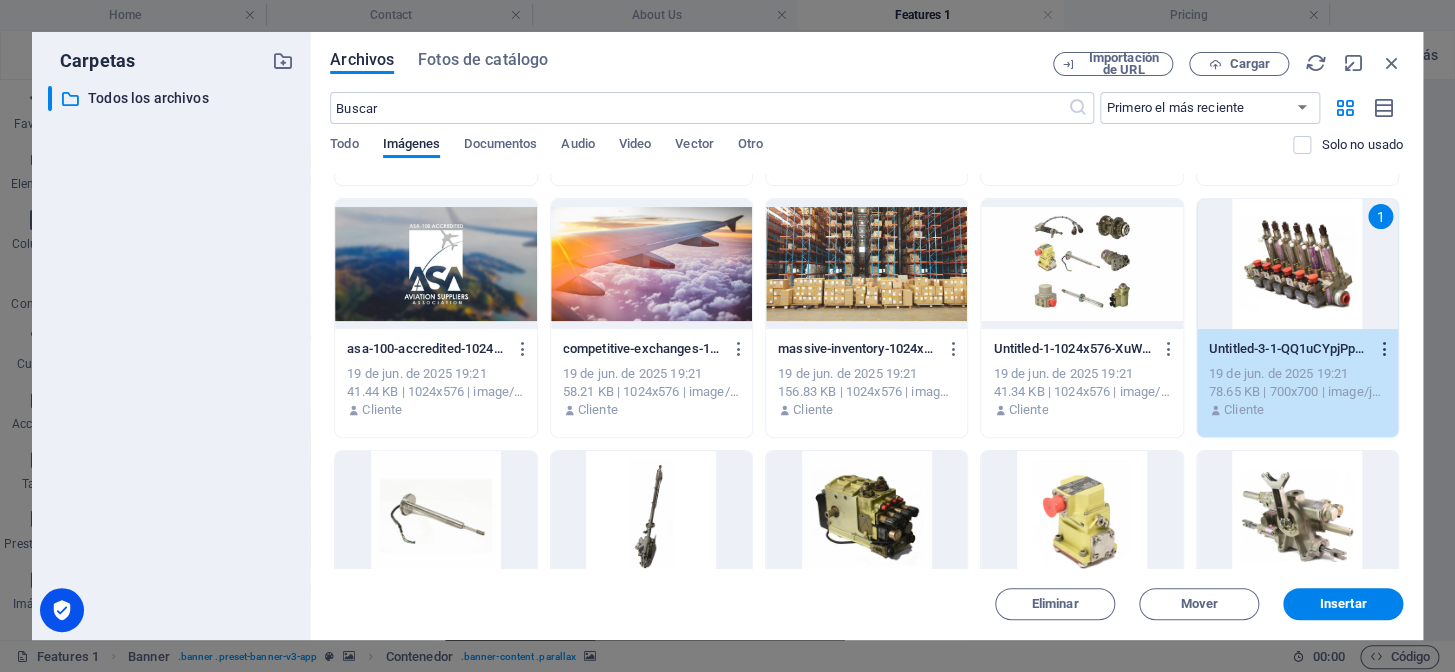 click at bounding box center (1384, 349) 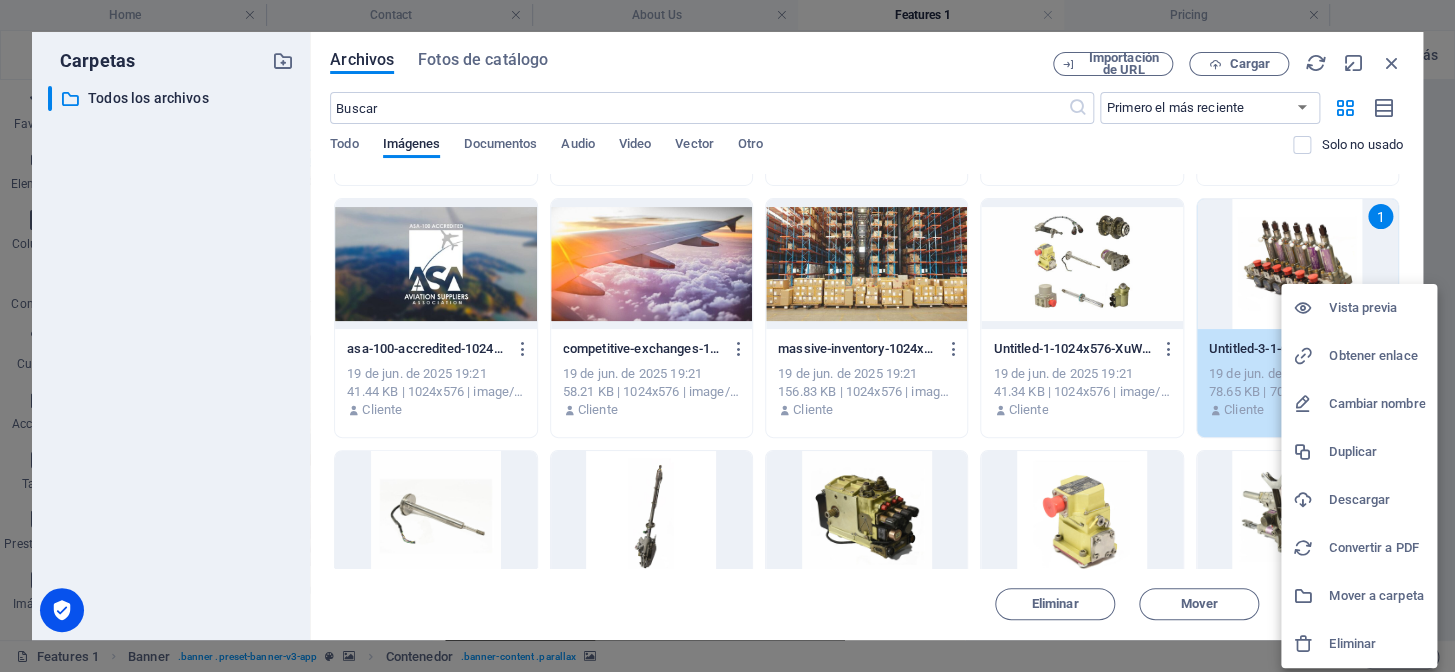 click on "Eliminar" at bounding box center (1377, 644) 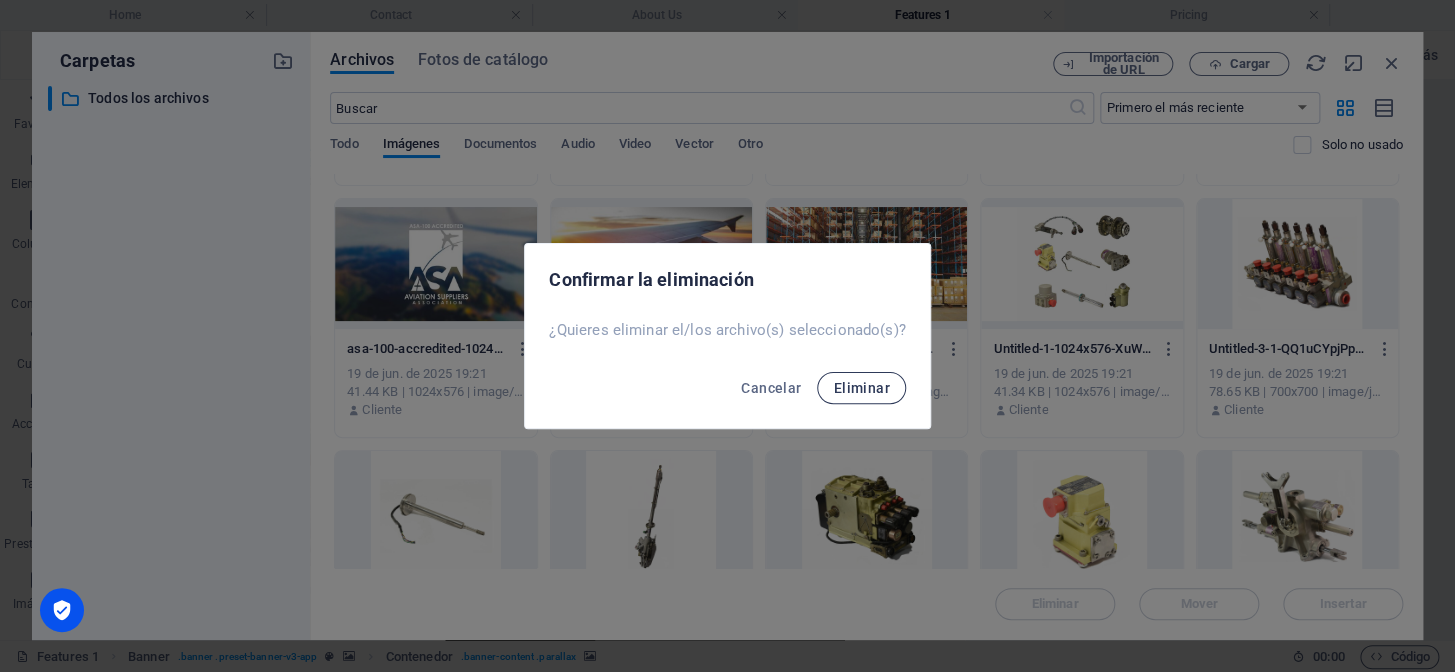 click on "Eliminar" at bounding box center [861, 388] 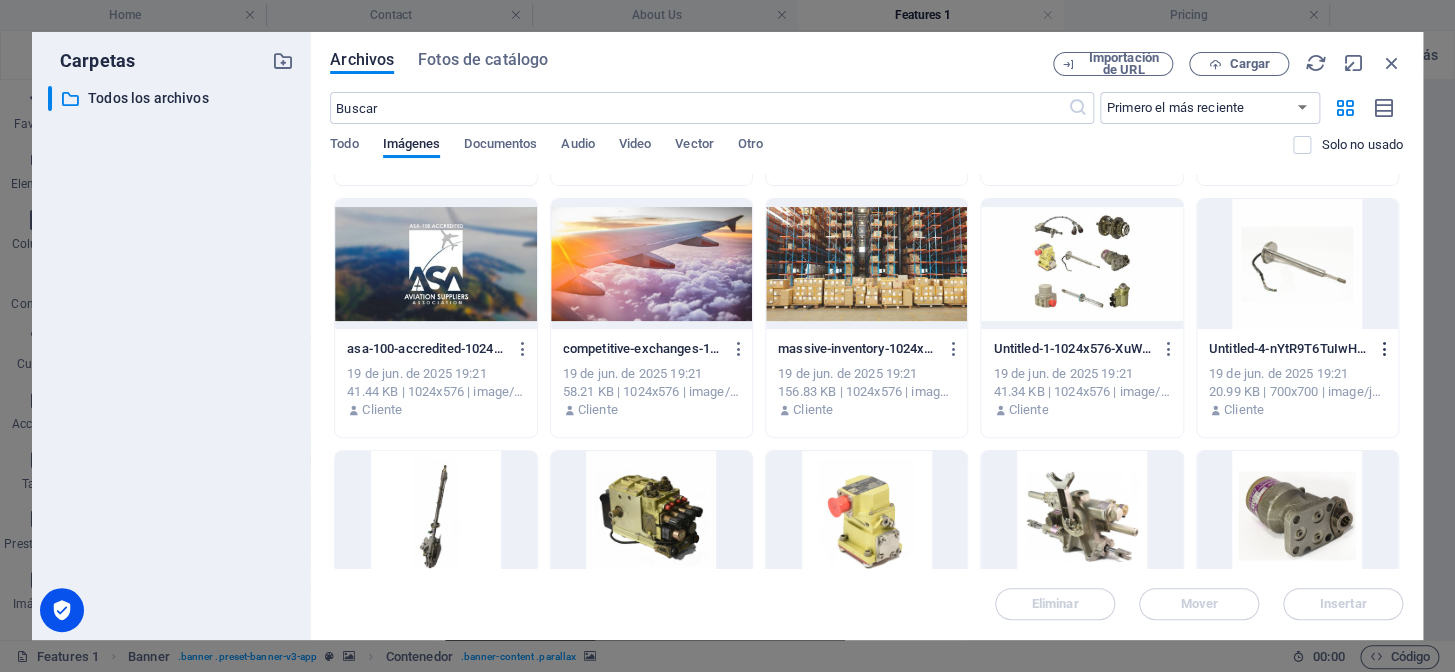 click at bounding box center (1384, 349) 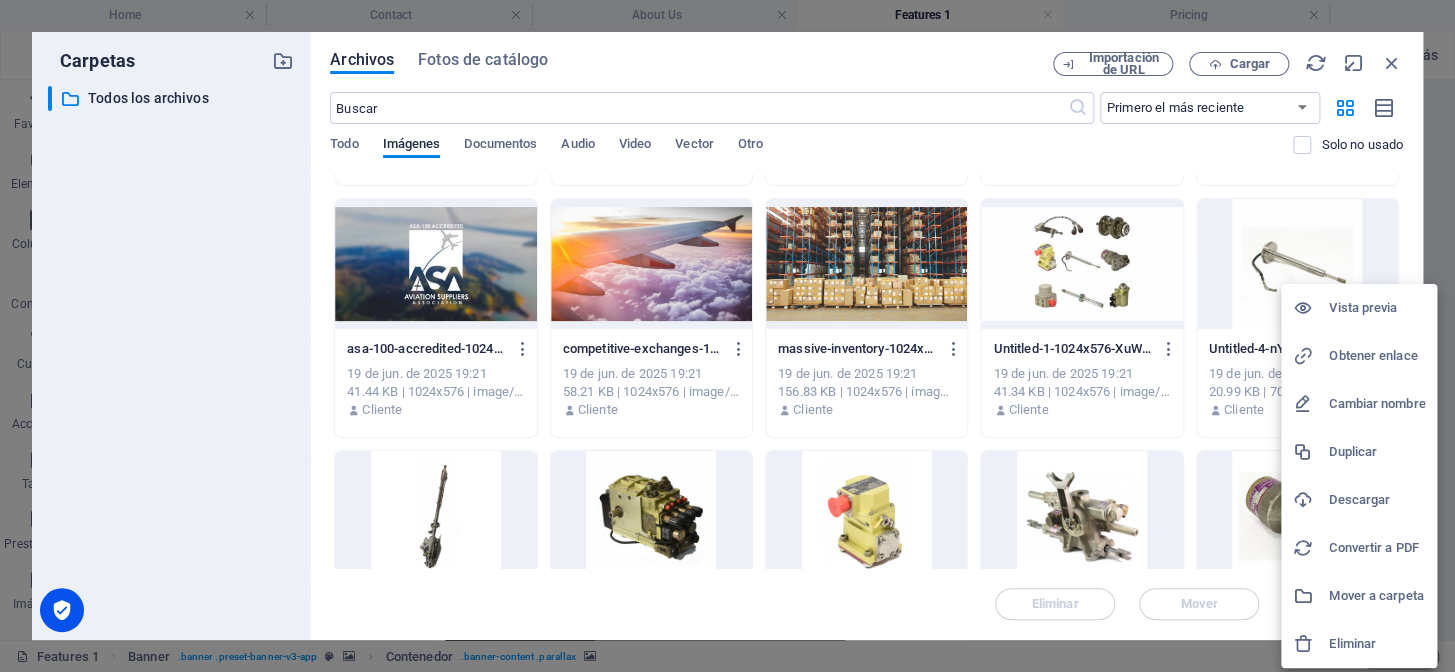 click on "Eliminar" at bounding box center [1377, 644] 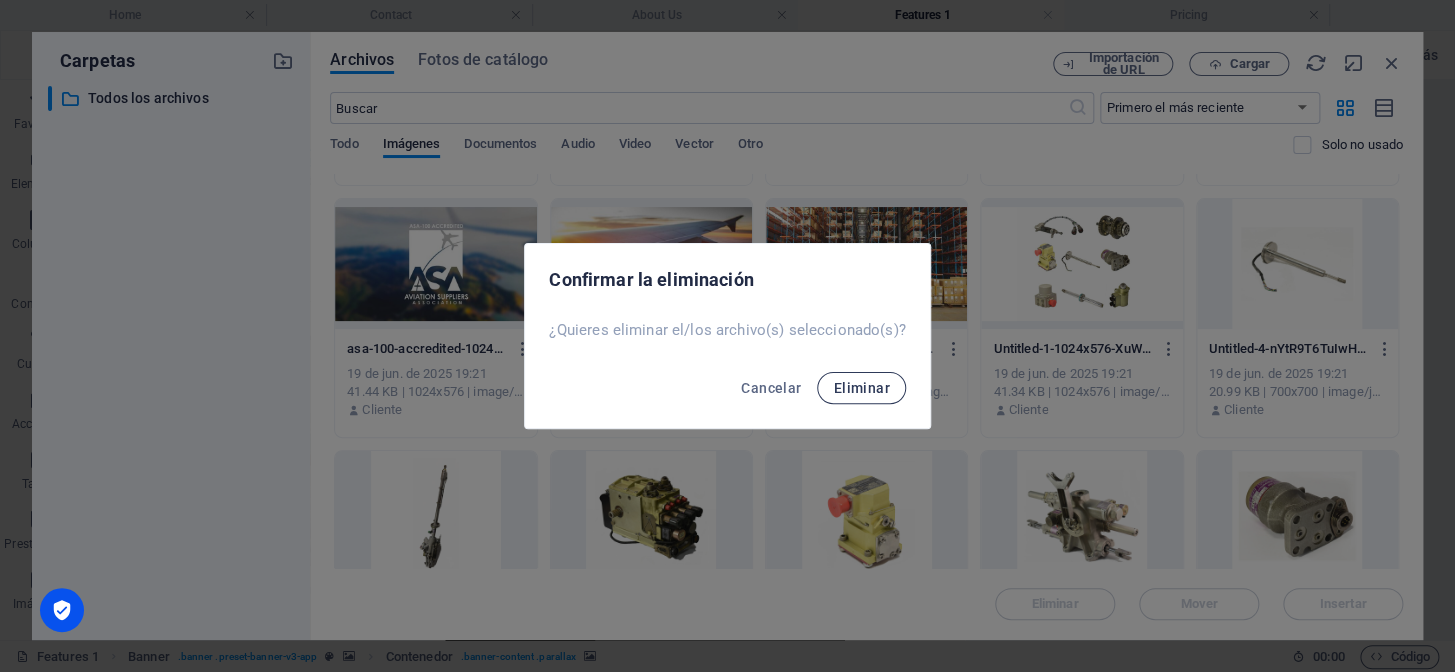 click on "Eliminar" at bounding box center [861, 388] 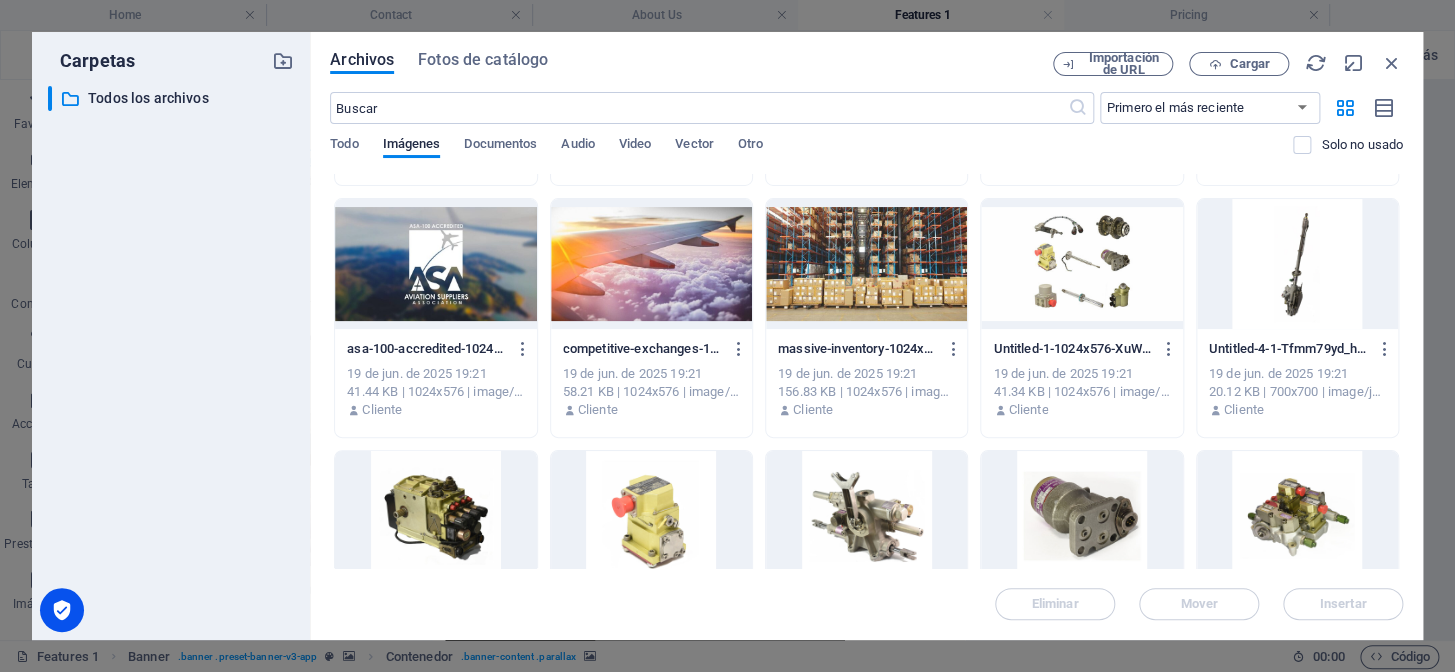 click at bounding box center (1384, 349) 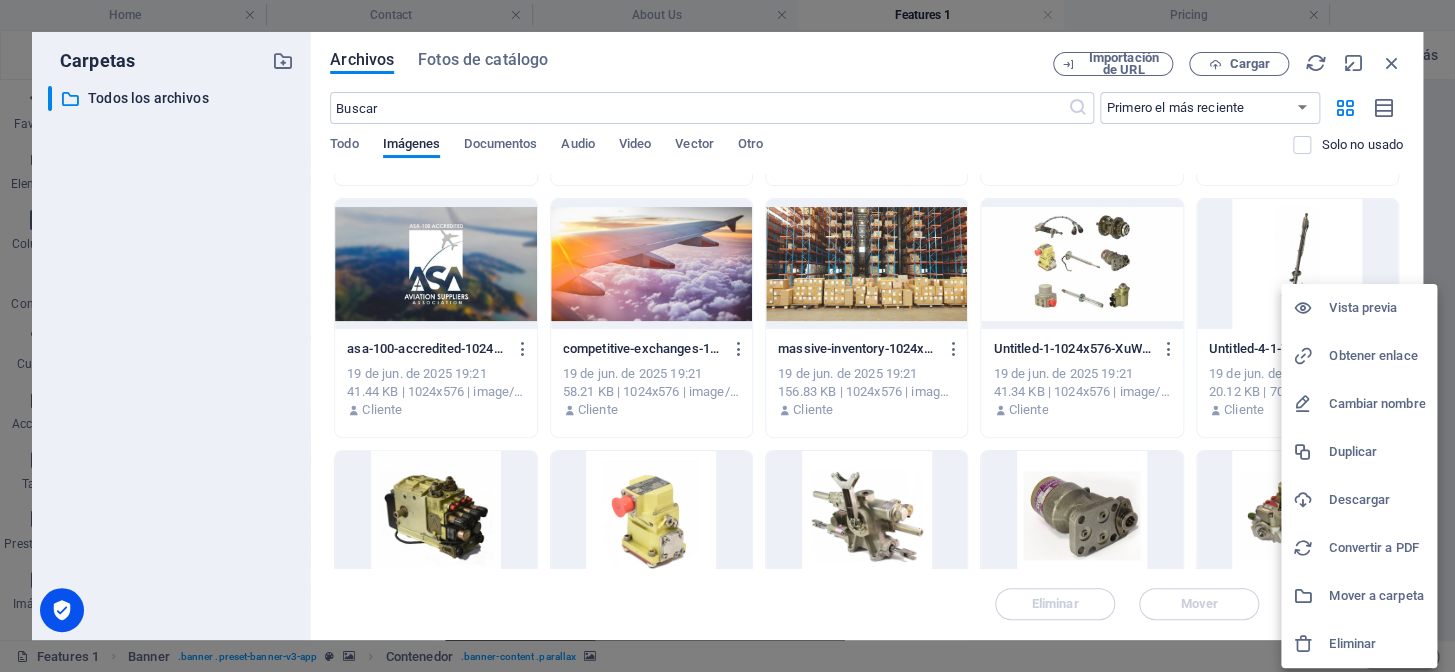 click on "Eliminar" at bounding box center [1377, 644] 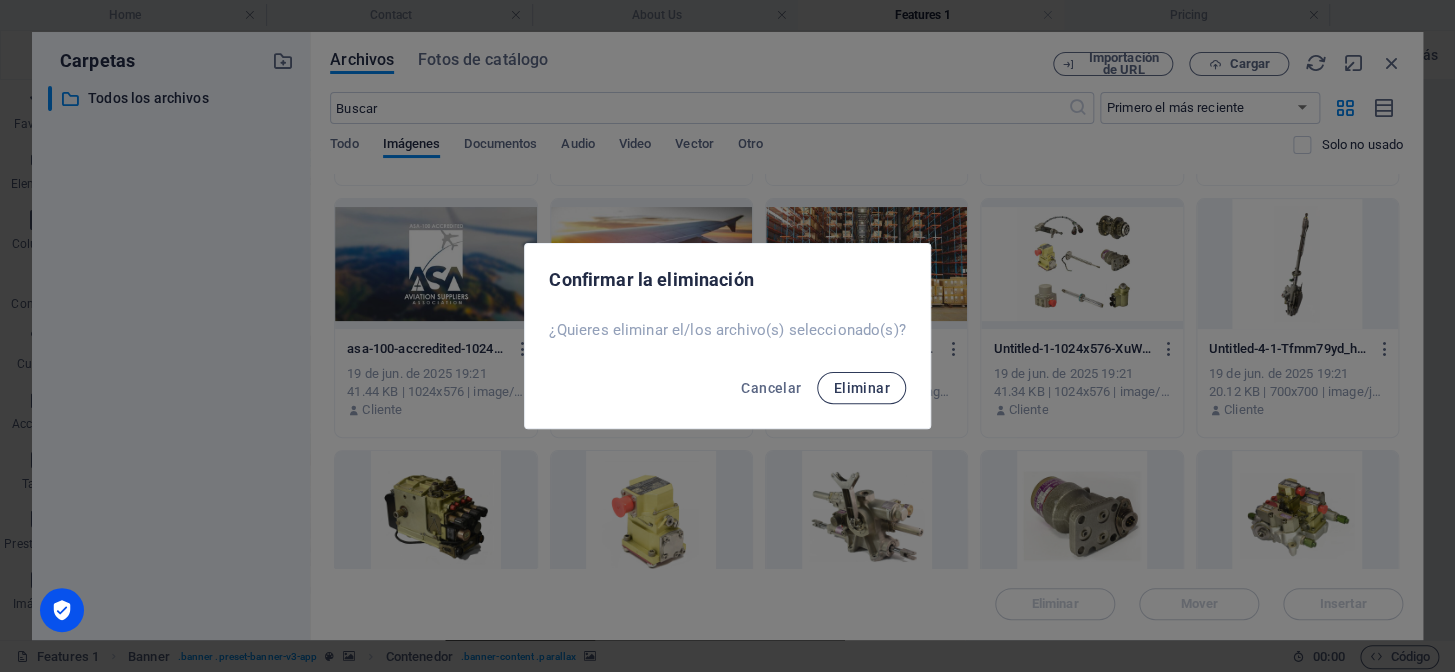 click on "Eliminar" at bounding box center (861, 388) 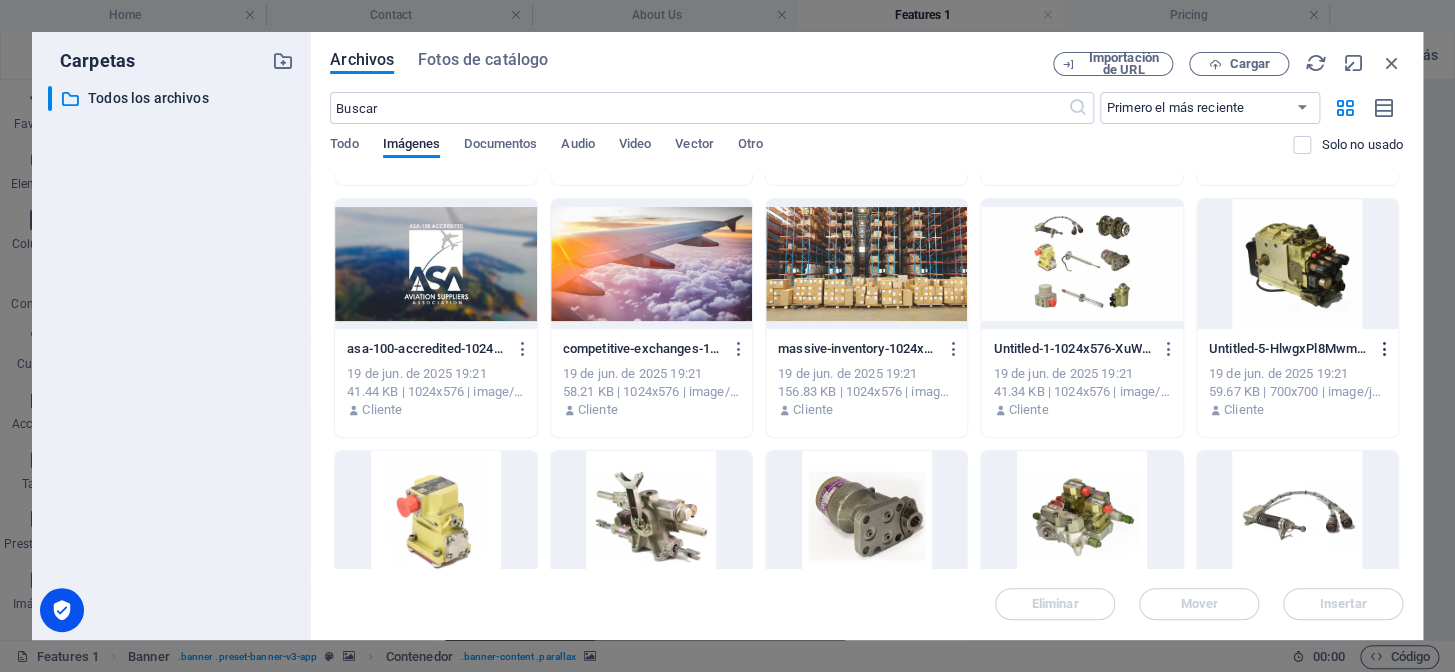 click at bounding box center [1384, 349] 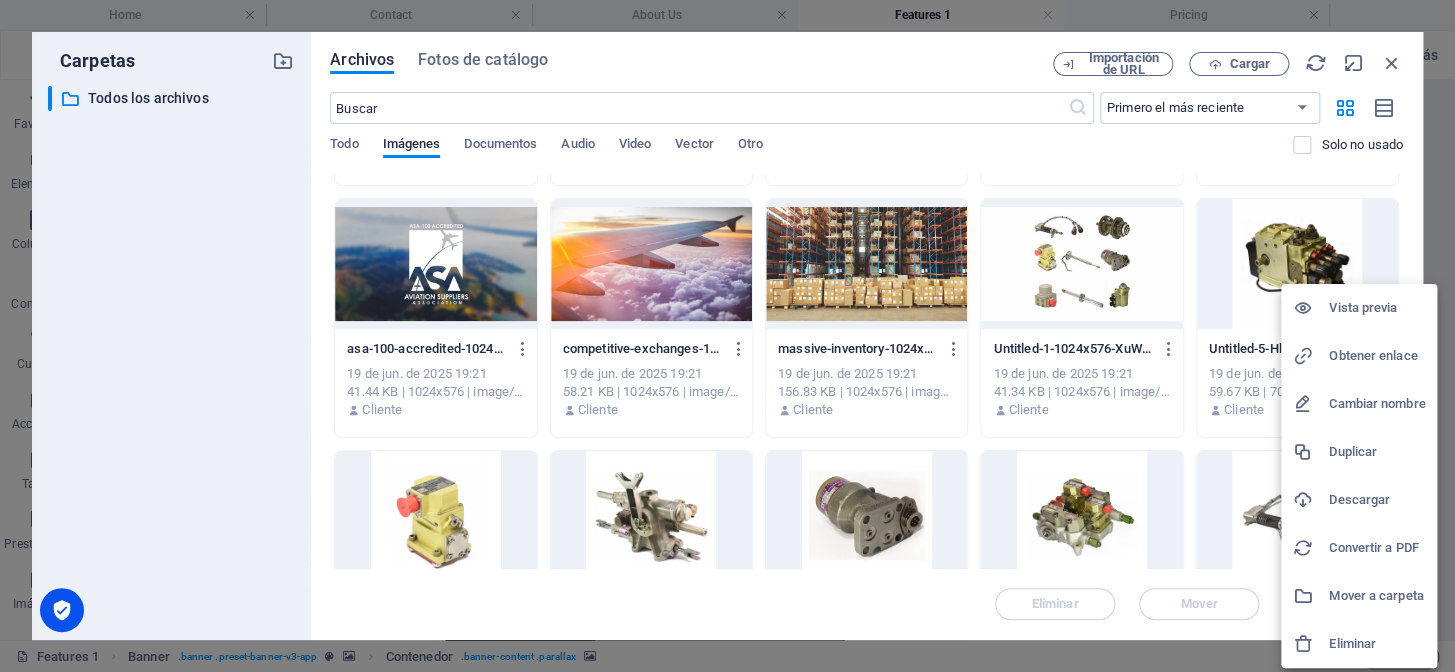 click at bounding box center (1303, 644) 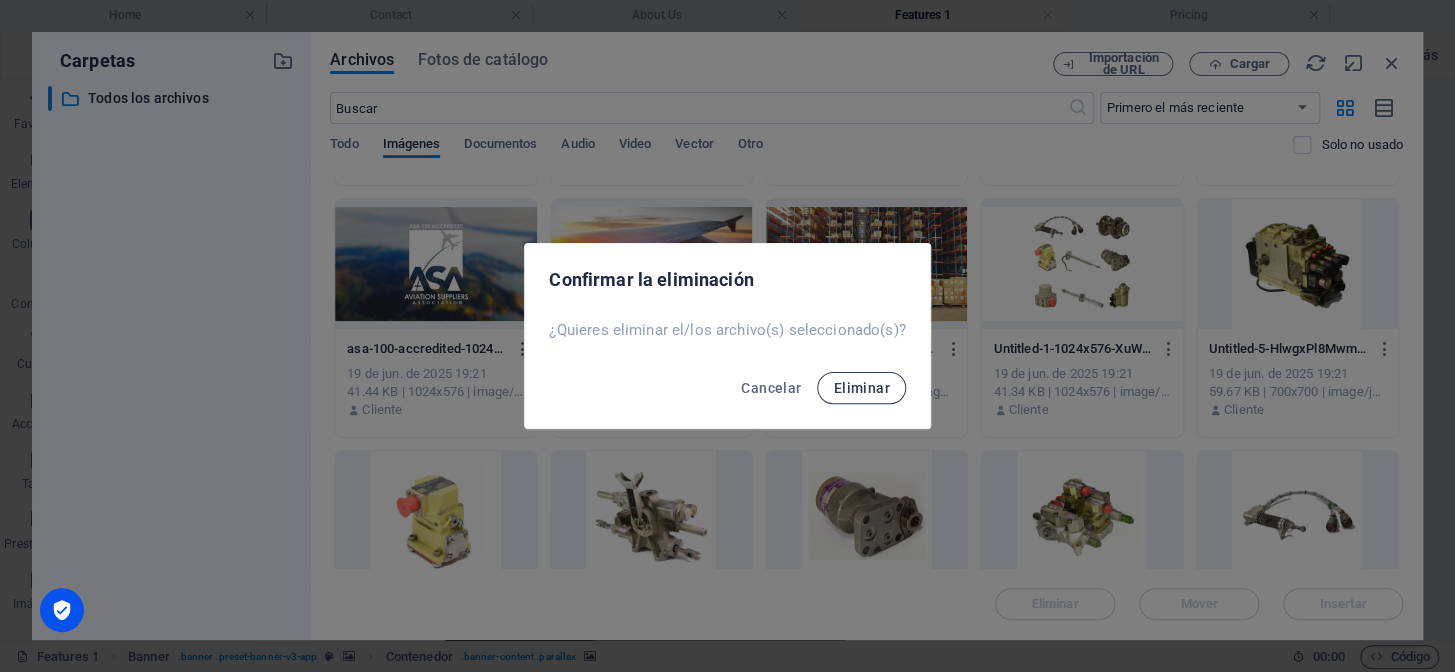 click on "Eliminar" at bounding box center (861, 388) 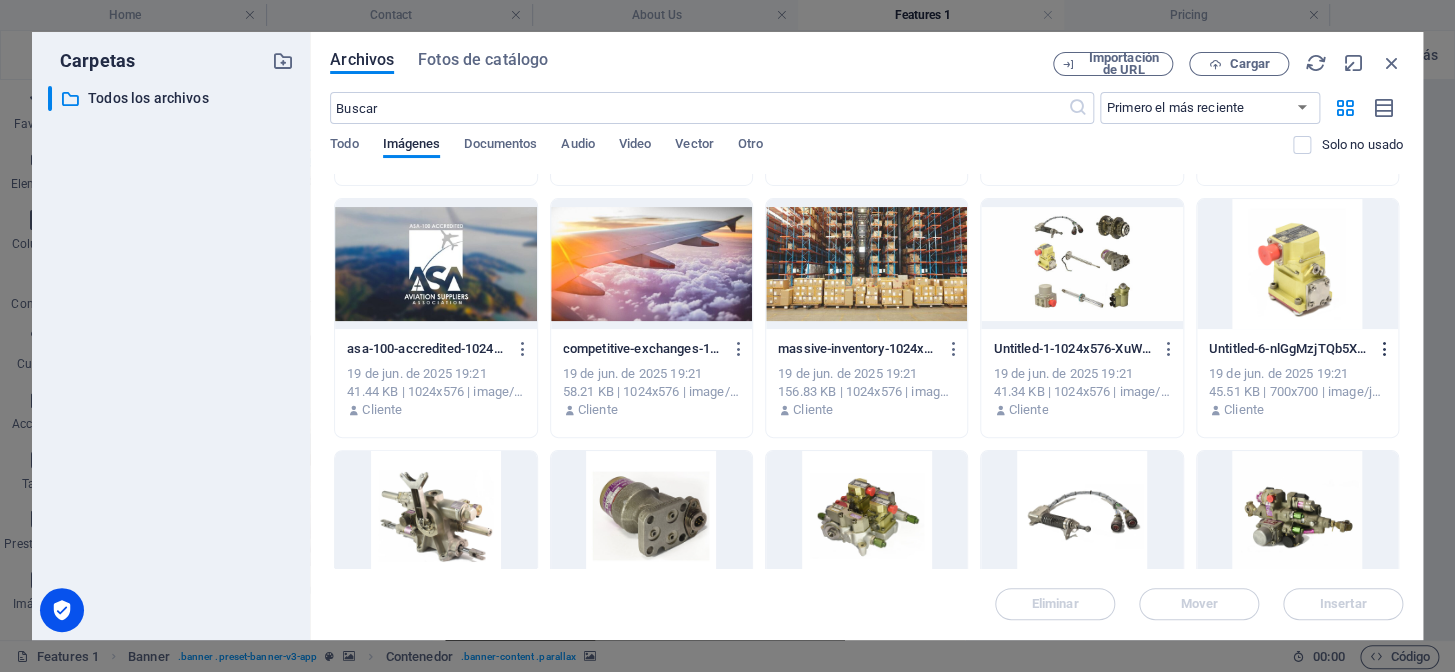 click at bounding box center (1384, 349) 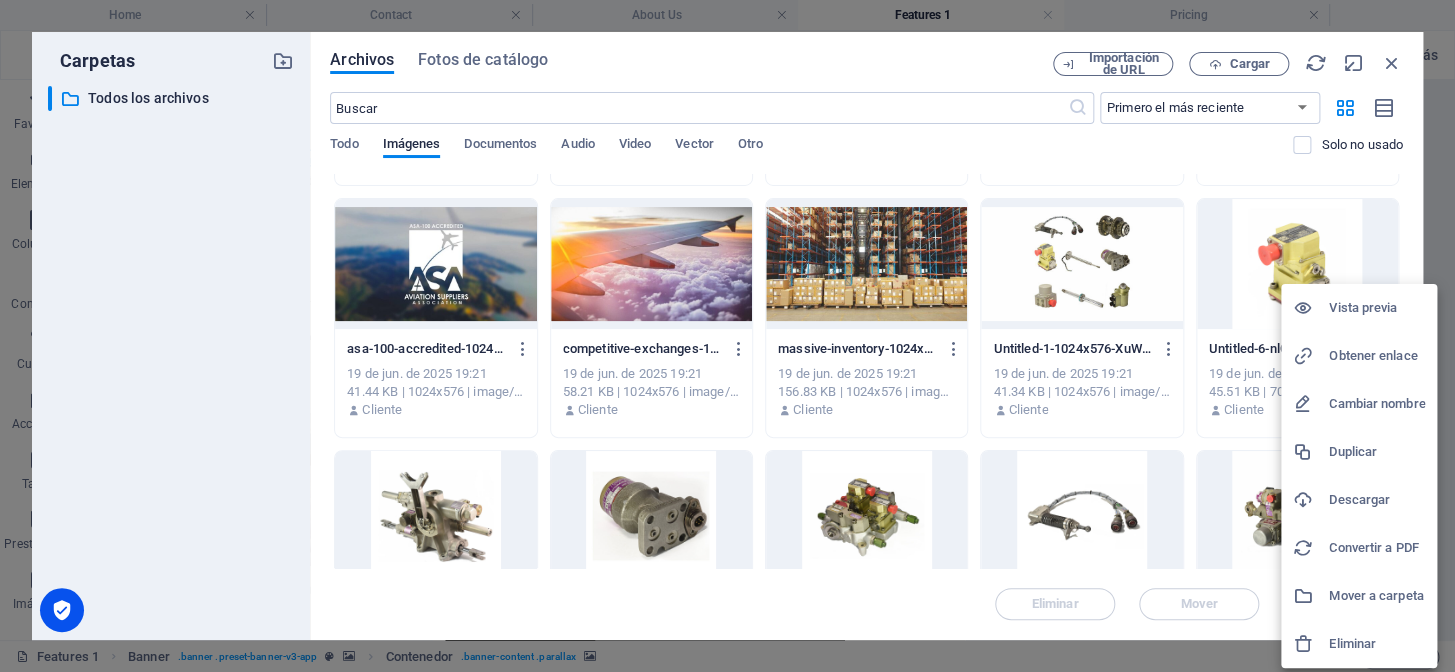 click at bounding box center (1303, 644) 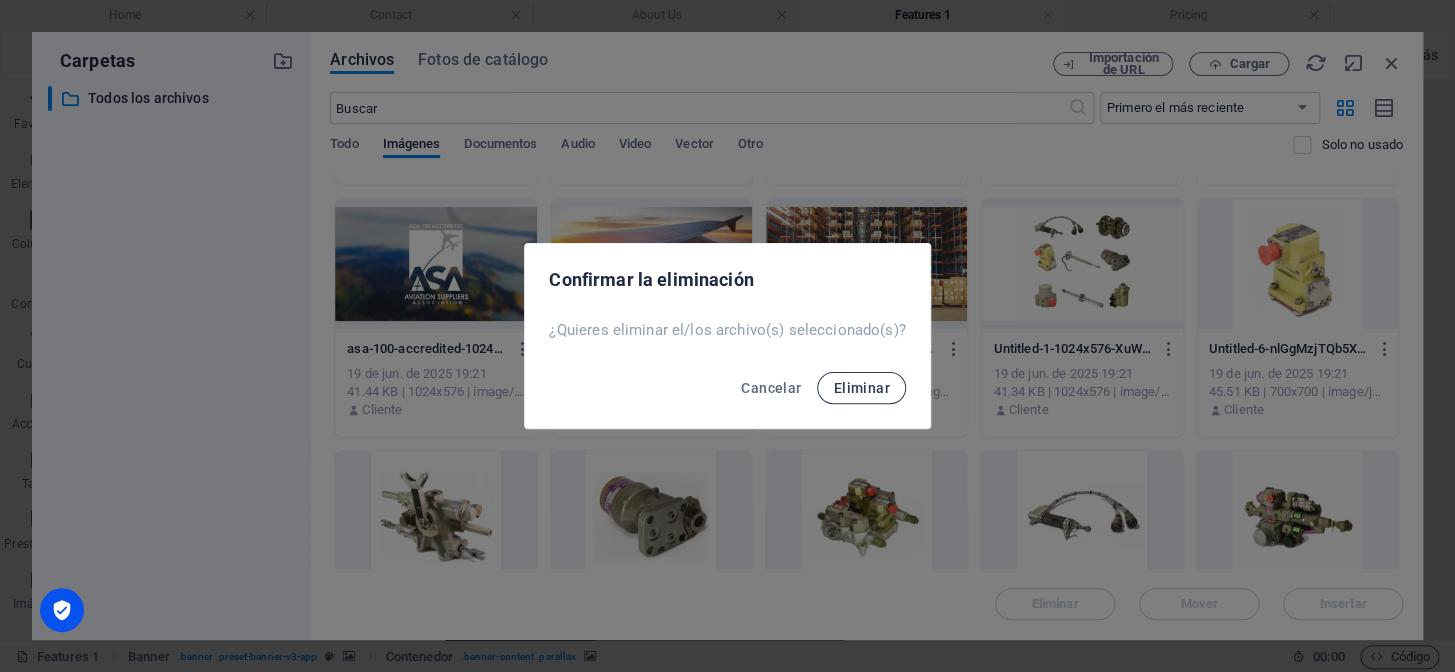 click on "Eliminar" at bounding box center (861, 388) 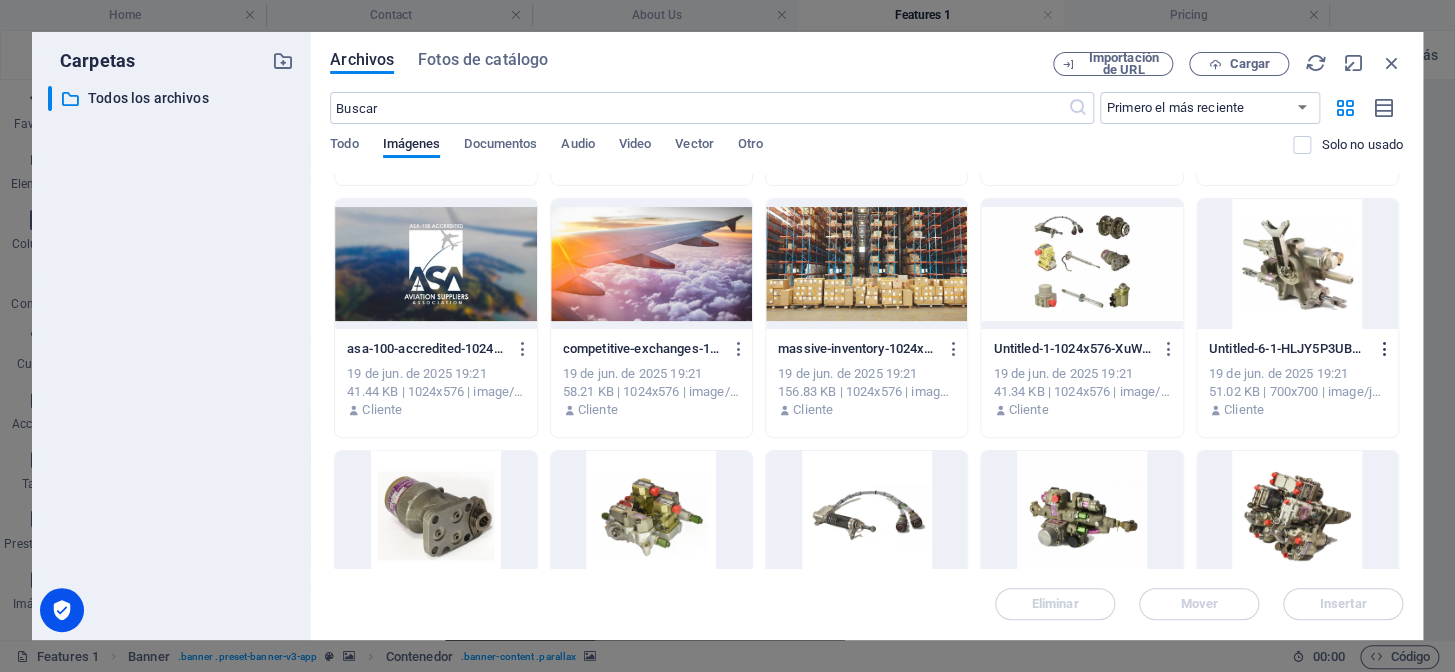 click at bounding box center (1384, 349) 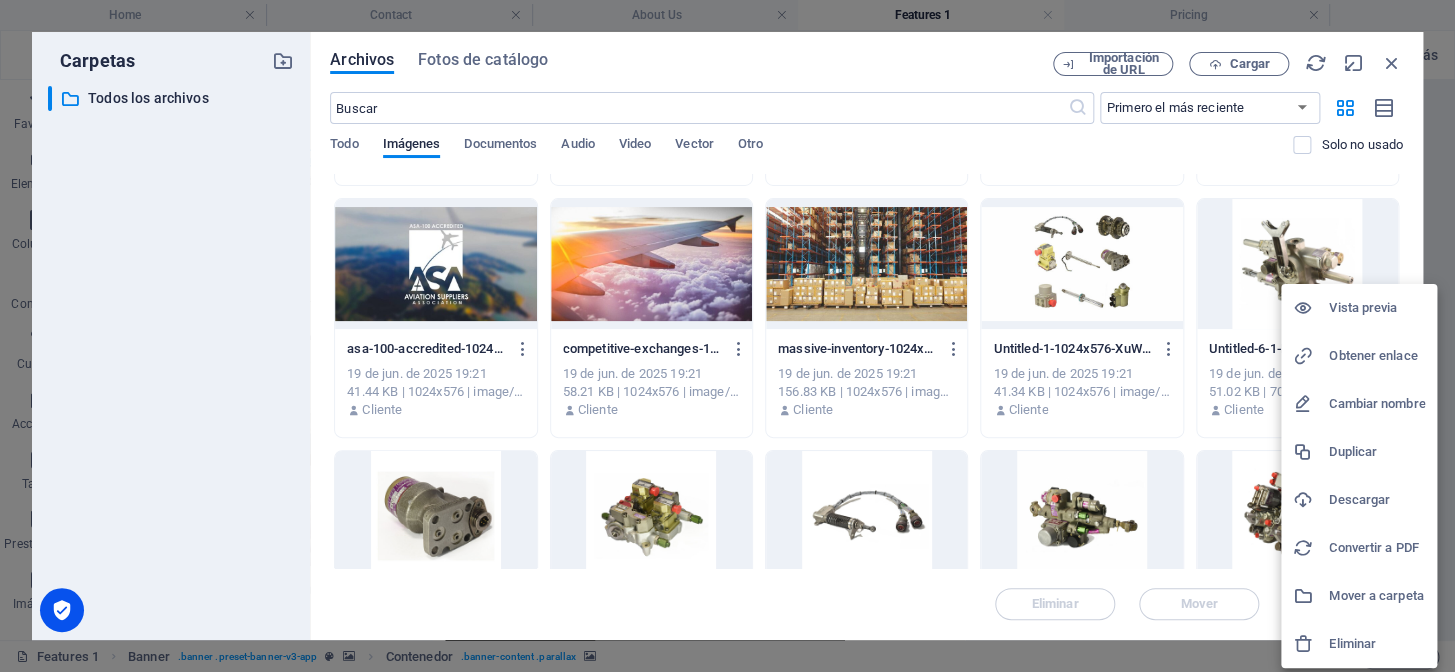 click on "Eliminar" at bounding box center [1359, 644] 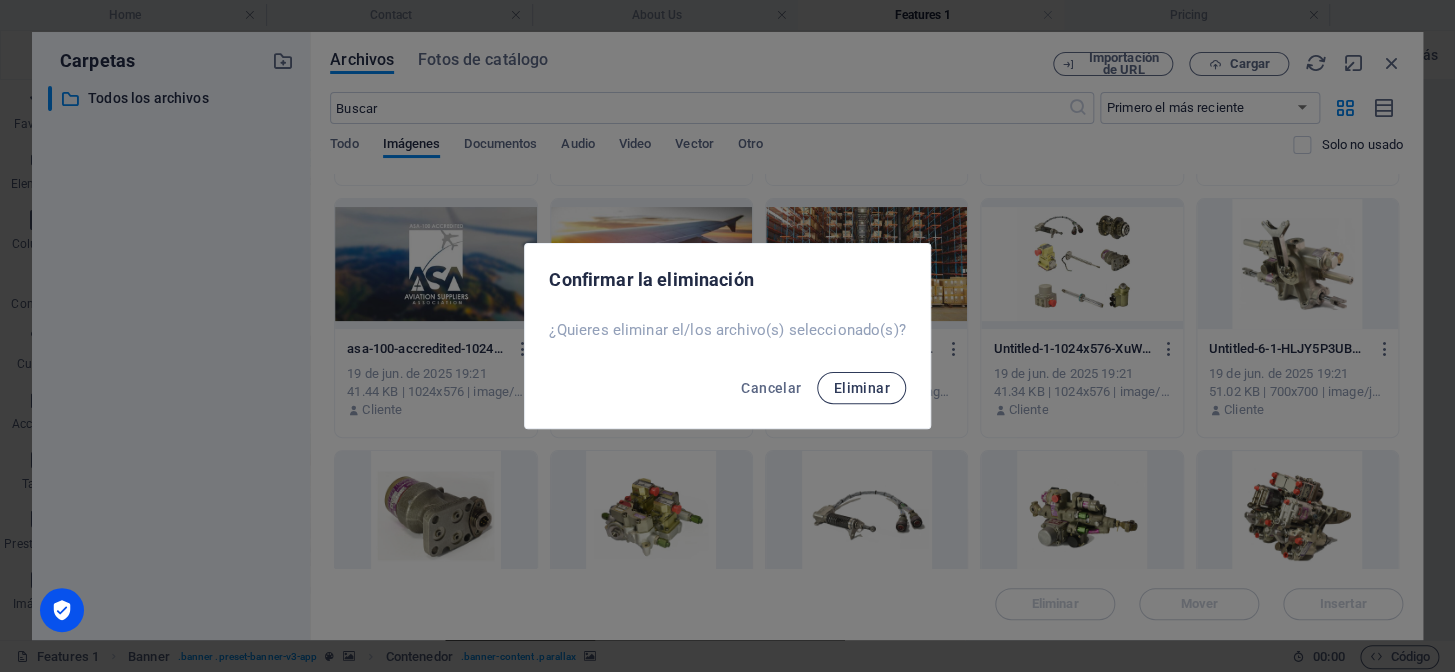click on "Eliminar" at bounding box center (861, 388) 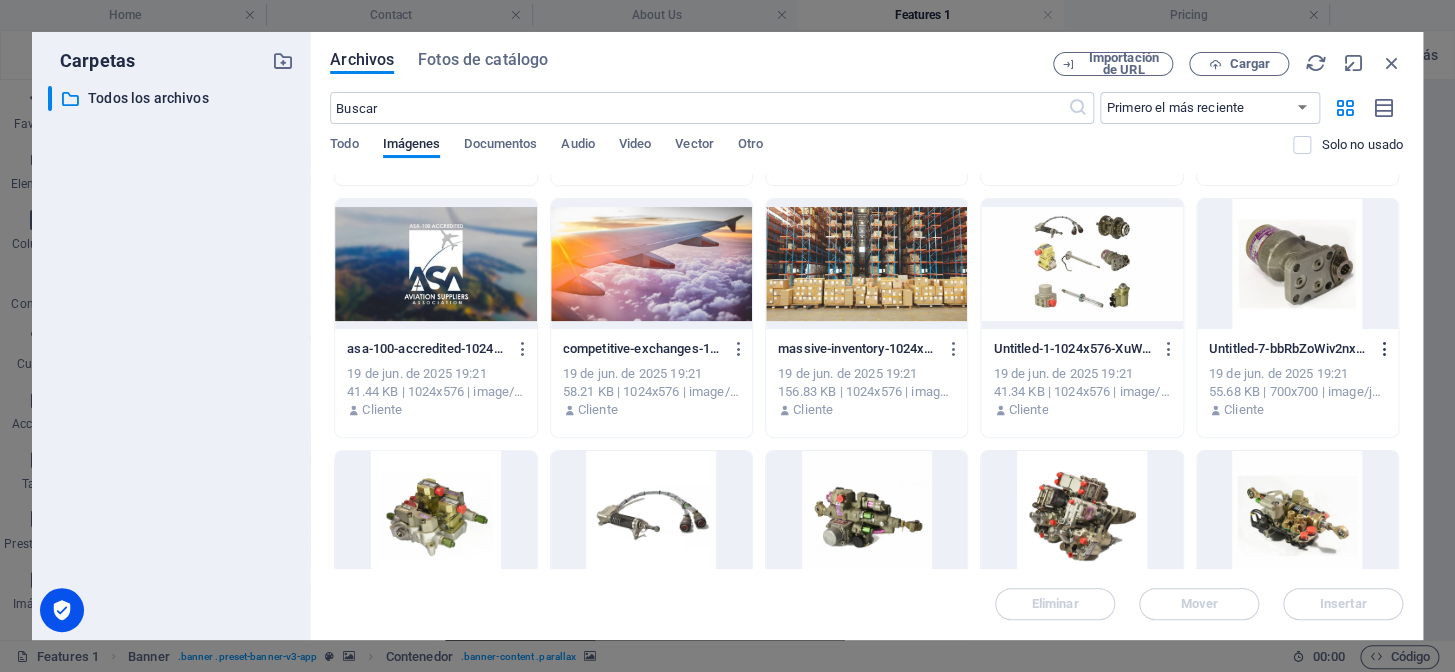 click at bounding box center [1384, 349] 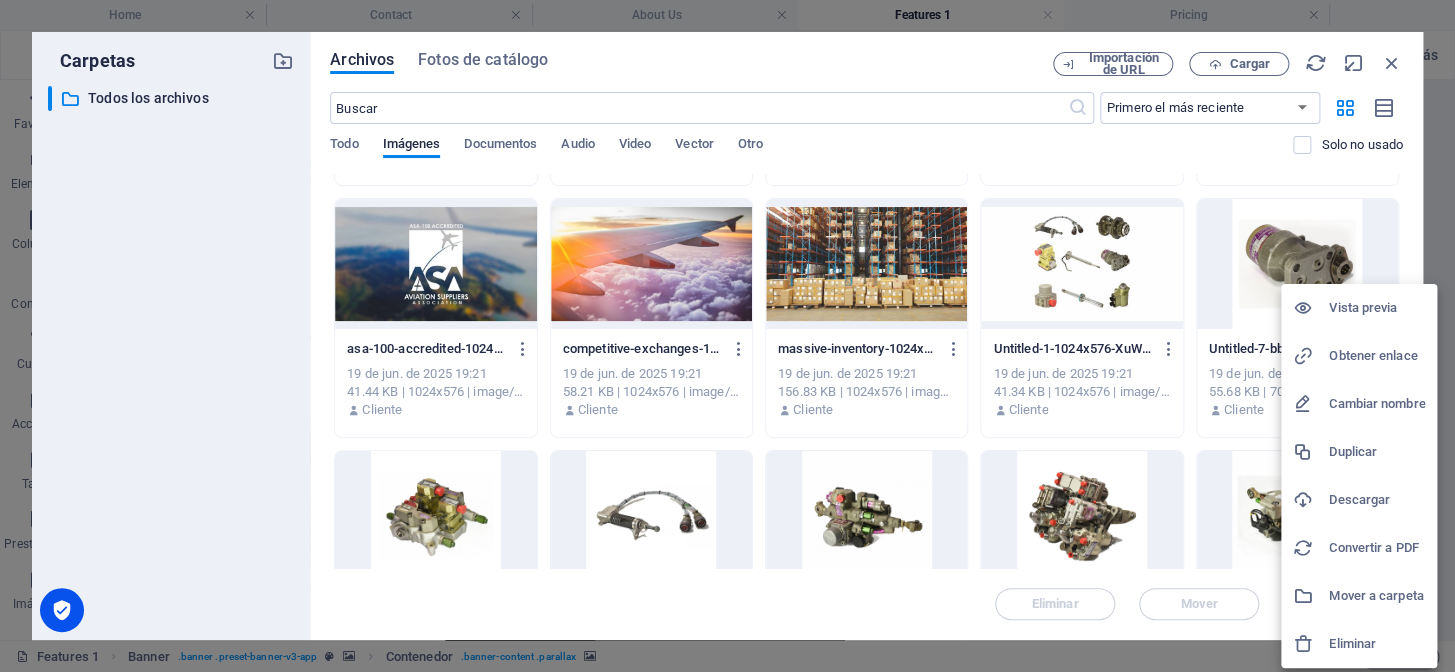 click at bounding box center [1311, 644] 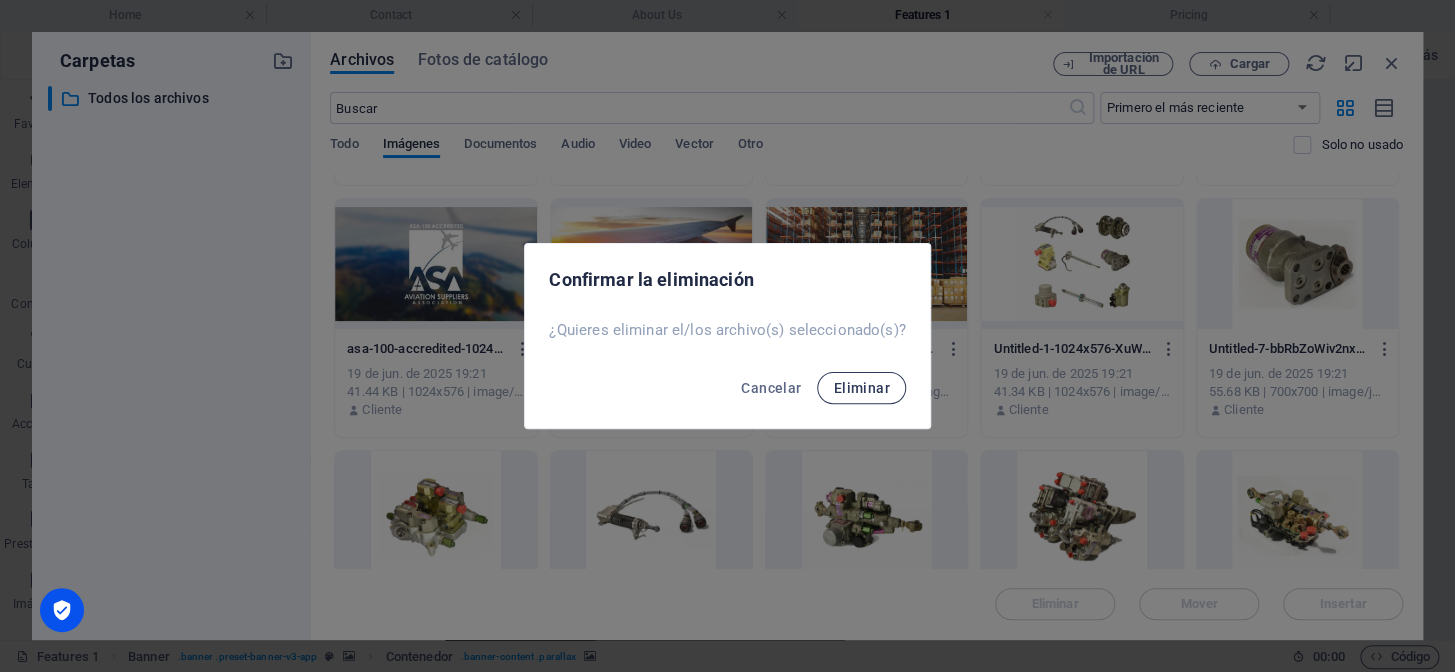 click on "Eliminar" at bounding box center (861, 388) 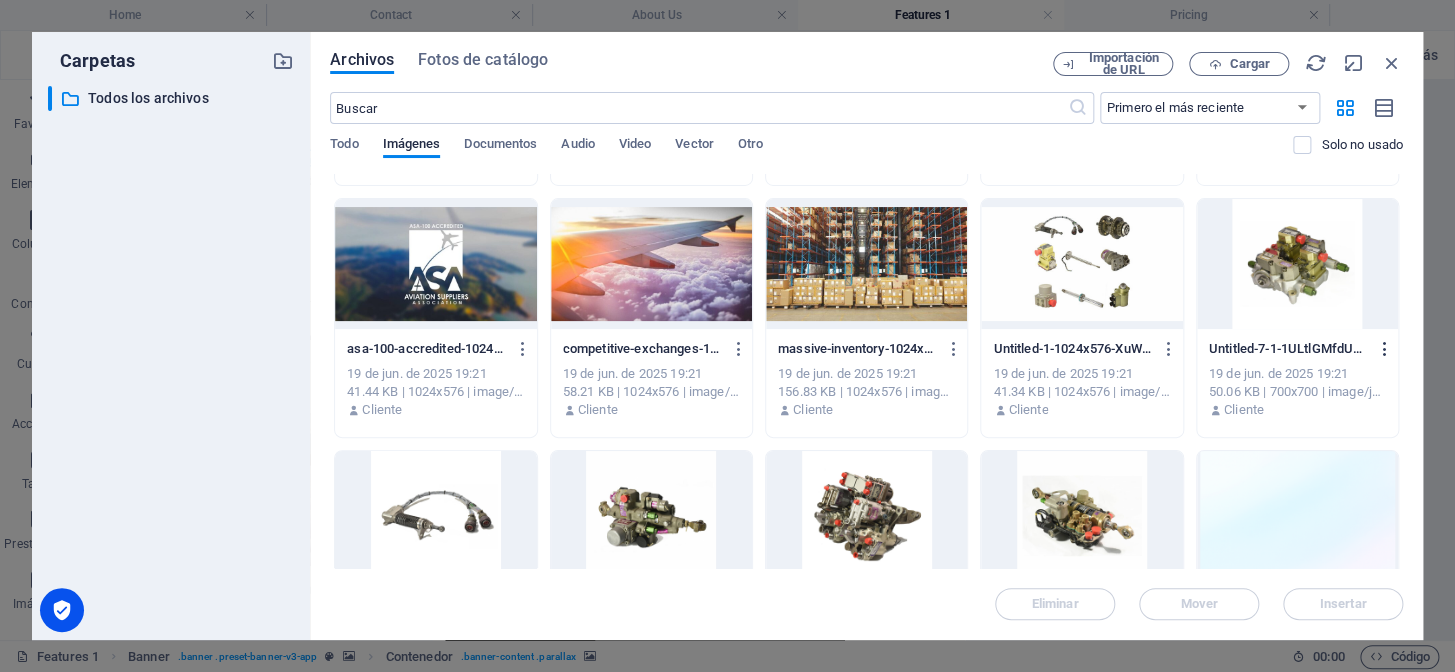 click at bounding box center [1384, 349] 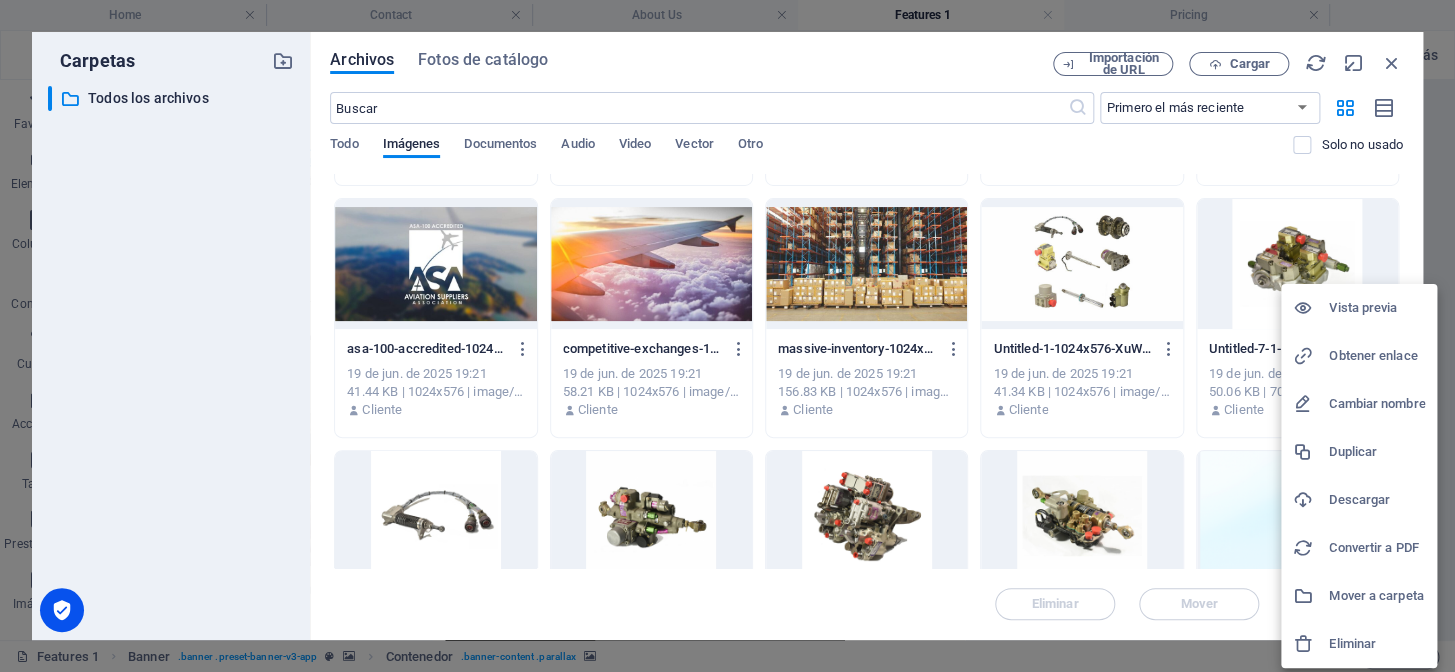 click at bounding box center (1303, 644) 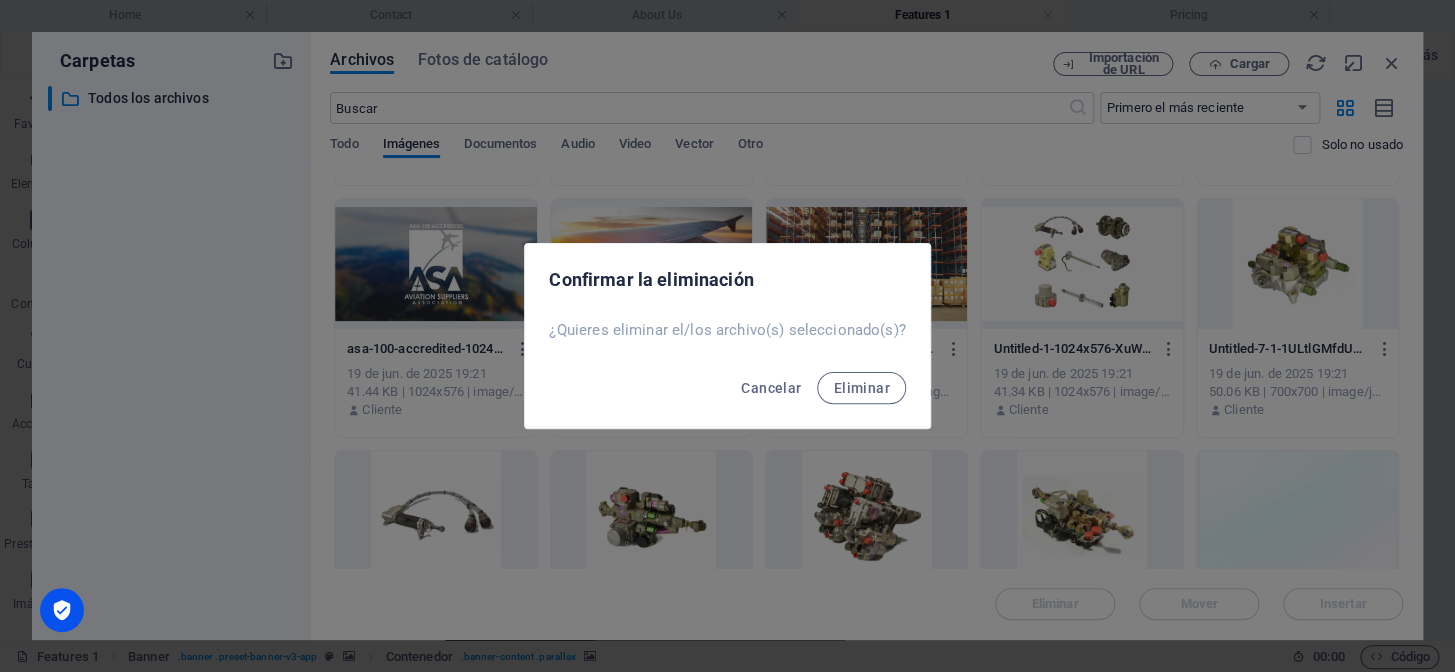 click on "Cancelar Eliminar" at bounding box center [727, 394] 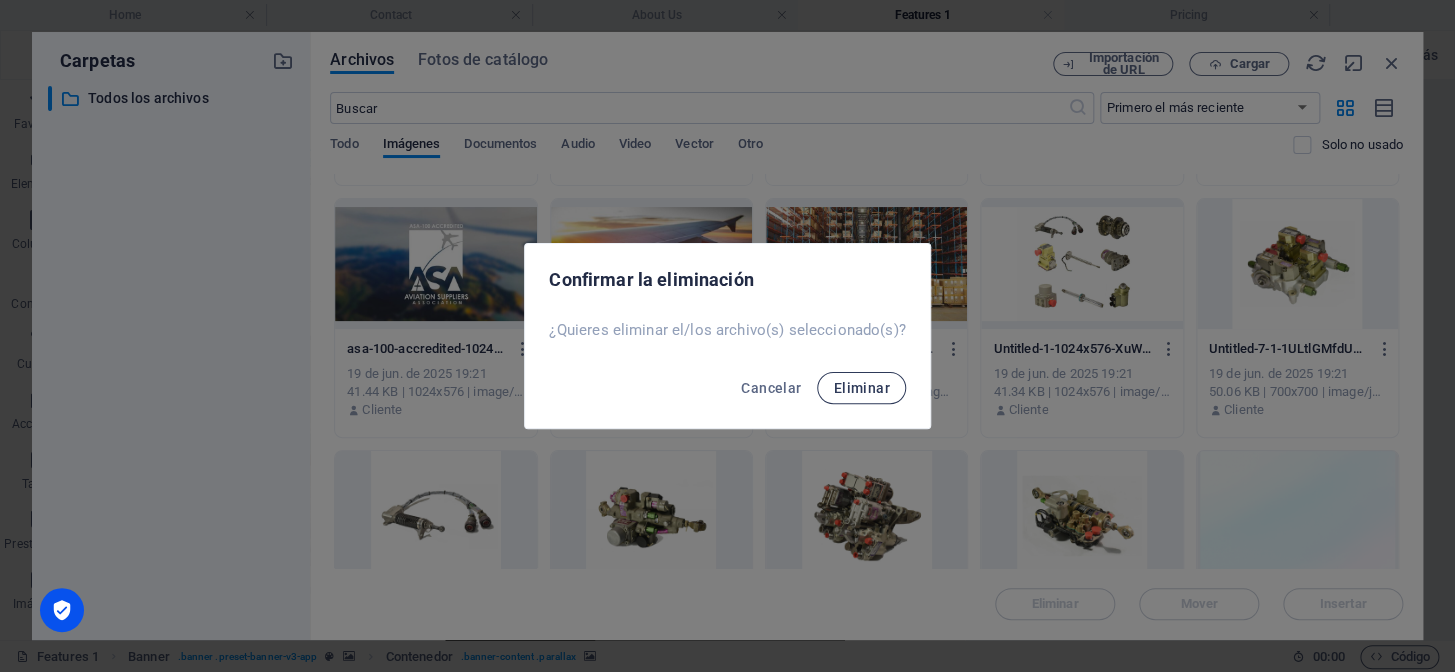 click on "Eliminar" at bounding box center [861, 388] 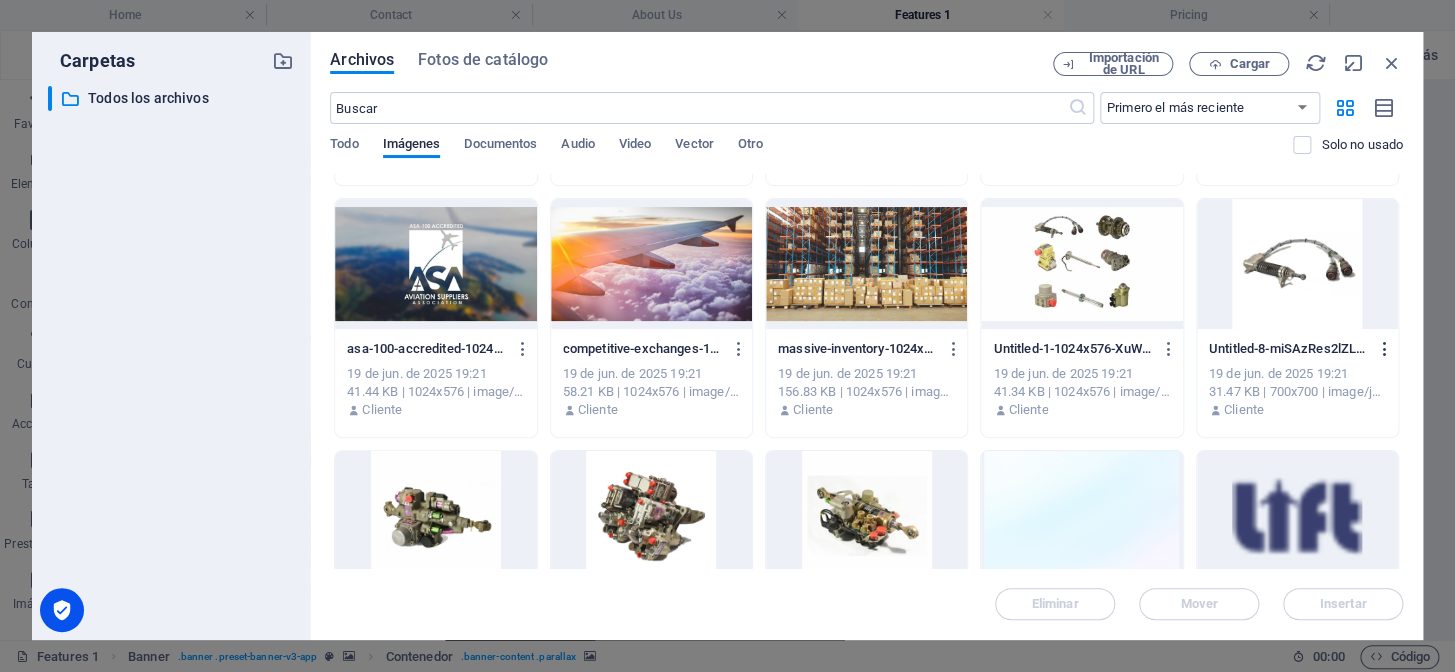 click at bounding box center (1384, 349) 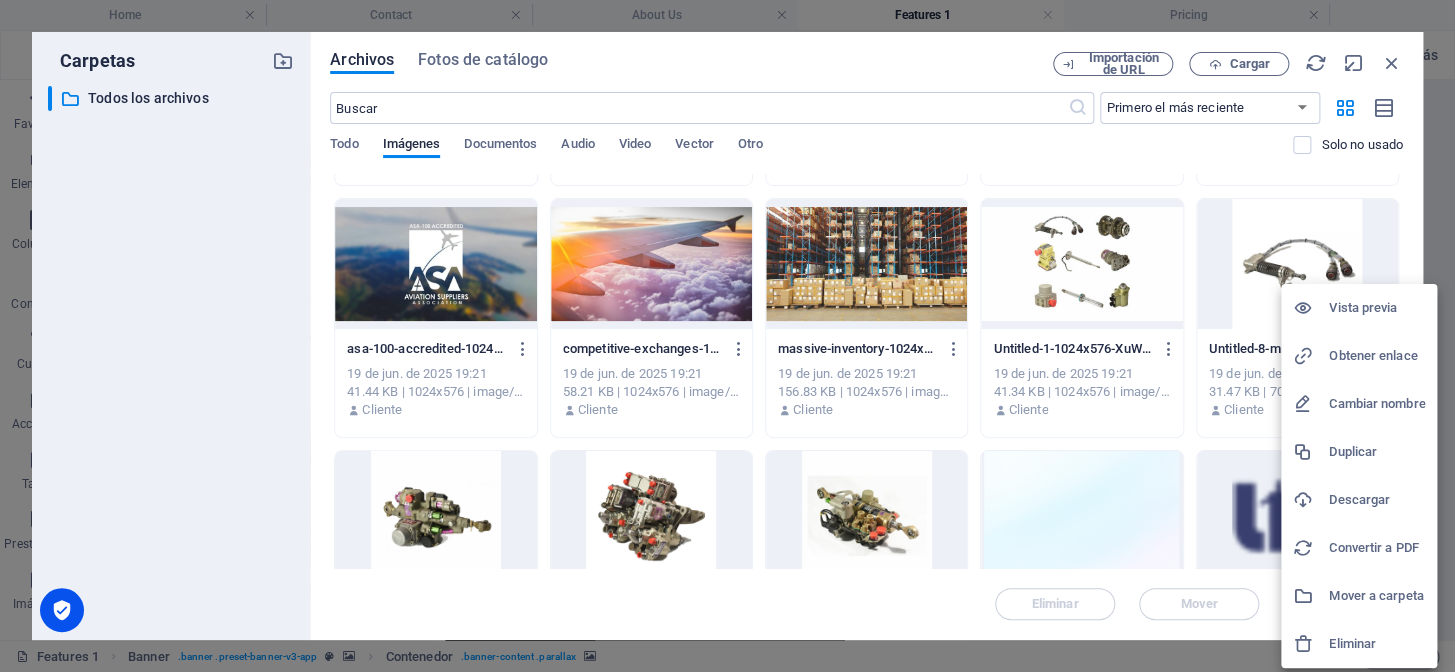 click at bounding box center [1311, 644] 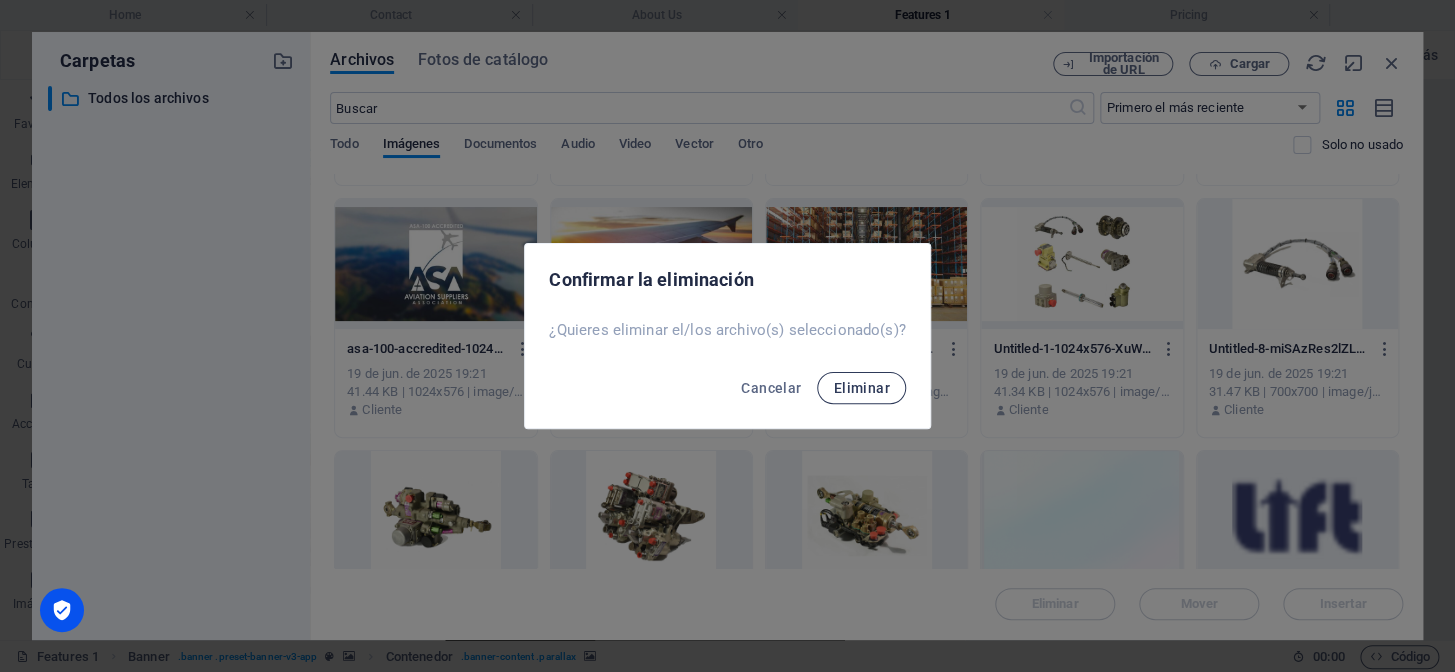 click on "Eliminar" at bounding box center (861, 388) 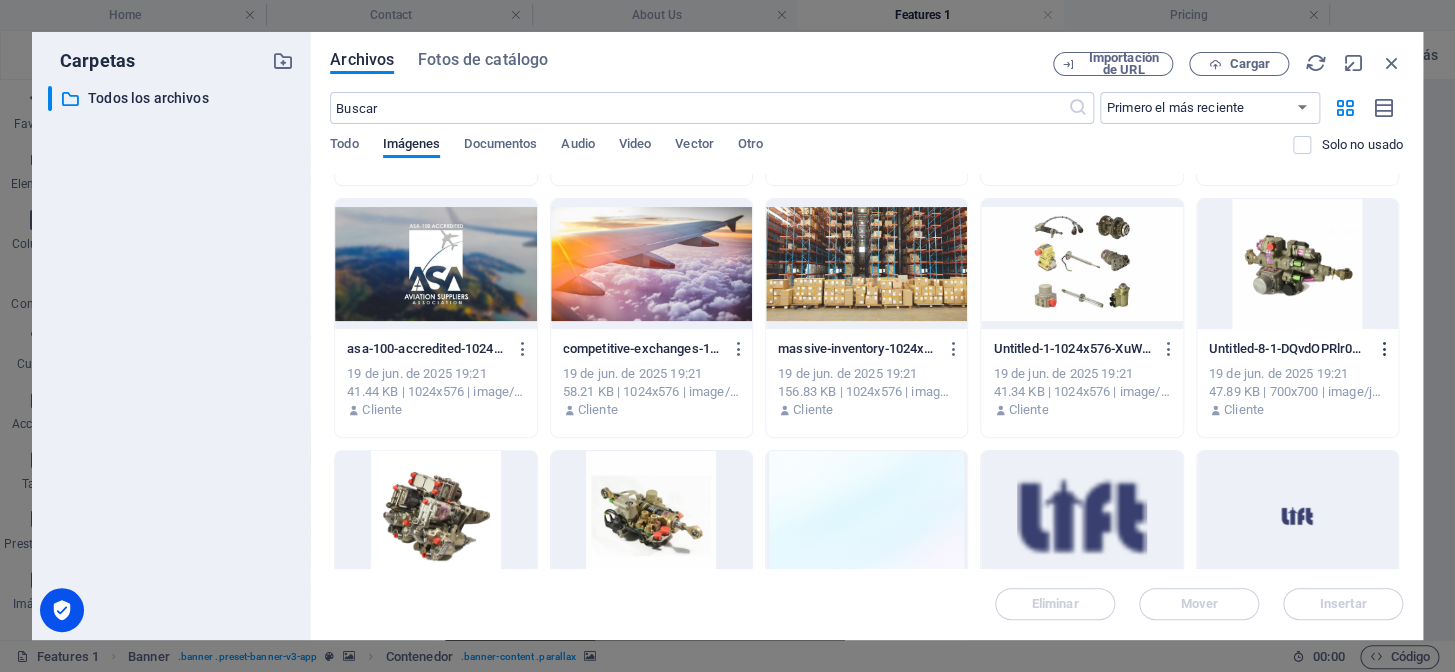 click at bounding box center (1384, 349) 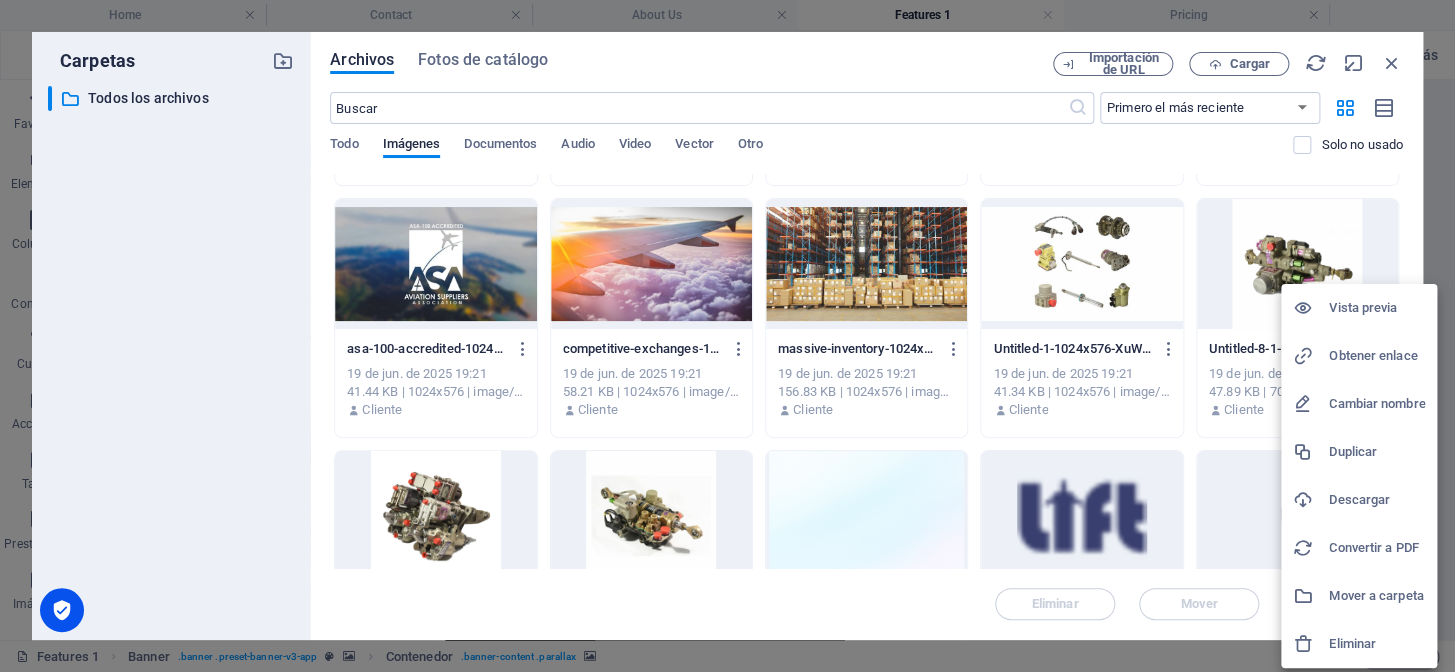 click at bounding box center (1311, 644) 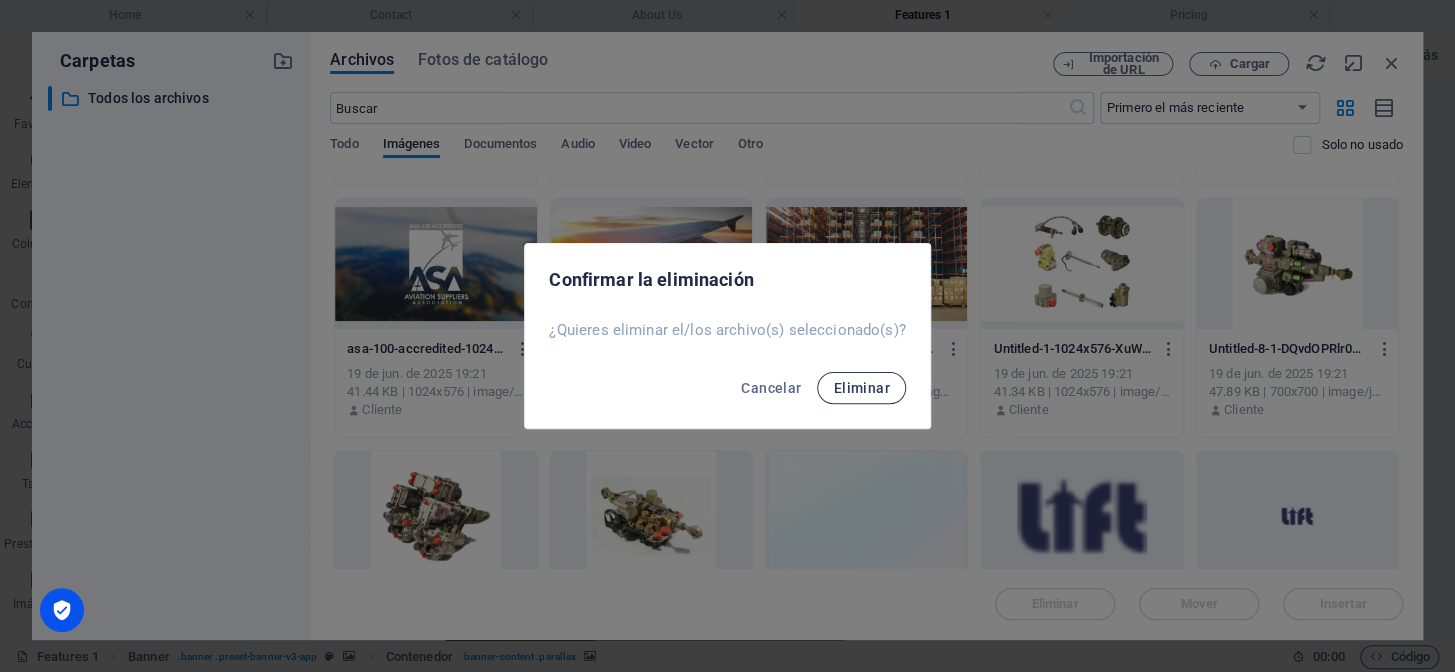 click on "Eliminar" at bounding box center (861, 388) 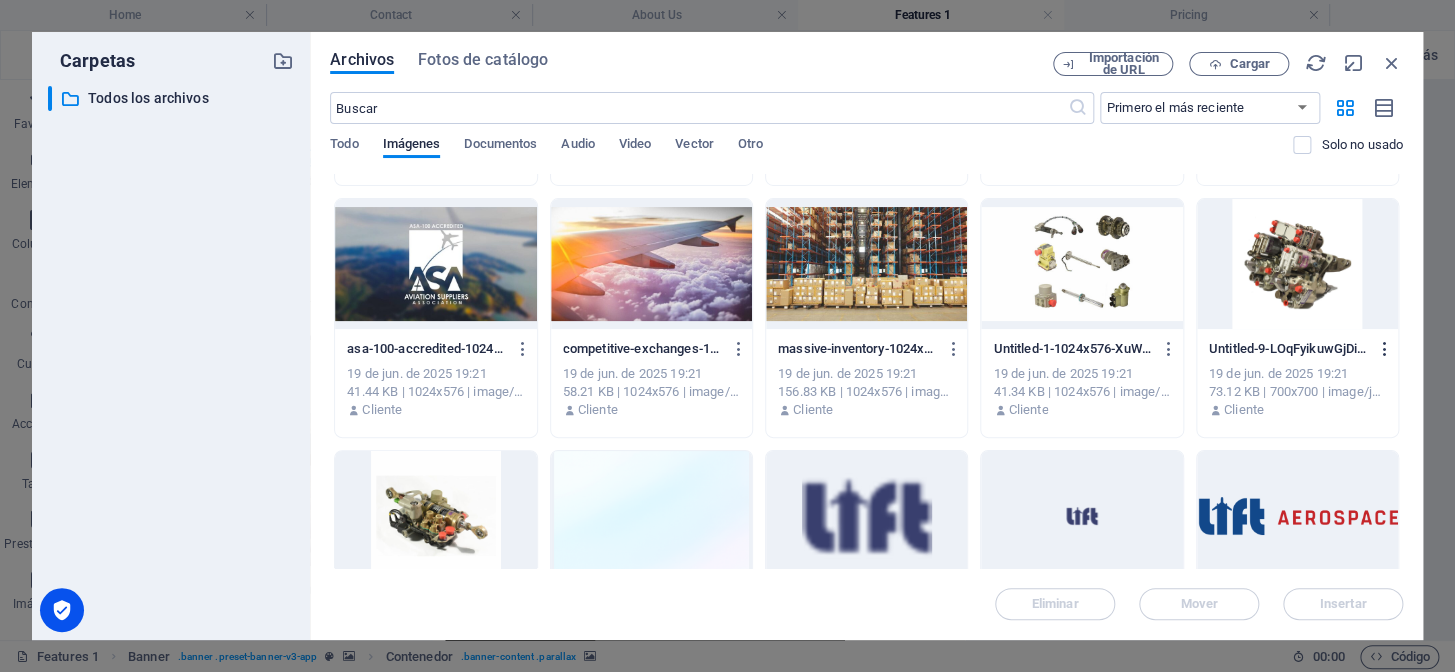 click at bounding box center (1384, 349) 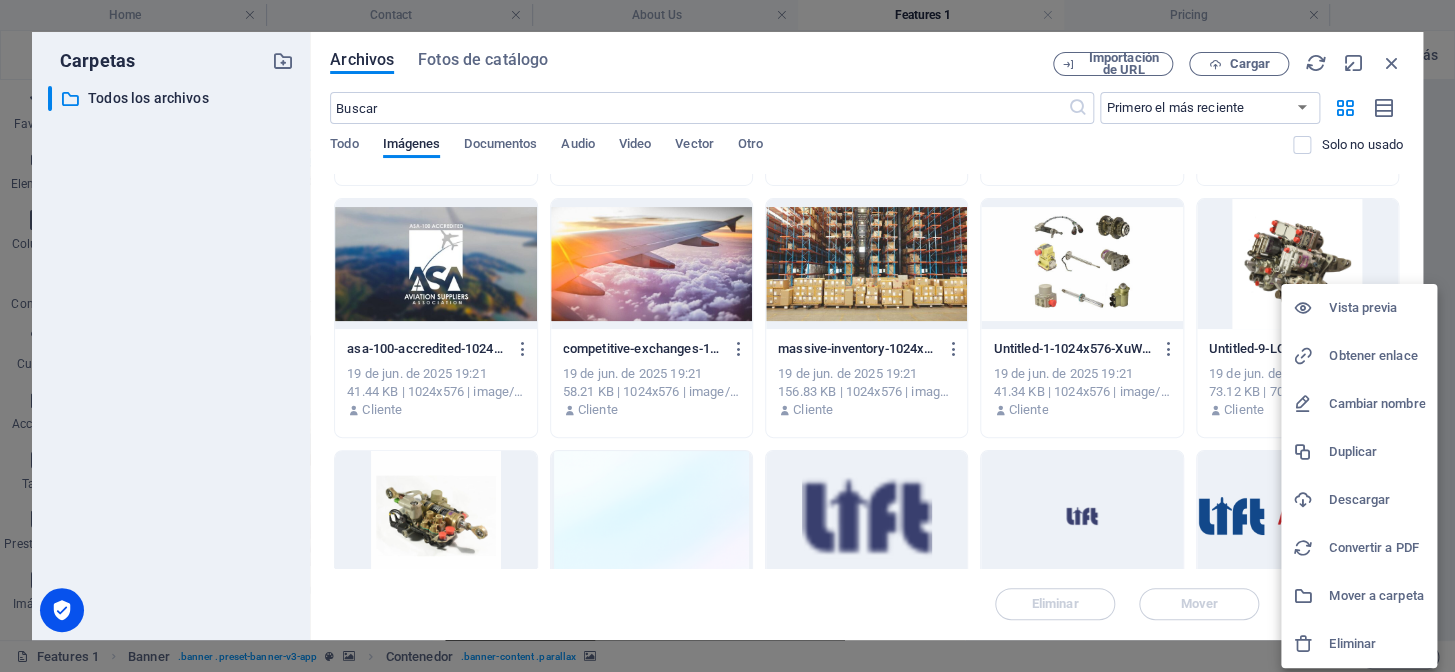 click at bounding box center [1303, 644] 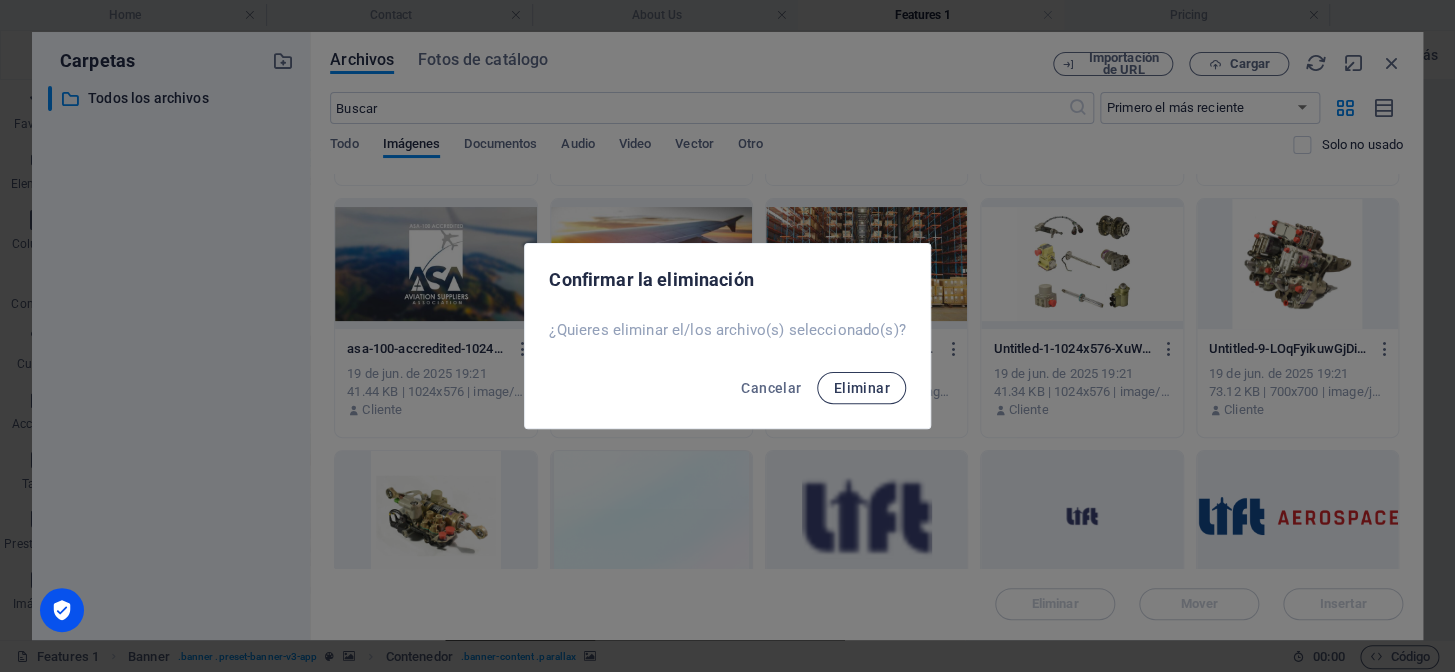 click on "Eliminar" at bounding box center (861, 388) 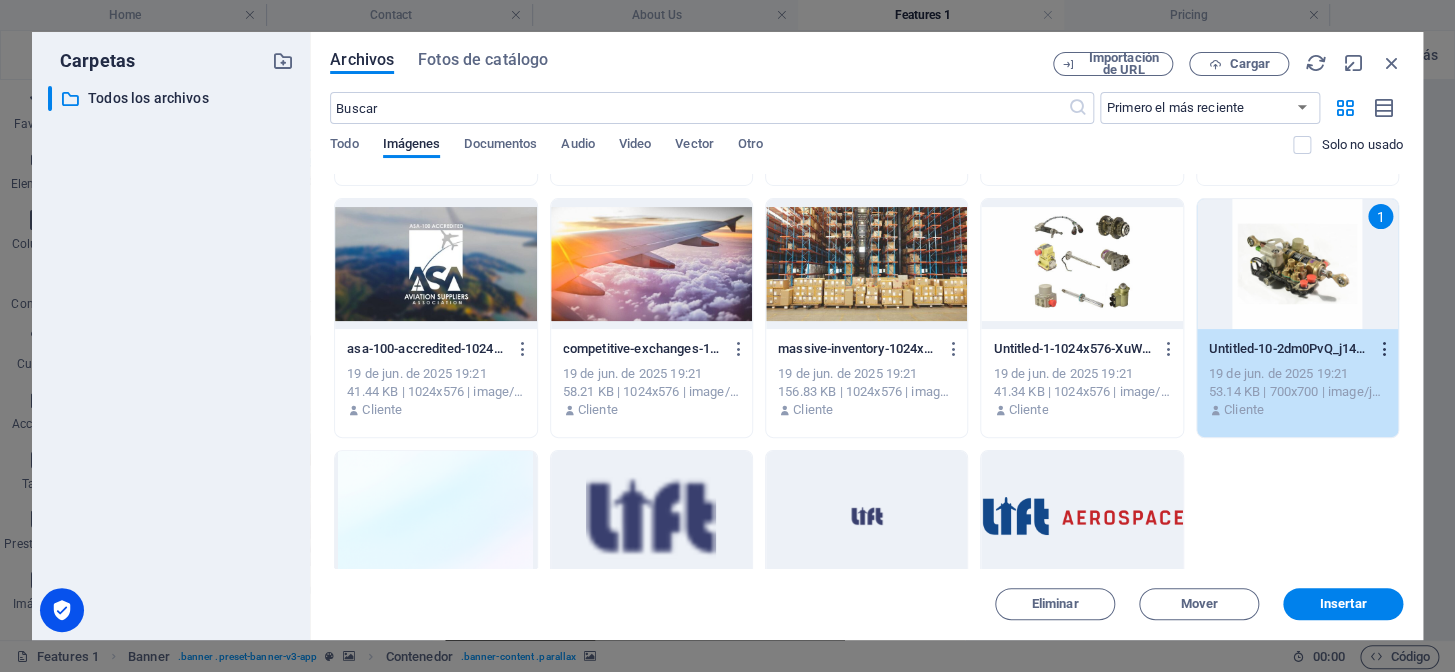 click at bounding box center (1384, 349) 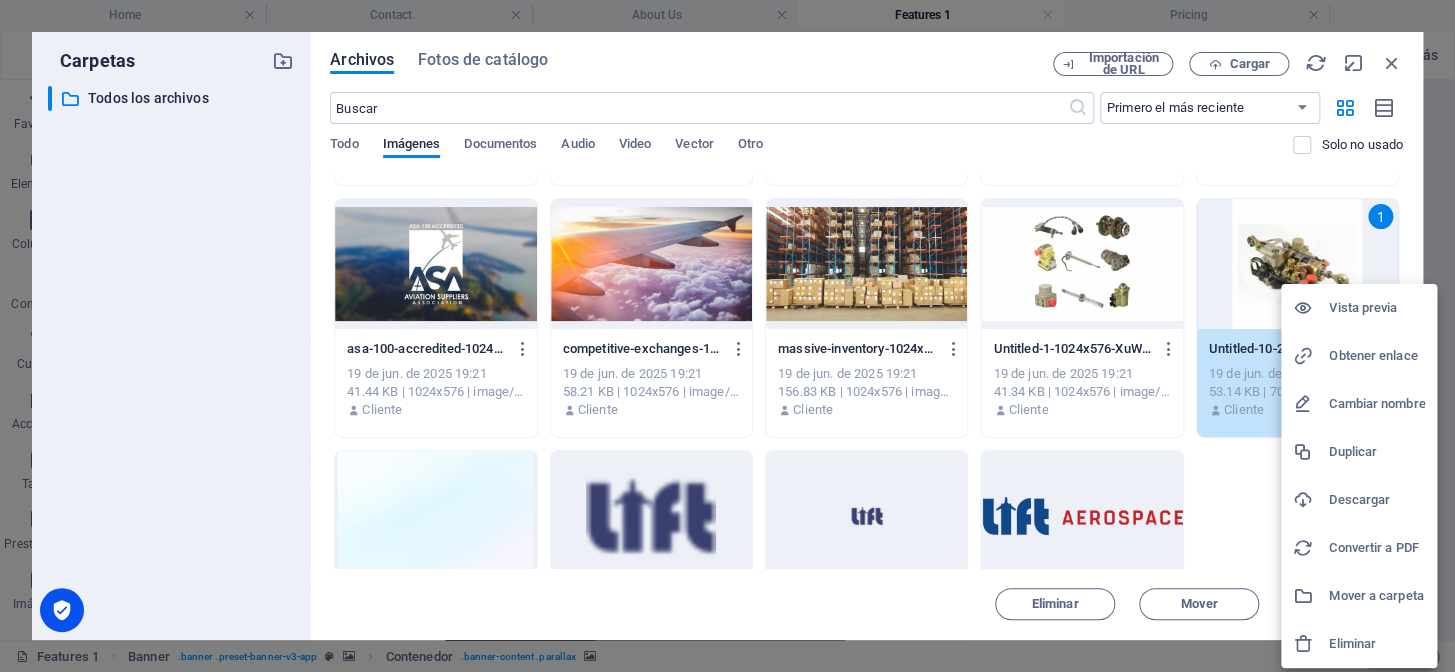 click on "Eliminar" at bounding box center (1377, 644) 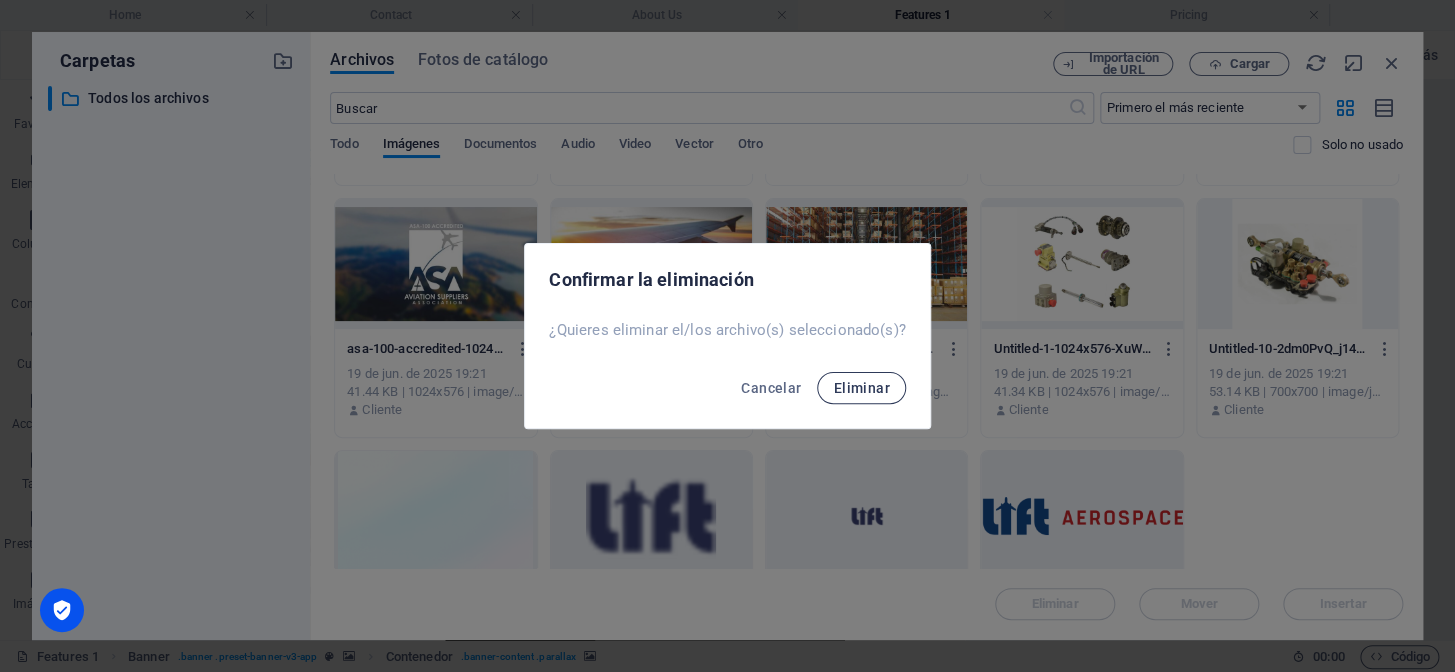 click on "Eliminar" at bounding box center (861, 388) 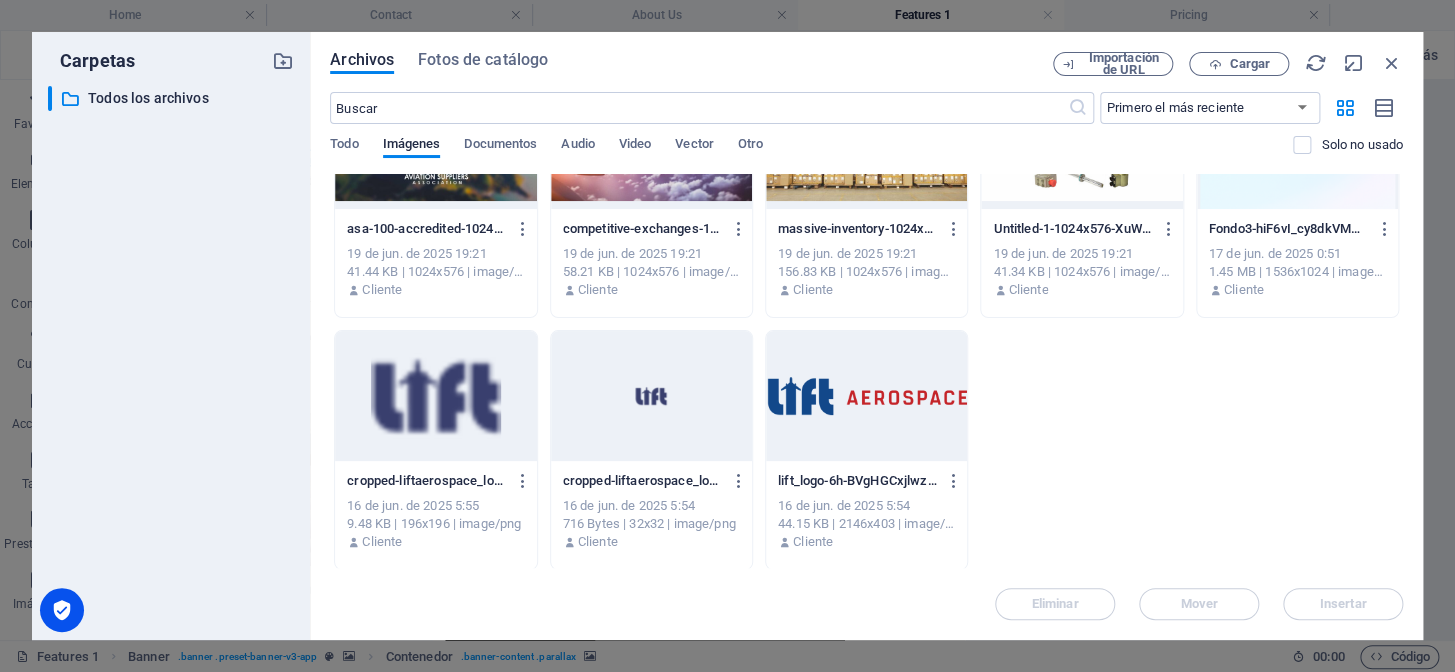 scroll, scrollTop: 3121, scrollLeft: 0, axis: vertical 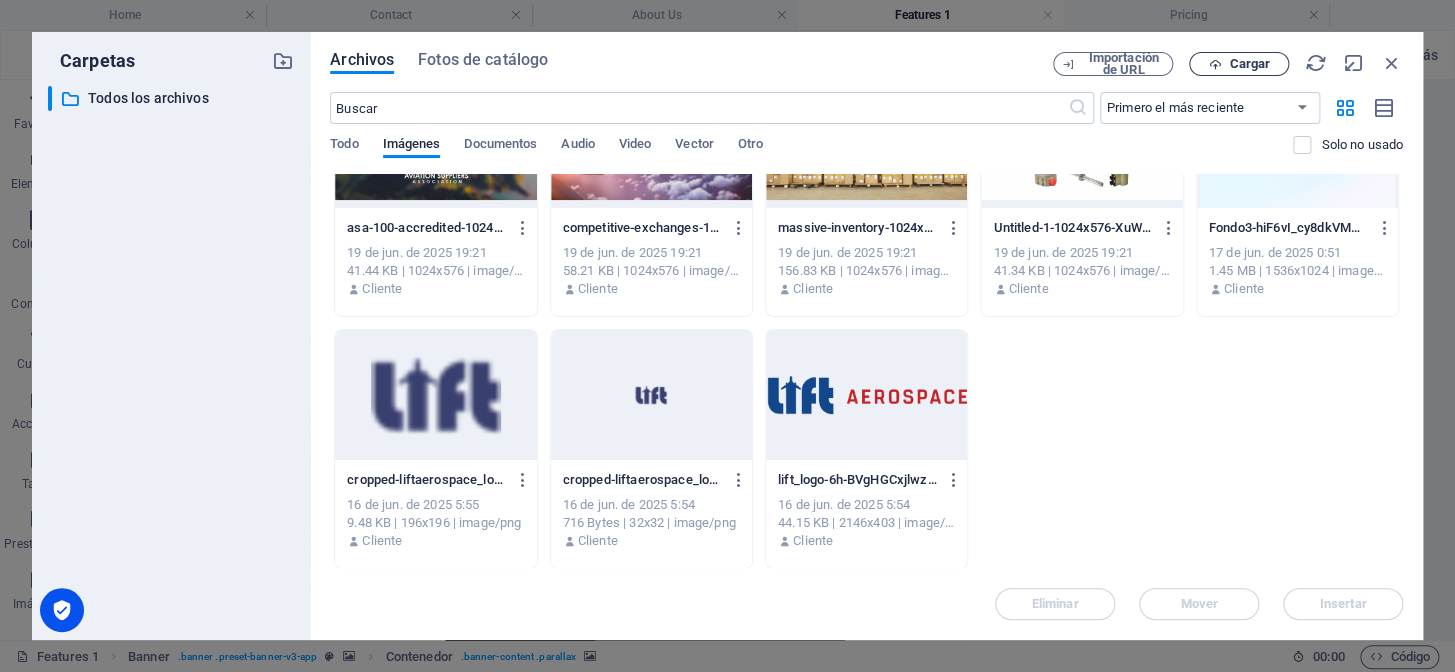 click on "Cargar" at bounding box center [1249, 64] 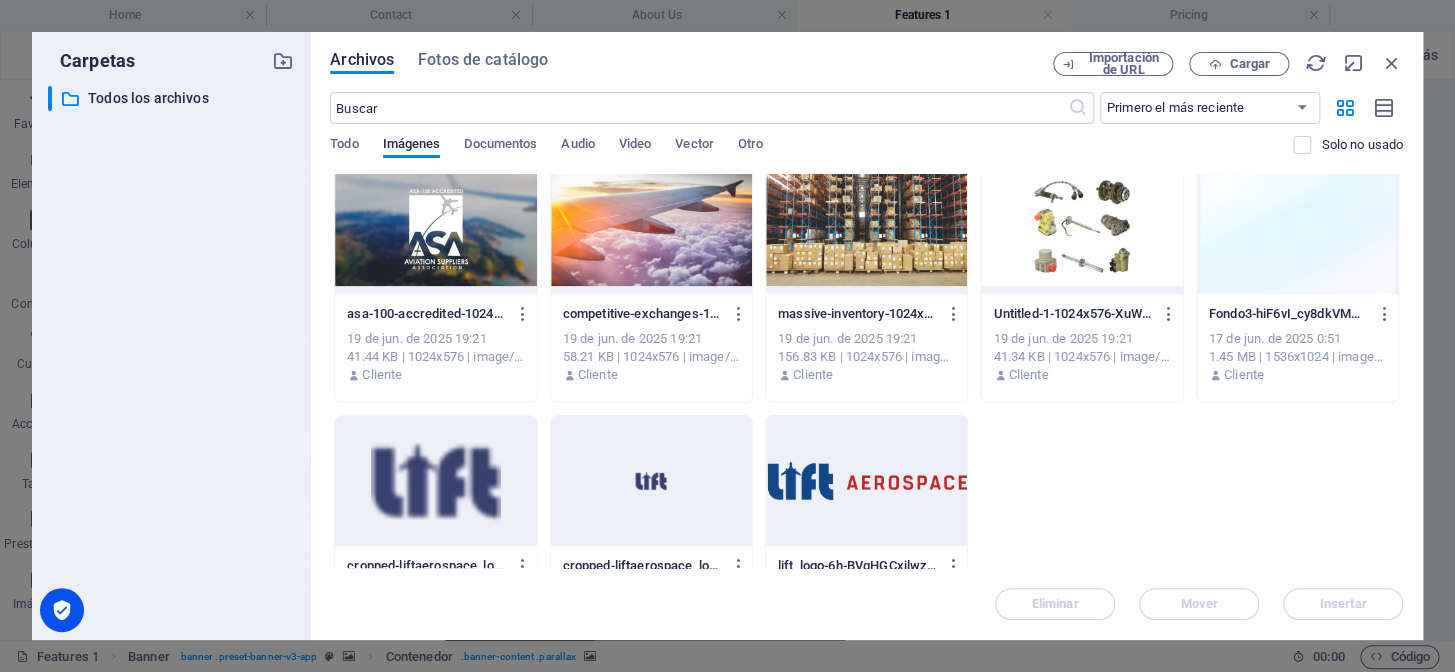 scroll, scrollTop: 2940, scrollLeft: 0, axis: vertical 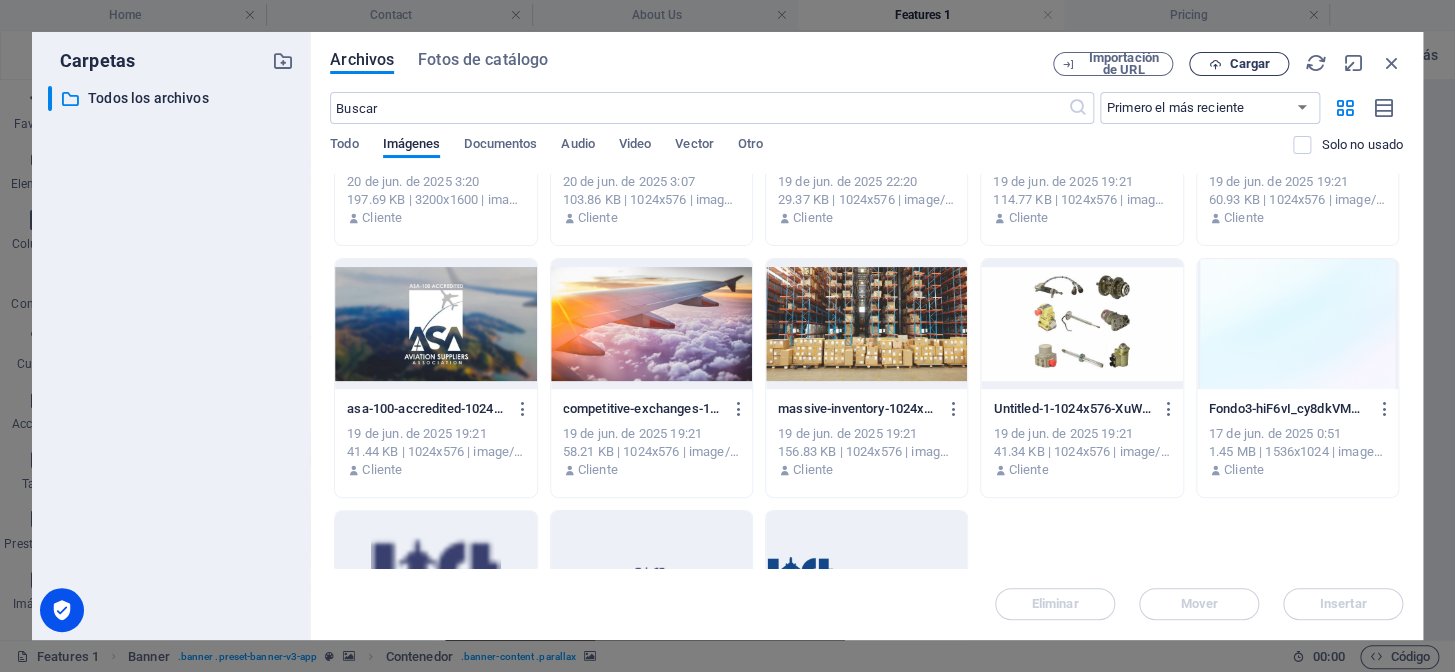 click at bounding box center (1214, 64) 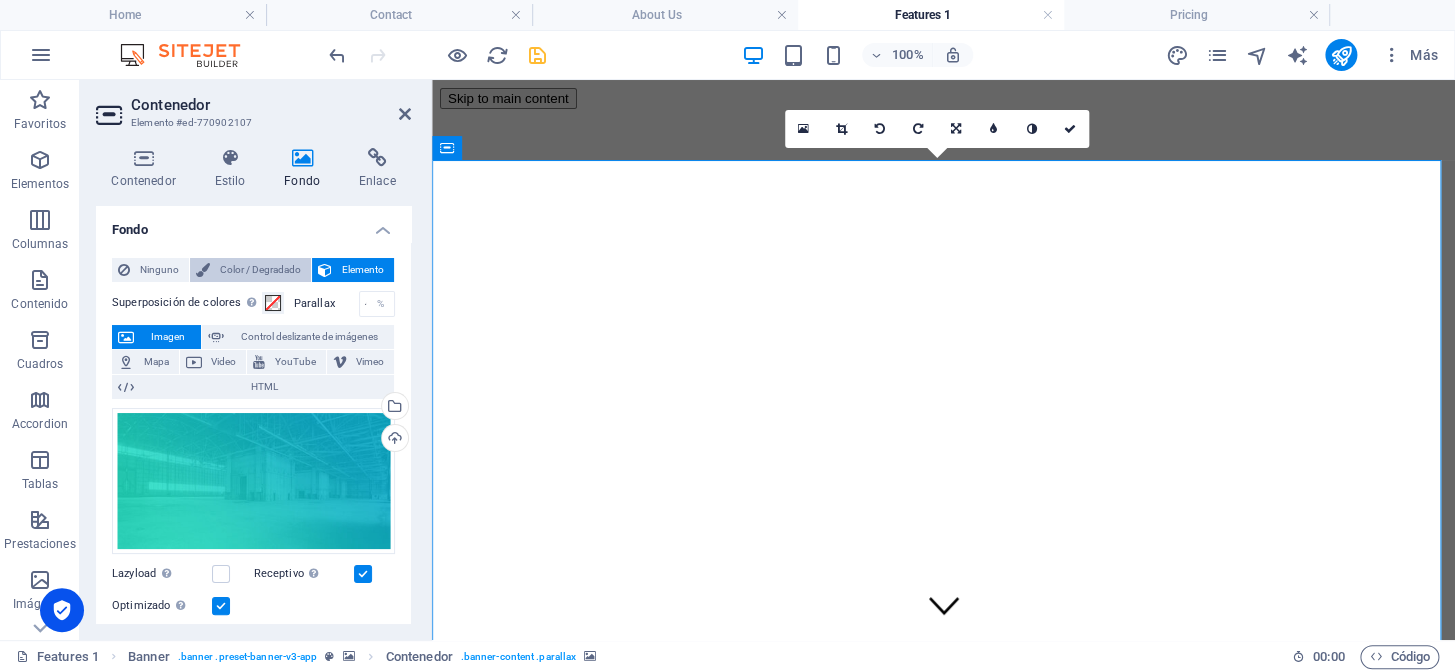click on "Color / Degradado" at bounding box center (260, 270) 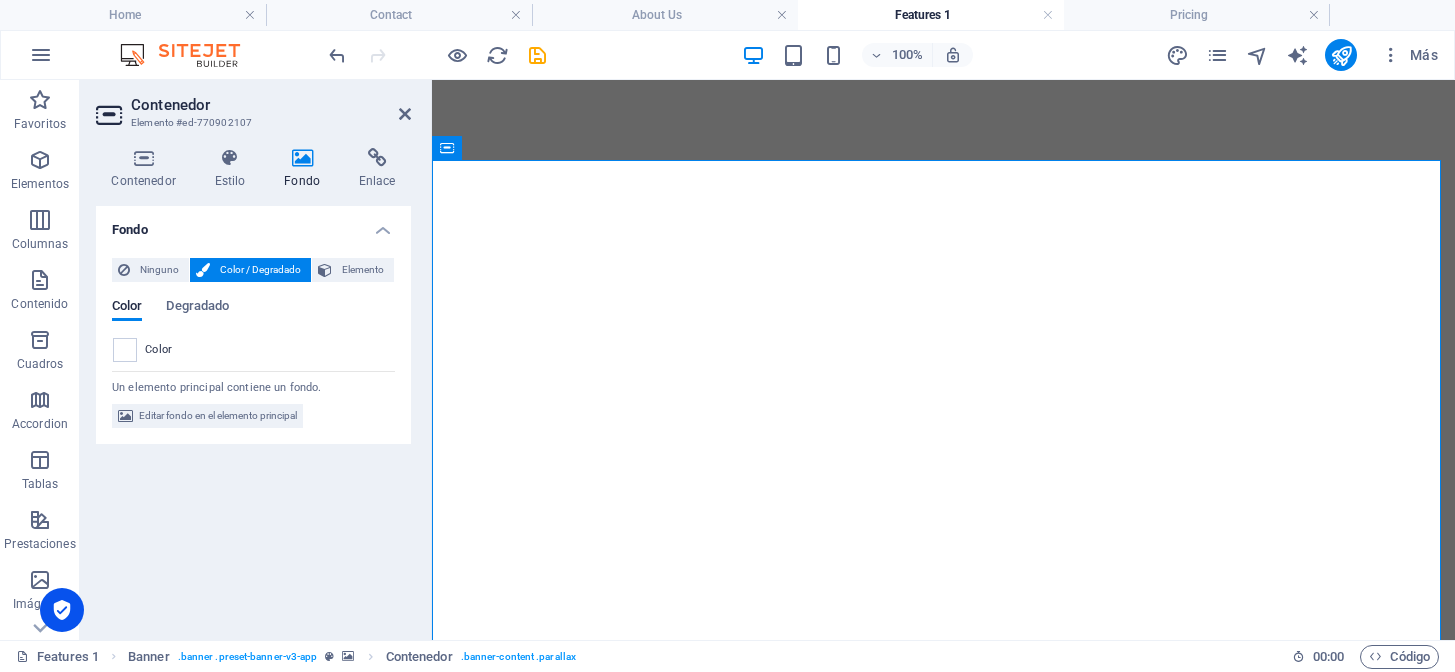 click at bounding box center [125, 350] 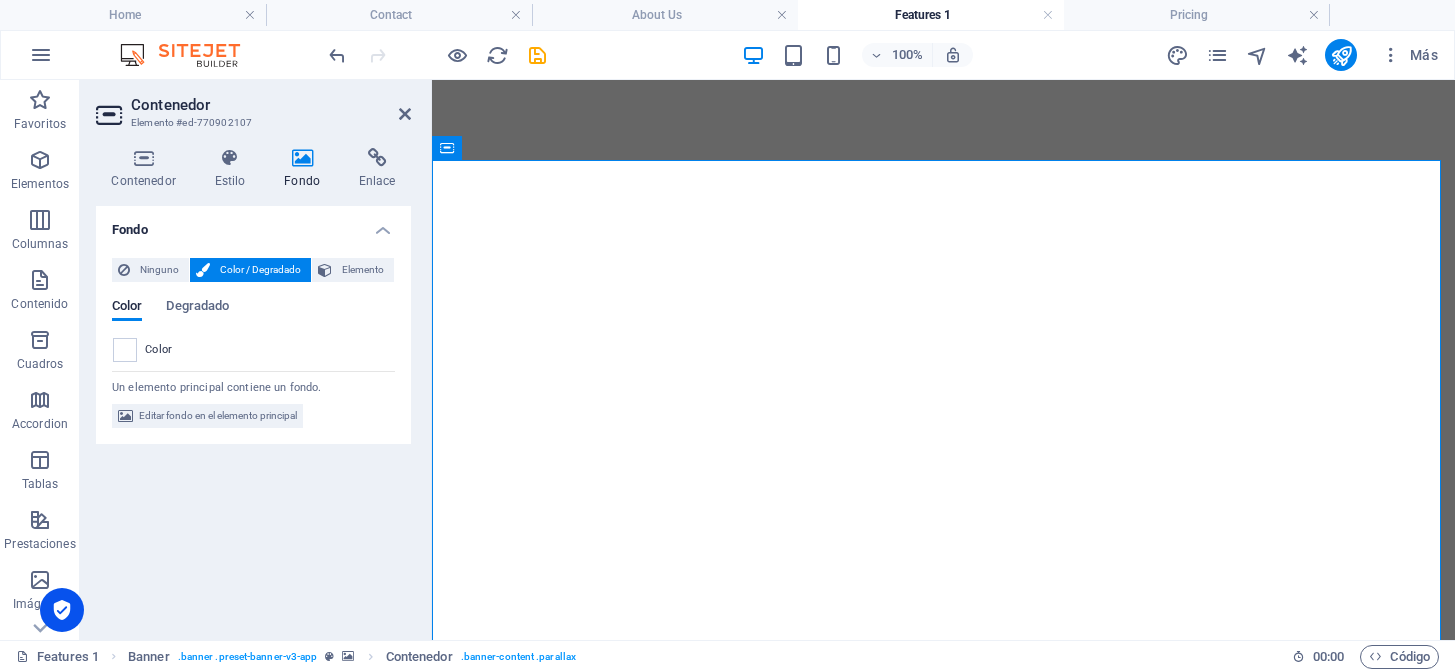 scroll, scrollTop: 0, scrollLeft: 0, axis: both 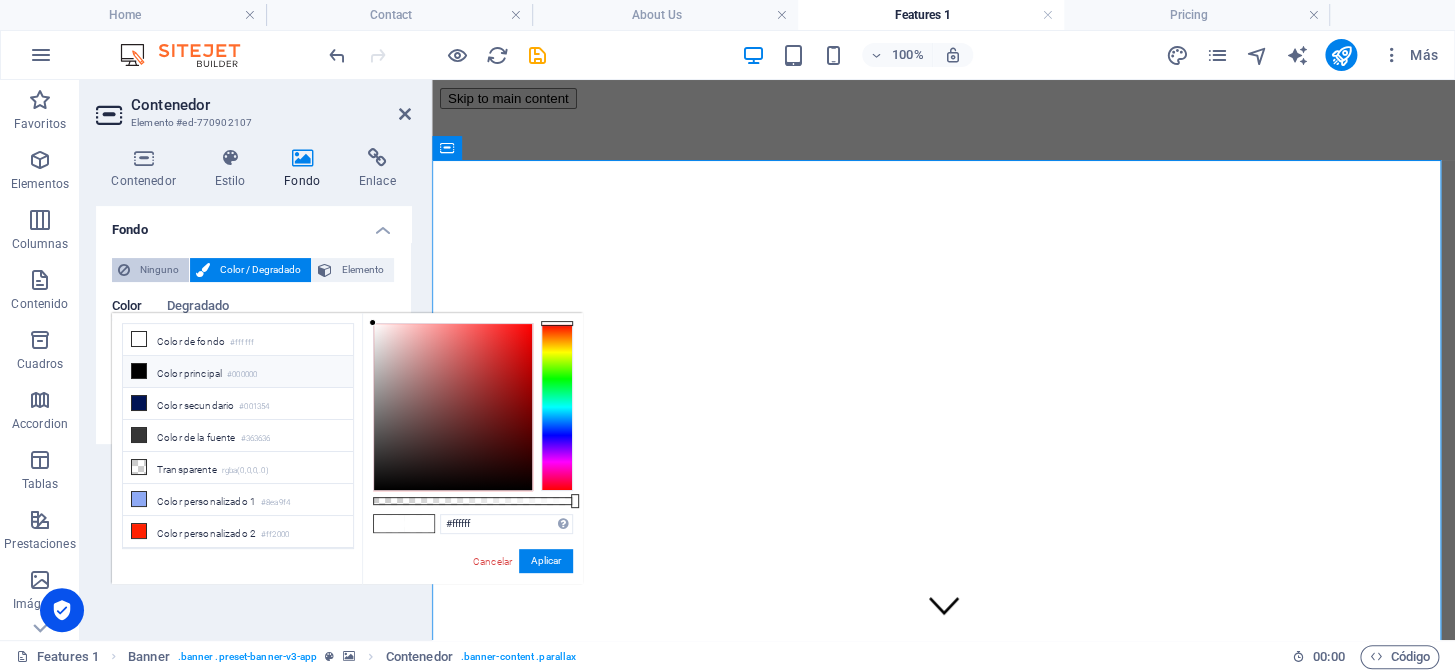 click on "Ninguno" at bounding box center (159, 270) 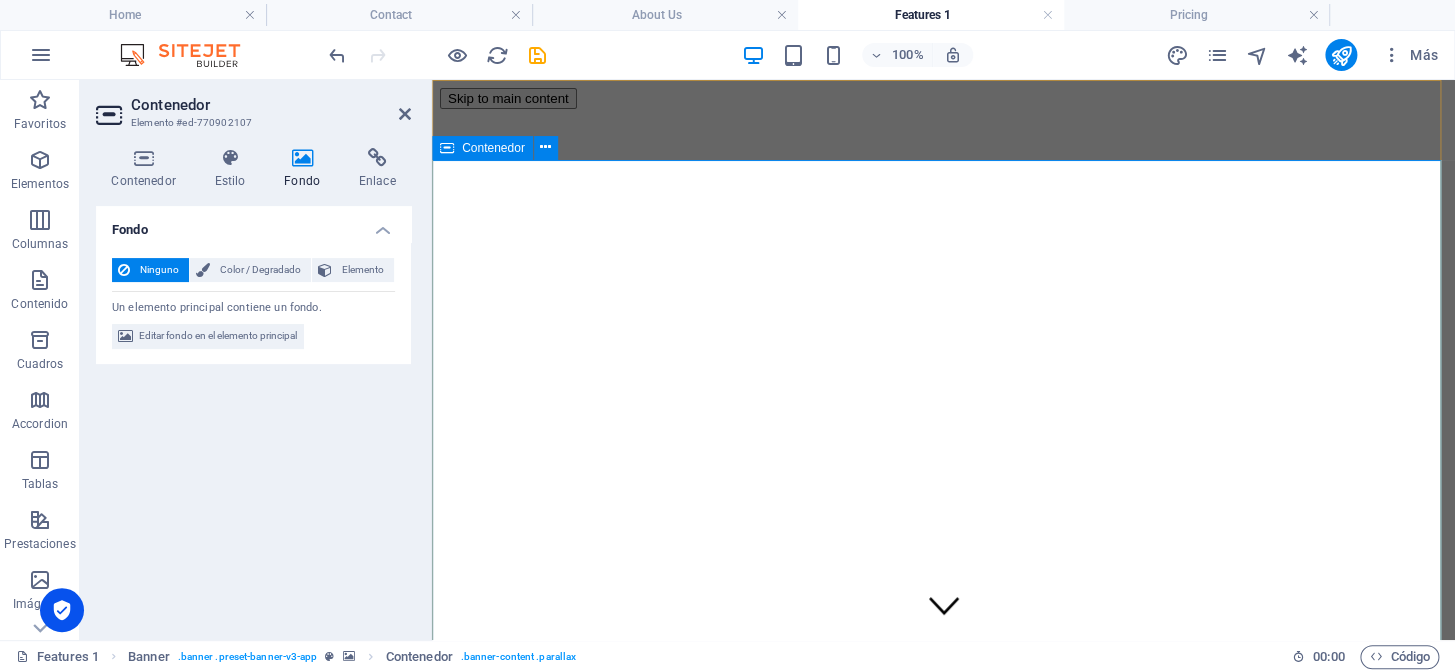 click on "Services Delivering world class support through quality parts, expert sourcing, and fast-turn solutions  tailored to meet every operational need." at bounding box center [943, 2313] 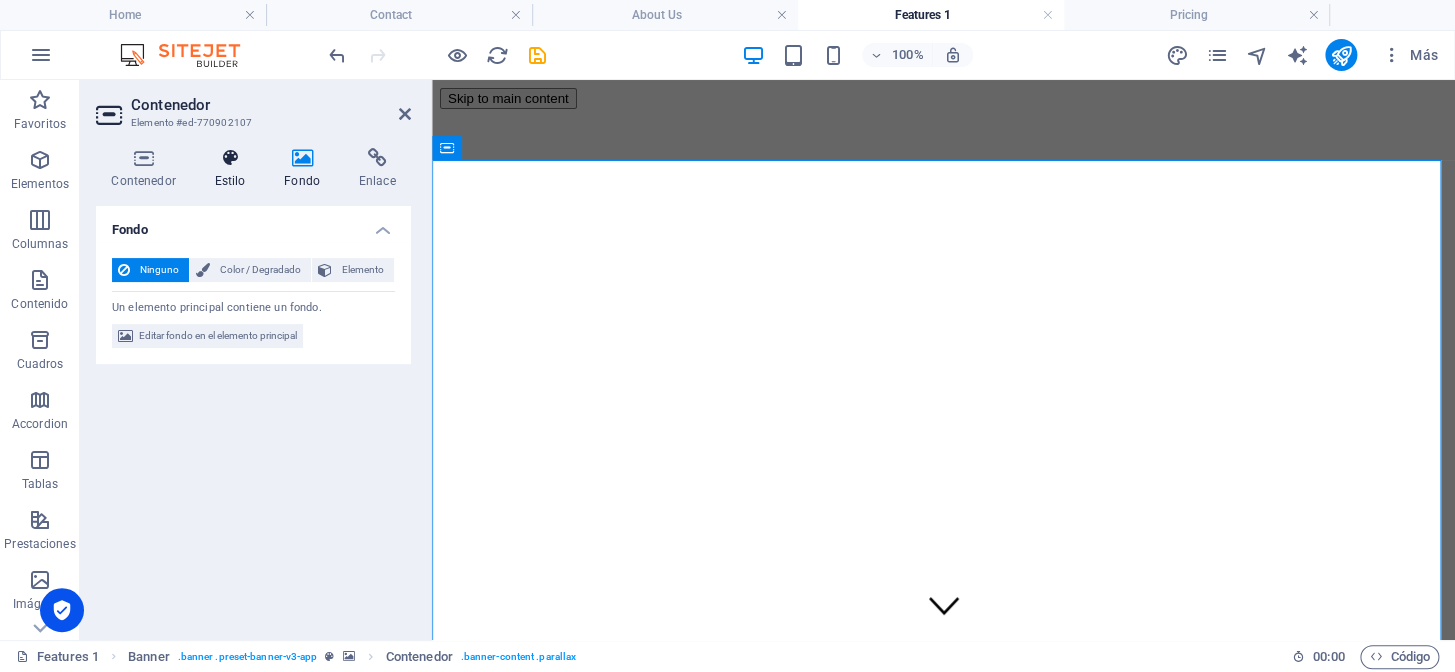 click on "Estilo" at bounding box center [234, 169] 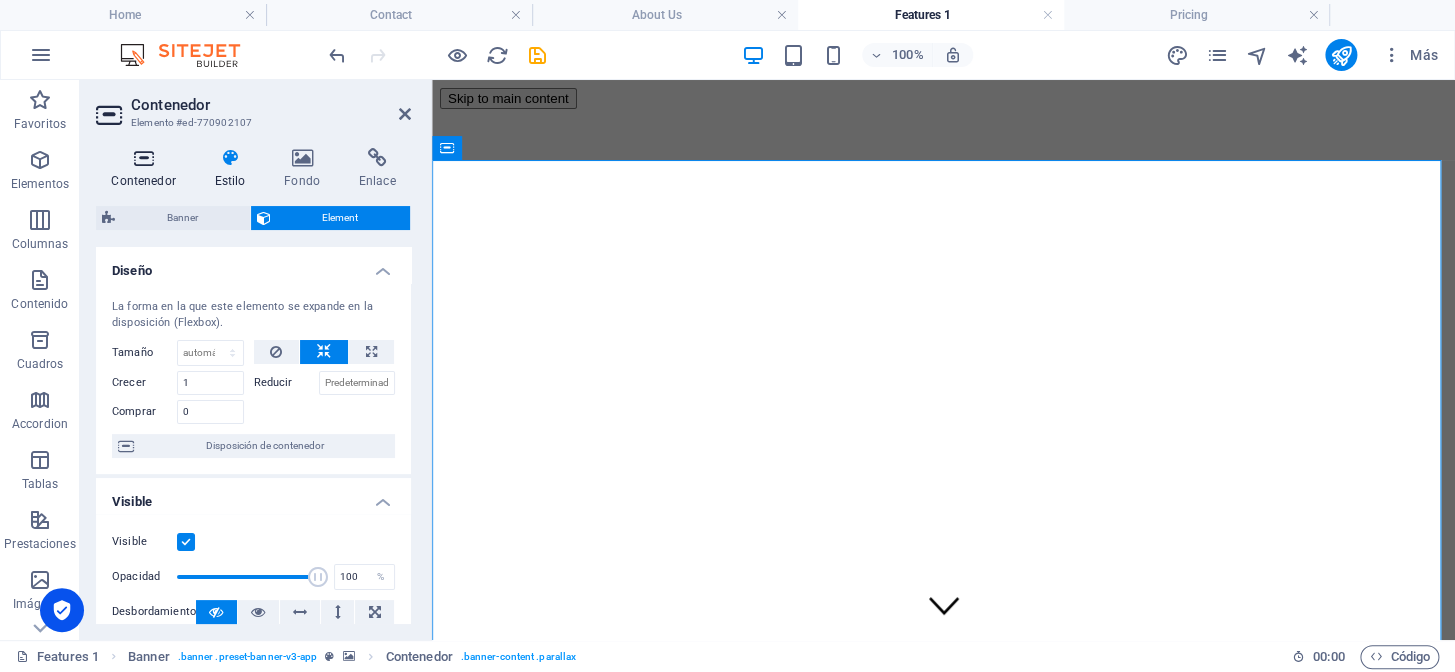click at bounding box center [143, 158] 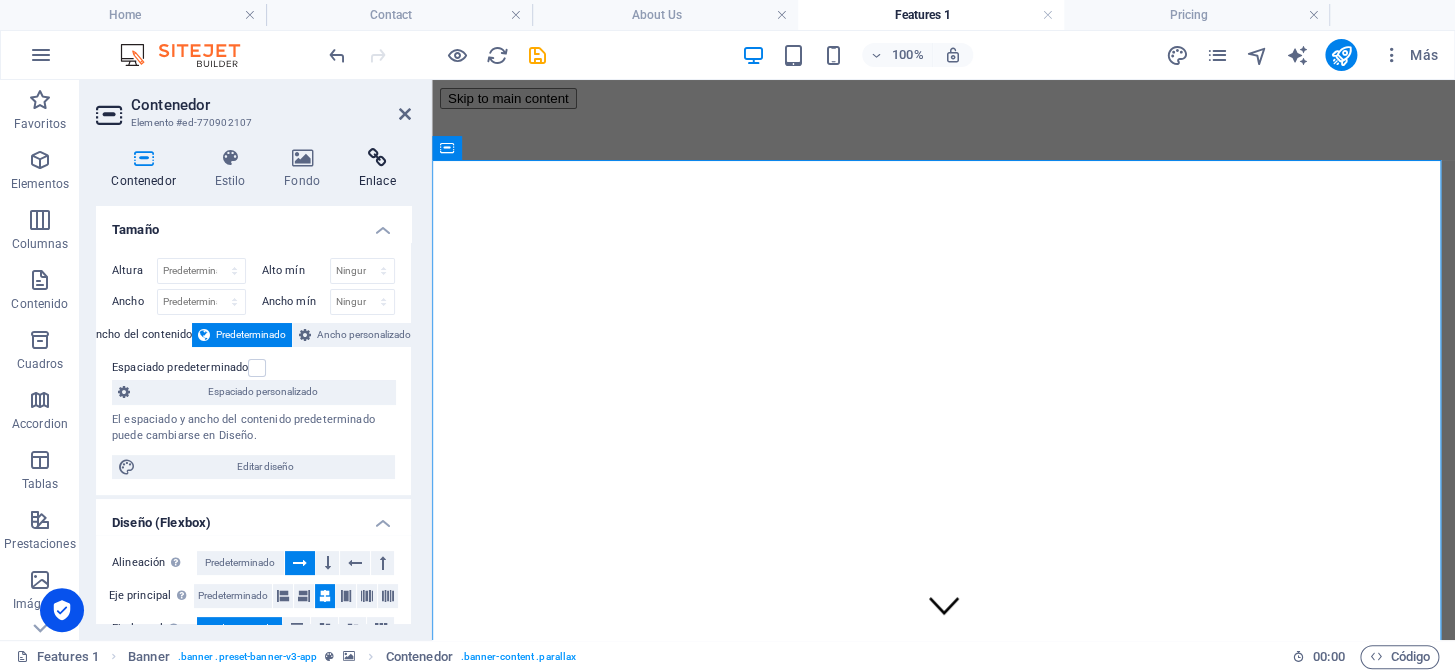 click at bounding box center (377, 158) 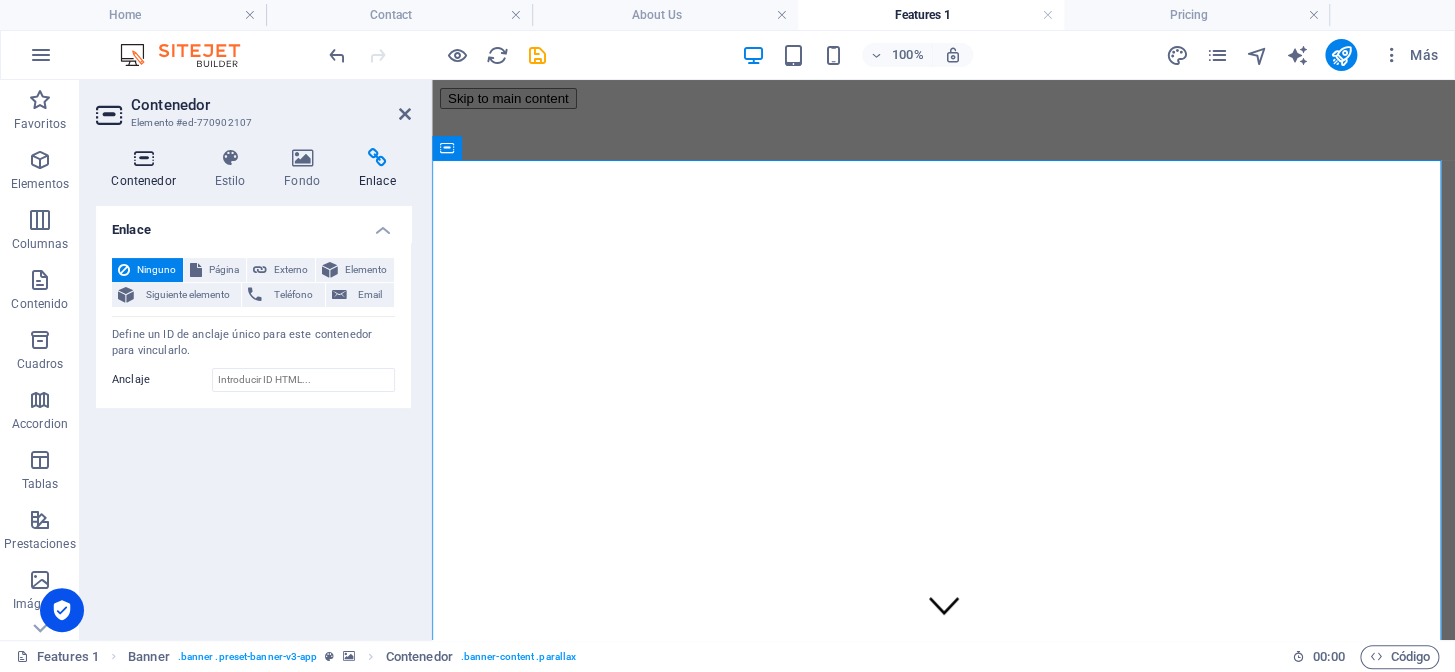 click at bounding box center [143, 158] 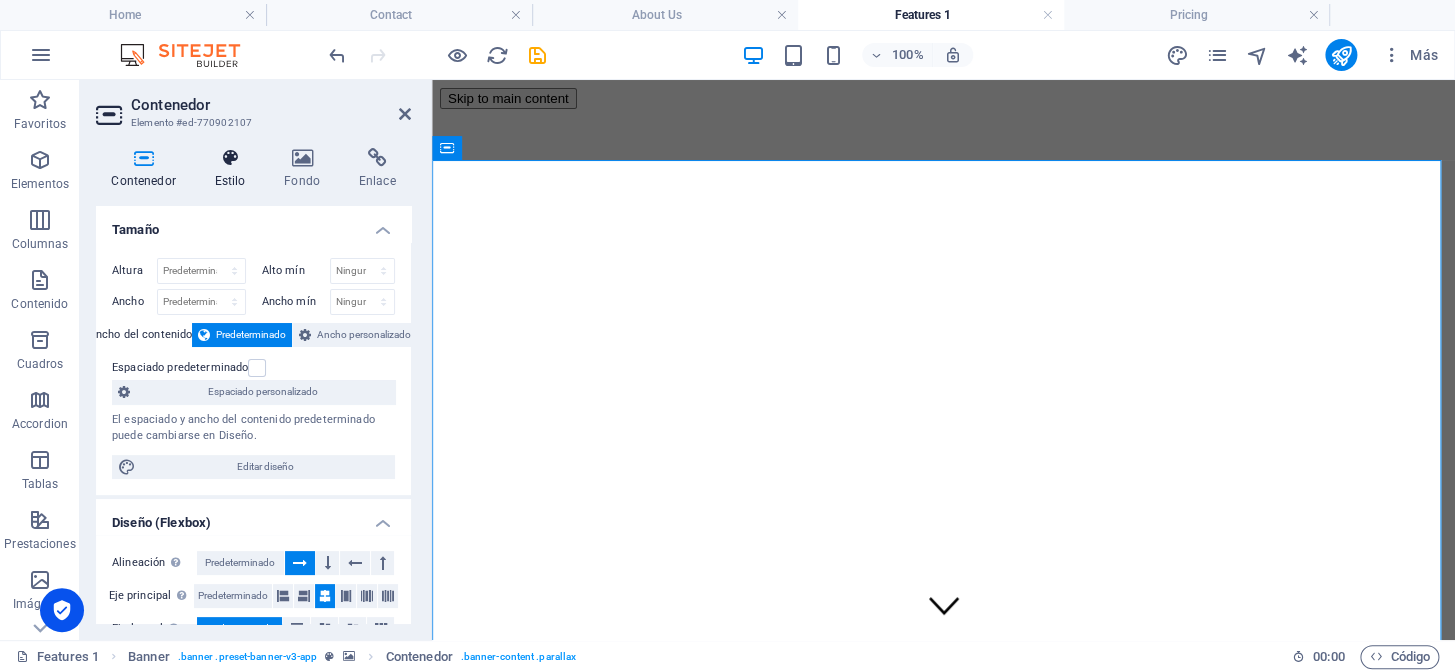 click at bounding box center (230, 158) 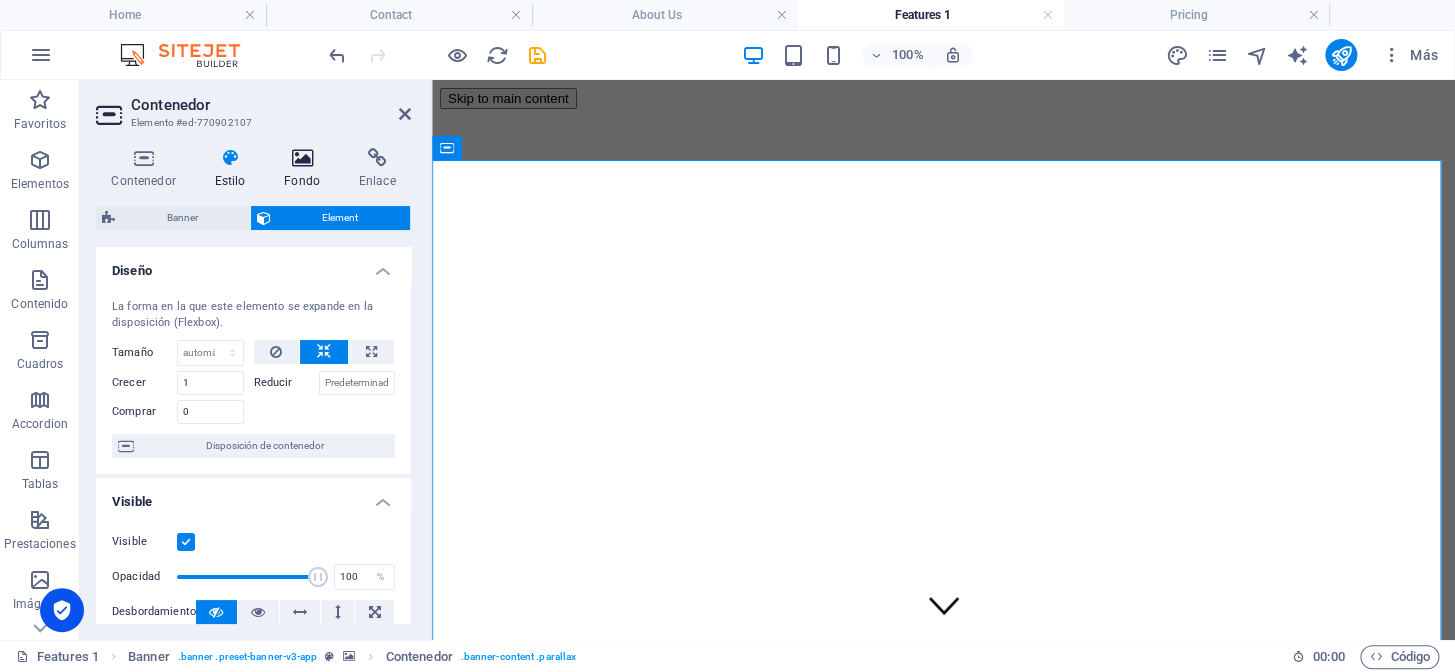click at bounding box center (302, 158) 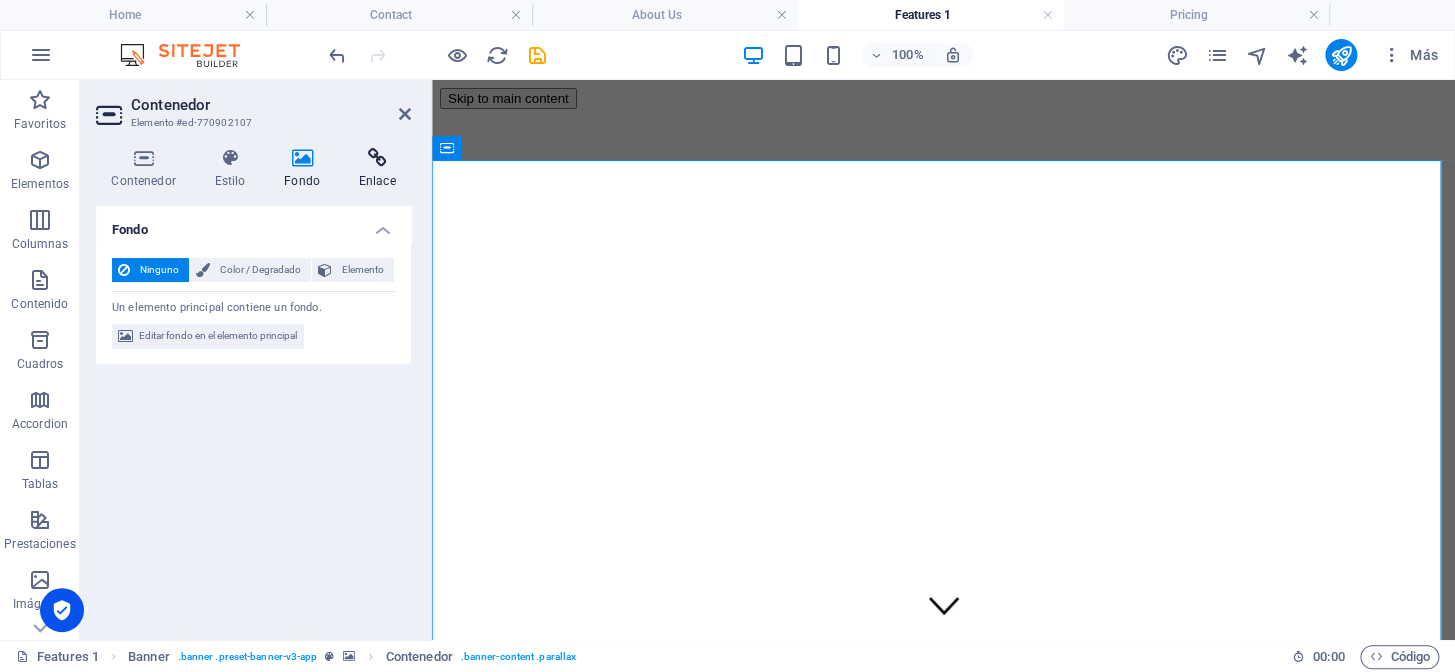 click at bounding box center [377, 158] 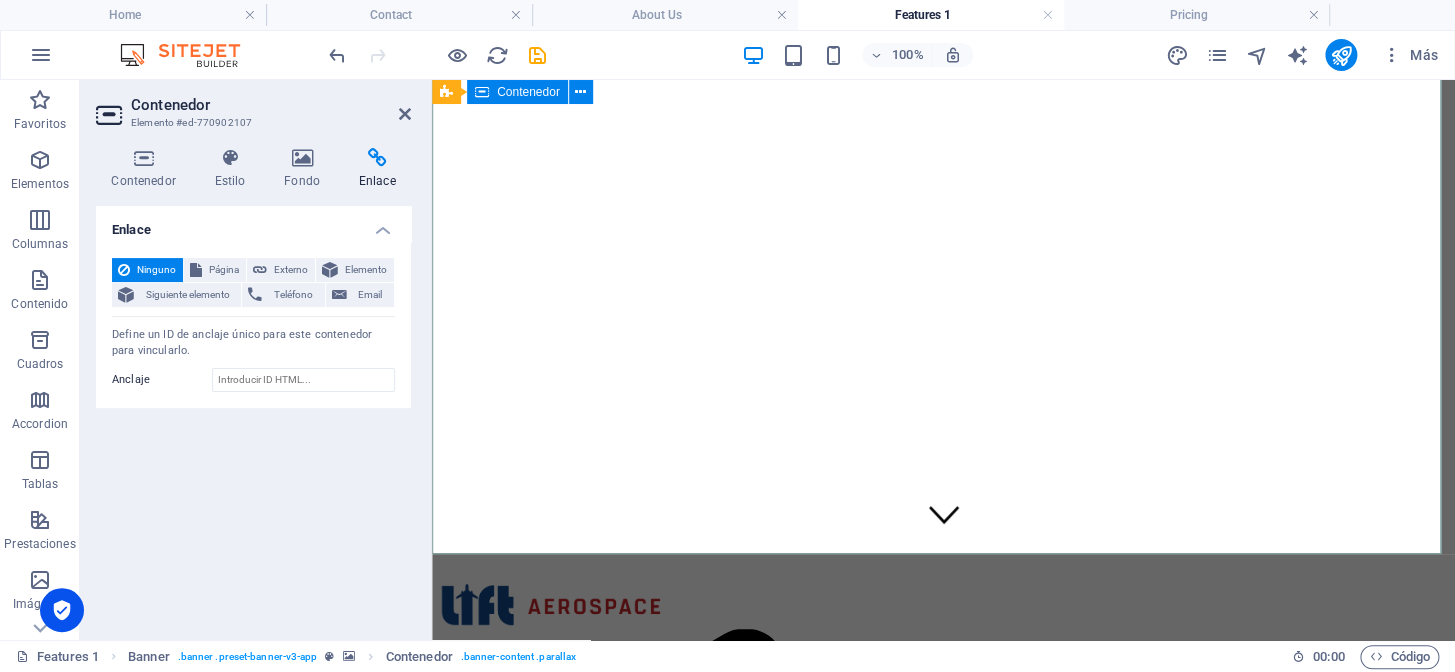 scroll, scrollTop: 90, scrollLeft: 0, axis: vertical 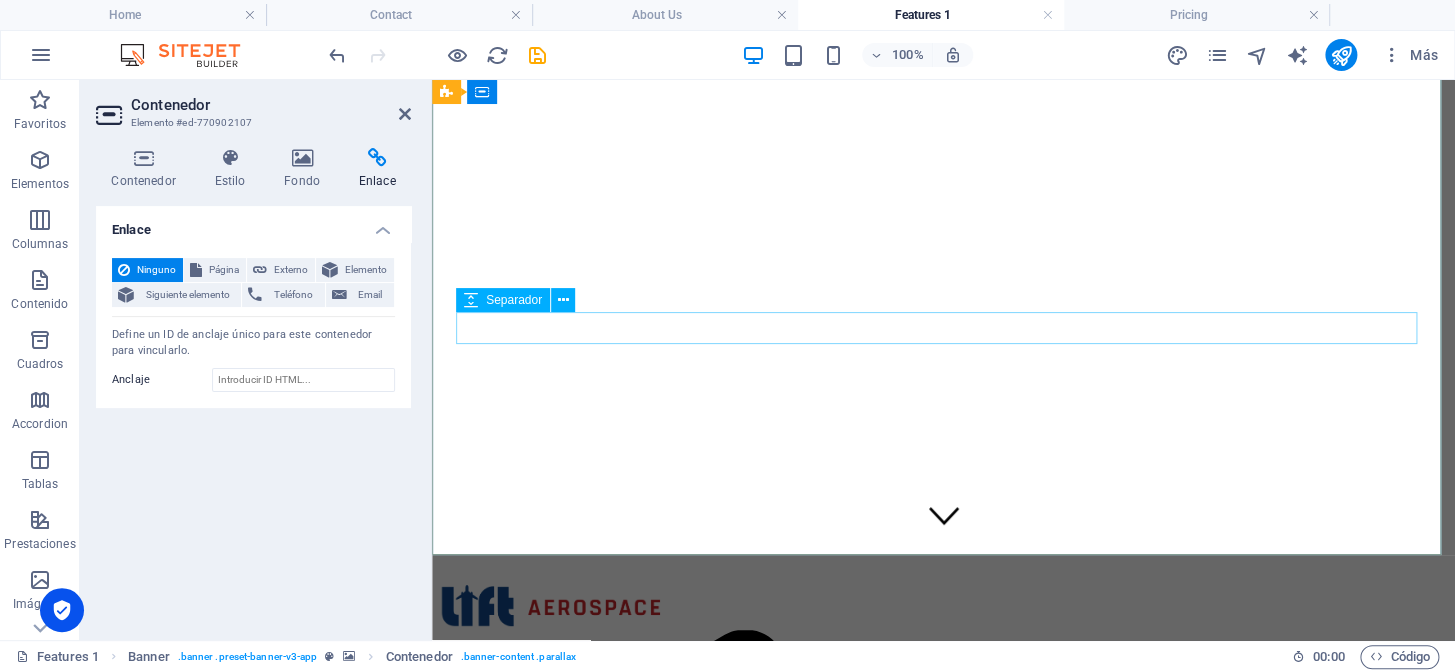 click at bounding box center [943, 2296] 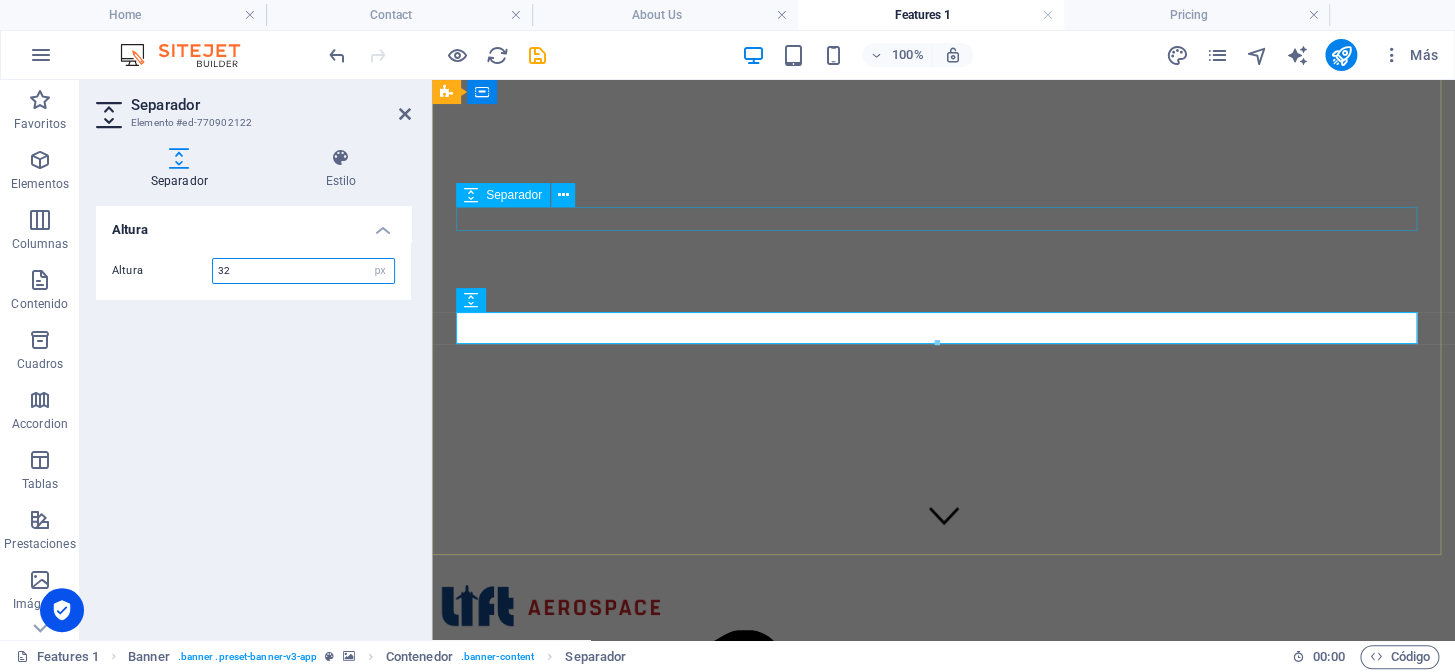 click at bounding box center (471, 195) 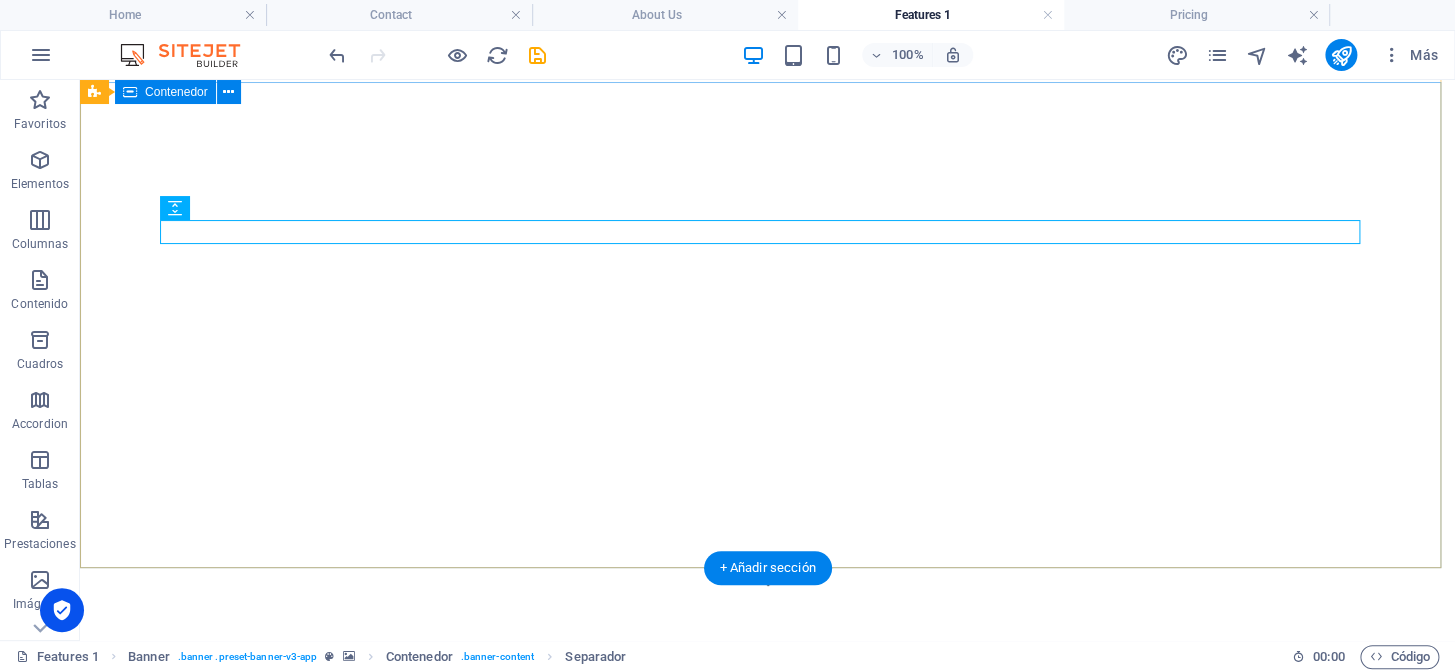 scroll, scrollTop: 0, scrollLeft: 0, axis: both 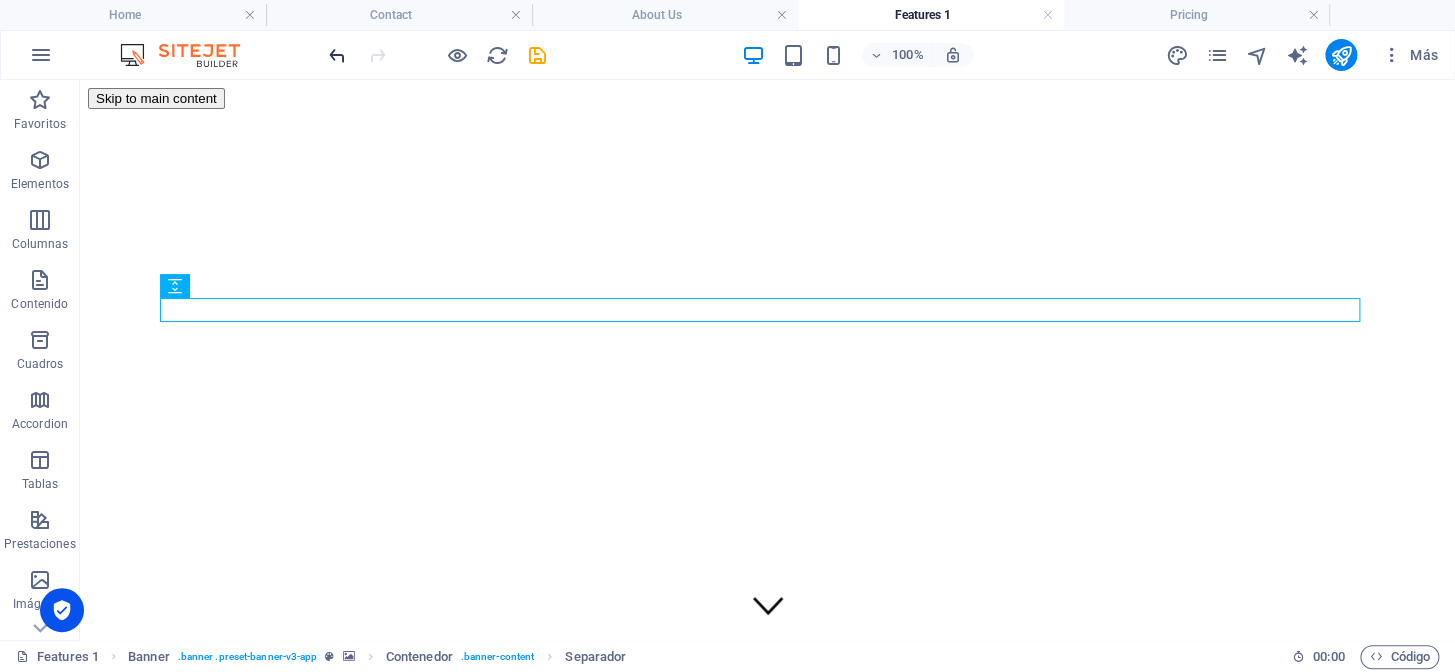 click at bounding box center [337, 55] 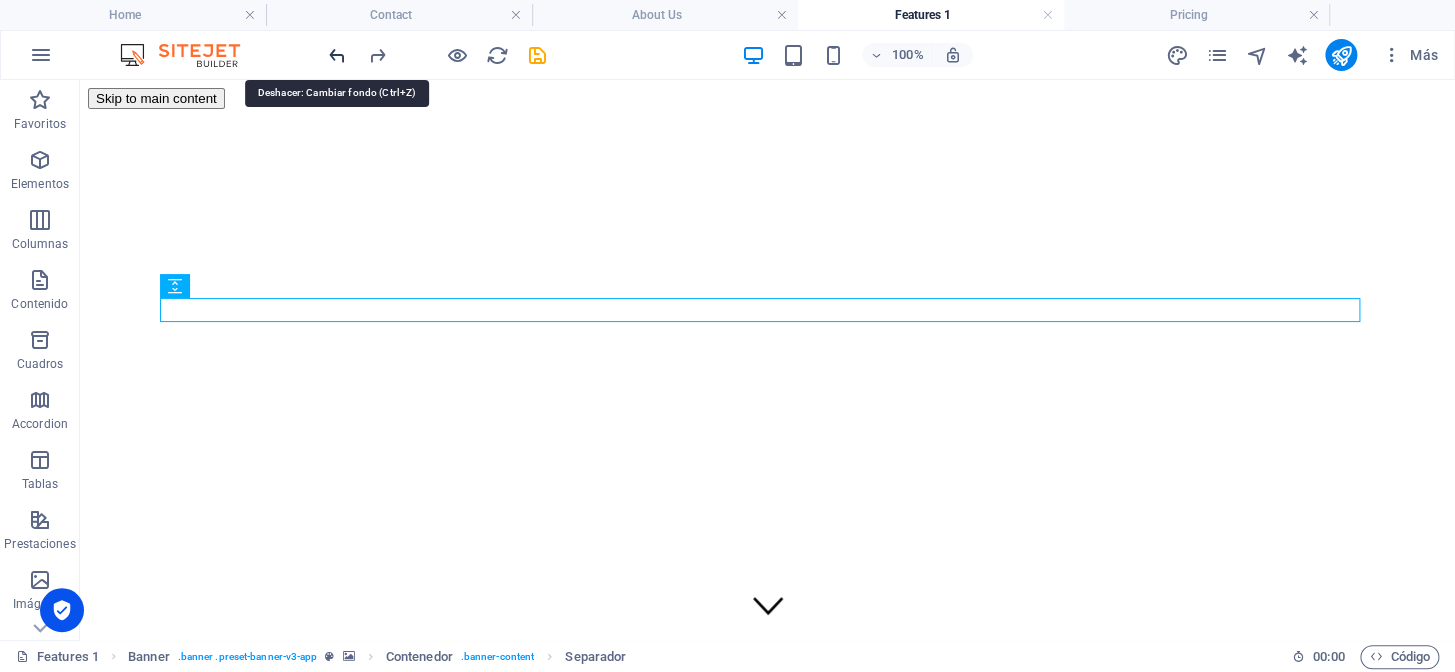 click at bounding box center [337, 55] 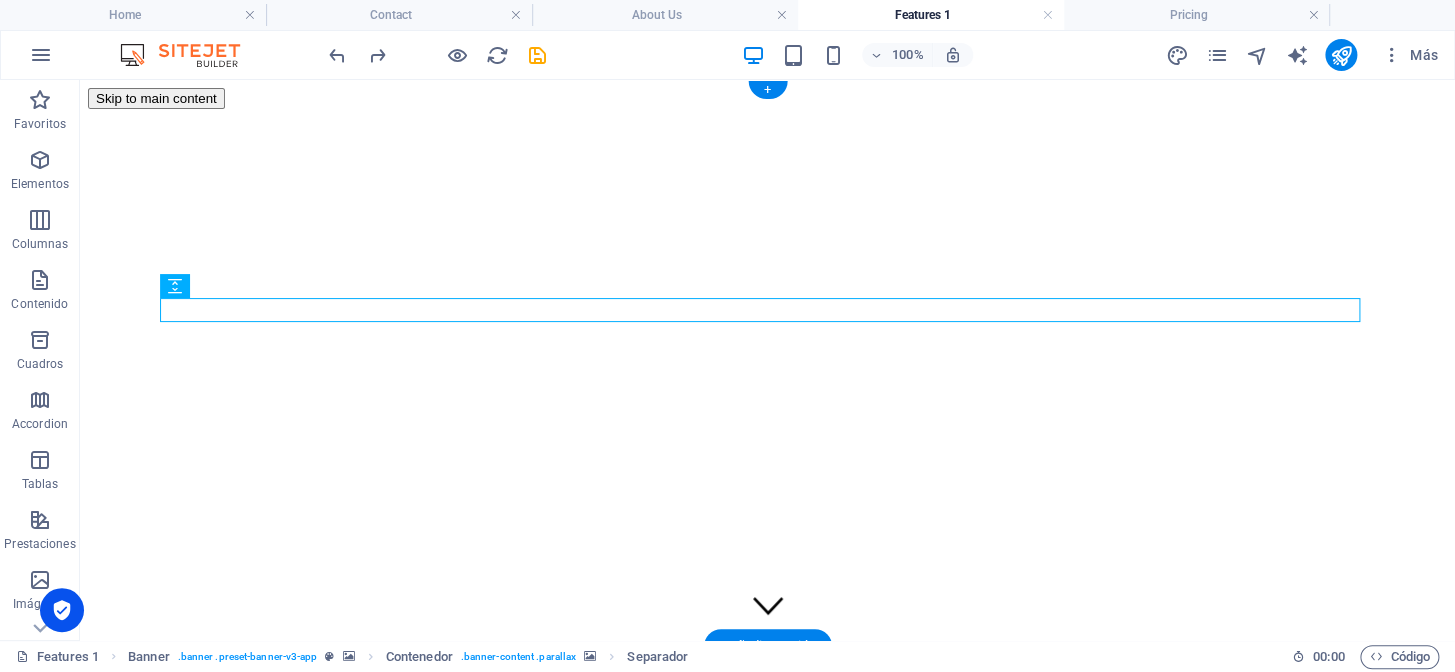 click at bounding box center (767, 2580) 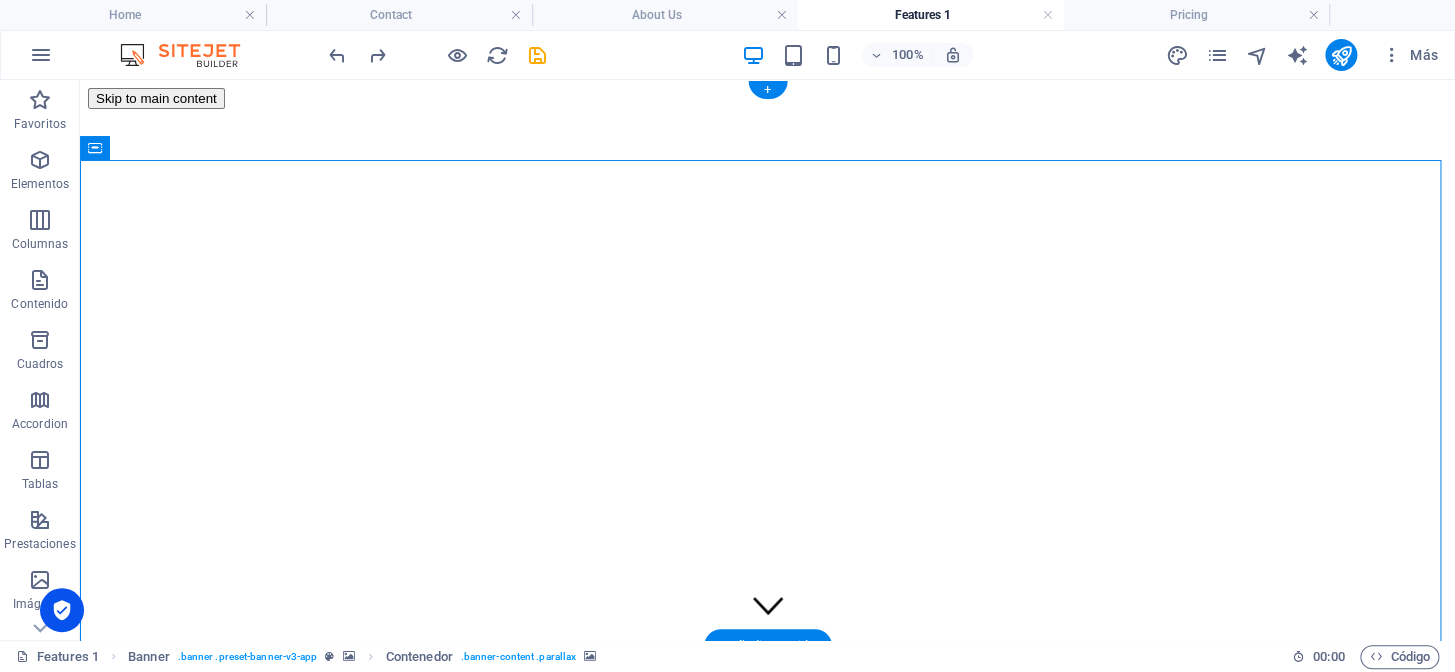 click at bounding box center [767, 2580] 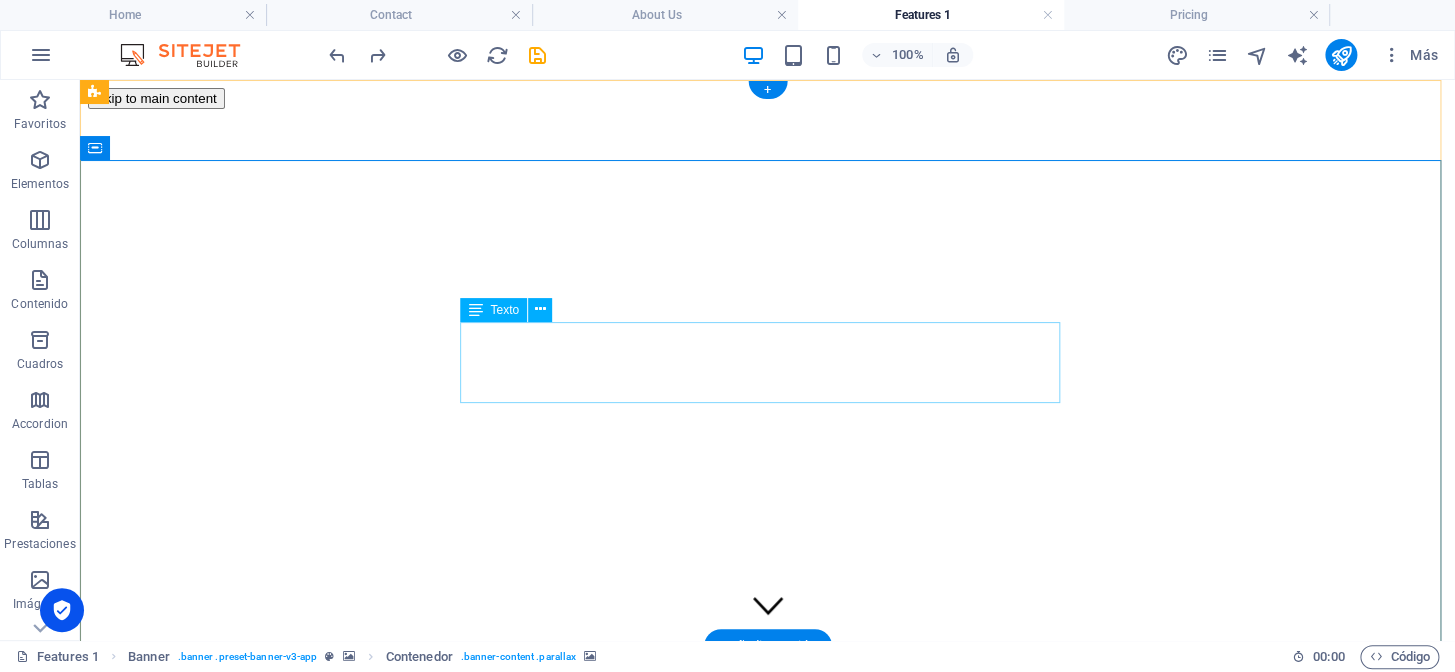 click on "Delivering world class support through quality parts, expert sourcing, and fast-turn solutions  tailored to meet every operational need." at bounding box center [767, 3305] 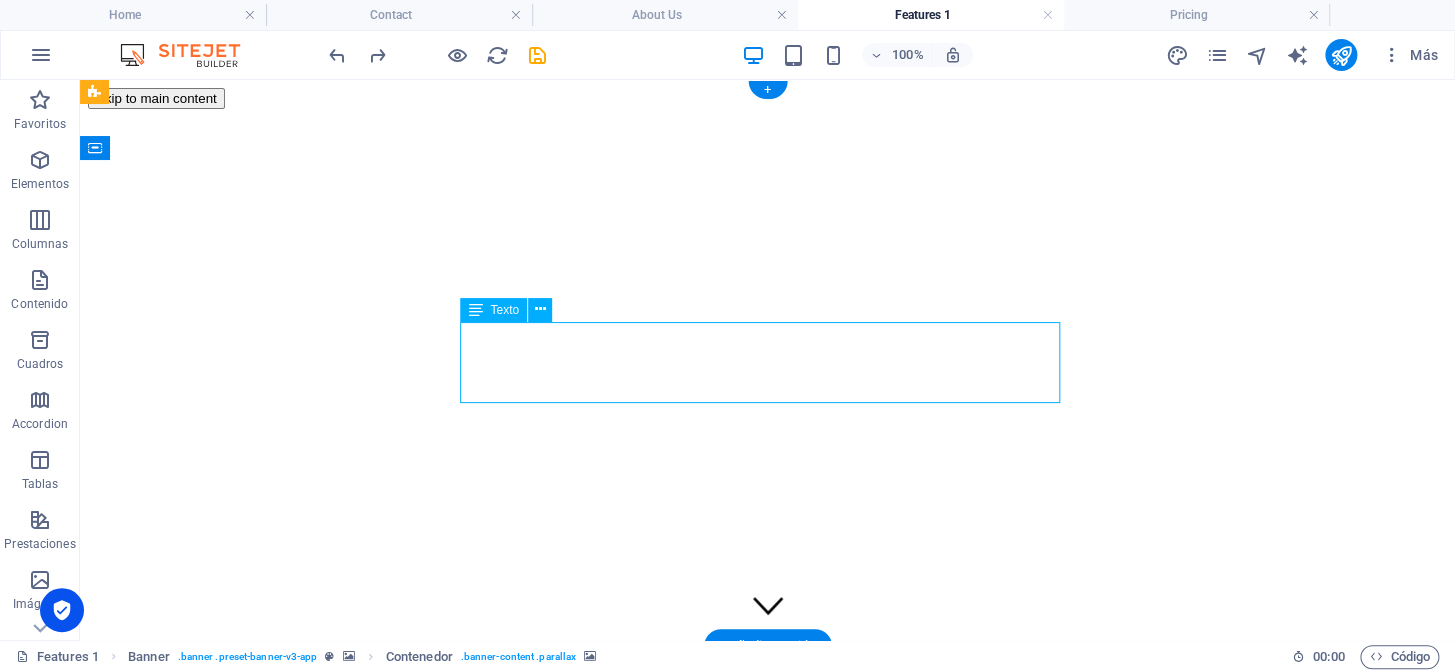 click on "Delivering world class support through quality parts, expert sourcing, and fast-turn solutions  tailored to meet every operational need." at bounding box center [767, 3305] 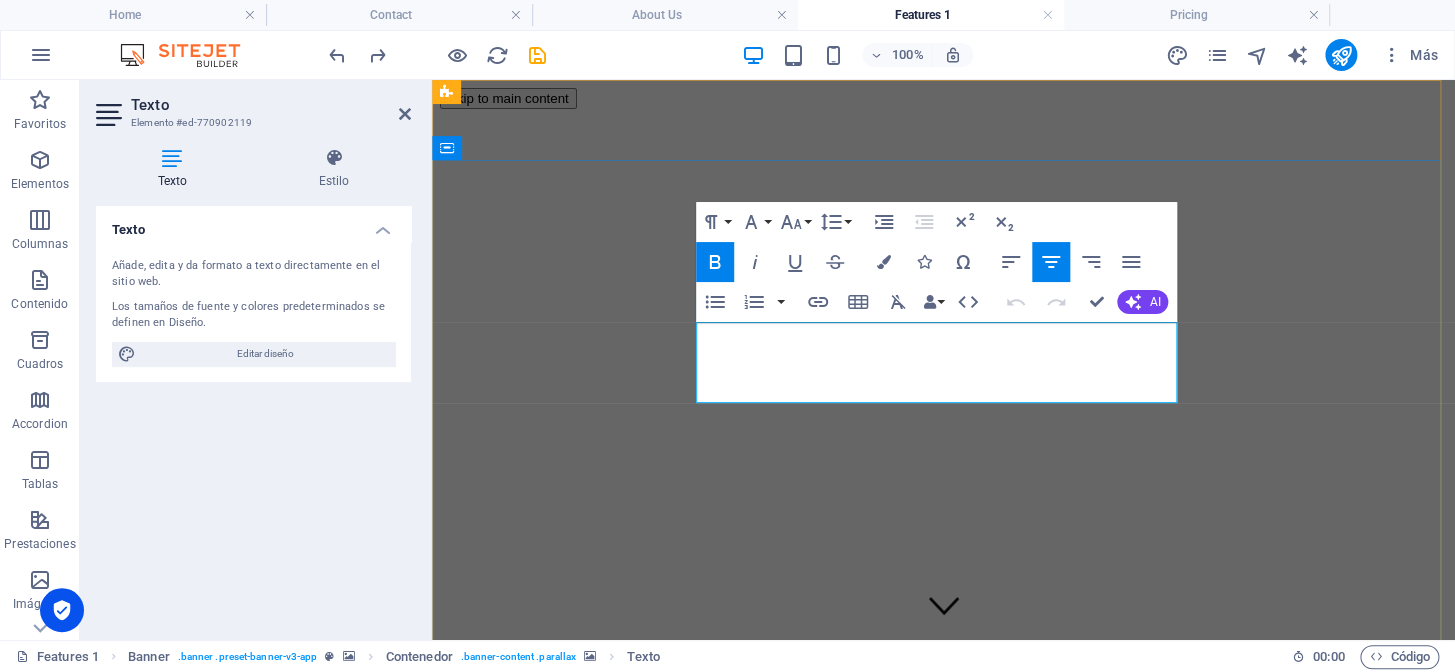 click on "Delivering world class support through quality parts, expert sourcing, and fast-turn solutions  tailored to meet every operational need." at bounding box center (943, 2848) 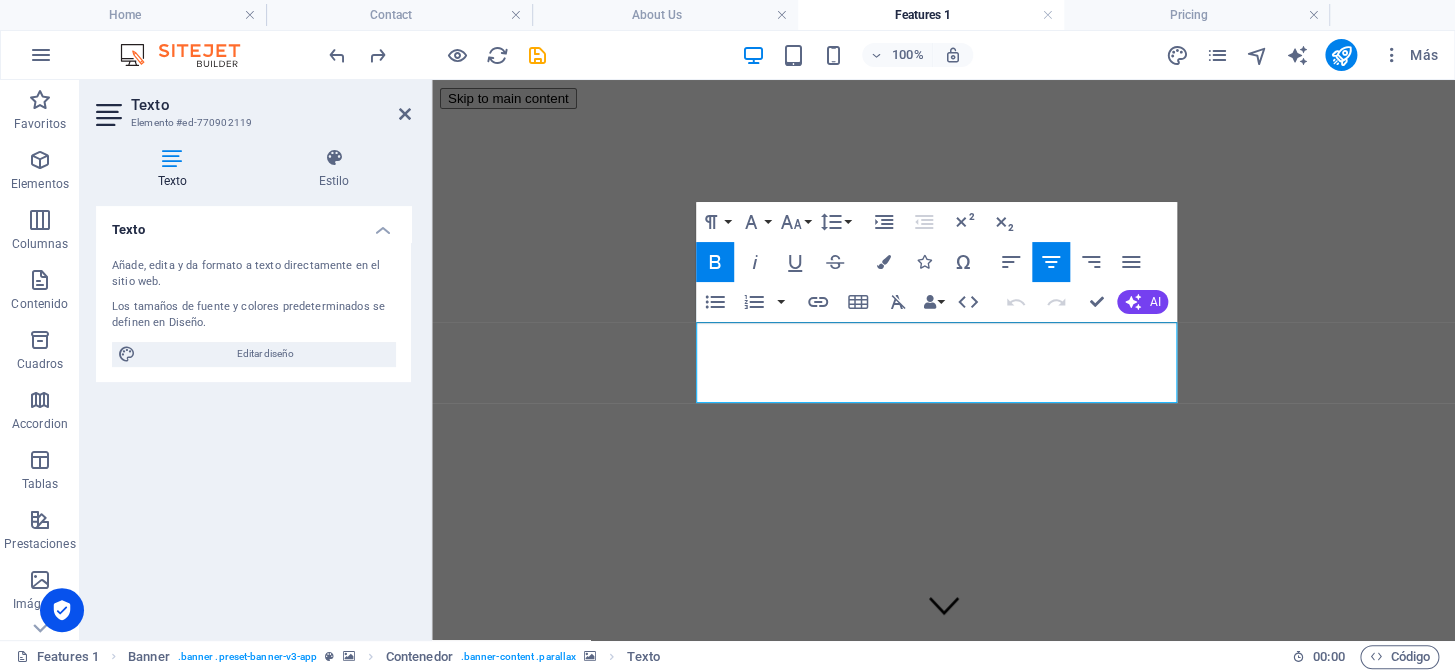 click 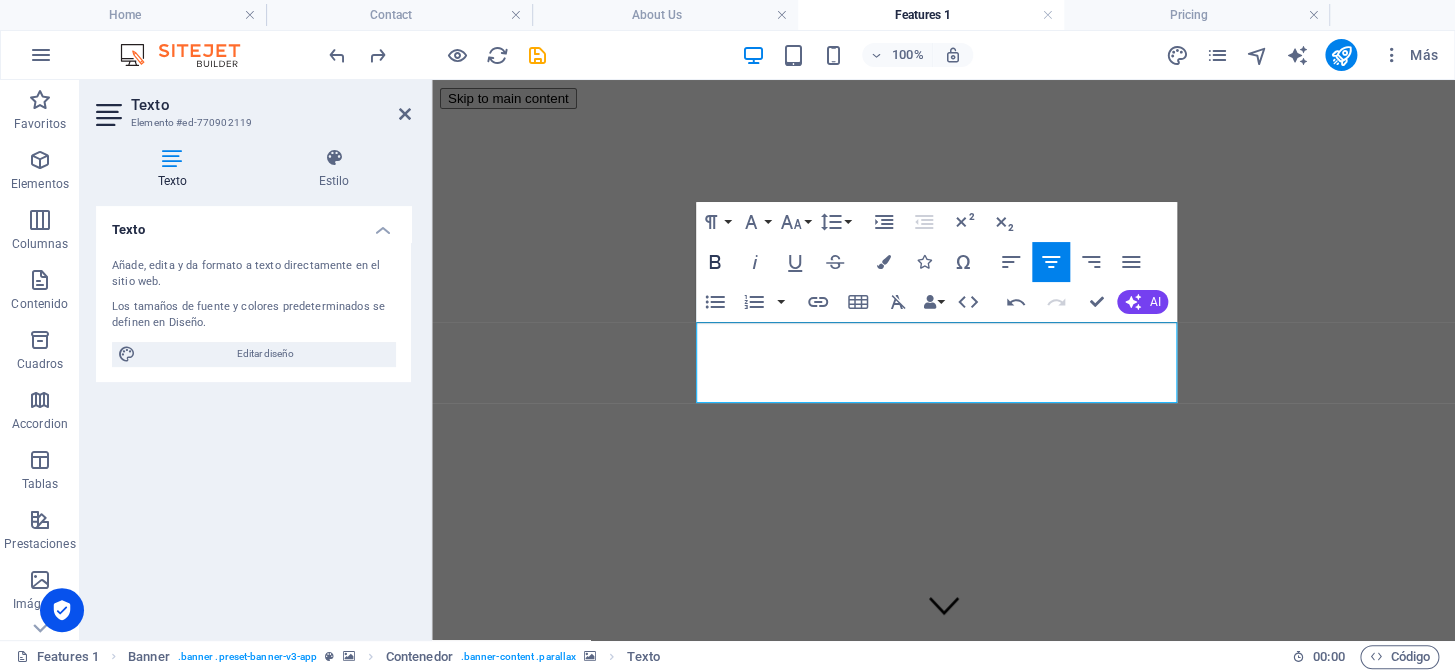 click 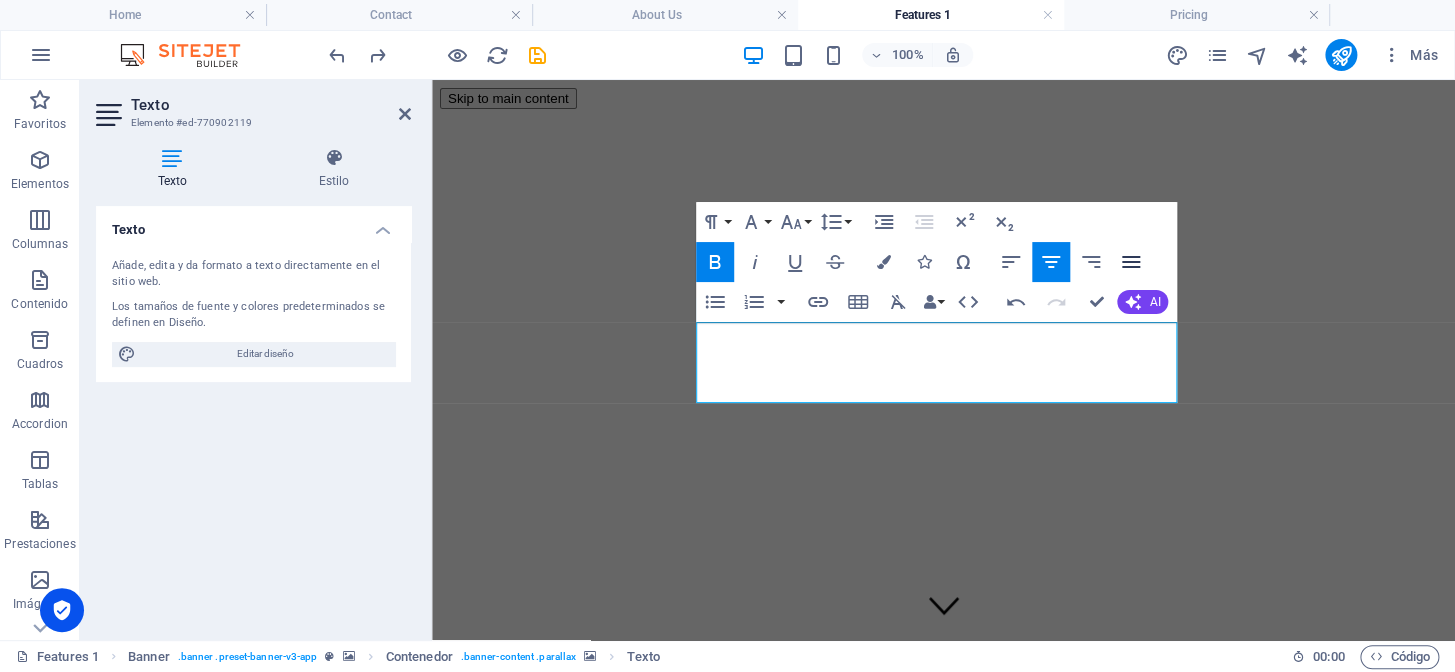 click 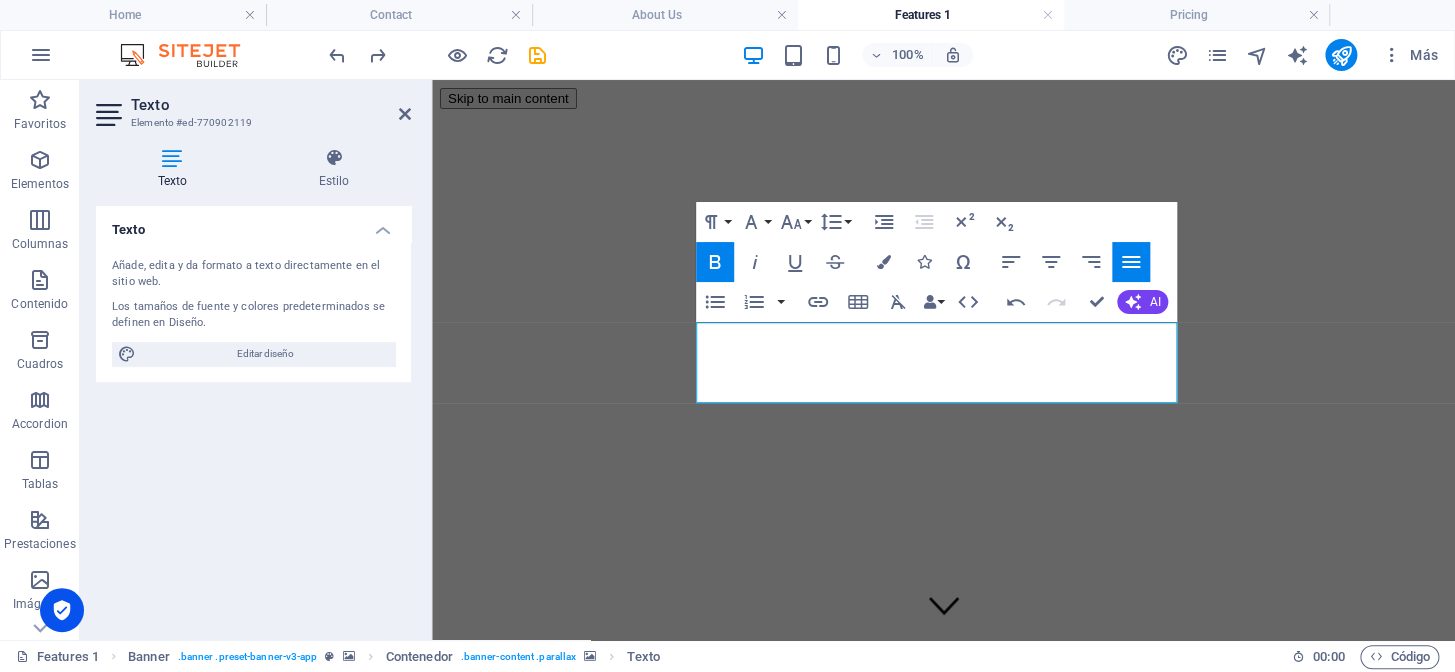 click at bounding box center (943, 2112) 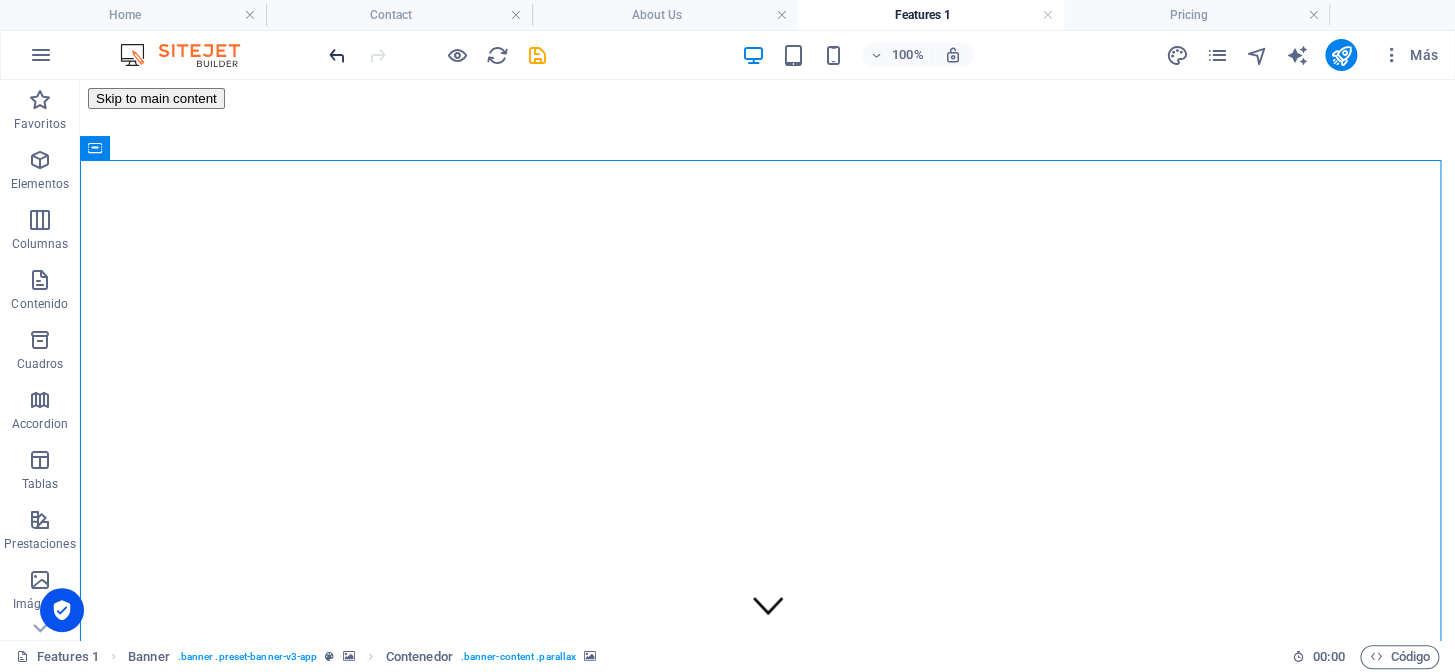 click at bounding box center (337, 55) 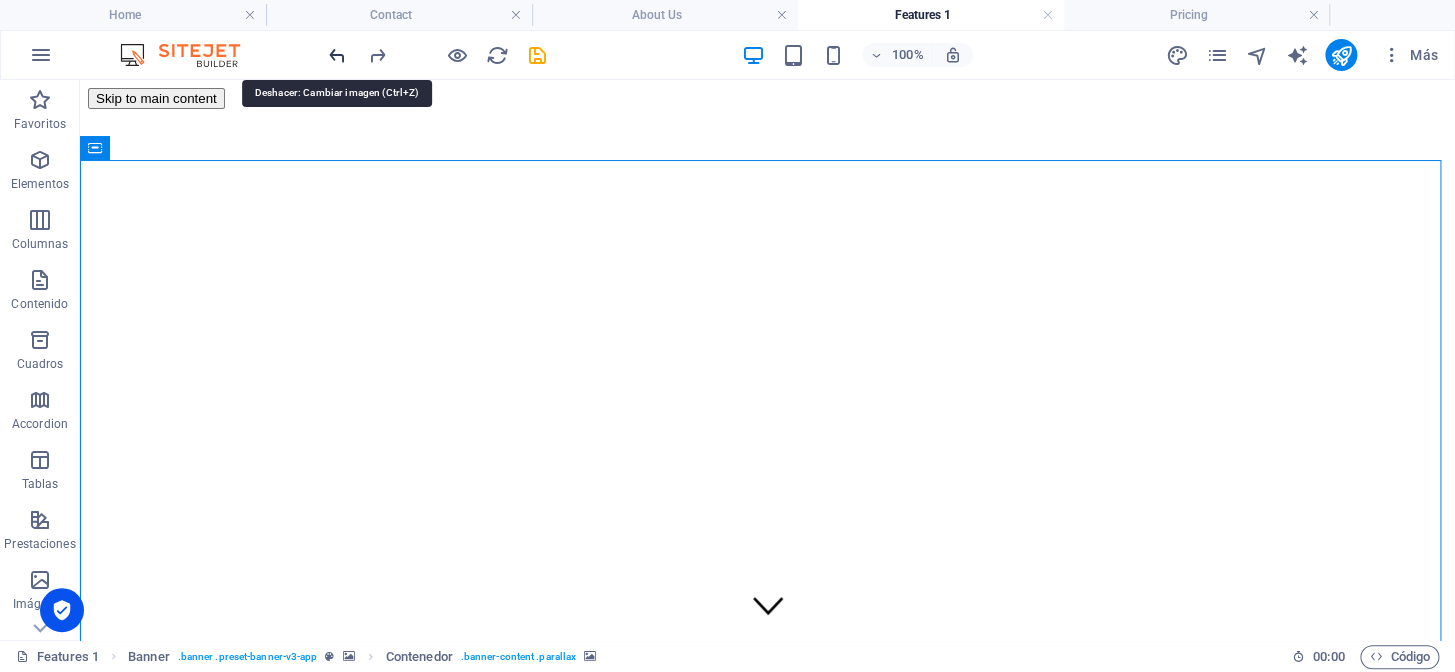 click at bounding box center [337, 55] 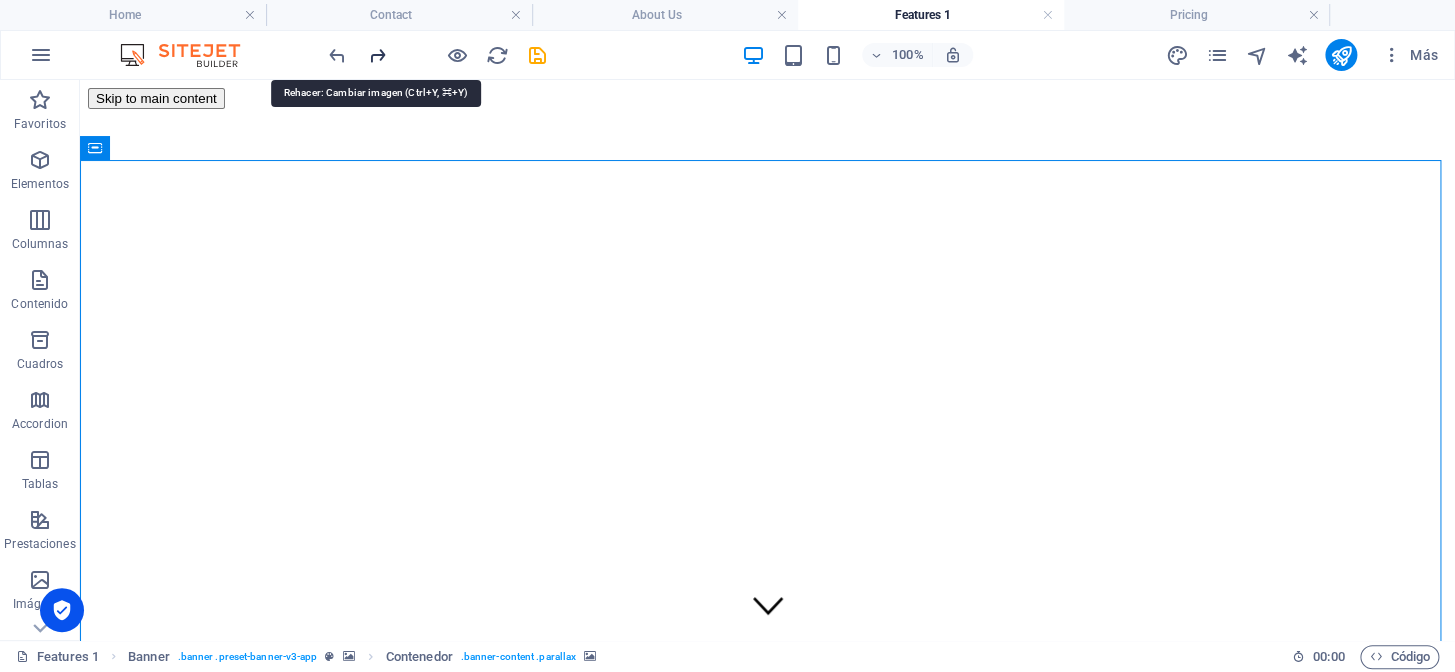 click at bounding box center (377, 55) 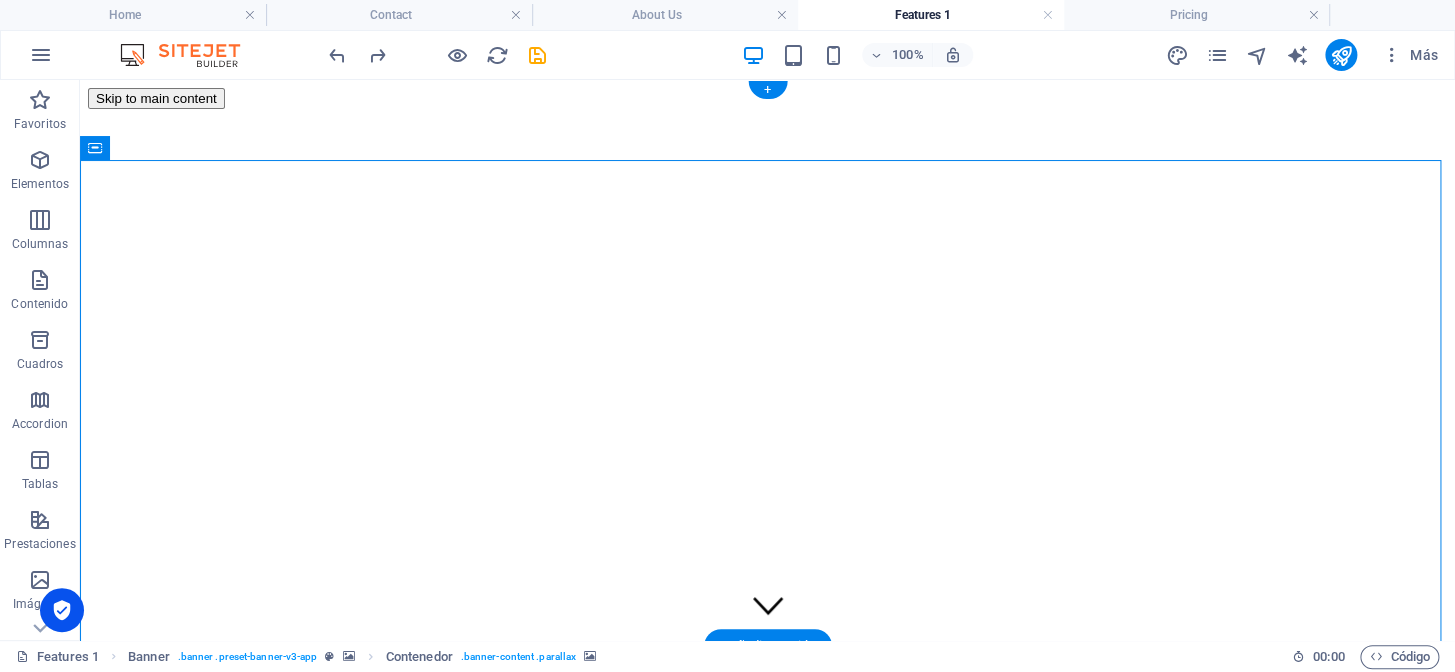 click at bounding box center [767, 2580] 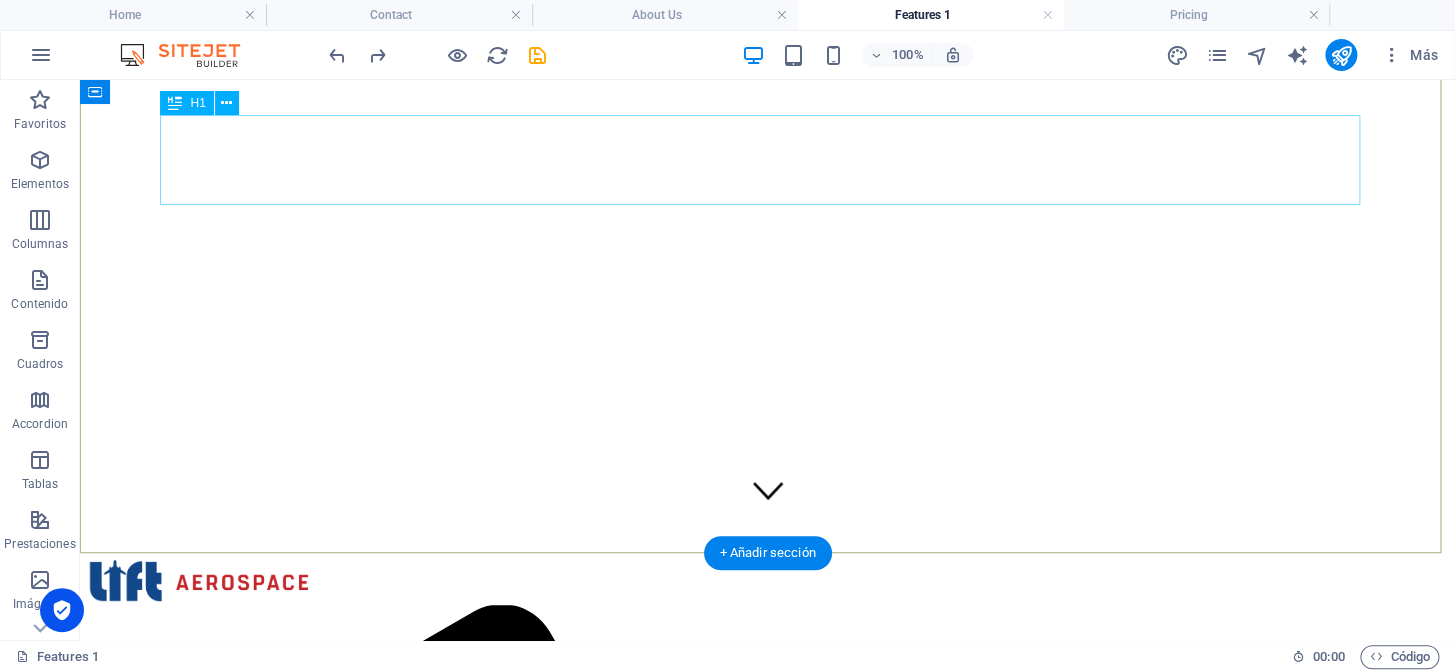 scroll, scrollTop: 90, scrollLeft: 0, axis: vertical 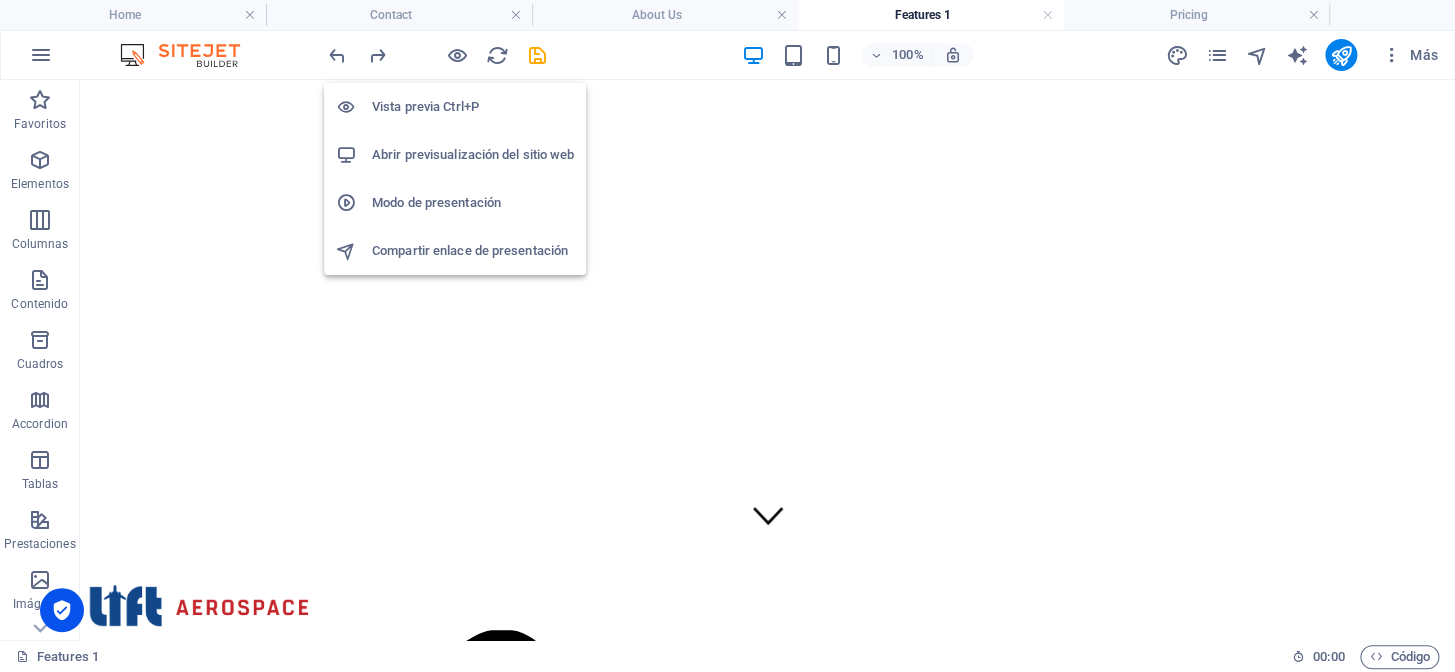 click on "Abrir previsualización del sitio web" at bounding box center (473, 155) 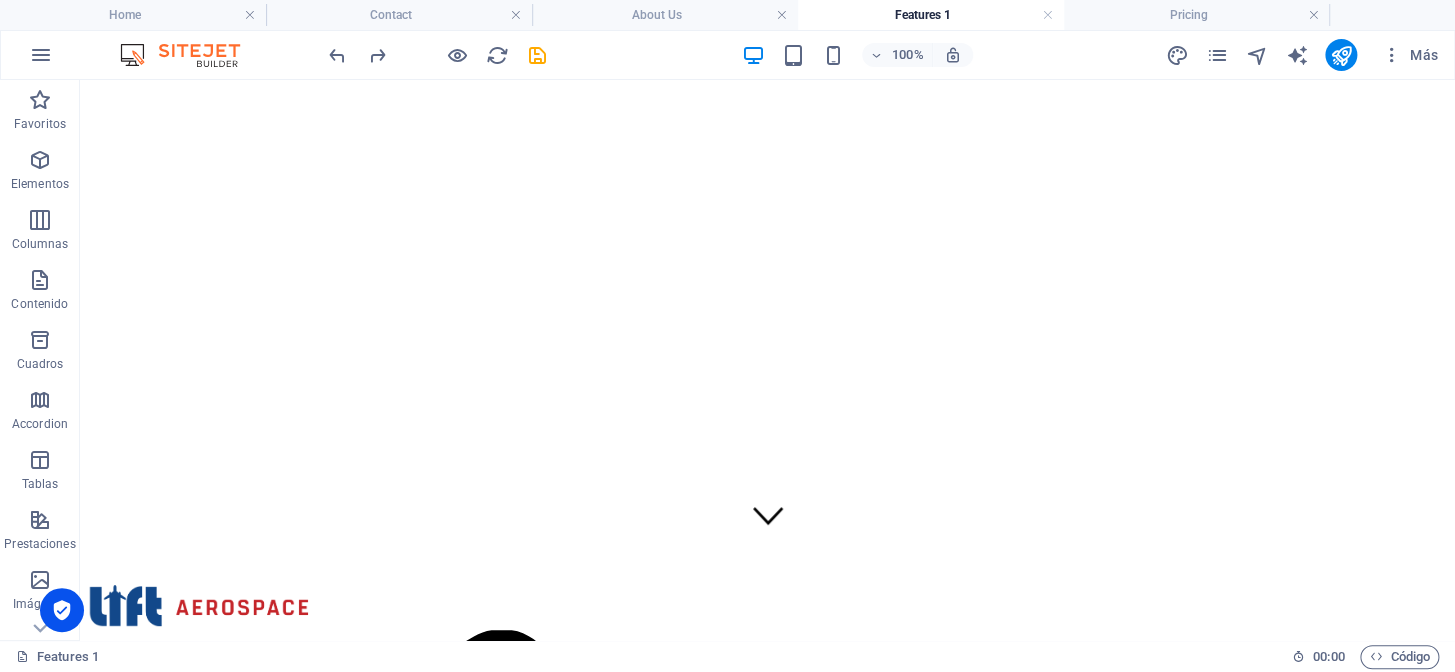 click at bounding box center (437, 55) 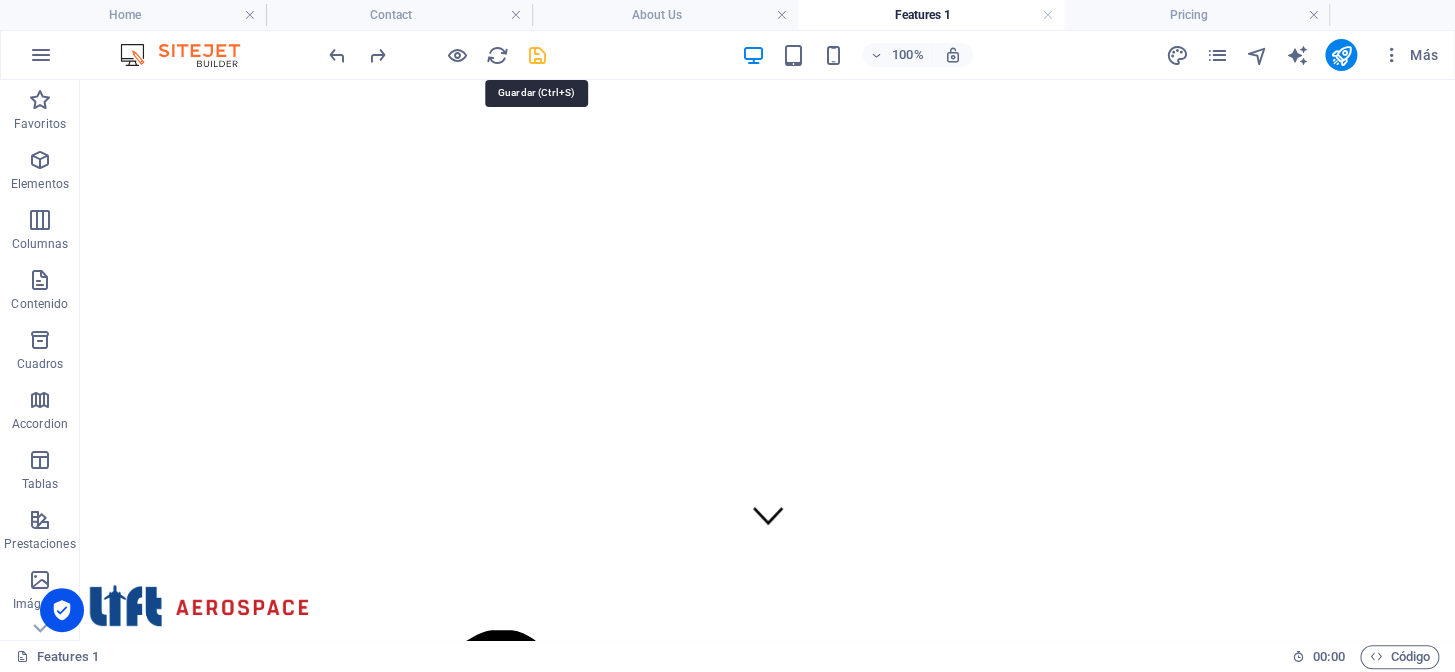 click at bounding box center (537, 55) 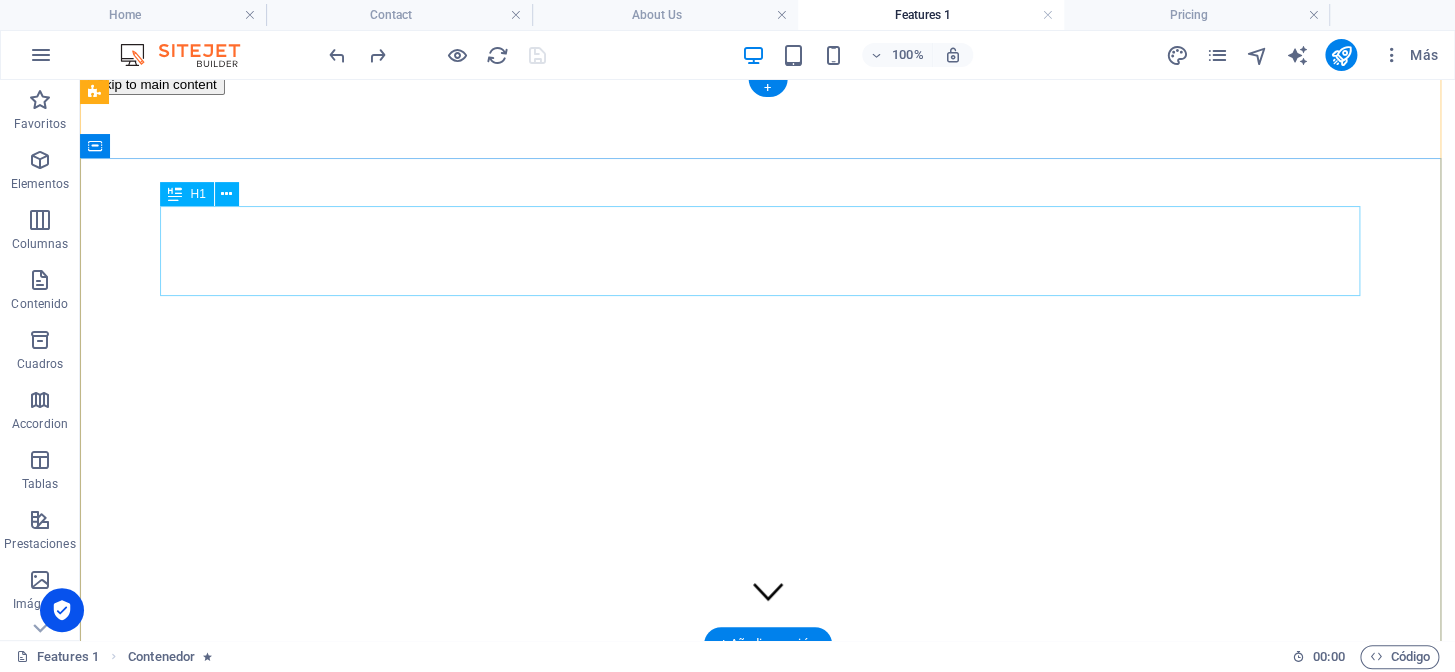 scroll, scrollTop: 0, scrollLeft: 0, axis: both 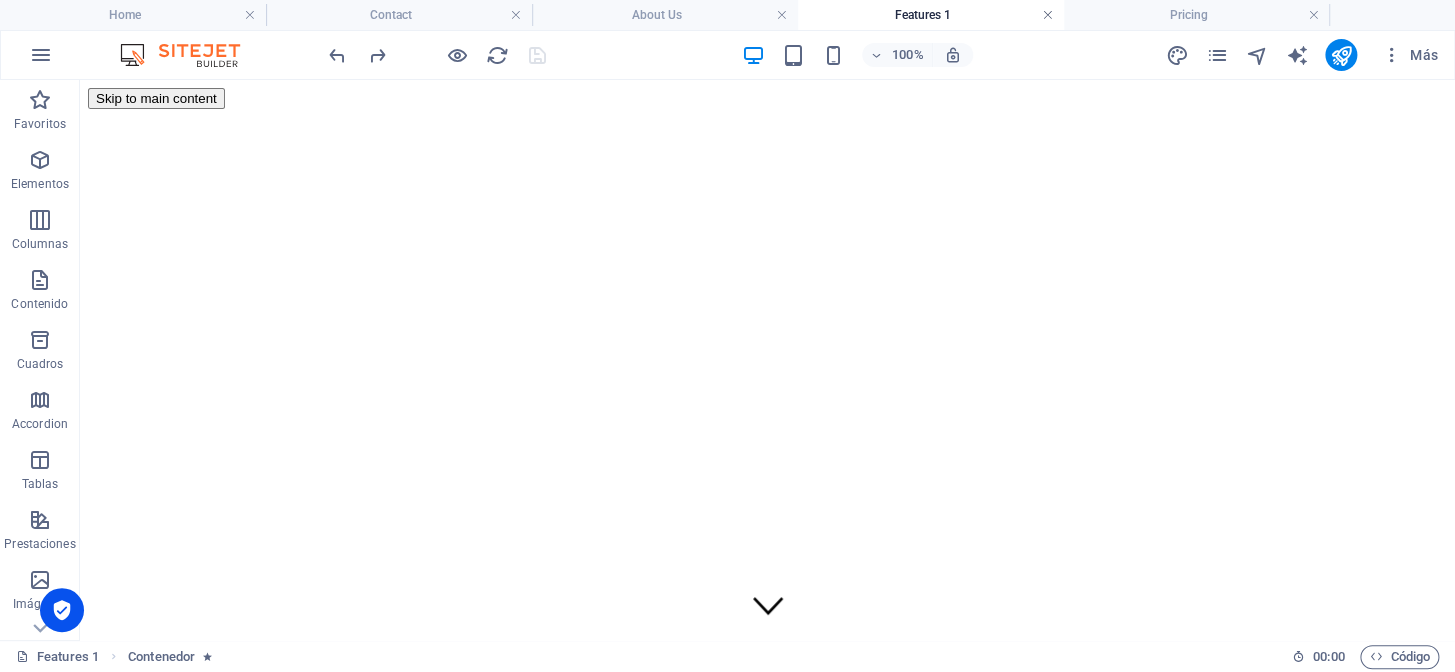 click at bounding box center (1048, 15) 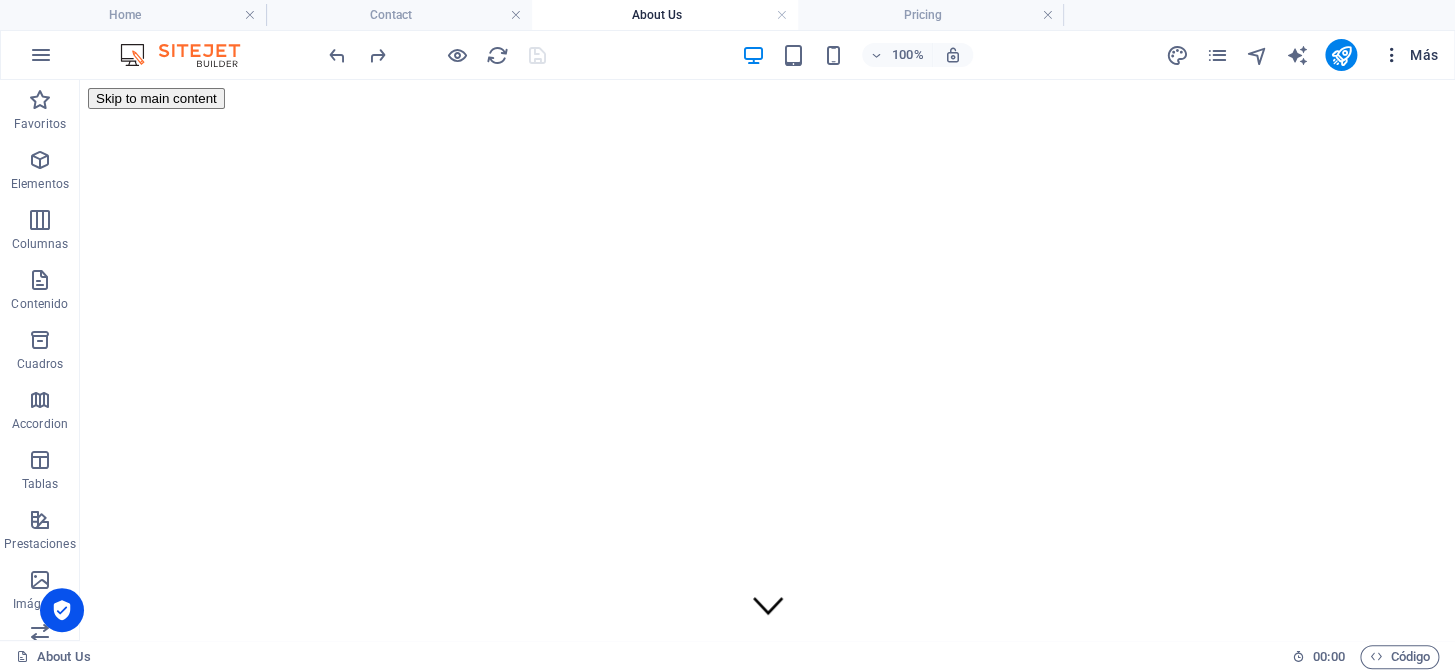 click at bounding box center (1391, 55) 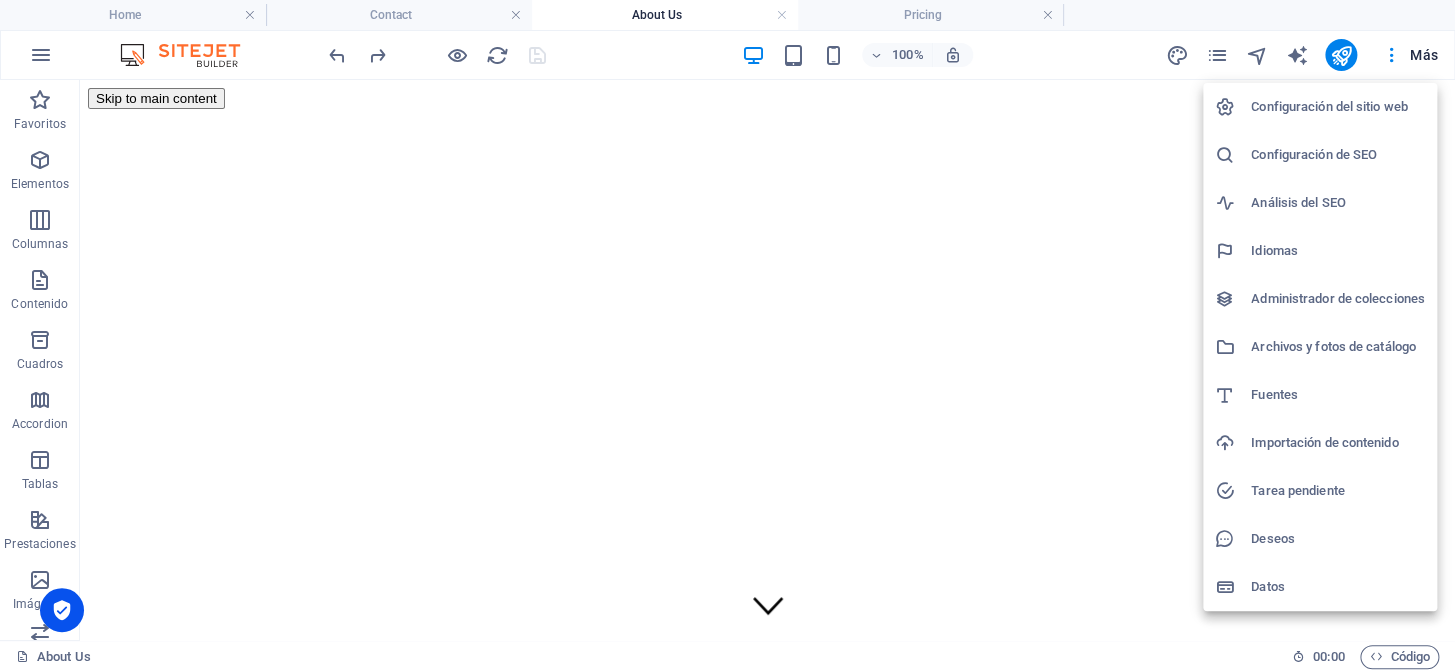 click on "Administrador de colecciones" at bounding box center [1338, 299] 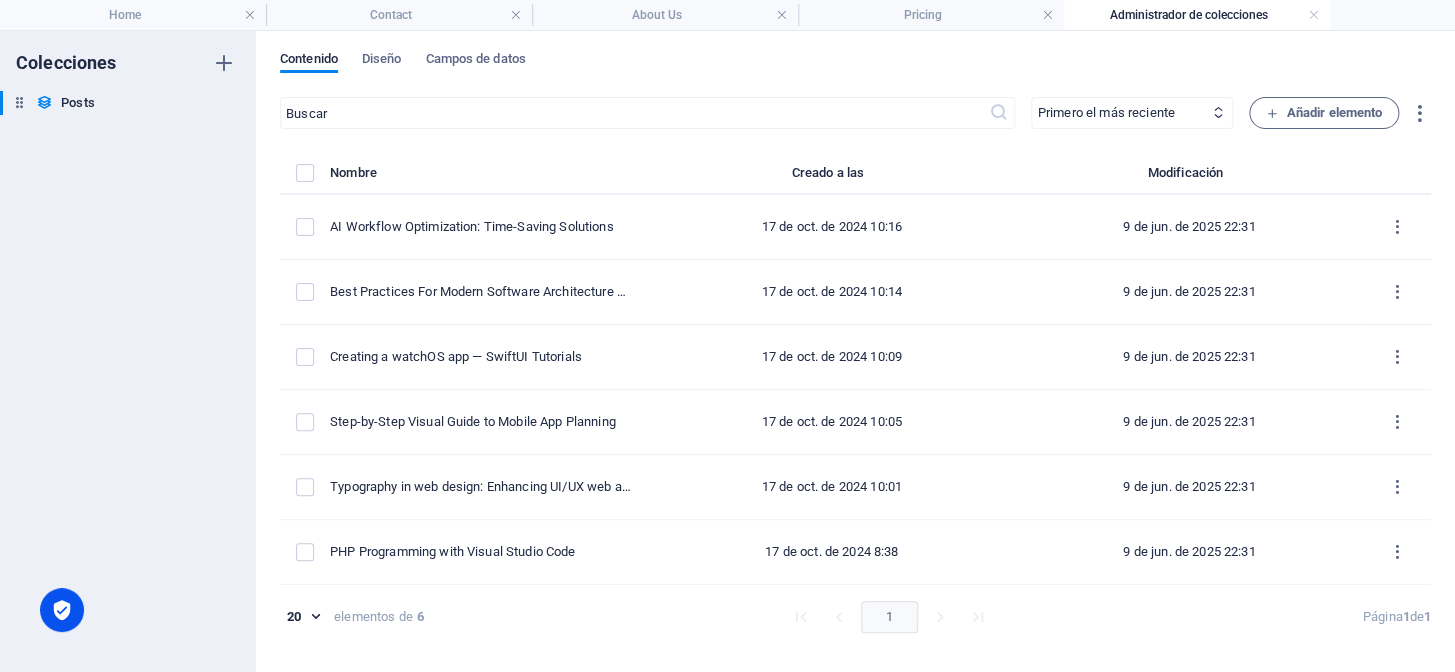 click on "Administrador de colecciones" at bounding box center (1197, 15) 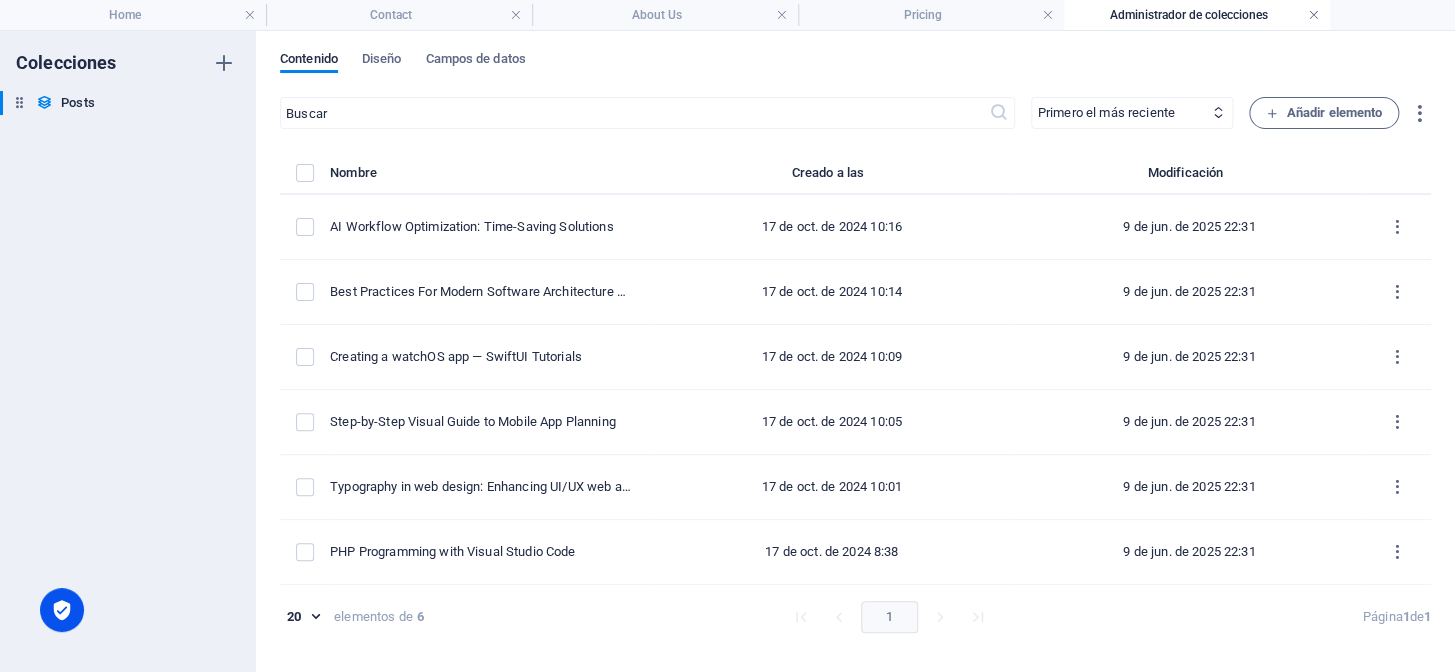 click at bounding box center [1314, 15] 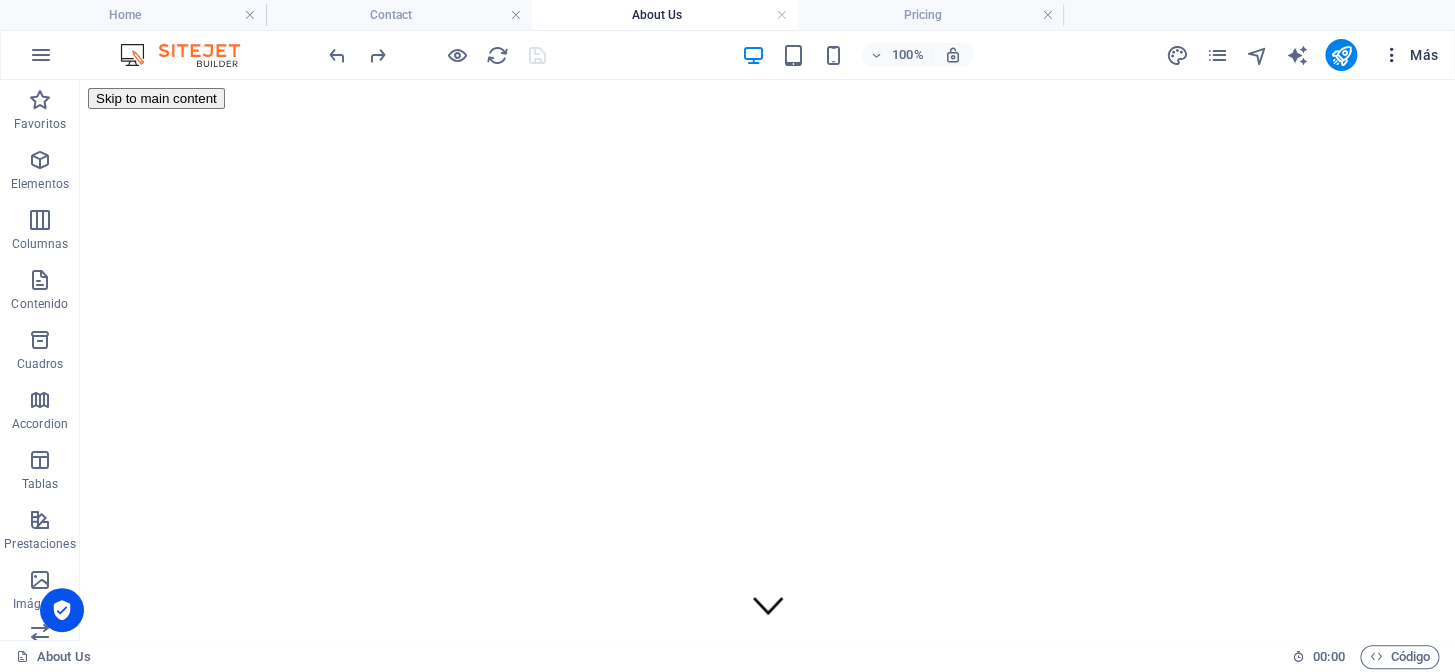 click at bounding box center (1391, 55) 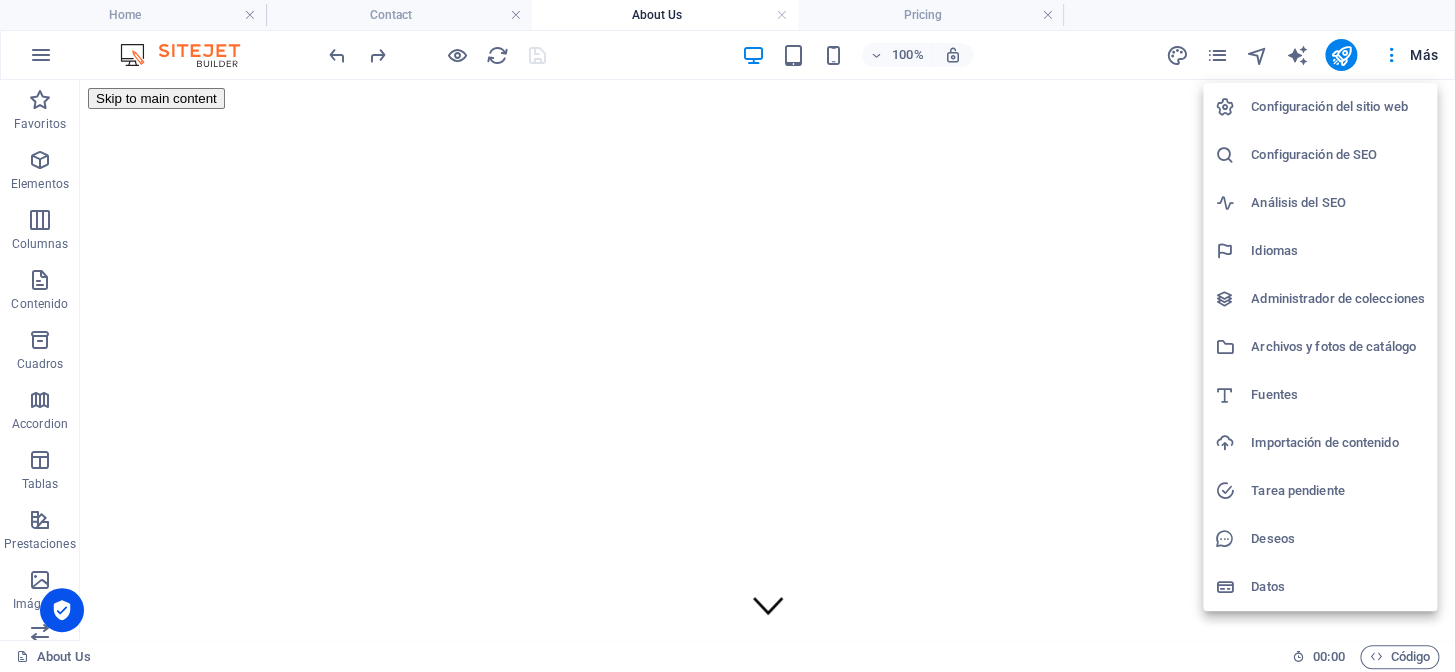 click at bounding box center (727, 336) 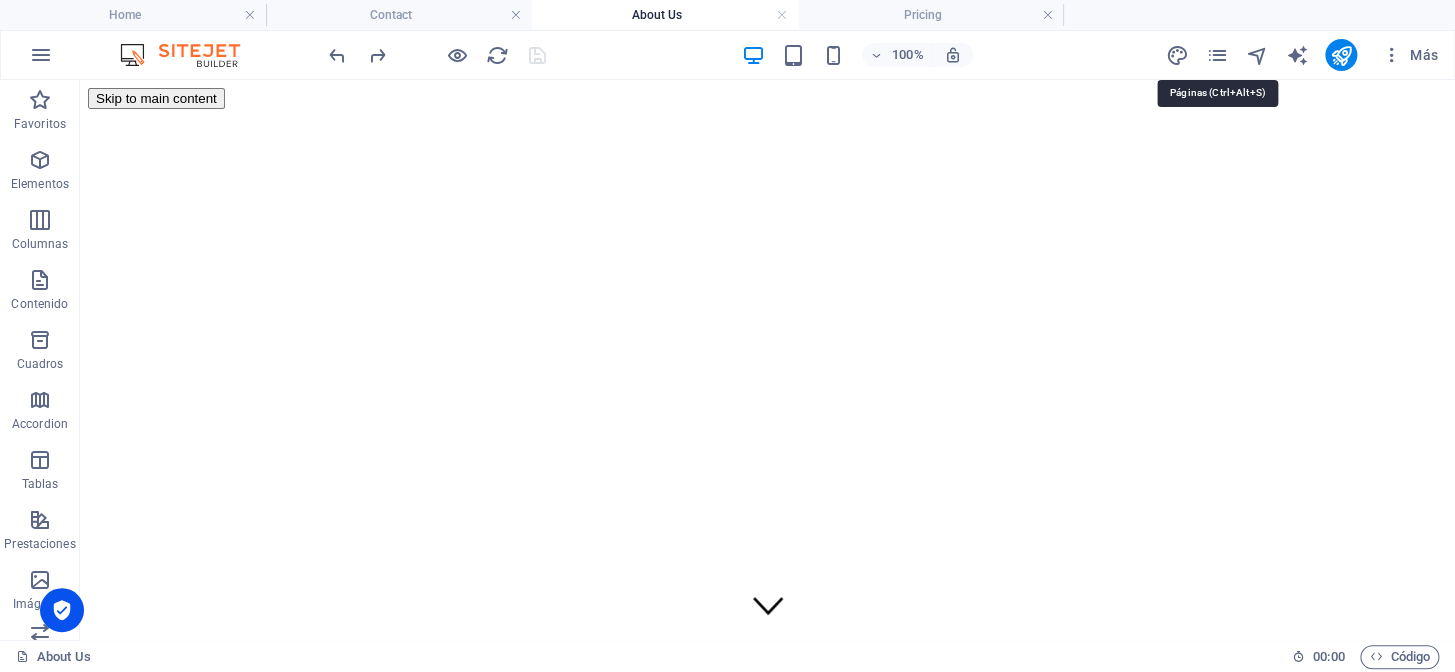 click at bounding box center (1217, 55) 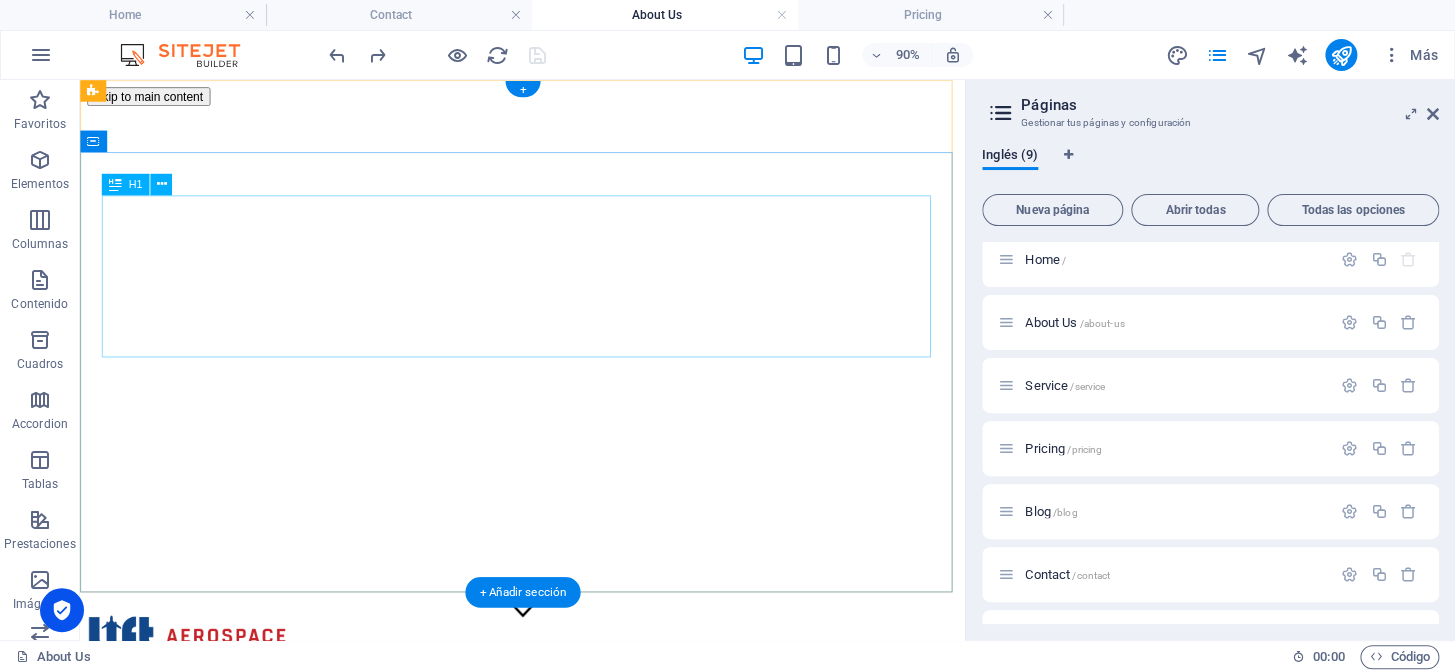 scroll, scrollTop: 3, scrollLeft: 0, axis: vertical 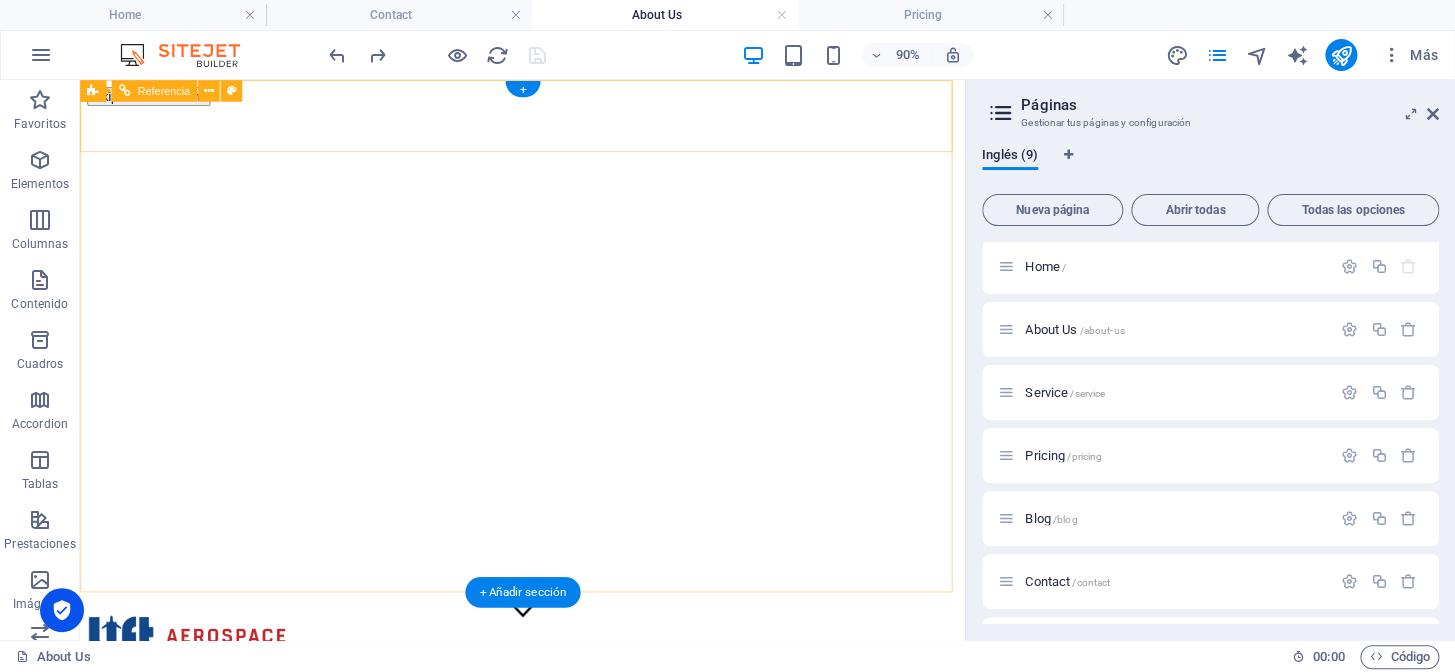 click on "Home About Service Contact" at bounding box center (571, 2039) 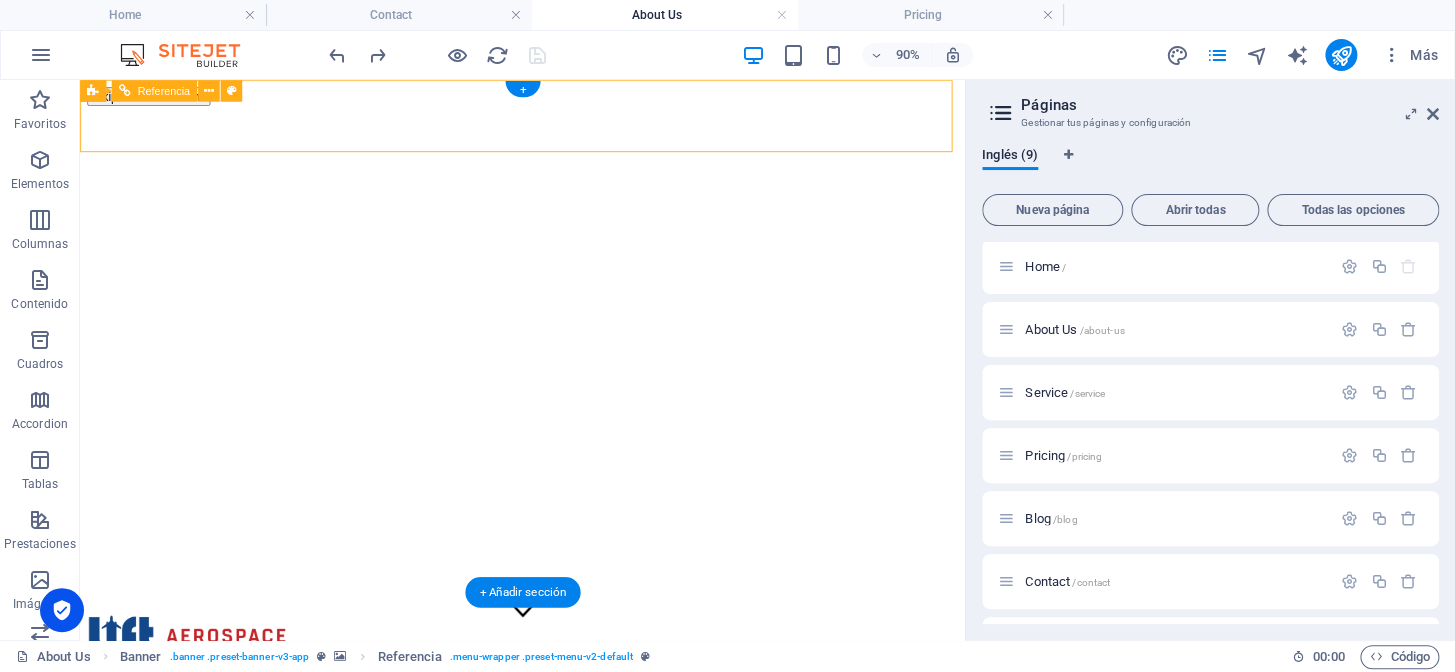 click on "Home About Service Contact" at bounding box center [571, 2039] 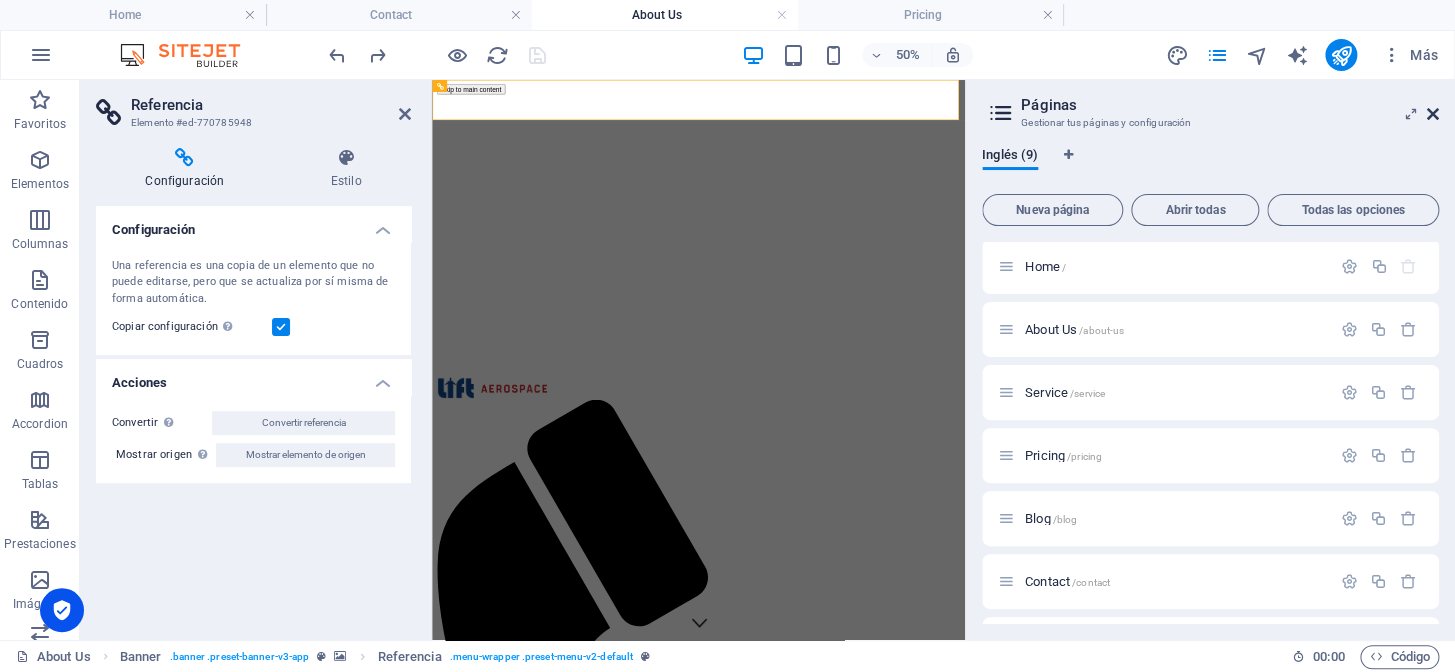 click at bounding box center [1433, 114] 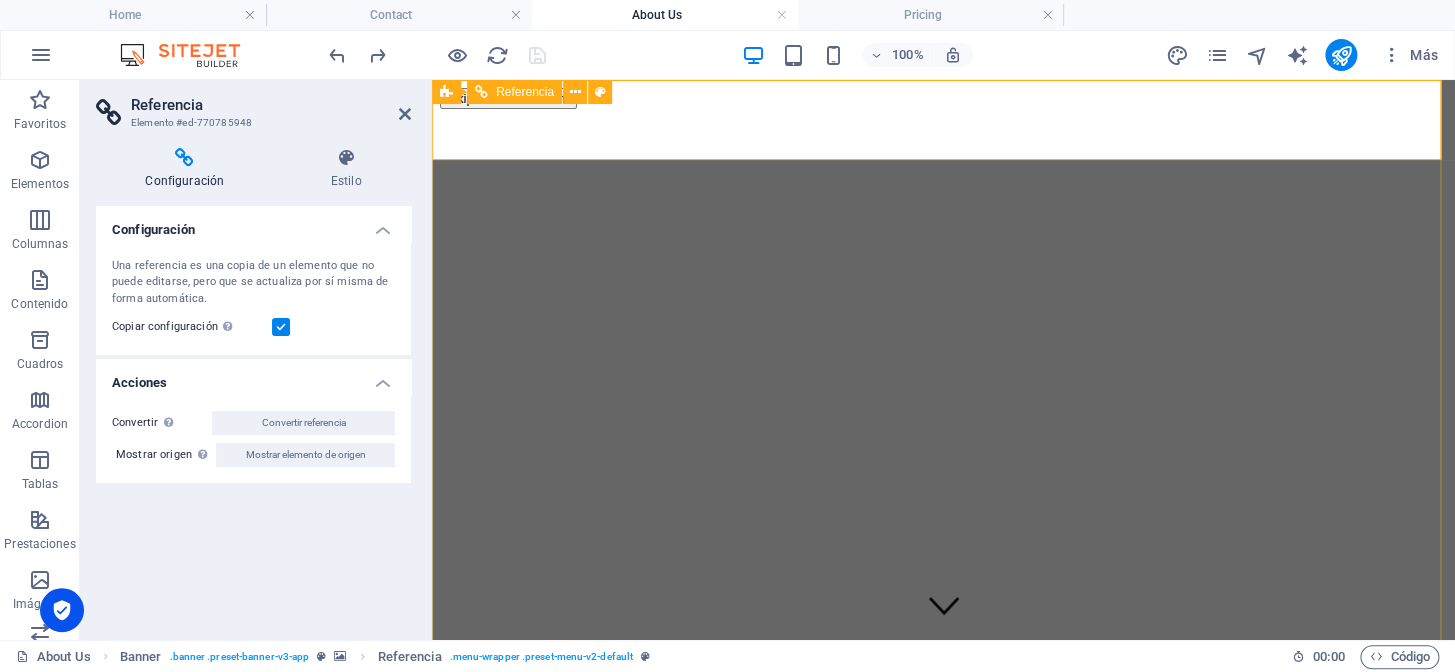 click on "Home About Service Contact" at bounding box center [943, 2092] 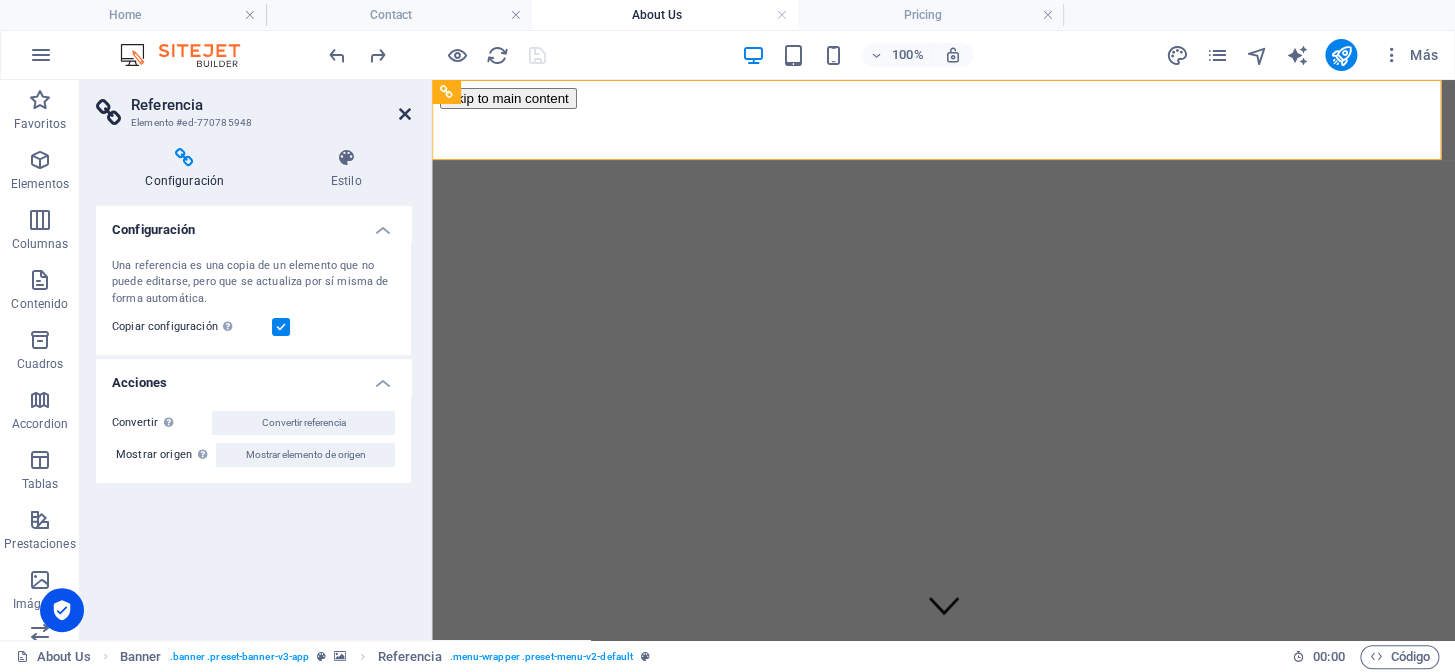 click at bounding box center [405, 114] 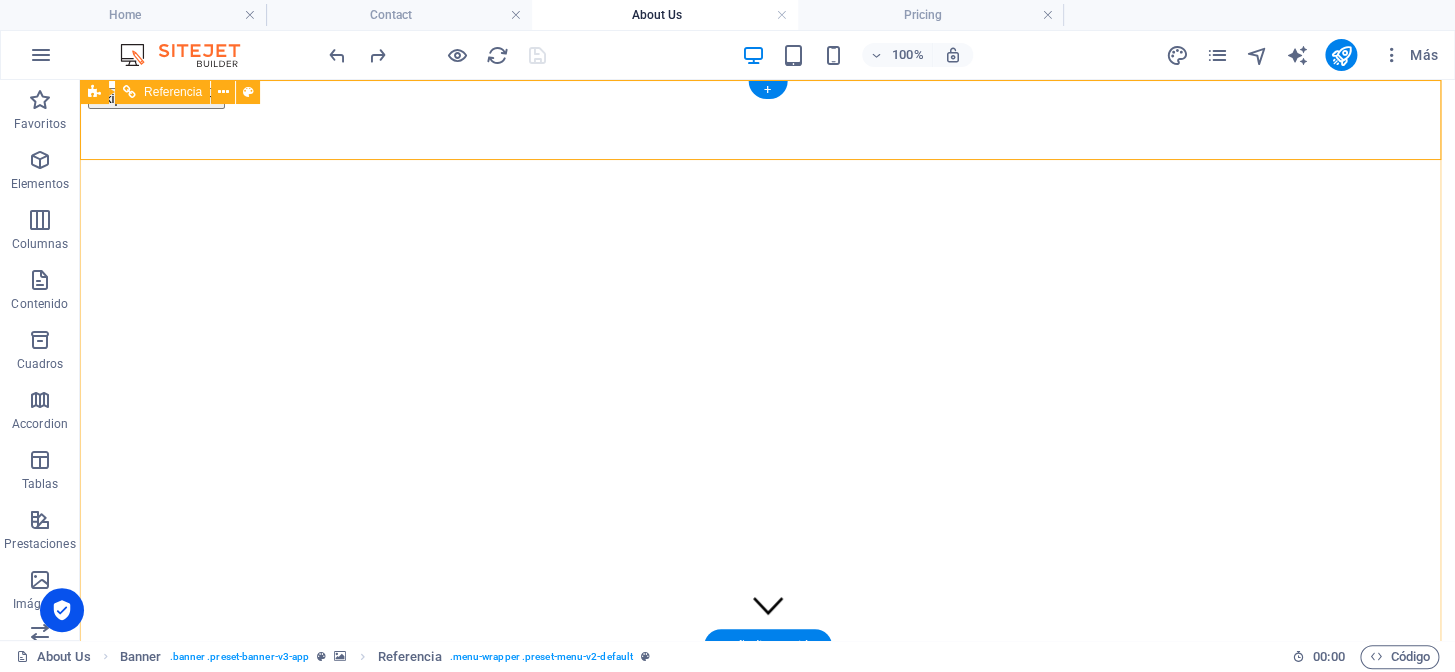 click on "Home About Service Contact" at bounding box center (767, 2560) 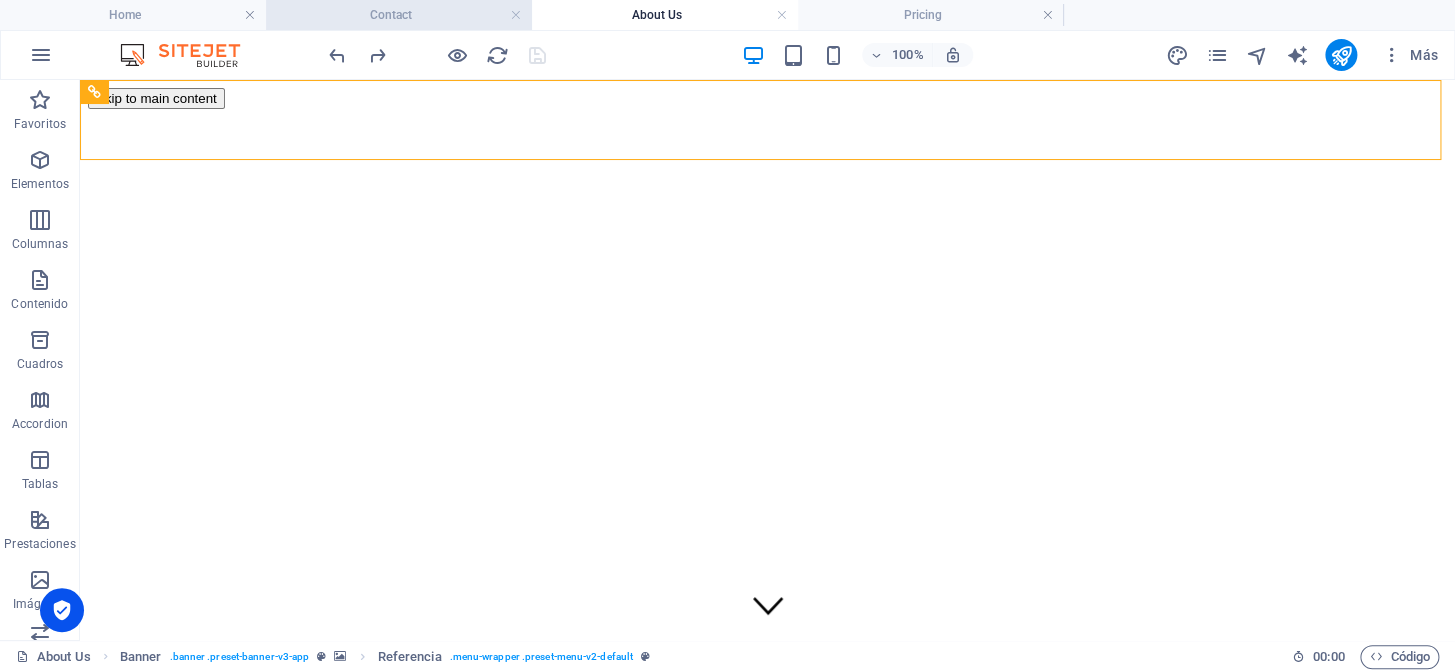 click on "Contact" at bounding box center (399, 15) 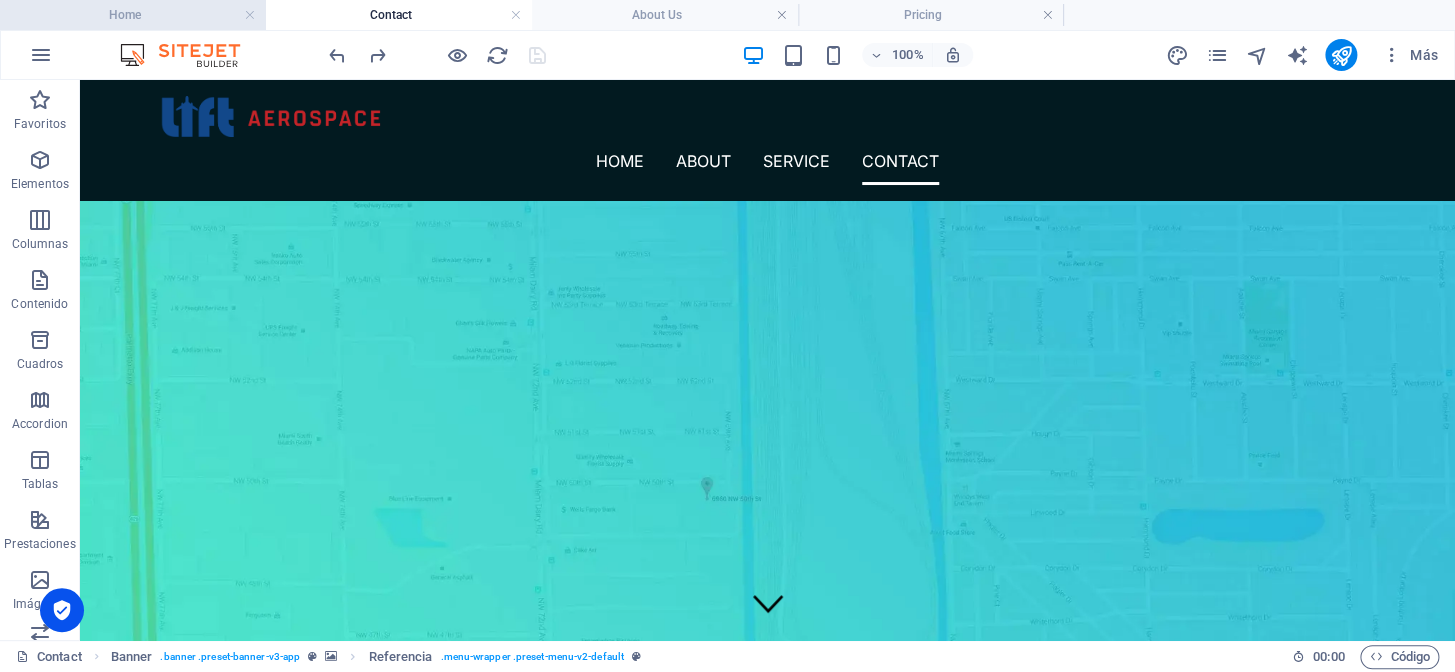 click on "Home" at bounding box center [133, 15] 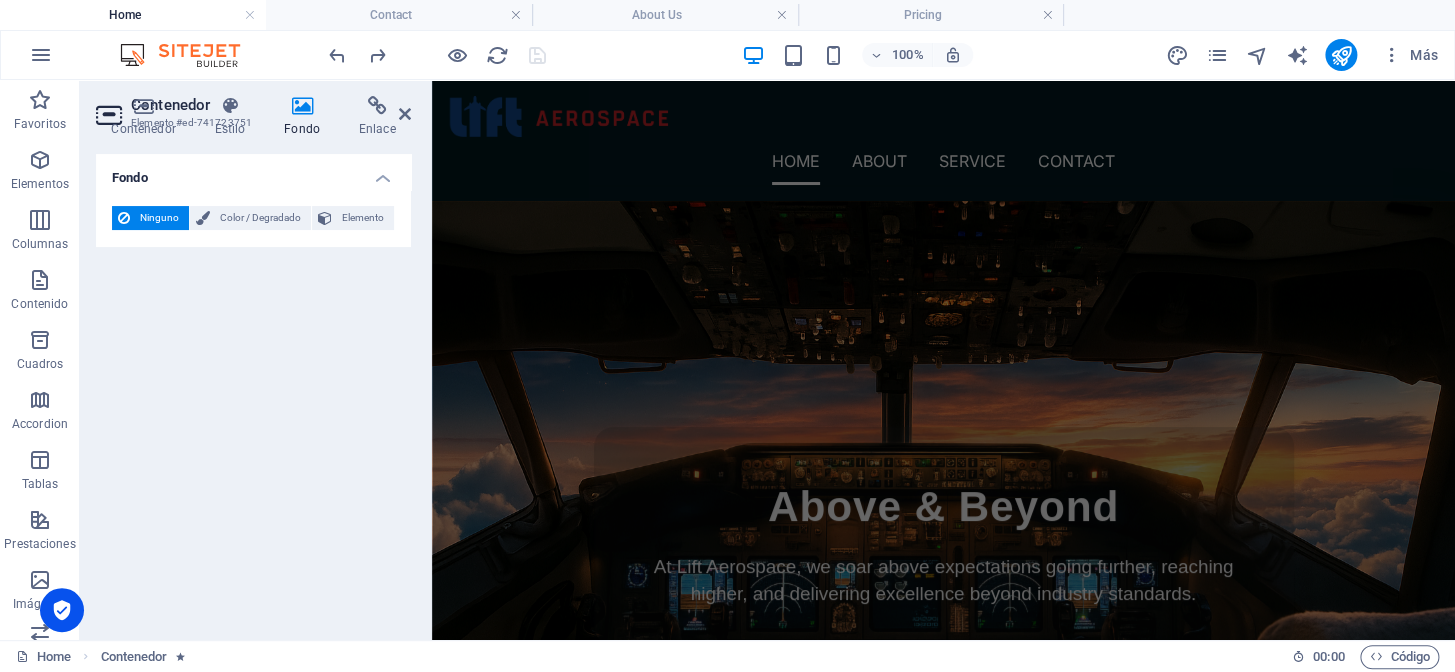 scroll, scrollTop: 3410, scrollLeft: 0, axis: vertical 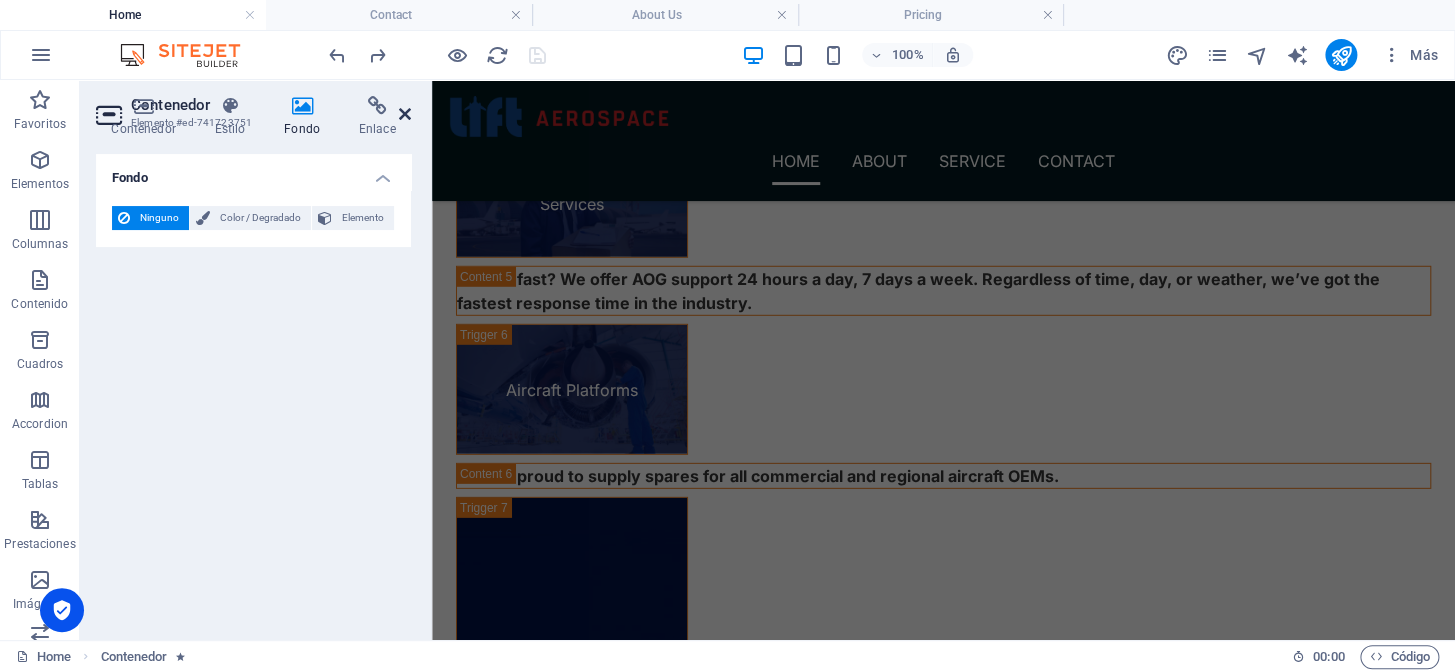 click at bounding box center [405, 114] 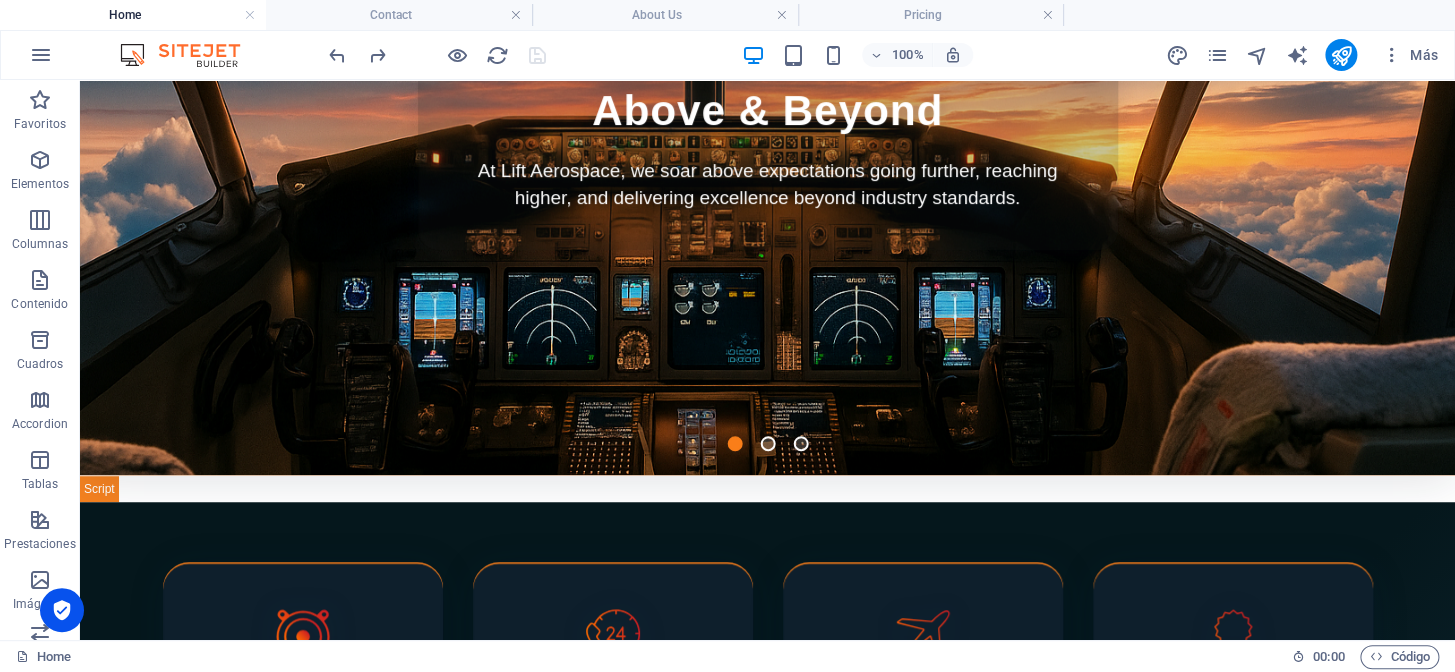 scroll, scrollTop: 0, scrollLeft: 0, axis: both 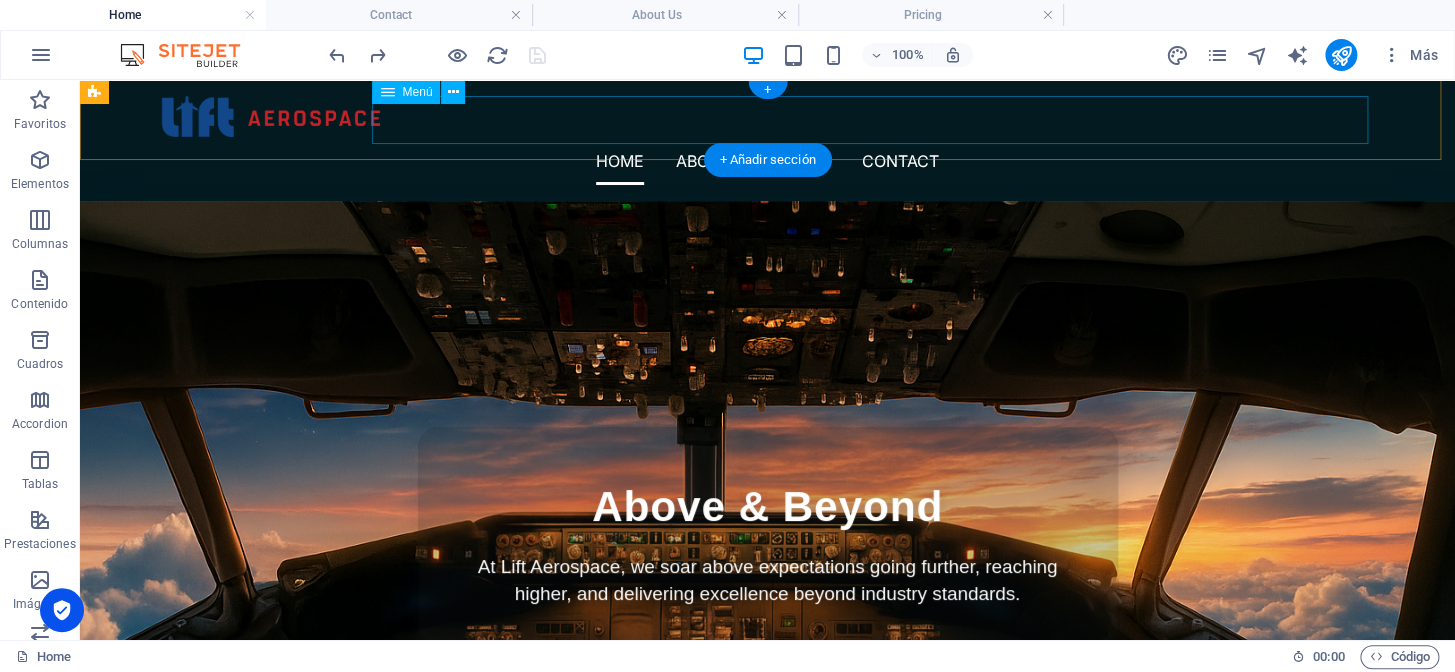click on "Home About Service Contact" at bounding box center [768, 161] 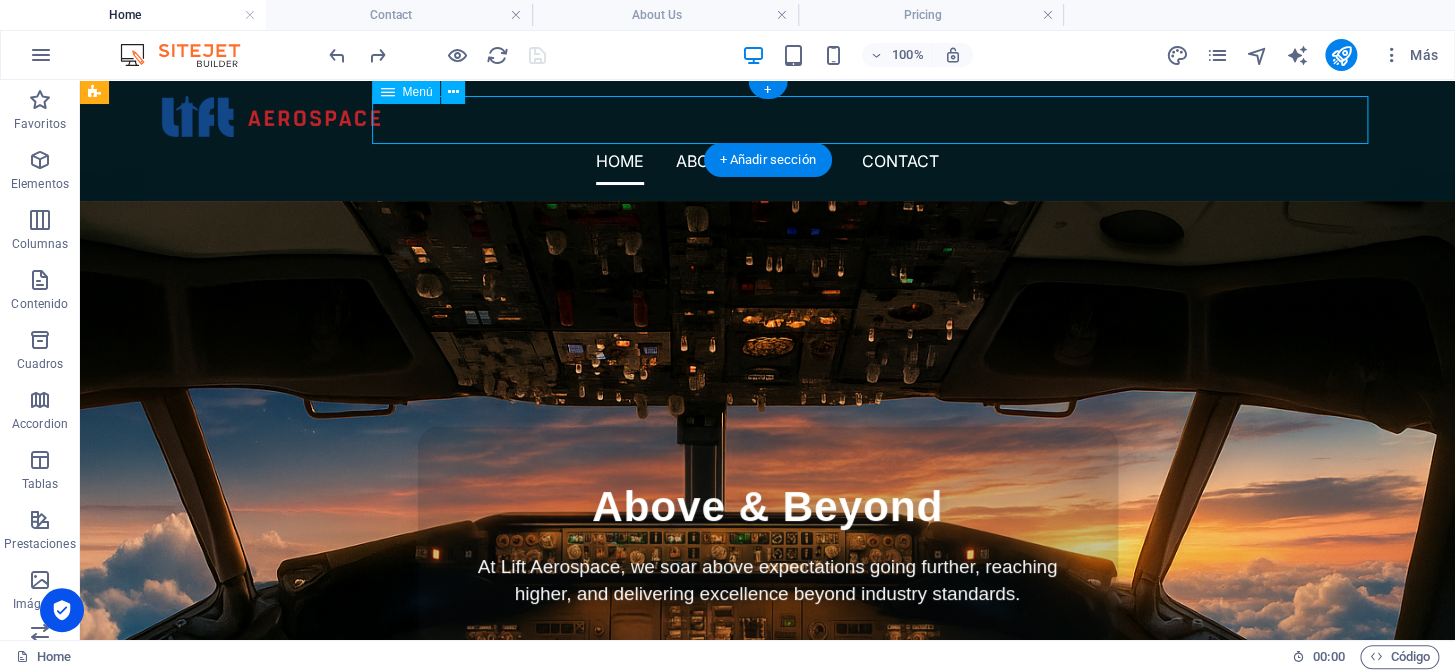 click on "Home About Service Contact" at bounding box center (768, 161) 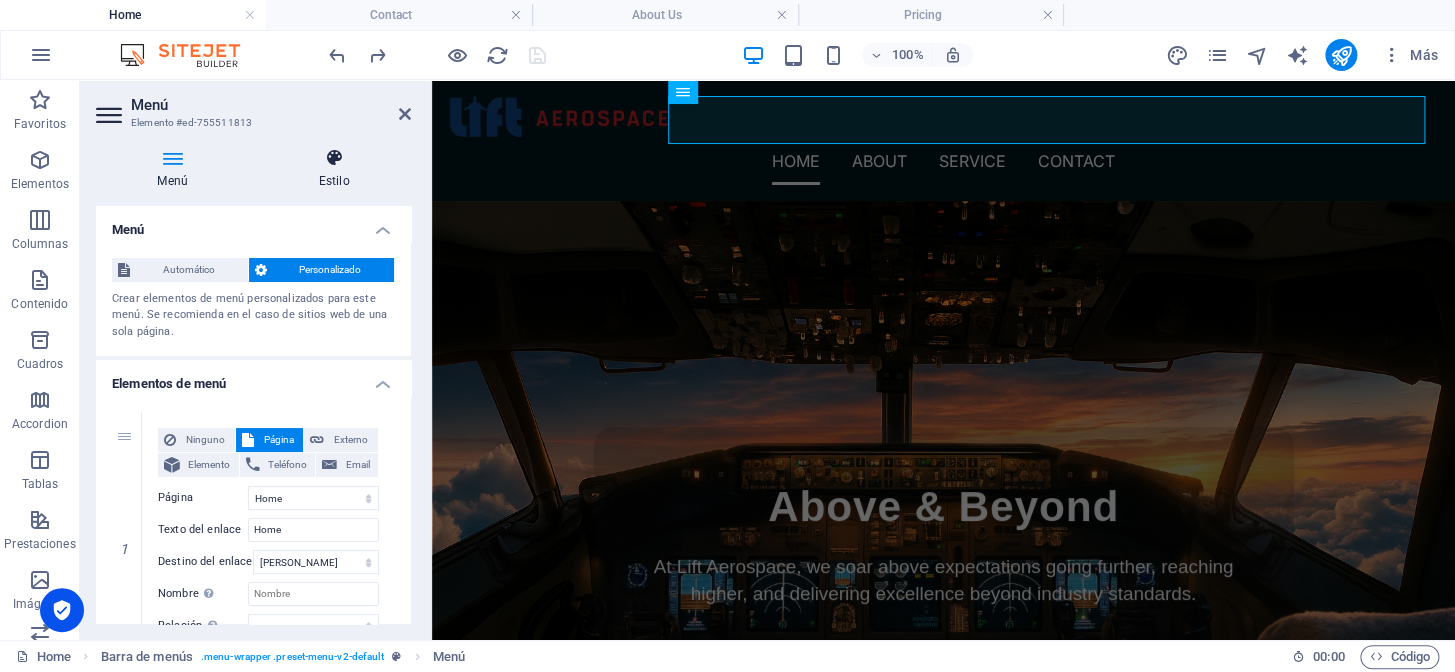 click on "Estilo" at bounding box center (334, 169) 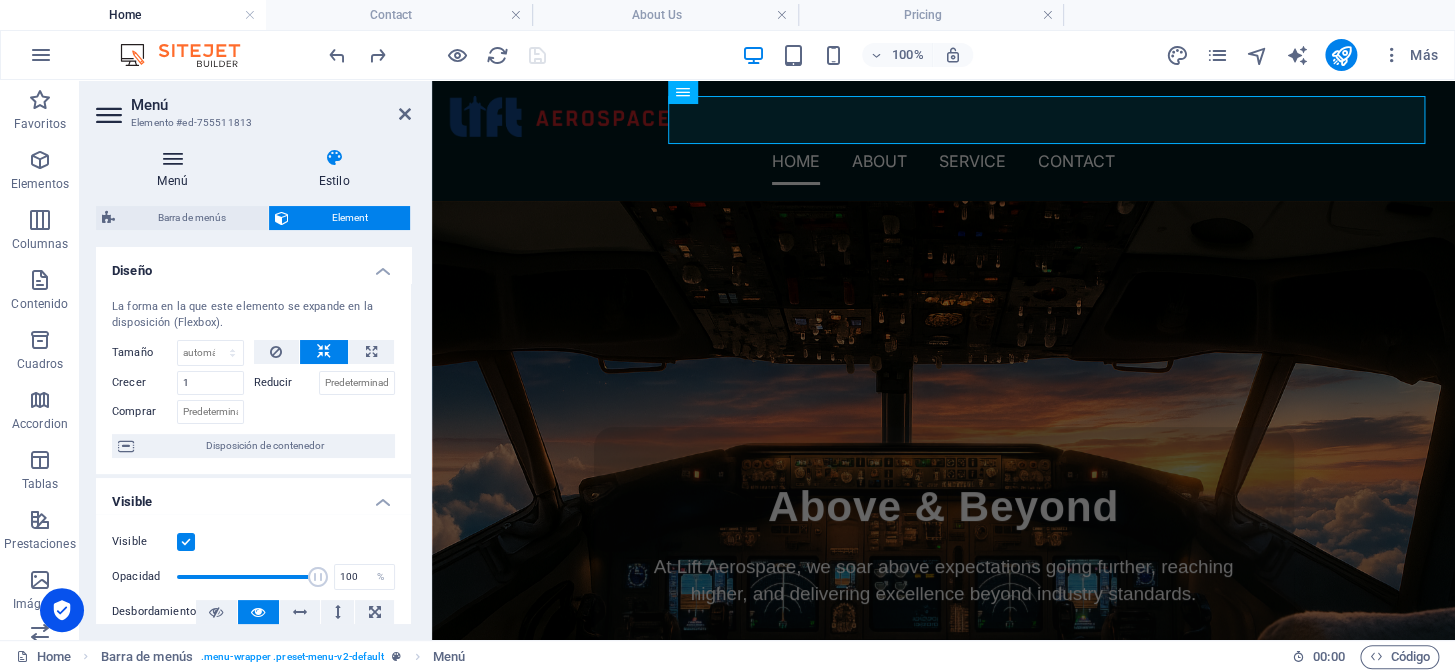 click at bounding box center (172, 158) 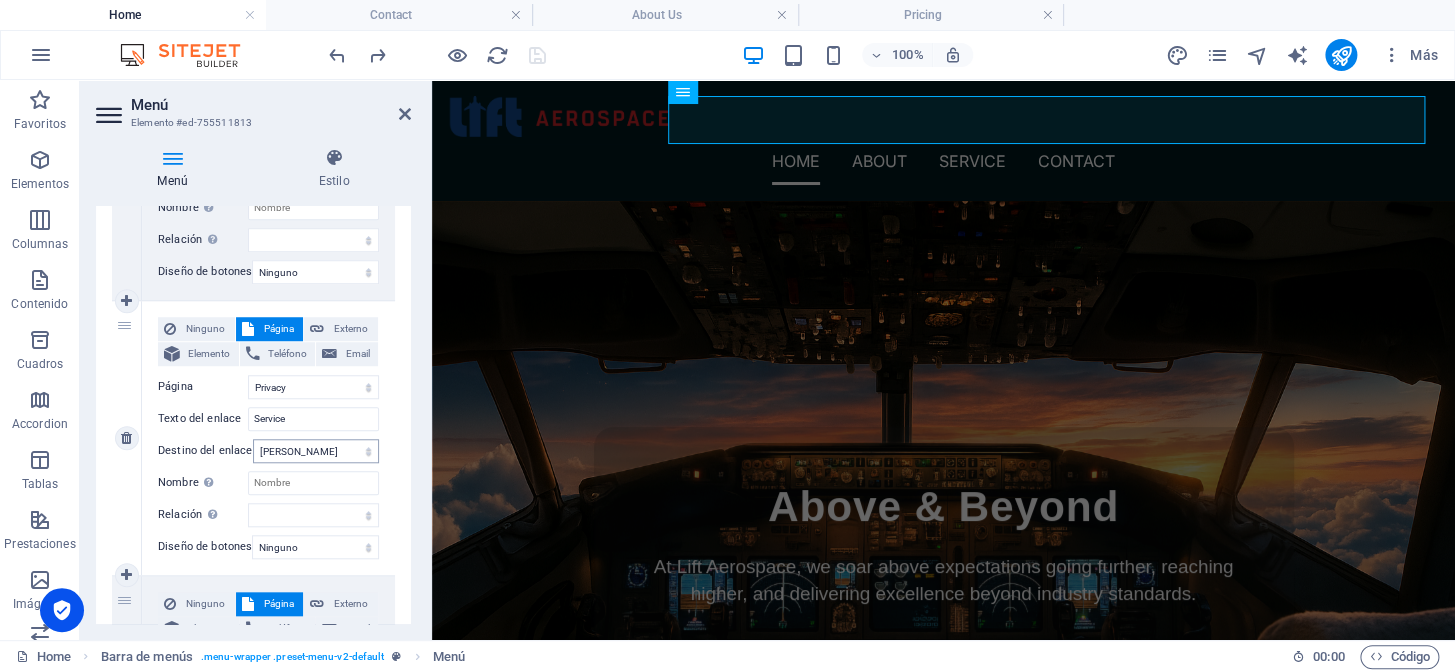 scroll, scrollTop: 636, scrollLeft: 0, axis: vertical 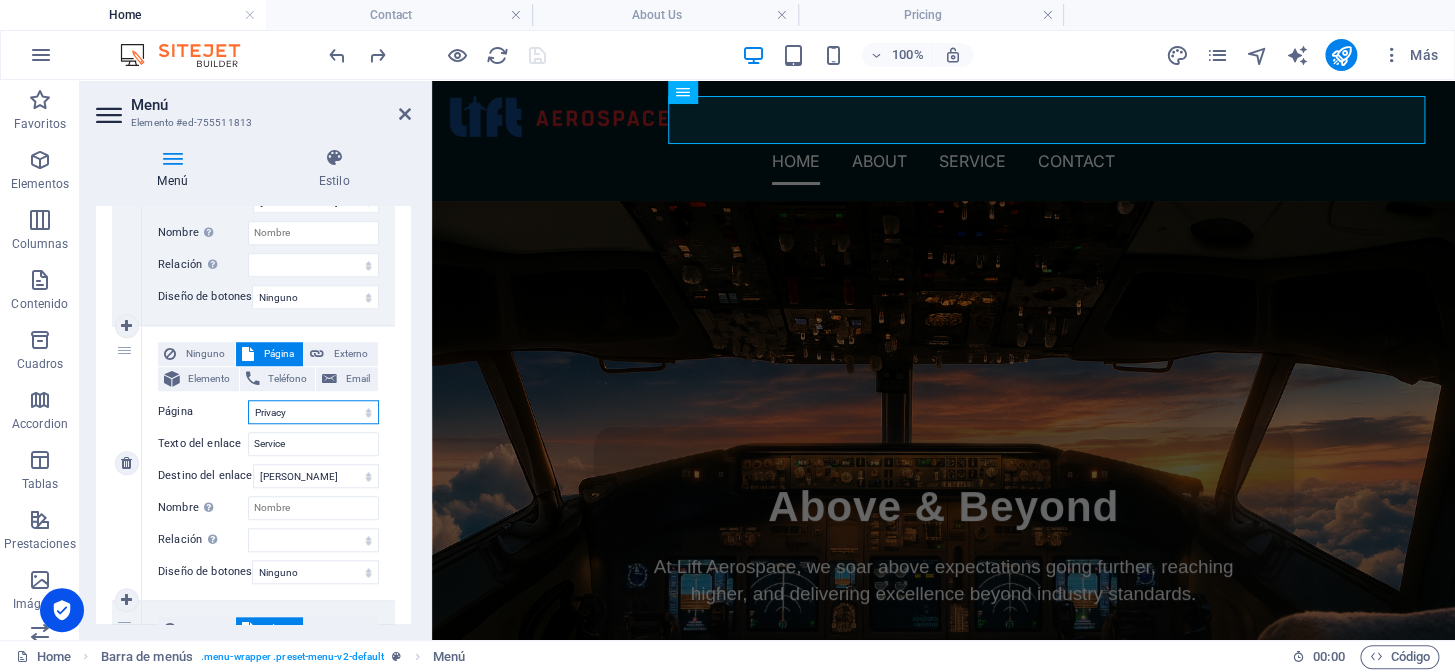 click on "Home About Us Service Pricing Blog Contact Privacy Legal Notice" at bounding box center (313, 412) 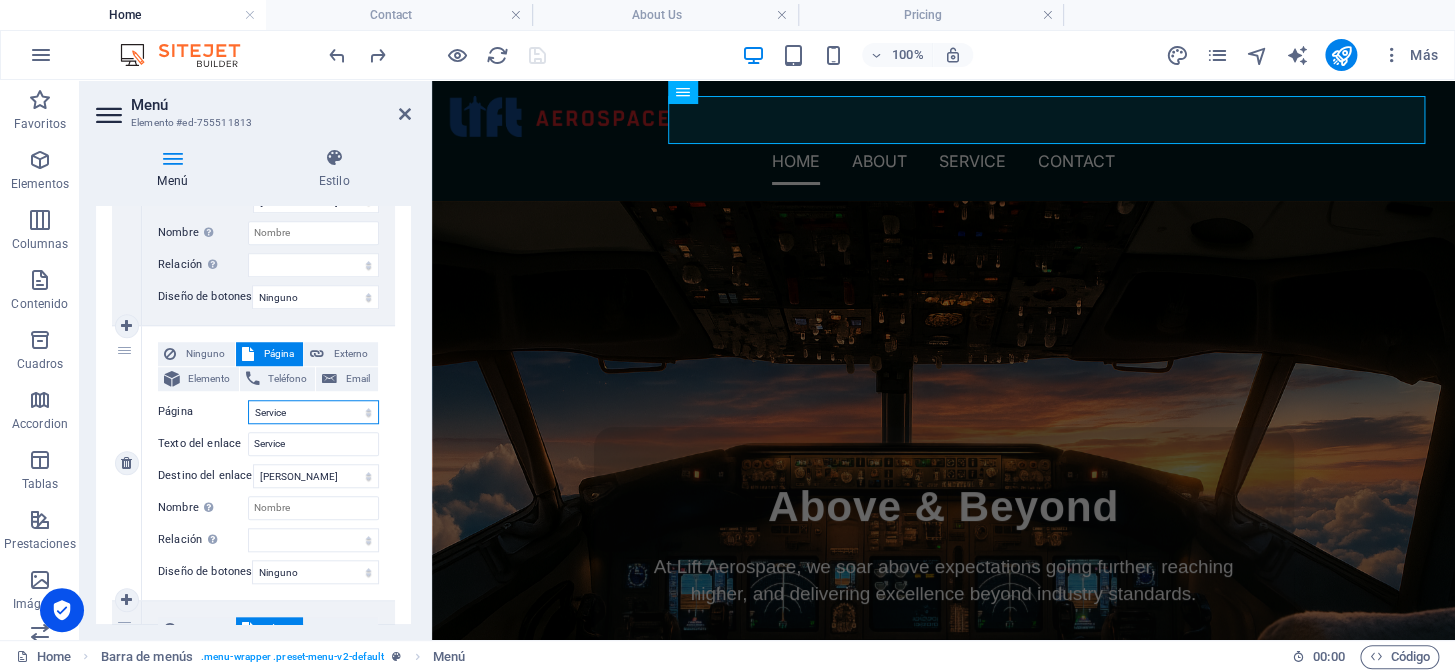 click on "Home About Us Service Pricing Blog Contact Privacy Legal Notice" at bounding box center [313, 412] 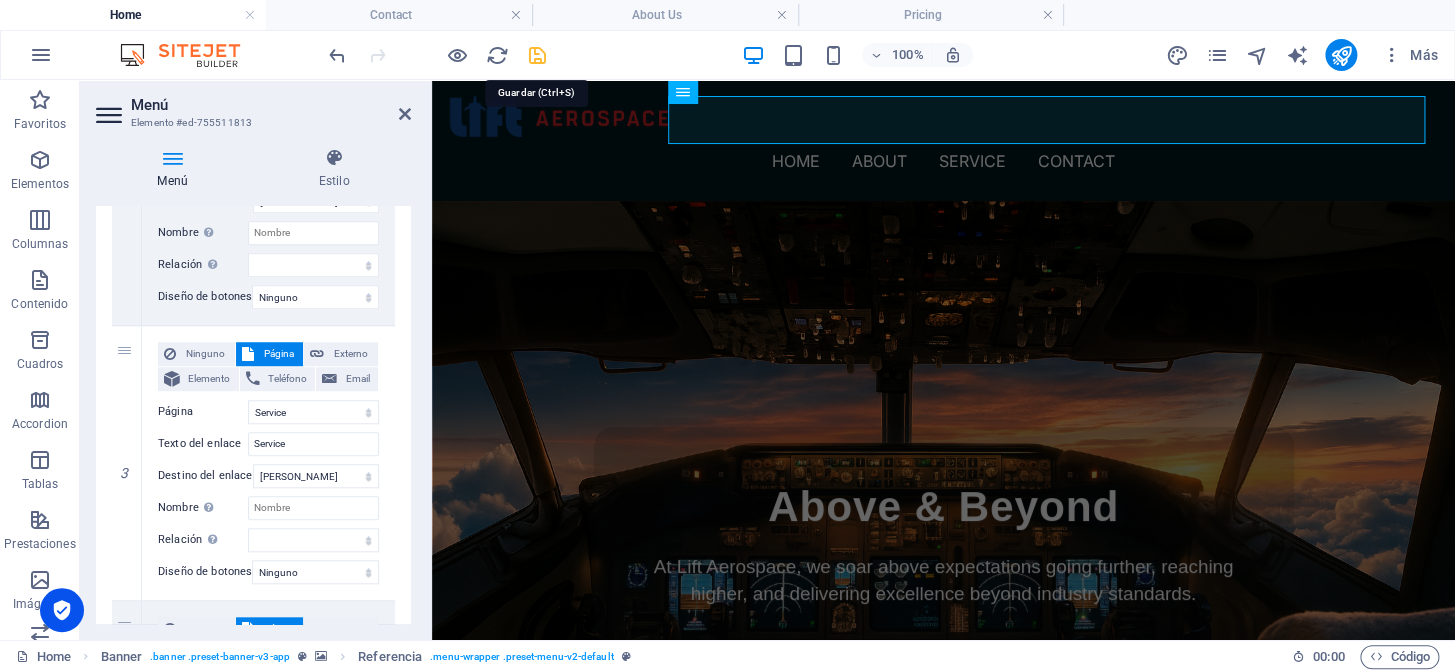 click at bounding box center [537, 55] 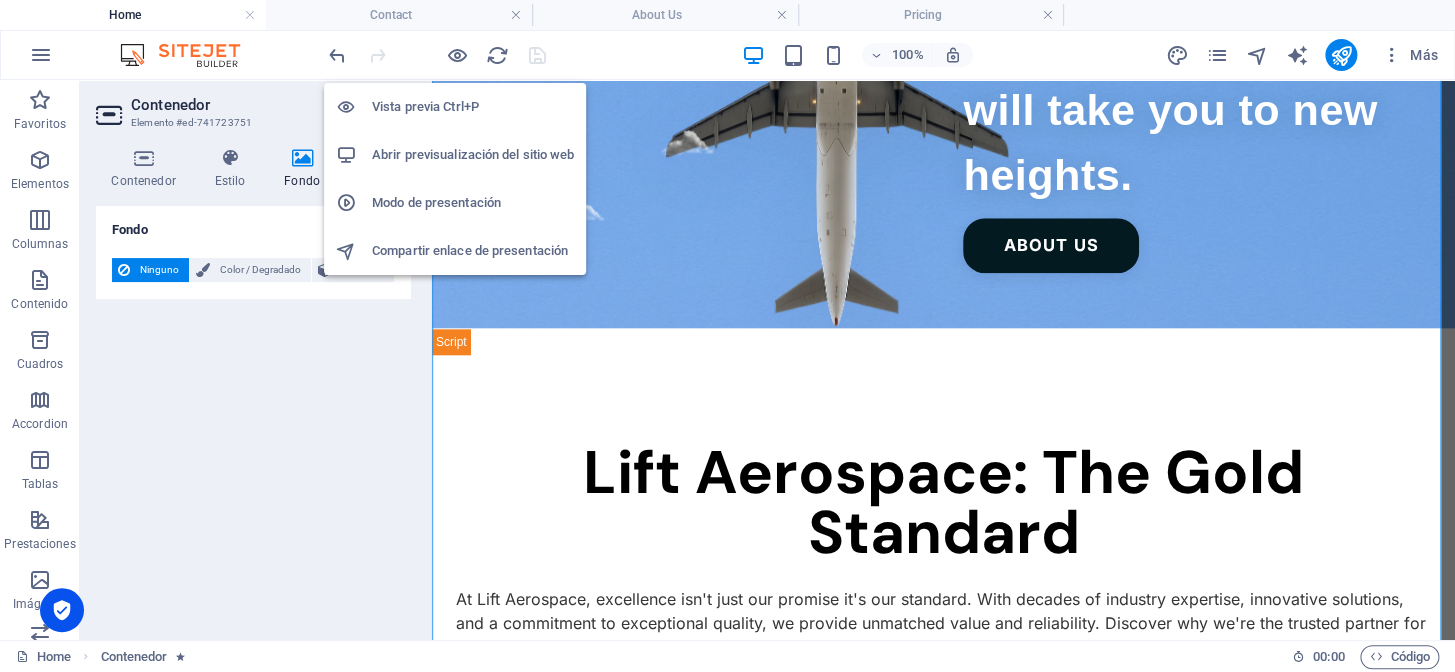 click on "Abrir previsualización del sitio web" at bounding box center (473, 155) 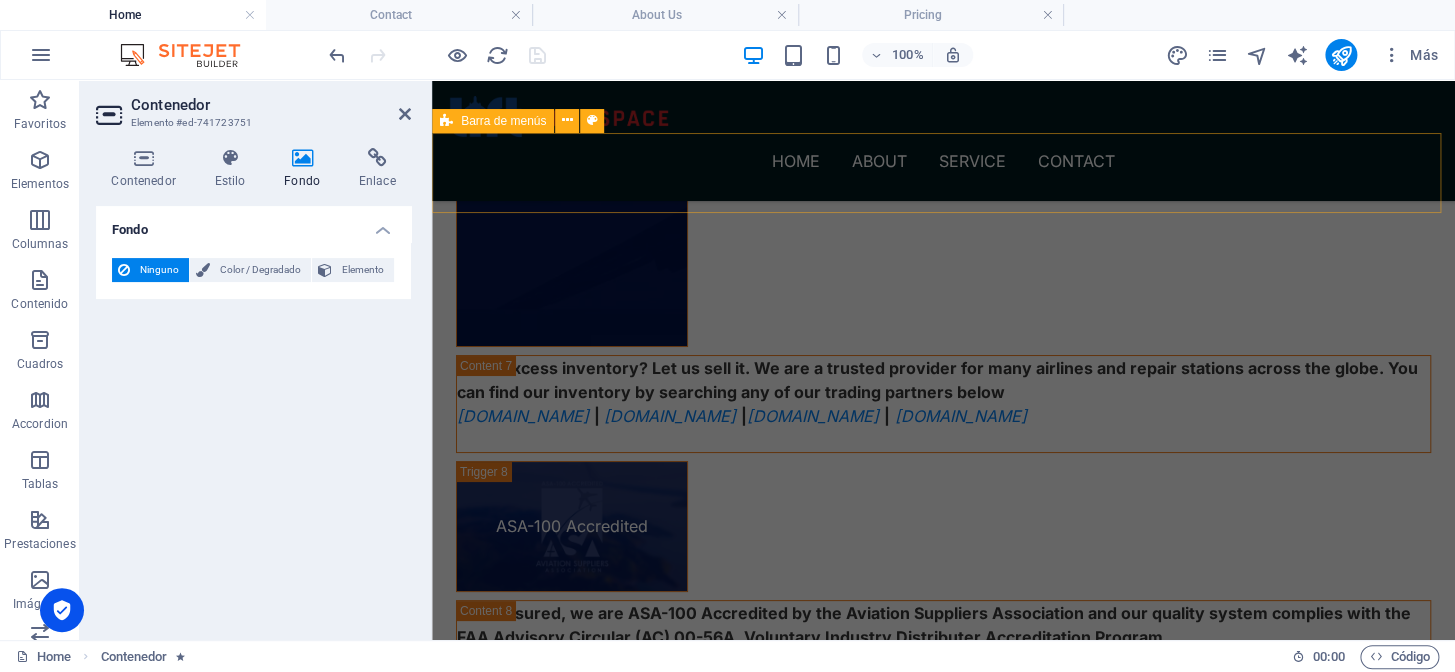 scroll, scrollTop: 2809, scrollLeft: 0, axis: vertical 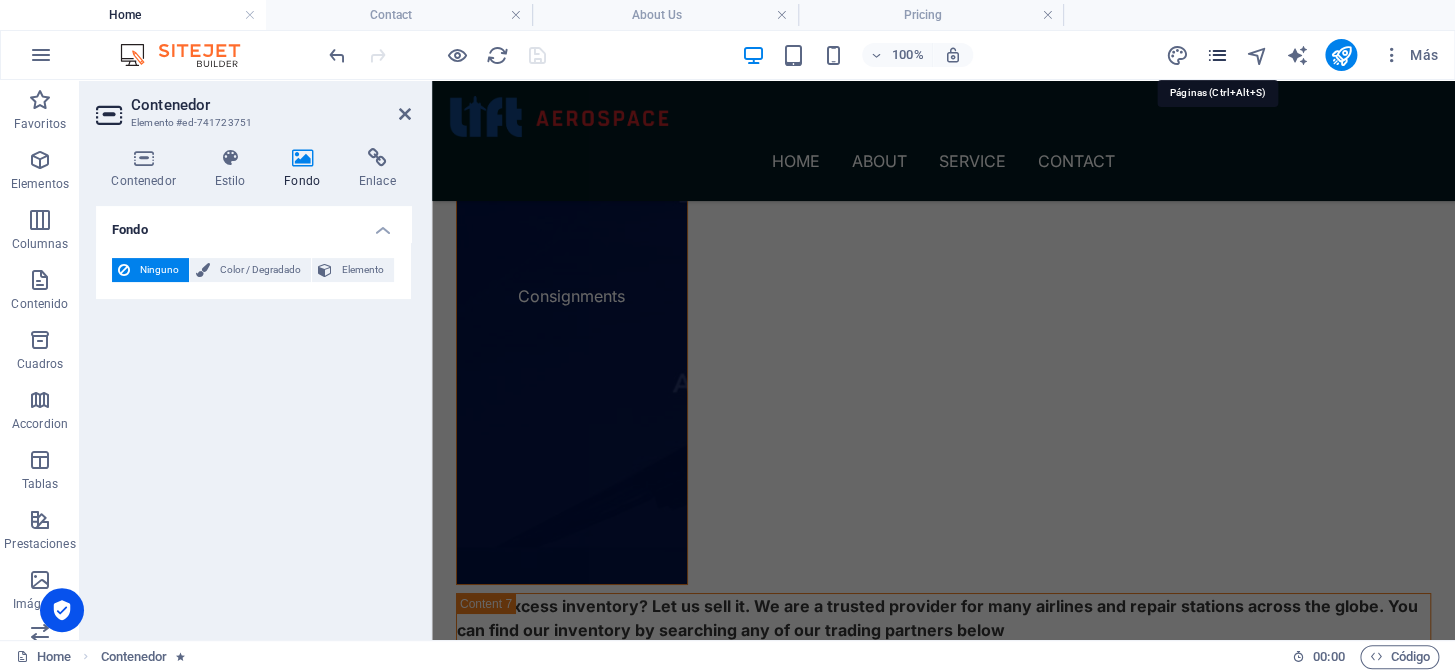 click at bounding box center [1217, 55] 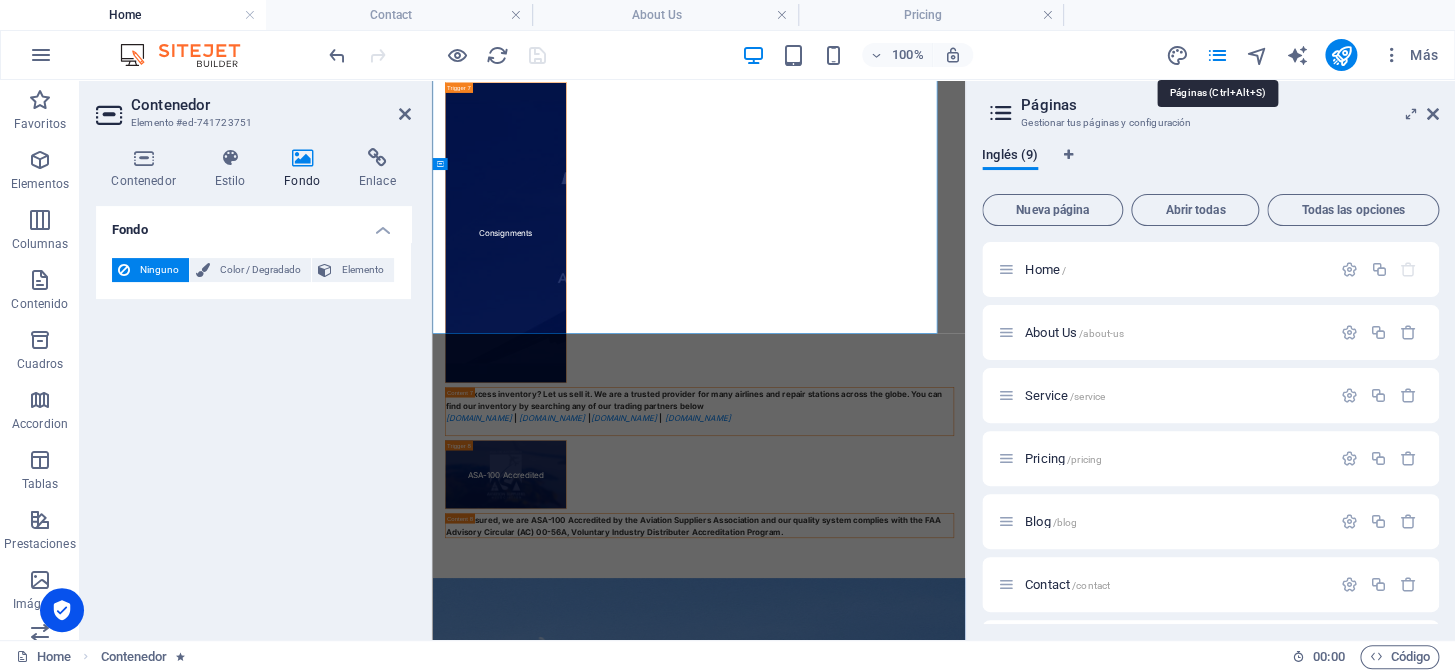 scroll, scrollTop: 4142, scrollLeft: 0, axis: vertical 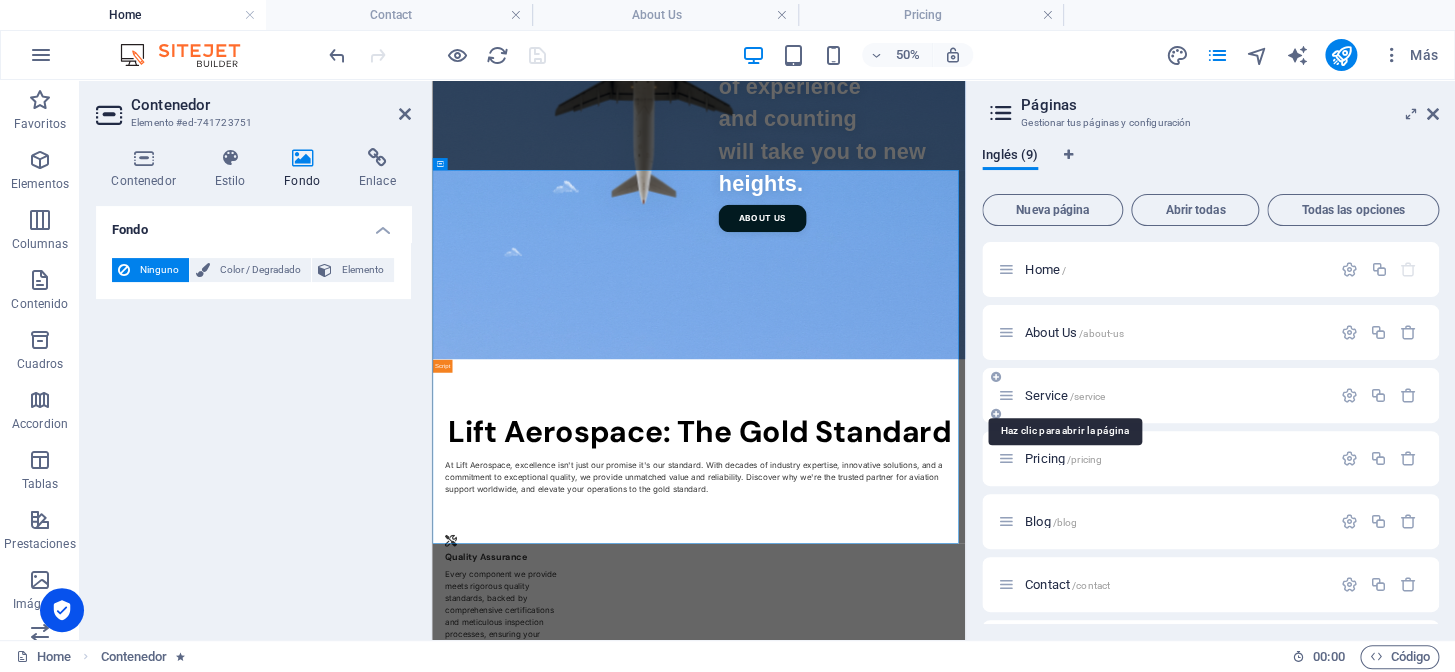 click on "Service /service" at bounding box center [1065, 395] 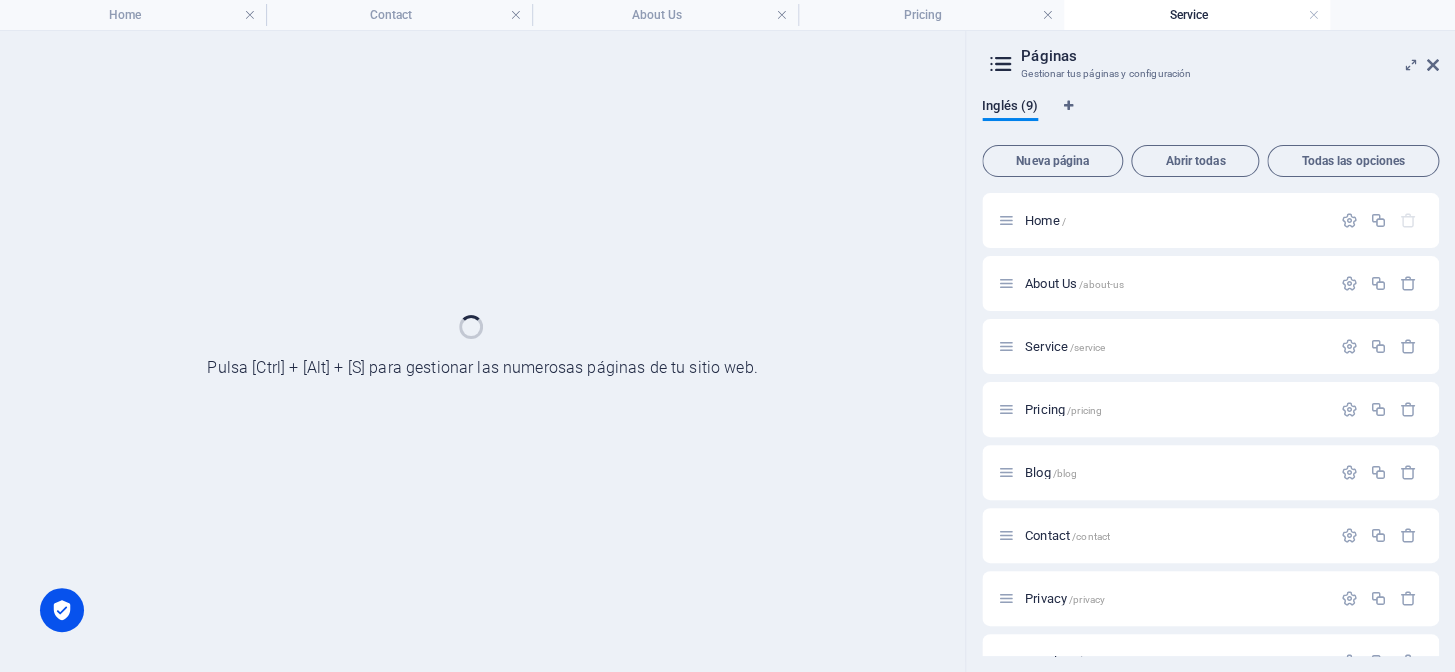 scroll, scrollTop: 0, scrollLeft: 0, axis: both 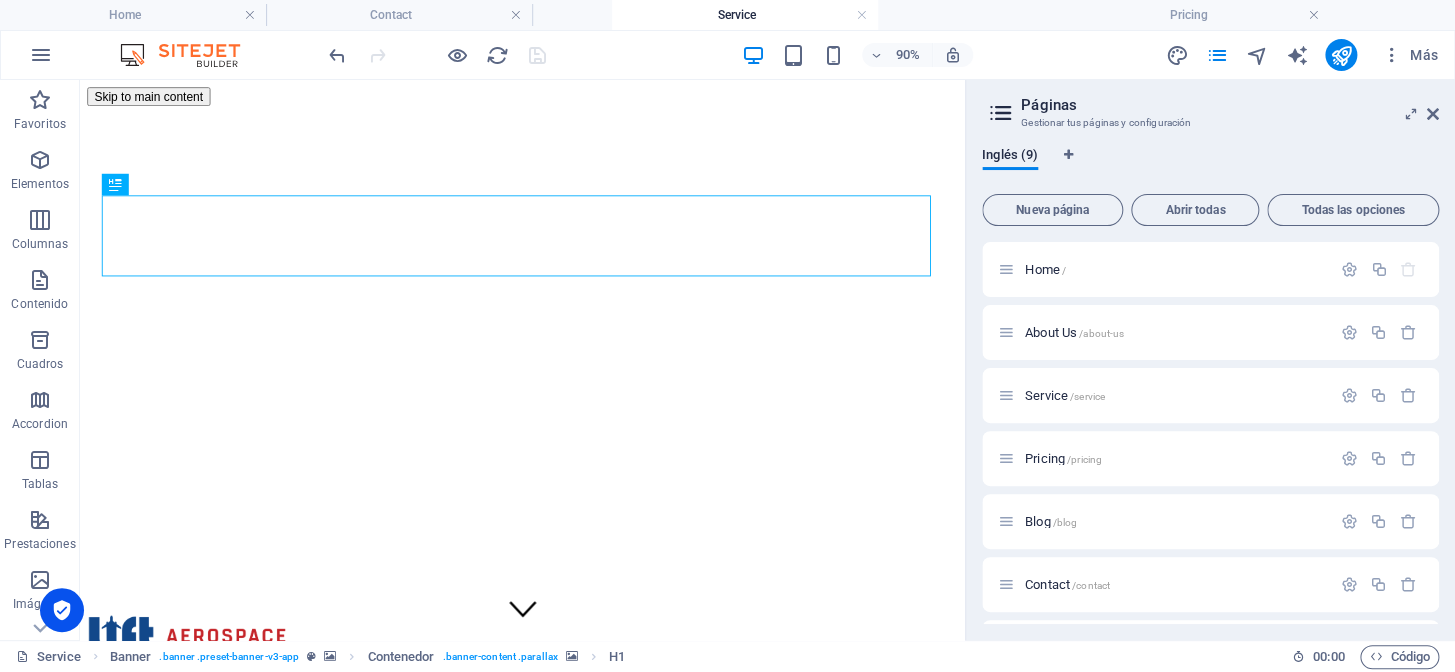 drag, startPoint x: 1104, startPoint y: 16, endPoint x: 730, endPoint y: -4, distance: 374.53436 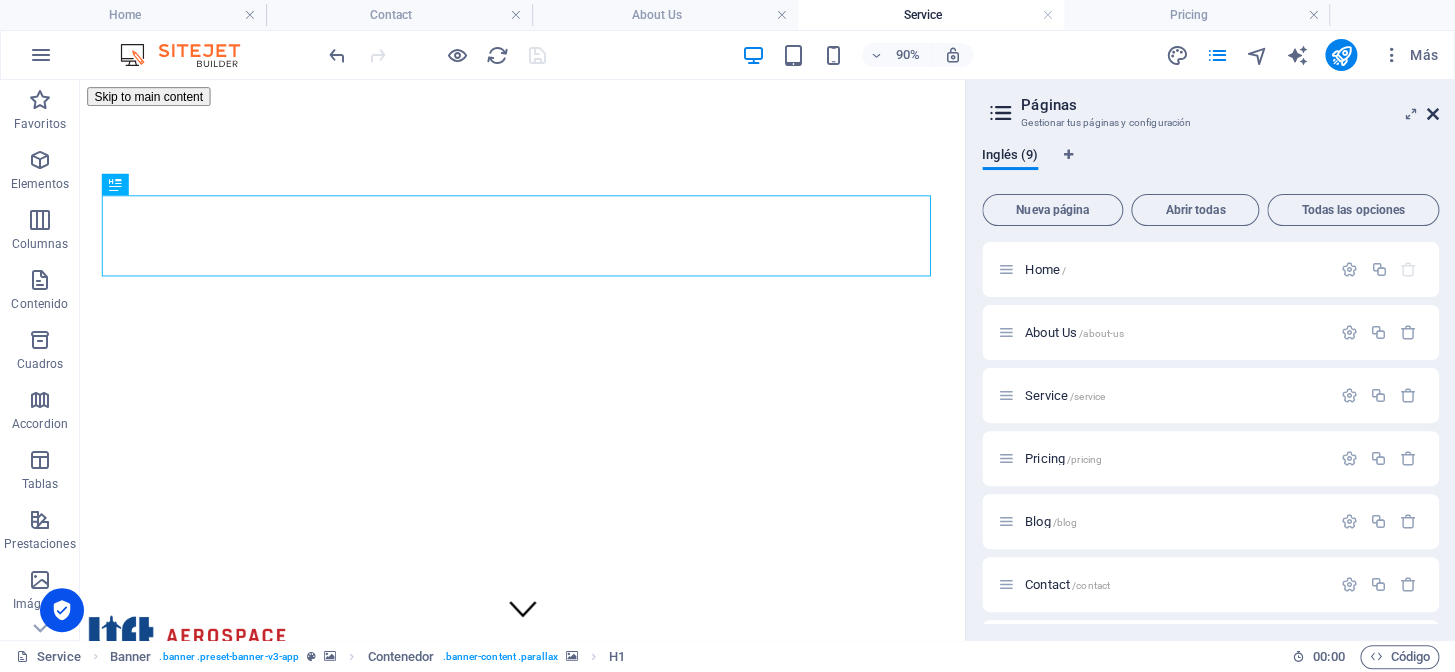 drag, startPoint x: 1435, startPoint y: 115, endPoint x: 622, endPoint y: 197, distance: 817.1248 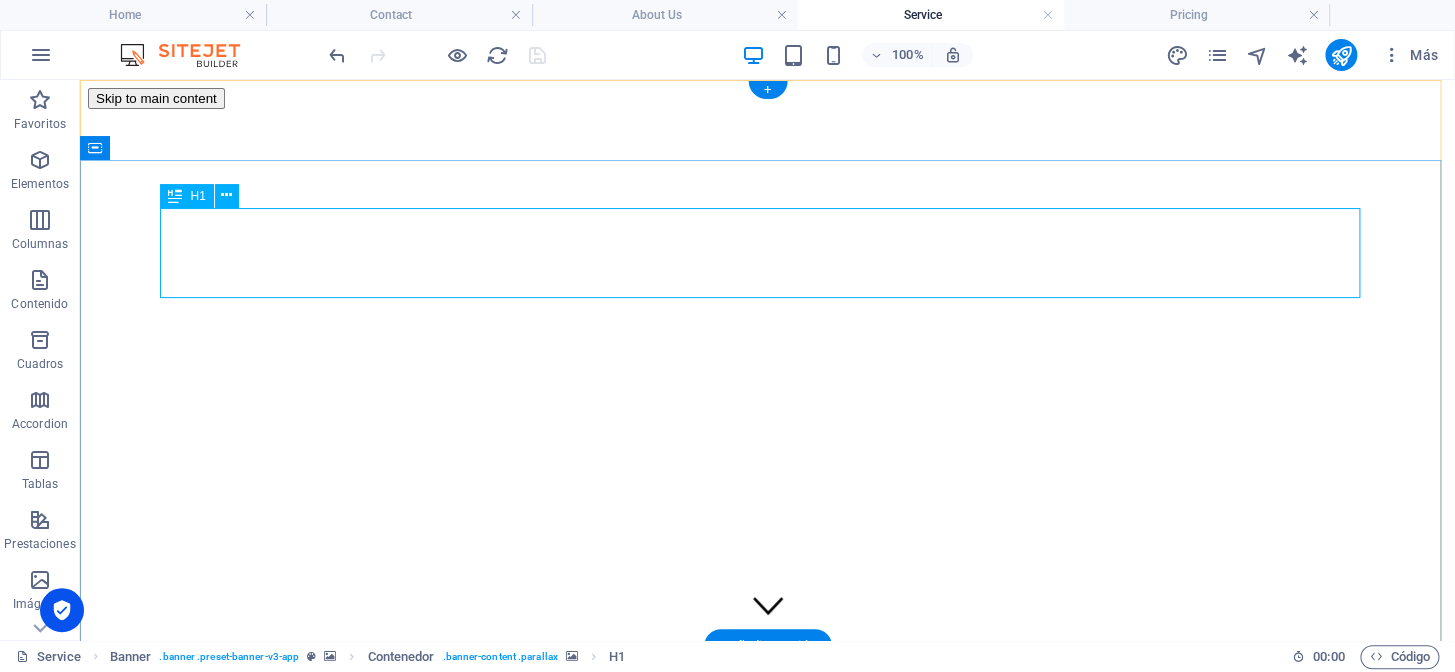 click on "Services" at bounding box center (767, 3240) 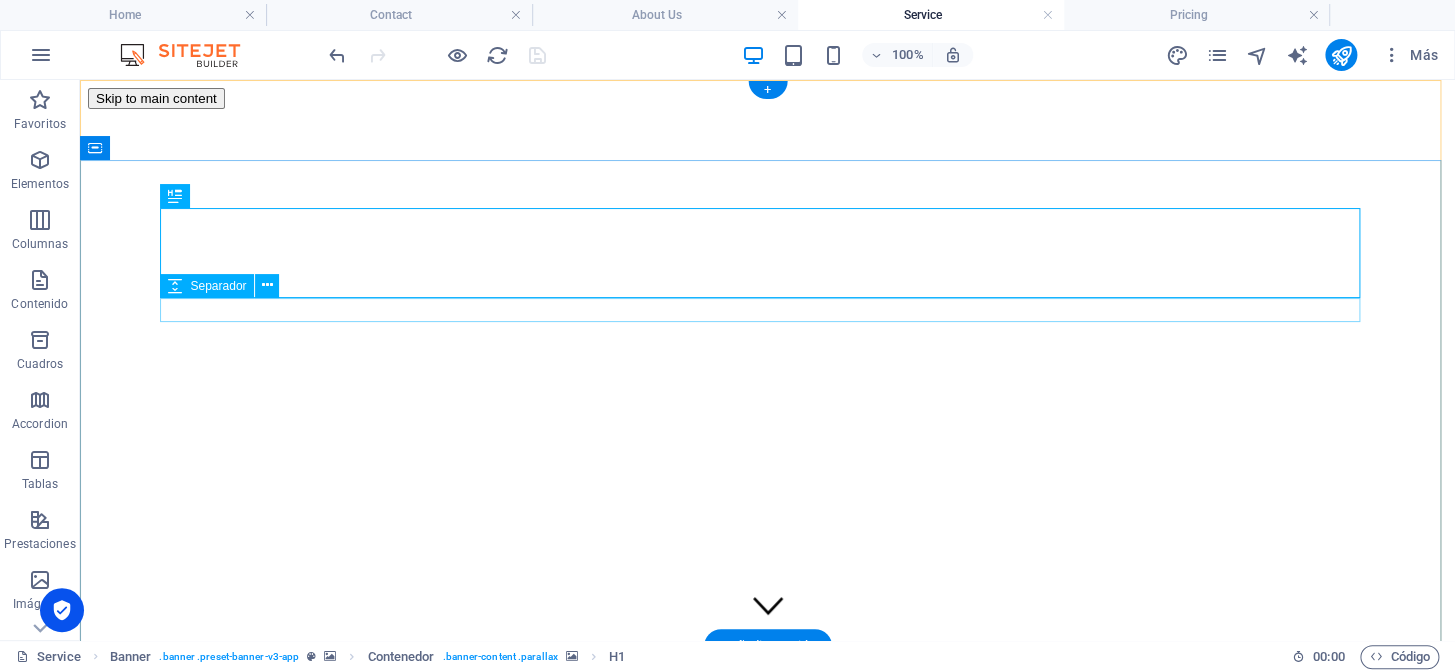 click at bounding box center [767, 2580] 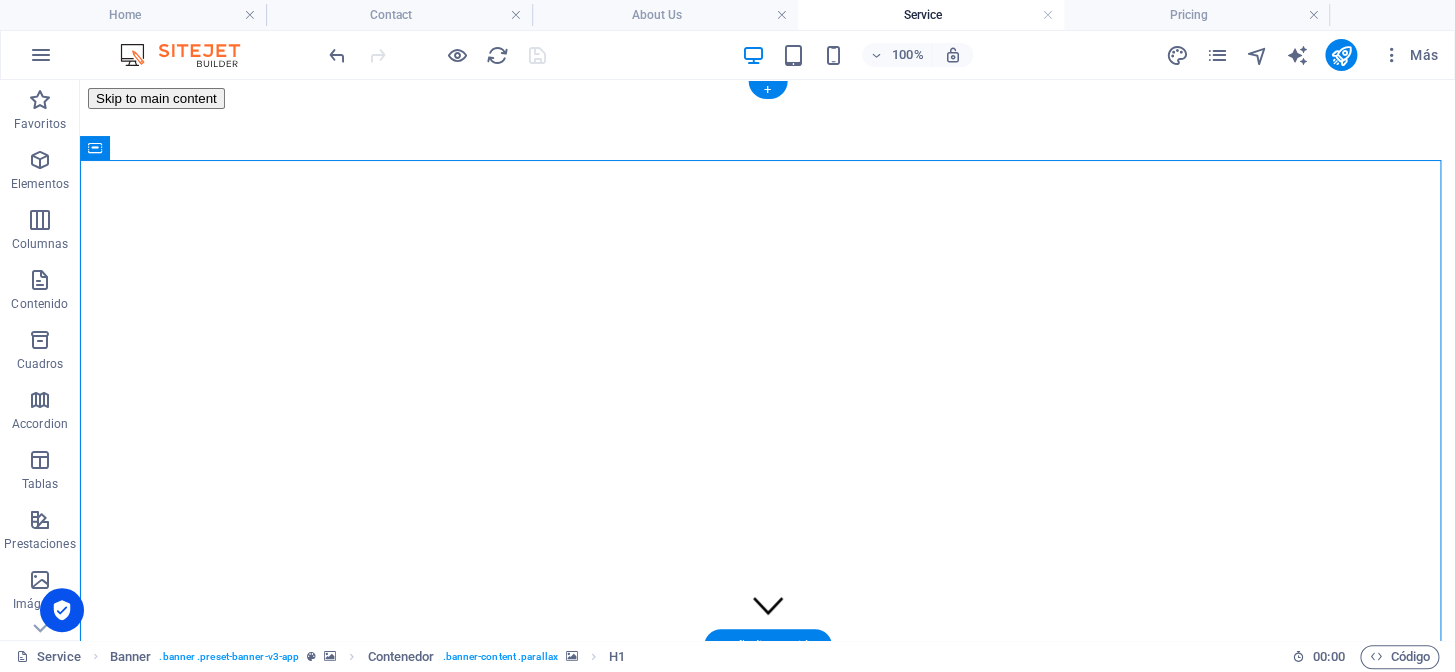 click at bounding box center [767, 2580] 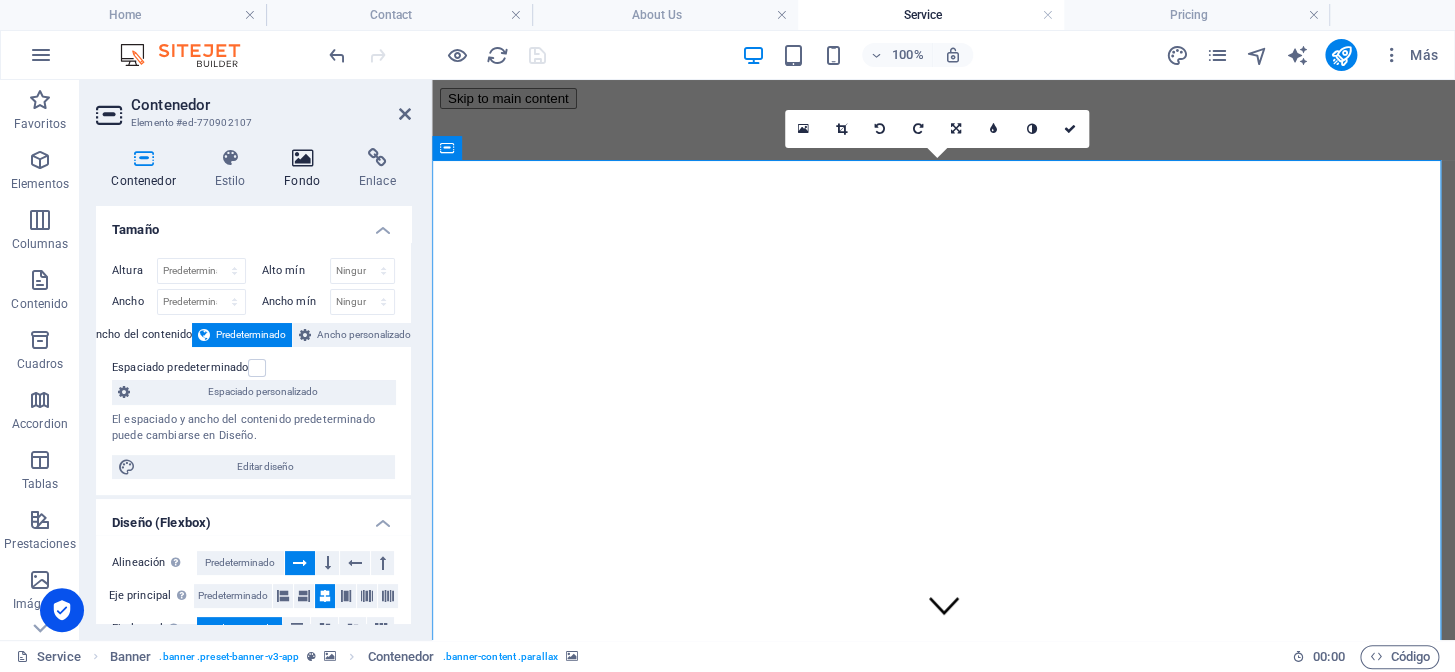 click at bounding box center (302, 158) 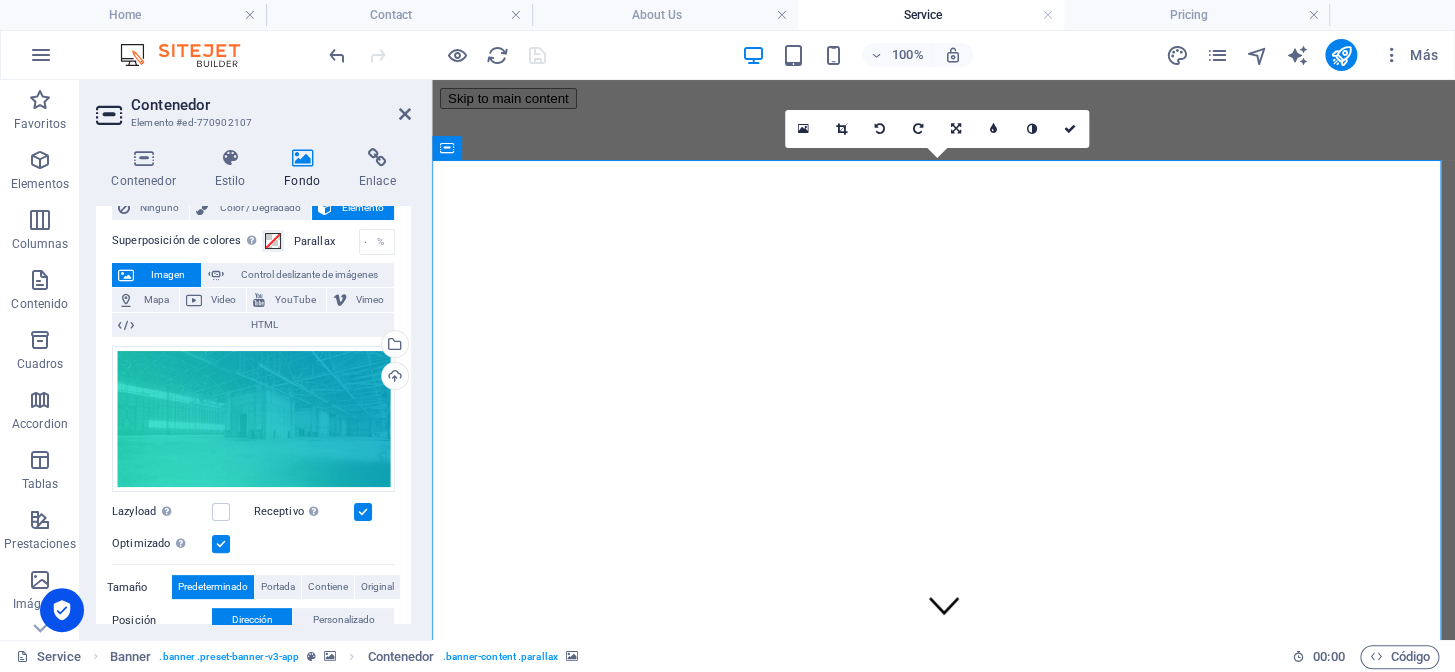 scroll, scrollTop: 90, scrollLeft: 0, axis: vertical 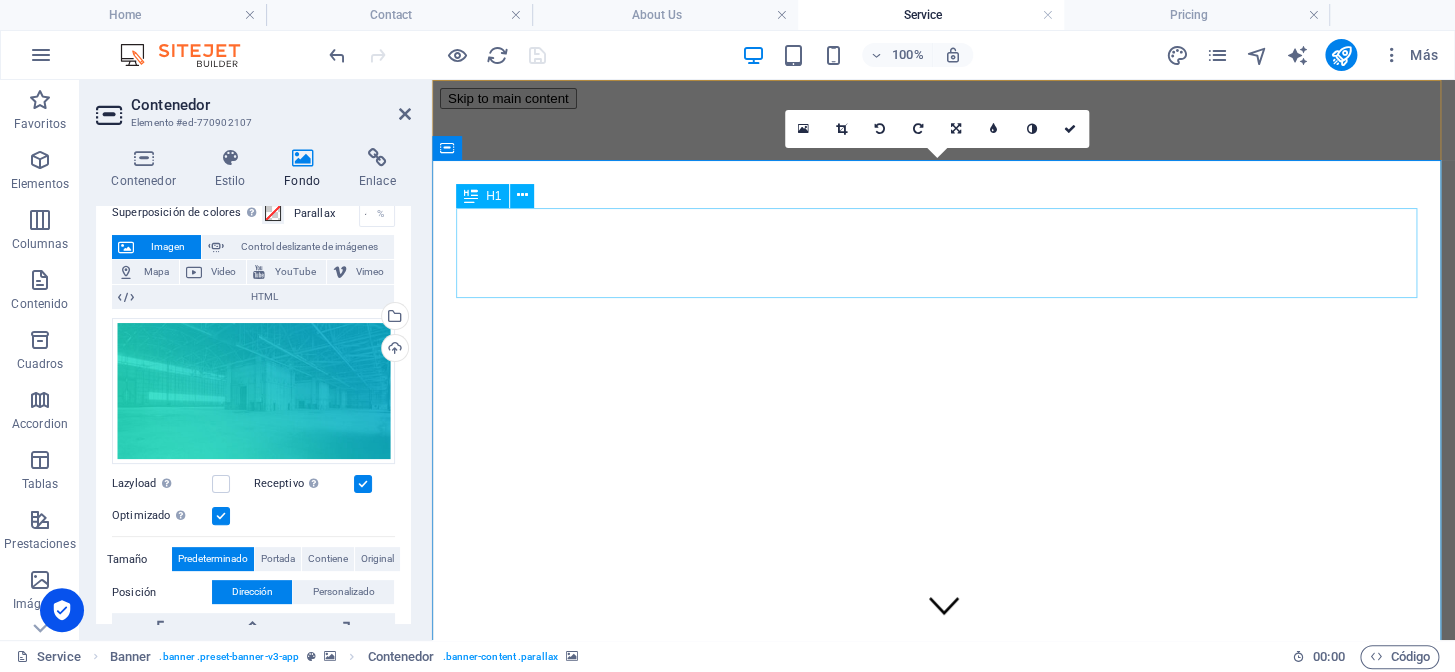 click on "Services" at bounding box center (943, 2773) 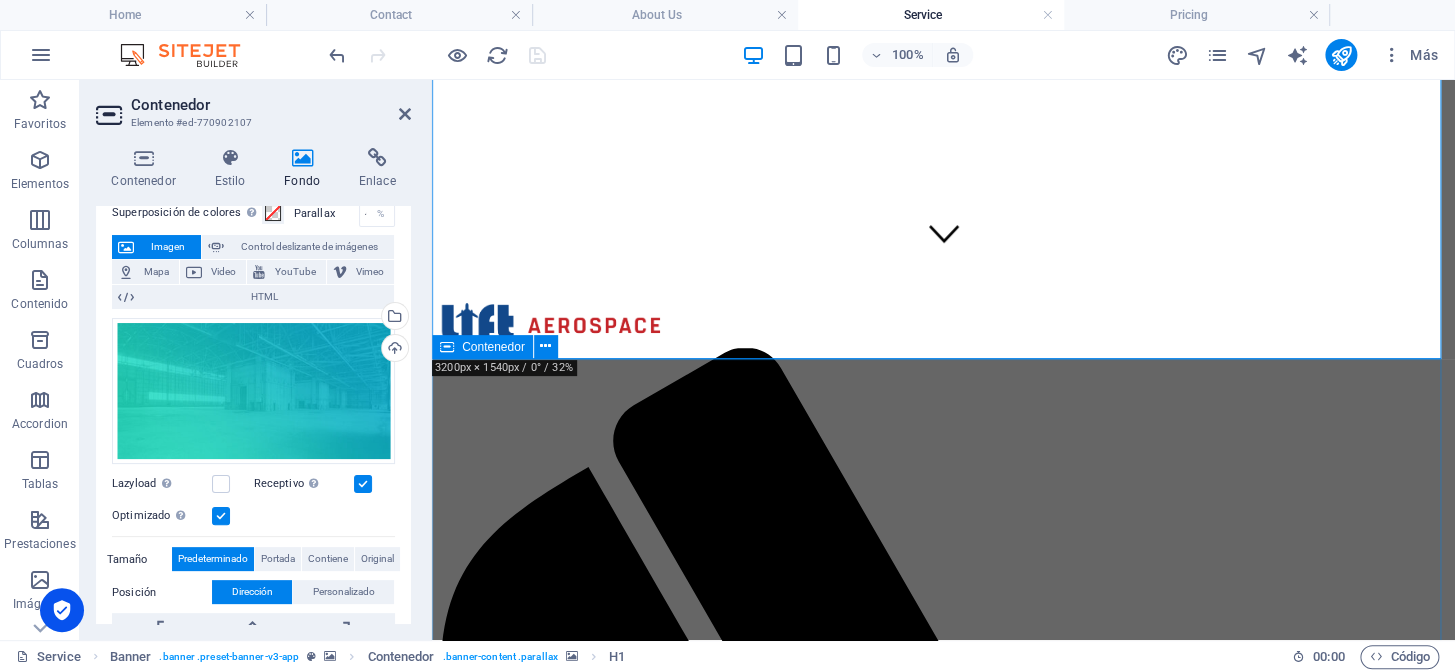 scroll, scrollTop: 454, scrollLeft: 0, axis: vertical 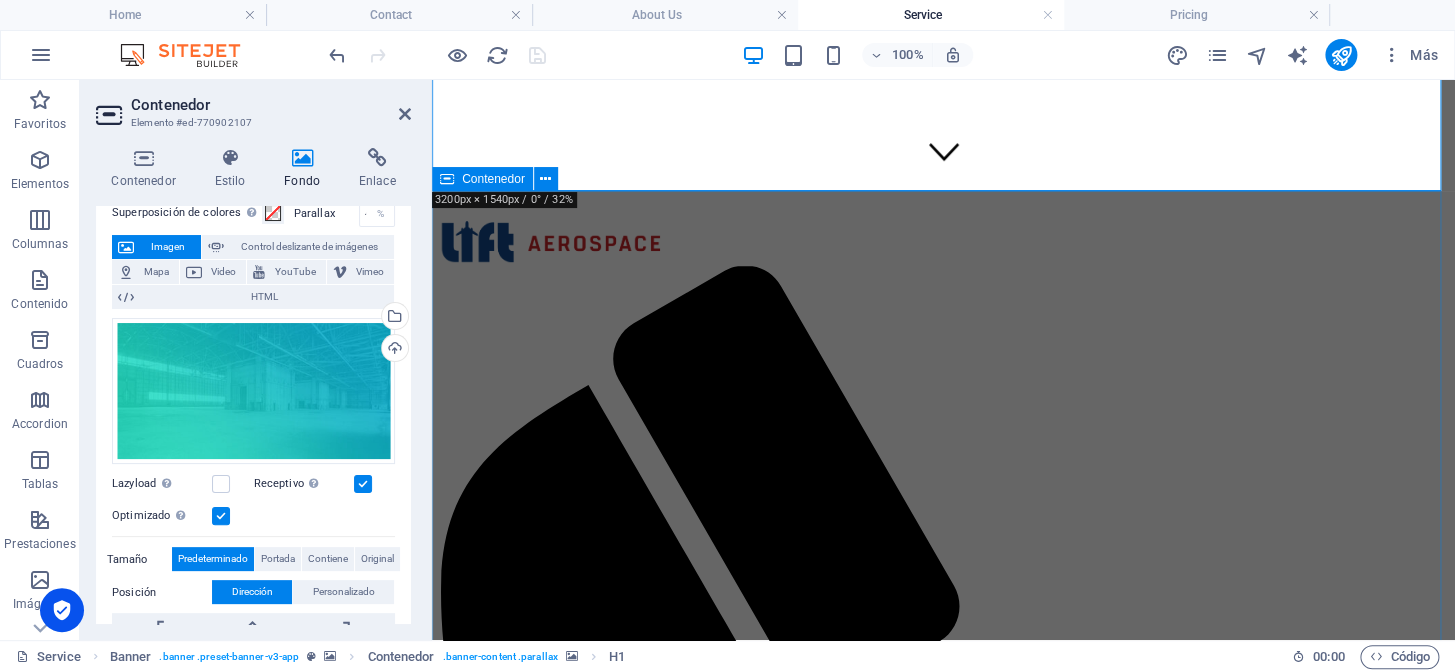 click on "Built with Purpose. Backed by Experience. At Lift Aerospace, every decision is intentional from day one to today. These four pillars define who we are, what we value, and how we continue delivering for the aviation industry. Our Origins Officially, Lift Aerospace began in 2013  but our story was already in motion long before that. With over 40 years of combined technical experience in aviation, we saw the industry’s growing demand for speed, precision, and trust. What started as a vision quickly became a mission: to redefine how parts and service reach those who need them most. Purpose Driven from Day One We didn’t just start a business  we filled a gap. The aviation sector needed faster fulfillment, dependable service, and a supplier who truly understood urgency. That’s why we built a model focused on availability, transparency, and expert-level support, every single day of the year. Parts, People & Precision A Future in Motion" at bounding box center [943, 3798] 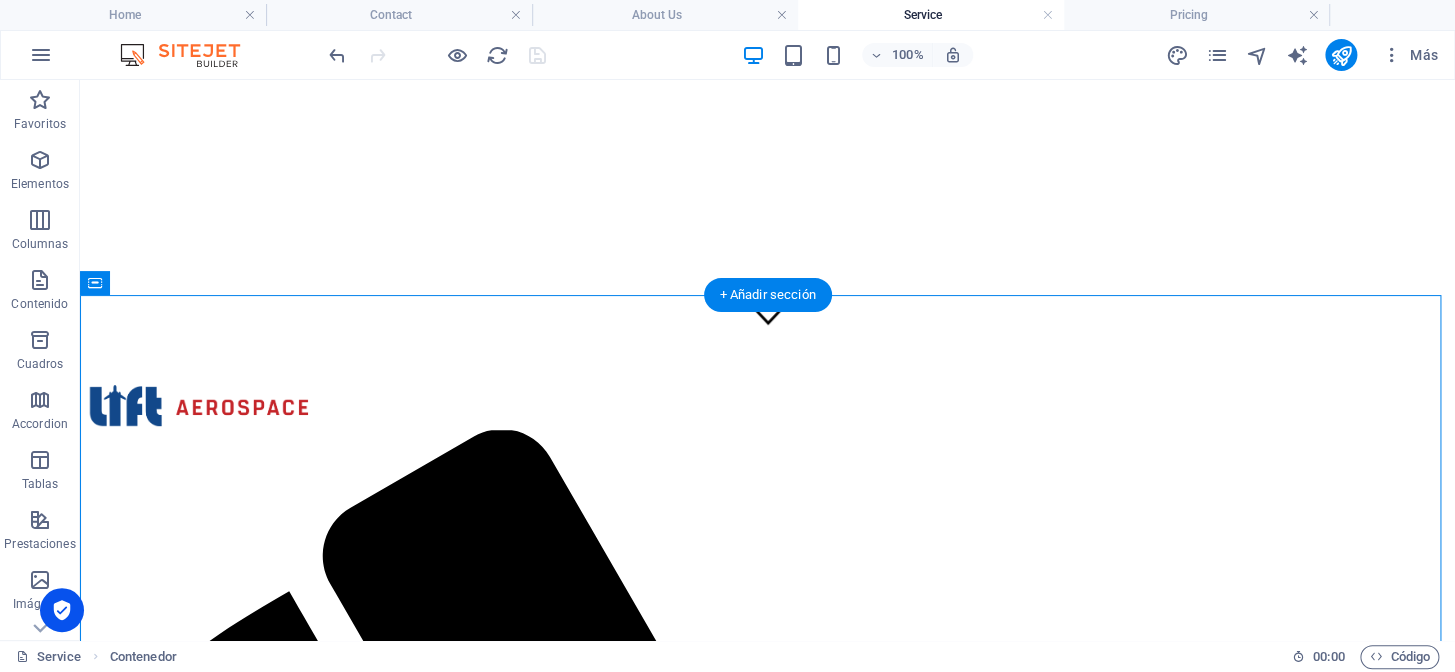 scroll, scrollTop: 0, scrollLeft: 0, axis: both 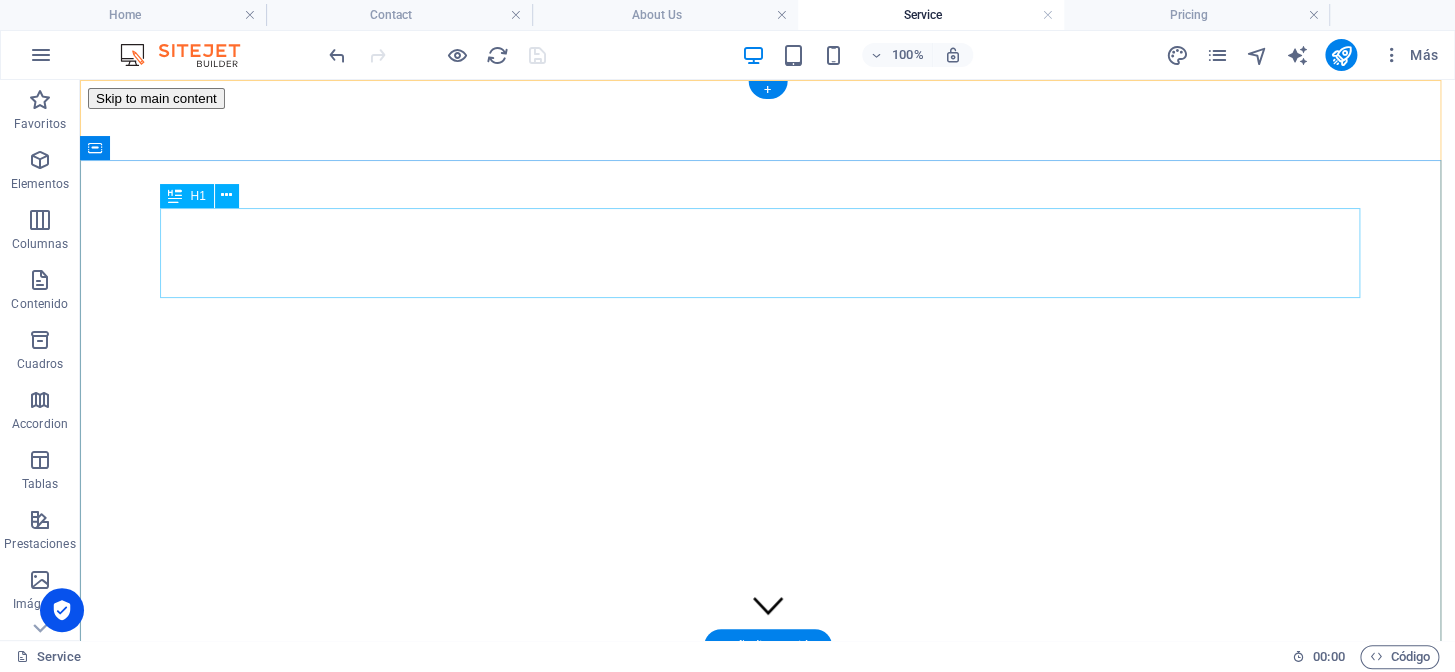 click on "Services" at bounding box center [767, 3215] 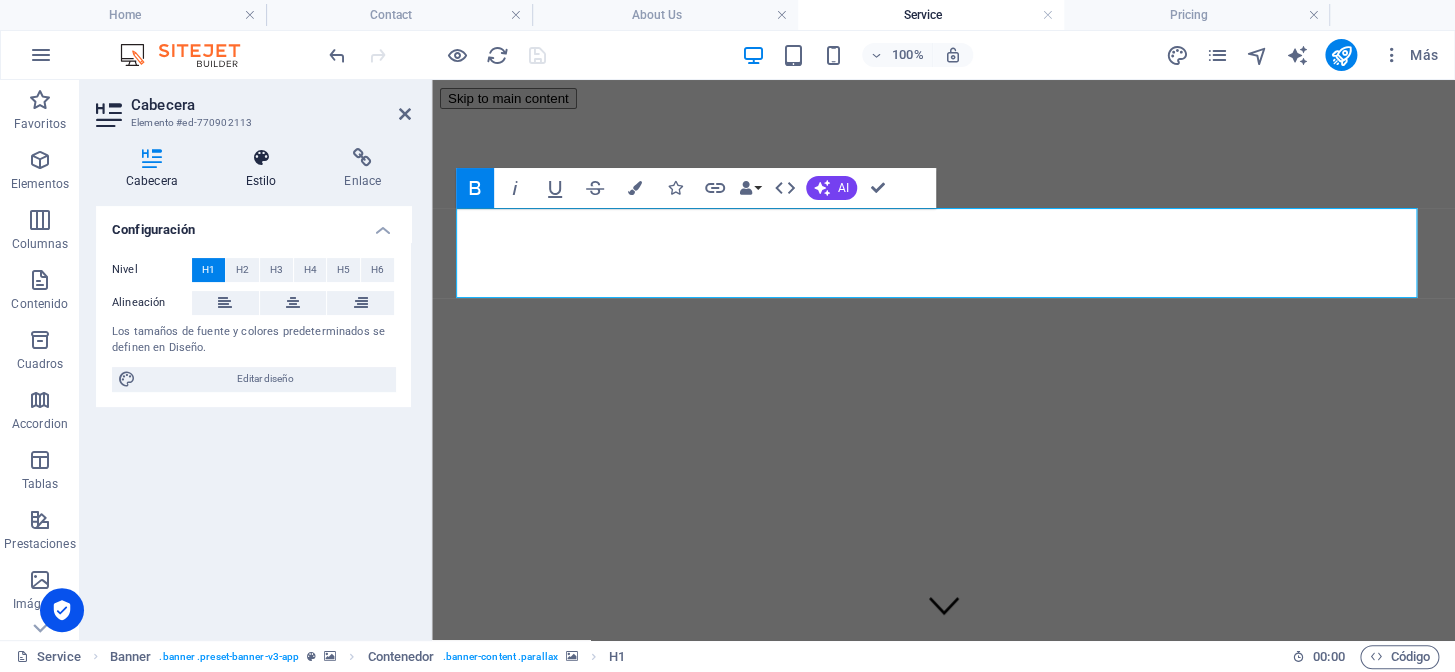click at bounding box center (261, 158) 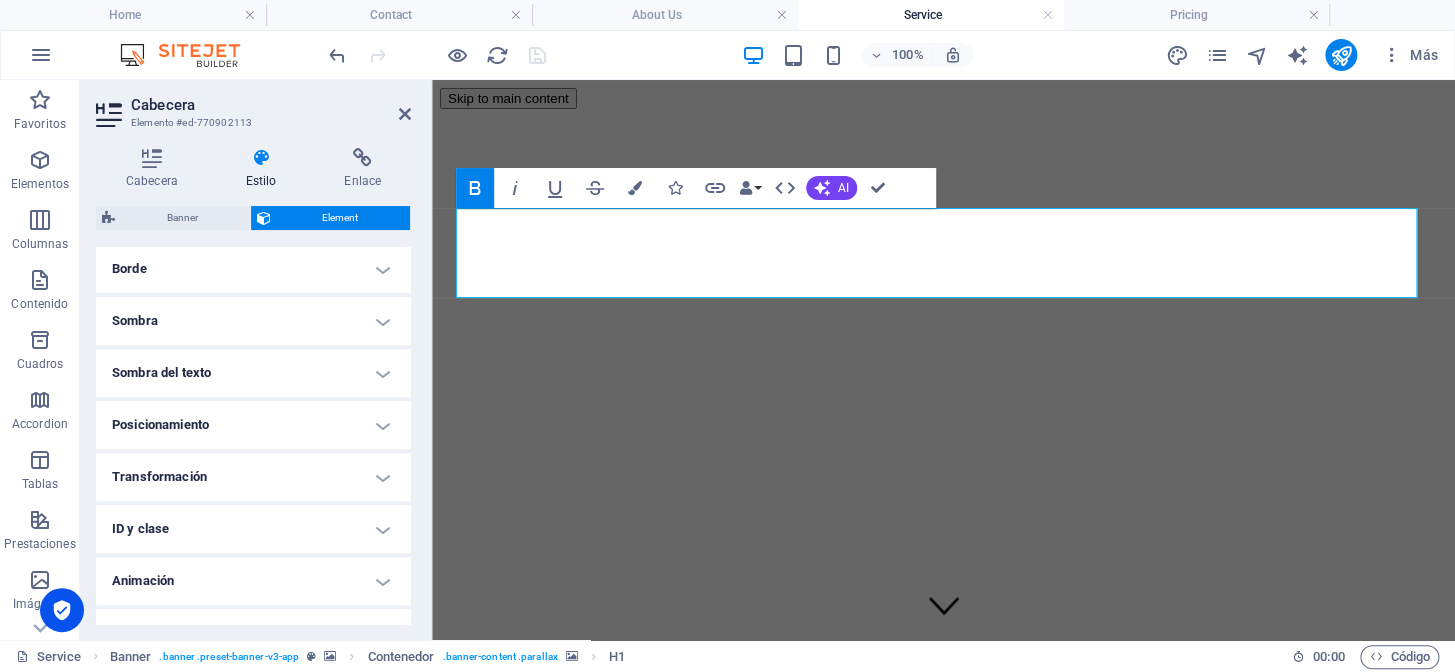 scroll, scrollTop: 484, scrollLeft: 0, axis: vertical 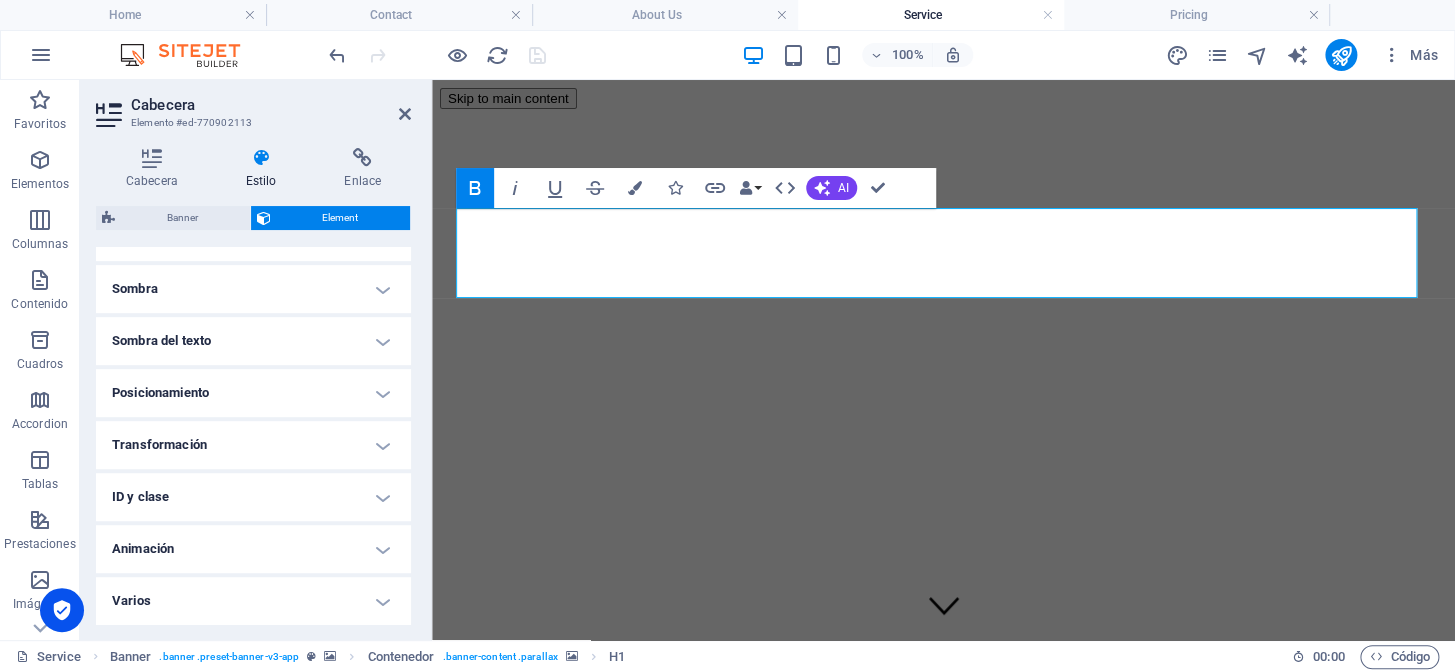 click on "Animación" at bounding box center [253, 549] 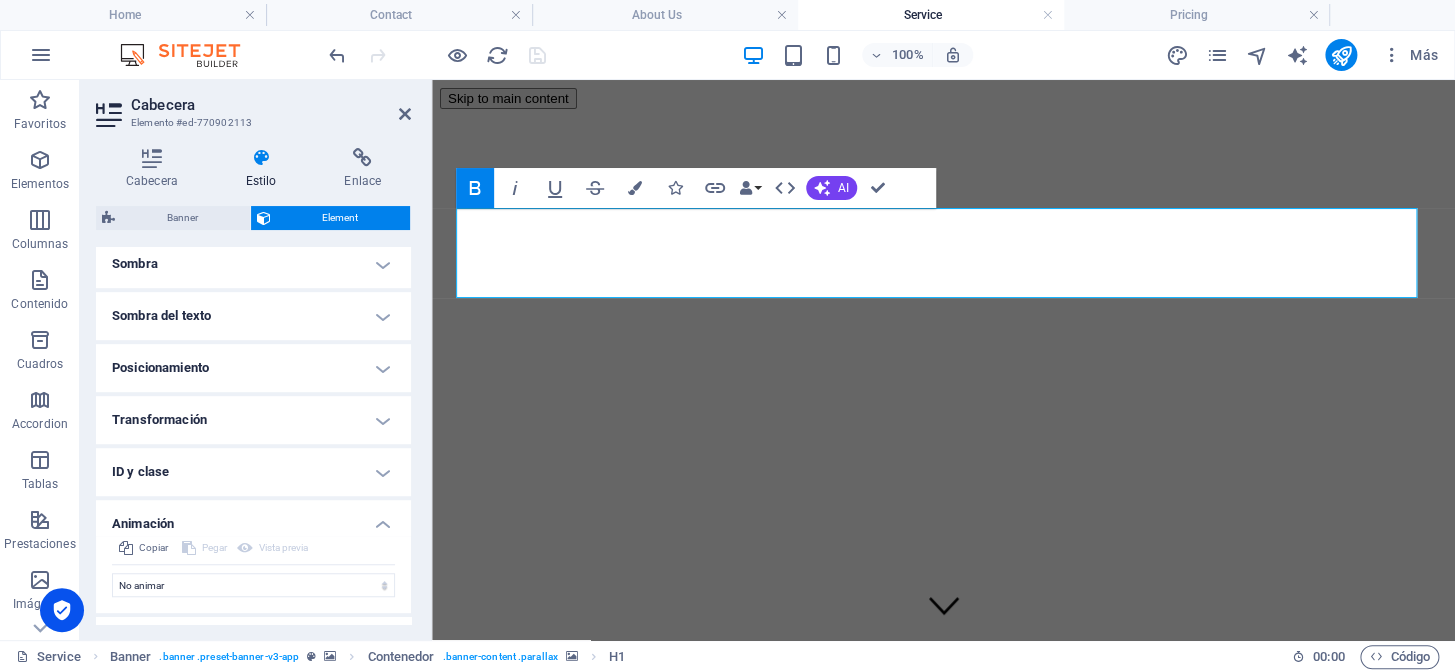 scroll, scrollTop: 549, scrollLeft: 0, axis: vertical 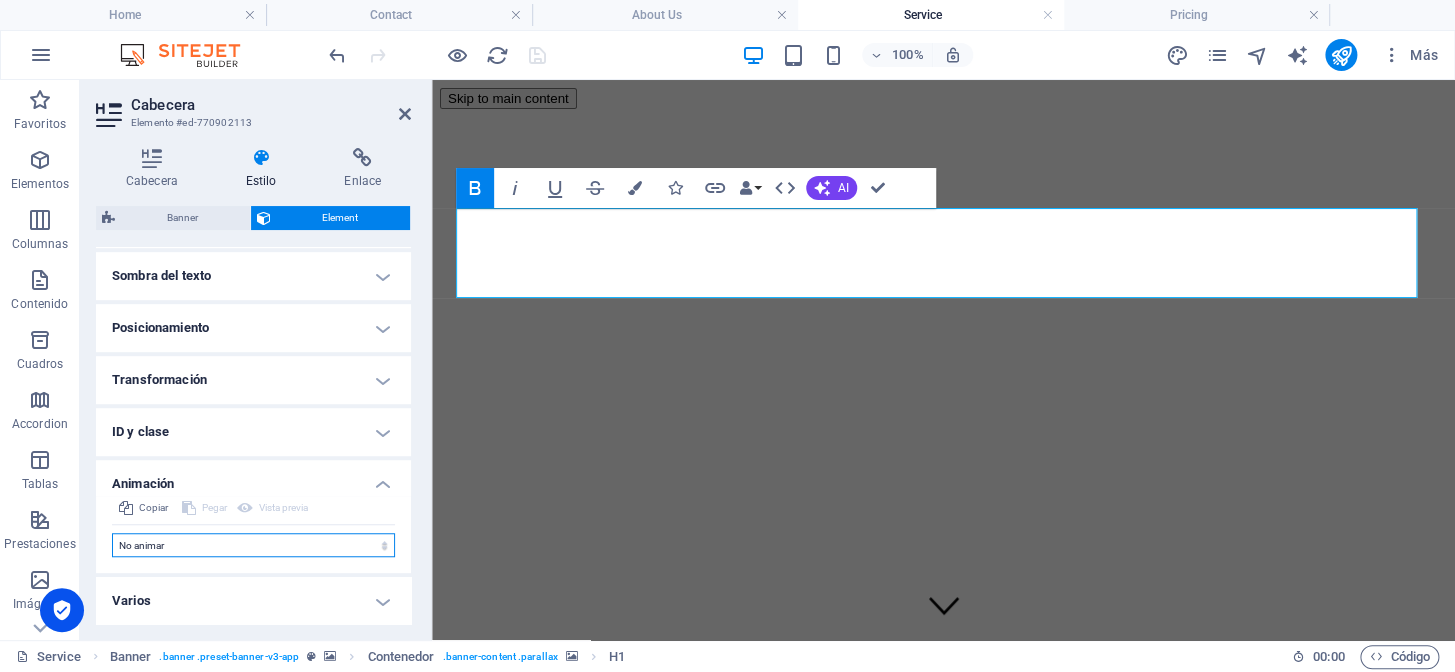 click on "No animar Mostrar / Ocultar Subir/bajar Acercar/alejar Deslizar de izquierda a derecha Deslizar de derecha a izquierda Deslizar de arriba a abajo Deslizar de abajo a arriba Pulsación Parpadeo Abrir como superposición" at bounding box center (253, 545) 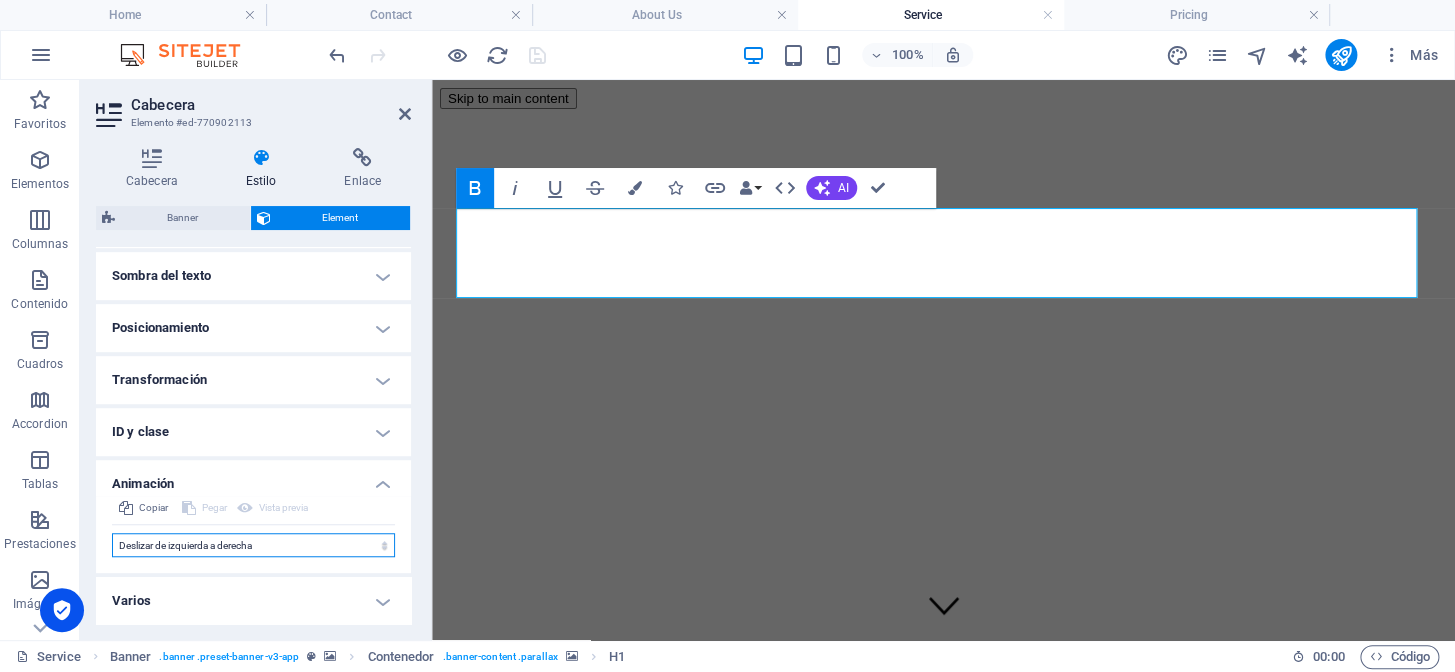 click on "No animar Mostrar / Ocultar Subir/bajar Acercar/alejar Deslizar de izquierda a derecha Deslizar de derecha a izquierda Deslizar de arriba a abajo Deslizar de abajo a arriba Pulsación Parpadeo Abrir como superposición" at bounding box center (253, 545) 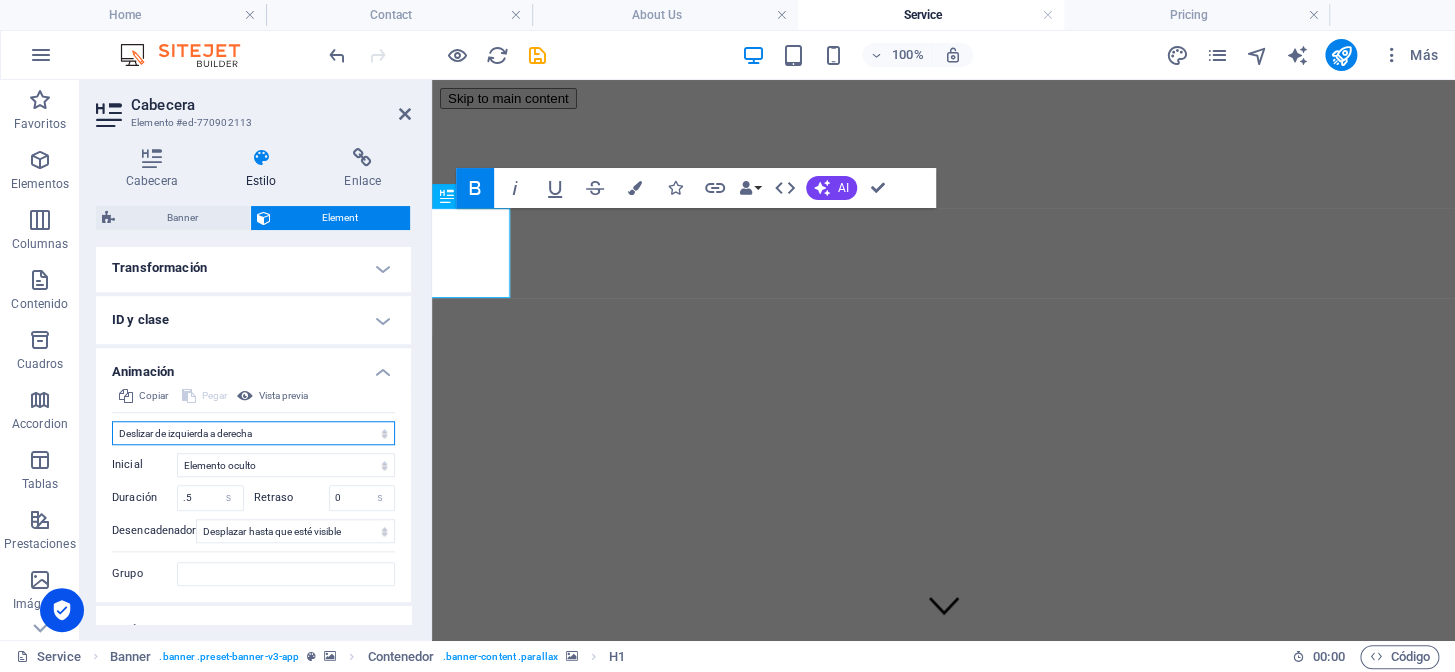 scroll, scrollTop: 690, scrollLeft: 0, axis: vertical 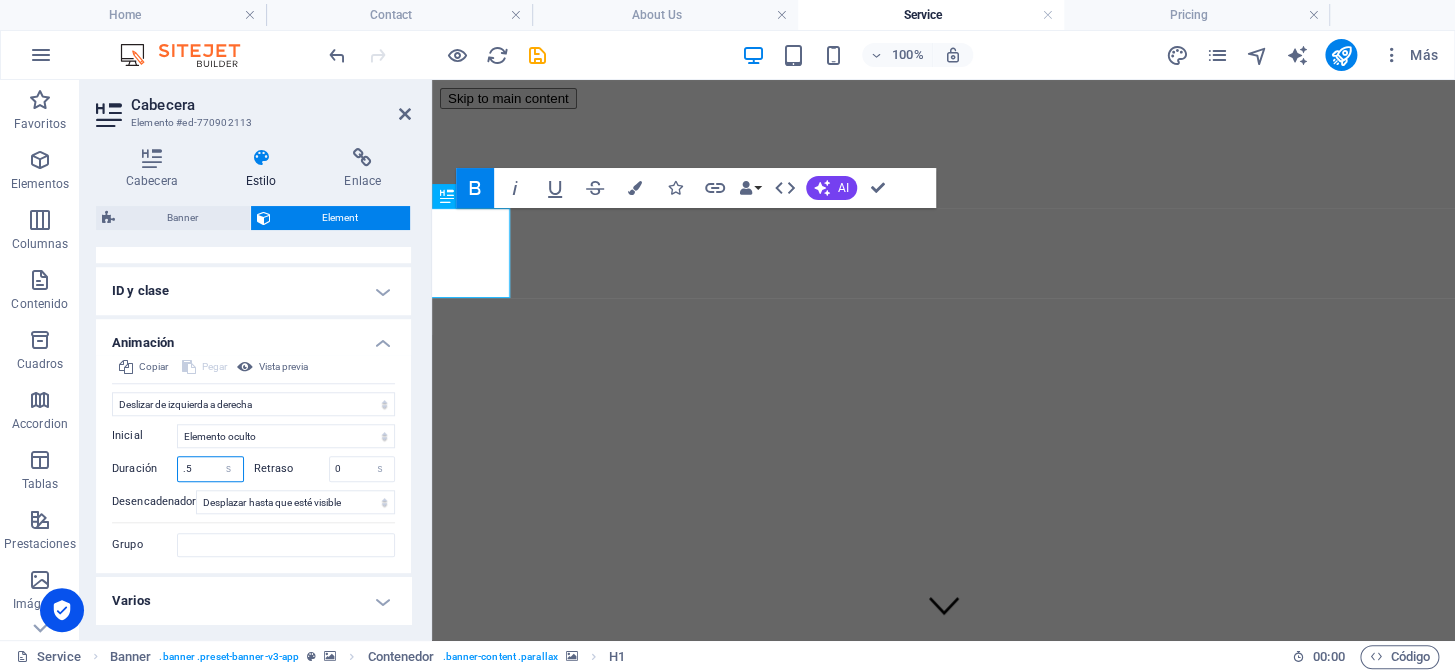 click on ".5" at bounding box center [210, 469] 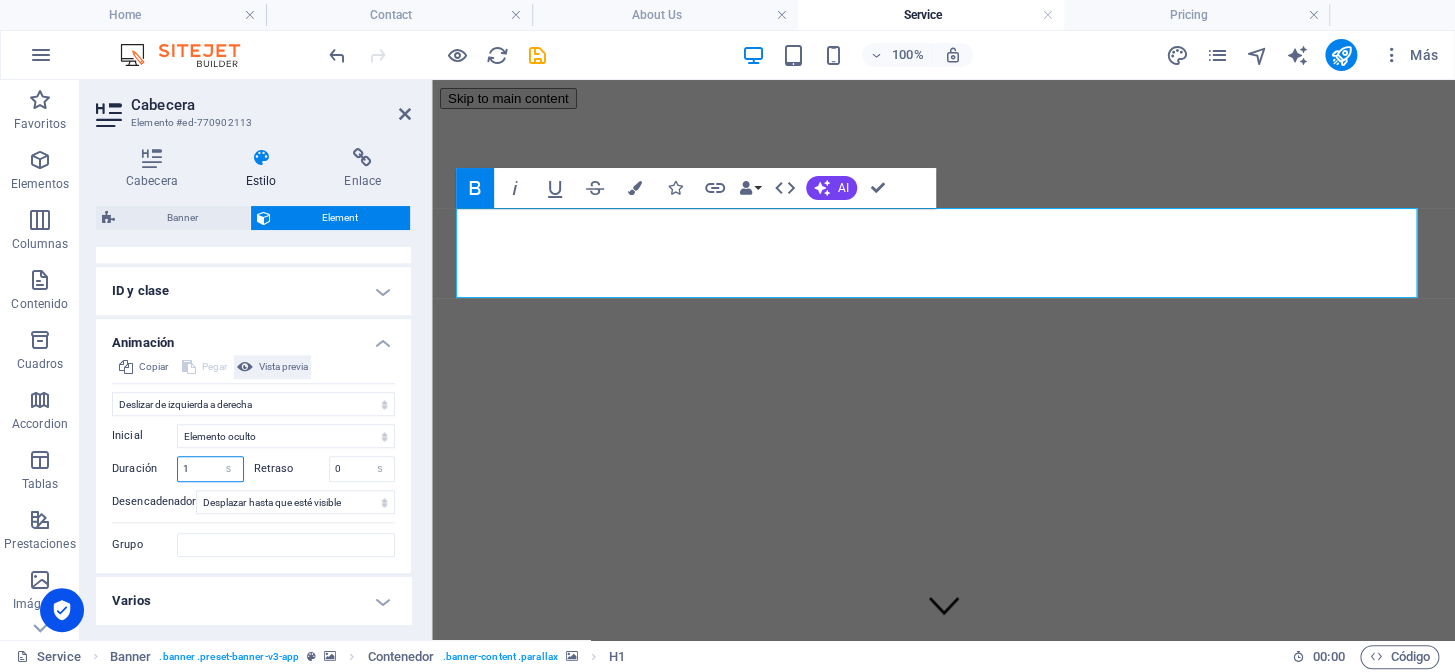 type on "1" 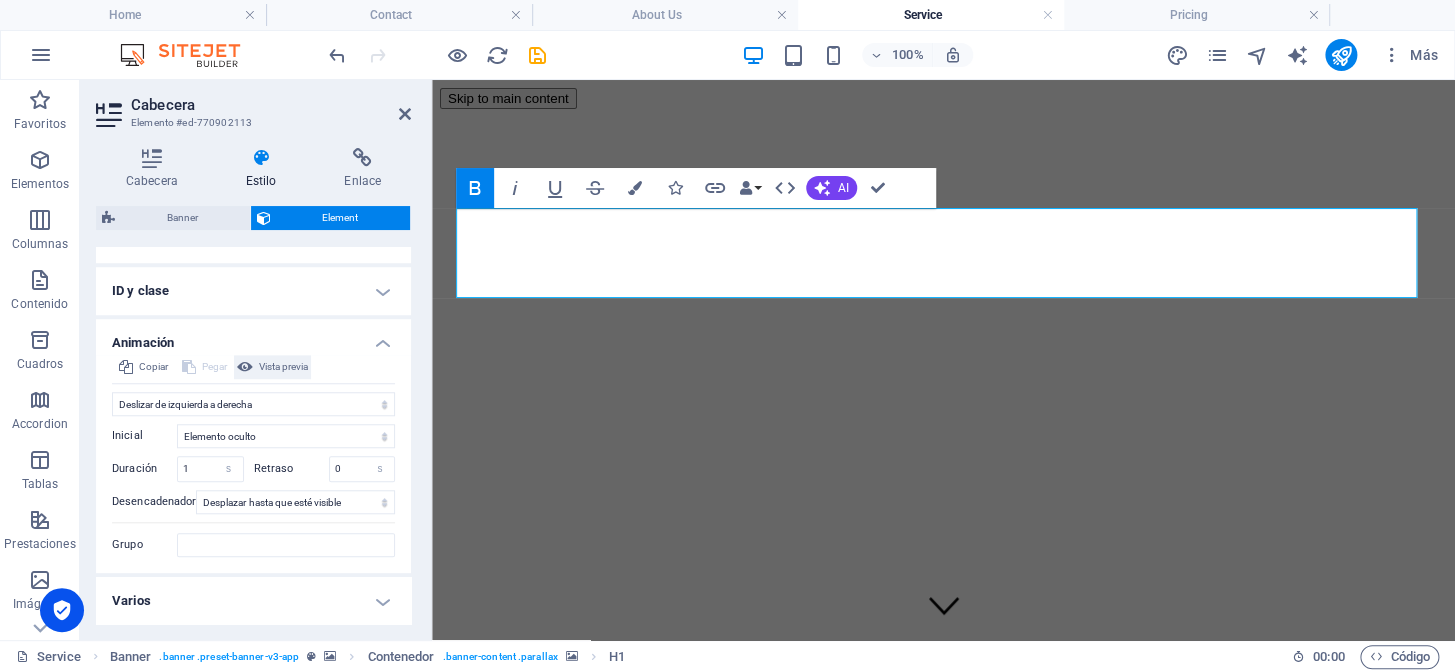 click on "Vista previa" at bounding box center (283, 367) 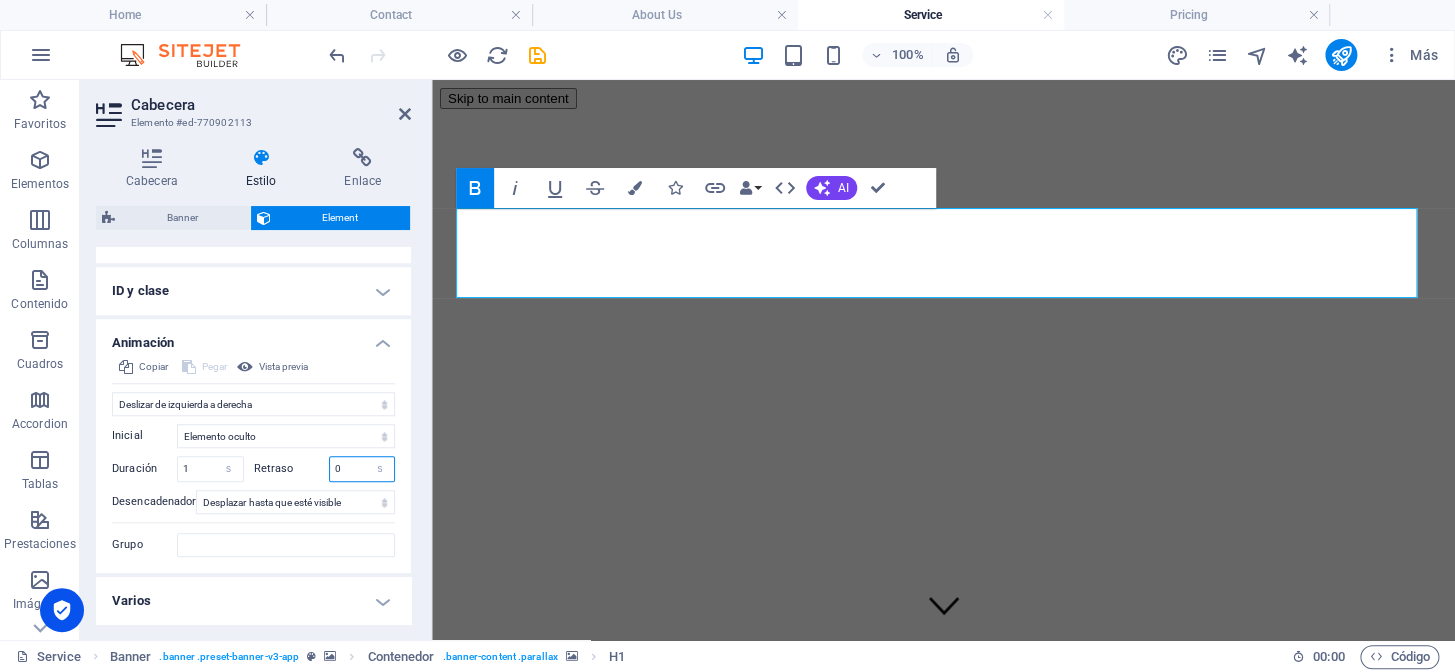click on "0" at bounding box center [362, 469] 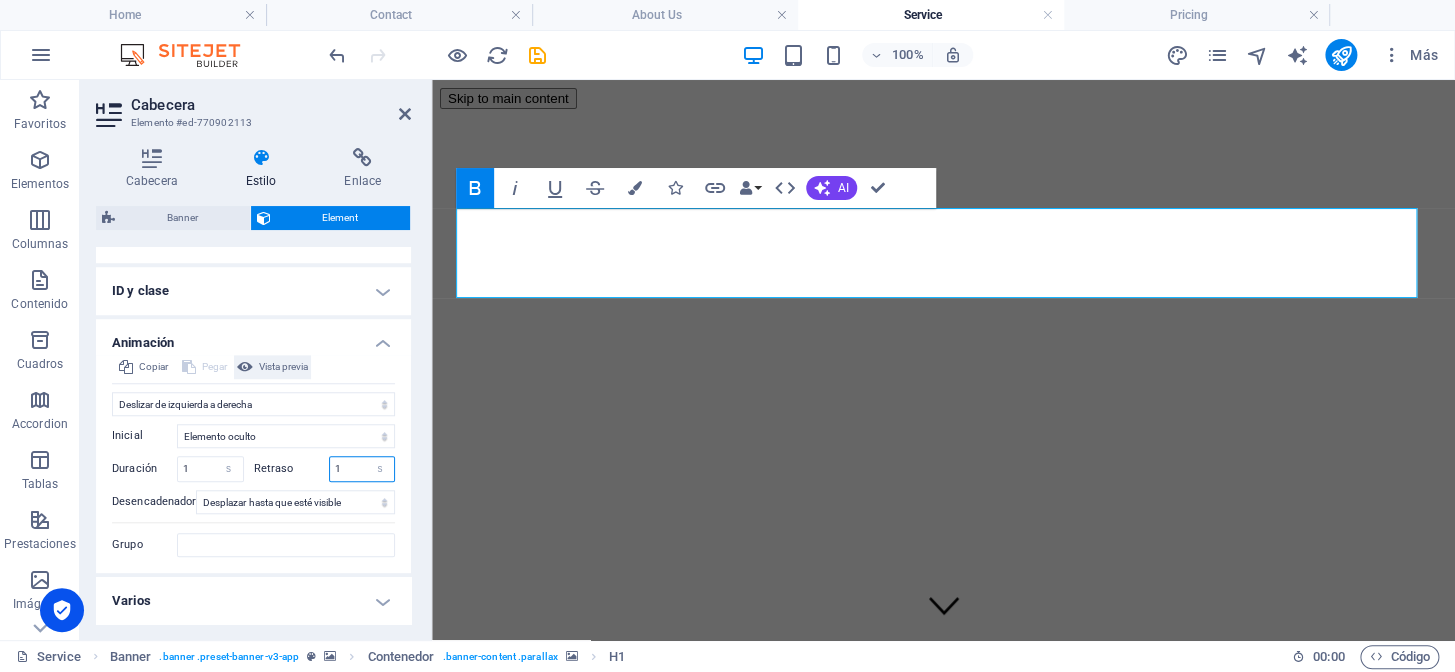 type on "1" 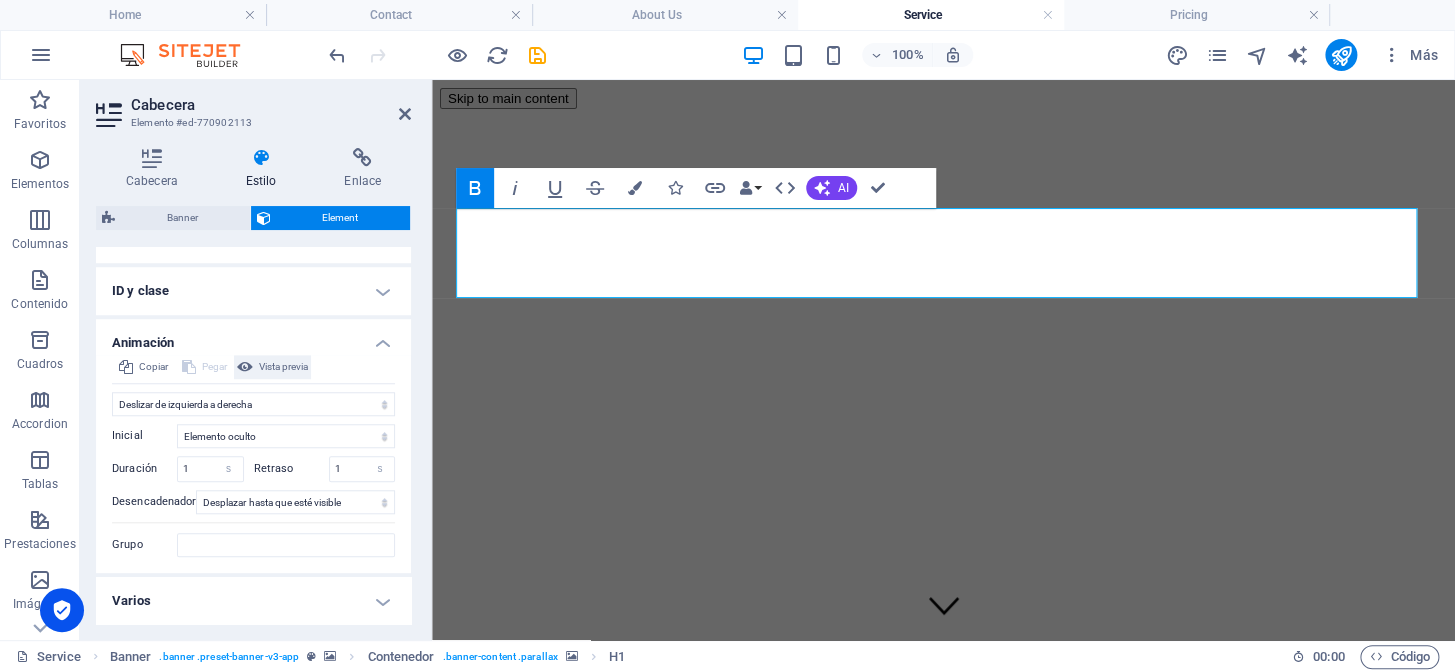click on "Vista previa" at bounding box center (283, 367) 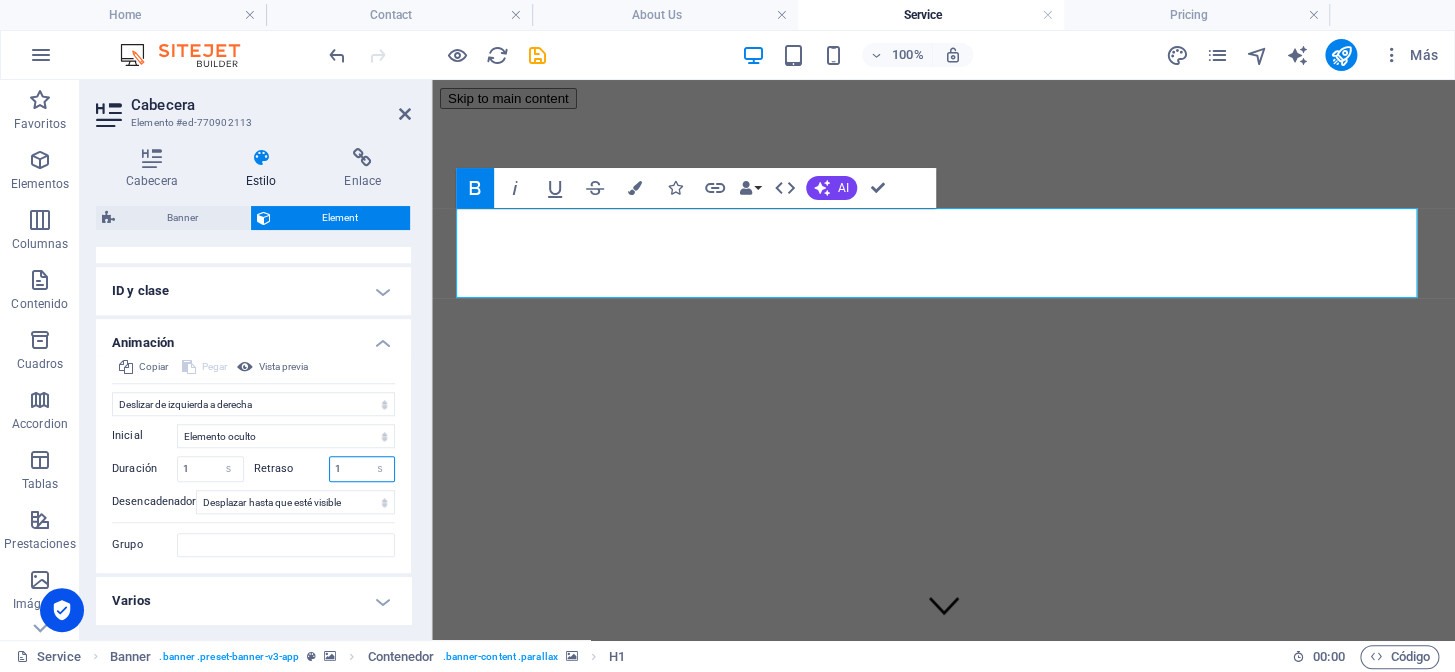 click on "1" at bounding box center (362, 469) 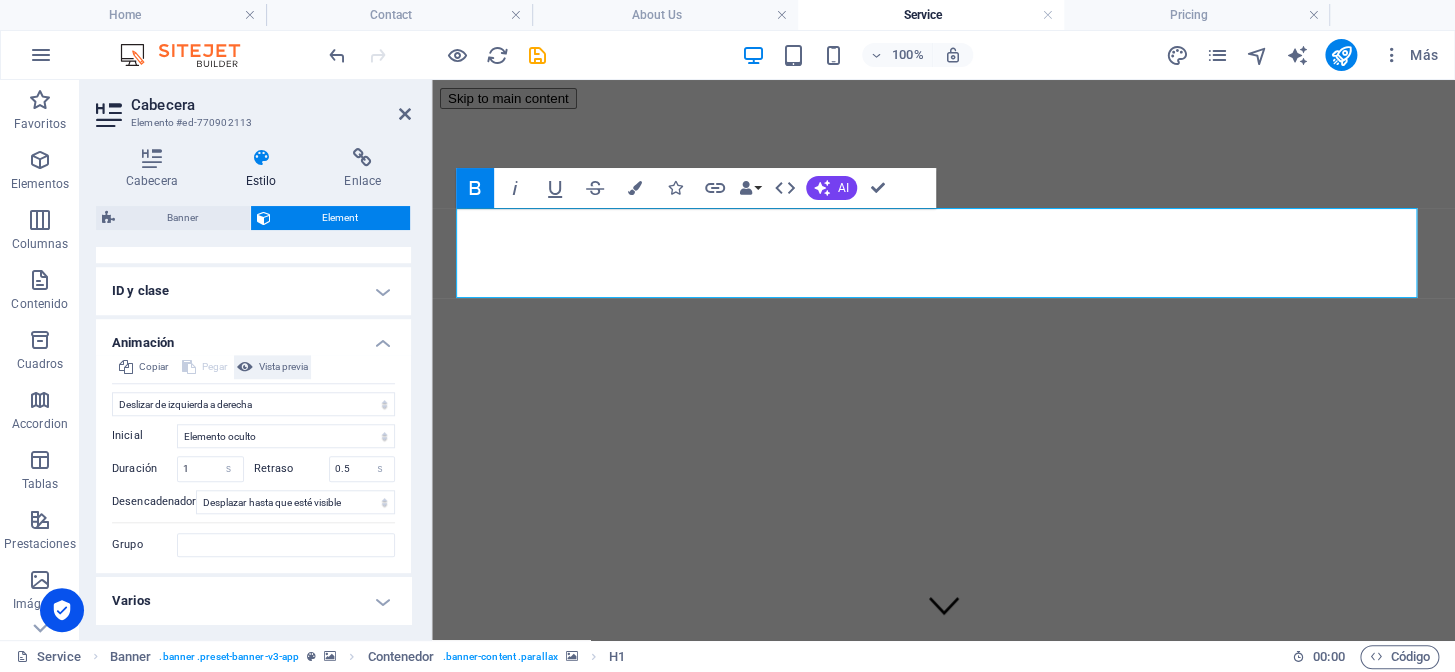 click on "Vista previa" at bounding box center [283, 367] 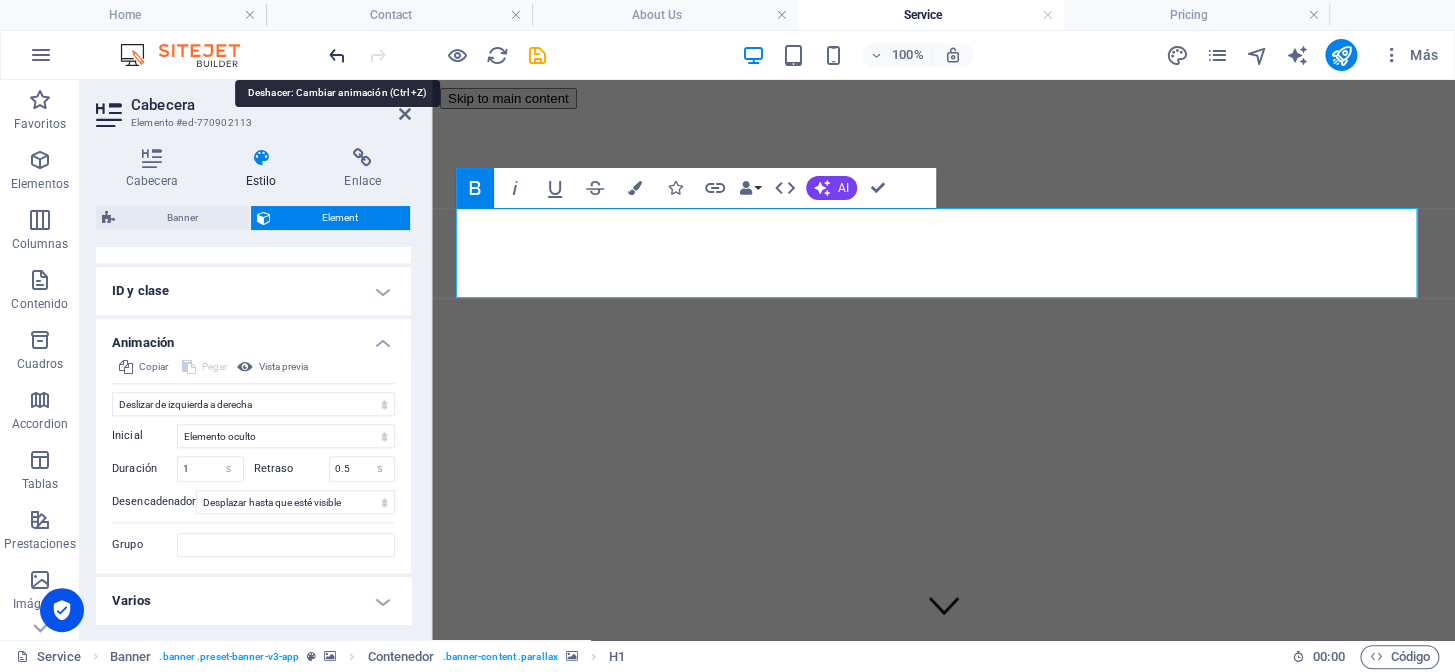 click at bounding box center [337, 55] 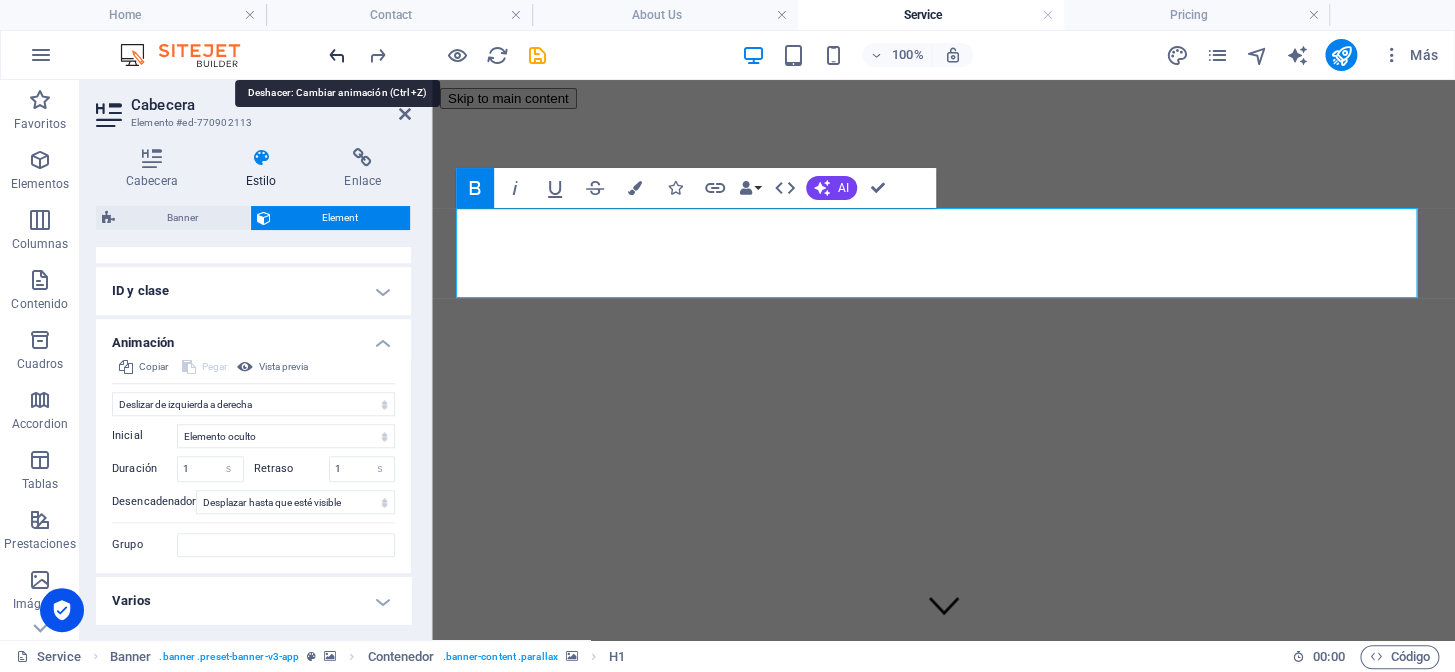 click at bounding box center [337, 55] 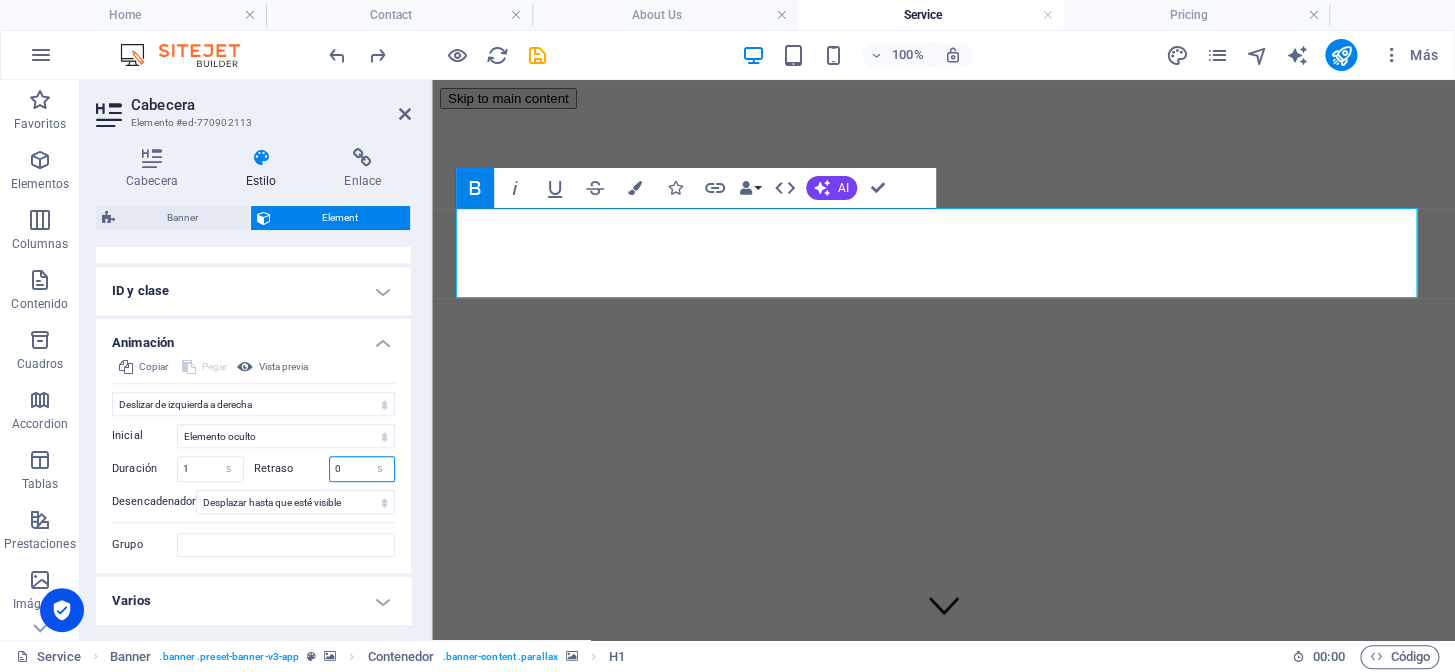 click on "0" at bounding box center [362, 469] 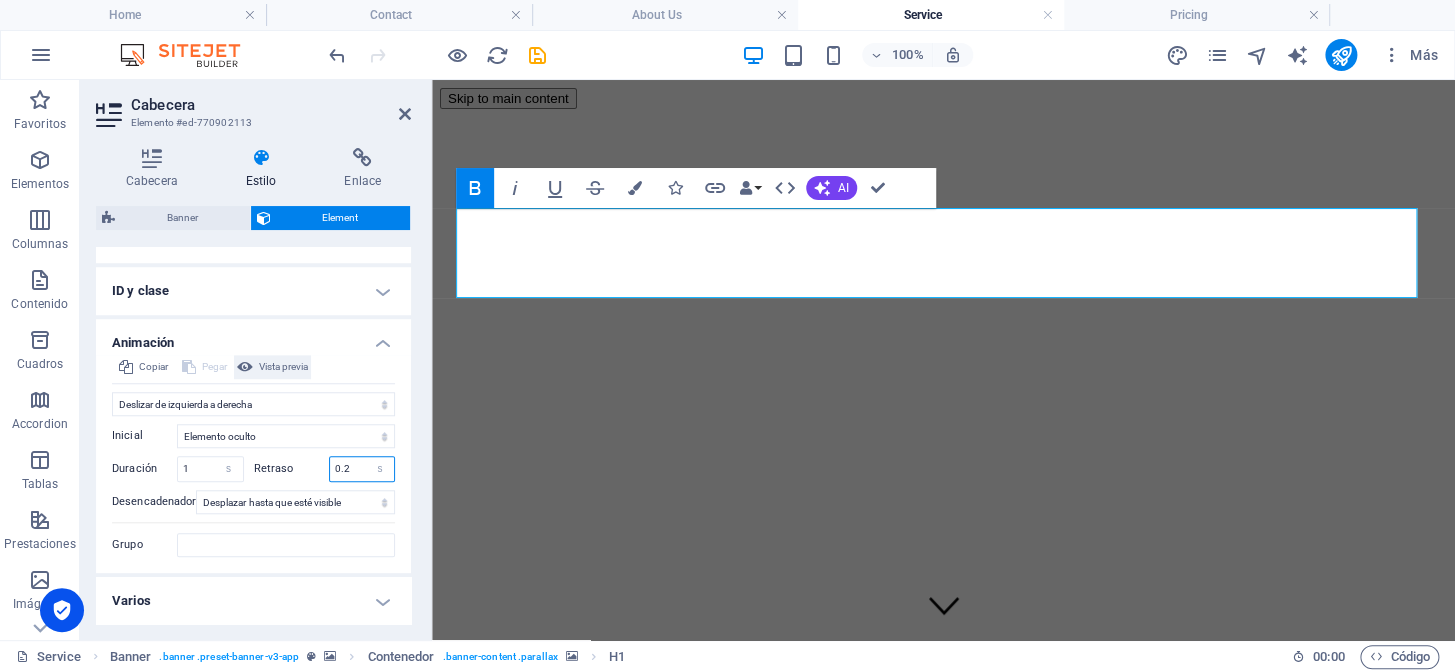 type on "0.2" 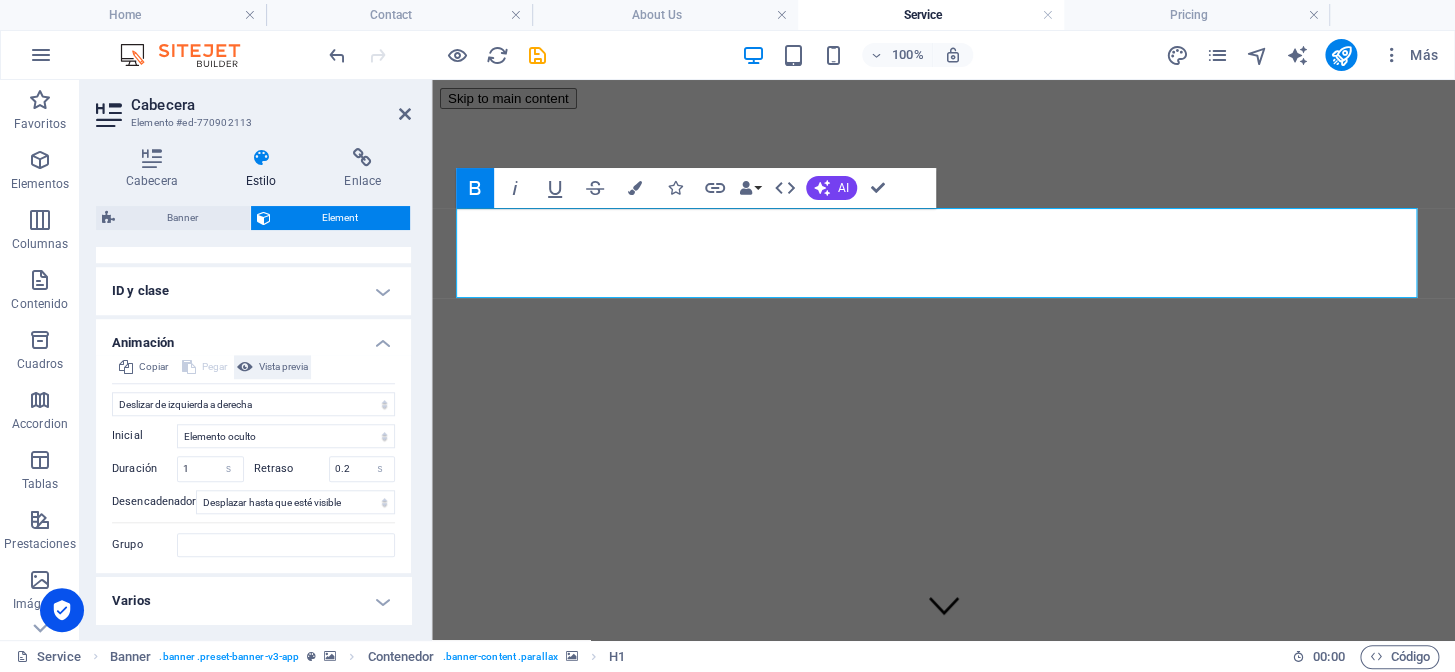 click on "Vista previa" at bounding box center [283, 367] 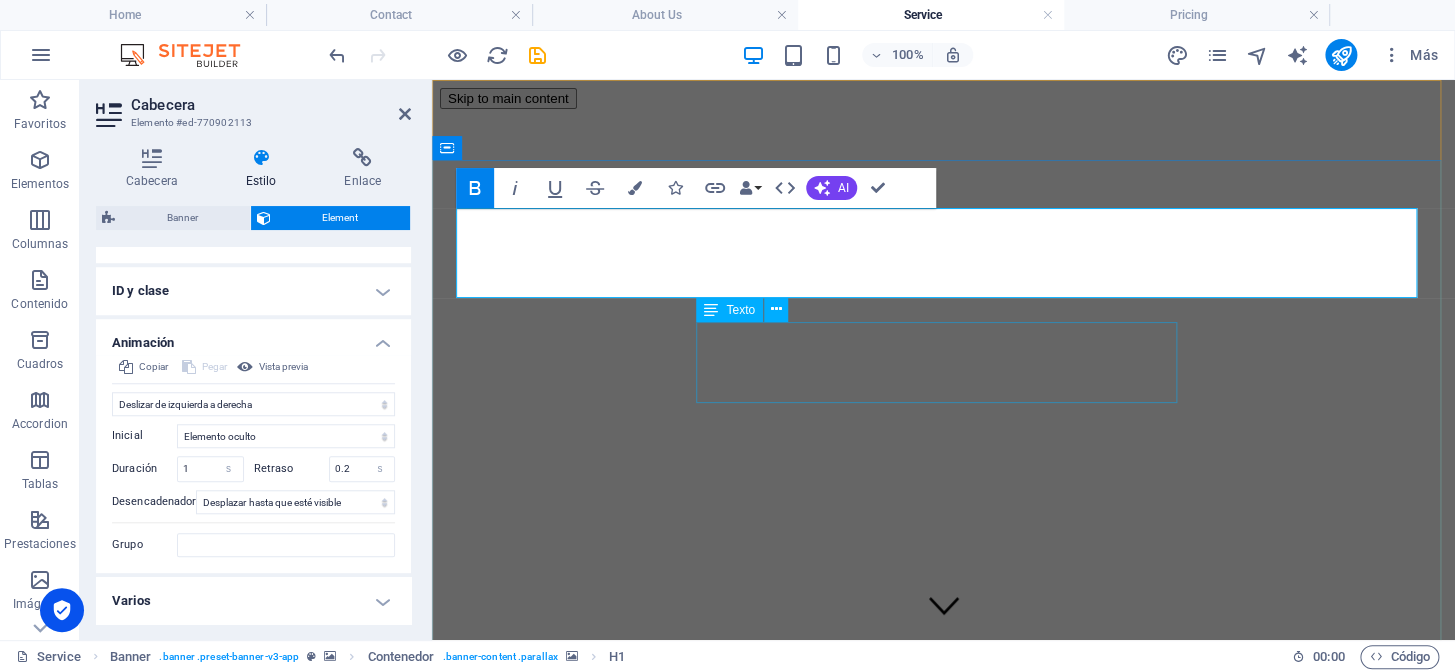 click on "Delivering world class support through quality parts, expert sourcing, and fast-turn solutions  tailored to meet every operational need." at bounding box center (943, 2849) 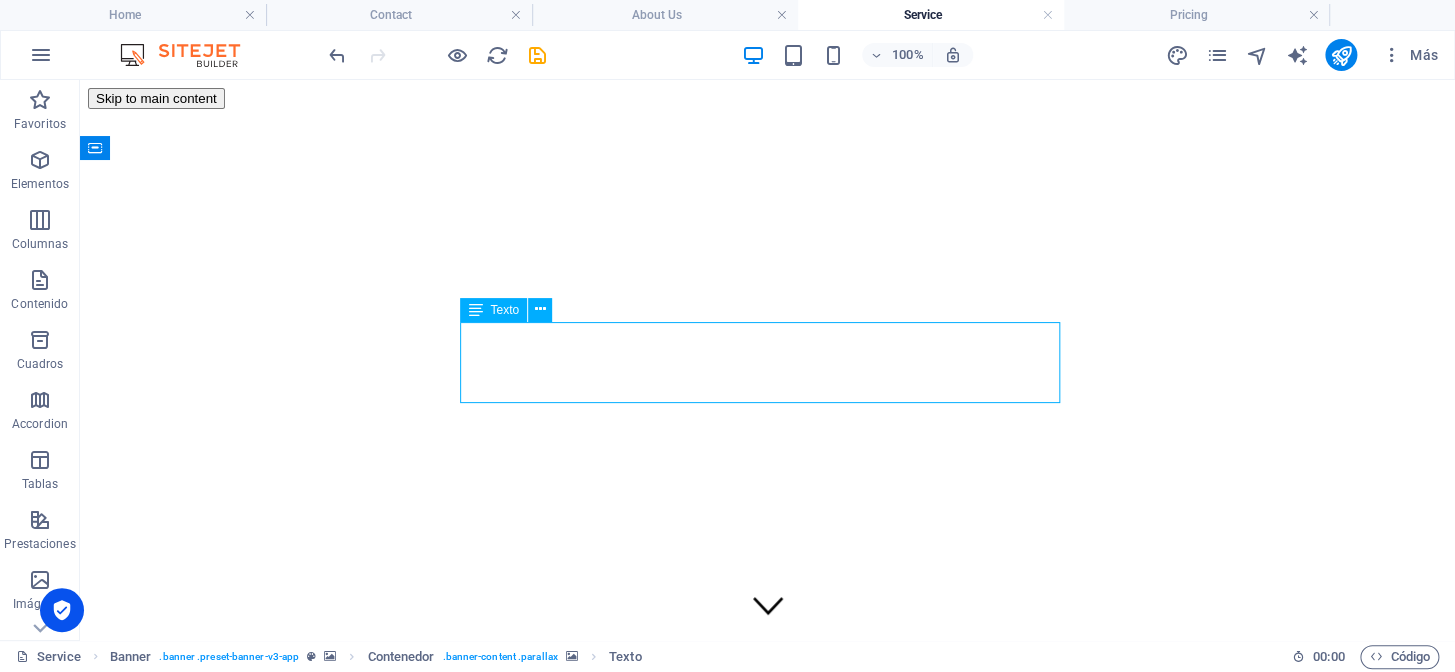 click on "Delivering world class support through quality parts, expert sourcing, and fast-turn solutions  tailored to meet every operational need." at bounding box center (767, 3305) 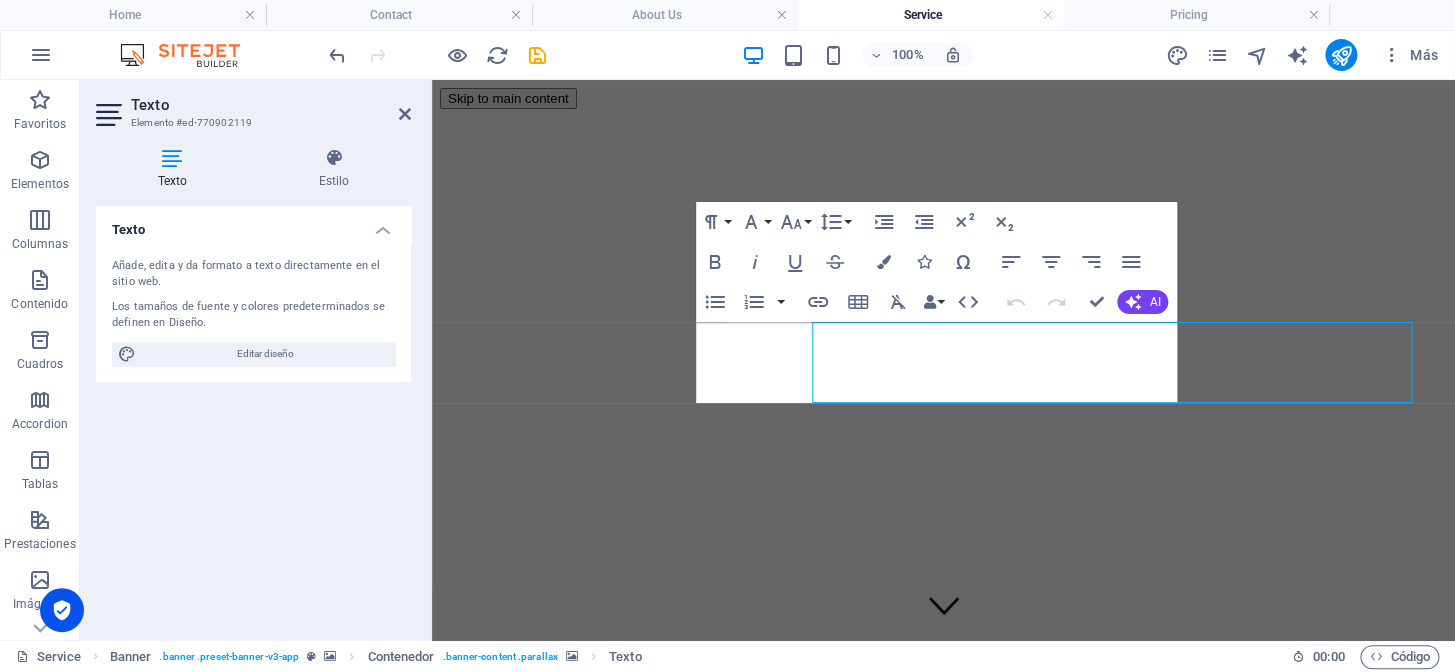 select on "%" 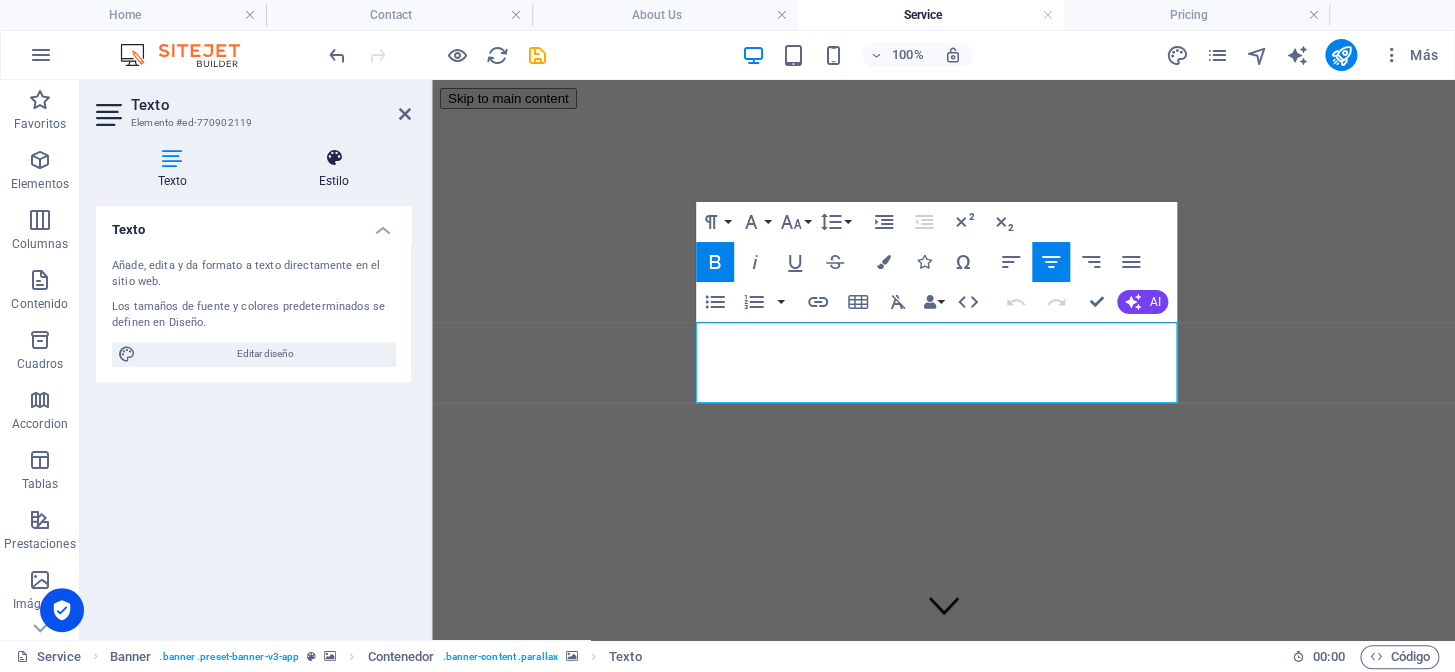 click at bounding box center [334, 158] 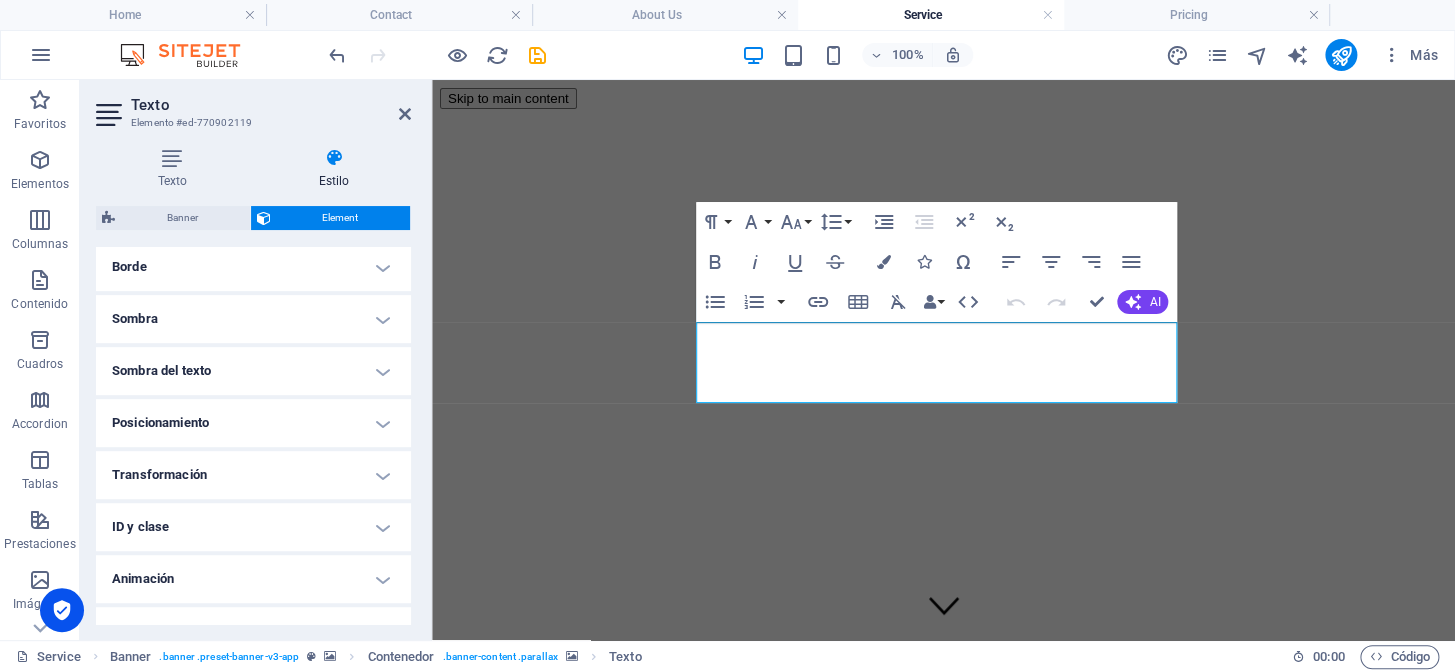 scroll, scrollTop: 484, scrollLeft: 0, axis: vertical 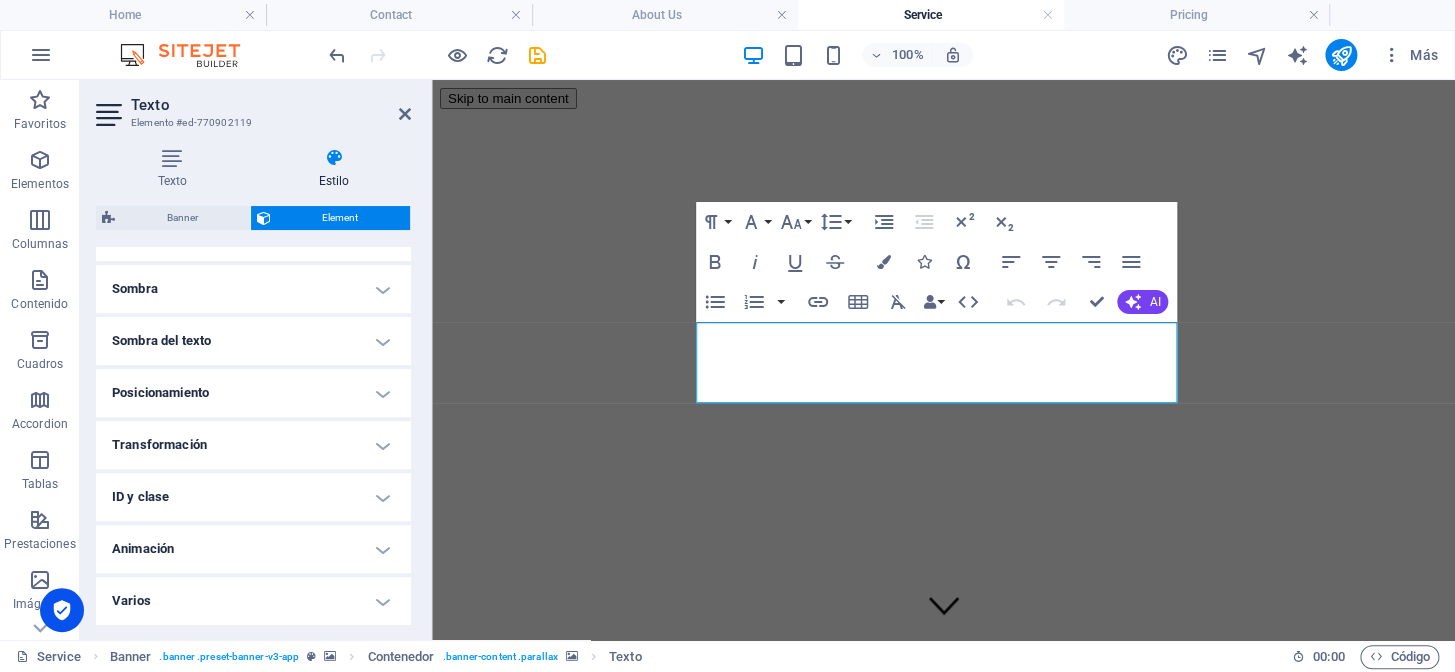 click on "Animación" at bounding box center [253, 549] 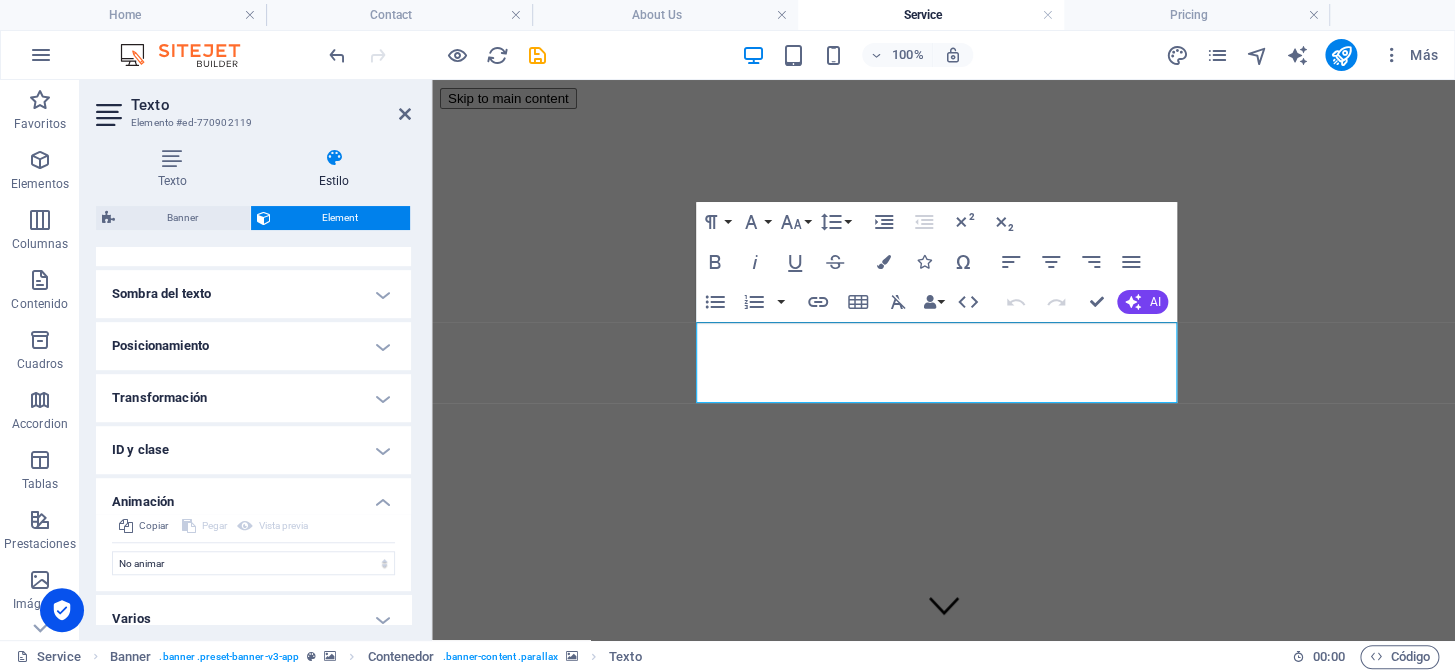 scroll, scrollTop: 549, scrollLeft: 0, axis: vertical 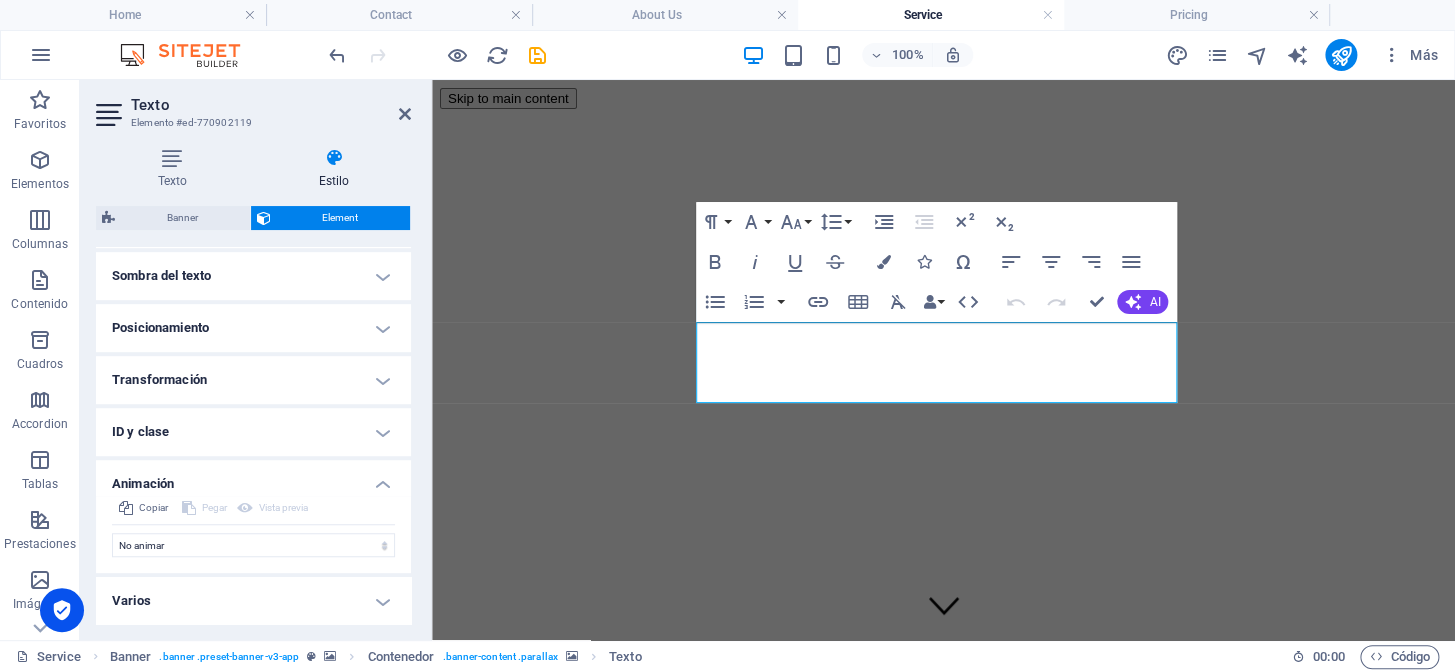 click on "Copiar Pegar Vista previa No animar Mostrar / Ocultar Subir/bajar Acercar/alejar Deslizar de izquierda a derecha Deslizar de derecha a izquierda Deslizar de arriba a abajo Deslizar de abajo a arriba Pulsación Parpadeo Abrir como superposición Inicial Elemento oculto Elemento mostrado Duración .5 s ms Retraso 0 s ms Ancho automático px % Desencadenador Ningún desencadenador automático Al cargar la página Desplazar hasta que esté visible Cerrar This label appears when hovering over the close button, indicating its function. Grupo Mostrar No alterar este elemento Ocultar este elemento Mostrar este elemento Ocultar No alterar este elemento Ocultar este elemento Mostrar este elemento" at bounding box center [253, 534] 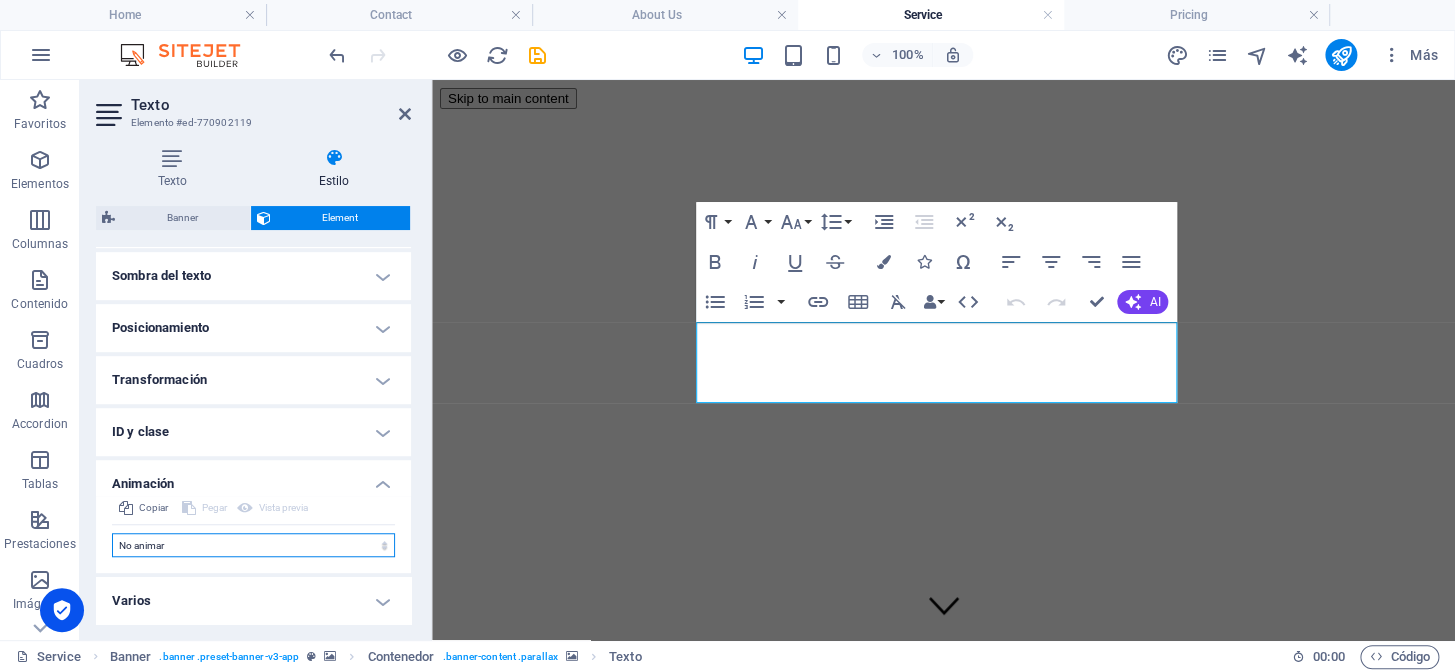 click on "No animar Mostrar / Ocultar Subir/bajar Acercar/alejar Deslizar de izquierda a derecha Deslizar de derecha a izquierda Deslizar de arriba a abajo Deslizar de abajo a arriba Pulsación Parpadeo Abrir como superposición" at bounding box center [253, 545] 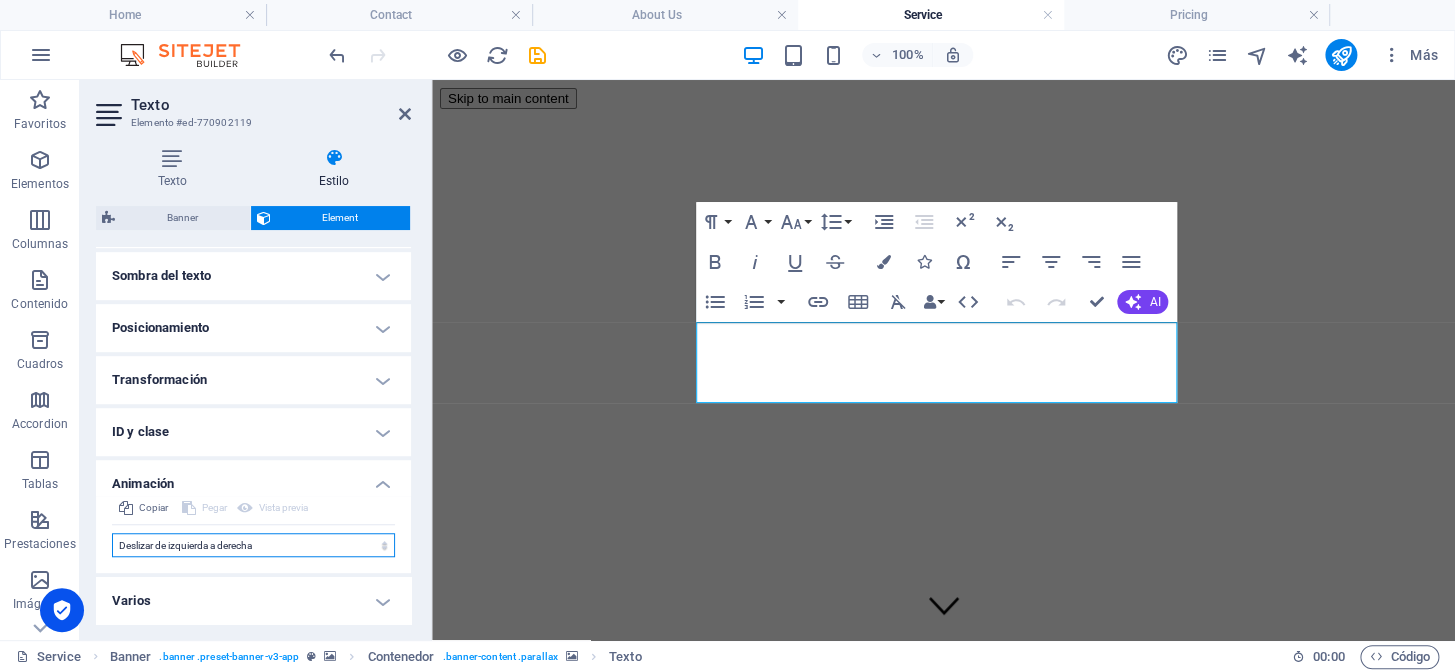click on "No animar Mostrar / Ocultar Subir/bajar Acercar/alejar Deslizar de izquierda a derecha Deslizar de derecha a izquierda Deslizar de arriba a abajo Deslizar de abajo a arriba Pulsación Parpadeo Abrir como superposición" at bounding box center (253, 545) 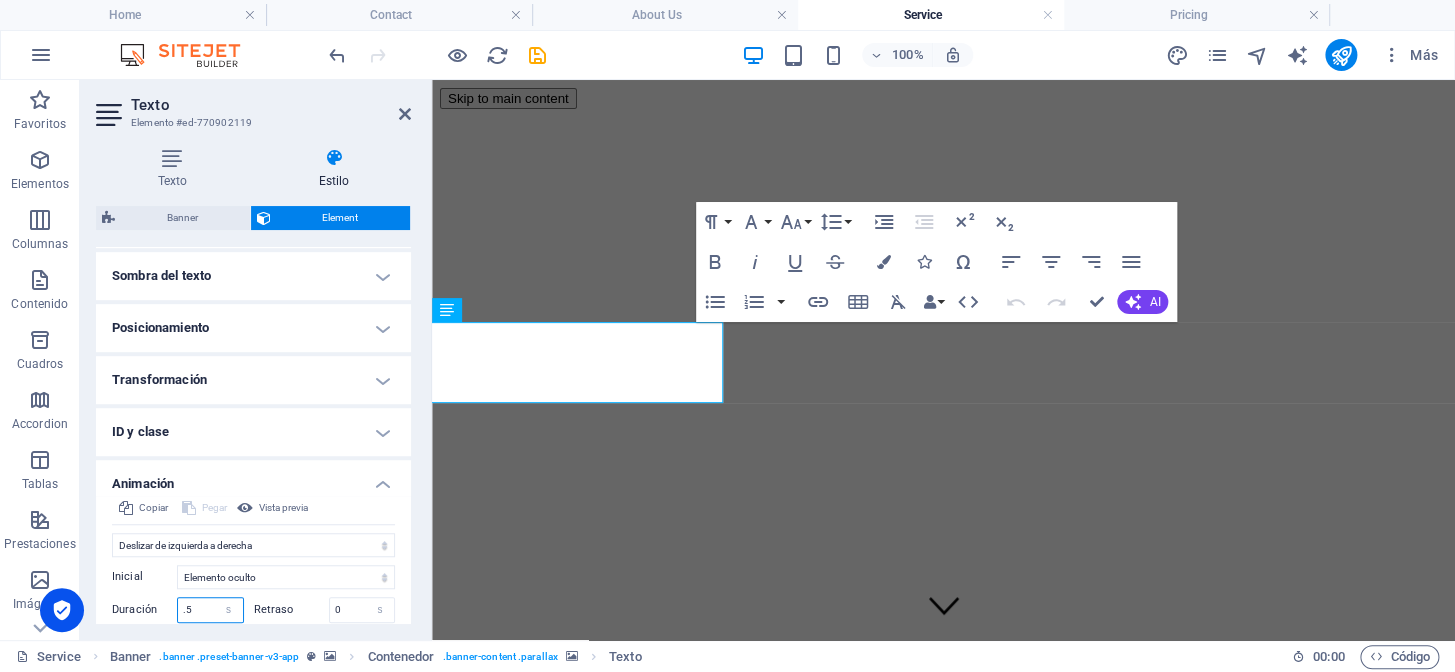 click on ".5" at bounding box center [210, 610] 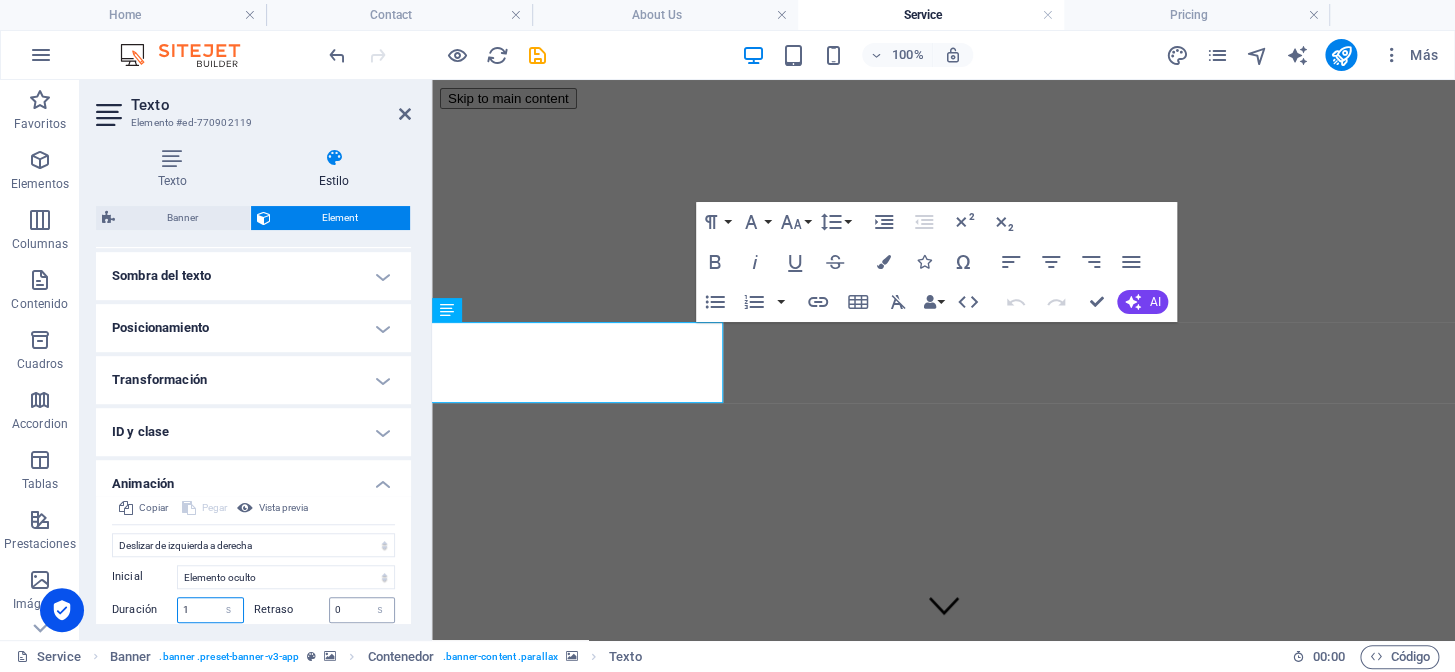 type on "1" 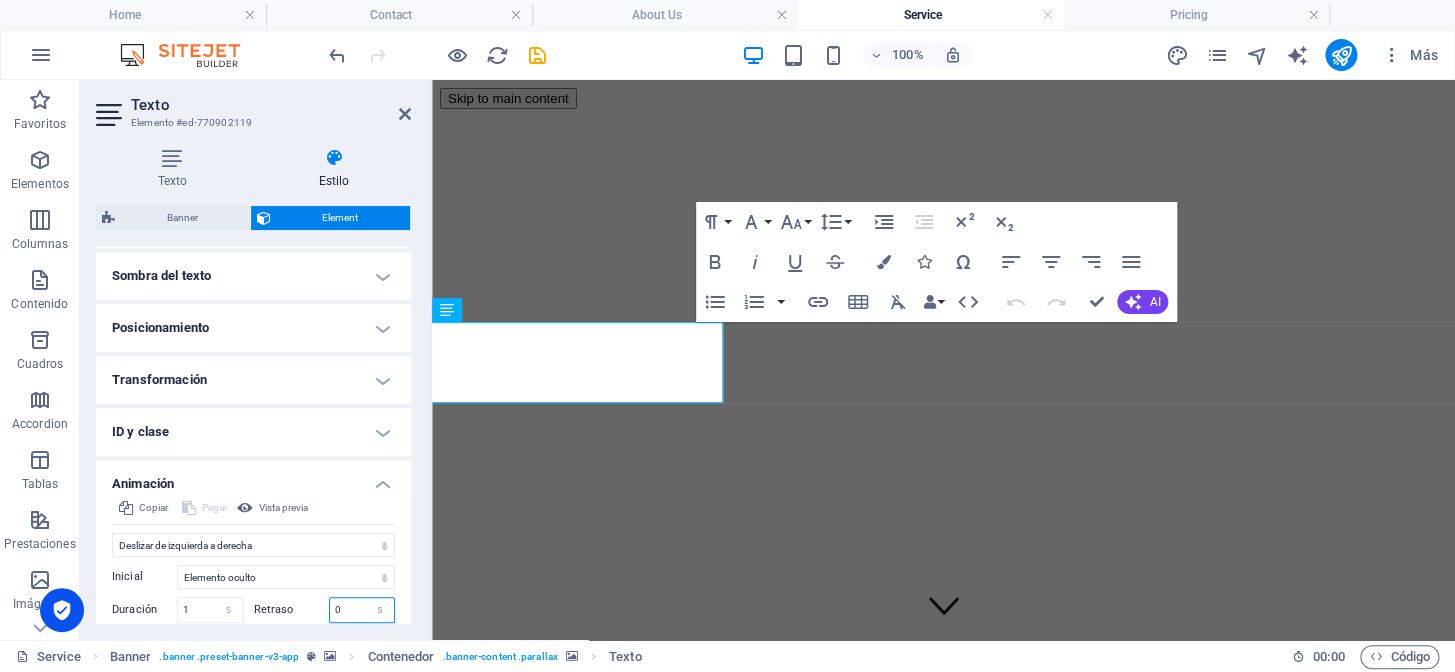 click on "0" at bounding box center (362, 610) 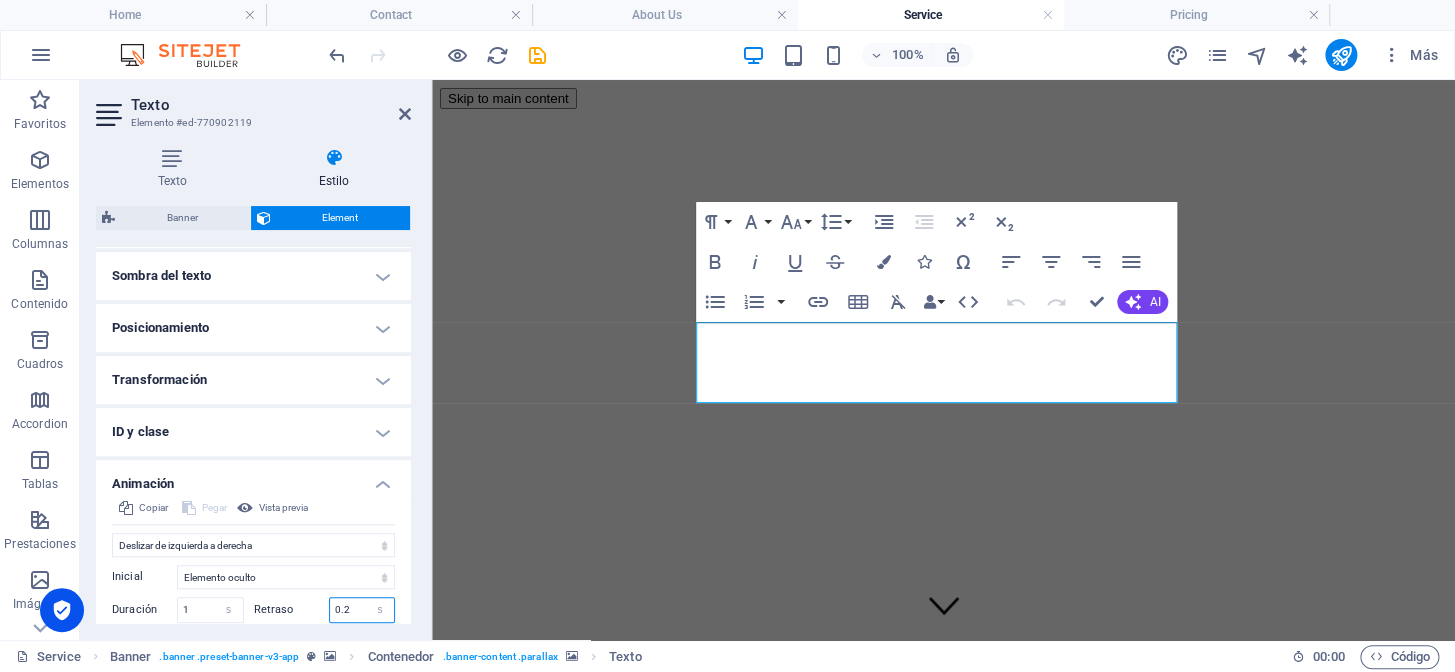 type on "0.2" 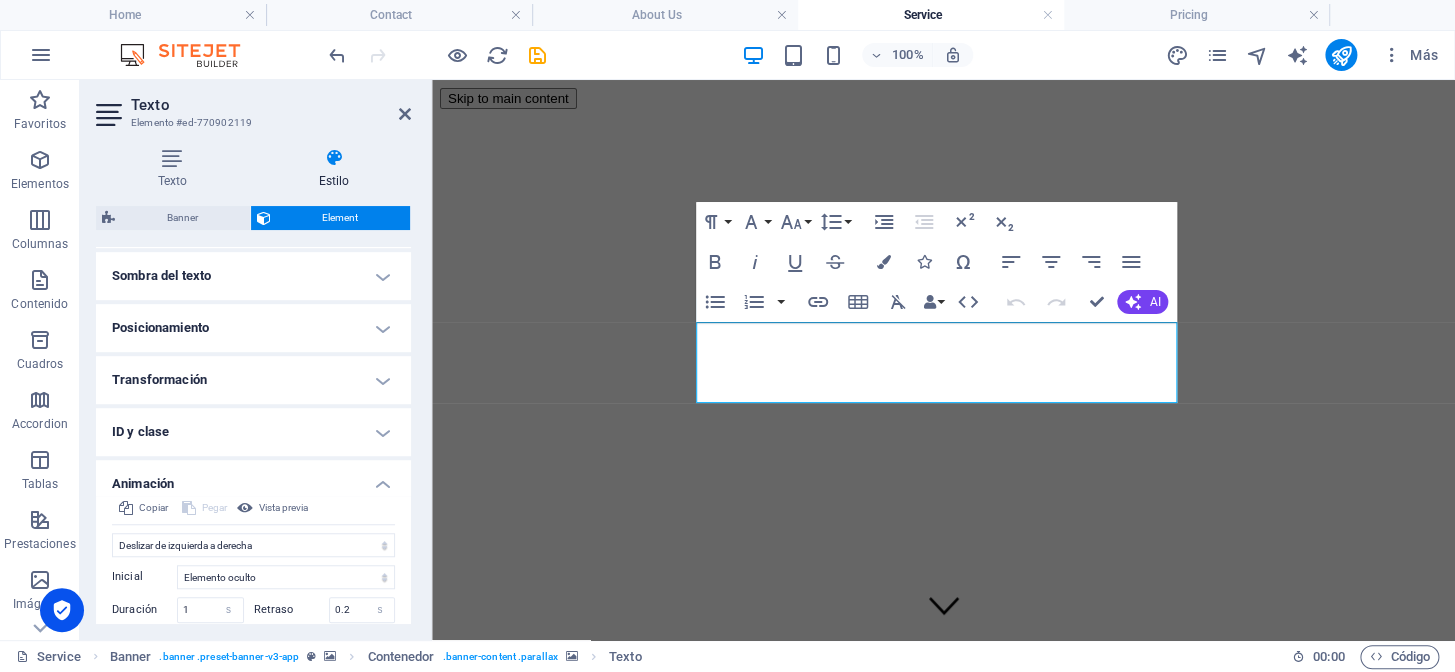click at bounding box center (943, 2112) 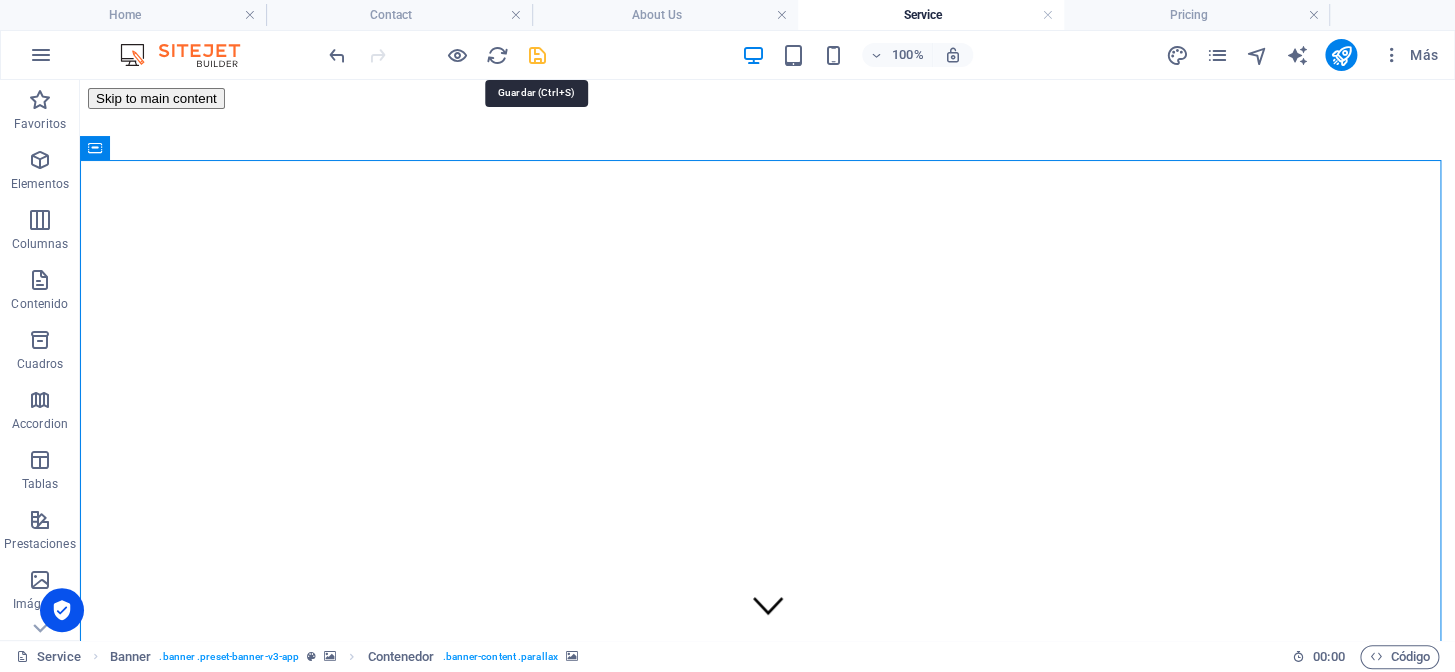 click at bounding box center (537, 55) 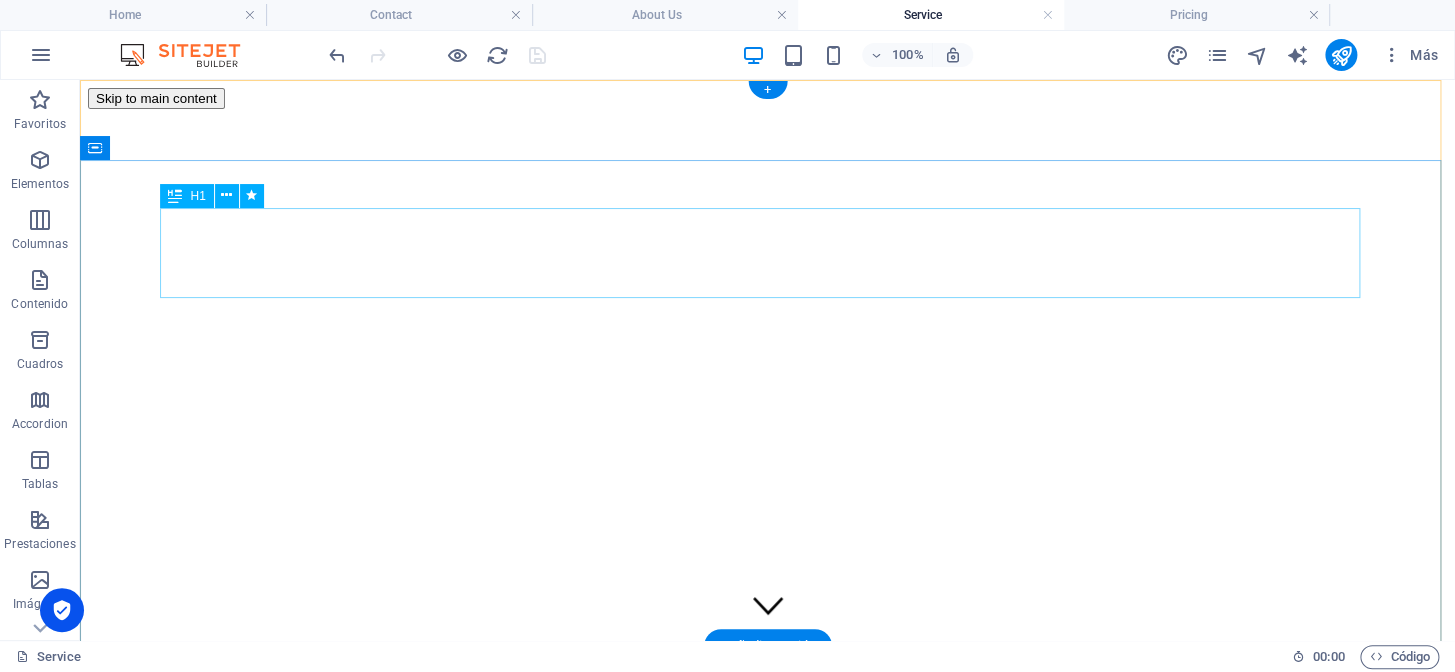 click on "Services" at bounding box center (767, 3215) 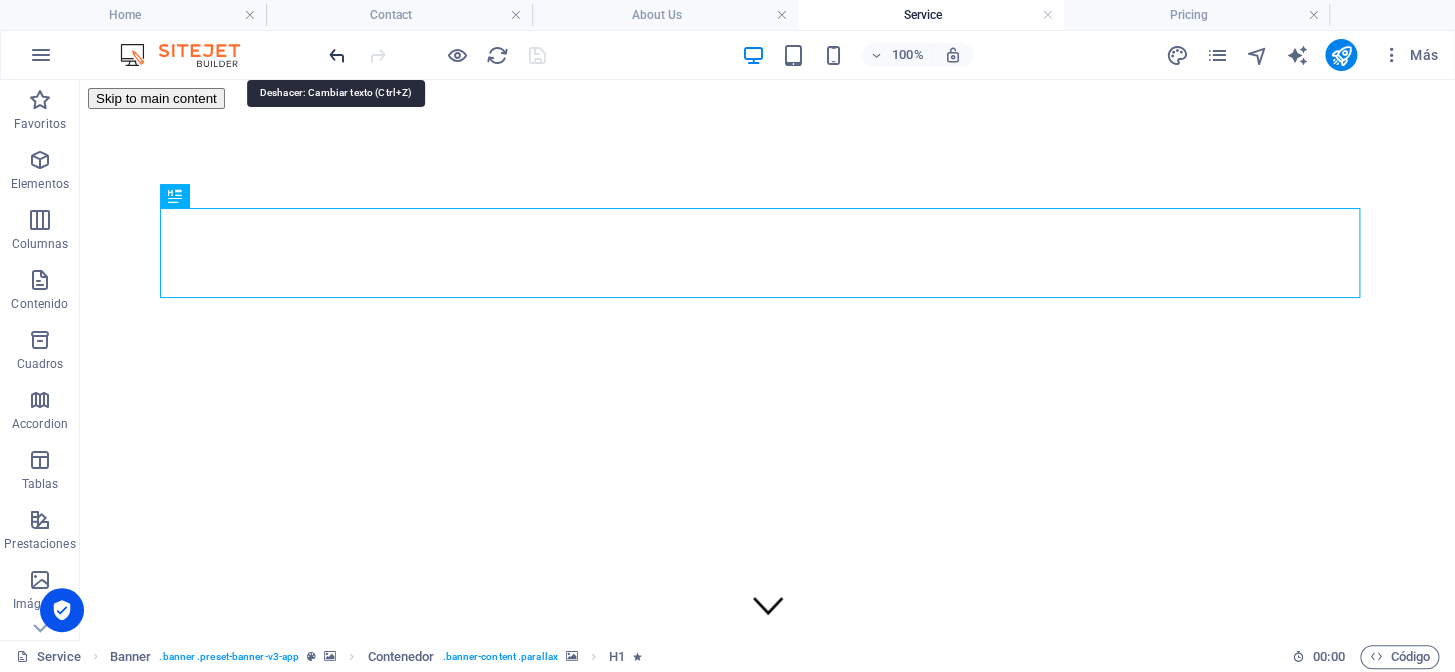 click at bounding box center [337, 55] 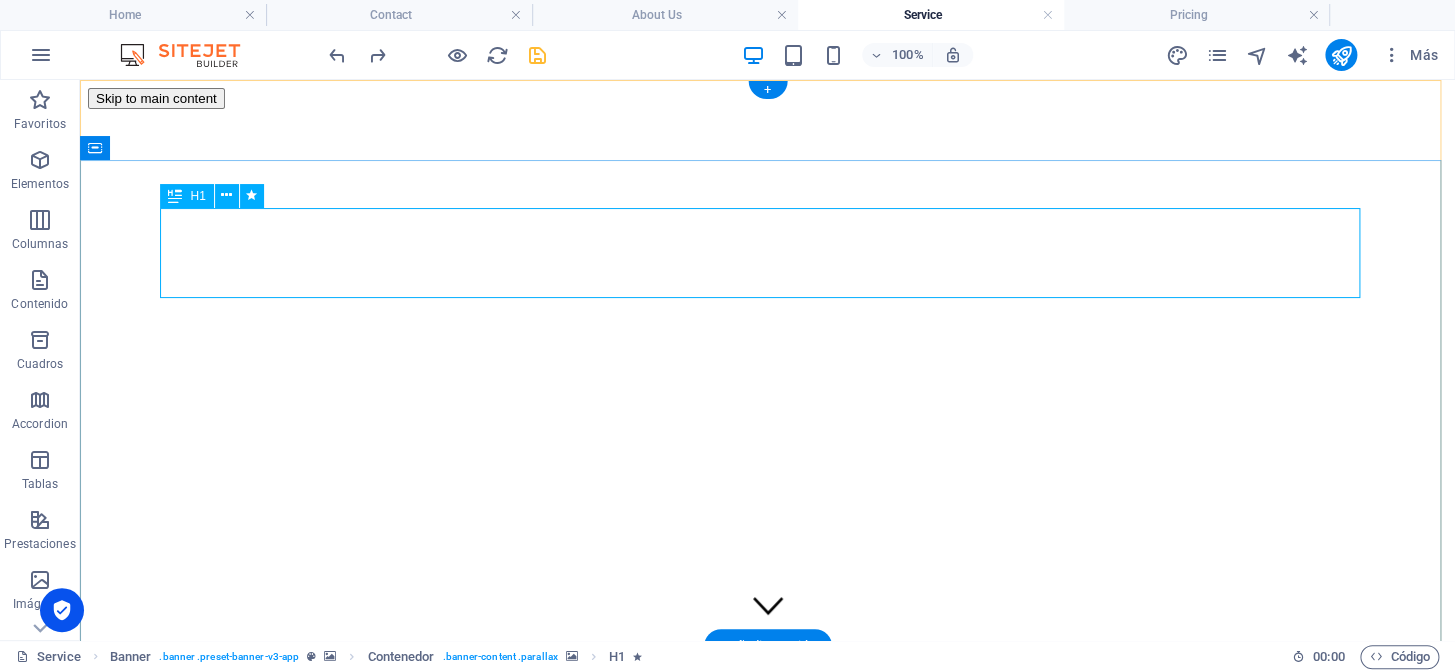 click on "Services" at bounding box center [767, 3215] 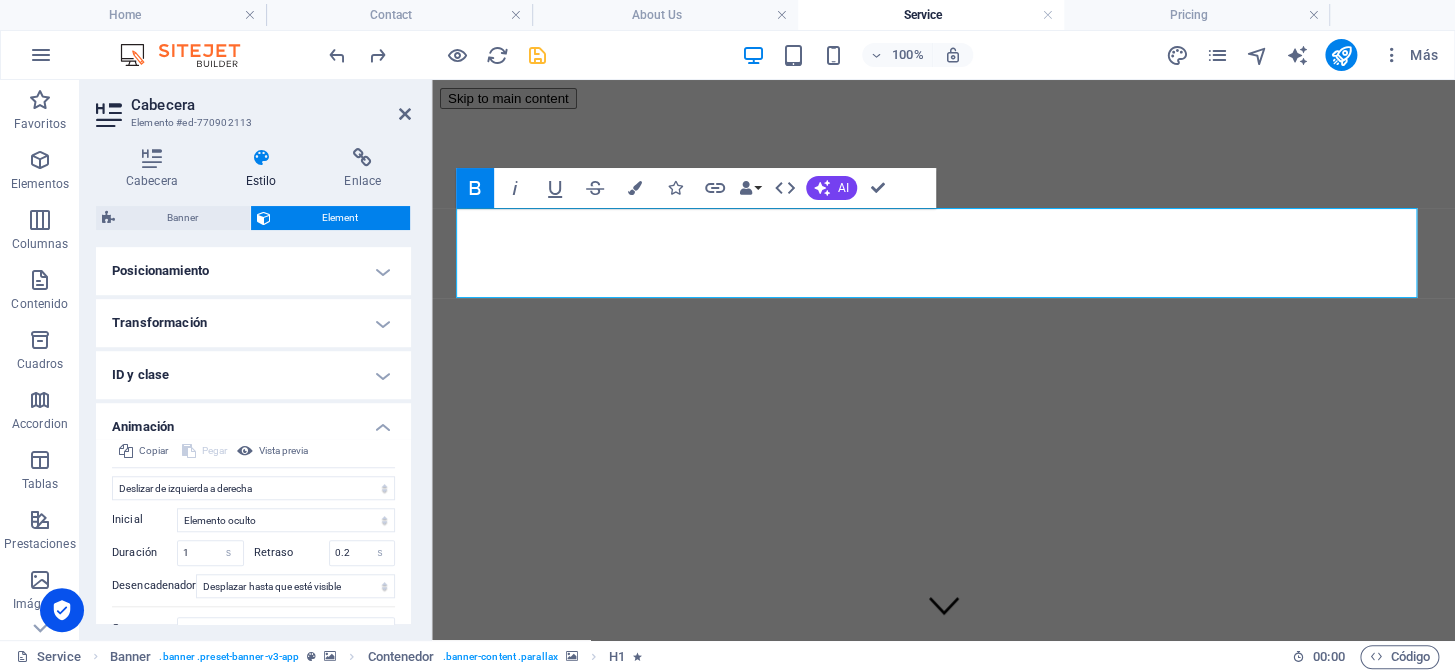 scroll, scrollTop: 636, scrollLeft: 0, axis: vertical 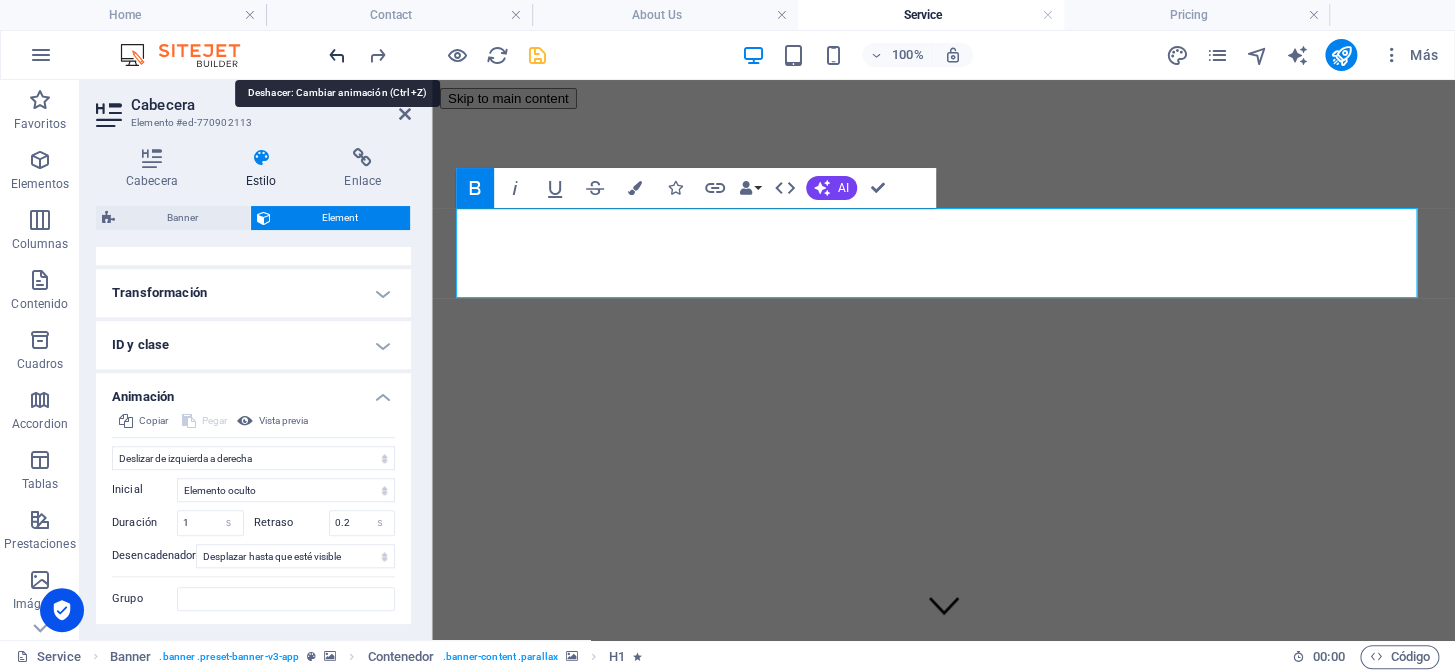 click at bounding box center [337, 55] 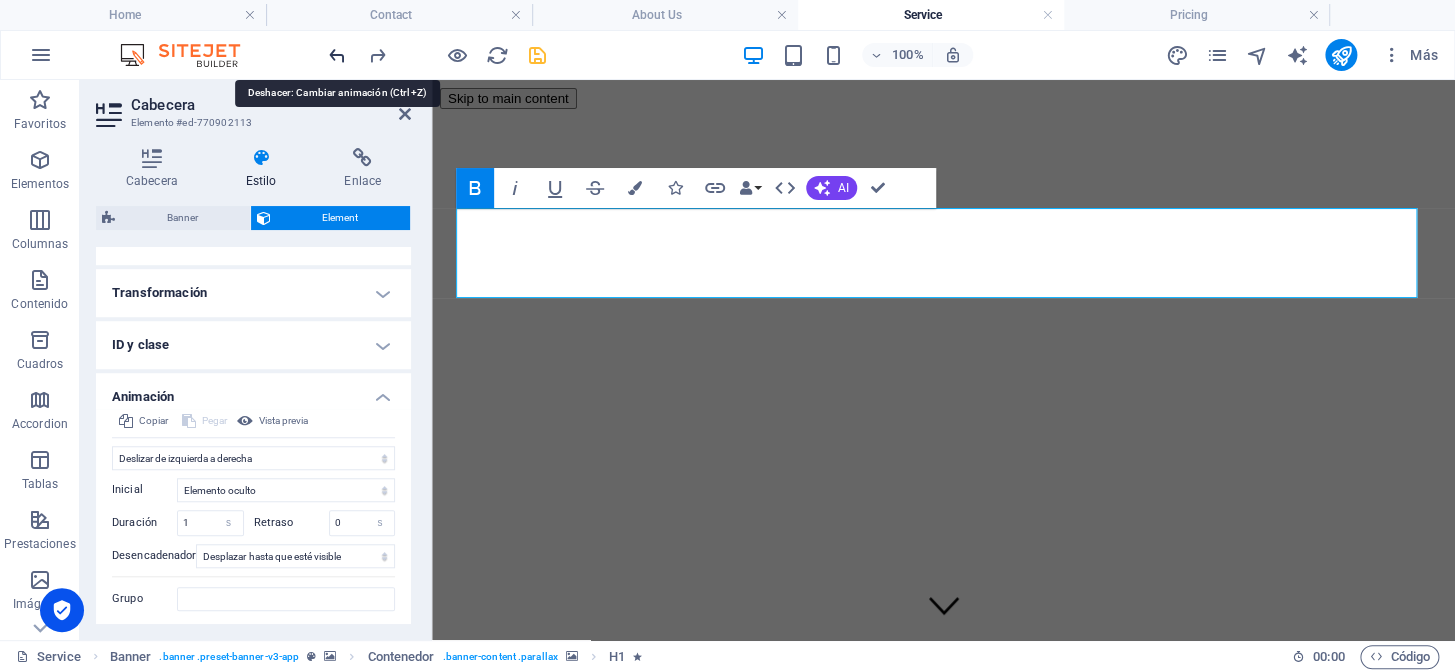 click at bounding box center [337, 55] 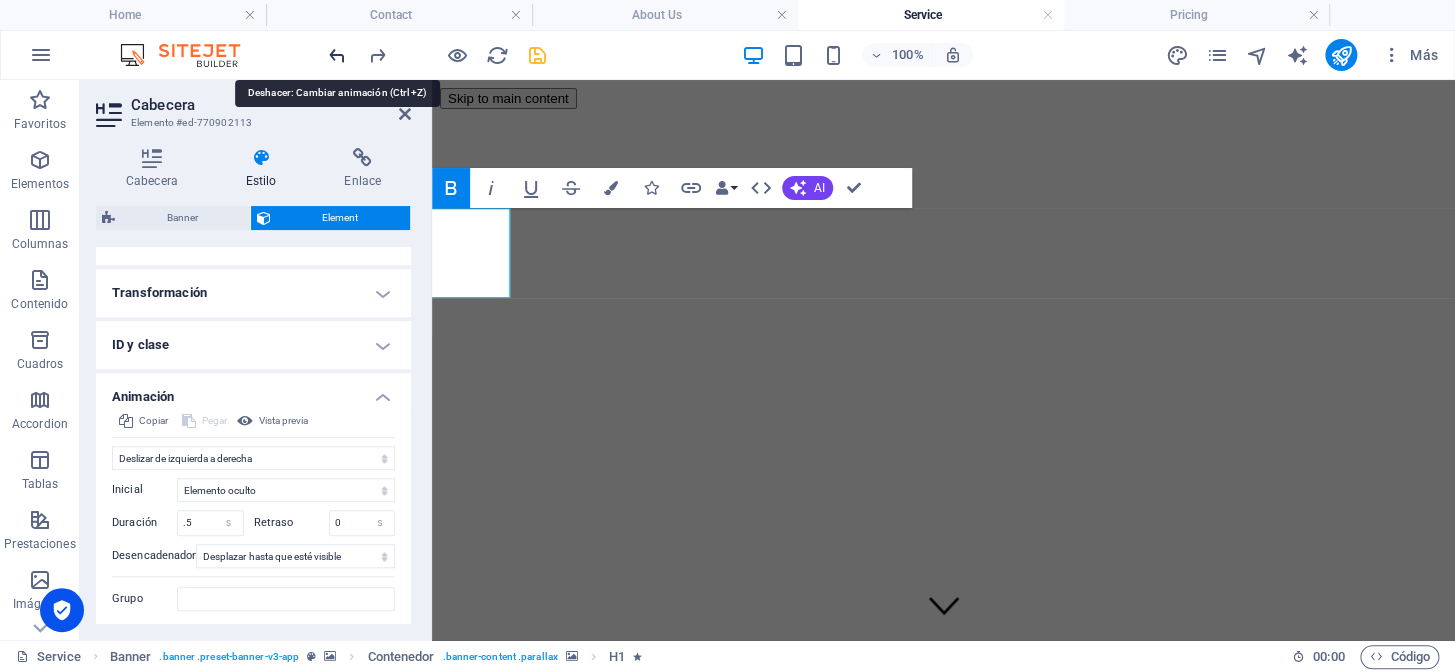 click at bounding box center (337, 55) 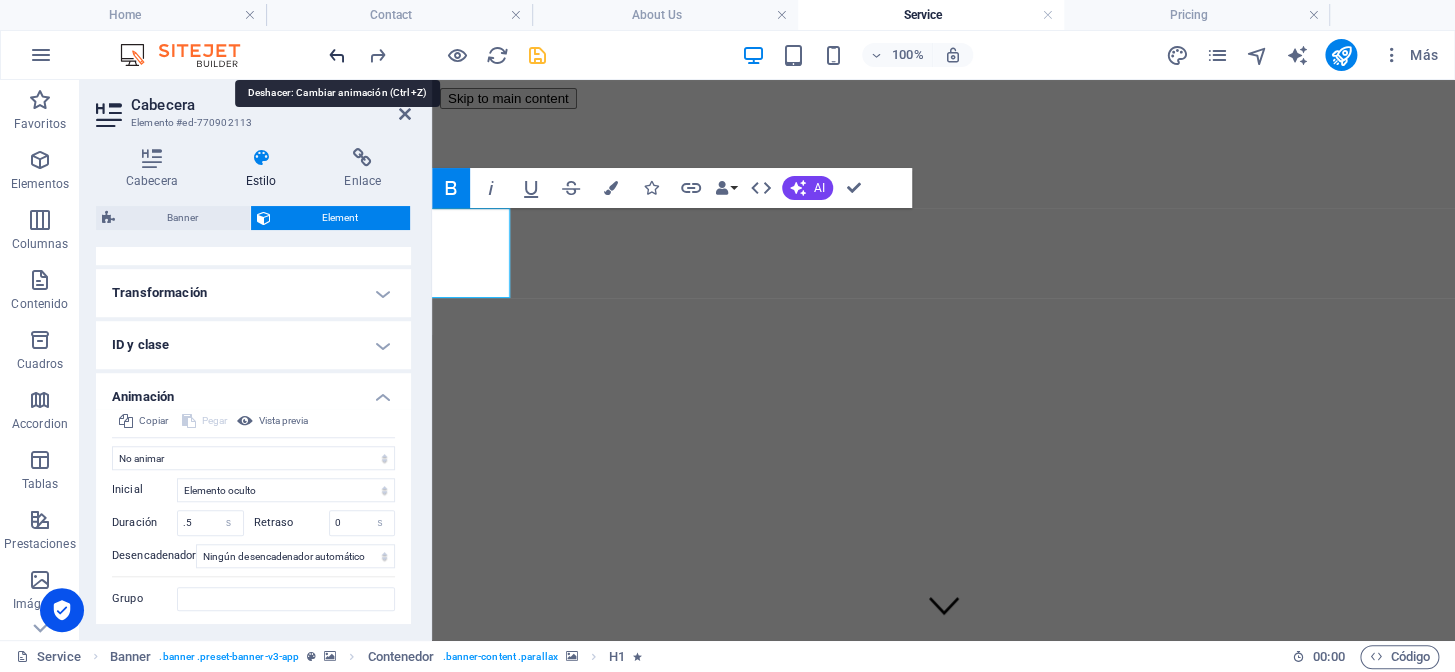 scroll, scrollTop: 549, scrollLeft: 0, axis: vertical 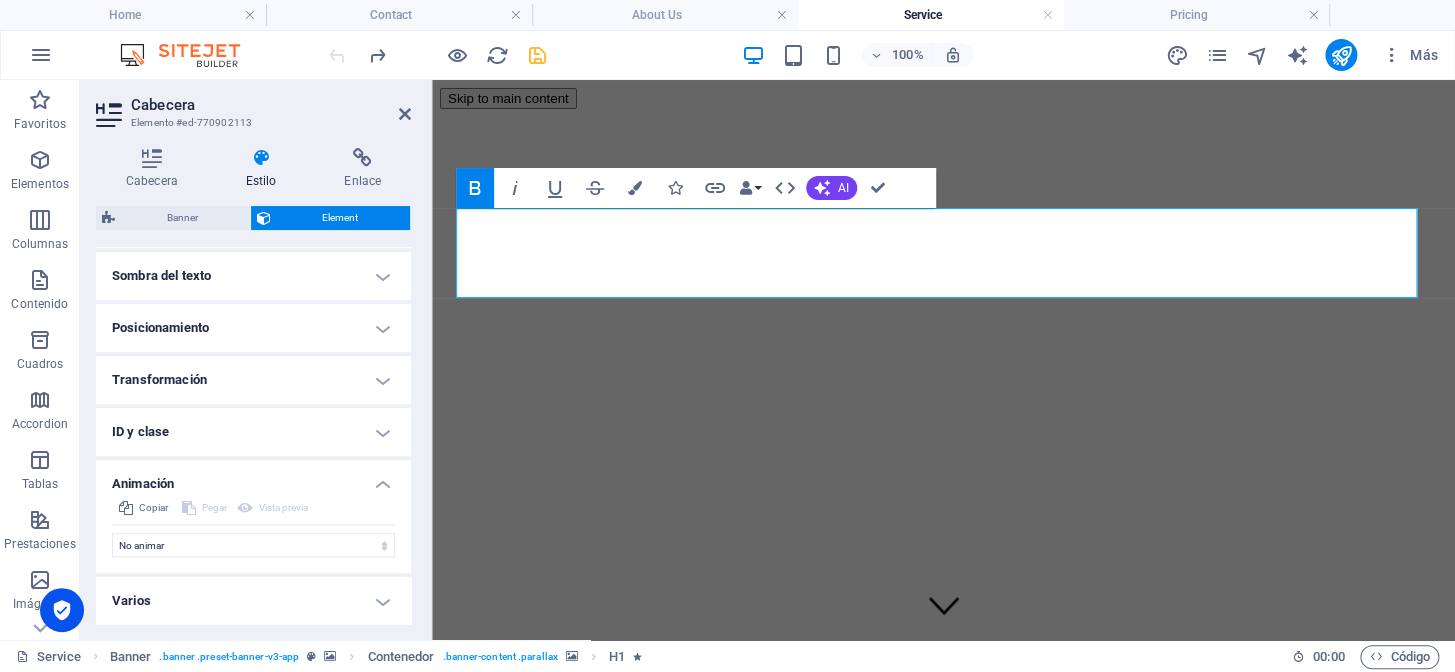 click at bounding box center [943, 2112] 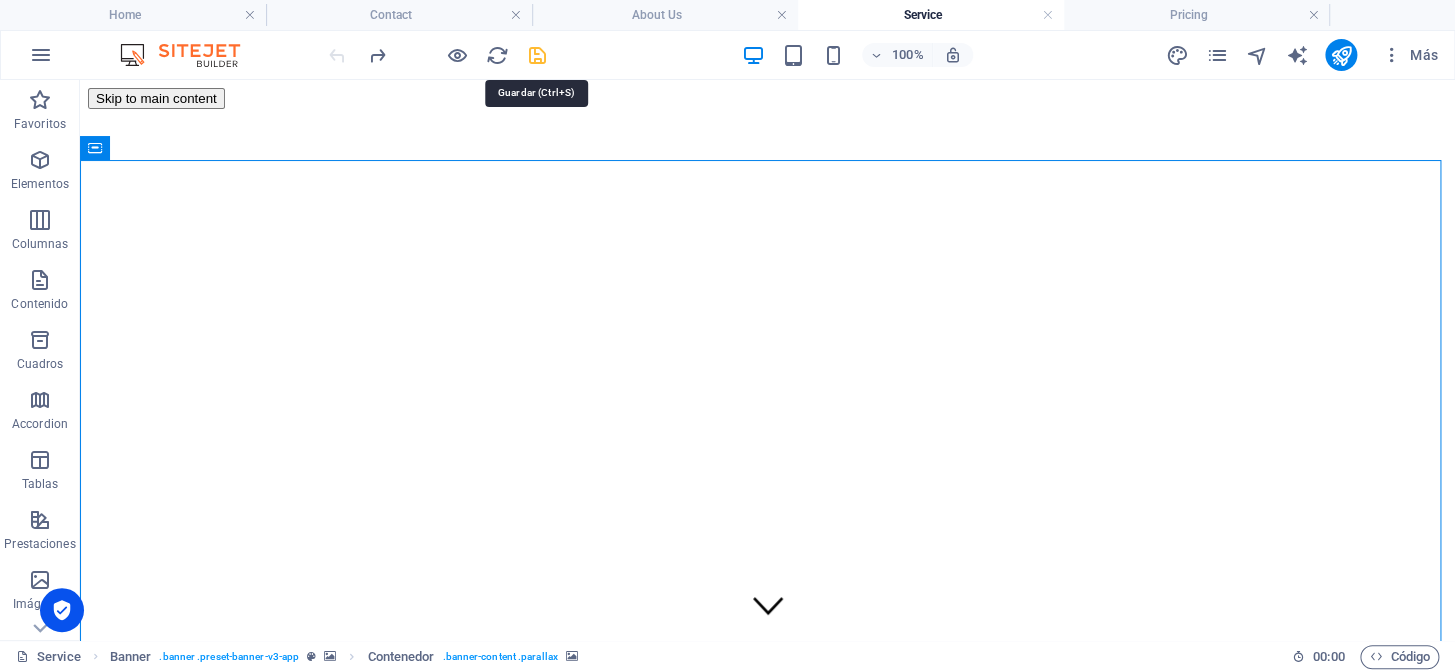 click at bounding box center (537, 55) 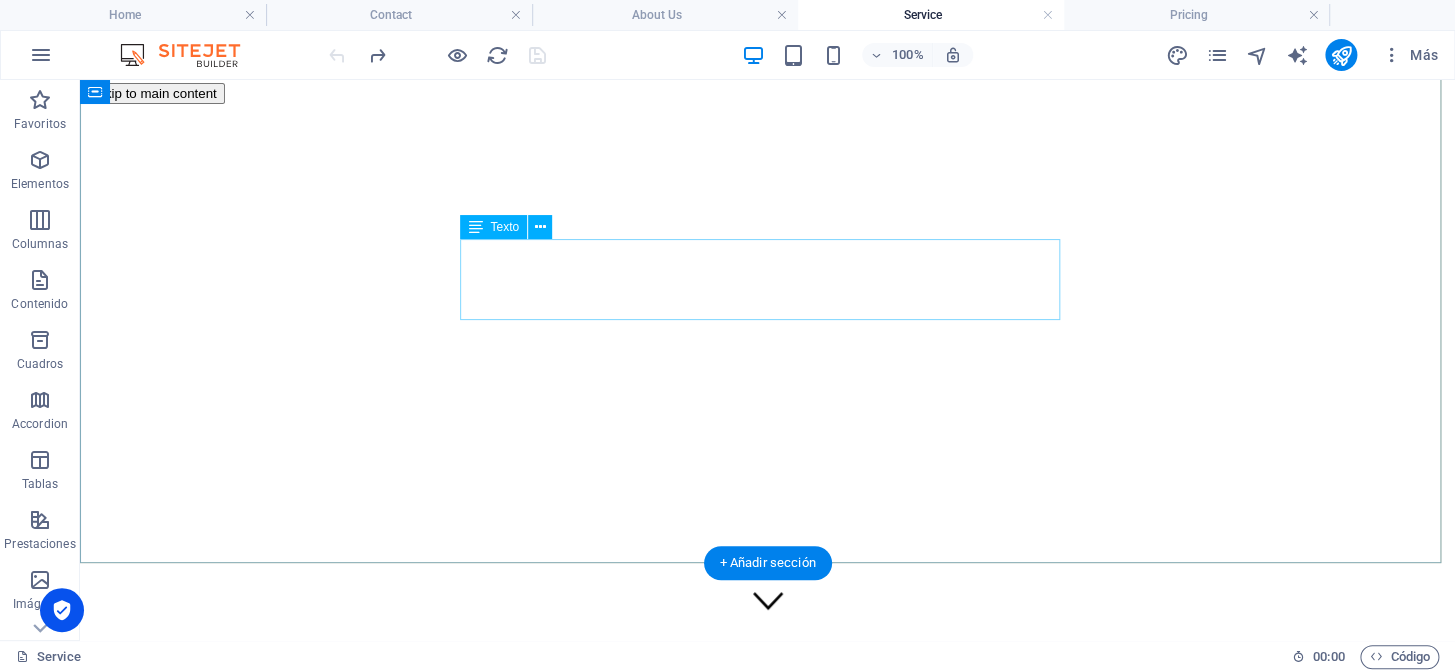 scroll, scrollTop: 0, scrollLeft: 0, axis: both 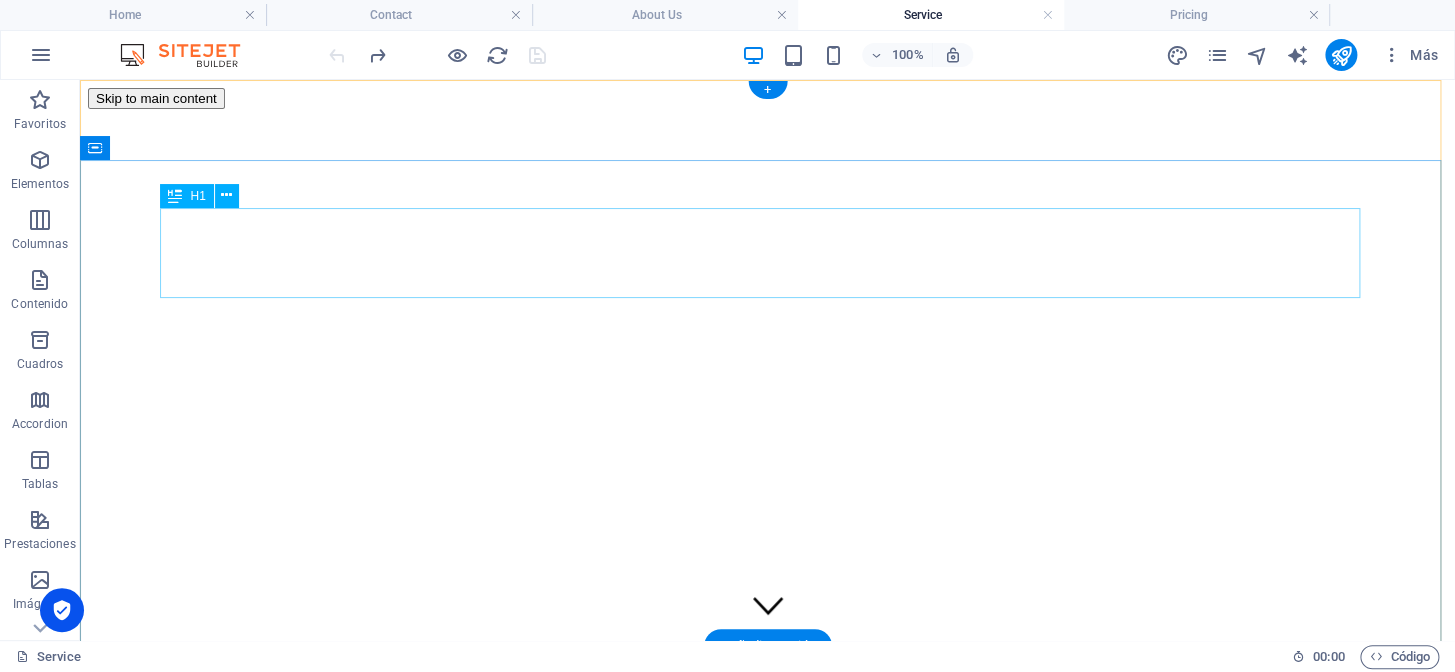 click on "Services" at bounding box center [767, 3215] 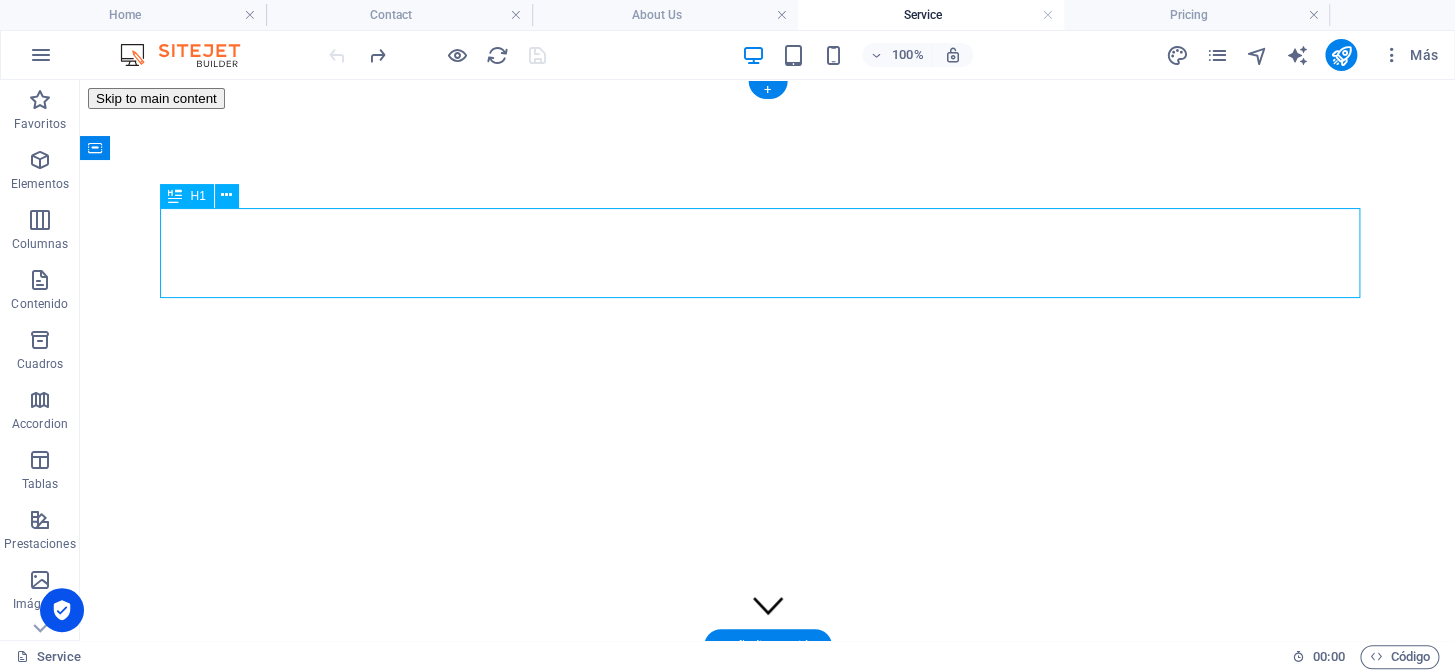 click on "Services" at bounding box center [767, 3215] 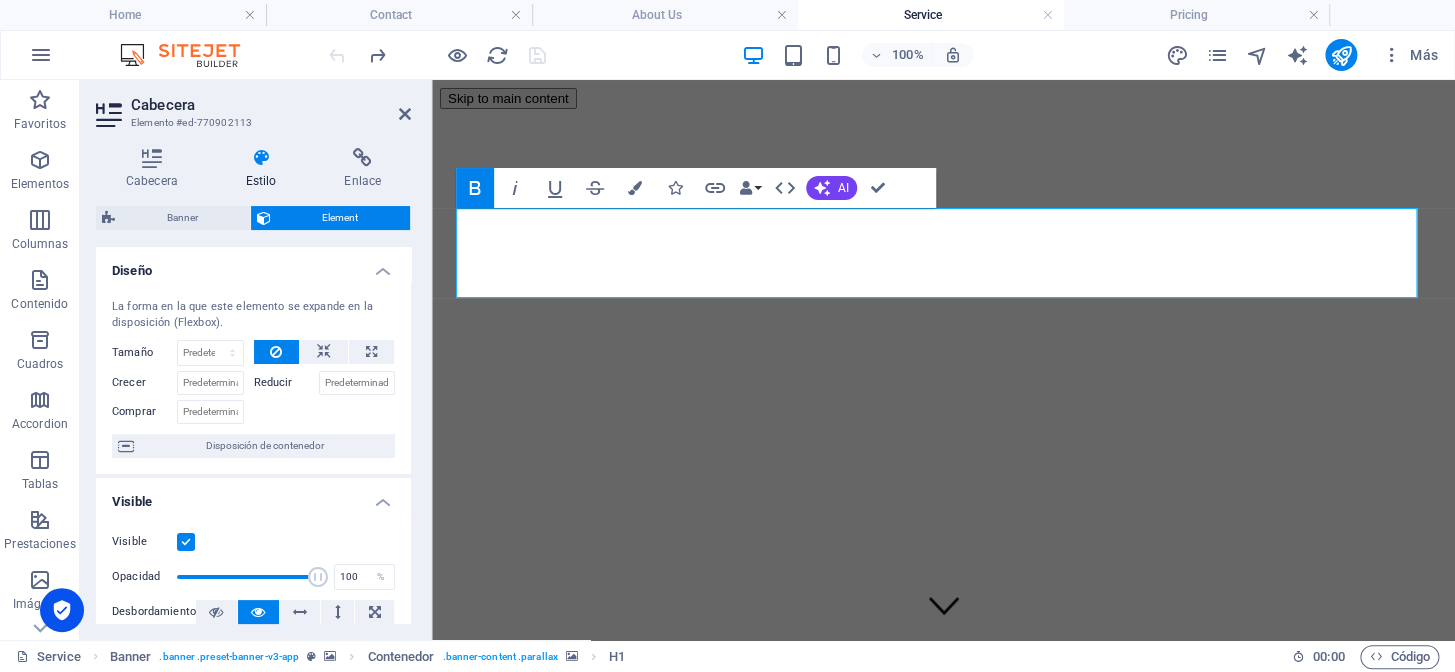 click at bounding box center [943, 2112] 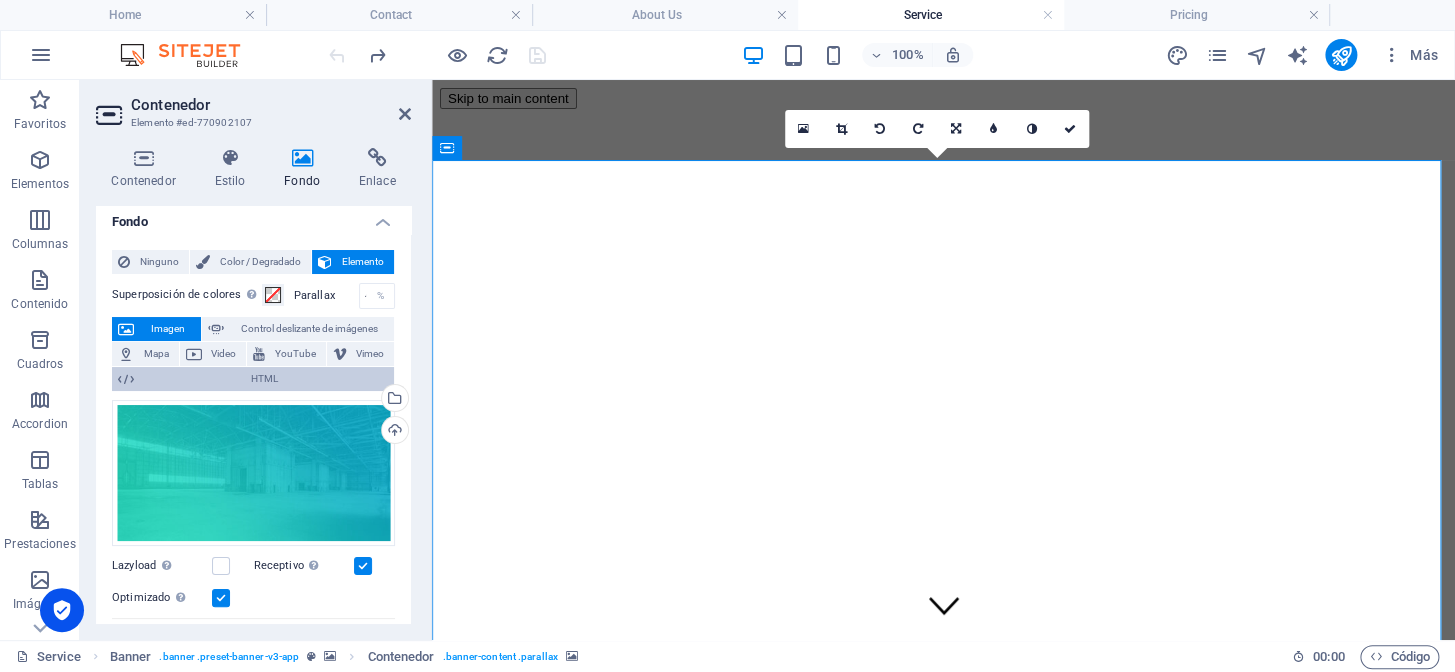 scroll, scrollTop: 0, scrollLeft: 0, axis: both 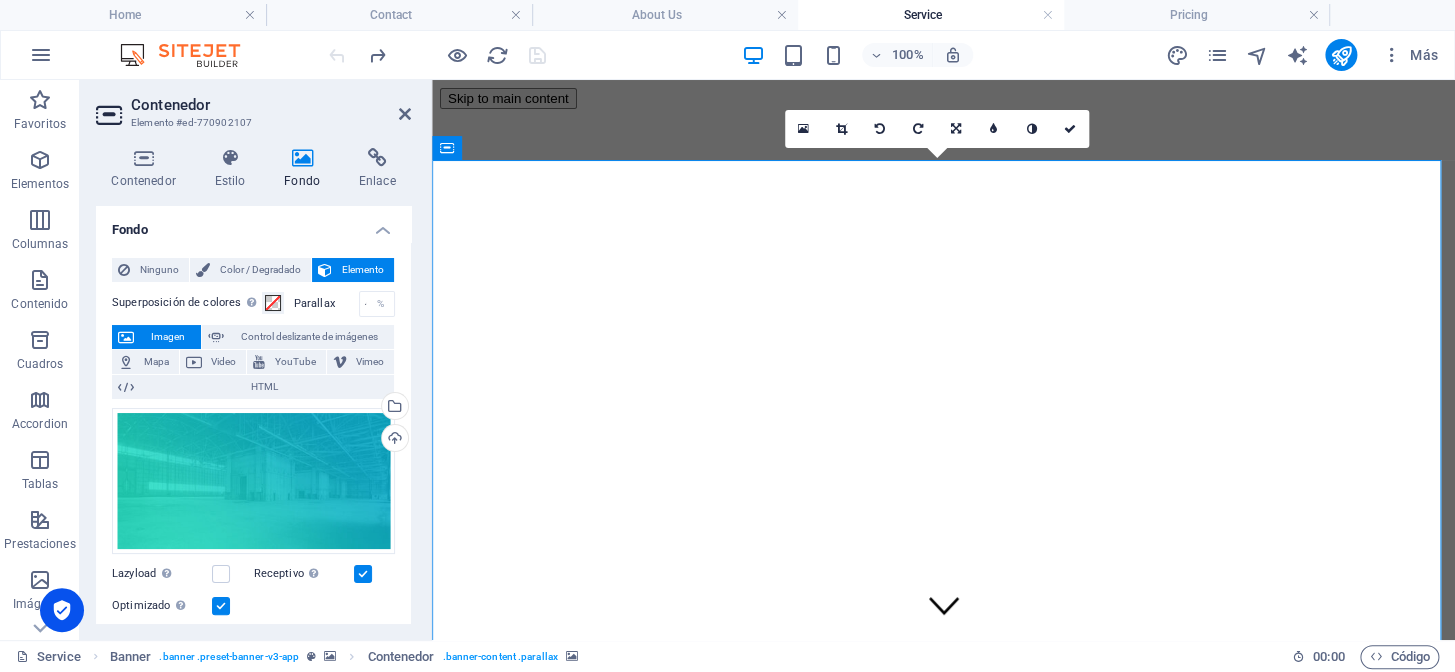 click at bounding box center [943, 2112] 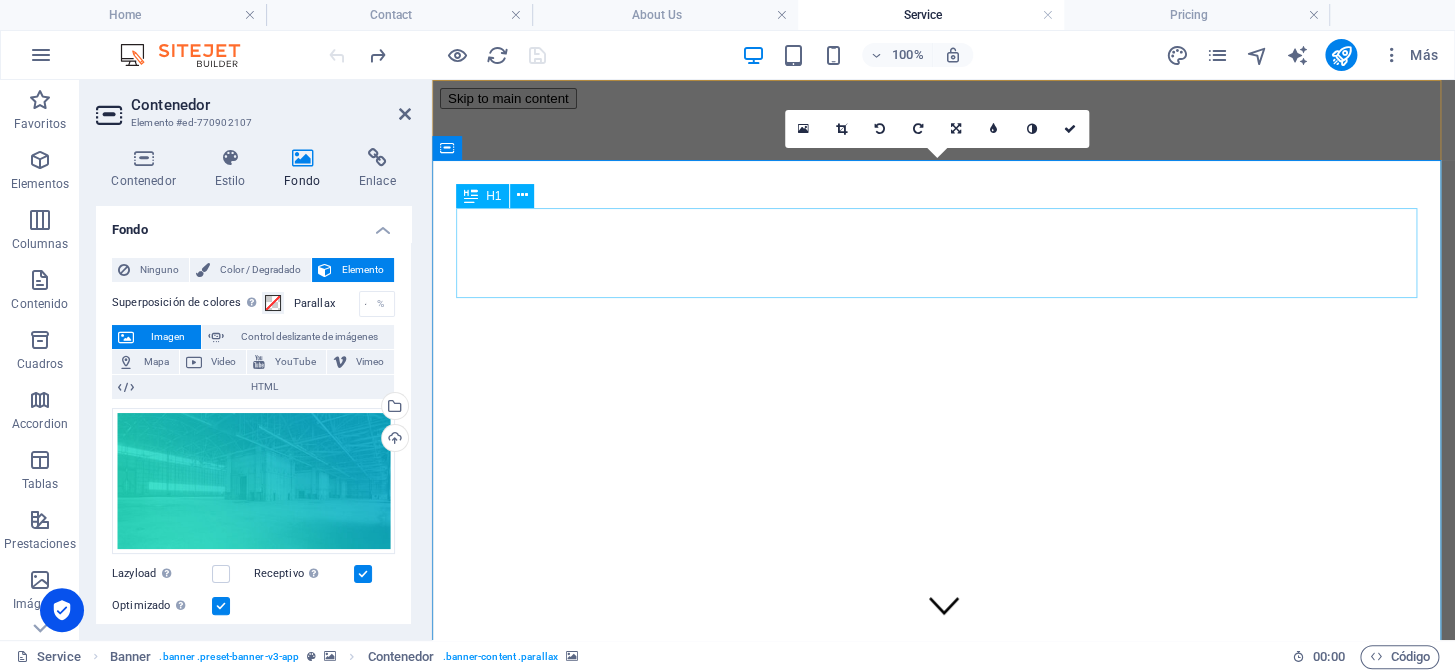click on "Services" at bounding box center (943, 2748) 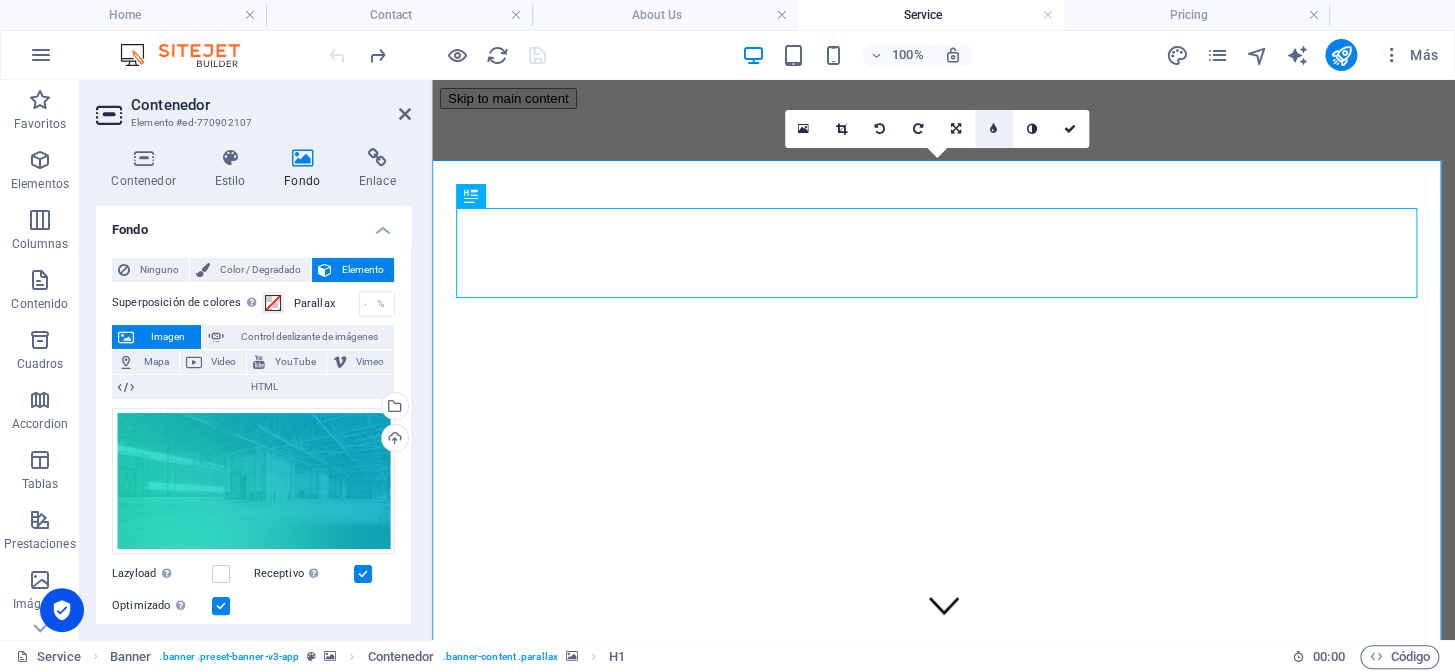 click at bounding box center (993, 129) 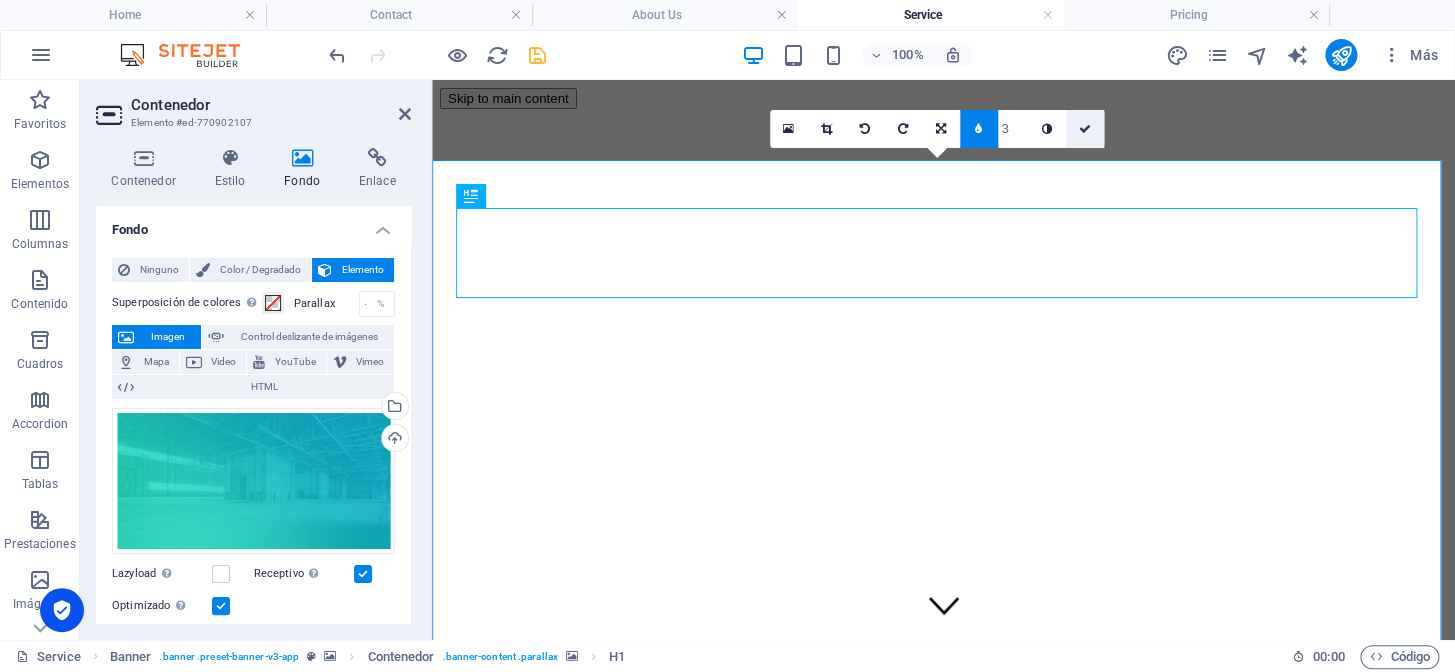 click at bounding box center [1084, 129] 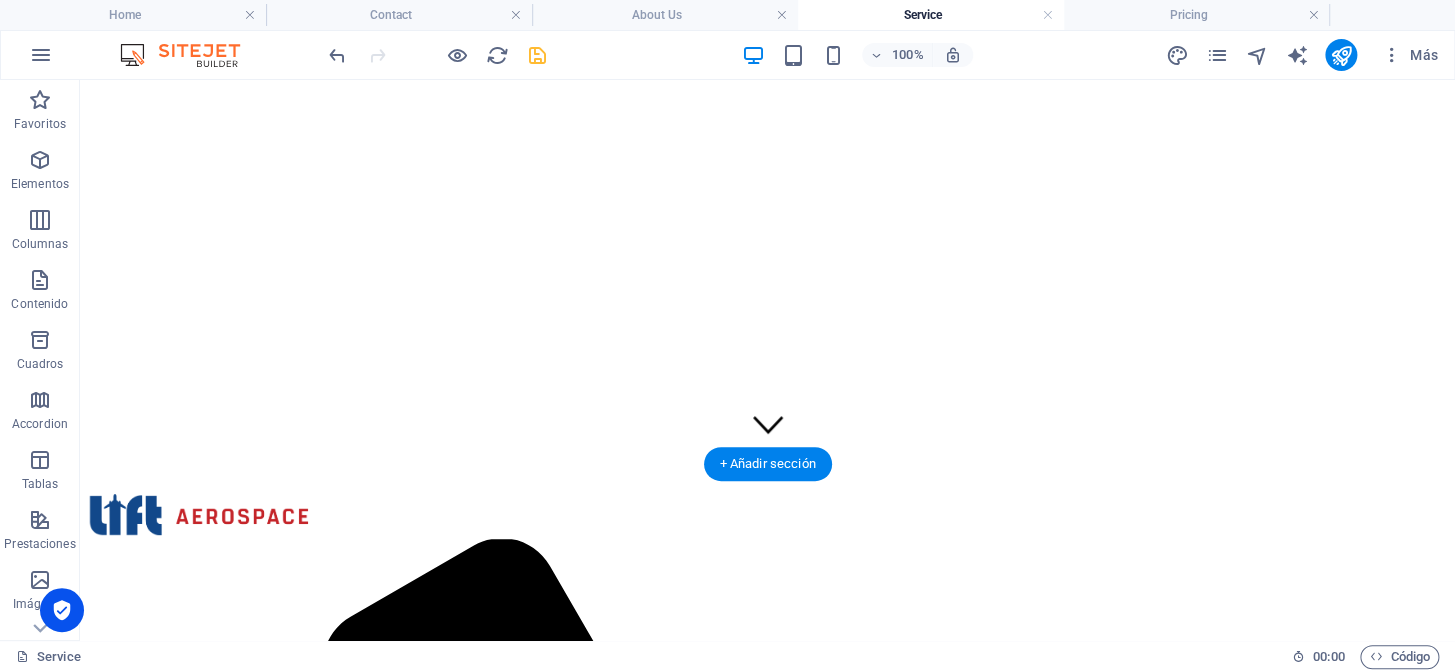 scroll, scrollTop: 0, scrollLeft: 0, axis: both 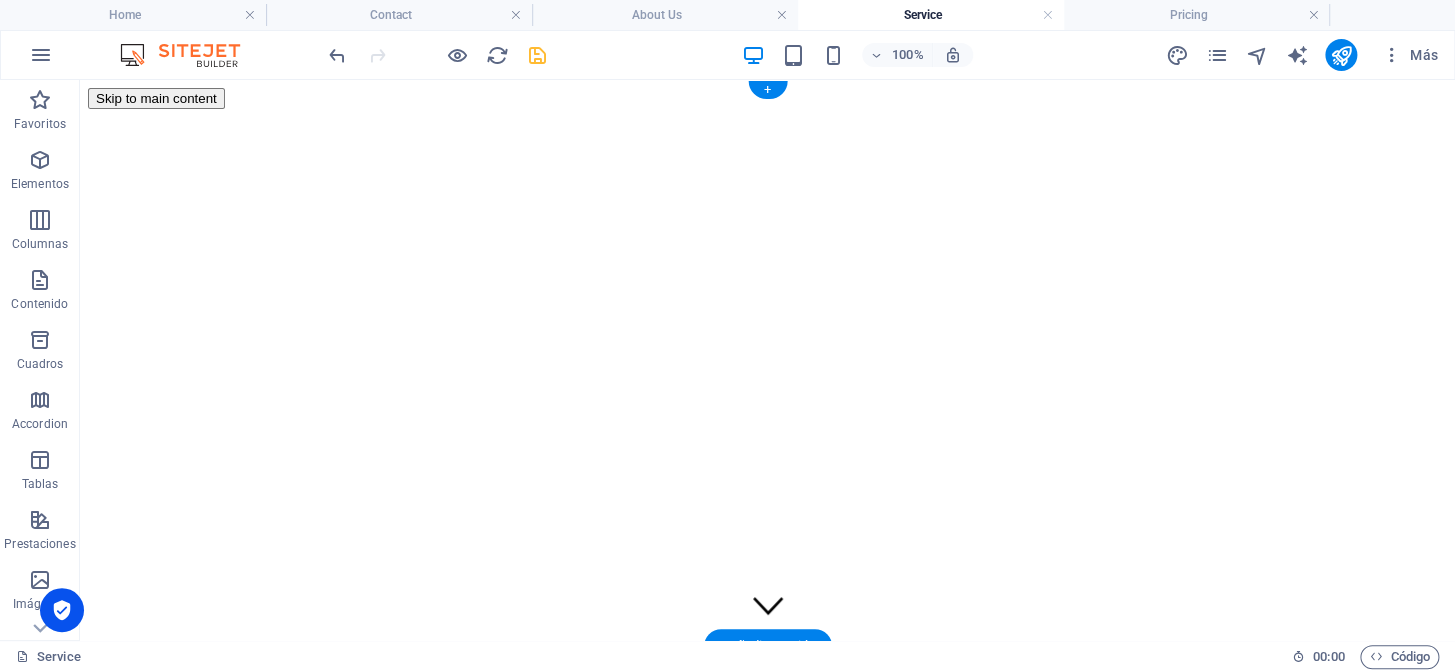 click at bounding box center (767, 2580) 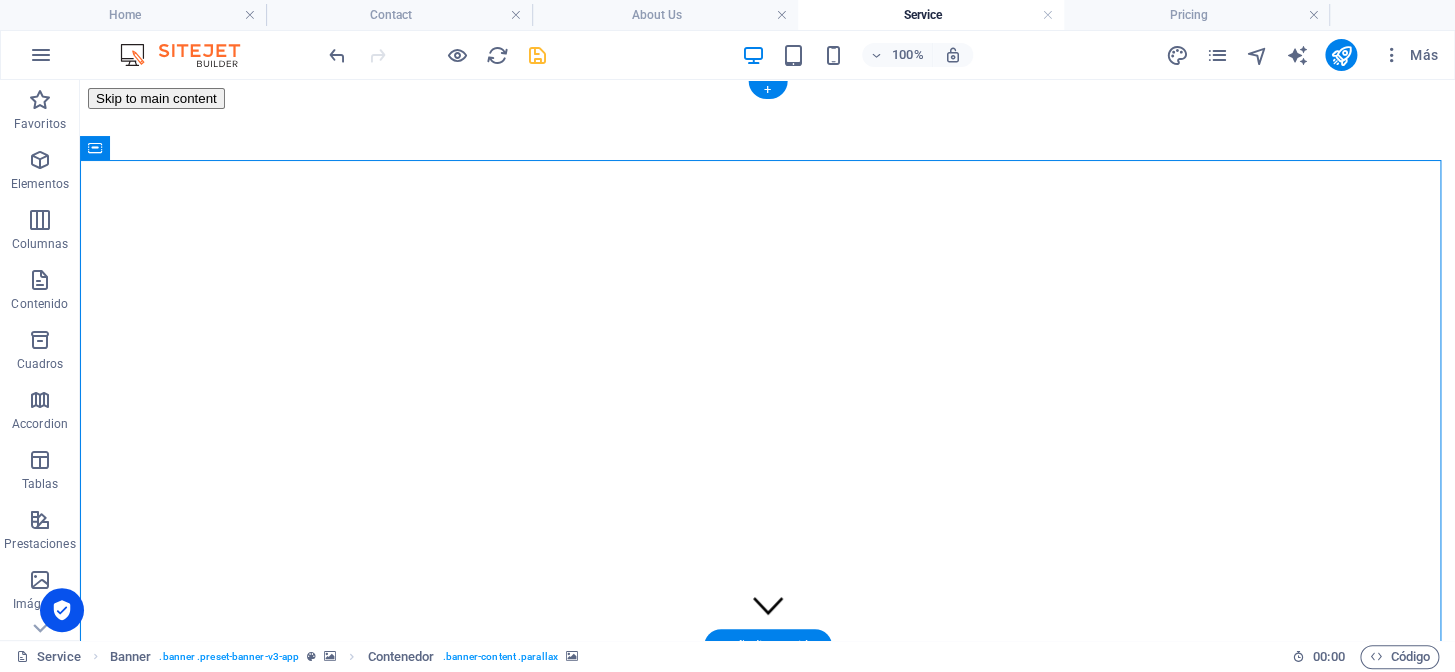 click at bounding box center (767, 2580) 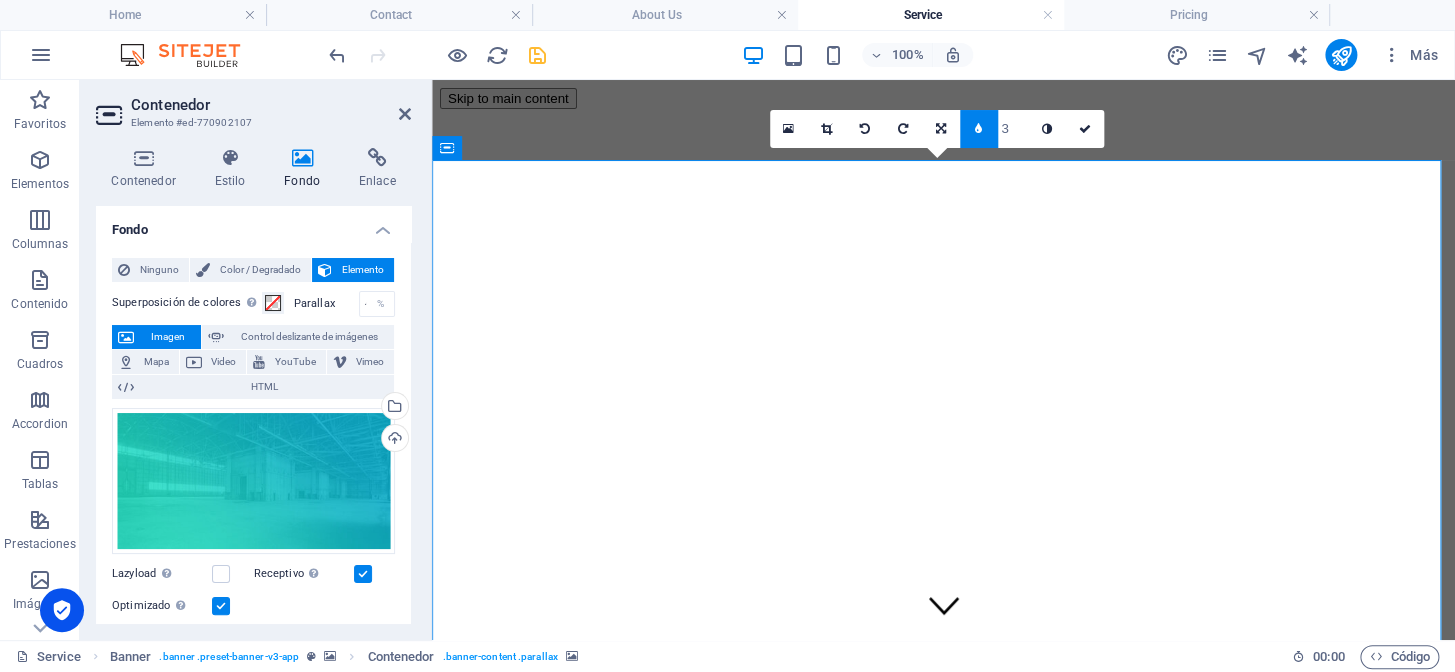 type on "2" 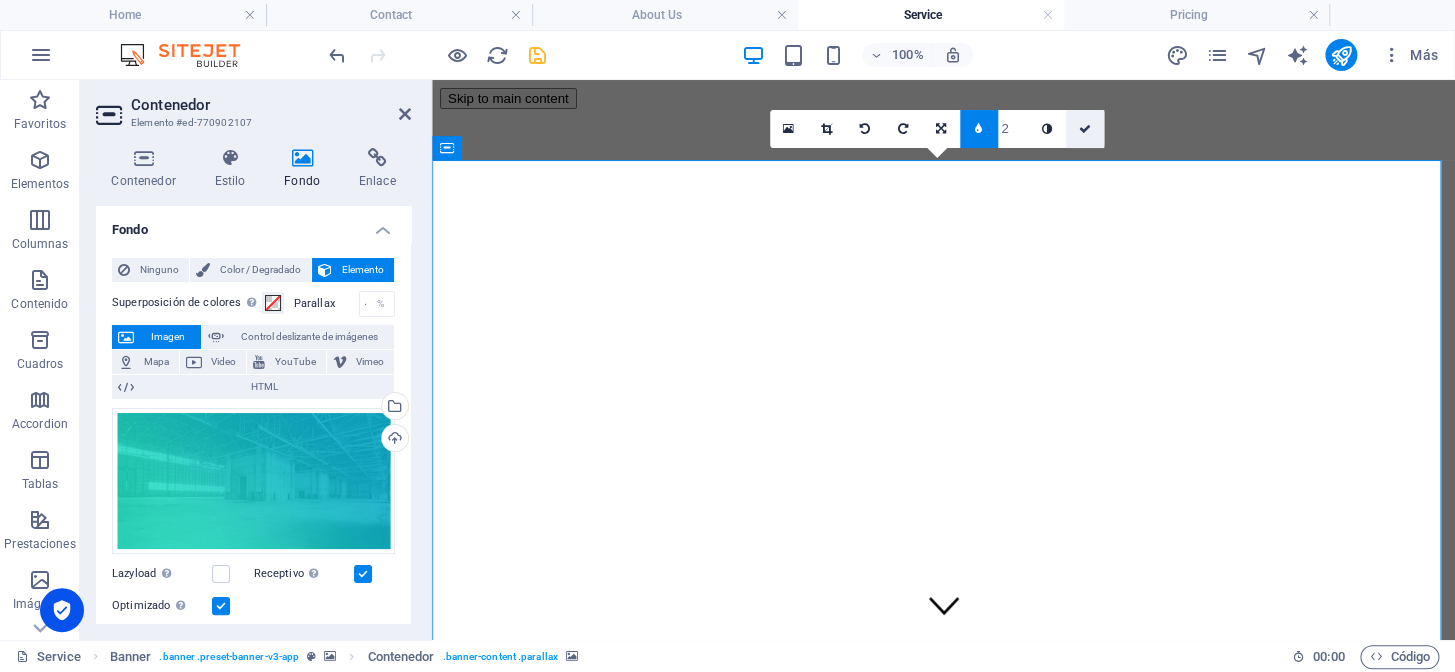 click at bounding box center [1084, 129] 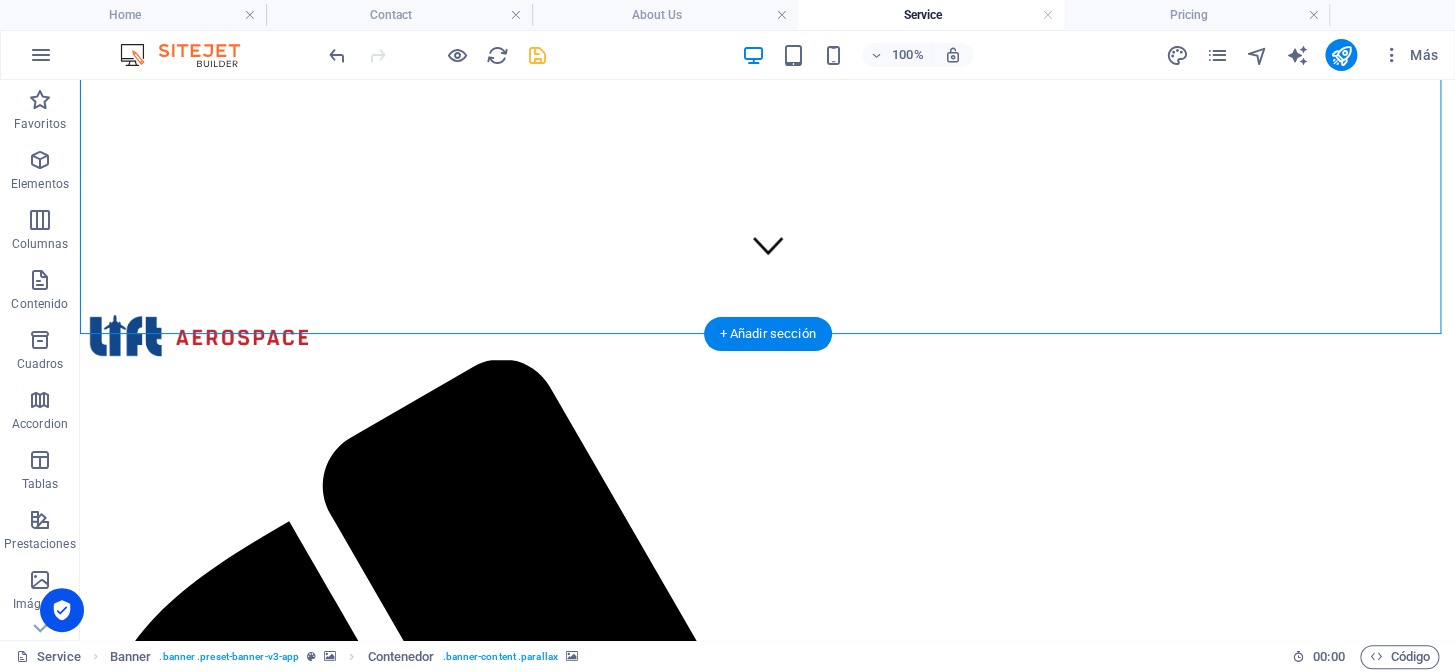 scroll, scrollTop: 363, scrollLeft: 0, axis: vertical 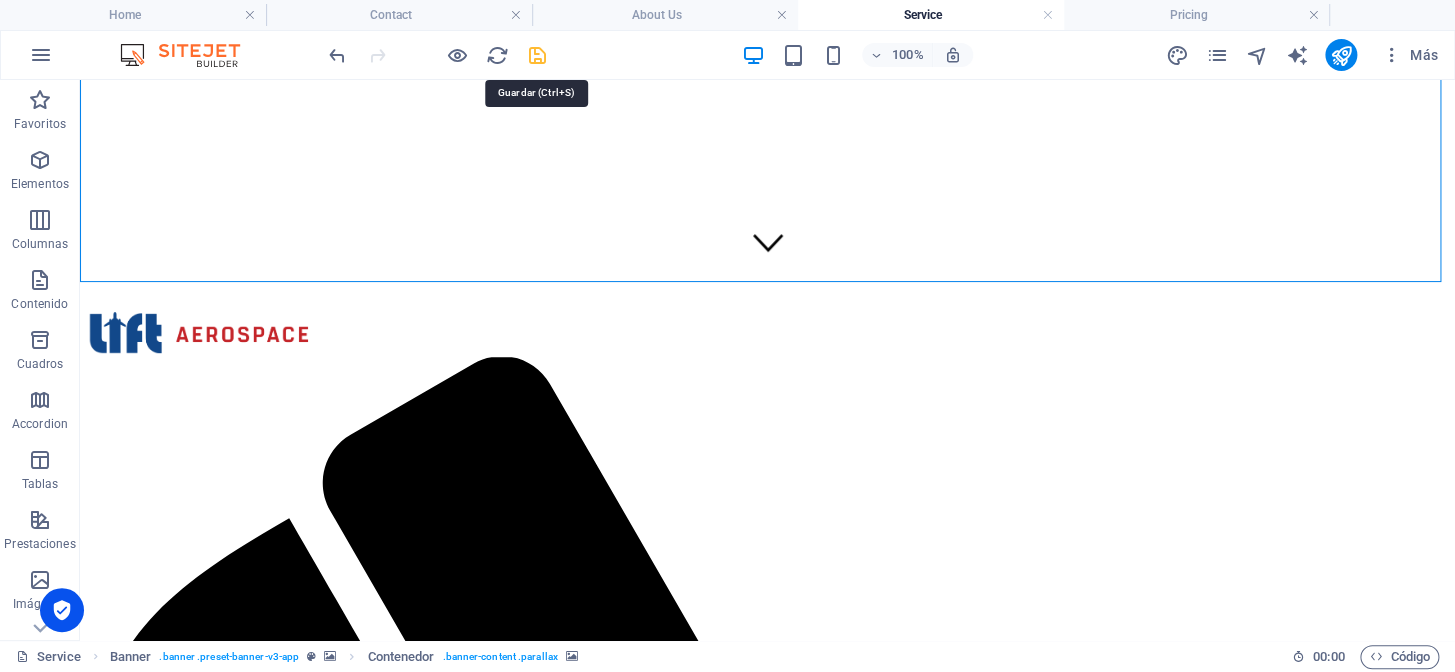 click at bounding box center (537, 55) 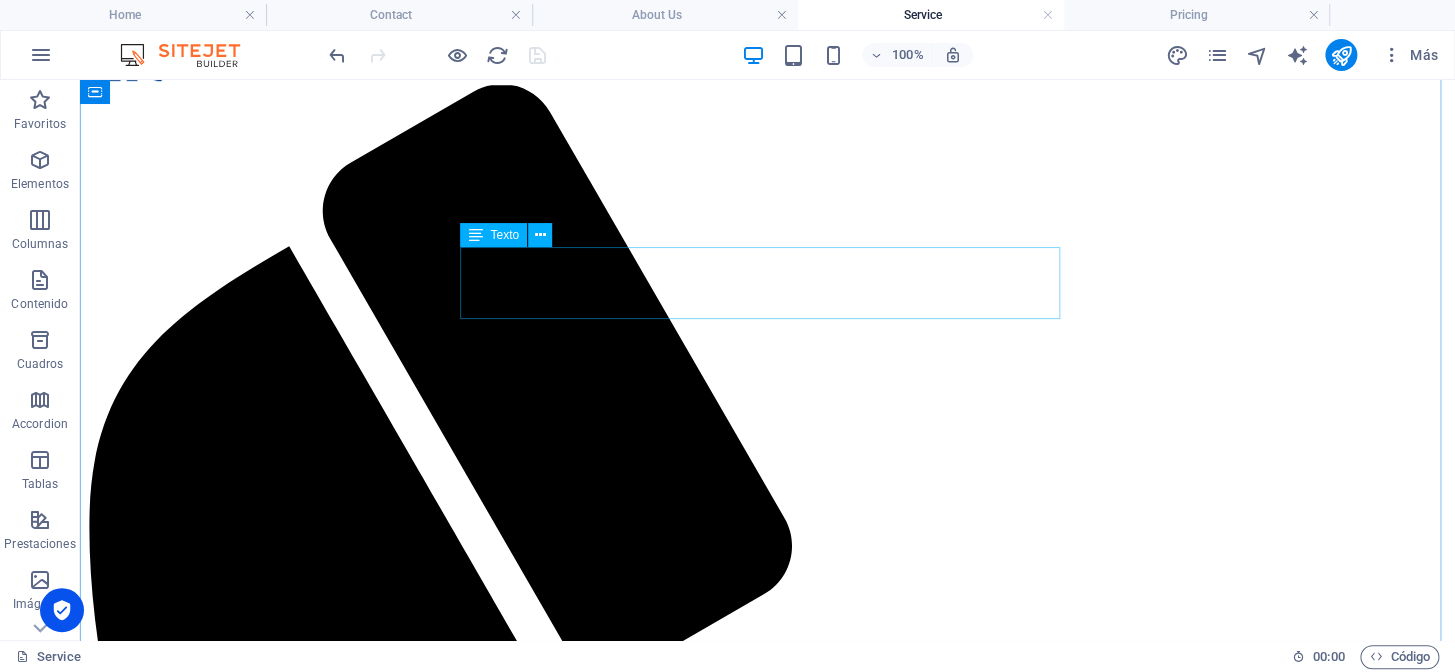 scroll, scrollTop: 636, scrollLeft: 0, axis: vertical 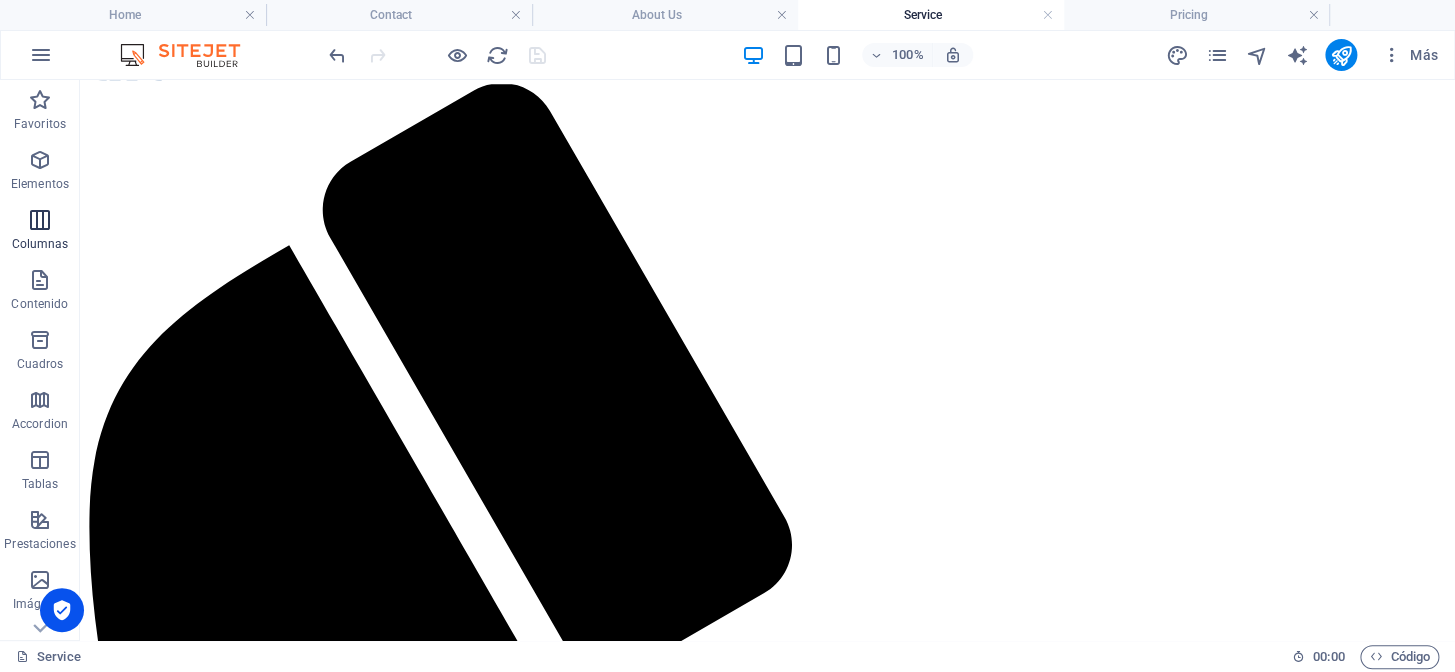 click on "Columnas" at bounding box center [40, 232] 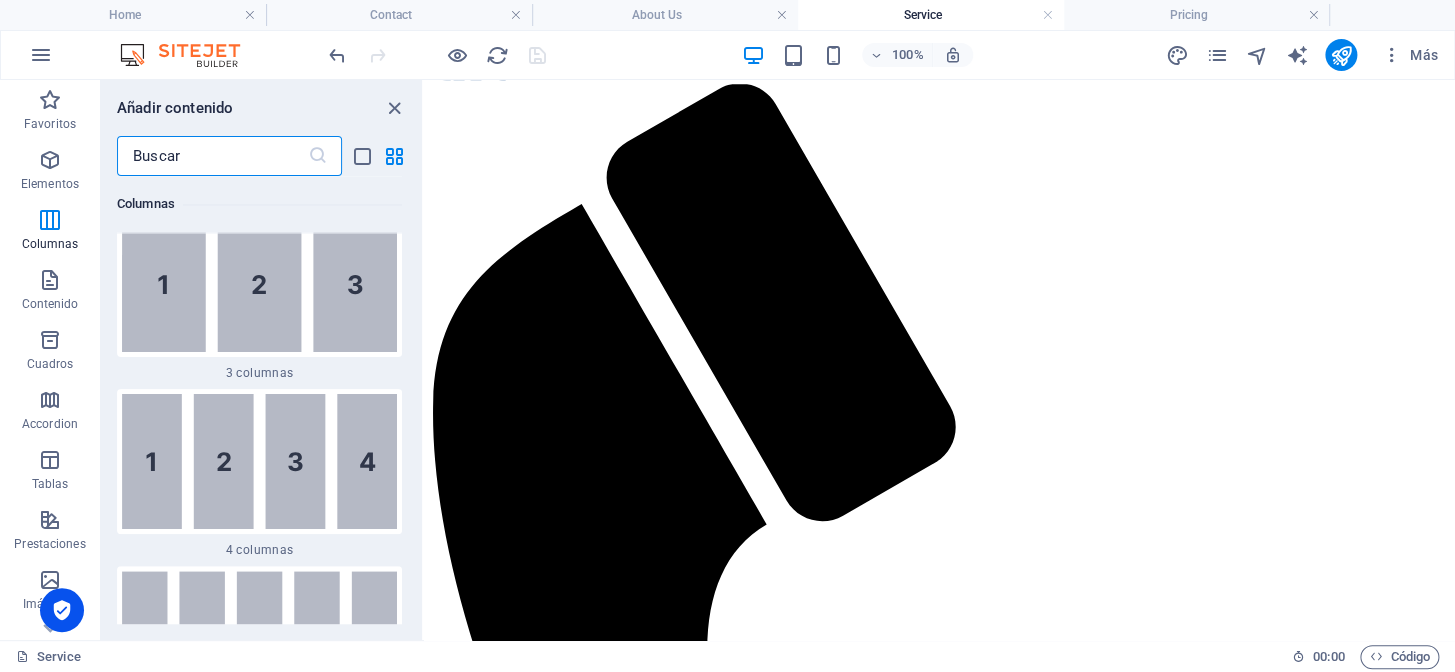 scroll, scrollTop: 1545, scrollLeft: 0, axis: vertical 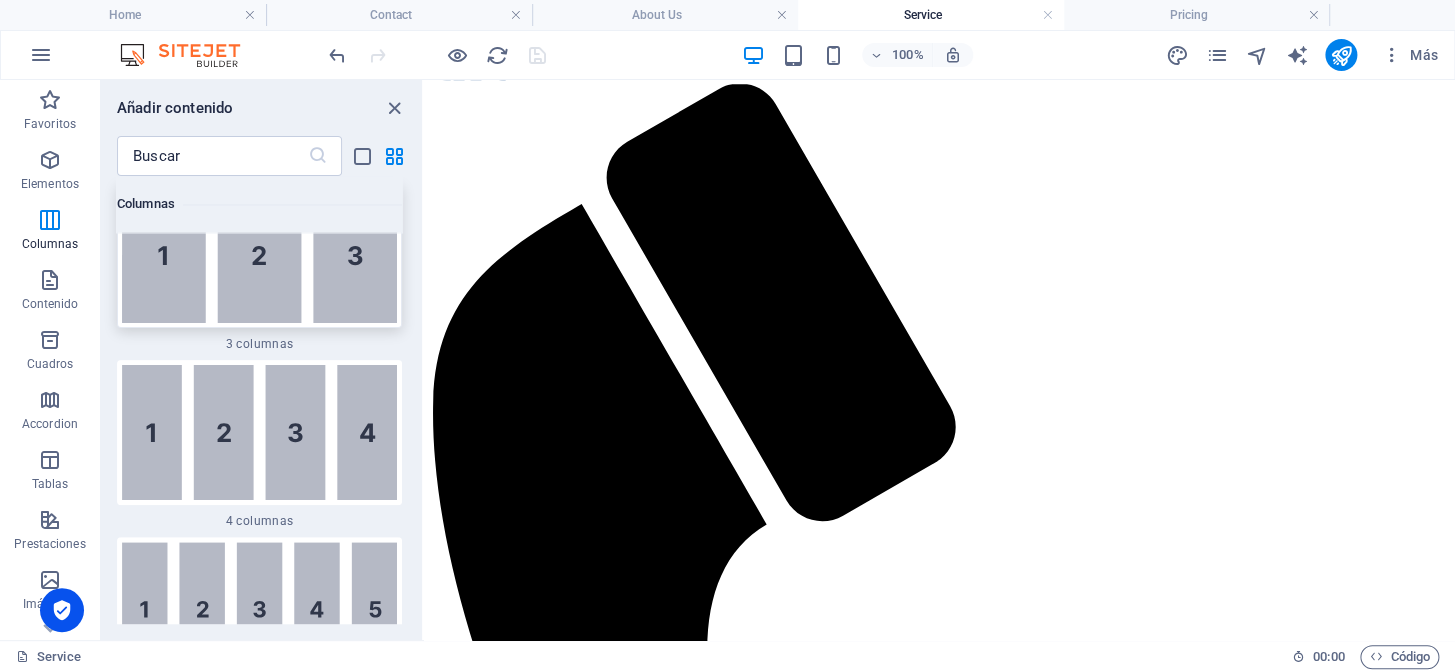 drag, startPoint x: 210, startPoint y: 378, endPoint x: 130, endPoint y: 323, distance: 97.082436 